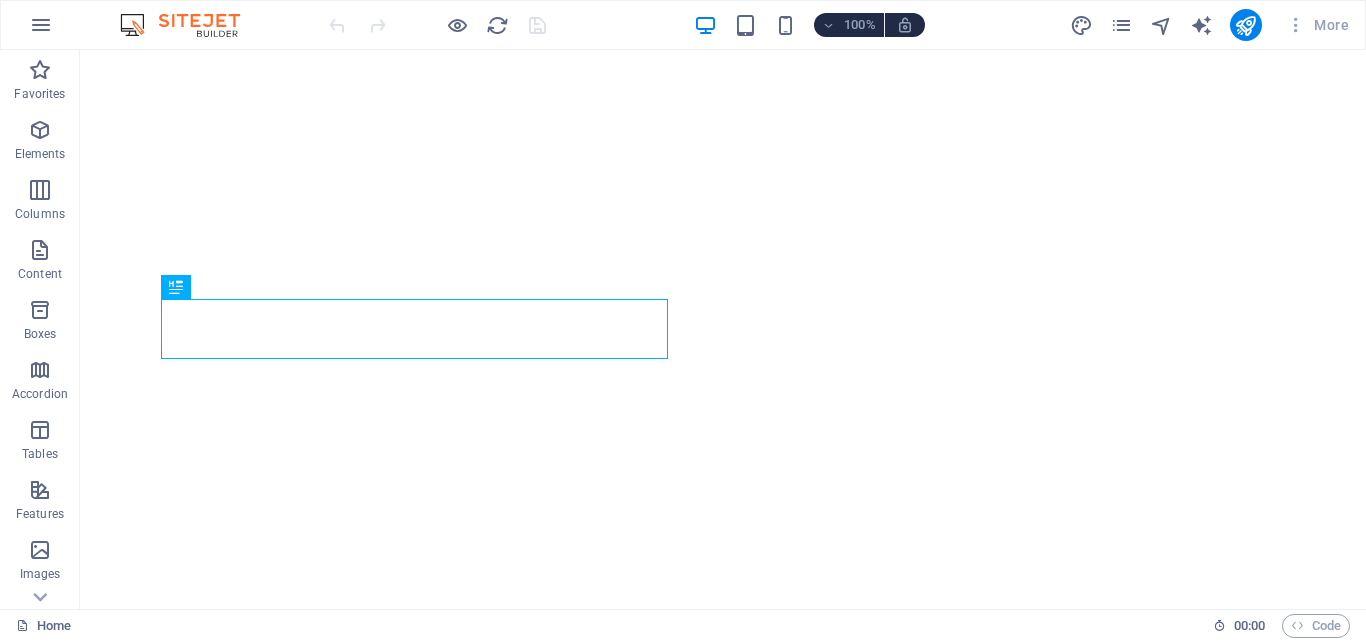 scroll, scrollTop: 0, scrollLeft: 0, axis: both 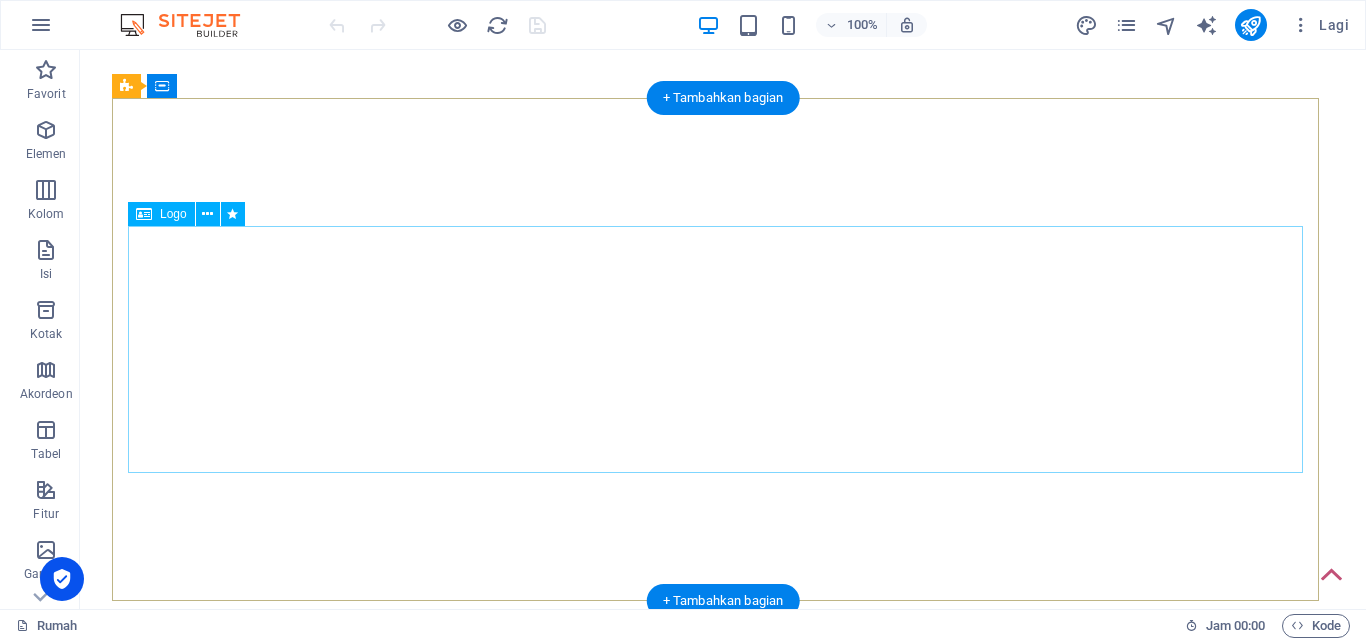 click at bounding box center (723, 852) 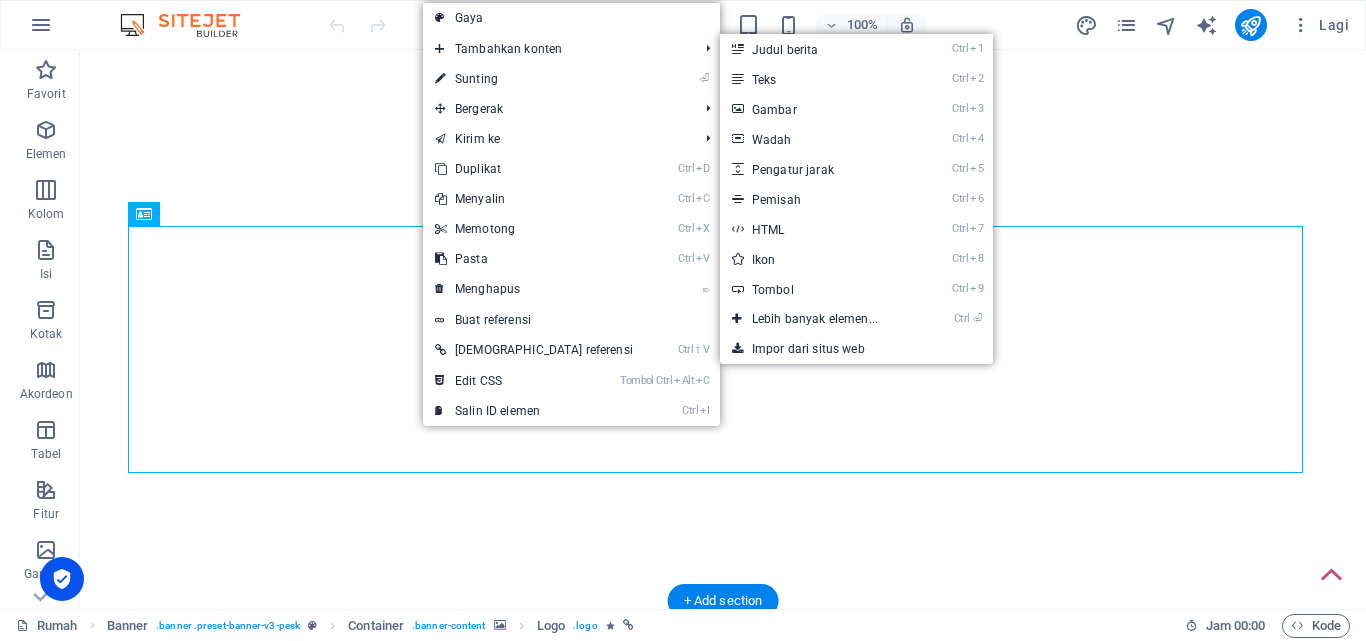 click at bounding box center [715, 98] 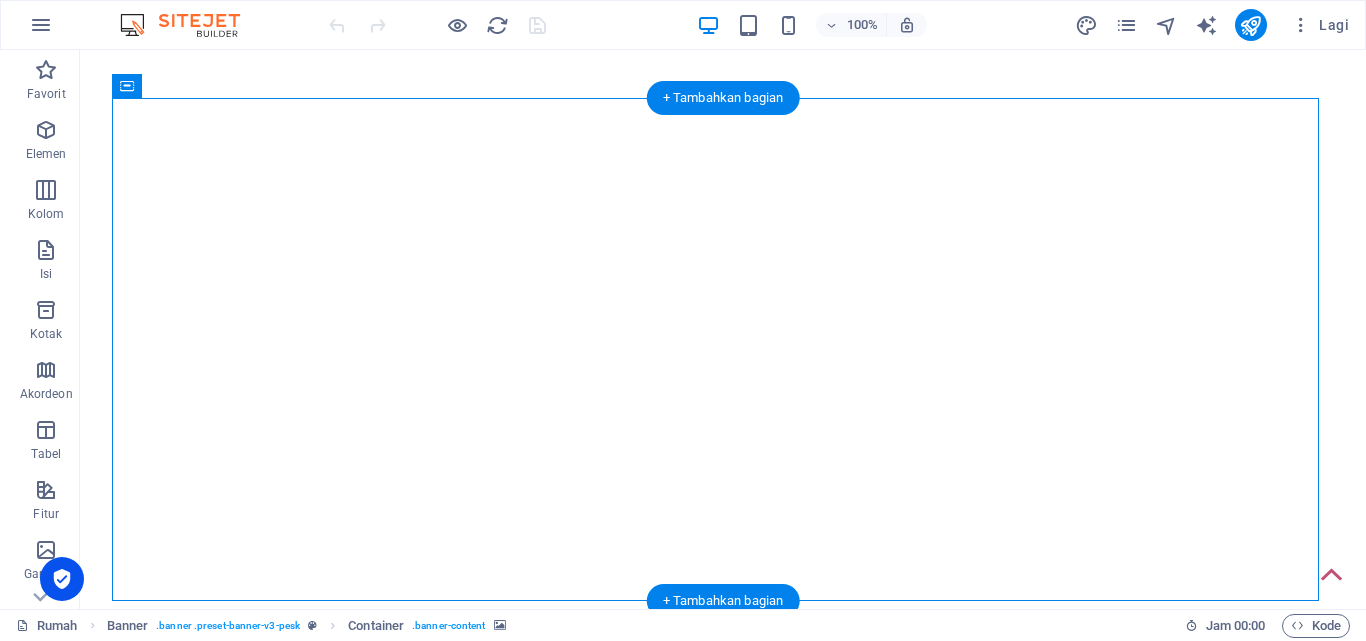 click at bounding box center (715, 98) 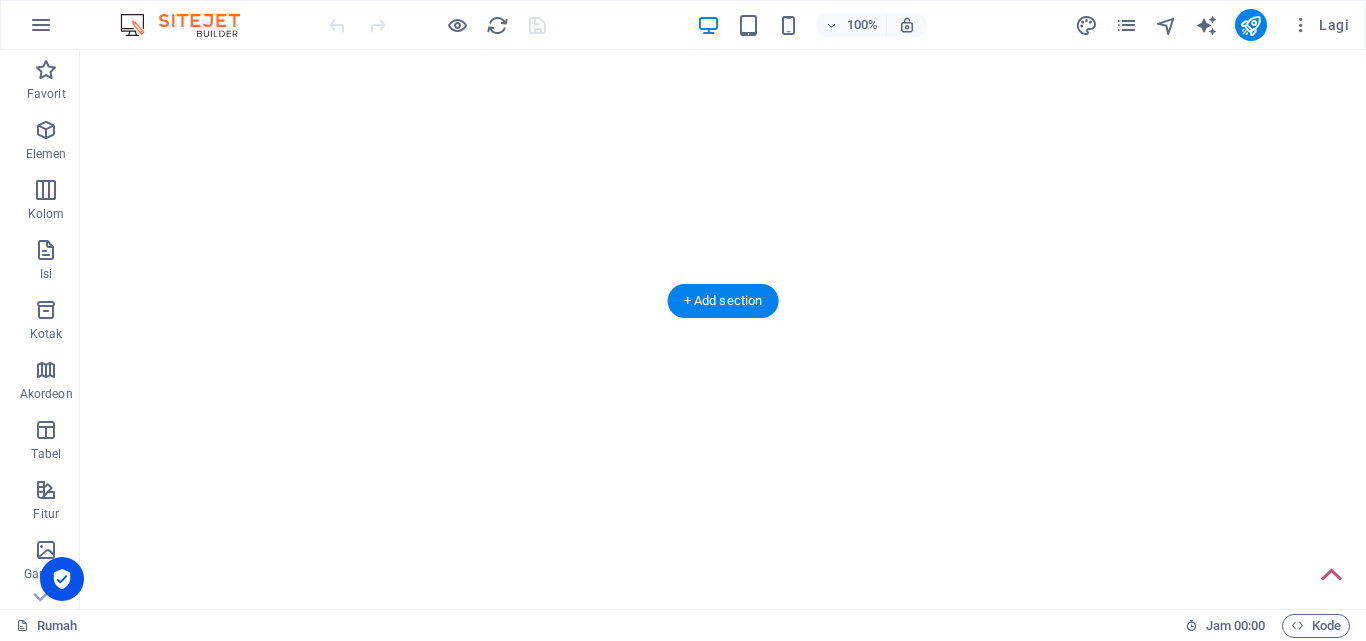 scroll, scrollTop: 300, scrollLeft: 0, axis: vertical 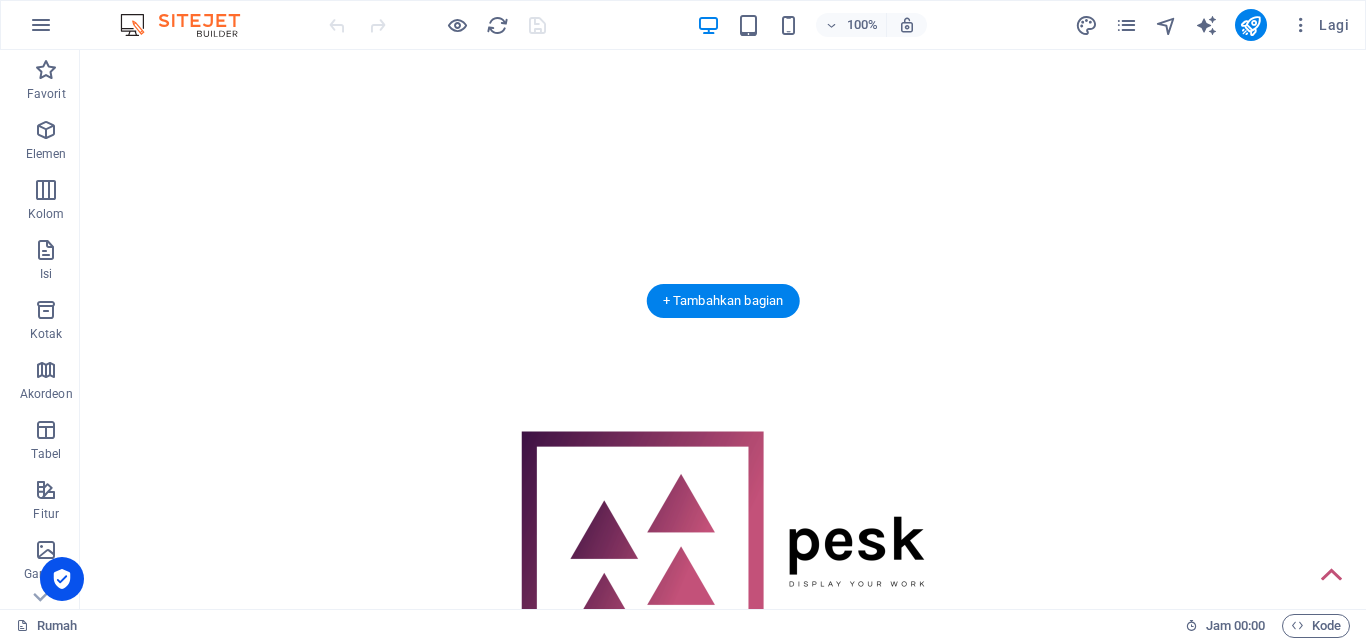 click at bounding box center (-2906, -202) 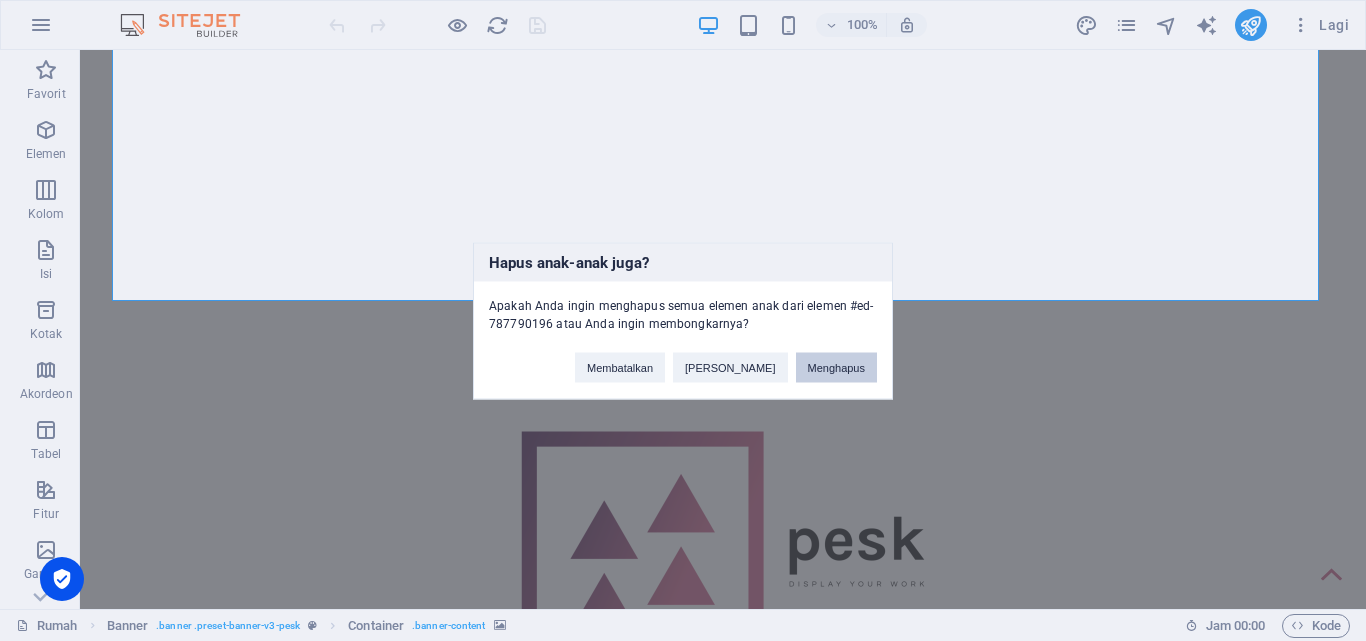 click on "Menghapus" at bounding box center [837, 367] 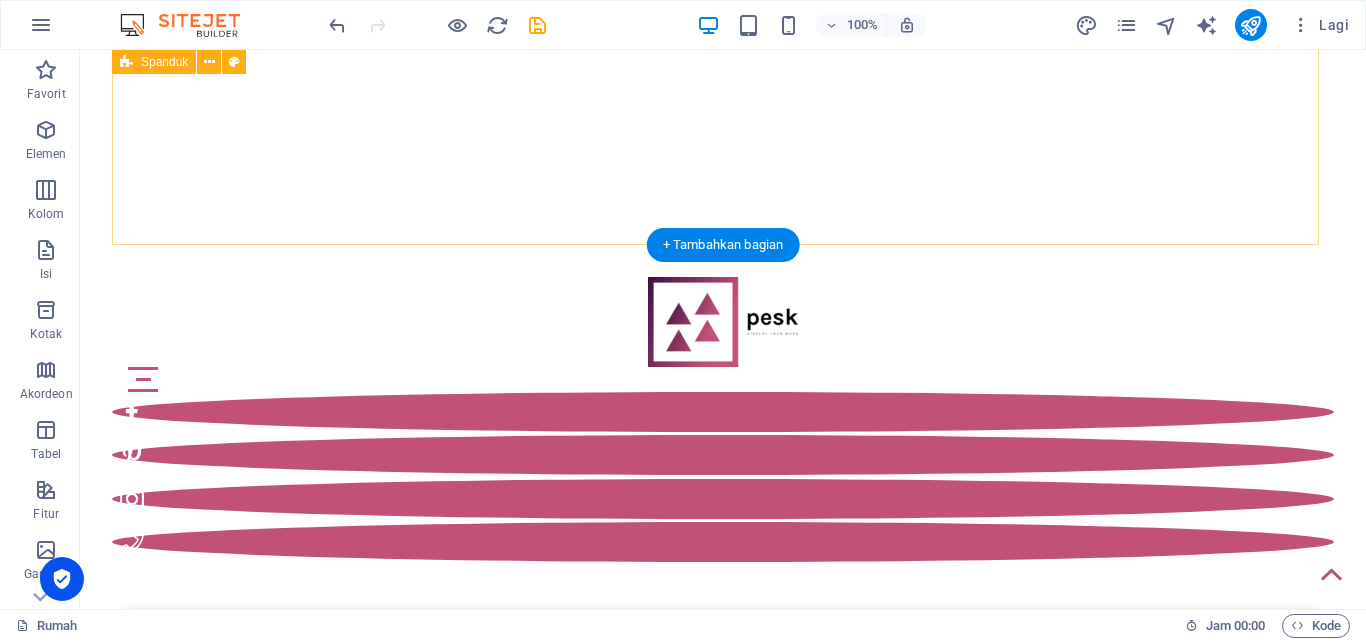 click on "Jatuhkan konten di sini atau  Tambahkan elemen  [PERSON_NAME] klip" at bounding box center (723, 21) 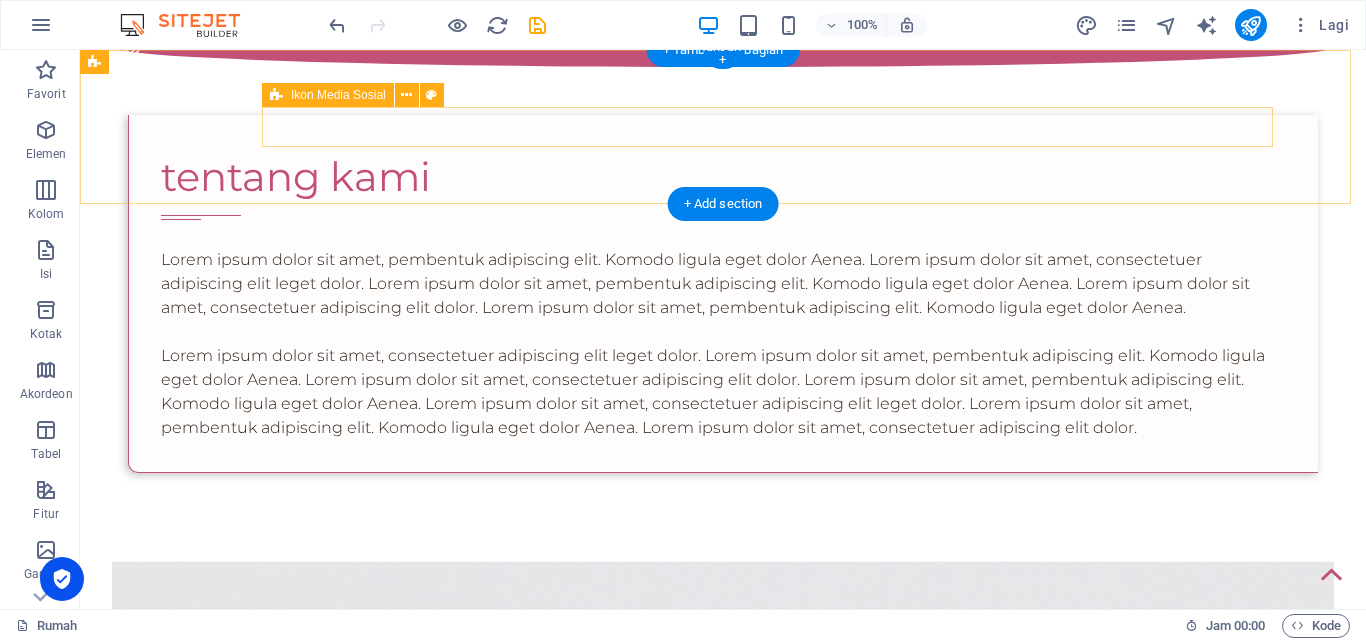 scroll, scrollTop: 0, scrollLeft: 0, axis: both 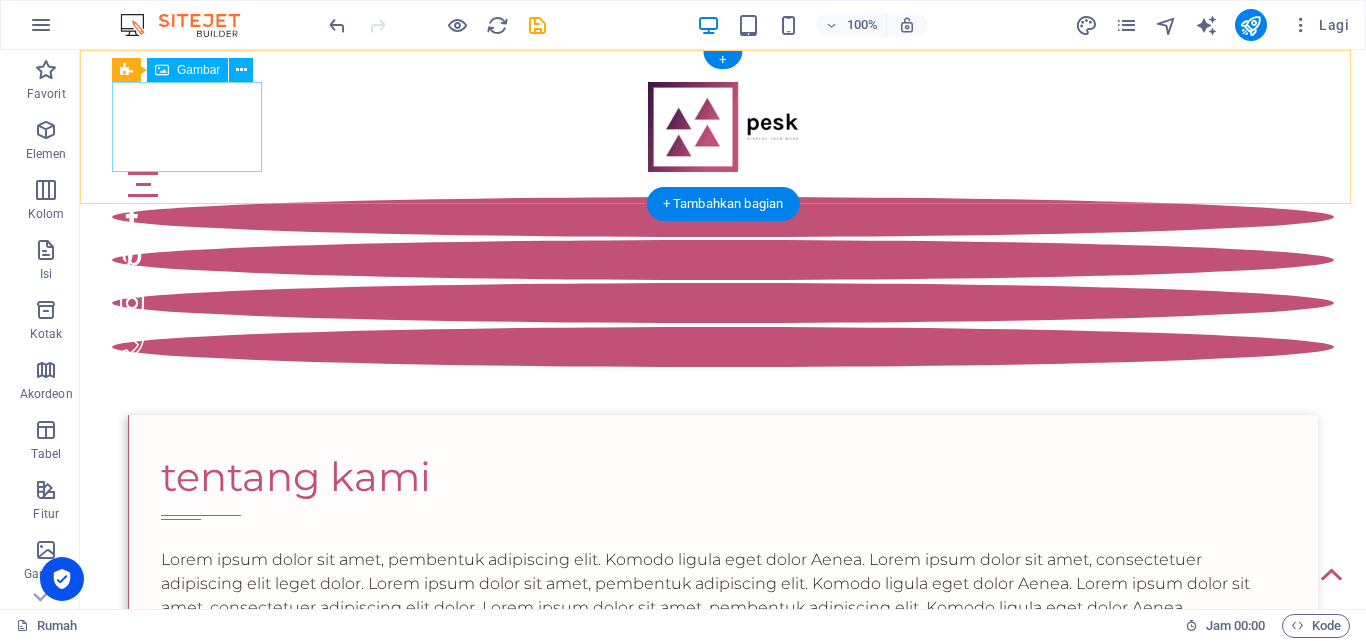 click at bounding box center (723, 127) 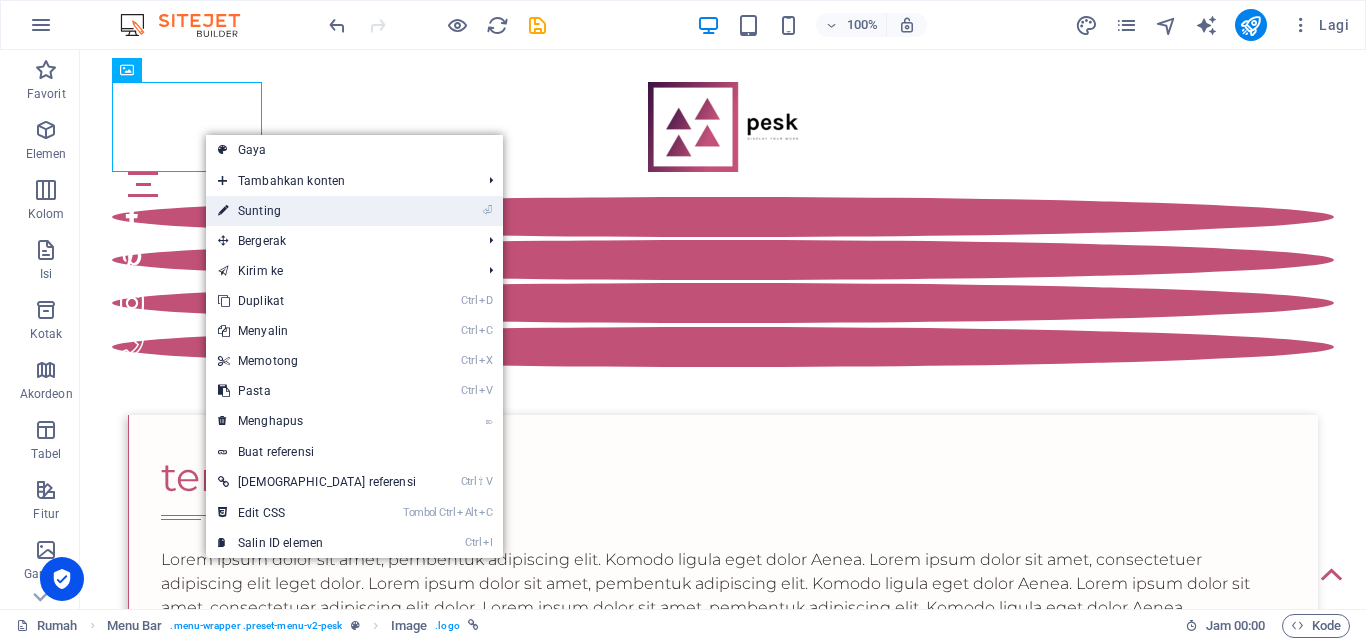 click on "Sunting" at bounding box center [259, 211] 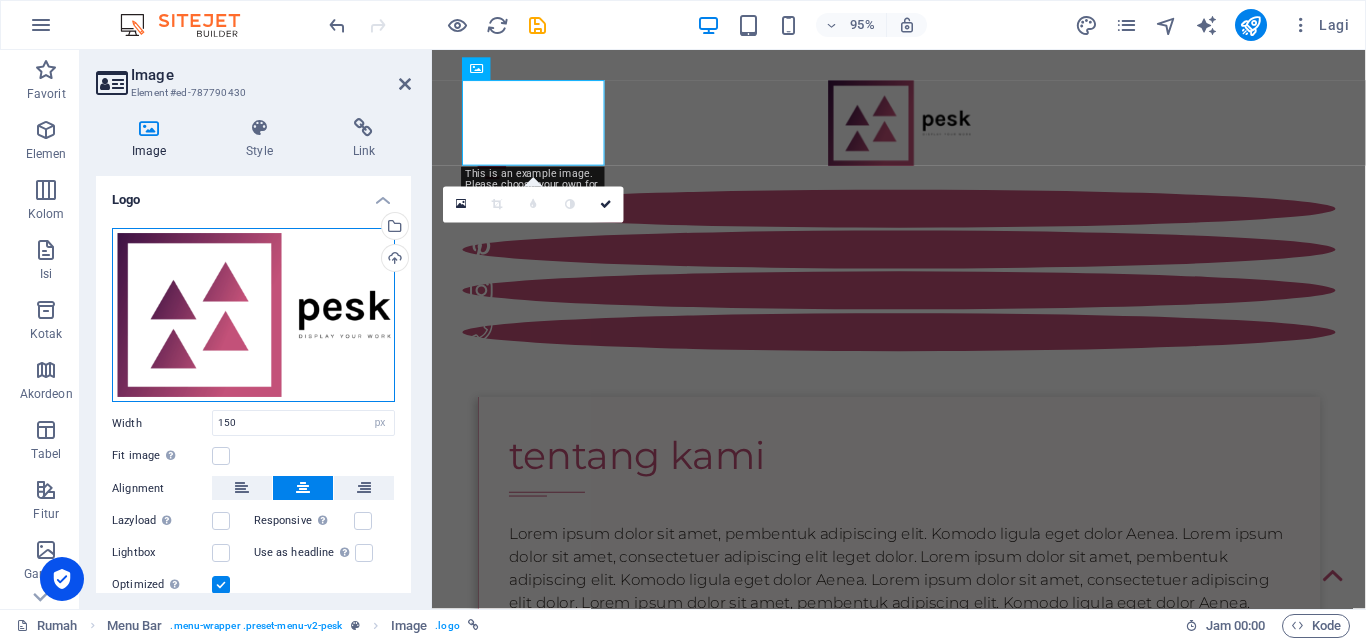 drag, startPoint x: 190, startPoint y: 319, endPoint x: 296, endPoint y: 151, distance: 198.64542 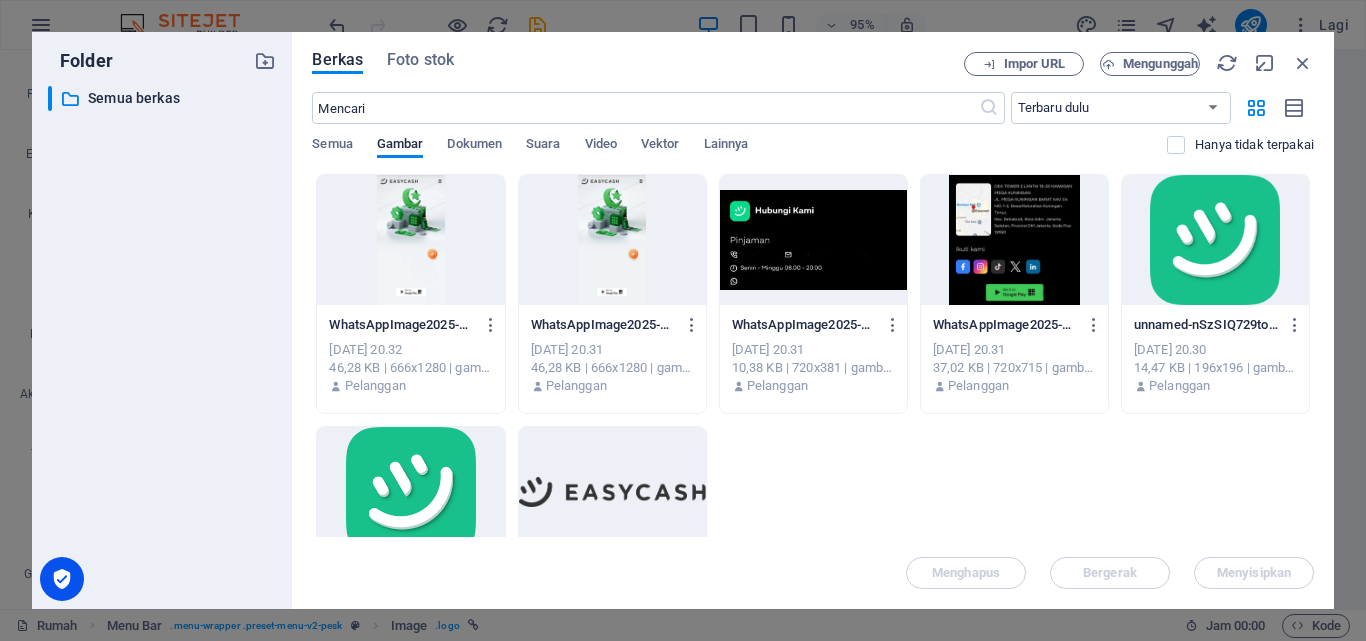 click at bounding box center [612, 492] 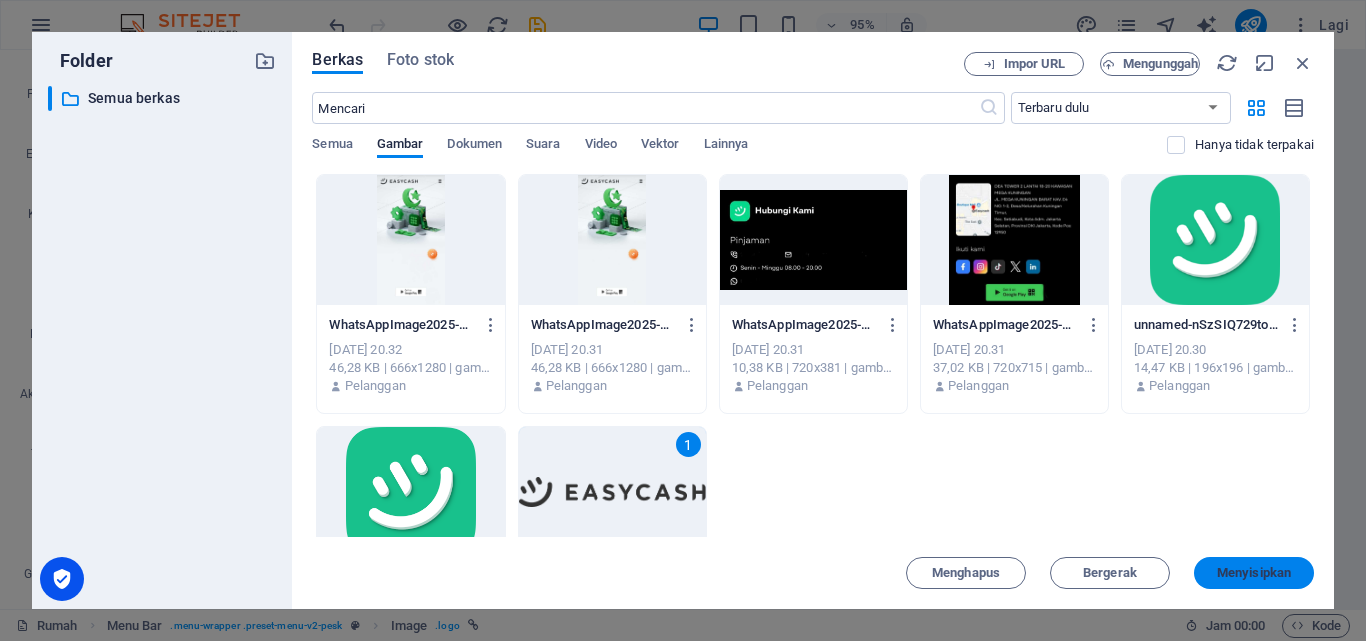 drag, startPoint x: 1253, startPoint y: 564, endPoint x: 853, endPoint y: 534, distance: 401.1234 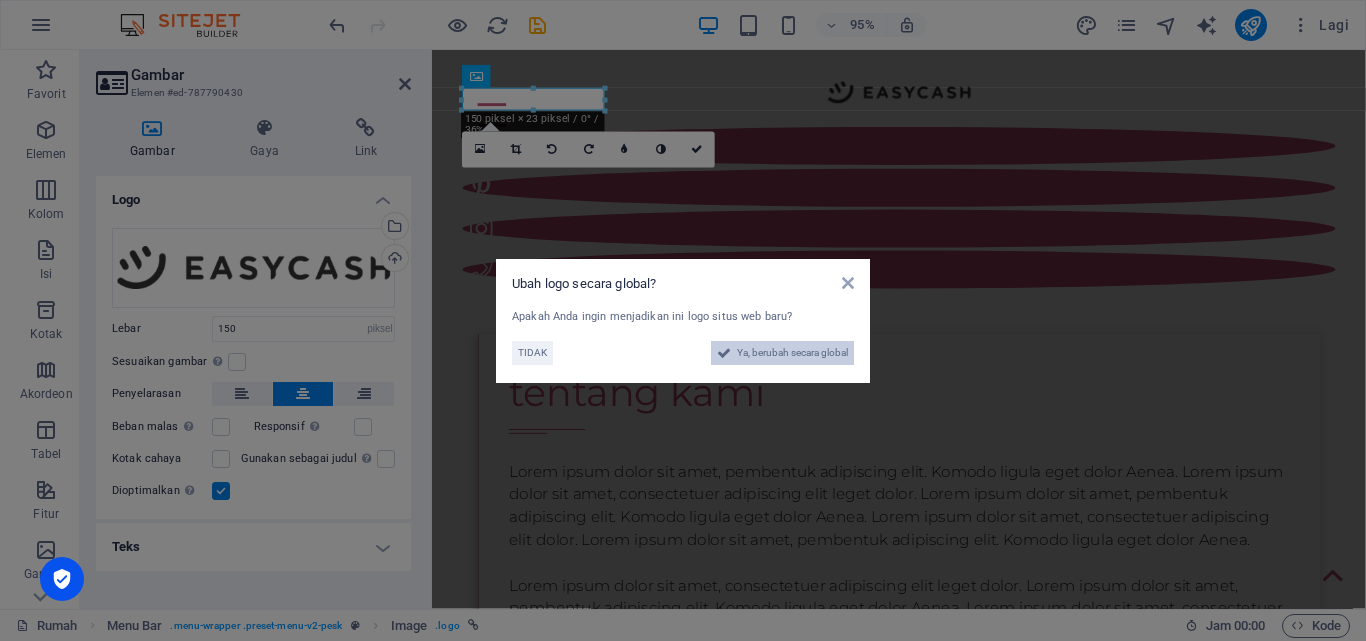 click on "Ya, berubah secara global" at bounding box center (792, 352) 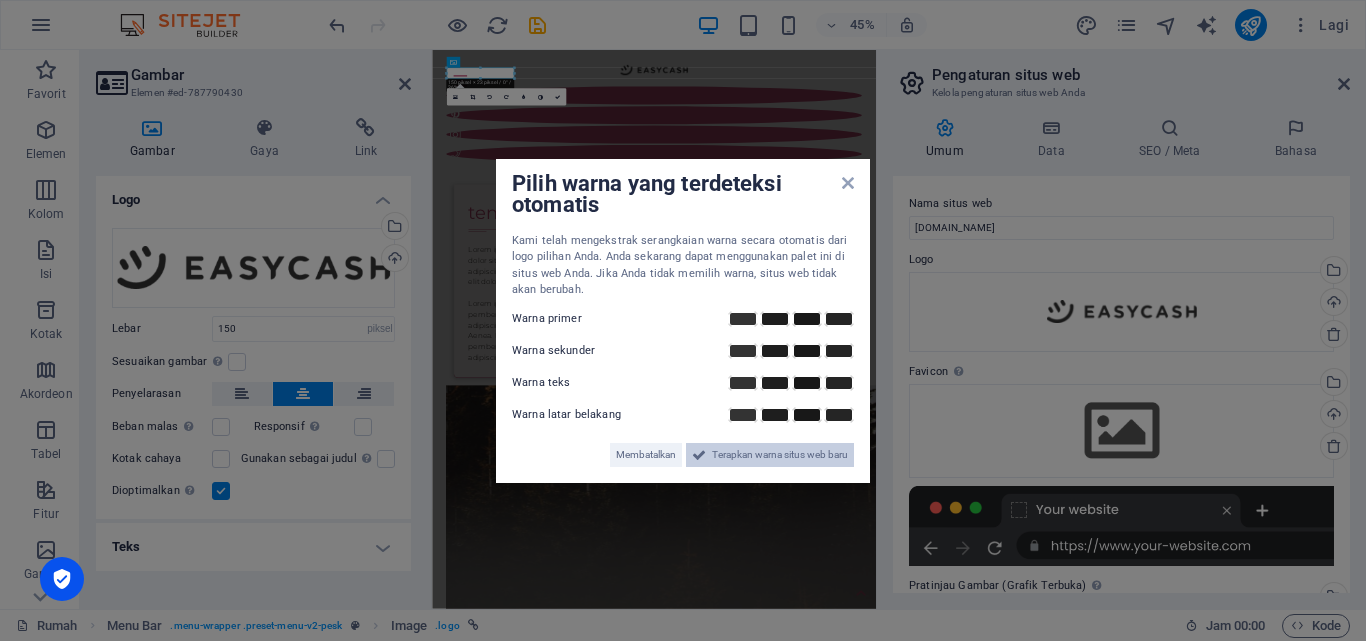 drag, startPoint x: 824, startPoint y: 815, endPoint x: 792, endPoint y: 454, distance: 362.4155 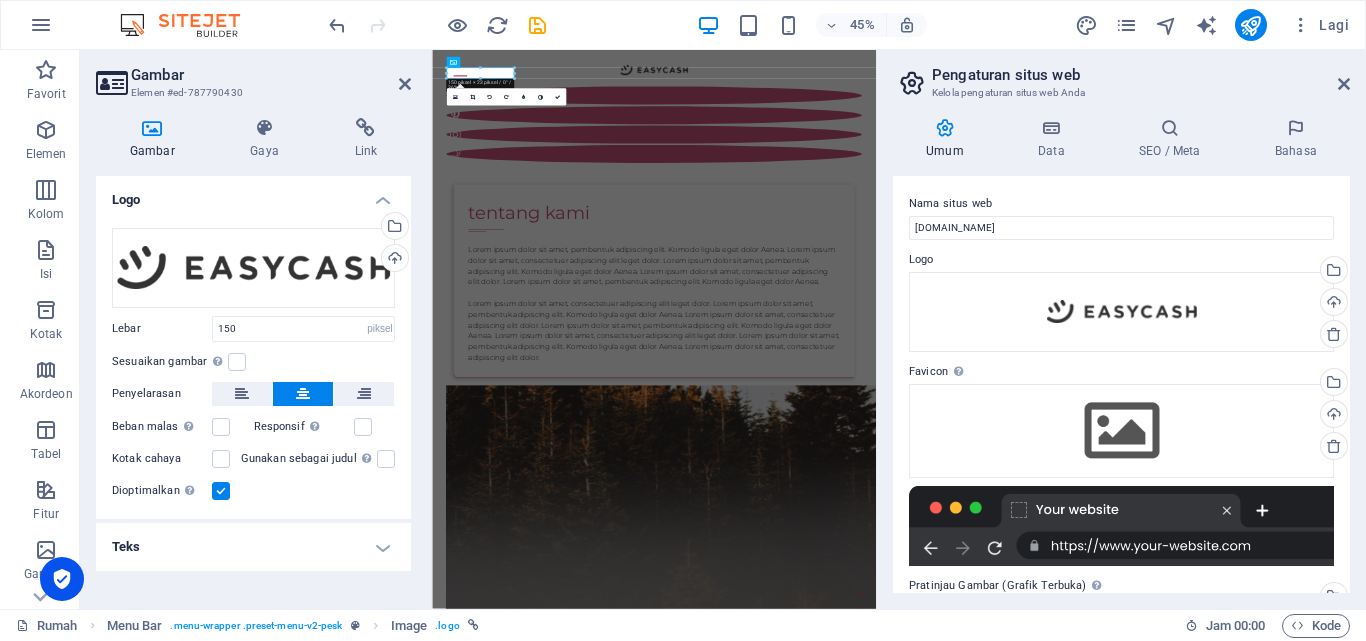 click at bounding box center (957, 1416) 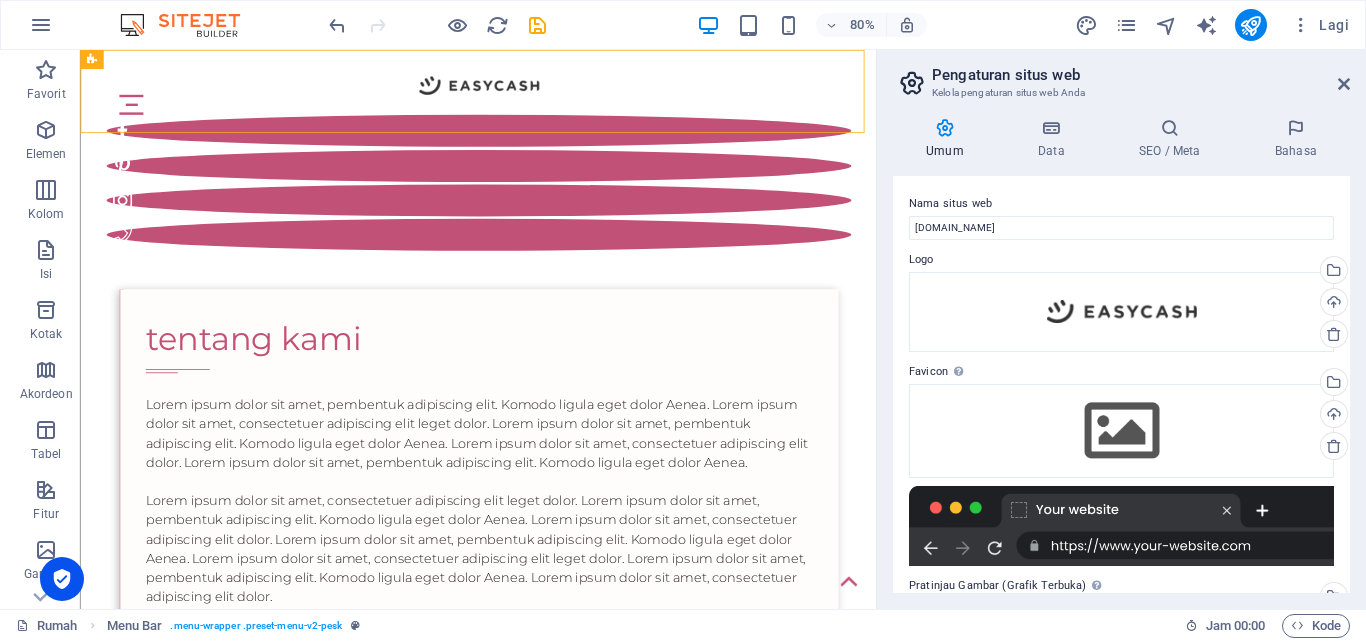 drag, startPoint x: 1008, startPoint y: 153, endPoint x: 1087, endPoint y: 171, distance: 81.02469 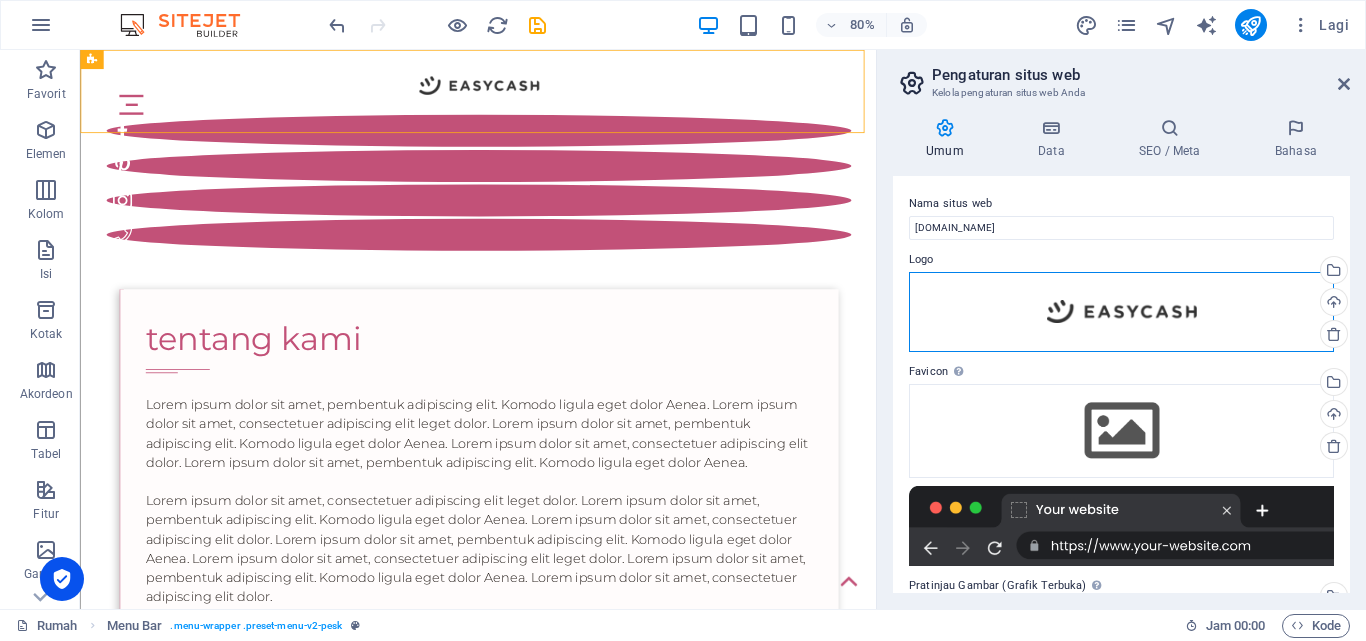 drag, startPoint x: 1018, startPoint y: 292, endPoint x: 956, endPoint y: 335, distance: 75.45197 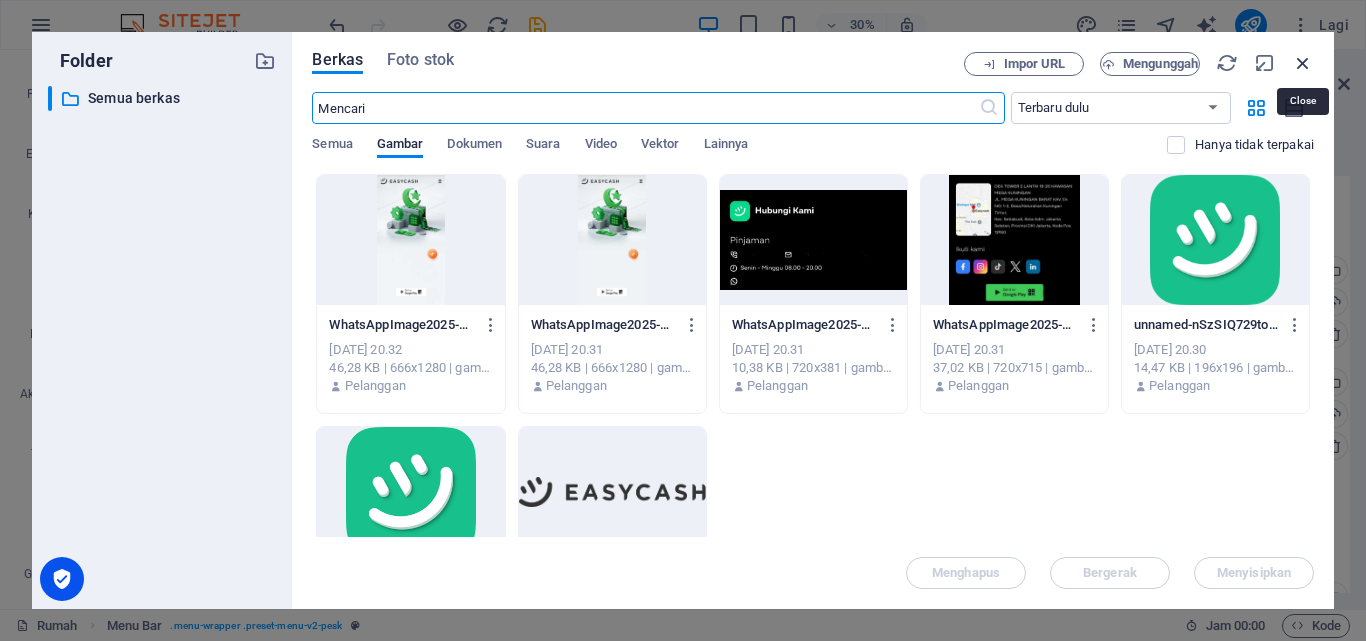 click at bounding box center (1303, 63) 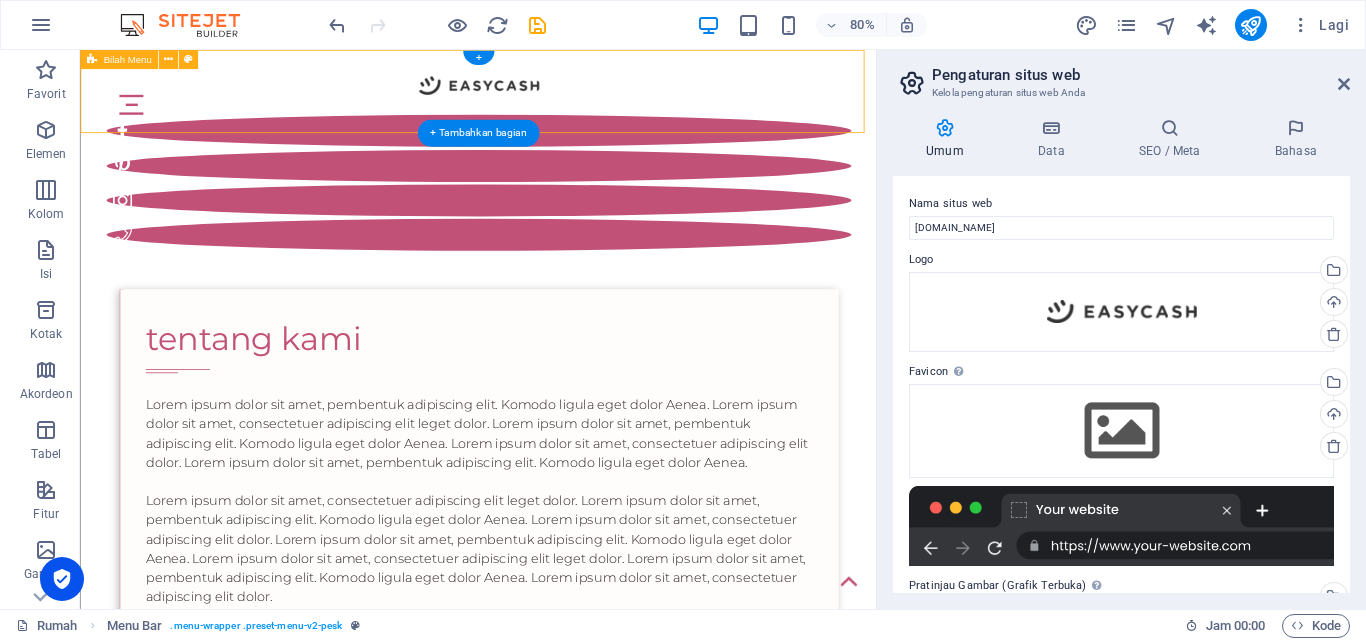click on "Rumah Tentang Kami Foto bulan ini Terbaik Dari potret Berita Ruang [PERSON_NAME] Arsip" at bounding box center (577, 191) 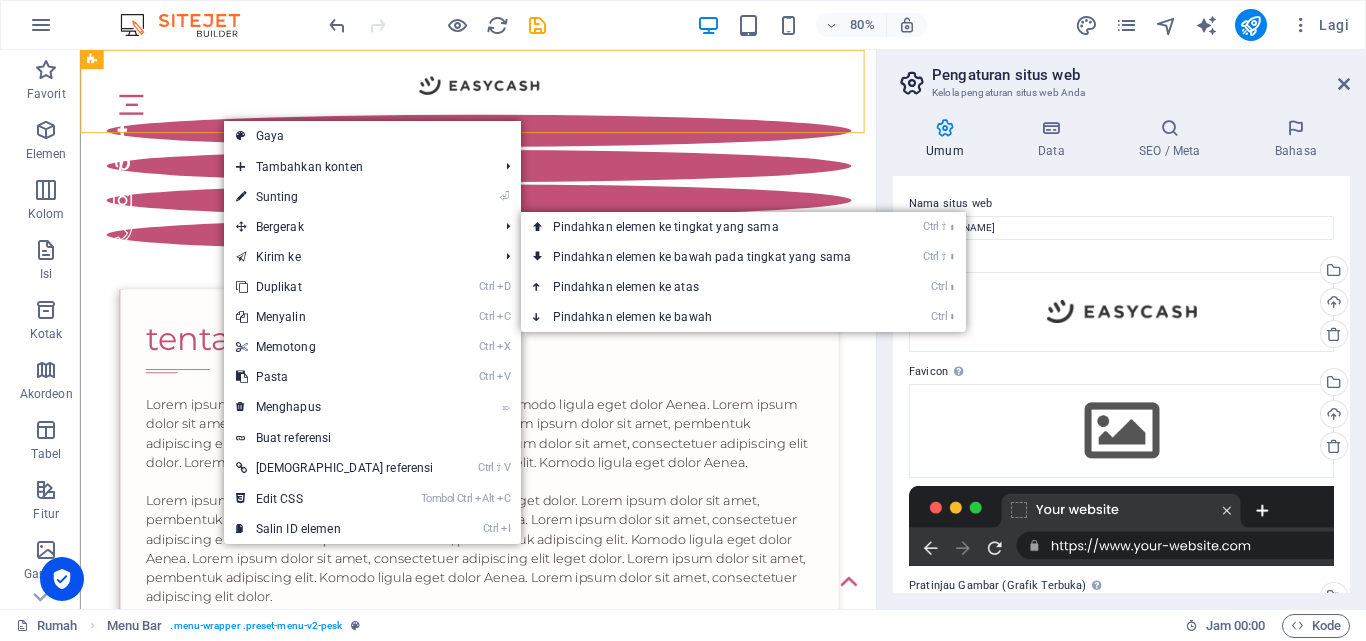 click on "Sunting" at bounding box center (277, 197) 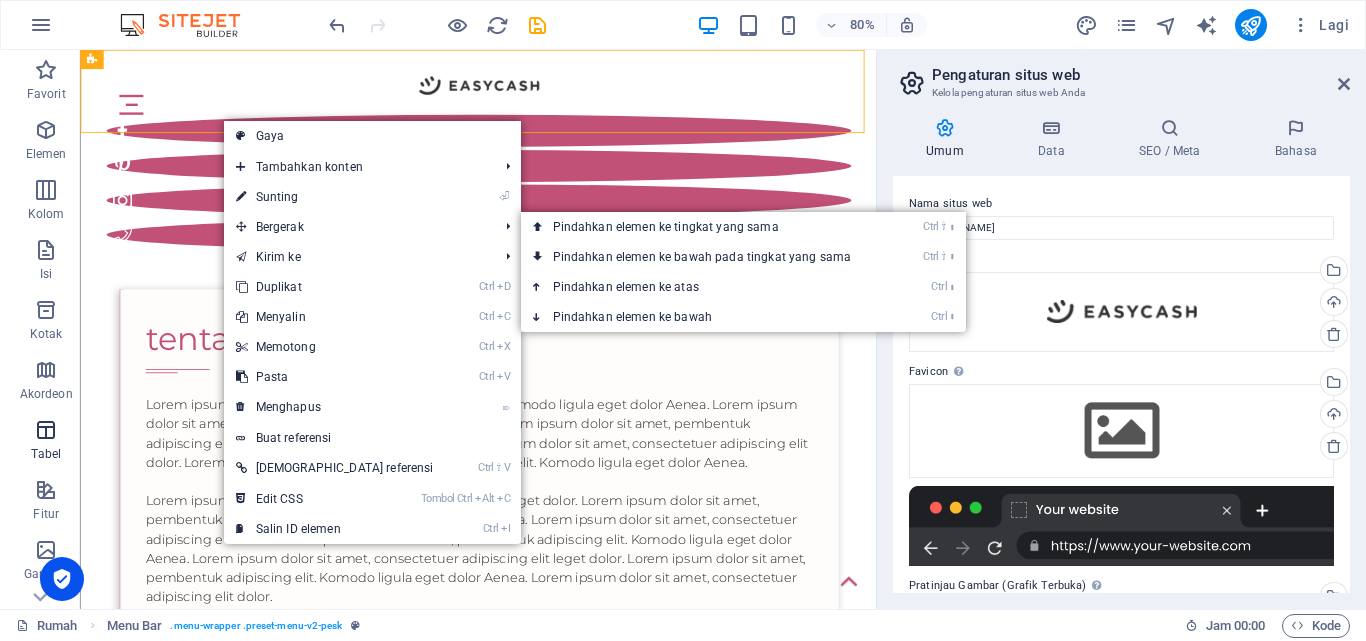 select on "header" 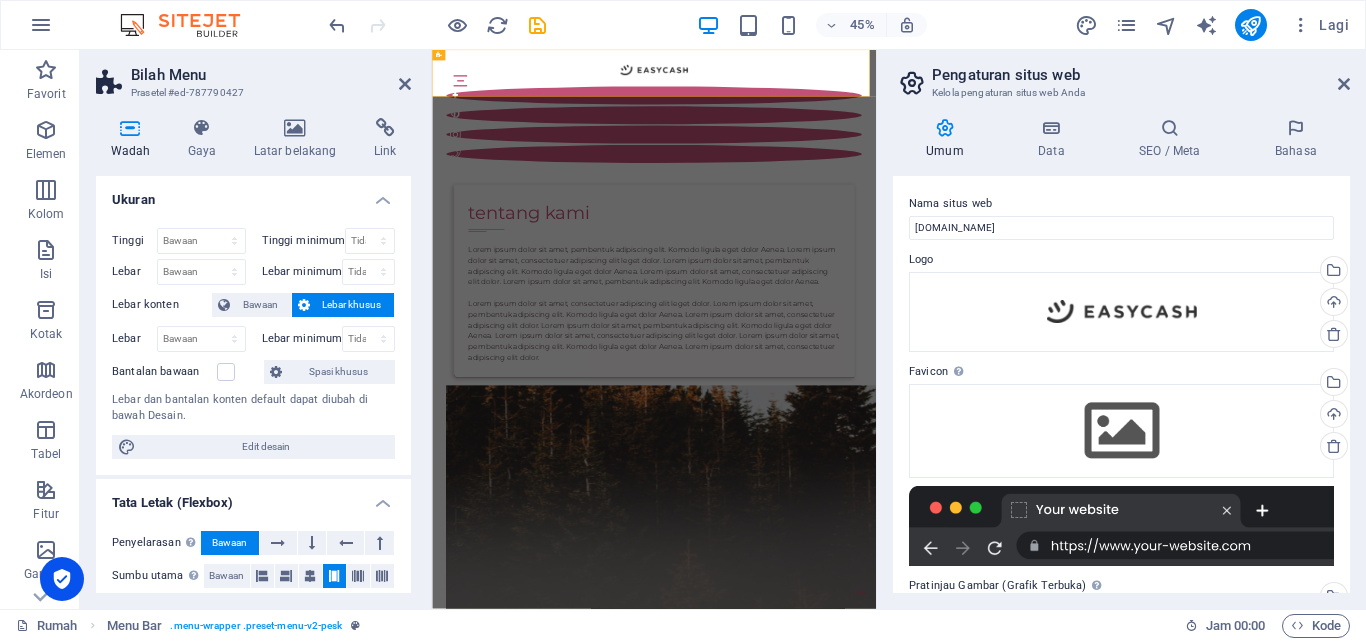scroll, scrollTop: 100, scrollLeft: 0, axis: vertical 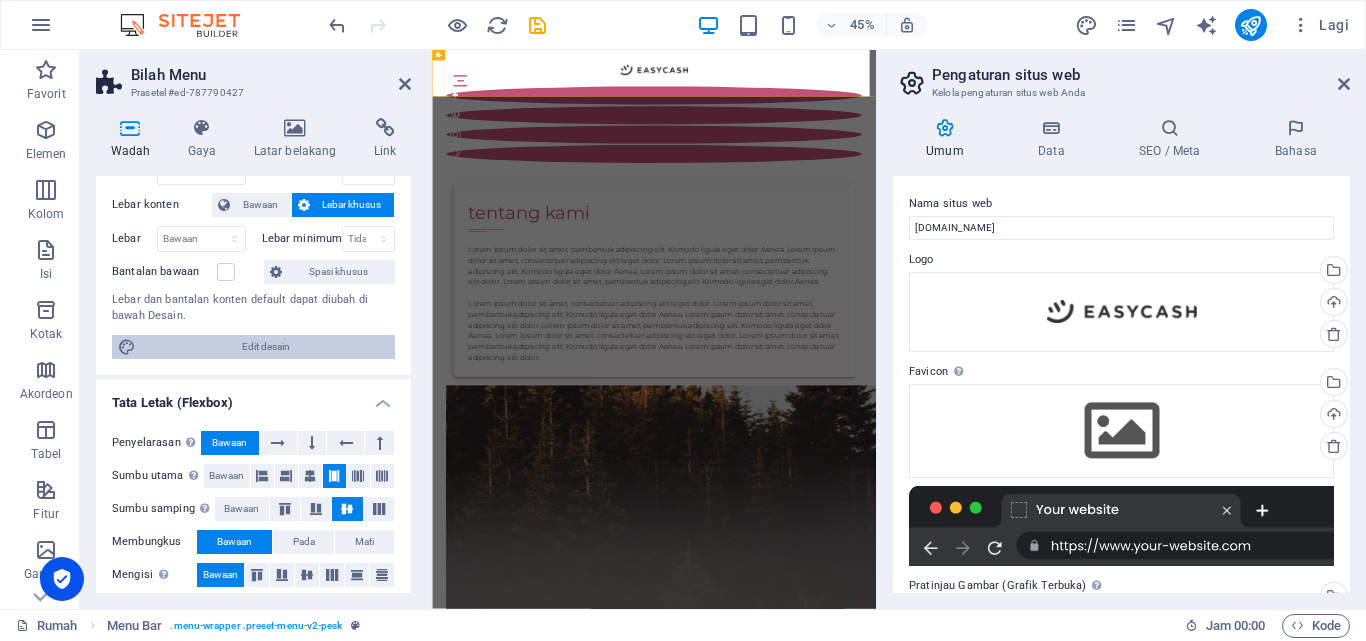 click on "Edit desain" at bounding box center [266, 346] 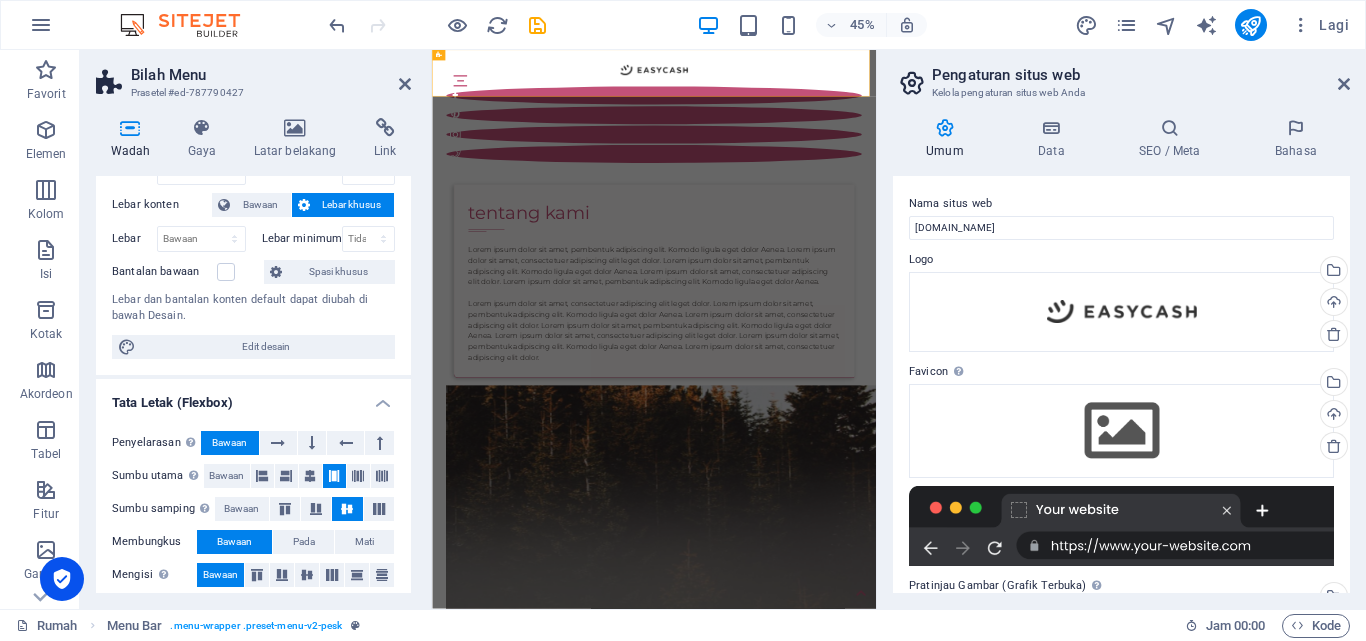 select on "px" 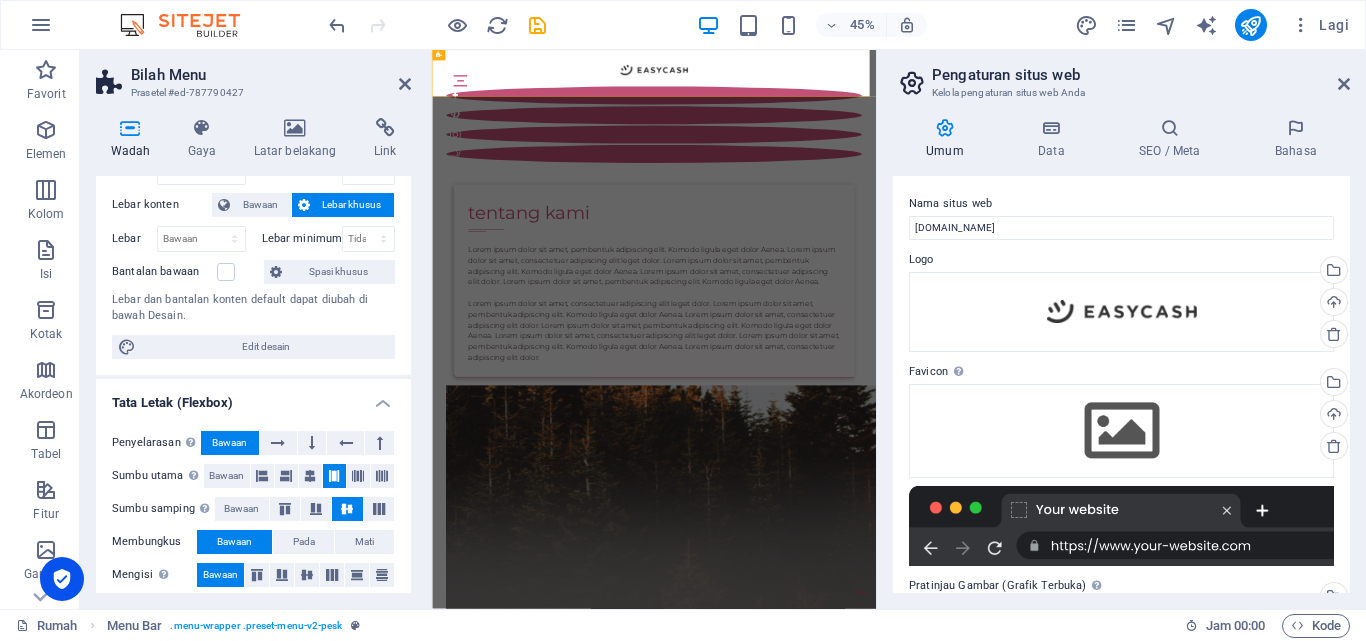 select on "300" 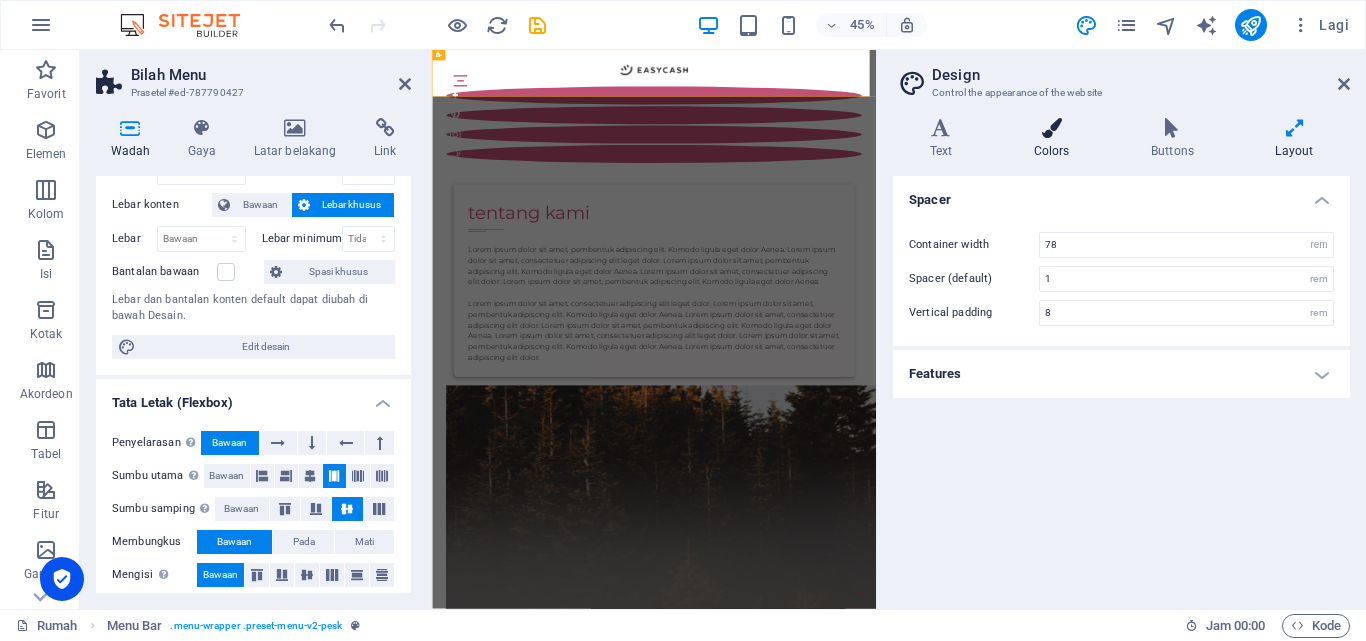 click on "Colors" at bounding box center [1055, 139] 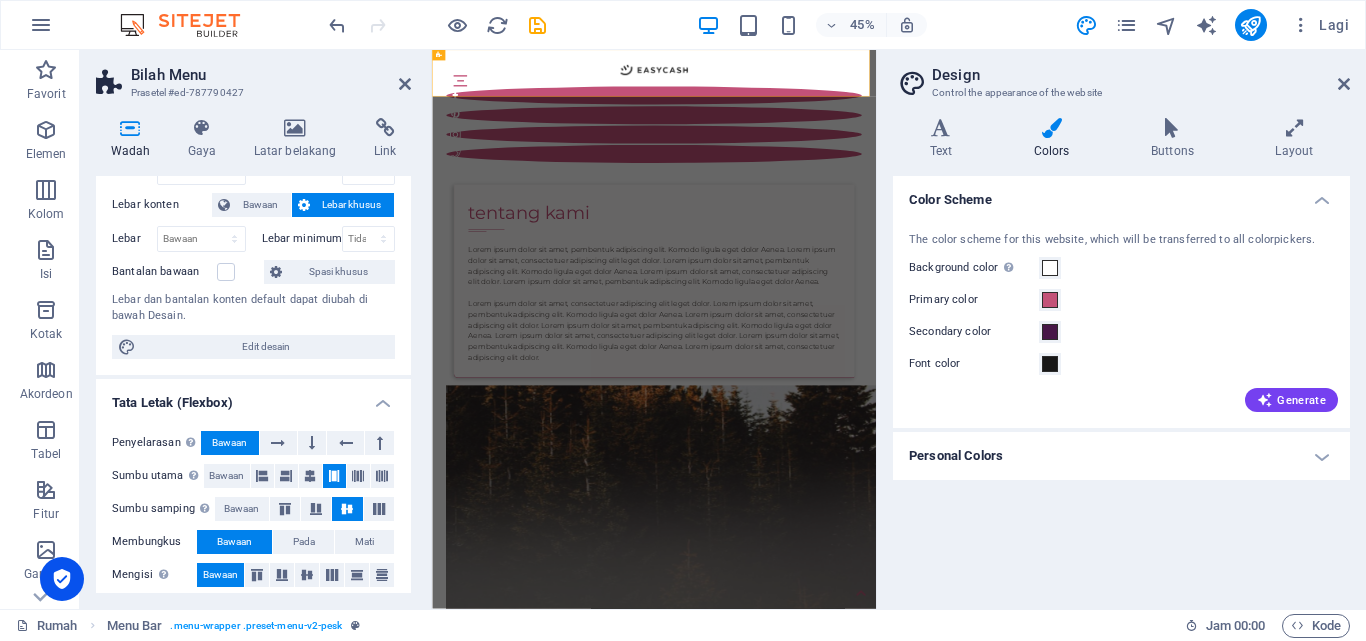 scroll, scrollTop: 200, scrollLeft: 0, axis: vertical 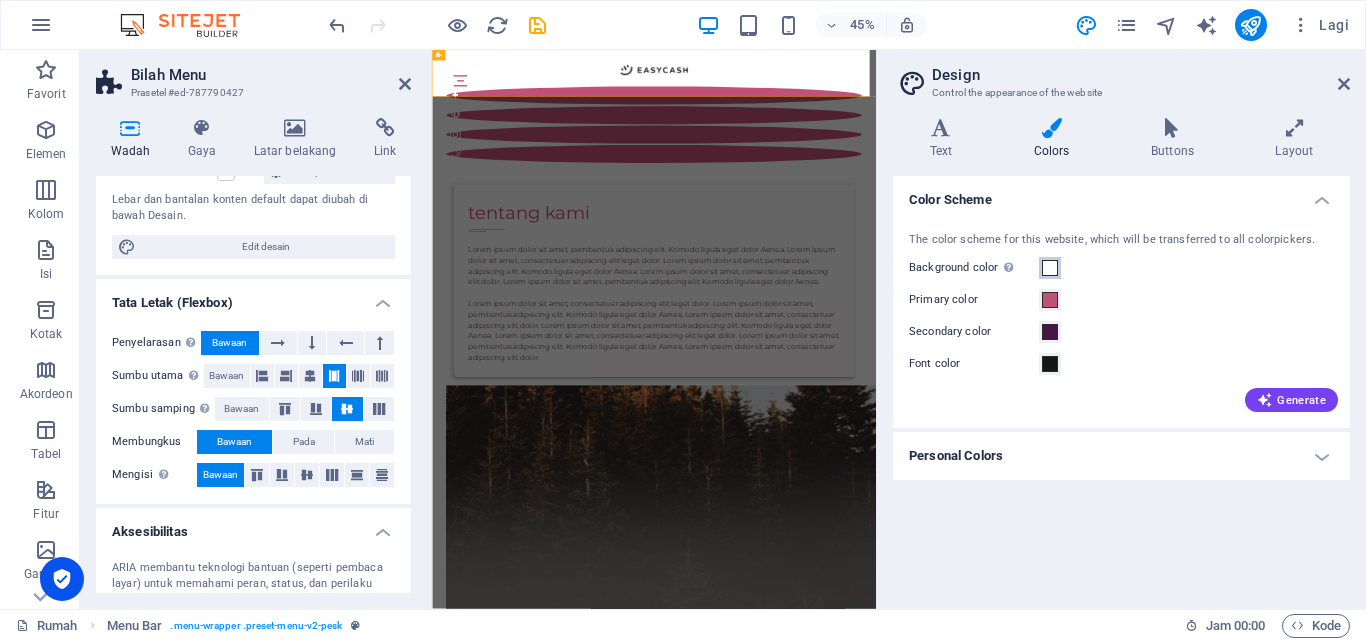 click at bounding box center (1050, 268) 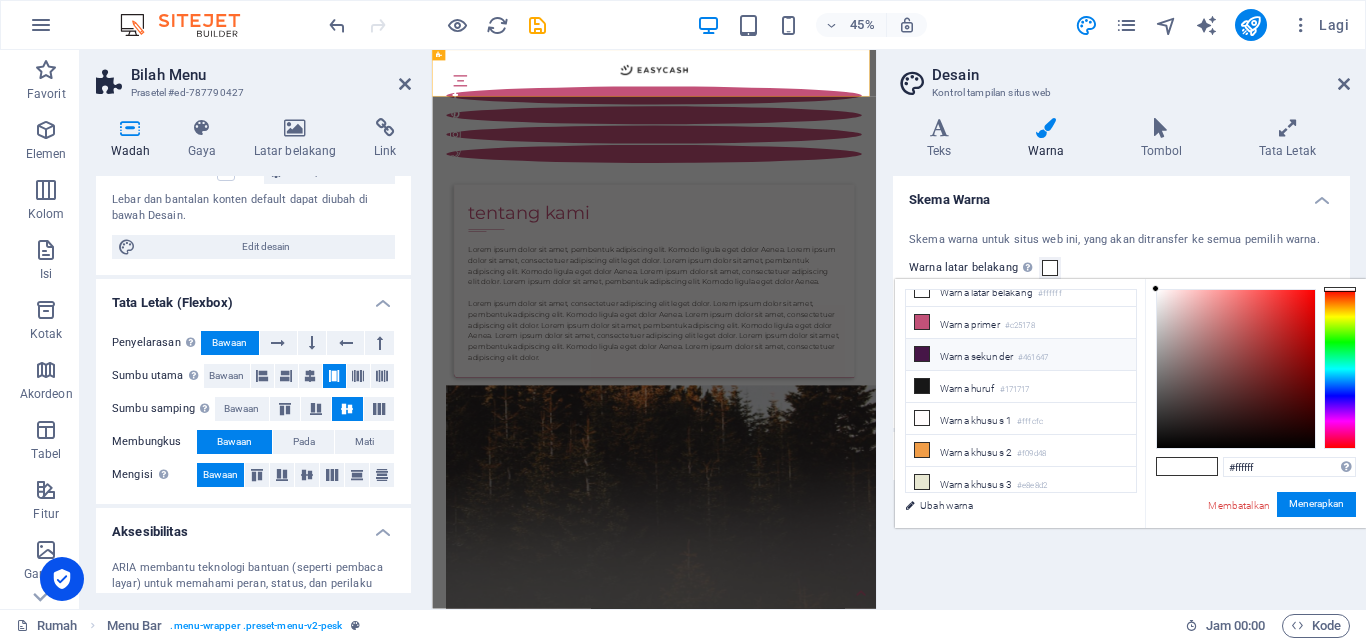 scroll, scrollTop: 0, scrollLeft: 0, axis: both 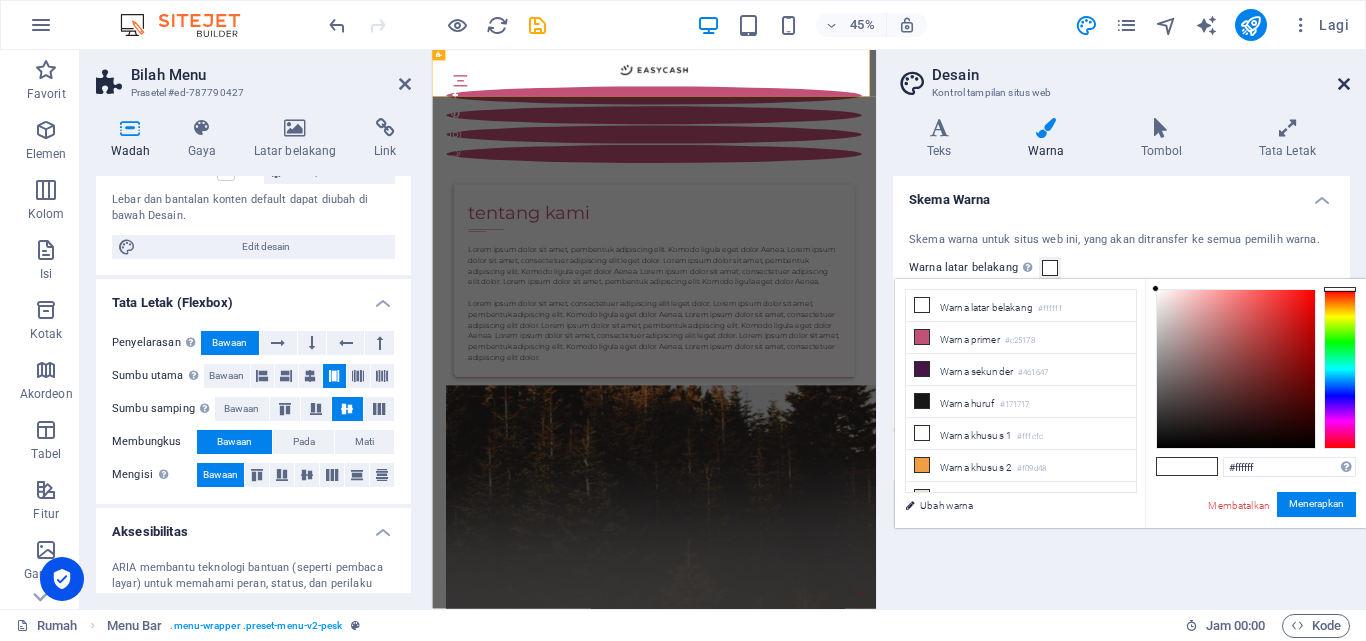 drag, startPoint x: 1343, startPoint y: 80, endPoint x: 942, endPoint y: 33, distance: 403.74496 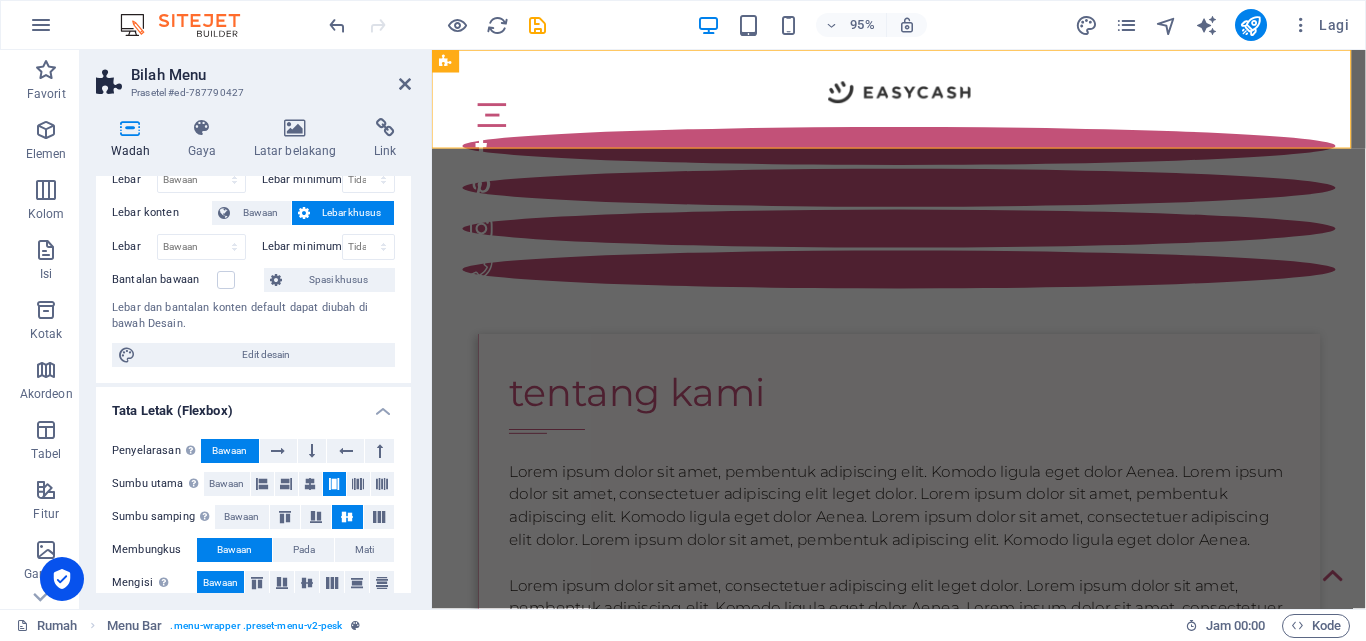 scroll, scrollTop: 0, scrollLeft: 0, axis: both 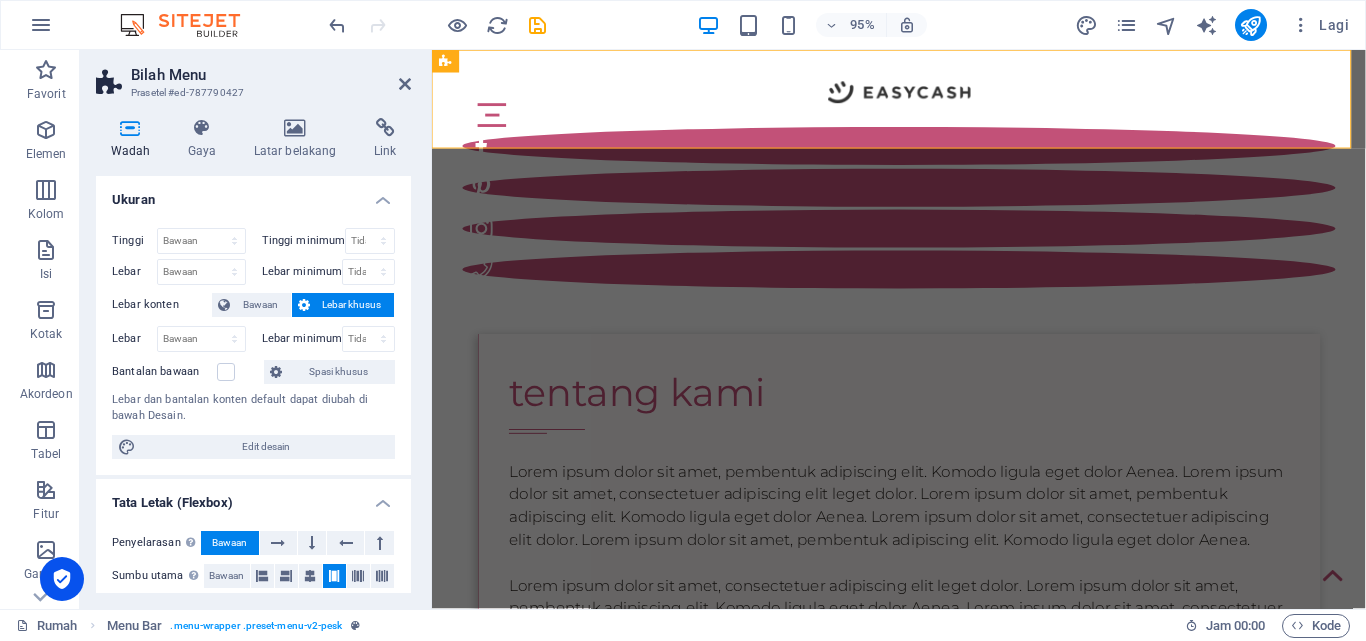 click on "Bilah Menu Prasetel #ed-787790427" at bounding box center [253, 76] 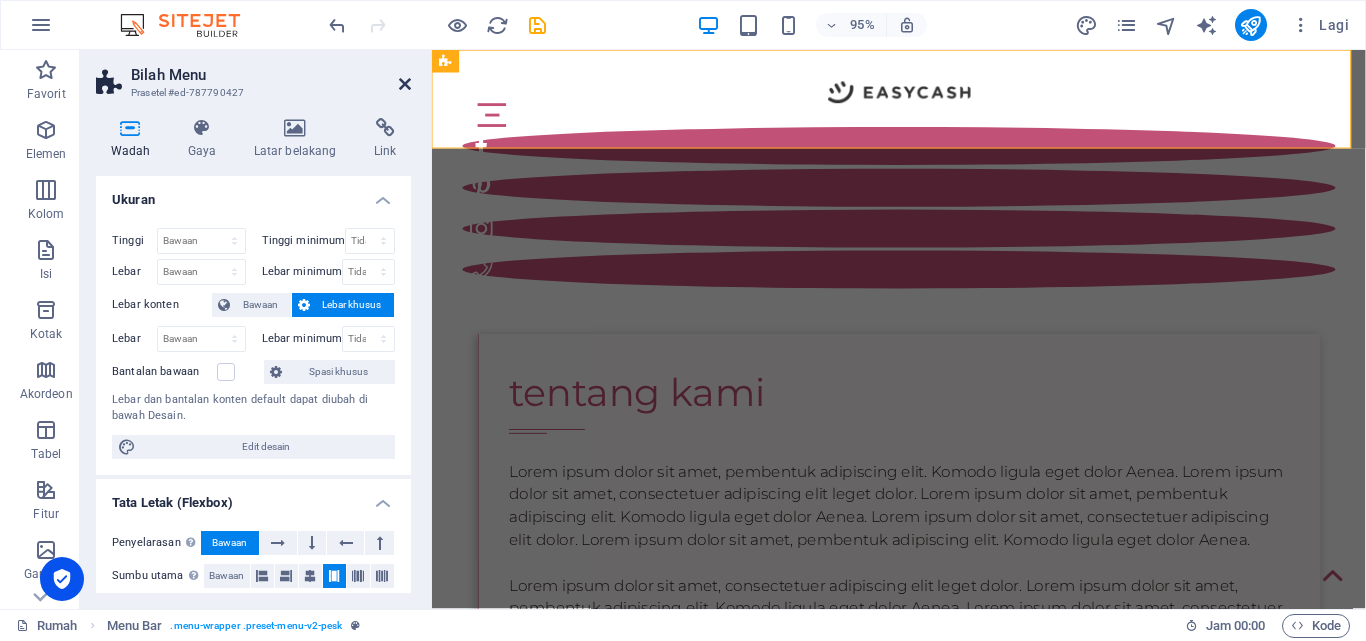 click at bounding box center (405, 84) 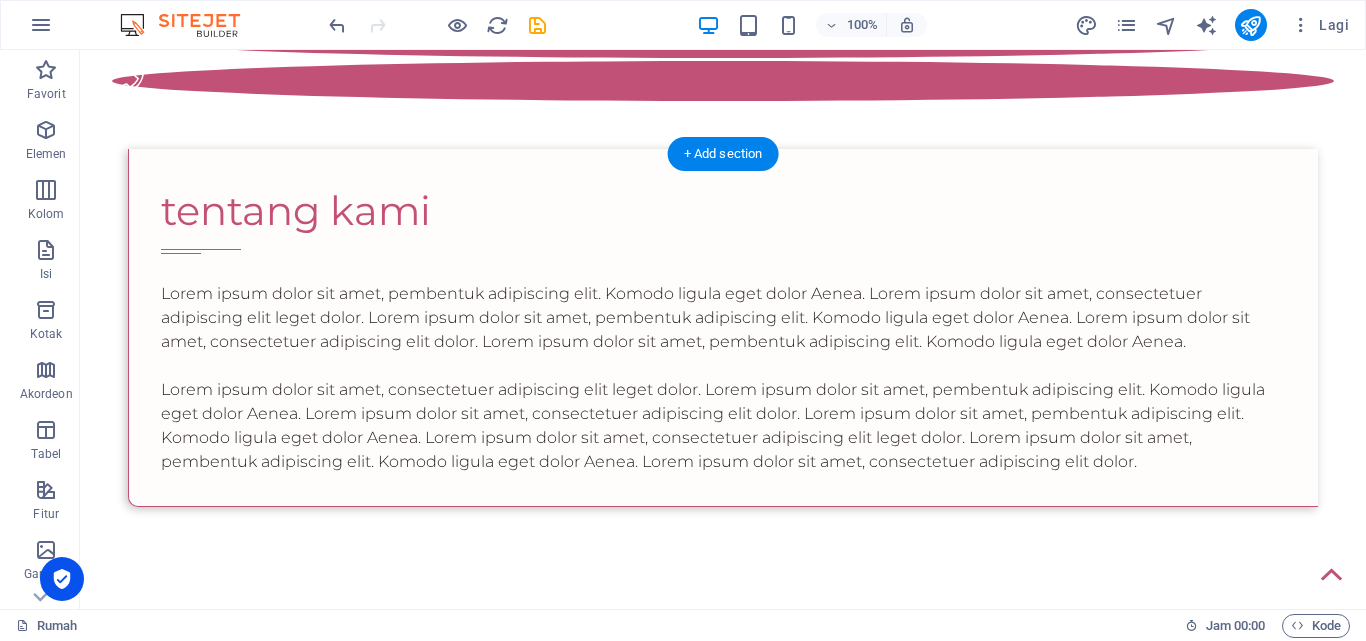 scroll, scrollTop: 0, scrollLeft: 0, axis: both 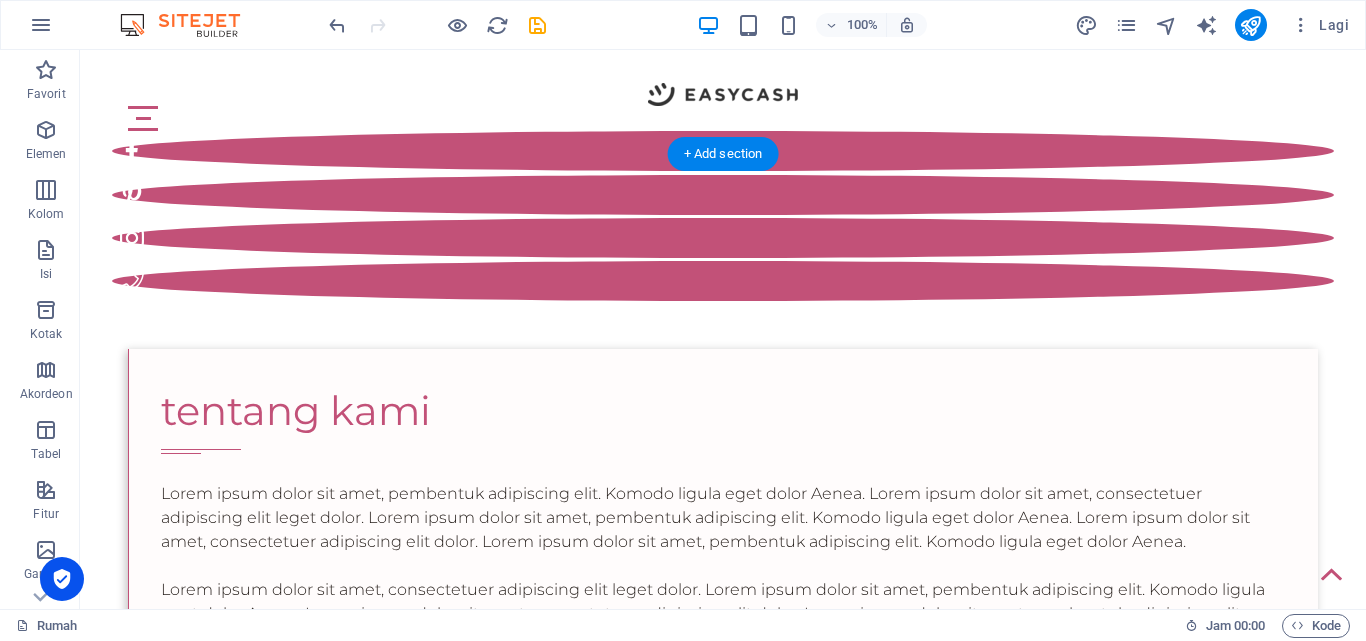 click at bounding box center (723, 950) 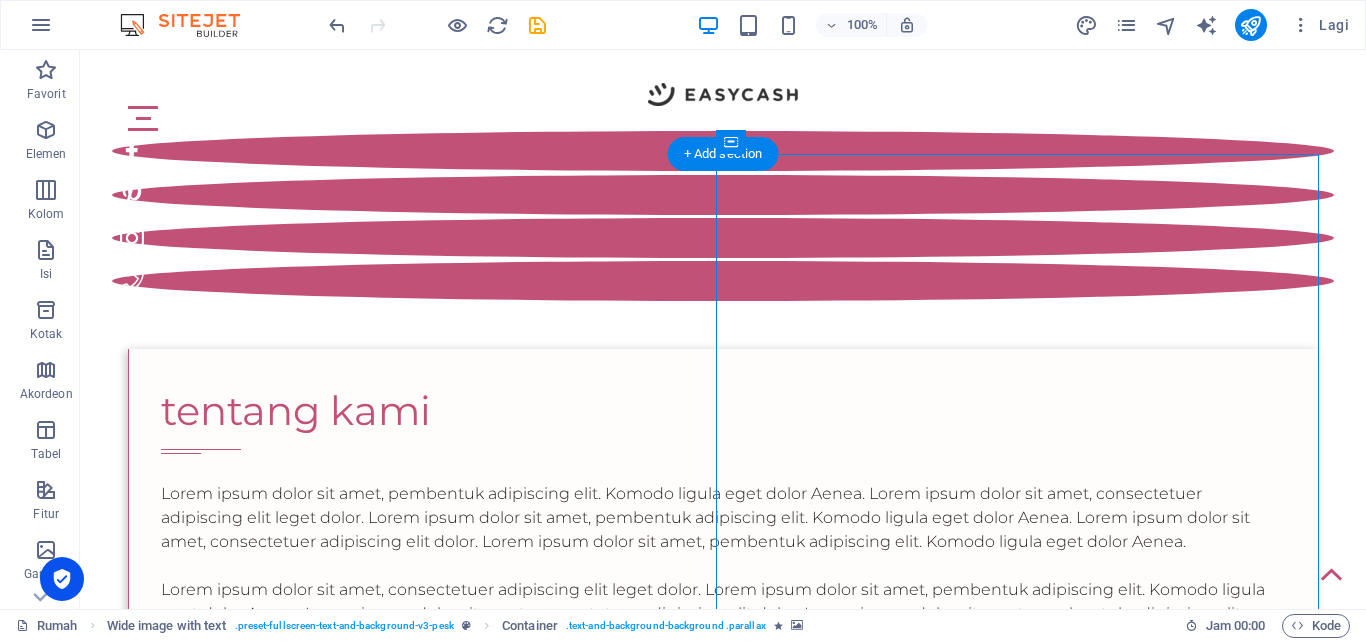 click at bounding box center (723, 950) 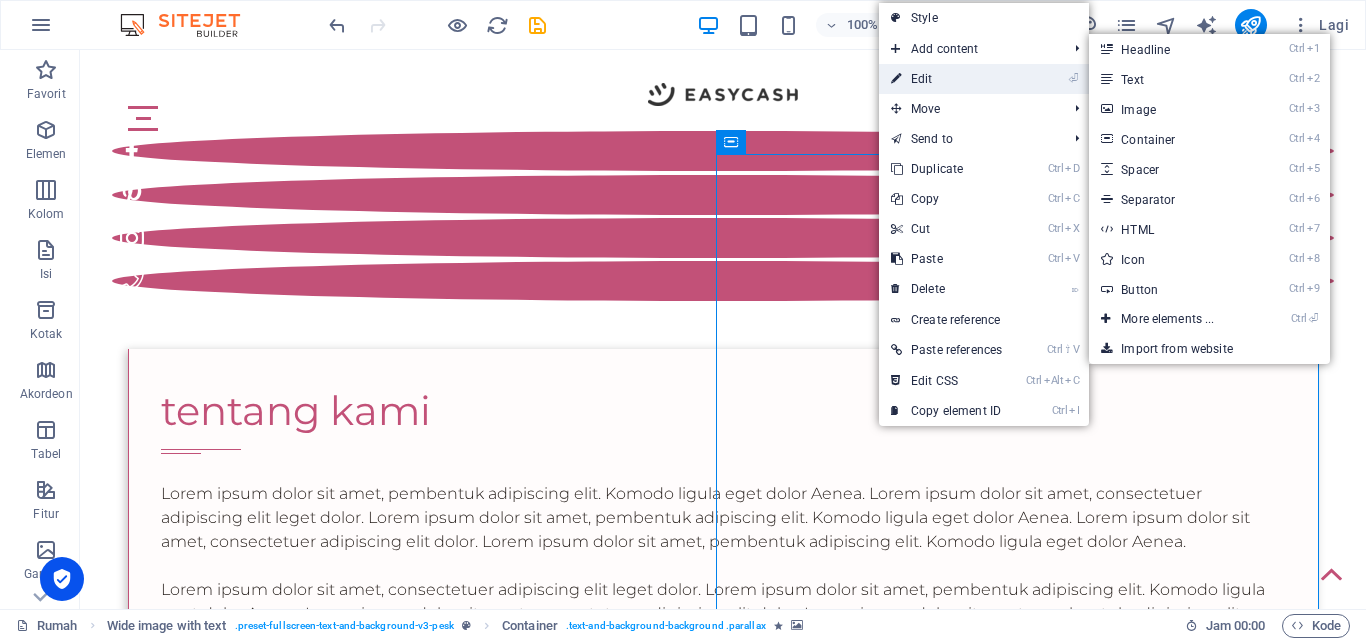 click on "⏎  Edit" at bounding box center [946, 79] 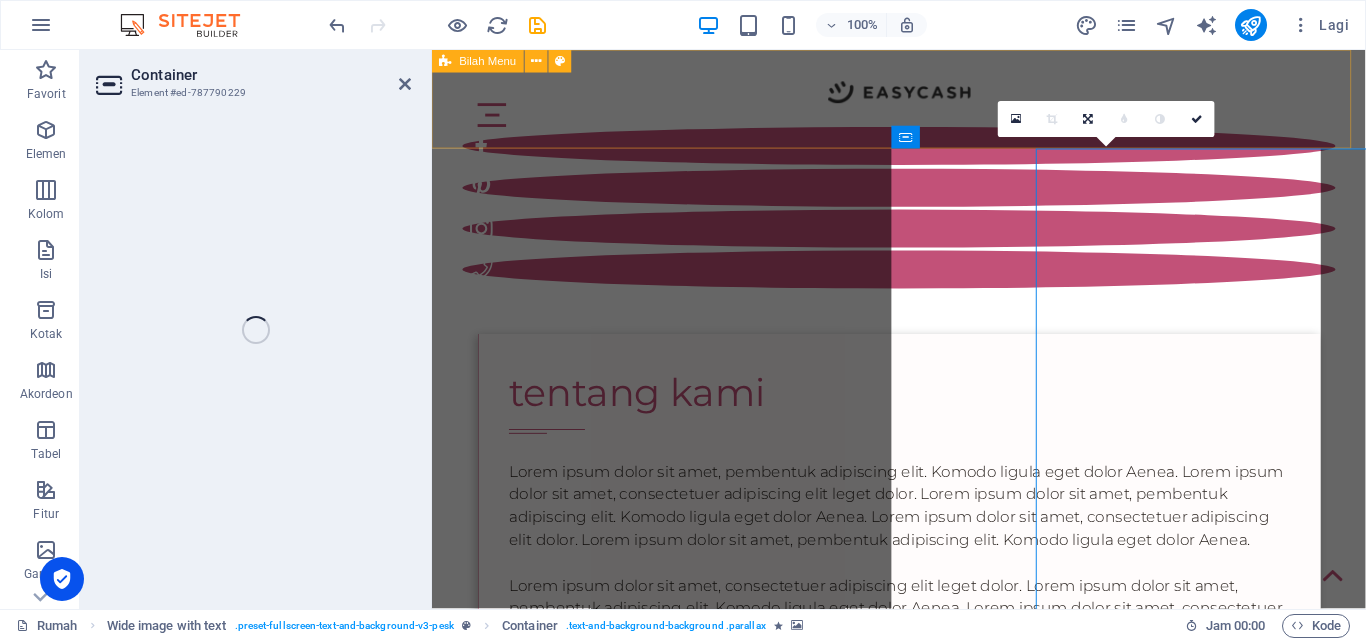 select on "px" 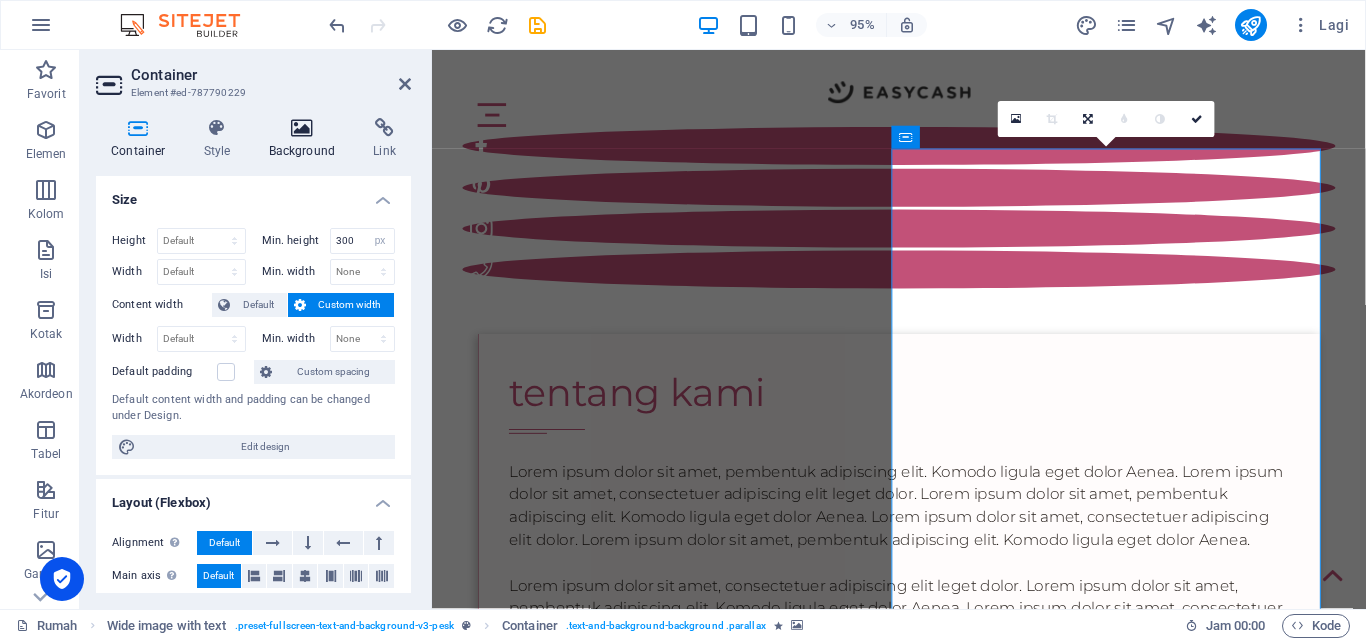 click on "Background" at bounding box center [306, 139] 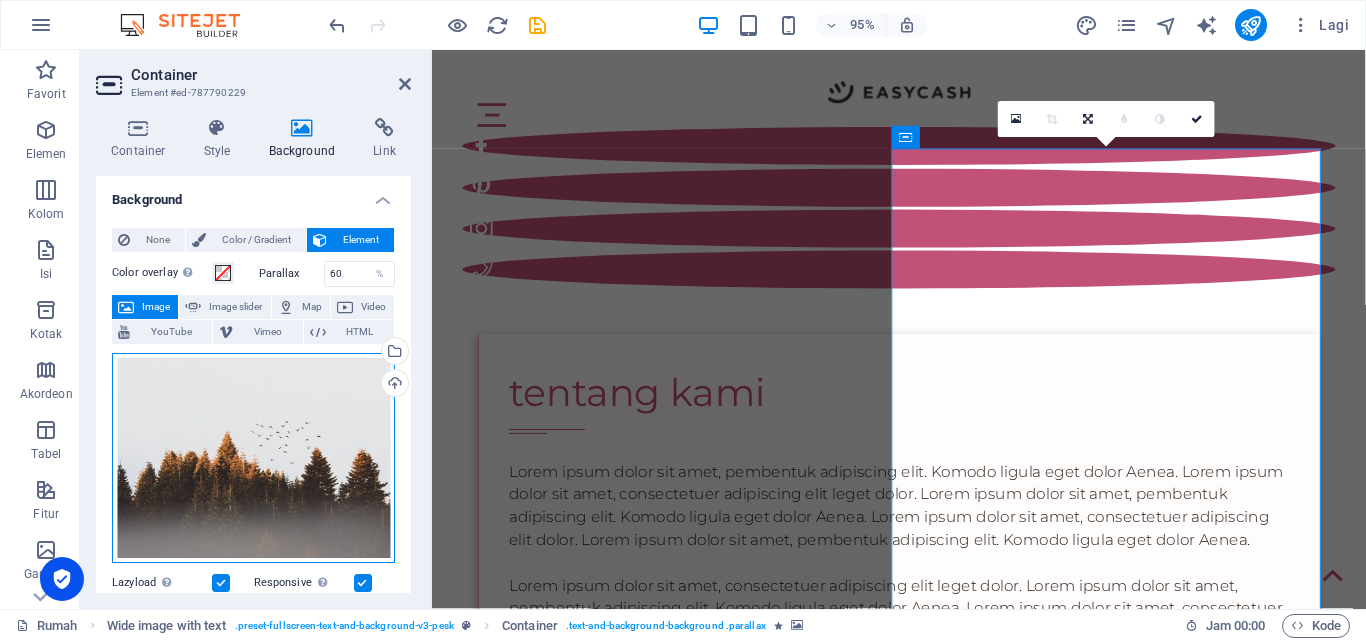 click on "Drag files here, click to choose files or select files from Files or our free stock photos & videos" at bounding box center [253, 458] 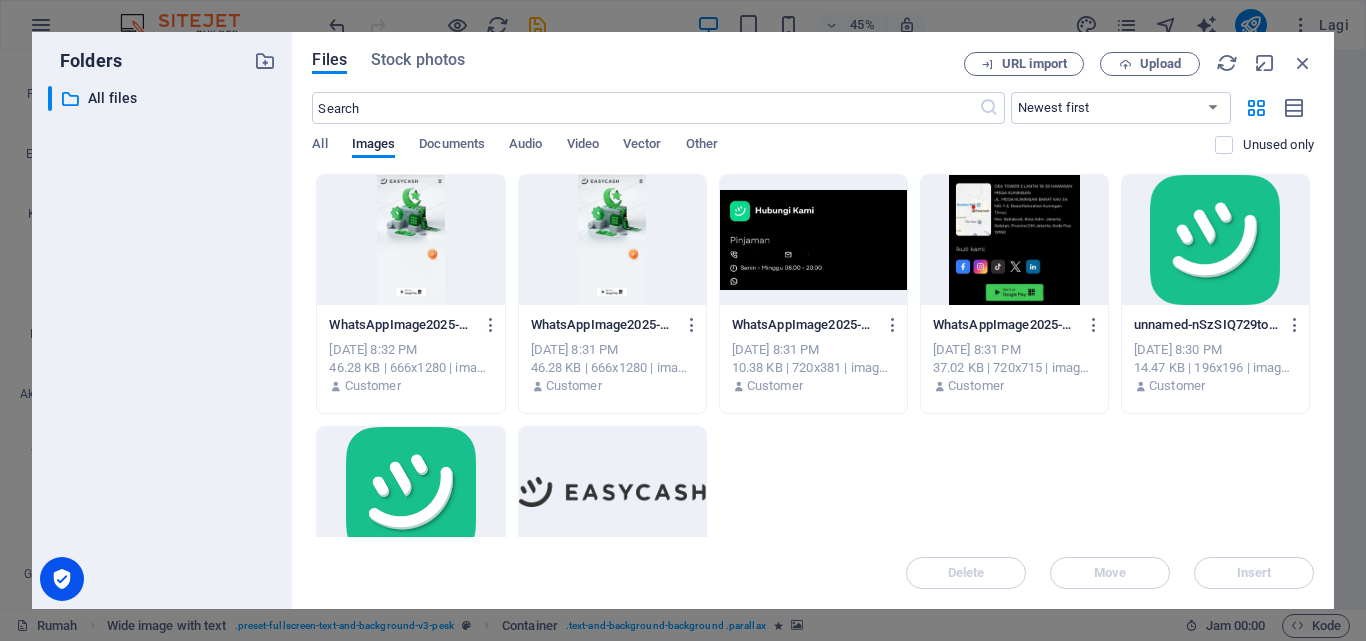 click at bounding box center [410, 240] 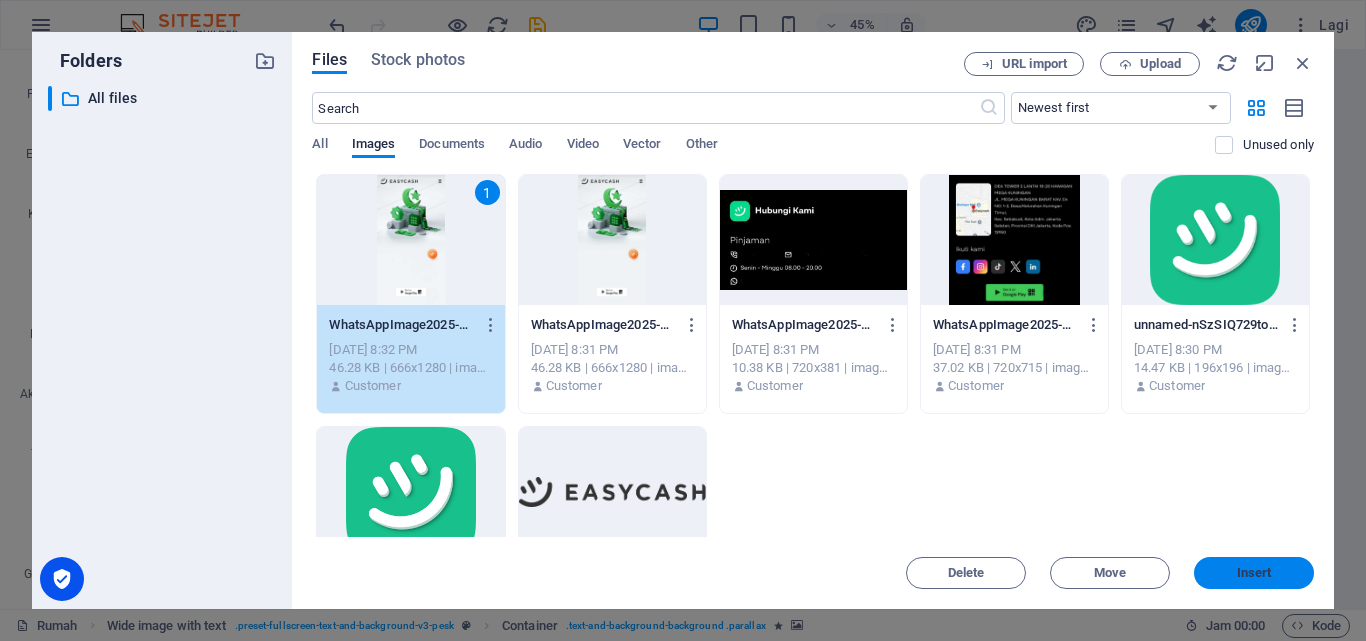 click on "Insert" at bounding box center (1254, 573) 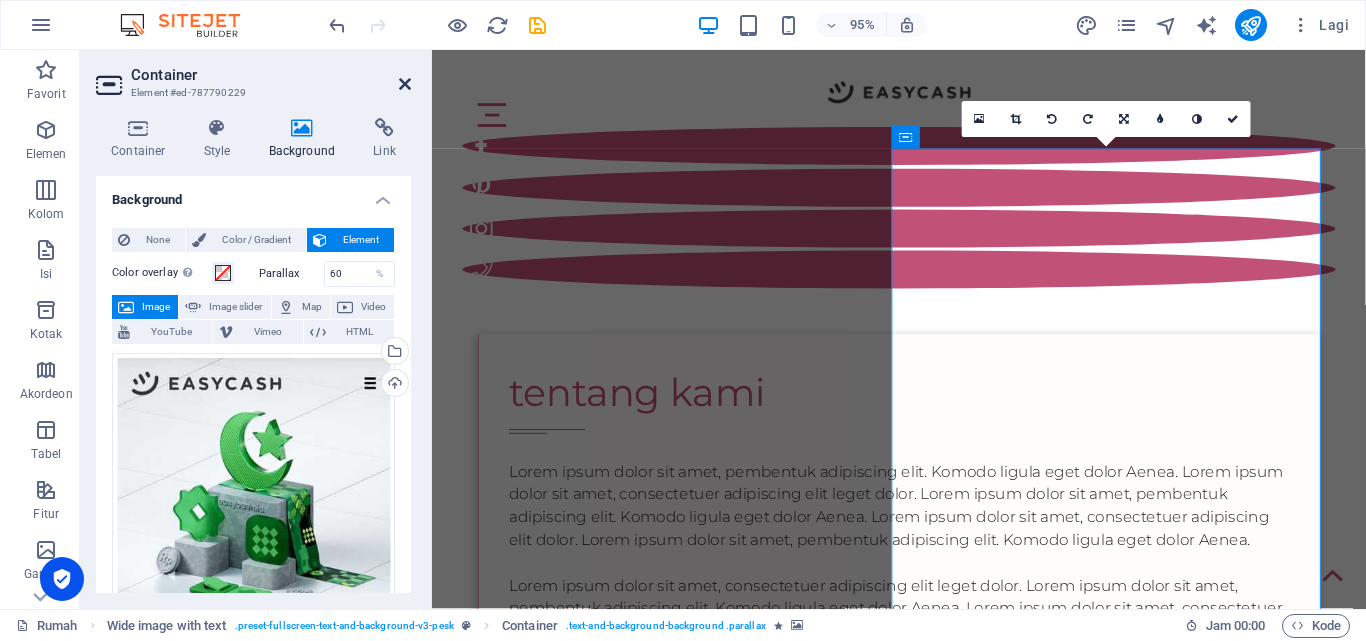 click at bounding box center [405, 84] 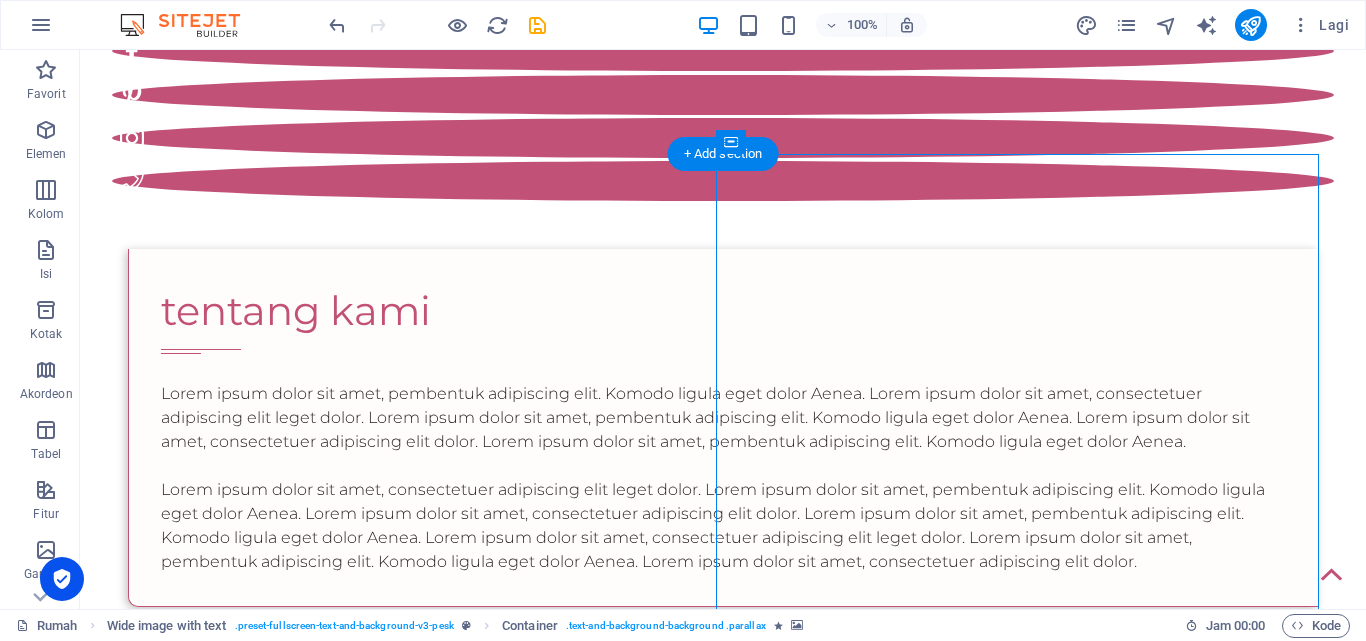 scroll, scrollTop: 0, scrollLeft: 0, axis: both 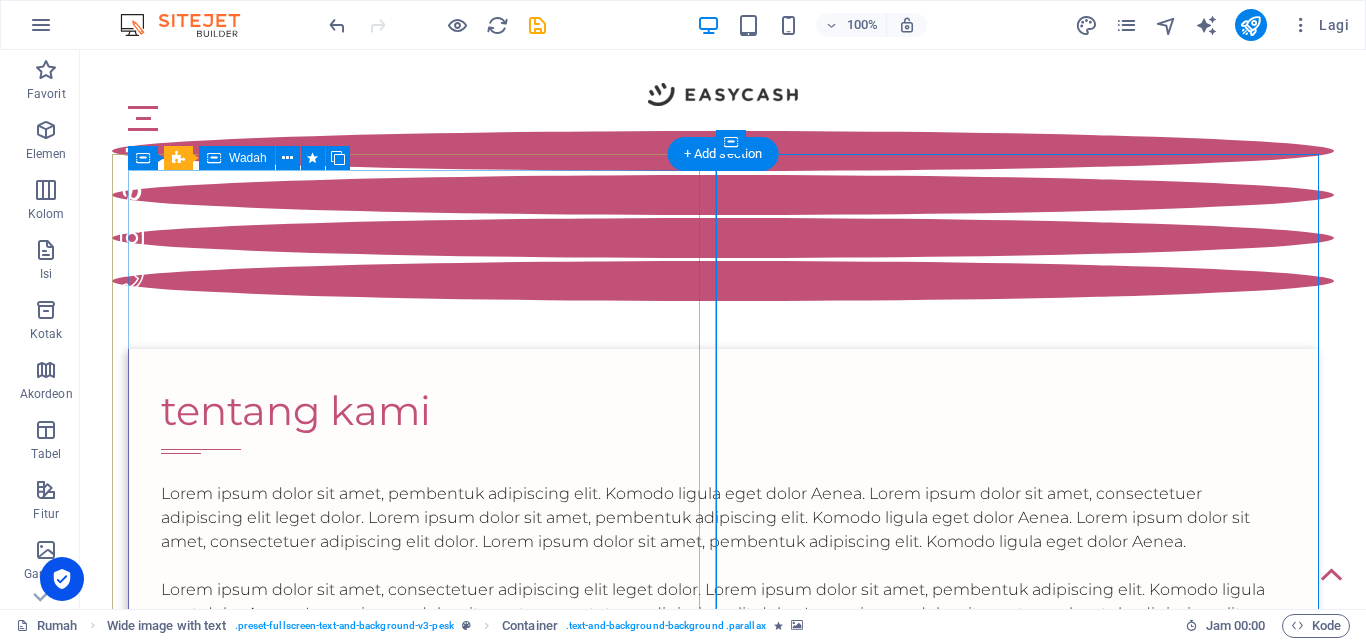 click on "tentang kami Lorem ipsum dolor sit amet, pembentuk adipiscing elit. Komodo ligula eget dolor Aenea. Lorem ipsum dolor sit amet, consectetuer adipiscing elit leget dolor. Lorem ipsum dolor sit amet, pembentuk adipiscing elit. Komodo ligula eget dolor Aenea. Lorem ipsum dolor sit amet, consectetuer adipiscing elit dolor. Lorem ipsum dolor sit amet, pembentuk adipiscing elit. Komodo ligula eget dolor Aenea.  Lorem ipsum dolor sit amet, consectetuer adipiscing elit leget dolor. Lorem ipsum dolor sit amet, pembentuk adipiscing elit. Komodo ligula eget dolor Aenea. Lorem ipsum dolor sit amet, consectetuer adipiscing elit dolor. Lorem ipsum dolor sit amet, pembentuk adipiscing elit. Komodo ligula eget dolor Aenea. Lorem ipsum dolor sit amet, consectetuer adipiscing elit leget dolor. Lorem ipsum dolor sit amet, pembentuk adipiscing elit. Komodo ligula eget dolor Aenea. Lorem ipsum dolor sit amet, consectetuer adipiscing elit dolor." at bounding box center [723, 528] 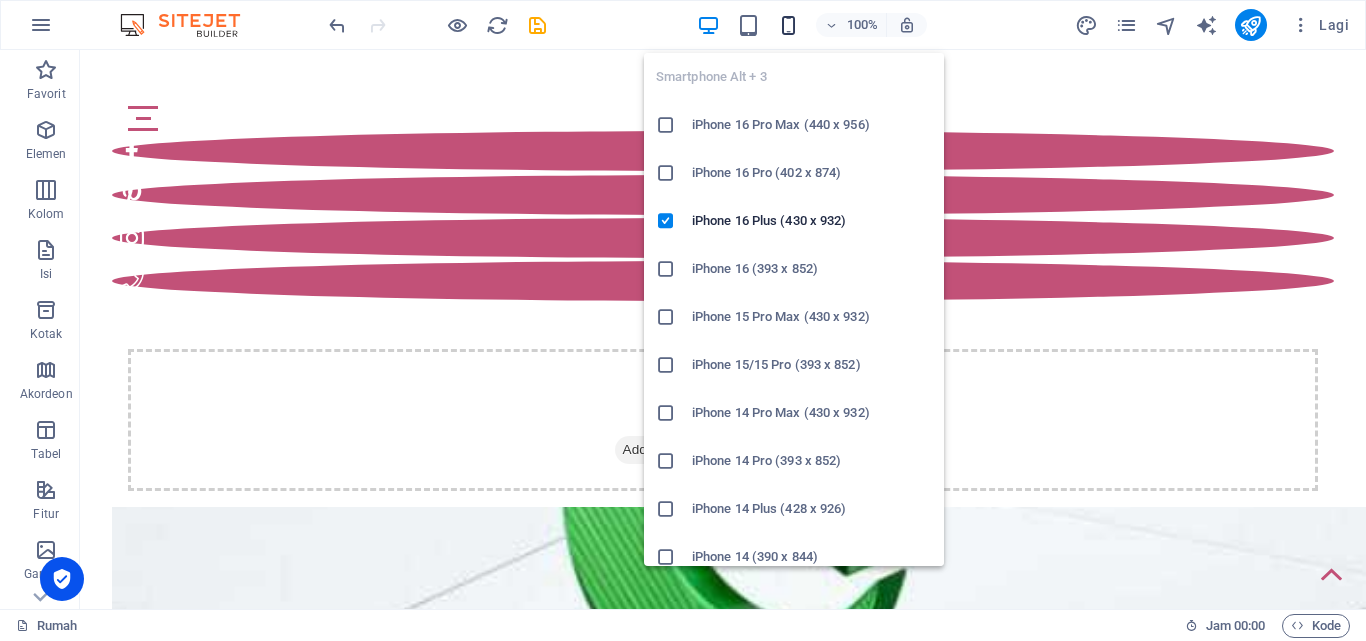 click at bounding box center (788, 25) 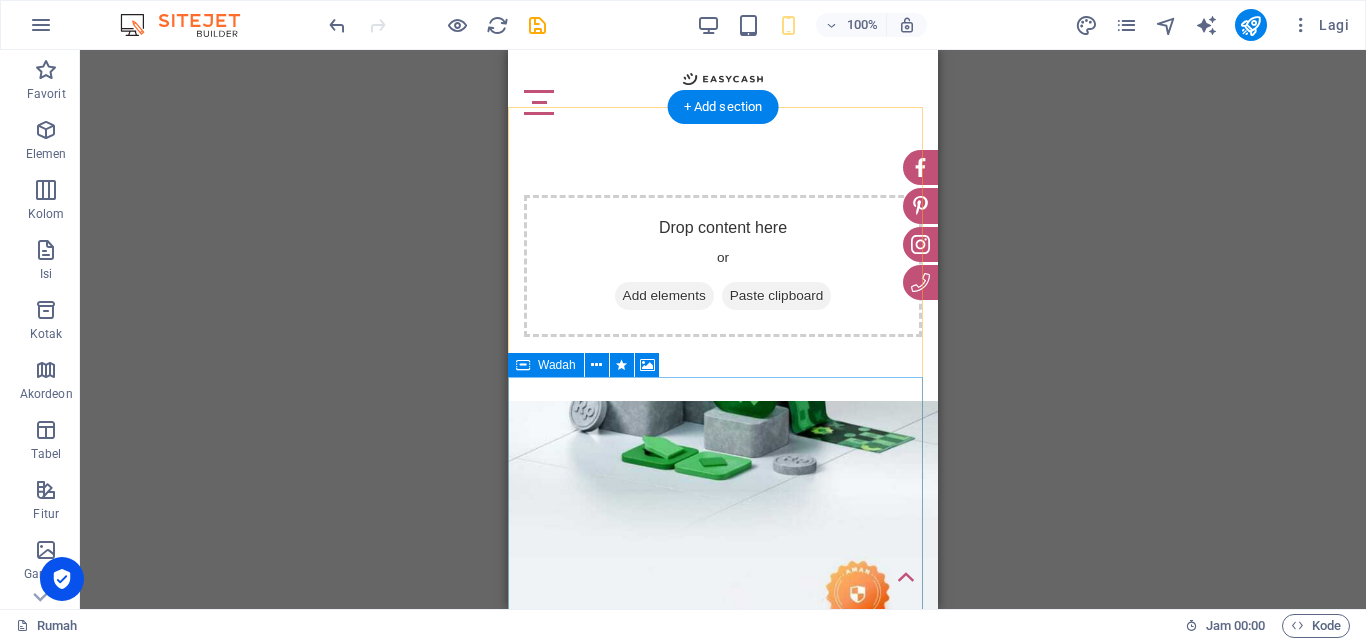 click on "Jatuhkan konten di sini atau  Tambahkan elemen  [PERSON_NAME] klip" at bounding box center [723, 928] 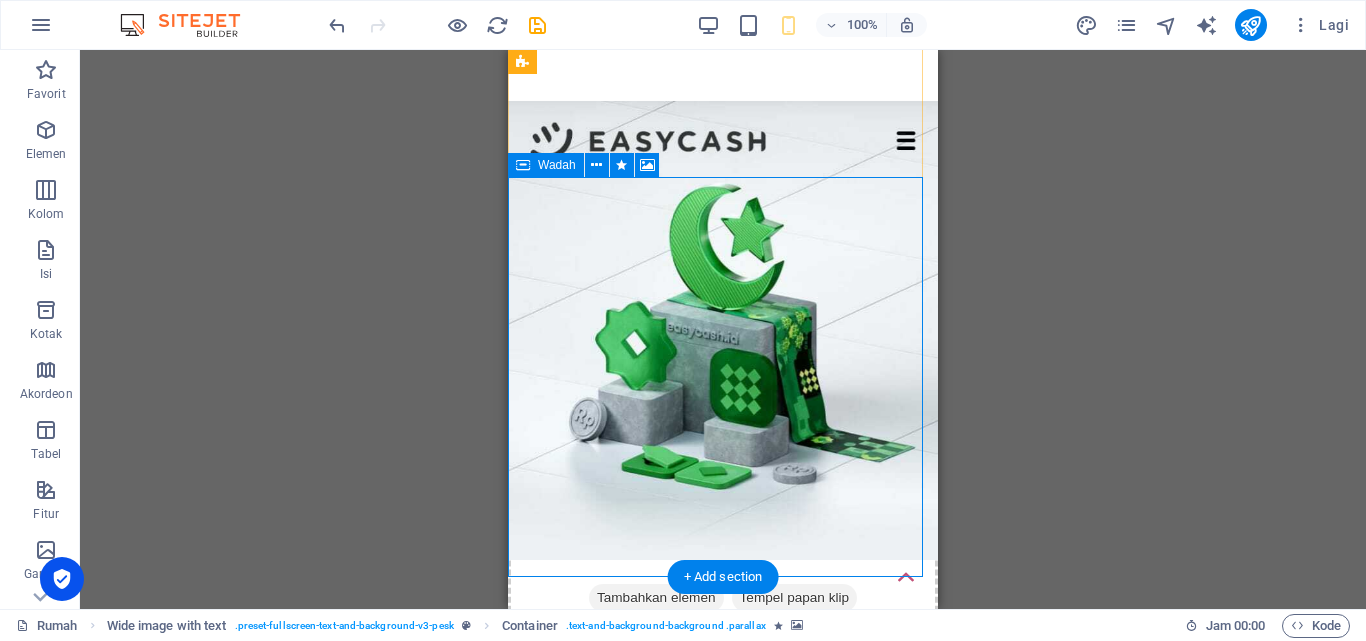 scroll, scrollTop: 200, scrollLeft: 0, axis: vertical 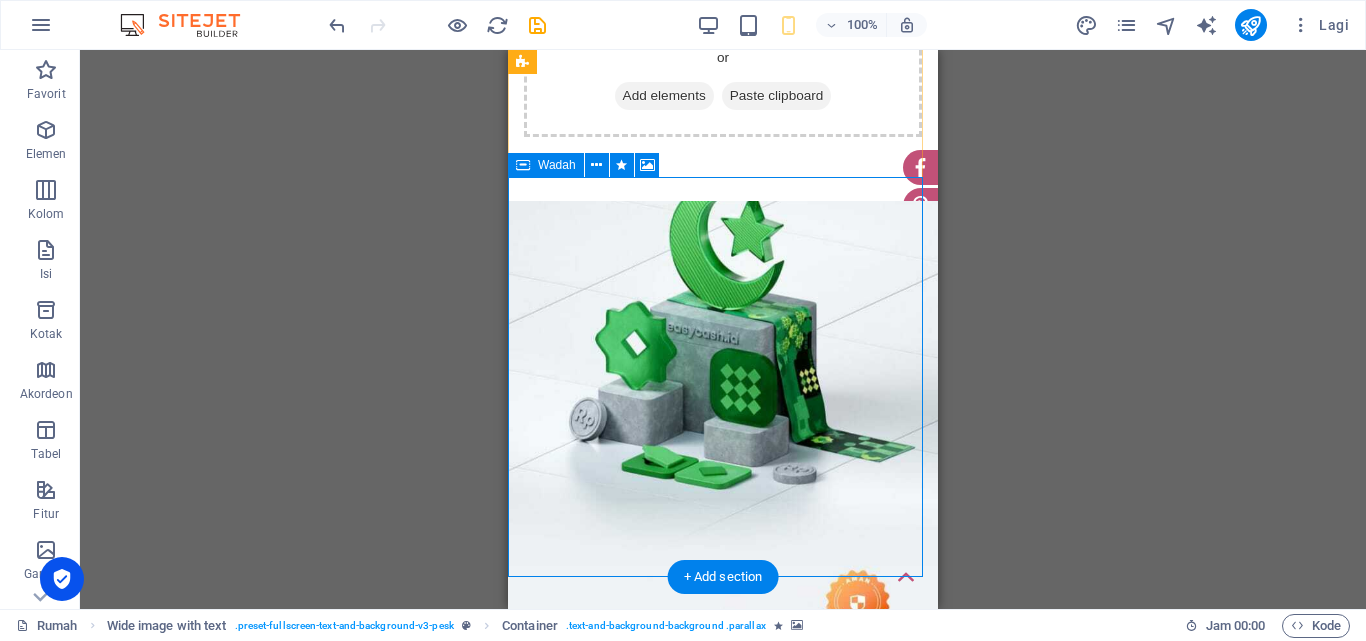 click on "Jatuhkan konten di sini atau  Tambahkan elemen  [PERSON_NAME] klip" at bounding box center (723, 768) 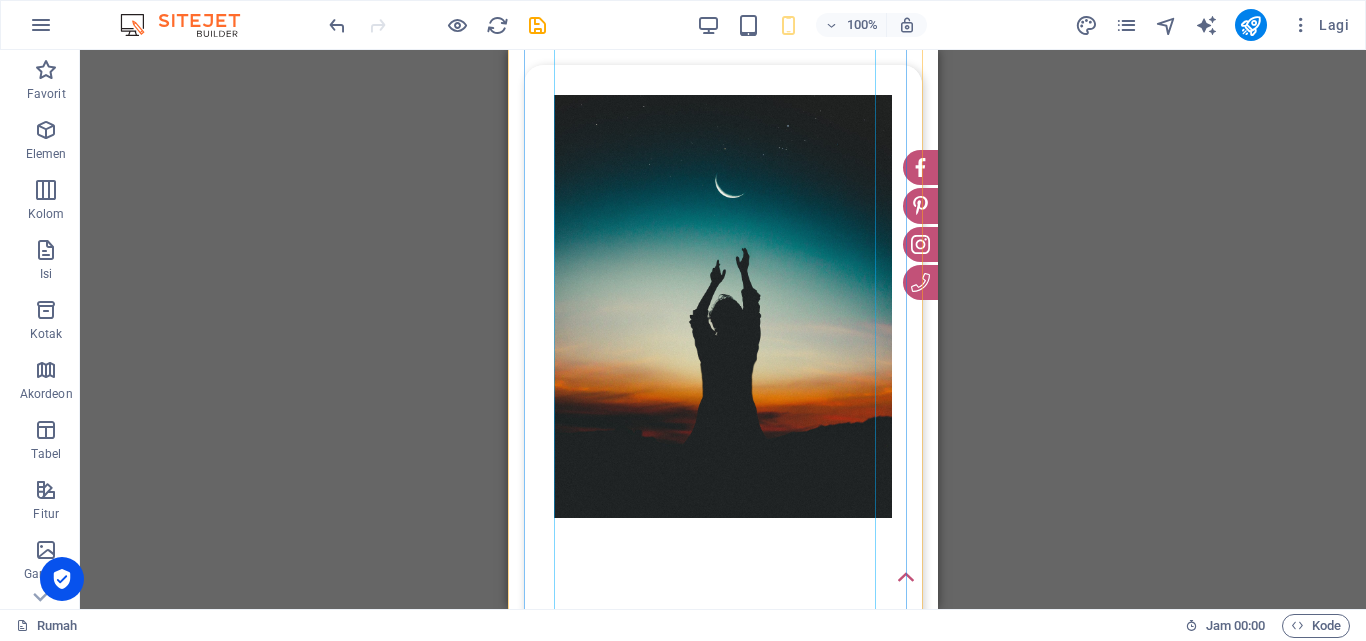scroll, scrollTop: 0, scrollLeft: 0, axis: both 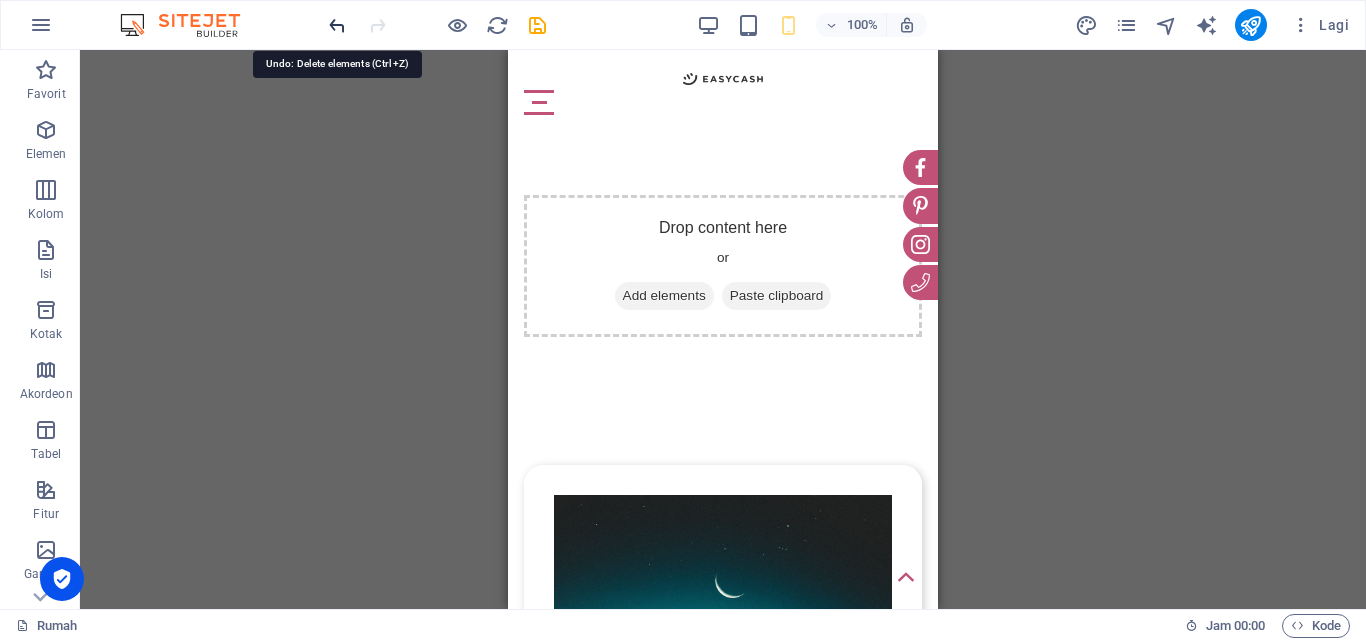 click at bounding box center (337, 25) 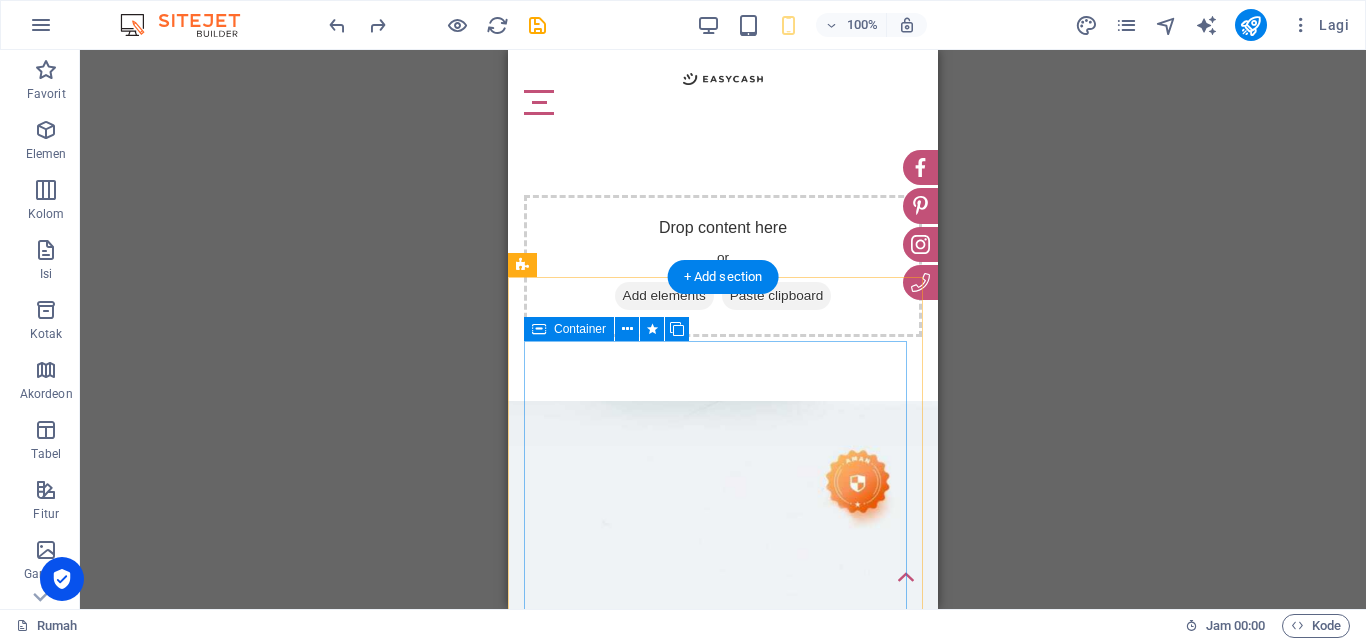 scroll, scrollTop: 500, scrollLeft: 0, axis: vertical 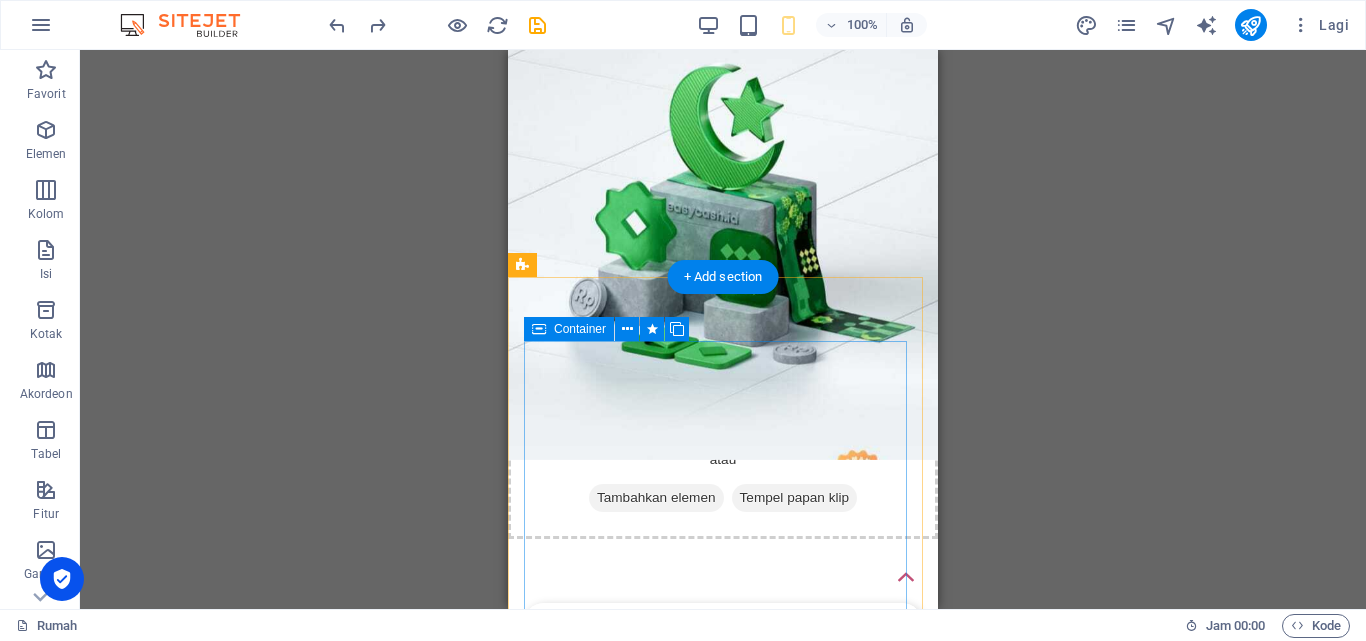 click on "foto bulan ini Lorem ipsum dolor sit amet, pembentuk adipiscing elit. Komodo ligula eget dolor Aenea. Lorem ipsum dolor sit amet, consectetuer adipiscing elit leget dolor. Lorem ipsum dolor sit amet, pembentuk adipiscing elit. Komodo ligula eget dolor Aenea. Lorem ipsum dolor sit amet, consectetuer adipiscing elit dolor consectetuer adipiscing elit leget dolor. Lorem elit saget ipsum dolor sit amet, consectetuer. Lorem ipsum dolor sit amet, consectetuer adipiscing elit dolor consectetuer adipiscing elit leget dolor. Lorem elit saget ipsum dolor sit amet, consectetuer. Lorem ipsum dolor sit amet, consectetuer adipiscing elit dolor consectetuer adipiscing elit leget dolor. Lorem elit saget ipsum dolor sit amet, consectetuer. Lorem ipsum dolor sit amet, consectetuer adipiscing elit dolor consectetuer adipiscing elit leget dolor. Lorem elit saget ipsum dolor sit amet, consectetuer." at bounding box center [723, 1744] 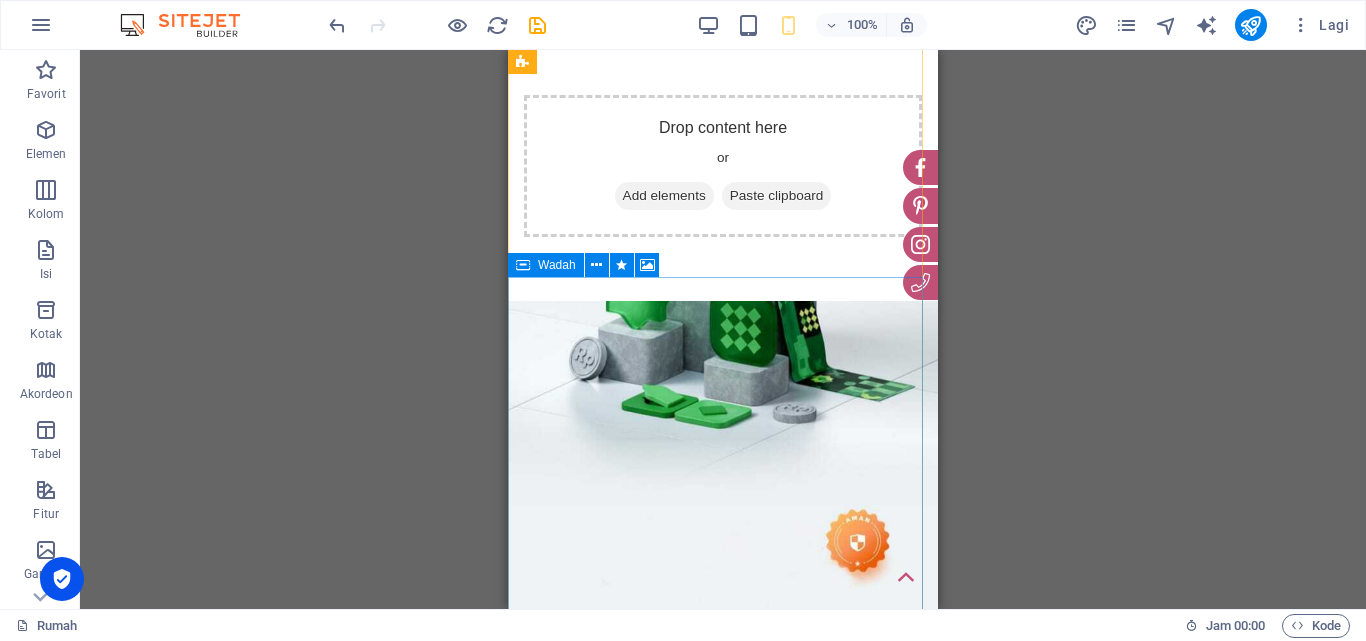 scroll, scrollTop: 400, scrollLeft: 0, axis: vertical 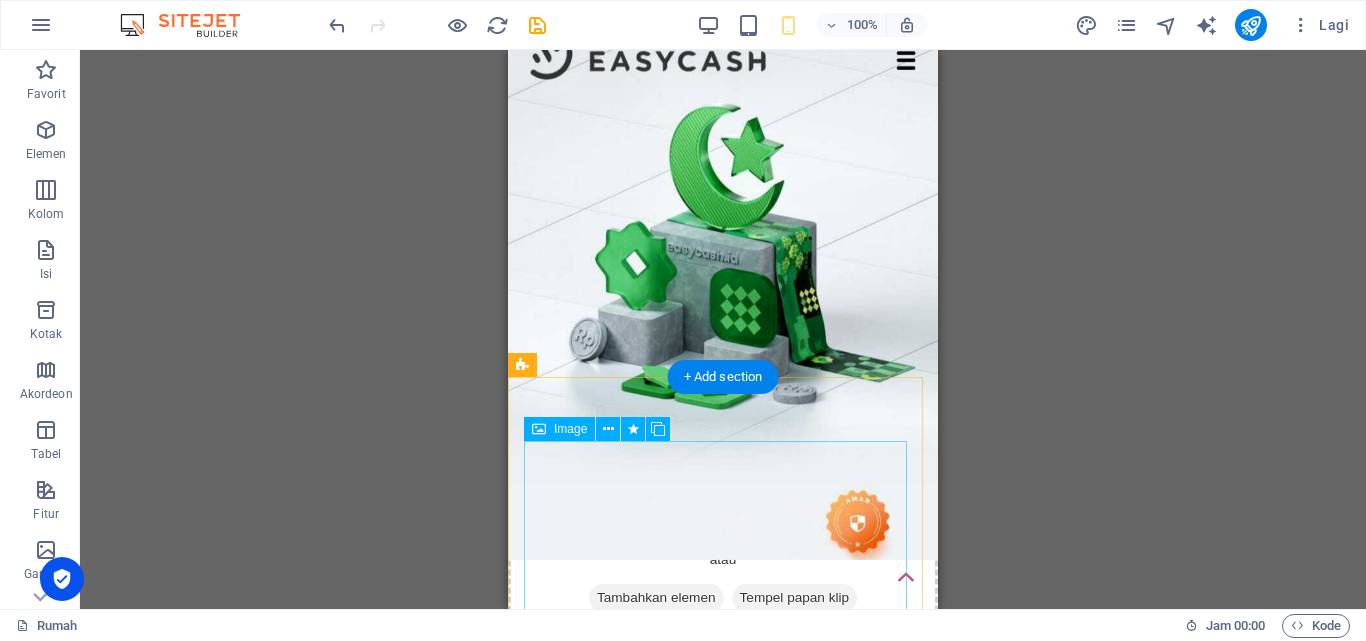 click at bounding box center [723, 1004] 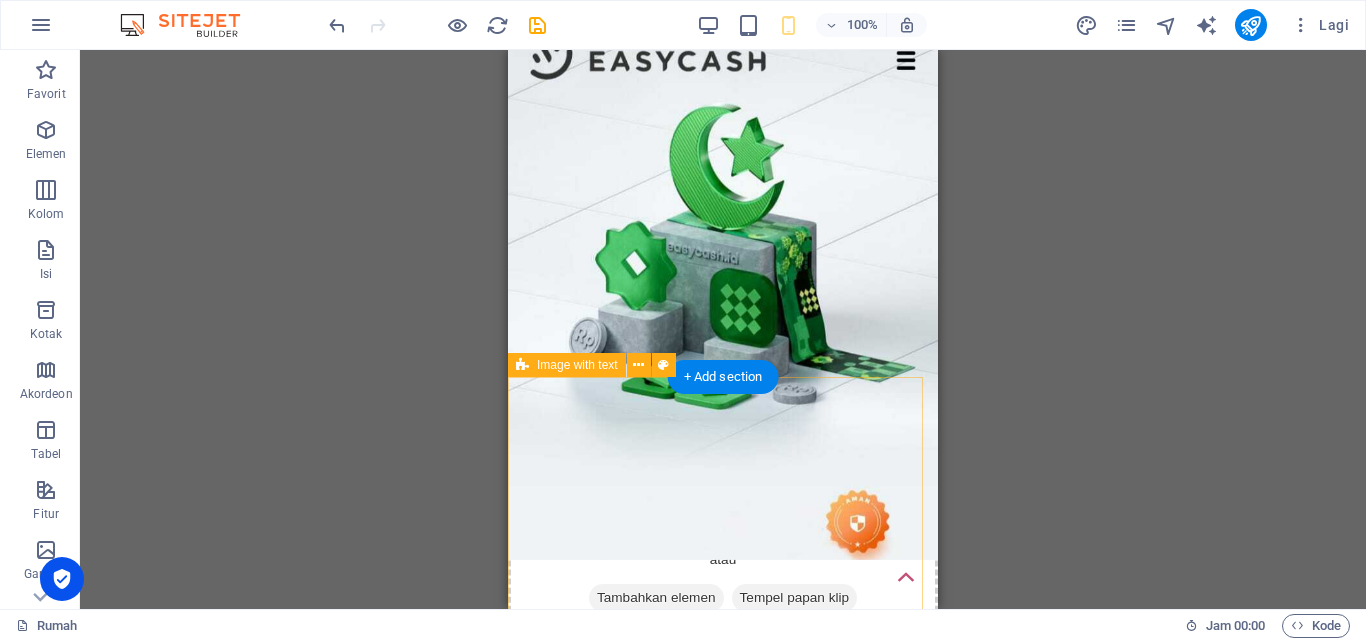 click on "Drop content here or  Add elements  Paste clipboard" at bounding box center [723, 766] 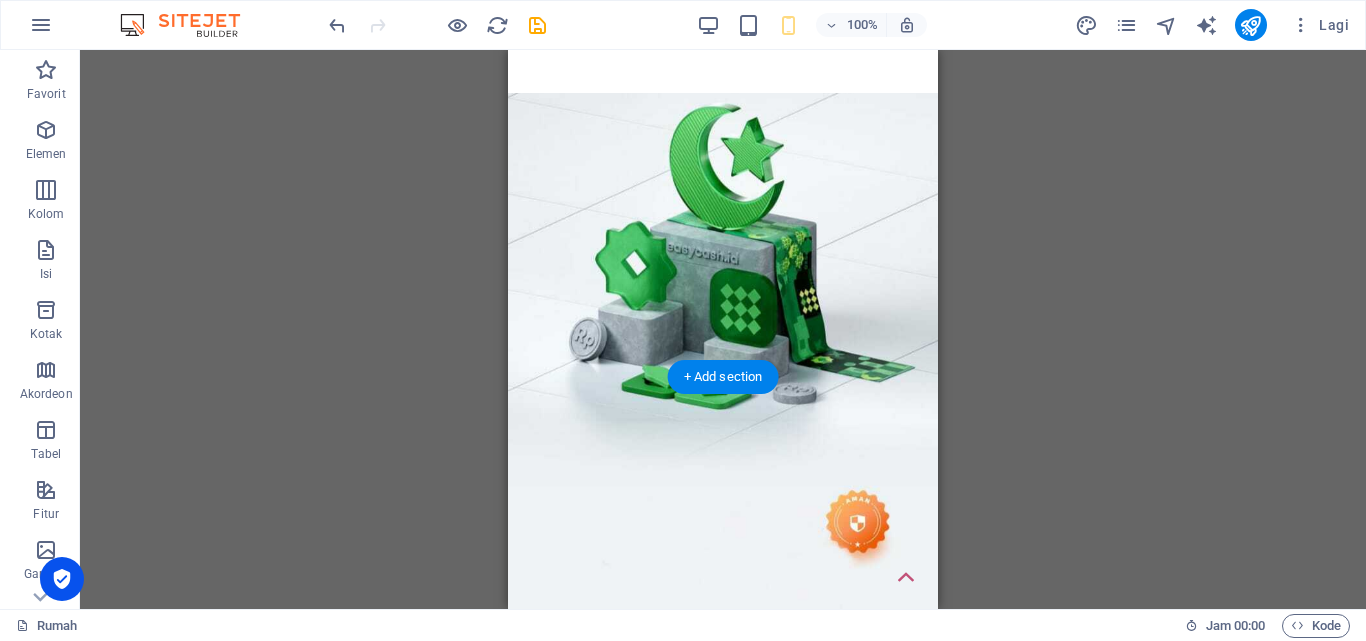 scroll, scrollTop: 400, scrollLeft: 0, axis: vertical 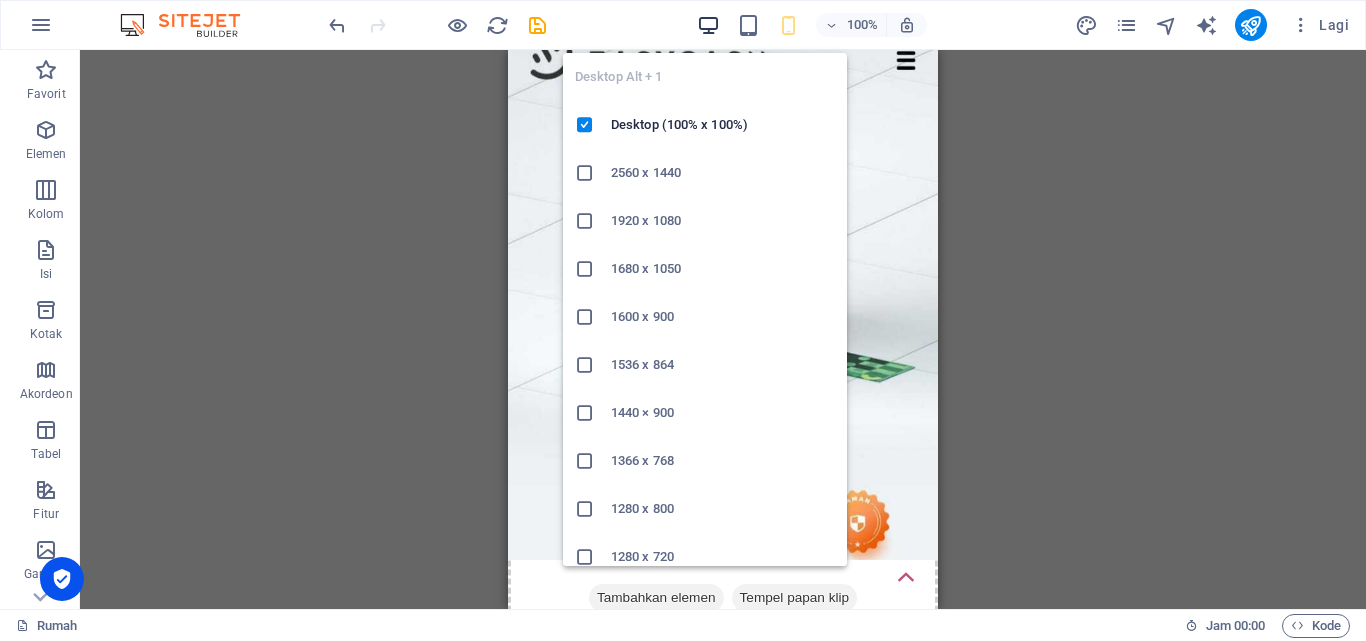 click at bounding box center (708, 25) 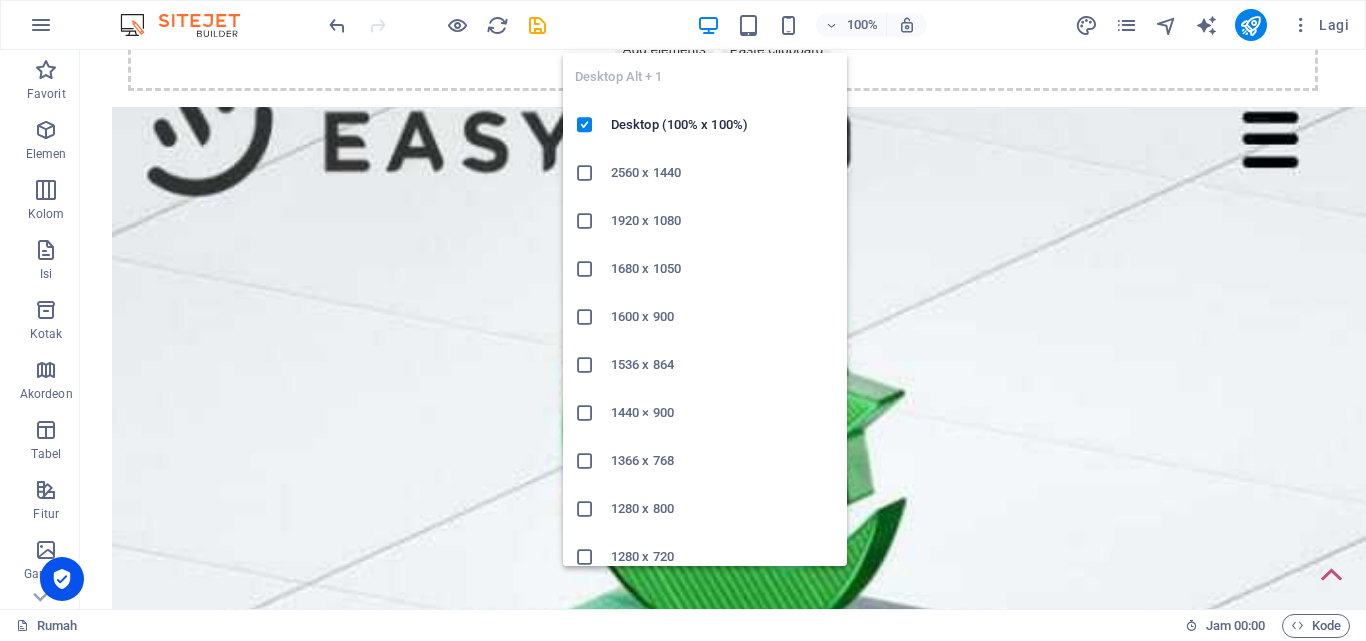 scroll, scrollTop: 405, scrollLeft: 0, axis: vertical 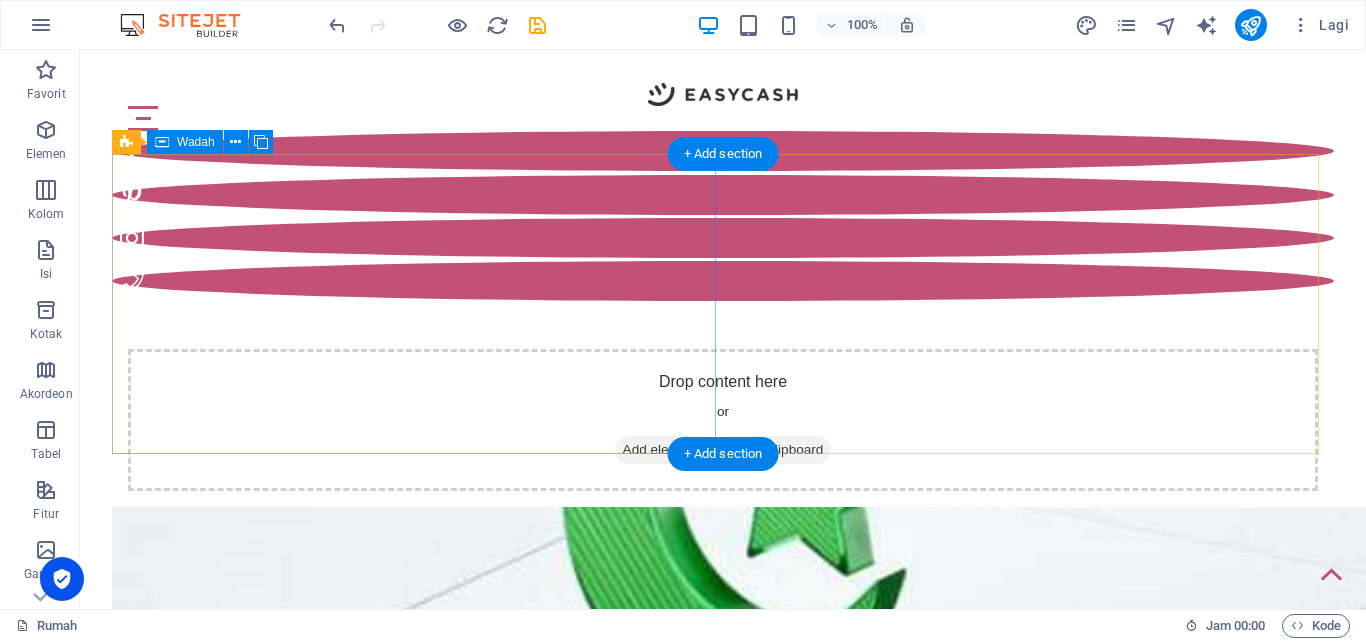 click on "Drop content here or  Add elements  Paste clipboard" at bounding box center [723, 420] 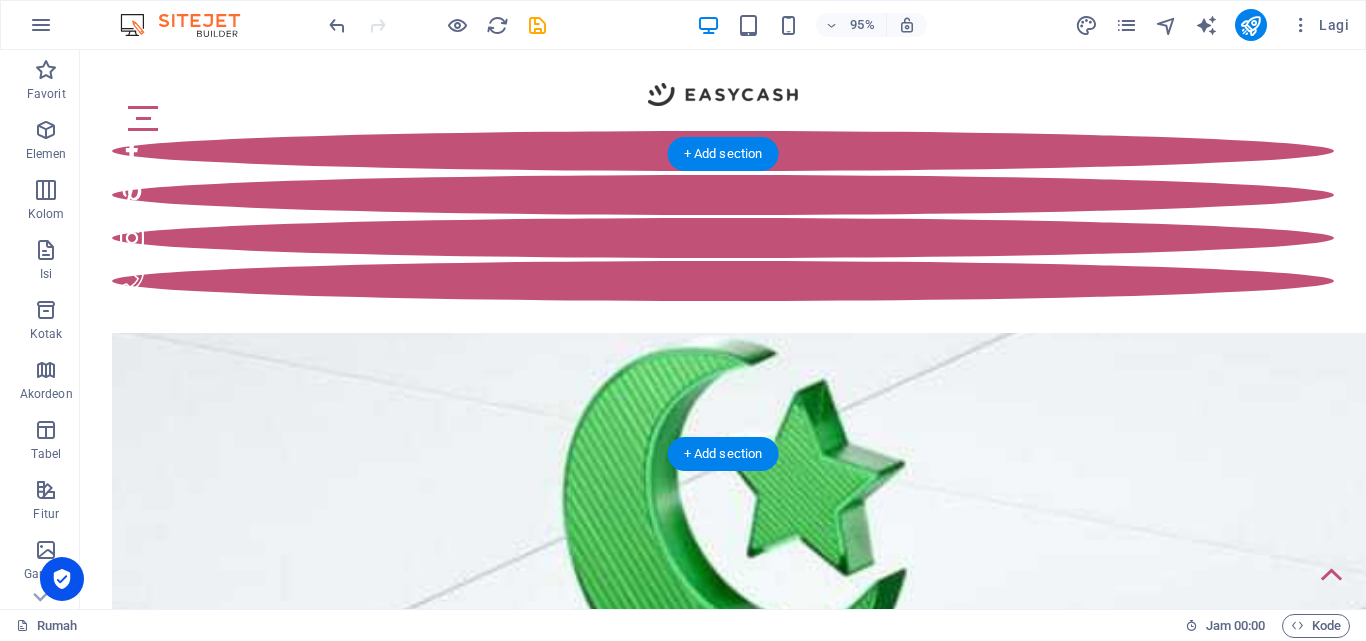 click at bounding box center [755, 612] 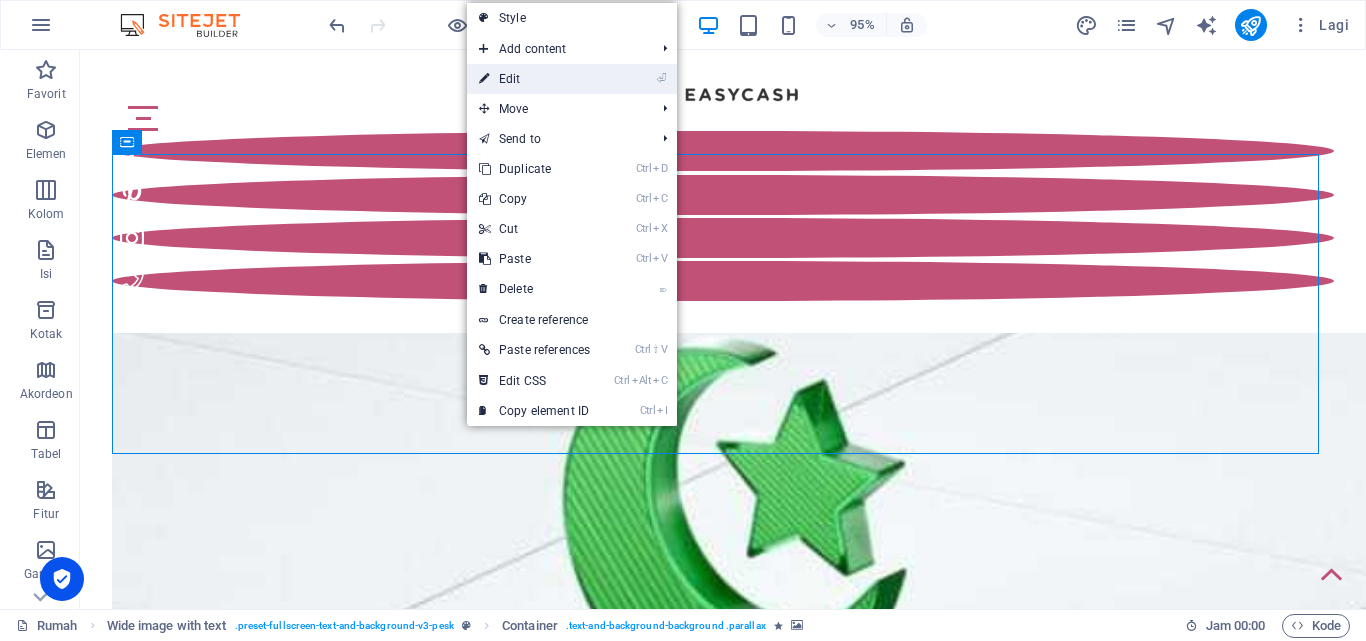click on "⏎  Edit" at bounding box center [534, 79] 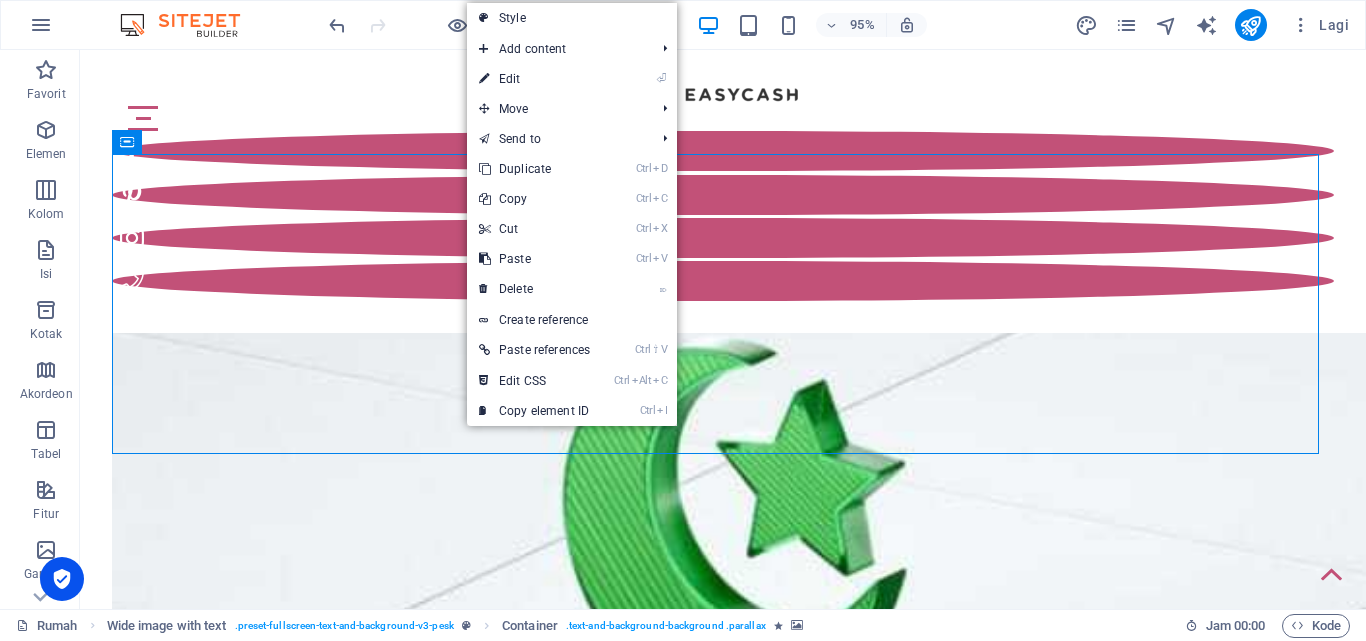 select on "%" 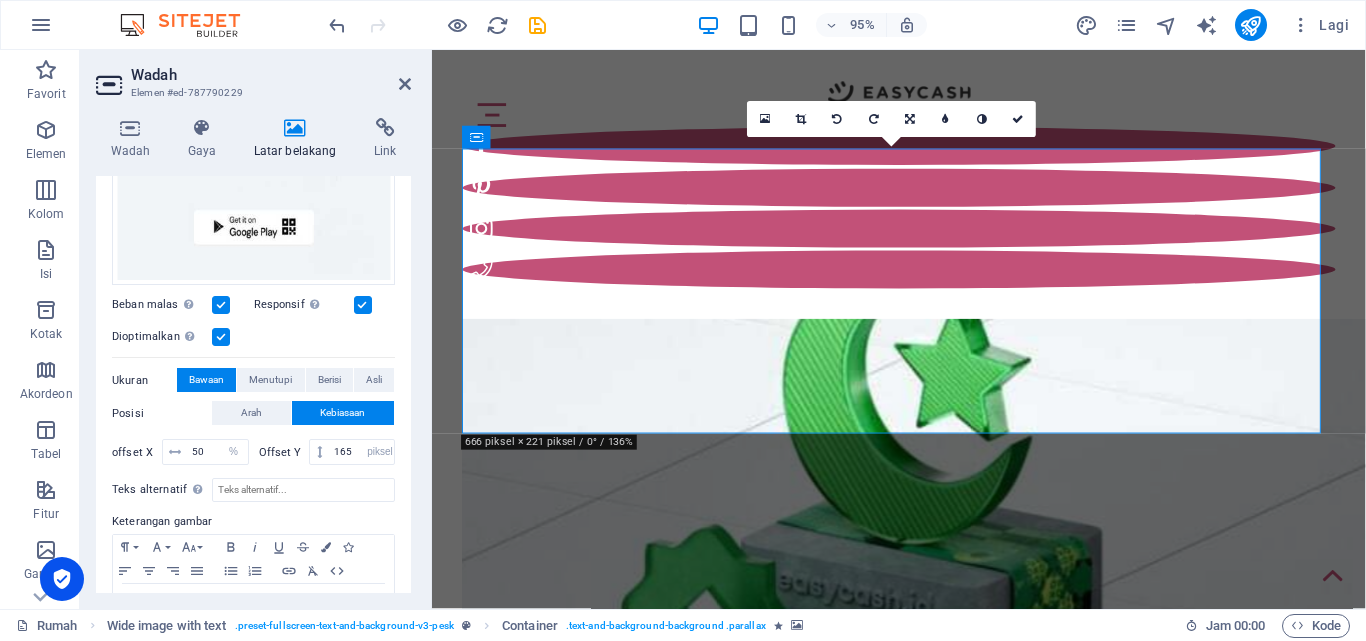scroll, scrollTop: 664, scrollLeft: 0, axis: vertical 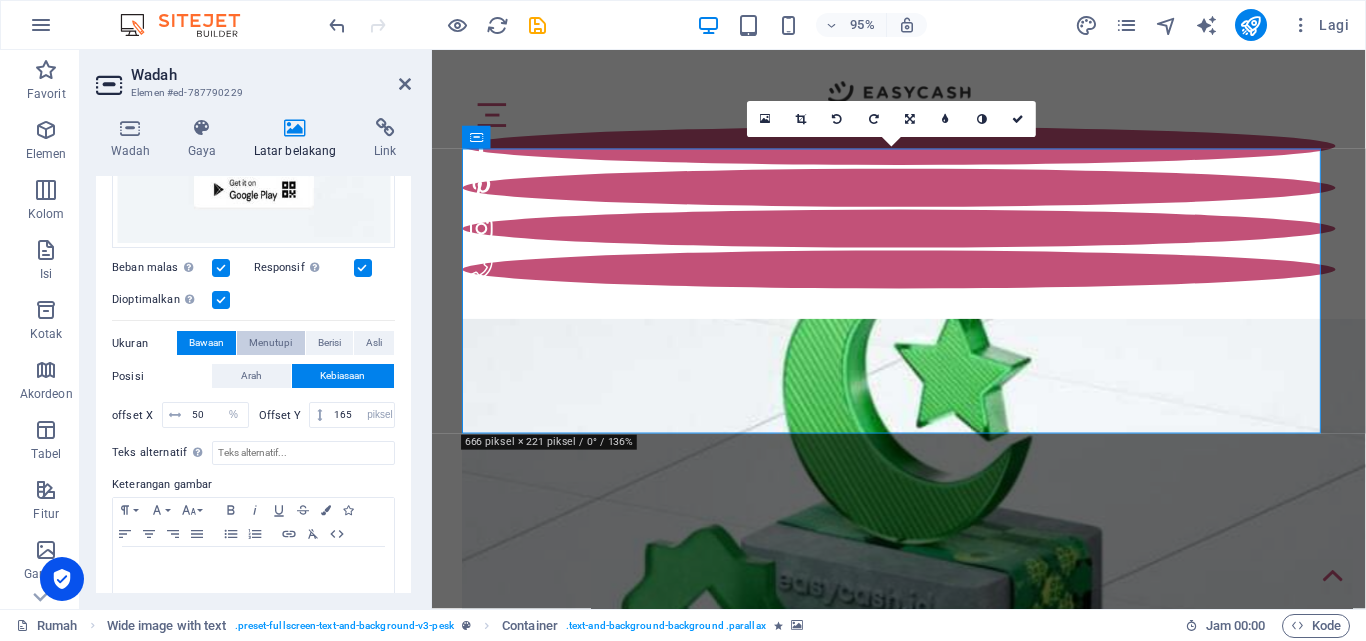 click on "Menutupi" at bounding box center (270, 342) 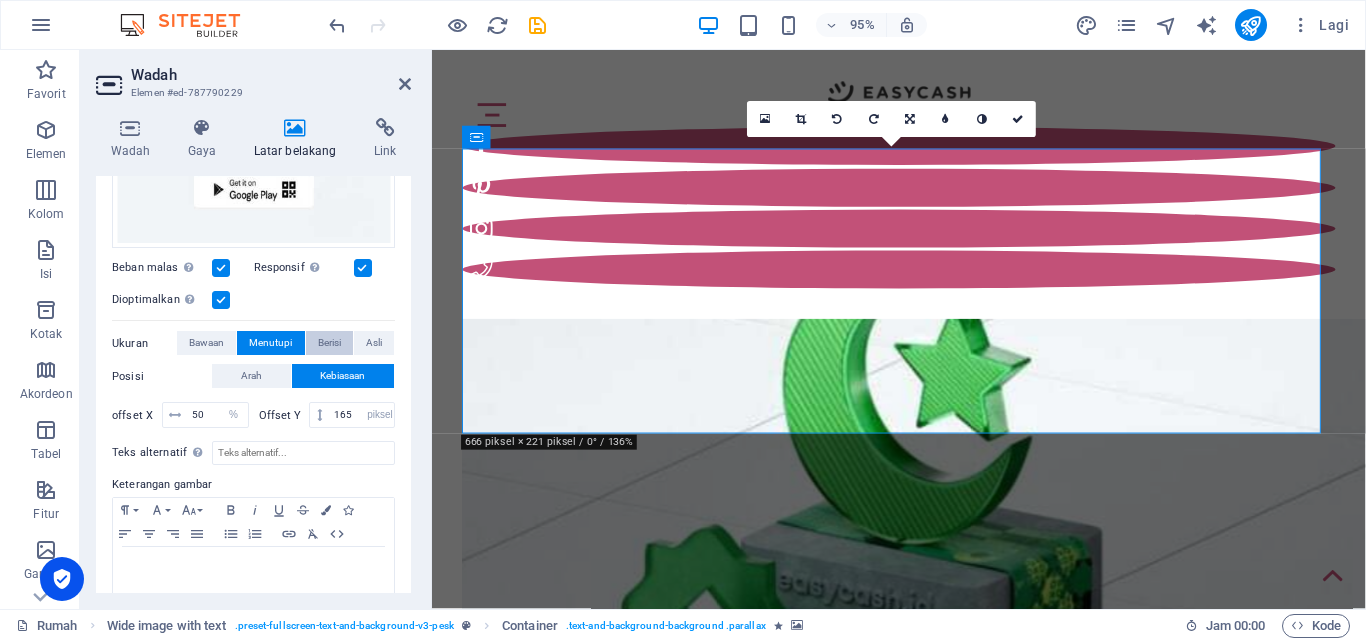 click on "Berisi" at bounding box center (329, 342) 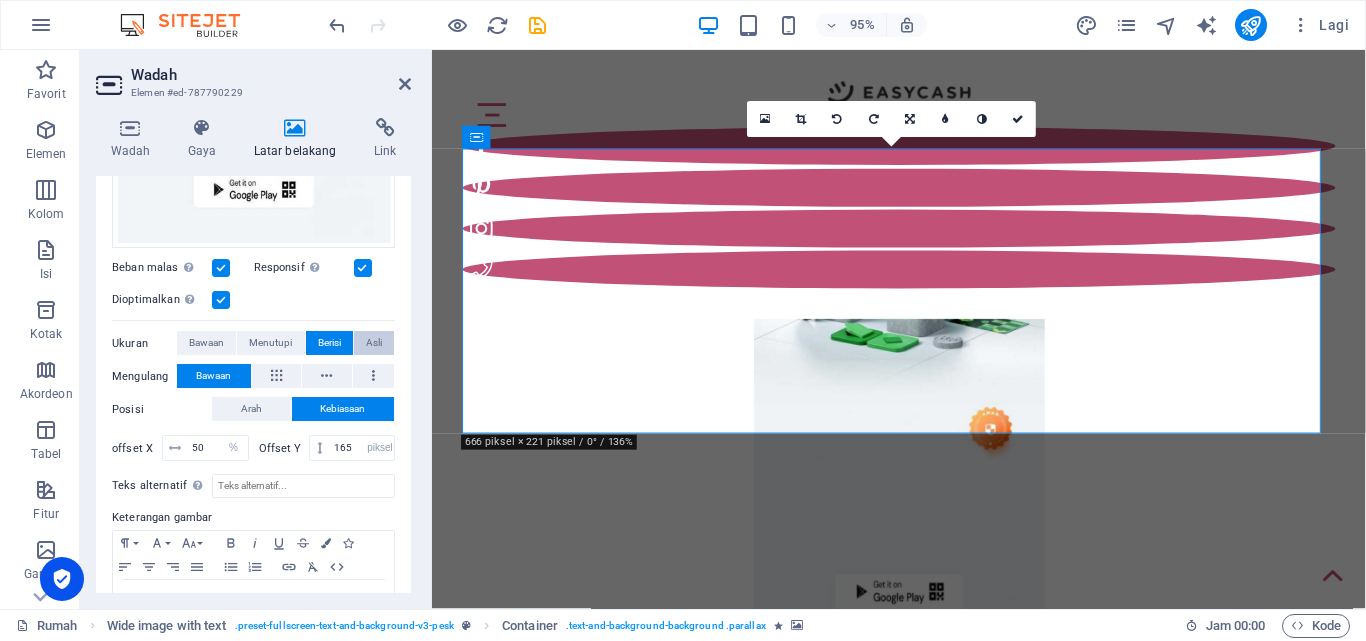 click on "Asli" at bounding box center (374, 342) 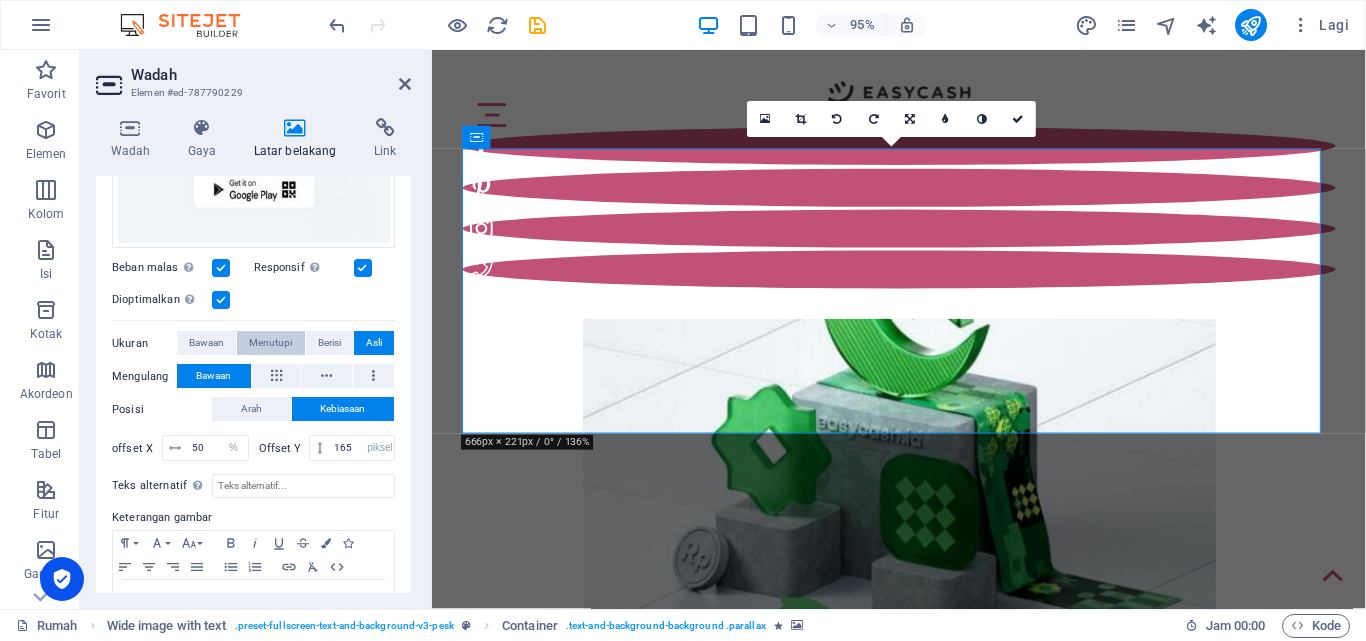 click on "Menutupi" at bounding box center (270, 342) 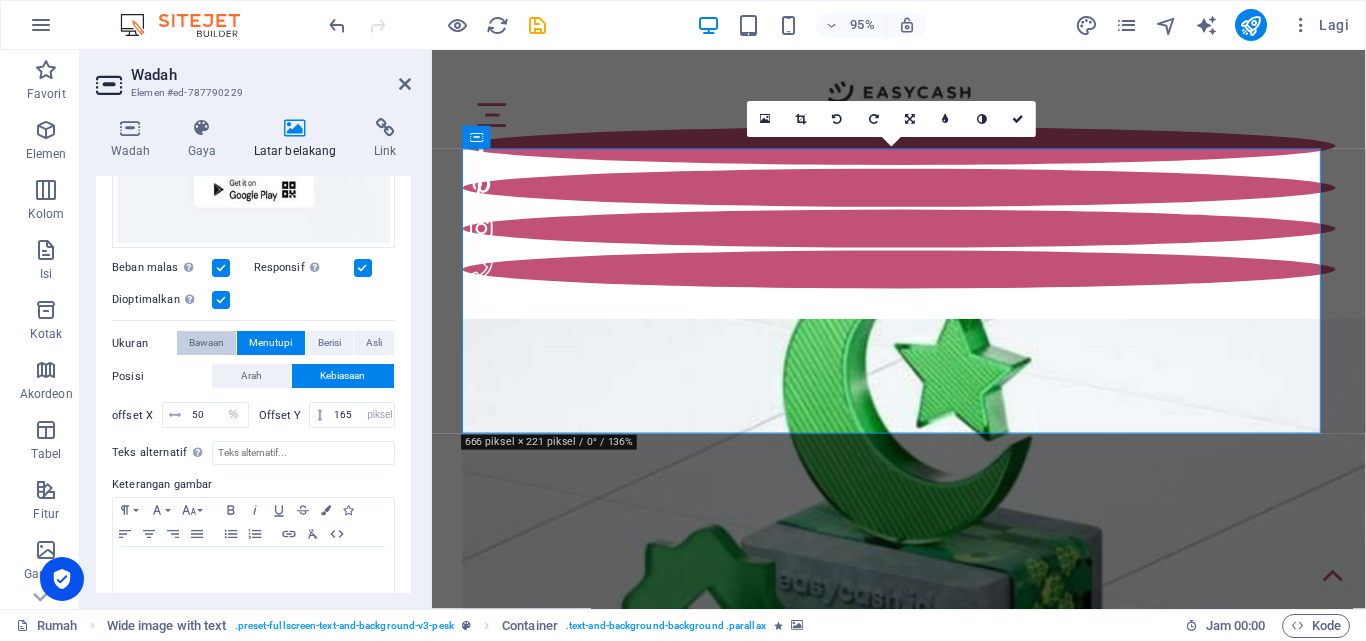 click on "Bawaan" at bounding box center (206, 343) 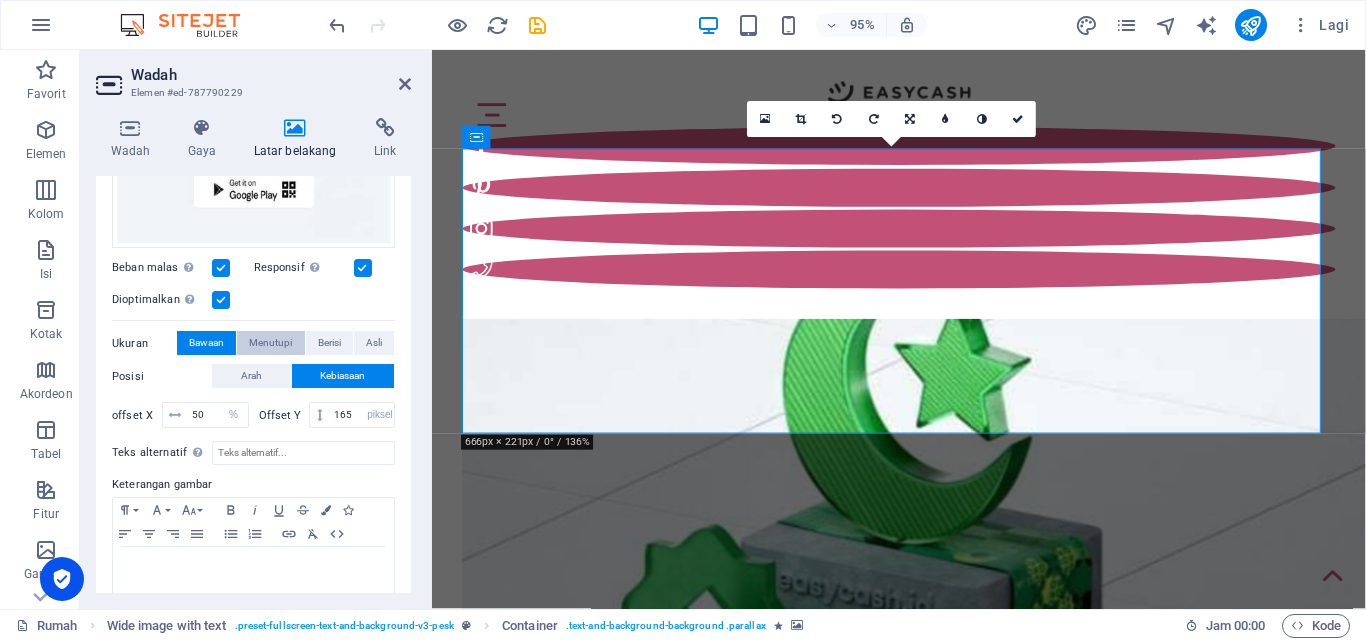 click on "Menutupi" at bounding box center [270, 342] 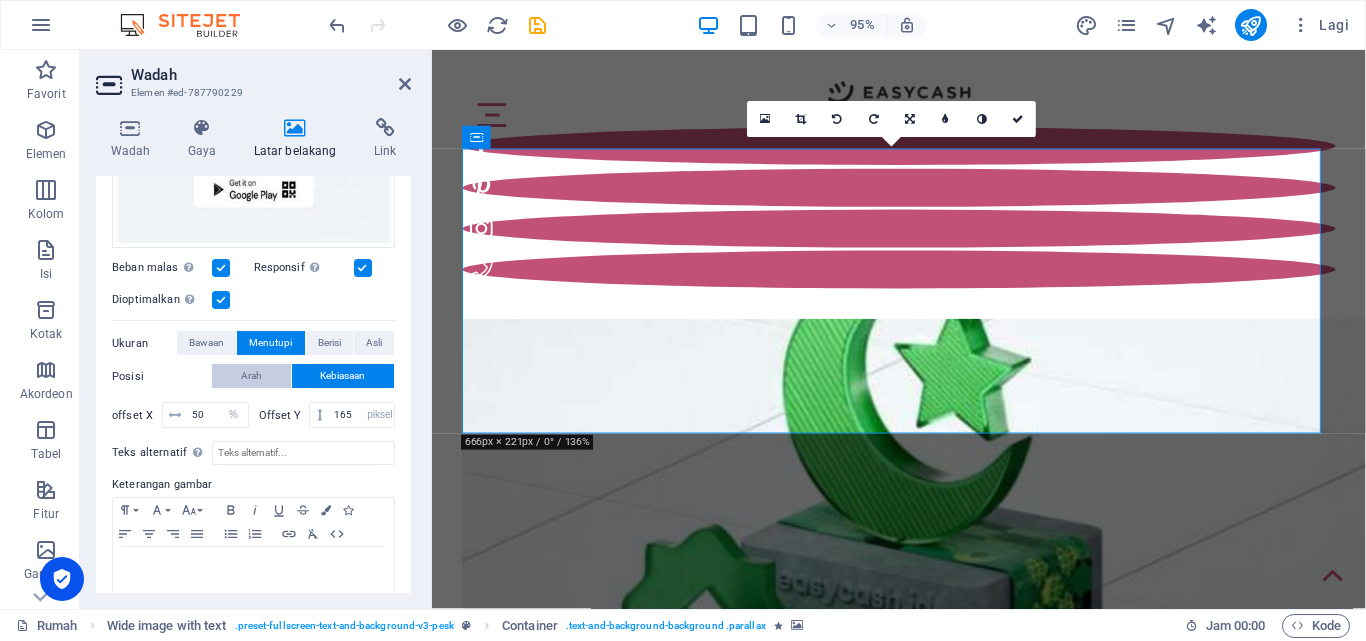 click on "Arah" at bounding box center [251, 375] 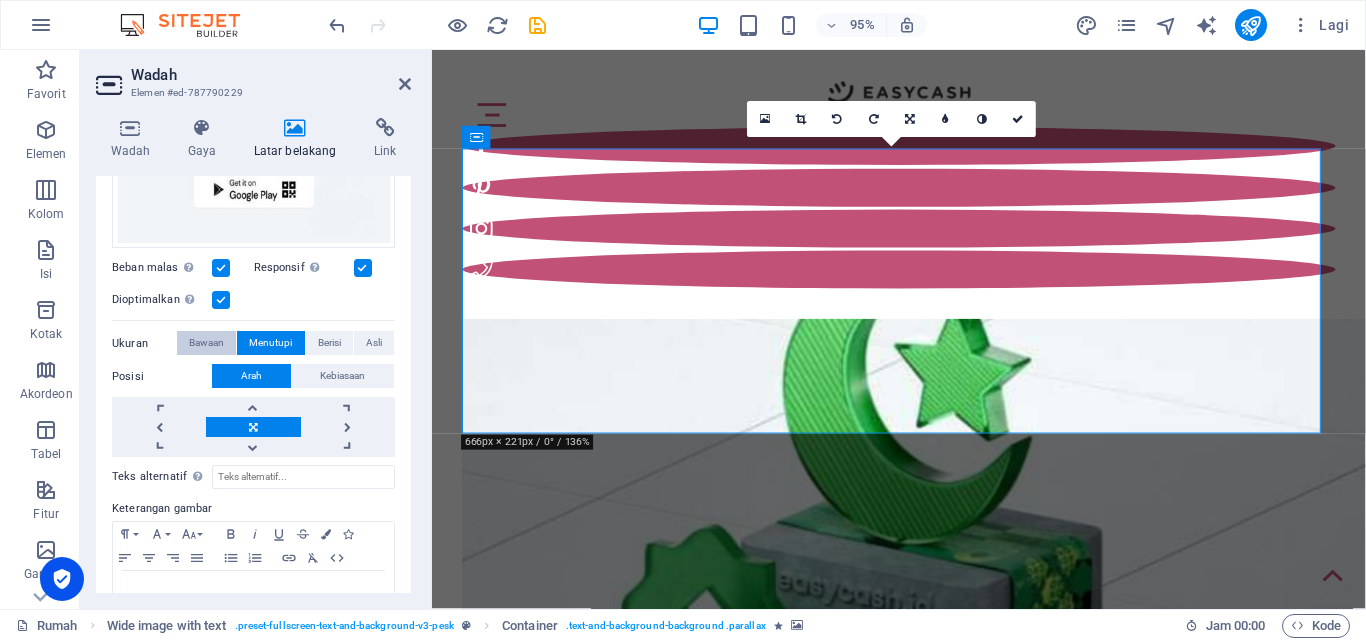 click on "Bawaan" at bounding box center (206, 342) 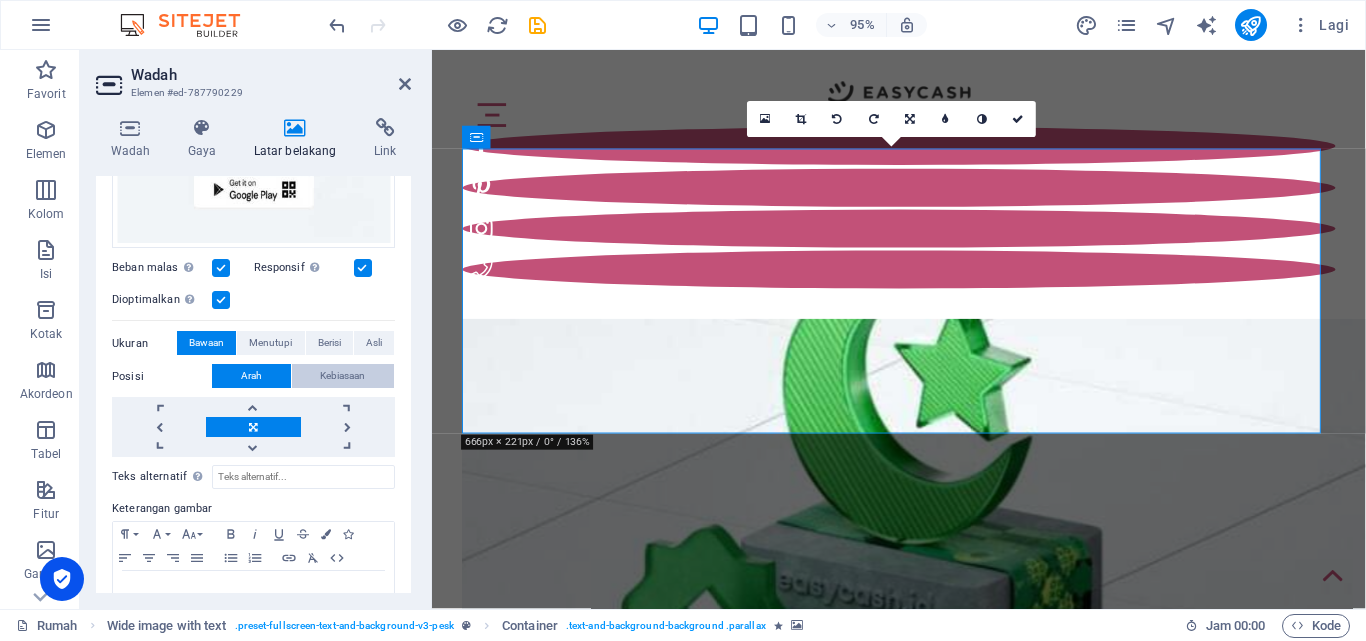 click on "Kebiasaan" at bounding box center [342, 376] 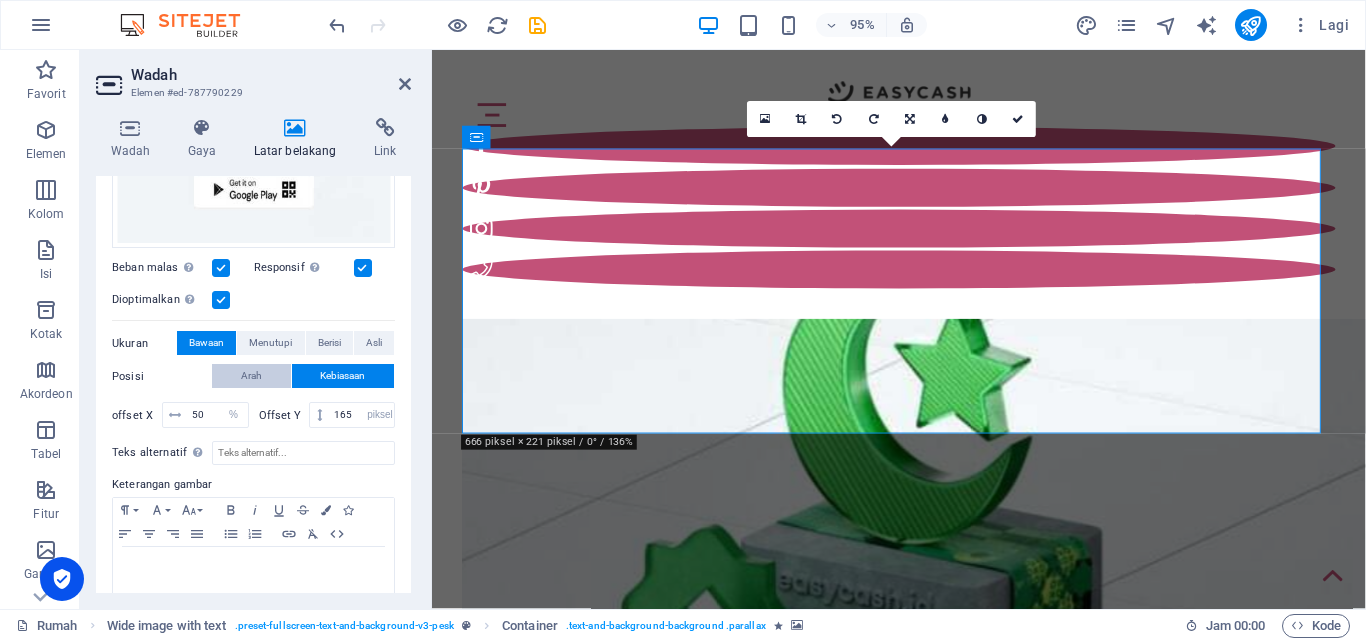 click on "Arah" at bounding box center (251, 376) 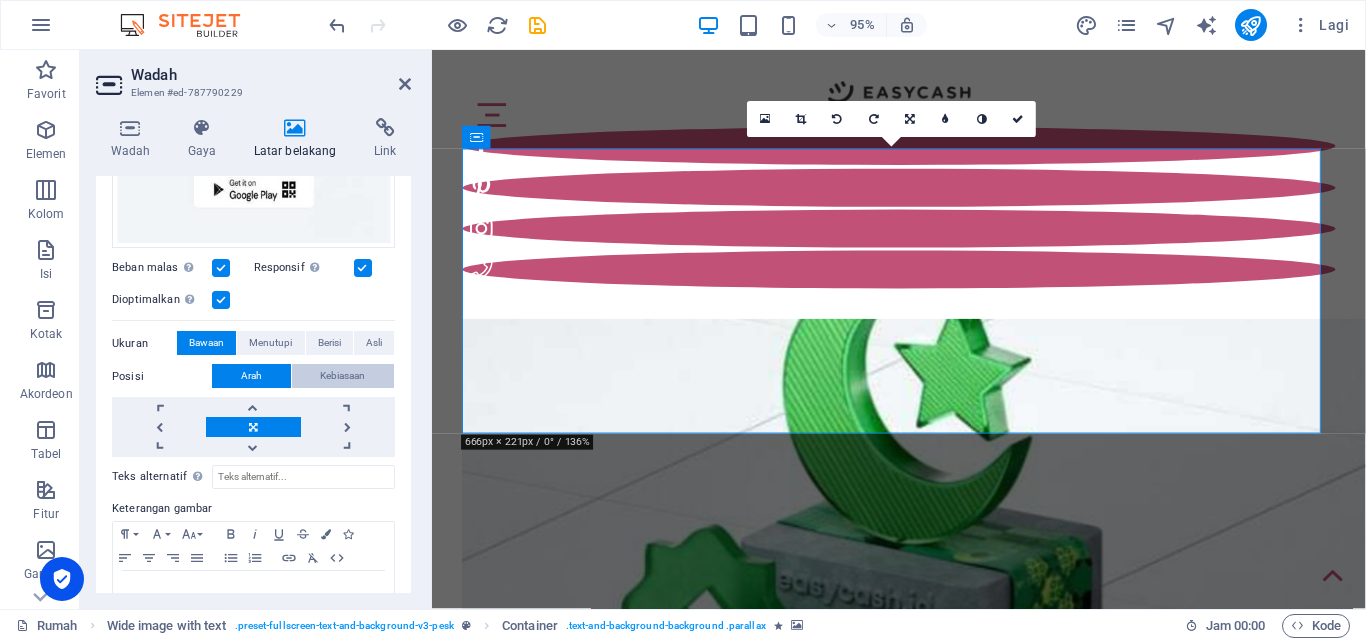 click on "Kebiasaan" at bounding box center (342, 375) 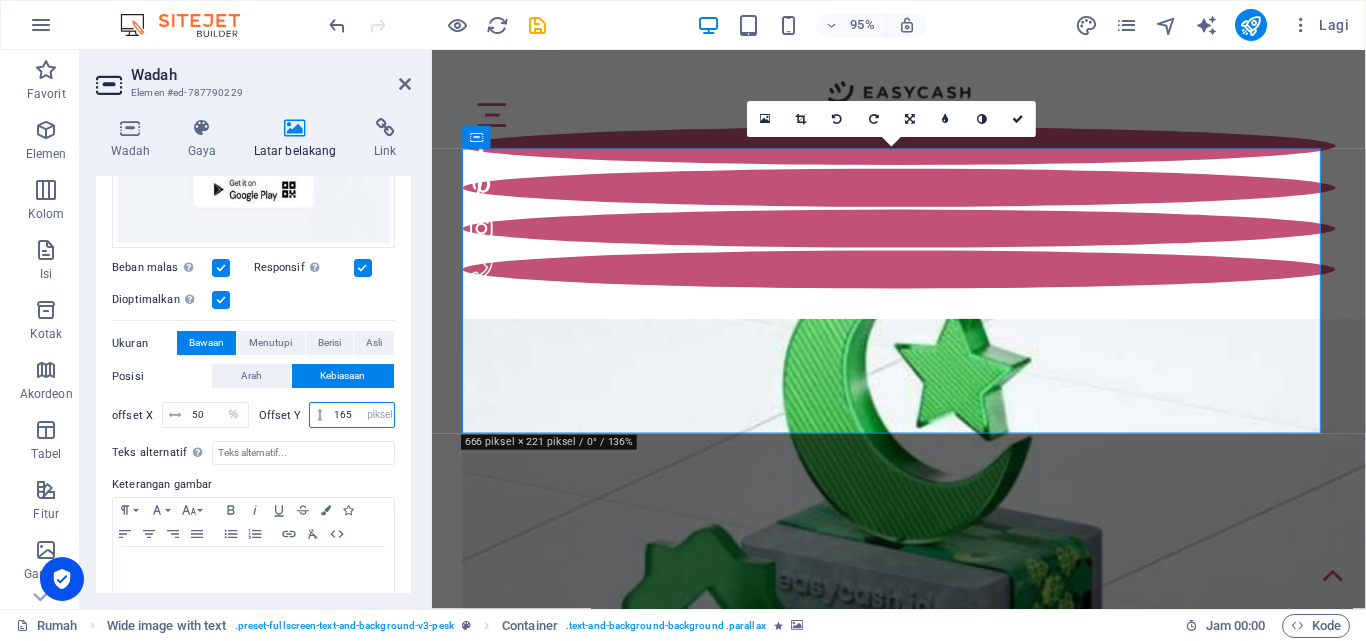 click on "165" at bounding box center (361, 415) 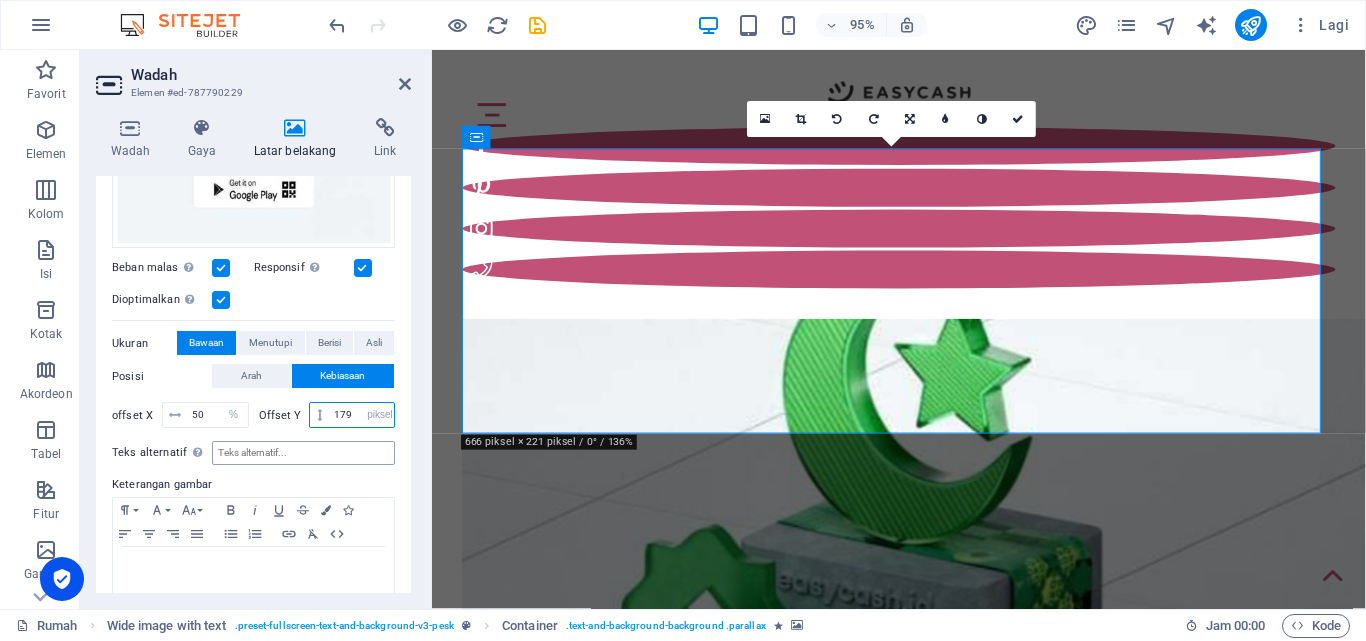 type on "178" 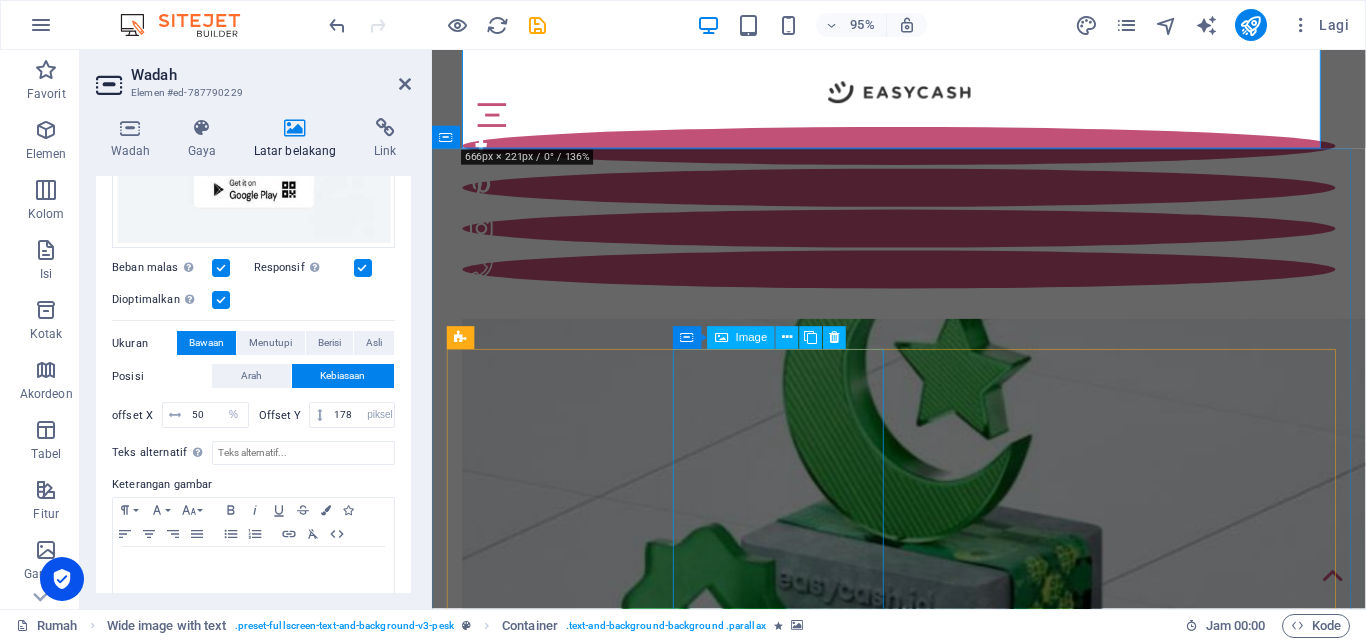scroll, scrollTop: 300, scrollLeft: 0, axis: vertical 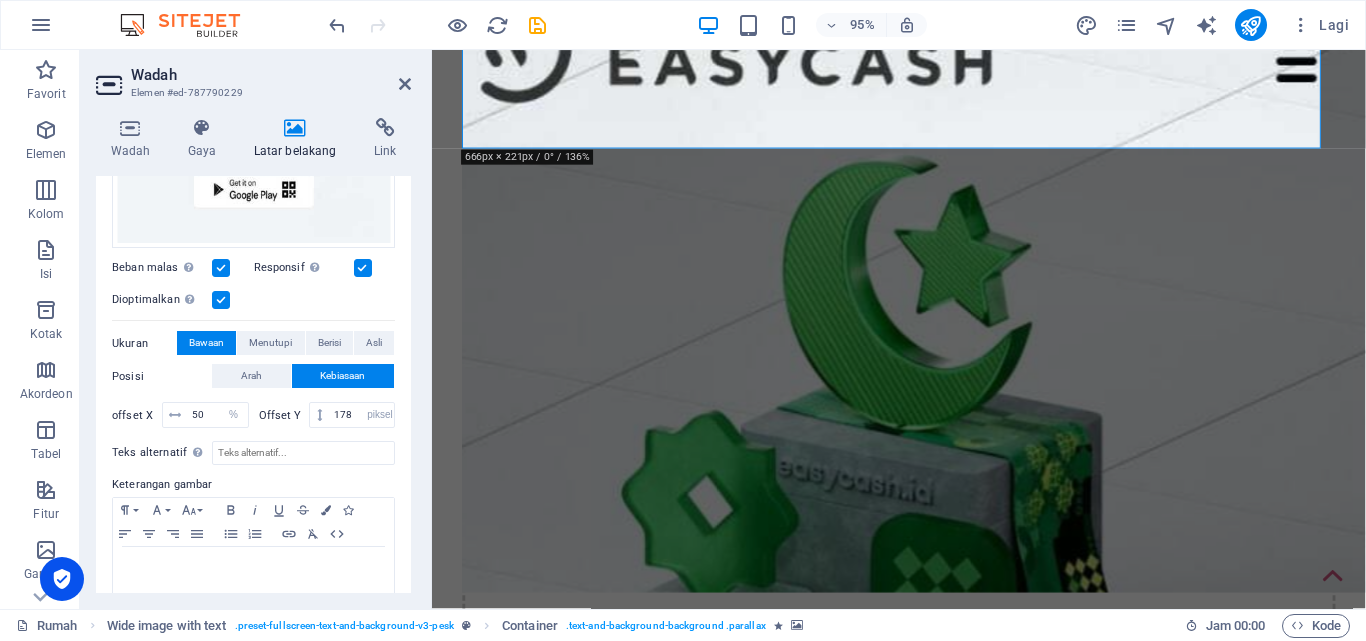 click at bounding box center [955, 327] 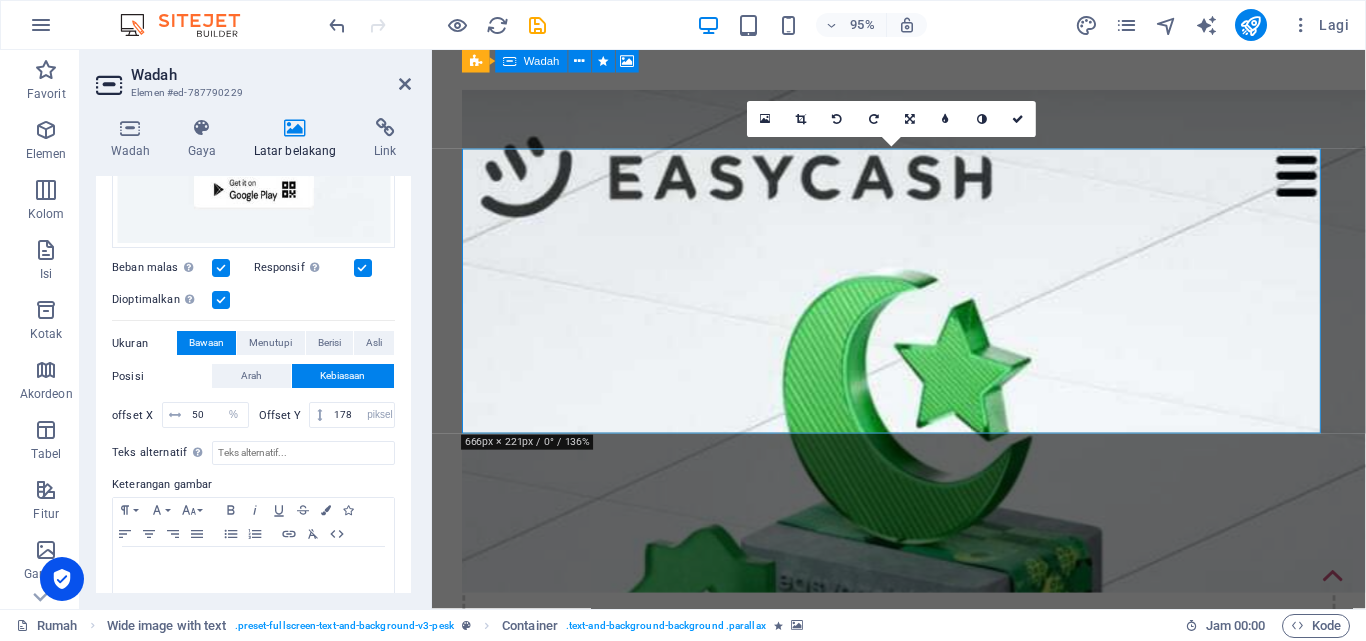 scroll, scrollTop: 0, scrollLeft: 0, axis: both 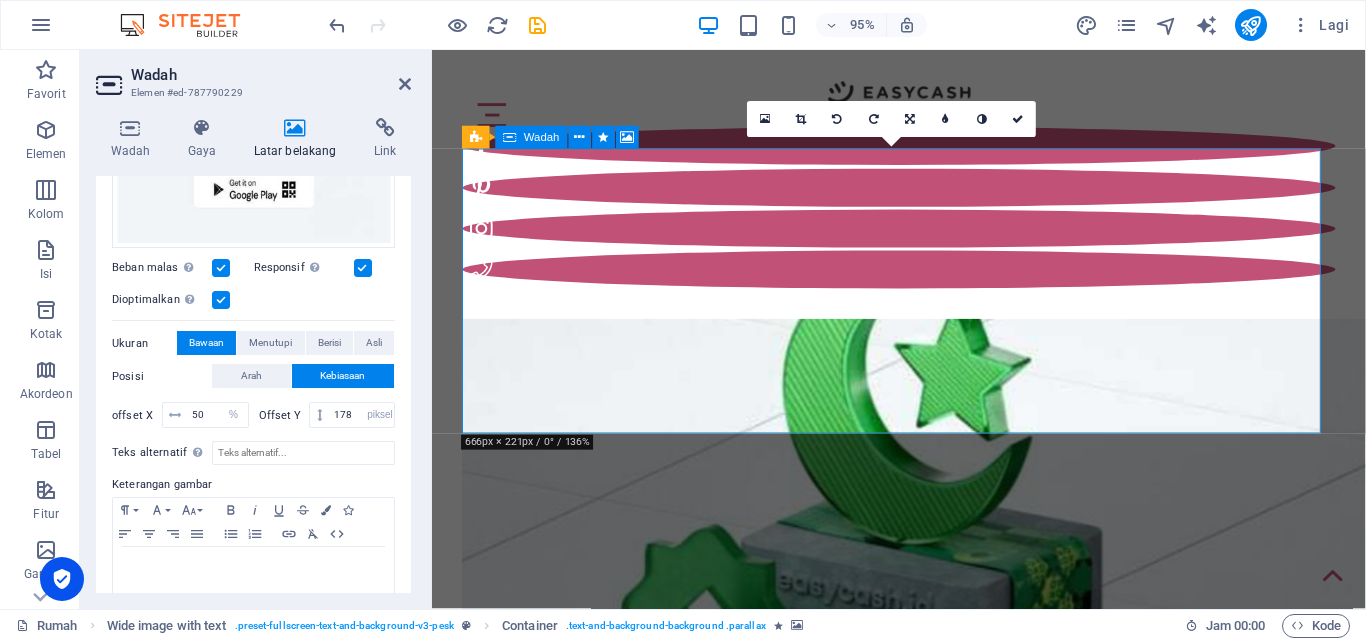 click on "Jatuhkan konten di sini atau  Tambahkan elemen  [PERSON_NAME] klip" at bounding box center [923, 877] 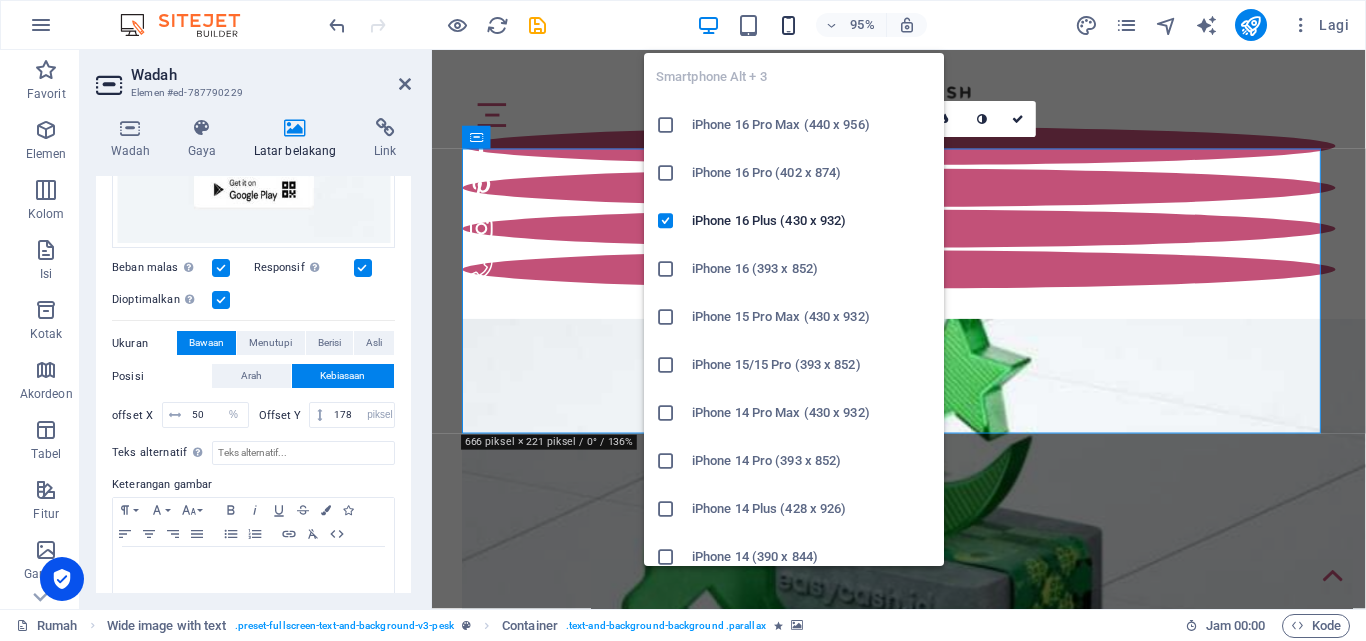 click at bounding box center [788, 25] 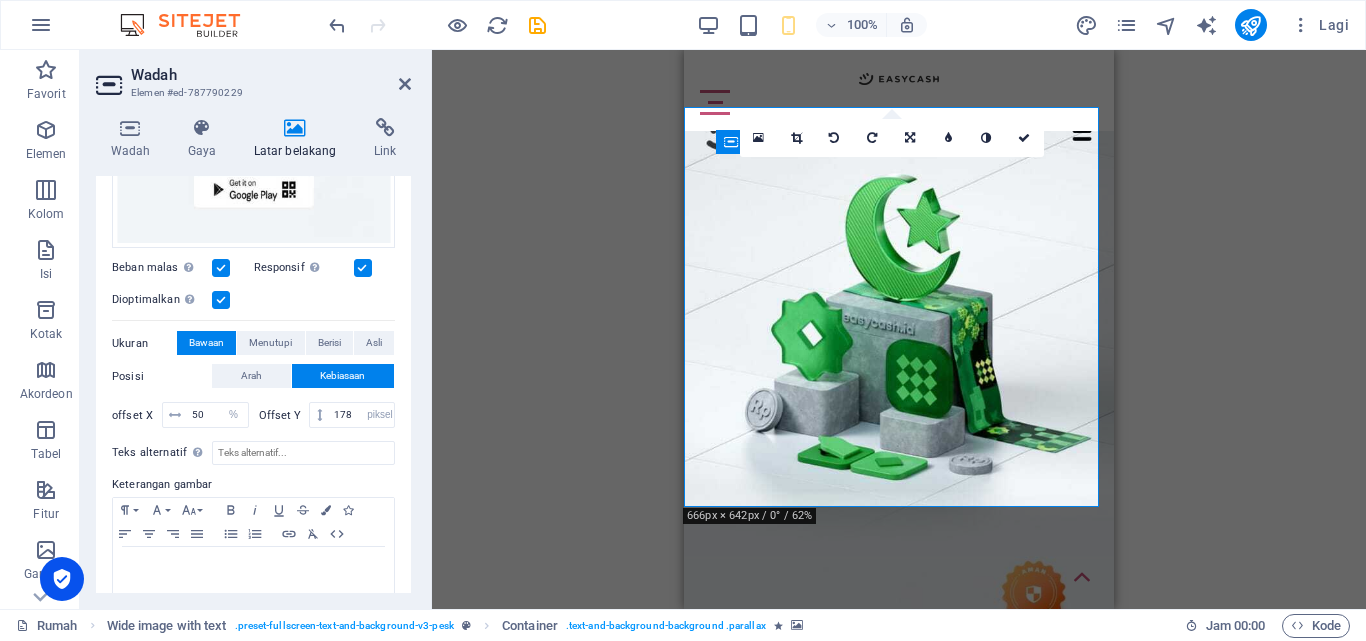 click on "100% Lagi" at bounding box center (841, 25) 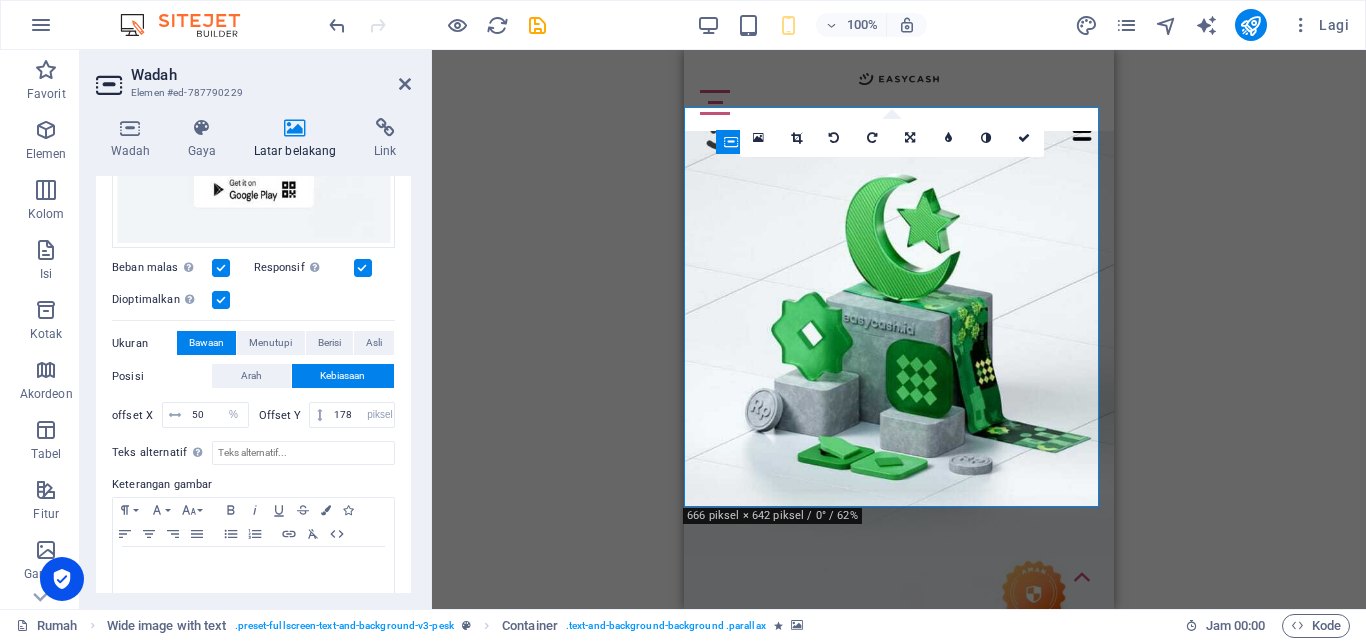 click at bounding box center (899, 410) 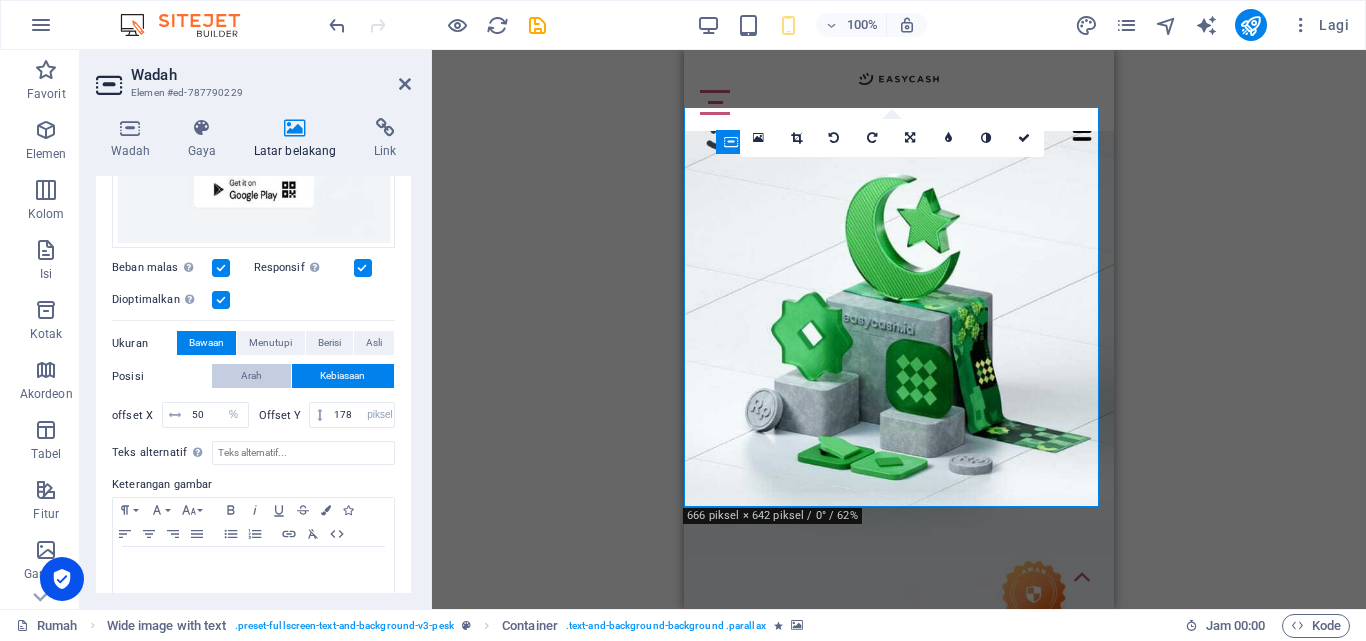 click on "Arah" at bounding box center (251, 376) 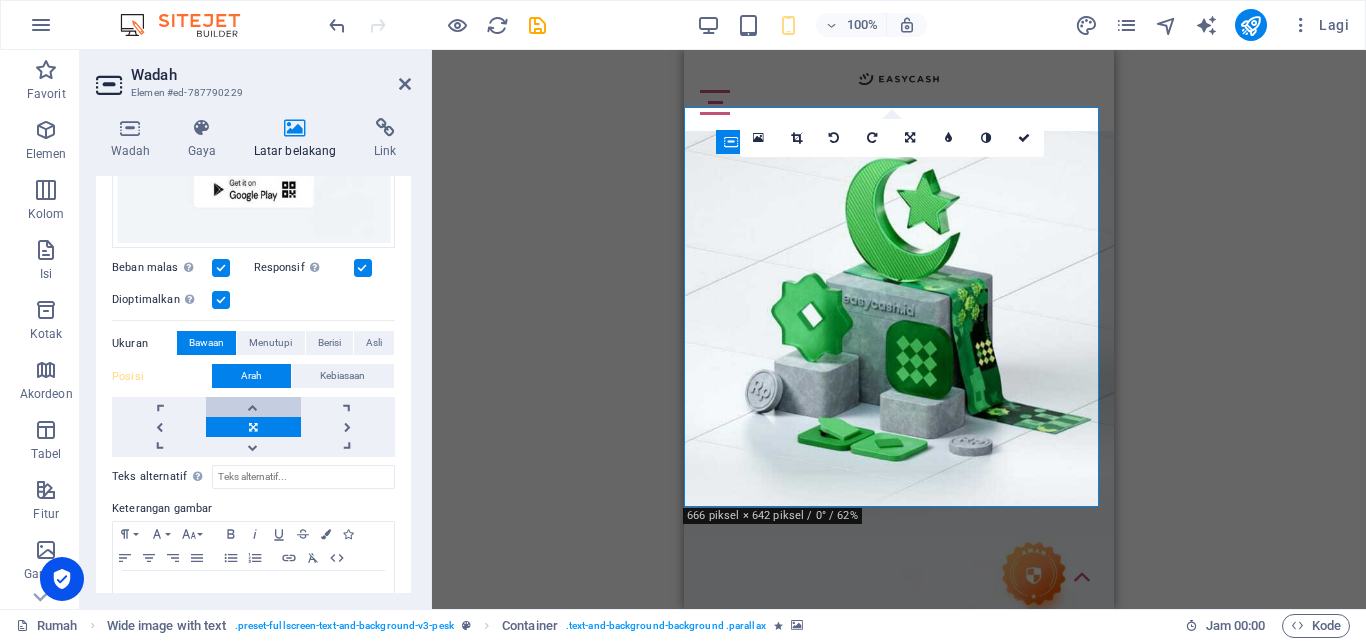 click at bounding box center [253, 407] 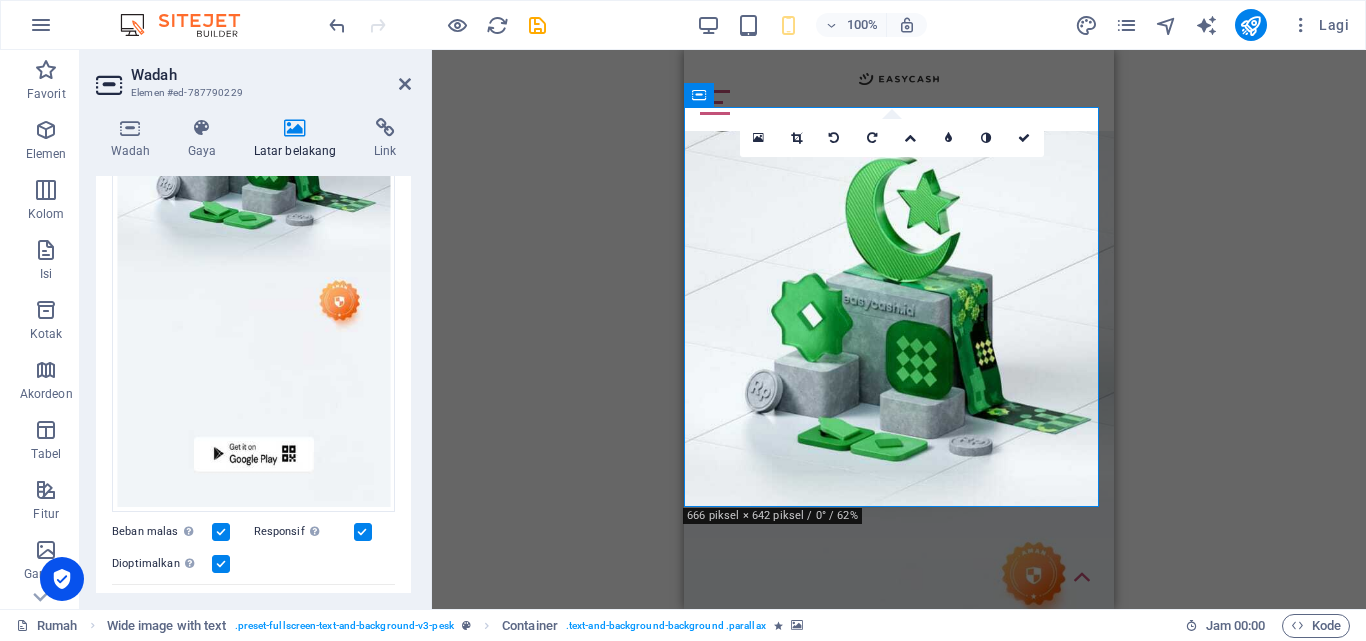 scroll, scrollTop: 688, scrollLeft: 0, axis: vertical 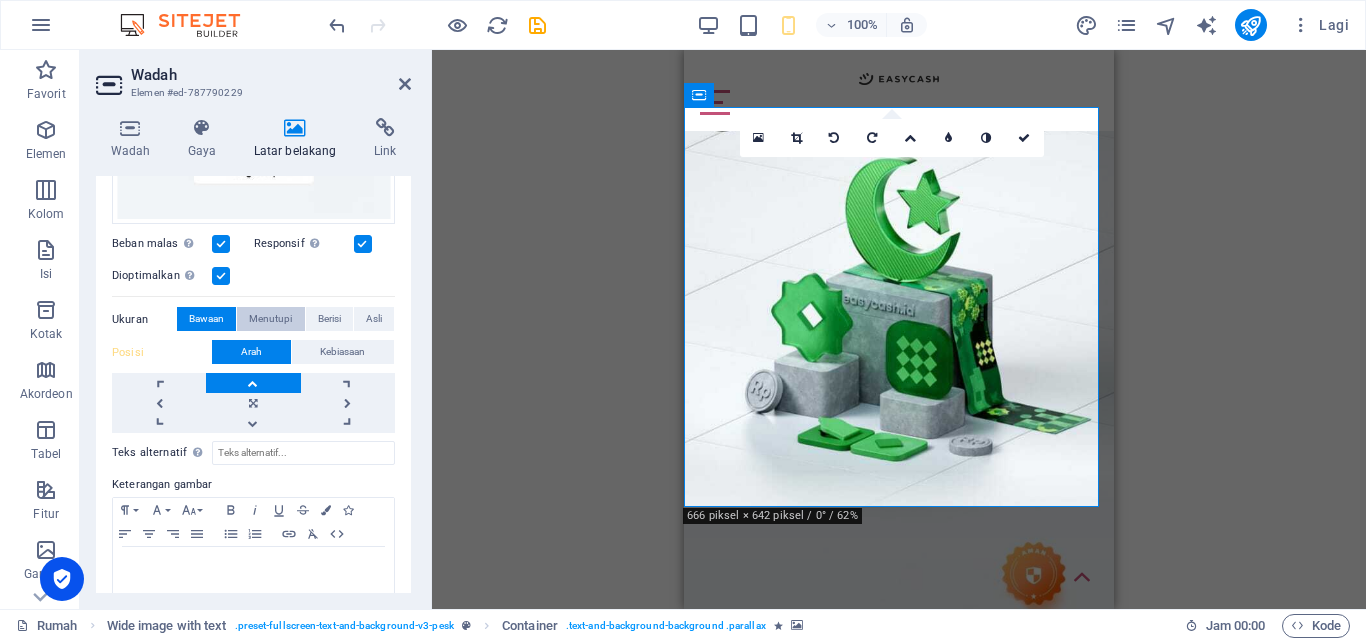 click on "Menutupi" at bounding box center (270, 319) 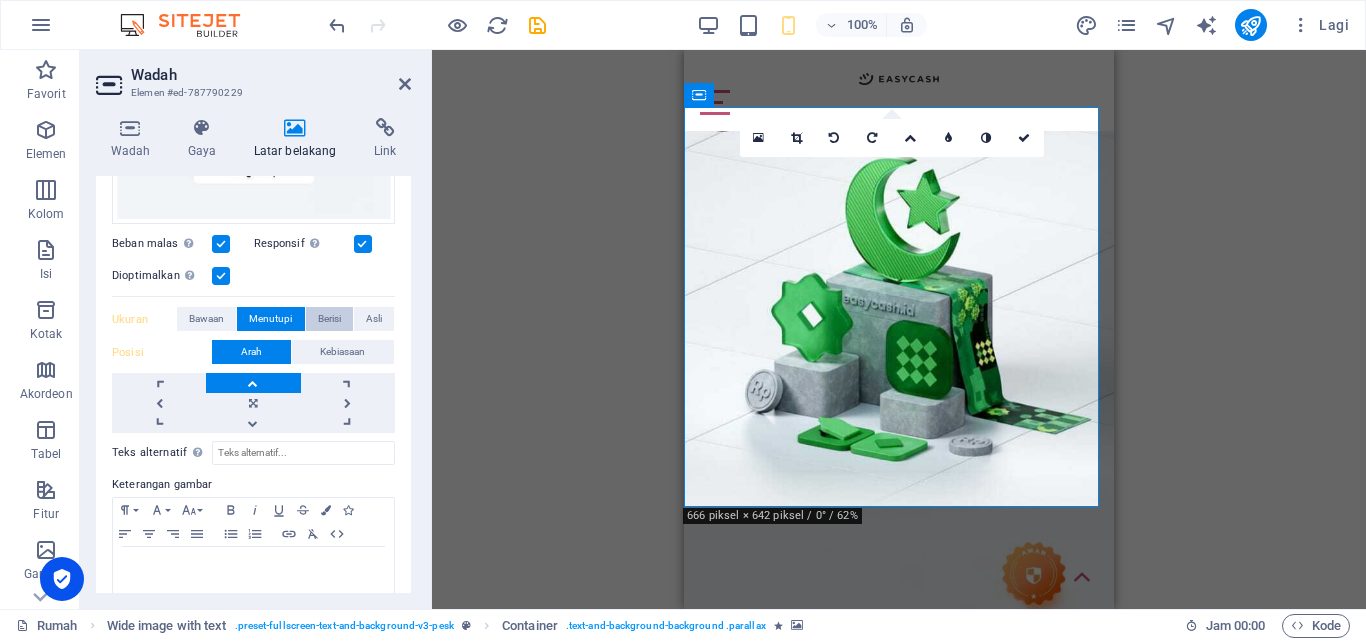 click on "Berisi" at bounding box center (329, 318) 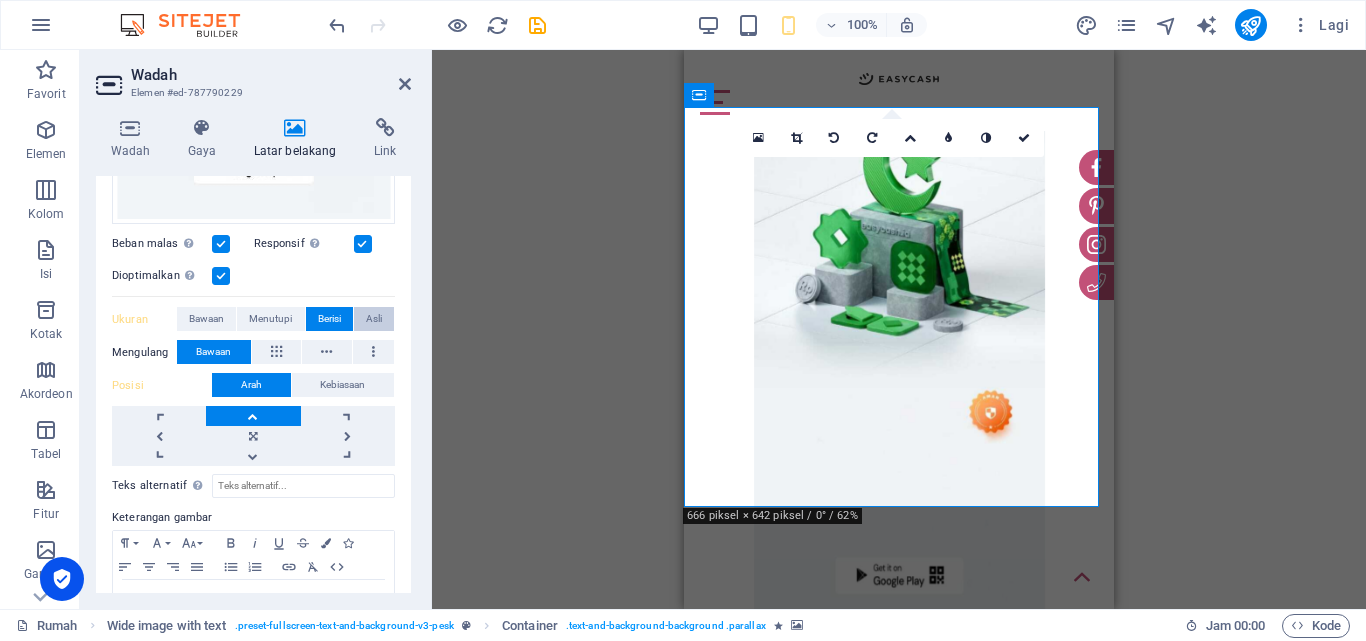 click on "Asli" at bounding box center [374, 318] 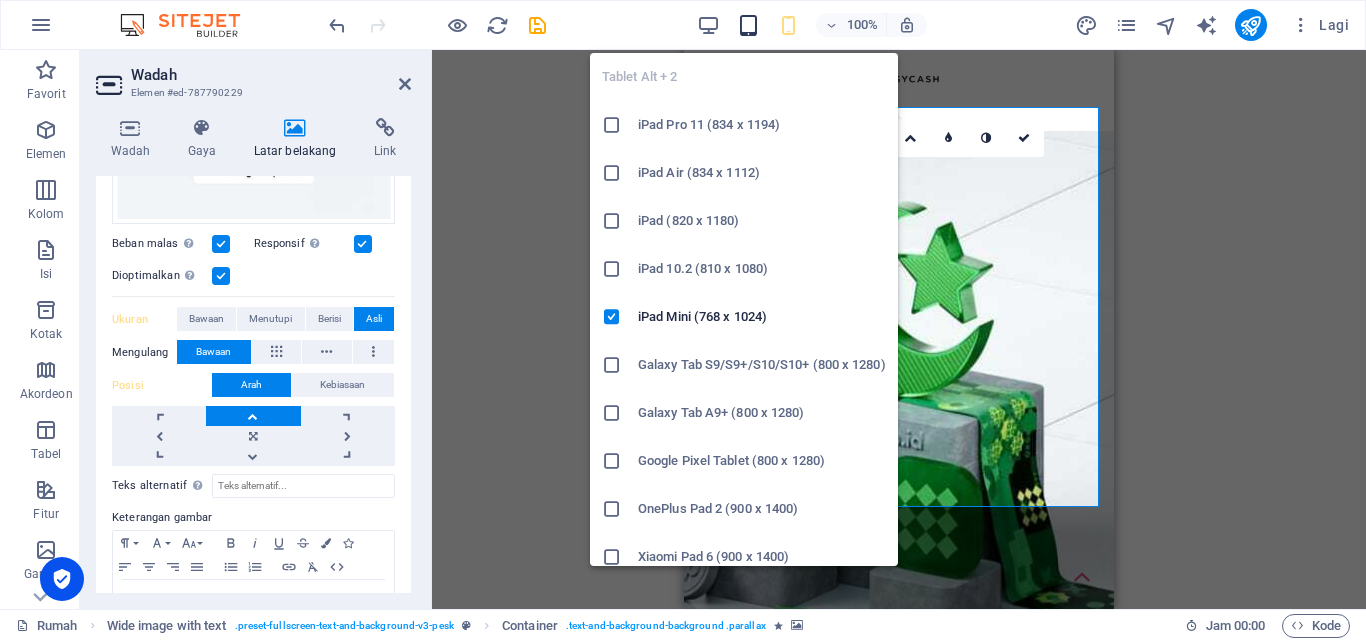 click at bounding box center (748, 25) 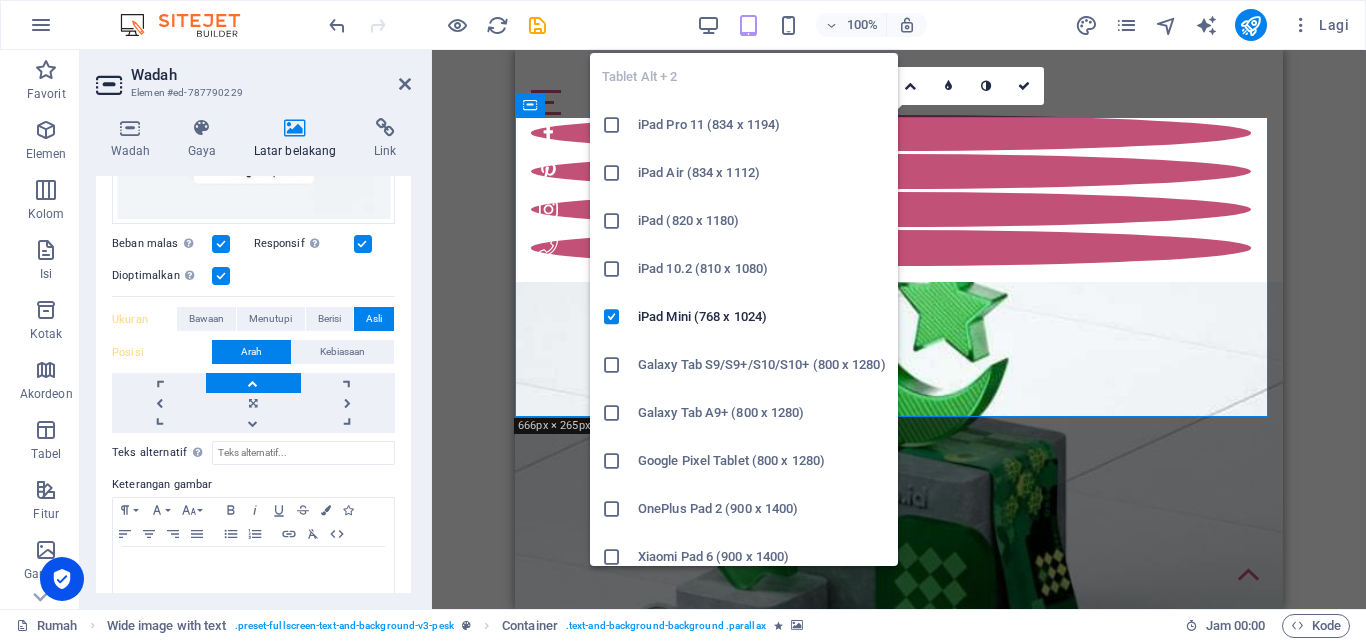 click at bounding box center (748, 25) 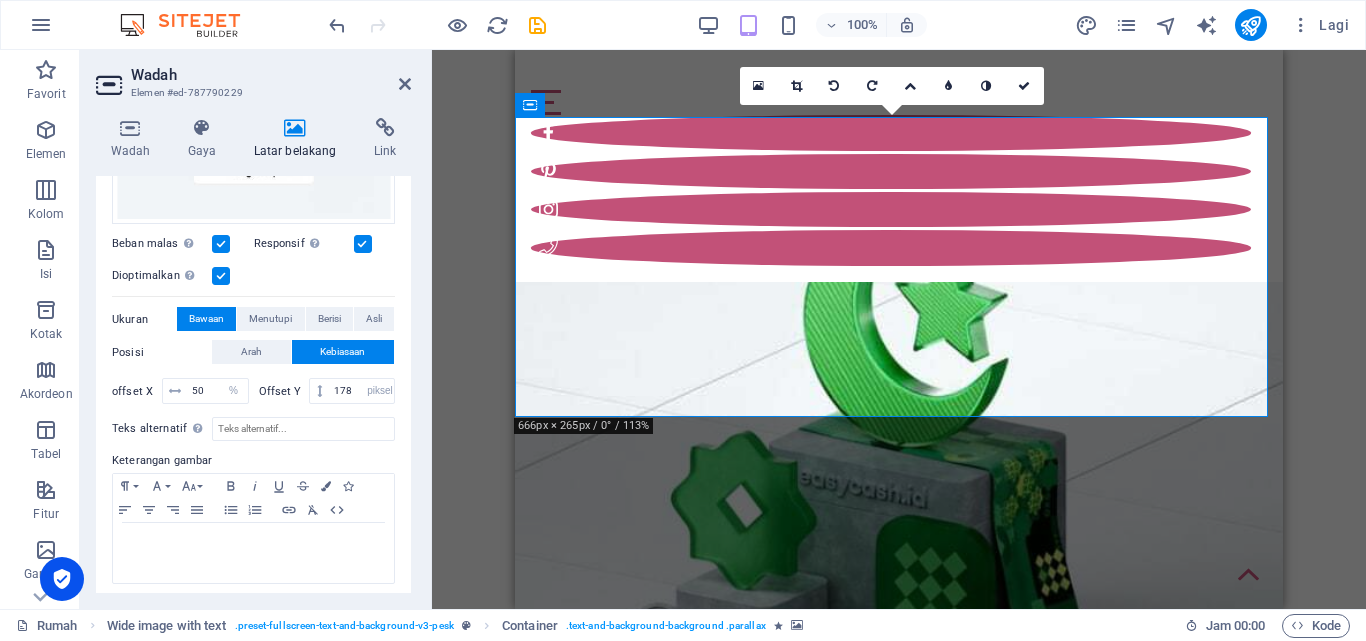 scroll, scrollTop: 664, scrollLeft: 0, axis: vertical 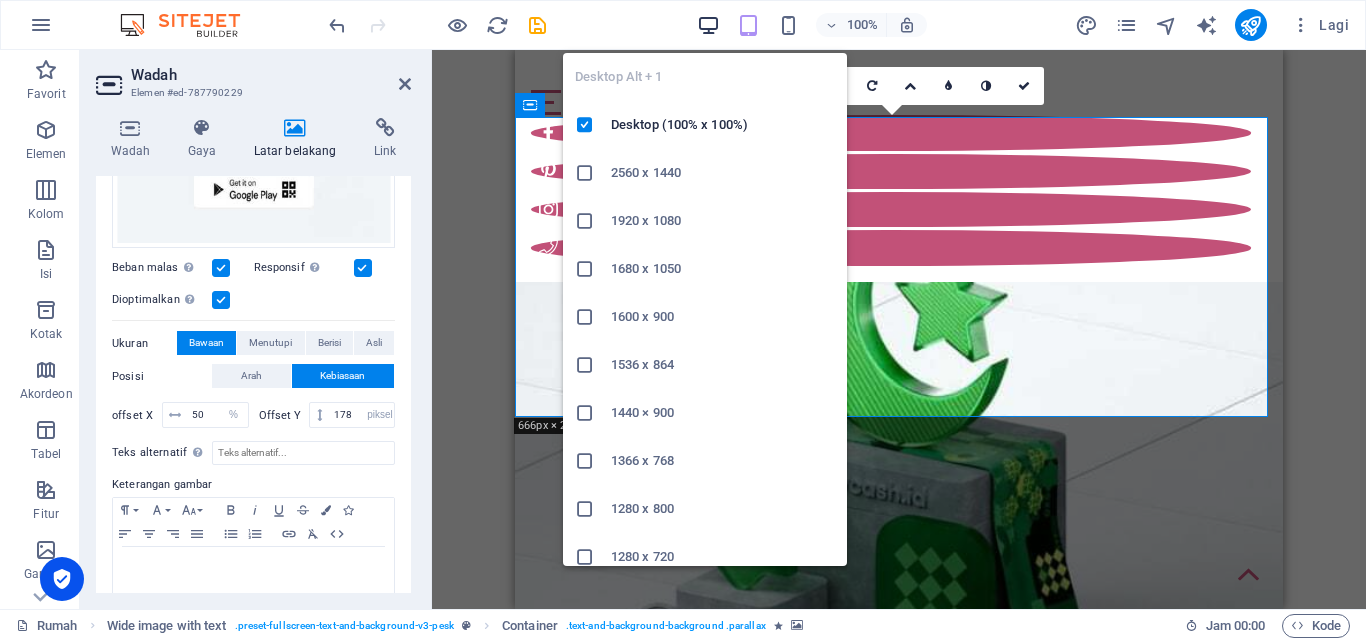 click at bounding box center [708, 25] 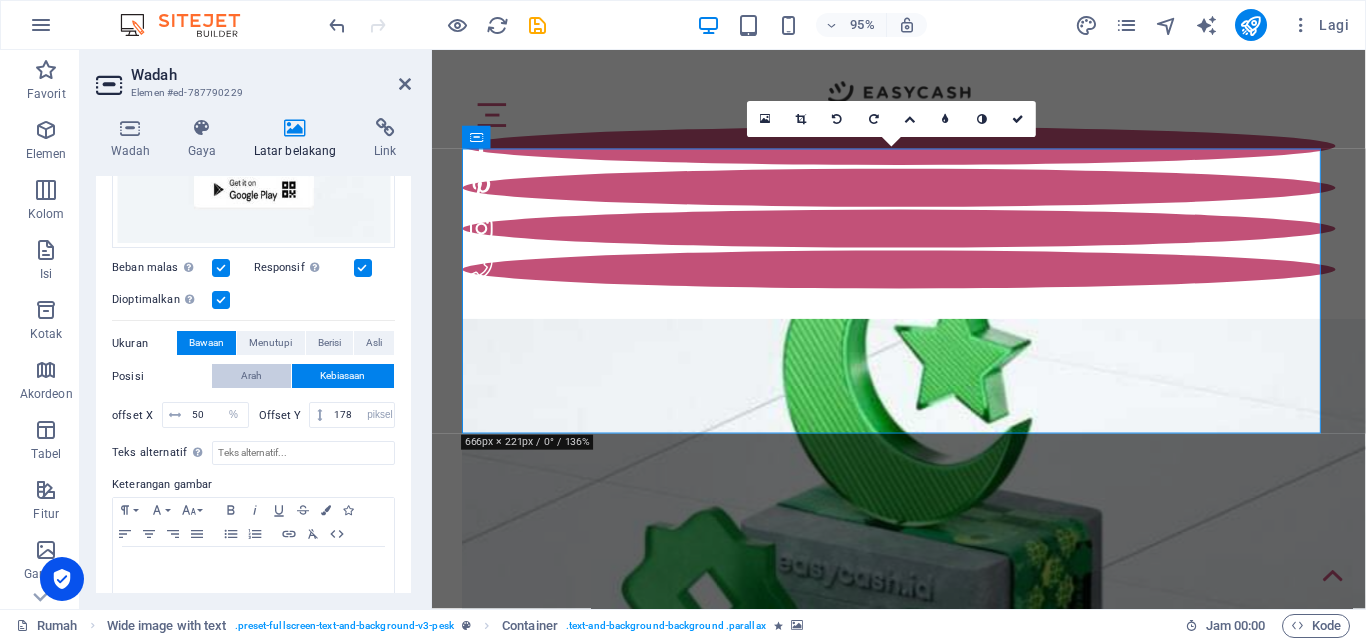 click on "Arah" at bounding box center (251, 375) 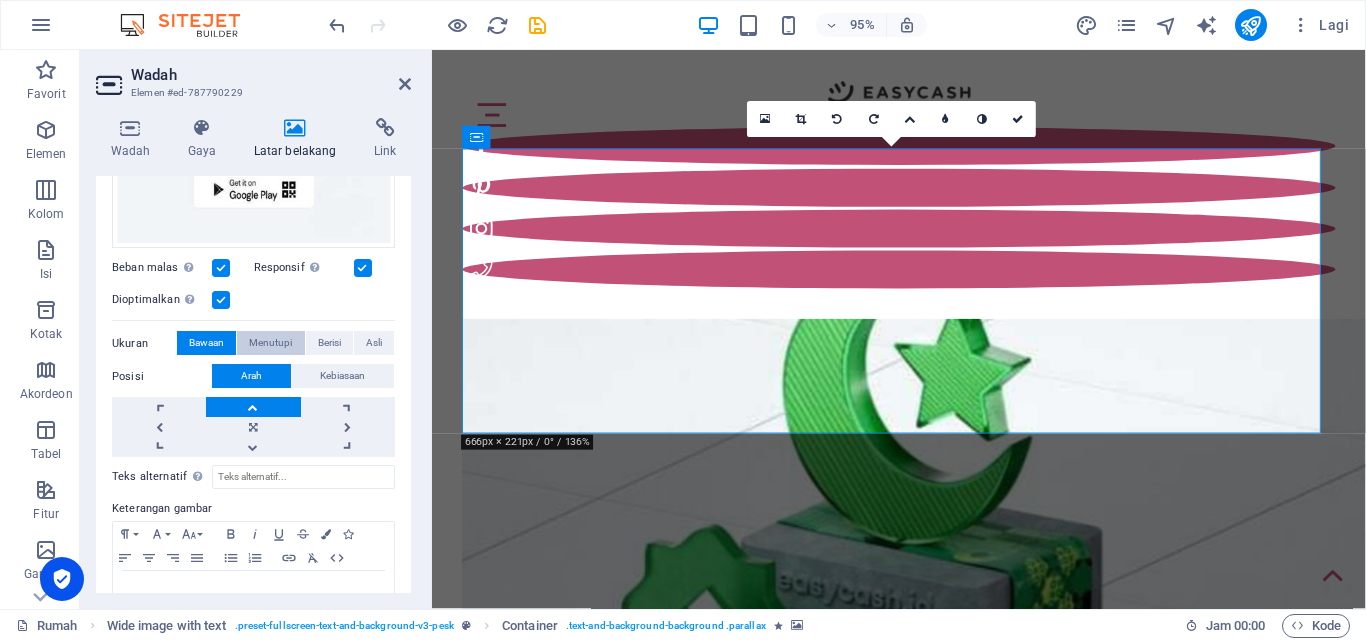click on "Menutupi" at bounding box center (270, 342) 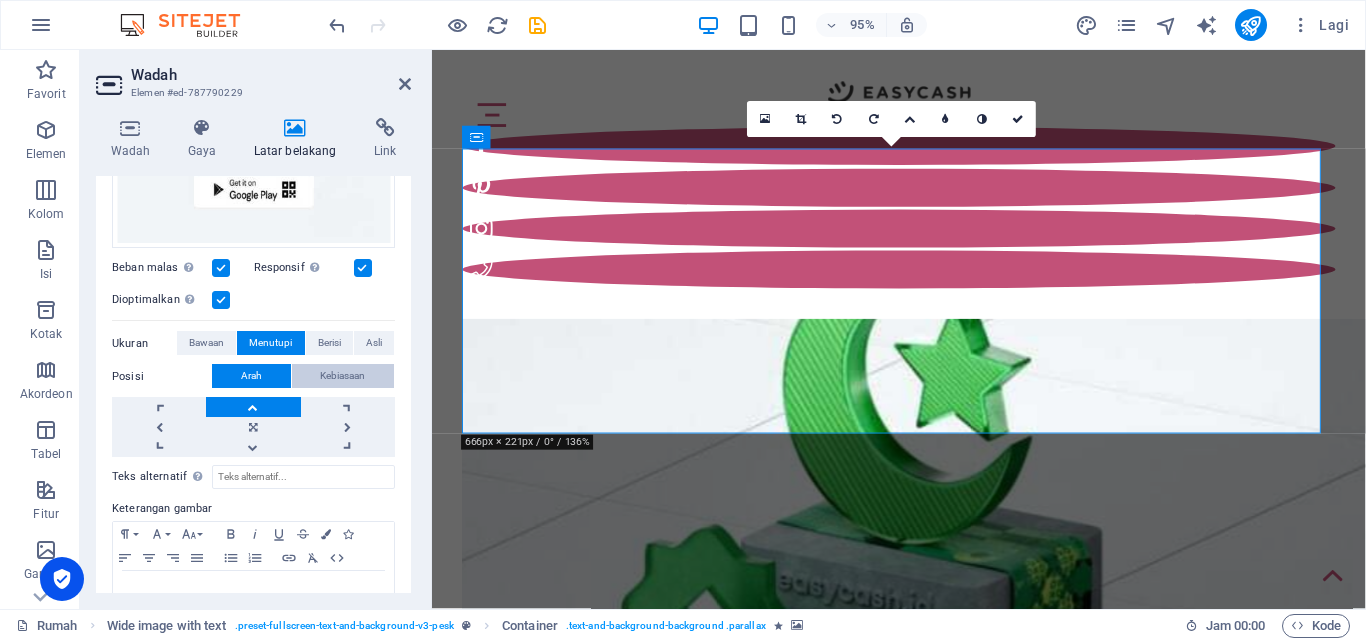 click on "Kebiasaan" at bounding box center [342, 375] 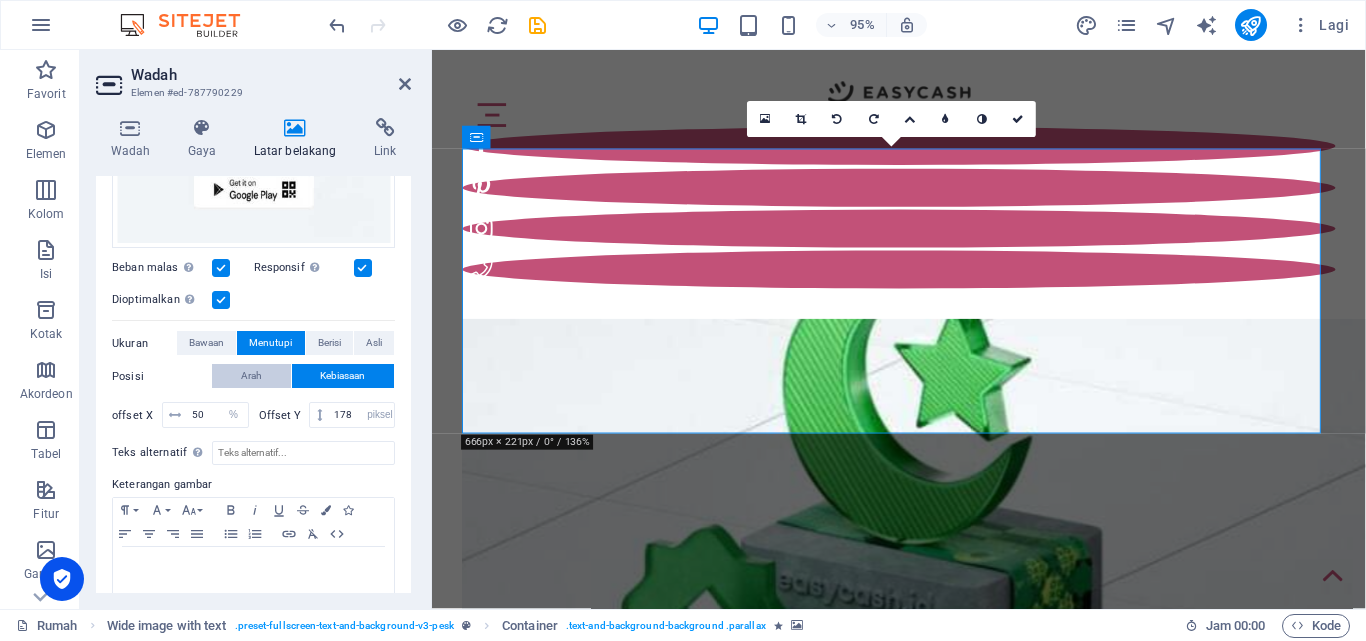 click on "Arah" at bounding box center (251, 375) 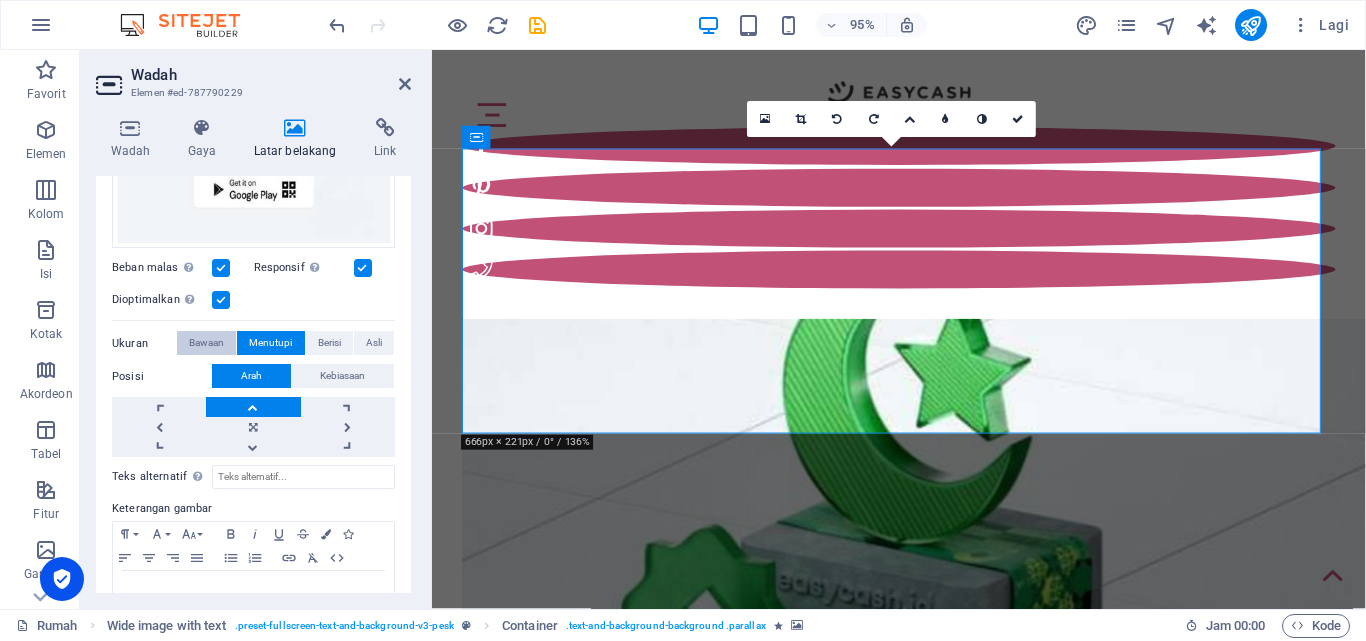 click on "Bawaan" at bounding box center [206, 343] 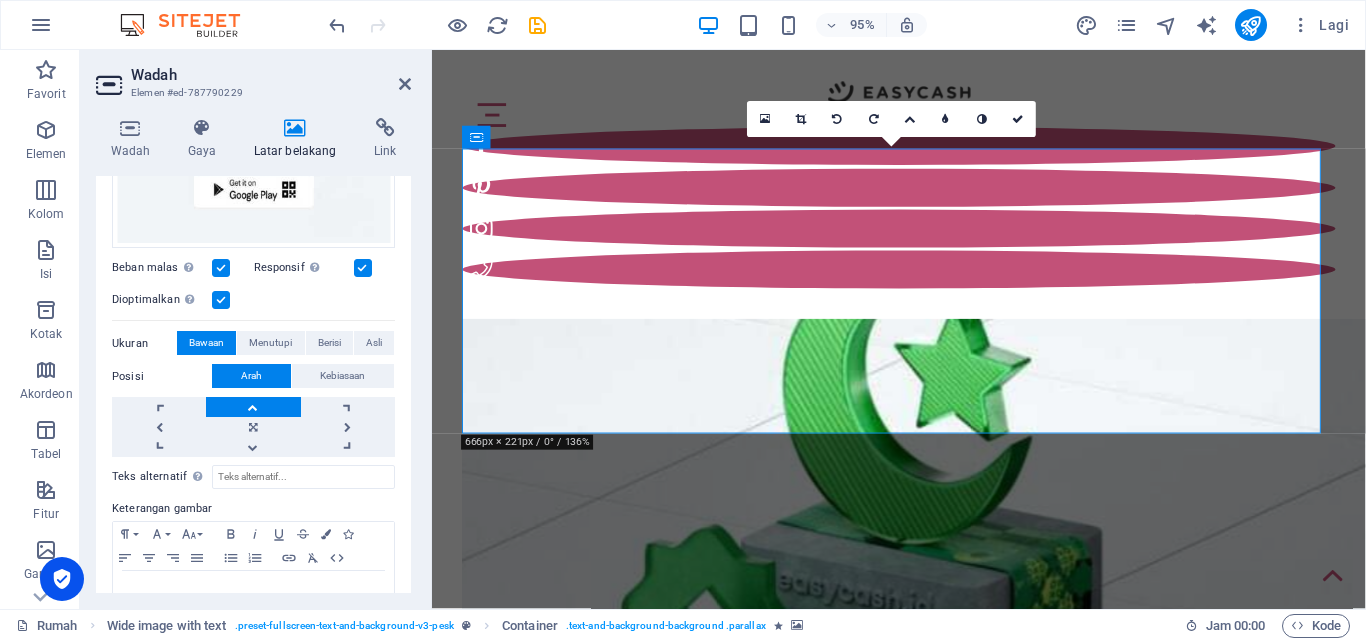 click on "95% Lagi" at bounding box center (841, 25) 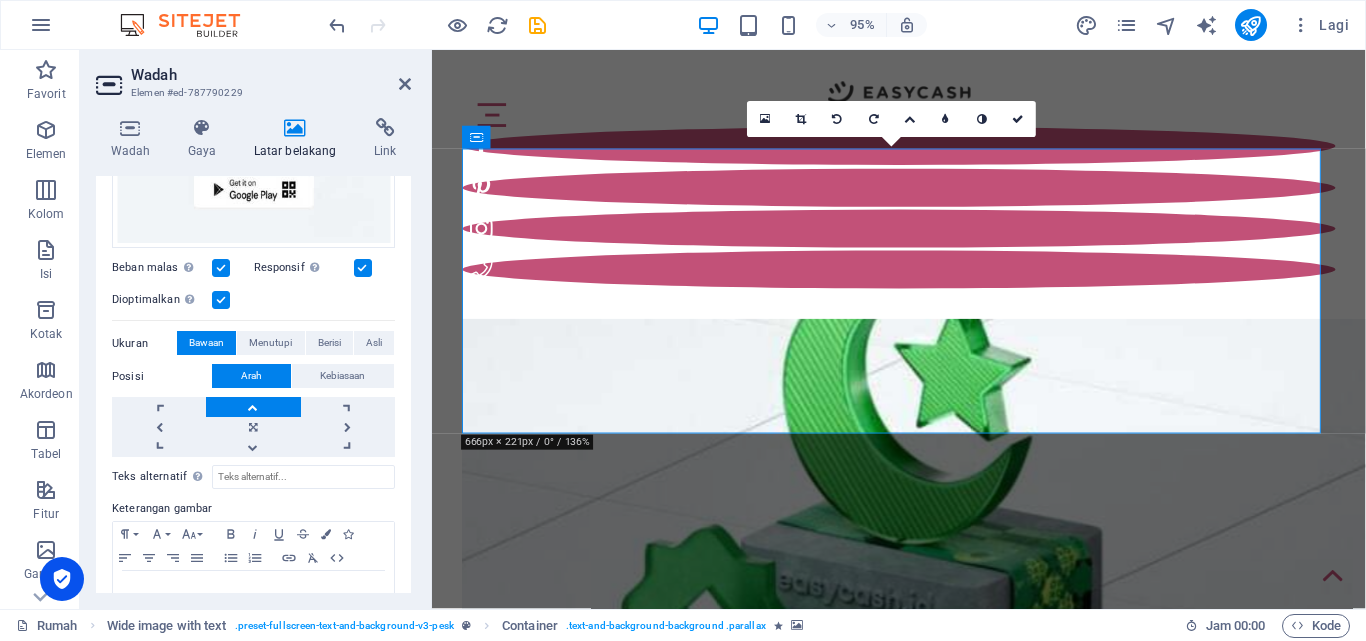 click at bounding box center [955, 627] 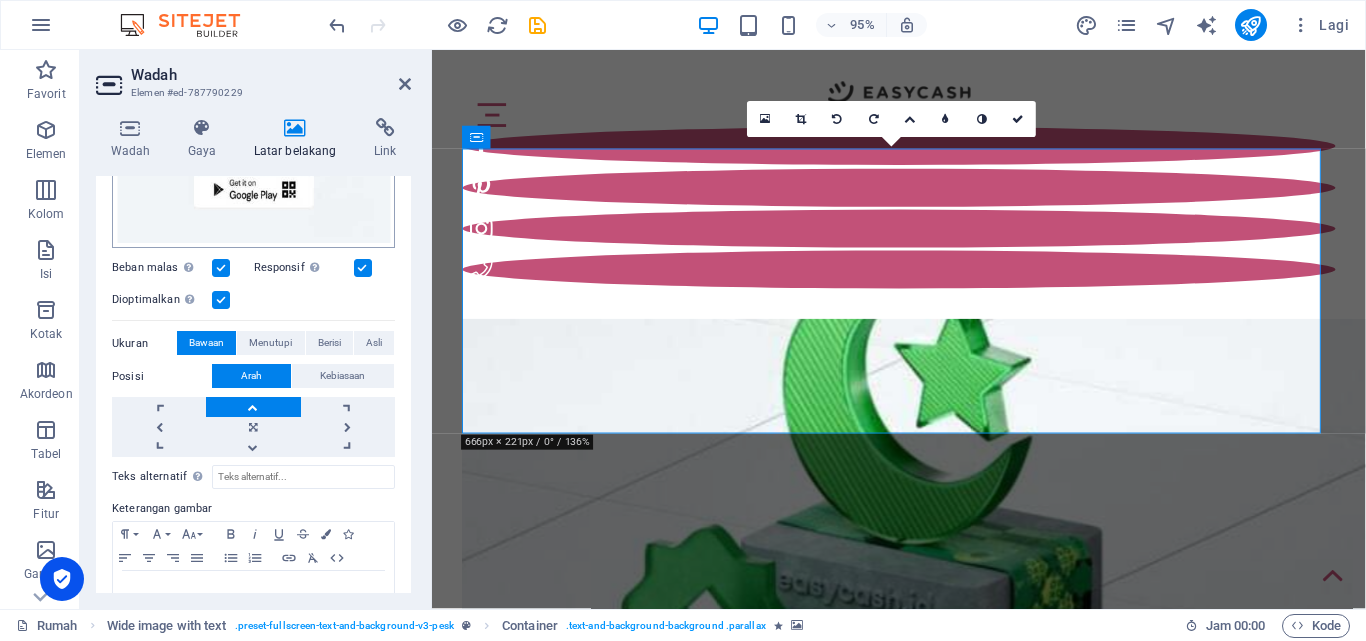 scroll, scrollTop: 688, scrollLeft: 0, axis: vertical 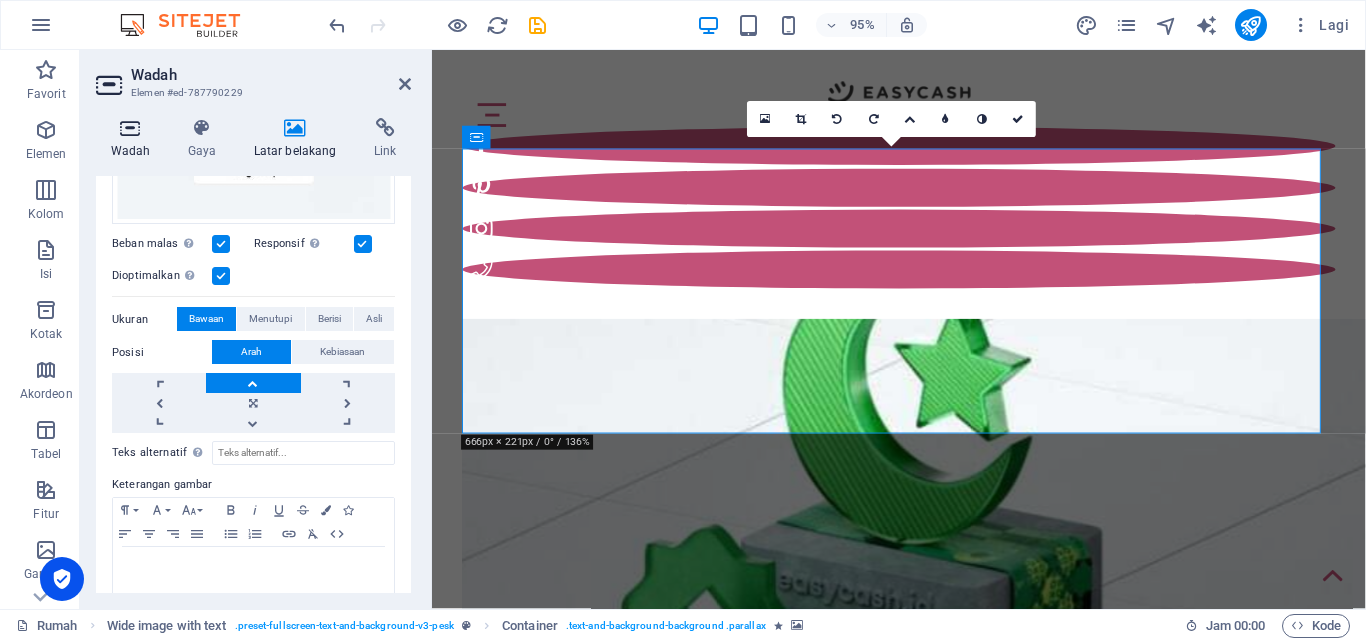 click at bounding box center [130, 128] 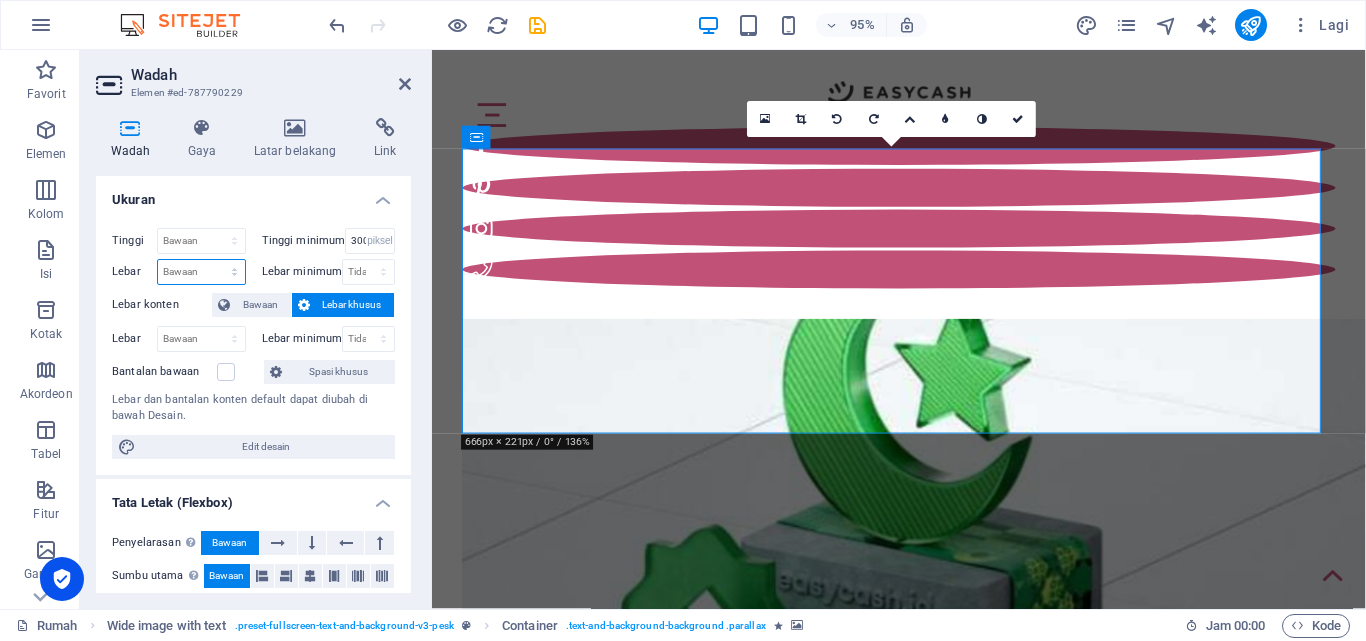 click on "Bawaan piksel rem % mereka vh mobil vw" at bounding box center (201, 272) 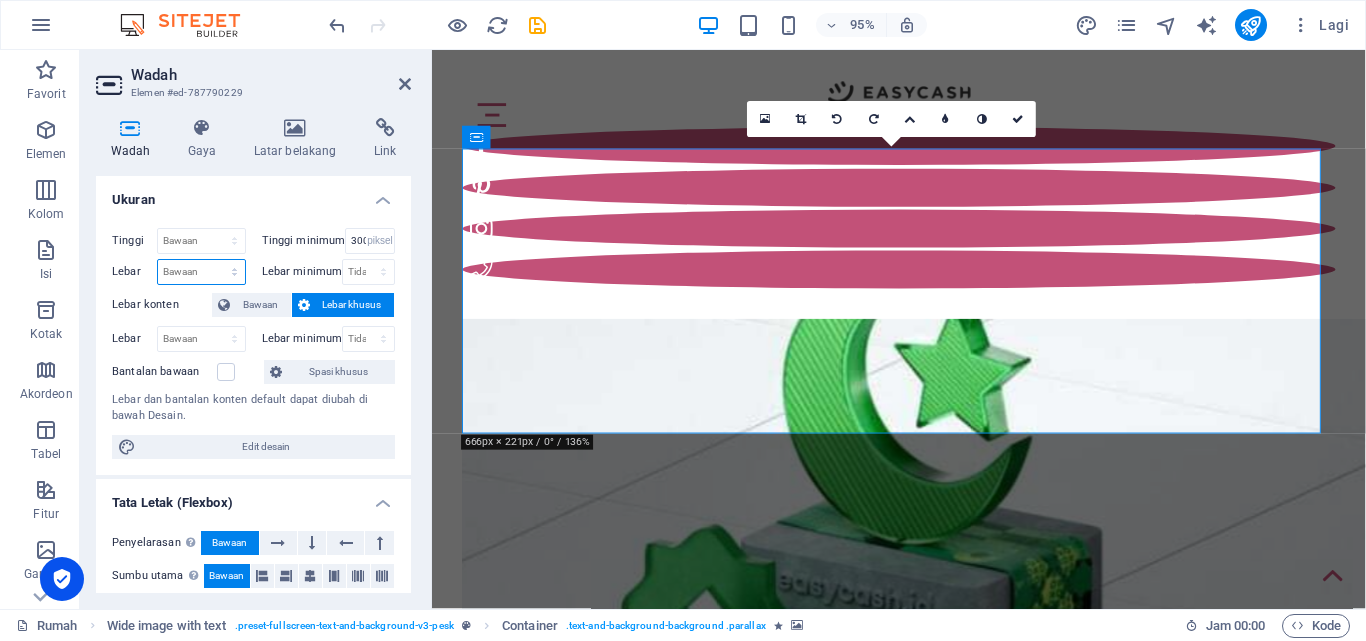 select on "vw" 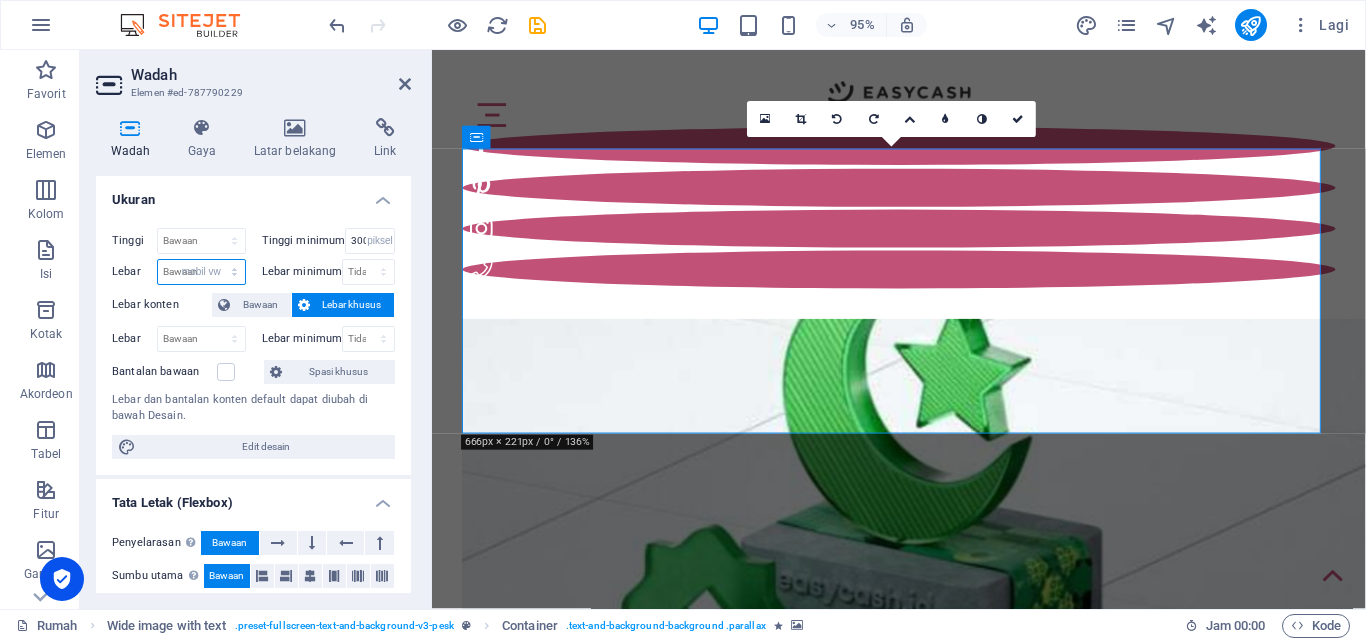 click on "Bawaan piksel rem % mereka vh mobil vw" at bounding box center (201, 272) 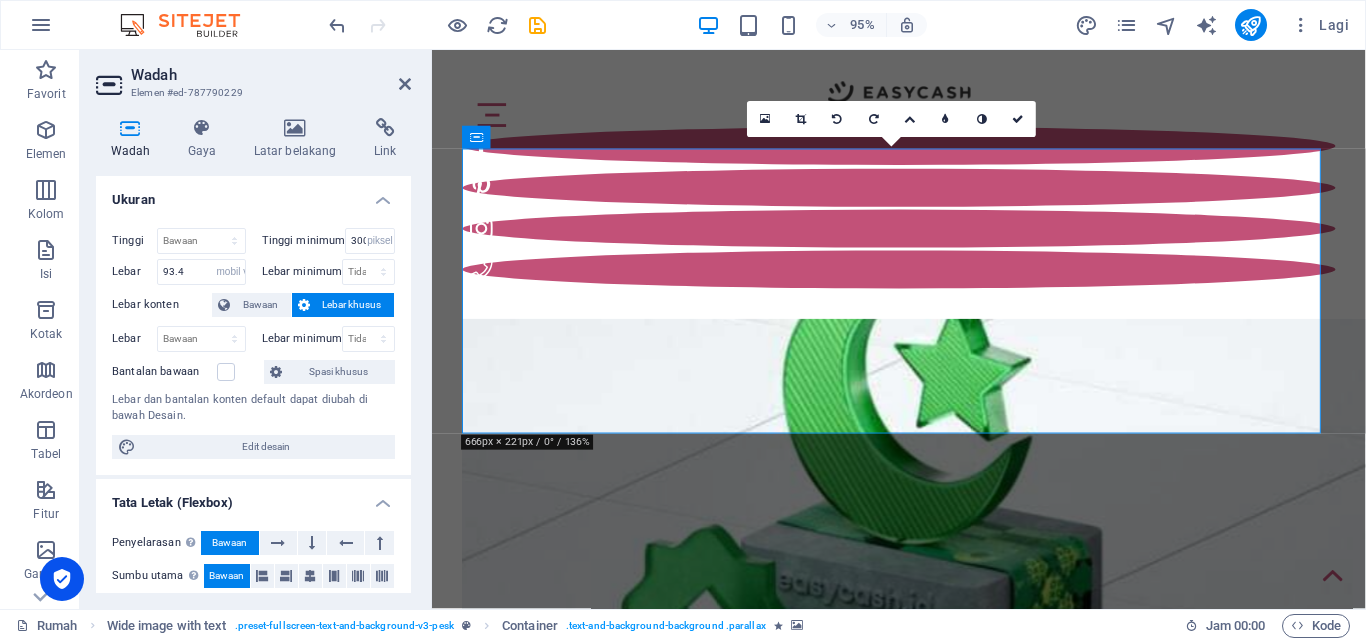 click on "Ukuran" at bounding box center (253, 194) 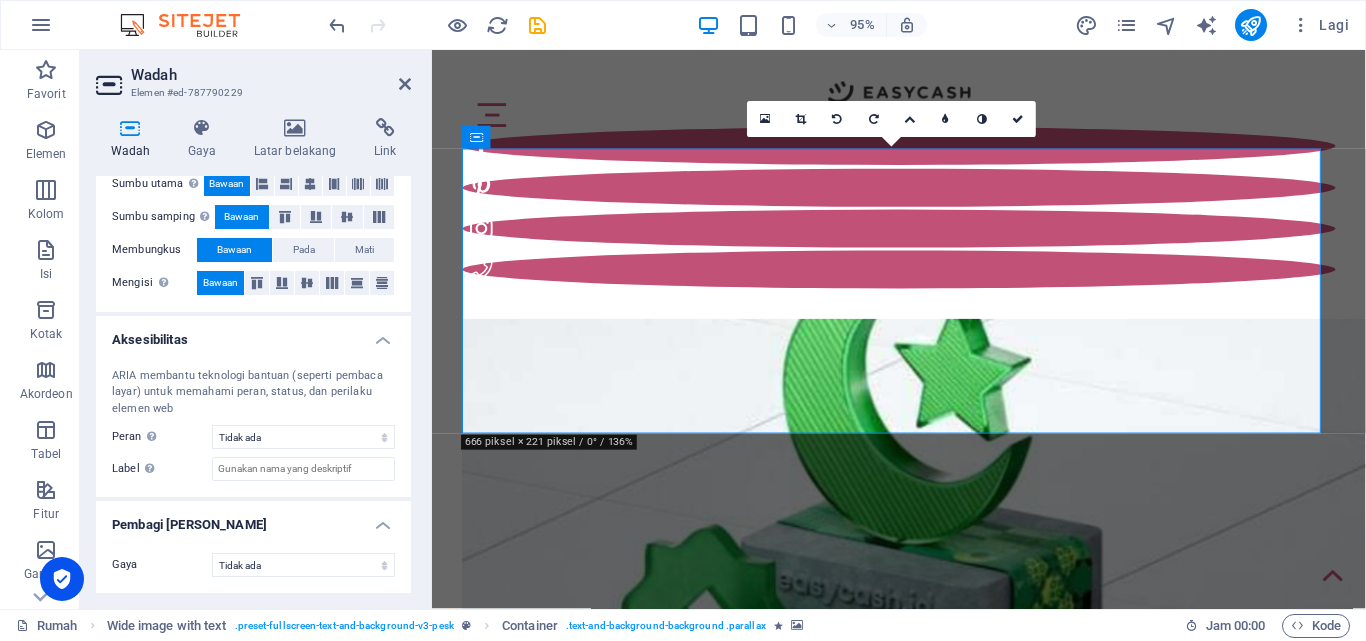 scroll, scrollTop: 0, scrollLeft: 0, axis: both 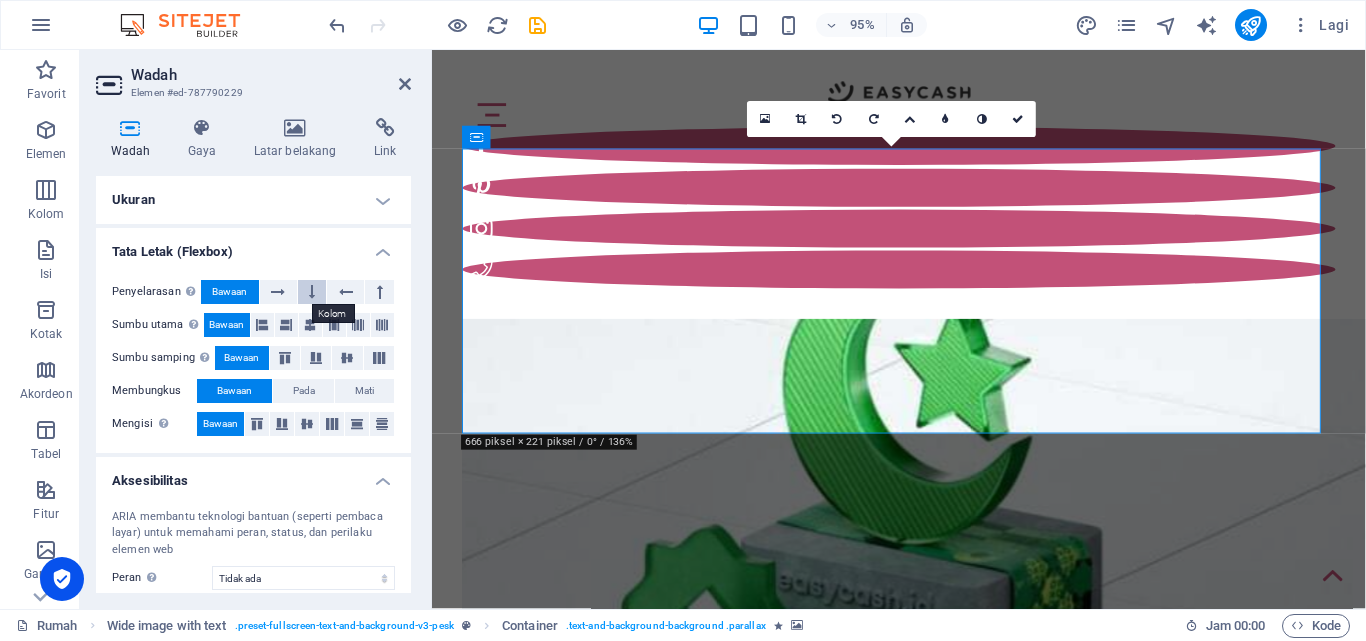 click at bounding box center (312, 292) 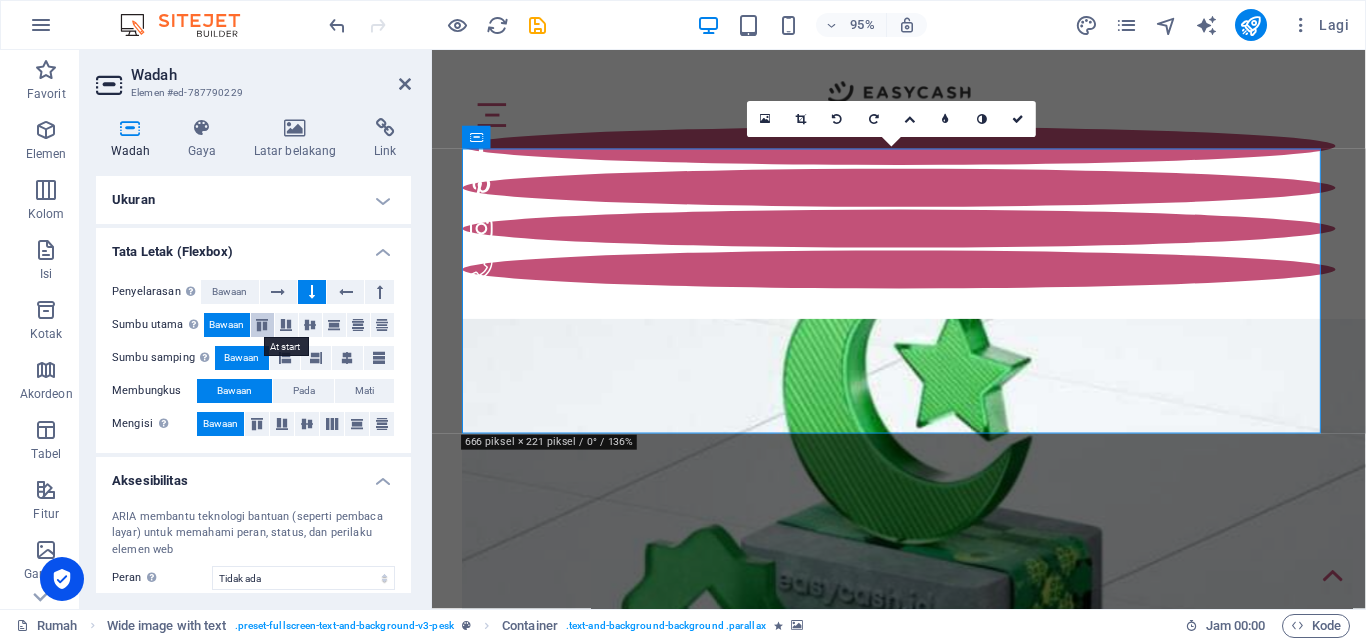 click at bounding box center [262, 325] 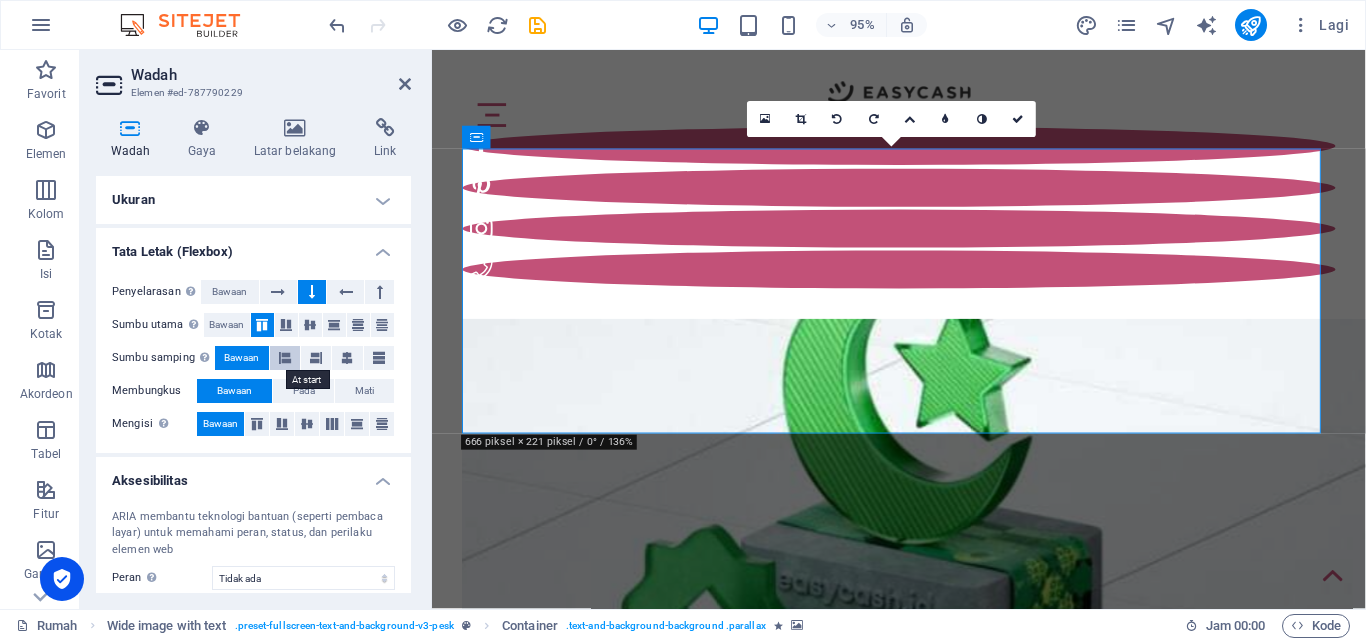 click at bounding box center (285, 358) 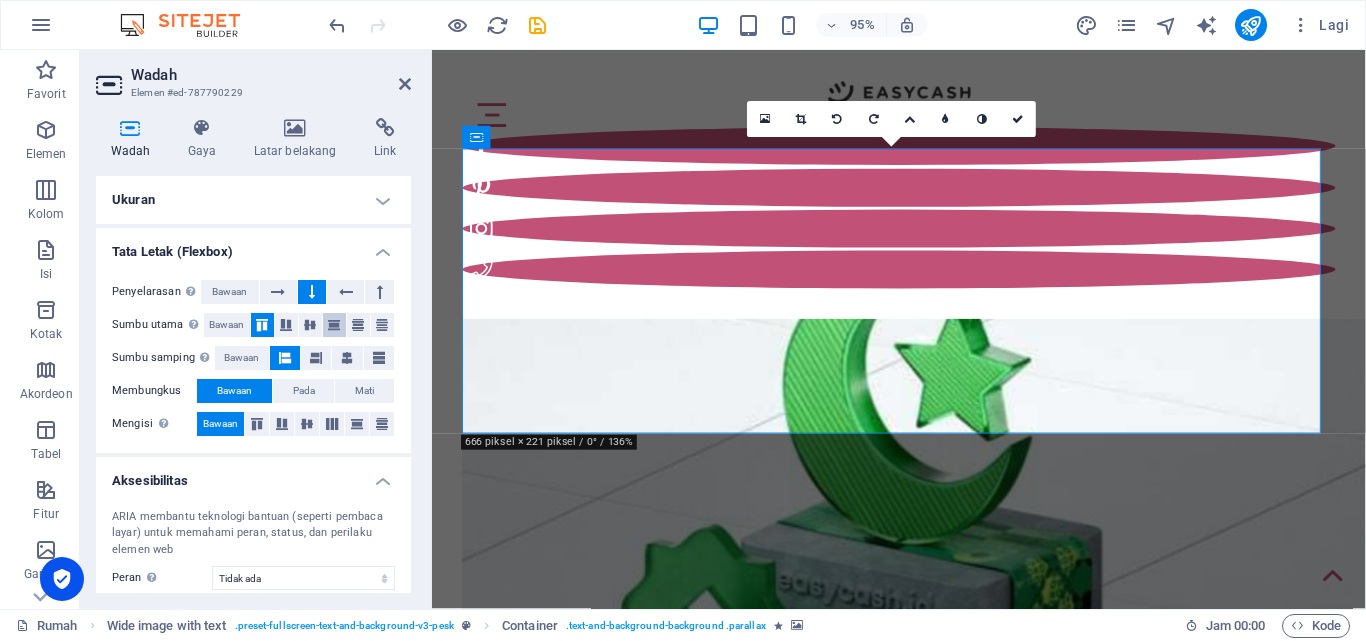 click at bounding box center (334, 325) 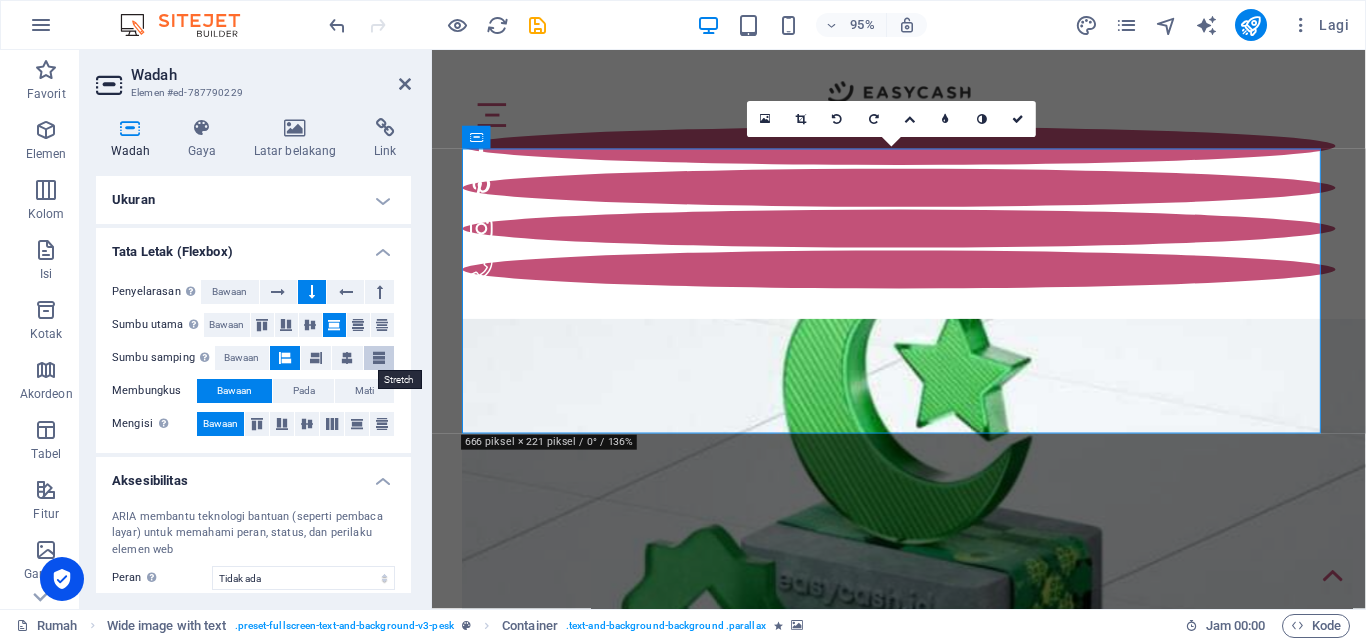 click at bounding box center [379, 358] 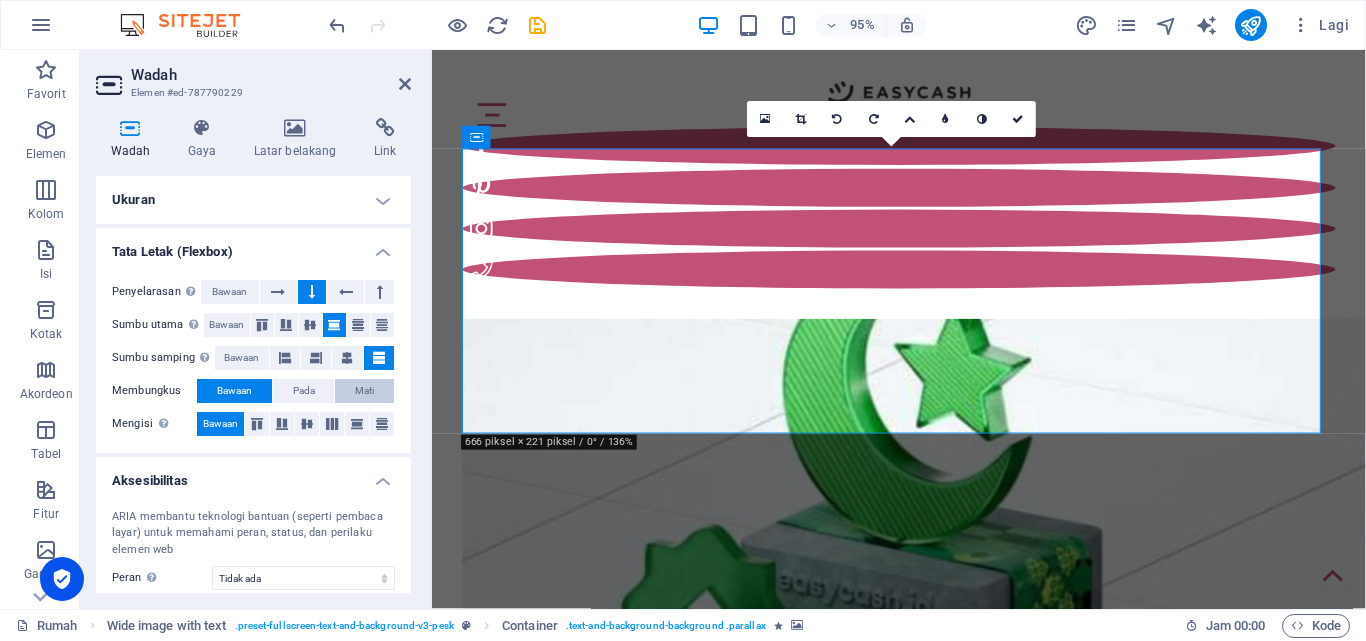 click on "Mati" at bounding box center (364, 391) 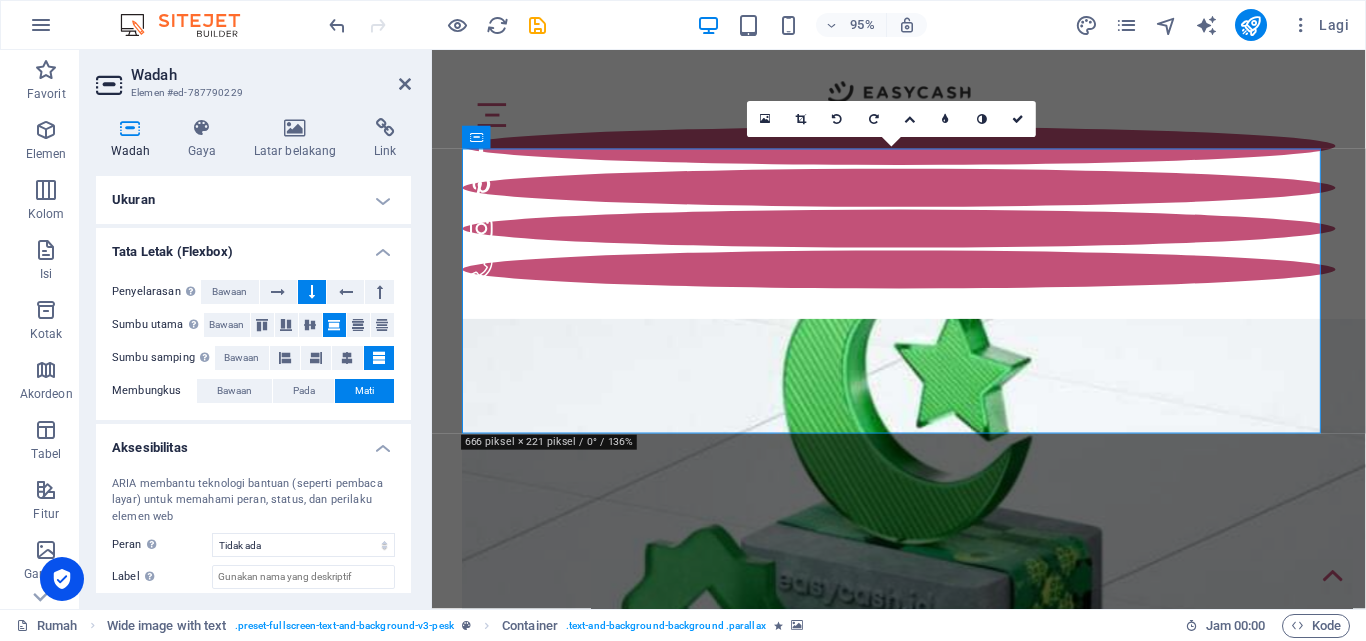 click on "Ukuran" at bounding box center (253, 200) 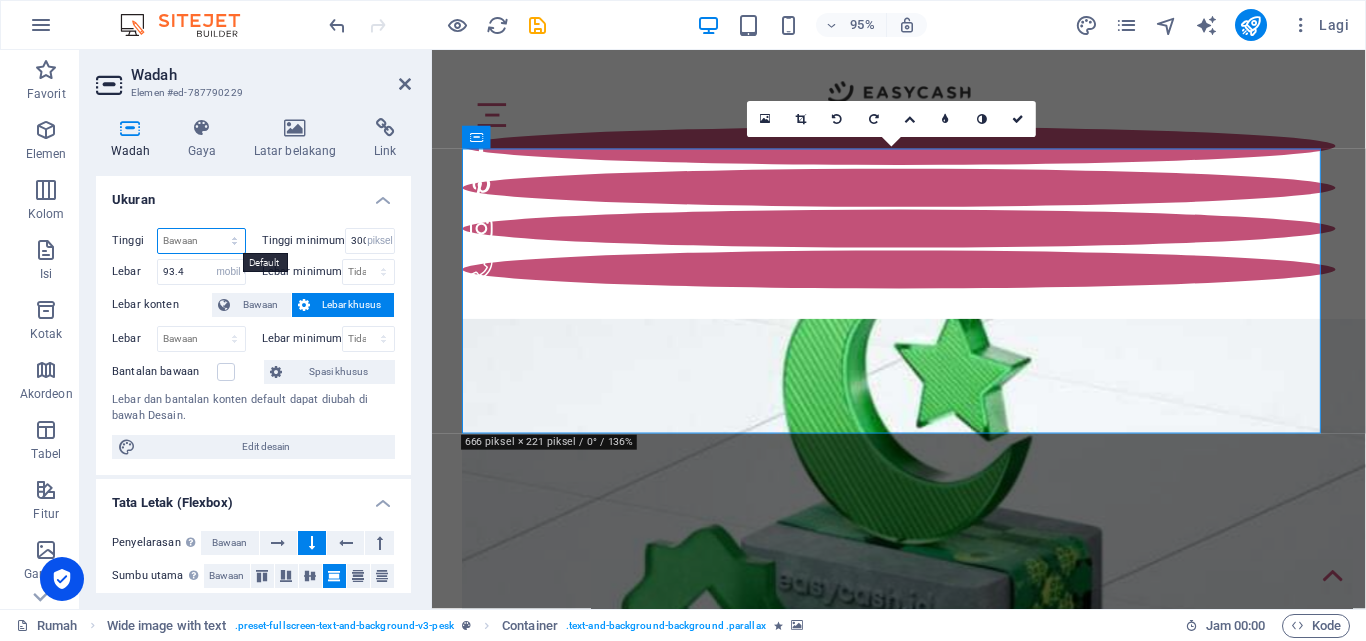 click on "Bawaan piksel rem % vh mobil vw" at bounding box center [201, 241] 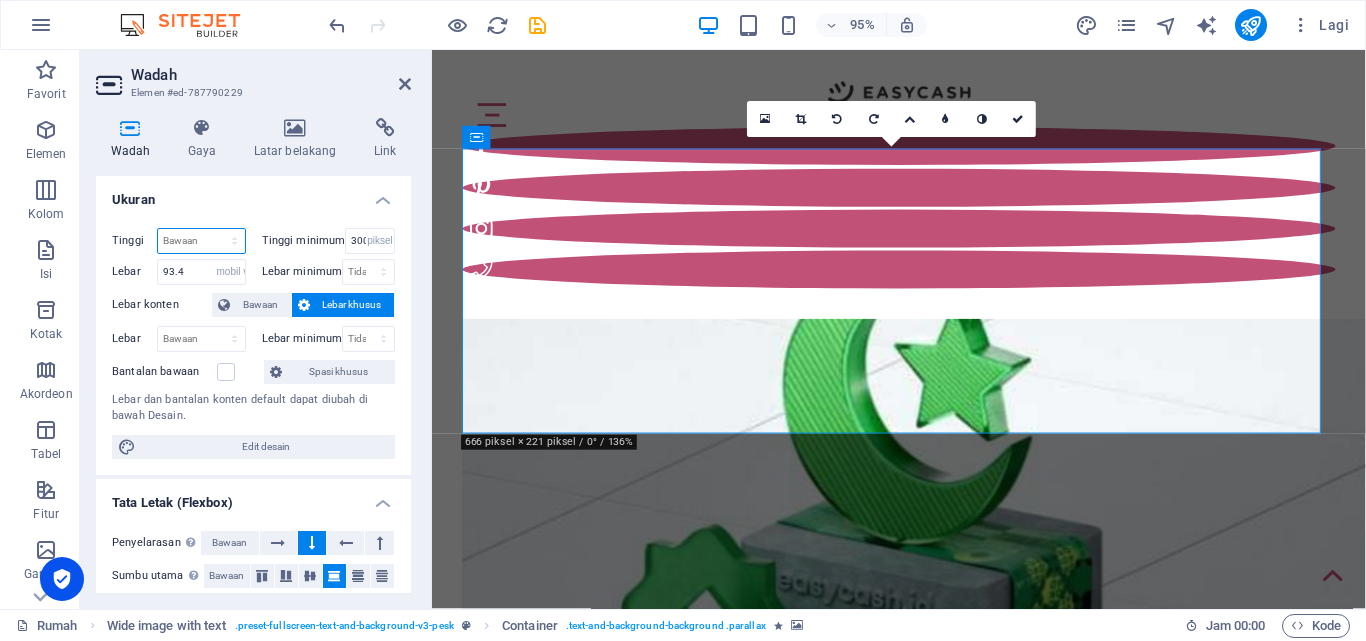 select on "vw" 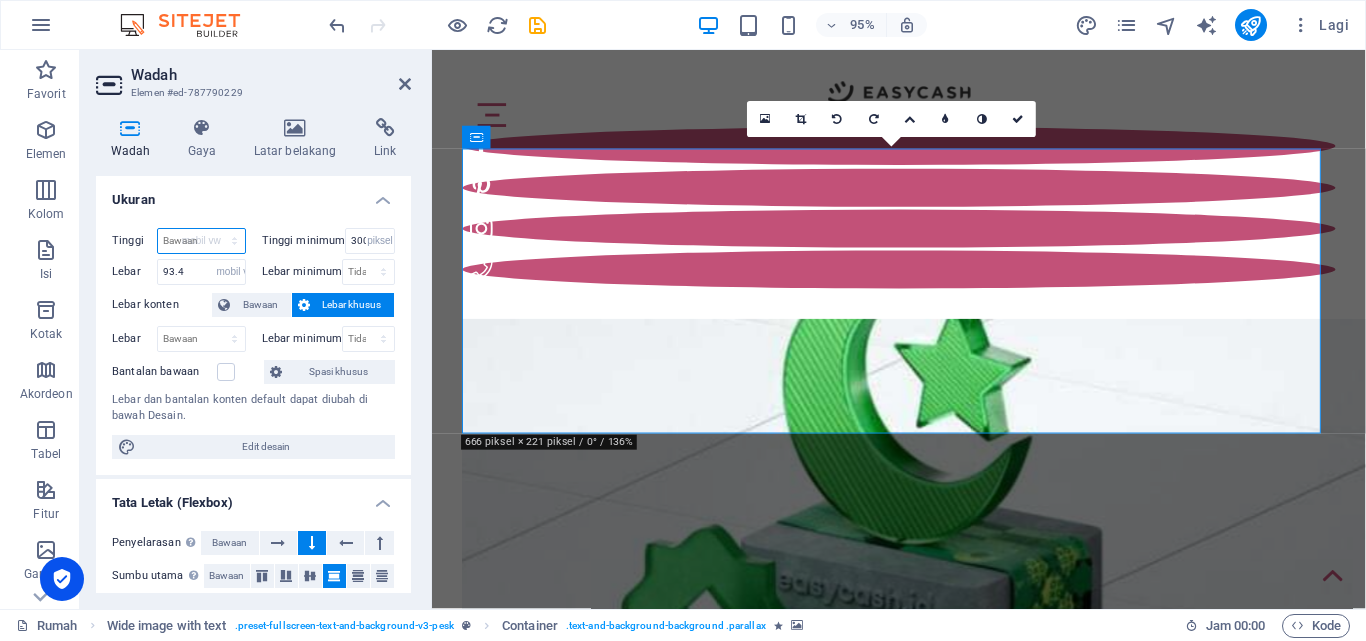 click on "Bawaan piksel rem % vh mobil vw" at bounding box center [201, 241] 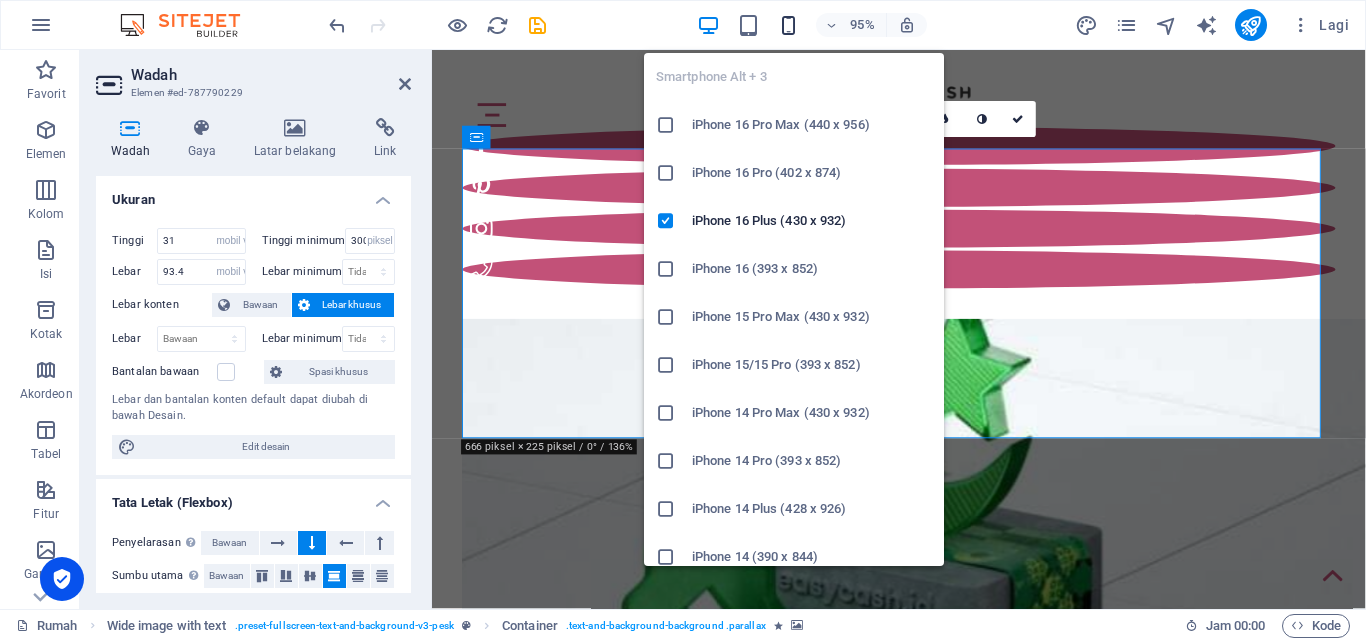 click at bounding box center (788, 25) 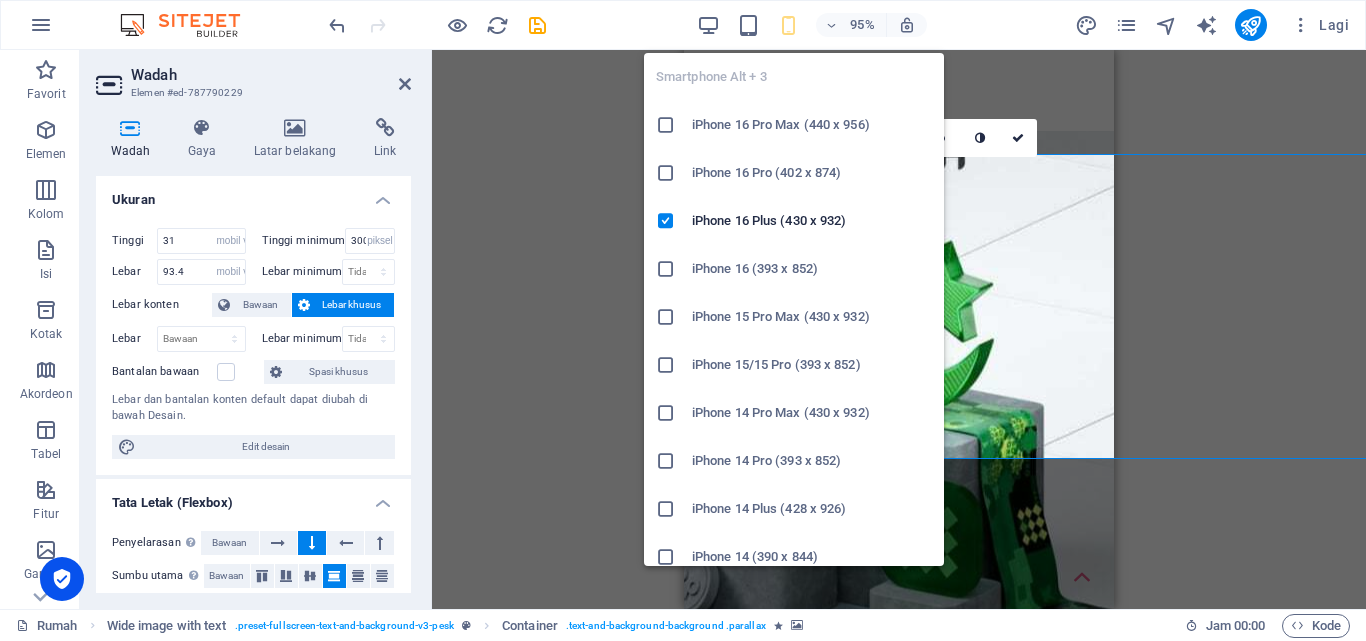 type on "400" 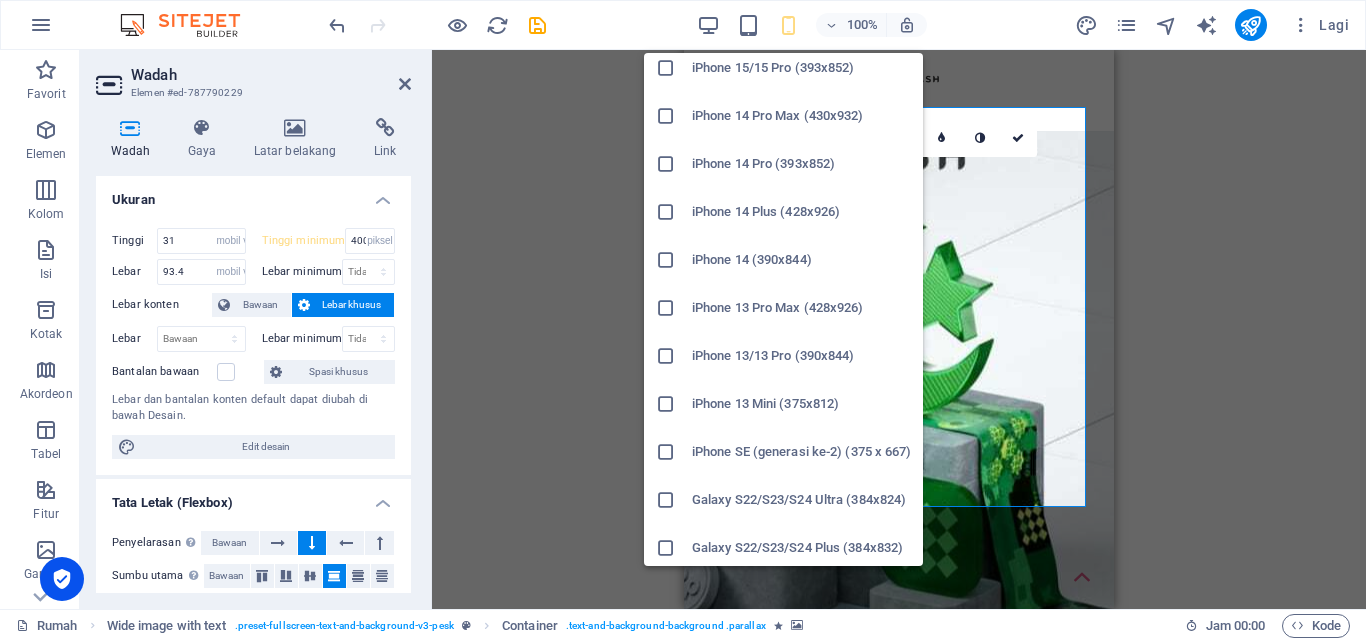 scroll, scrollTop: 300, scrollLeft: 0, axis: vertical 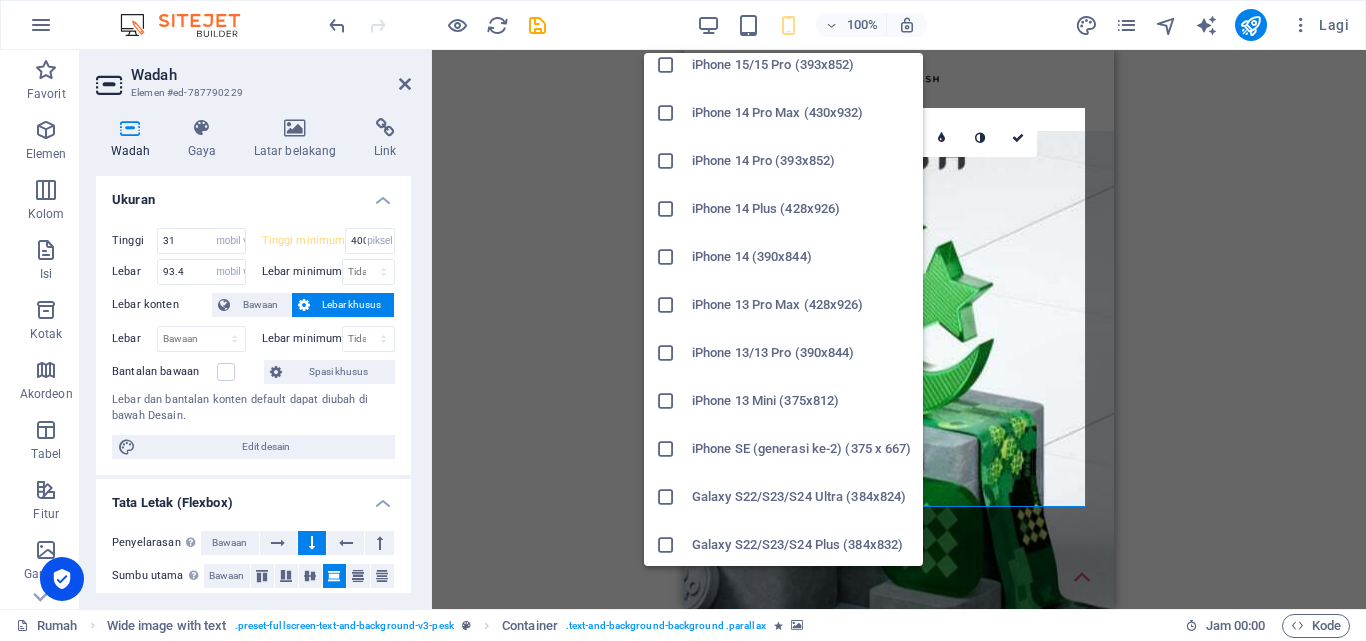 drag, startPoint x: 785, startPoint y: 79, endPoint x: 99, endPoint y: 28, distance: 687.8932 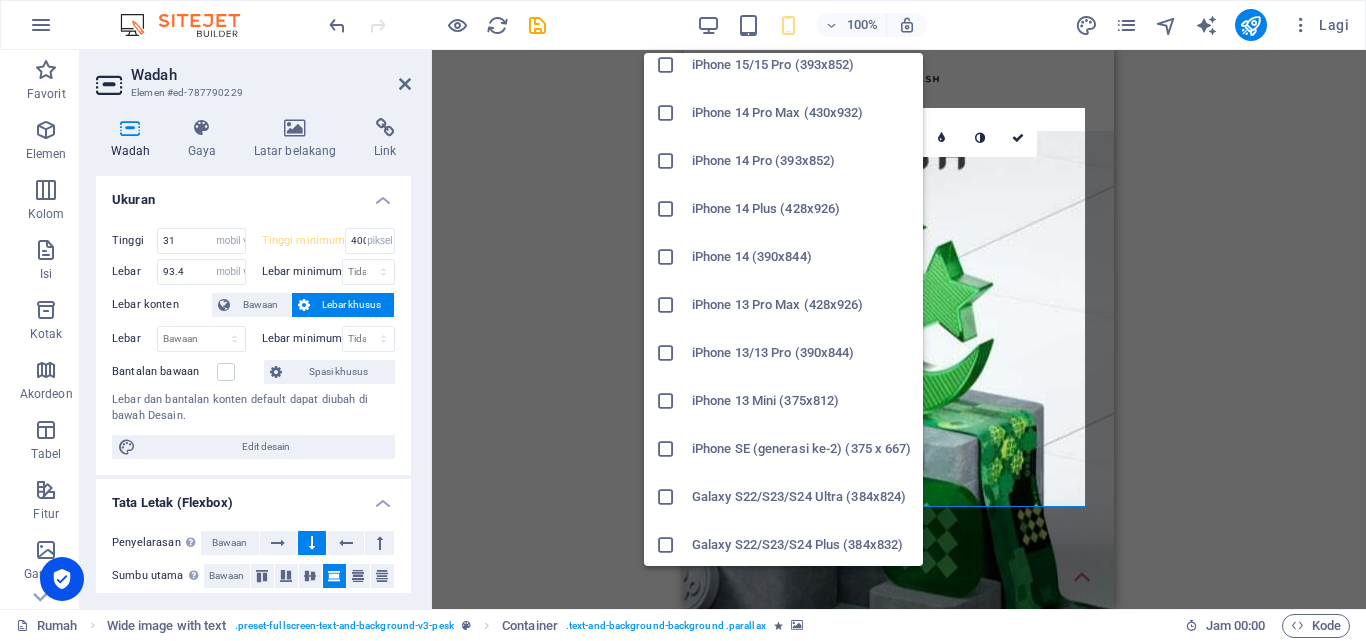 click on "iPhone 15/15 Pro (393x852)" at bounding box center (783, 65) 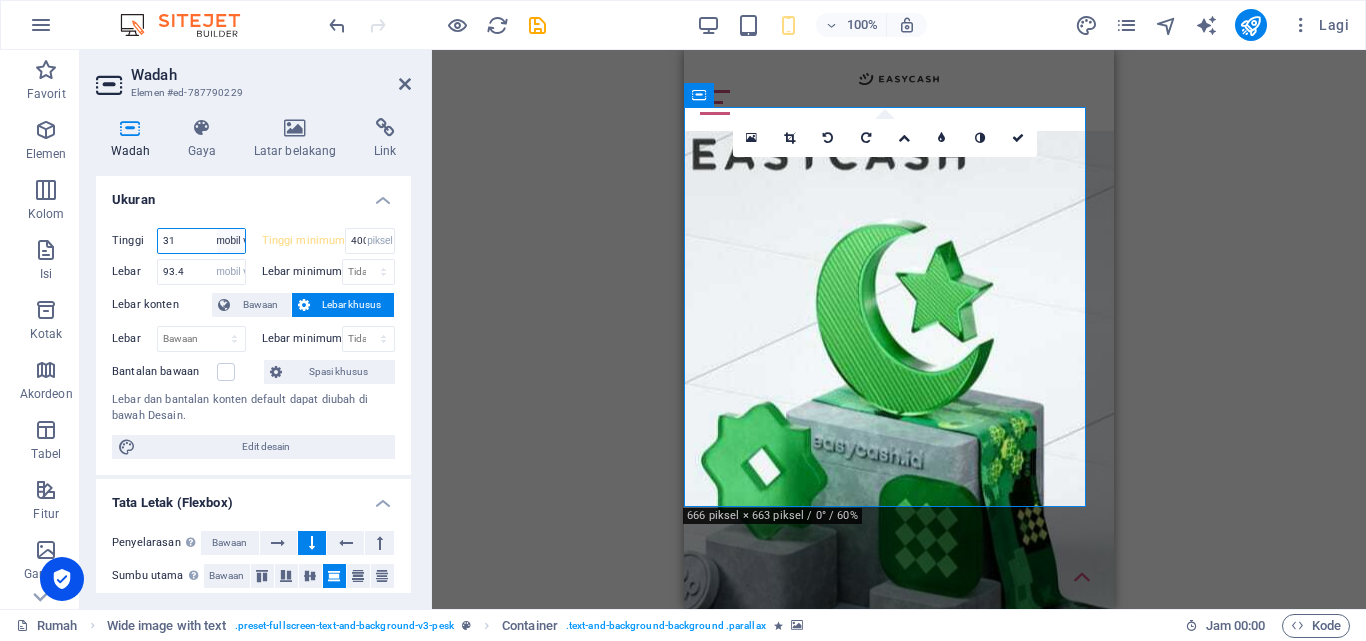 click on "Bawaan piksel rem % vh mobil vw" at bounding box center (231, 241) 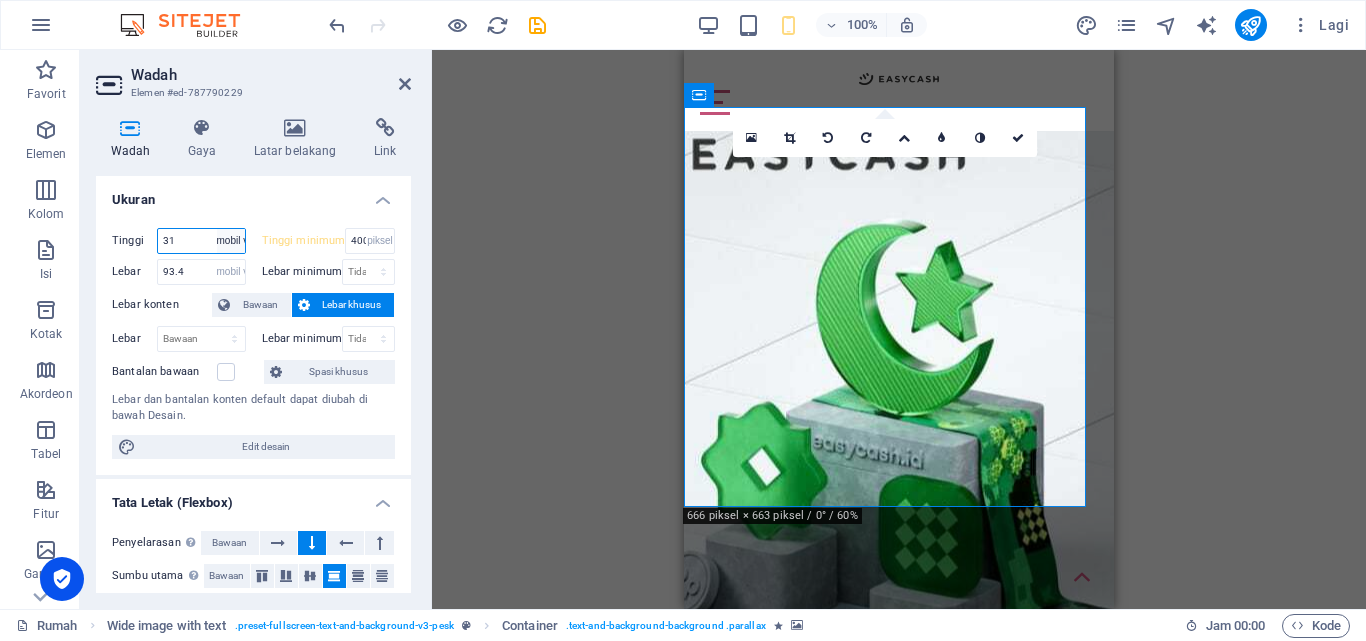 select on "default" 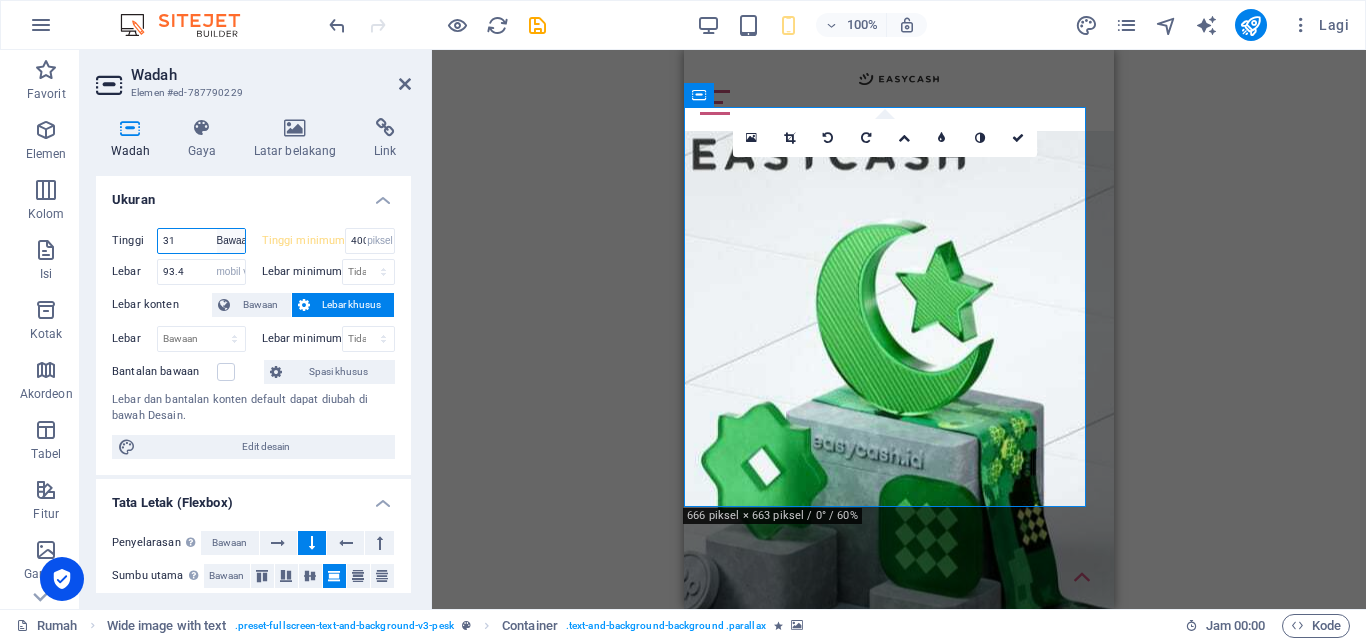 click on "Bawaan piksel rem % vh mobil vw" at bounding box center [231, 241] 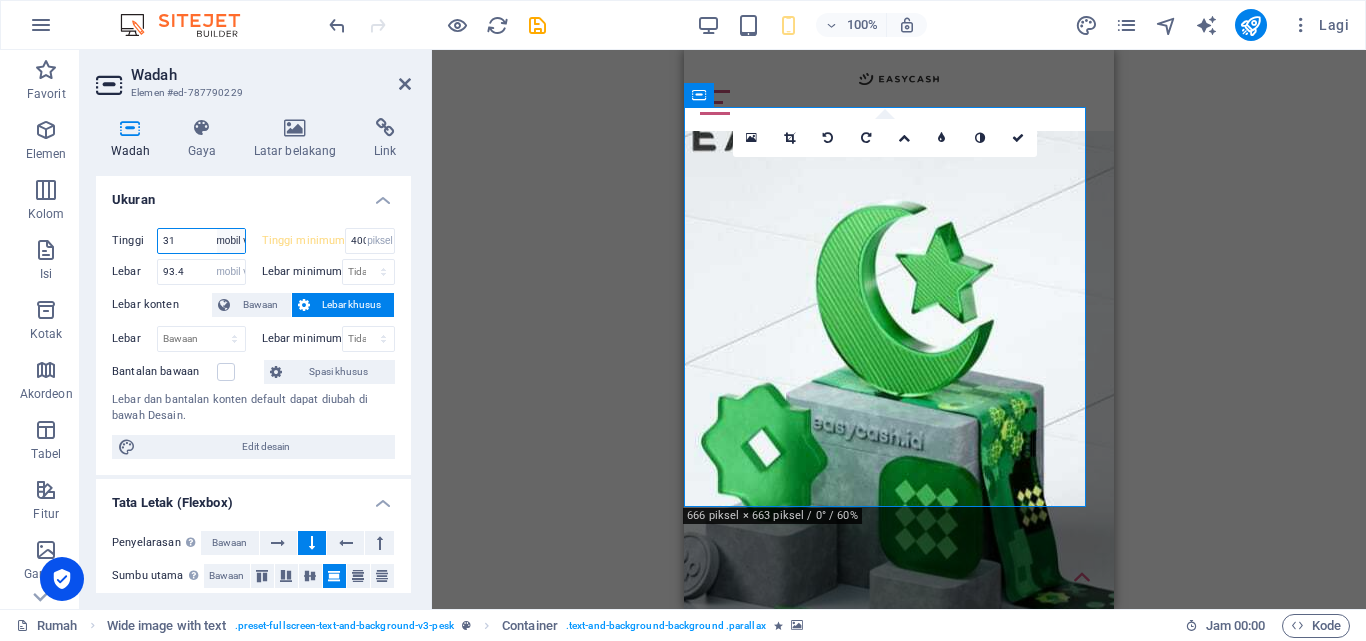 click on "Bawaan piksel rem % vh mobil vw" at bounding box center (231, 241) 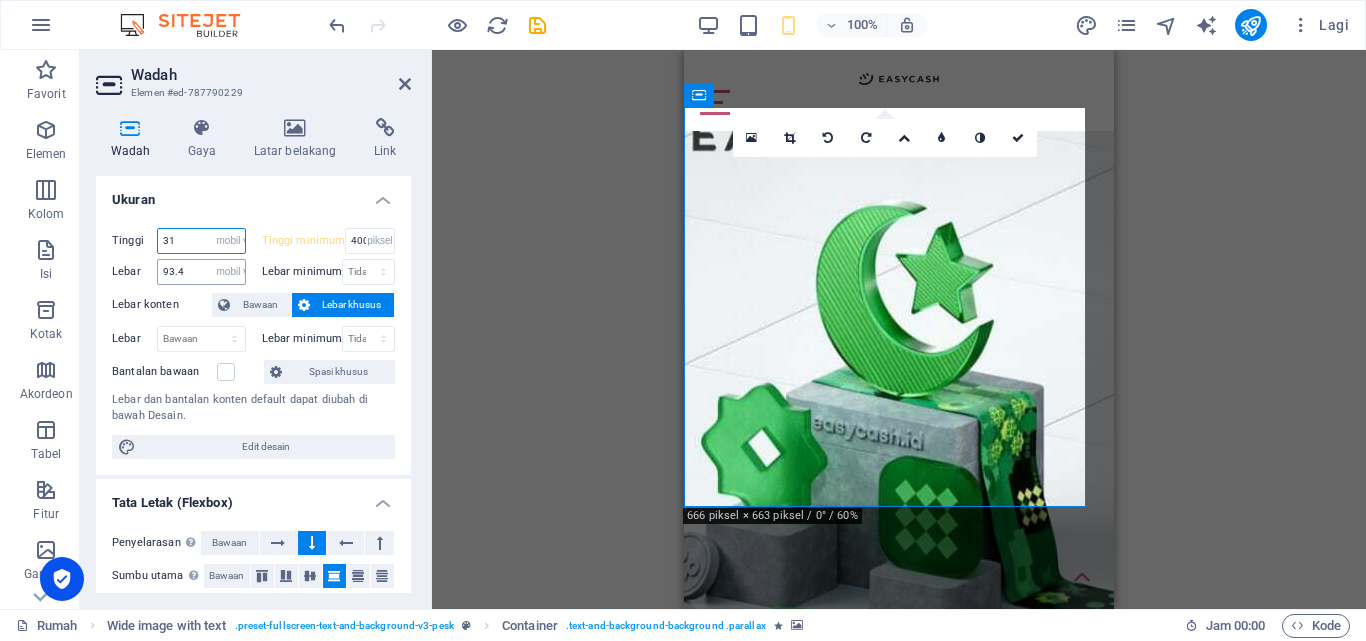 select on "default" 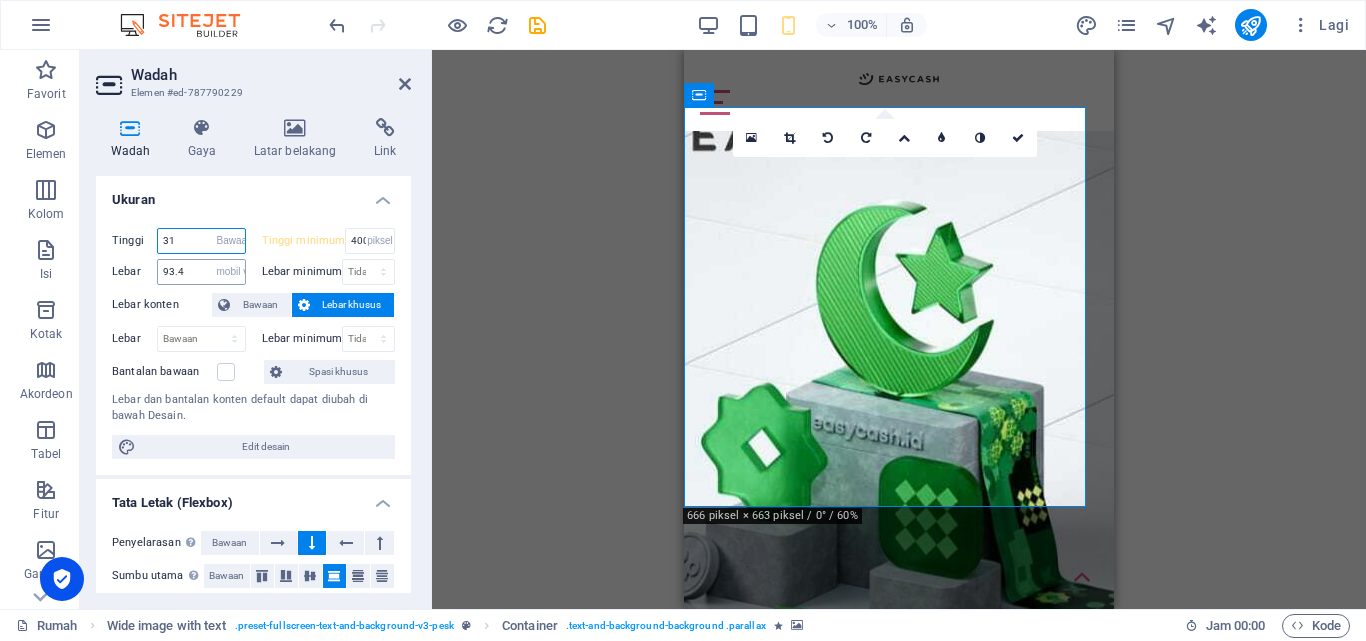 click on "Bawaan piksel rem % vh mobil vw" at bounding box center (231, 241) 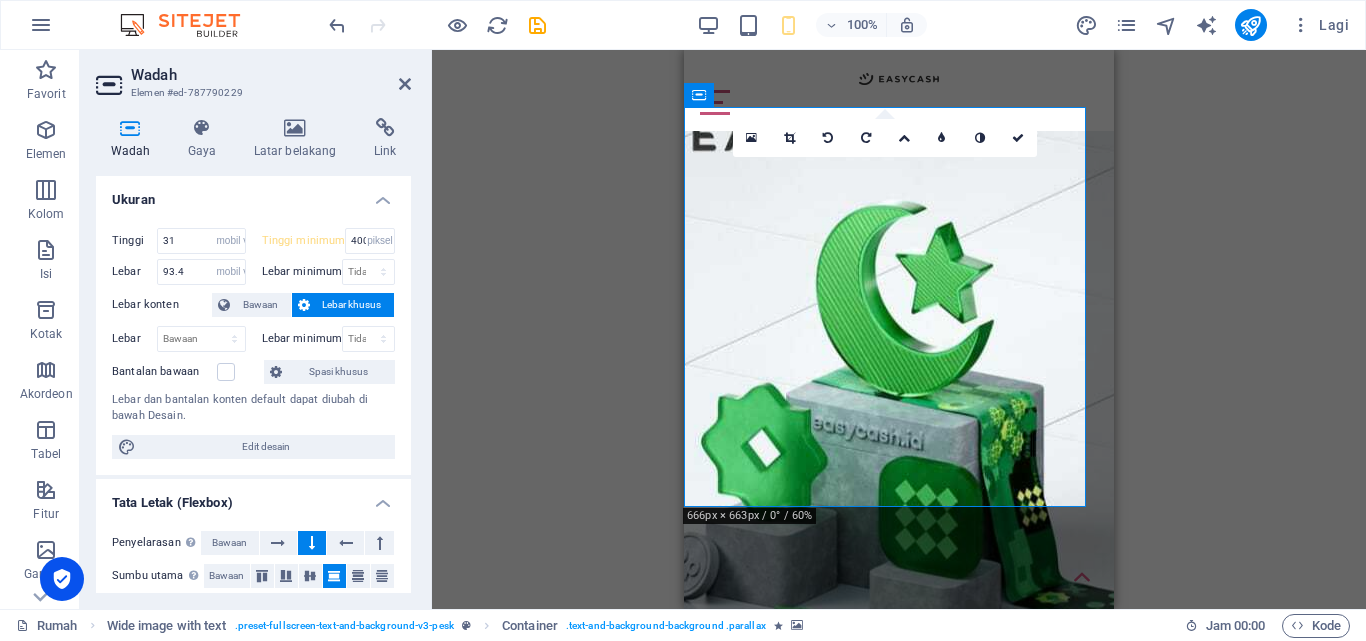 click on "Ukuran" at bounding box center (253, 194) 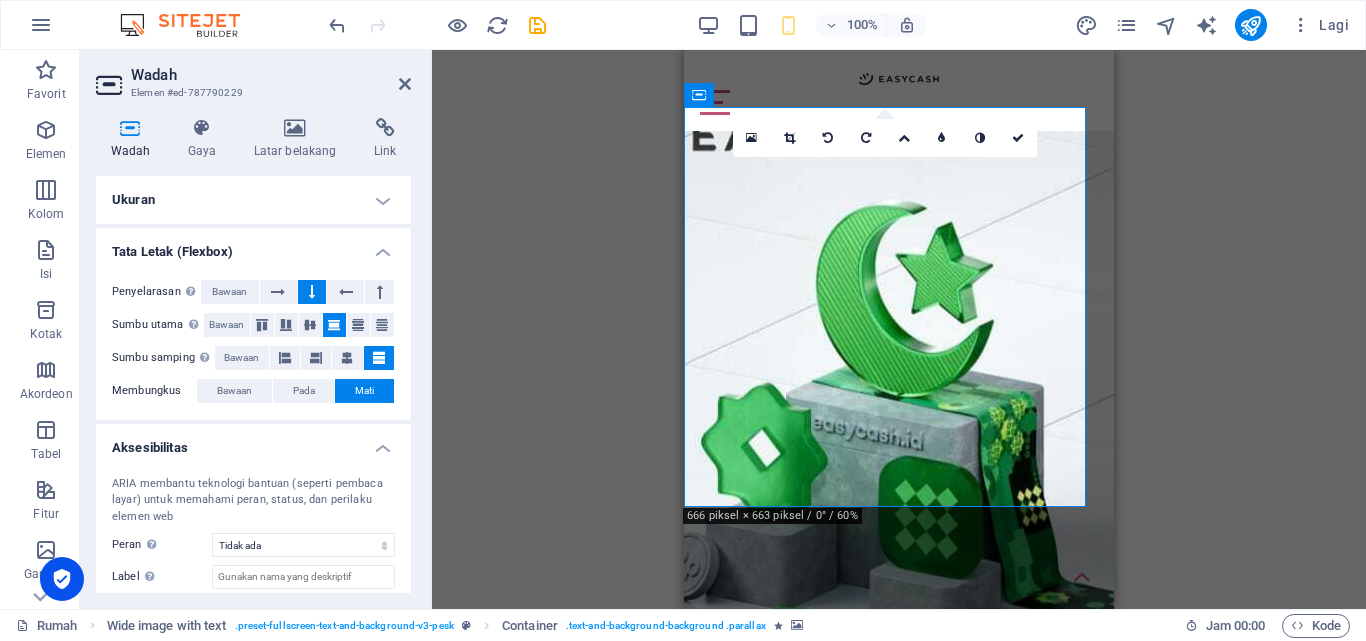 click on "Ukuran" at bounding box center [253, 200] 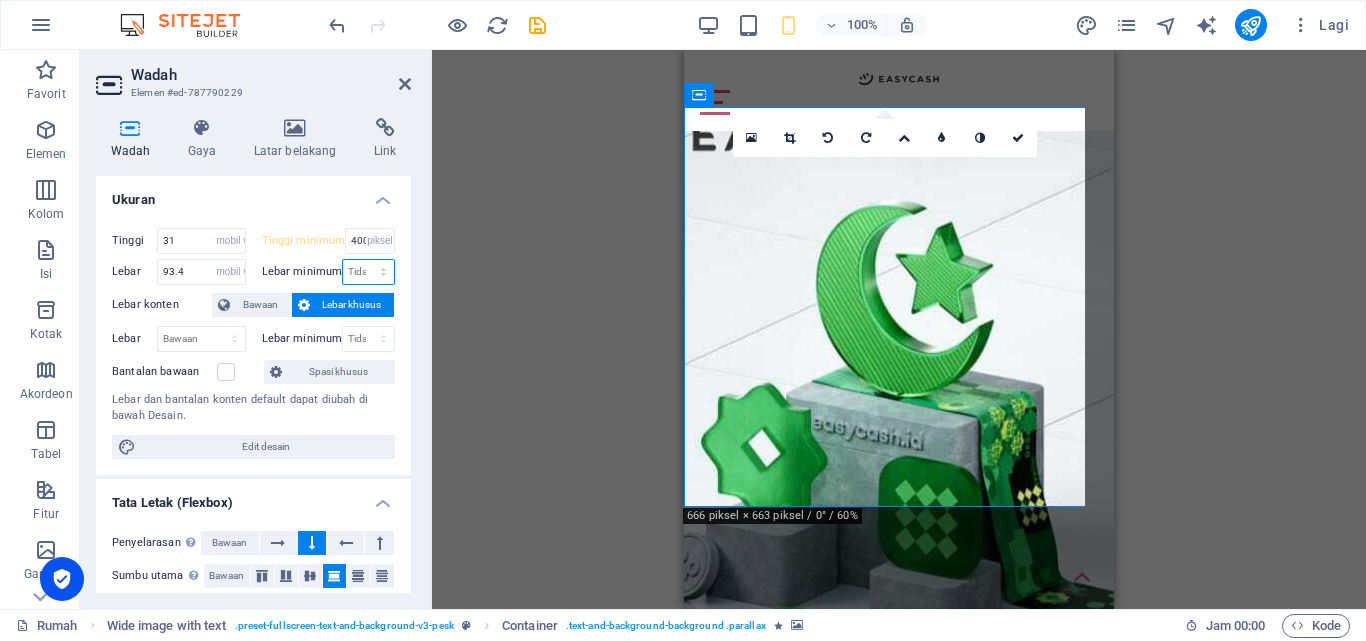 click on "Tidak ada piksel rem % vh mobil vw" at bounding box center [368, 272] 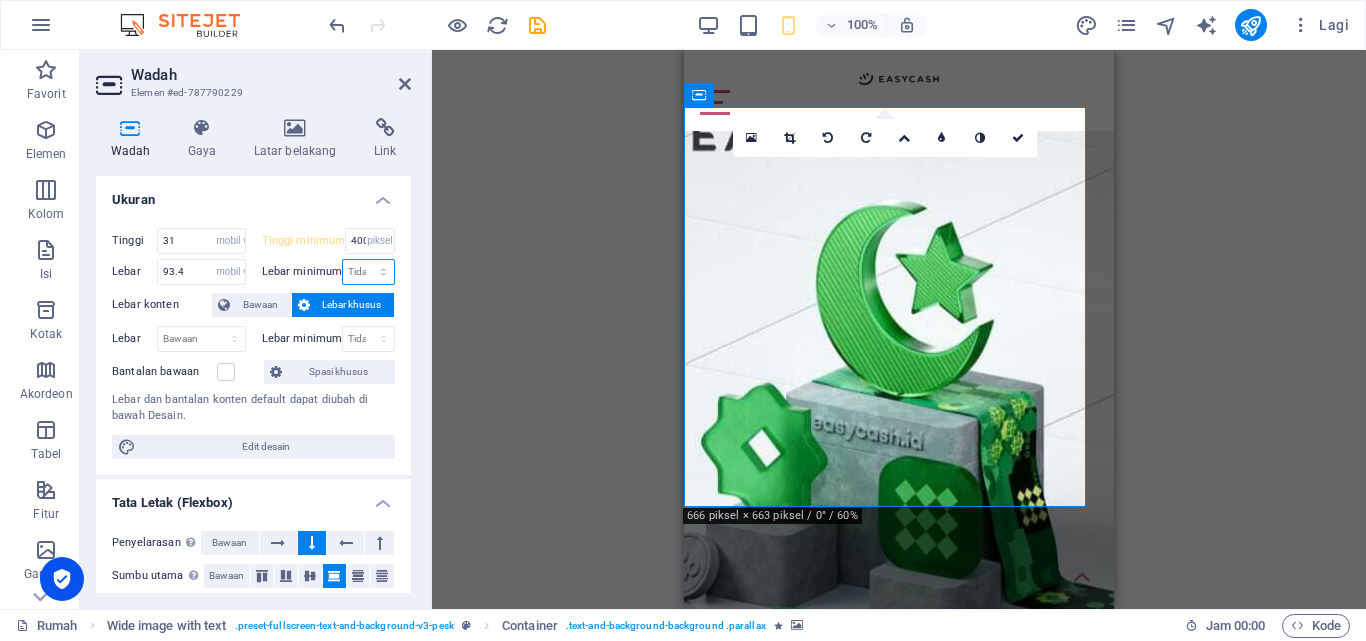select on "px" 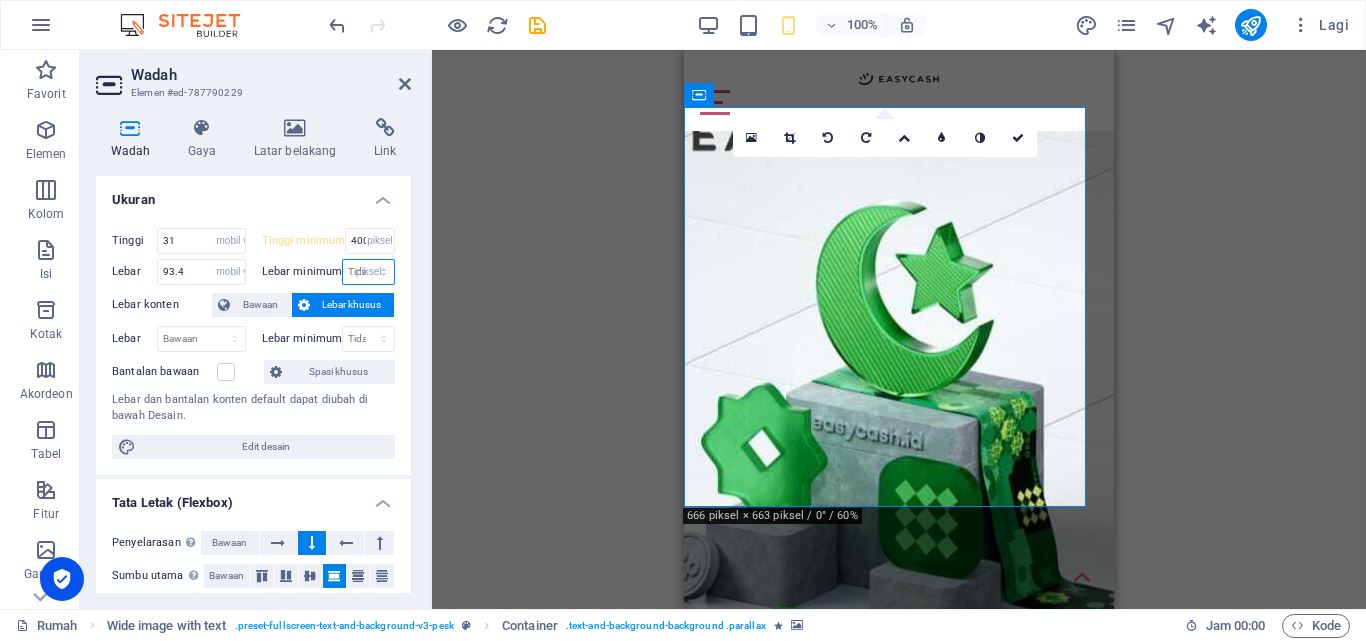 click on "Tidak ada piksel rem % vh mobil vw" at bounding box center (368, 272) 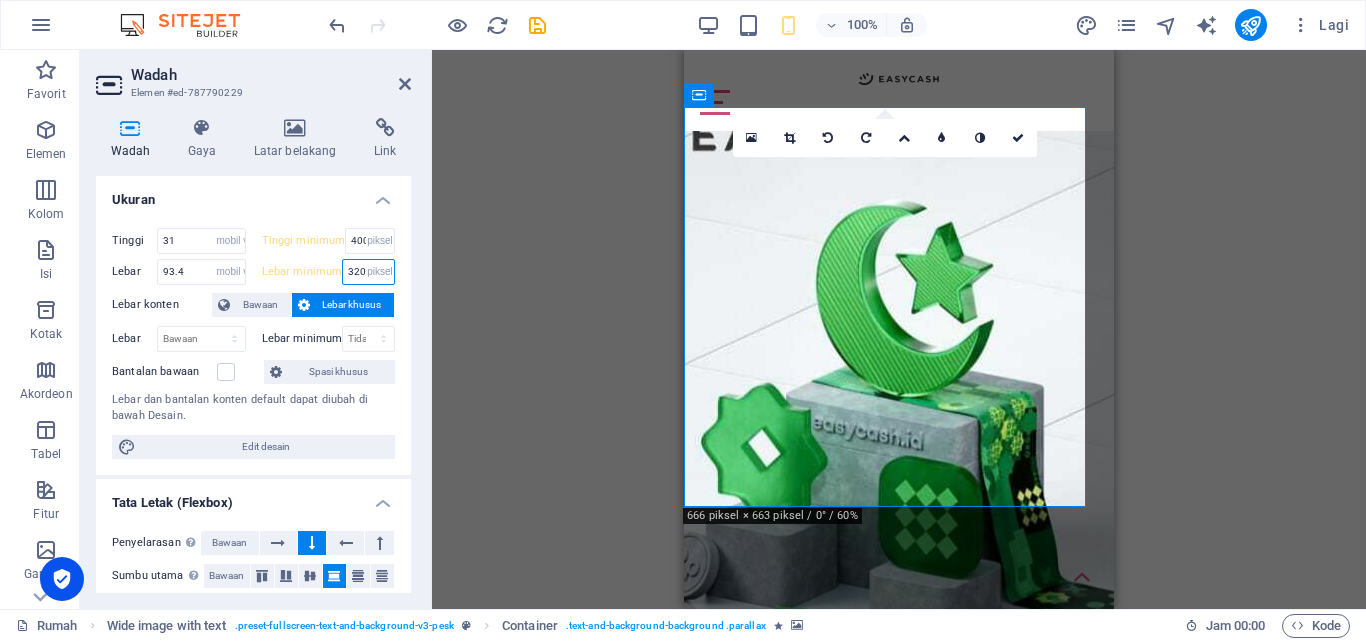 type on "320" 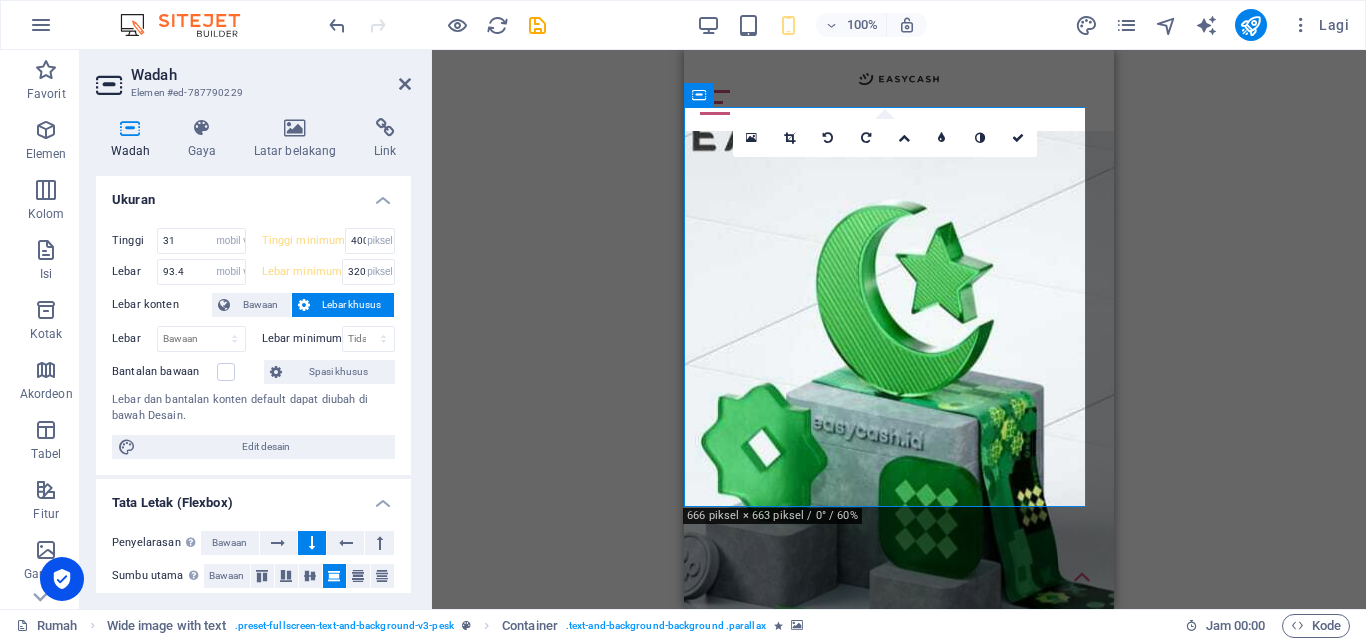 click on "Ukuran" at bounding box center [253, 194] 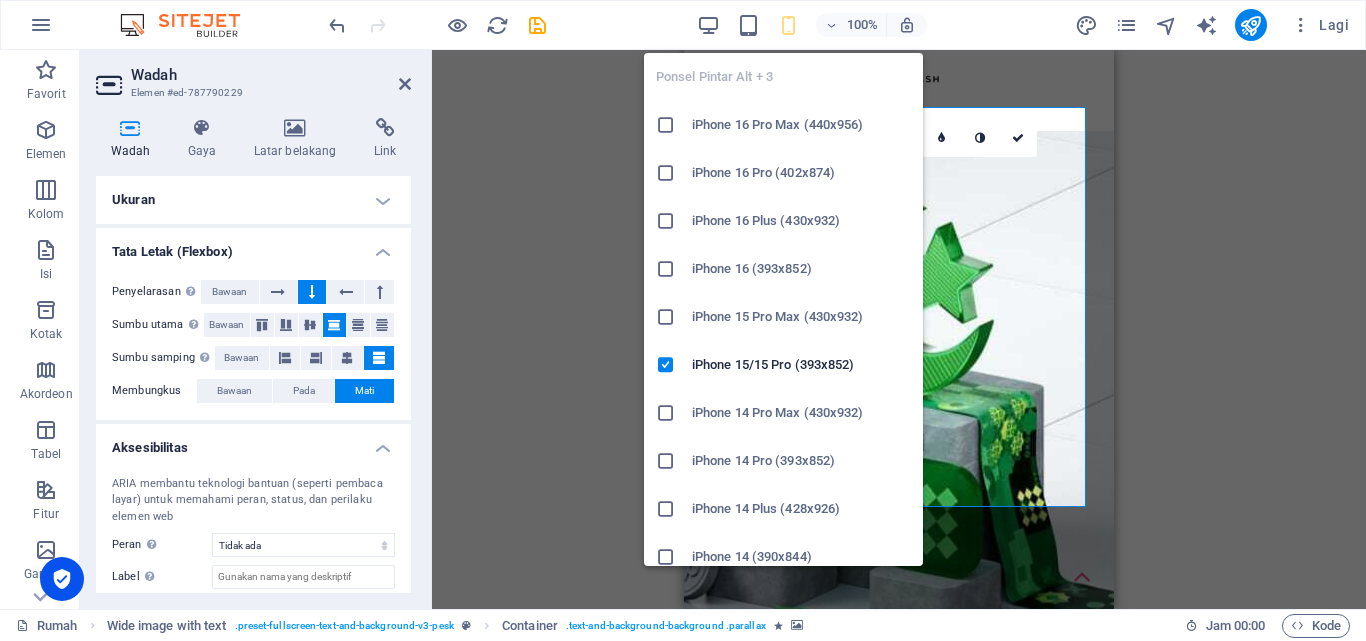 click on "iPhone 16 Pro Max (440x956)" at bounding box center (778, 124) 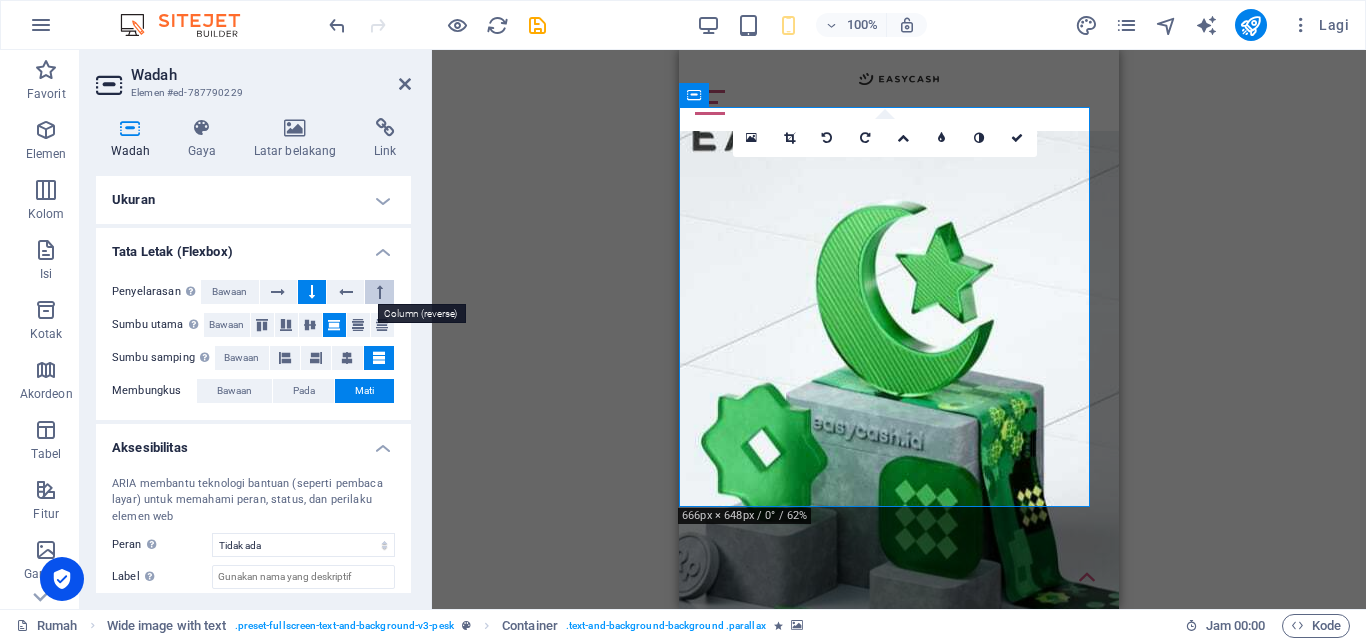 click at bounding box center (380, 292) 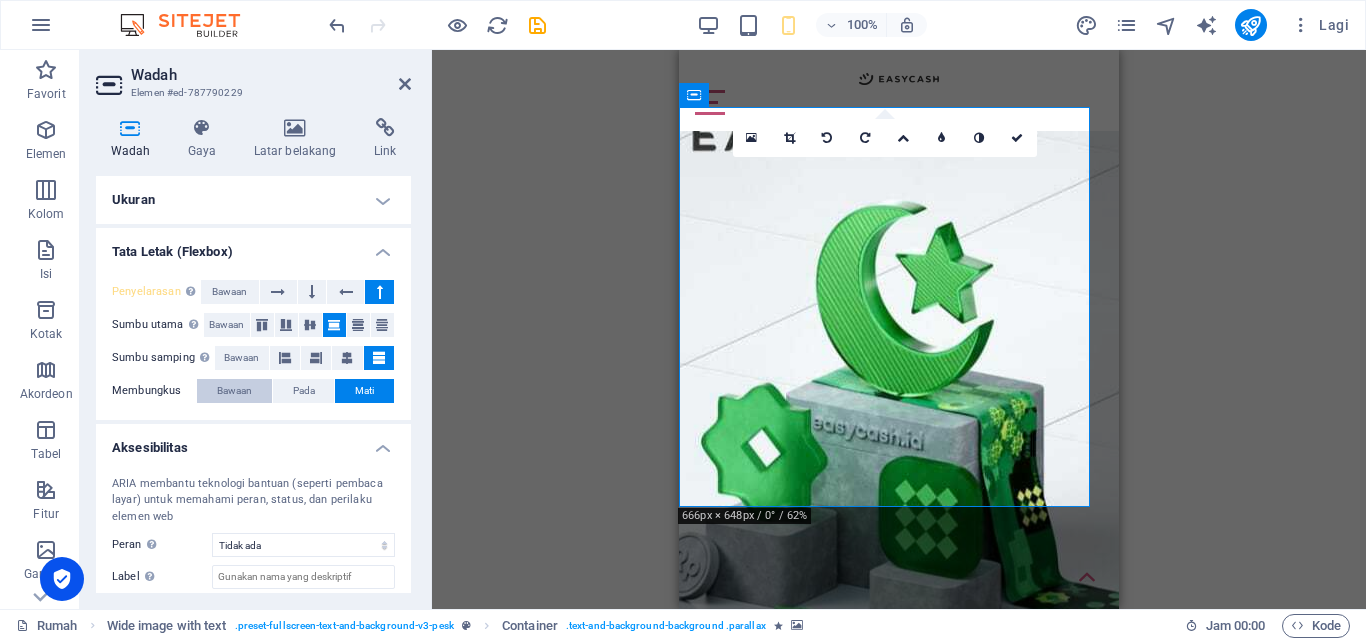 click on "Bawaan" at bounding box center [234, 390] 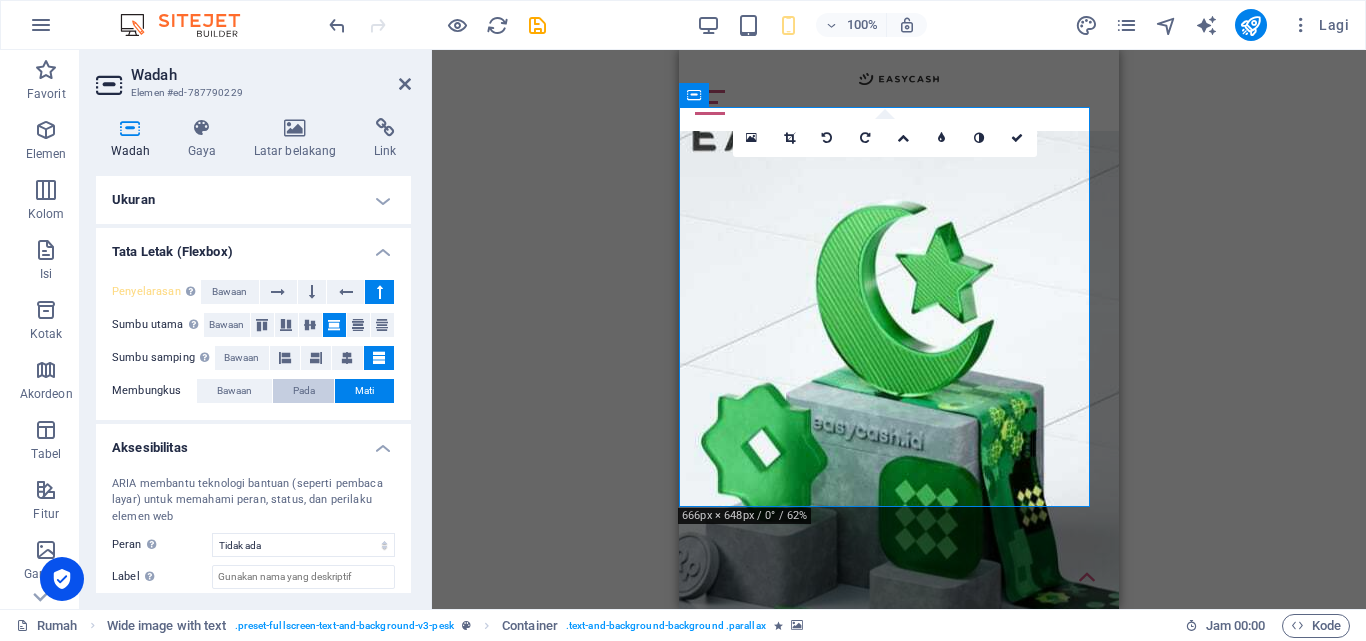 click on "Pada" at bounding box center (304, 390) 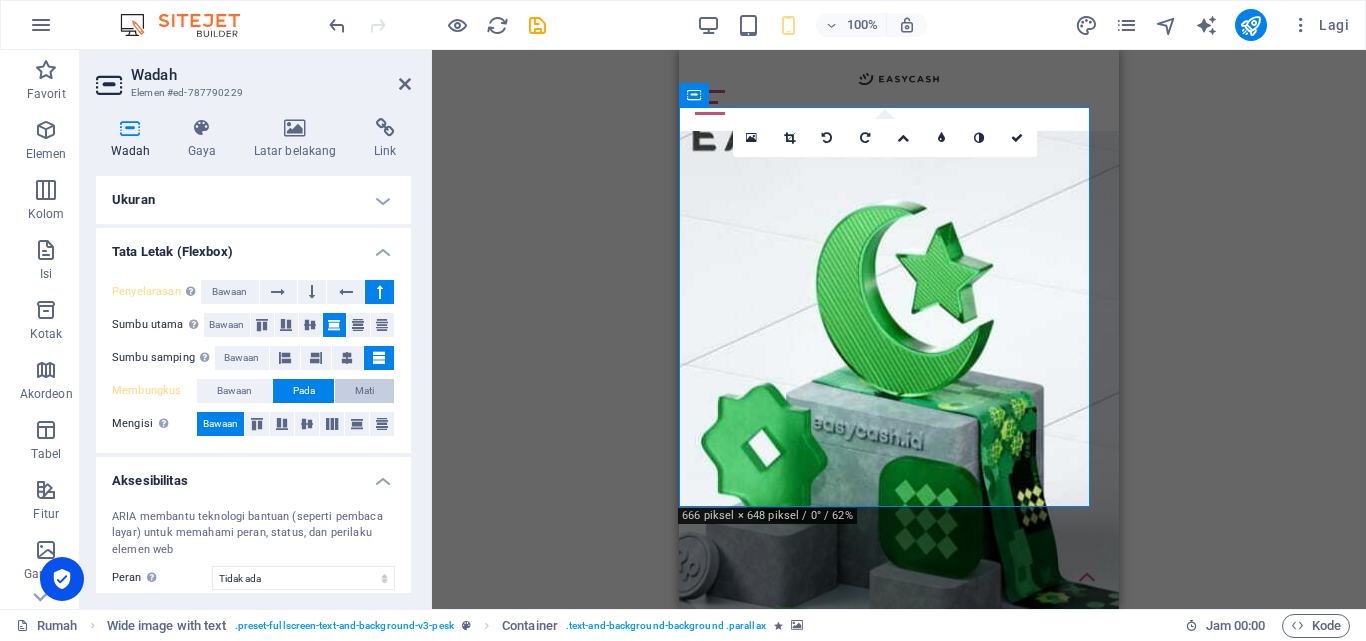 click on "Mati" at bounding box center [364, 390] 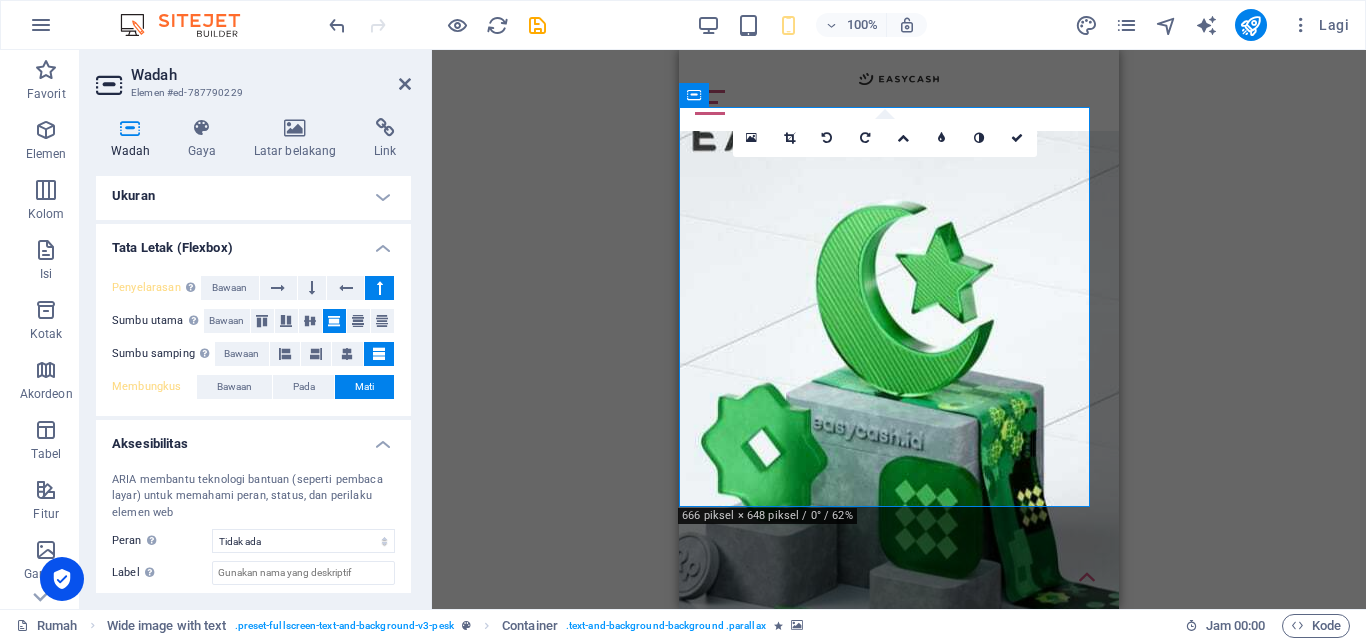 scroll, scrollTop: 0, scrollLeft: 0, axis: both 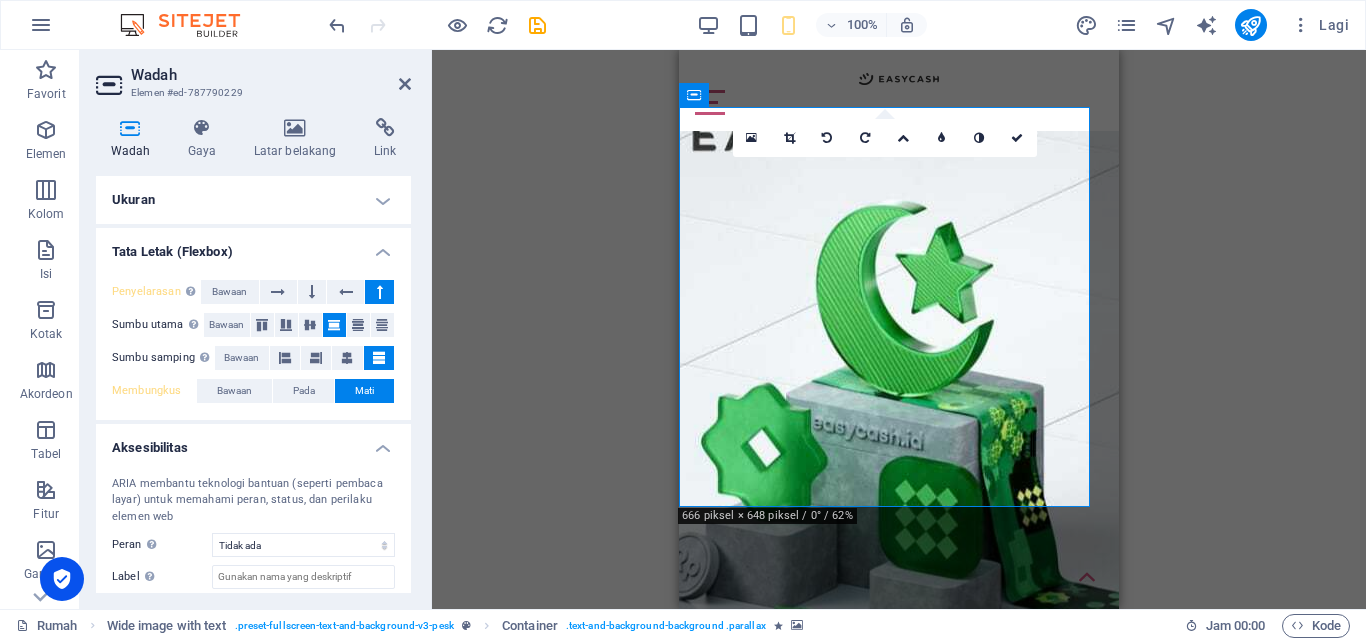 click on "Ukuran" at bounding box center (253, 200) 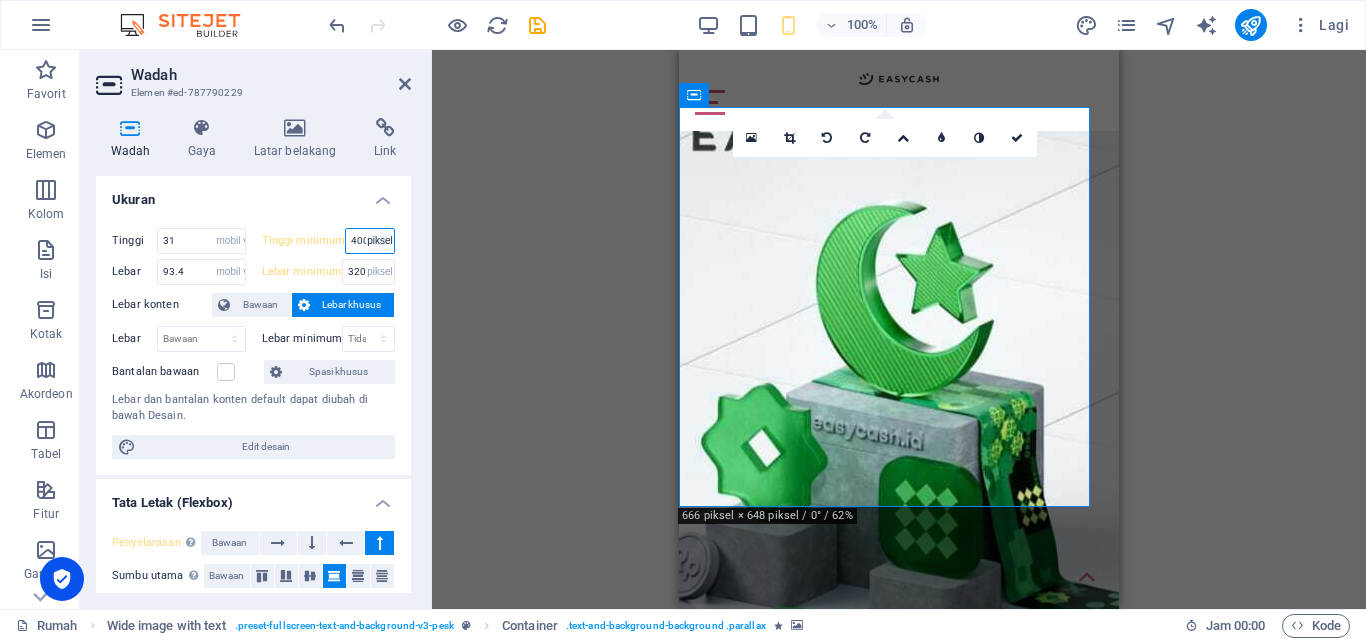 click on "Tidak ada piksel rem % vh mobil vw" at bounding box center (380, 241) 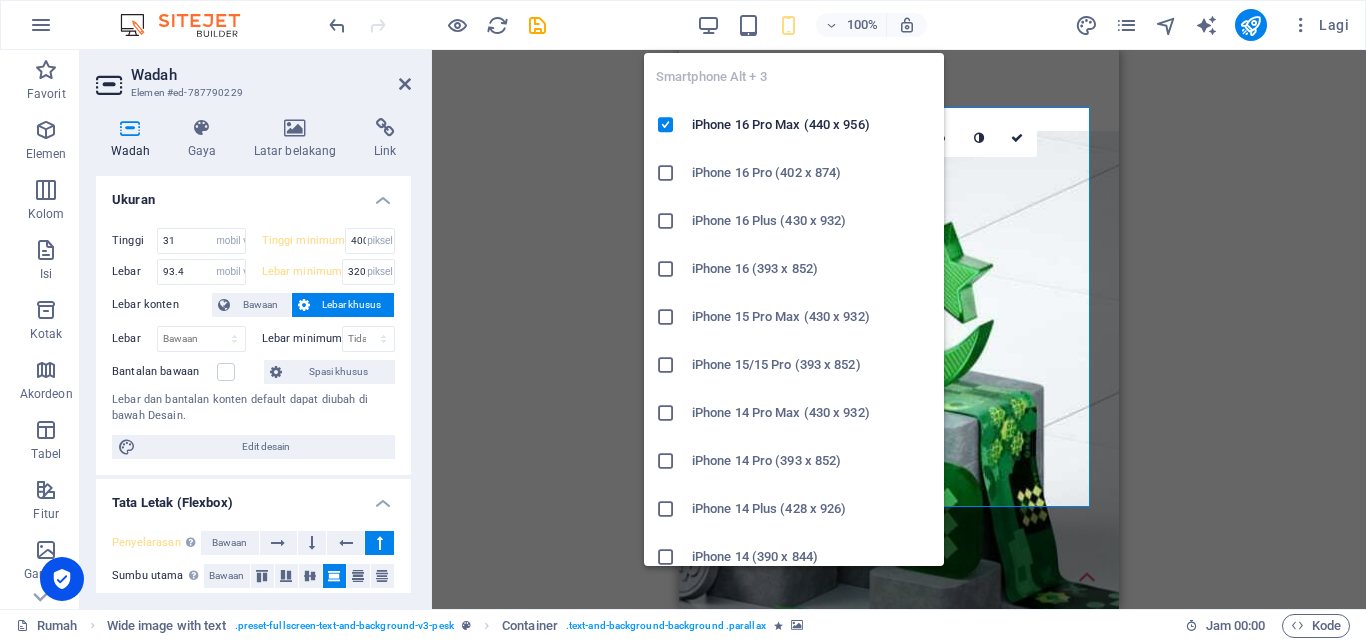 click at bounding box center (788, 25) 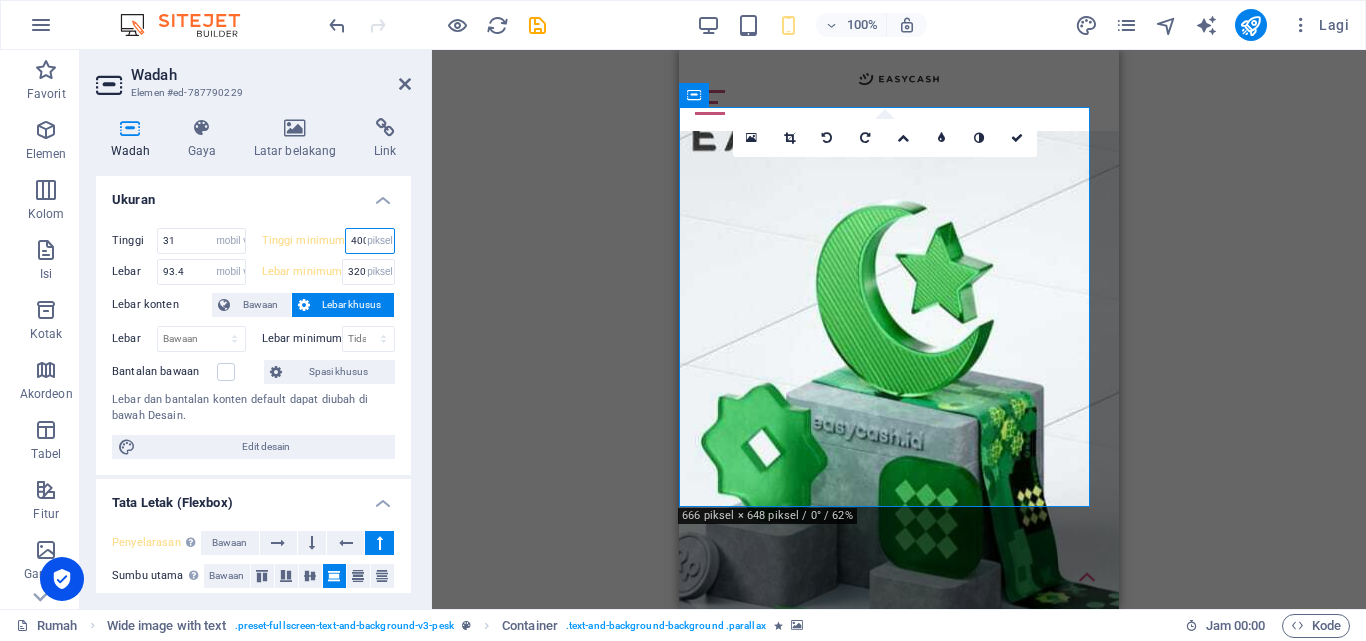 click on "400" at bounding box center [370, 241] 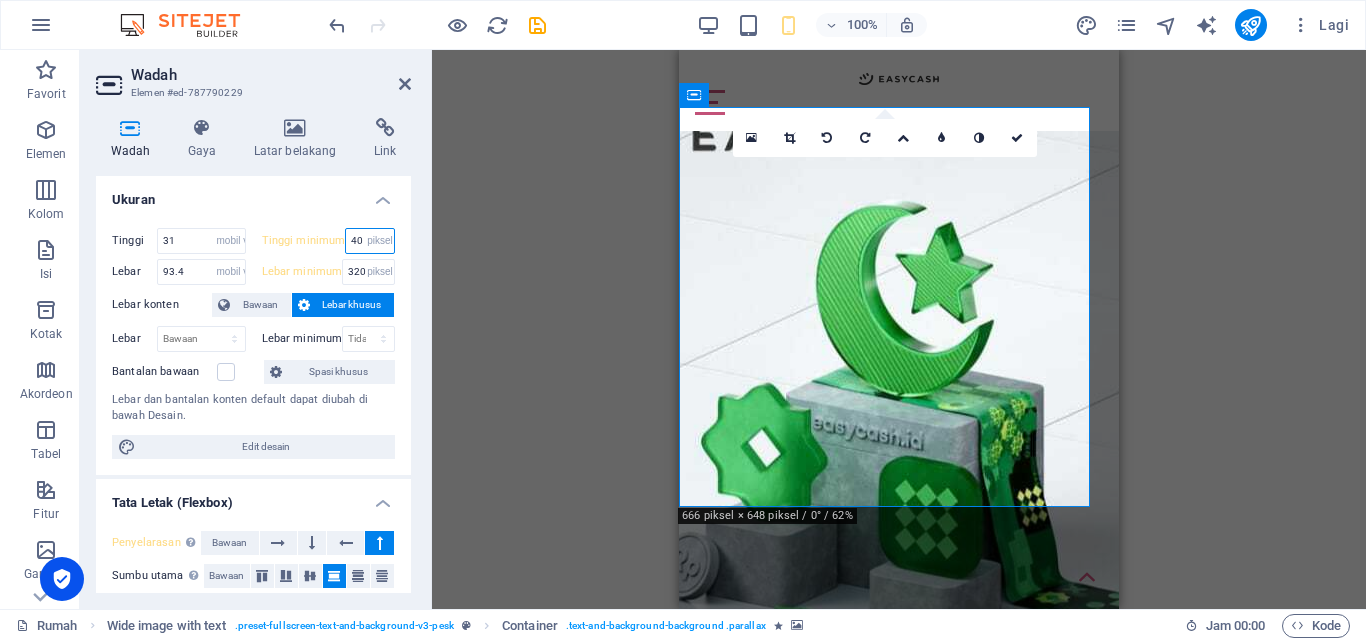 scroll, scrollTop: 0, scrollLeft: 0, axis: both 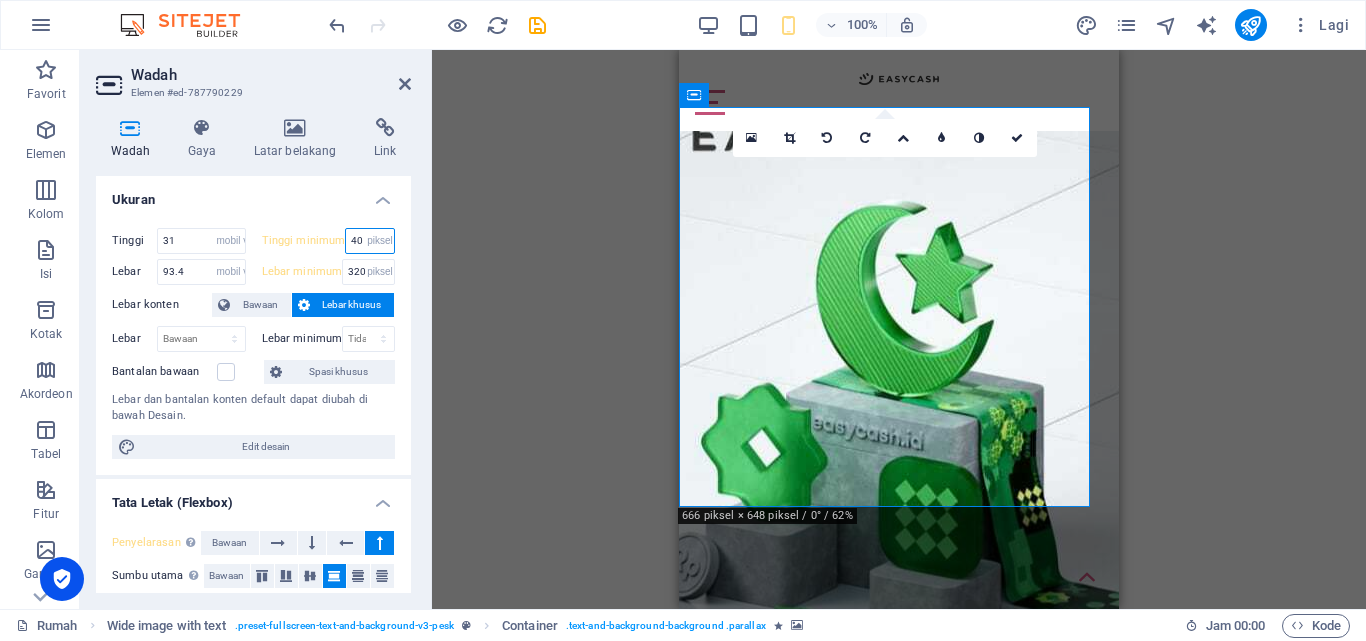 type on "4" 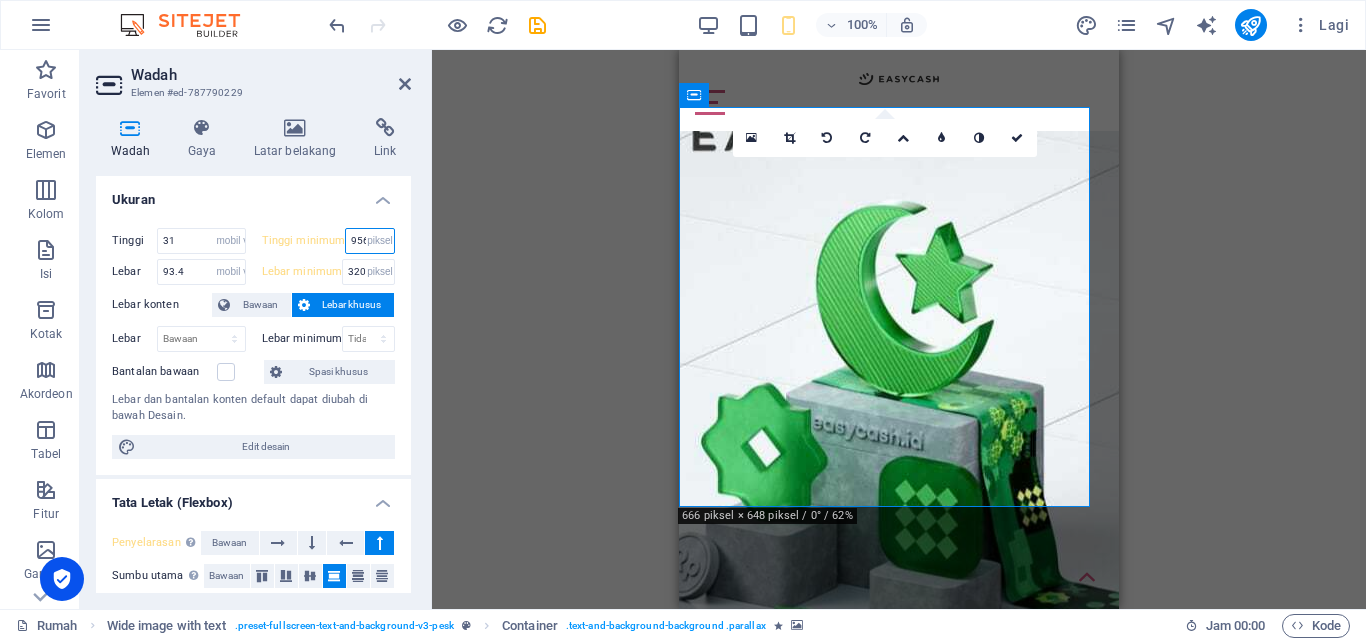 scroll, scrollTop: 0, scrollLeft: 1, axis: horizontal 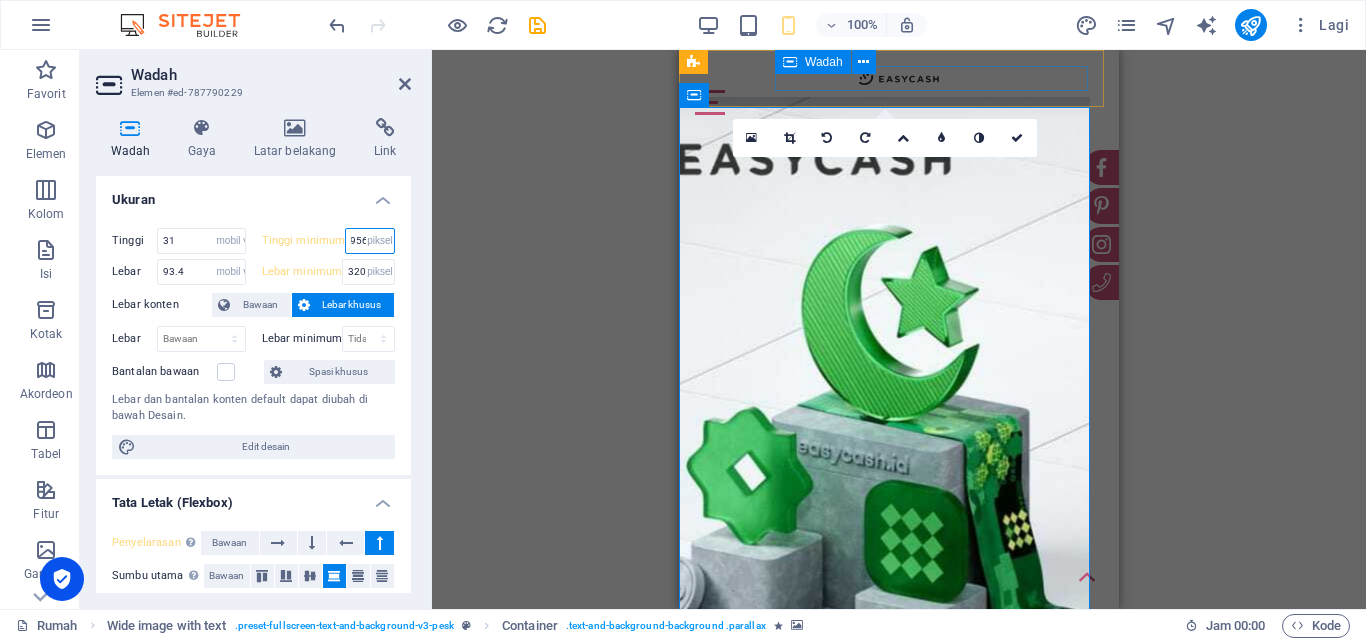 type on "956" 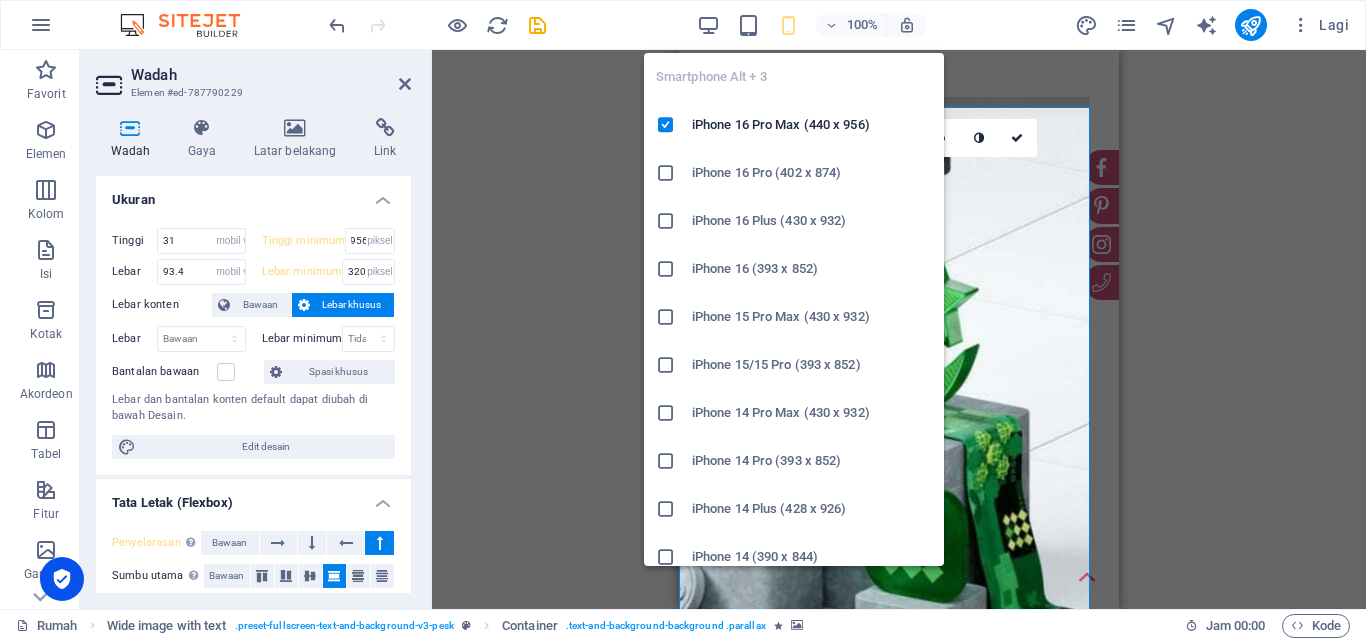 click at bounding box center [788, 25] 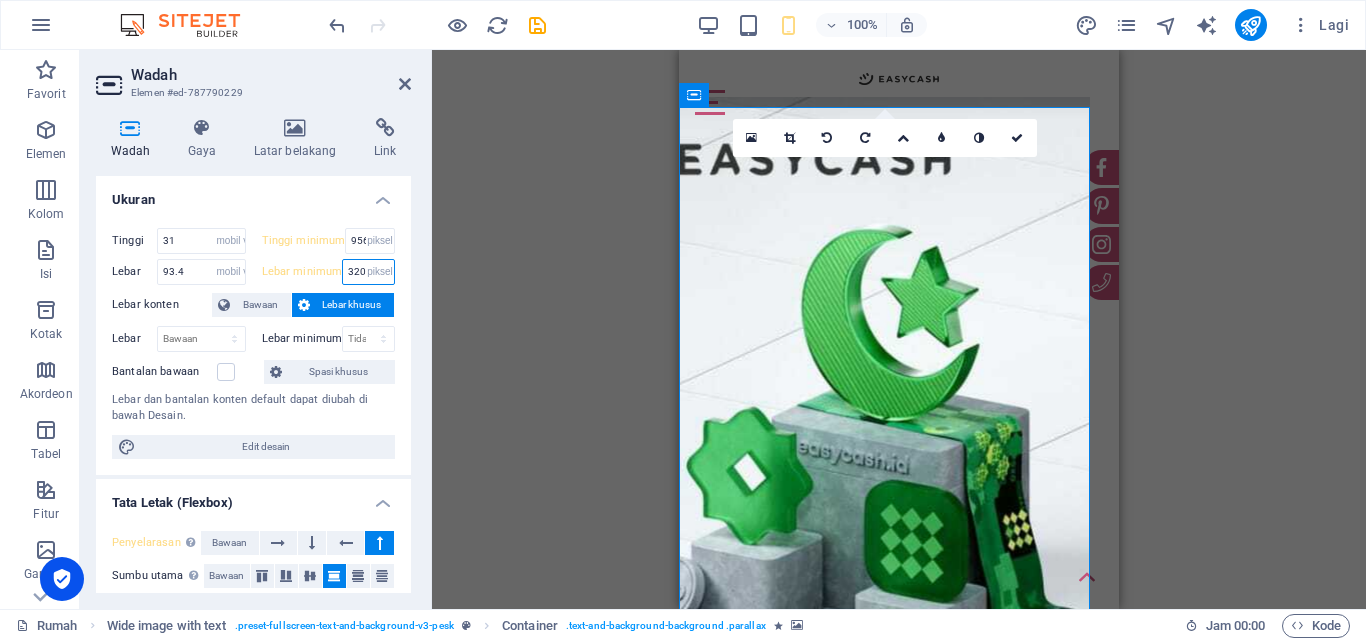 click on "320" at bounding box center [368, 272] 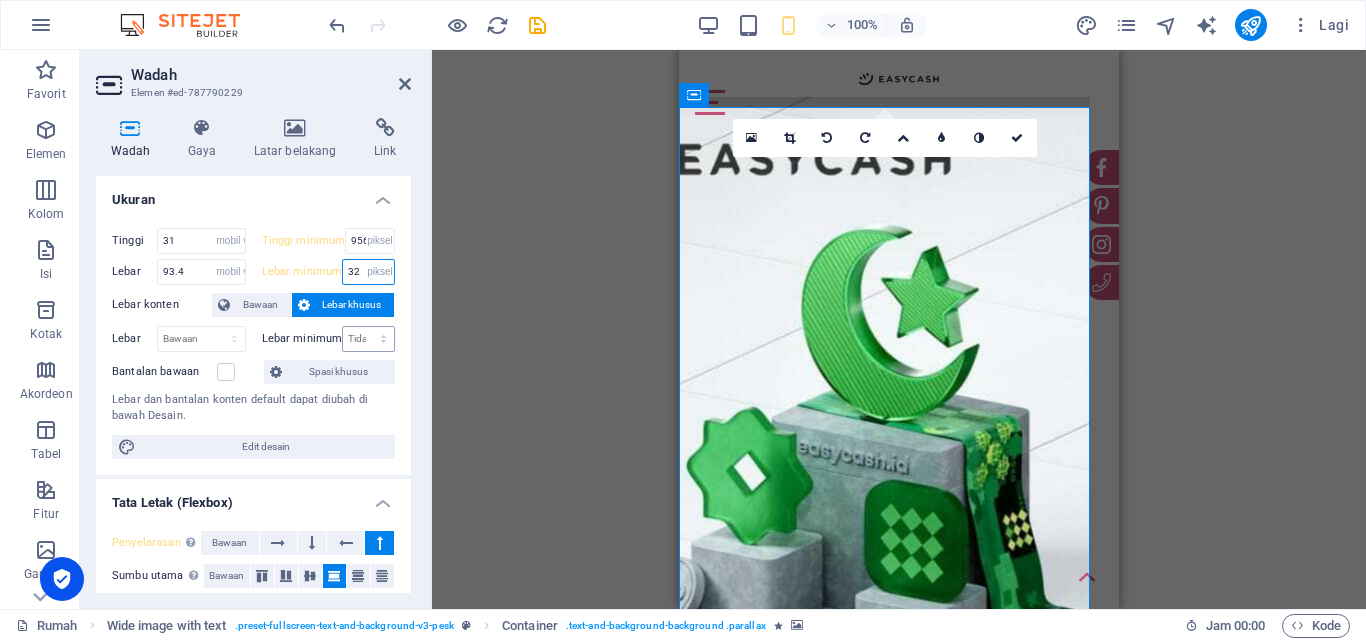 type on "3" 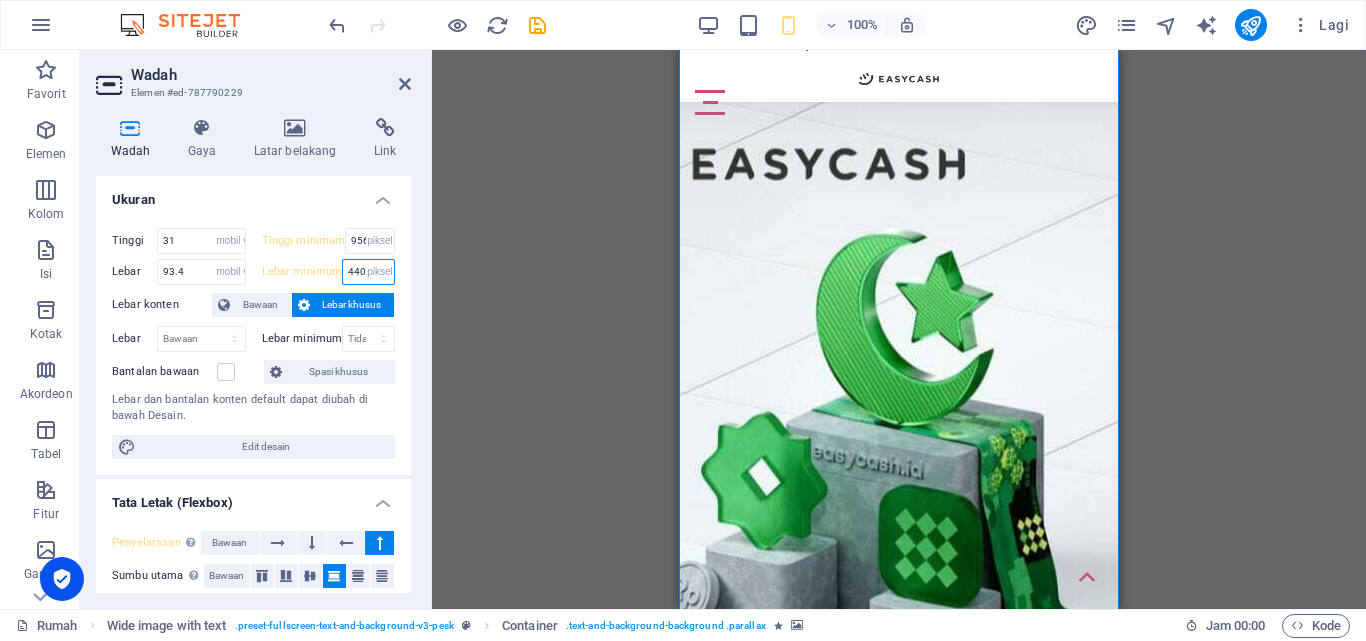 scroll, scrollTop: 100, scrollLeft: 0, axis: vertical 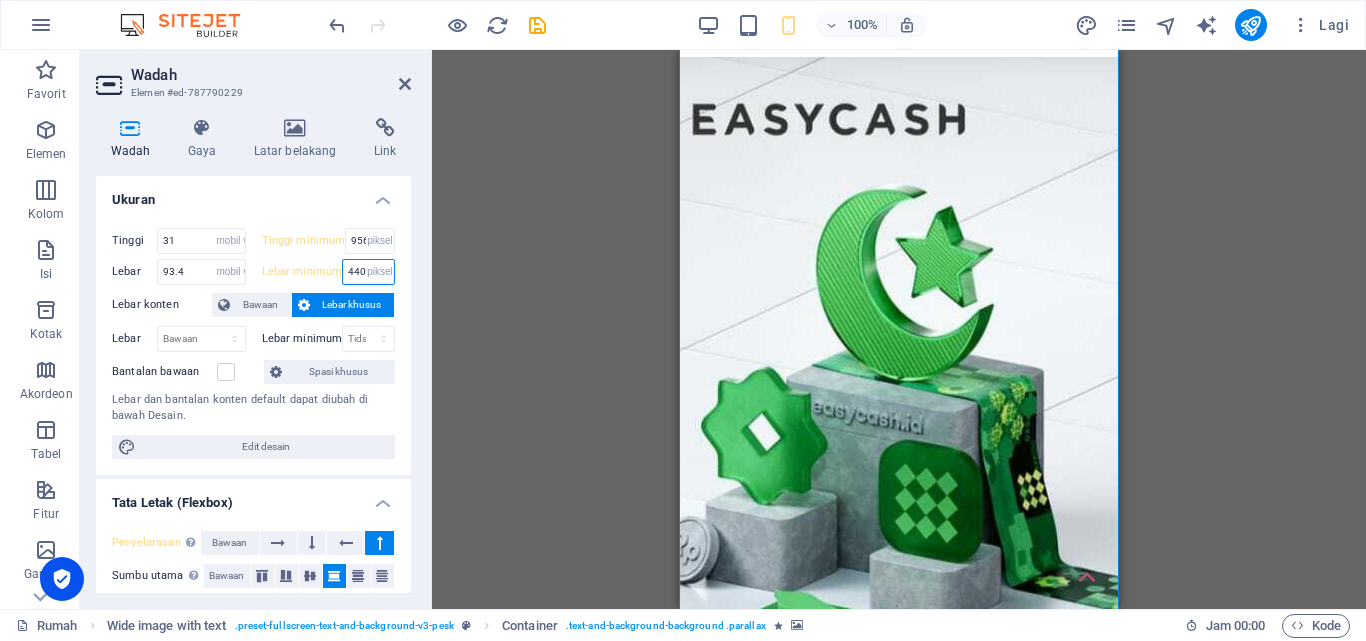 type on "440" 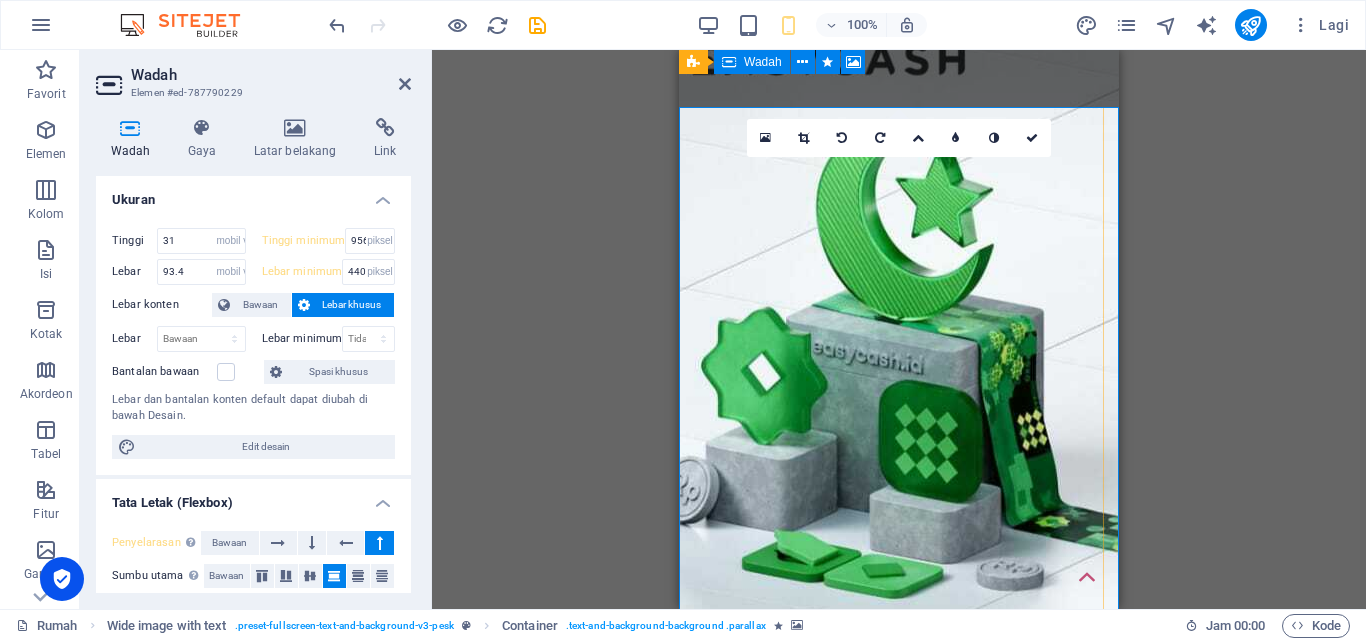 scroll, scrollTop: 0, scrollLeft: 0, axis: both 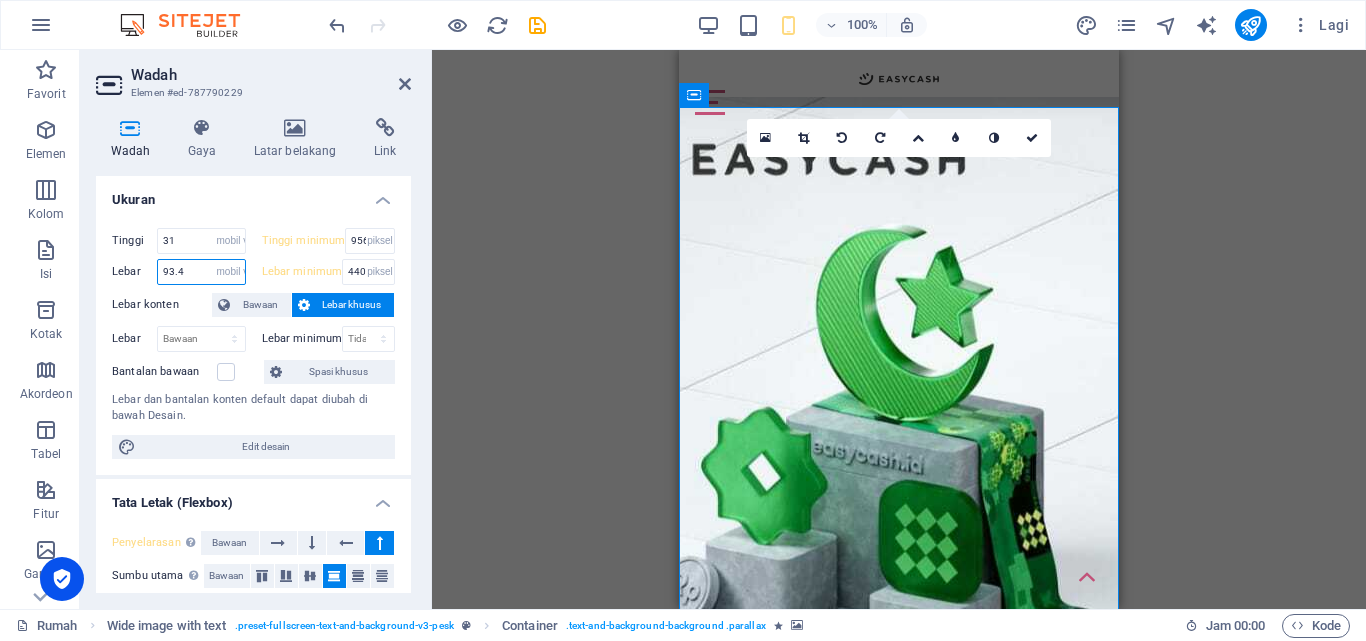 click on "93.4" at bounding box center [201, 272] 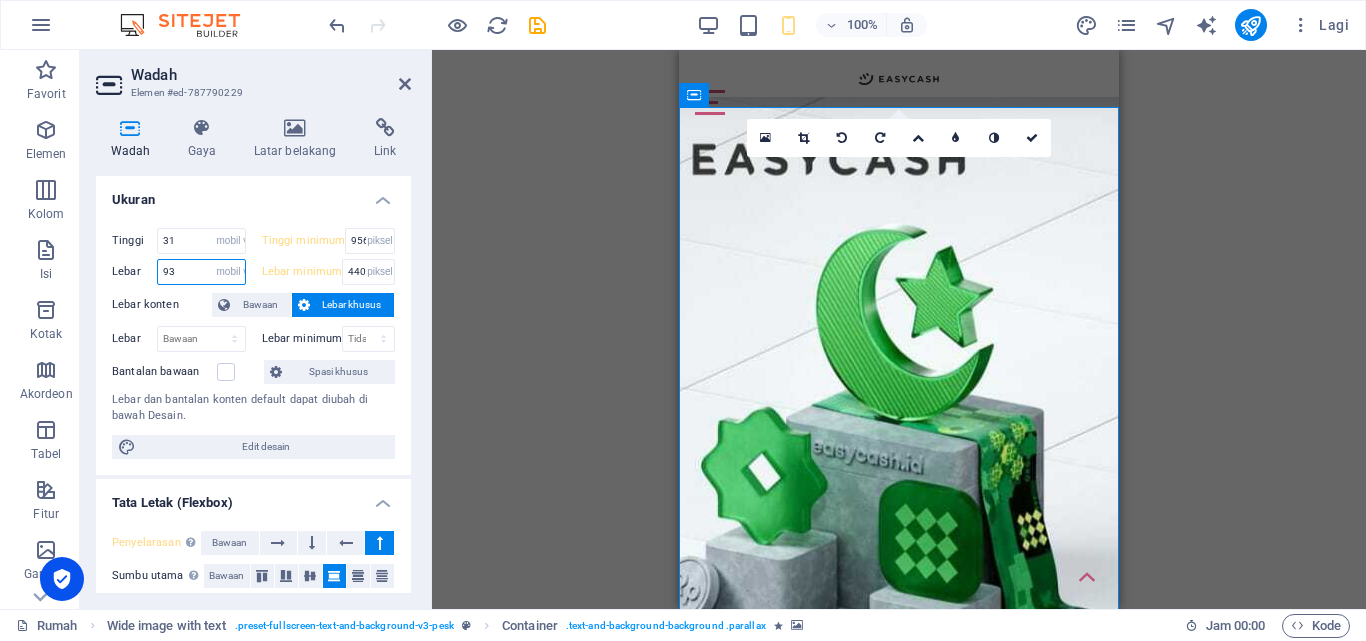 type on "9" 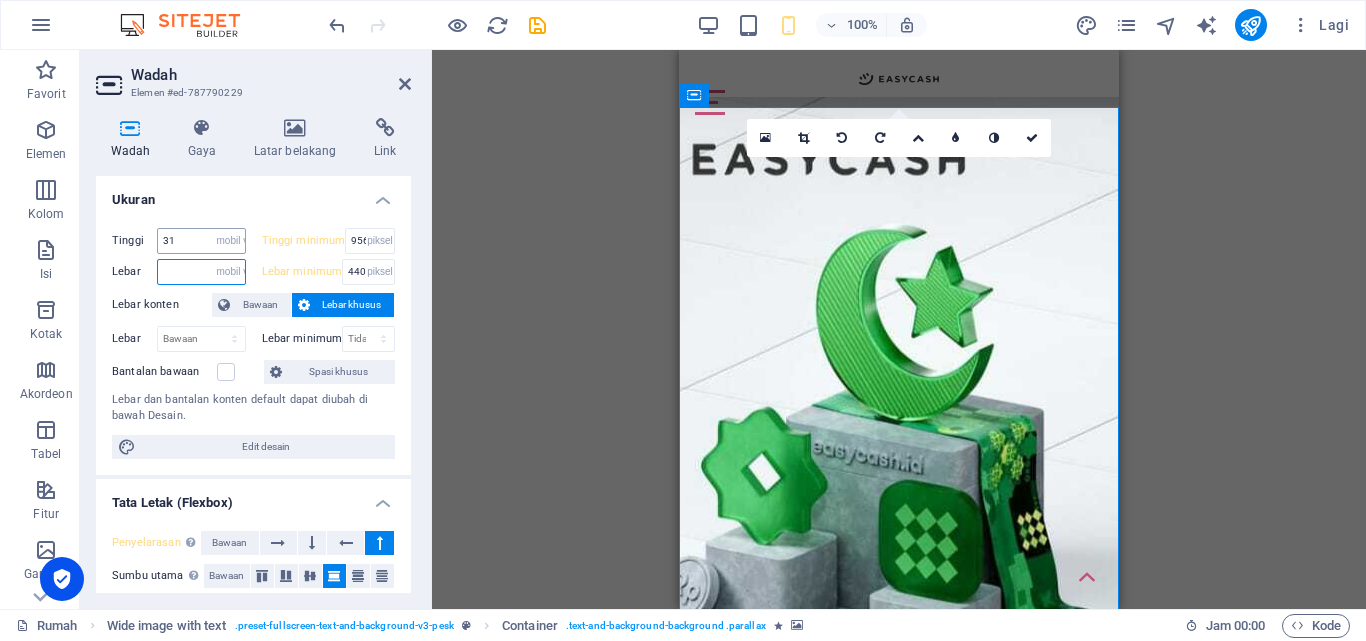 type 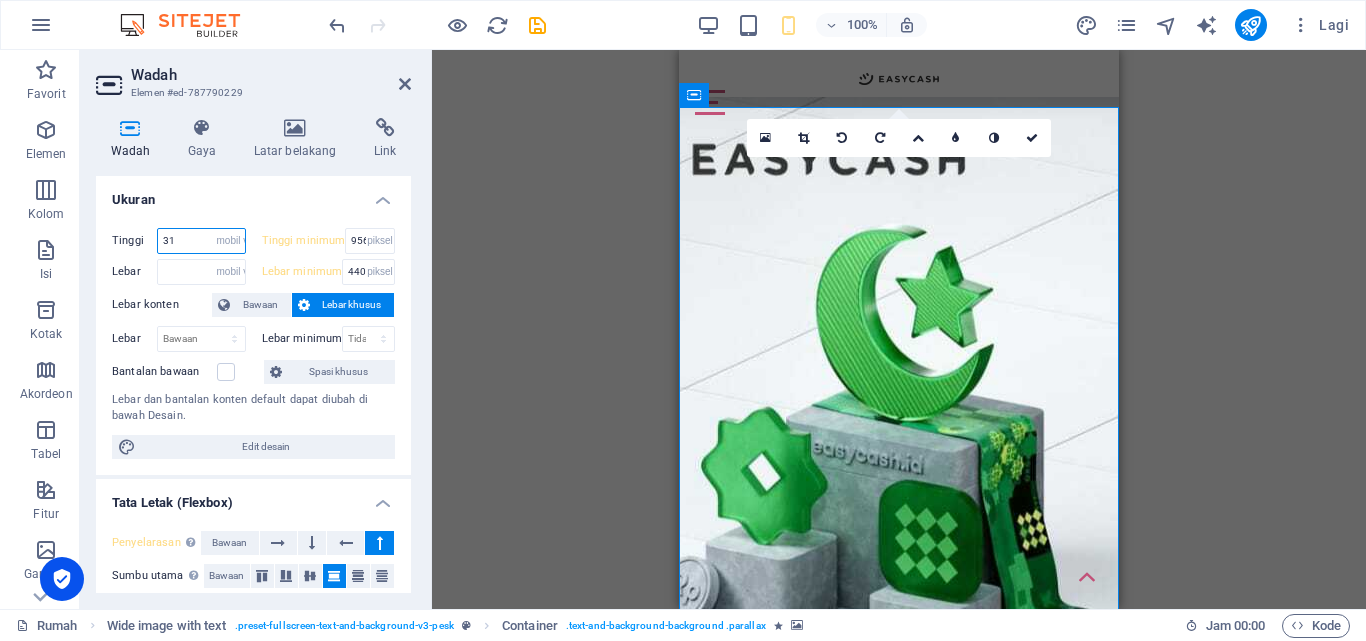 click on "31" at bounding box center (201, 241) 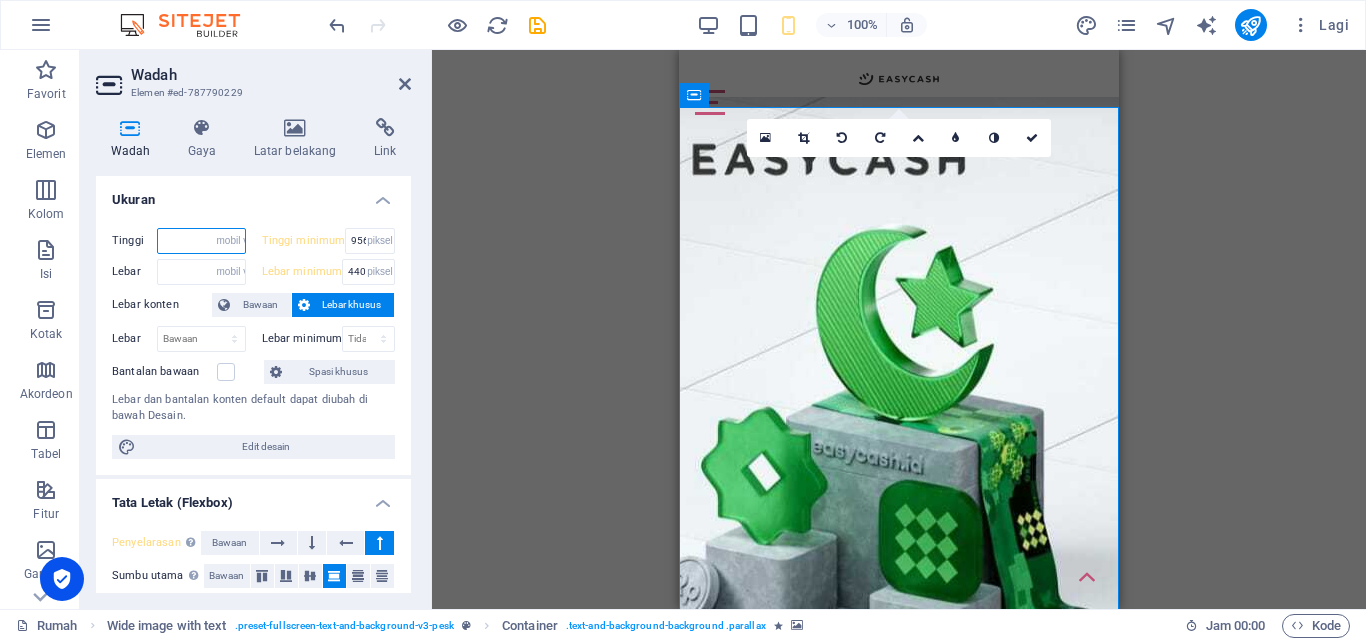 type 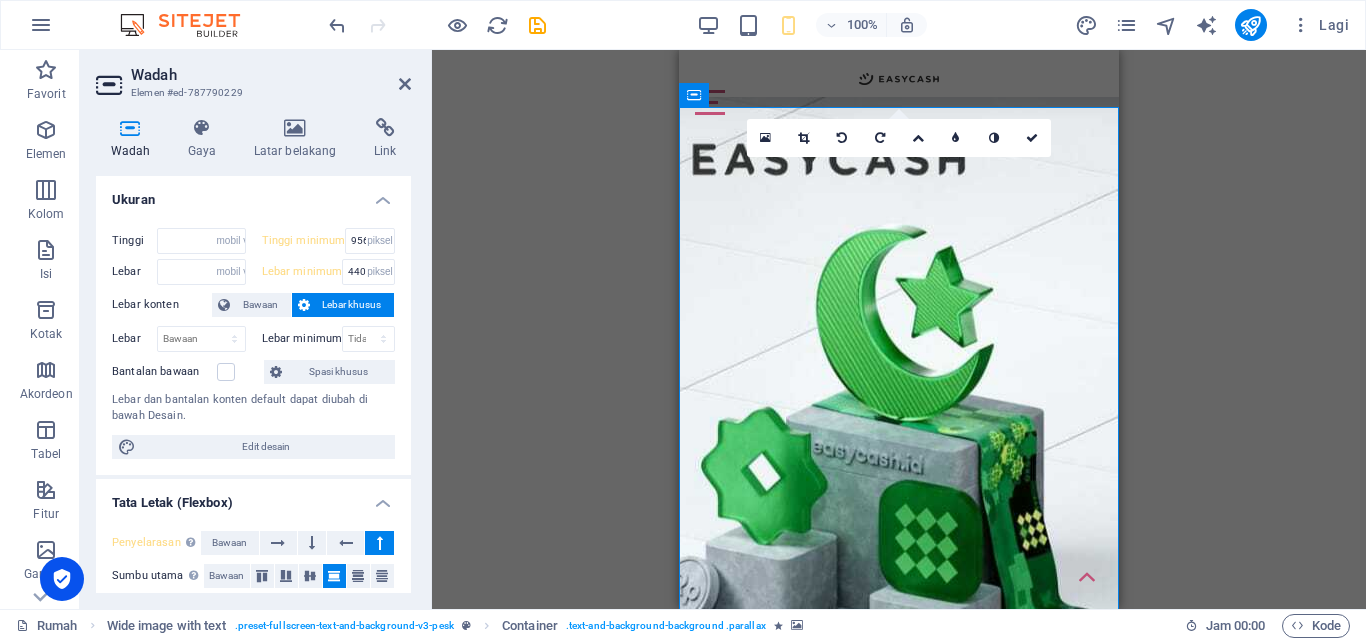 click on "Ukuran" at bounding box center [253, 194] 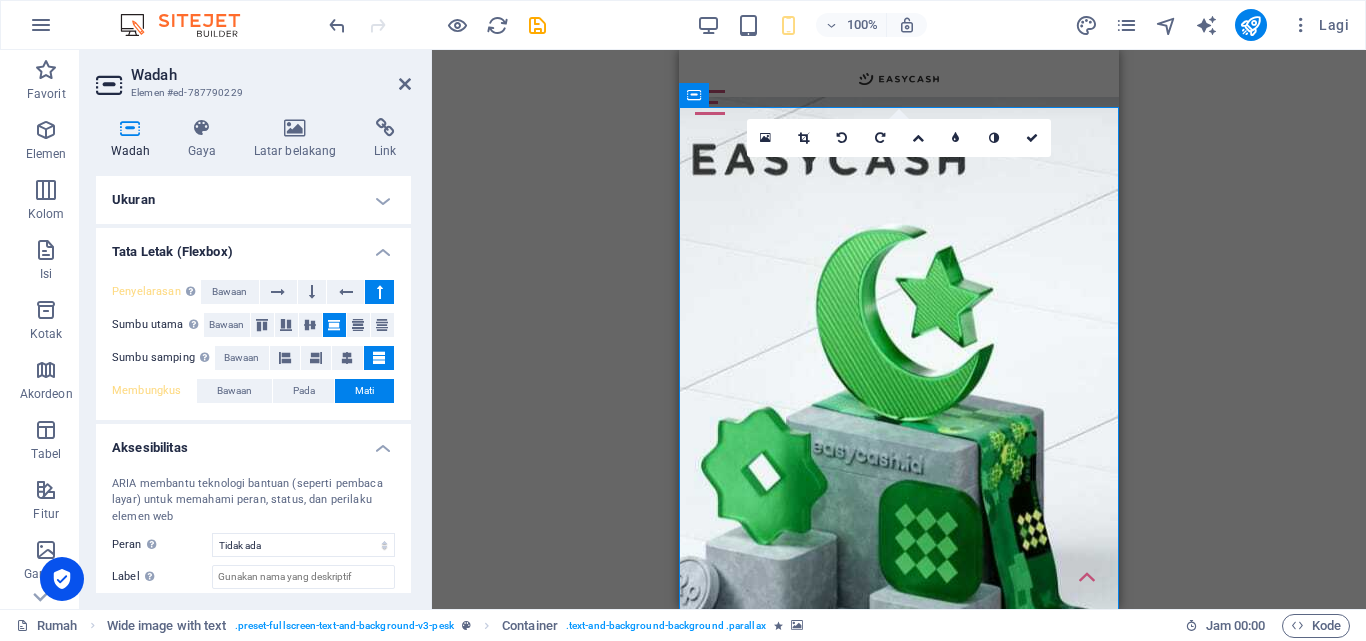 click on "Ukuran" at bounding box center (253, 200) 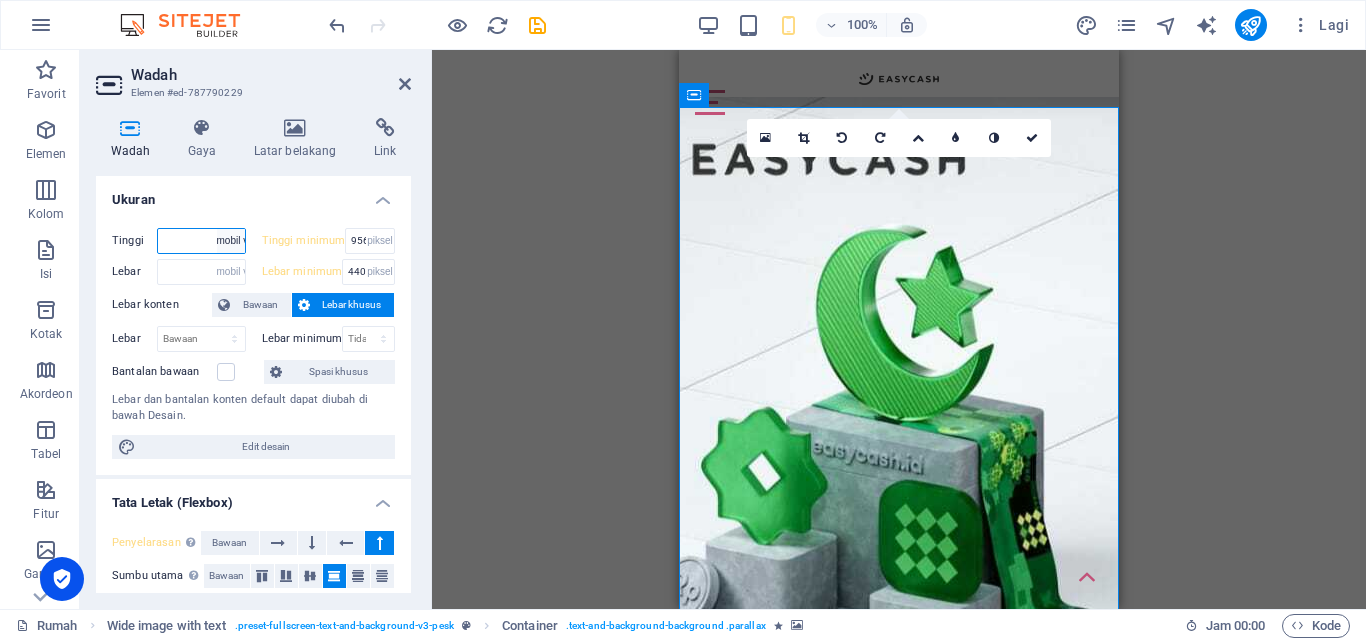 click on "Bawaan piksel rem % vh mobil vw" at bounding box center [231, 241] 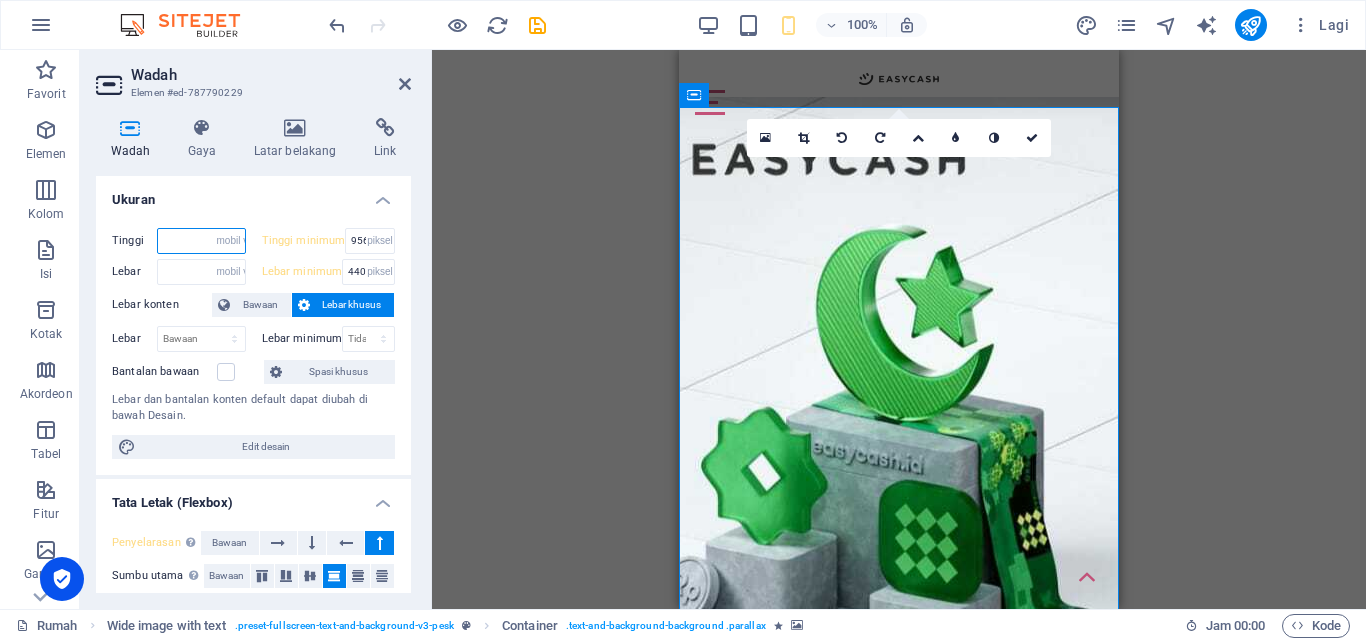 select on "default" 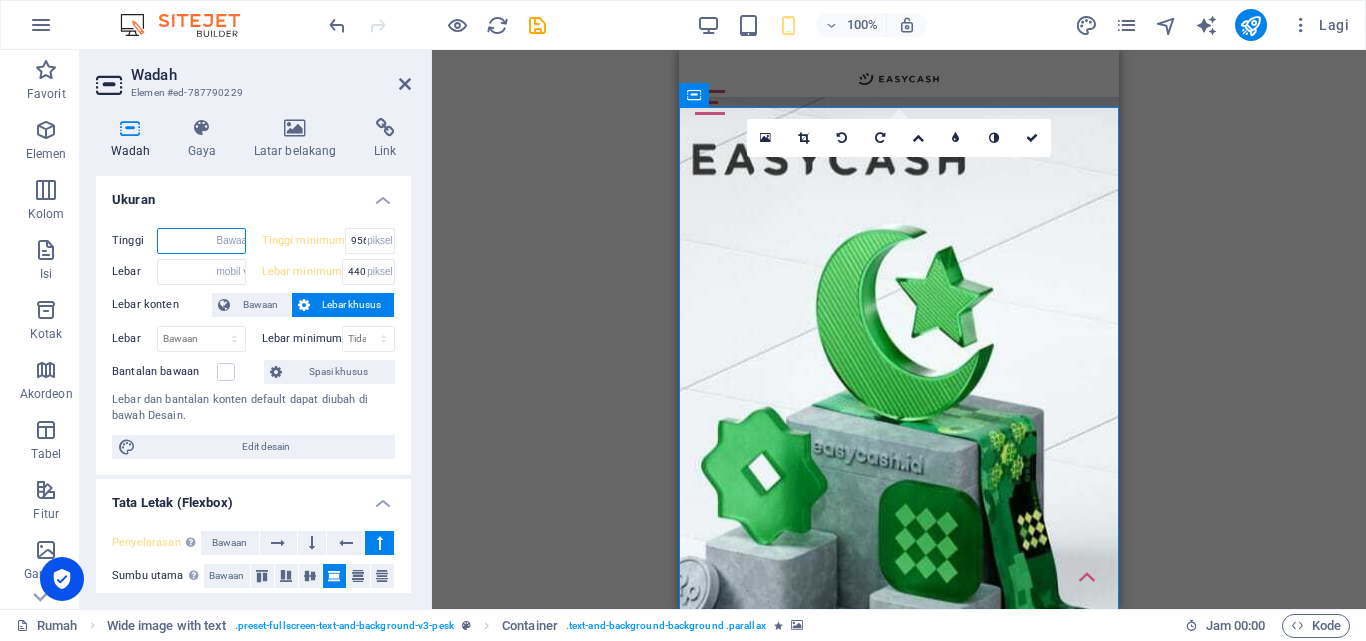 click on "Bawaan piksel rem % vh mobil vw" at bounding box center (231, 241) 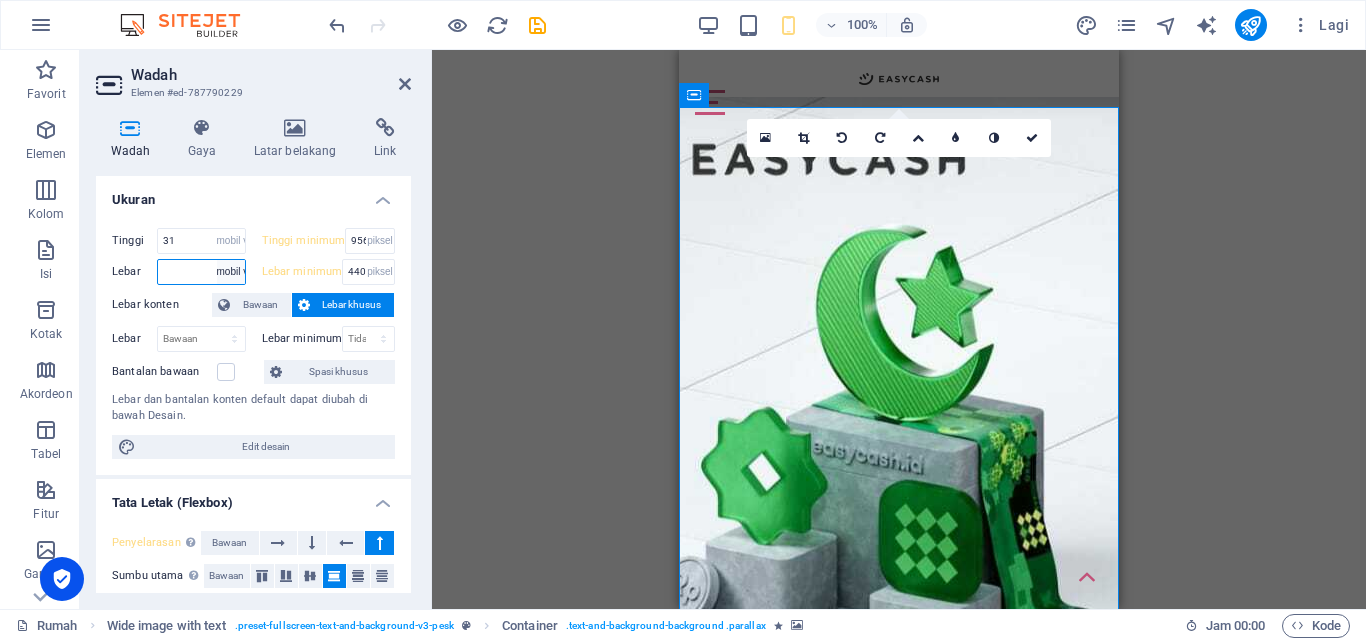 click on "Bawaan piksel rem % mereka vh mobil vw" at bounding box center [231, 272] 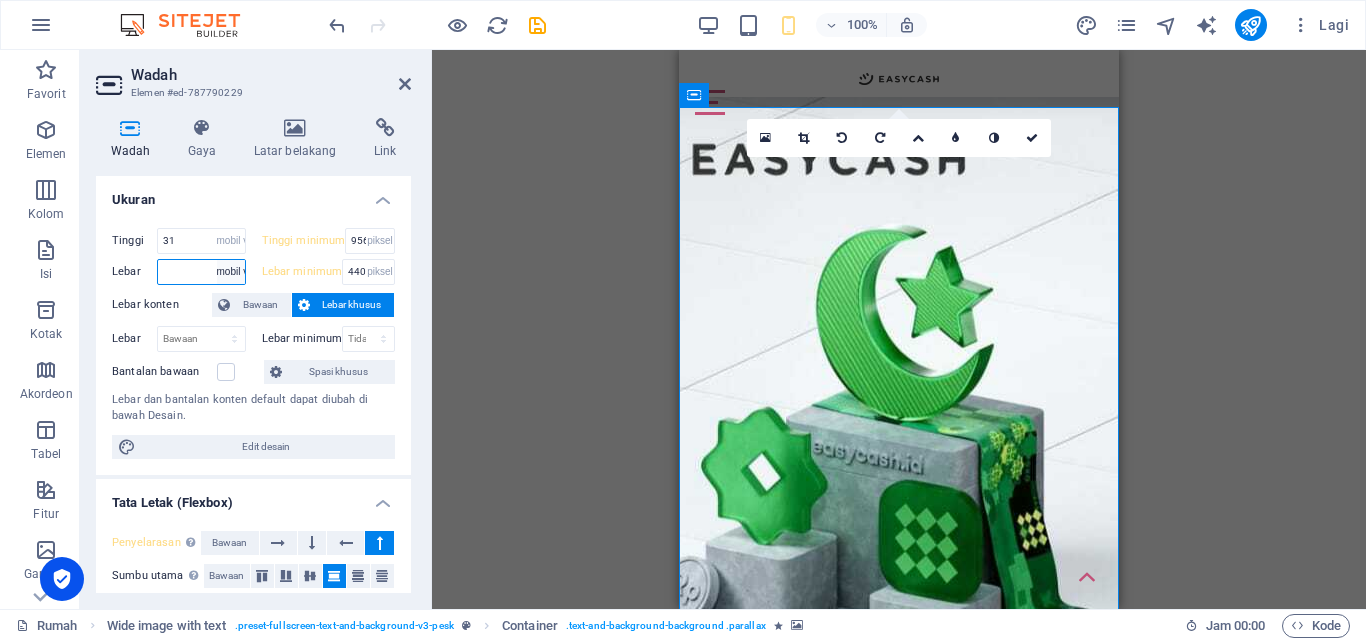 click on "Bawaan piksel rem % mereka vh mobil vw" at bounding box center (231, 272) 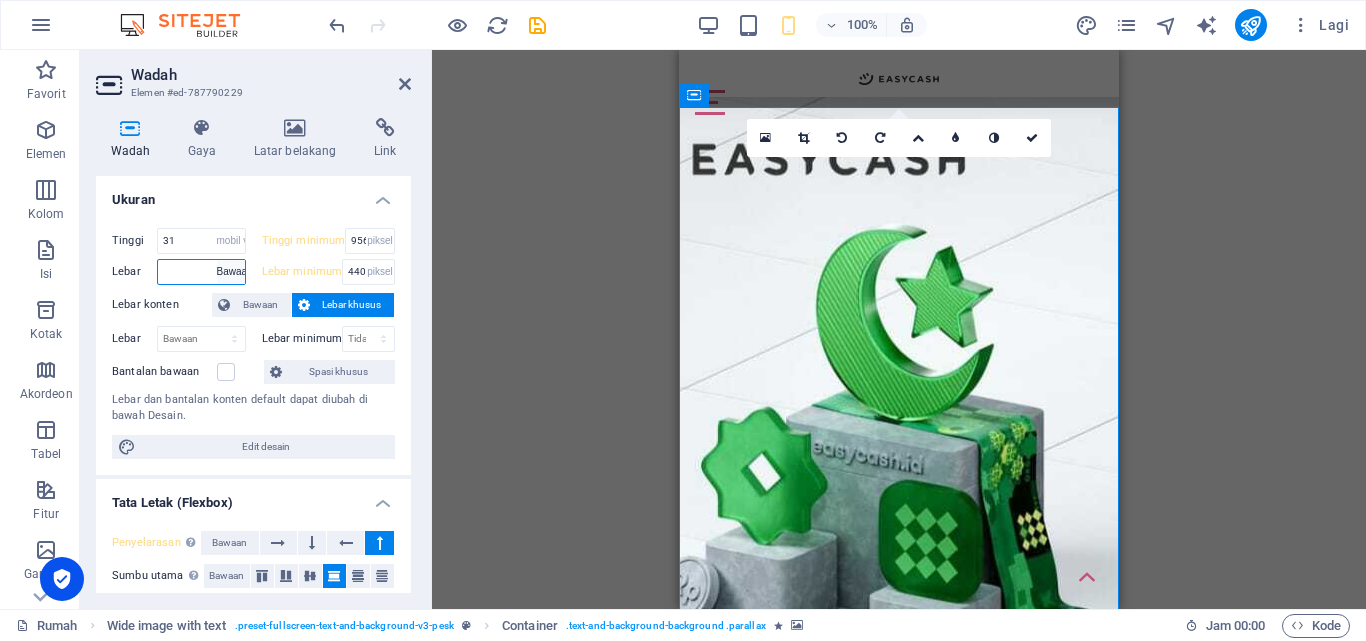 click on "Bawaan piksel rem % mereka vh mobil vw" at bounding box center [231, 272] 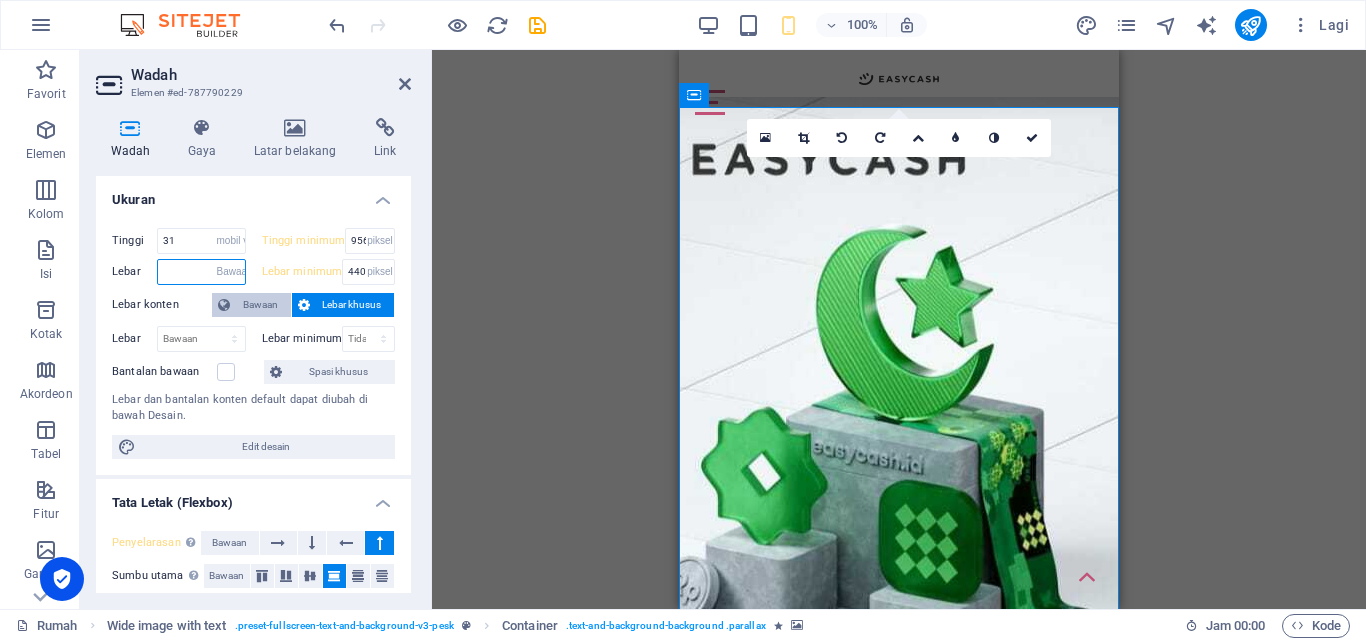 type on "93.4" 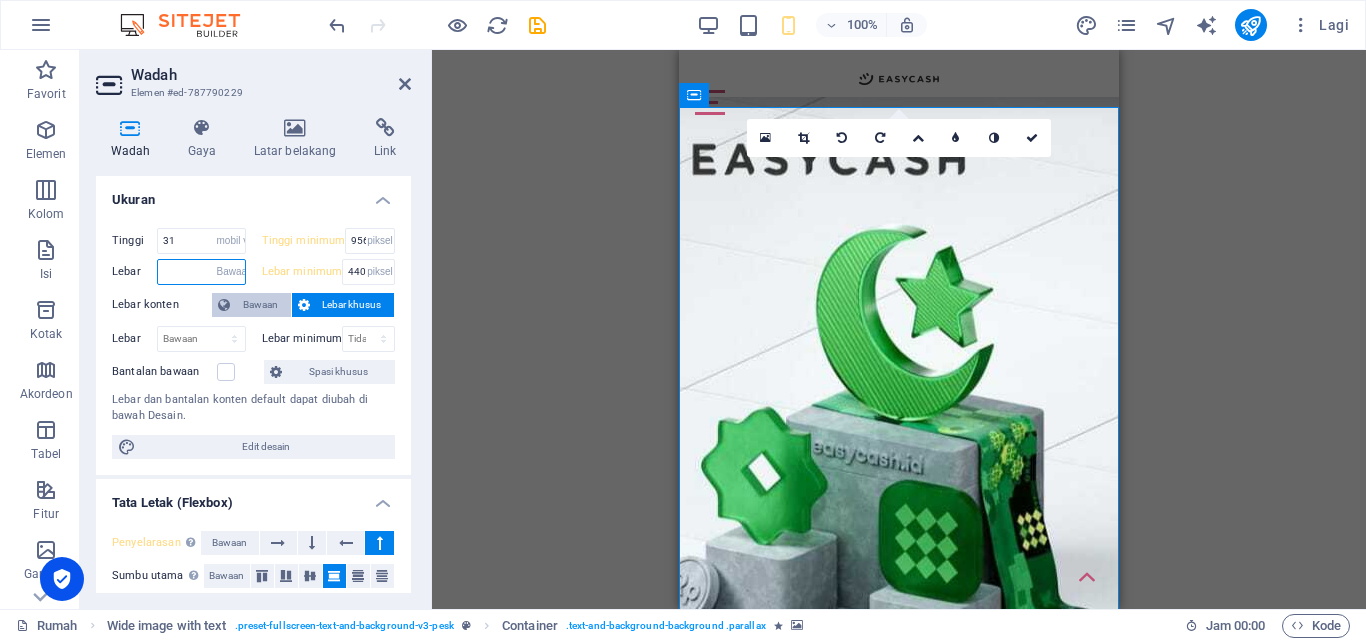 select on "vw" 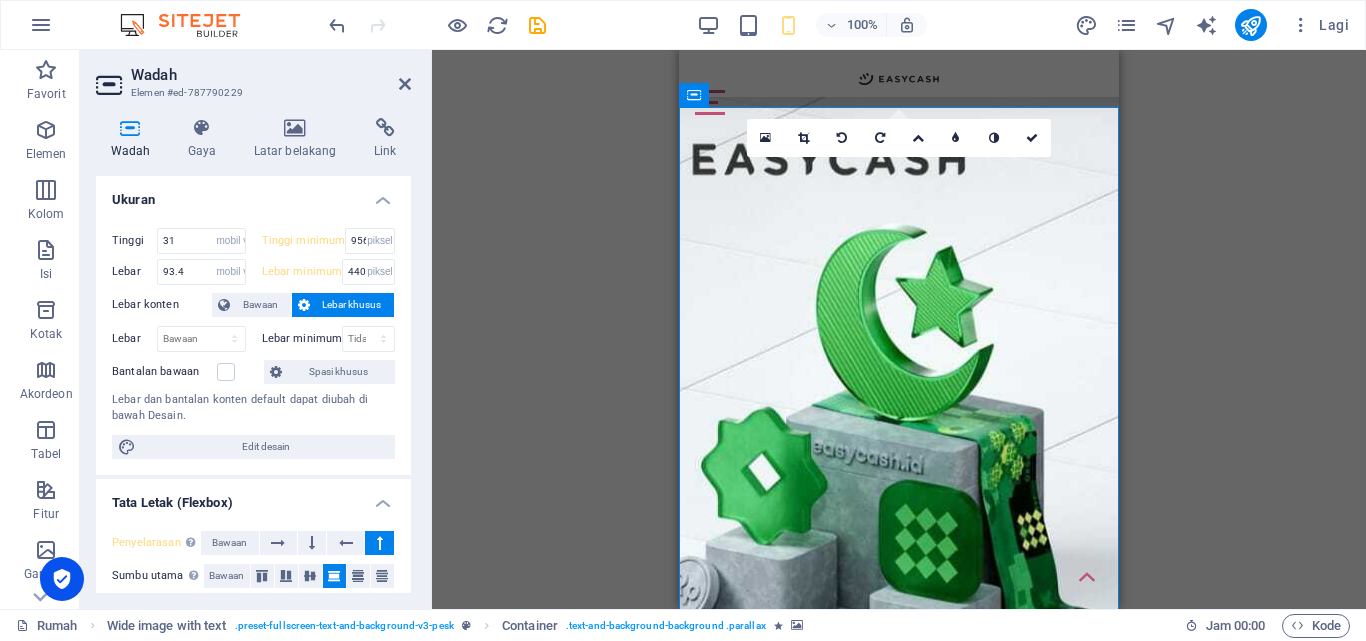 click on "Ukuran" at bounding box center (253, 194) 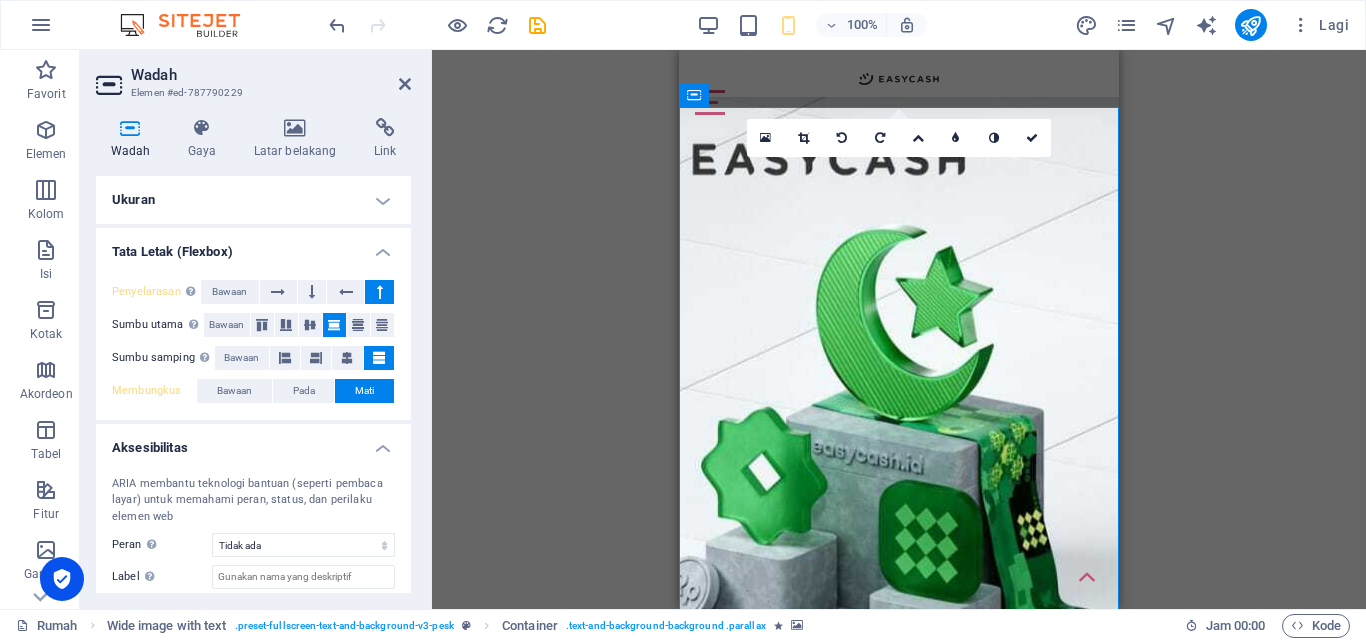 click on "Ukuran" at bounding box center [253, 200] 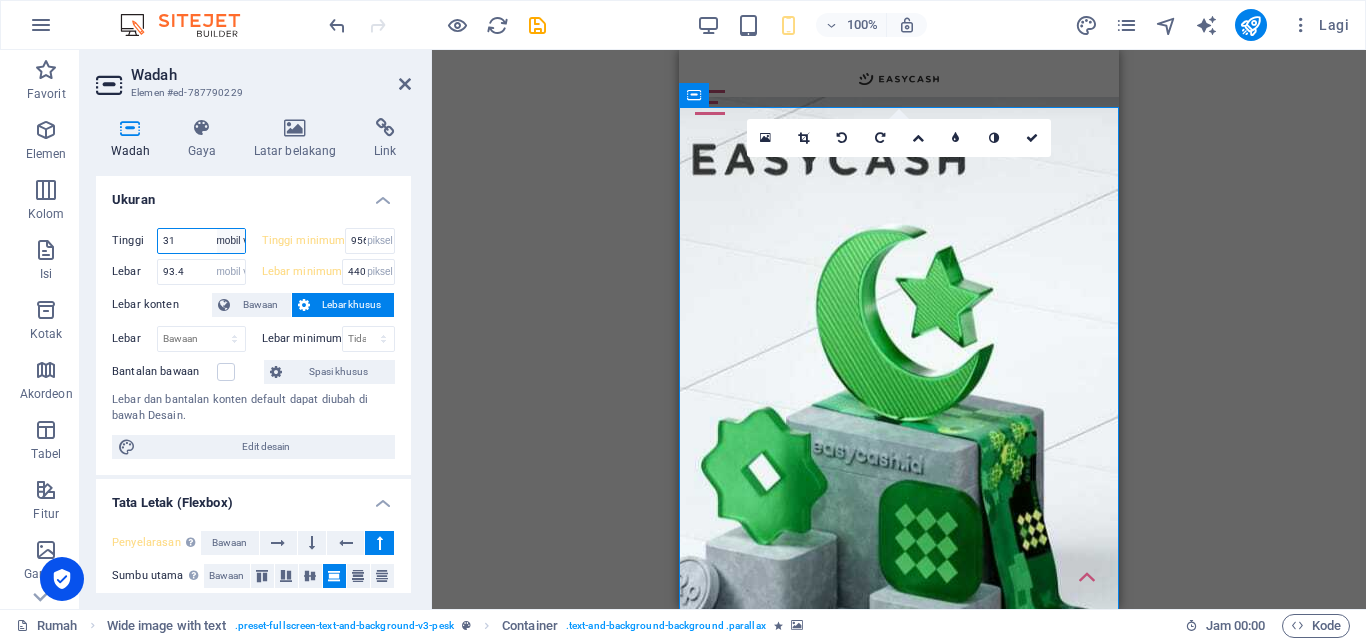 click on "Bawaan piksel rem % vh mobil vw" at bounding box center (231, 241) 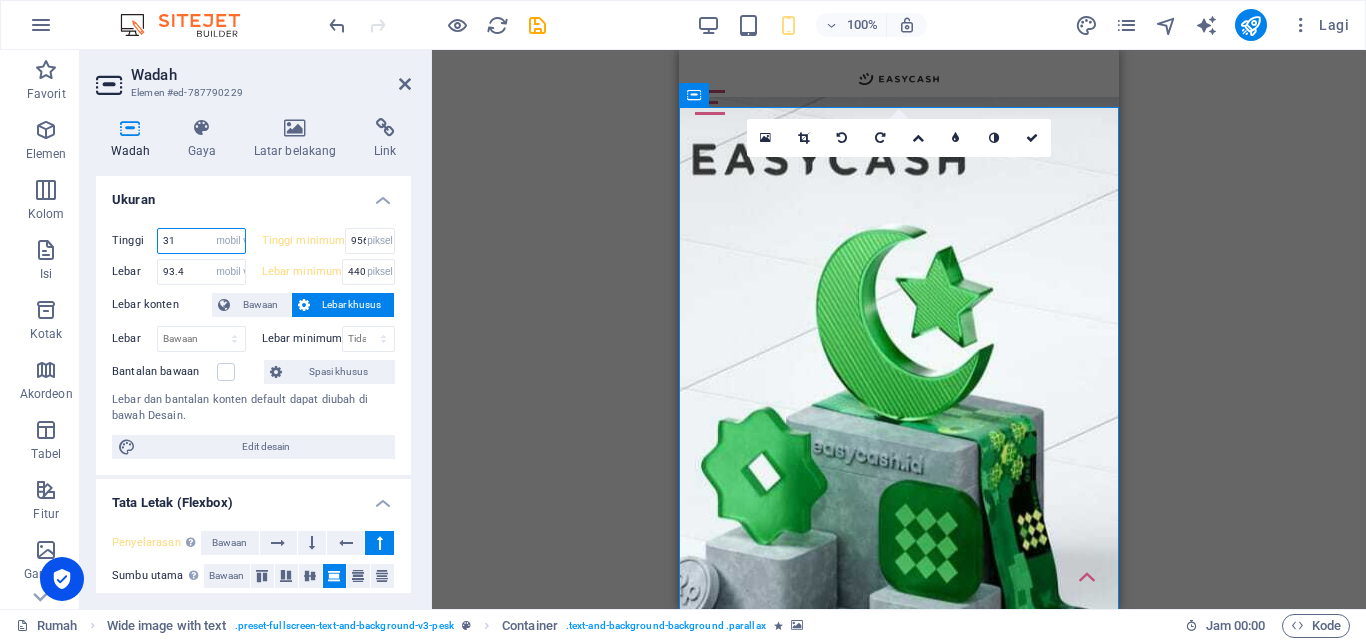 click on "Bawaan piksel rem % vh mobil vw" at bounding box center (231, 241) 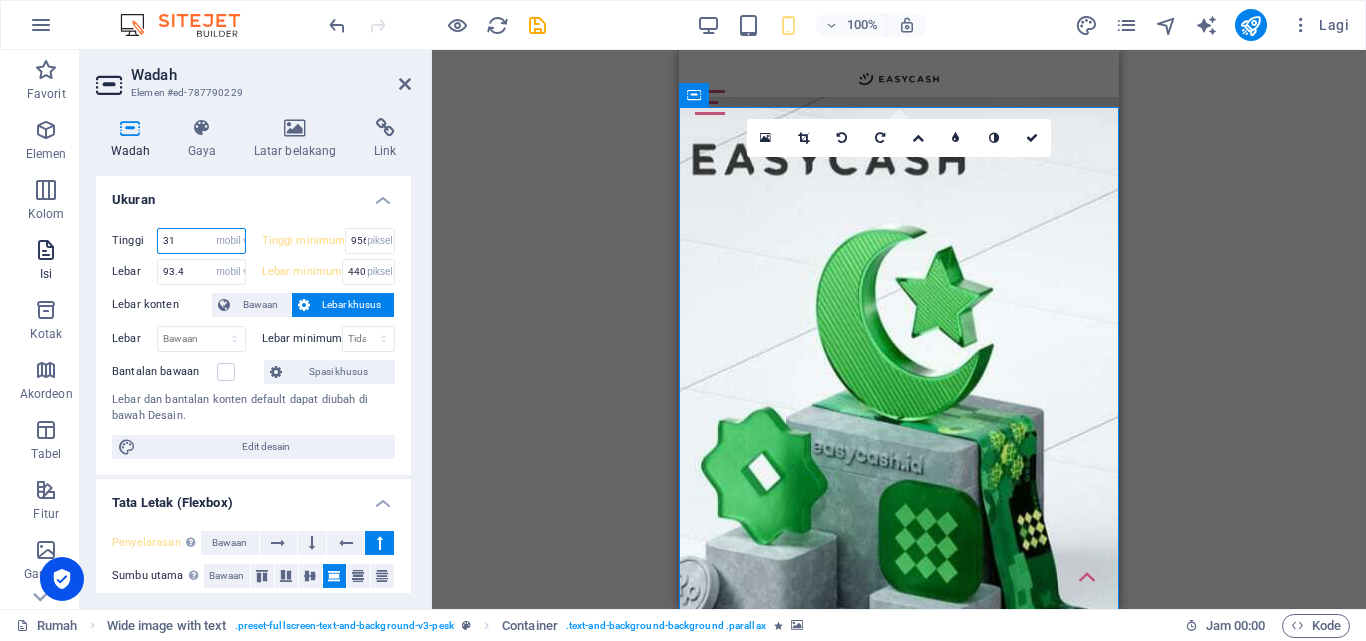 drag, startPoint x: 194, startPoint y: 235, endPoint x: 0, endPoint y: 253, distance: 194.83327 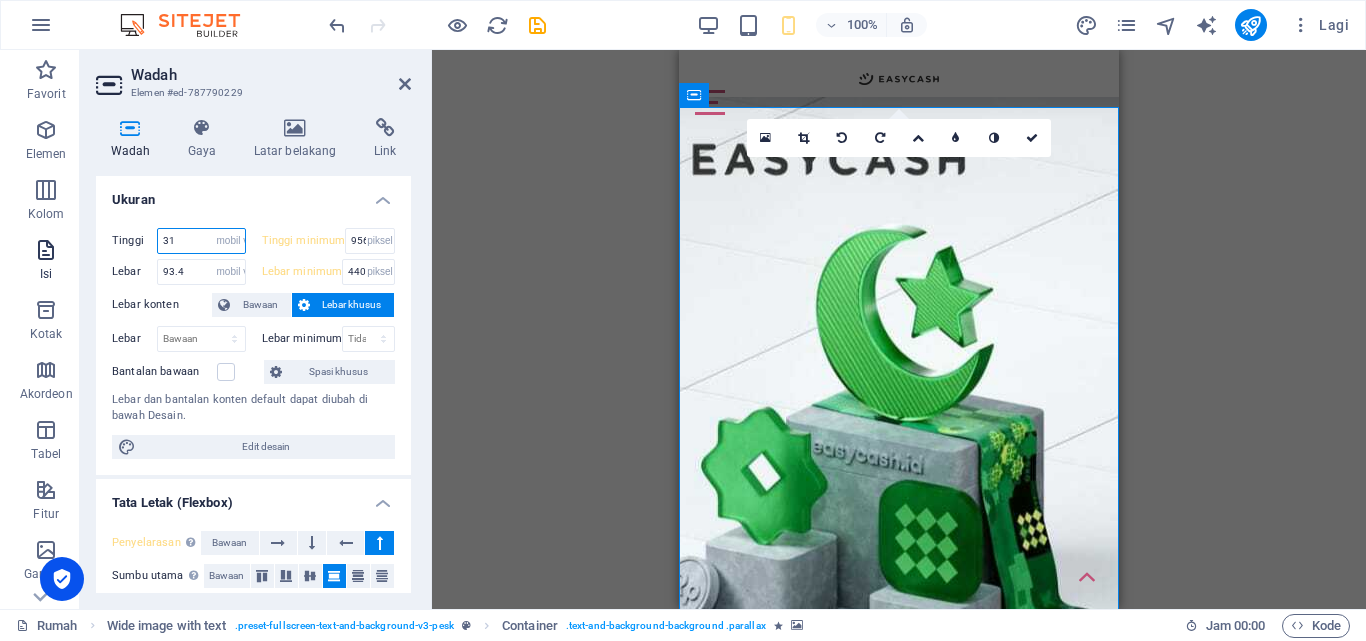 click on "Favorit Elemen Kolom Isi Kotak Akordeon Tabel Fitur Gambar Penggeser Judul Catatan kaki Formulir Pemasaran Koleksi Wadah Elemen #ed-787790229
Wadah Gaya Latar belakang Link Ukuran Tinggi 31 Bawaan piksel rem % vh mobil vw Tinggi minimum 956 Tidak ada piksel rem % vh mobil vw Lebar 93.4 Bawaan piksel rem % mereka vh mobil vw Lebar minimum 440 Tidak ada piksel rem % vh mobil vw Lebar konten Bawaan Lebar khusus Lebar Bawaan piksel rem % mereka vh mobil vw Lebar minimum Tidak ada piksel rem % vh mobil vw Bantalan bawaan Spasi khusus Lebar dan bantalan konten default dapat diubah di bawah Desain. Edit desain Tata Letak (Flexbox) Penyelarasan Menentukan arah lentur. Bawaan Sumbu utama Tentukan bagaimana elemen harus berperilaku di sepanjang sumbu utama di dalam wadah ini (ratakan konten). Bawaan Sumbu samping Mengontrol arah vertikal elemen di dalam wadah (menyejajarkan item). Bawaan Membungkus Bawaan Pada Mati Mengisi Bawaan Aksesibilitas Peran Peran ARIA mendefinisikan tujuan suatu elemen.  Judul" at bounding box center (683, 329) 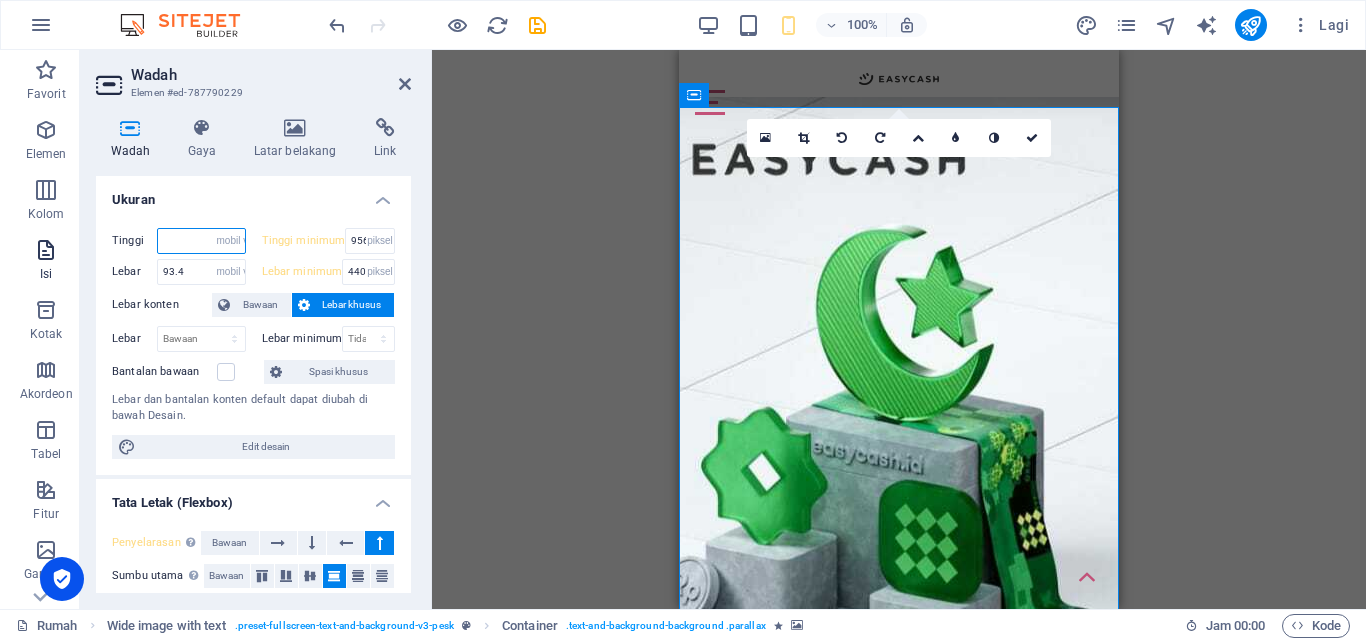 type 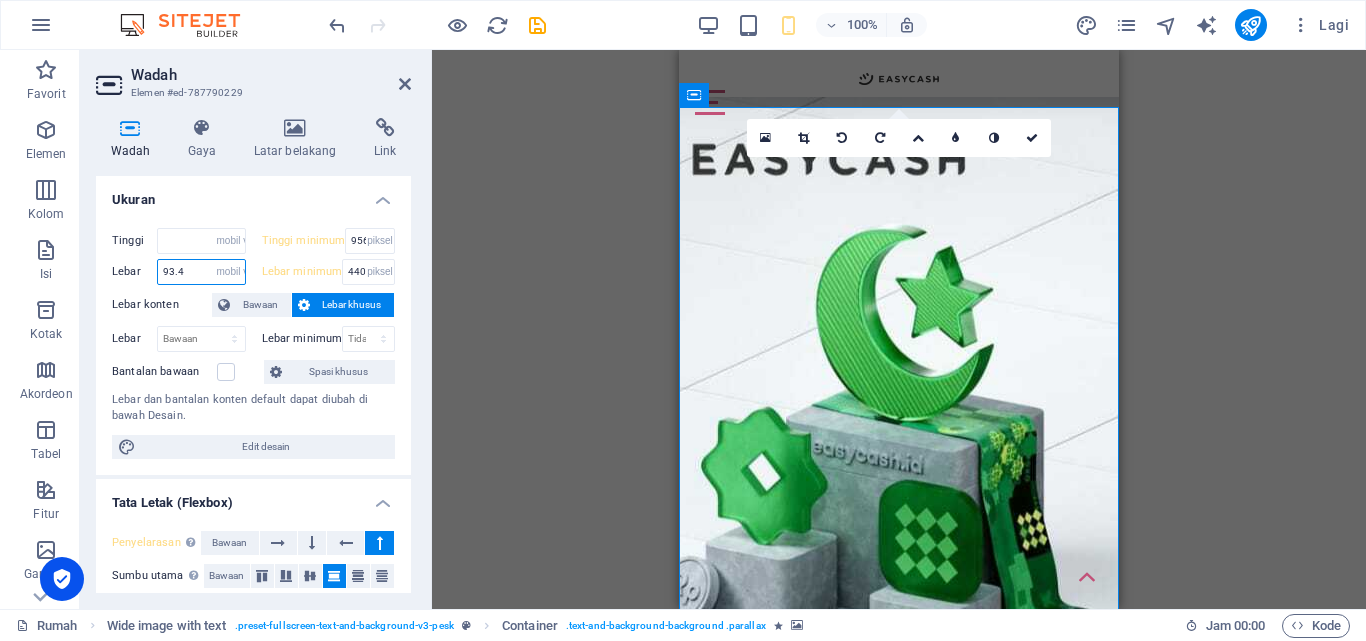 drag, startPoint x: 193, startPoint y: 273, endPoint x: 124, endPoint y: 292, distance: 71.568146 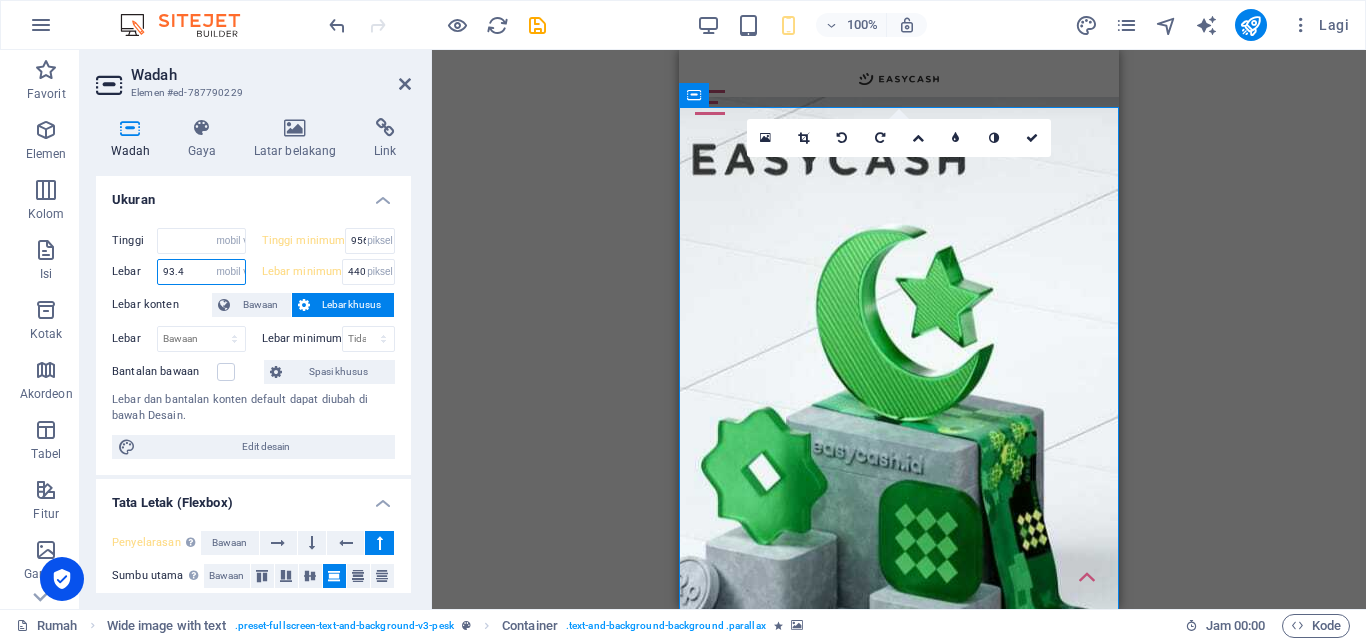 click on "Tinggi Bawaan piksel rem % vh mobil vw Tinggi minimum 956 Tidak ada piksel rem % vh mobil vw Lebar 93.4 Bawaan piksel rem % mereka vh mobil vw Lebar minimum 440 Tidak ada piksel rem % vh mobil vw Lebar konten Bawaan Lebar khusus Lebar Bawaan piksel rem % mereka vh mobil vw Lebar minimum Tidak ada piksel rem % vh mobil vw Bantalan bawaan Spasi khusus Lebar dan bantalan konten default dapat diubah di bawah Desain. Edit desain" at bounding box center [253, 343] 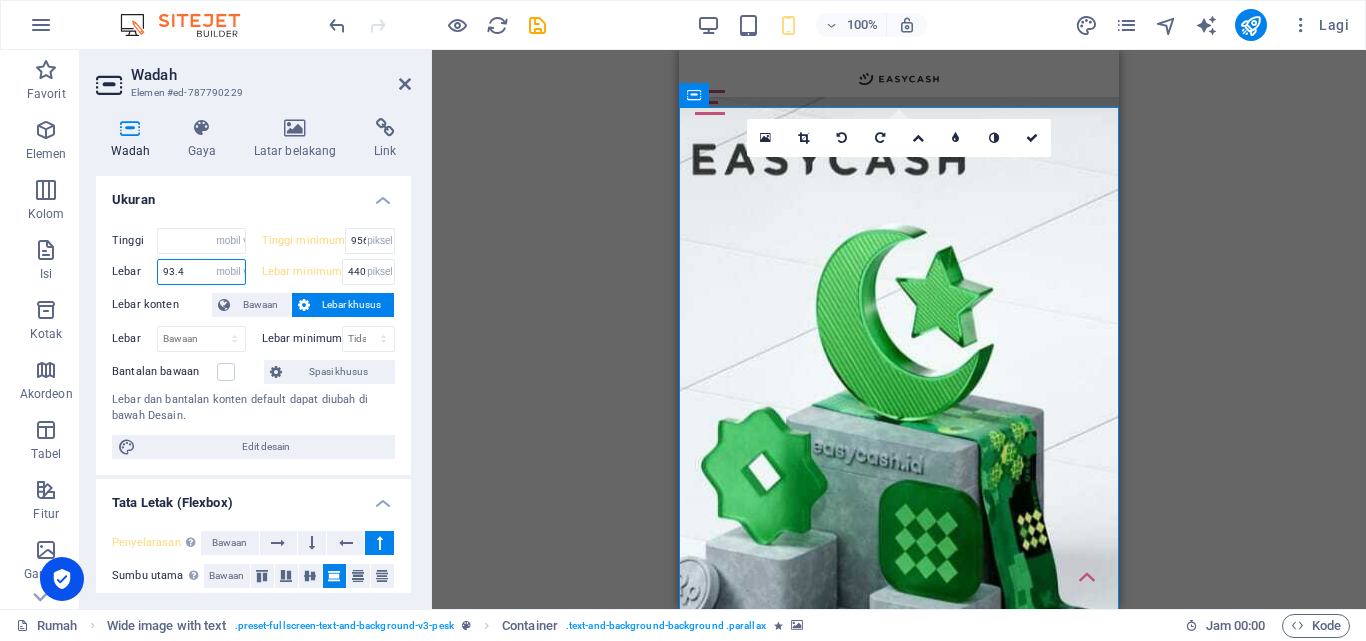 type 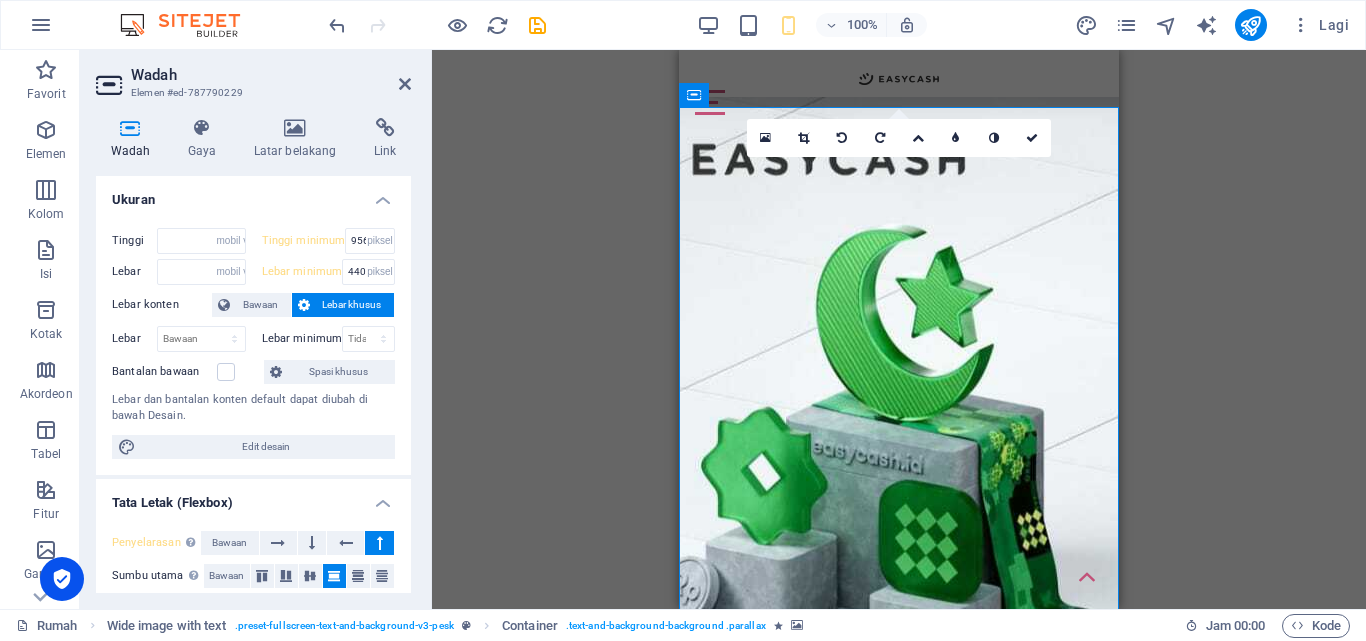 click on "Ukuran" at bounding box center (253, 194) 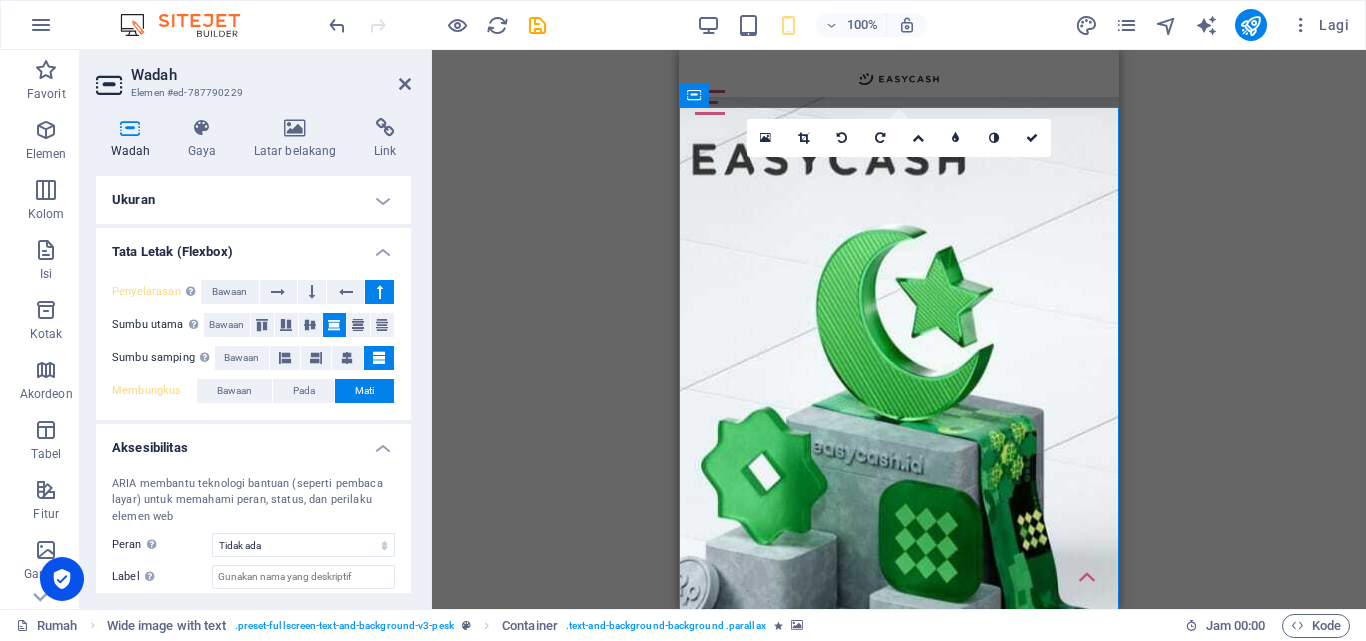 click on "Ukuran" at bounding box center (253, 200) 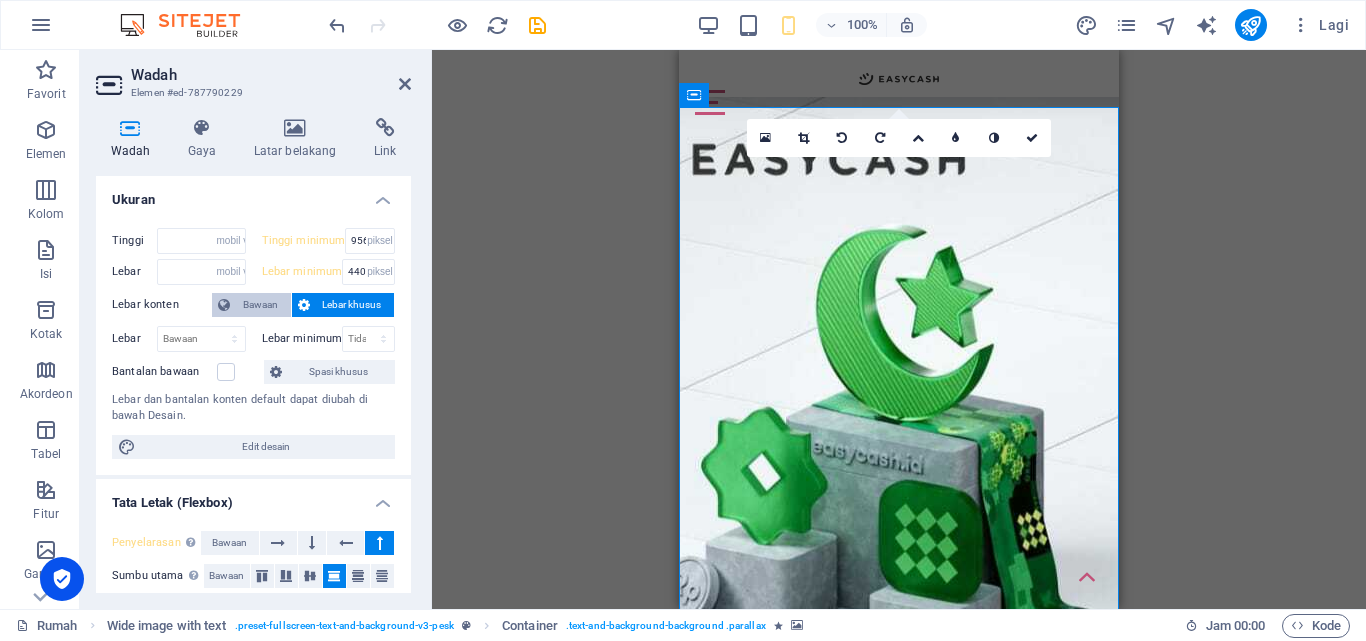 click on "Bawaan" at bounding box center [260, 304] 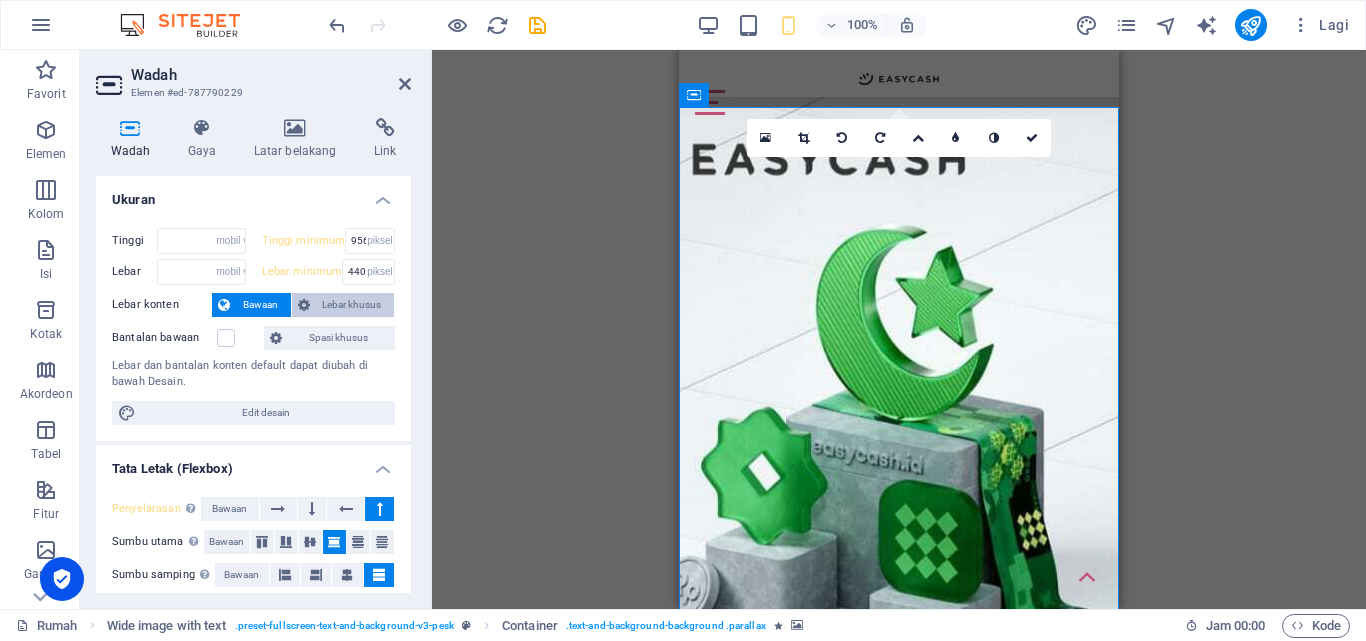click on "Lebar khusus" at bounding box center [351, 304] 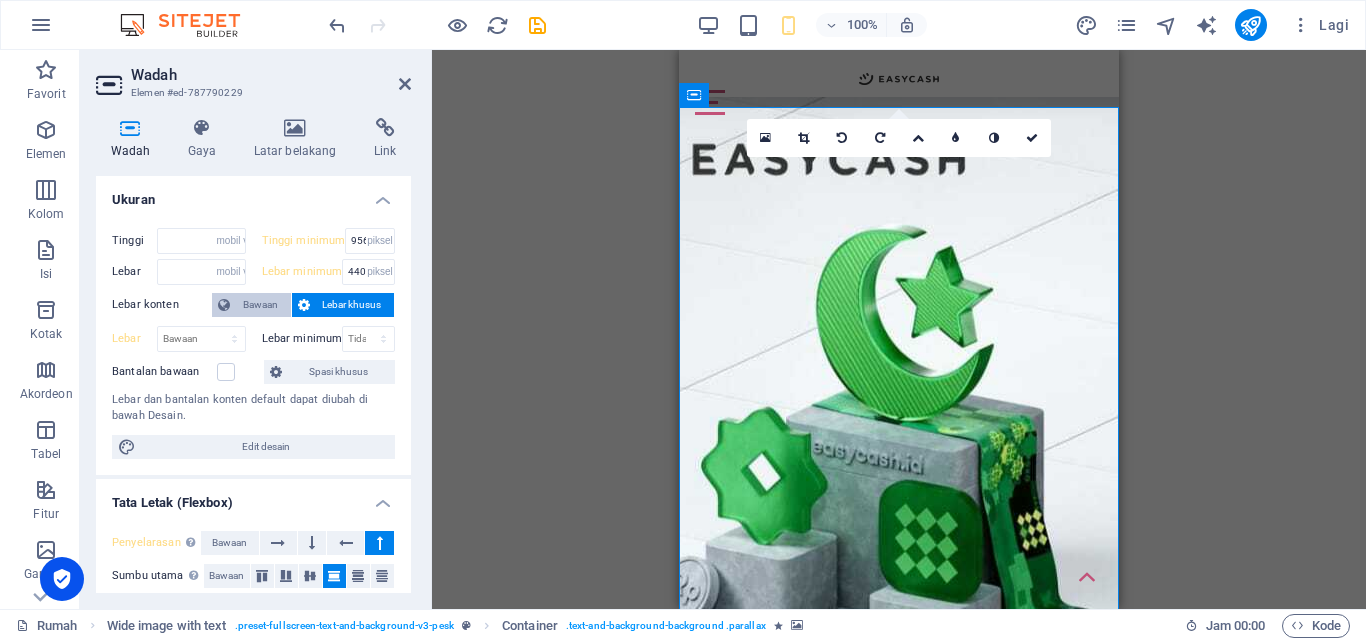 click on "Bawaan" at bounding box center [260, 305] 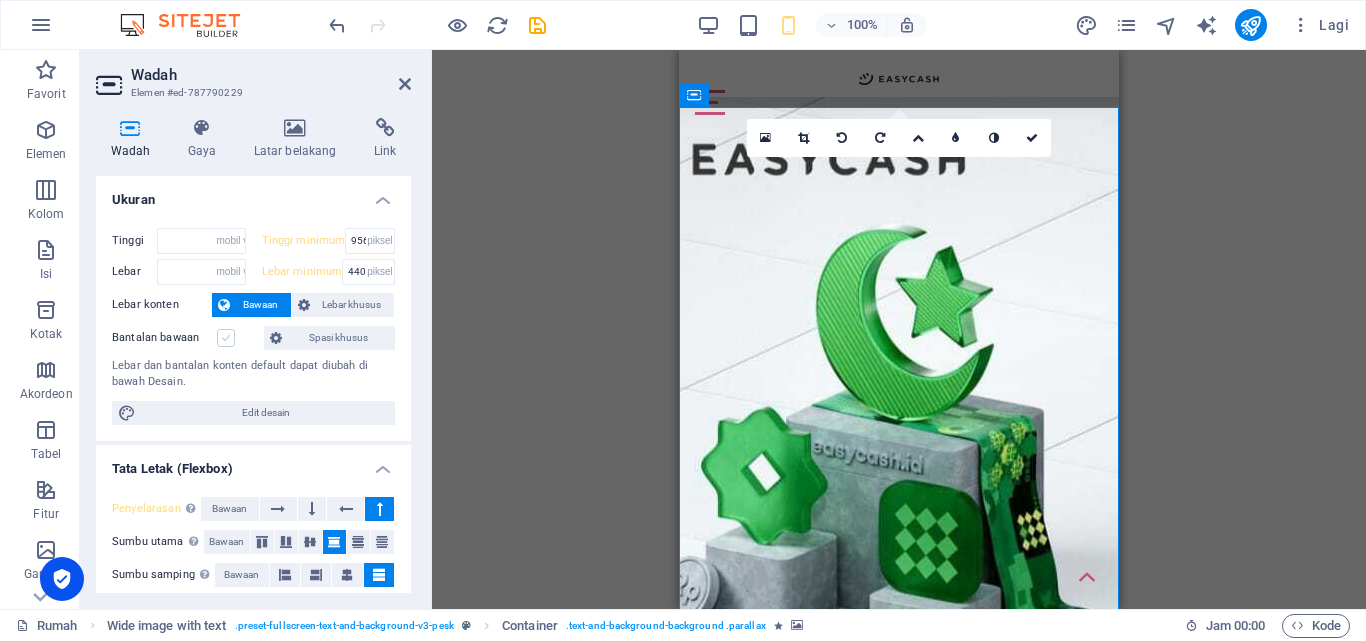 click at bounding box center (226, 338) 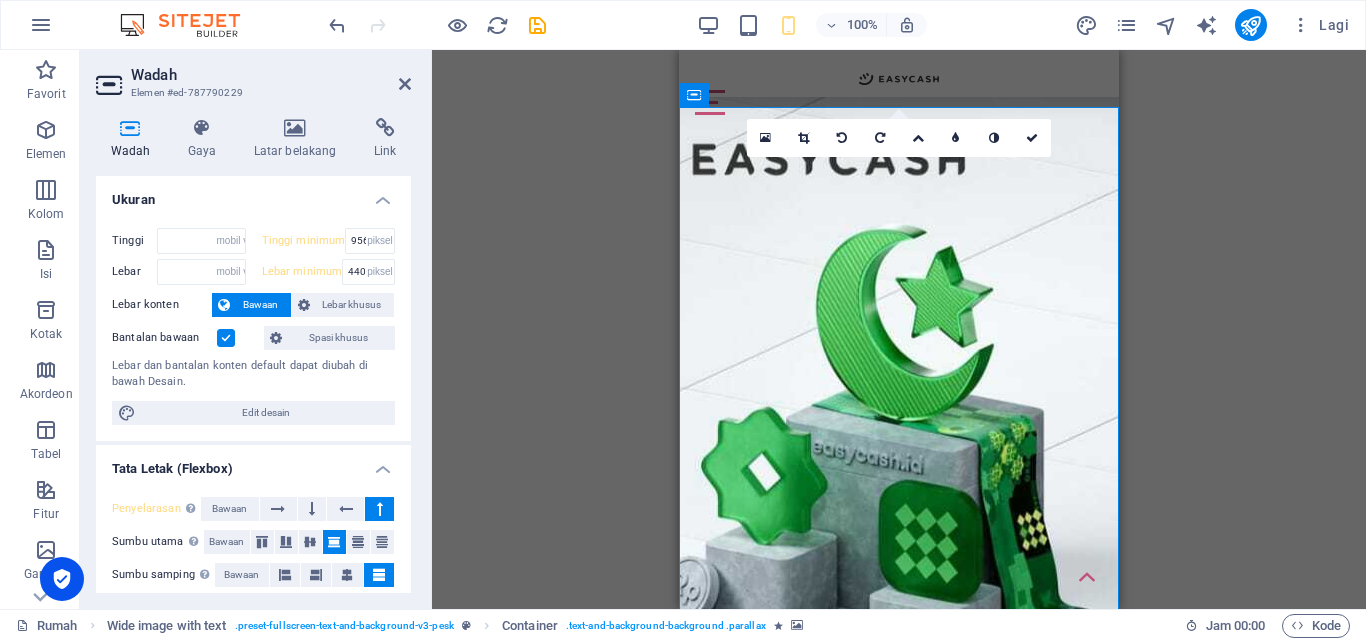 click at bounding box center (226, 338) 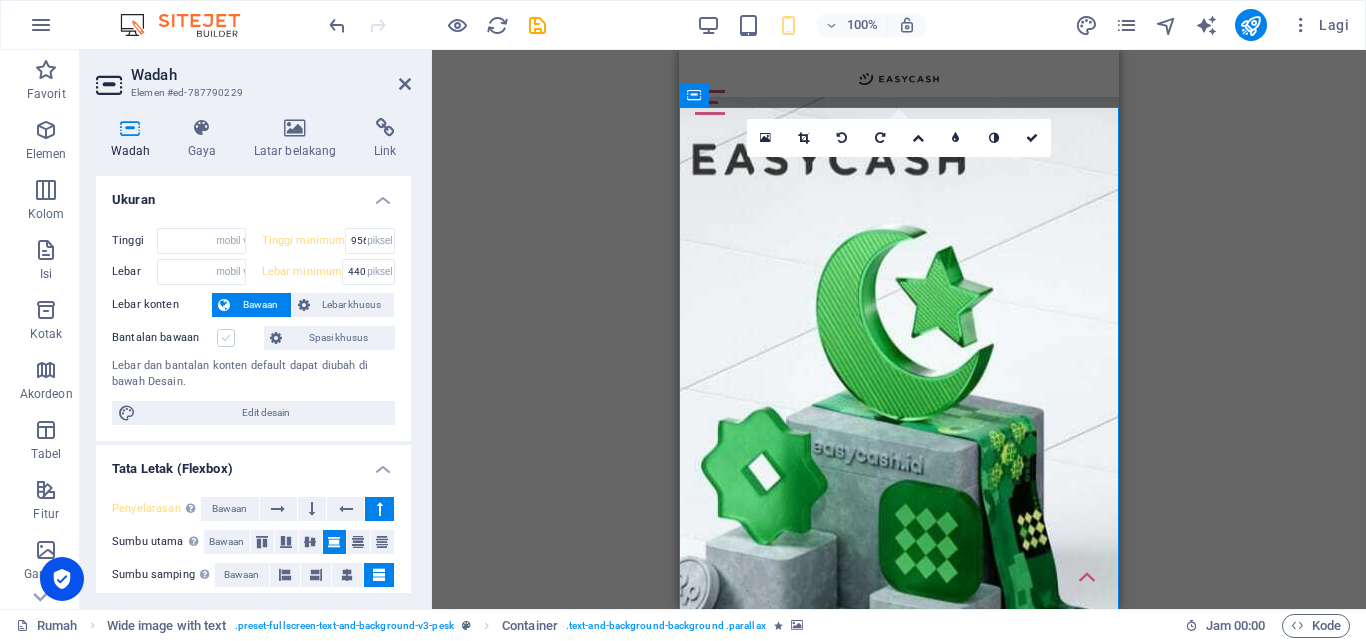 click at bounding box center (226, 338) 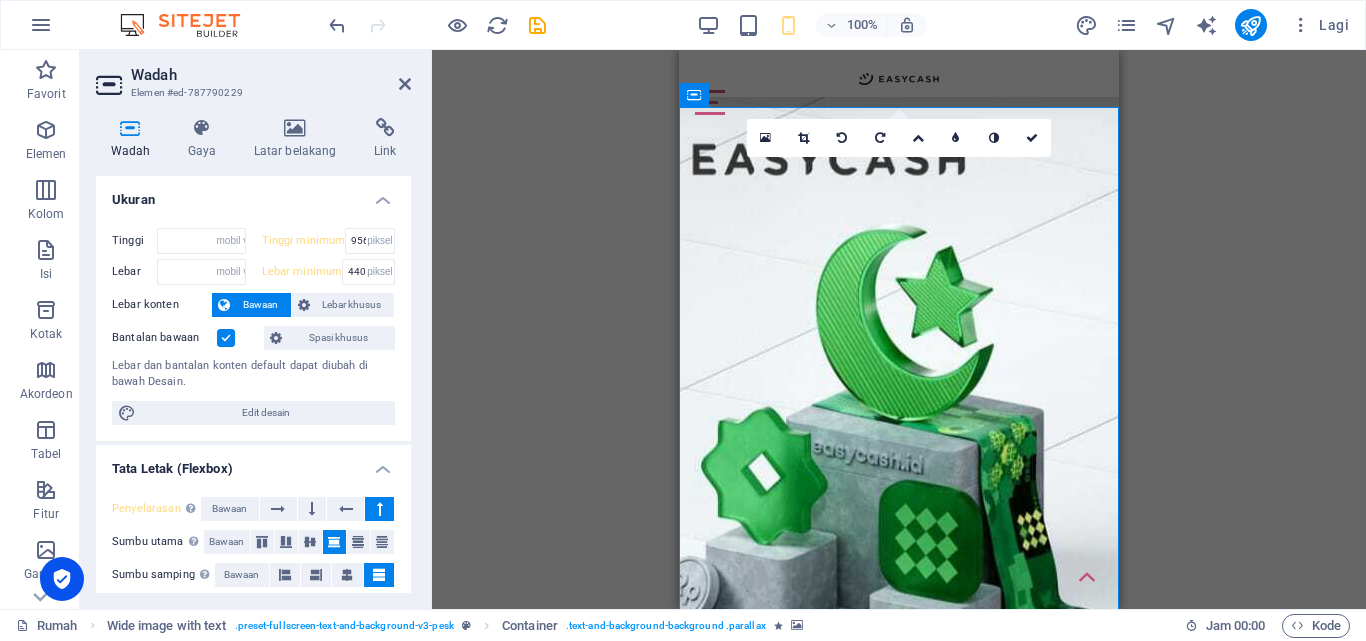 click at bounding box center [226, 338] 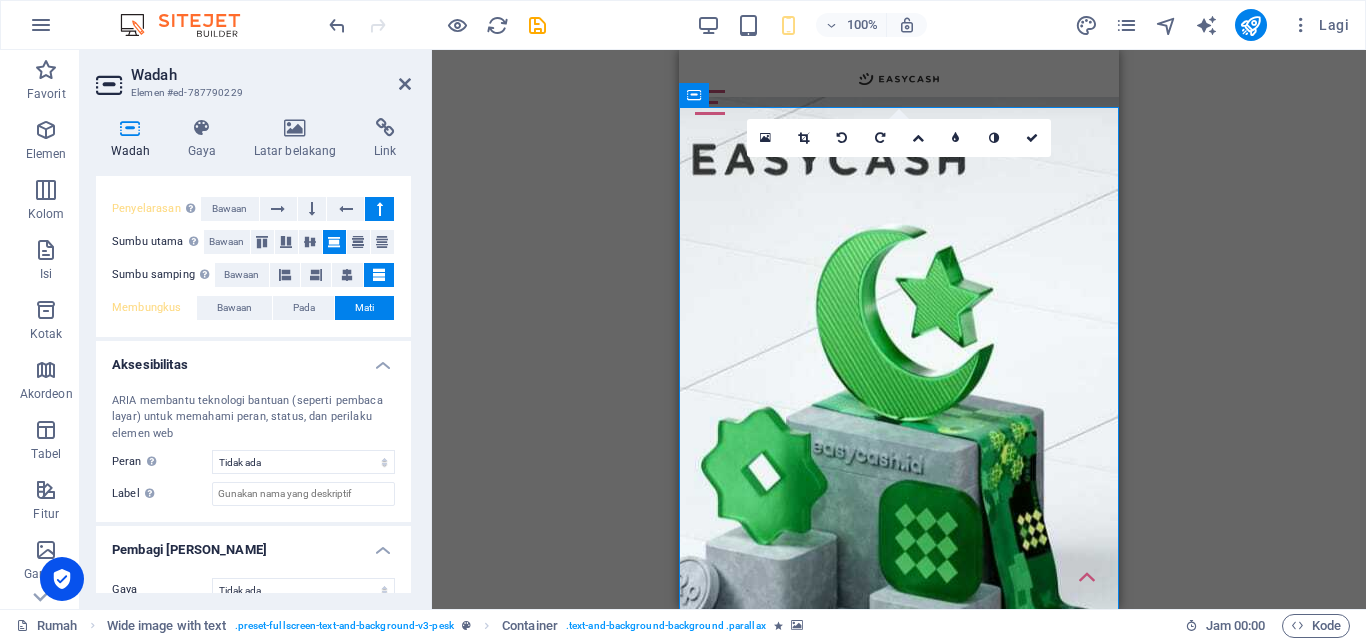 scroll, scrollTop: 0, scrollLeft: 0, axis: both 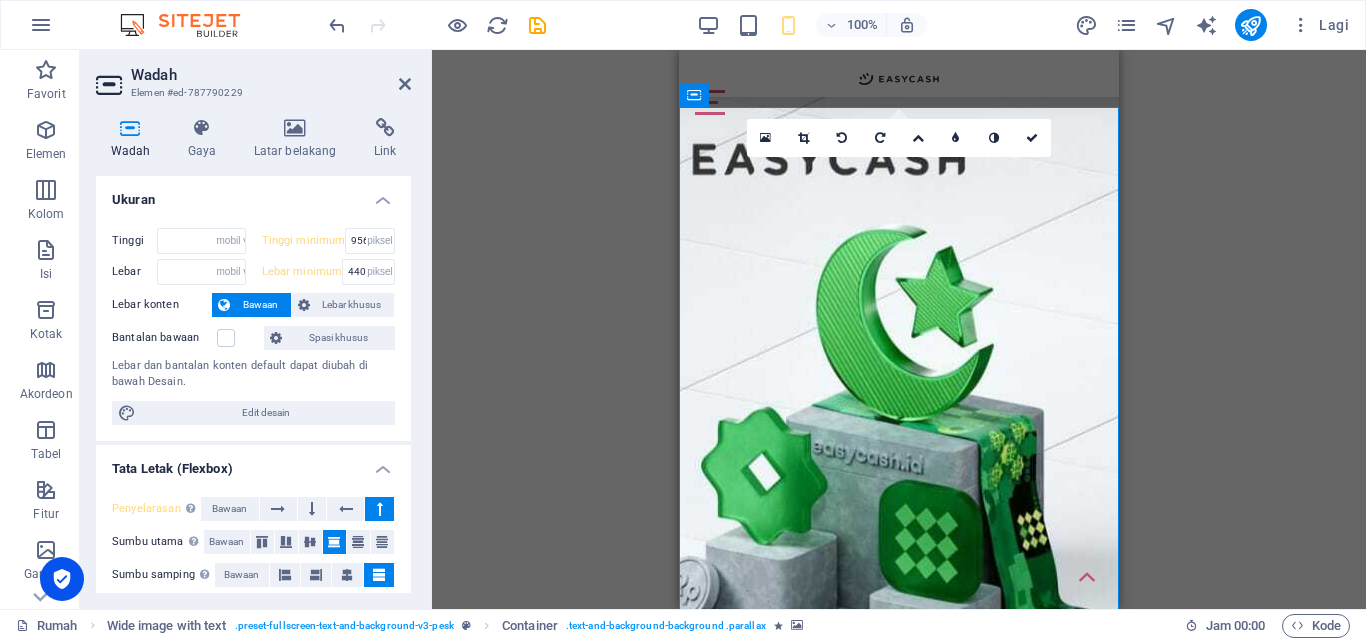 click on "Drag here to replace the existing content. Press “Ctrl” if you want to create a new element.
H1   Gambar lebar dengan teks   Wide image with text   Wadah   Wide image with text   Wadah   Gambar   Bilah Menu   Teks   Pemisah   Container   Logo   Spanduk   Banner   Wadah   Ikon Media Sosial   Pengatur jarak   Tempat penampung   Wide image with text   Wadah   Top button   Pemisah   Ikon   Icon   Image with text   H2   Container   Text   Placeholder   Pemisah   Image   Tempat penampung   H2   Wadah   Wadah   Gambar   4 kolom   Wadah   Container   Image   Container   Container   Image   Wadah 180 170 160 150 140 130 120 110 100 90 80 70 60 50 40 30 20 10 0 -10 -20 -30 -40 -50 -60 -70 -80 -90 -100 -110 -120 -130 -140 -150 -160 -170 666 piksel × 1447 piksel / 0° / 75% pukul 16.10 16:9 jam 4:3 1:1 1:2 0   Separator   Wadah   Ikon   Ikon" at bounding box center (899, 329) 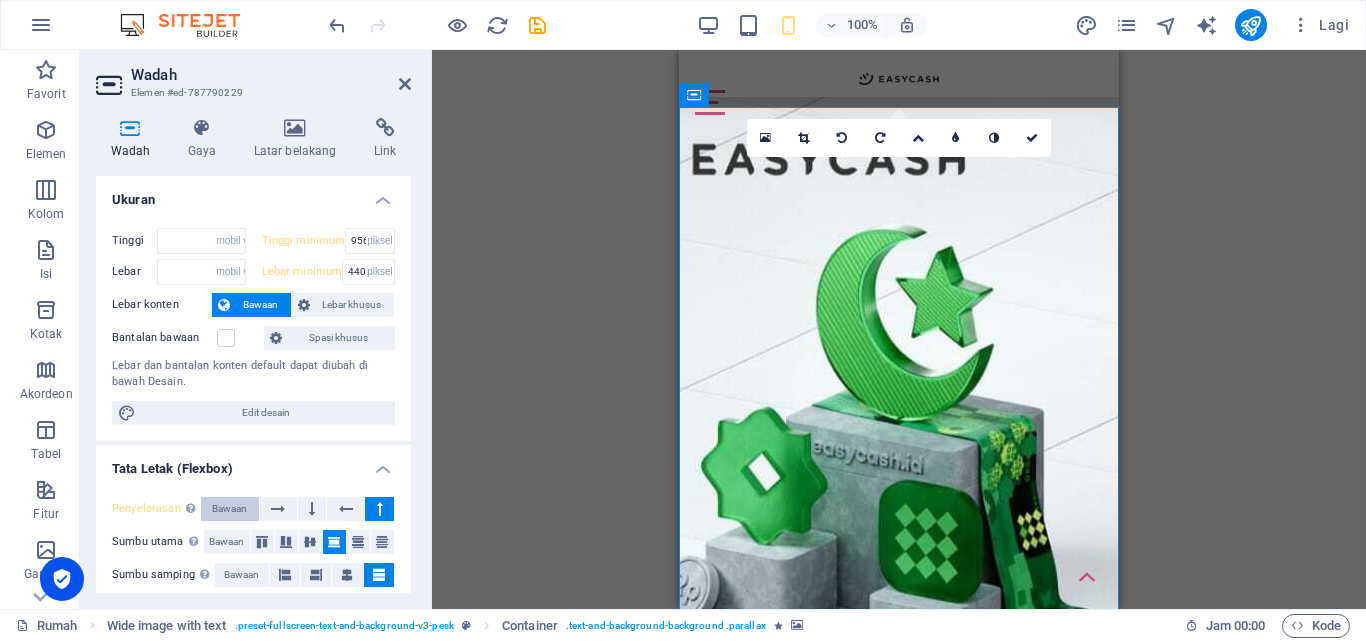click on "Bawaan" at bounding box center [229, 508] 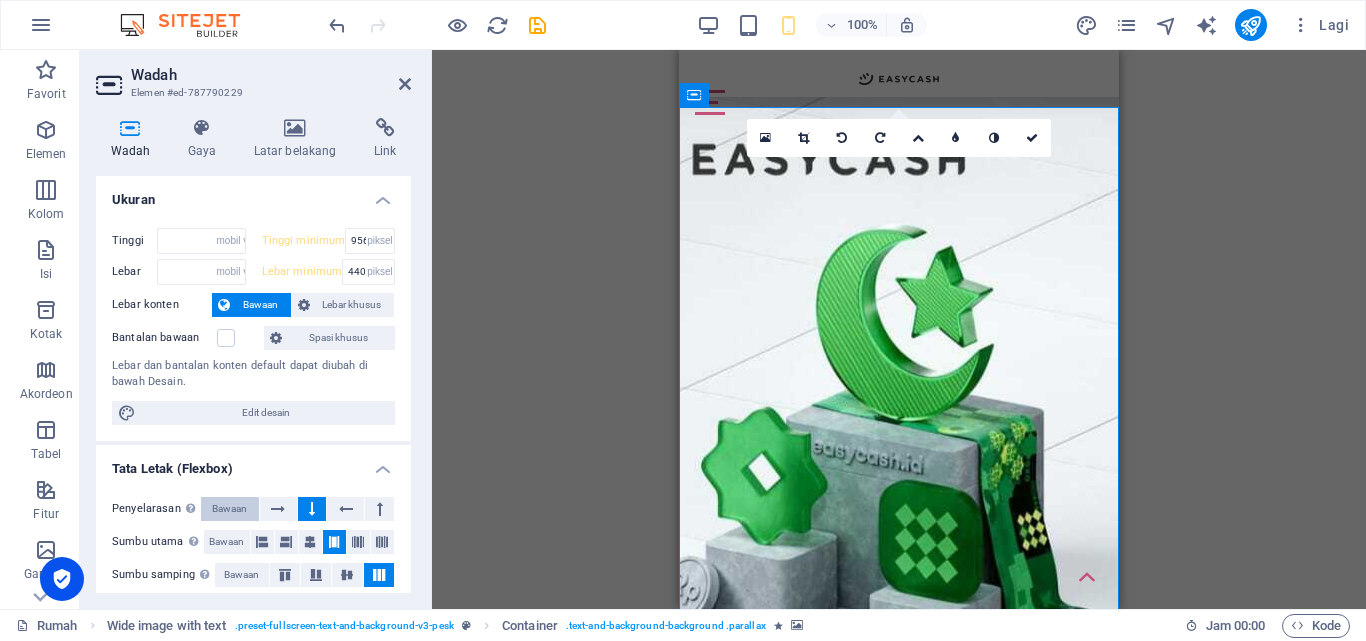 click on "Bawaan" at bounding box center [229, 508] 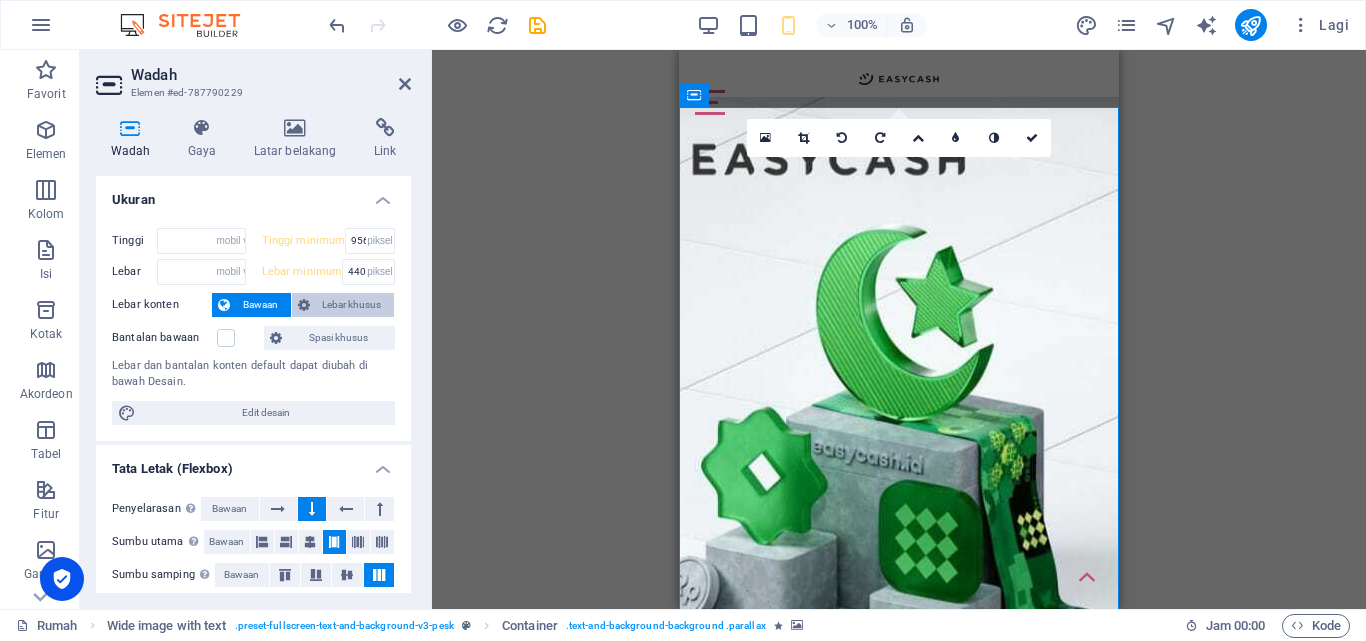 click on "Lebar khusus" at bounding box center (351, 304) 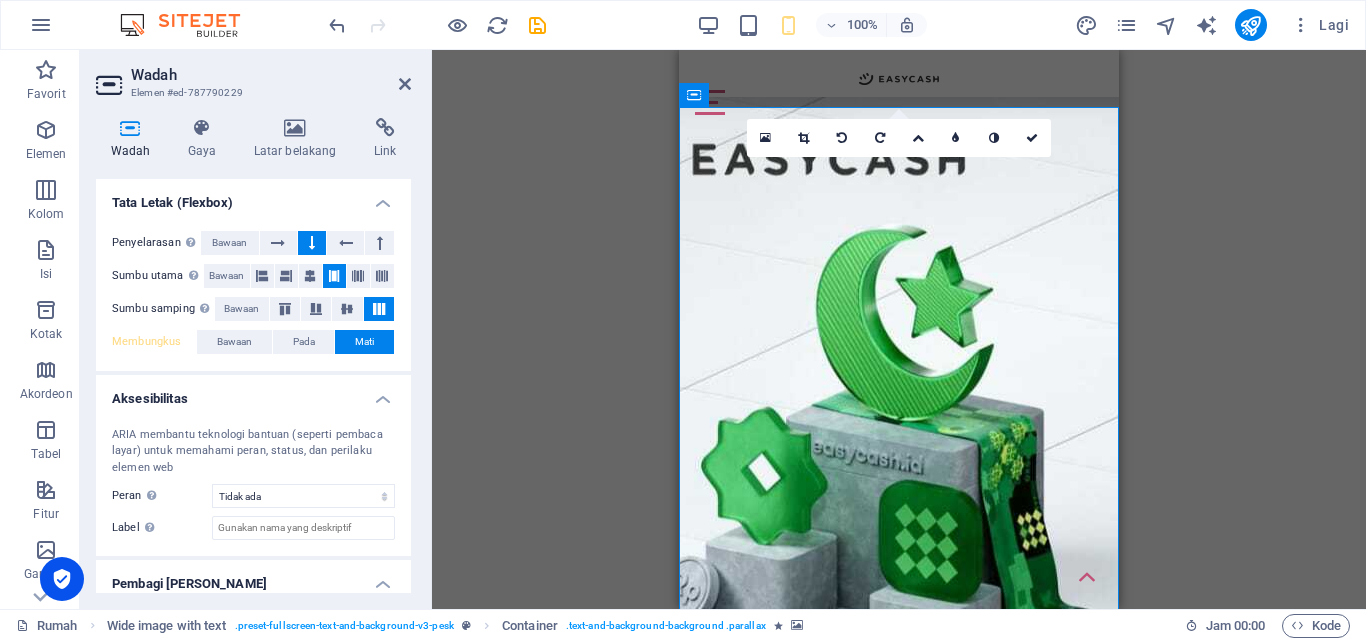 scroll, scrollTop: 0, scrollLeft: 0, axis: both 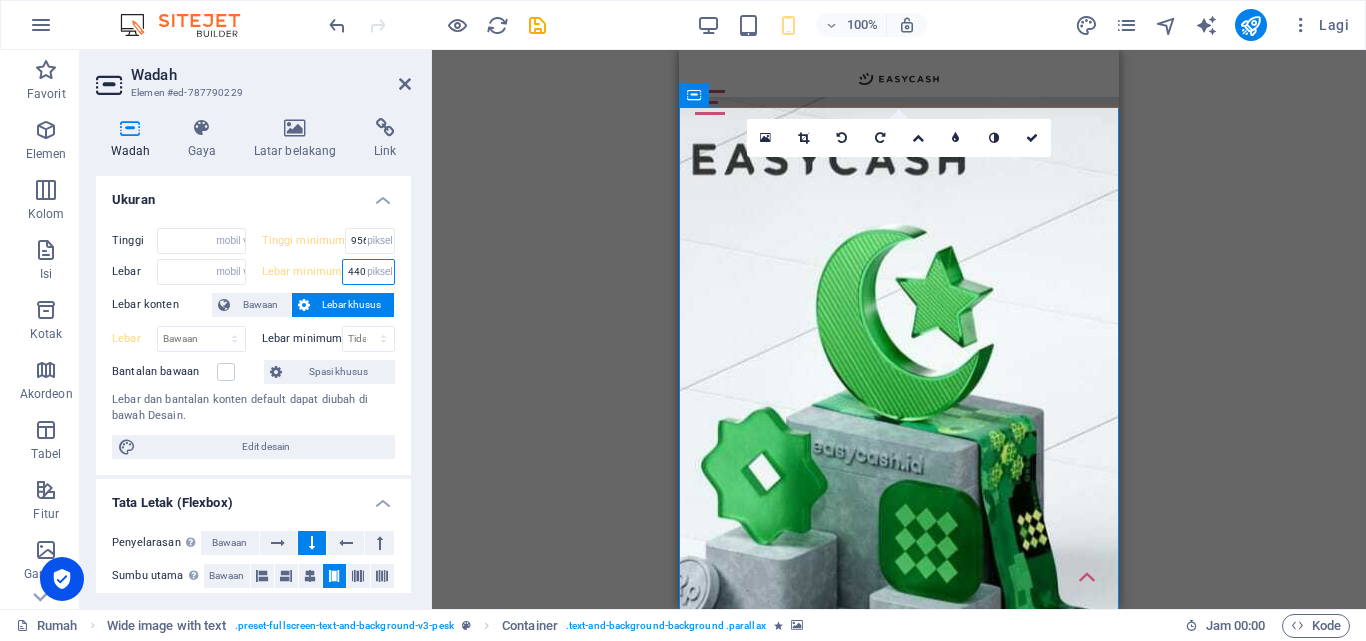 click on "440" at bounding box center [368, 272] 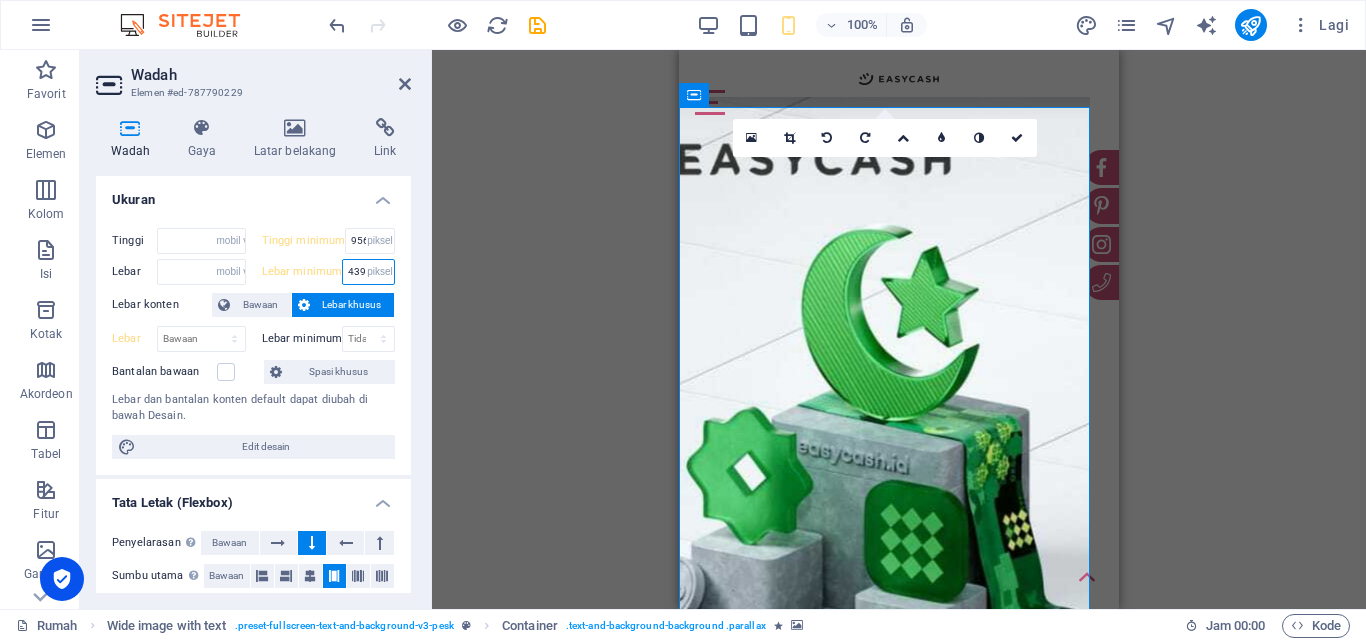 type on "440" 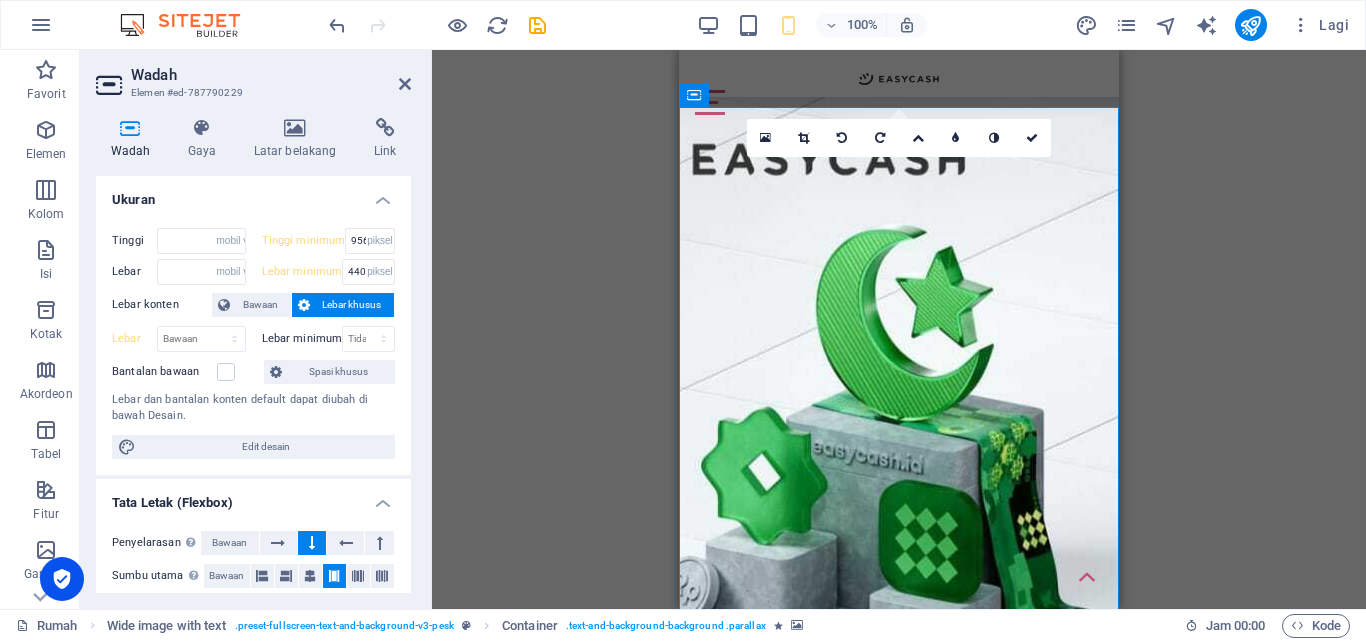 click on "Tinggi Bawaan piksel rem % vh mobil vw Tinggi minimum 956 Tidak ada piksel rem % vh mobil vw Lebar Bawaan piksel rem % mereka vh mobil vw Lebar minimum 440 Tidak ada piksel rem % vh mobil vw Lebar konten Bawaan Lebar khusus Lebar Bawaan piksel rem % mereka vh mobil vw Lebar minimum Tidak ada piksel rem % vh mobil vw Bantalan bawaan Spasi khusus Lebar dan bantalan konten default dapat diubah di bawah Desain. Edit desain" at bounding box center [253, 343] 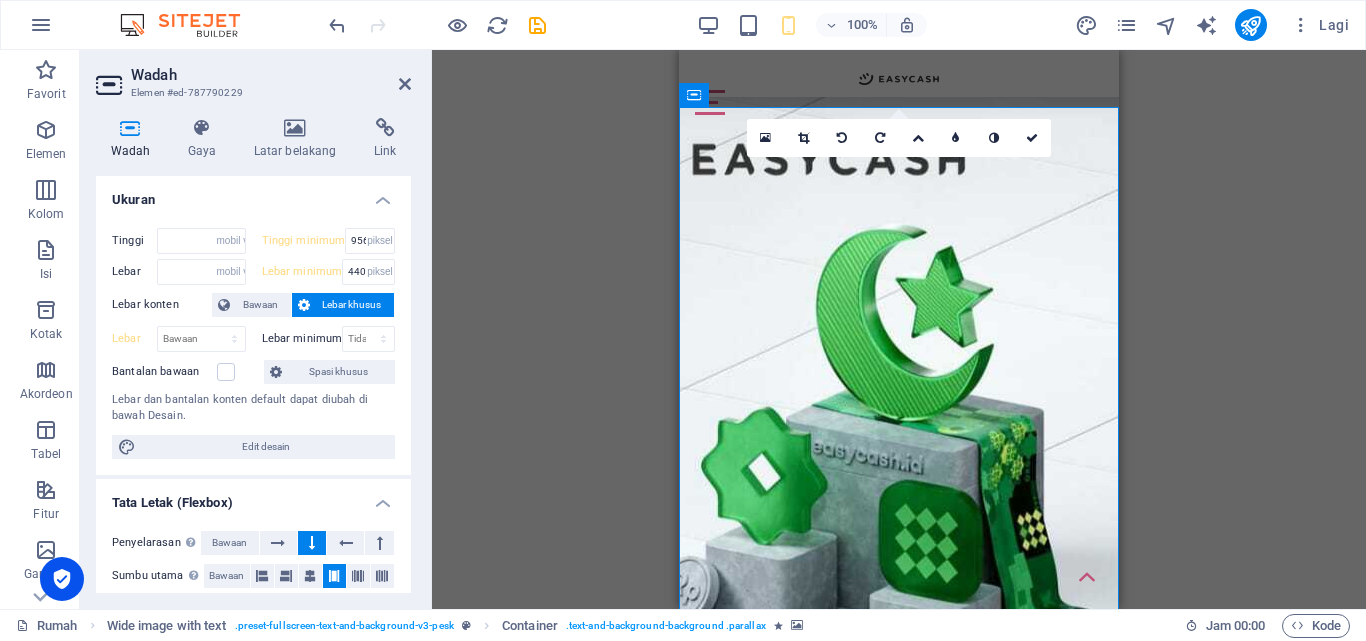 click on "Tarik ke sini untuk mengganti konten yang ada. Tekan "Ctrl" jika Anda ingin membuat elemen baru.
H1   Gambar lebar dengan teks   Wide image with text   Wadah   Wide image with text   Wadah   Gambar   Bilah Menu   Teks   Pemisah   Container   Logo   Spanduk   Banner   Wadah   Ikon Media Sosial   Pengatur jarak   Tempat penampung   Wide image with text   Wadah   Top button   Pemisah   Ikon   Icon   Image with text   H2   Container   Text   Placeholder   Pemisah   Image   Tempat penampung   H2   Wadah   Wadah   Gambar   4 kolom   Wadah   Container   Image   Container   Container   Image   Wadah 180 170 160 150 140 130 120 110 100 90 80 70 60 50 40 30 20 10 0 -10 -20 -30 -40 -50 -60 -70 -80 -90 -100 -110 -120 -130 -140 -150 -160 -170 666px × 1447px / 0° / 75% pukul 16.10 16:9 jam 4:3 1:1 1:2 0   Separator   Wadah   Ikon   Ikon" at bounding box center (899, 329) 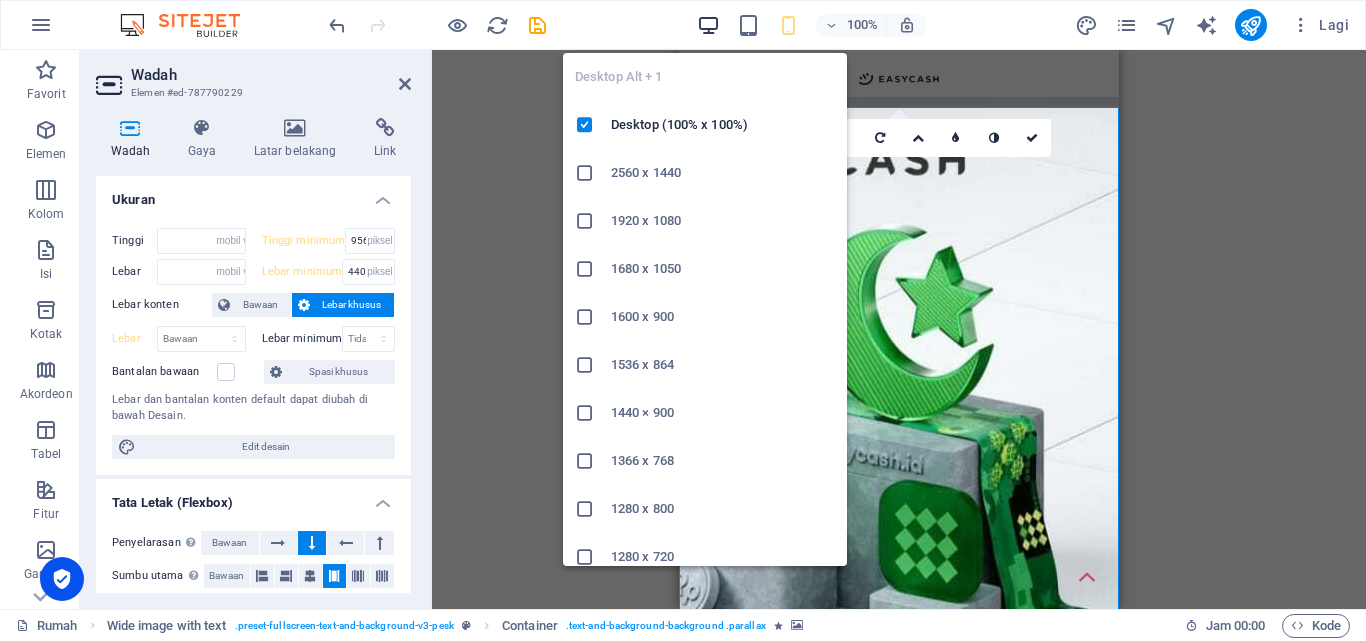 click at bounding box center (708, 25) 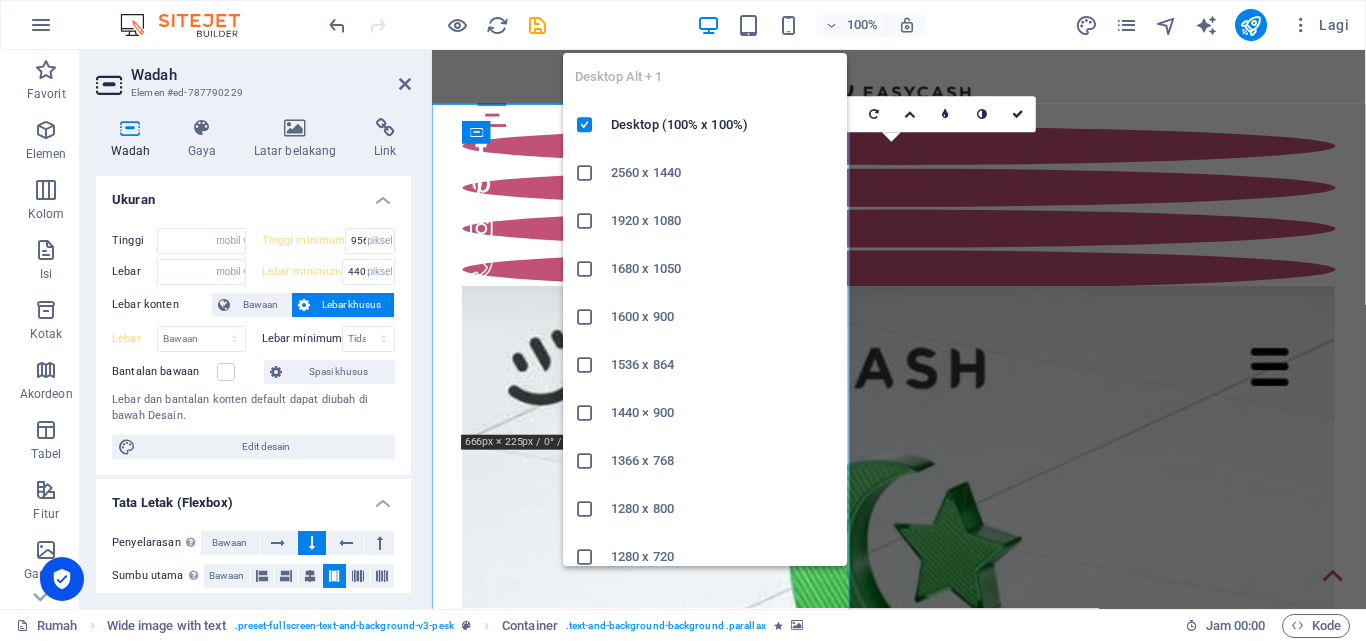 click at bounding box center (708, 25) 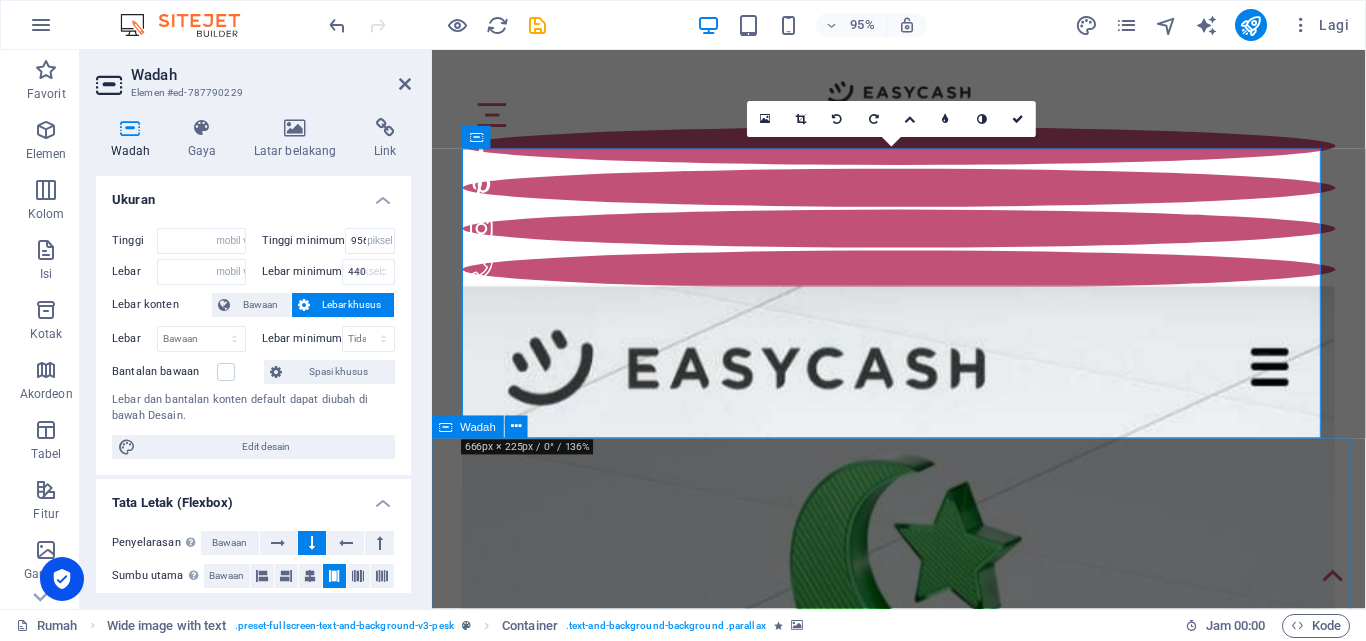type on "31" 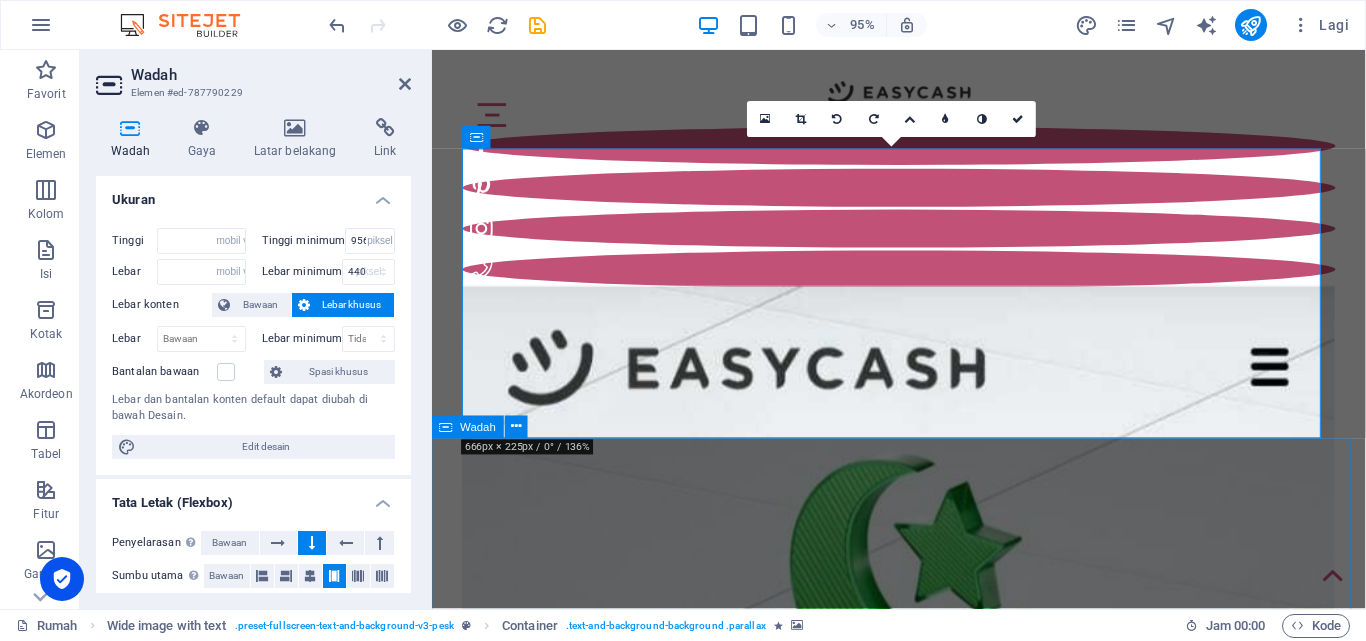 type on "300" 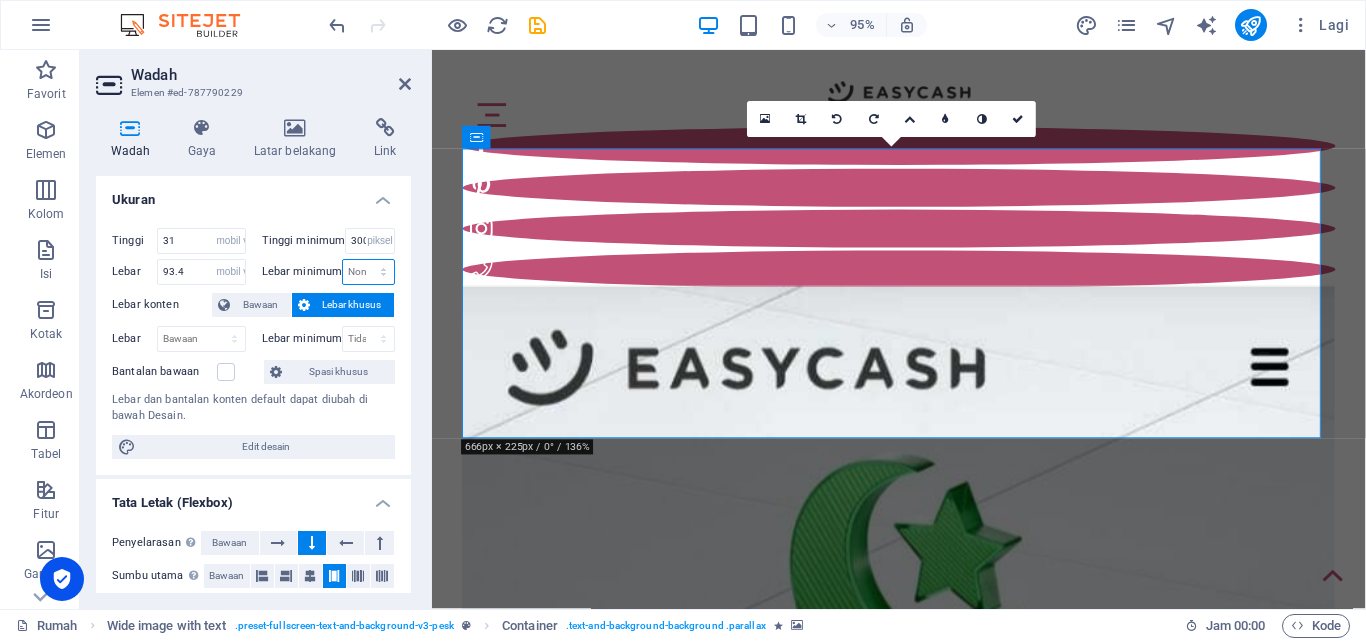 click on "Tidak ada piksel rem % vh mobil vw" at bounding box center [368, 272] 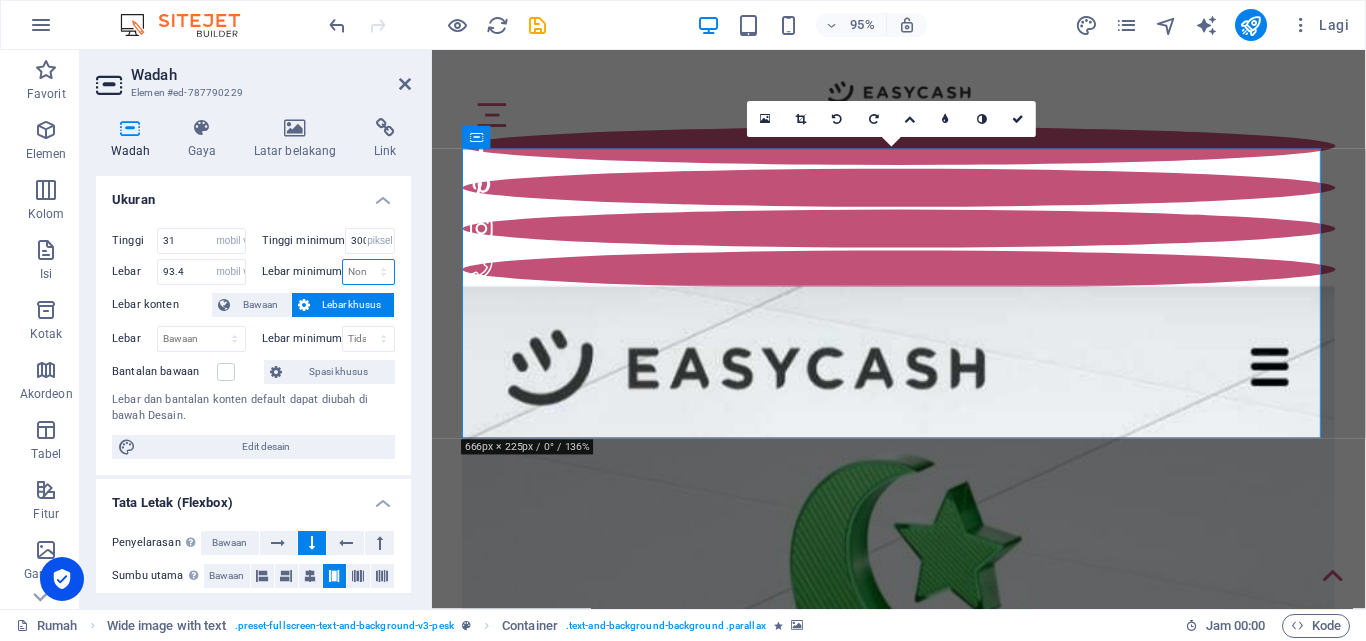 select on "px" 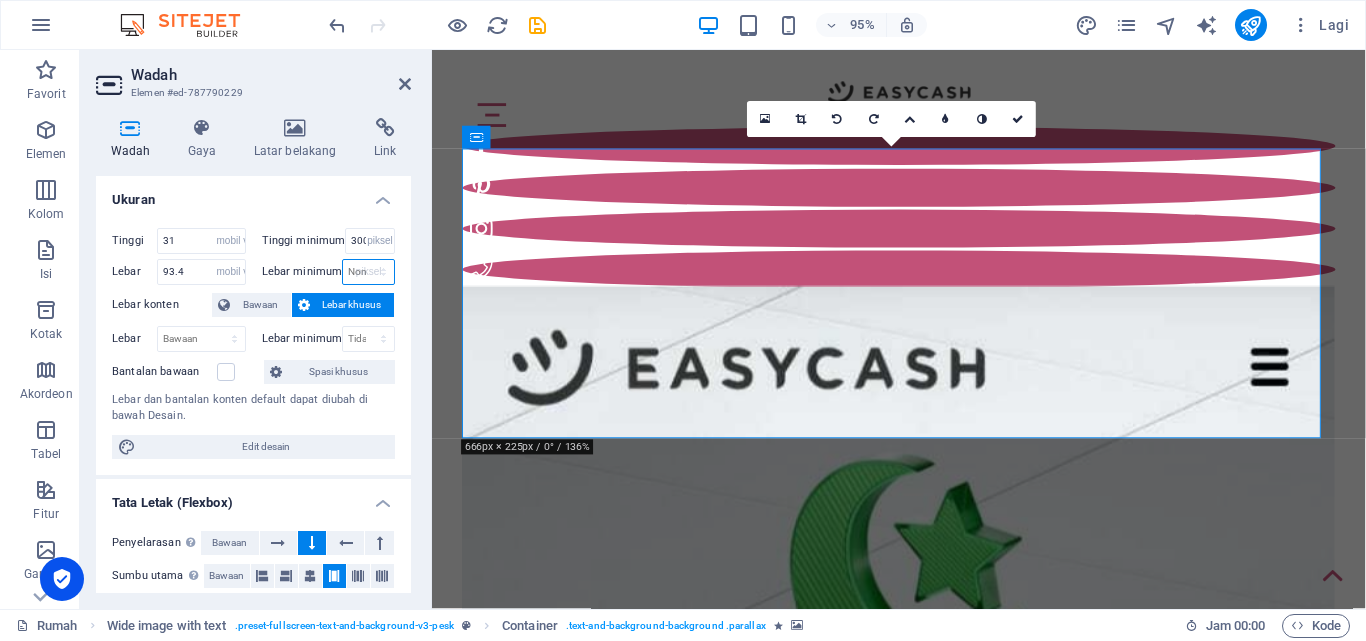 click on "Tidak ada piksel rem % vh mobil vw" at bounding box center (368, 272) 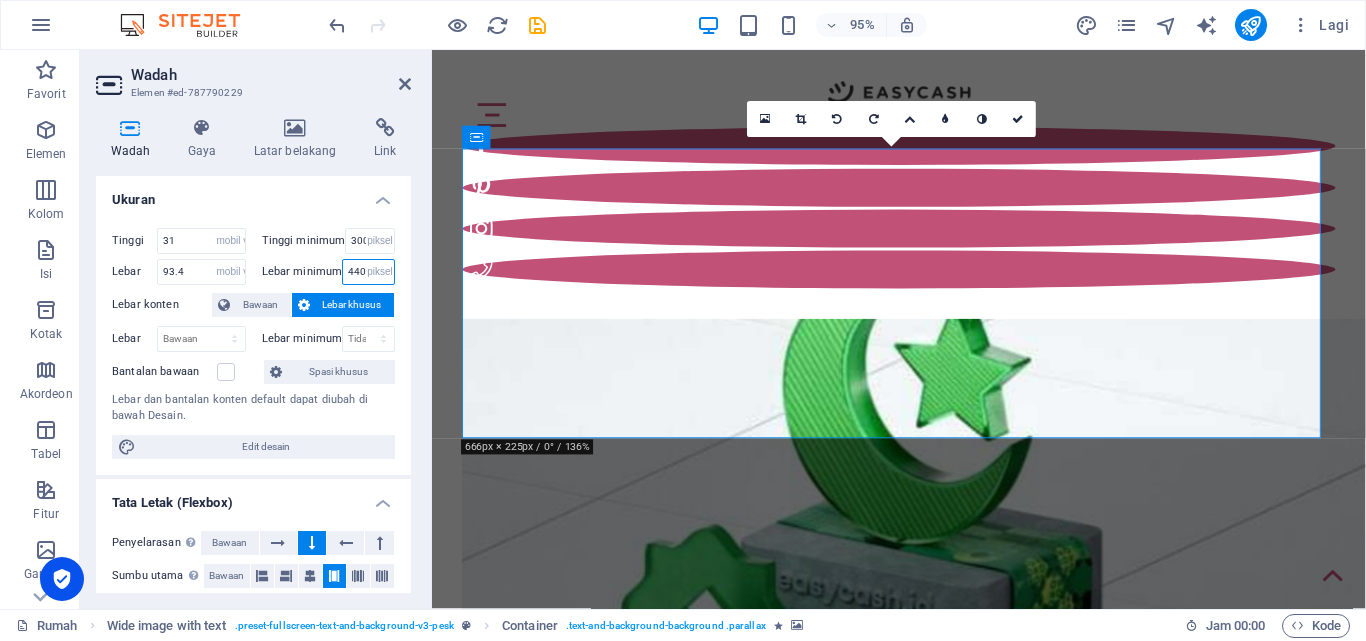 type on "440" 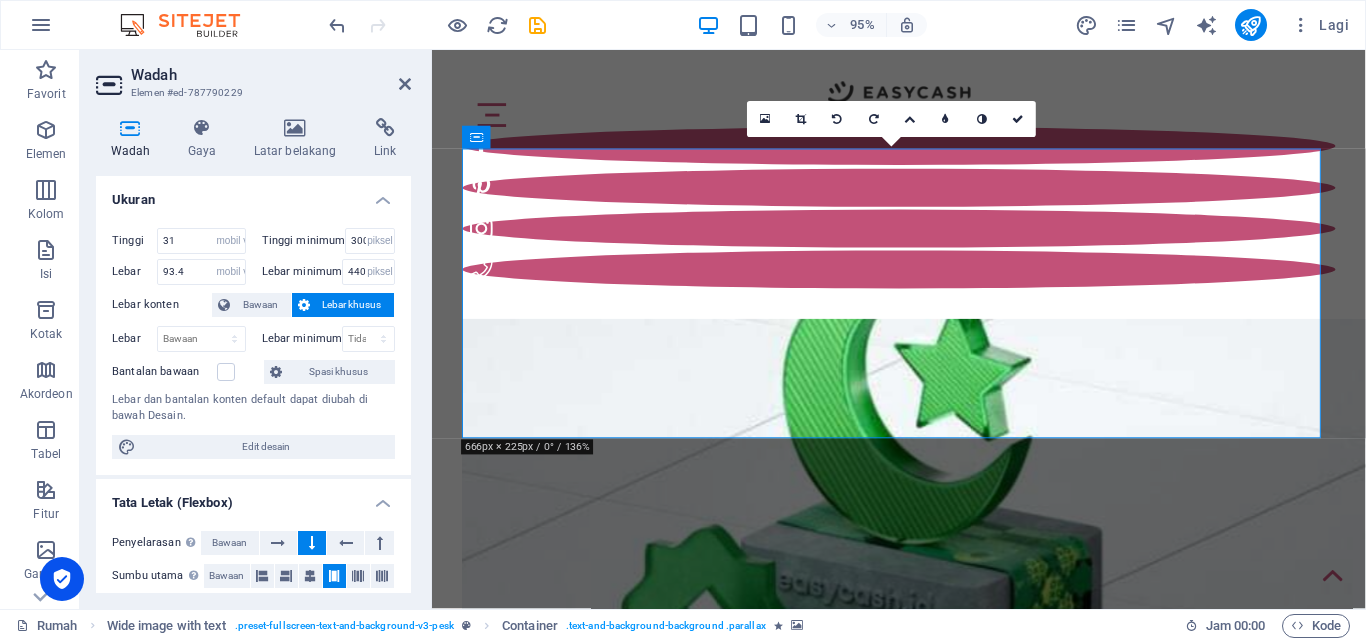 click on "Ukuran" at bounding box center [253, 194] 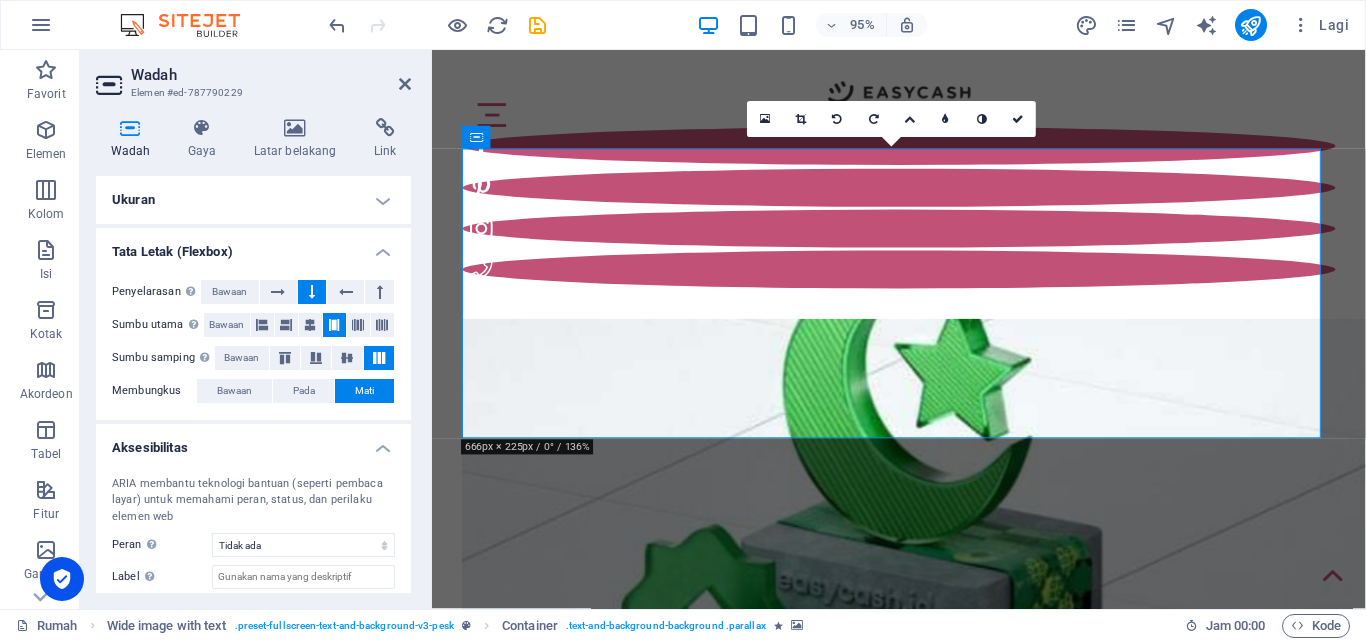 click on "Ukuran" at bounding box center (253, 200) 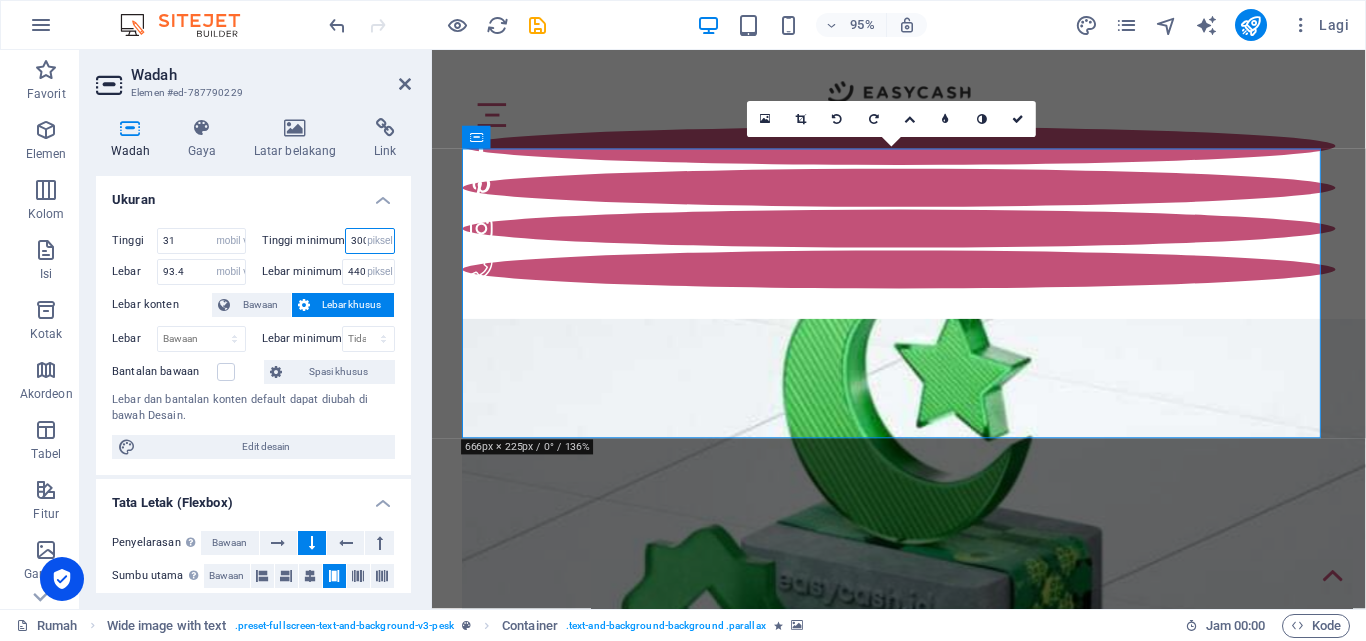 click on "300" at bounding box center [370, 241] 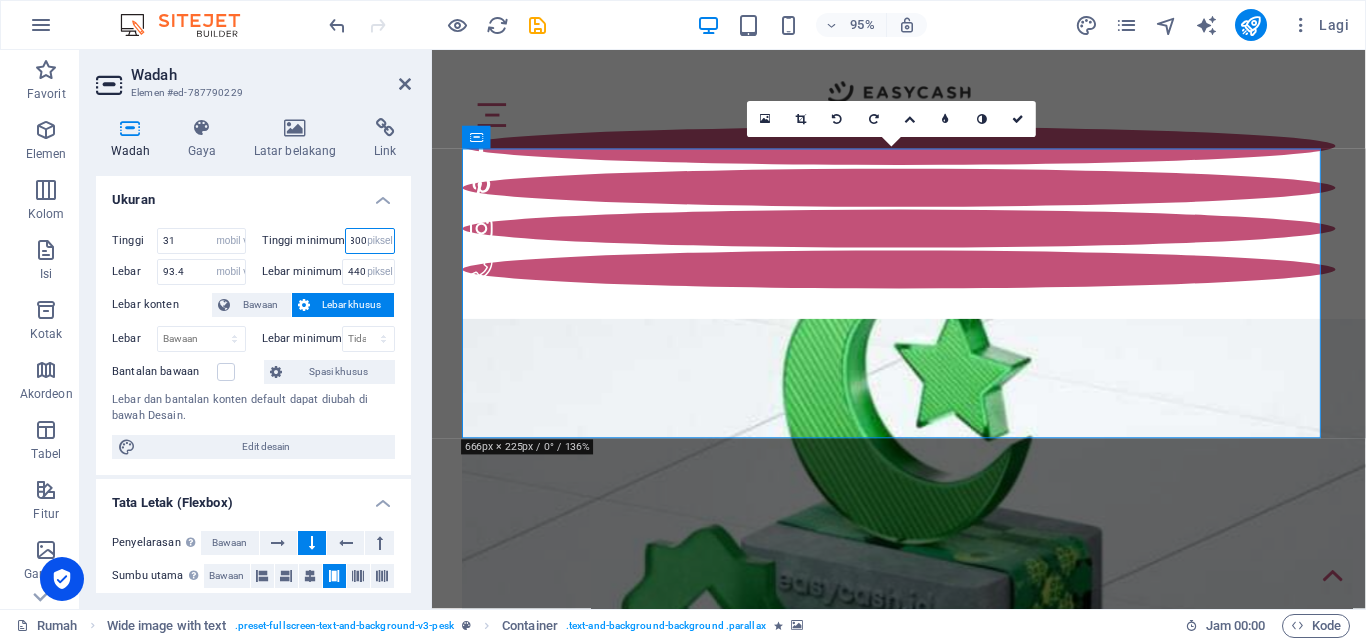 drag, startPoint x: 774, startPoint y: 291, endPoint x: 438, endPoint y: 245, distance: 339.1342 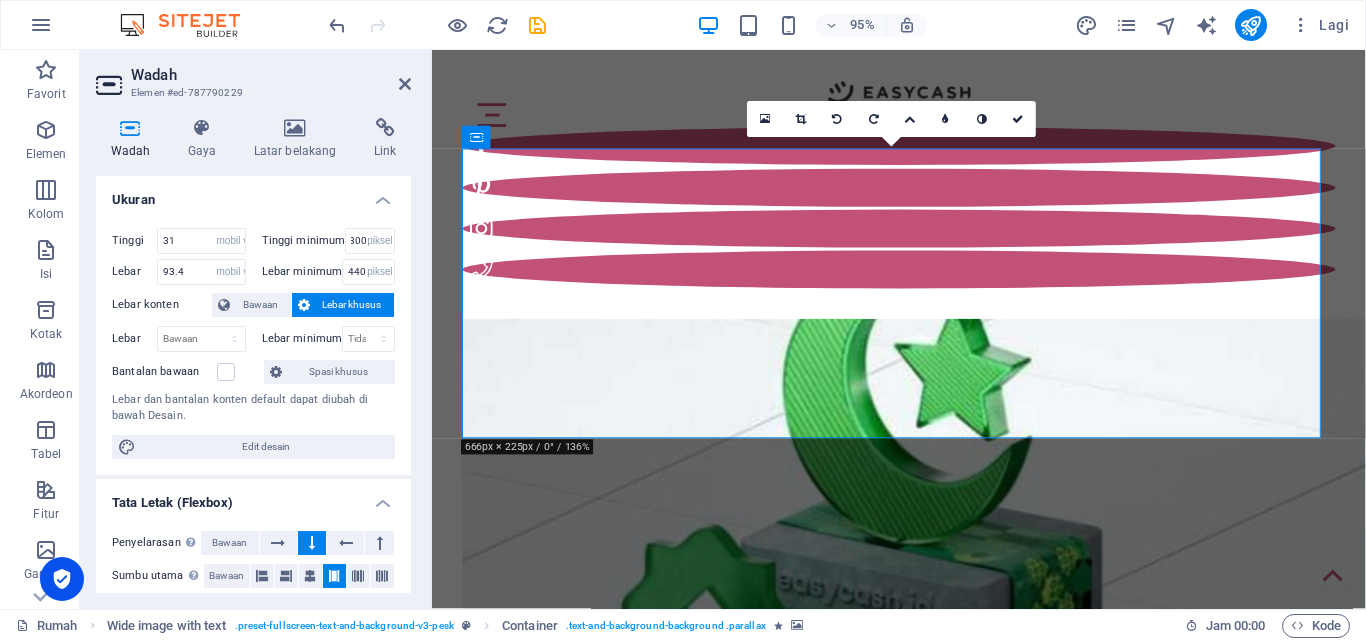 scroll, scrollTop: 0, scrollLeft: 0, axis: both 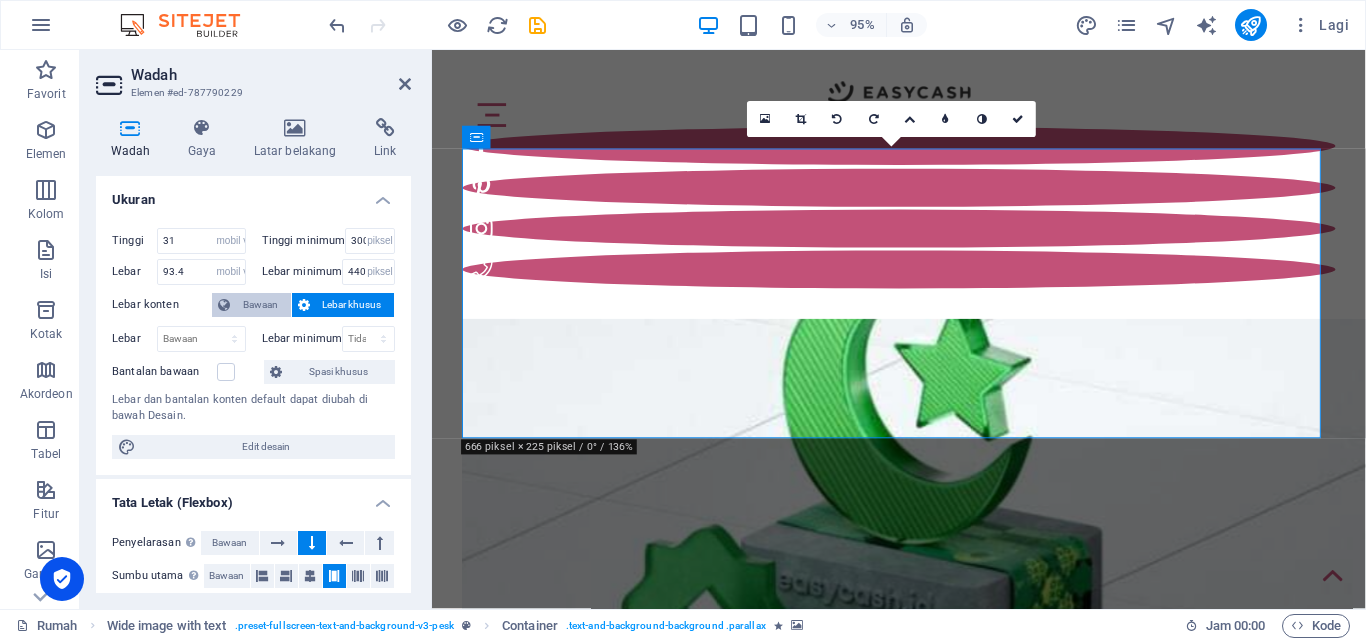 click on "Bawaan" at bounding box center (260, 304) 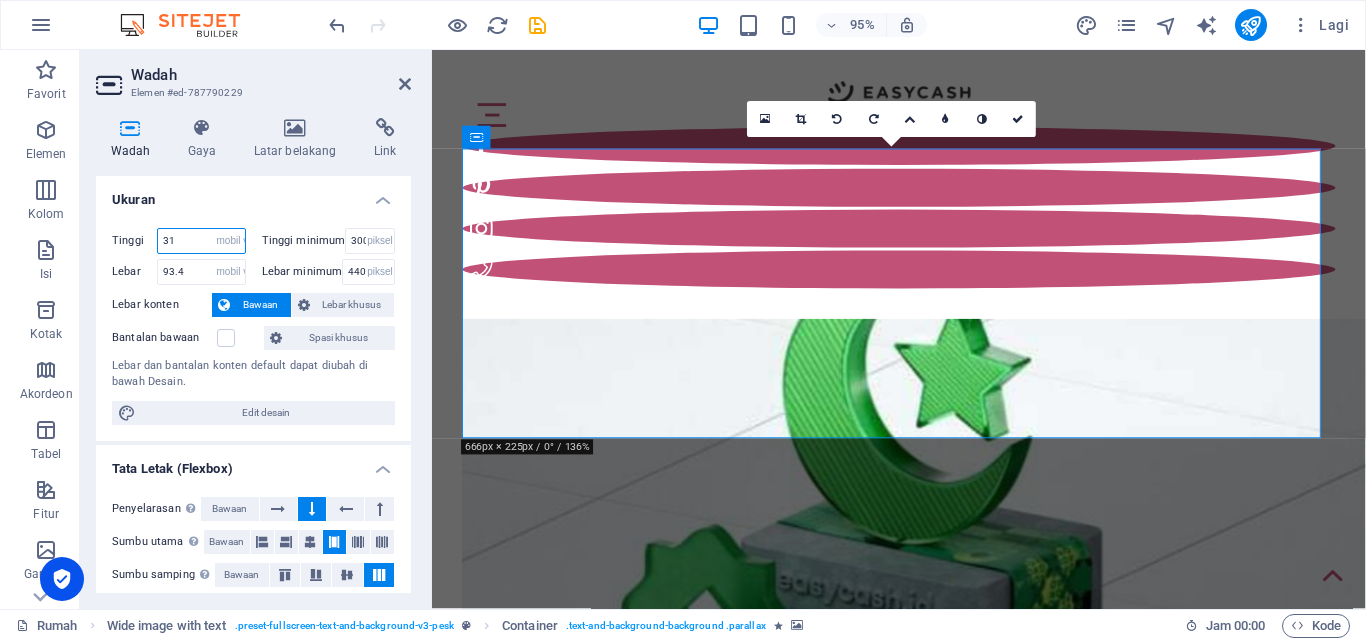 drag, startPoint x: 194, startPoint y: 247, endPoint x: 103, endPoint y: 245, distance: 91.02197 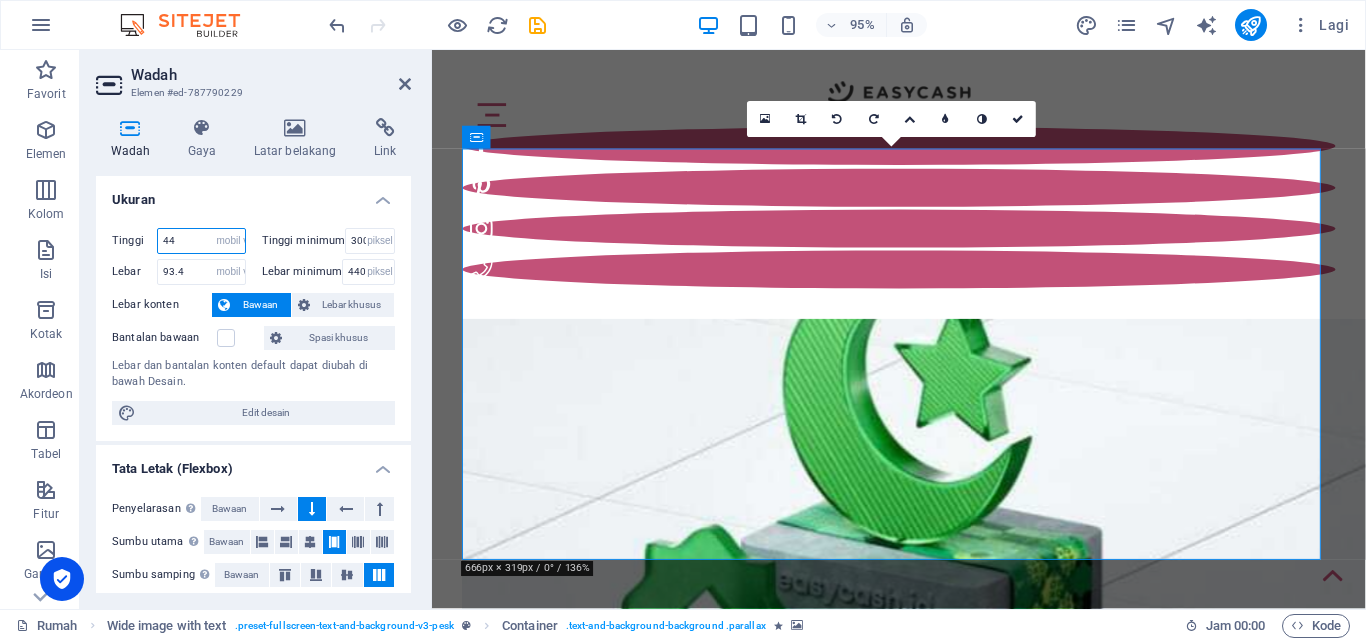 type on "4" 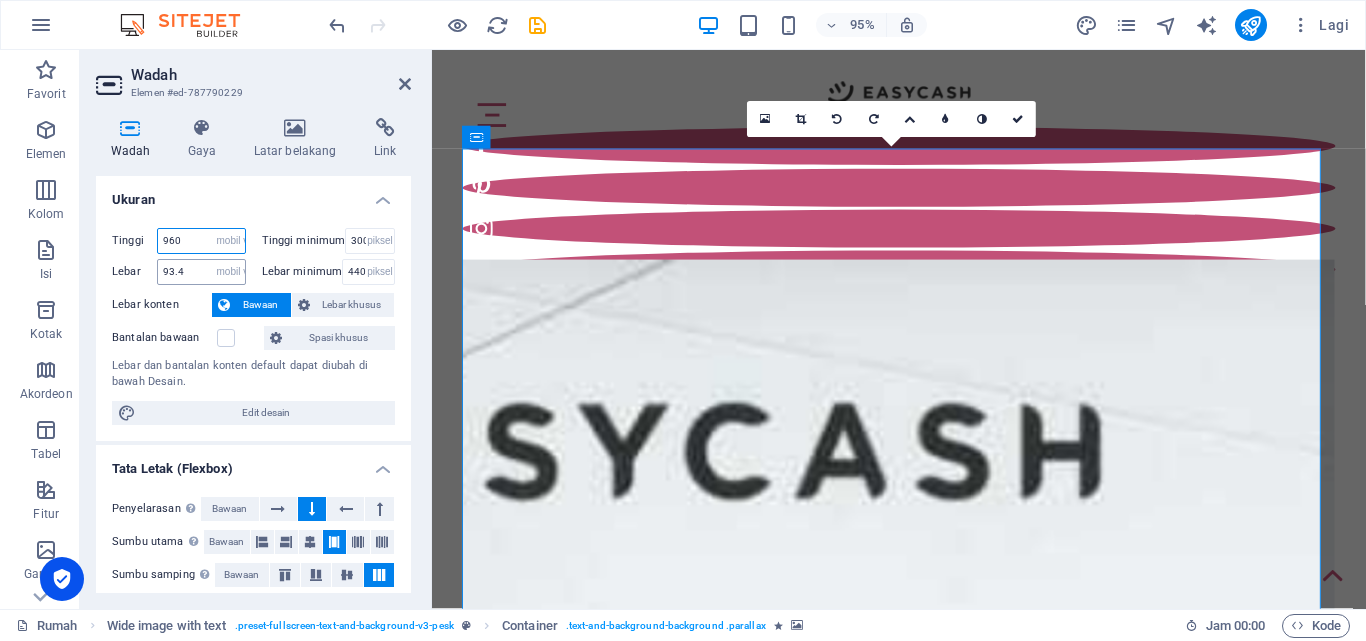type on "960" 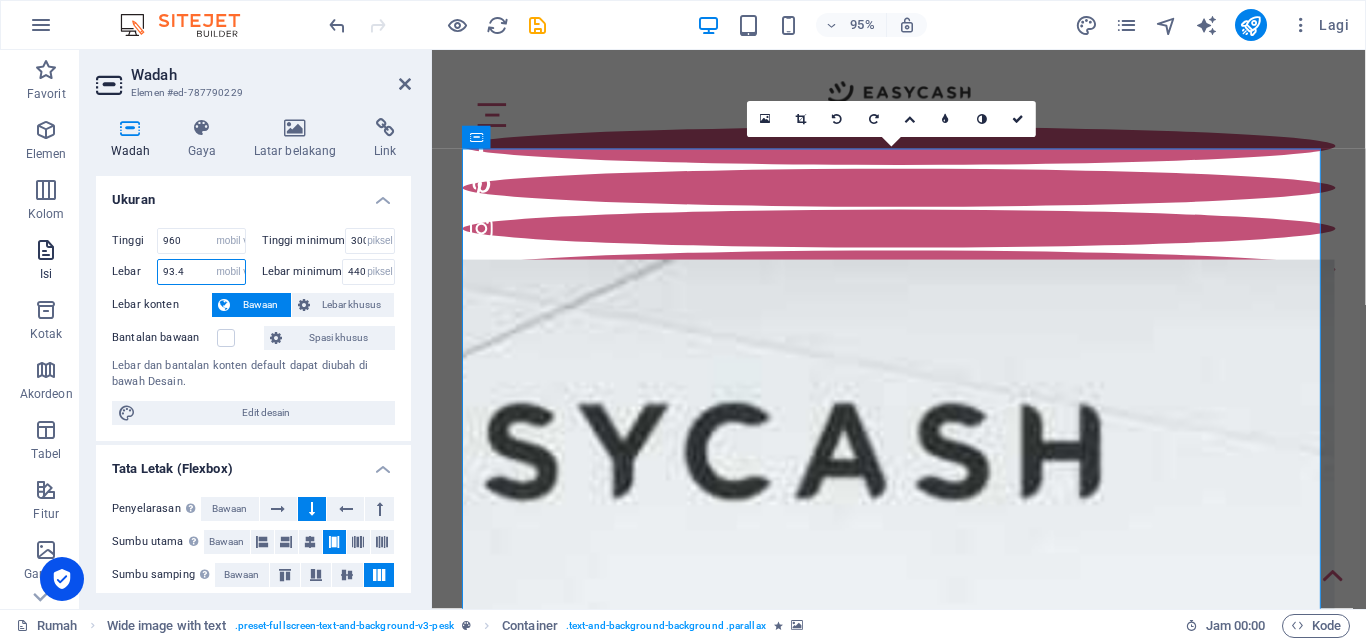 drag, startPoint x: 194, startPoint y: 272, endPoint x: 57, endPoint y: 260, distance: 137.52454 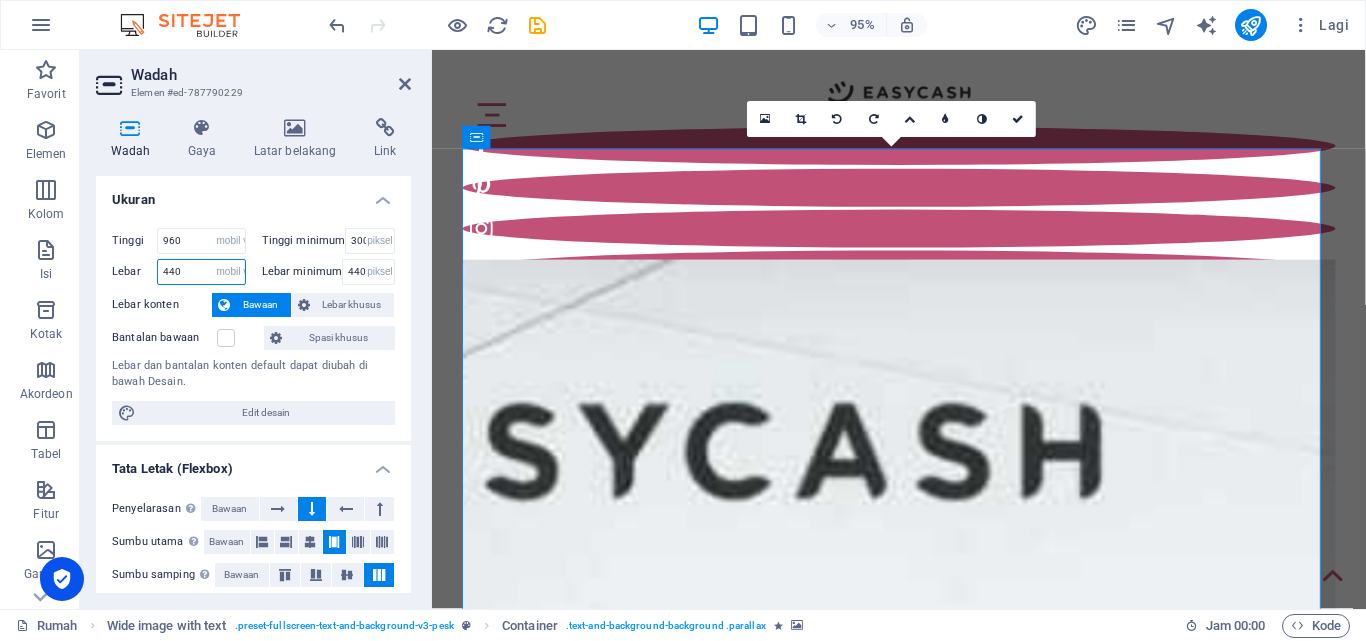type on "440" 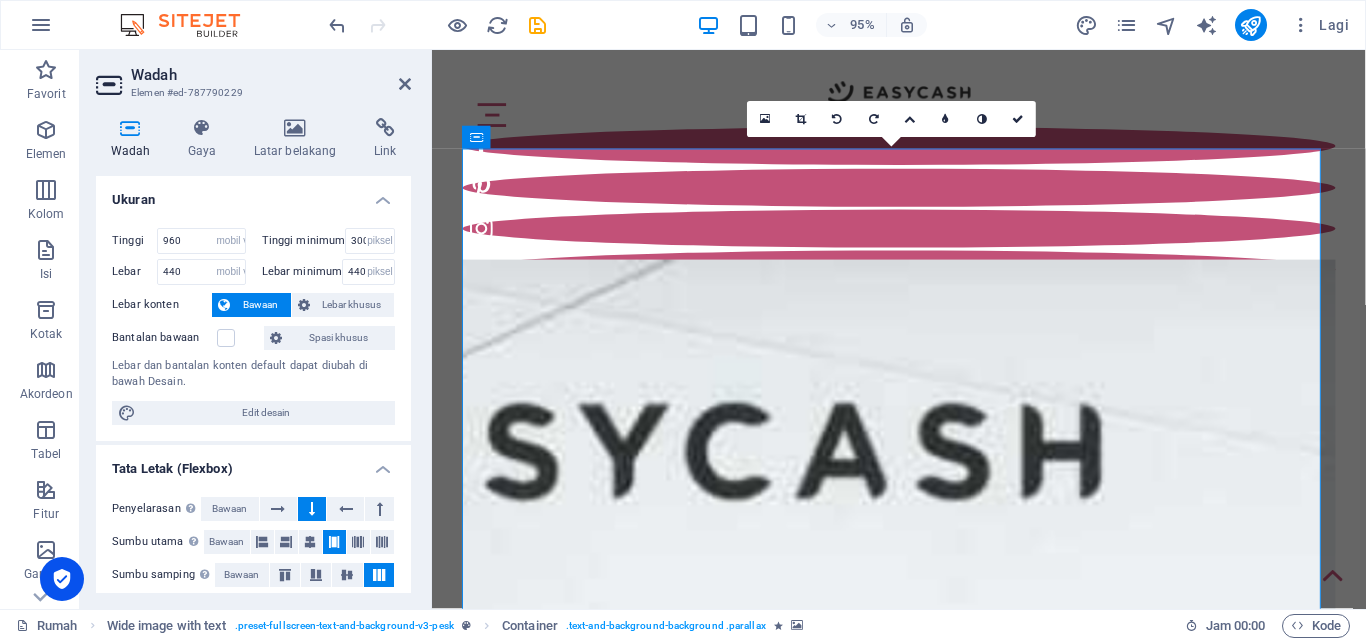 click on "Wadah" at bounding box center (271, 75) 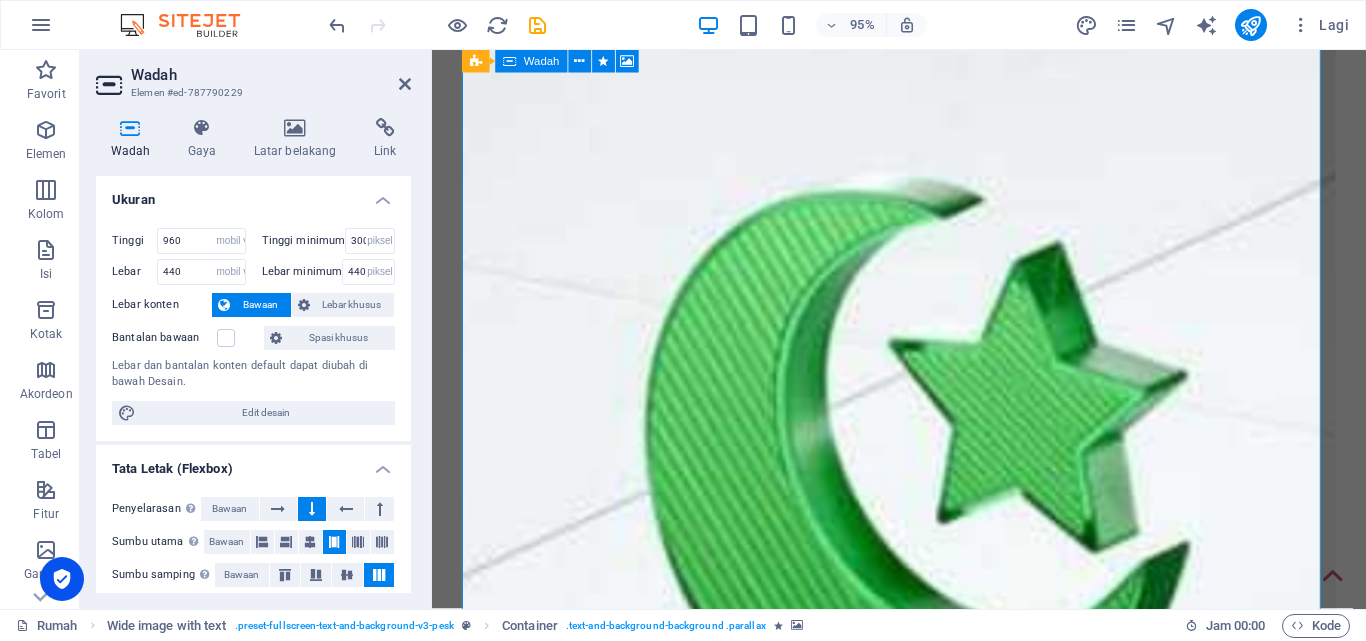 scroll, scrollTop: 0, scrollLeft: 0, axis: both 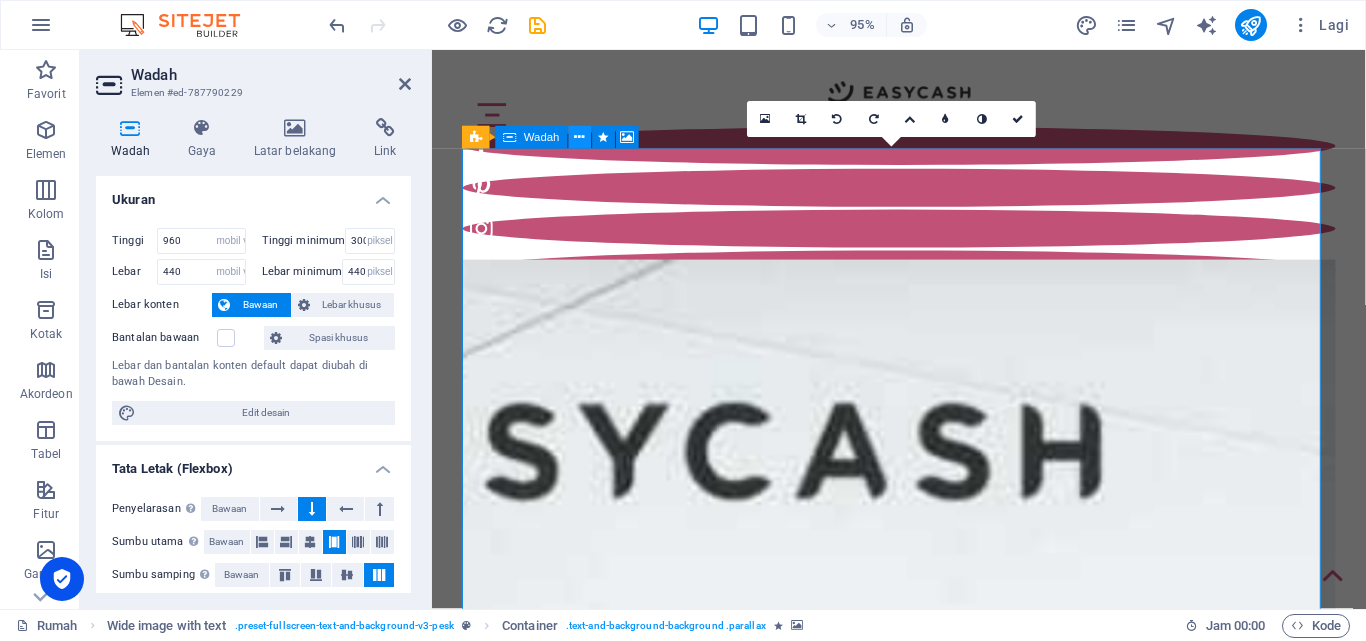 click at bounding box center [580, 137] 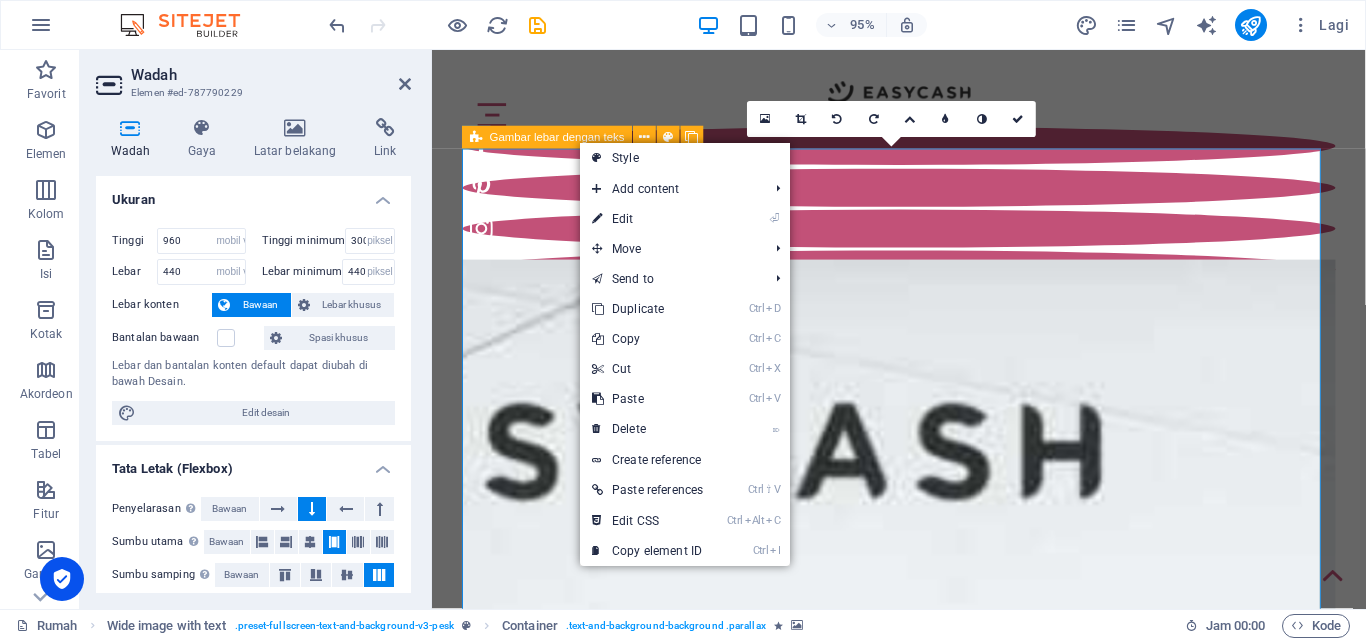 click at bounding box center (476, 137) 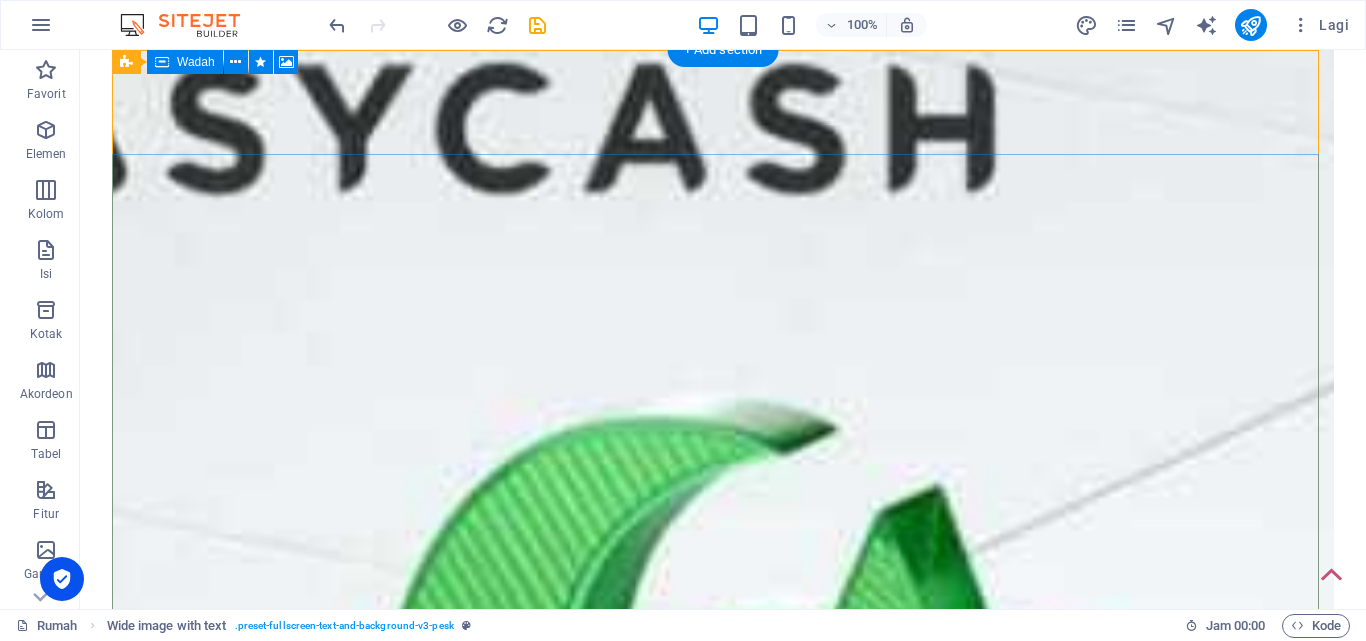 scroll, scrollTop: 0, scrollLeft: 0, axis: both 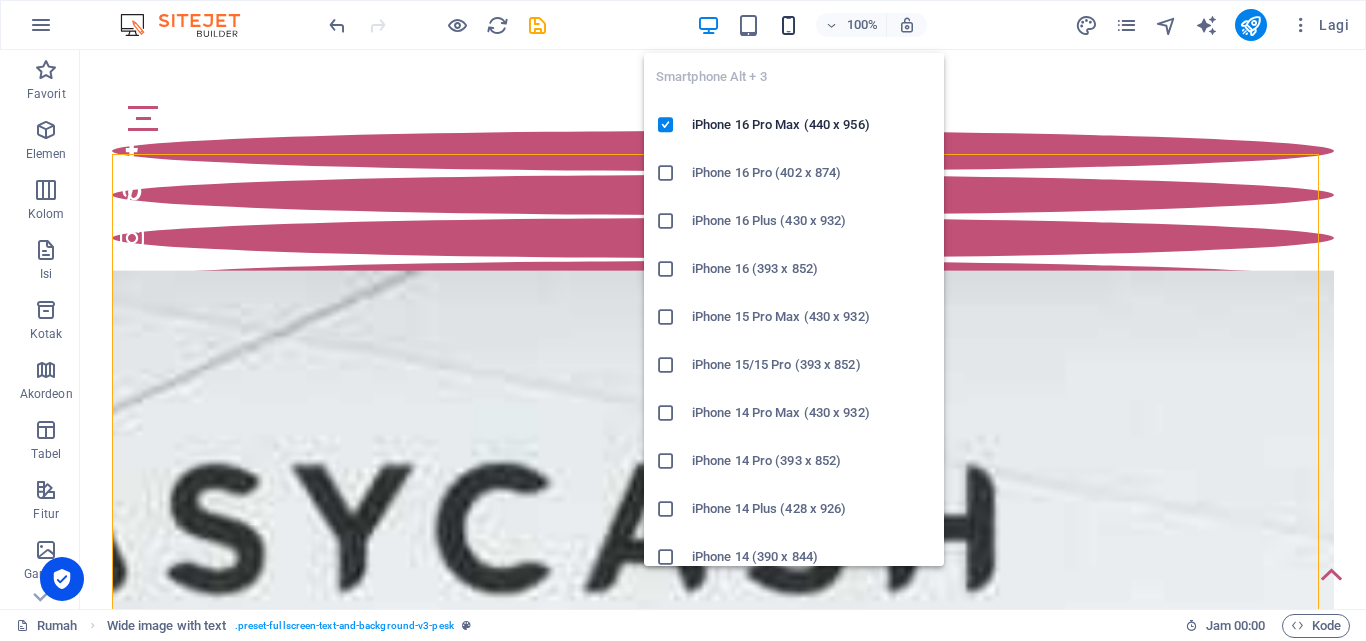 click at bounding box center (788, 25) 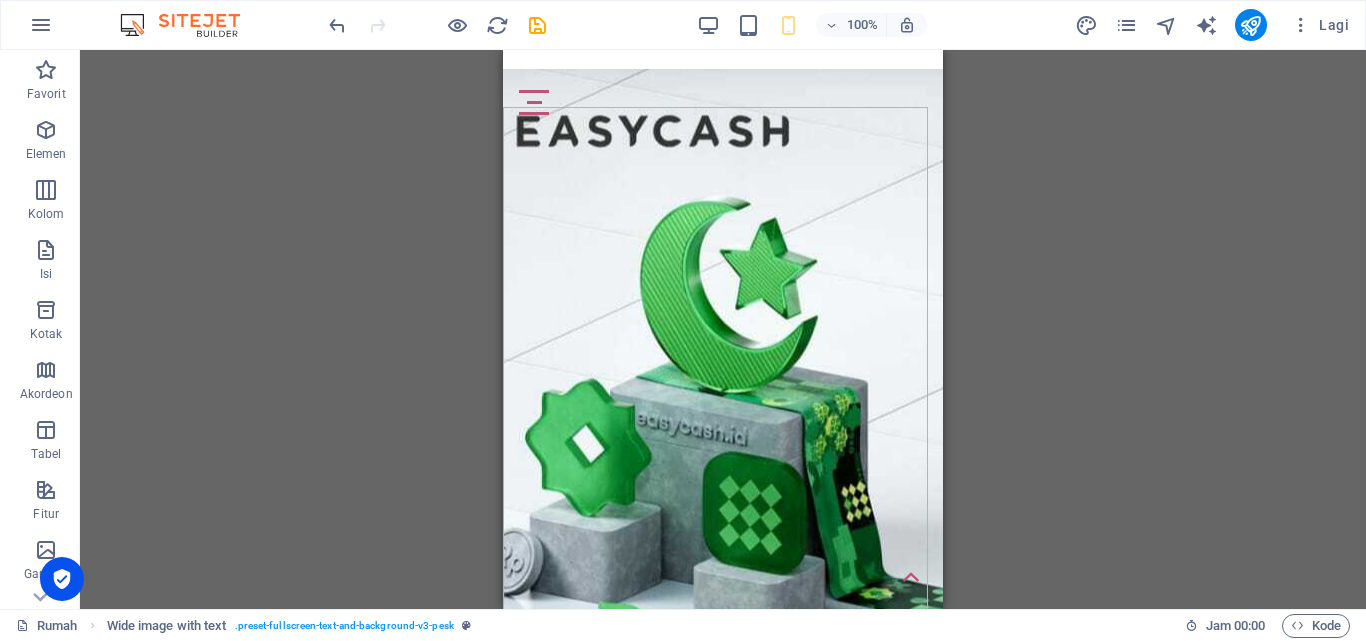 click on "Drag here to replace the existing content. Press “Ctrl” if you want to create a new element.
H1   Gambar lebar dengan teks   Wide image with text   Wadah   Wide image with text   Wadah   Gambar   Bilah Menu   Teks   Pemisah   Container   Logo   Spanduk   Banner   Wadah   Ikon Media Sosial   Pengatur jarak   Tempat penampung   Wide image with text   Wadah   Top button   Pemisah   Ikon   Icon   Image with text   H2   Container   Text   Placeholder   Pemisah   Image   Tempat penampung   H2   Wadah   Wadah   Gambar   4 kolom   Wadah   Container   Image   Container   Container   Image   Wadah   Separator   Wadah   Ikon   Ikon   HTML" at bounding box center (723, 329) 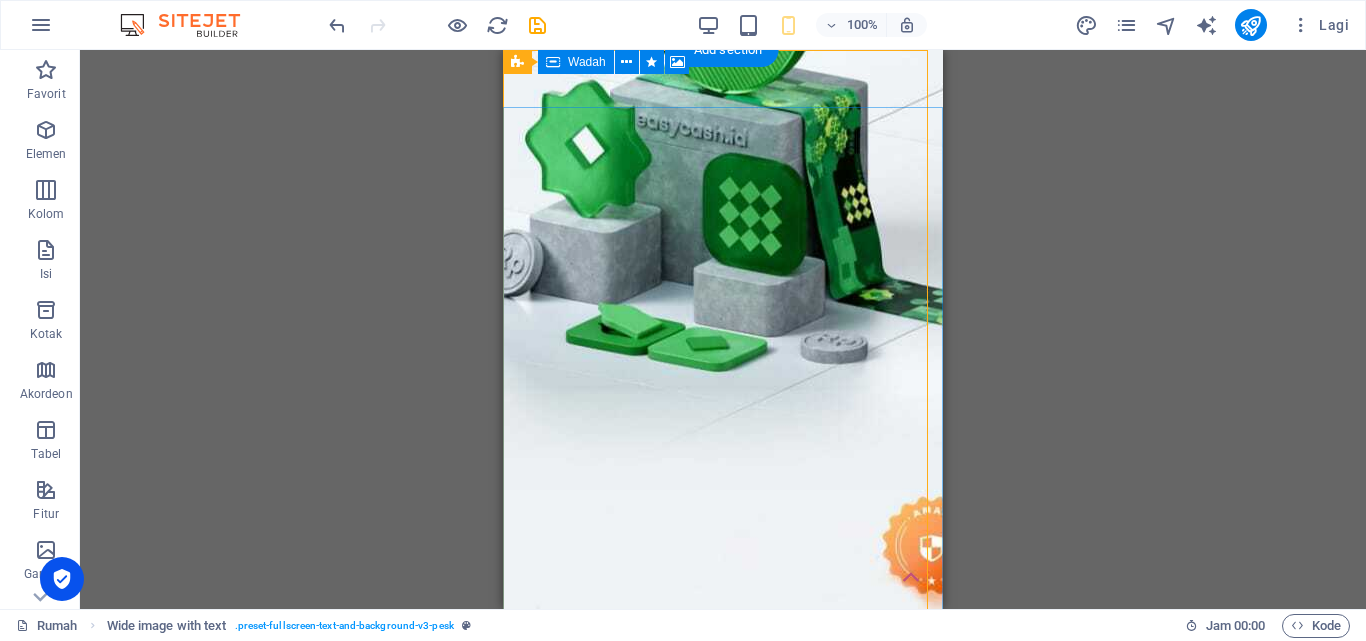 scroll, scrollTop: 0, scrollLeft: 0, axis: both 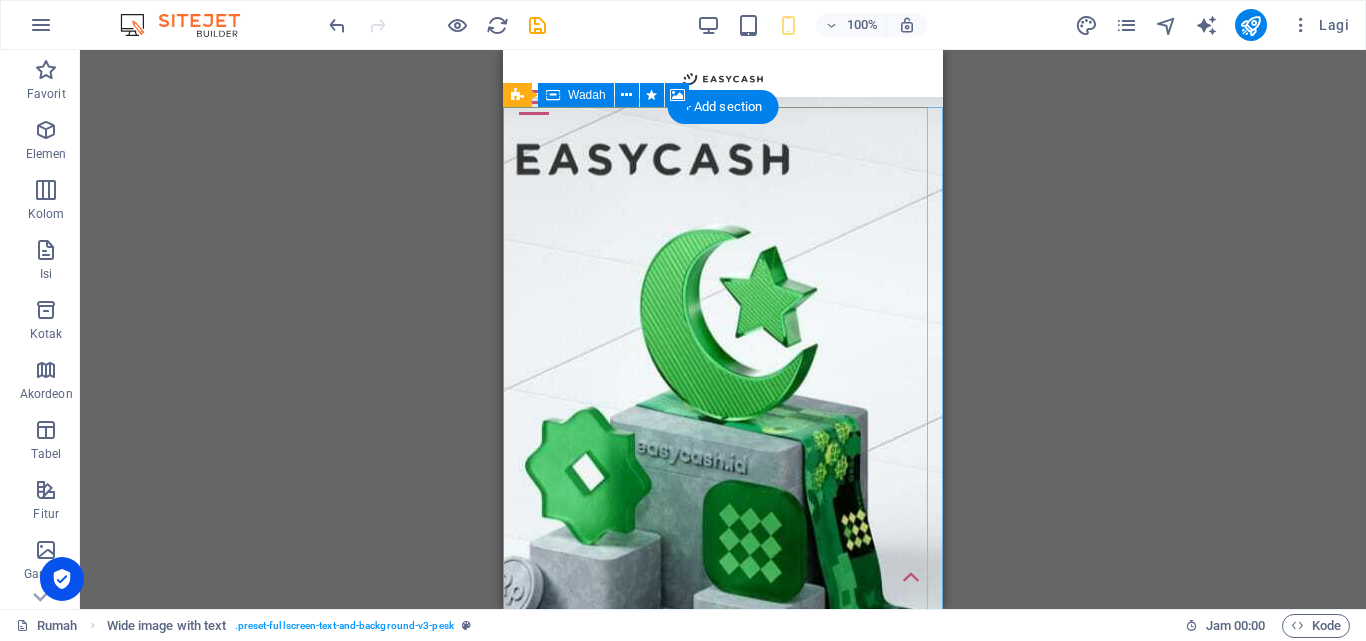 click on "Jatuhkan konten di sini atau  Tambahkan elemen  Tempel papan klip" at bounding box center (723, 2227) 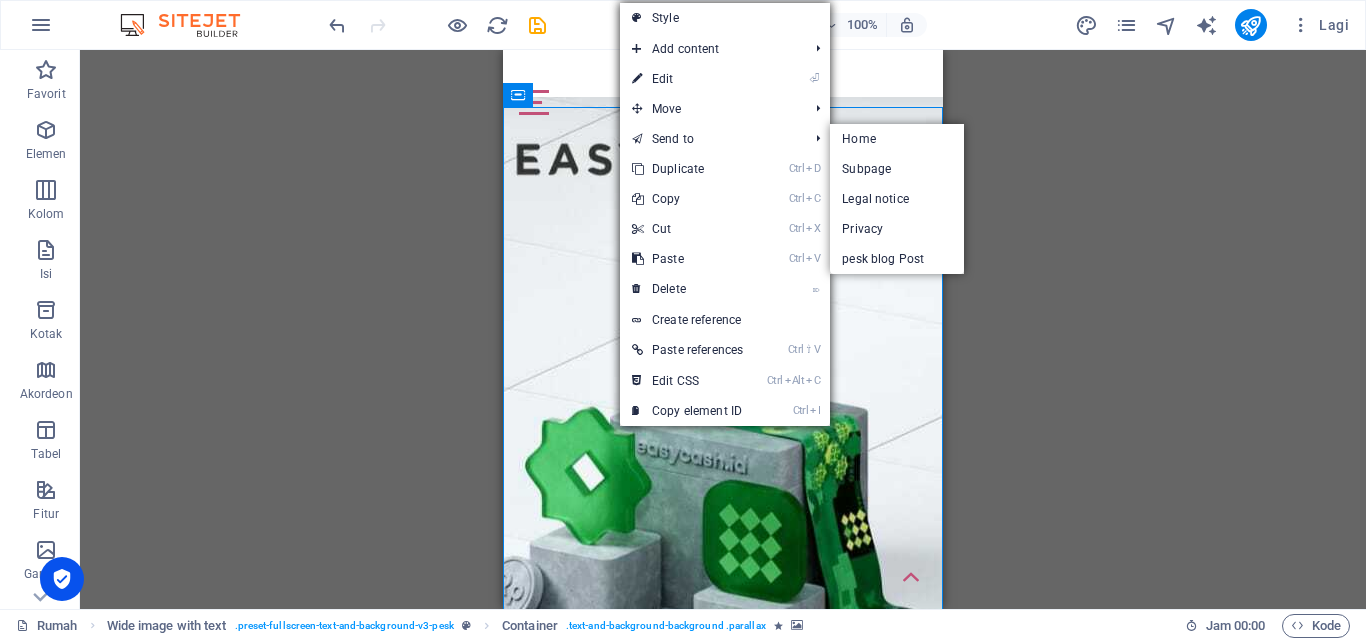 click on "⏎  Edit" at bounding box center [687, 79] 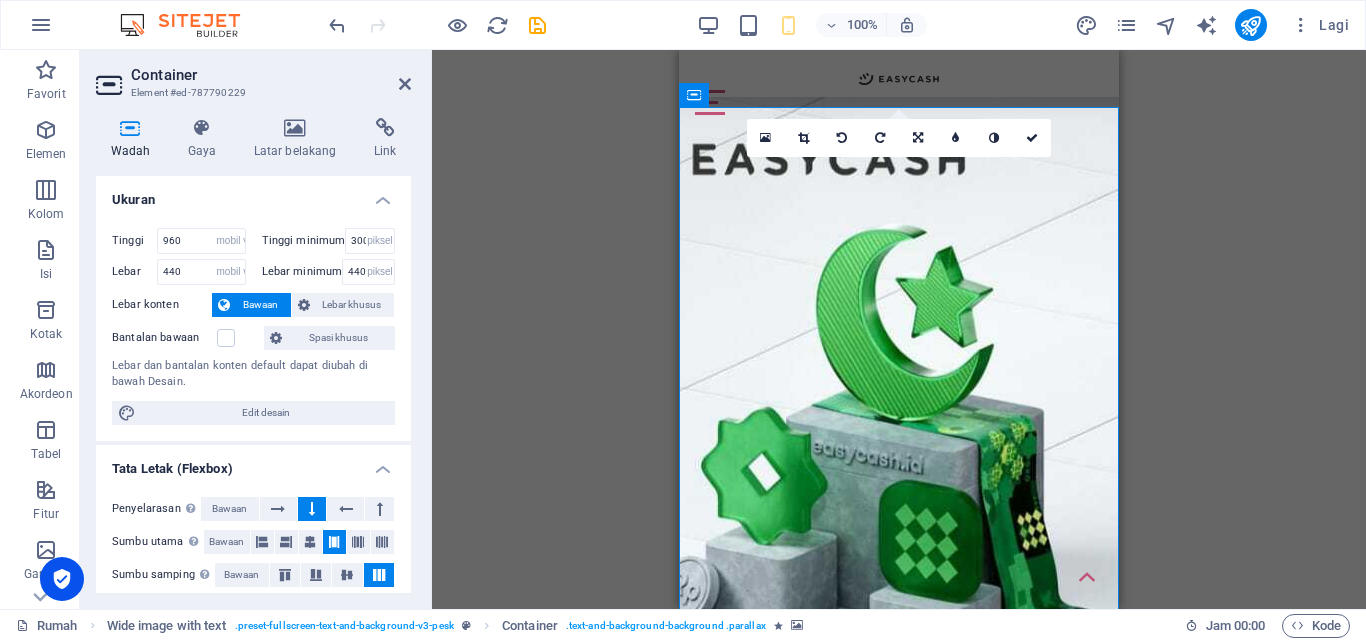 type on "956" 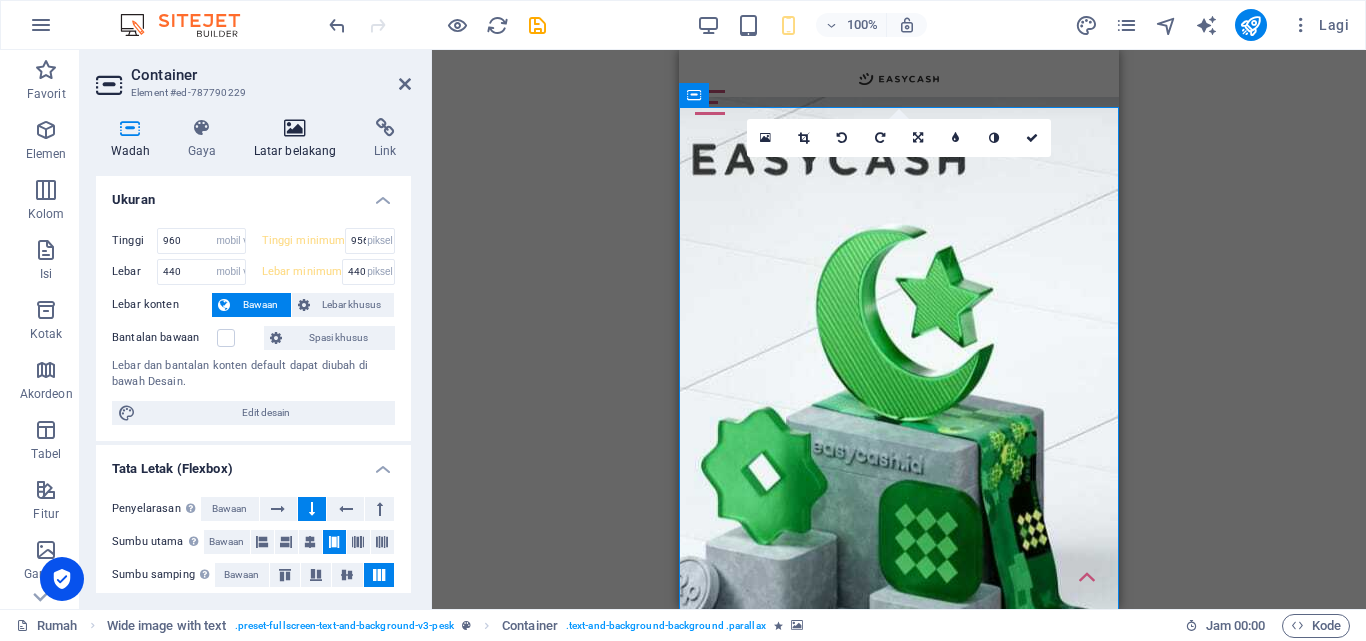 click at bounding box center [295, 128] 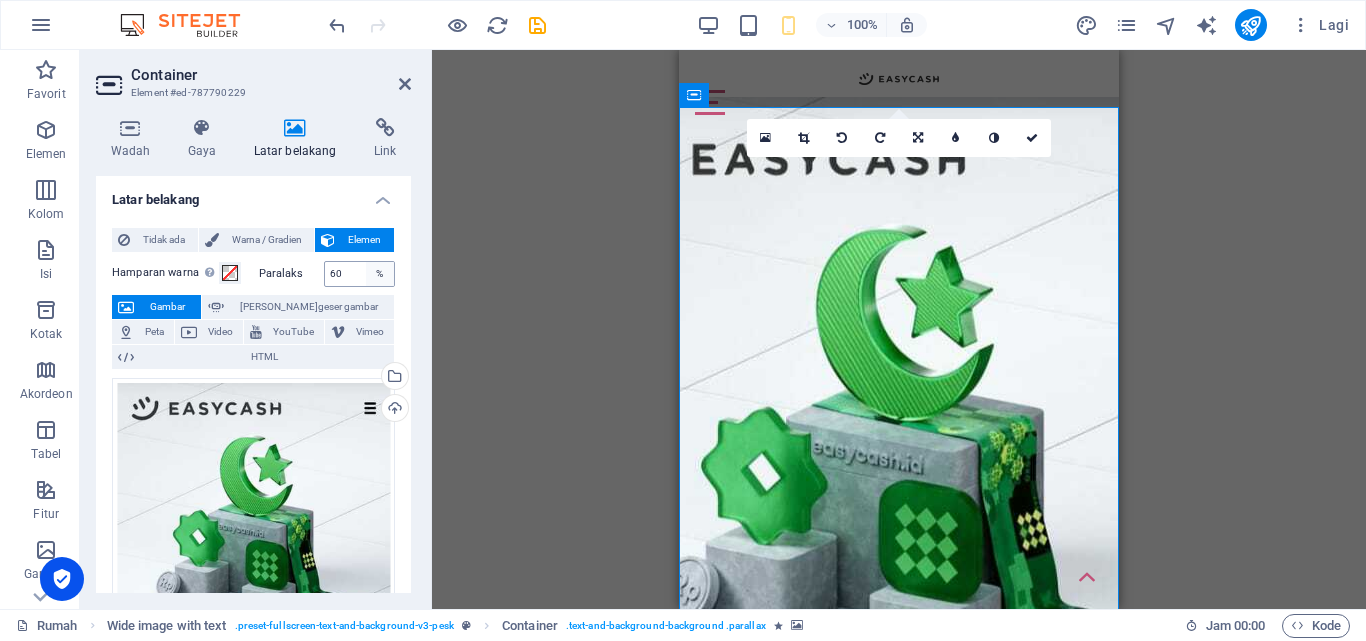 click on "%" at bounding box center [380, 274] 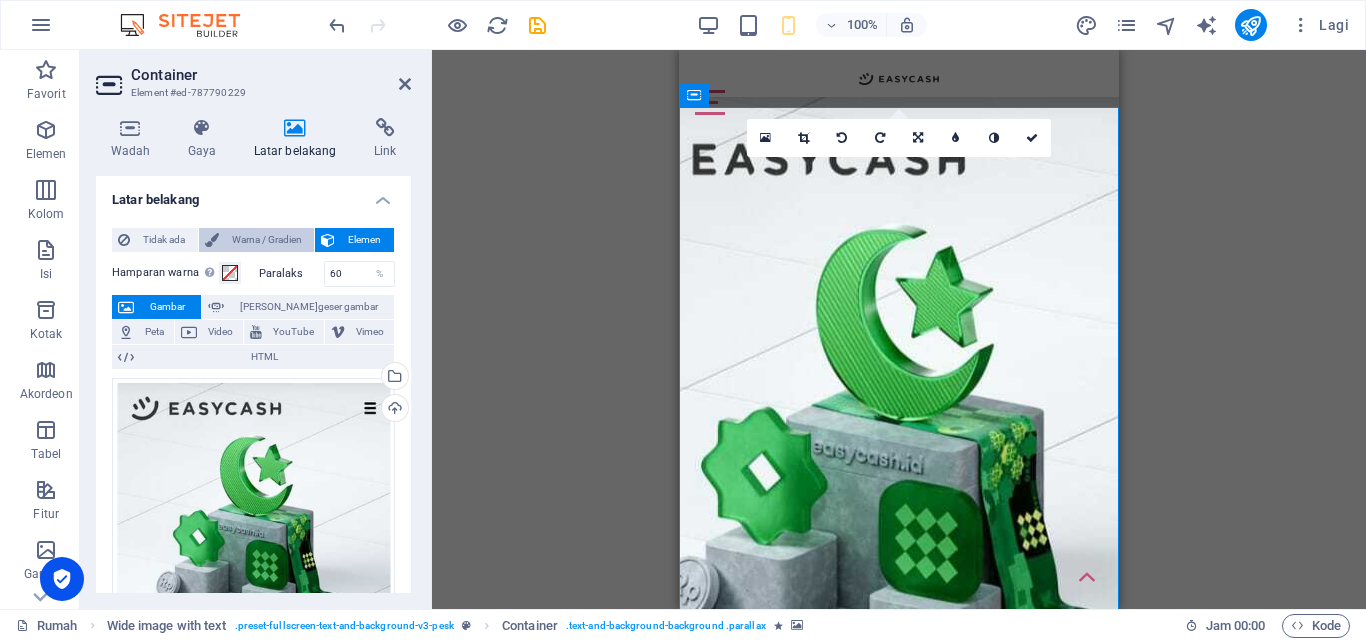 click on "Warna / Gradien" at bounding box center [267, 239] 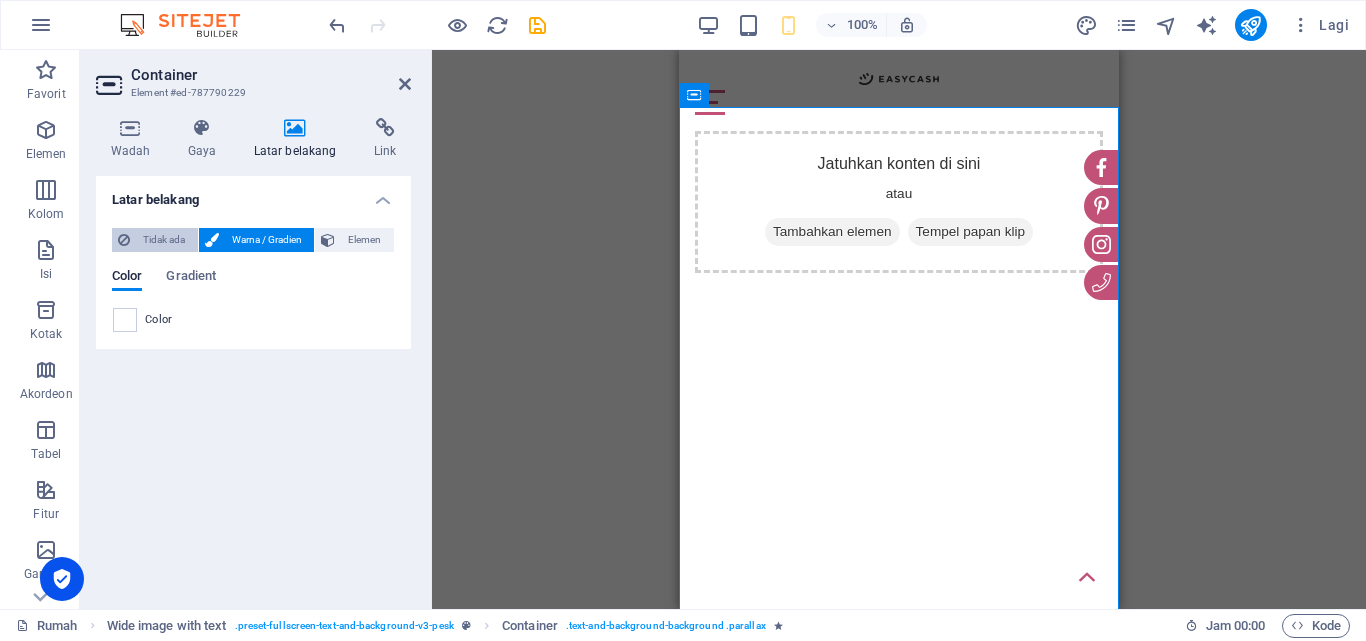 click on "Tidak ada" at bounding box center [164, 239] 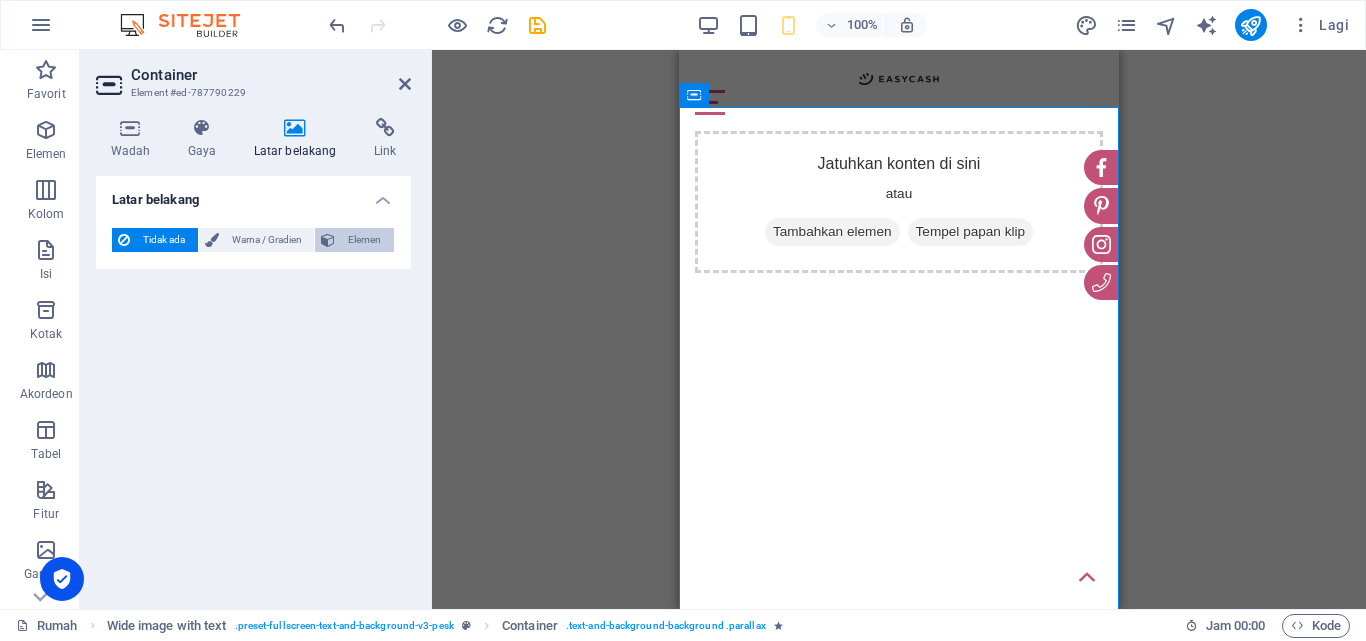 click on "Elemen" at bounding box center (364, 239) 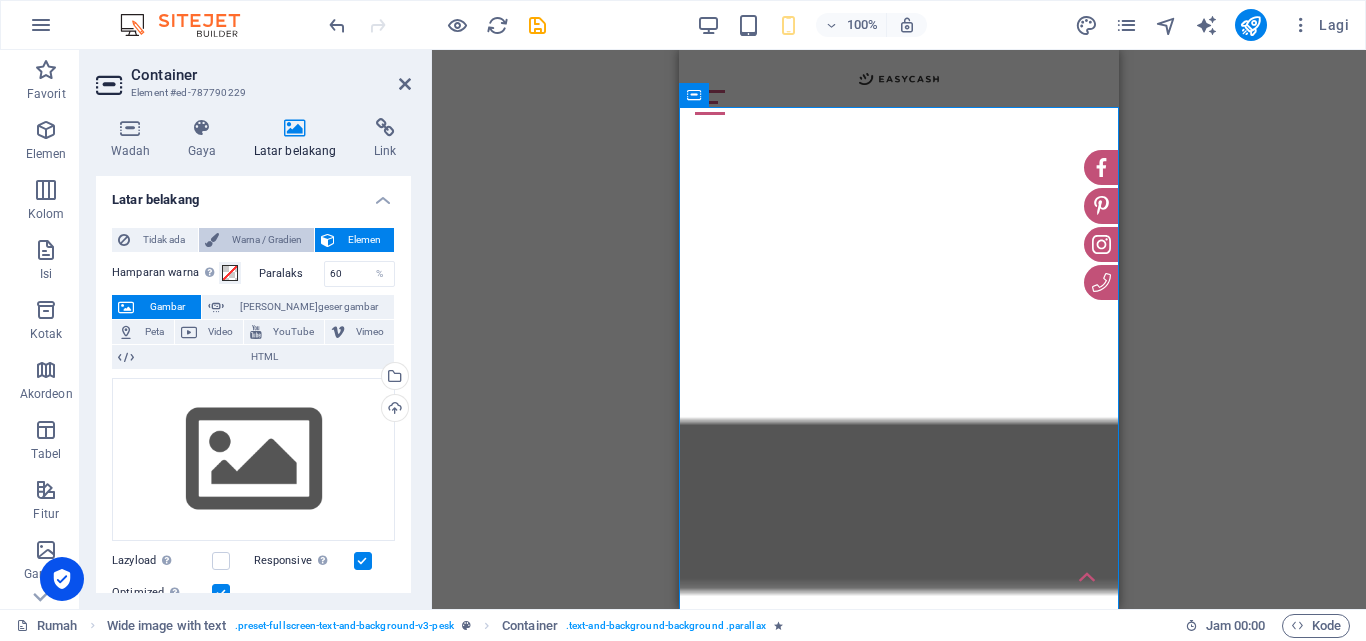 click on "Warna / Gradien" at bounding box center [267, 239] 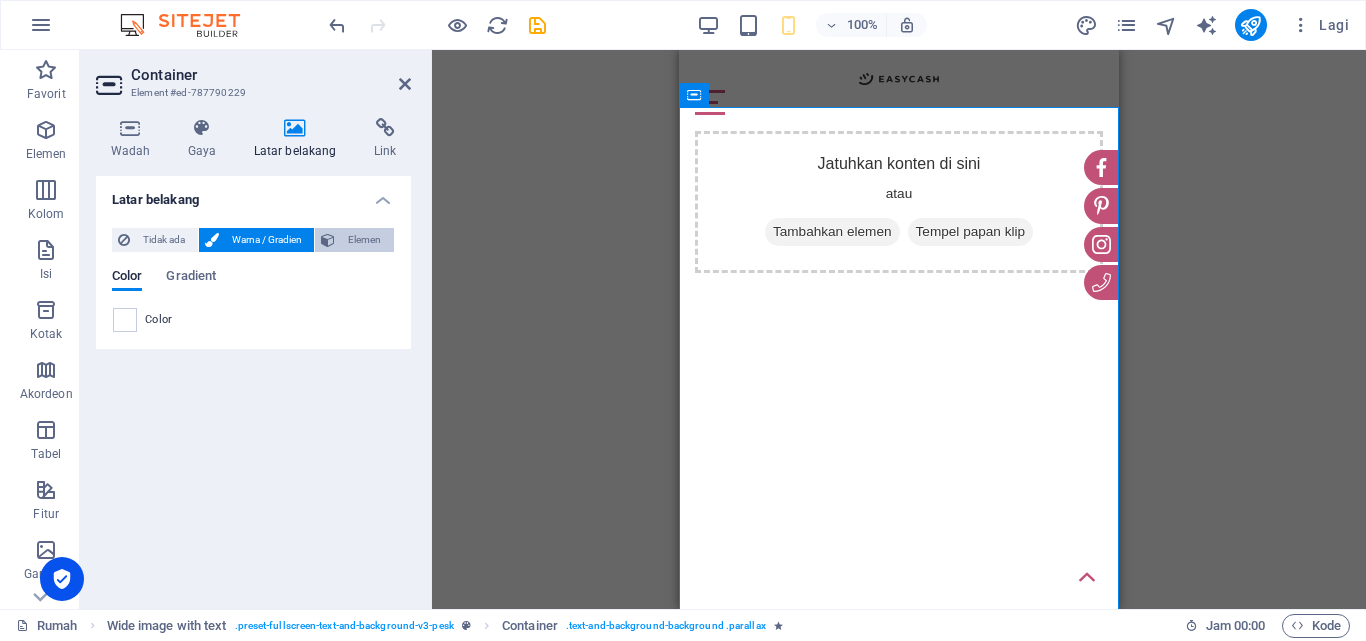 click on "Elemen" at bounding box center [364, 240] 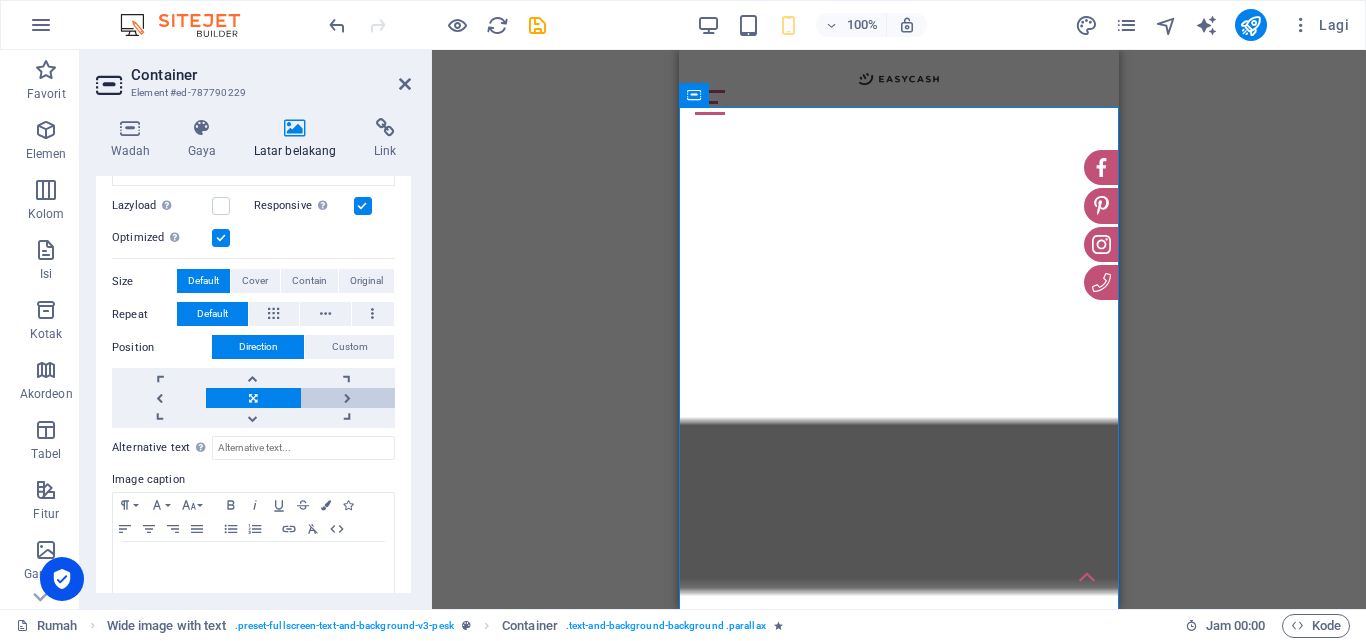 scroll, scrollTop: 0, scrollLeft: 0, axis: both 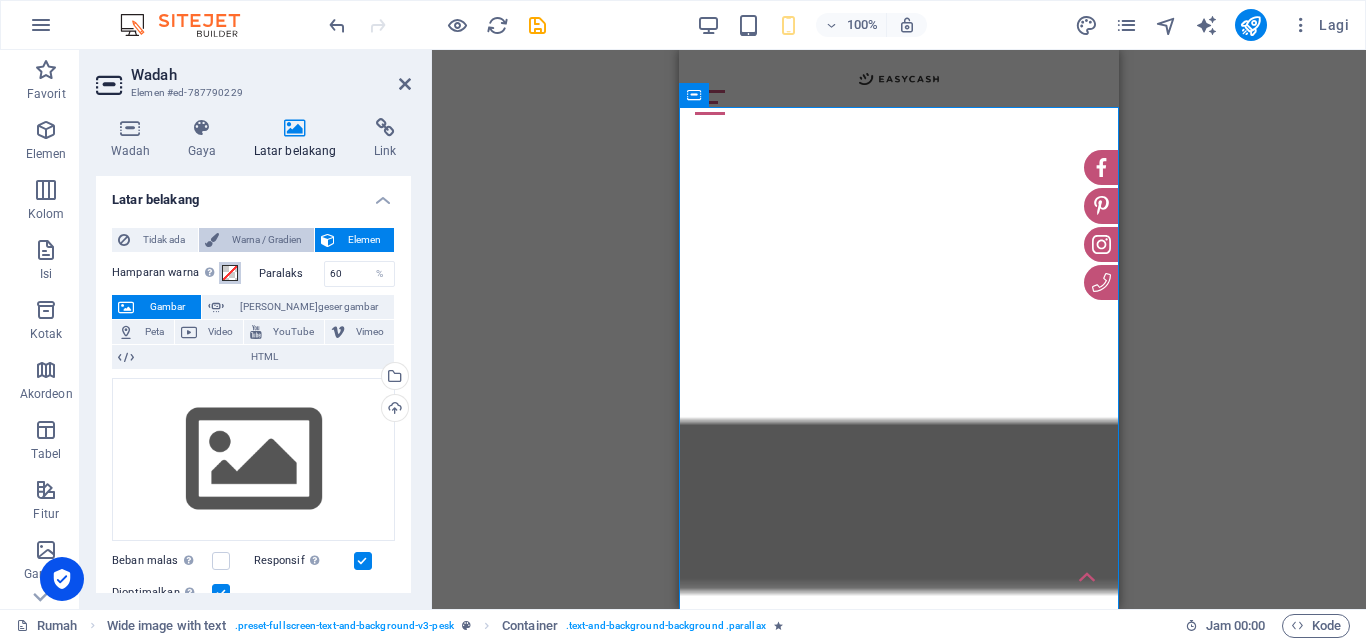 drag, startPoint x: 230, startPoint y: 268, endPoint x: 302, endPoint y: 240, distance: 77.25283 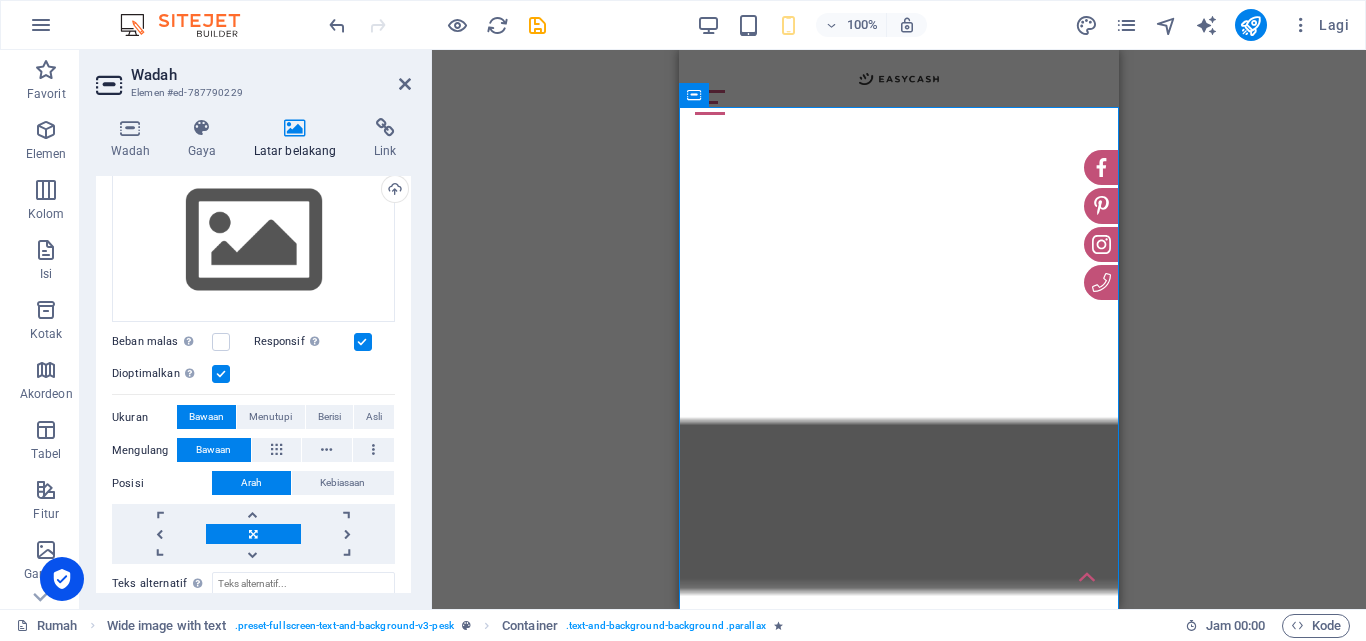 scroll, scrollTop: 355, scrollLeft: 0, axis: vertical 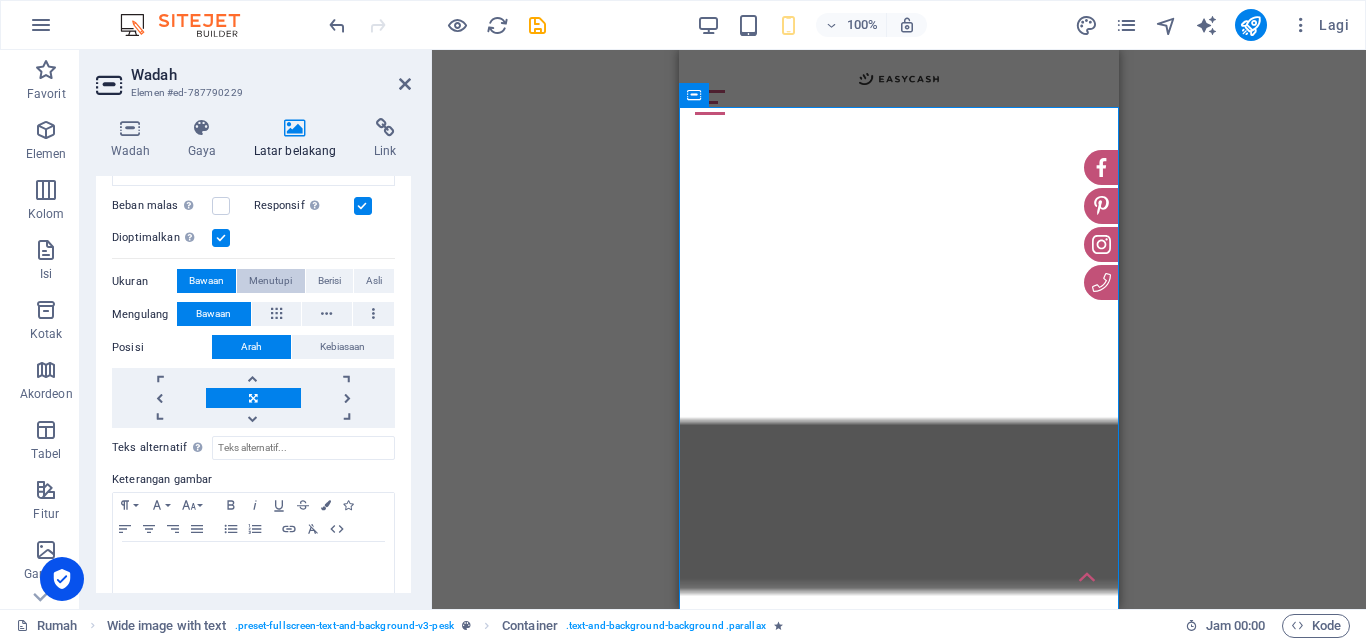 click on "Menutupi" at bounding box center [270, 280] 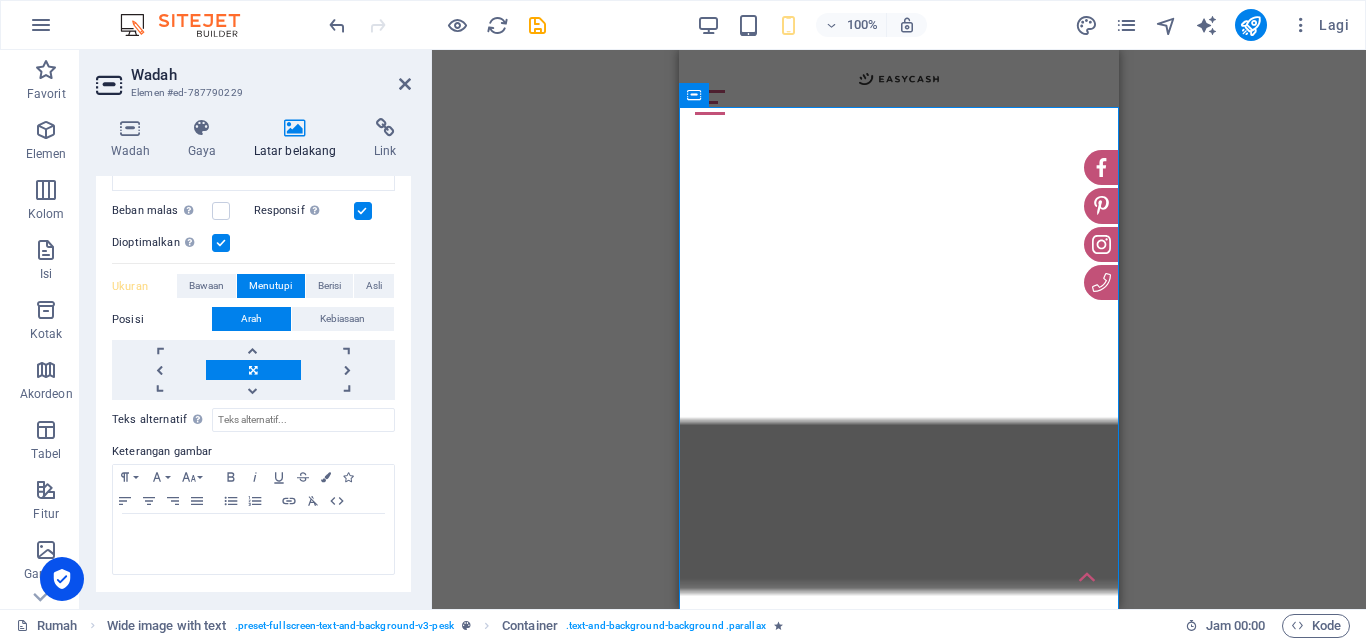 scroll, scrollTop: 322, scrollLeft: 0, axis: vertical 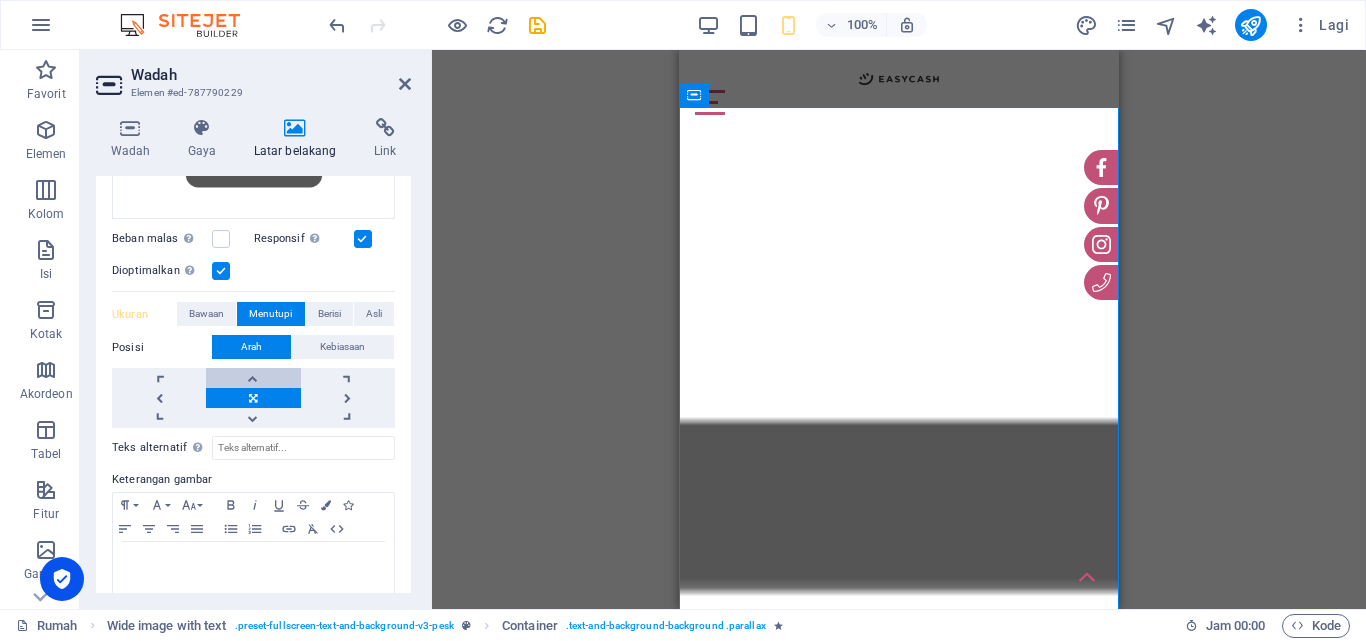 click at bounding box center (253, 378) 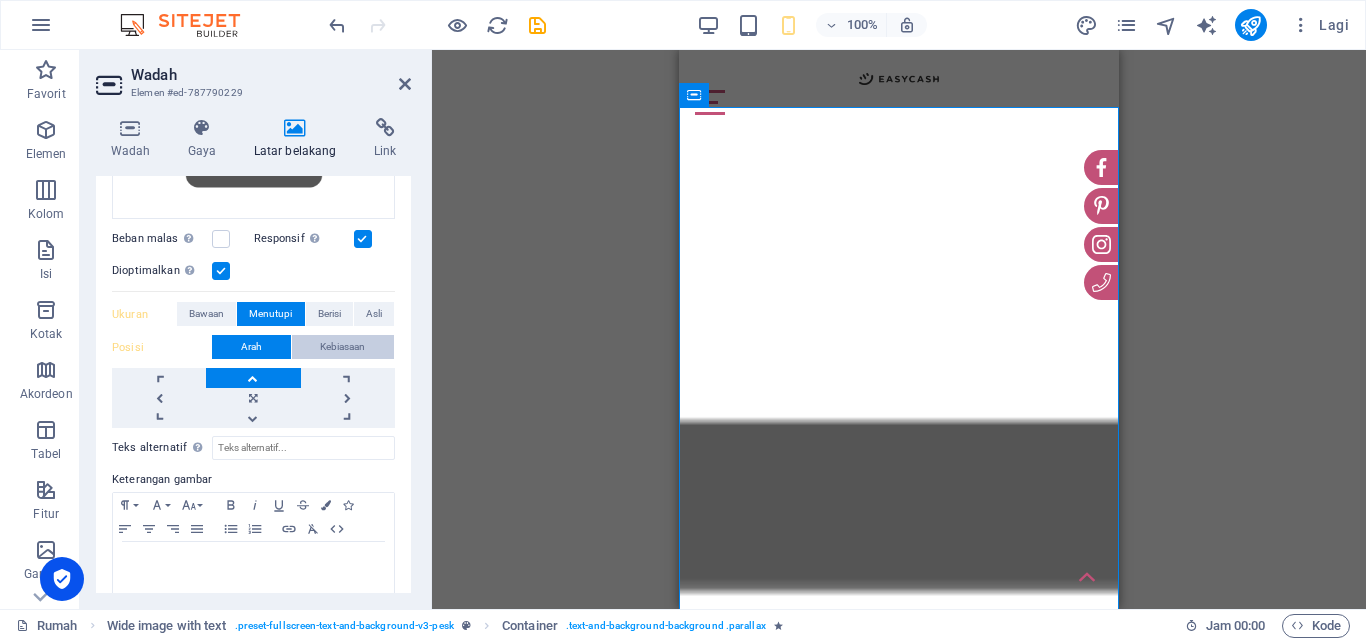click on "Kebiasaan" at bounding box center (342, 347) 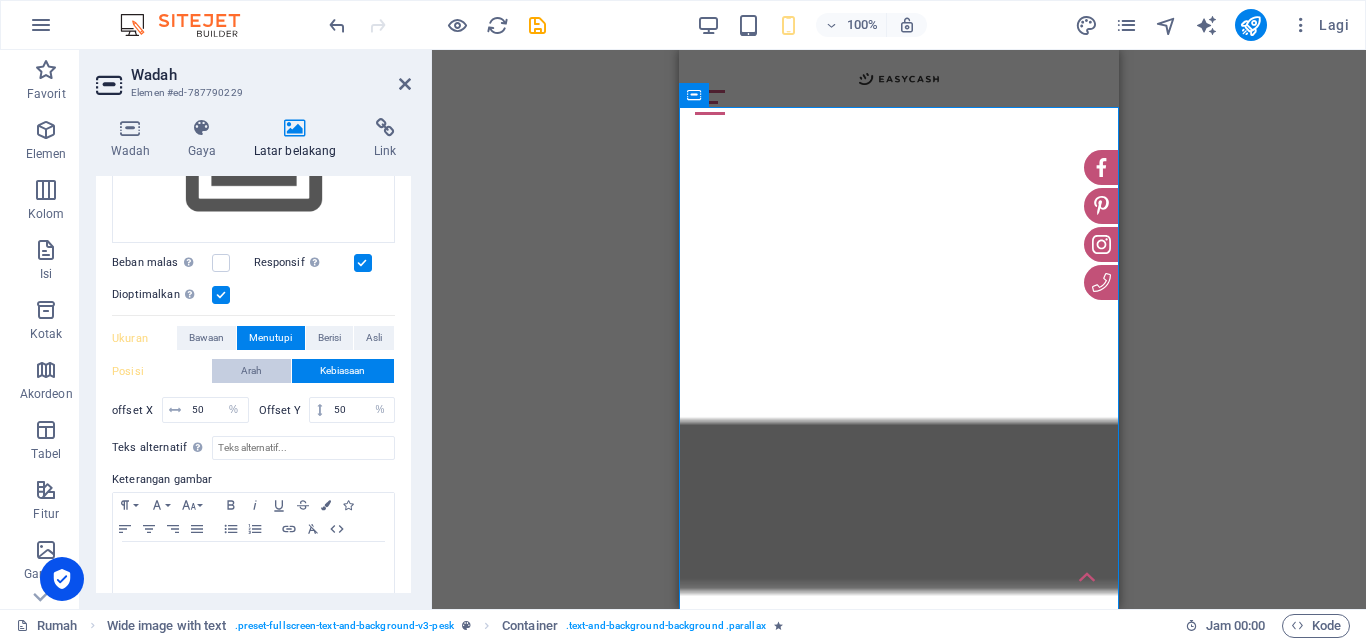 click on "Arah" at bounding box center [251, 371] 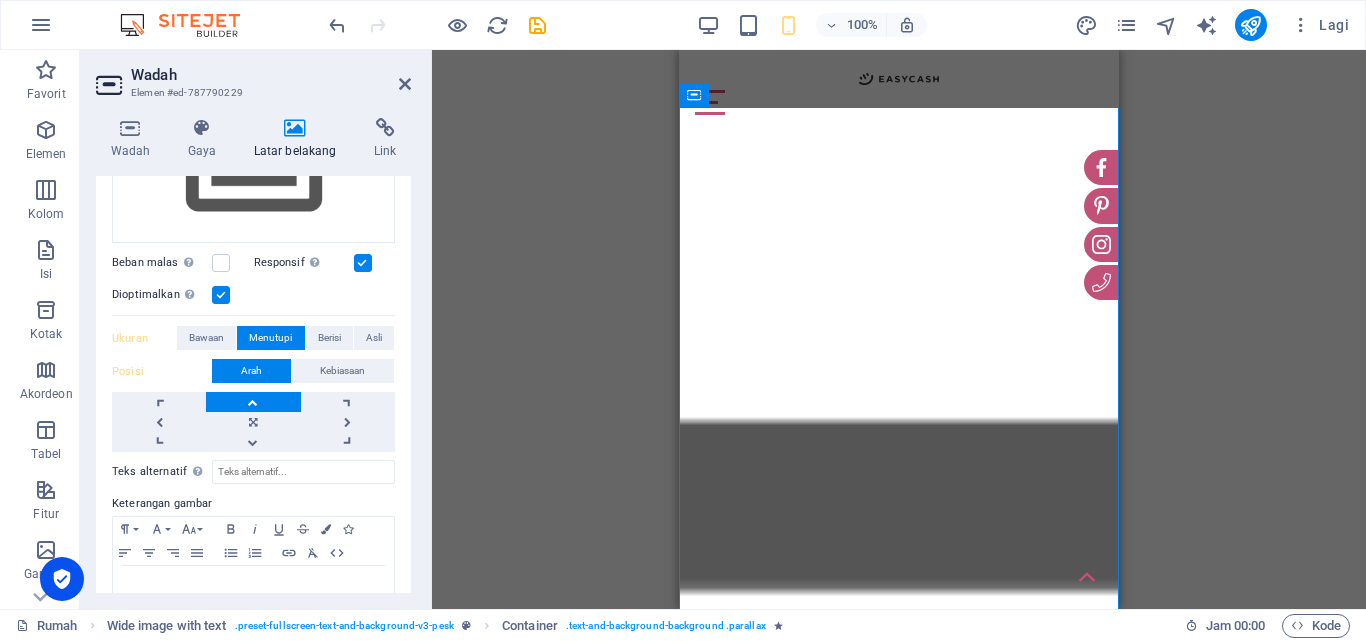 scroll, scrollTop: 0, scrollLeft: 0, axis: both 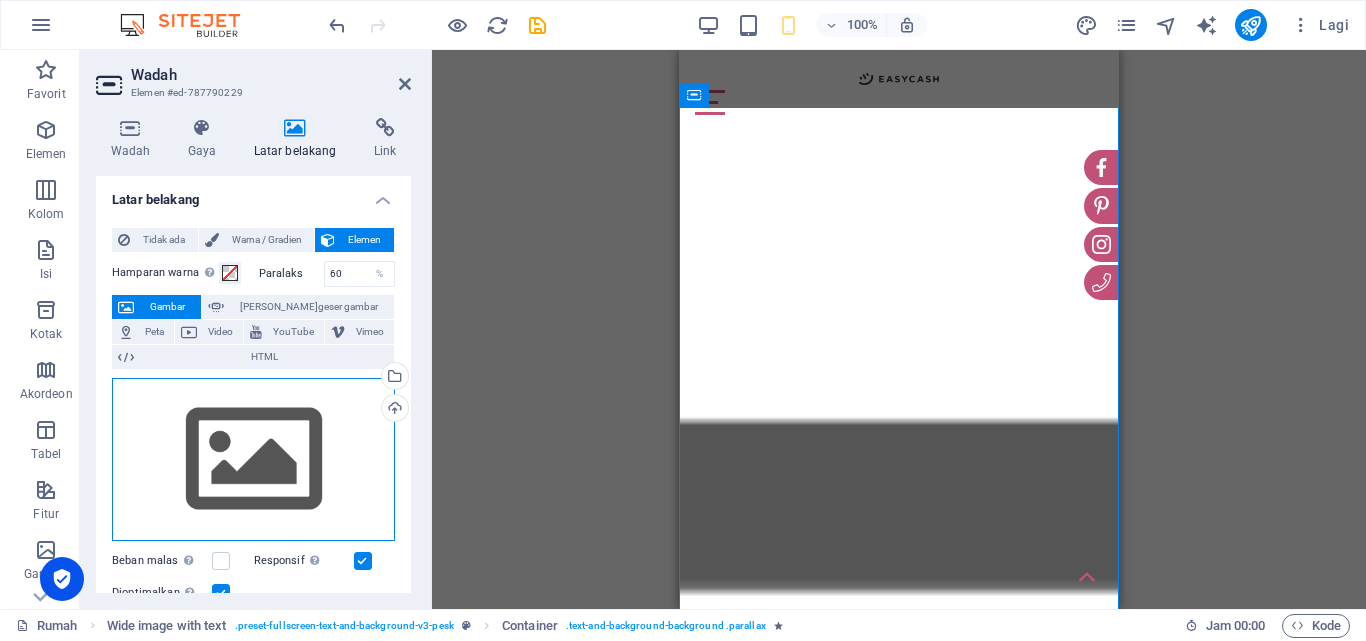 click on "Seret file ke sini, klik untuk memilih file atau  pilih file dari File atau foto & video stok gratis kami" at bounding box center [253, 460] 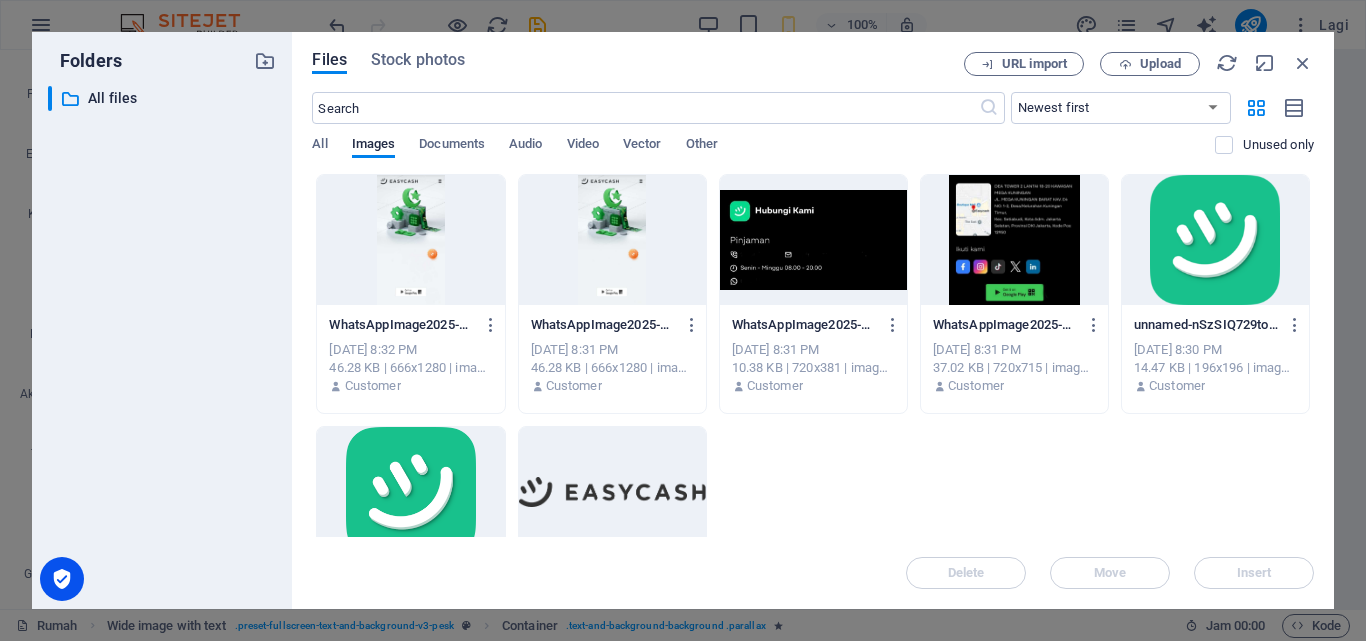 click at bounding box center [410, 240] 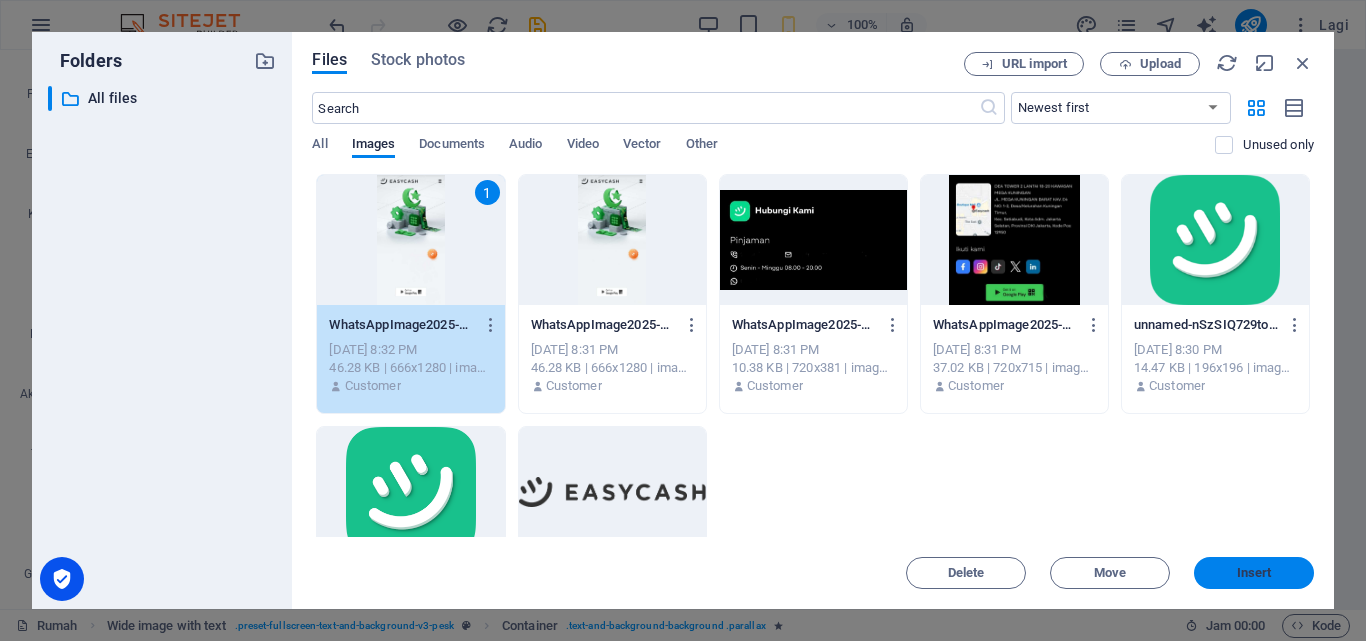 click on "Insert" at bounding box center (1254, 573) 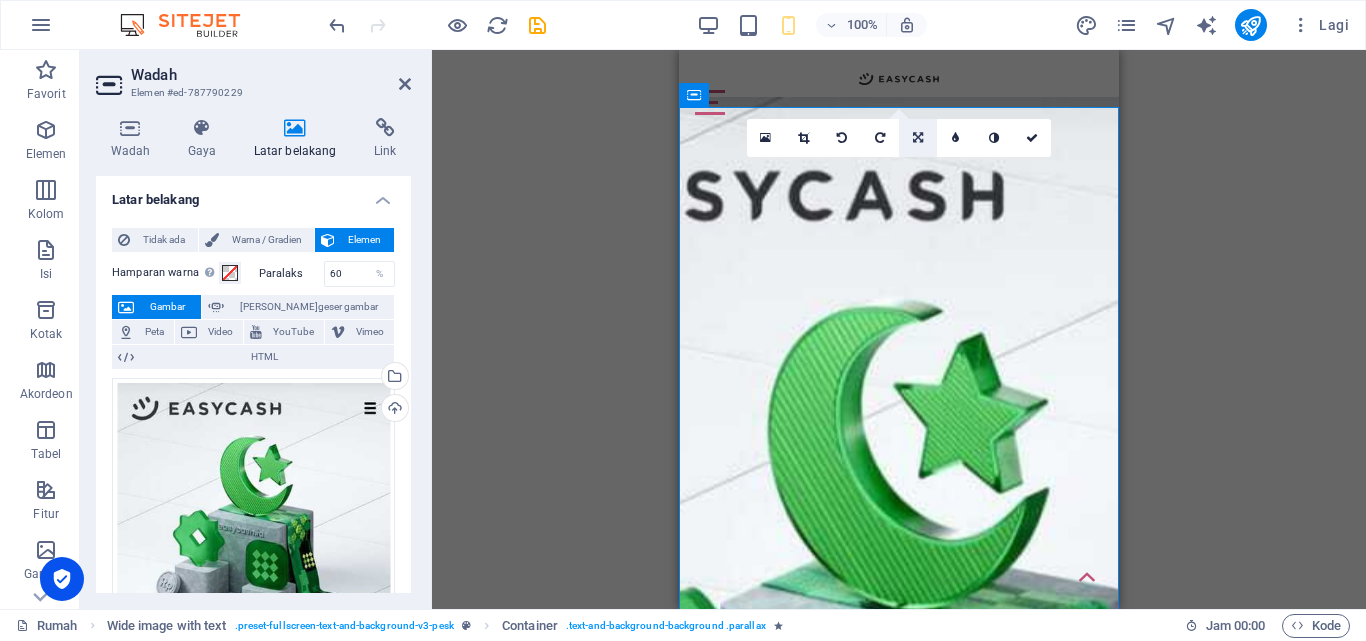 click at bounding box center (918, 138) 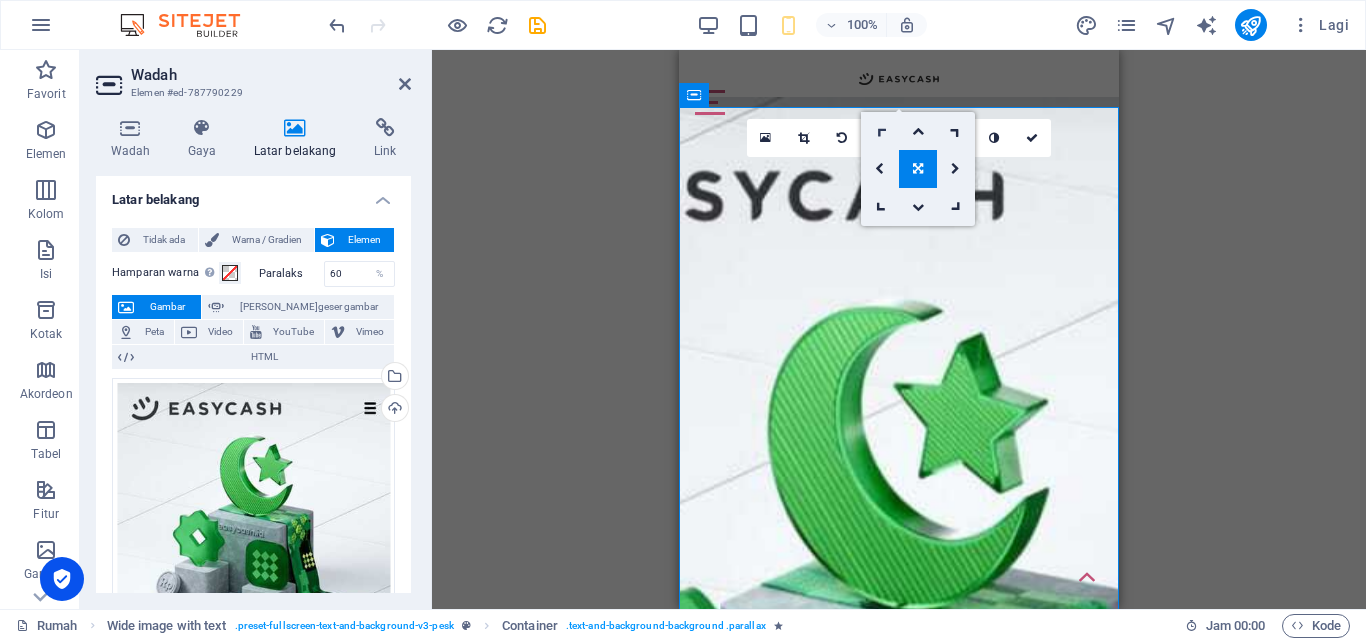 click at bounding box center [880, 131] 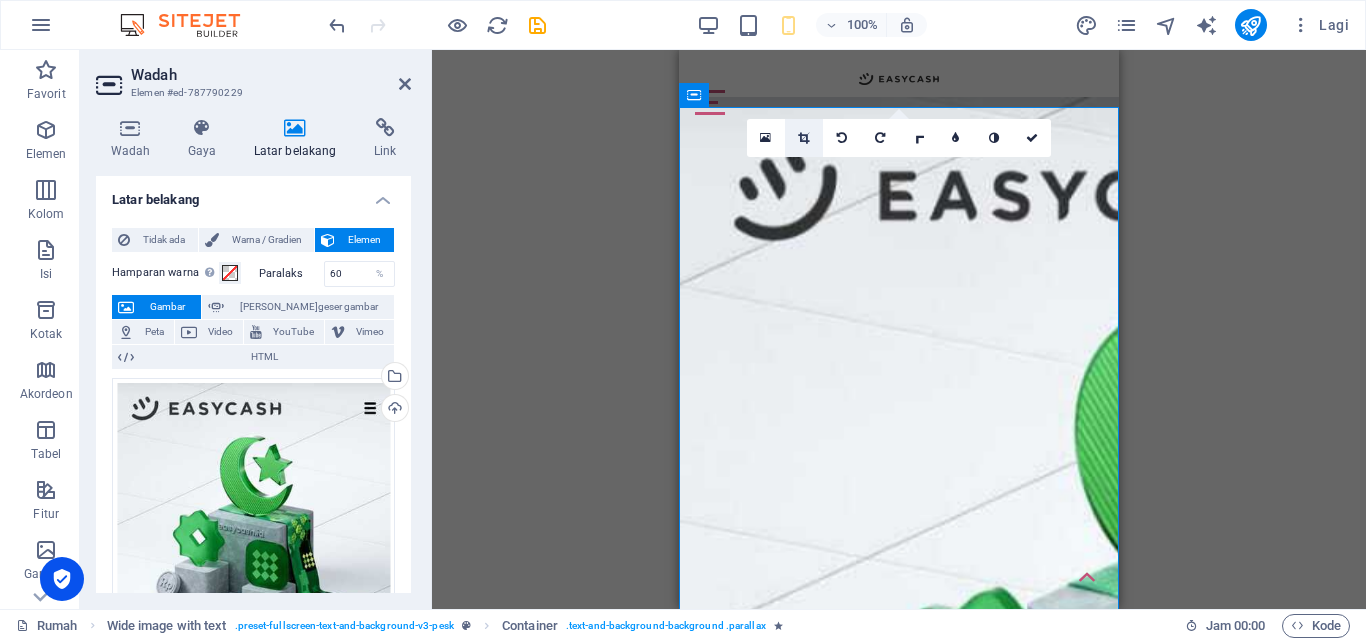 click at bounding box center [803, 138] 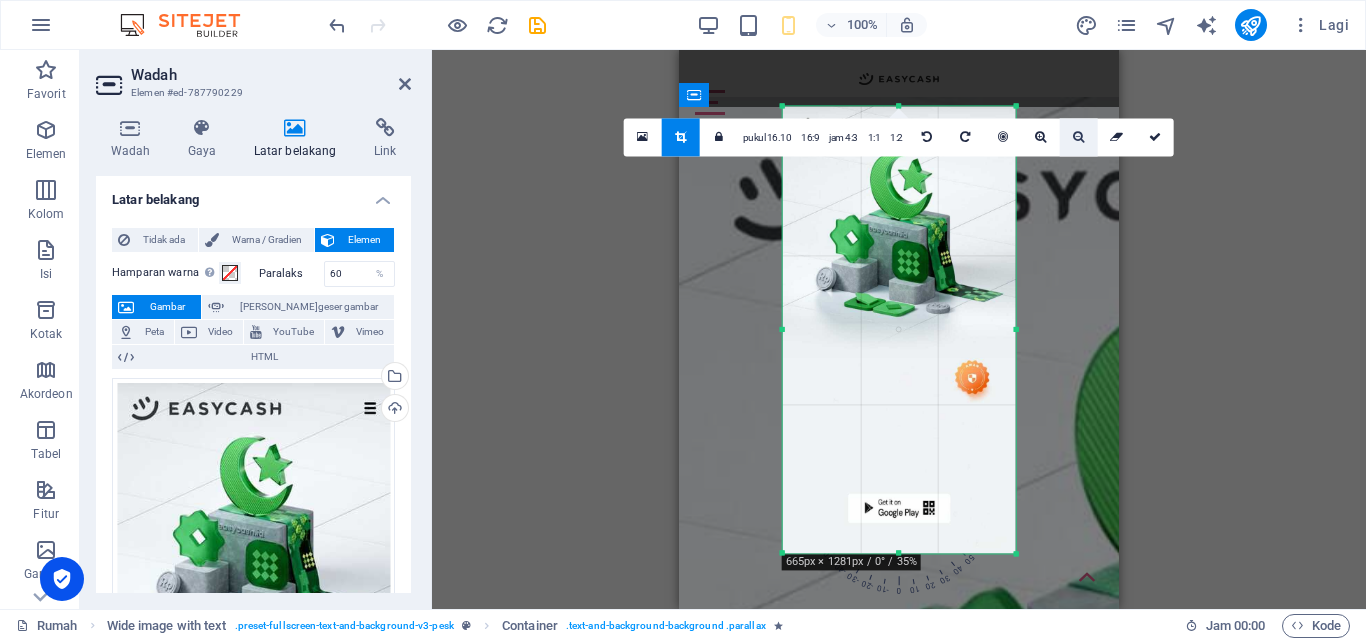 click at bounding box center (1078, 137) 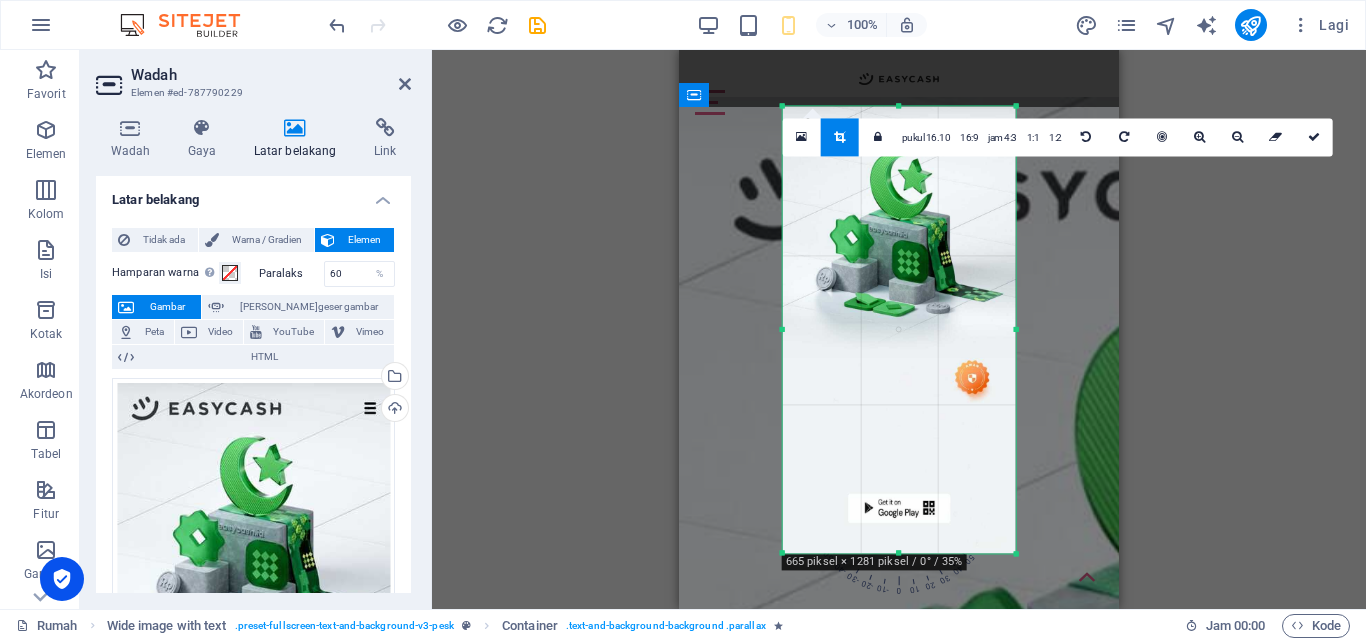 click at bounding box center [1314, 137] 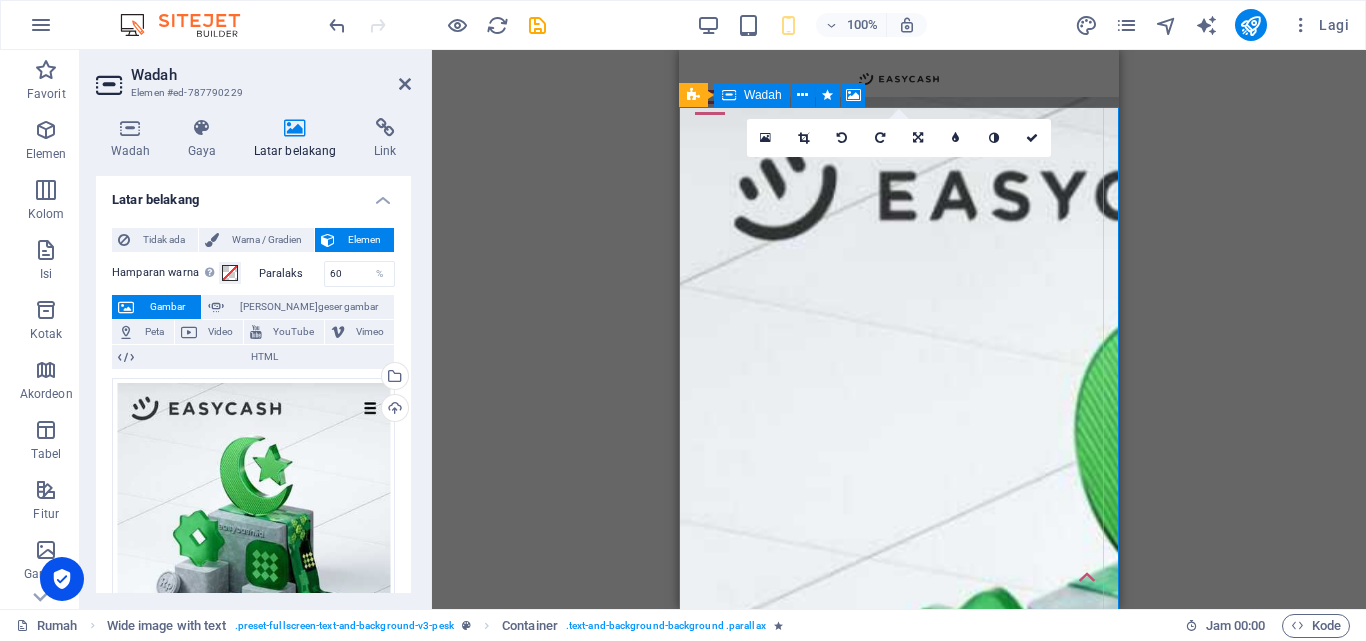 click on "Jatuhkan konten di sini atau  Tambahkan elemen  Tempel papan klip" at bounding box center [899, 2227] 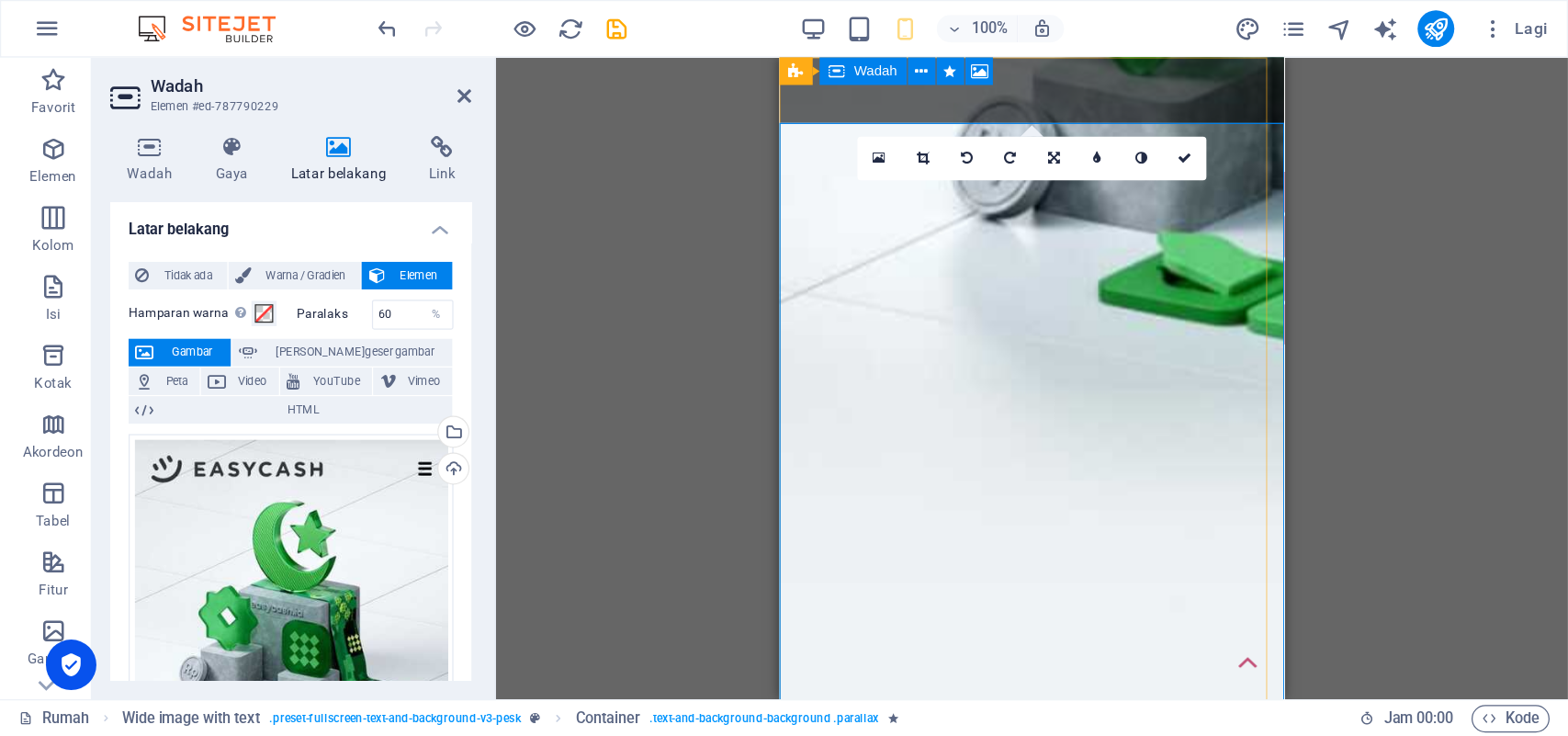 scroll, scrollTop: 0, scrollLeft: 0, axis: both 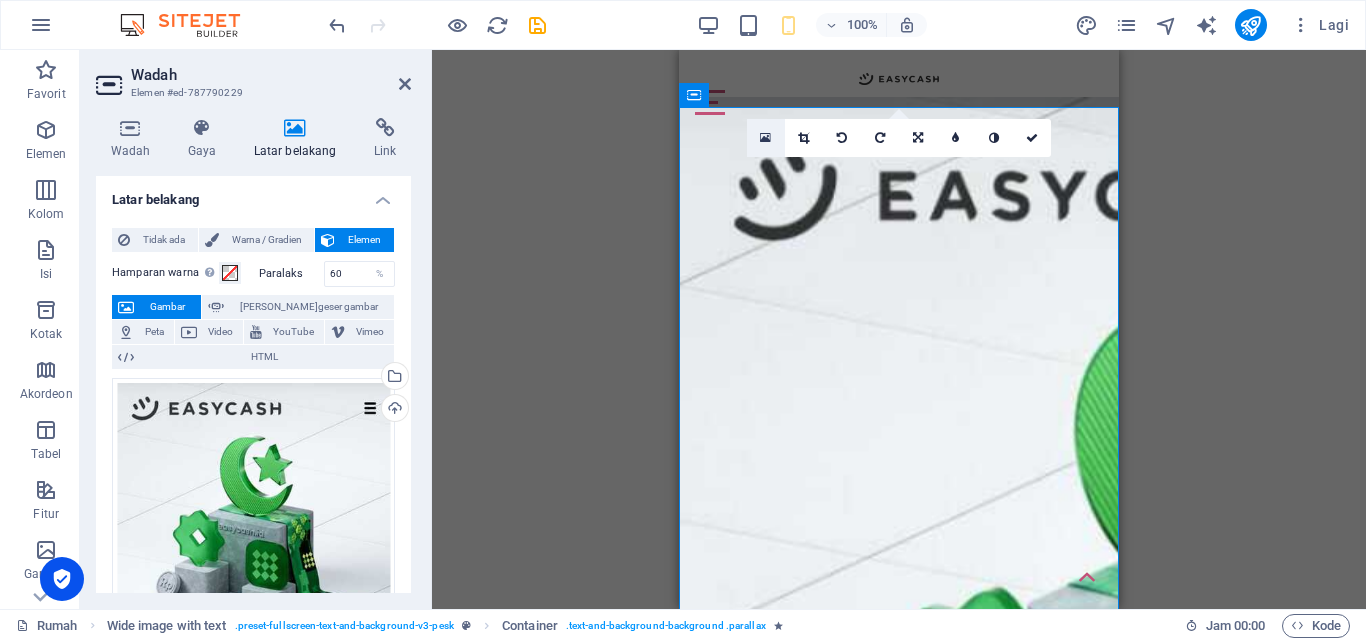 click at bounding box center [766, 138] 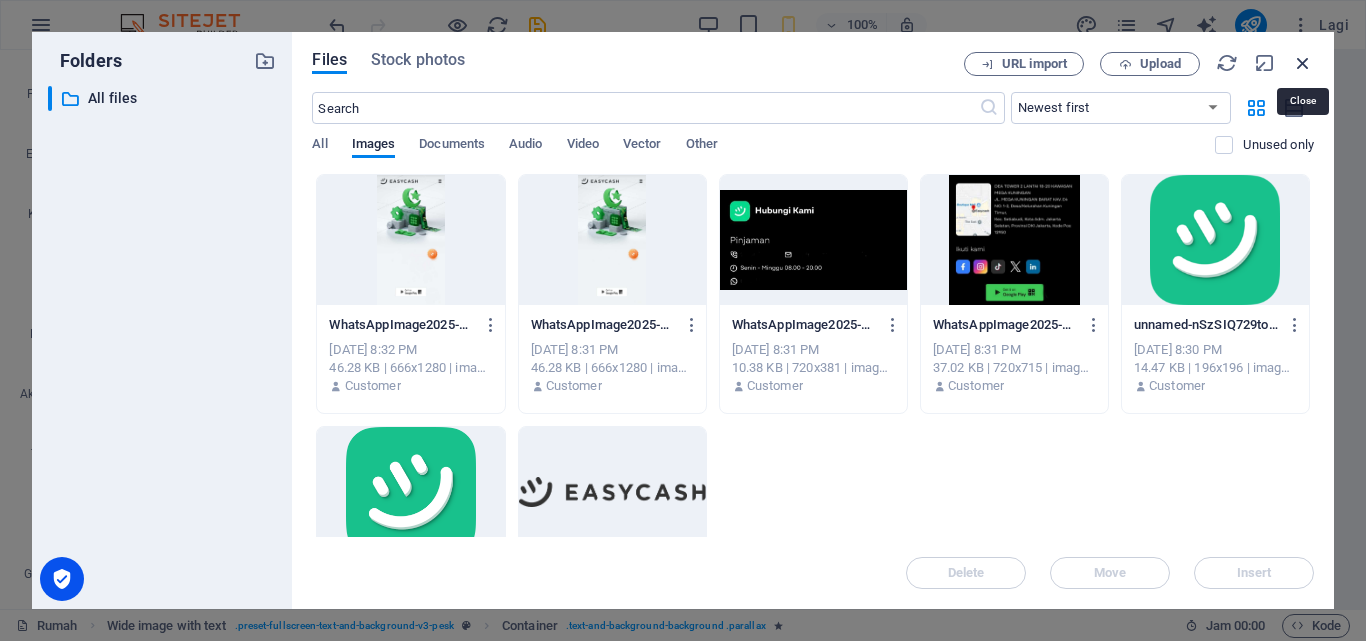 click at bounding box center [1303, 63] 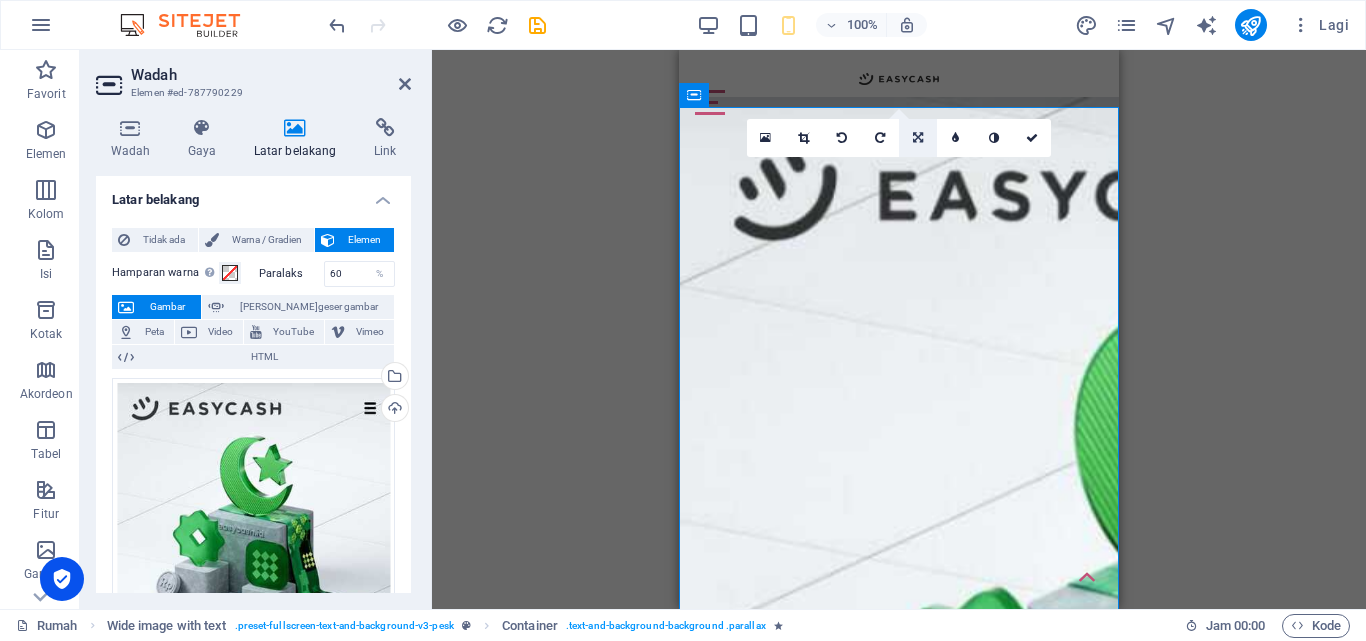 click at bounding box center [918, 138] 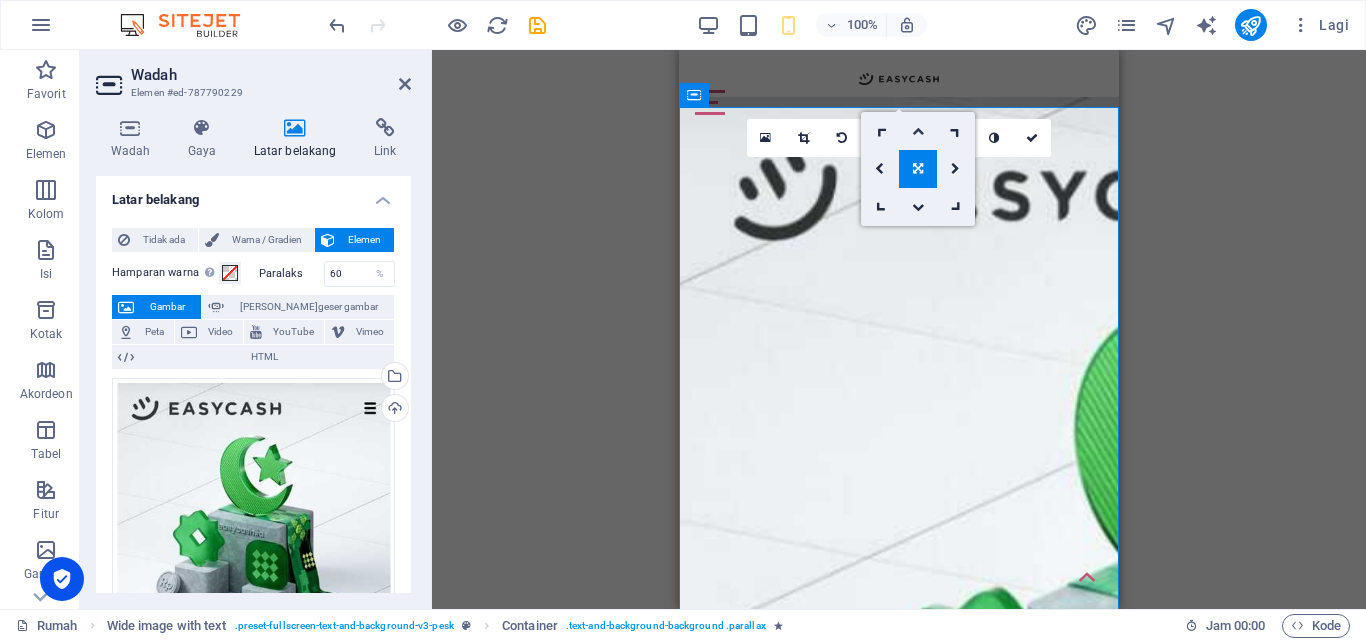 click at bounding box center [918, 131] 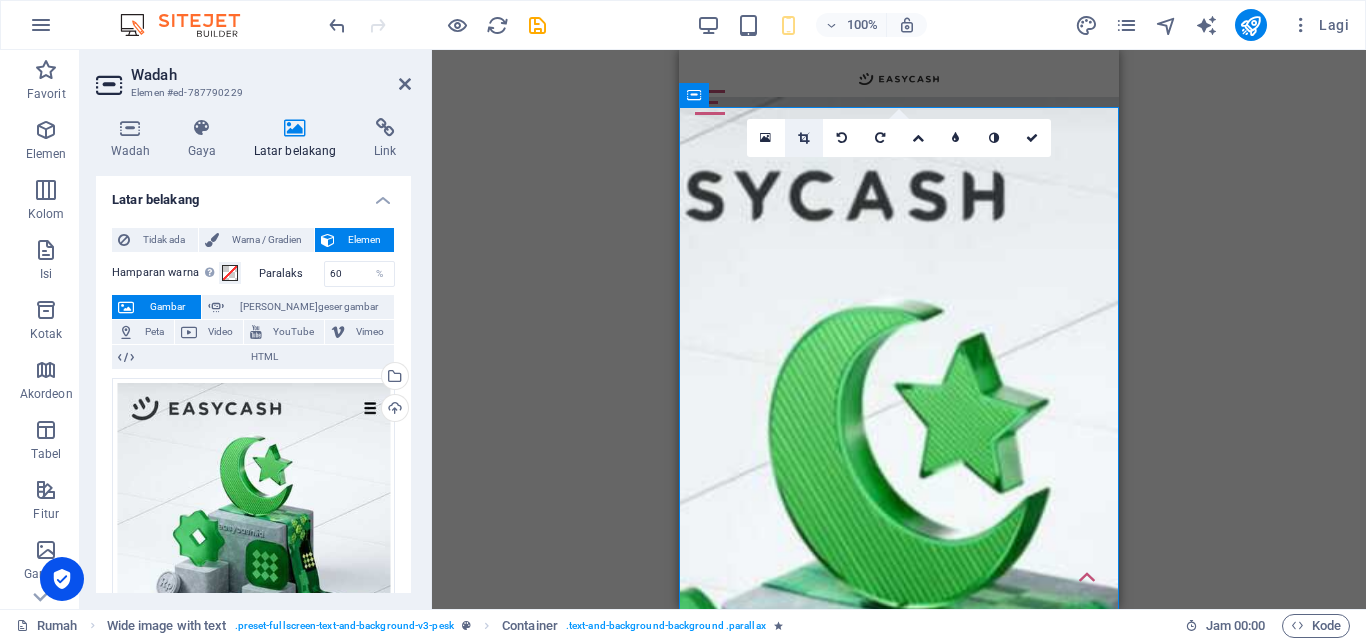 click at bounding box center (803, 138) 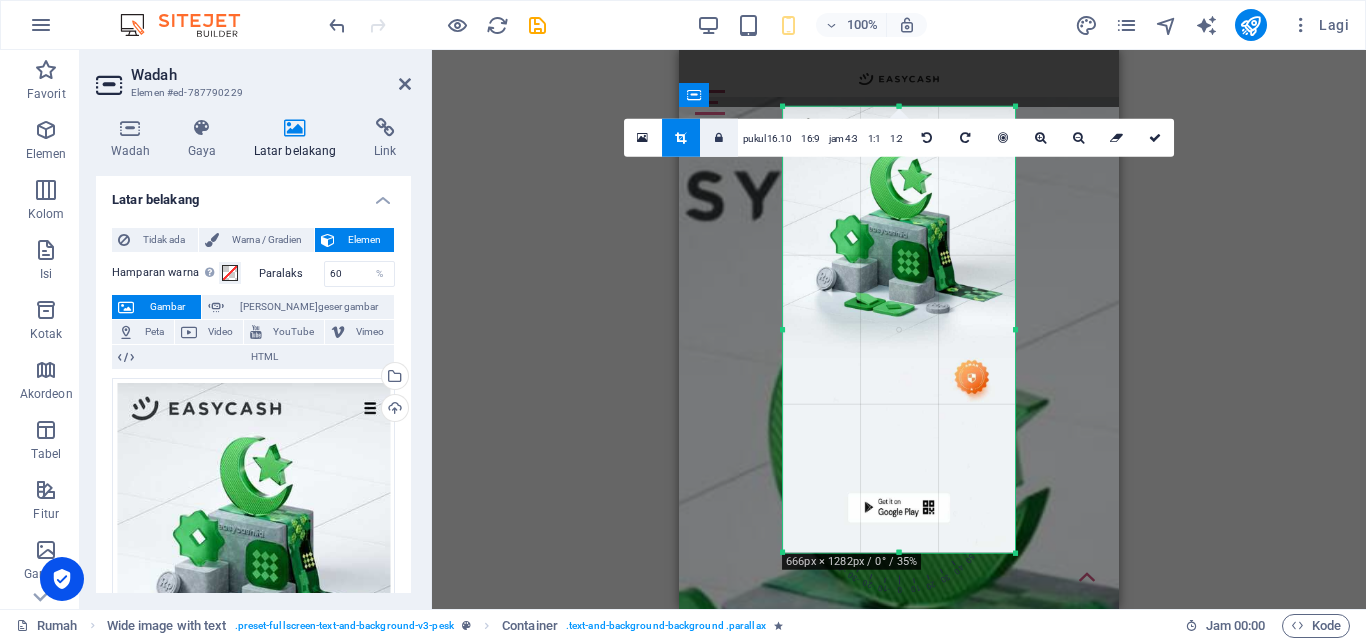 click at bounding box center (719, 137) 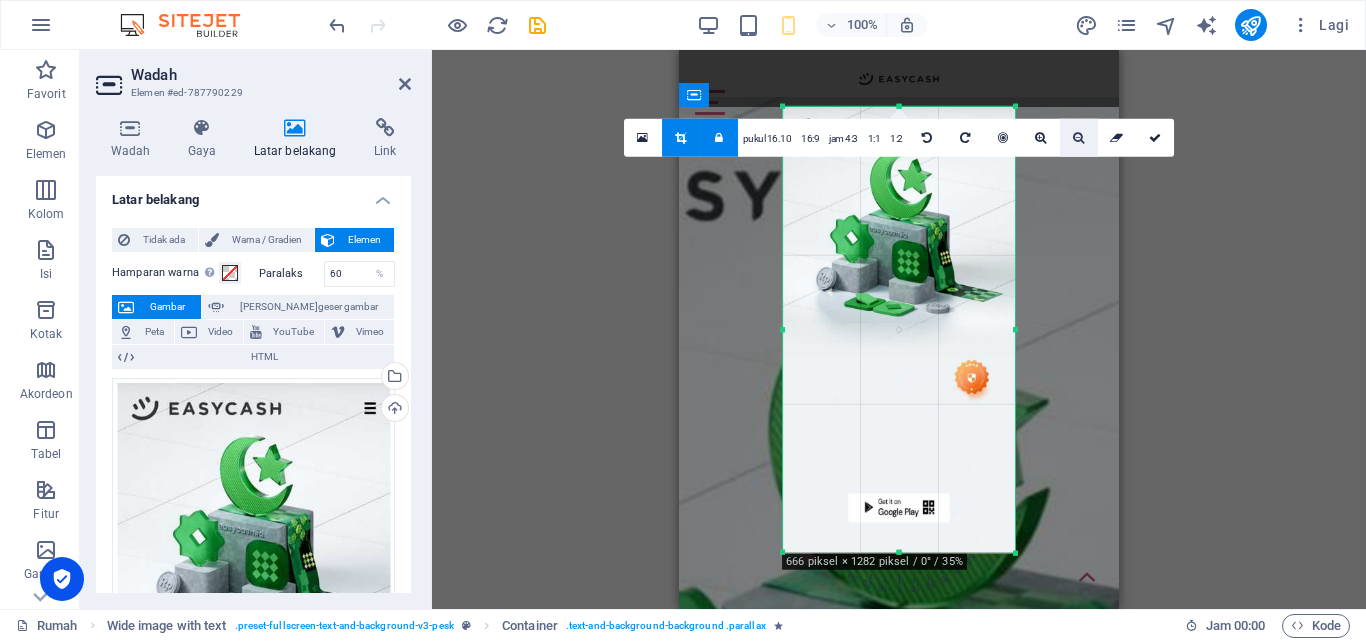 click at bounding box center (1078, 137) 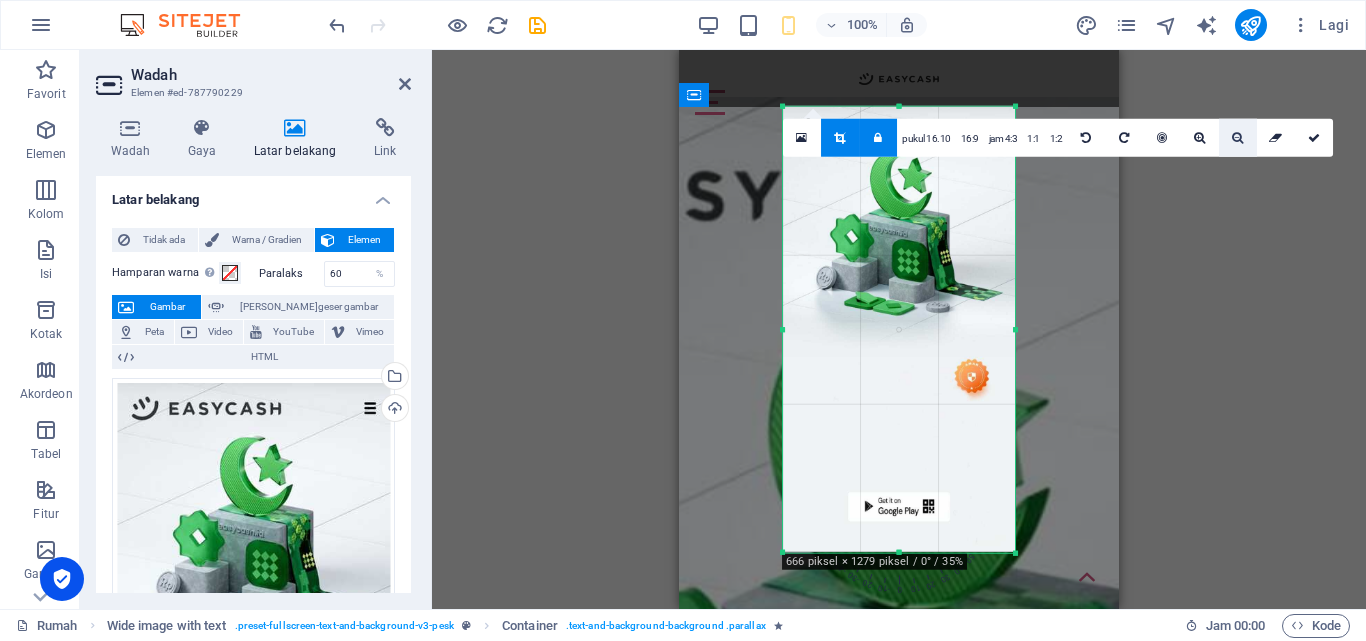 click at bounding box center (1237, 137) 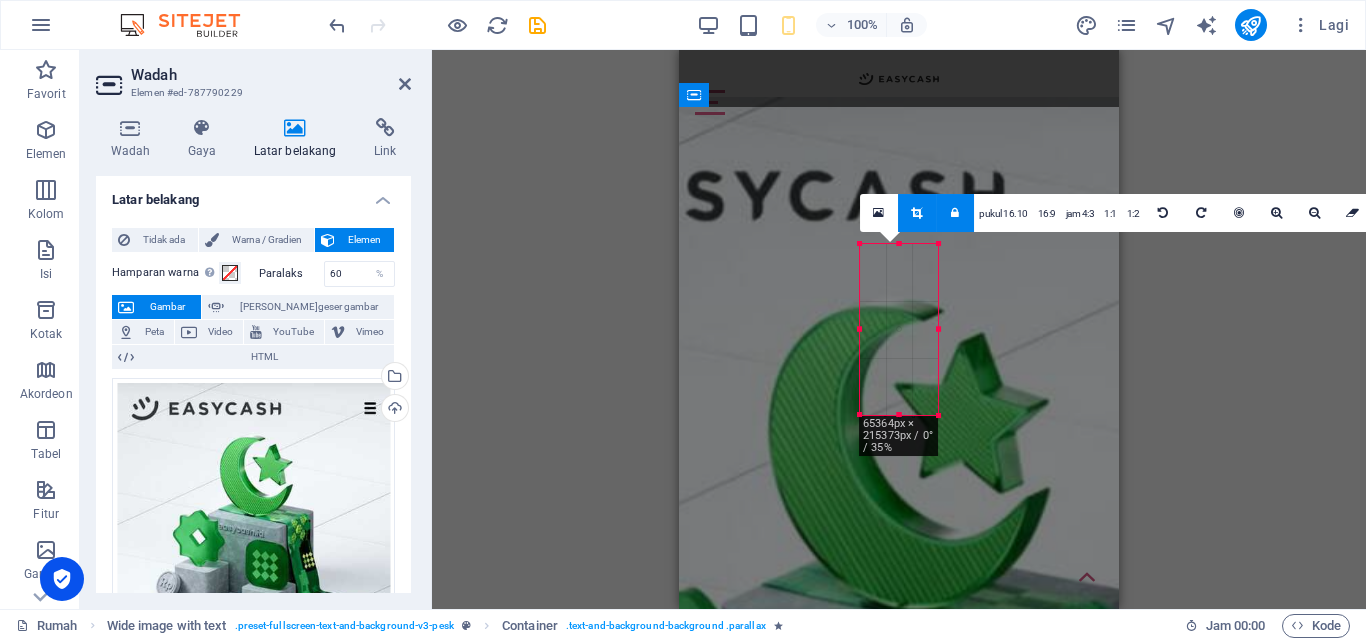 drag, startPoint x: 1016, startPoint y: 333, endPoint x: 862, endPoint y: 348, distance: 154.72879 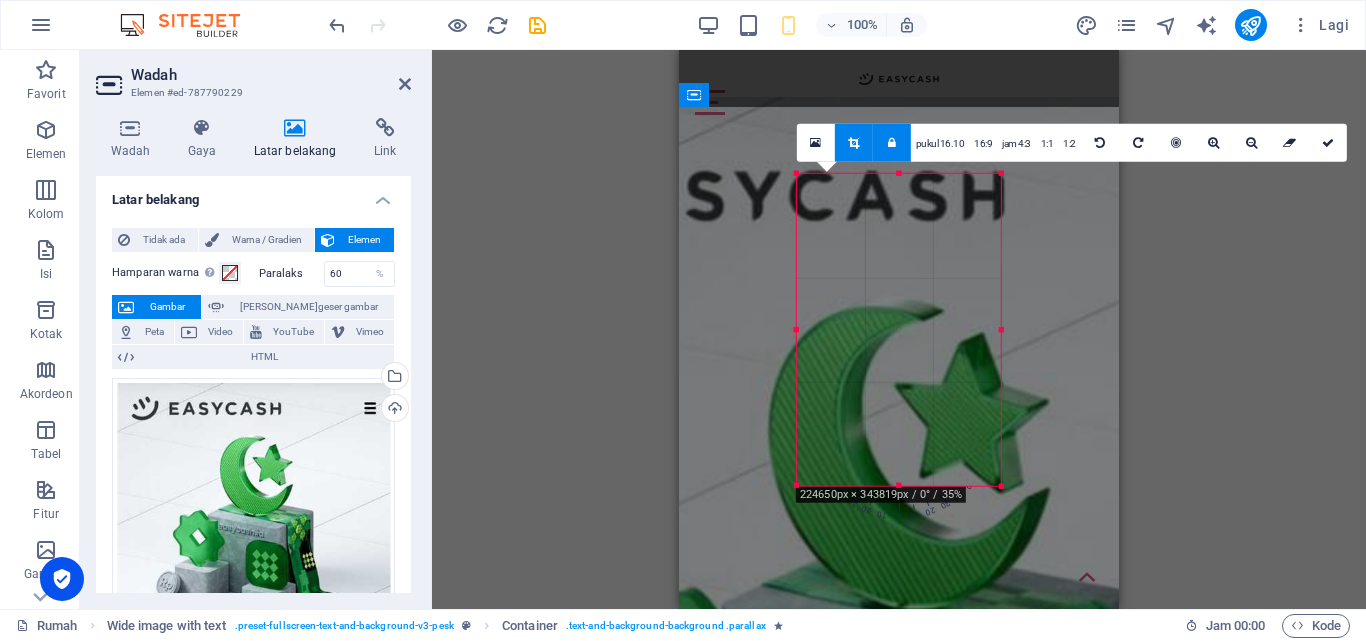 drag, startPoint x: 899, startPoint y: 336, endPoint x: 1003, endPoint y: 256, distance: 131.20976 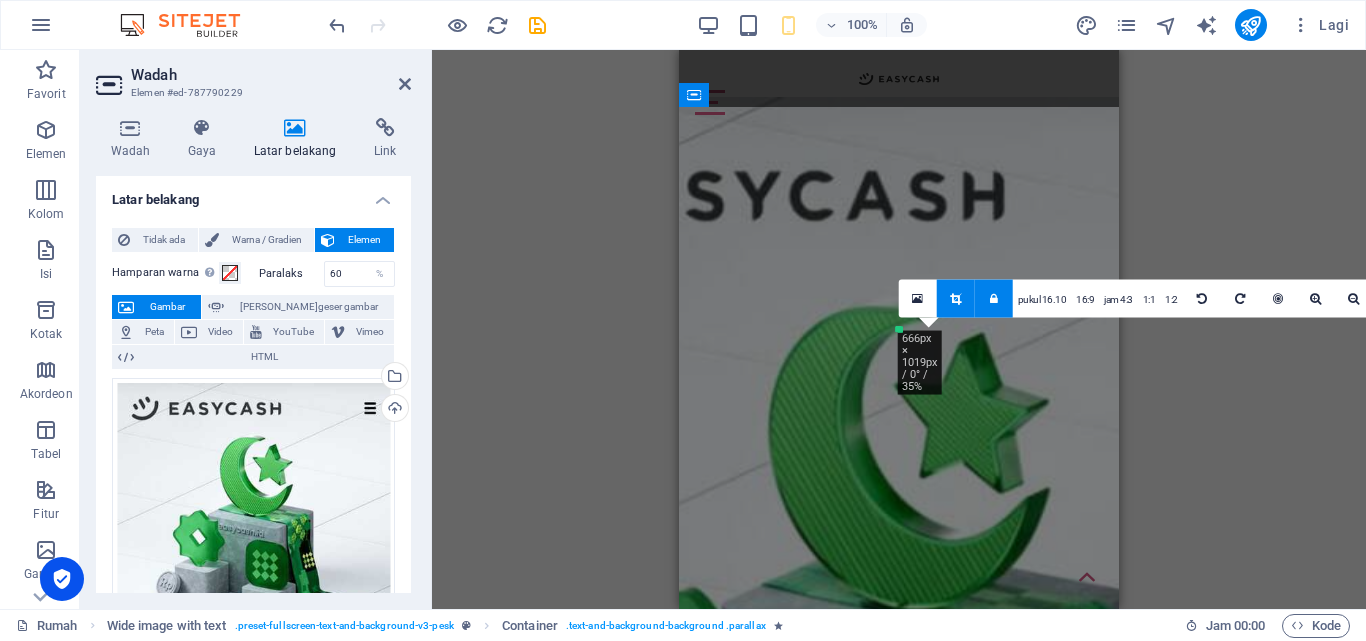 drag, startPoint x: 924, startPoint y: 346, endPoint x: 872, endPoint y: 338, distance: 52.611786 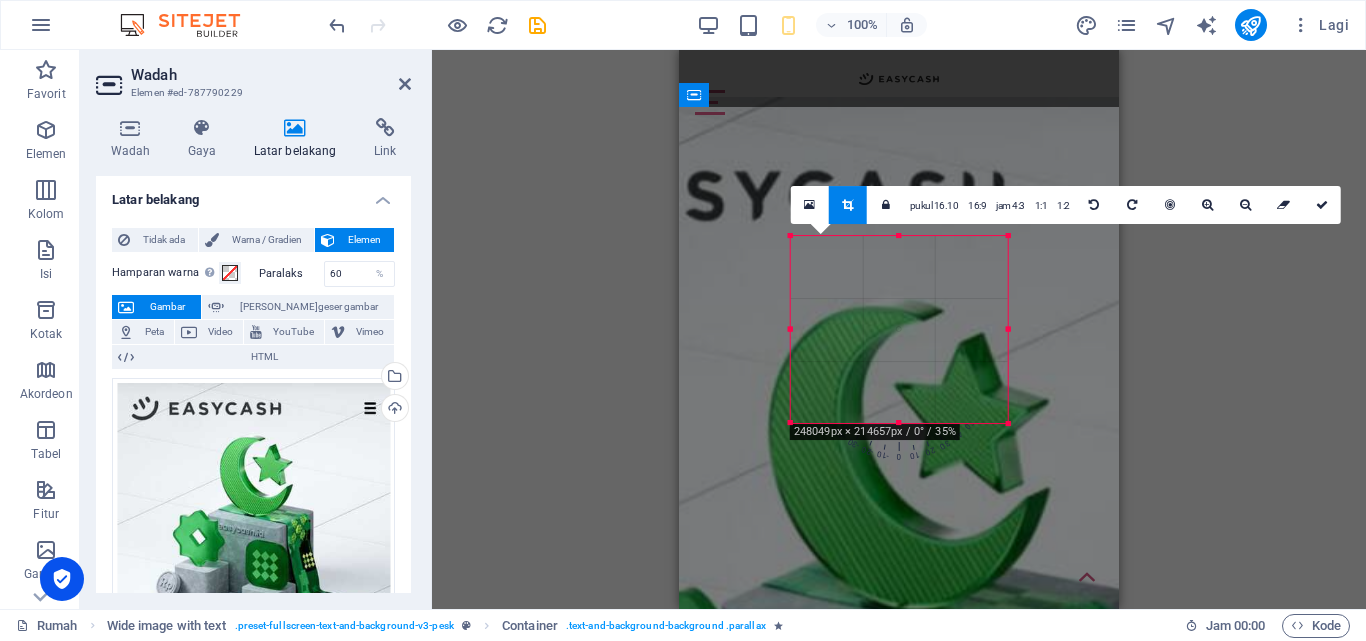drag, startPoint x: 903, startPoint y: 328, endPoint x: 641, endPoint y: 129, distance: 329.00607 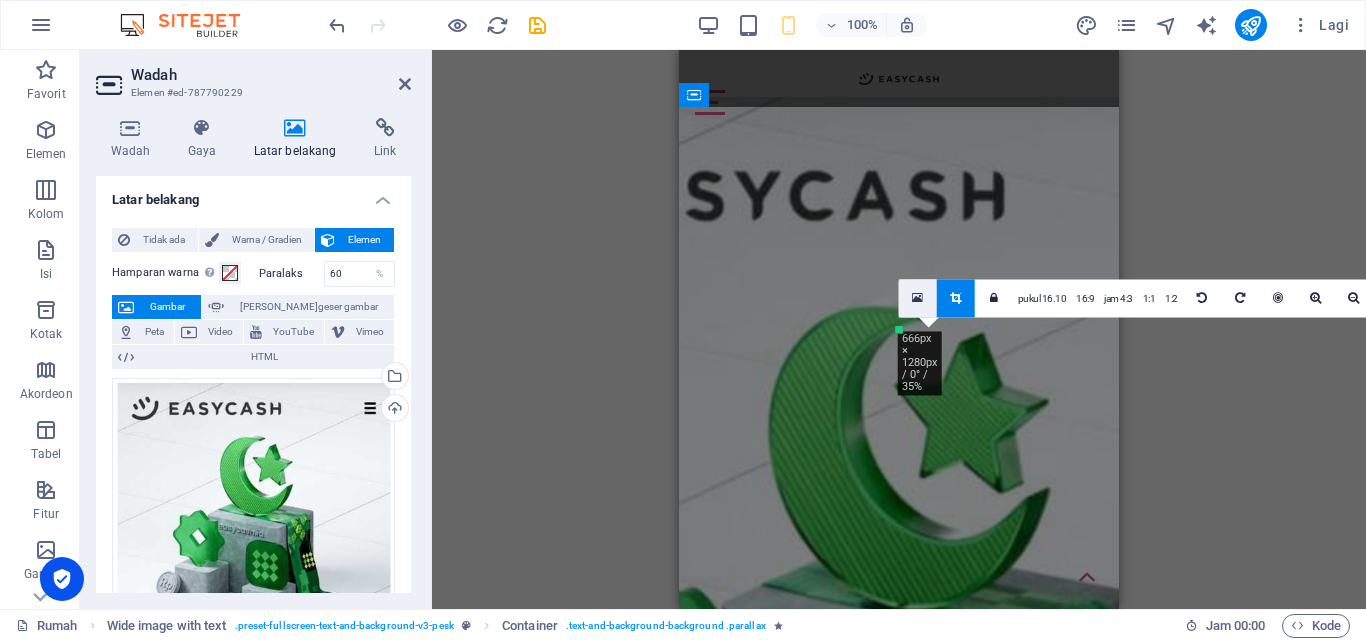 click at bounding box center [917, 298] 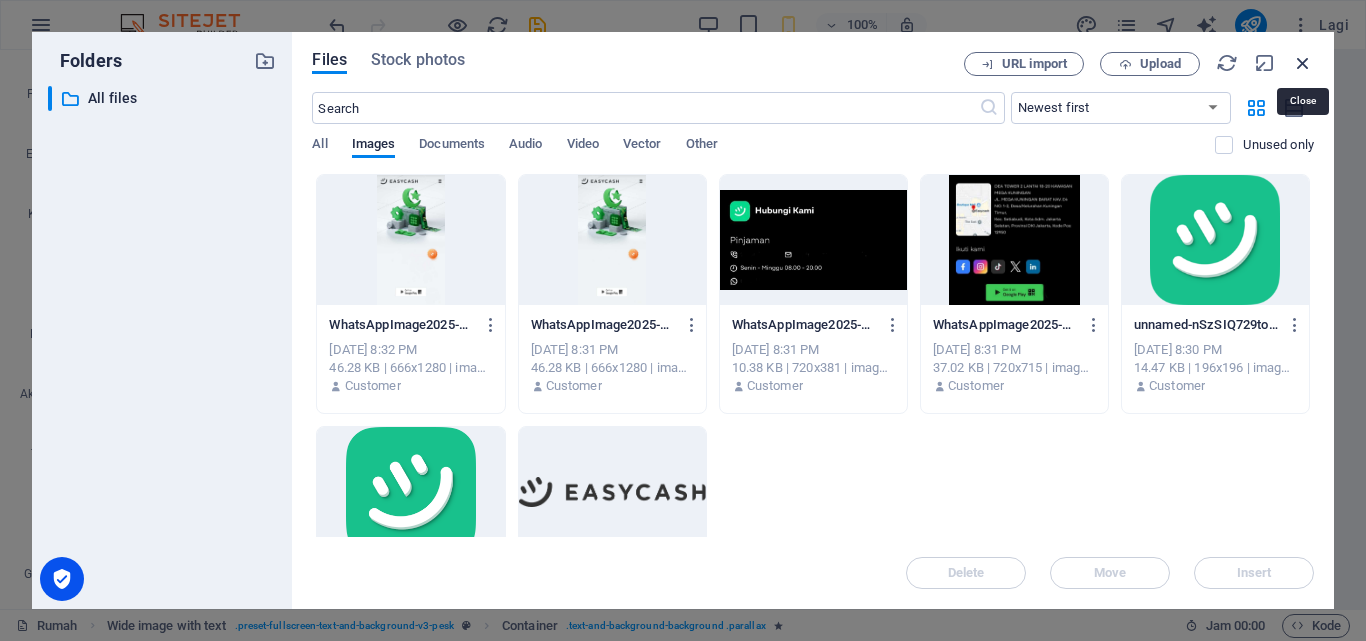 click at bounding box center [1303, 63] 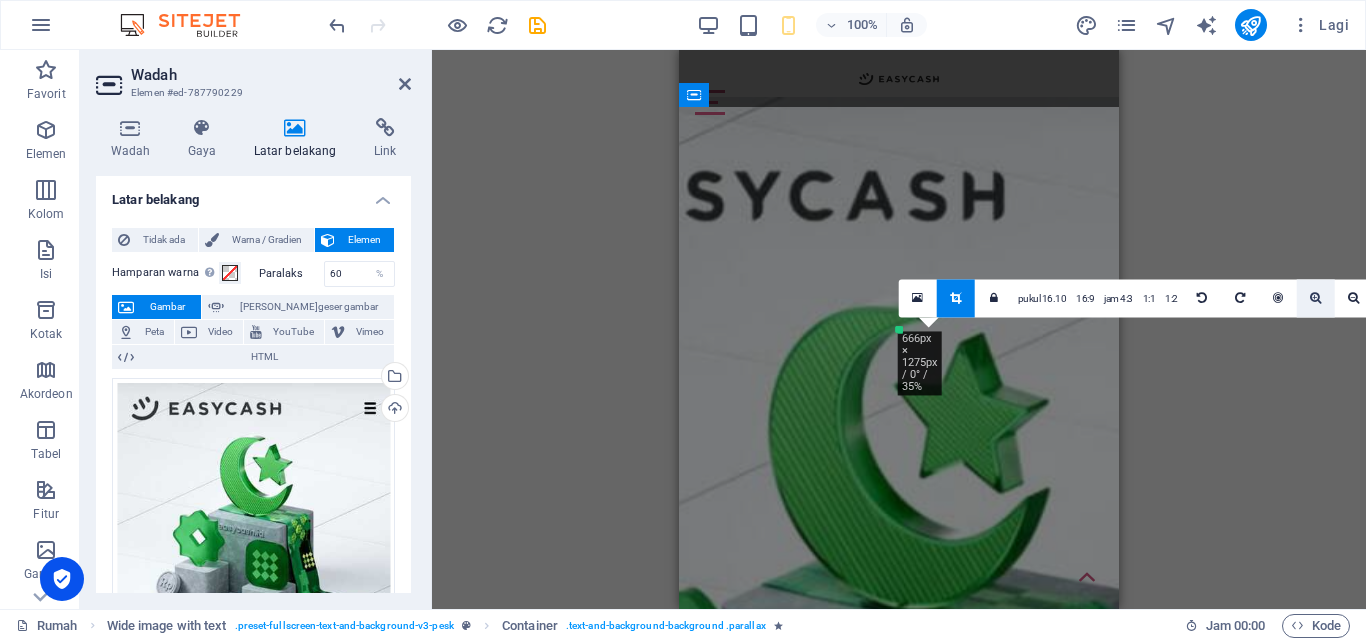 click at bounding box center (1316, 298) 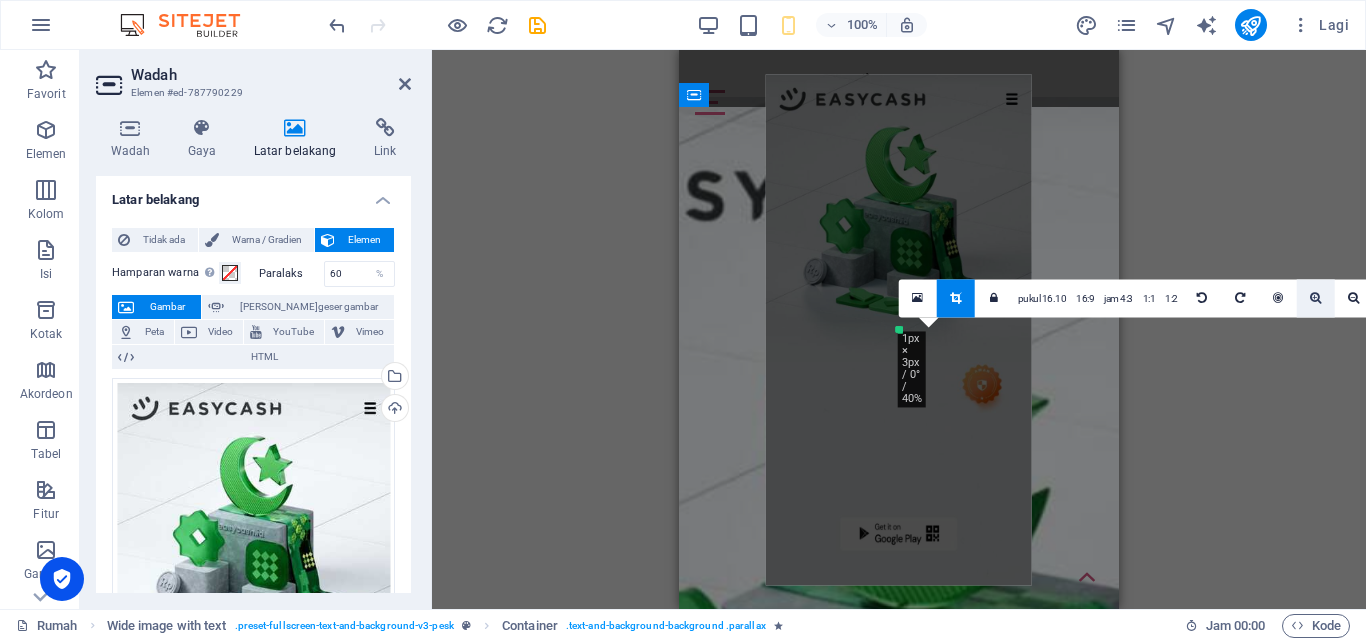 click at bounding box center (1316, 298) 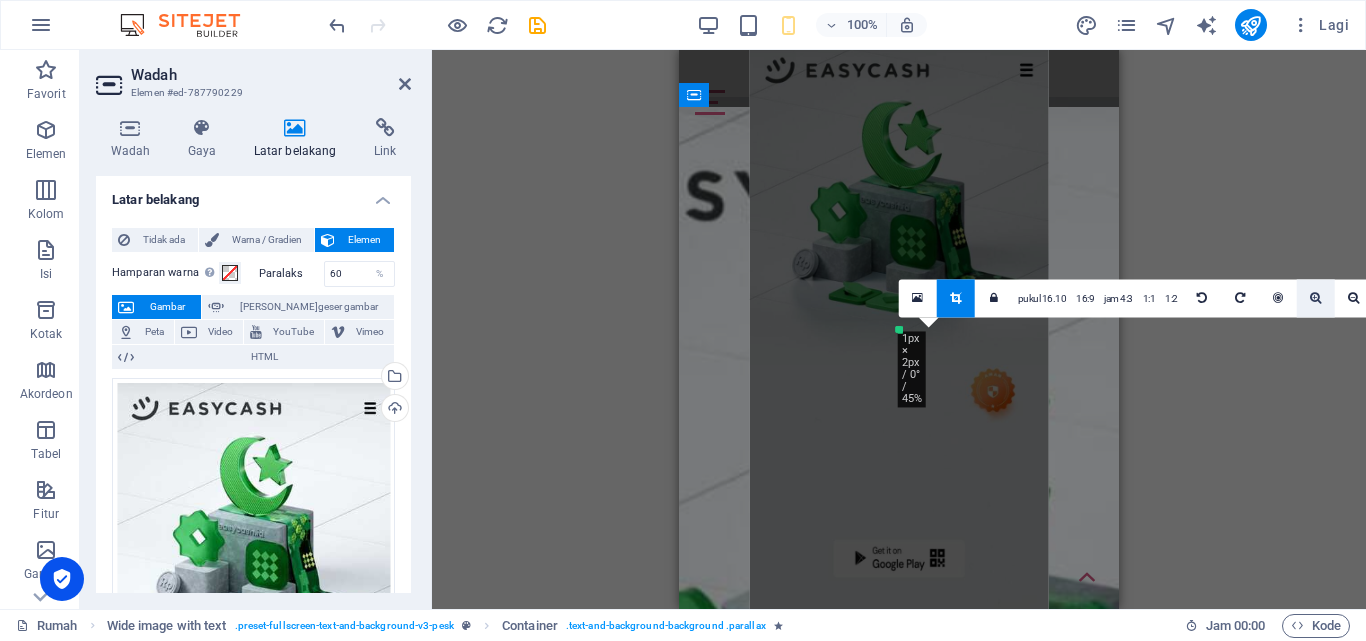 click at bounding box center (1316, 298) 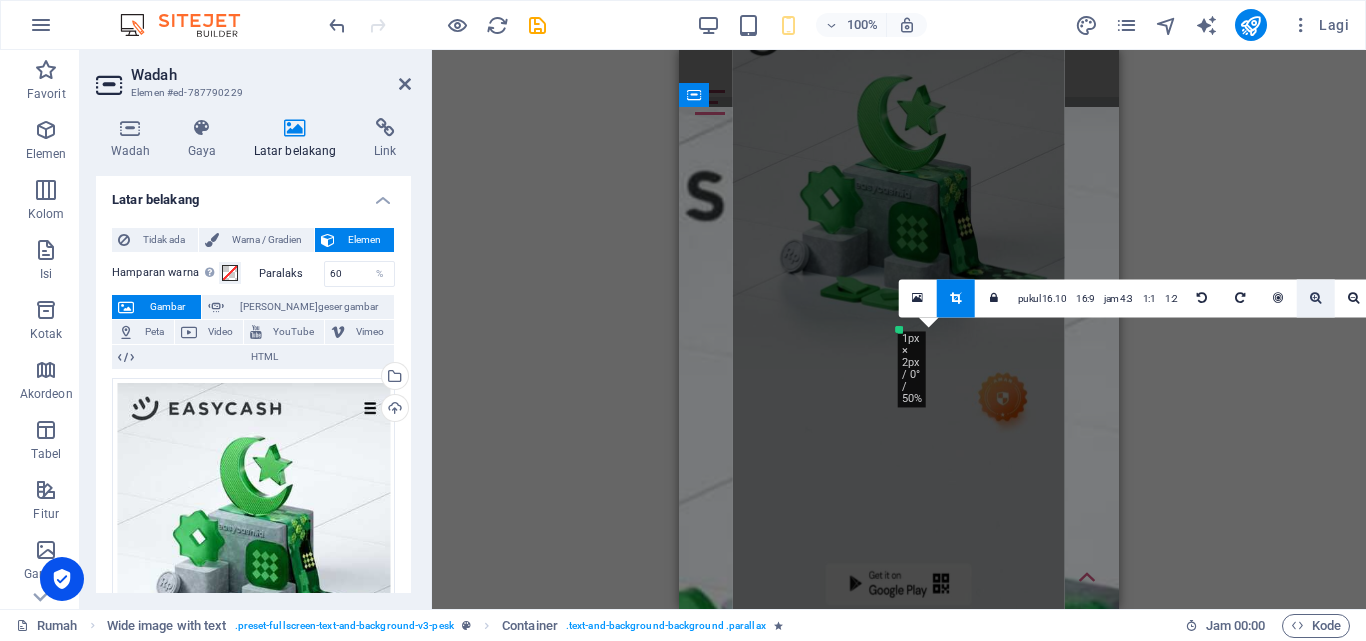 click at bounding box center [1315, 298] 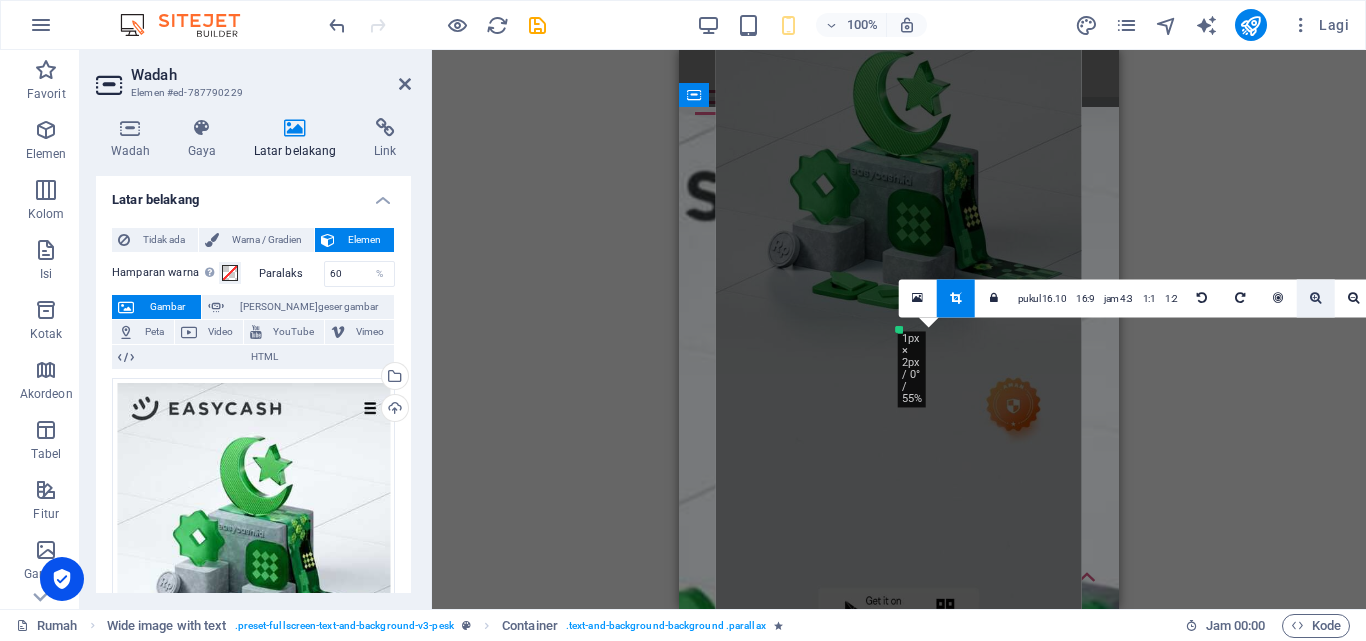click at bounding box center (1315, 298) 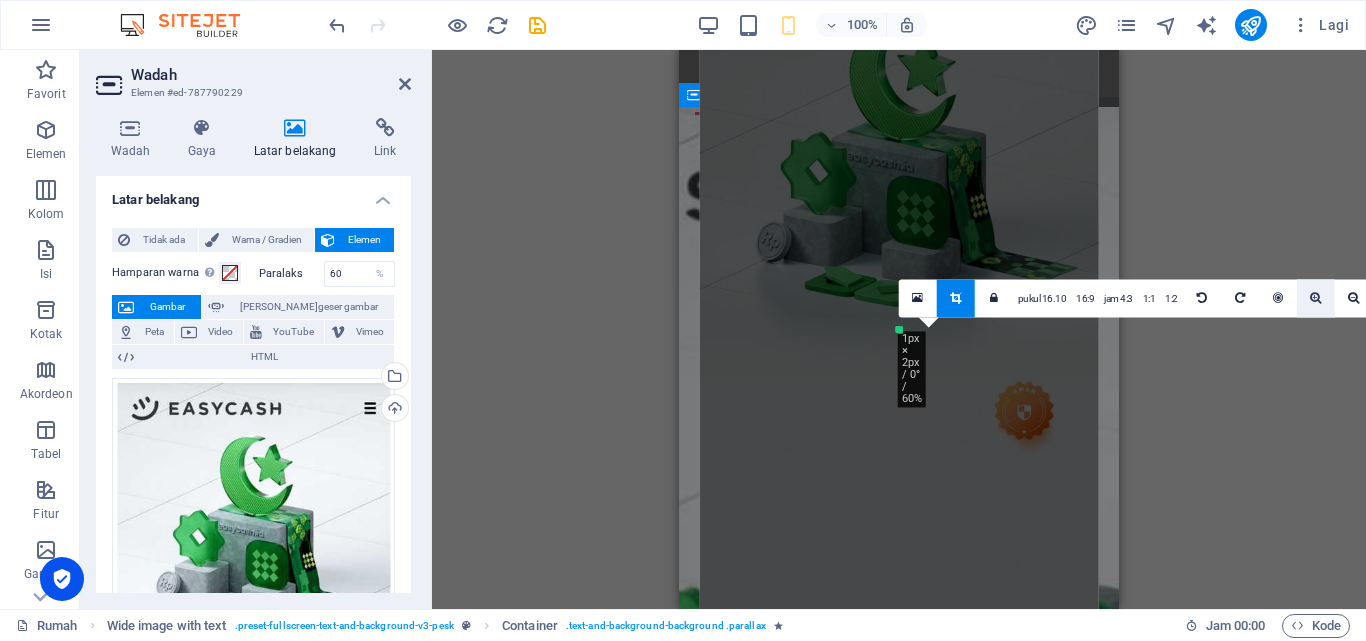 click at bounding box center (1315, 298) 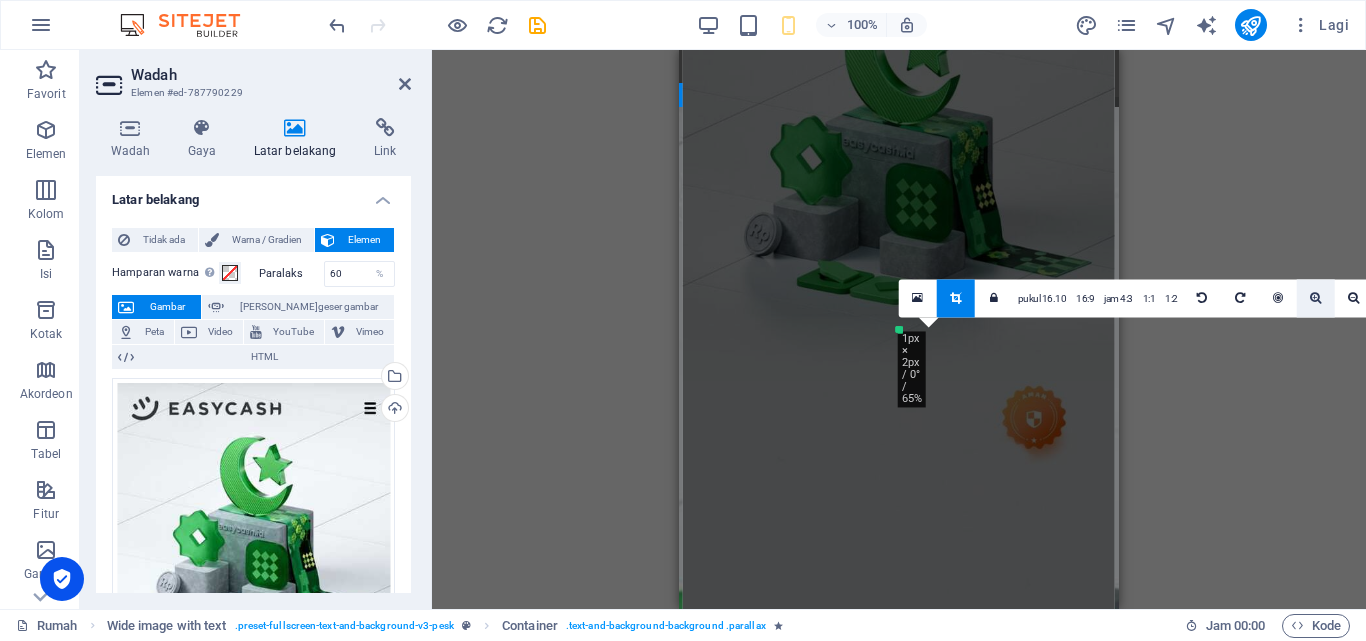 click at bounding box center [1315, 298] 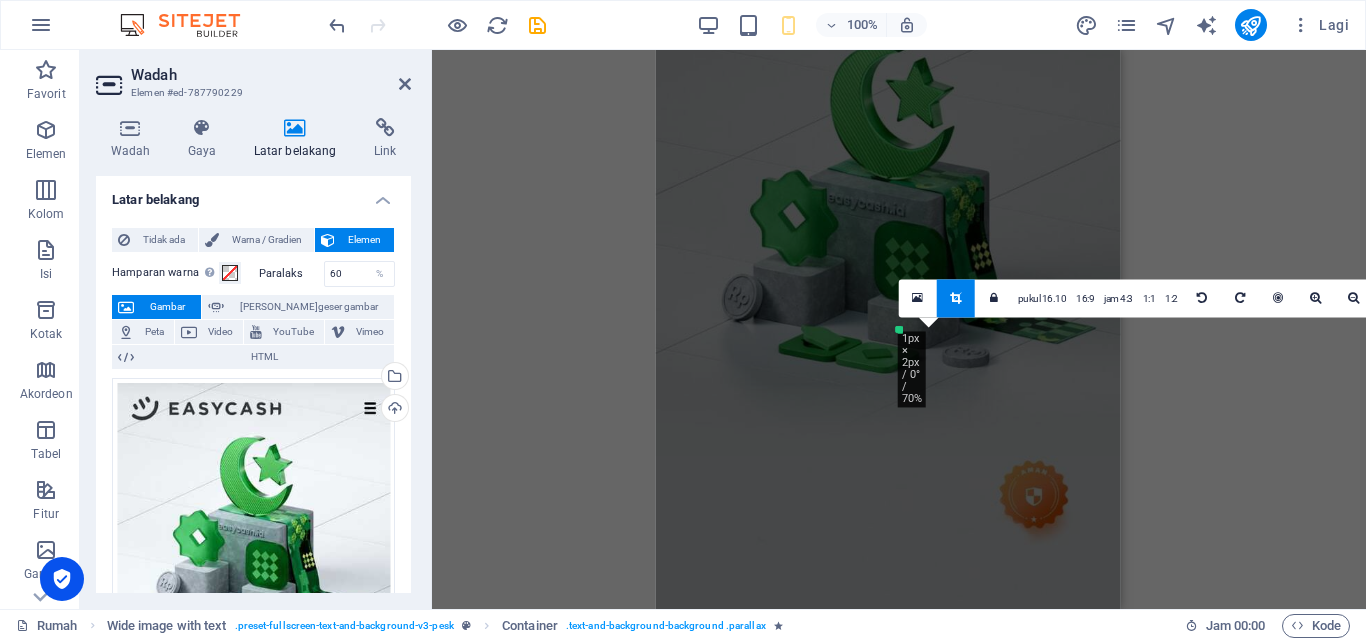 drag, startPoint x: 893, startPoint y: 282, endPoint x: 882, endPoint y: 353, distance: 71.84706 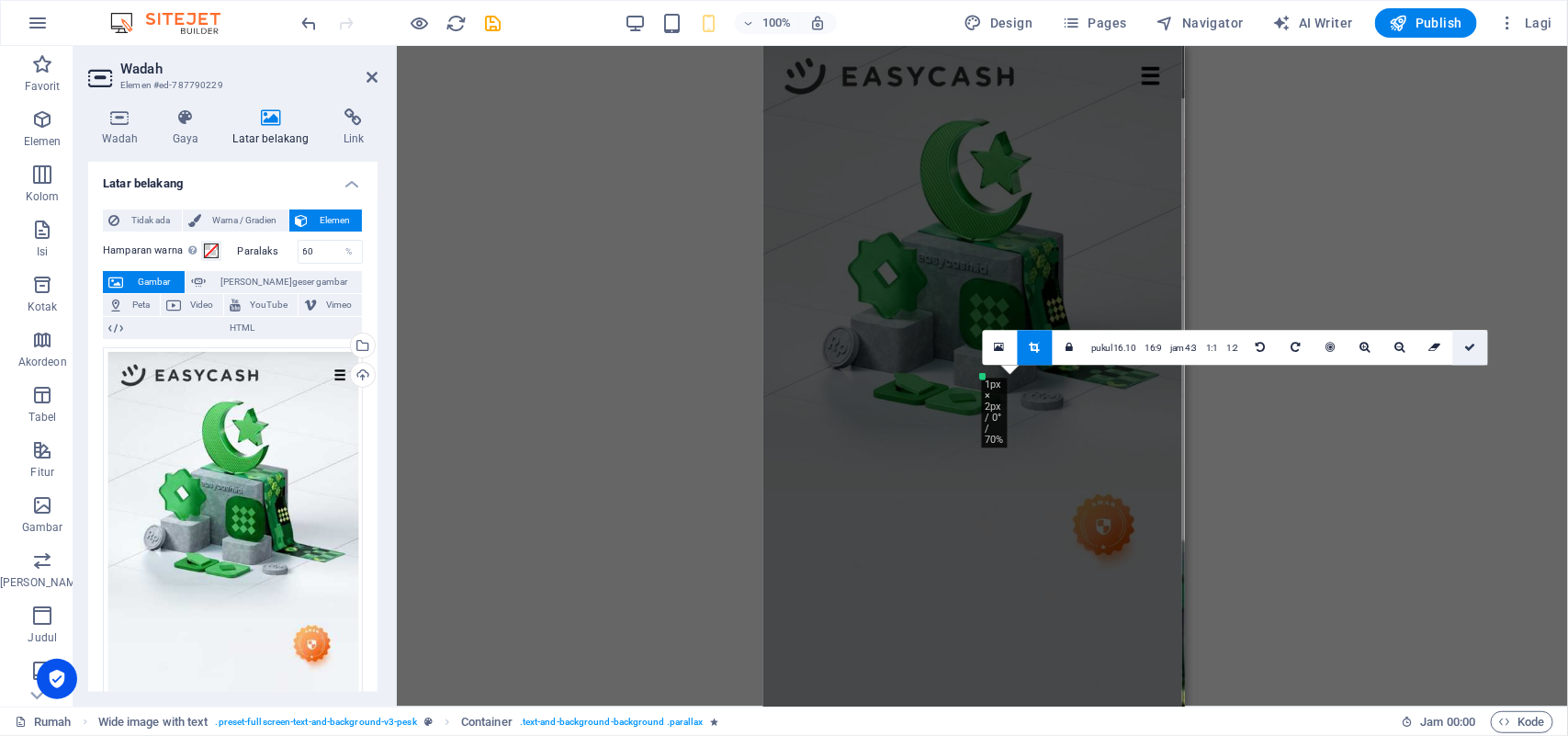 click at bounding box center (1470, 347) 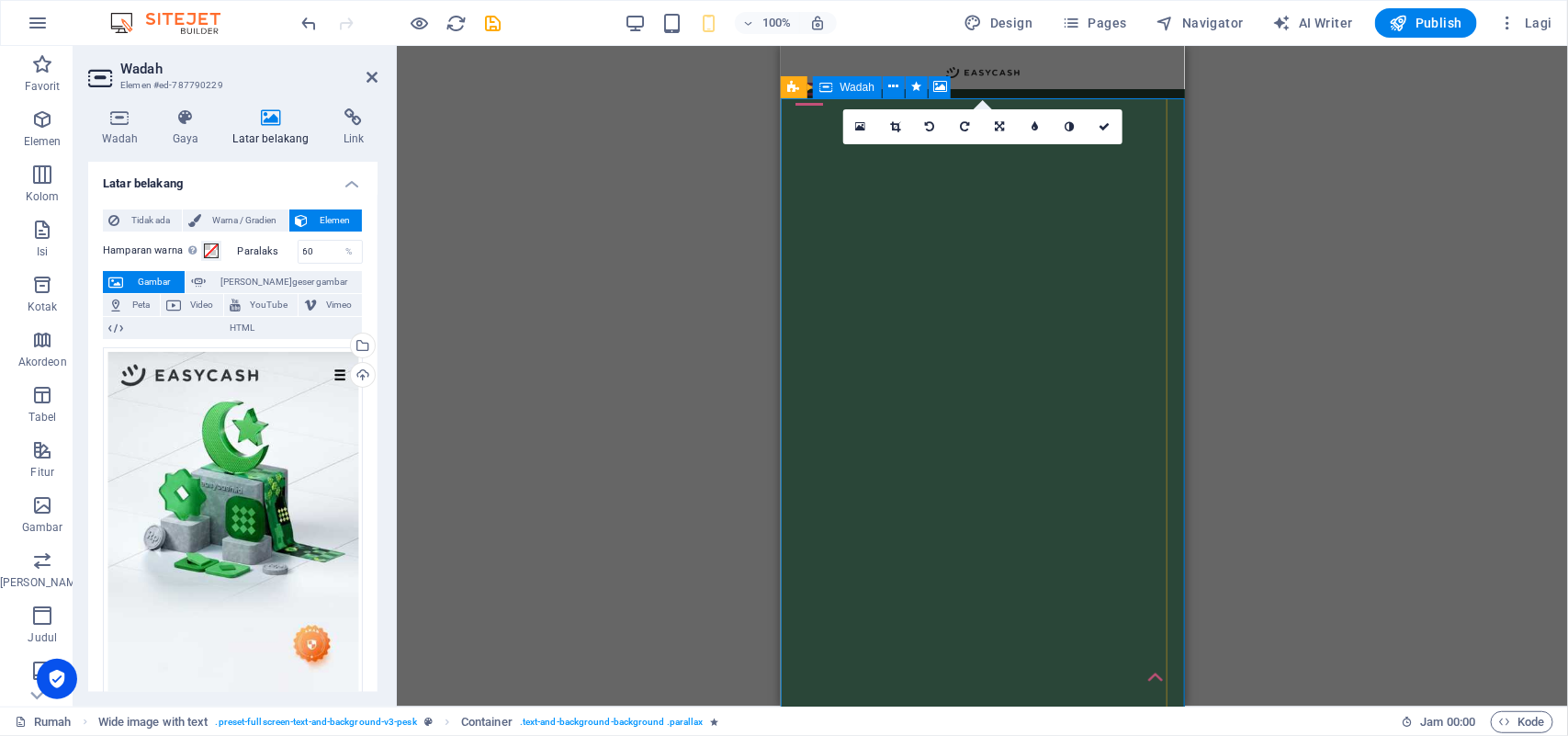 drag, startPoint x: 834, startPoint y: 305, endPoint x: 936, endPoint y: 337, distance: 106.90182 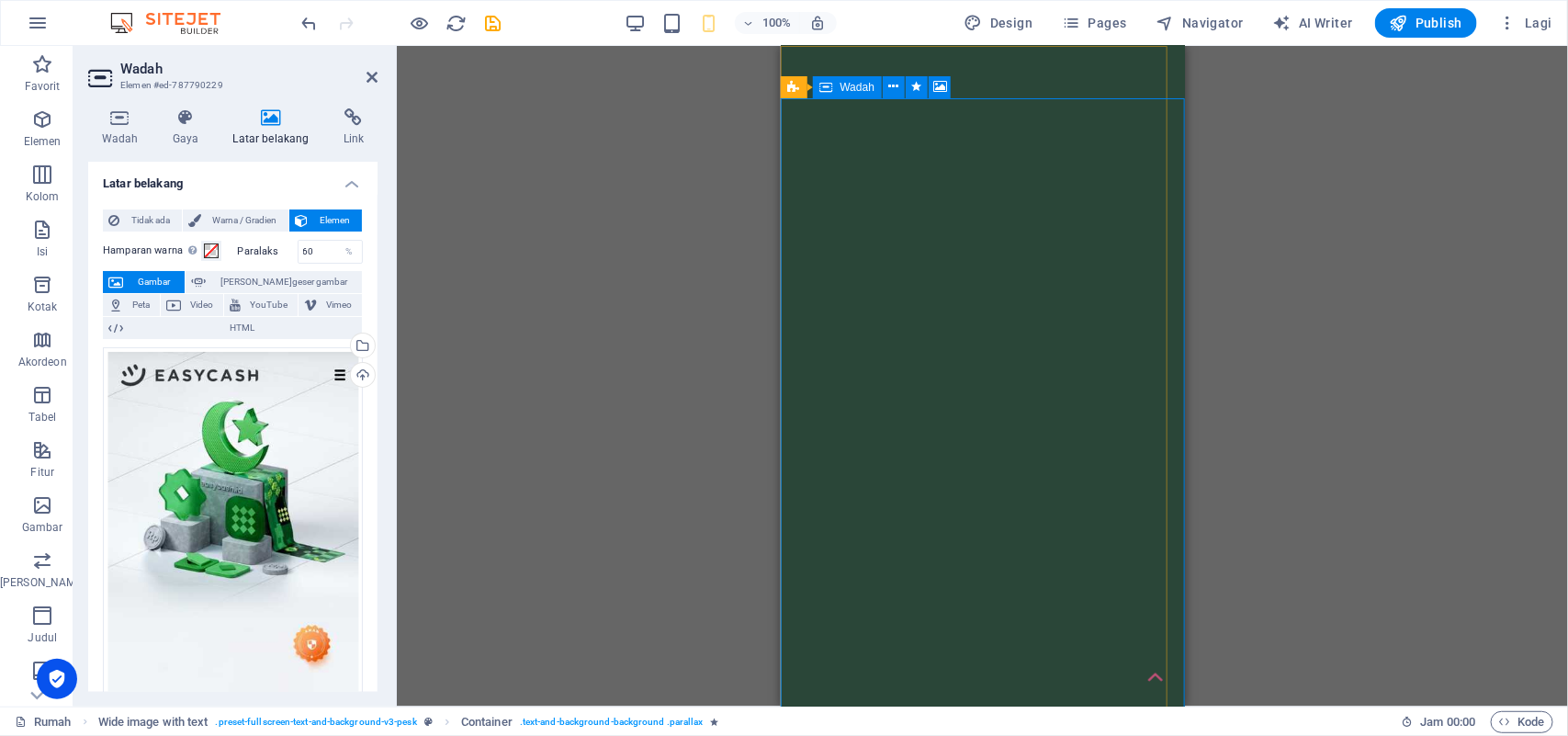 scroll, scrollTop: 0, scrollLeft: 0, axis: both 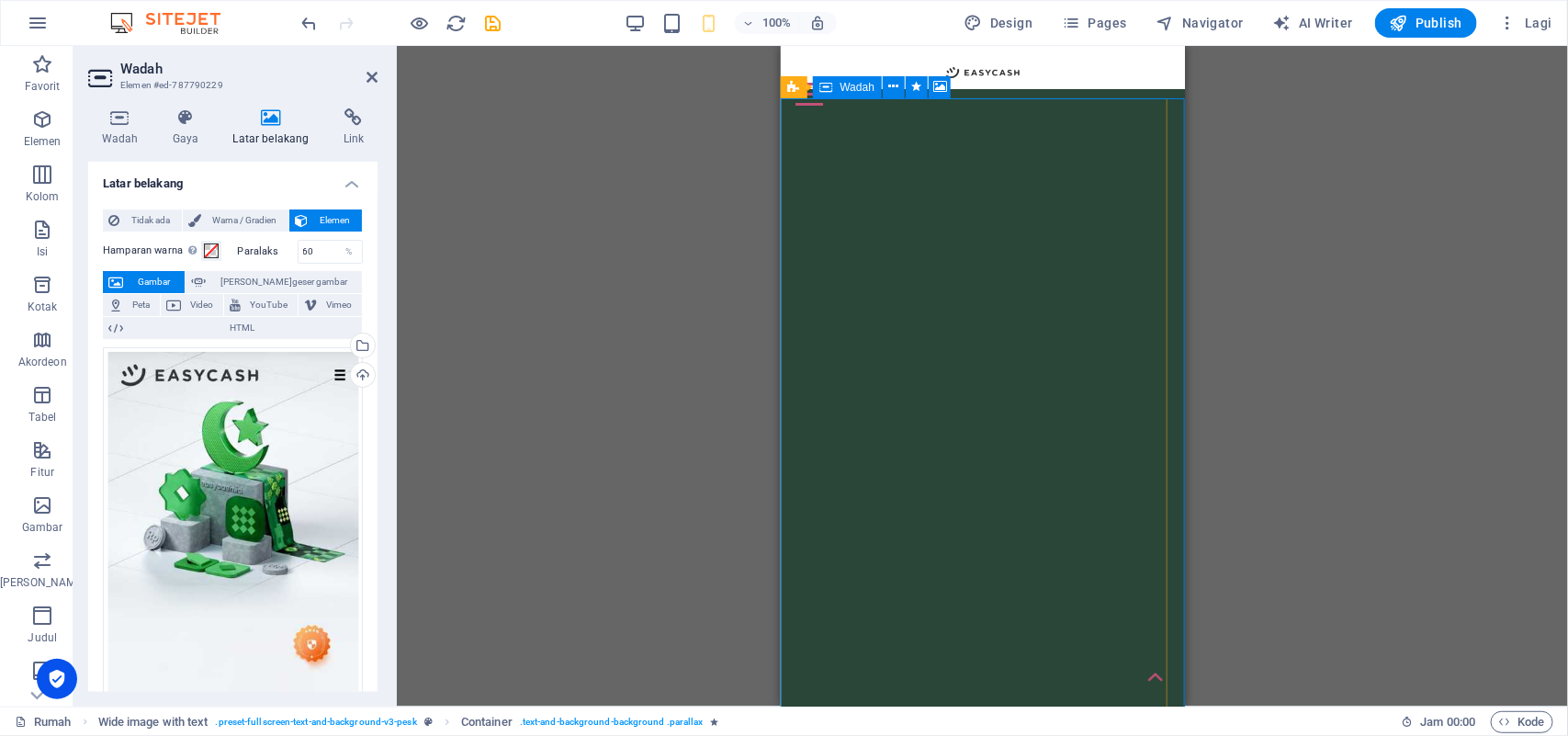 click on "Jatuhkan konten di sini atau  Tambahkan elemen  Tempel papan klip" at bounding box center (982, 2134) 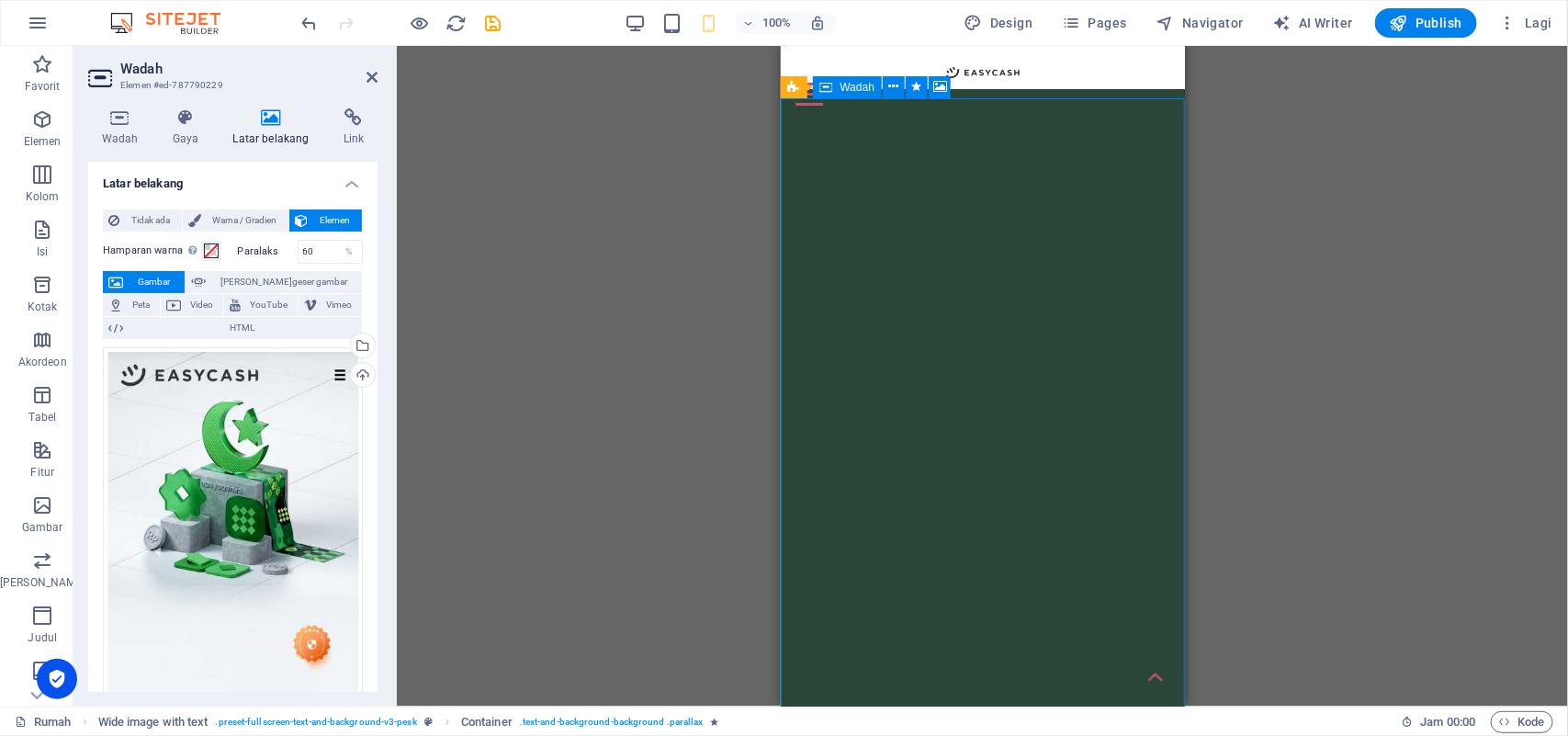 click on "Jatuhkan konten di sini atau  Tambahkan elemen  Tempel papan klip" at bounding box center (982, 2134) 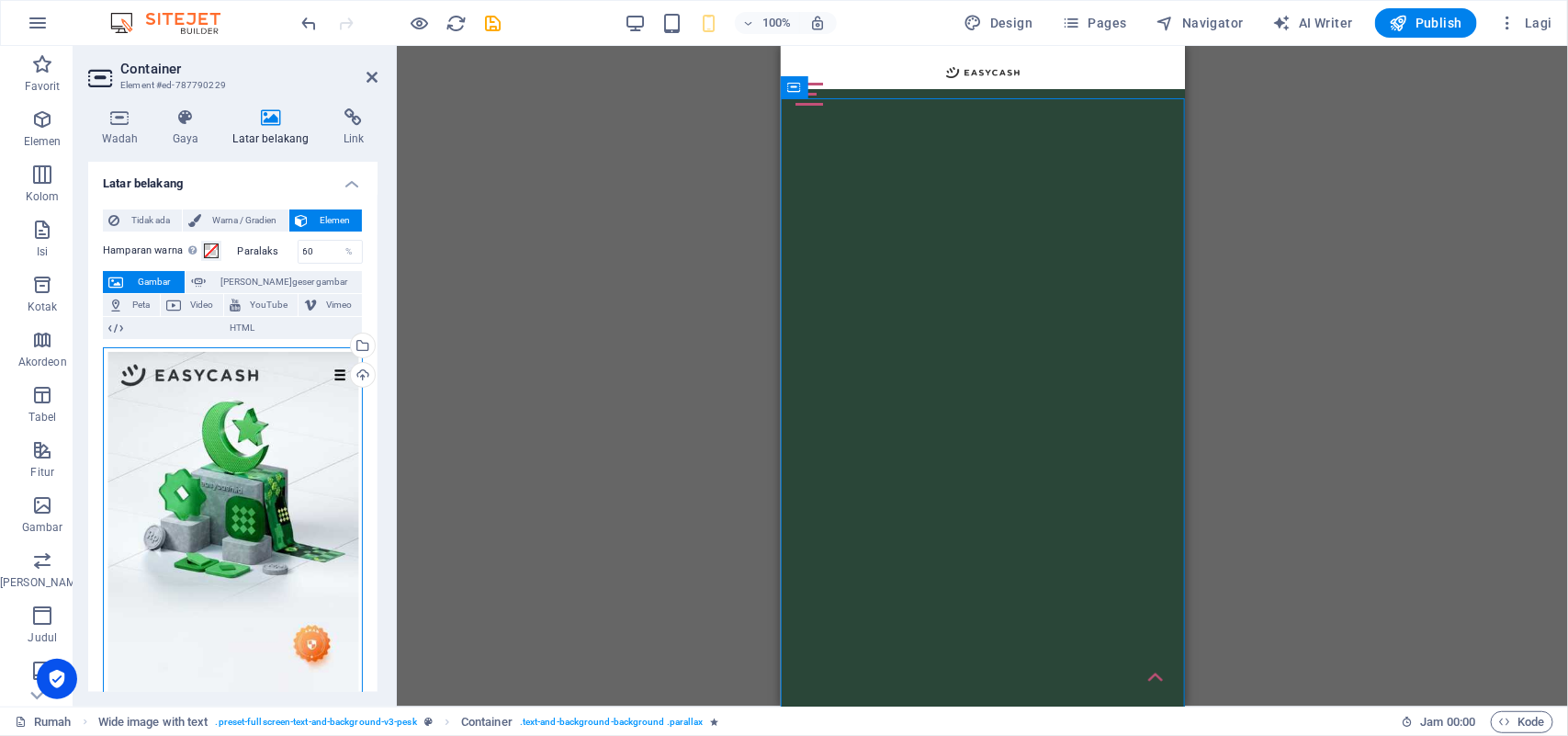 click on "Seret file ke sini, klik untuk memilih file atau  pilih file dari File atau foto & video stok gratis kami" at bounding box center (232, 593) 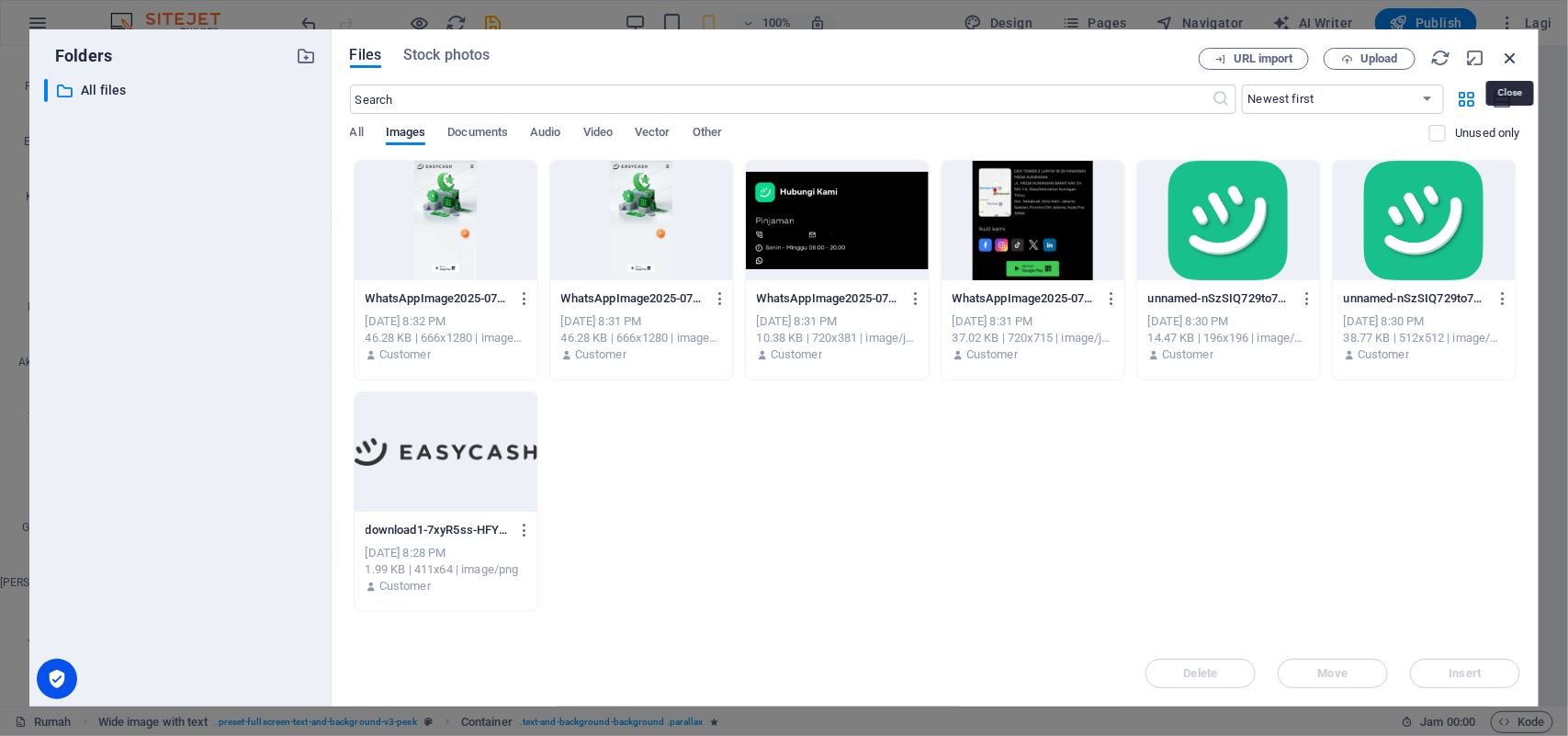 click at bounding box center [1510, 58] 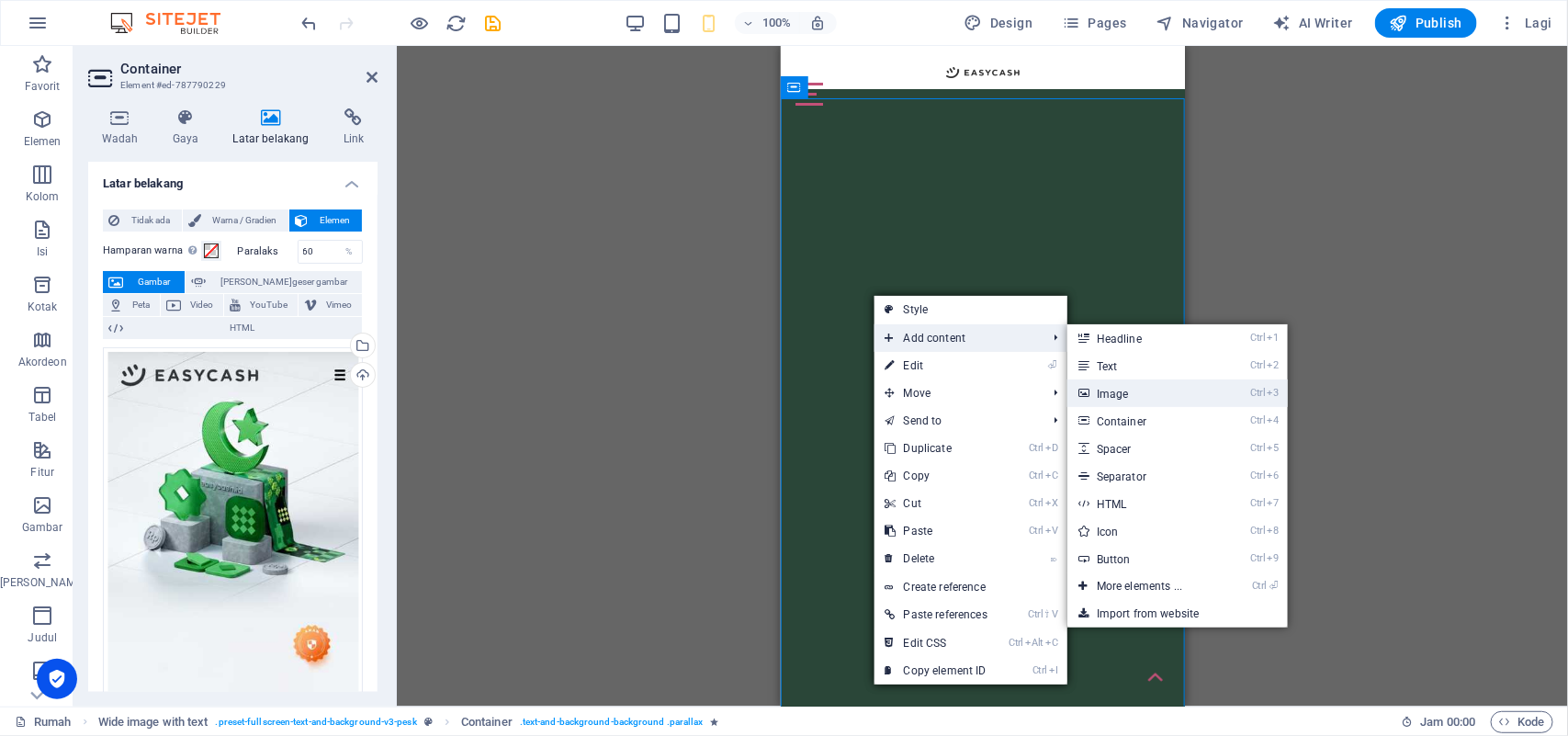 click on "Ctrl 3  Image" at bounding box center [1143, 393] 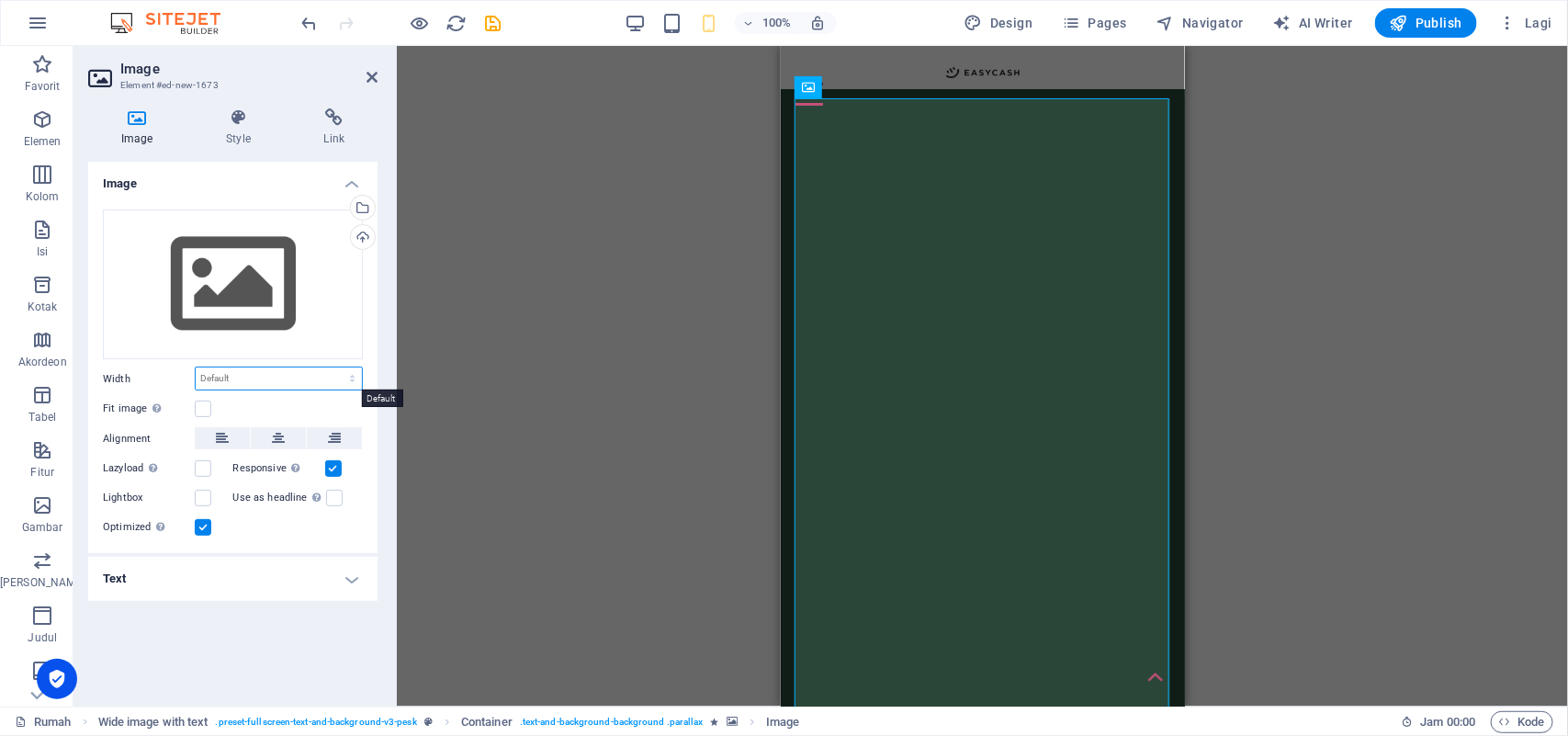 click on "Default auto px rem % em vh vw" at bounding box center [278, 379] 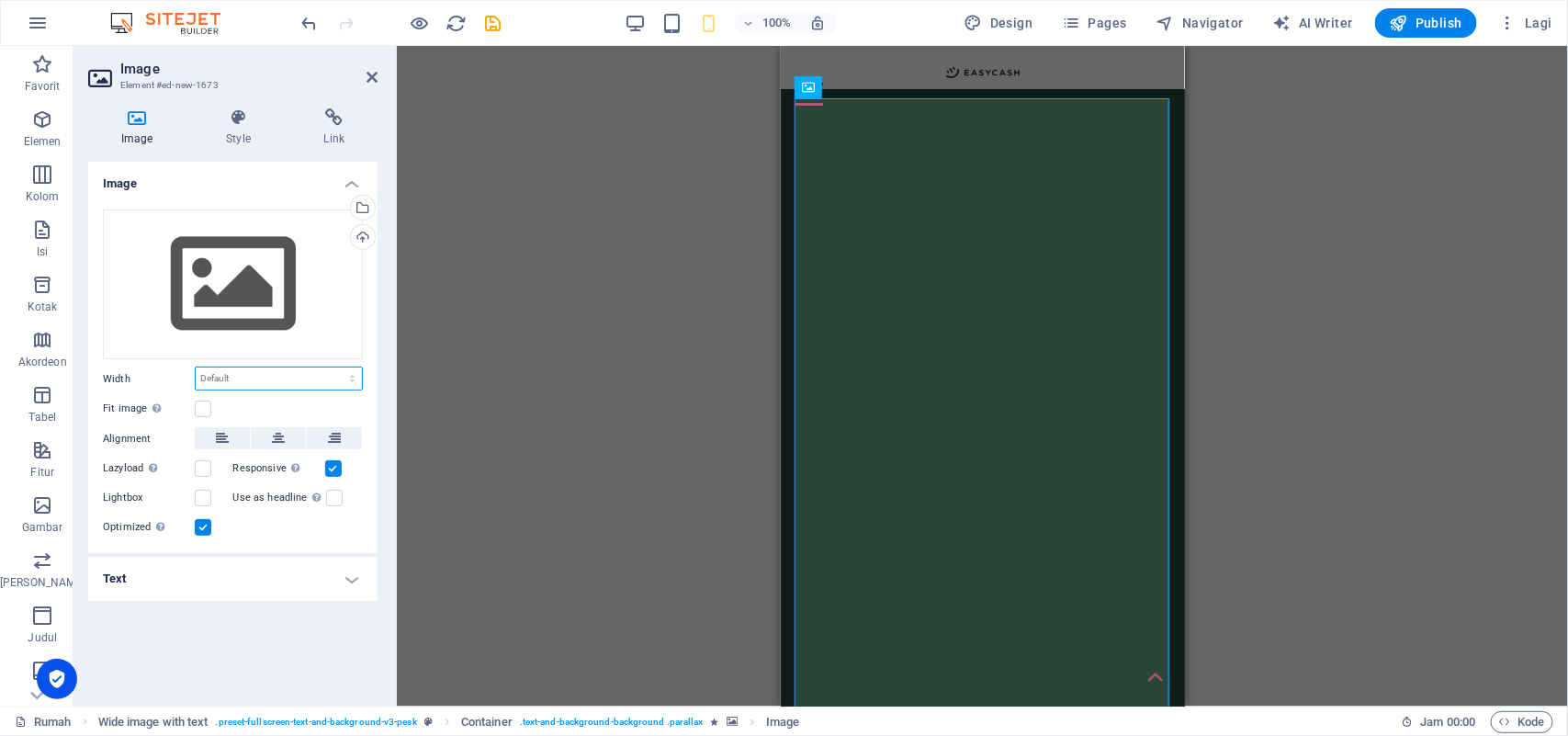 click on "Default auto px rem % em vh vw" at bounding box center (278, 379) 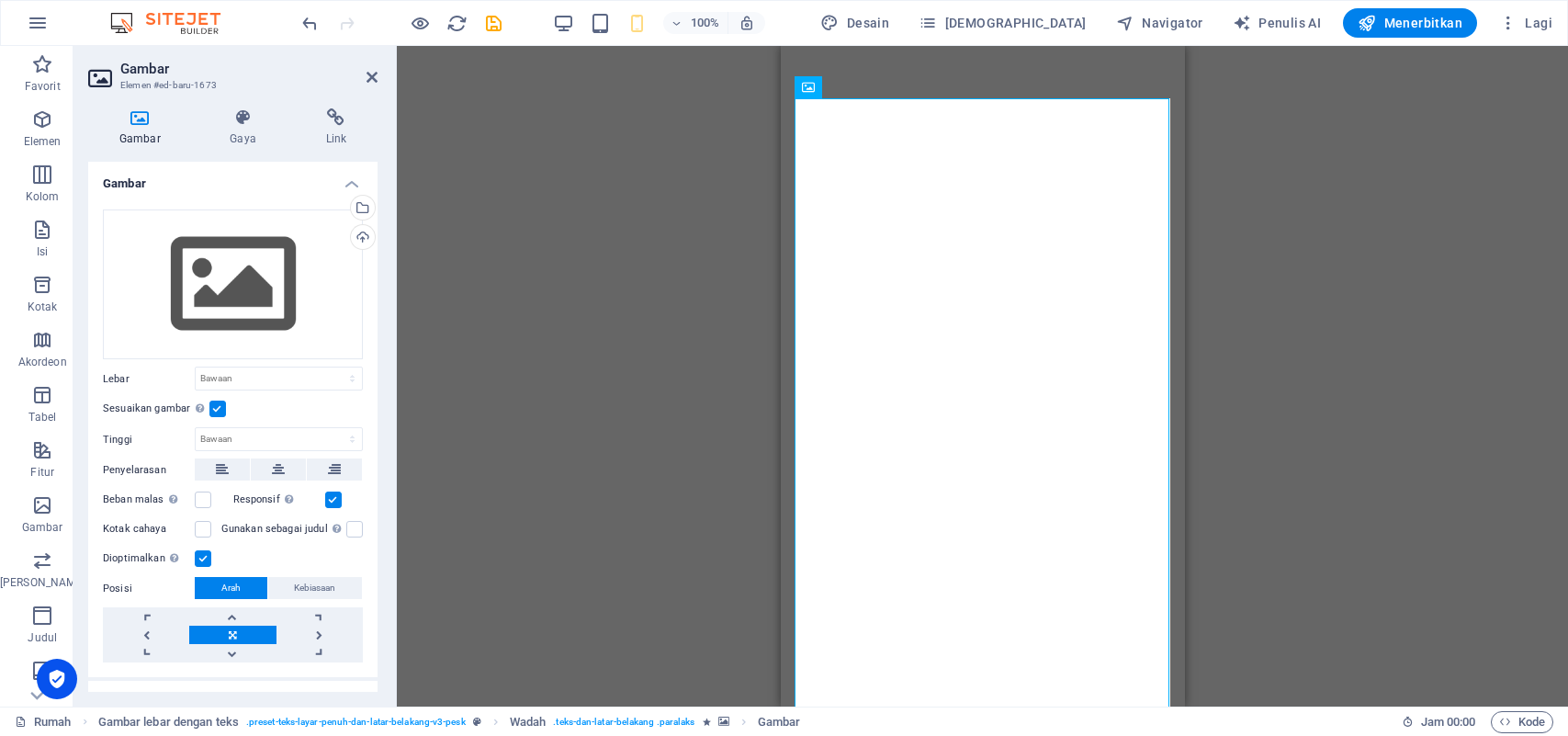 scroll, scrollTop: 0, scrollLeft: 0, axis: both 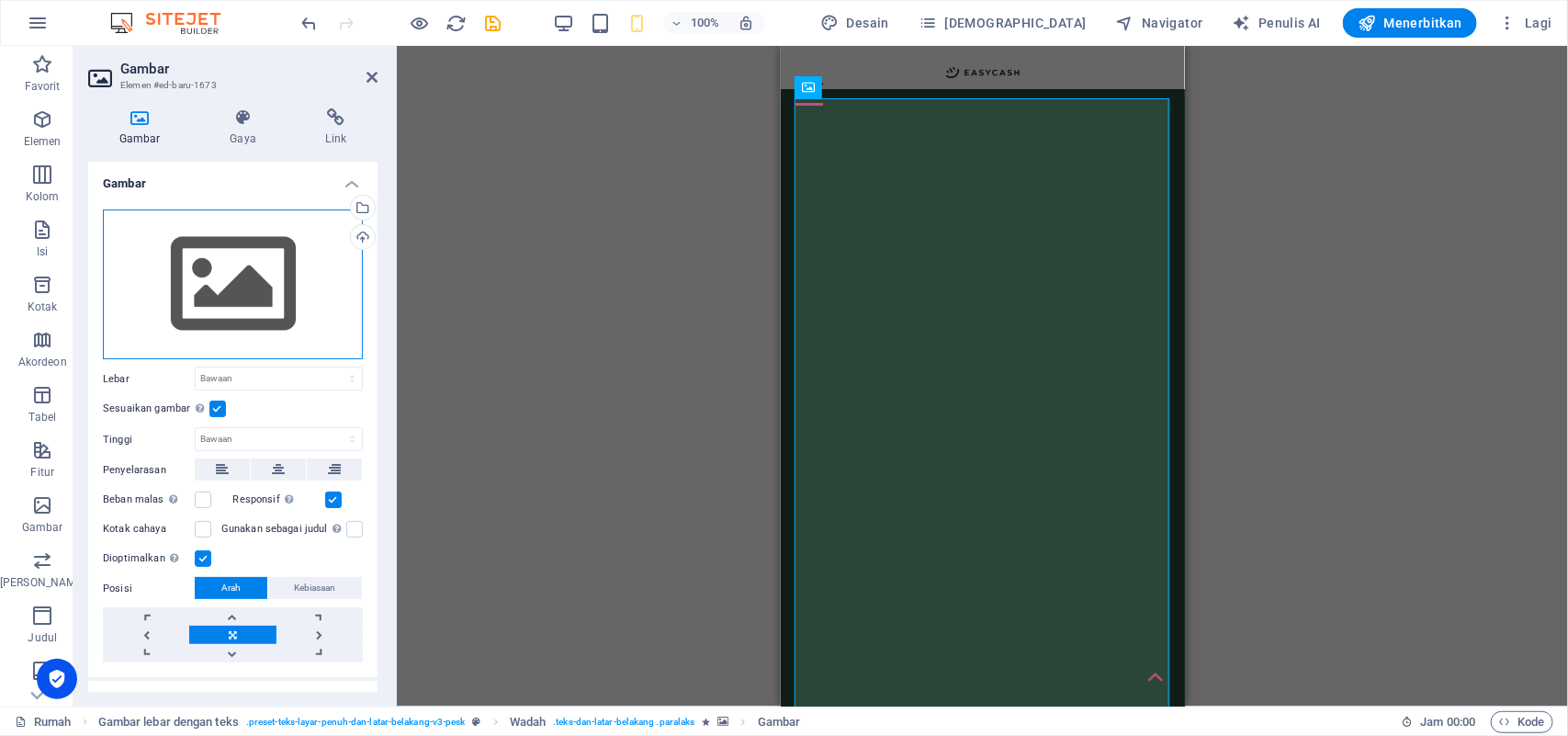 click on "Seret file ke sini, klik untuk memilih file atau  pilih file dari File atau foto & video stok gratis kami" at bounding box center (232, 285) 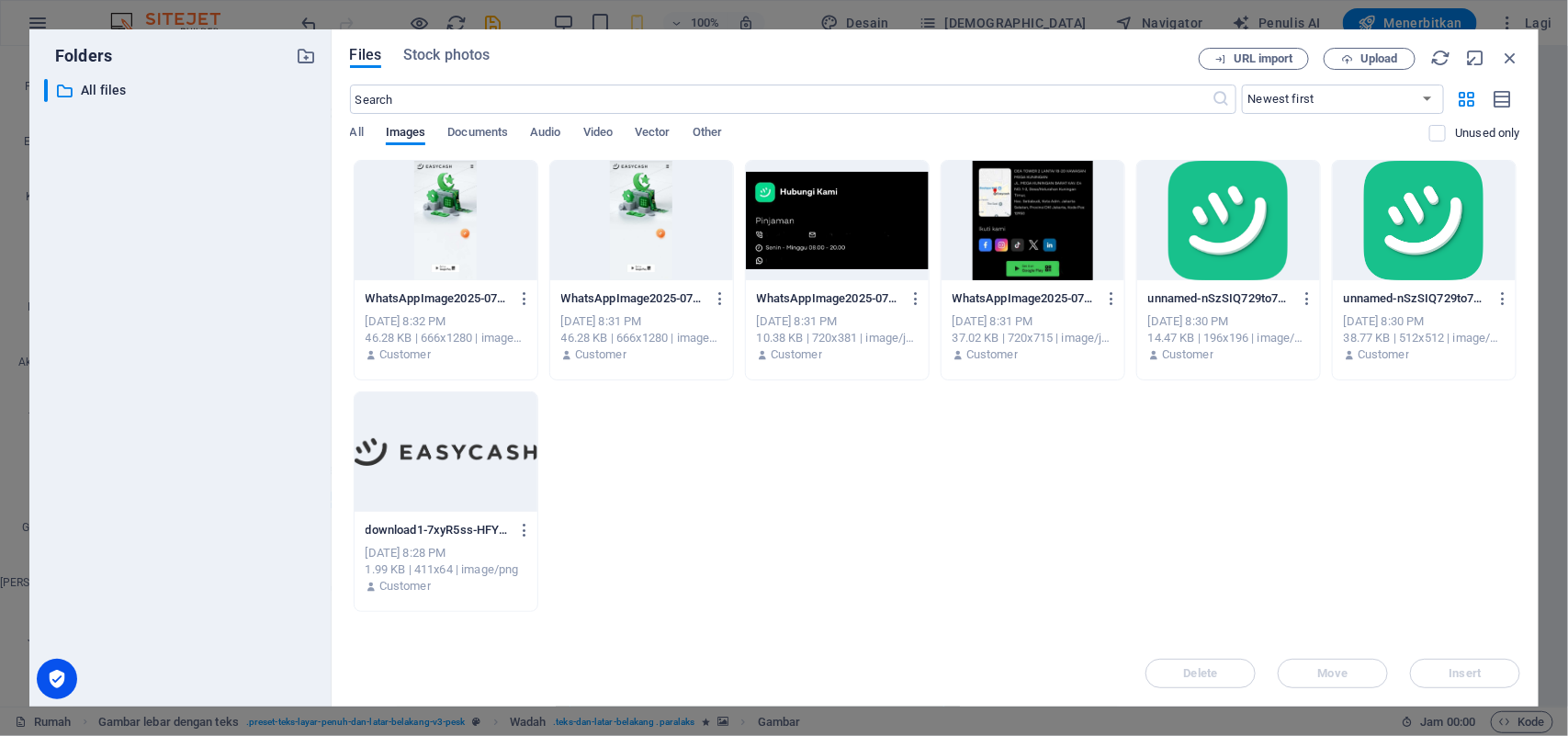 click at bounding box center [641, 221] 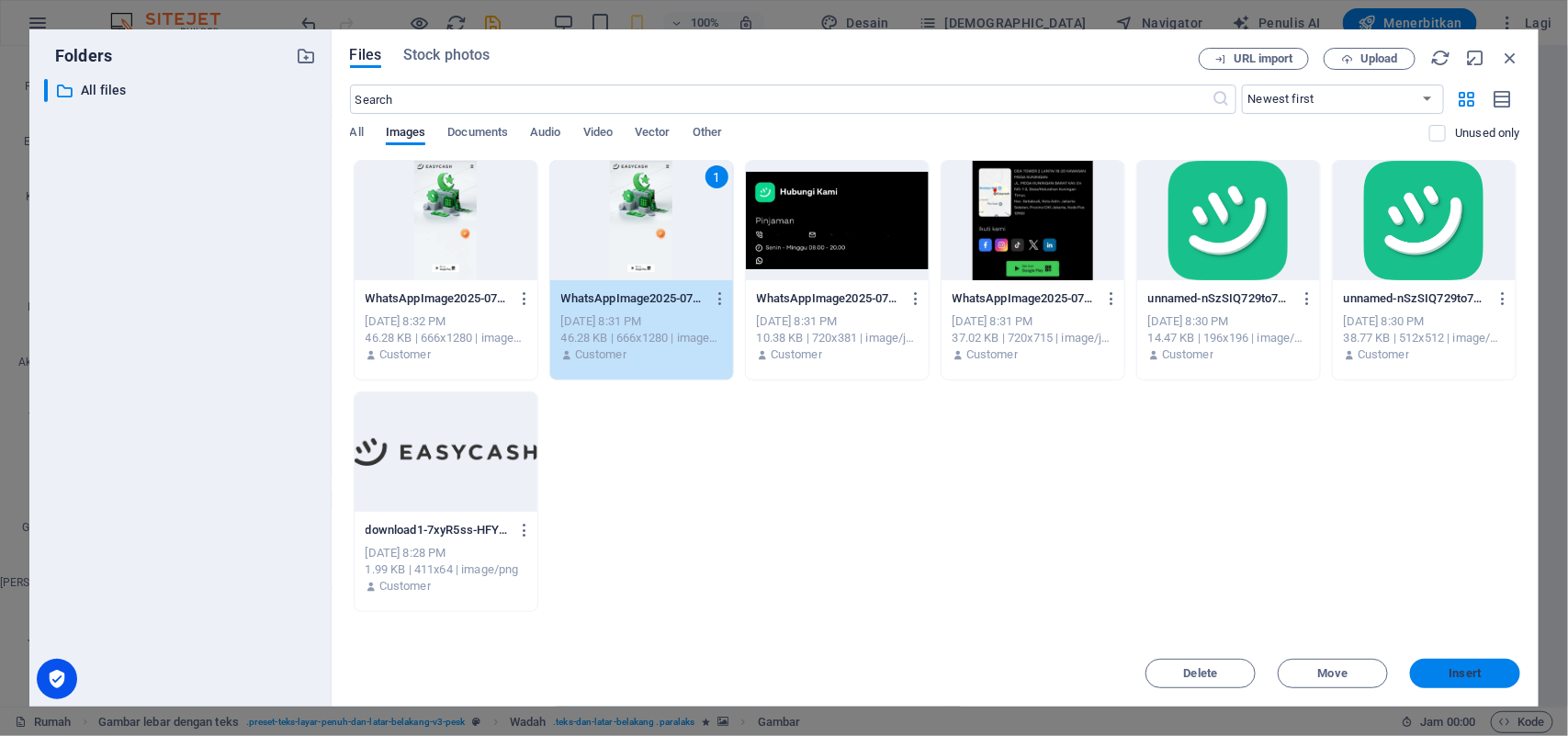 click on "Insert" at bounding box center [1465, 674] 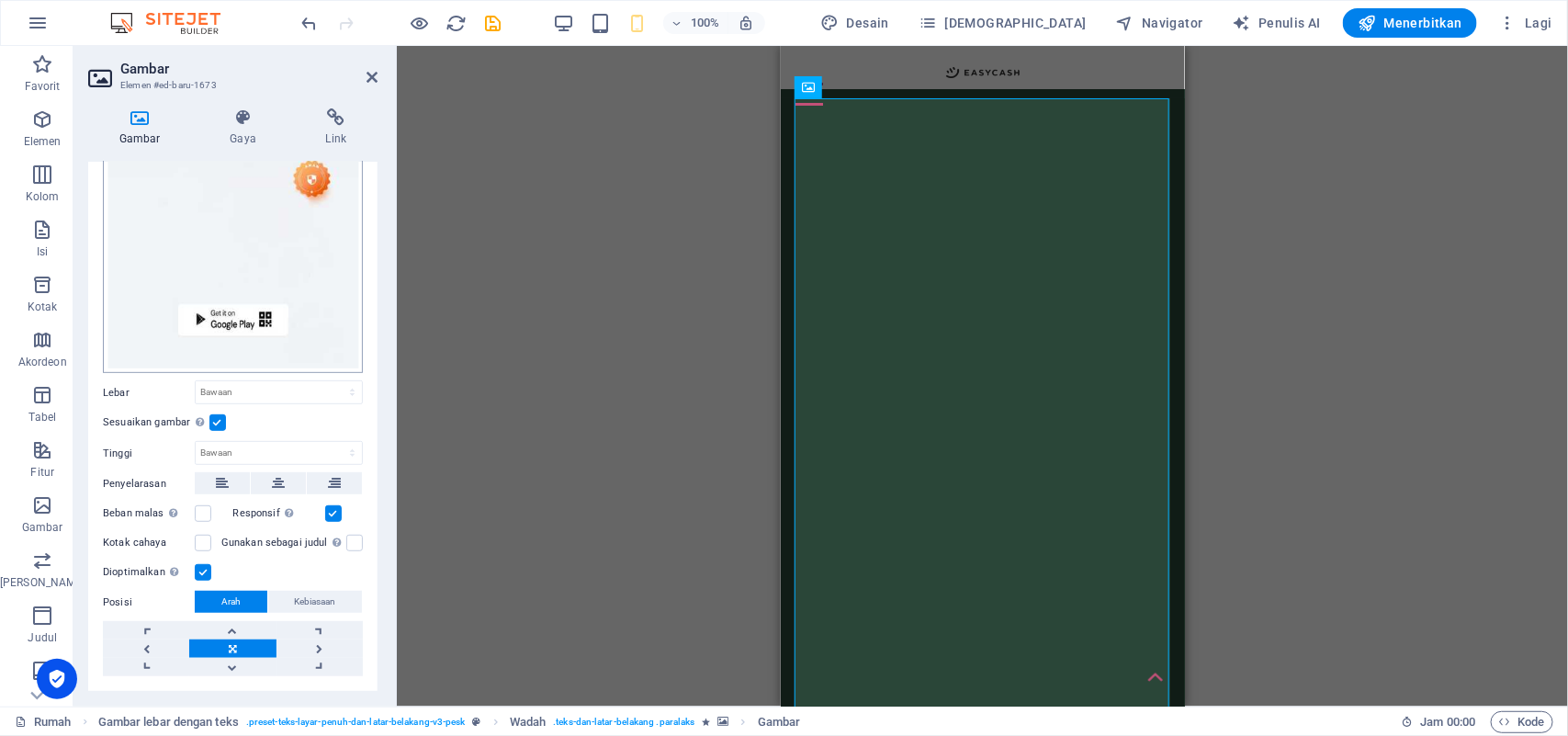 scroll, scrollTop: 345, scrollLeft: 0, axis: vertical 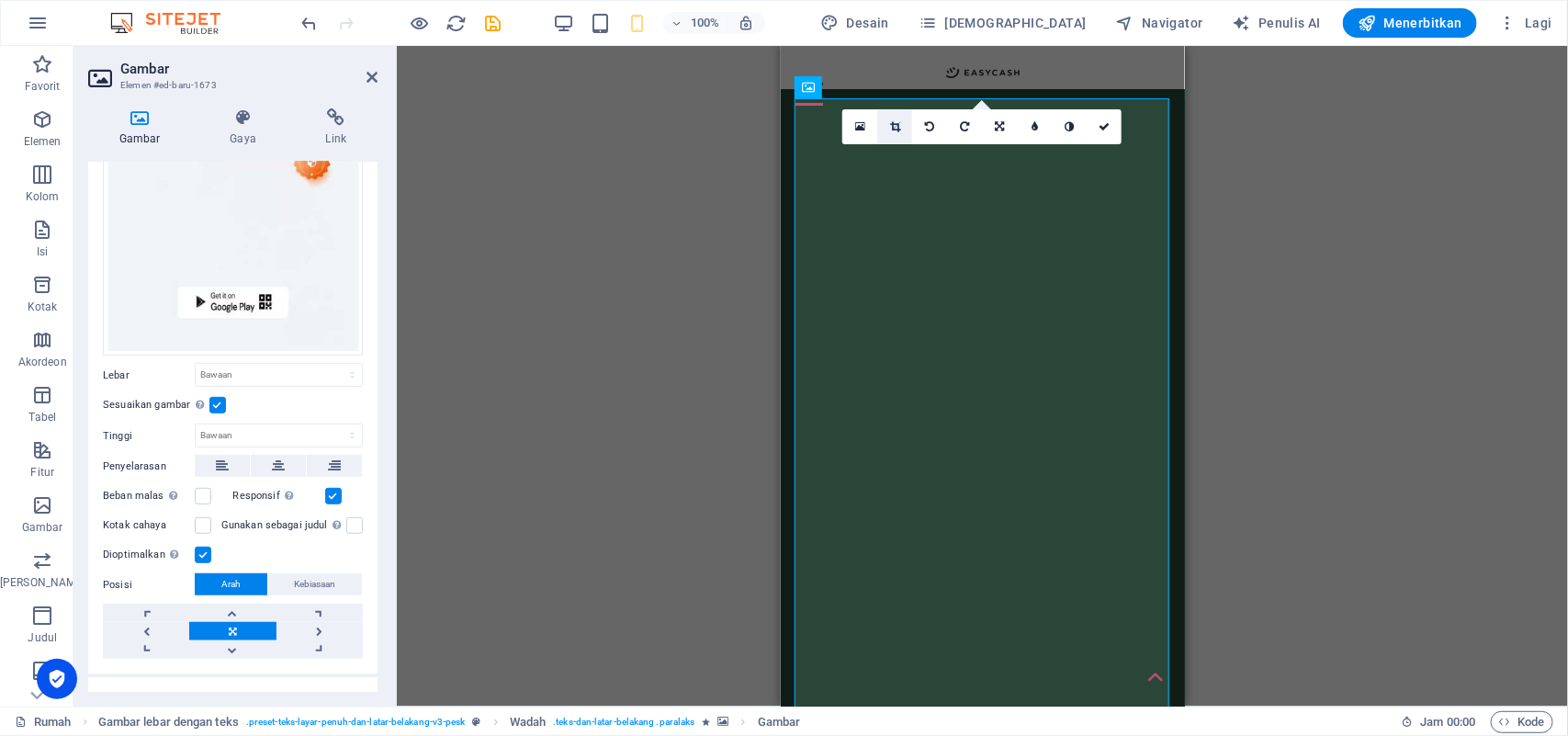 click at bounding box center [895, 127] 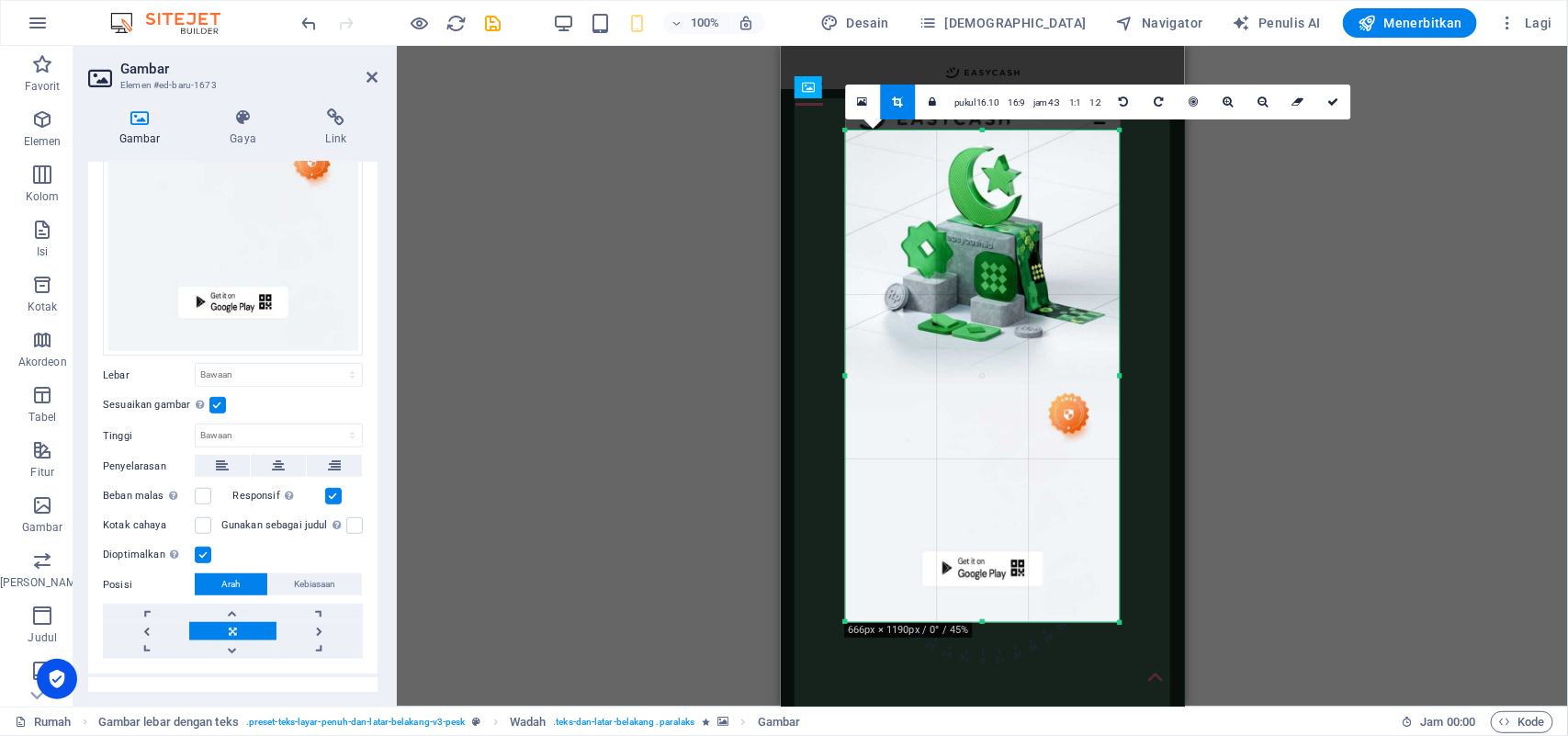 drag, startPoint x: 980, startPoint y: 111, endPoint x: 988, endPoint y: 148, distance: 38 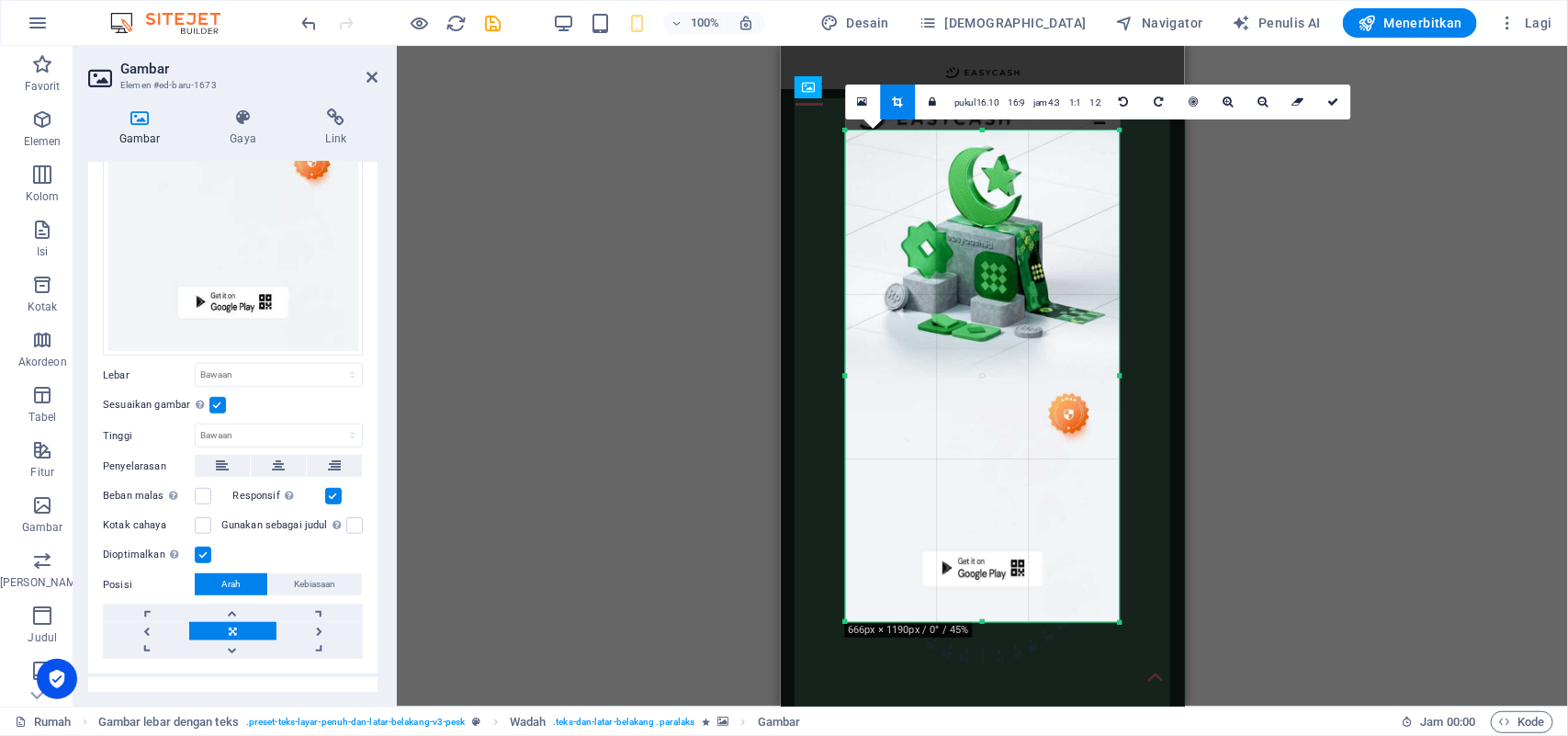 click on "180 170 160 150 140 130 120 110 100 90 80 70 60 50 40 30 20 10 0 -10 -20 -30 -40 -50 -60 -70 -80 -90 -100 -110 -120 -130 -140 -150 -160 -170 666px × 1190px / 0° / 45% pukul 16.10 16:9 jam 4:3 1:1 1:2 0" at bounding box center [982, 377] 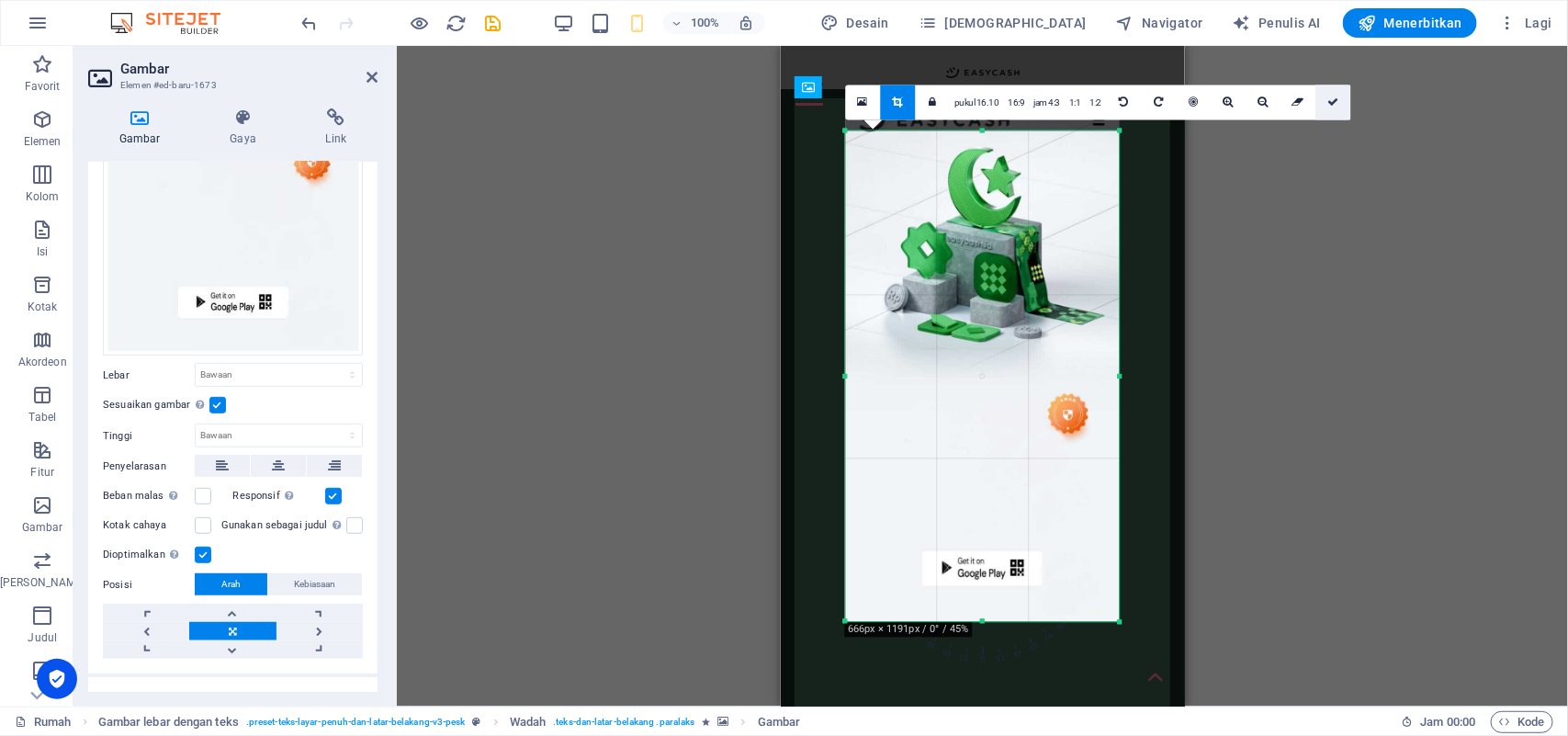 click at bounding box center (1333, 102) 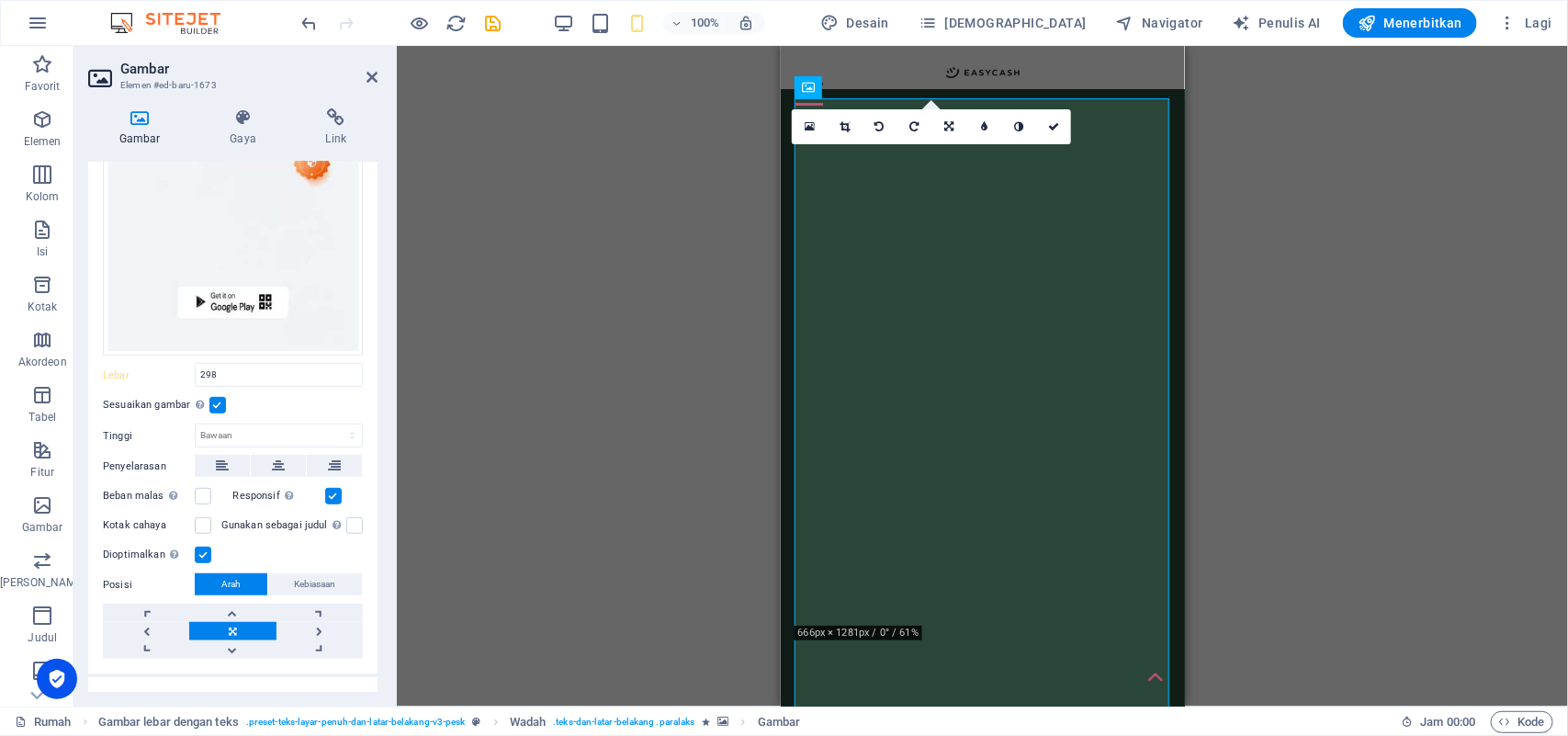 type on "298" 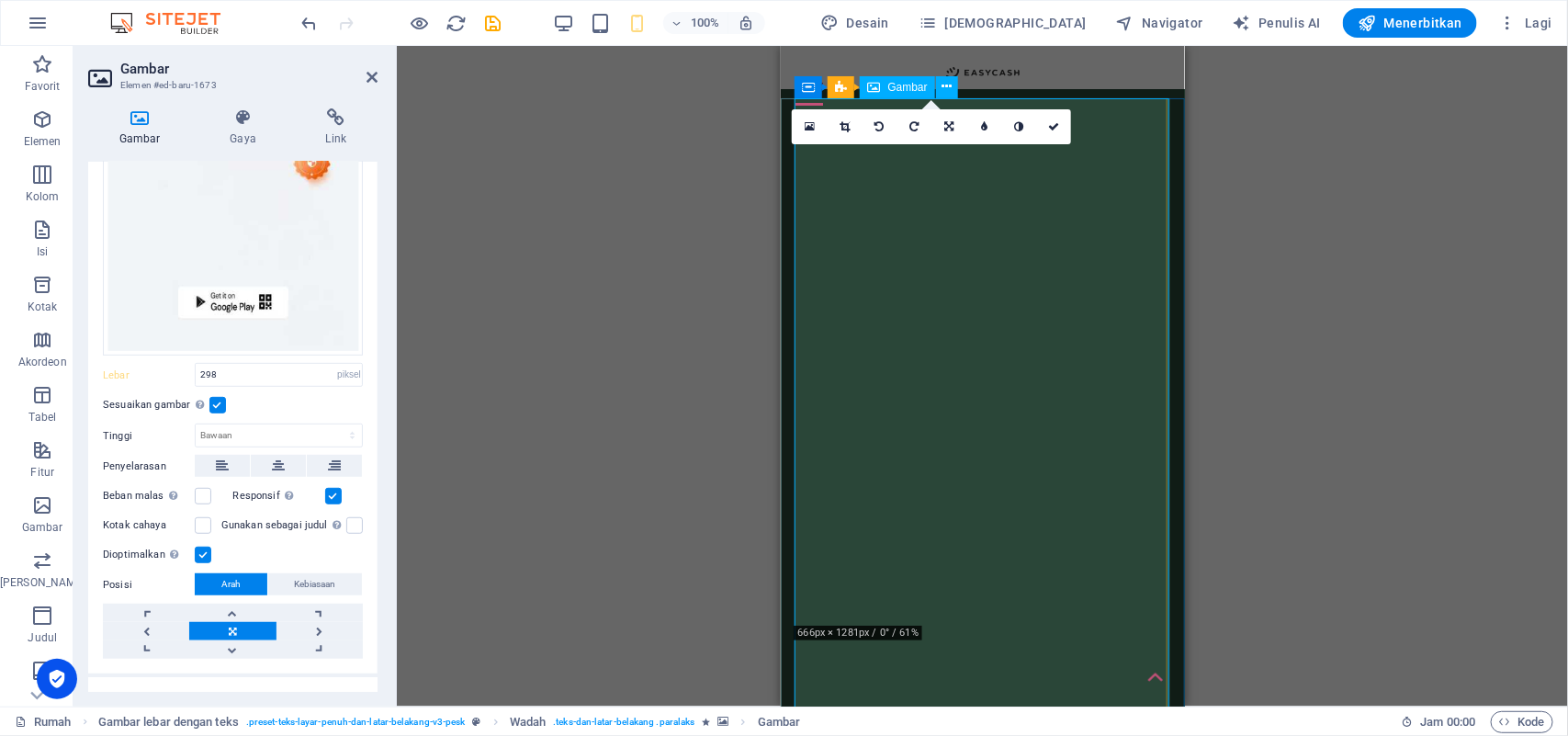 click at bounding box center (982, 2313) 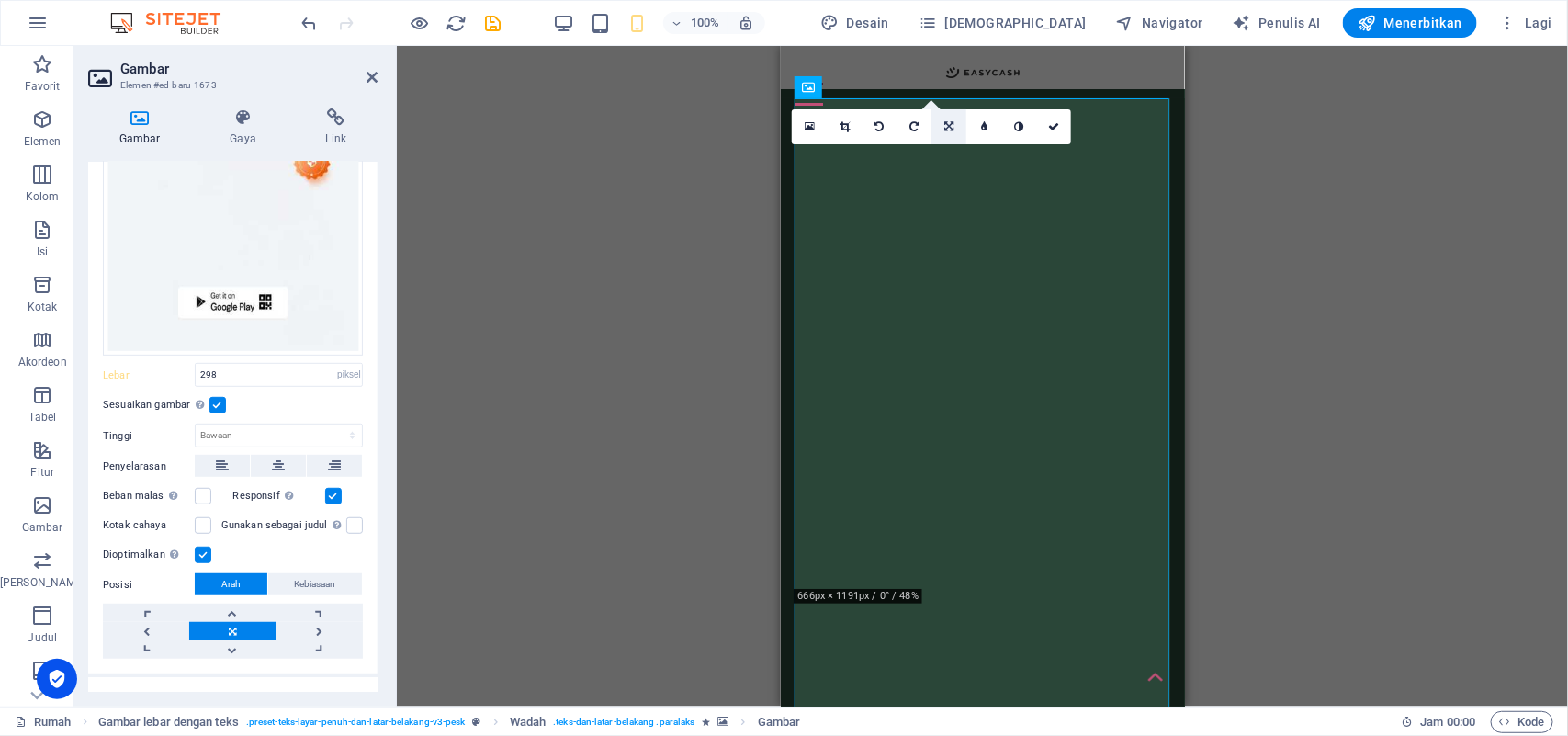 click at bounding box center (949, 127) 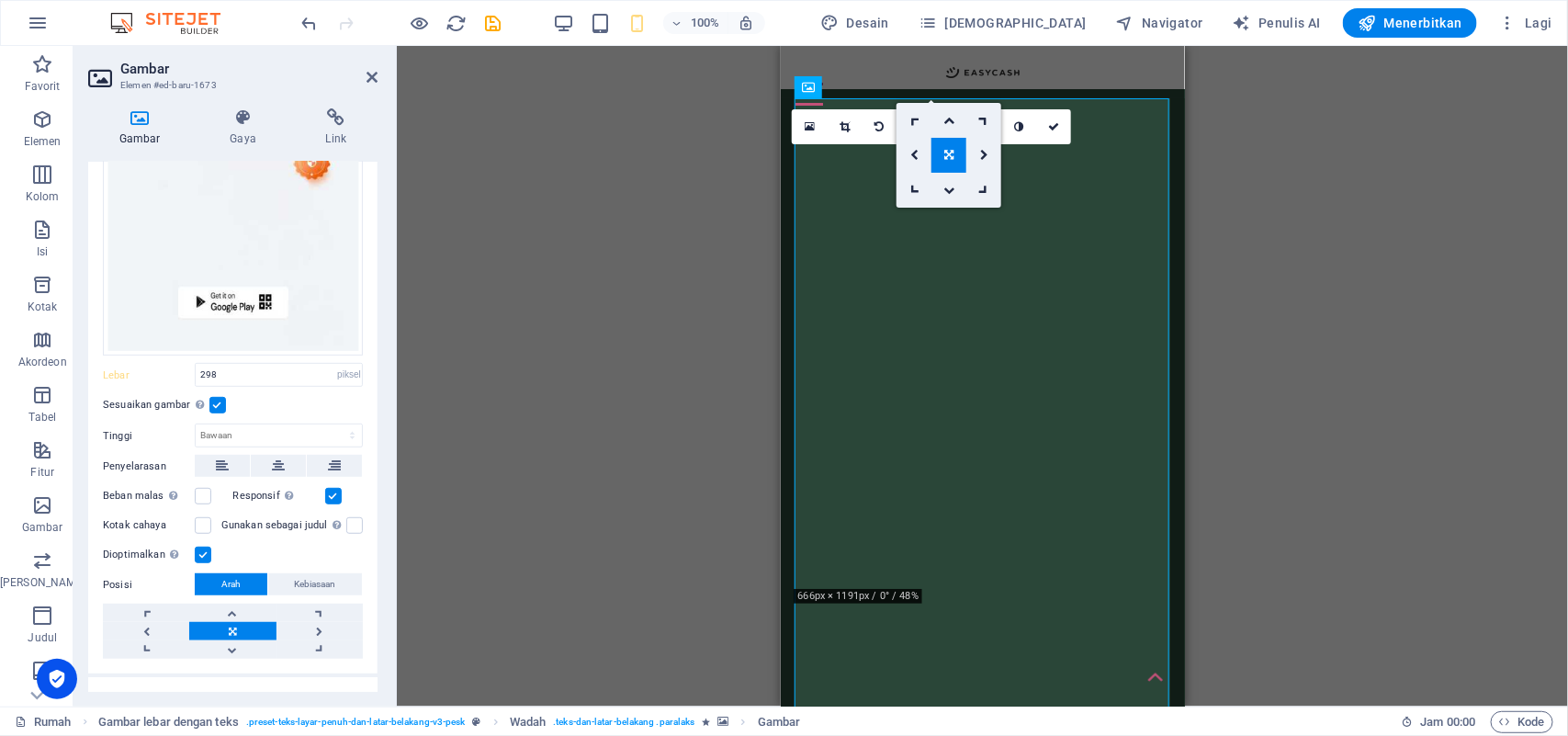 click at bounding box center (949, 155) 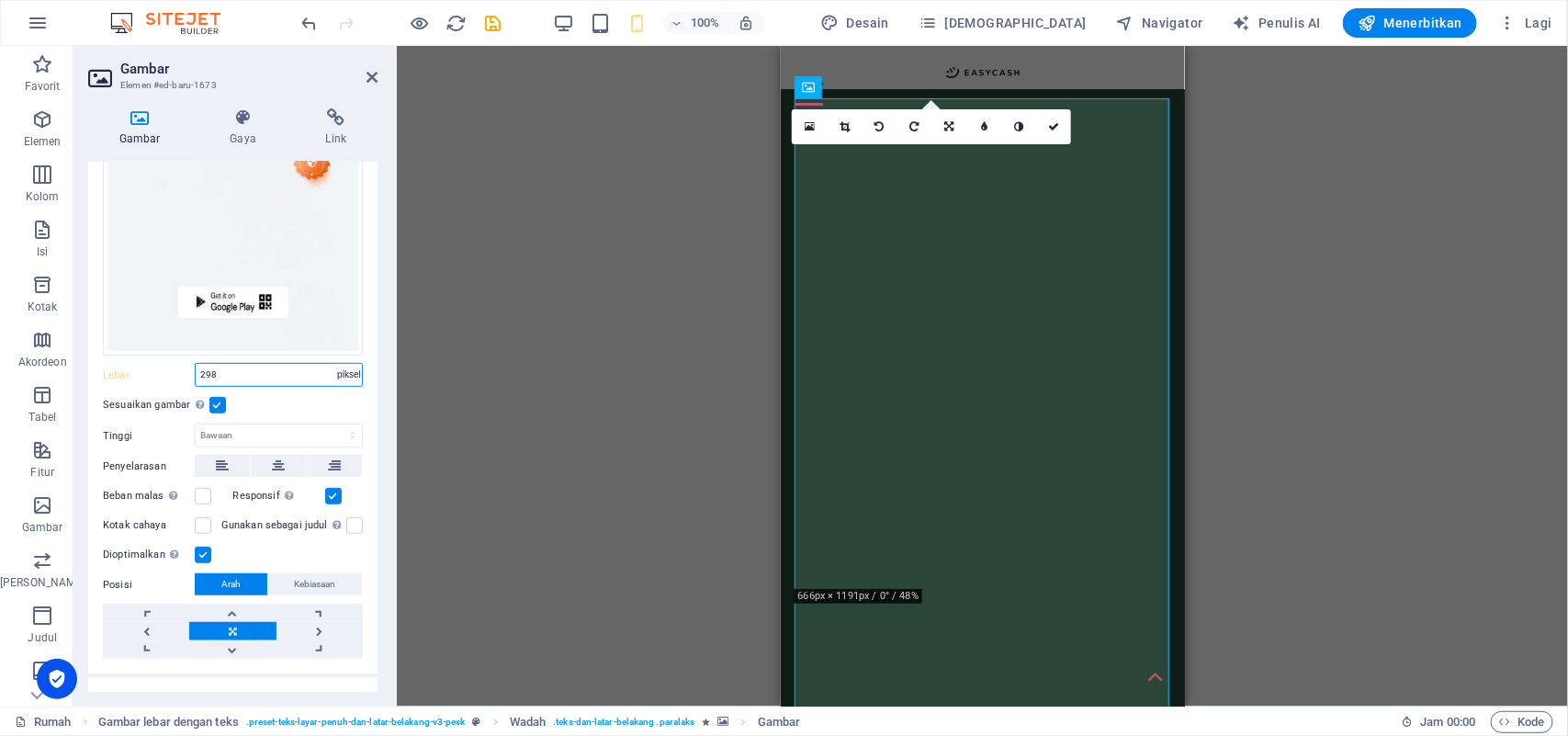 click on "Bawaan auto piksel rem % mereka vh mobil vw" at bounding box center (349, 375) 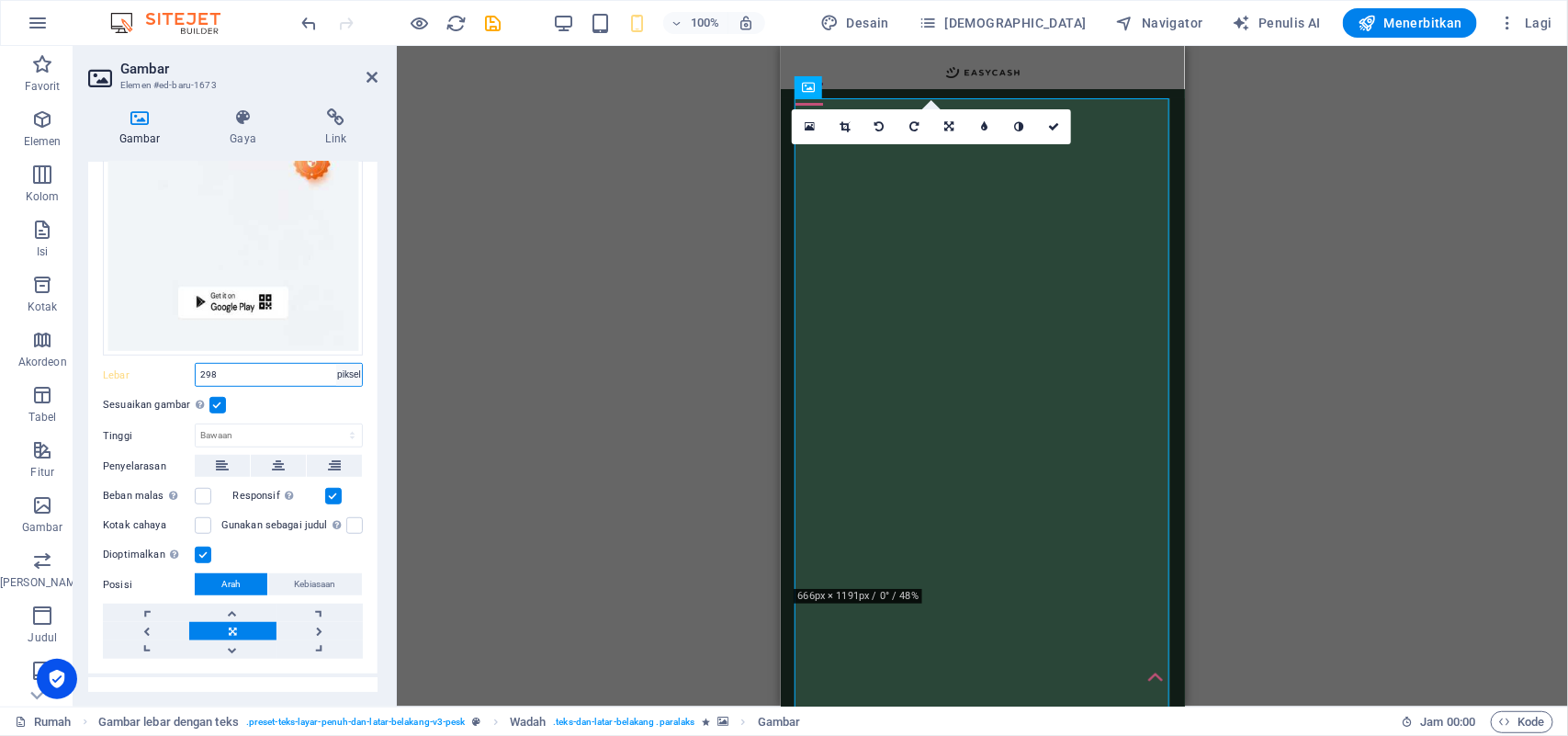select on "auto" 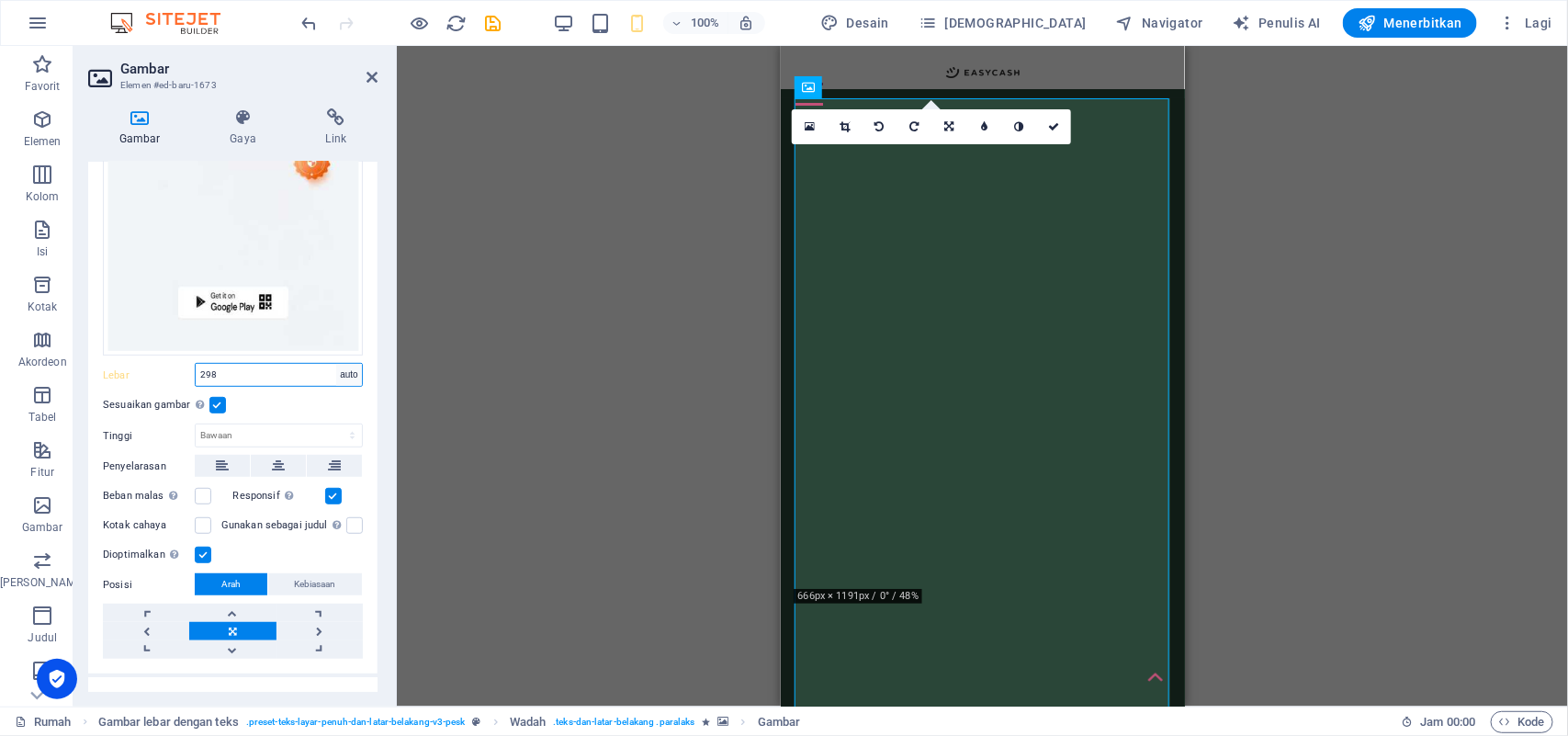 click on "Bawaan auto piksel rem % mereka vh mobil vw" at bounding box center [349, 375] 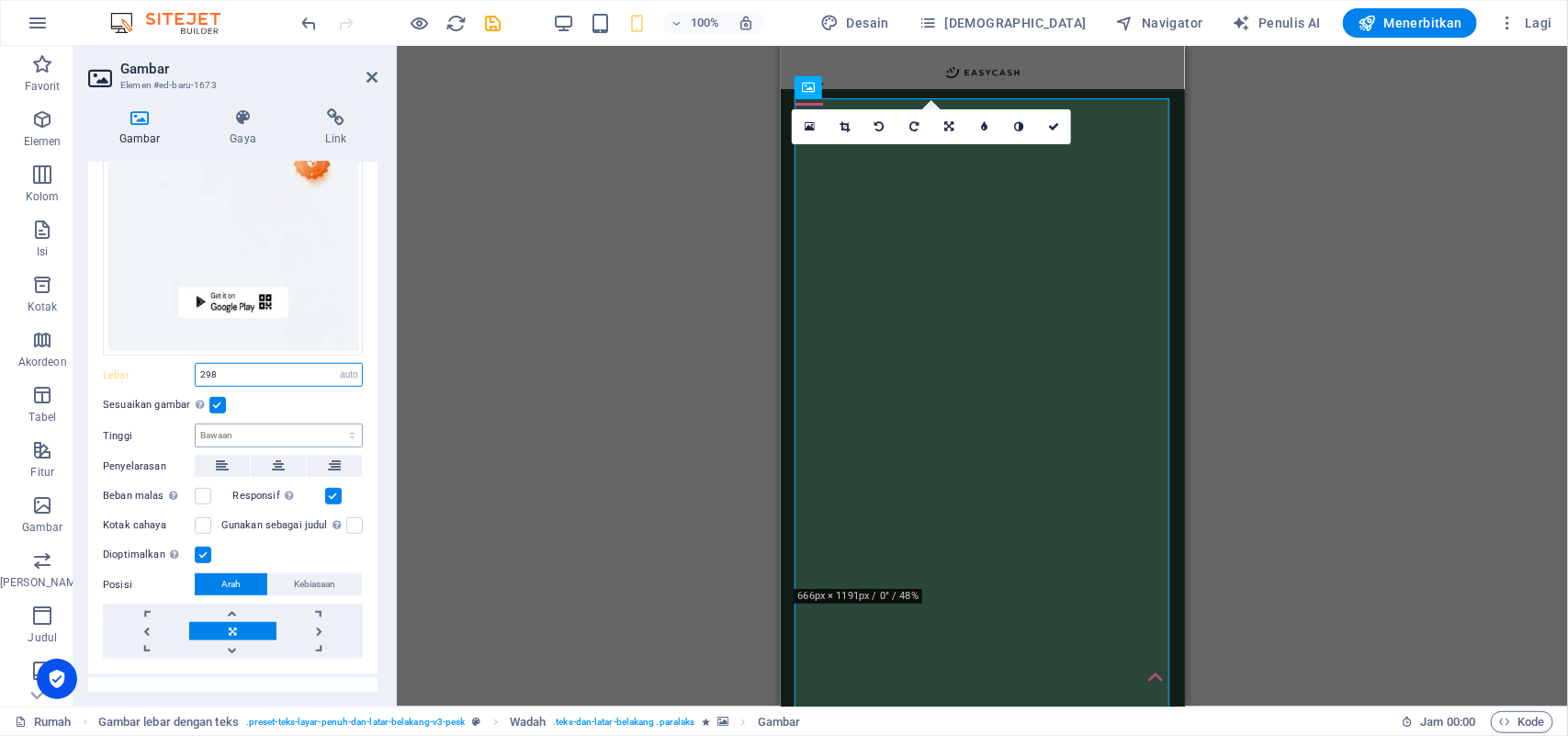 type 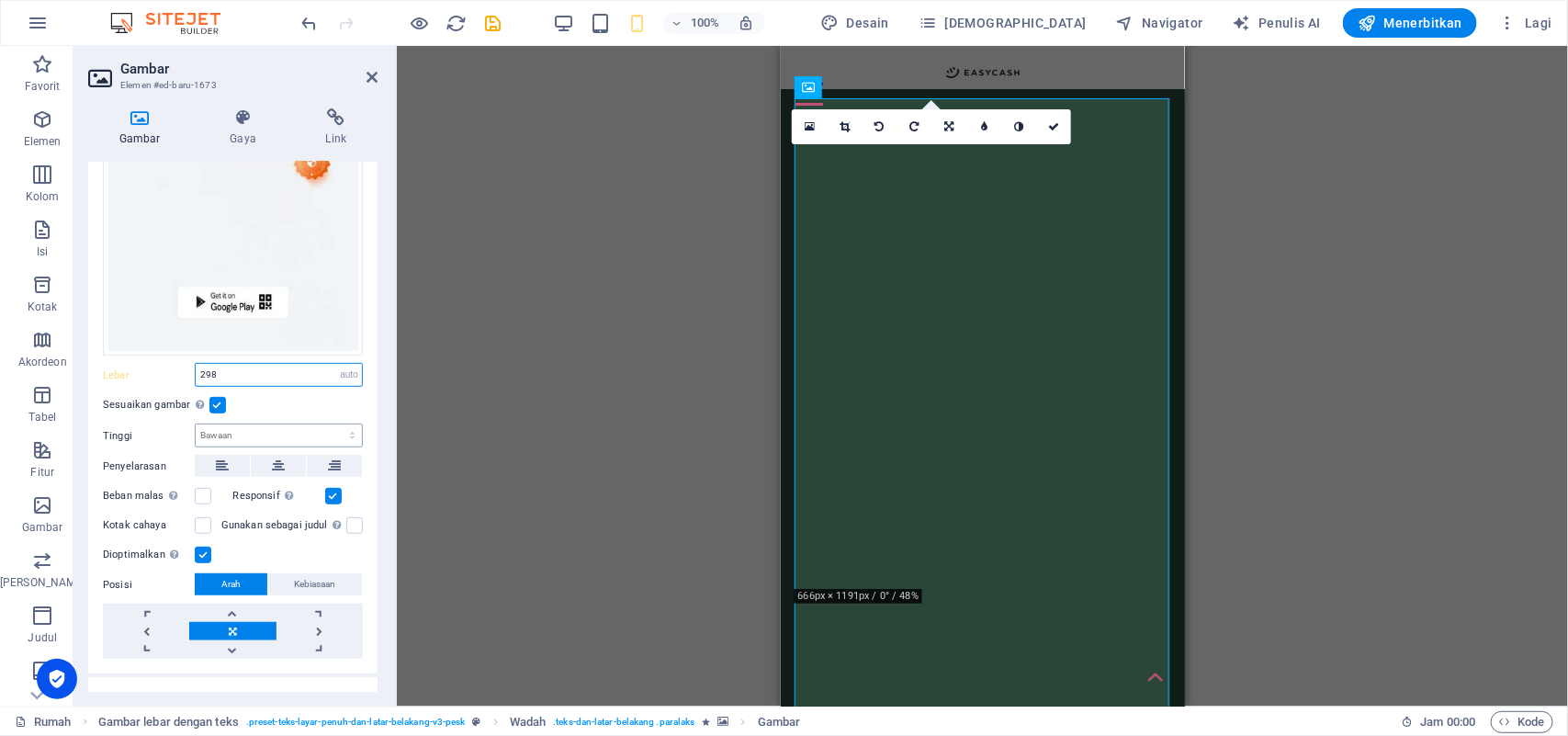 select on "DISABLED_OPTION_VALUE" 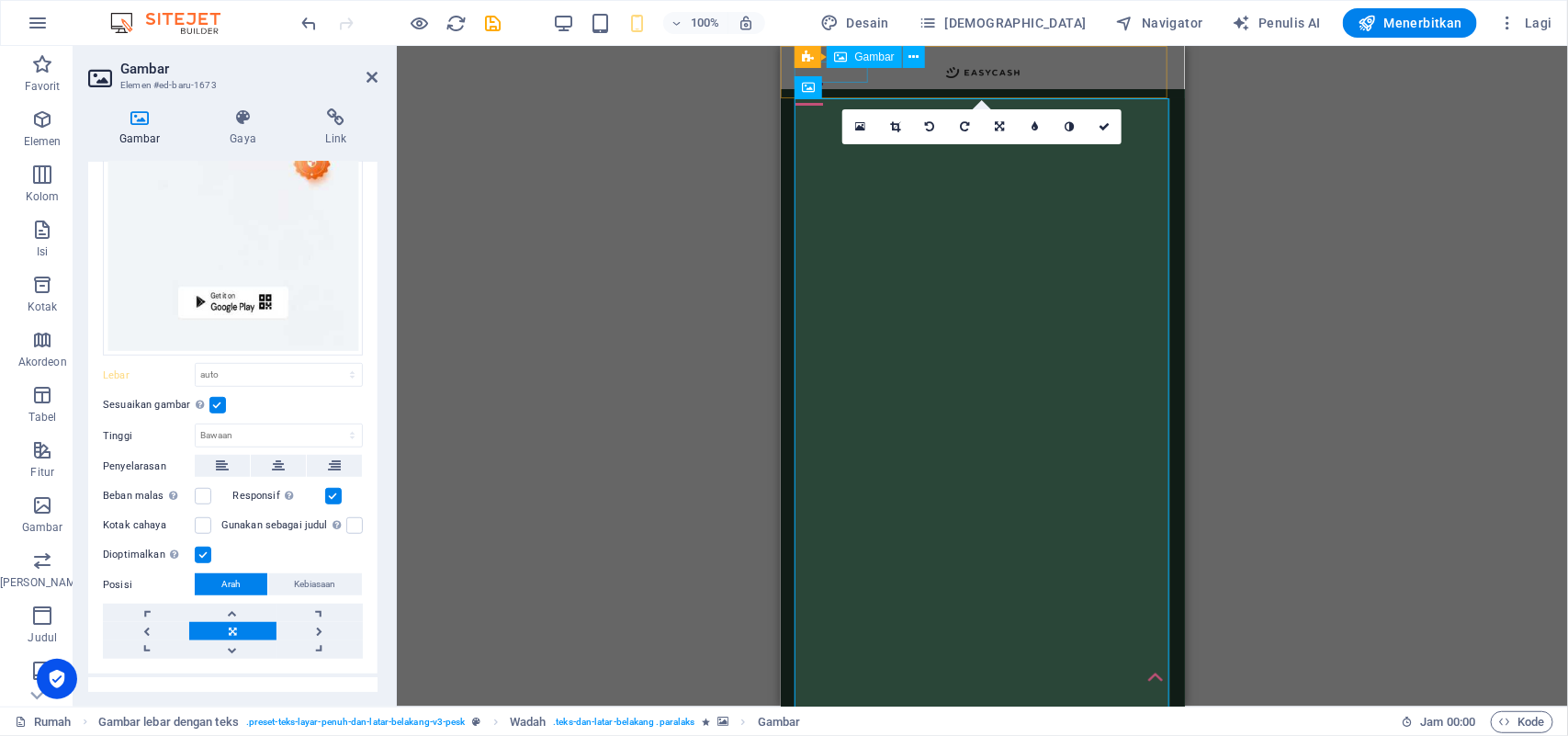 click at bounding box center [982, 71] 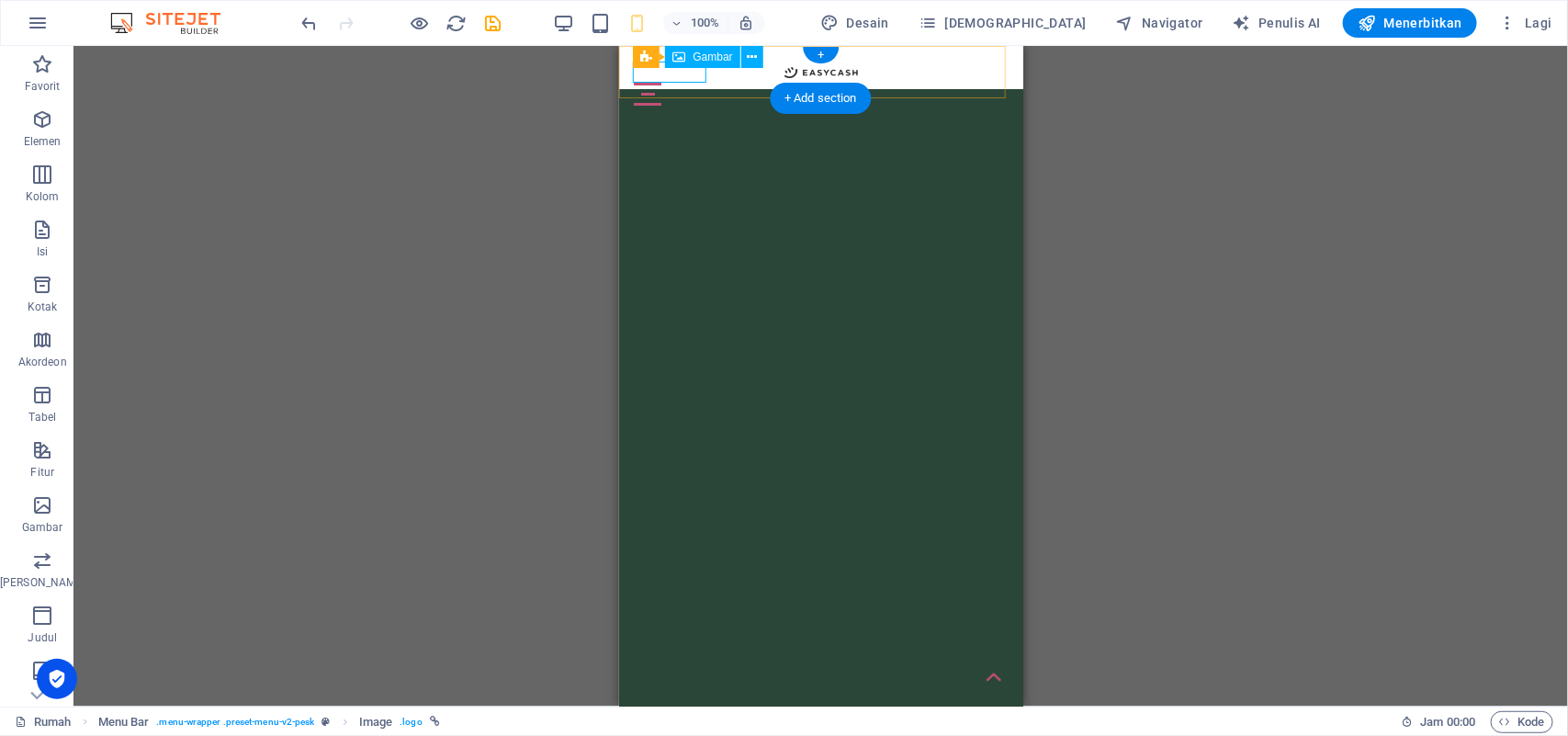 click at bounding box center (820, 71) 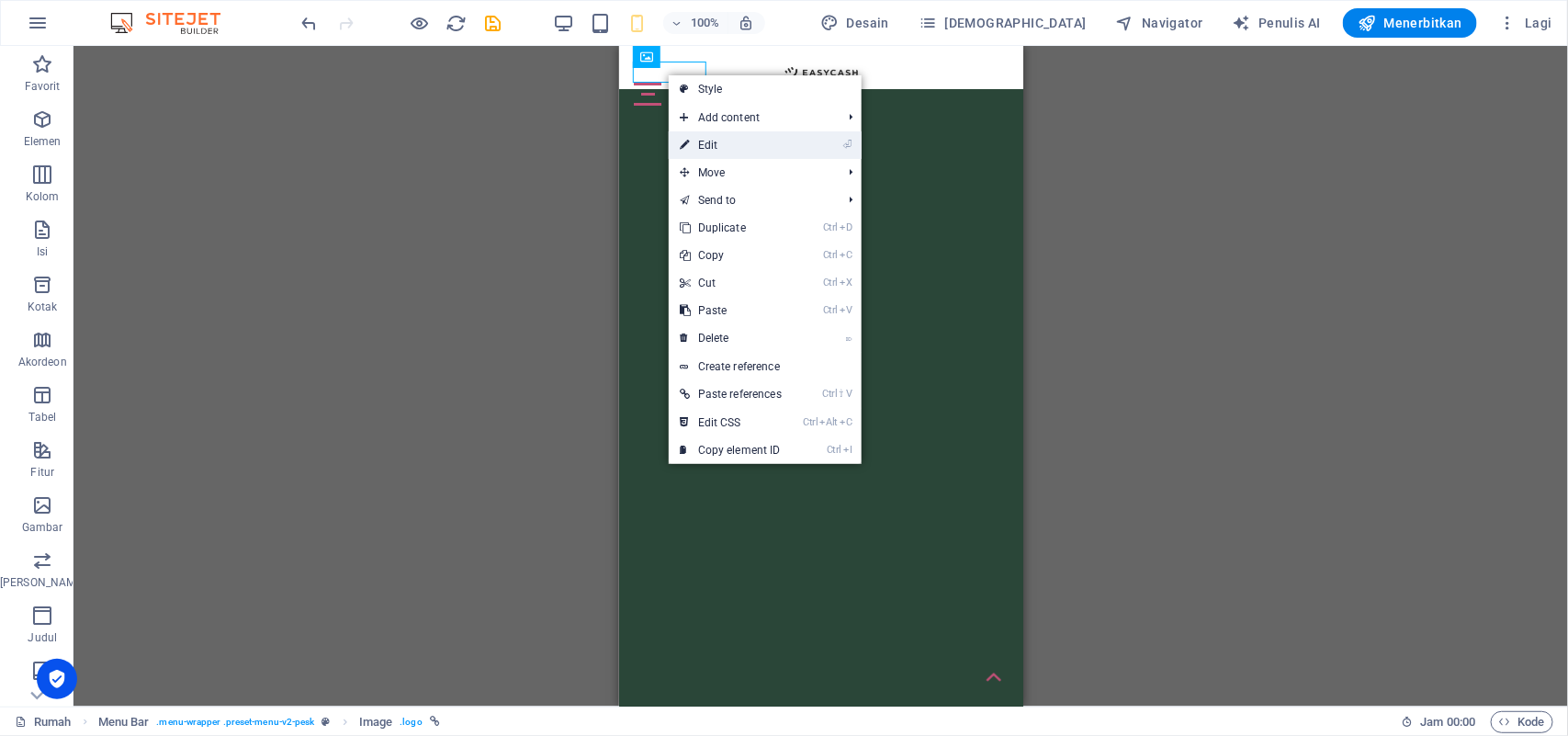 click on "⏎  Edit" at bounding box center [730, 145] 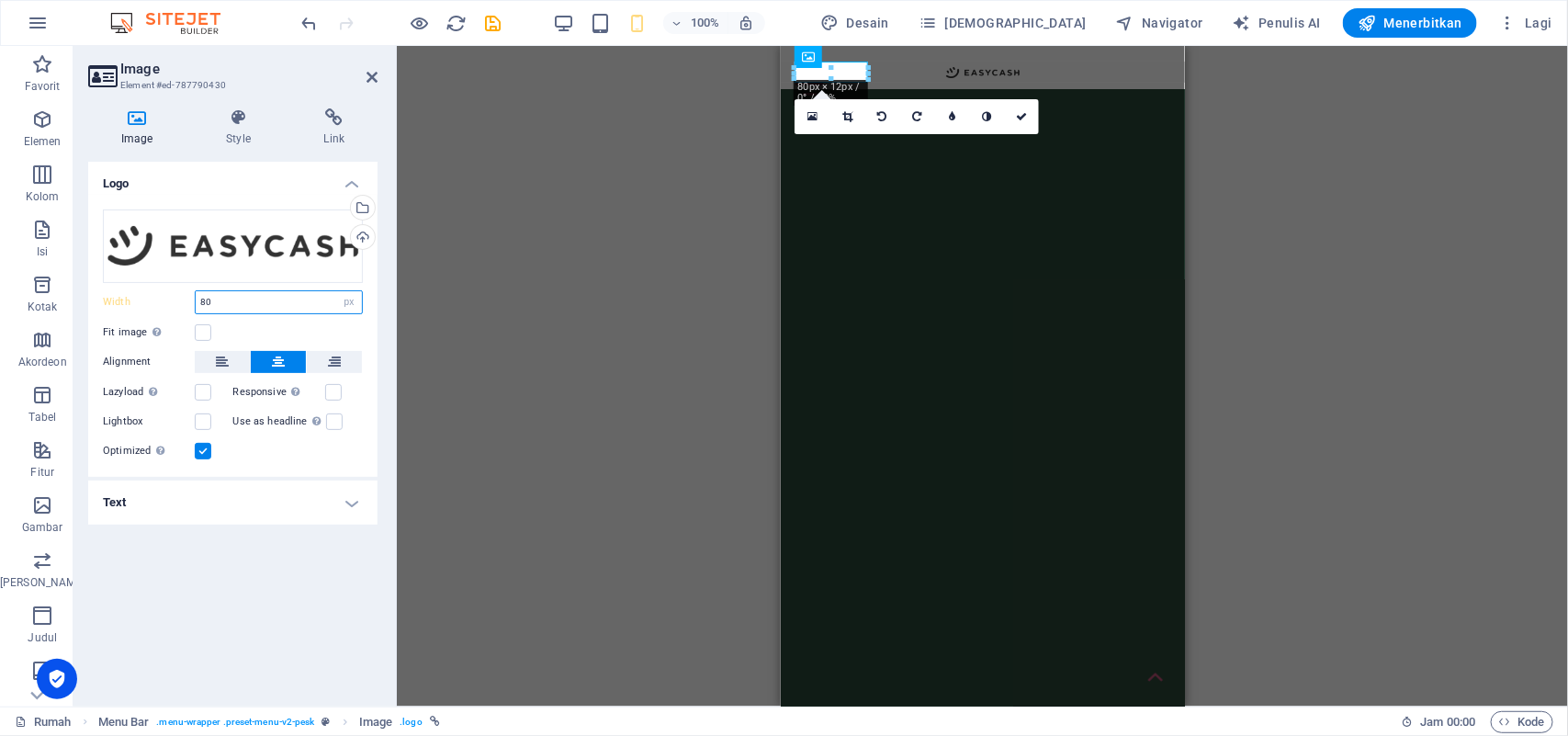 click on "80" at bounding box center [278, 302] 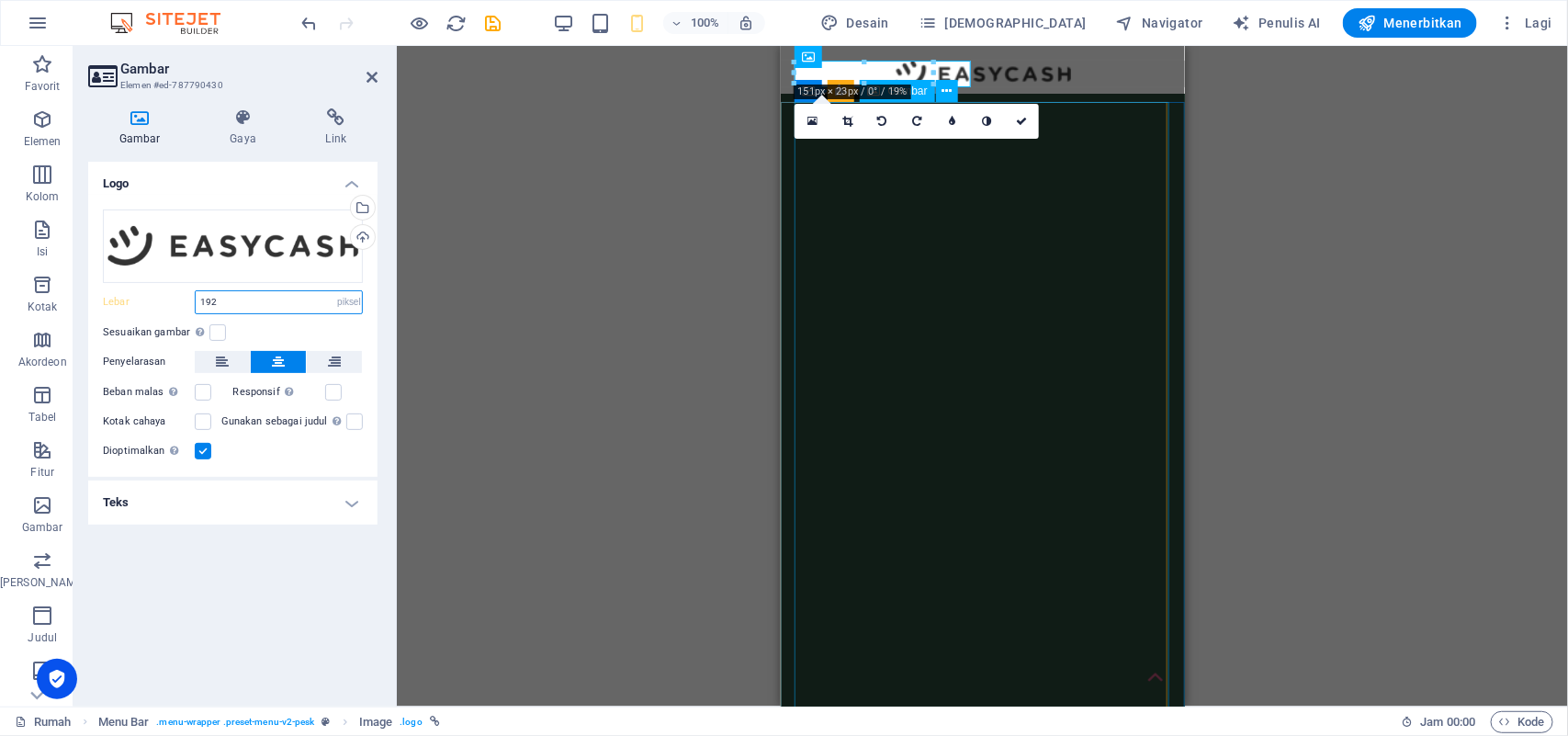 type on "193" 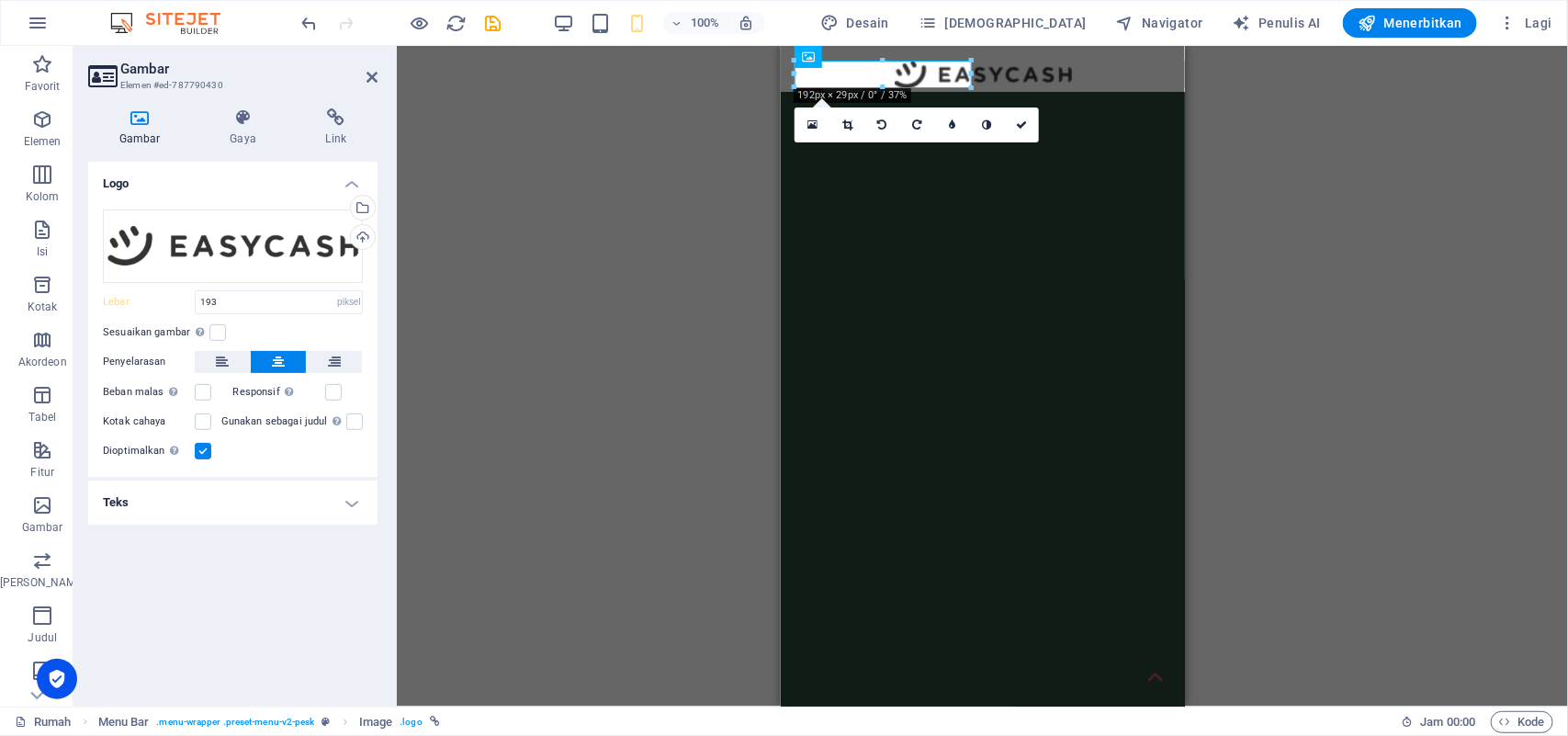 click on "H1   Gambar lebar dengan teks   Gambar lebar dengan teks   Wadah   Gambar lebar dengan teks   Wadah   Menu Bar   Gambar   Bilah Menu   Teks   Pemisah   Wadah   Logo   Spanduk   Spanduk   Wadah   Ikon Media Sosial   Pengatur jarak   Tempat penampung   Gambar lebar dengan teks   Wadah   Tombol atas   Pemisah   Ikon   Ikon   Gambar dengan teks   H2   Wadah   Text   Tempat penampung   Pemisah   Gambar   Tempat penampung   H2   Wadah   Wadah   Gambar   4 kolom   Wadah   Wadah   Gambar   Wadah   Wadah   Gambar   Wadah   Pemisah   Wadah   Ikon   Ikon   HTML   Container   Wide image with text   Gambar 180 170 160 150 140 130 120 110 100 90 80 70 60 50 40 30 20 10 0 -10 -20 -30 -40 -50 -60 -70 -80 -90 -100 -110 -120 -130 -140 -150 -160 -170 192px × 29px / 0° / 37% pukul 16.10 16:9 jam 4:3 1:1 1:2 0" at bounding box center [982, 376] 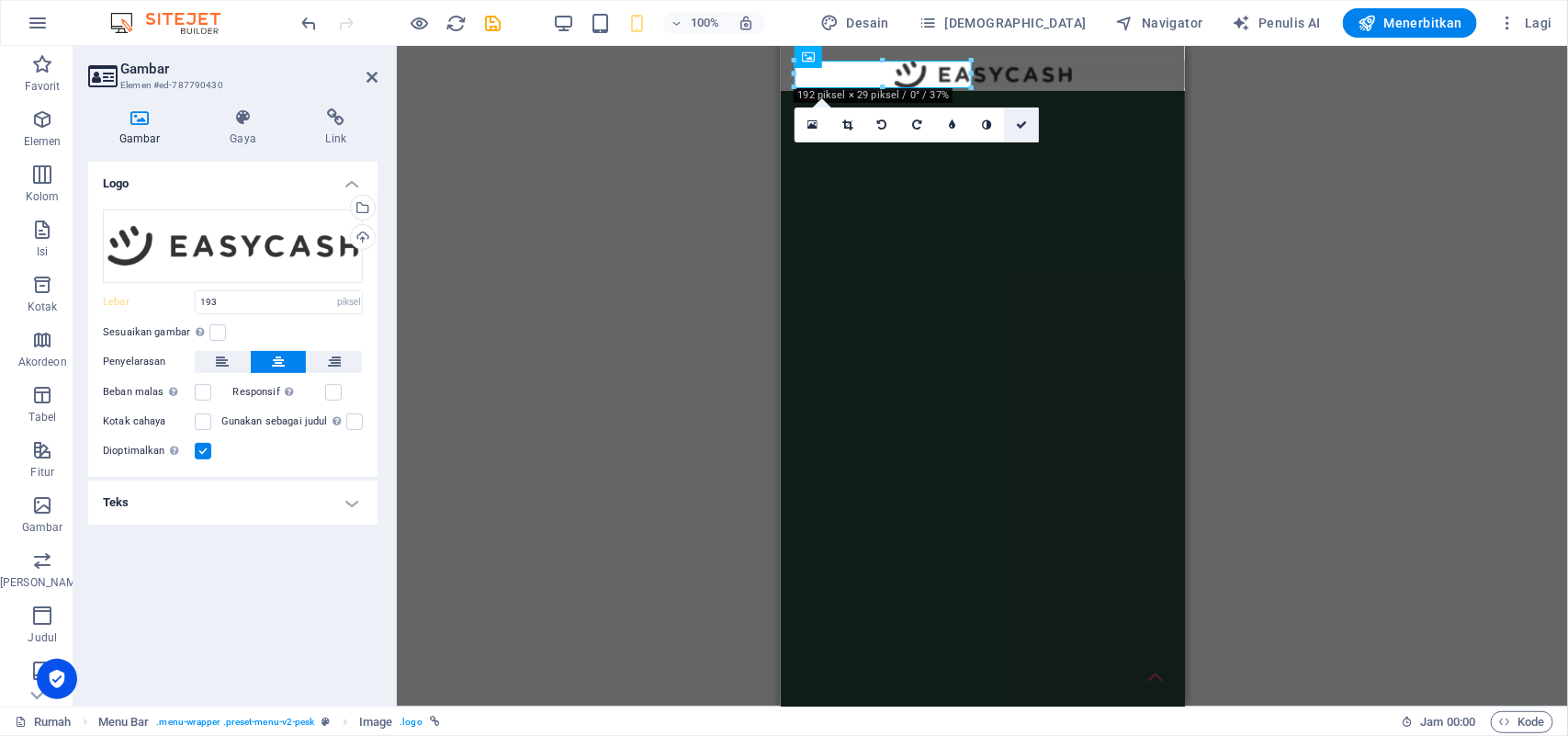 click at bounding box center [1021, 125] 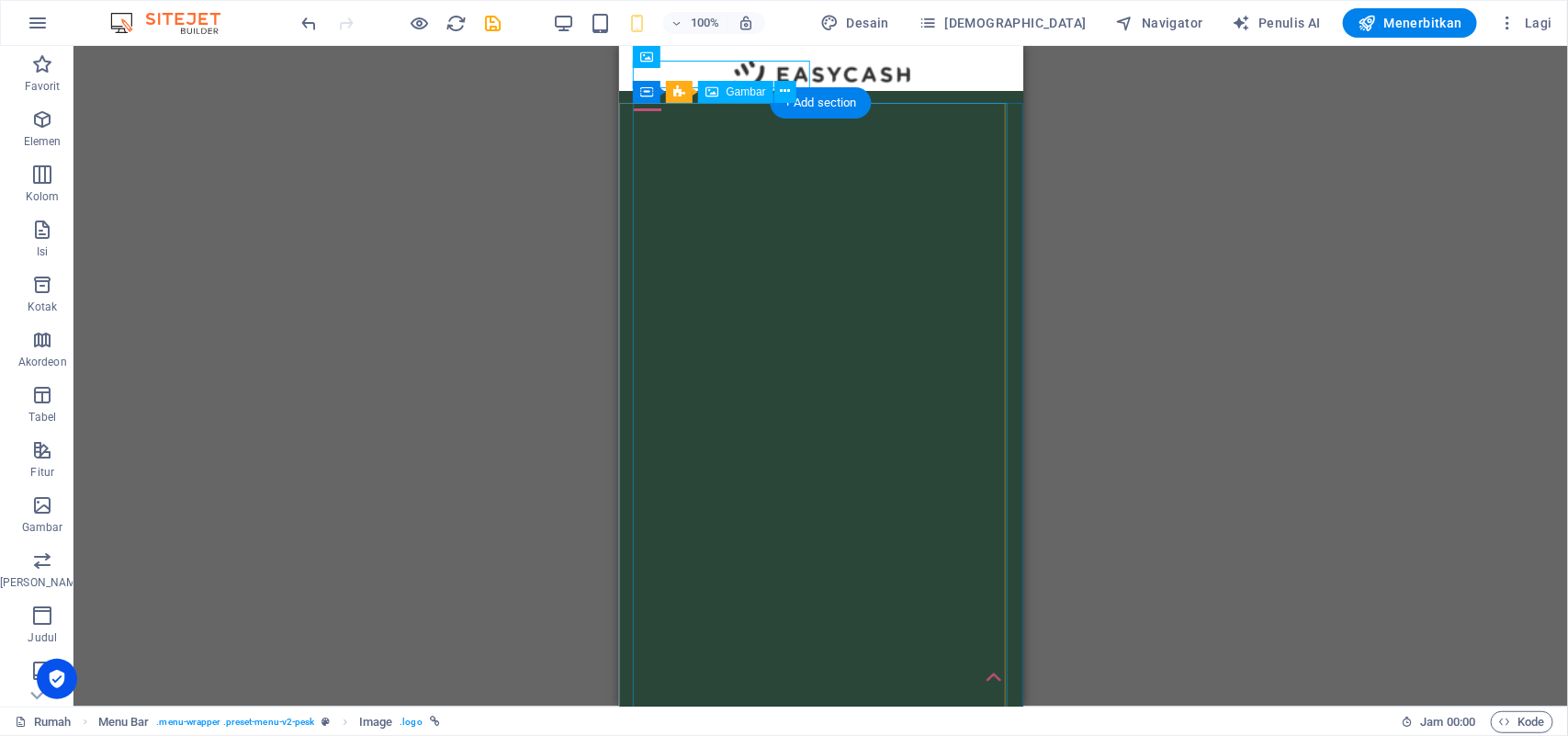 click at bounding box center [820, 2435] 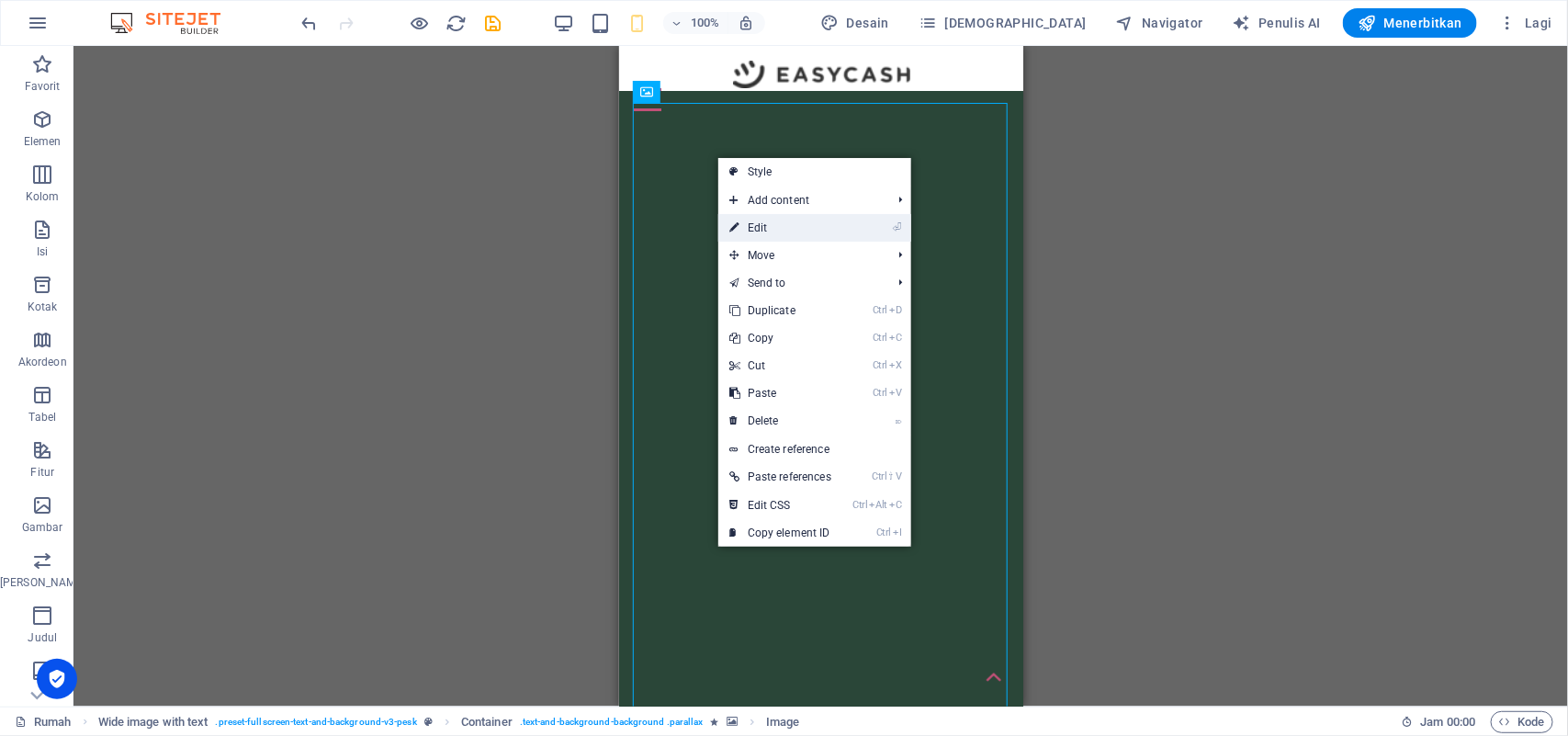 click on "⏎  Edit" at bounding box center (780, 228) 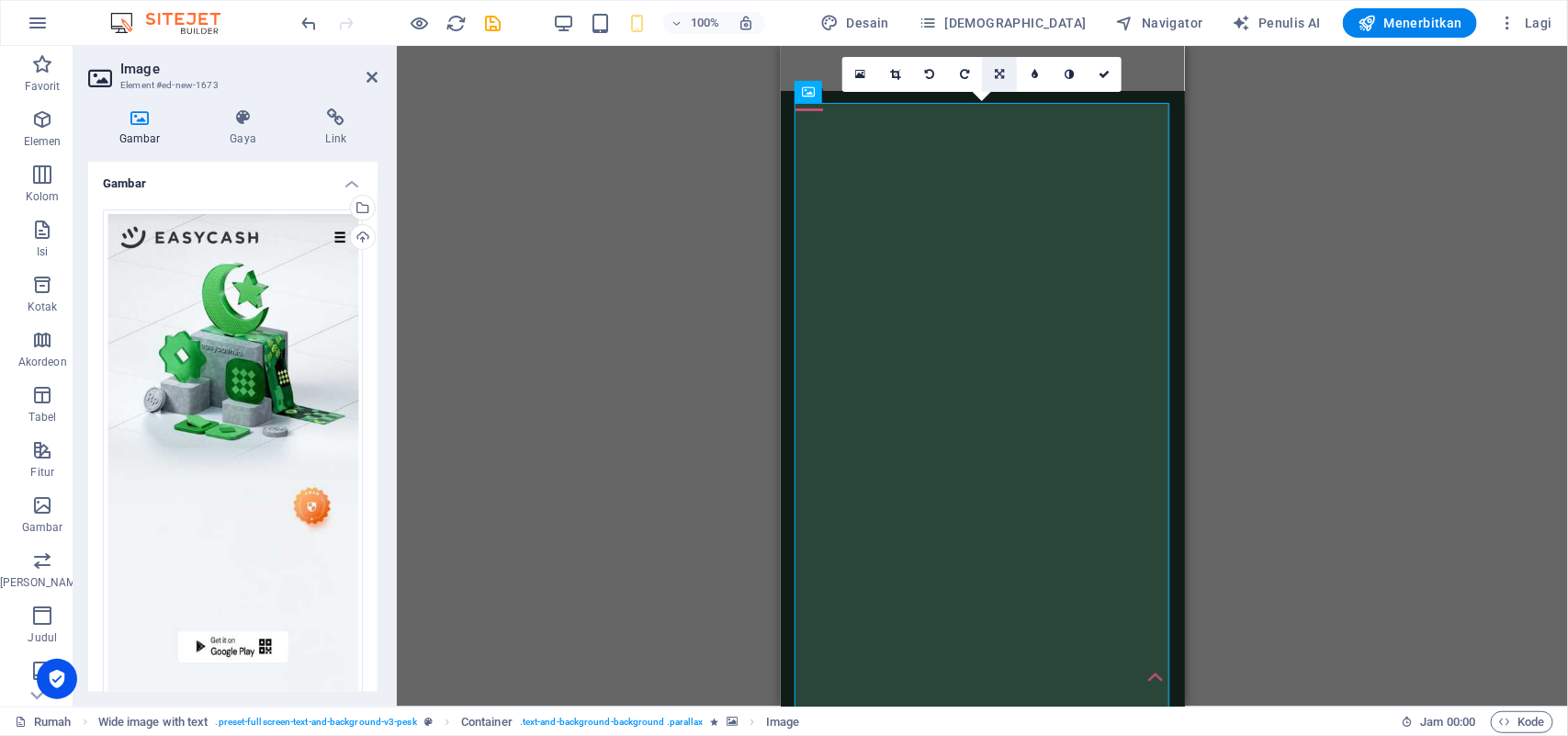 click at bounding box center [999, 74] 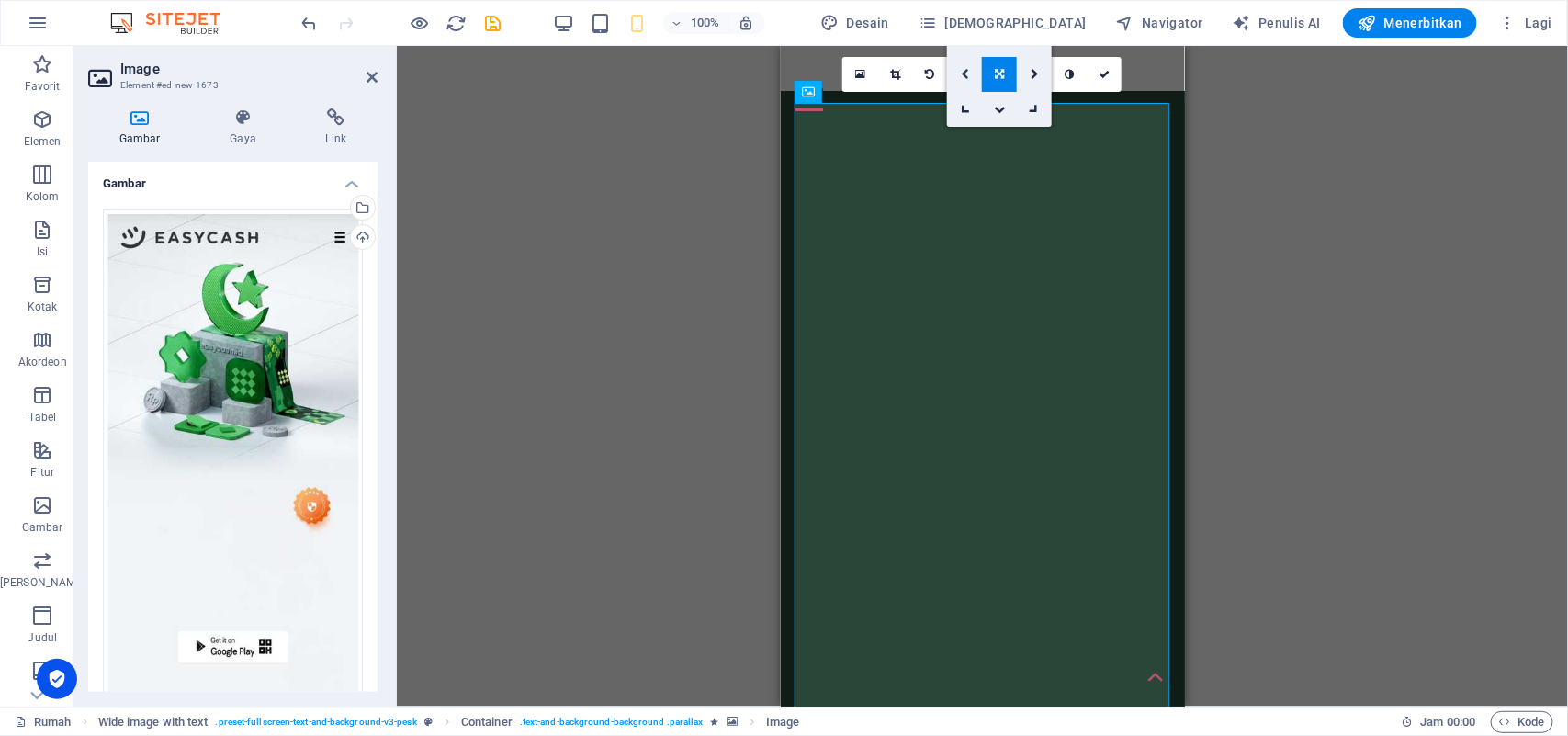 click at bounding box center [964, 74] 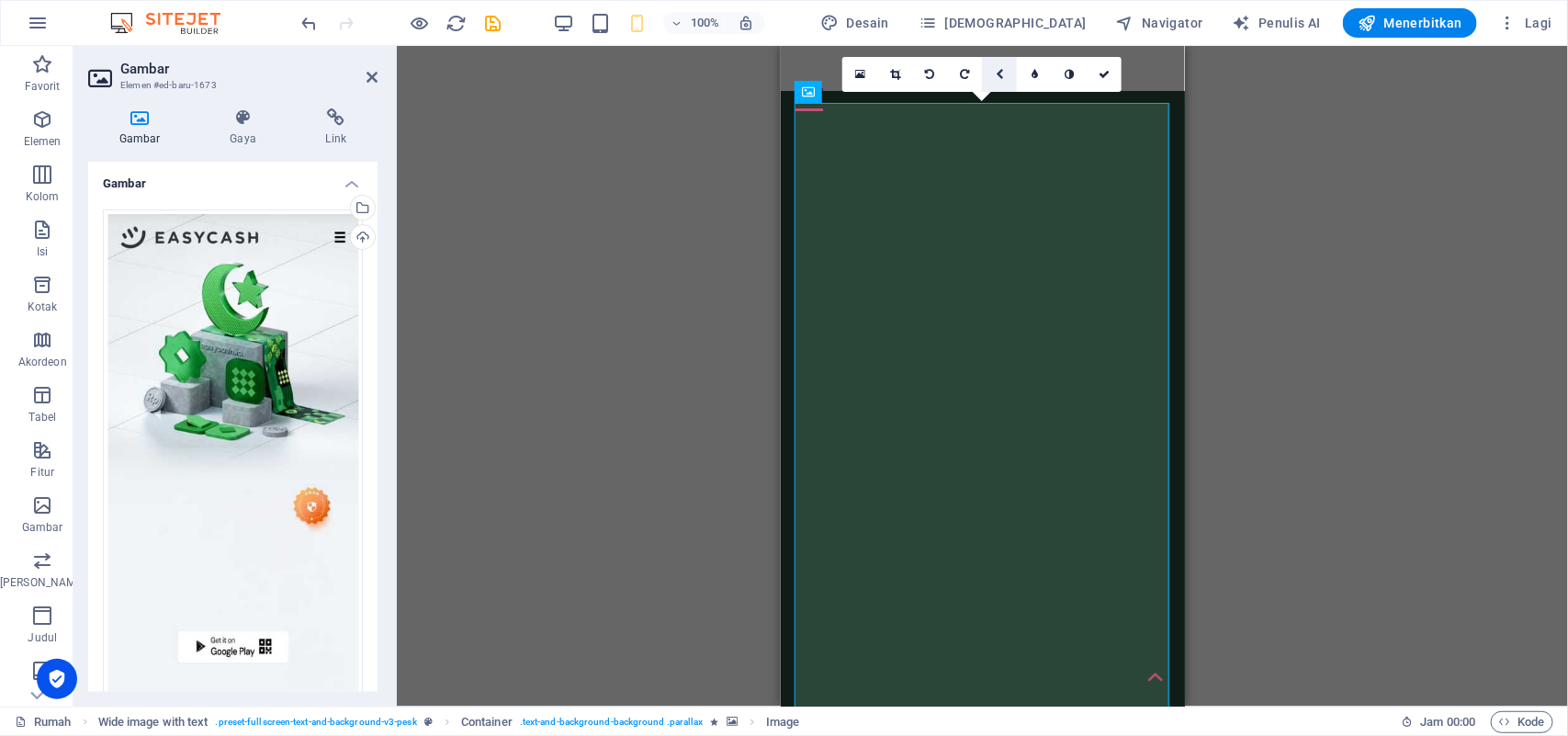 click at bounding box center (999, 74) 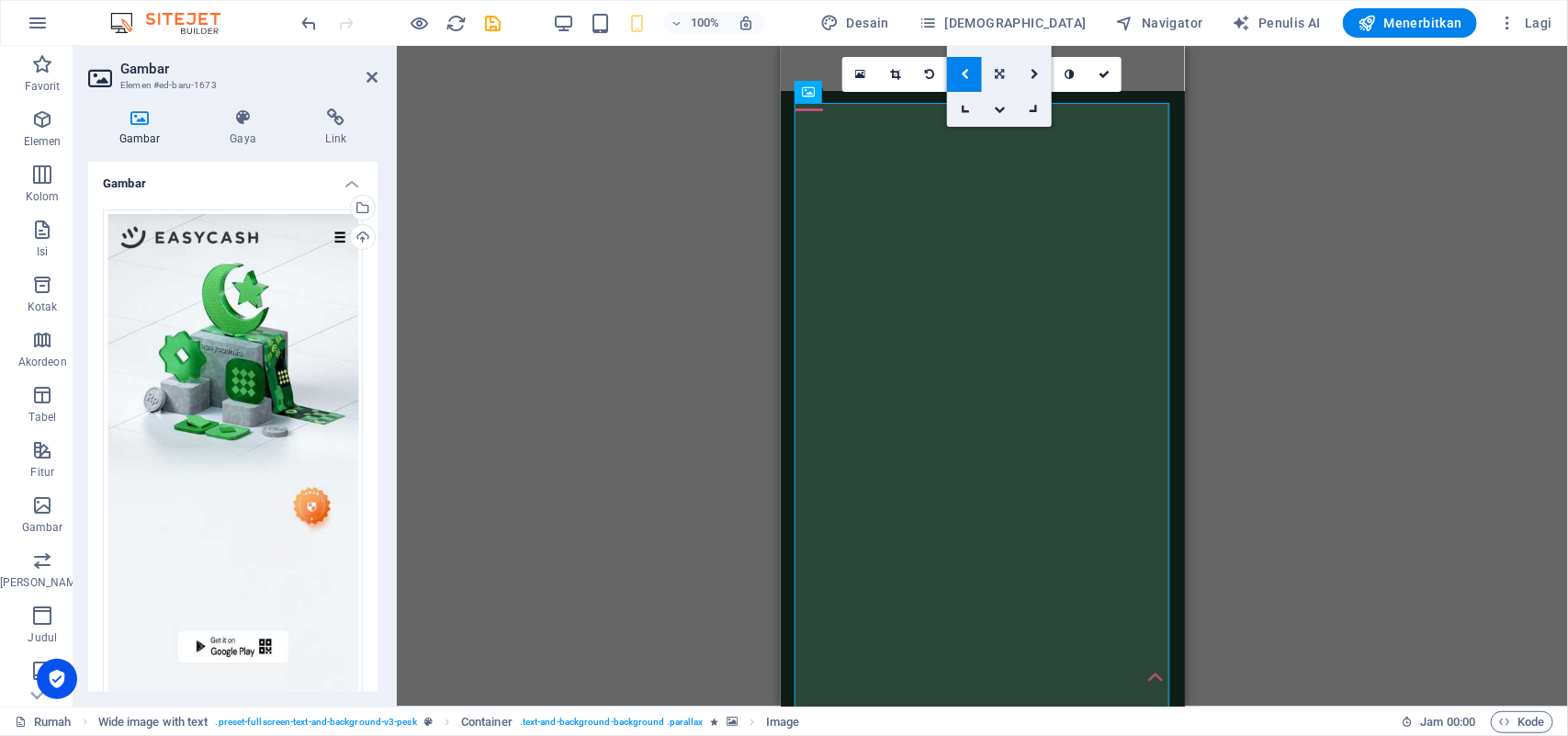 click at bounding box center [999, 74] 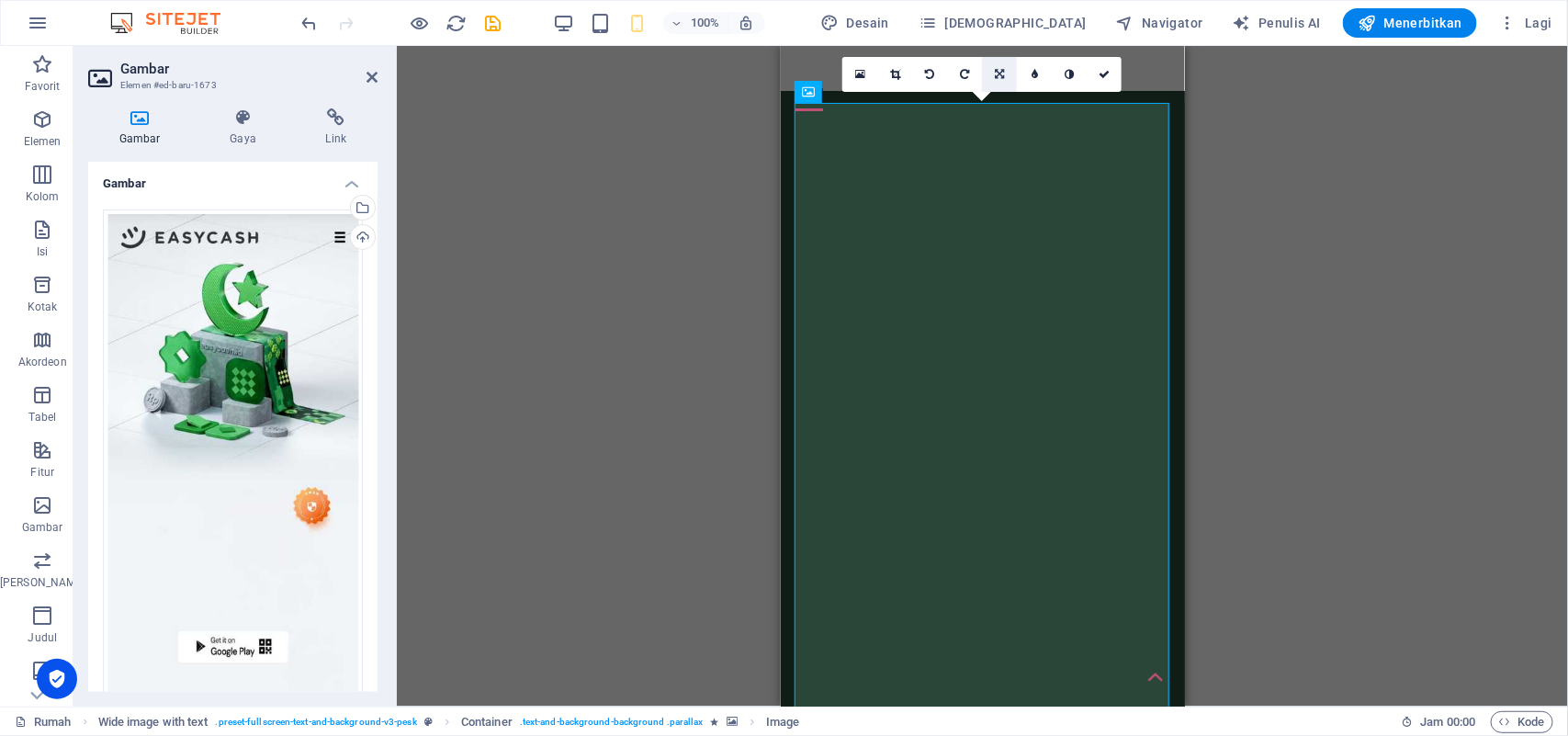 click at bounding box center [999, 74] 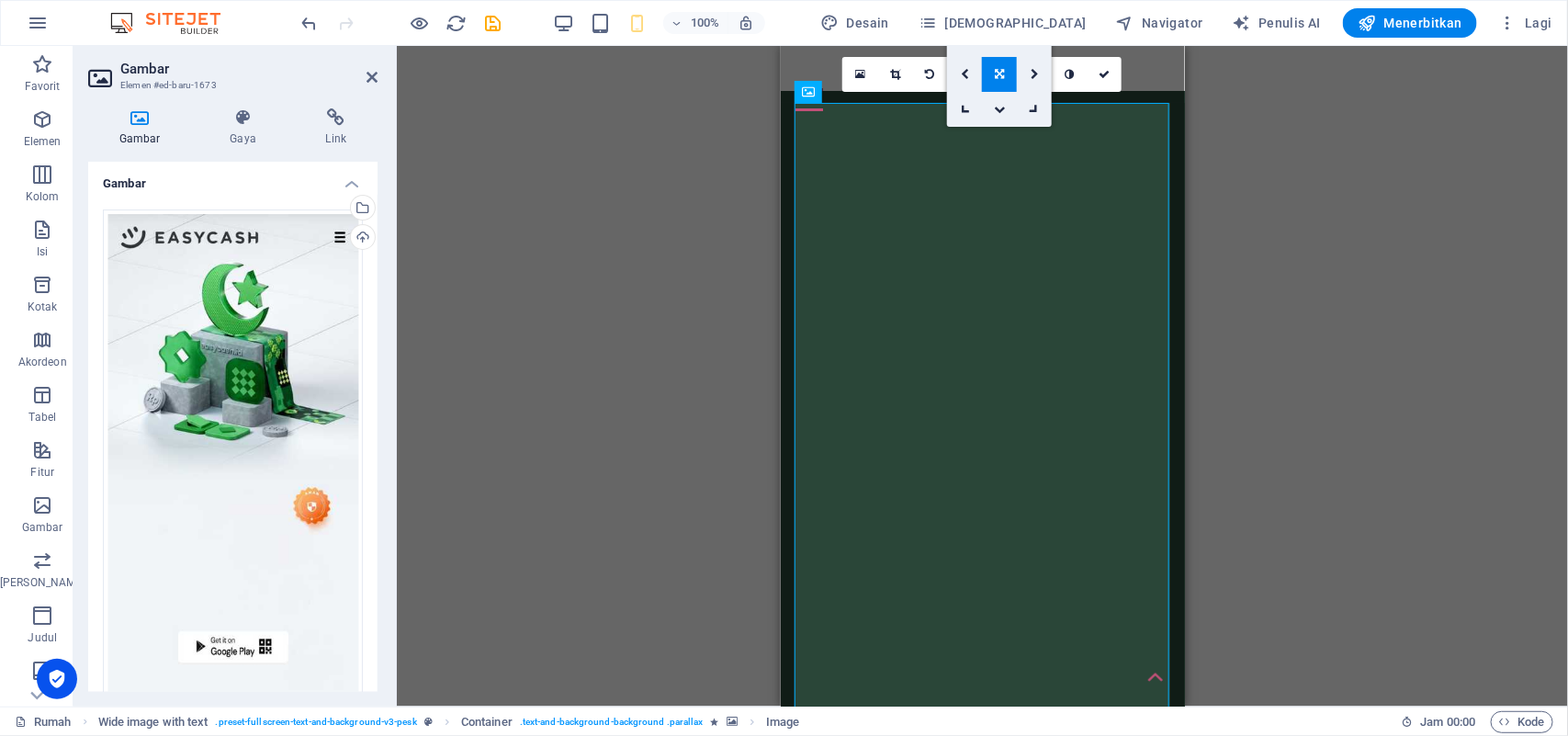 click at bounding box center [999, 74] 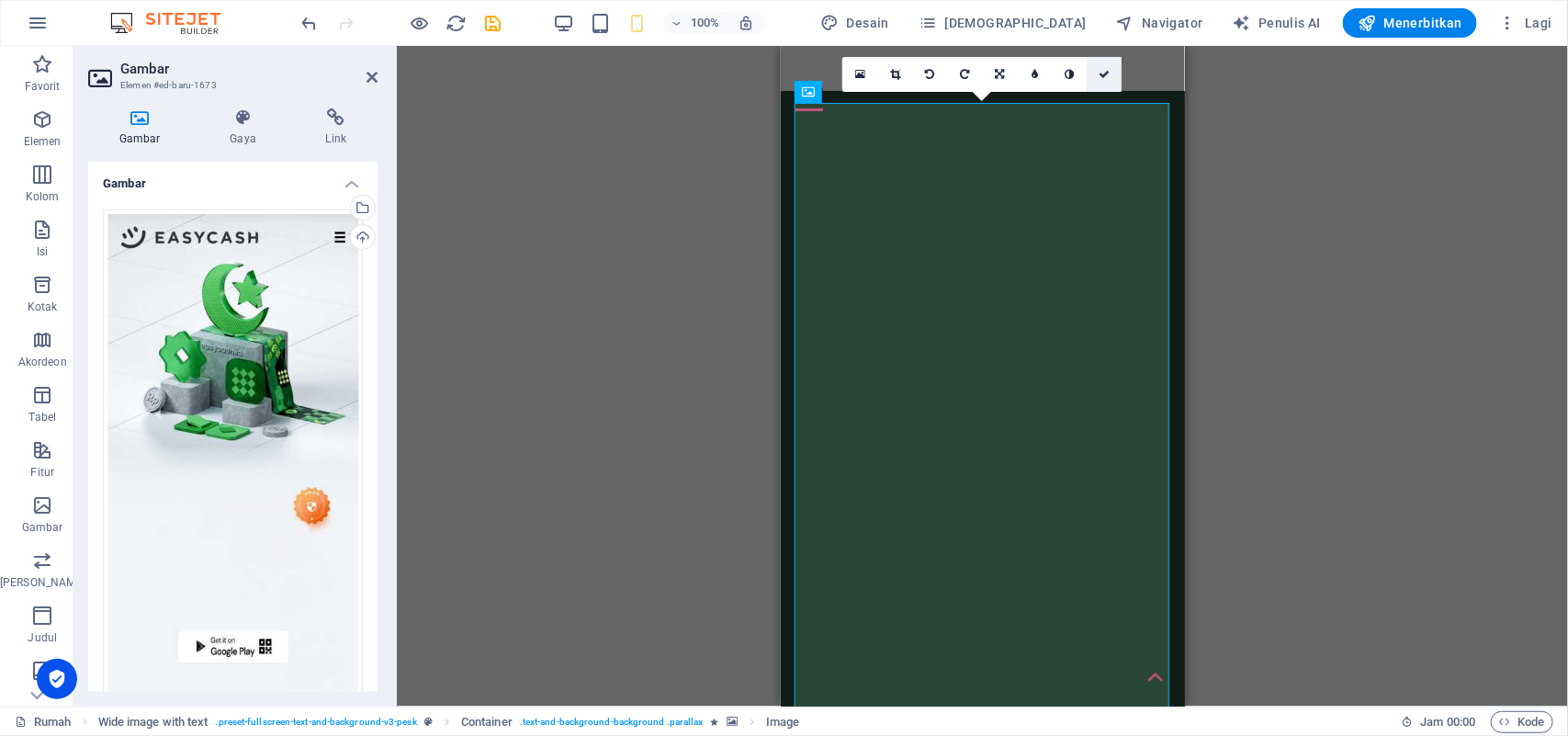 click at bounding box center [1104, 74] 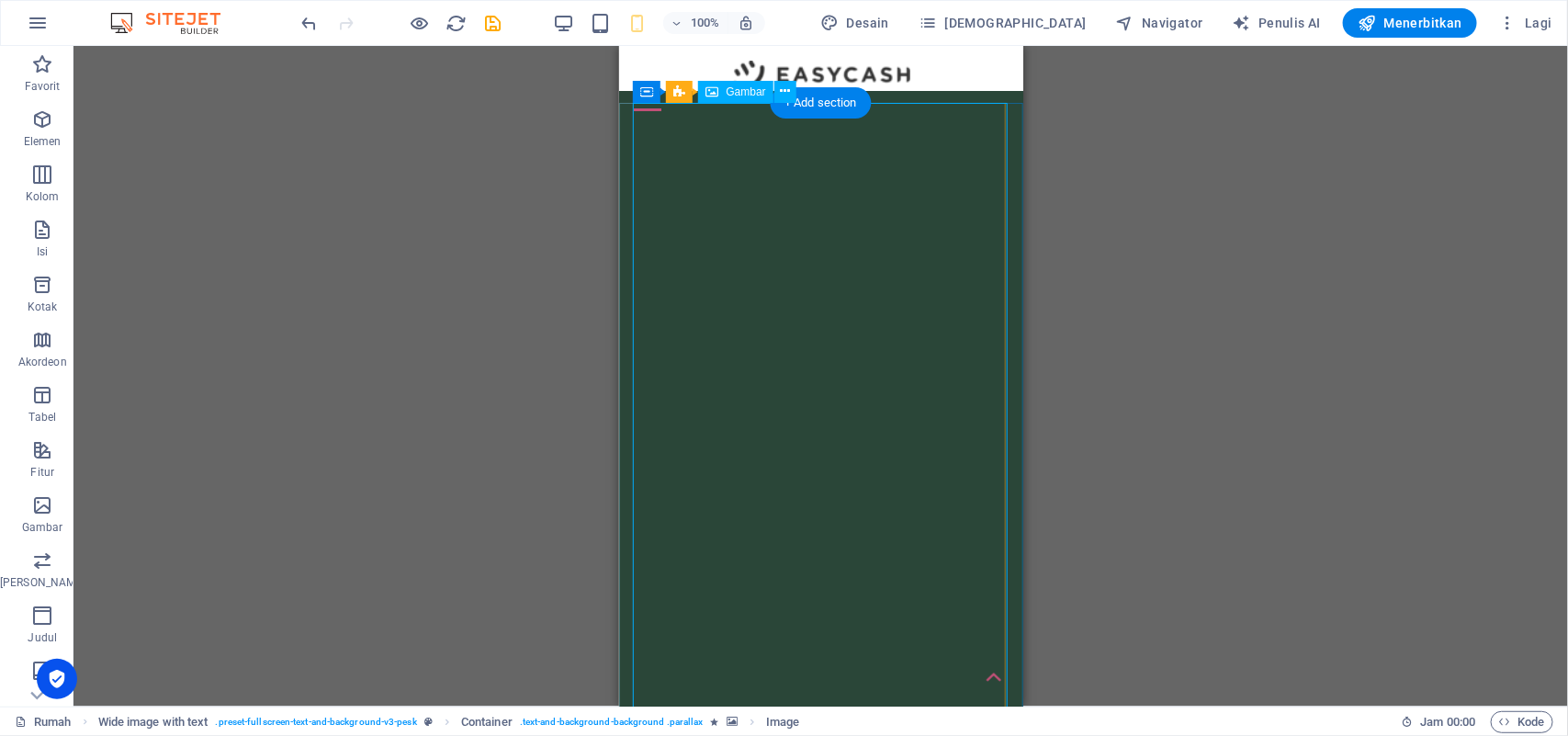 click at bounding box center [820, 2435] 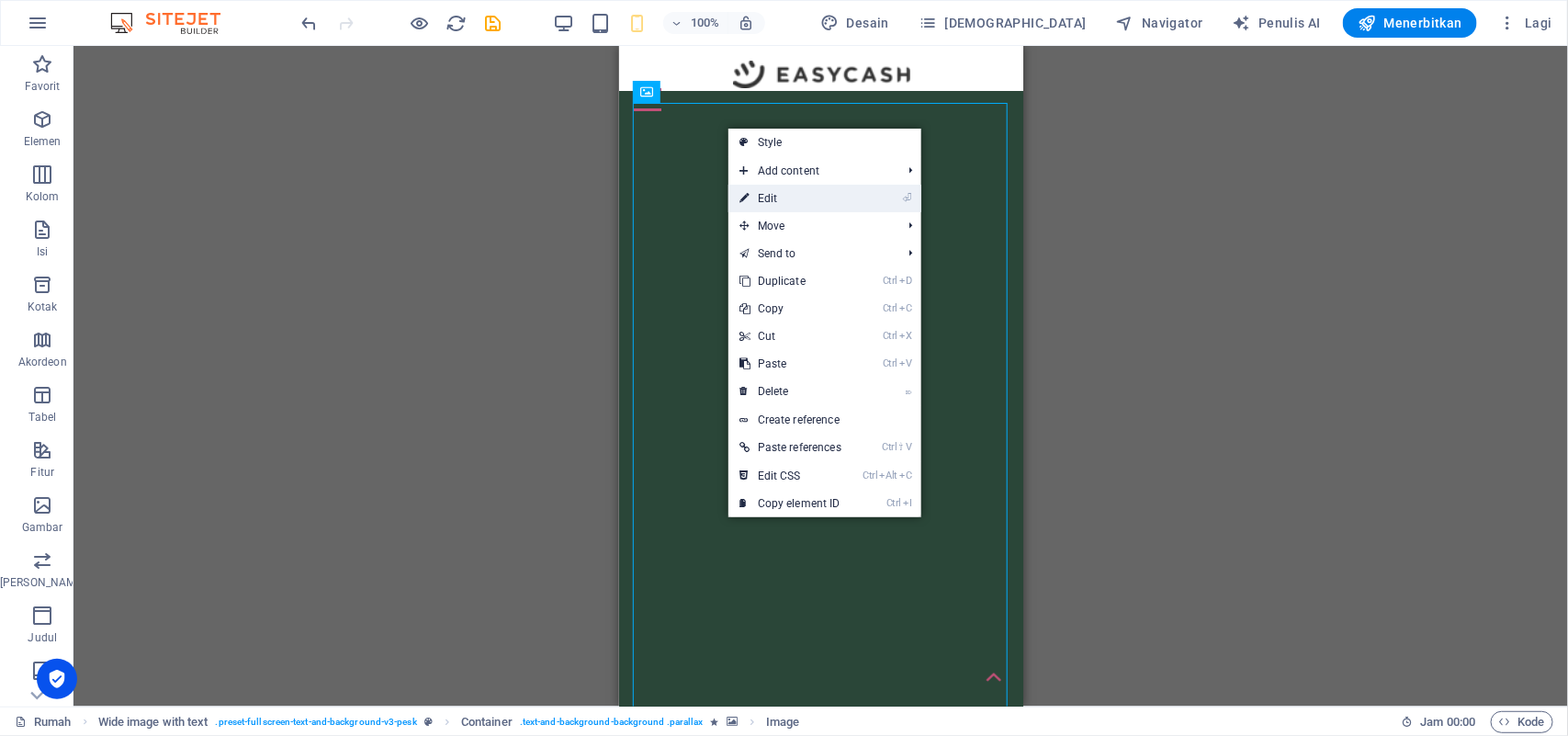 click on "⏎  Edit" at bounding box center [790, 198] 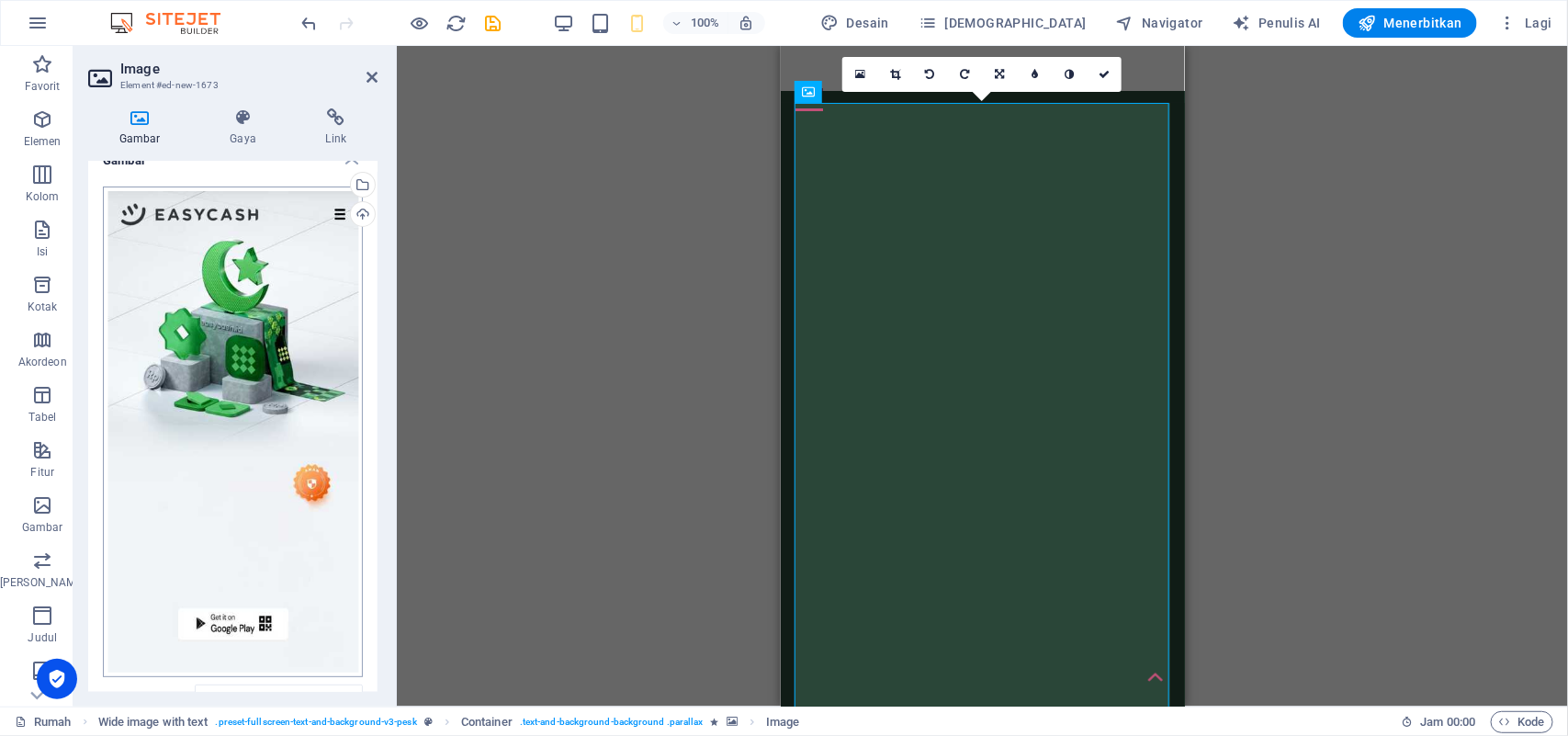 scroll, scrollTop: 368, scrollLeft: 0, axis: vertical 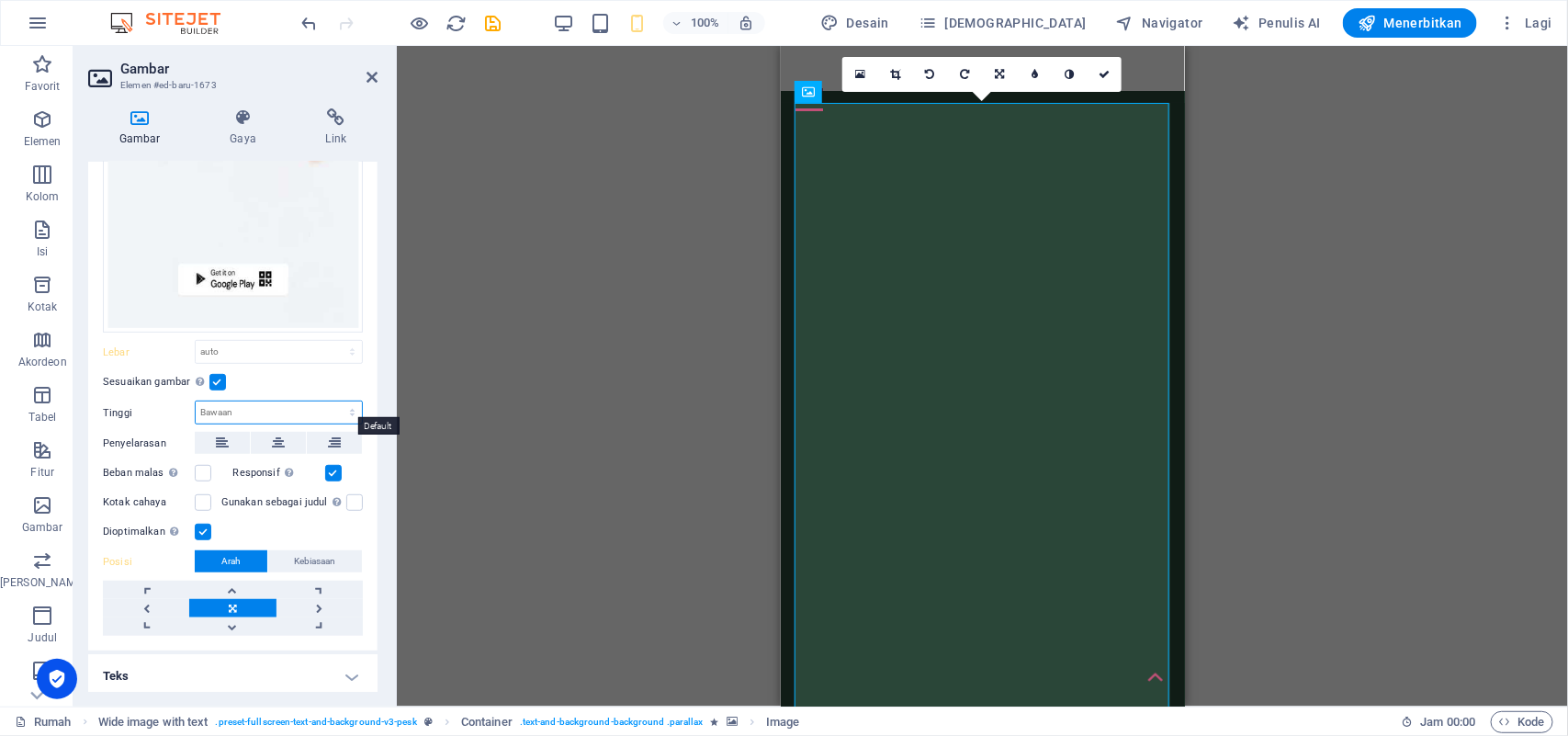 click on "Bawaan mobil piksel" at bounding box center [278, 413] 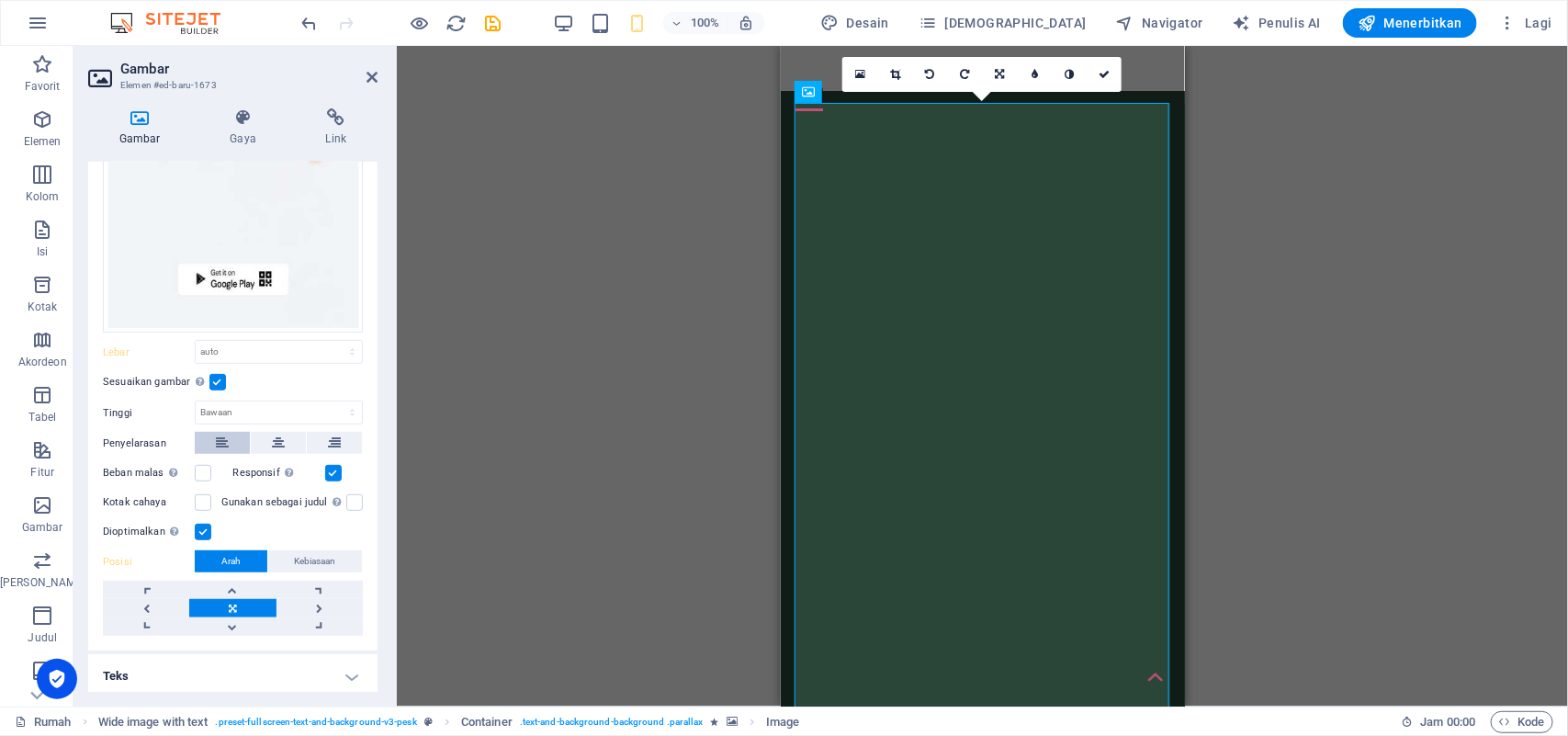 click at bounding box center [222, 443] 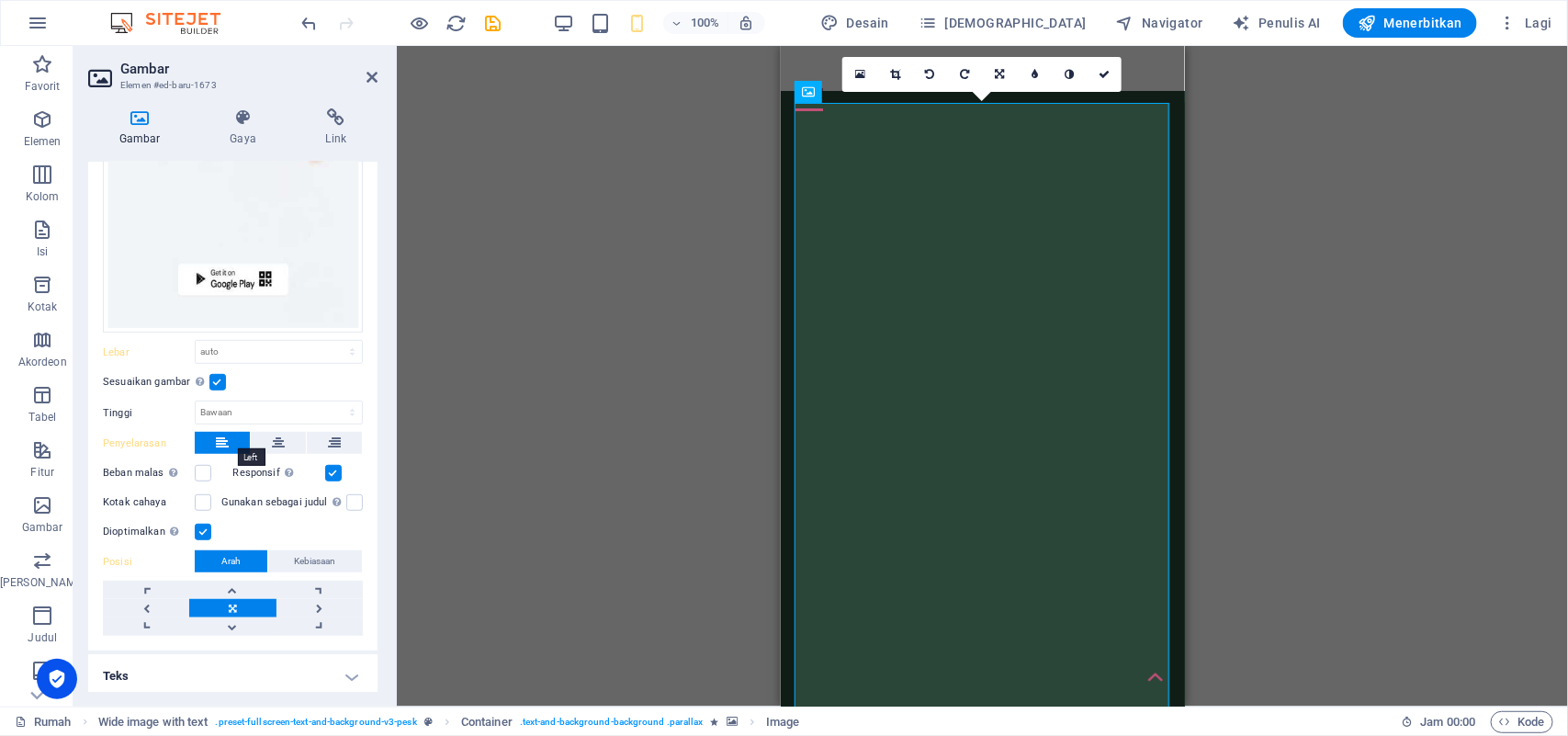 click at bounding box center [222, 443] 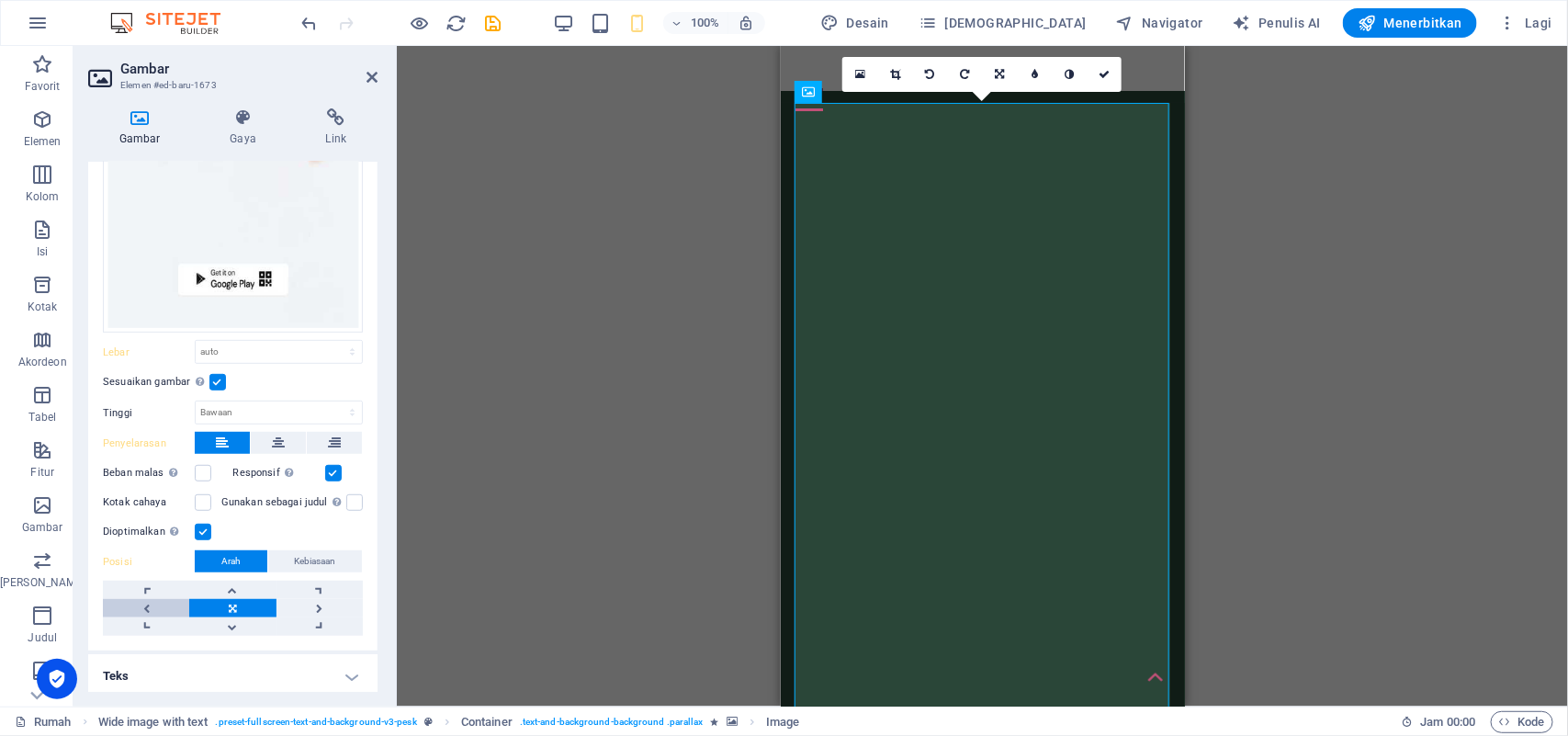 click at bounding box center (146, 608) 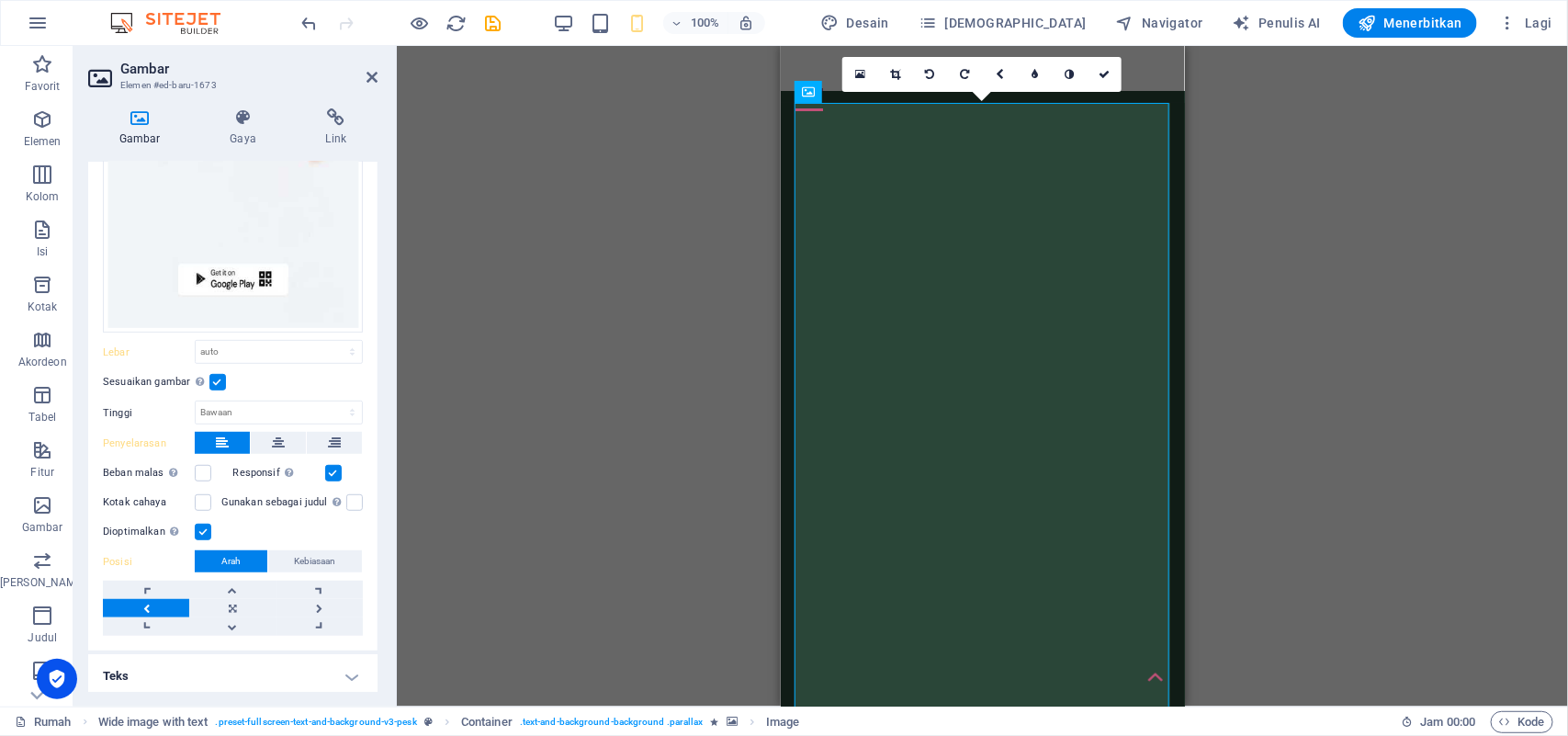 click on "Teks" at bounding box center (232, 676) 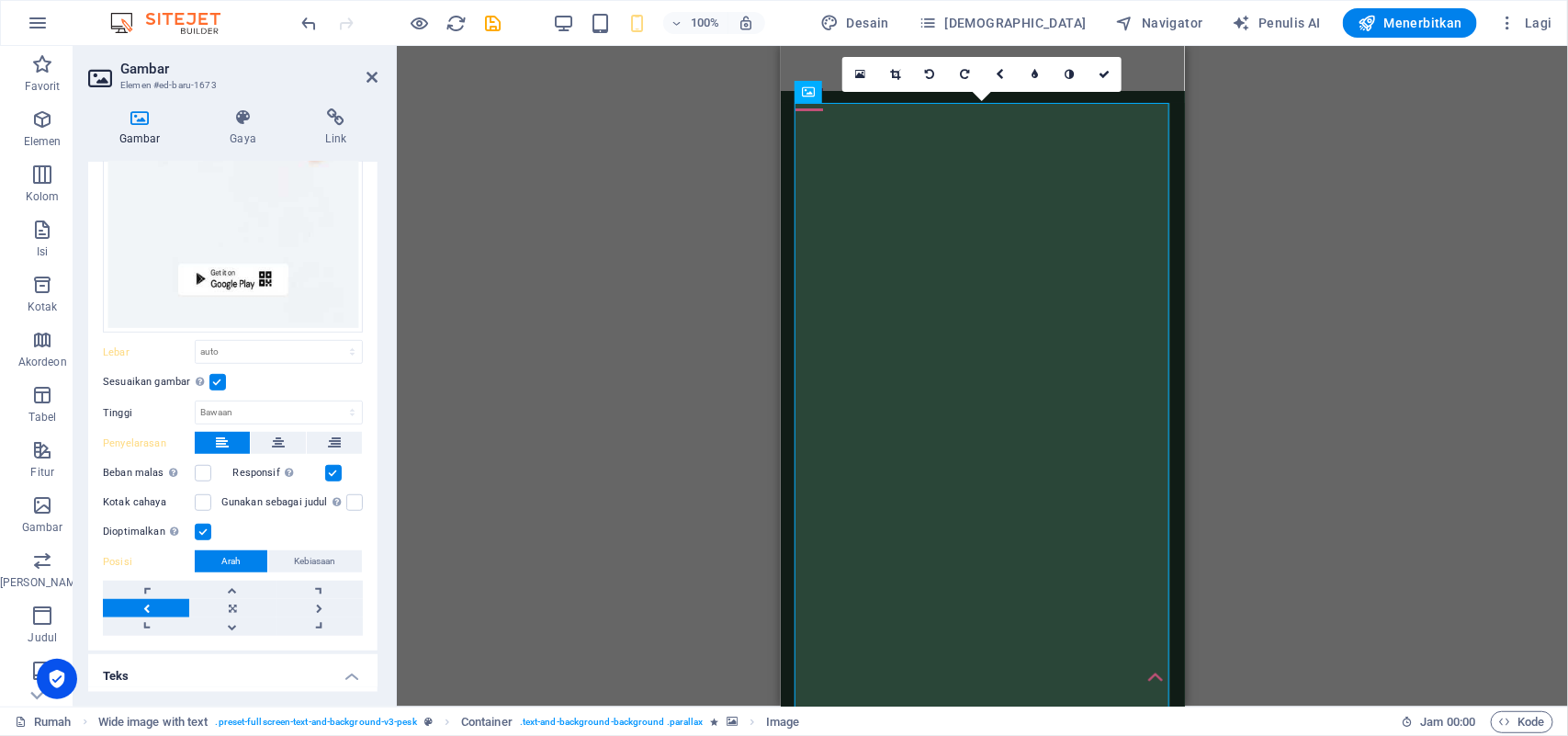 drag, startPoint x: 374, startPoint y: 450, endPoint x: 332, endPoint y: 571, distance: 128.082 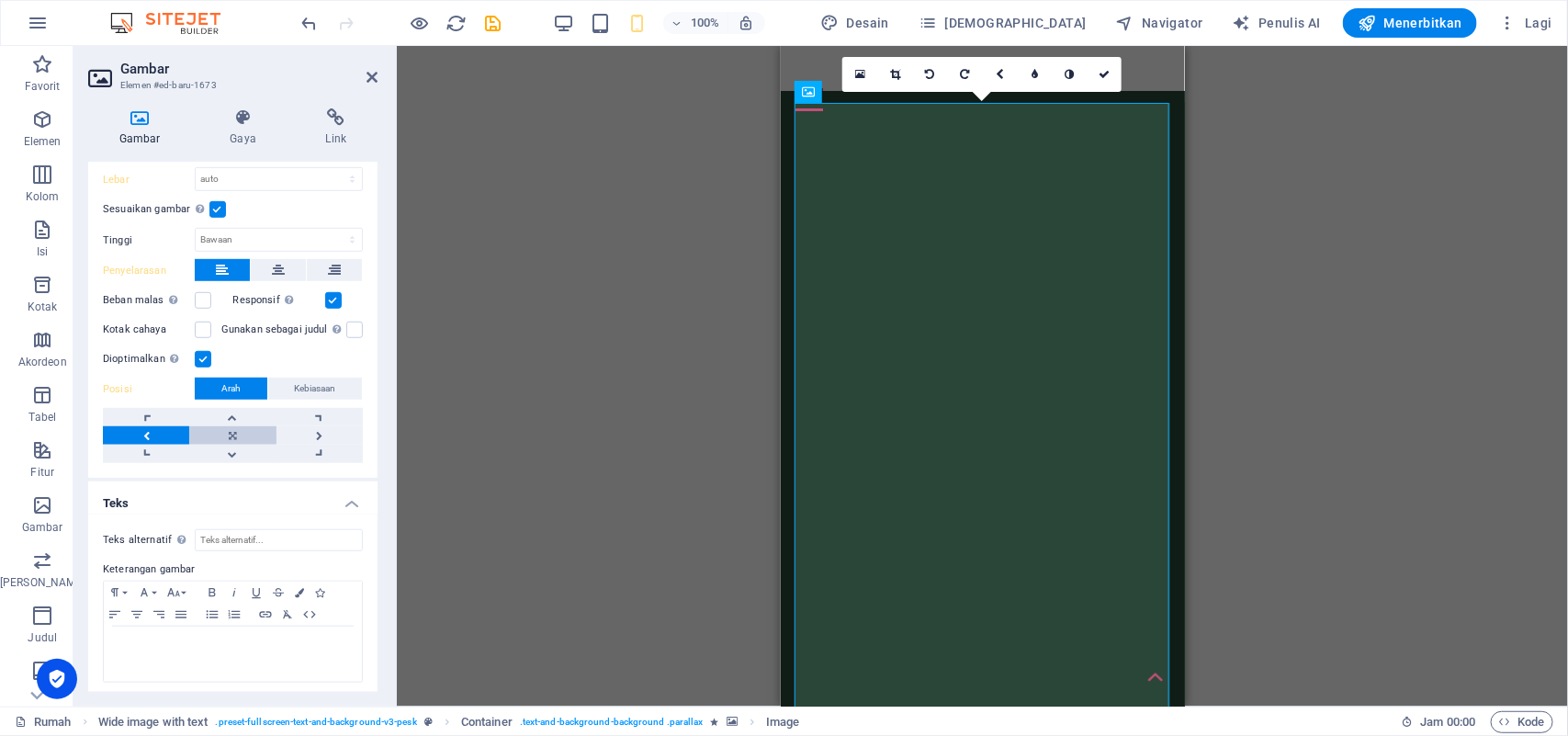 click at bounding box center (232, 436) 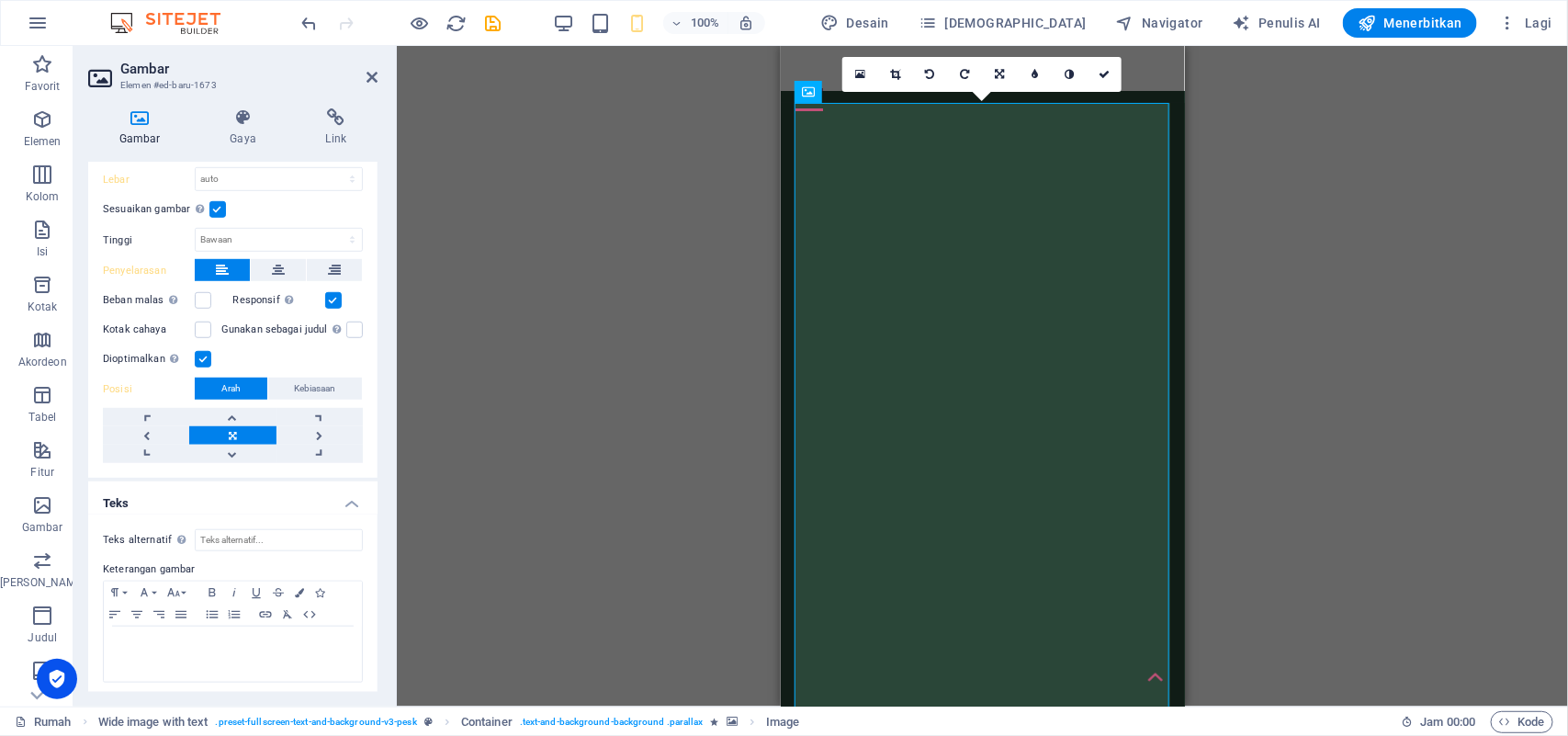 click on "Seret file ke sini, klik untuk memilih file atau  pilih file dari File atau foto & video stok gratis kami Select files from the file manager, stock photos, or upload file(s) Mengunggah Lebar Bawaan auto piksel rem % mereka vh mobil vw Sesuaikan gambar Sesuaikan gambar secara otomatis ke lebar dan tinggi yang tetap Tinggi Bawaan mobil piksel Penyelarasan Beban malas Memuat gambar setelah halaman dimuat akan meningkatkan kecepatan halaman. Responsif Secara otomatis memuat gambar retina dan ukuran telepon pintar yang dioptimalkan. Kotak cahaya Gunakan sebagai judul Gambar akan dibungkus dengan tag judul H1. Berguna untuk memberi bobot judul H1 pada teks alternatif, misalnya untuk logo. Jangan centang jika tidak yakin. Dioptimalkan Gambar dikompresi untuk meningkatkan kecepatan halaman. Posisi Arah Kebiasaan offset X 50 piksel rem % vh mobil vw Offset Y 50 piksel rem % vh mobil vw" at bounding box center [232, 66] 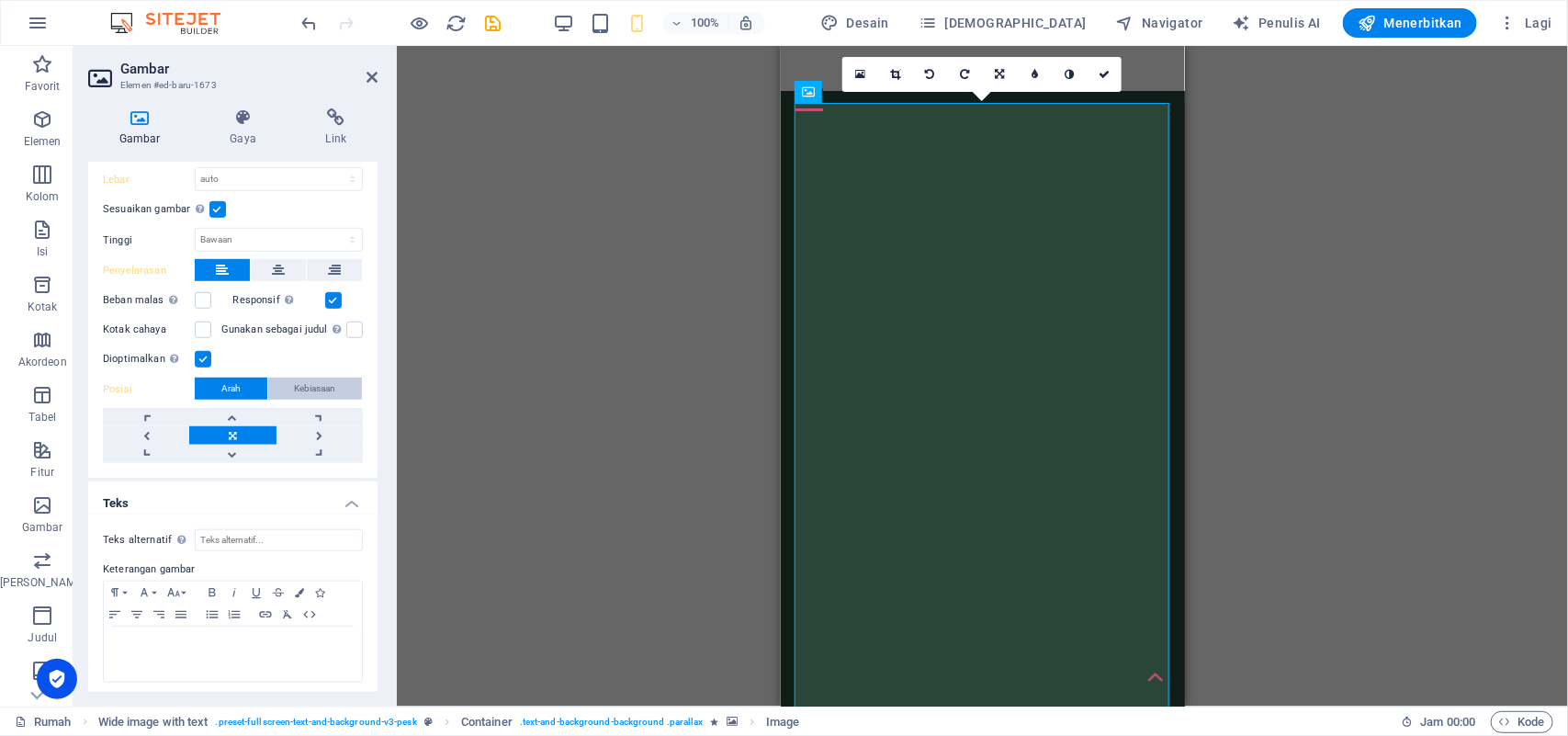 click on "Kebiasaan" at bounding box center (314, 388) 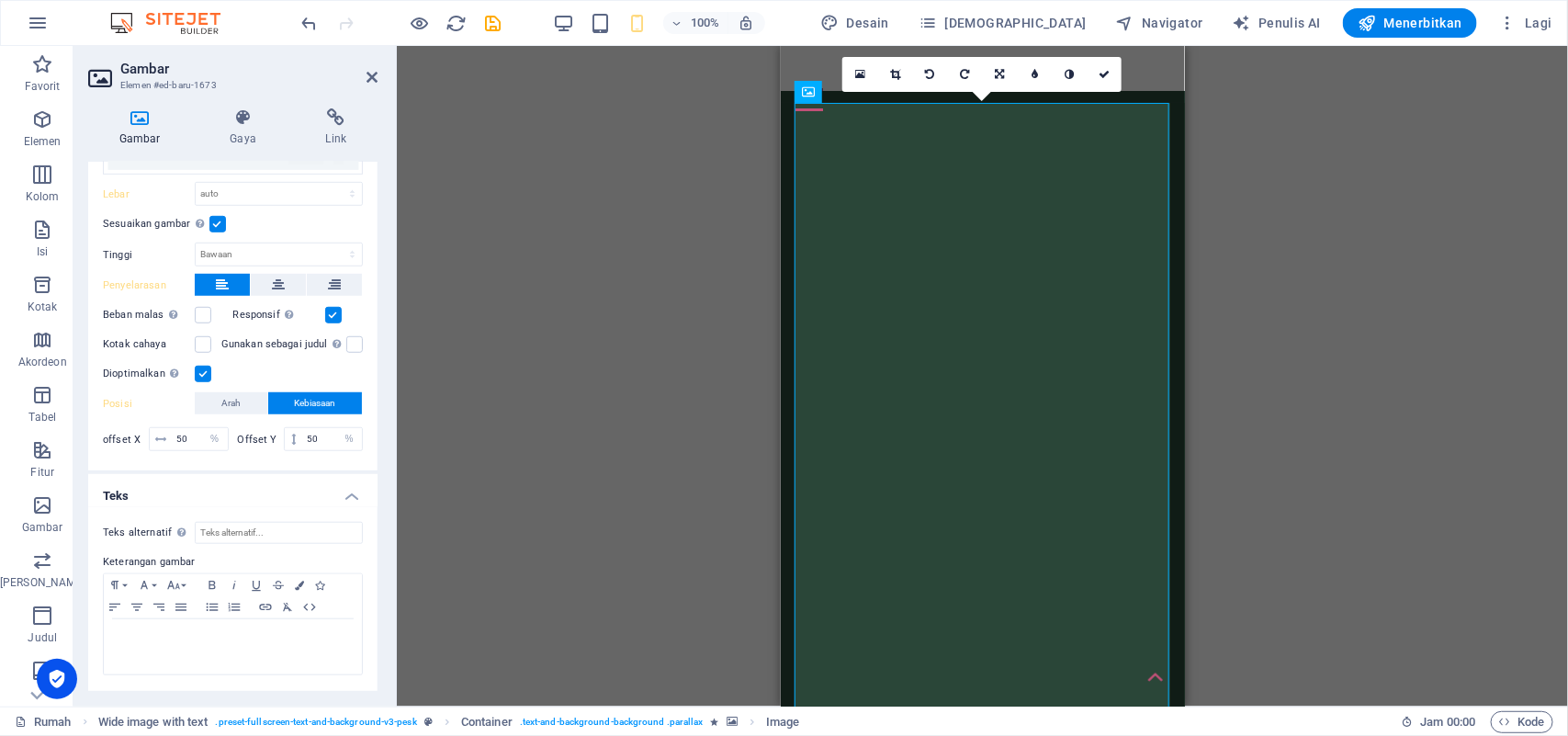scroll, scrollTop: 519, scrollLeft: 0, axis: vertical 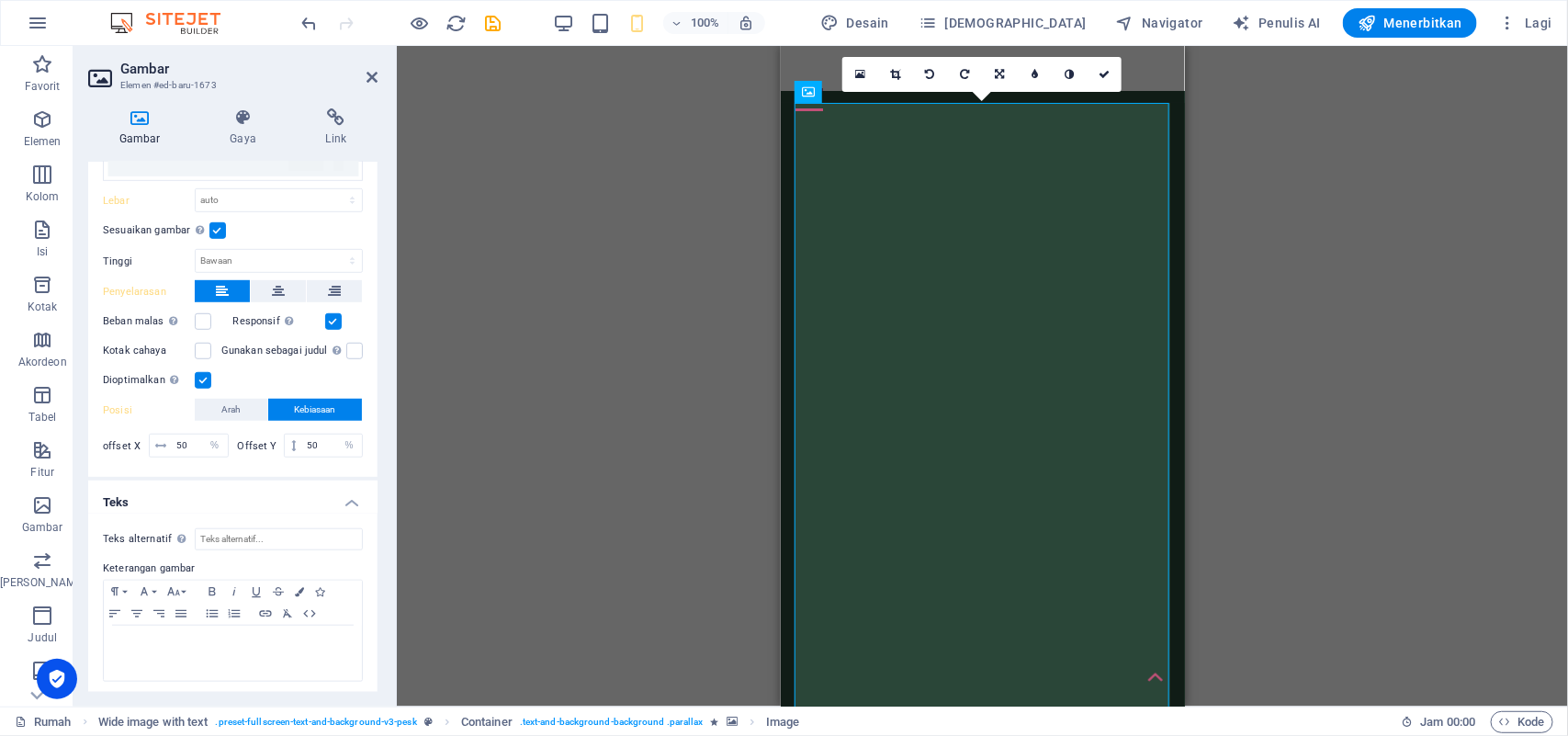 click on "Drag here to replace the existing content. Press “Ctrl” if you want to create a new element.
H1   Gambar lebar dengan teks   Gambar lebar dengan teks   Wadah   Gambar lebar dengan teks   Wadah   Gambar   Bilah Menu   Teks   Pemisah   Wadah   Logo   Spanduk   Spanduk   Wadah   Ikon Media Sosial   Pengatur jarak   Tempat penampung   Wadah   Tombol atas   Pemisah   Ikon   Social Media Icons   Ikon   Gambar dengan teks   H2   Wadah   Text   Tempat penampung   Pemisah   Gambar   Tempat penampung   H2   Wadah   Wadah   Gambar   4 kolom   Wadah   Wadah   Gambar   Wadah   Wadah   Gambar   Wadah   Pemisah   Wadah   Ikon   Ikon   HTML   Container   Wide image with text   Gambar 180 170 160 150 140 130 120 110 100 90 80 70 60 50 40 30 20 10 0 -10 -20 -30 -40 -50 -60 -70 -80 -90 -100 -110 -120 -130 -140 -150 -160 -170 666px × 1192px / 0° / 61% pukul 16.10 16:9 jam 4:3 1:1 1:2 0" at bounding box center (982, 376) 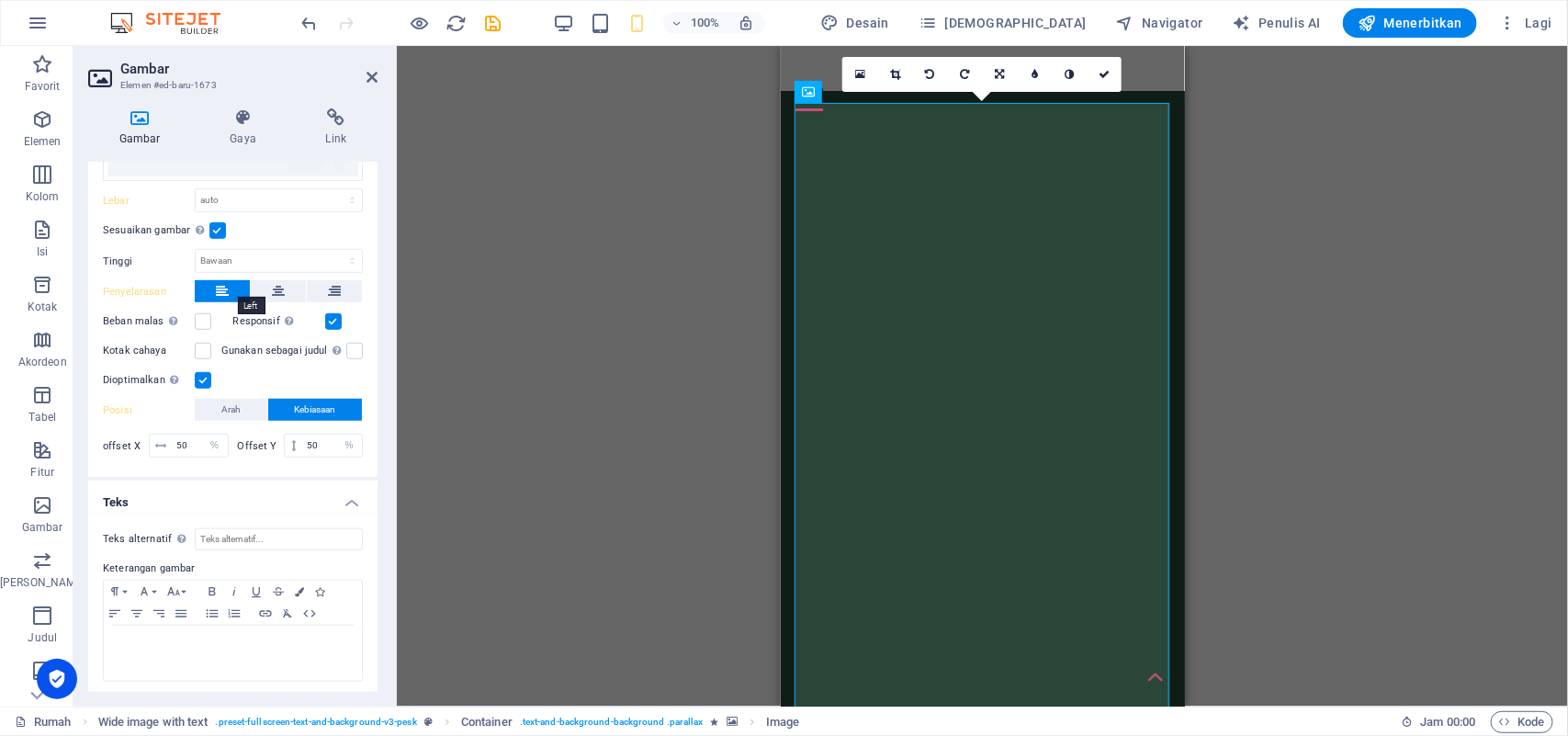 click at bounding box center (222, 291) 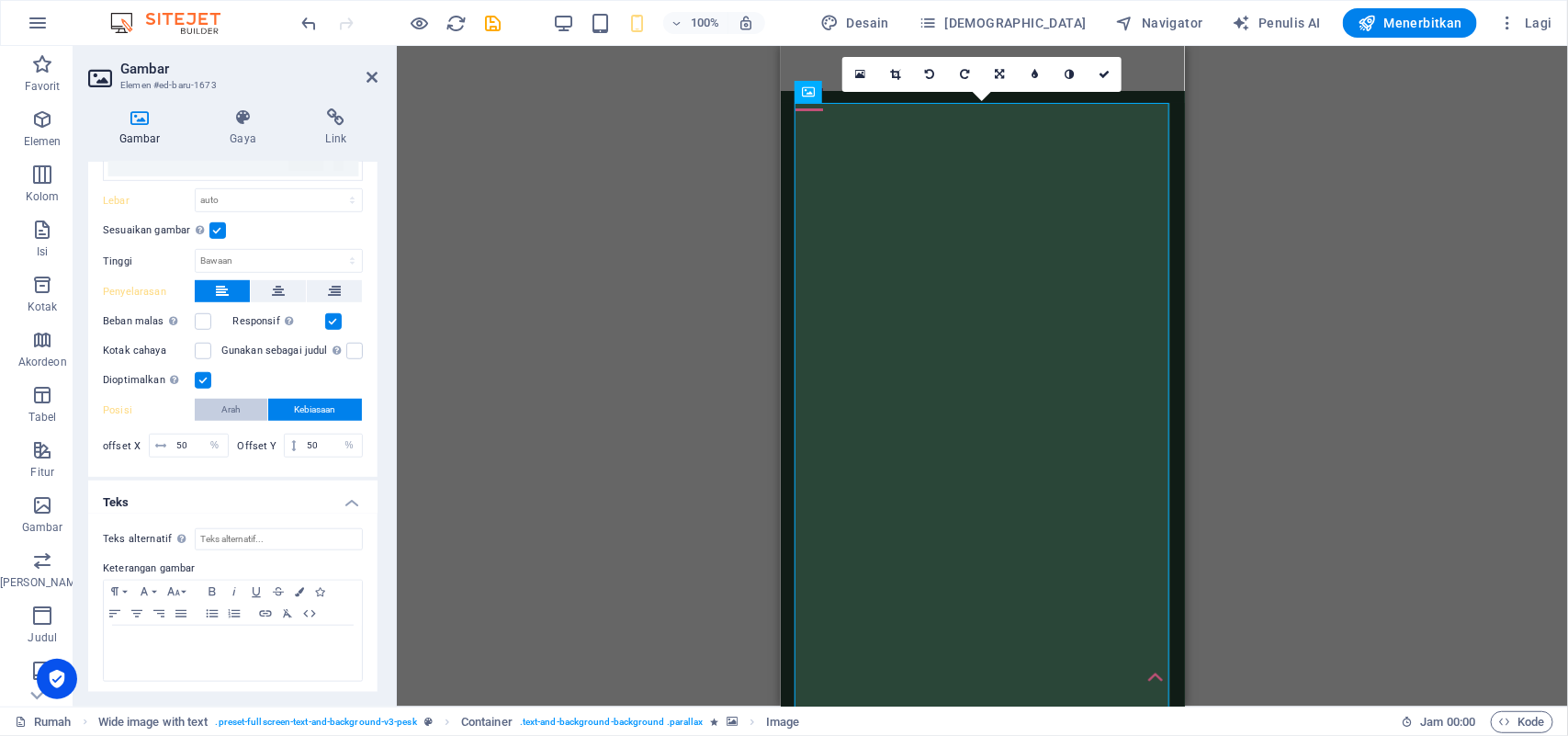 click on "Arah" at bounding box center (231, 409) 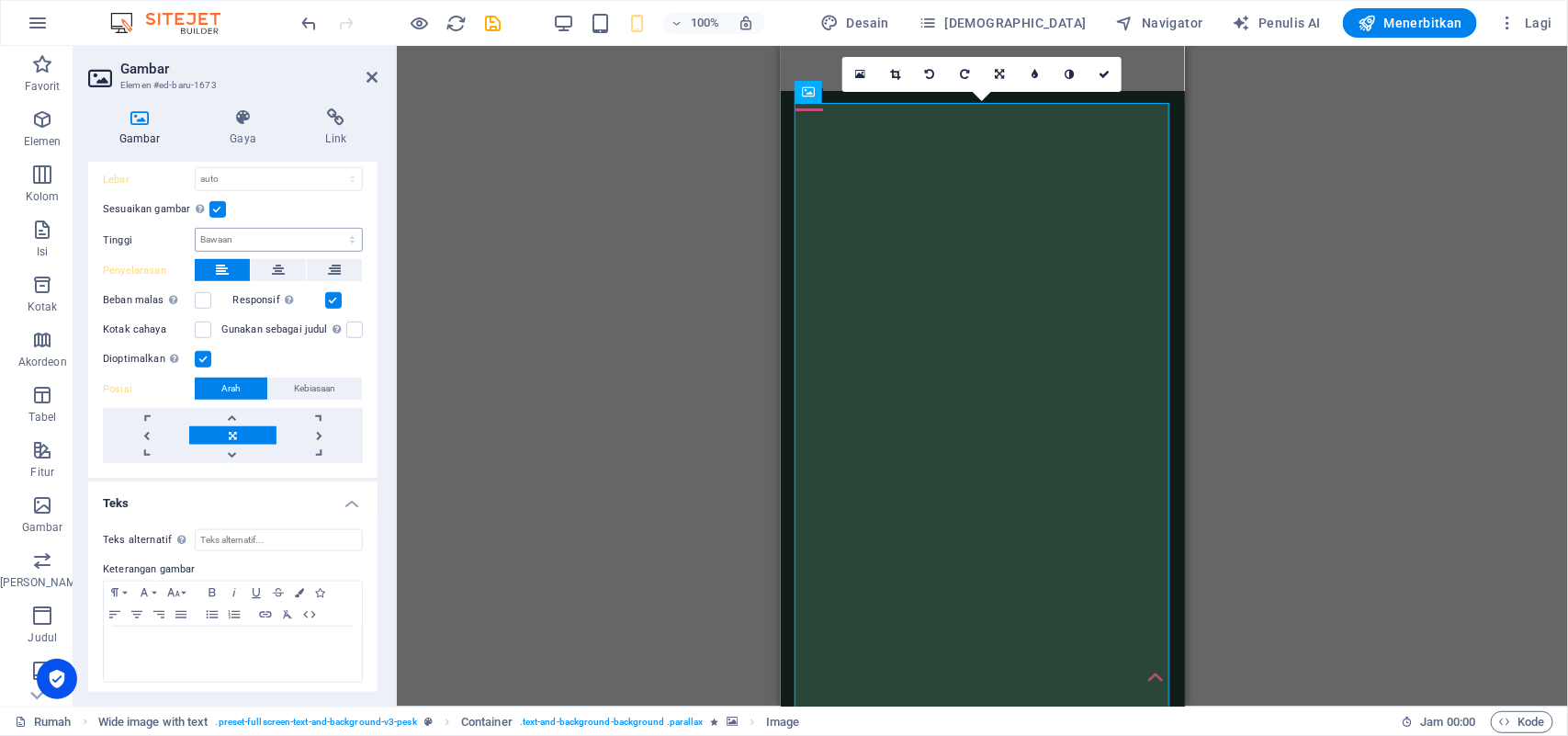 scroll, scrollTop: 311, scrollLeft: 0, axis: vertical 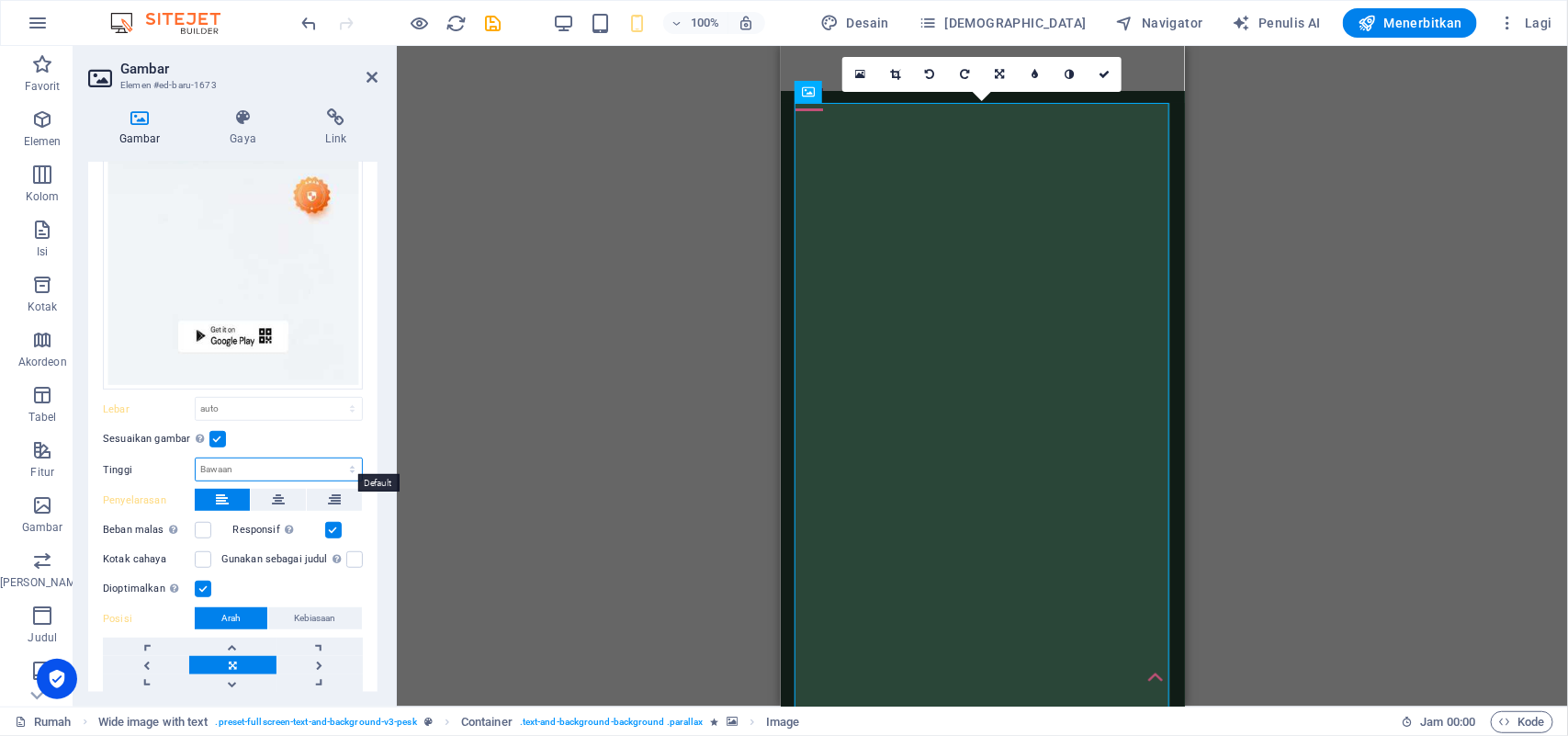 click on "Bawaan mobil piksel" at bounding box center (278, 470) 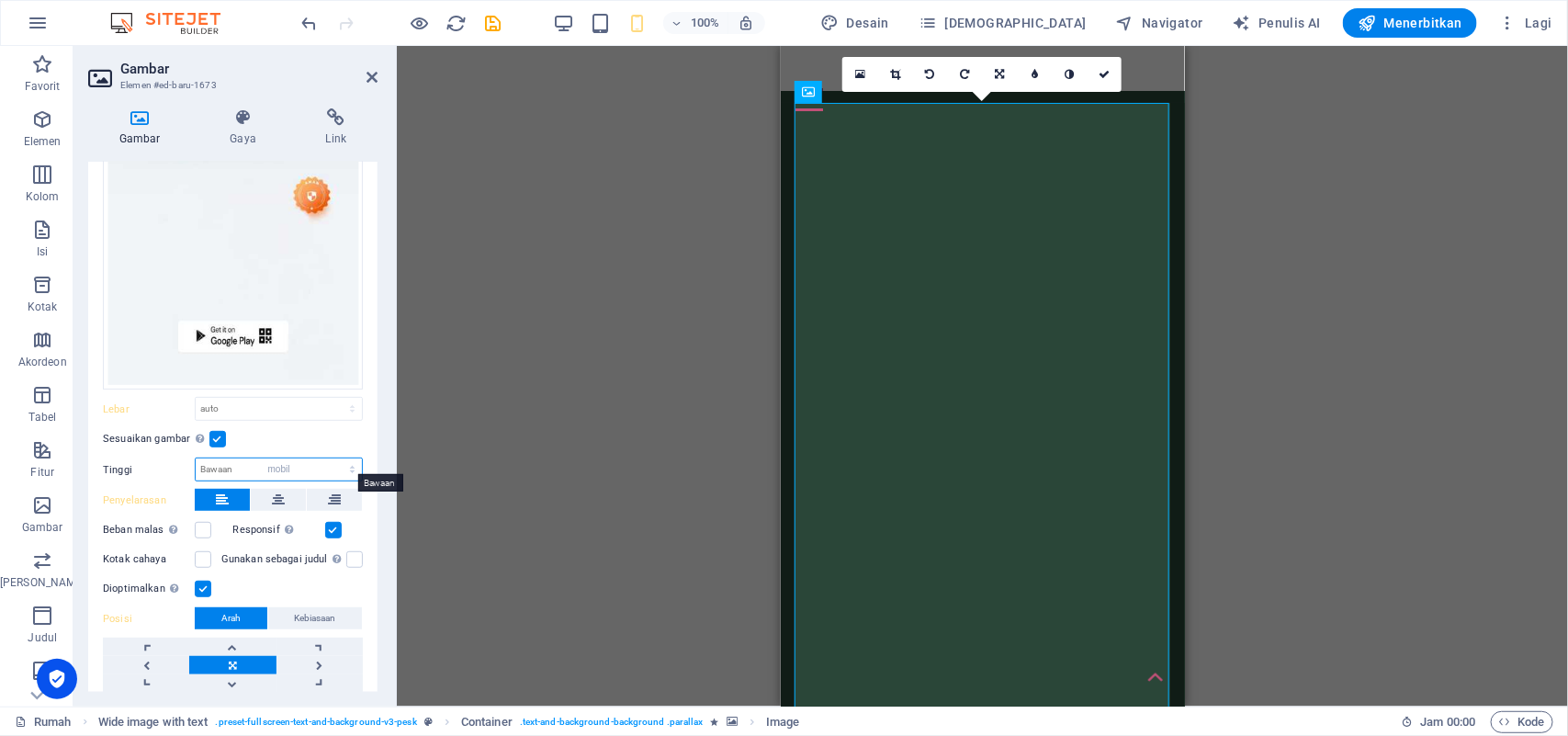 click on "Bawaan mobil piksel" at bounding box center [278, 470] 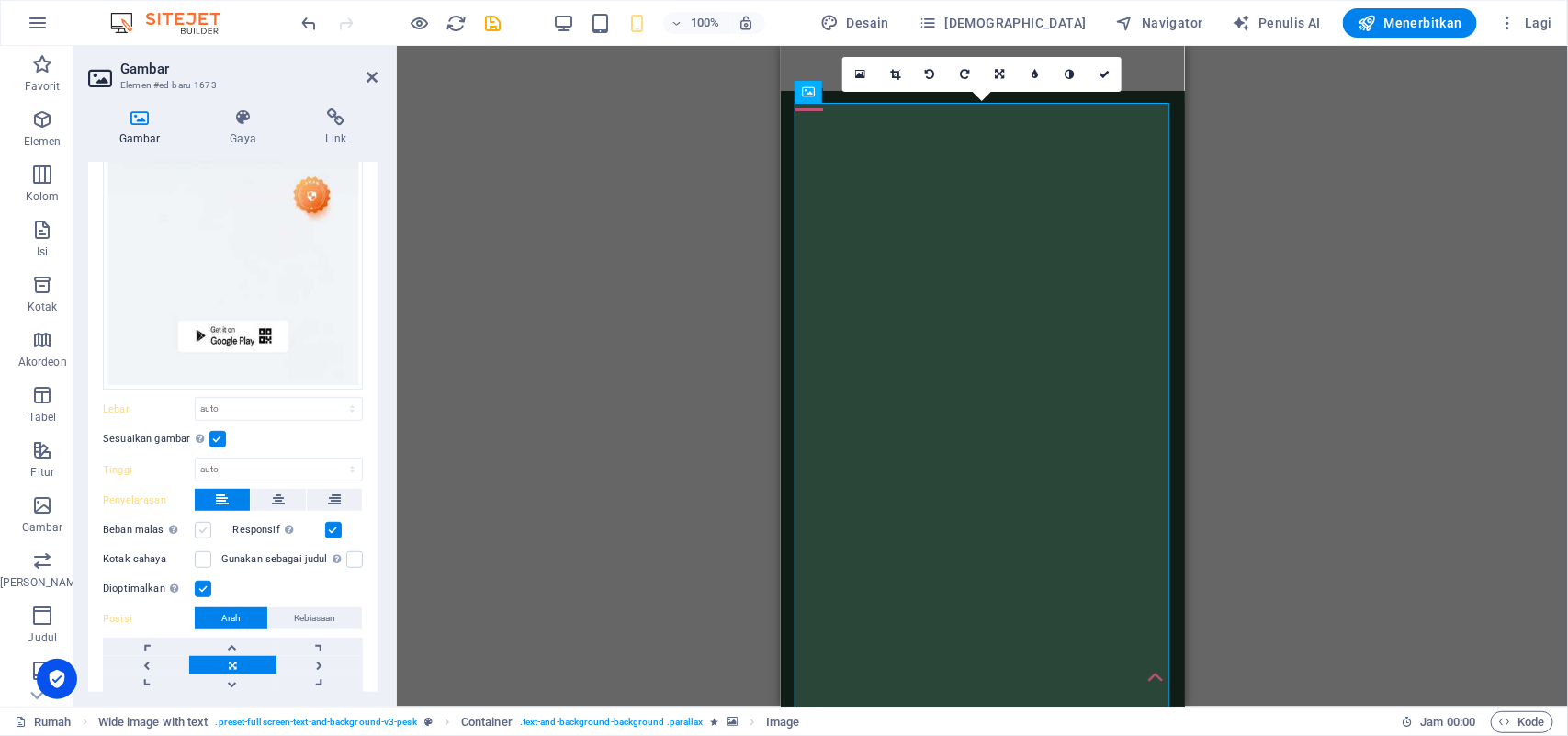 click at bounding box center (203, 530) 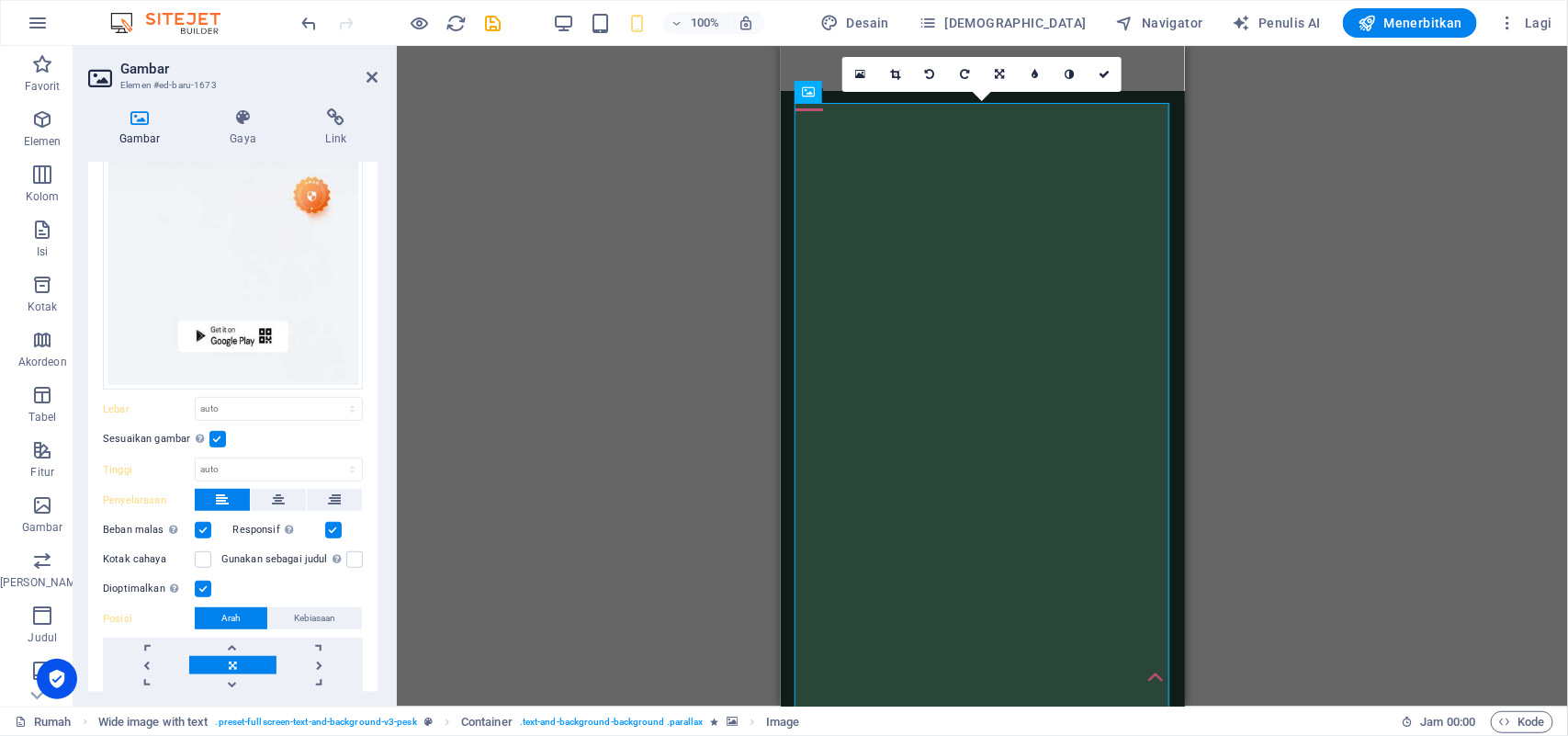 click at bounding box center (203, 530) 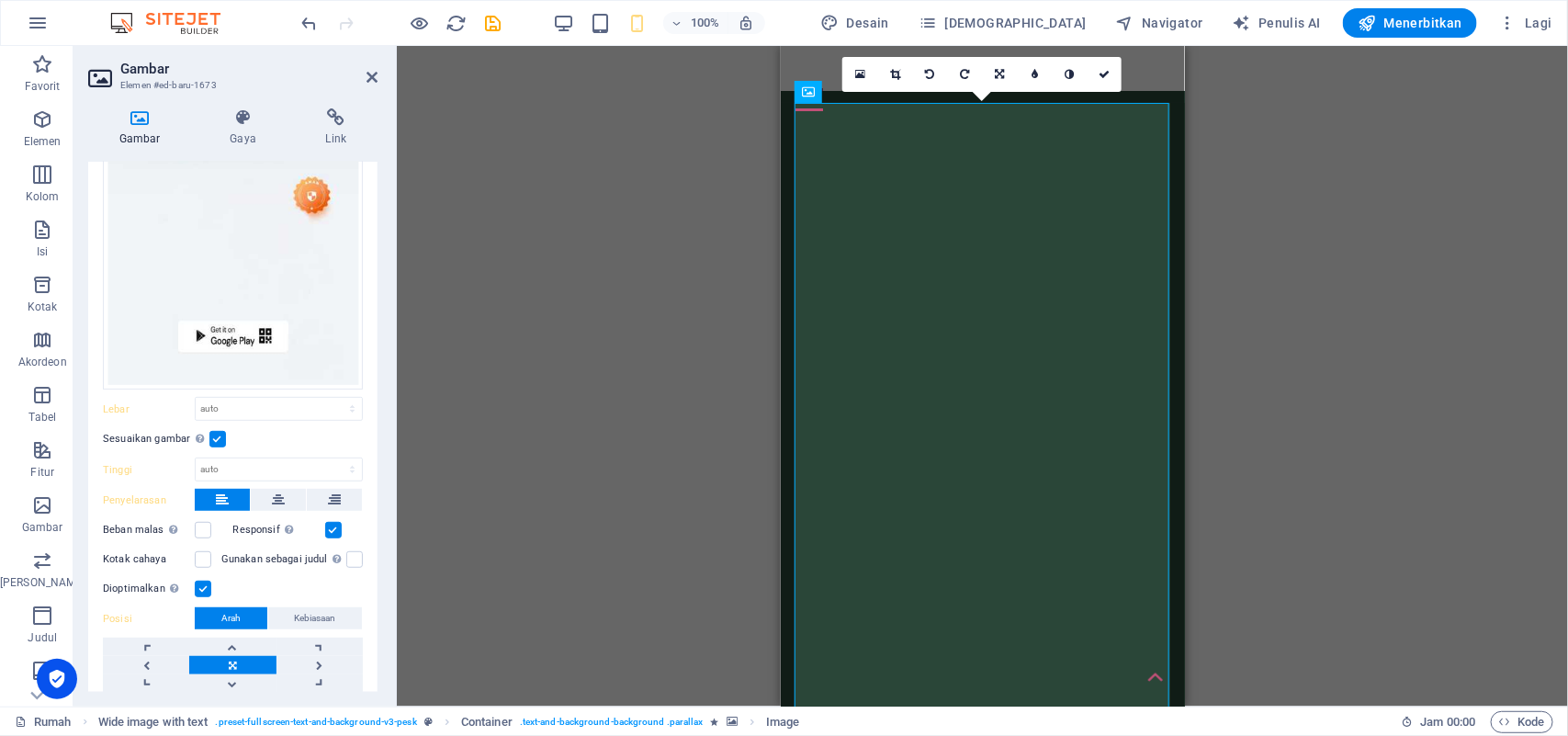 scroll, scrollTop: 540, scrollLeft: 0, axis: vertical 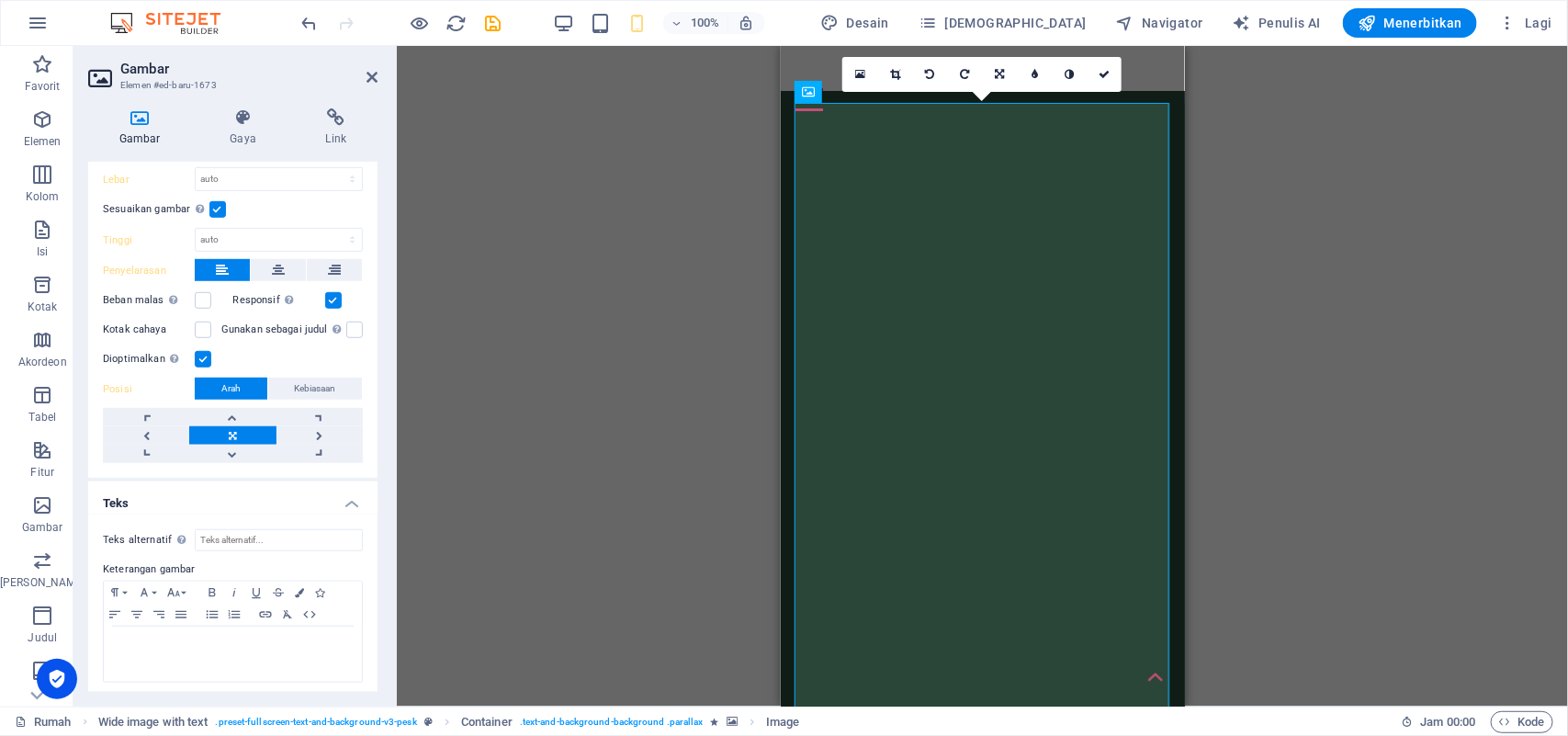 click on "Drag here to replace the existing content. Press “Ctrl” if you want to create a new element.
H1   Gambar lebar dengan teks   Gambar lebar dengan teks   Wadah   Gambar lebar dengan teks   Wadah   Gambar   Bilah Menu   Teks   Pemisah   Wadah   Logo   Spanduk   Spanduk   Wadah   Ikon Media Sosial   Pengatur jarak   Tempat penampung   Wadah   Tombol atas   Pemisah   Ikon   Social Media Icons   Ikon   Gambar dengan teks   H2   Wadah   Text   Tempat penampung   Pemisah   Gambar   Tempat penampung   H2   Wadah   Wadah   Gambar   4 kolom   Wadah   Wadah   Gambar   Wadah   Wadah   Gambar   Wadah   Pemisah   Wadah   Ikon   Ikon   HTML   Container   Wide image with text   Gambar 180 170 160 150 140 130 120 110 100 90 80 70 60 50 40 30 20 10 0 -10 -20 -30 -40 -50 -60 -70 -80 -90 -100 -110 -120 -130 -140 -150 -160 -170 666px × 1192px / 0° / 61% pukul 16.10 16:9 jam 4:3 1:1 1:2 0" at bounding box center (982, 376) 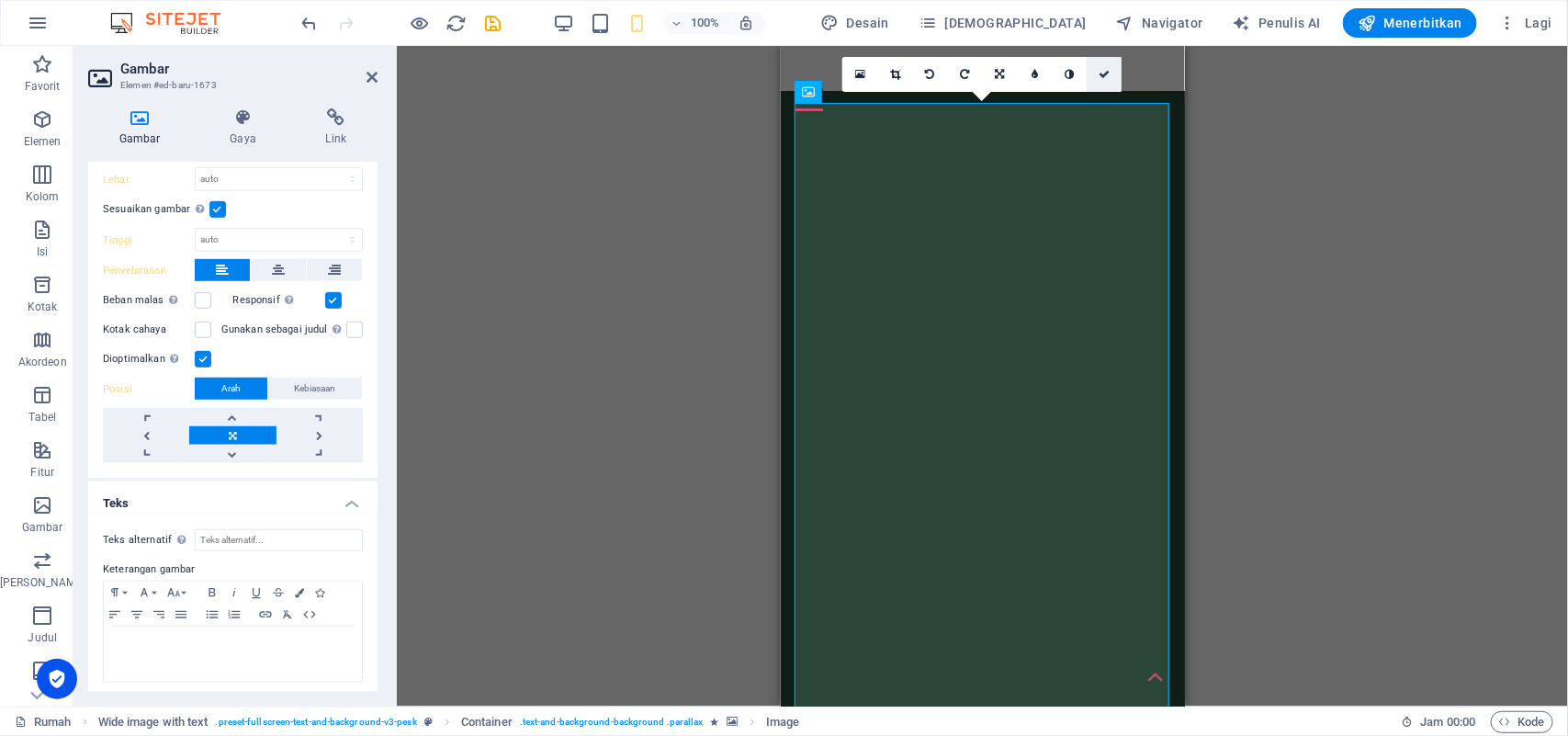 click at bounding box center (1104, 74) 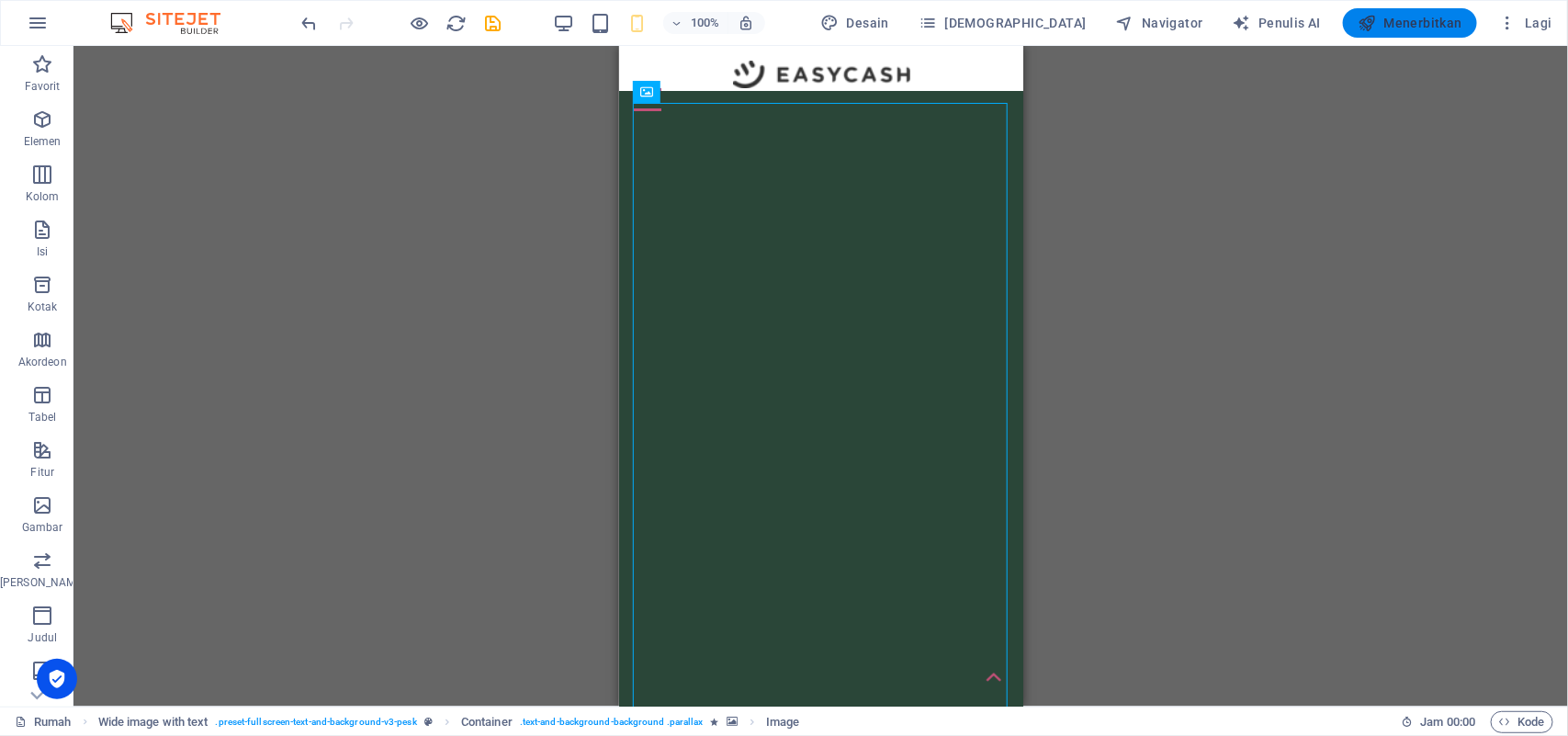 click on "Menerbitkan" at bounding box center [1423, 23] 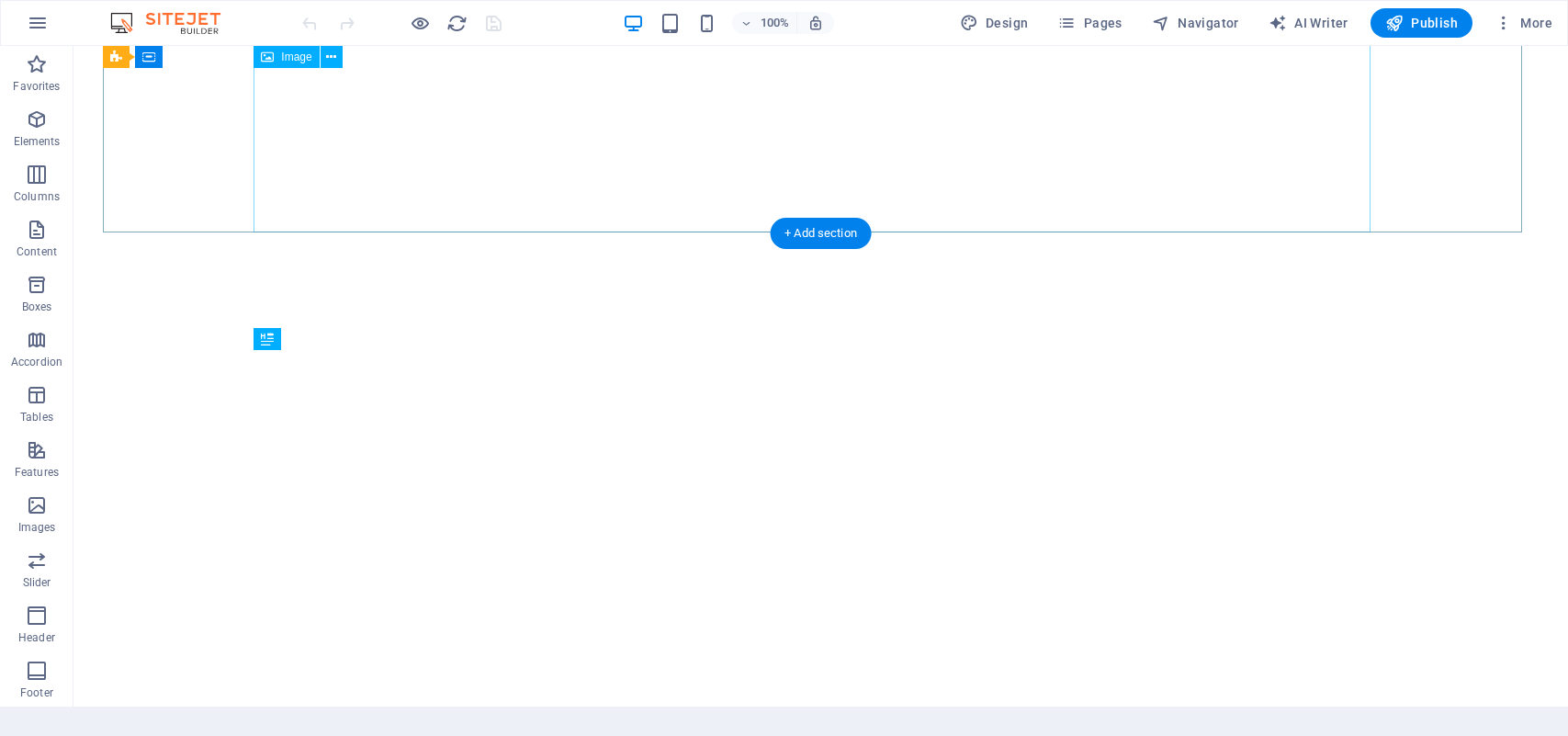 scroll, scrollTop: 0, scrollLeft: 0, axis: both 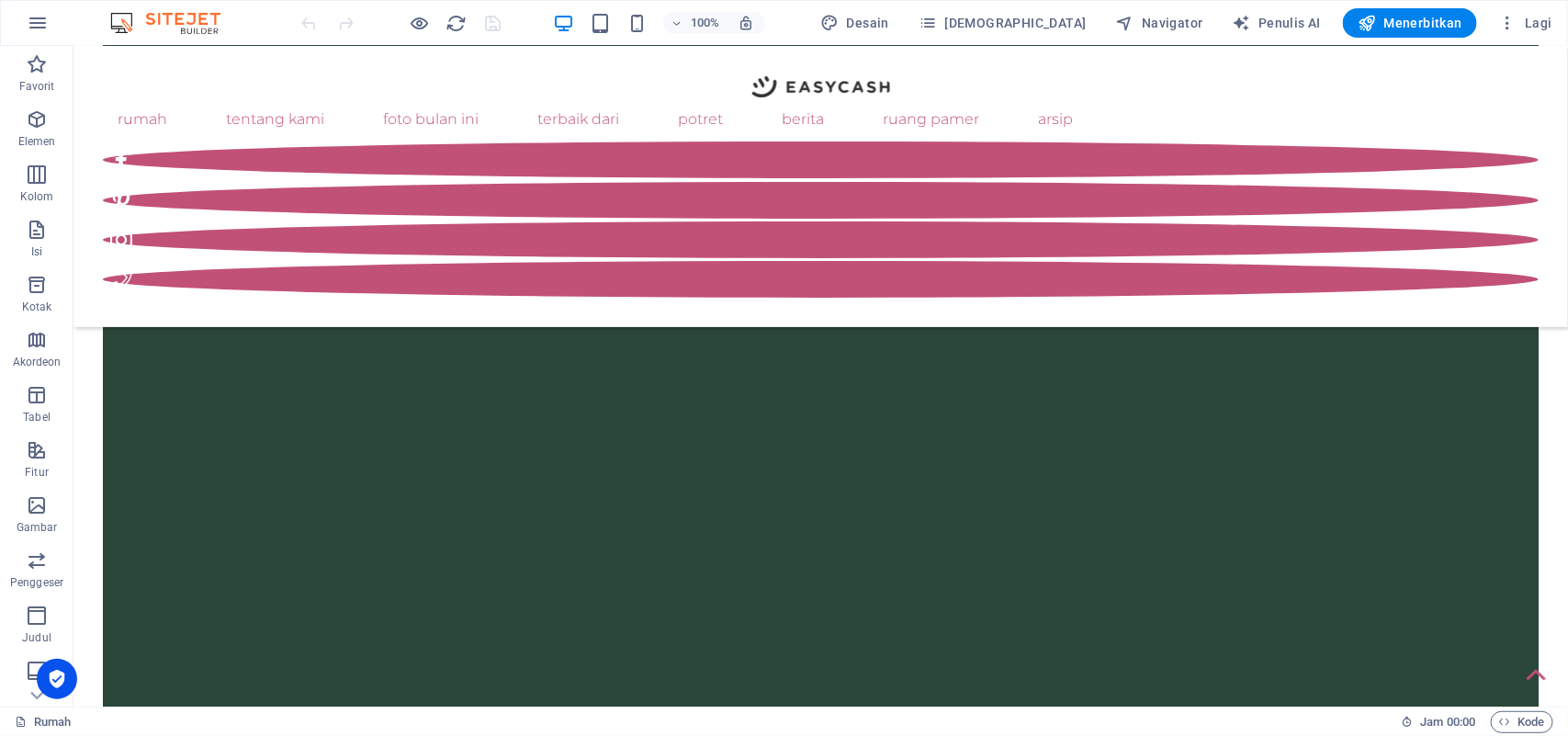 drag, startPoint x: 181, startPoint y: 403, endPoint x: 459, endPoint y: 401, distance: 278.00719 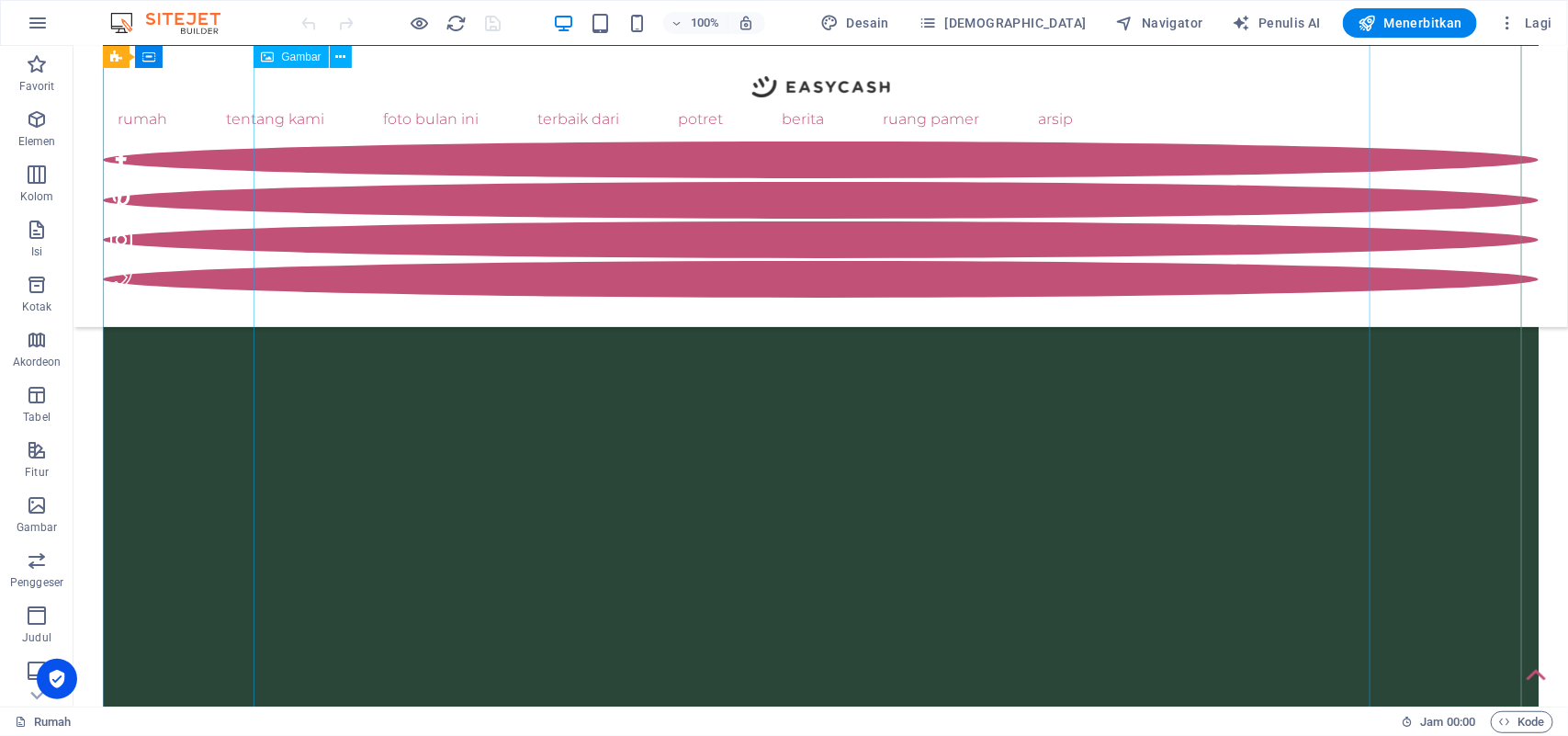 click at bounding box center [820, 6935] 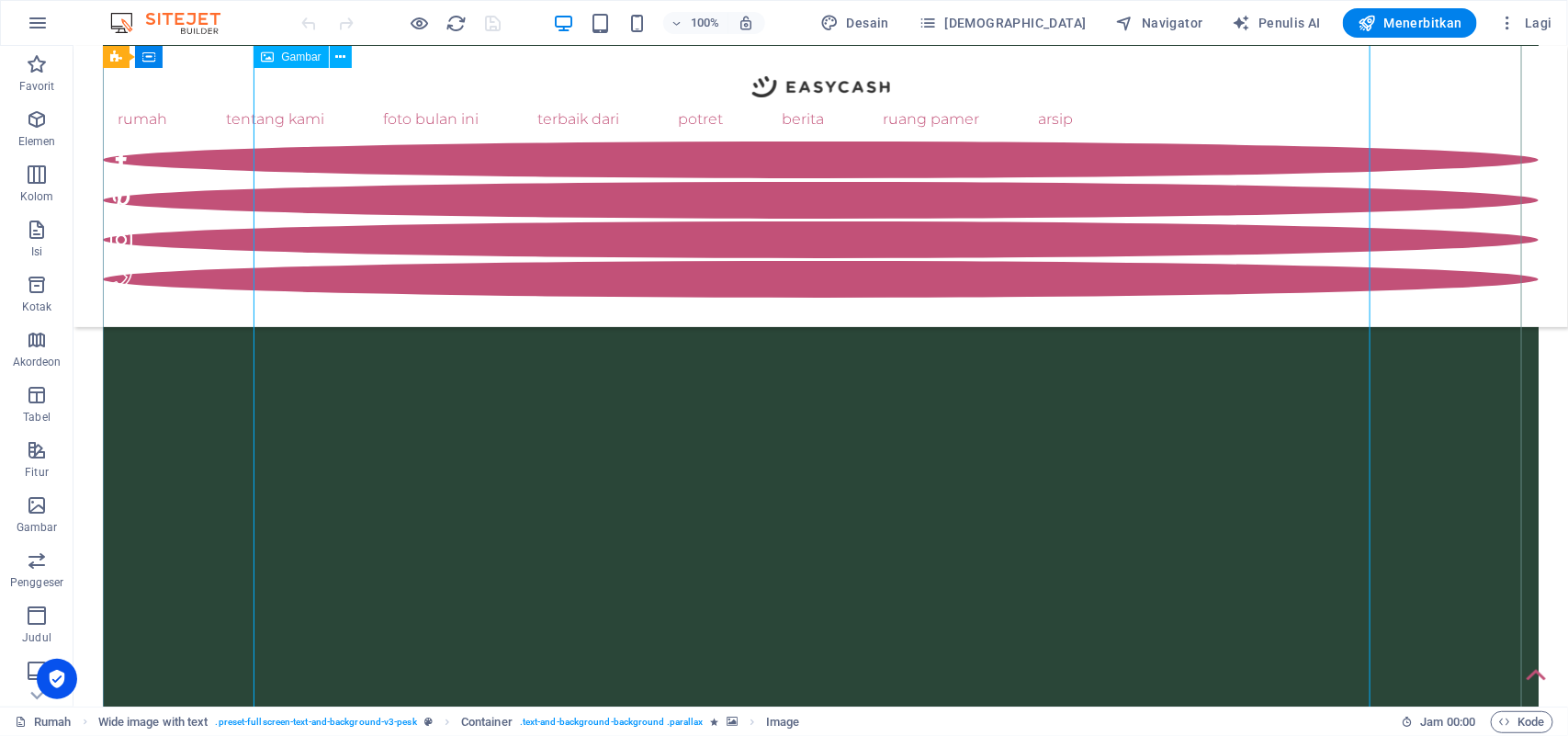 click at bounding box center [820, 6935] 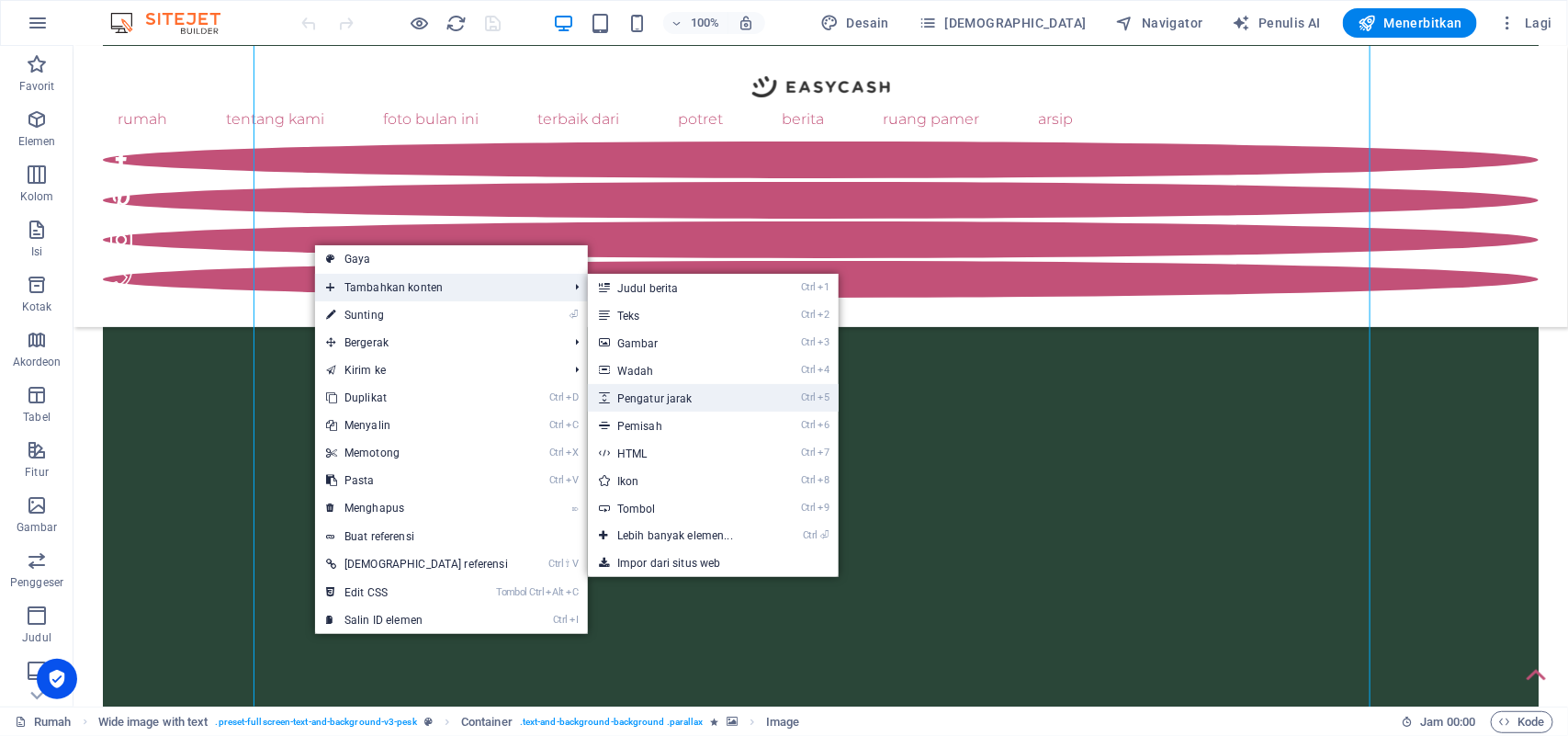 click on "Ctrl  5 Pengatur jarak" at bounding box center [679, 398] 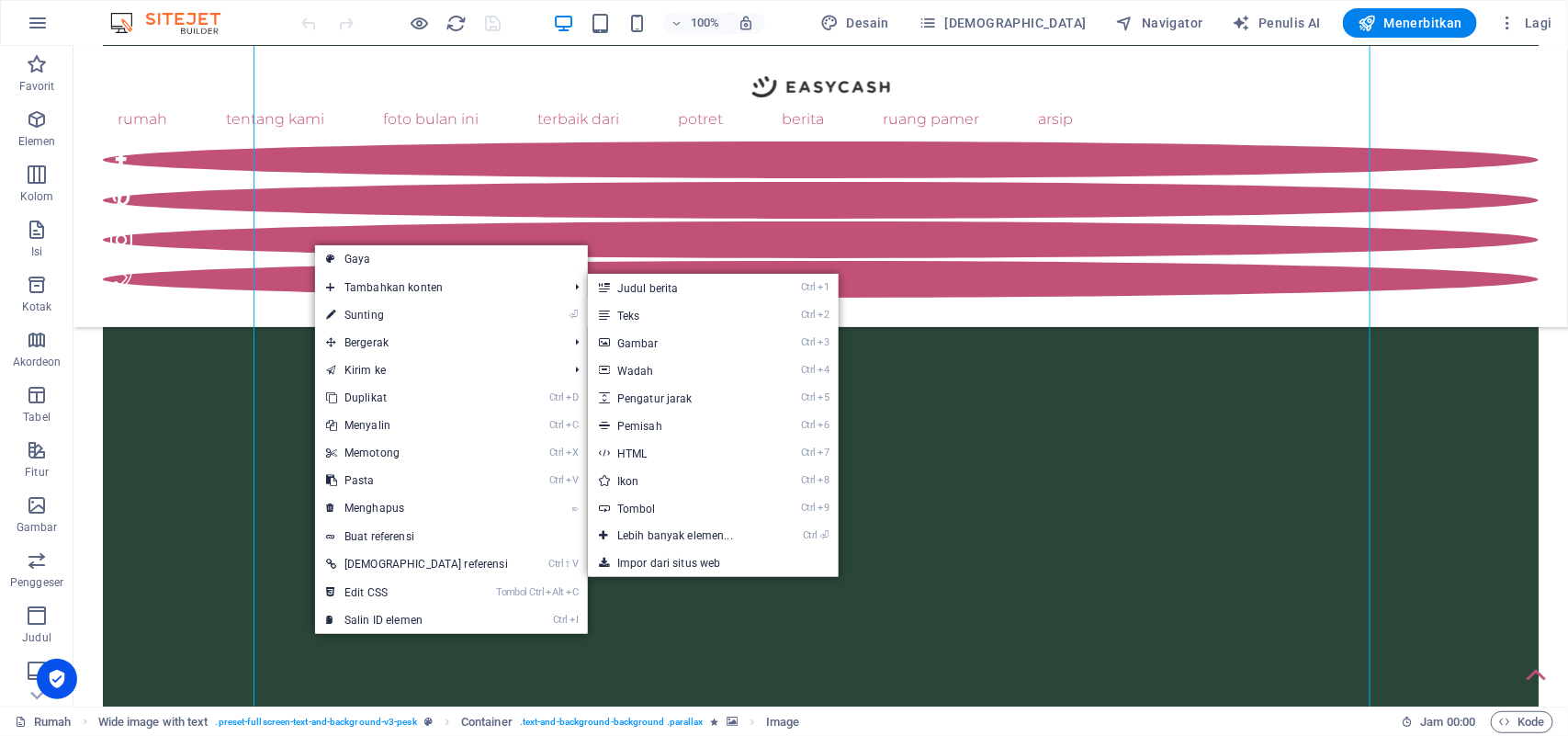 select on "px" 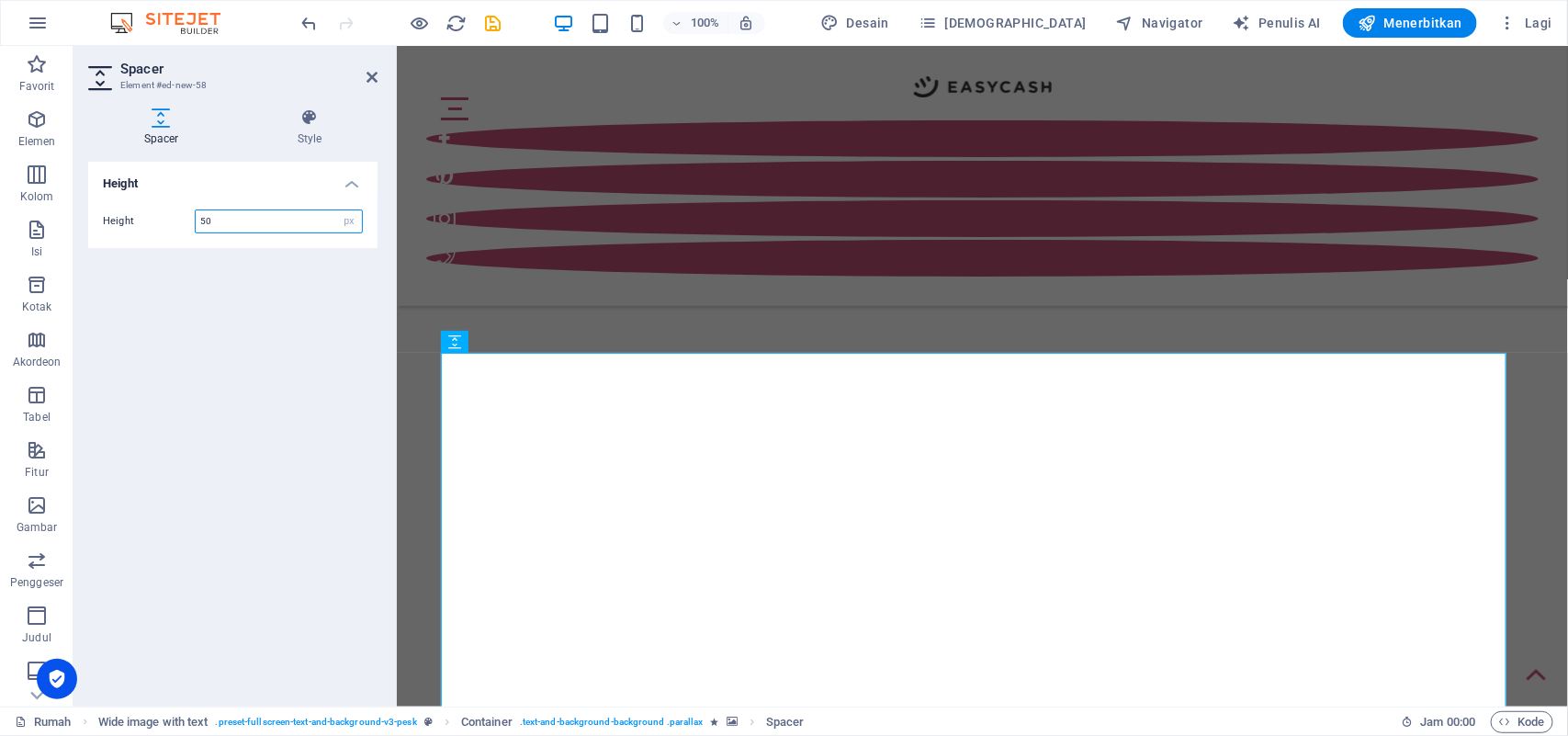 scroll, scrollTop: 11035, scrollLeft: 0, axis: vertical 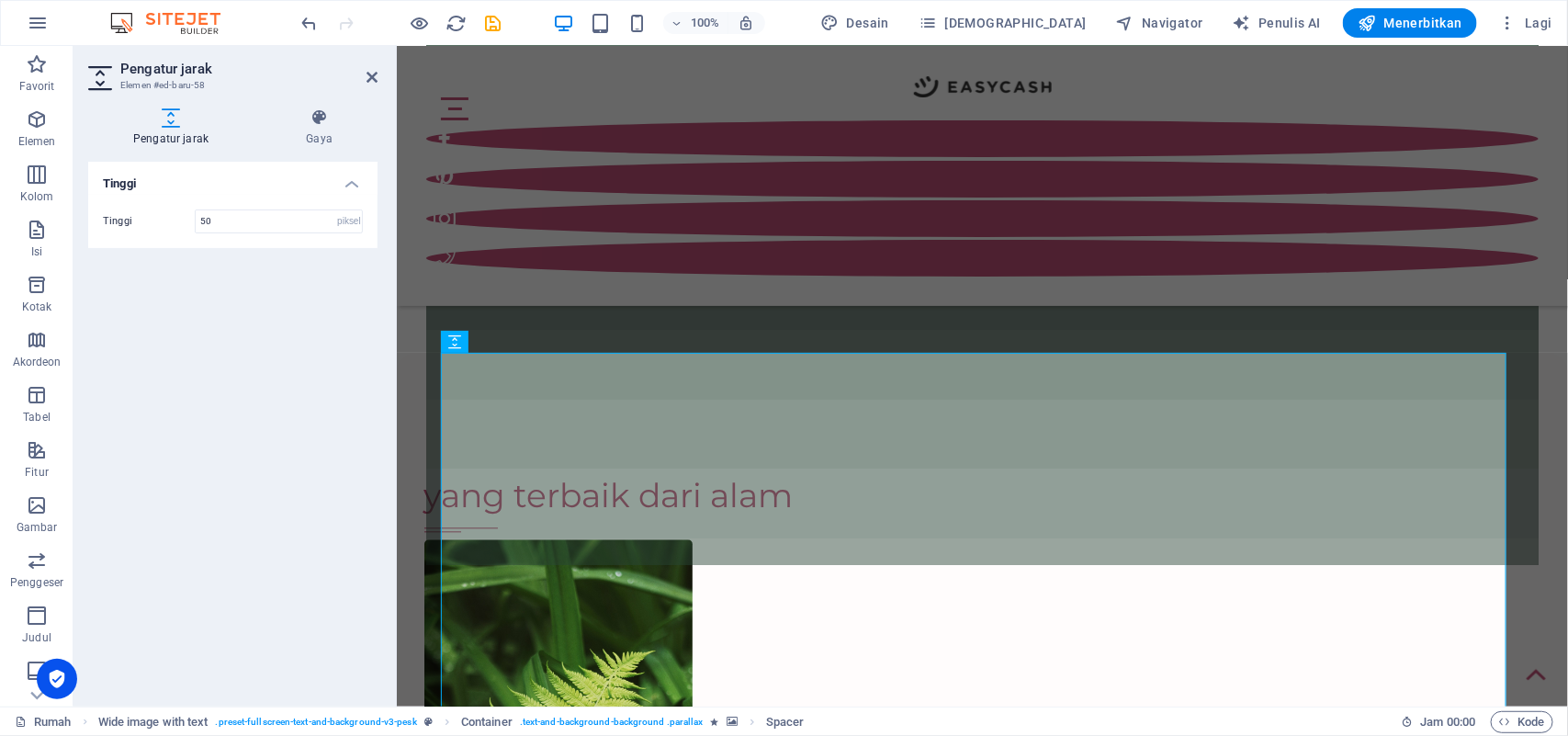 click on "Tinggi" at bounding box center [232, 178] 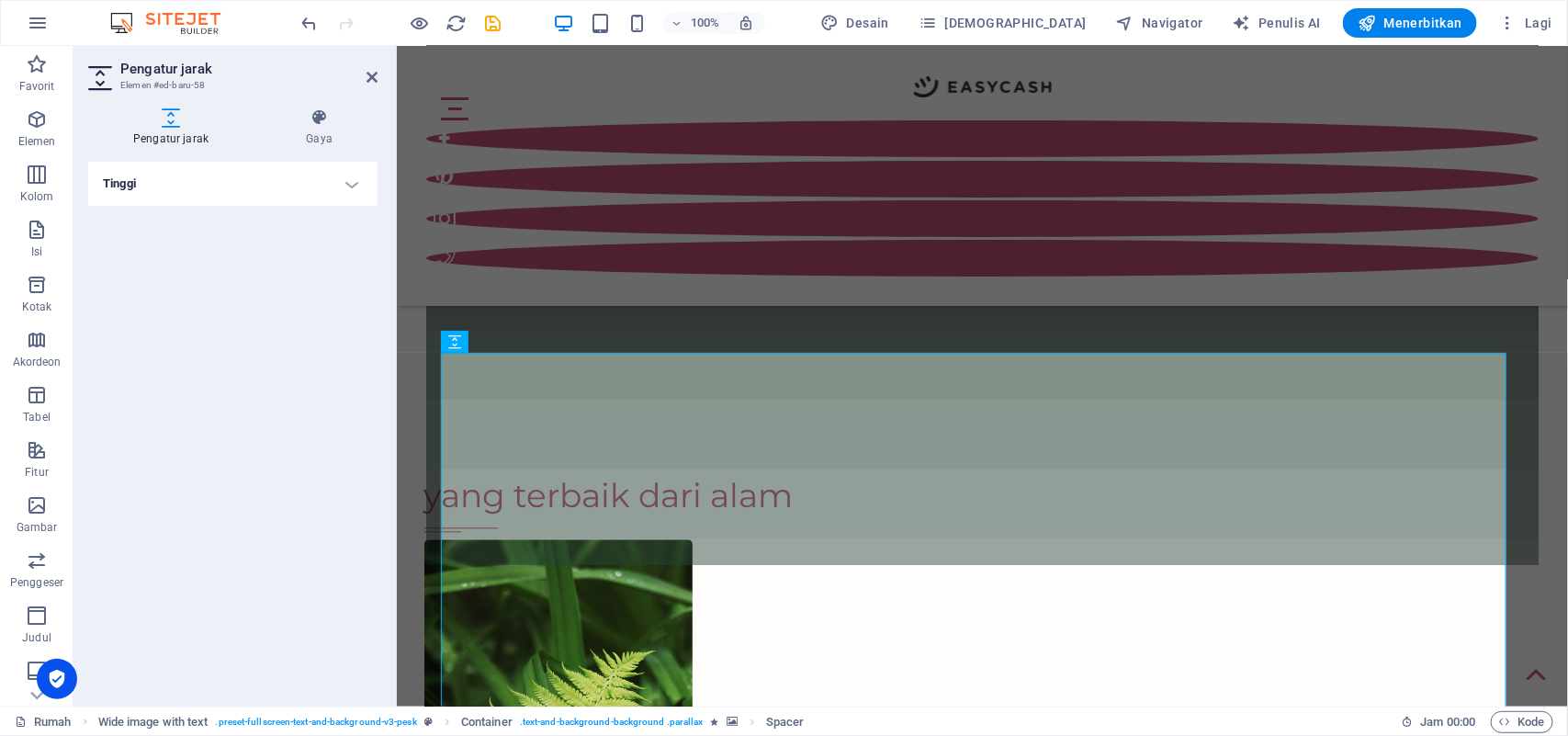 click on "Tinggi" at bounding box center (232, 184) 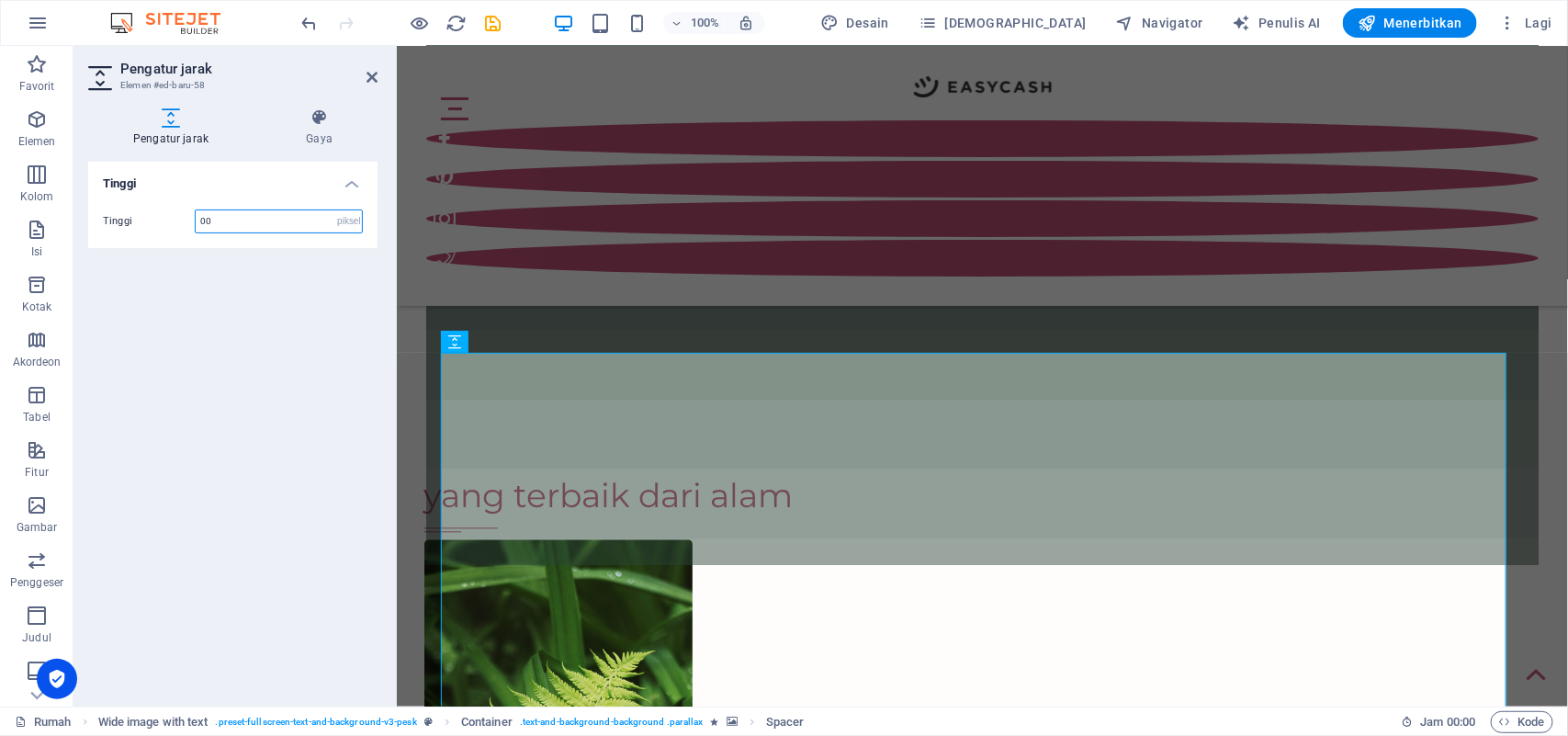 type on "006" 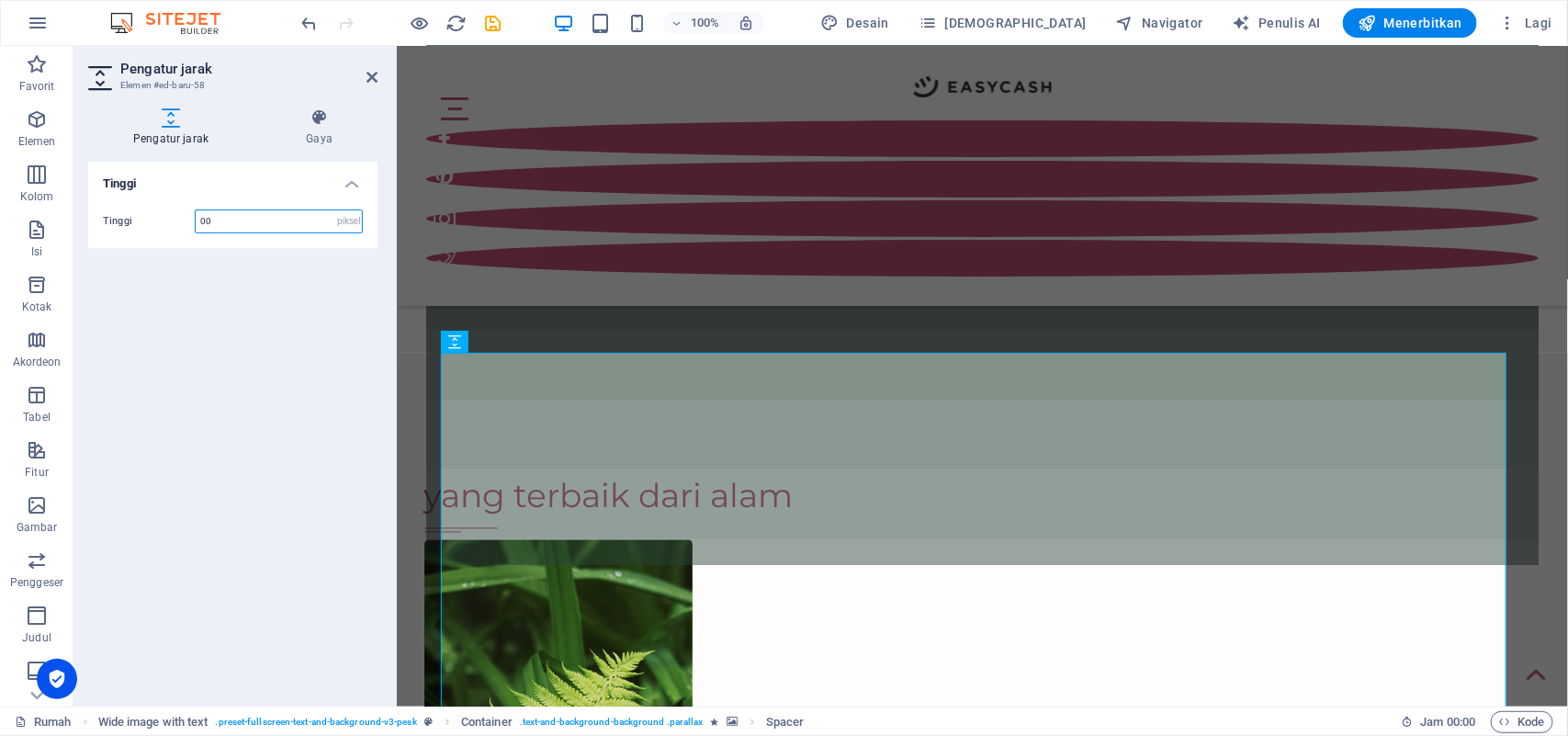 type on "0" 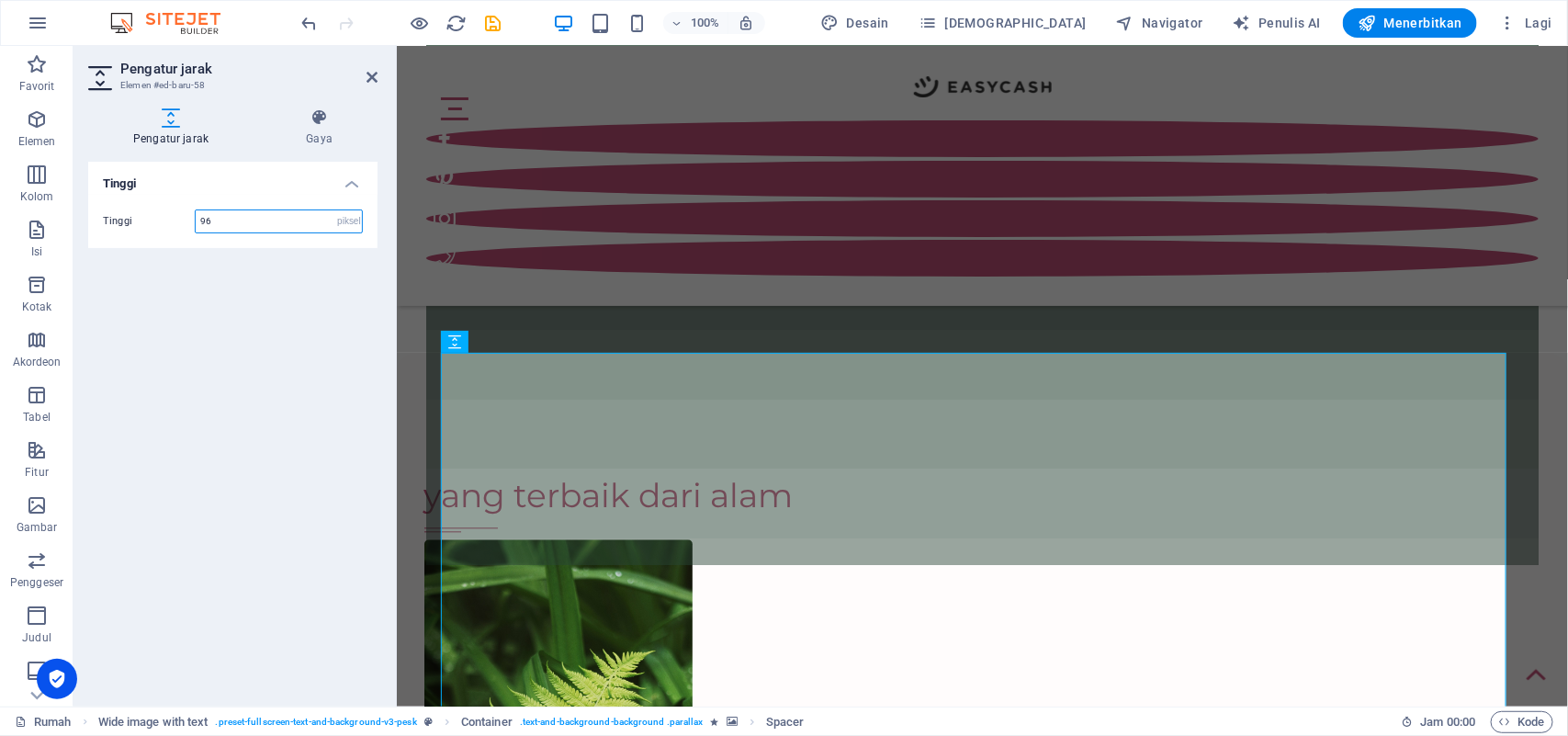 type on "9" 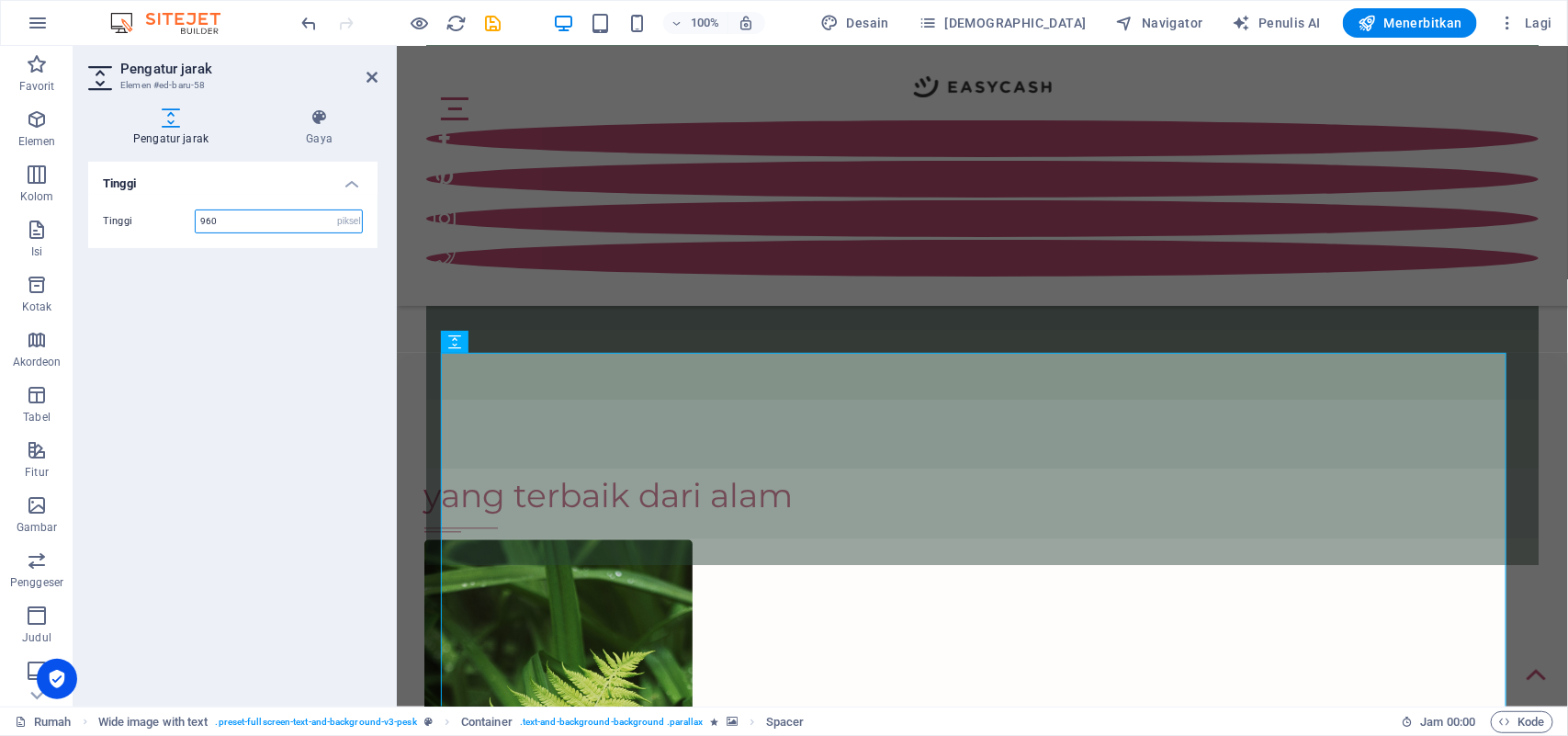 type on "960" 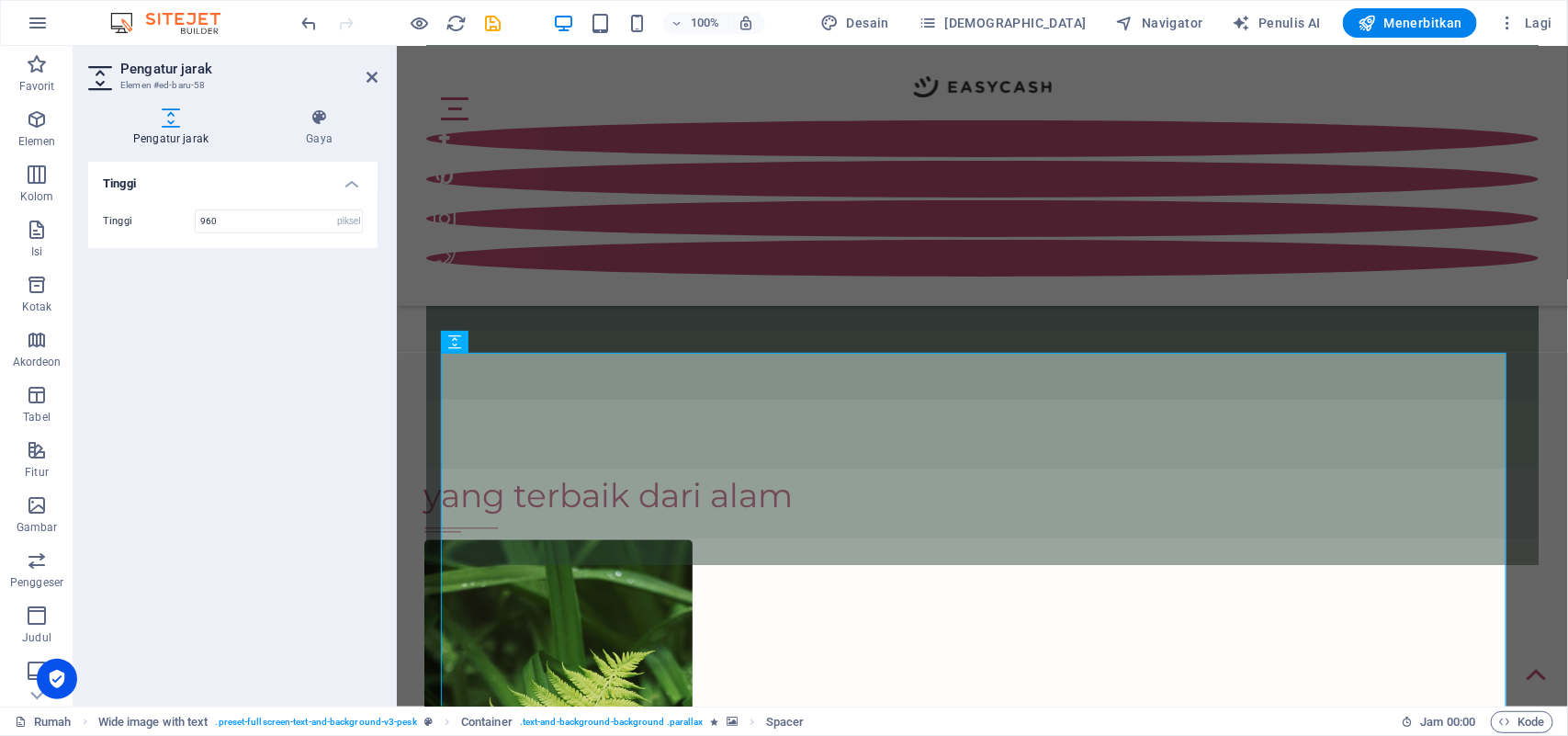 click on "Tinggi Tinggi 960 piksel rem vh mobil vw" at bounding box center (232, 426) 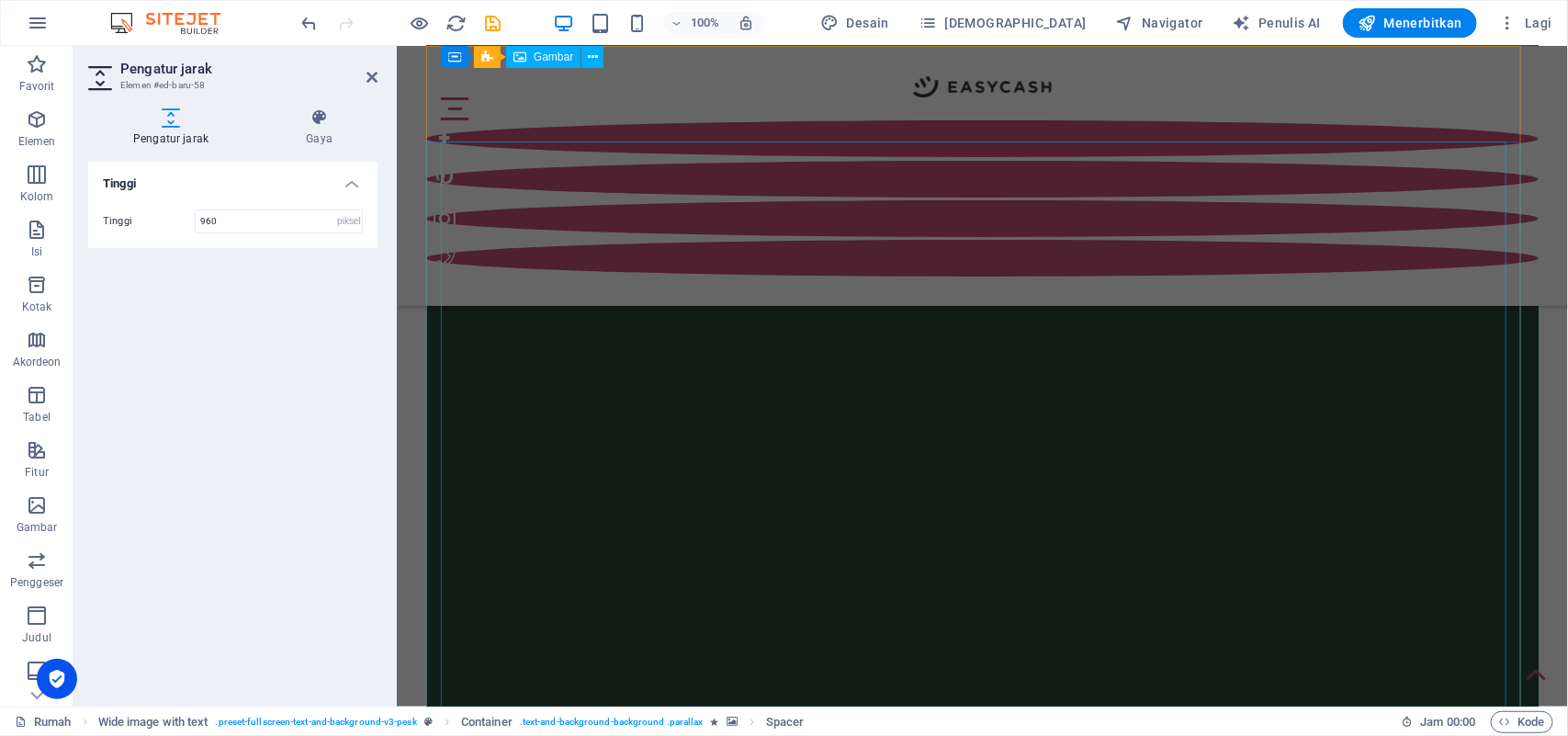 scroll, scrollTop: 0, scrollLeft: 0, axis: both 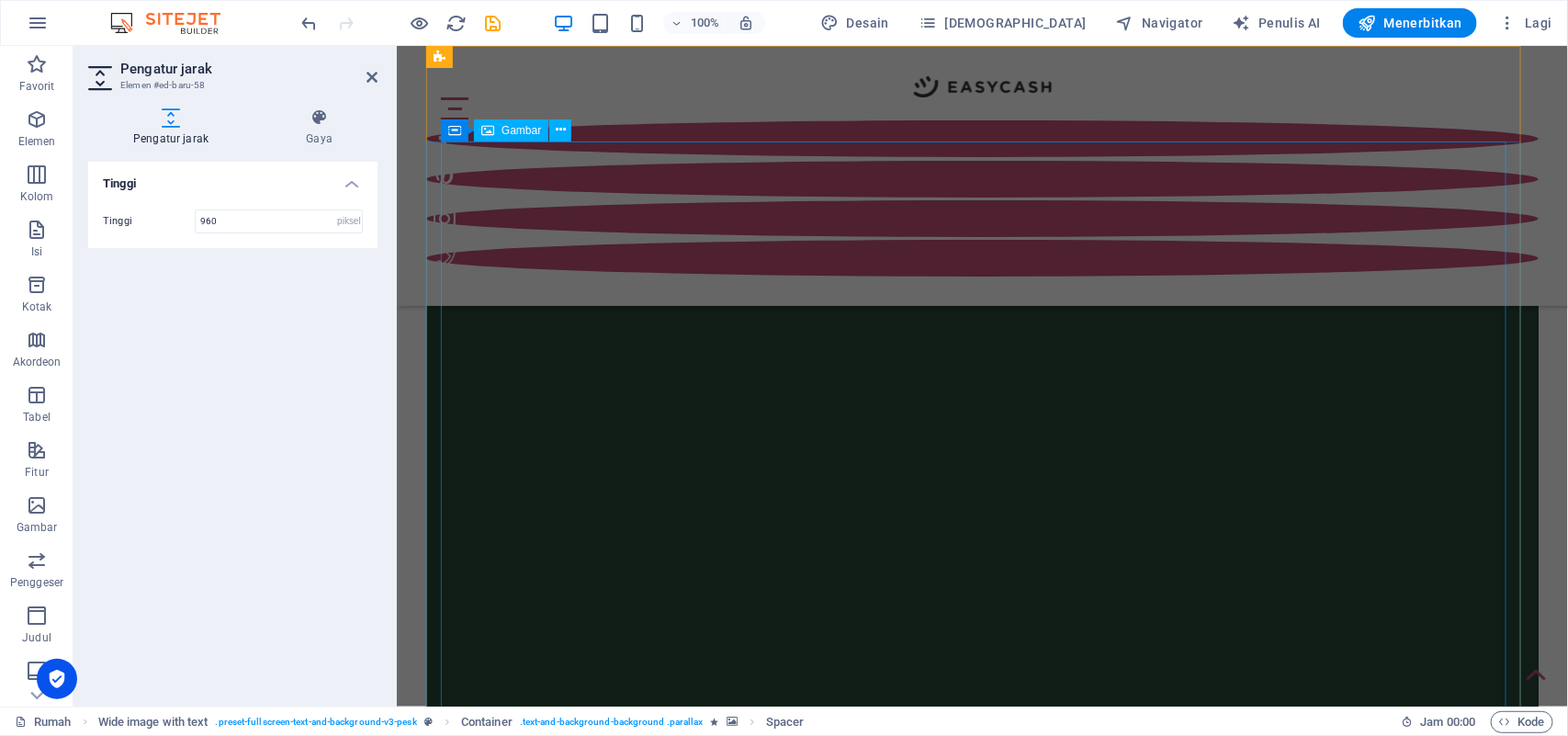 click at bounding box center (981, 6083) 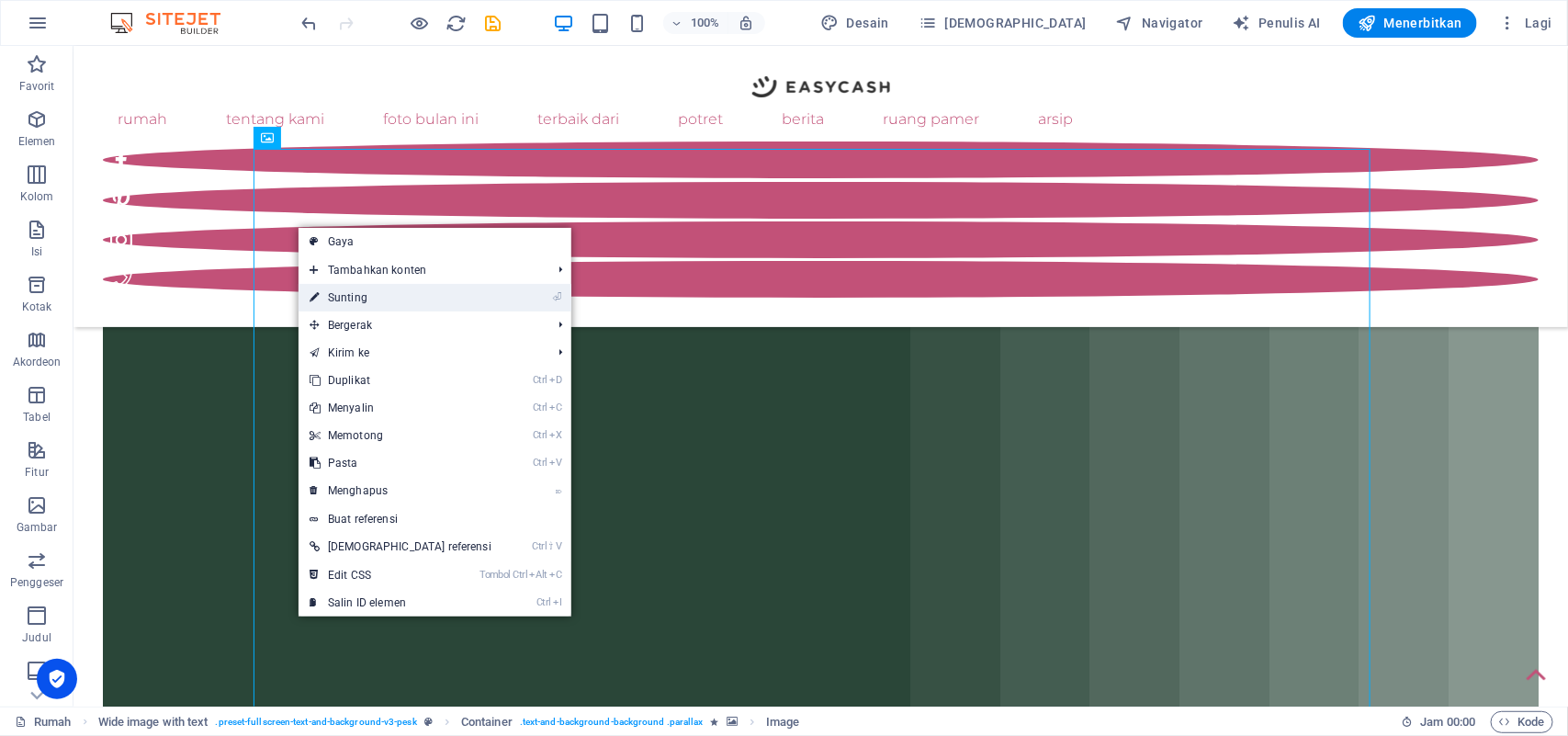 drag, startPoint x: 379, startPoint y: 300, endPoint x: 377, endPoint y: 97, distance: 203.00985 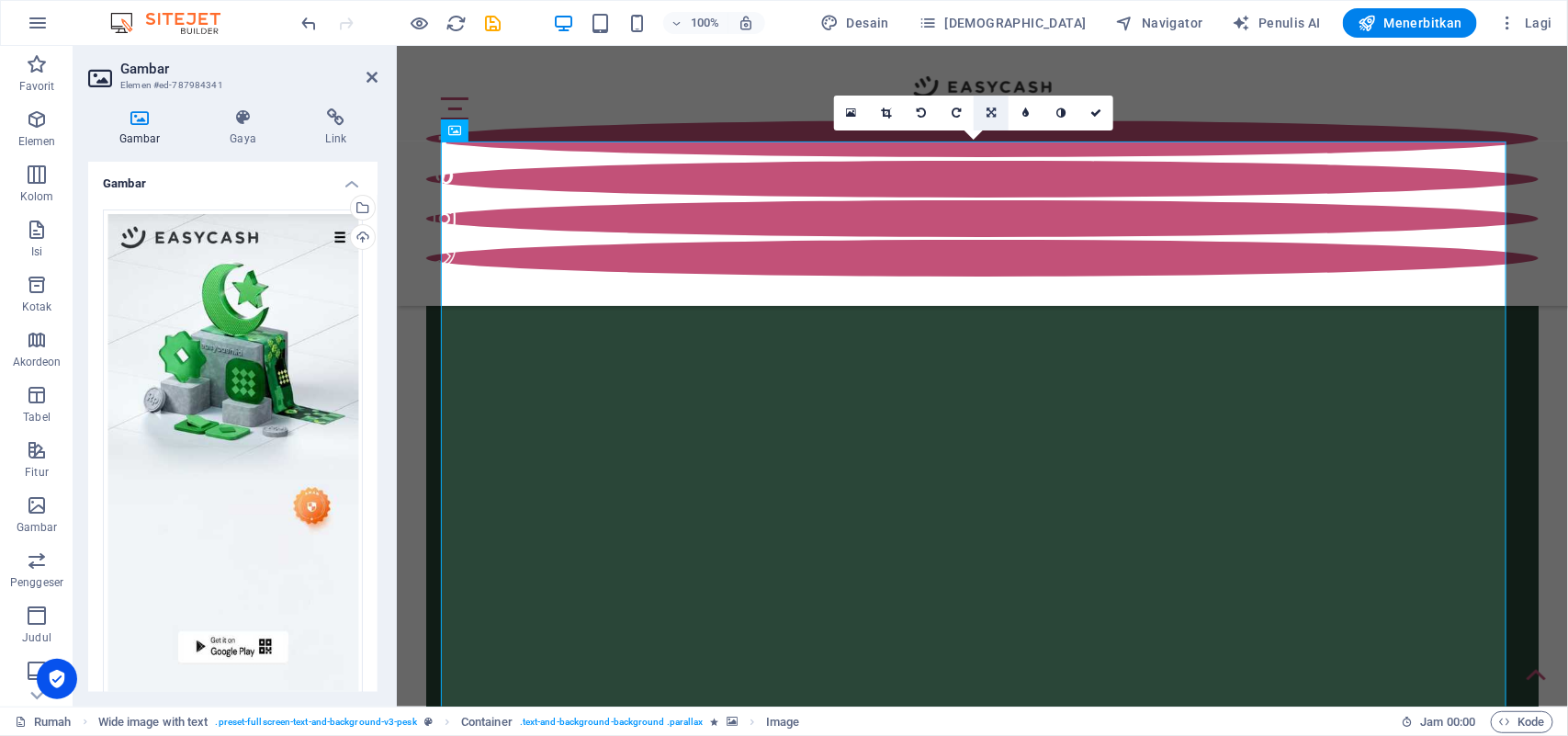 click at bounding box center (991, 113) 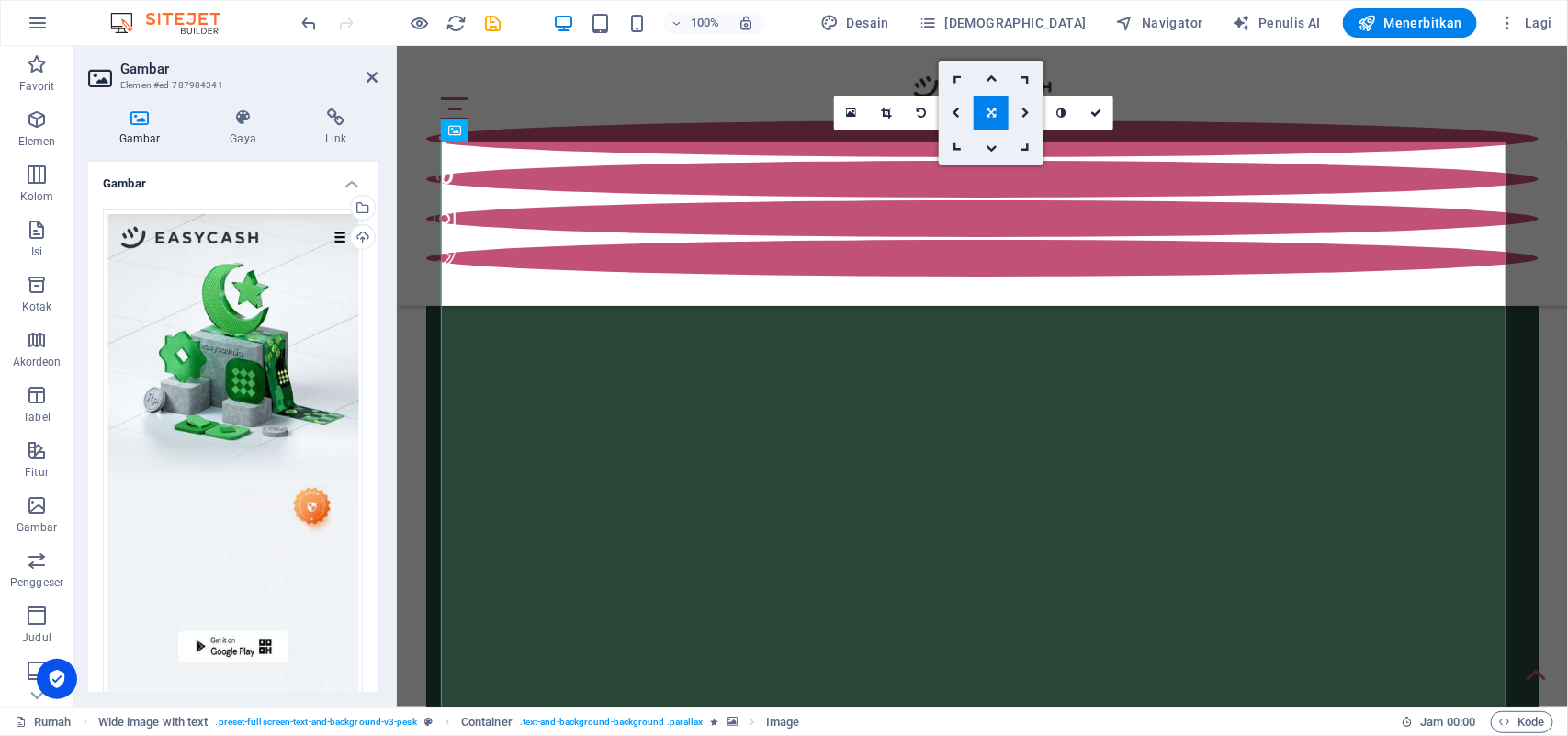 click at bounding box center (991, 113) 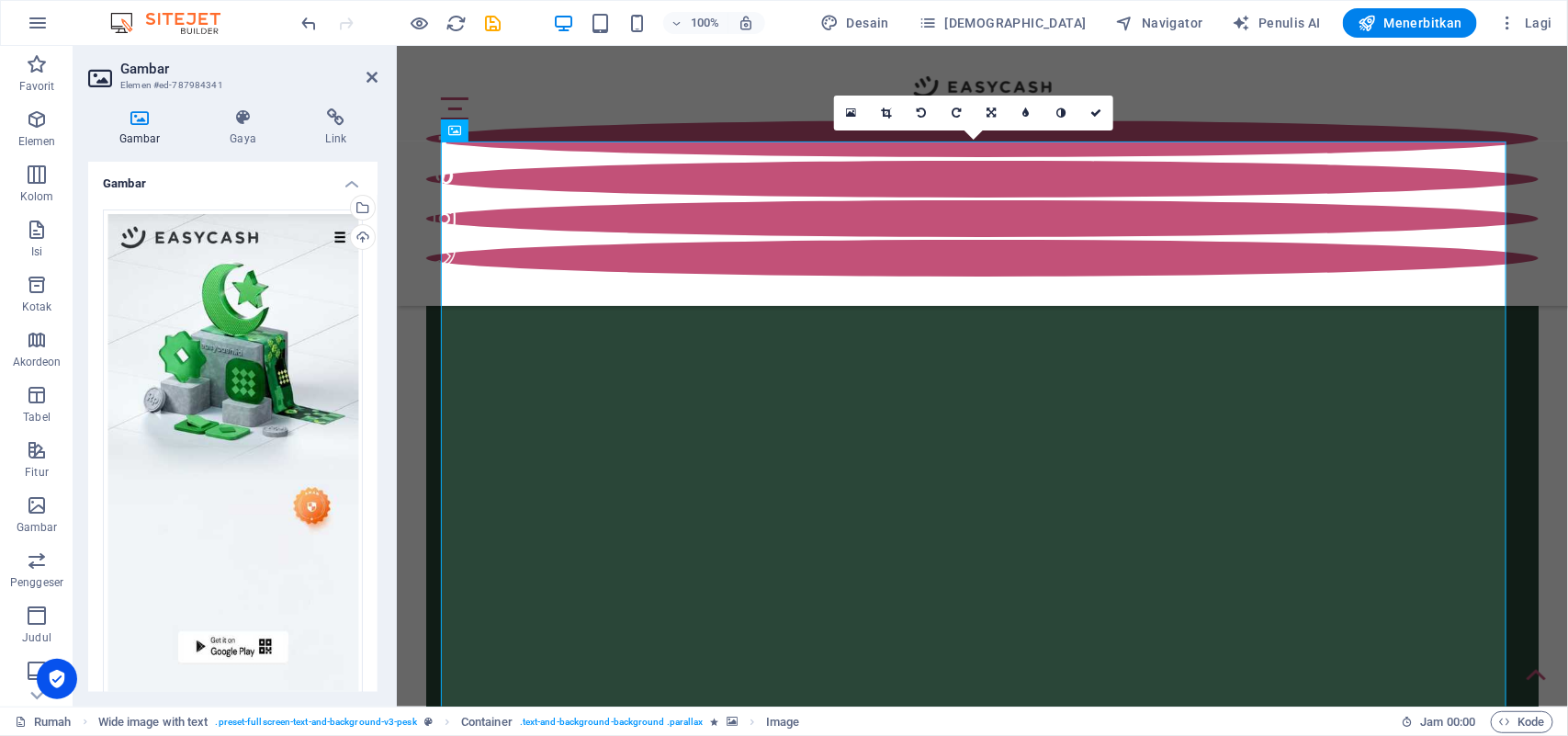 click at bounding box center [886, 113] 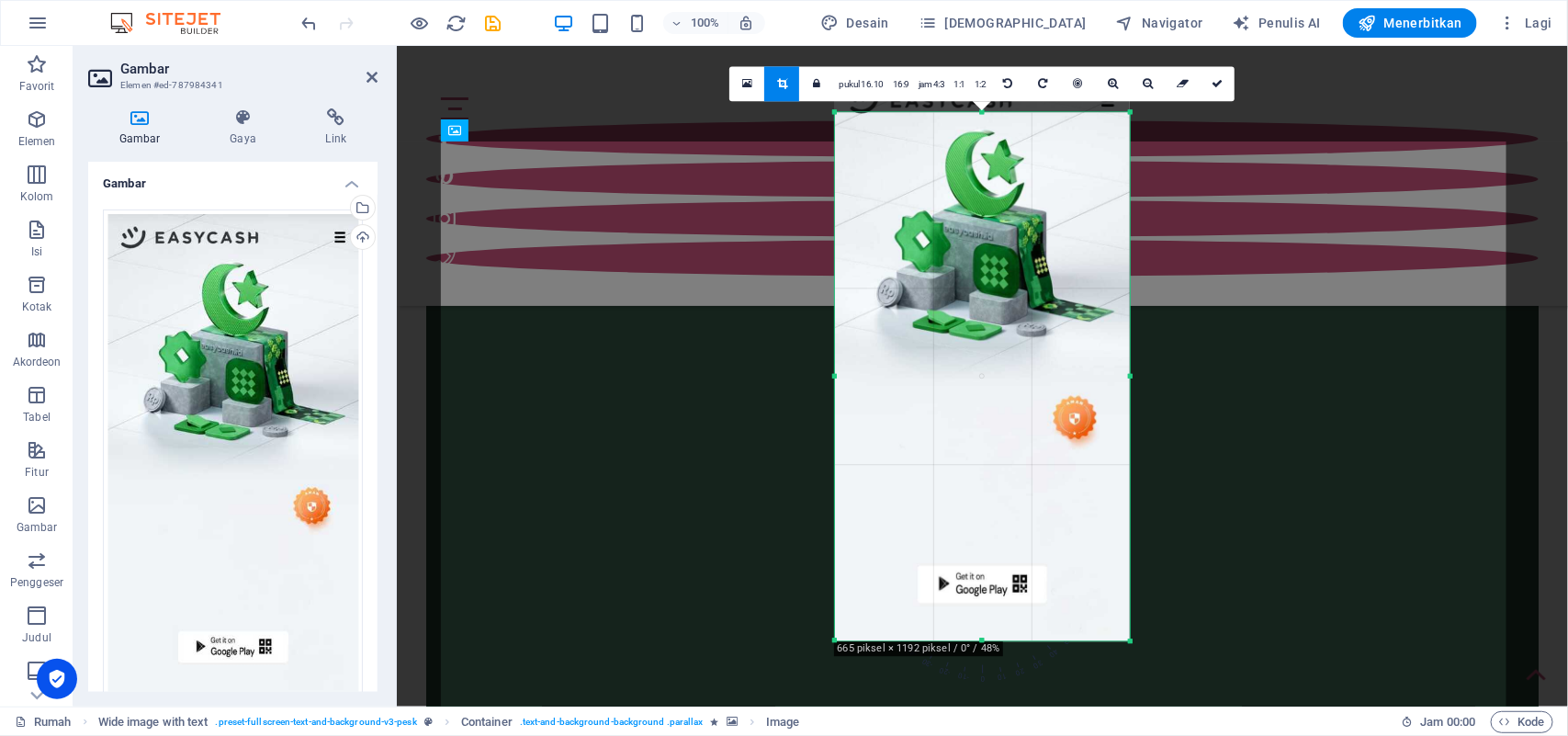 click on "Drag here to replace the existing content. Press “Ctrl” if you want to create a new element." at bounding box center [982, 376] 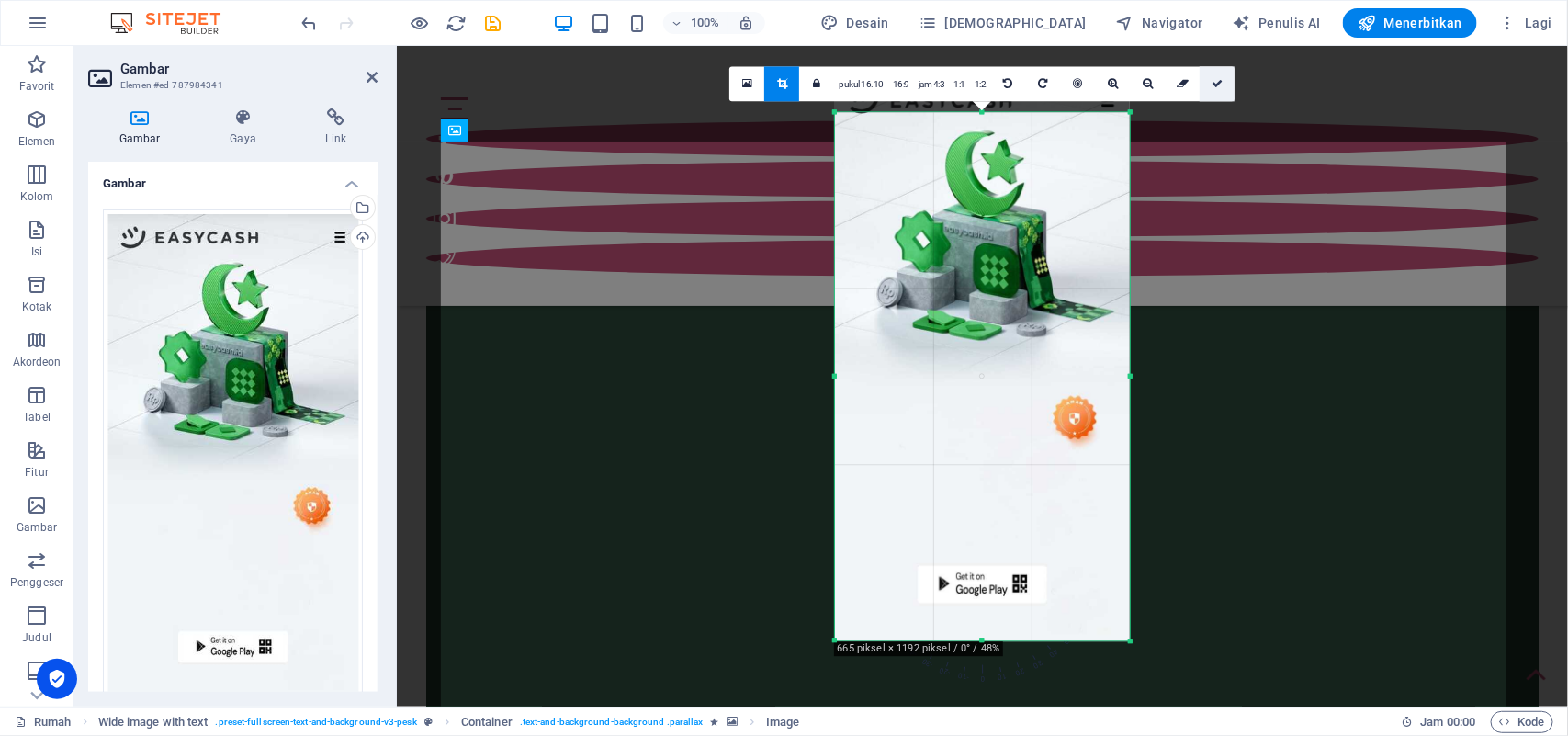 click at bounding box center (1217, 84) 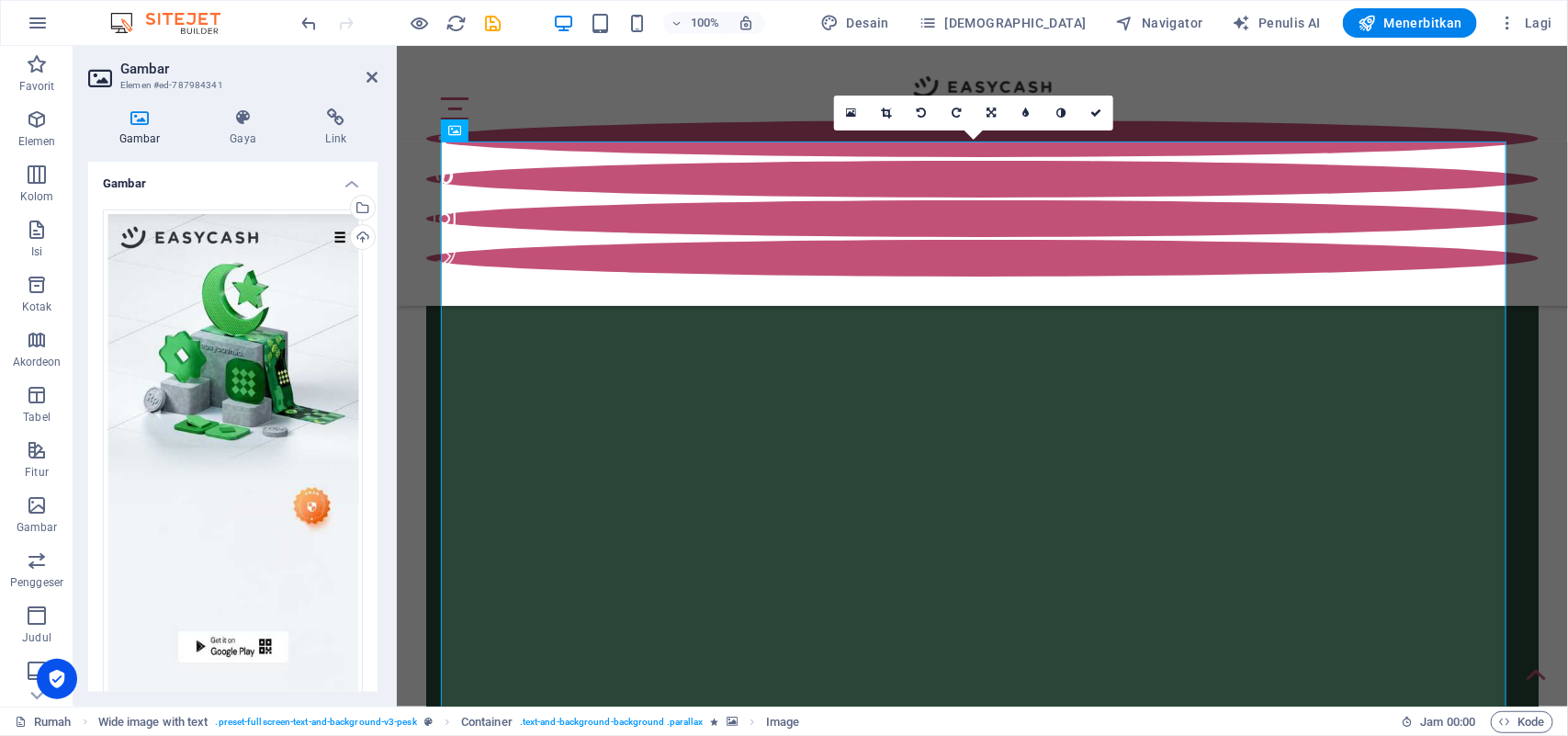 click on "Rumah Tentang Kami Foto bulan ini Terbaik Dari potret Berita Ruang [PERSON_NAME] Arsip [PERSON_NAME] terbaik [PERSON_NAME] pemandangan terbaik 1 2 3 potret: [PERSON_NAME] Lorem ipsum dolor sit amet, pembentuk adipiscing elit. Komodo ligula eget dolor Aenea. Lorem ipsum dolor sit amet, consectetuer adipiscing elit leget dolor. Lorem ipsum dolor sit amet, pembentuk adipiscing elit. Komodo ligula eget dolor Aenea. Lorem ipsum dolor sit amet, consectetuer adipiscing elit dolor consectetuer adipiscing elit leget dolor. Lorem elit saget ipsum dolor sit amet, consectetuer. berita Lorem ipsum dolor sit amet, pembentuk adipiscing elit. Komodo ligula eget dolor Aenea. Lorem ipsum dolor sit amet, consectetuer adipiscing elit leget dolor. Lorem ipsum dolor sit amet, pembentuk adipiscing elit. Komodo ligula eget dolor Aenea. Lorem ipsum dolor sit amet, consectetuer adipiscing elit dolor consectetuer adipiscing elit leget dolor. Lorem elit saget ipsum dolor sit amet, consectetuer. arsip Postingan Blog 3 Kategori 1 Tanggal [DATE] Kategori 2 |" at bounding box center (981, 11016) 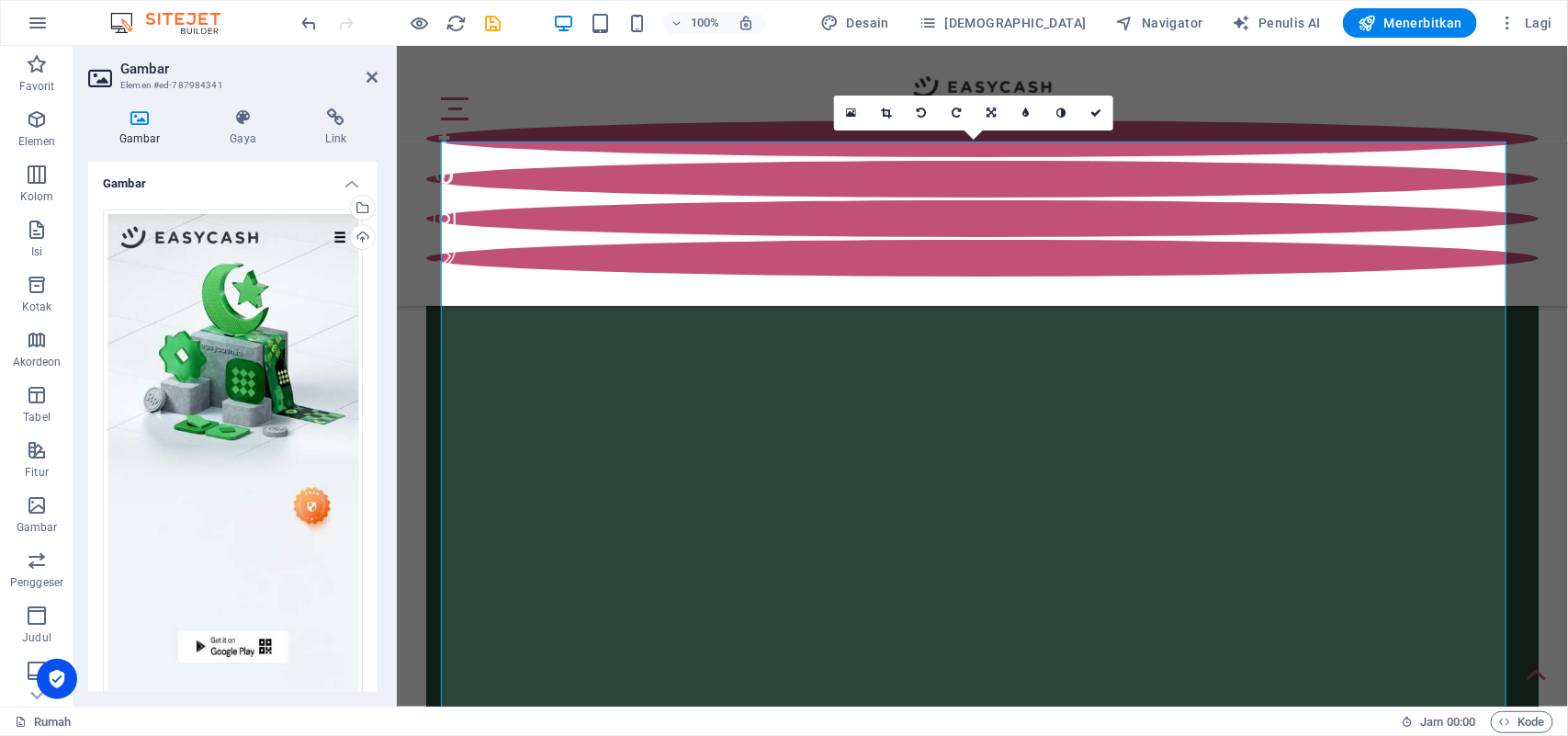 click on "Rumah Tentang Kami Foto bulan ini Terbaik Dari potret Berita Ruang [PERSON_NAME] Arsip [PERSON_NAME] terbaik [PERSON_NAME] pemandangan terbaik 1 2 3 potret: [PERSON_NAME] Lorem ipsum dolor sit amet, pembentuk adipiscing elit. Komodo ligula eget dolor Aenea. Lorem ipsum dolor sit amet, consectetuer adipiscing elit leget dolor. Lorem ipsum dolor sit amet, pembentuk adipiscing elit. Komodo ligula eget dolor Aenea. Lorem ipsum dolor sit amet, consectetuer adipiscing elit dolor consectetuer adipiscing elit leget dolor. Lorem elit saget ipsum dolor sit amet, consectetuer. berita Lorem ipsum dolor sit amet, pembentuk adipiscing elit. Komodo ligula eget dolor Aenea. Lorem ipsum dolor sit amet, consectetuer adipiscing elit leget dolor. Lorem ipsum dolor sit amet, pembentuk adipiscing elit. Komodo ligula eget dolor Aenea. Lorem ipsum dolor sit amet, consectetuer adipiscing elit dolor consectetuer adipiscing elit leget dolor. Lorem elit saget ipsum dolor sit amet, consectetuer. arsip Postingan Blog 3 Kategori 1 Tanggal [DATE] Kategori 2 |" at bounding box center [981, 11016] 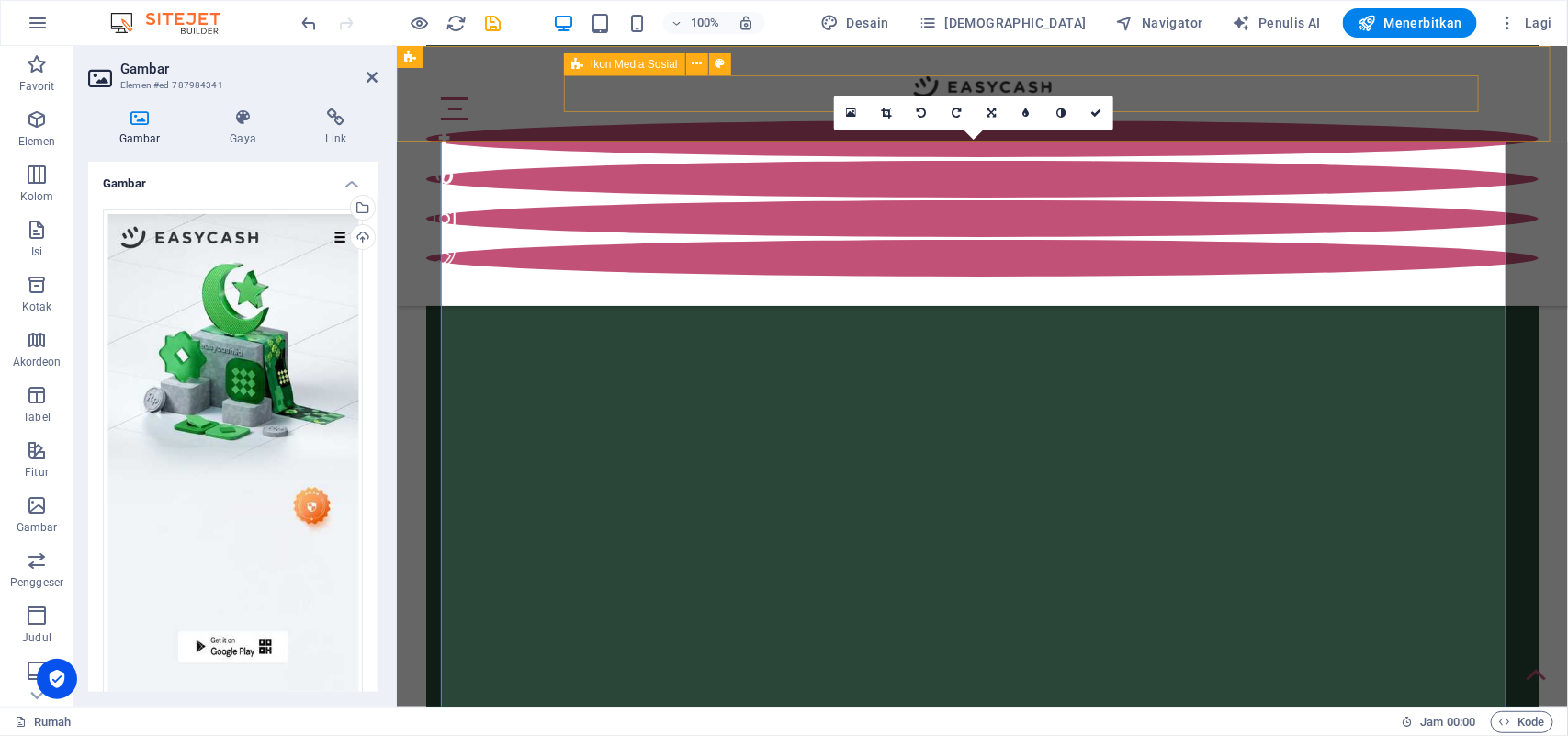 scroll, scrollTop: 0, scrollLeft: 0, axis: both 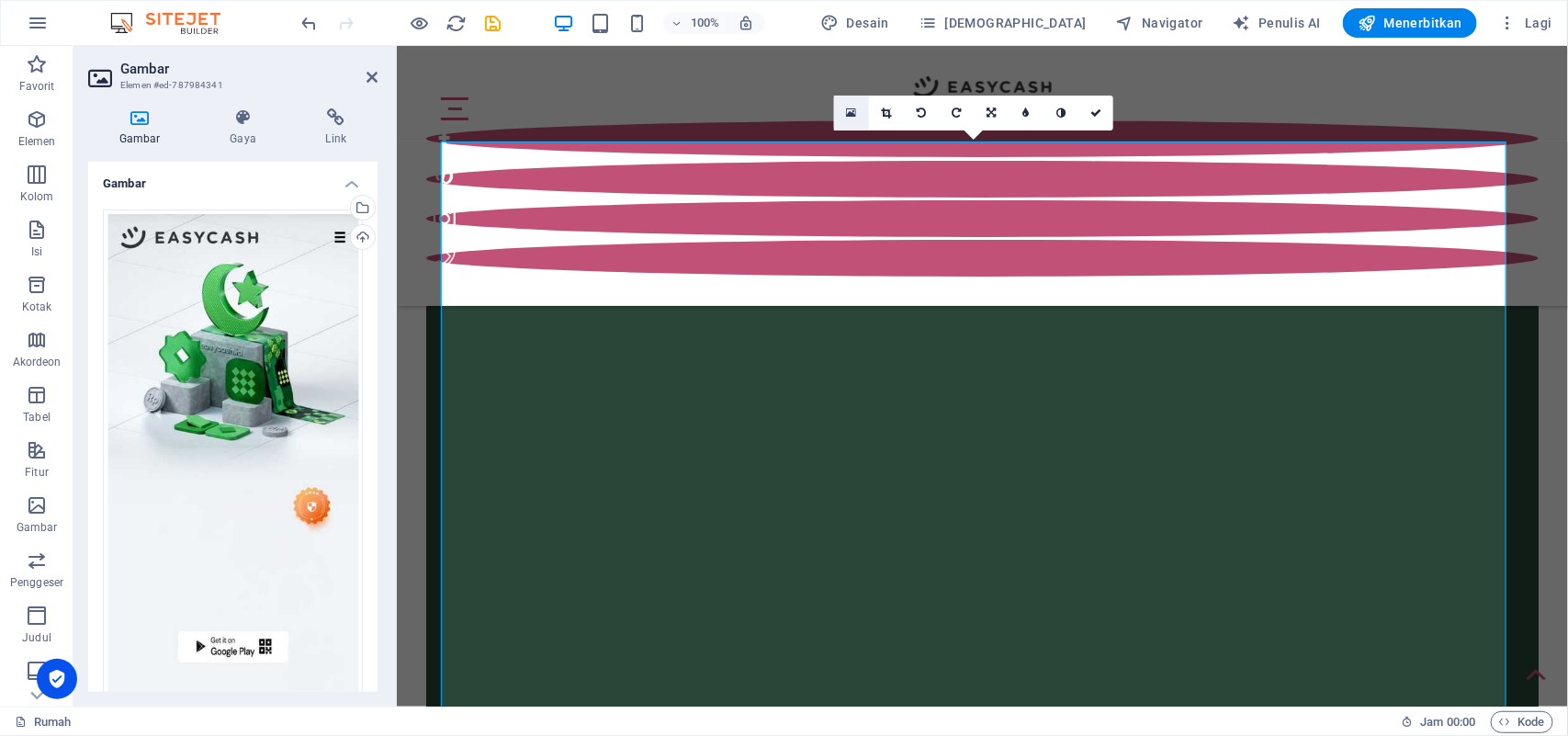 click at bounding box center (851, 113) 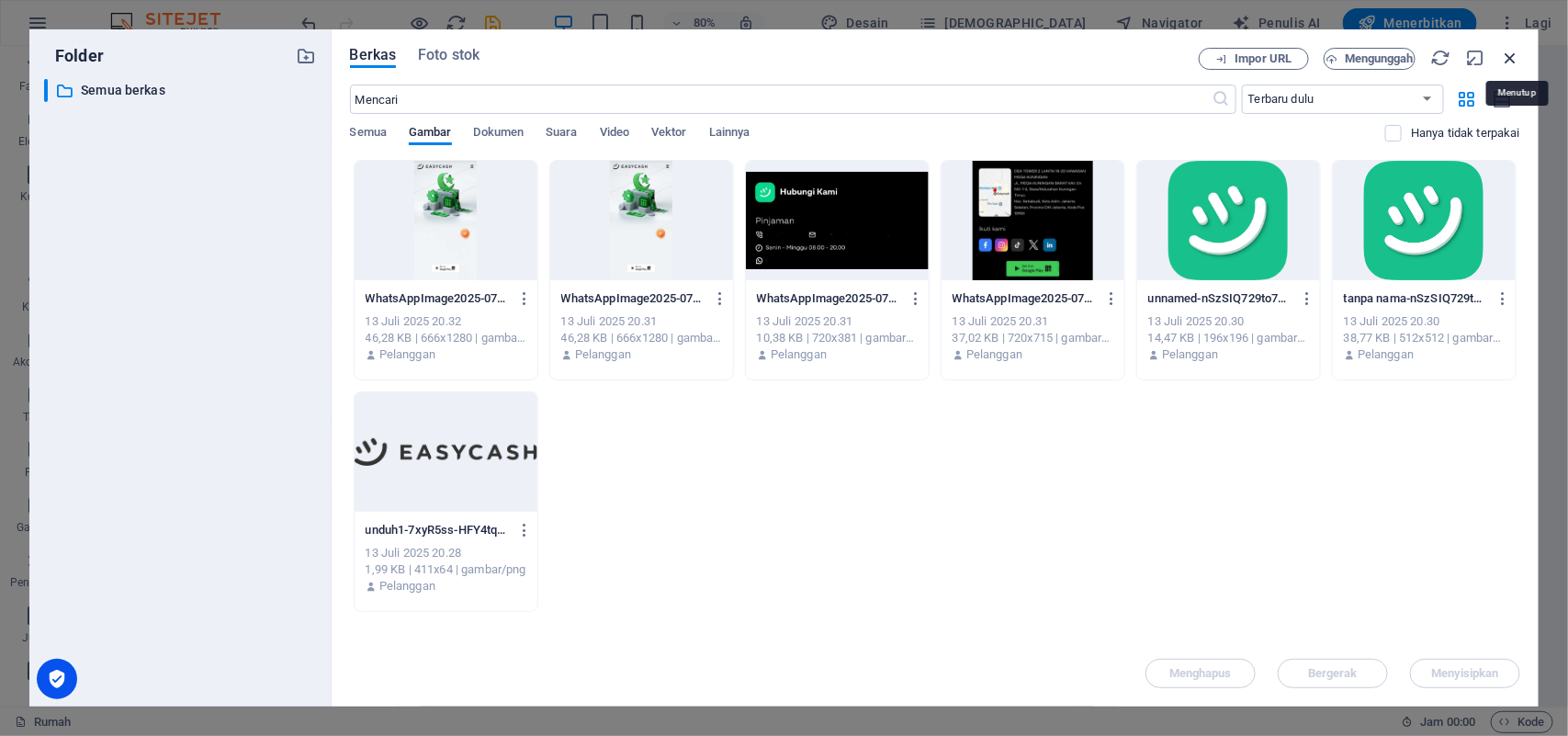 click at bounding box center (1510, 58) 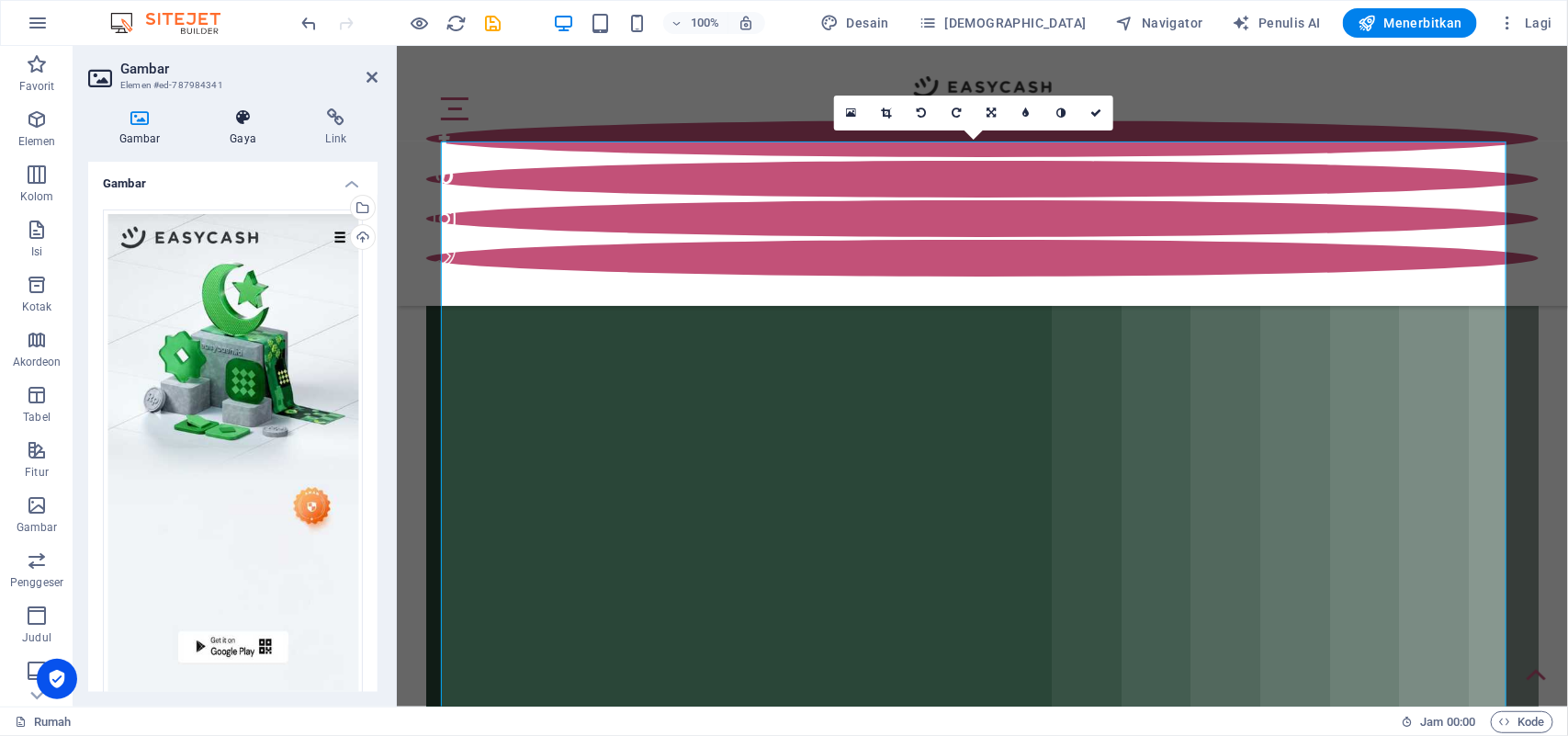 click on "Gaya" at bounding box center [247, 128] 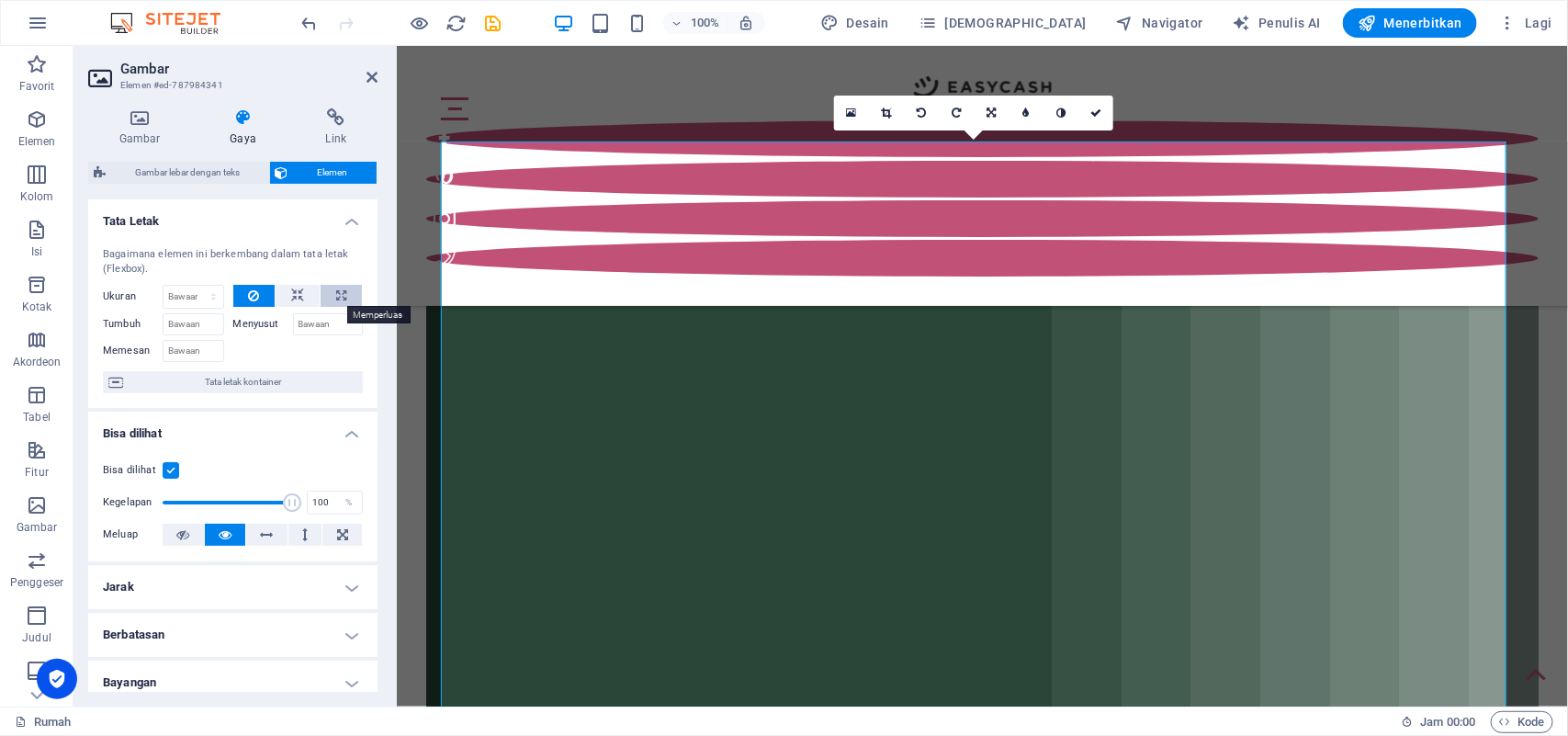 click at bounding box center (341, 296) 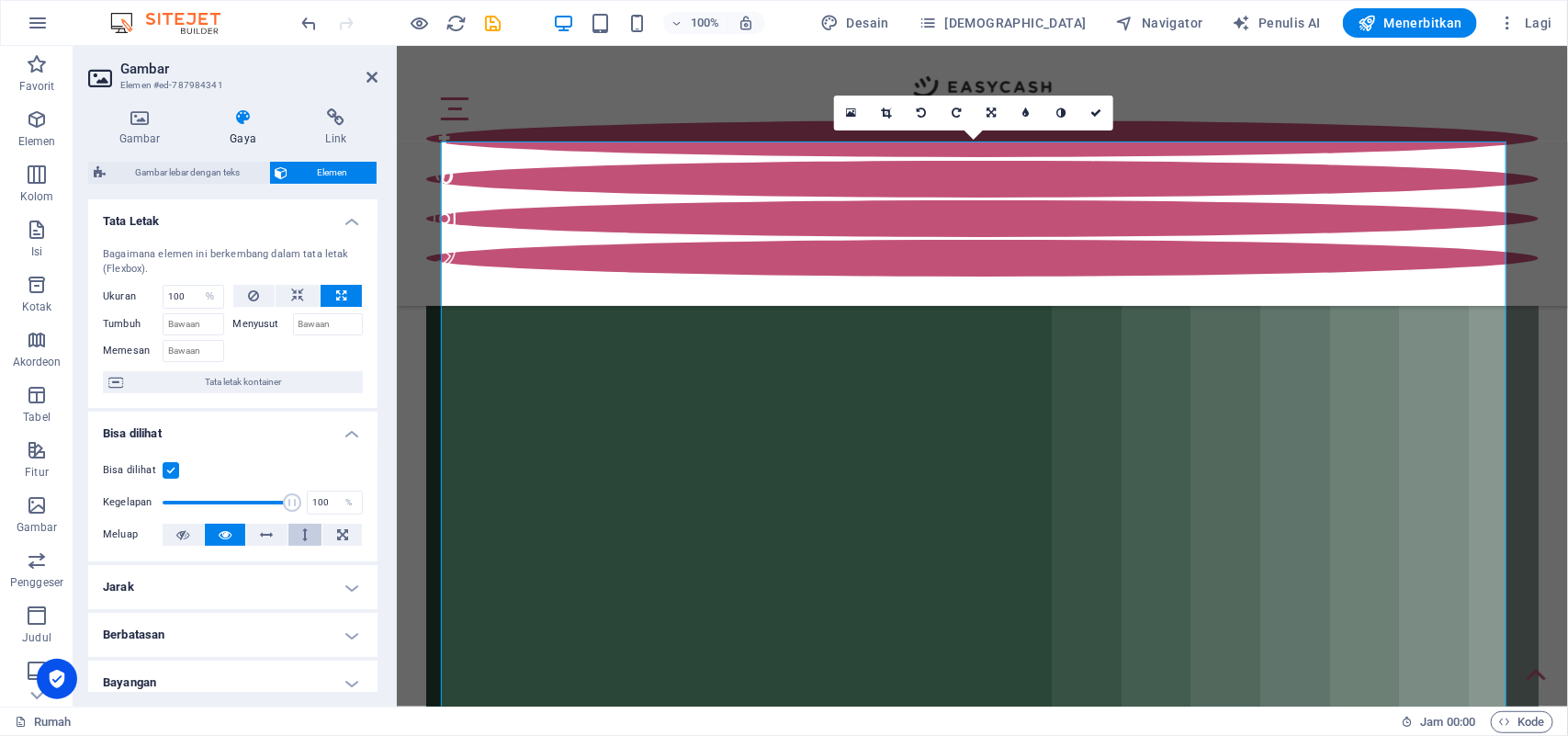 scroll, scrollTop: 115, scrollLeft: 0, axis: vertical 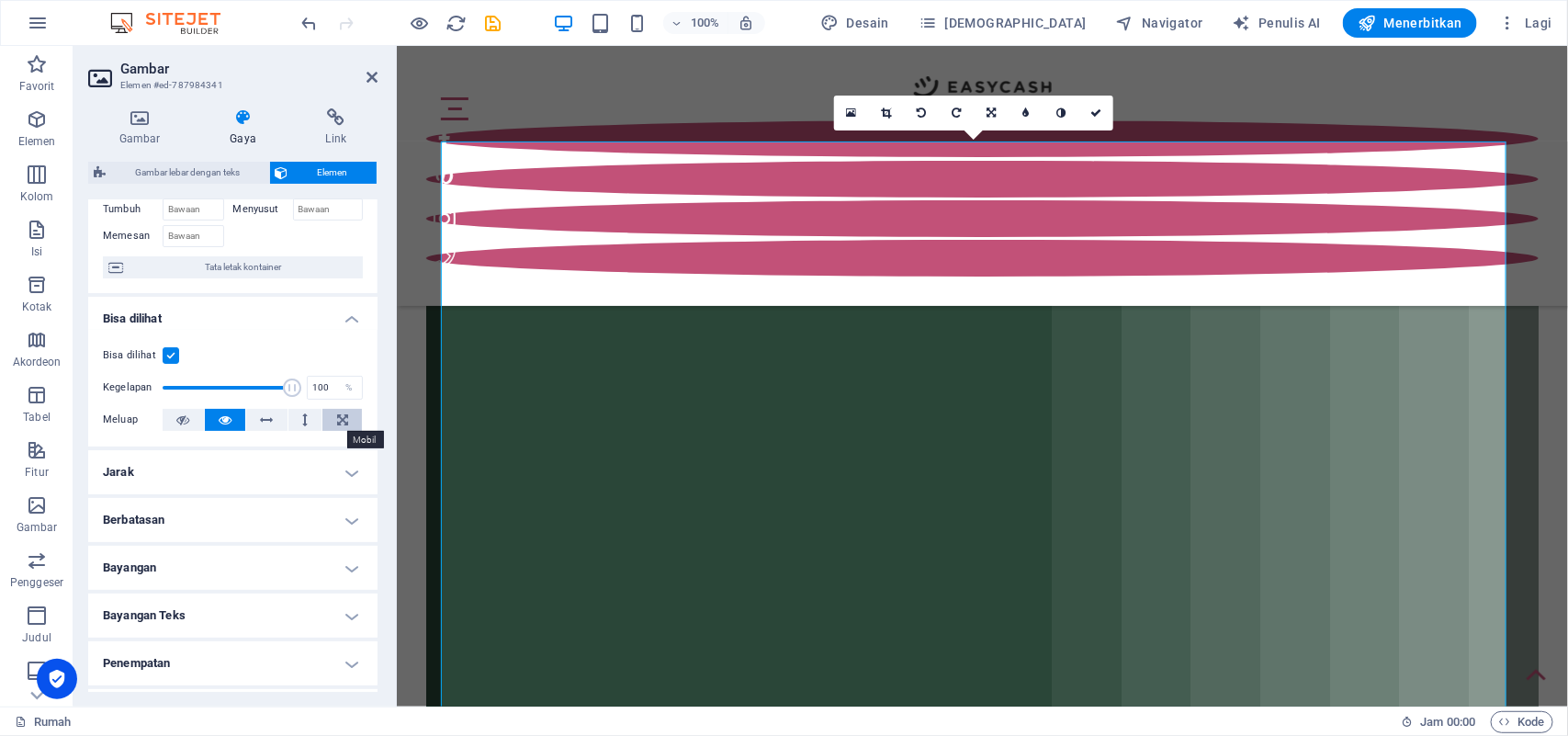click at bounding box center (342, 420) 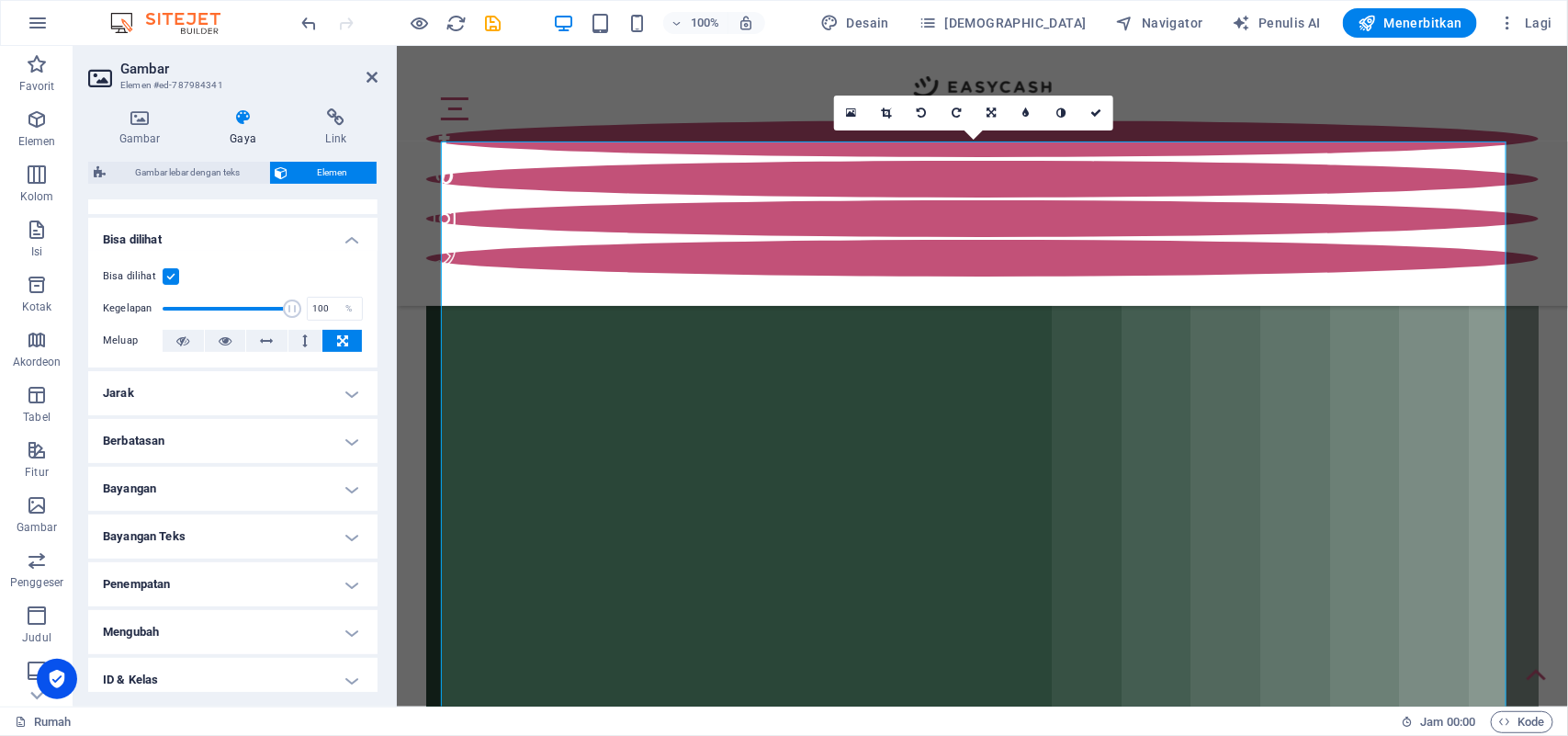 scroll, scrollTop: 230, scrollLeft: 0, axis: vertical 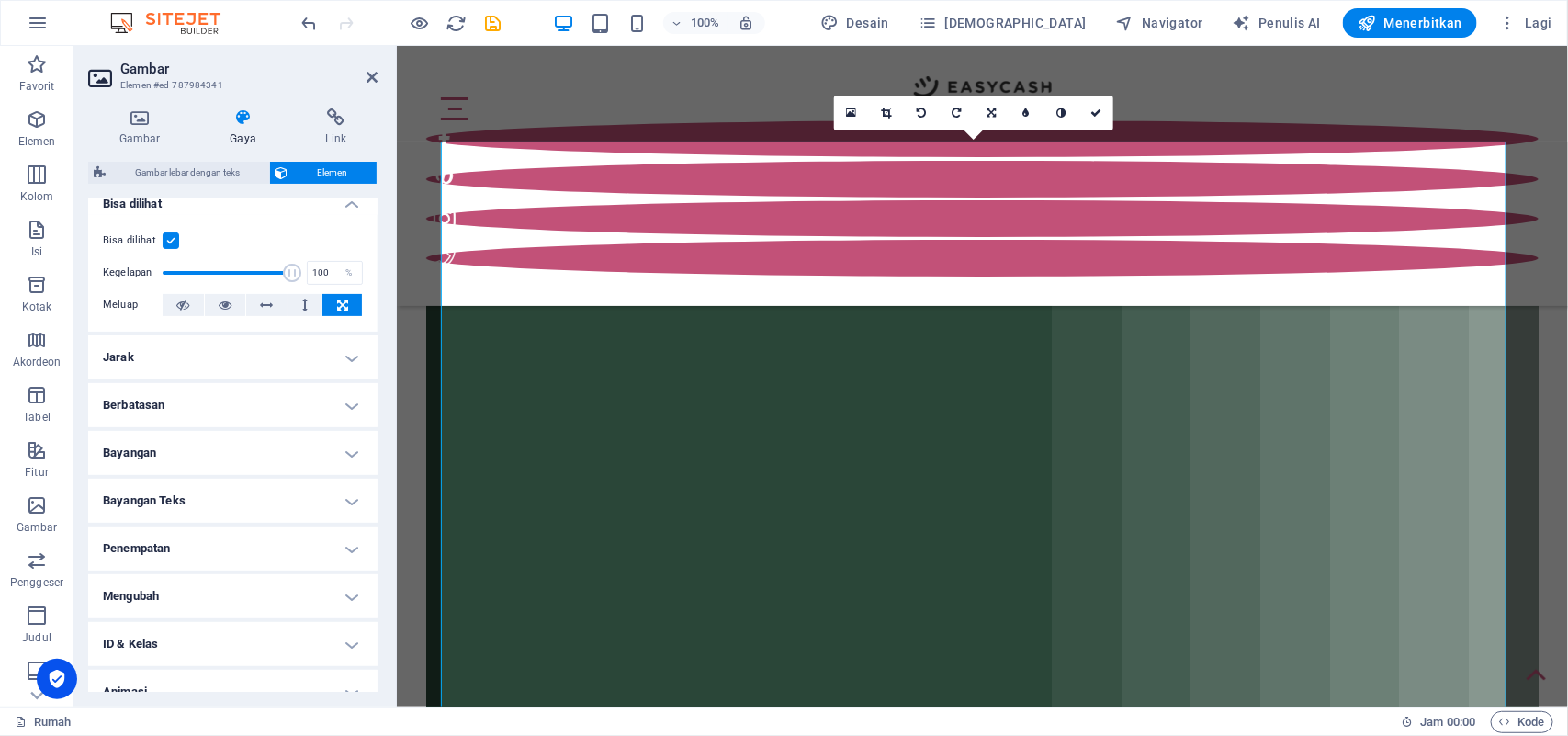 click on "Jarak" at bounding box center (232, 357) 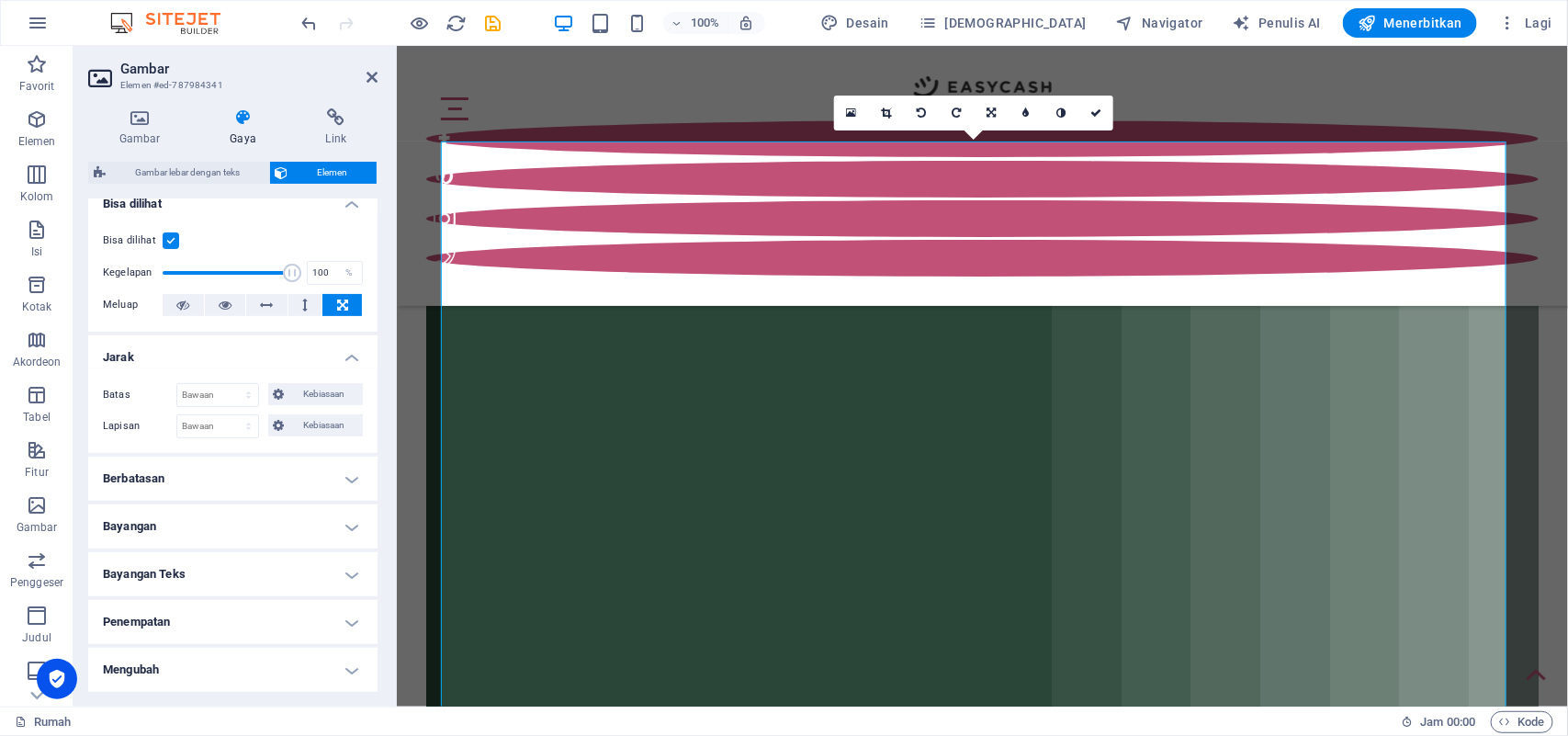 click on "Jarak" at bounding box center (232, 352) 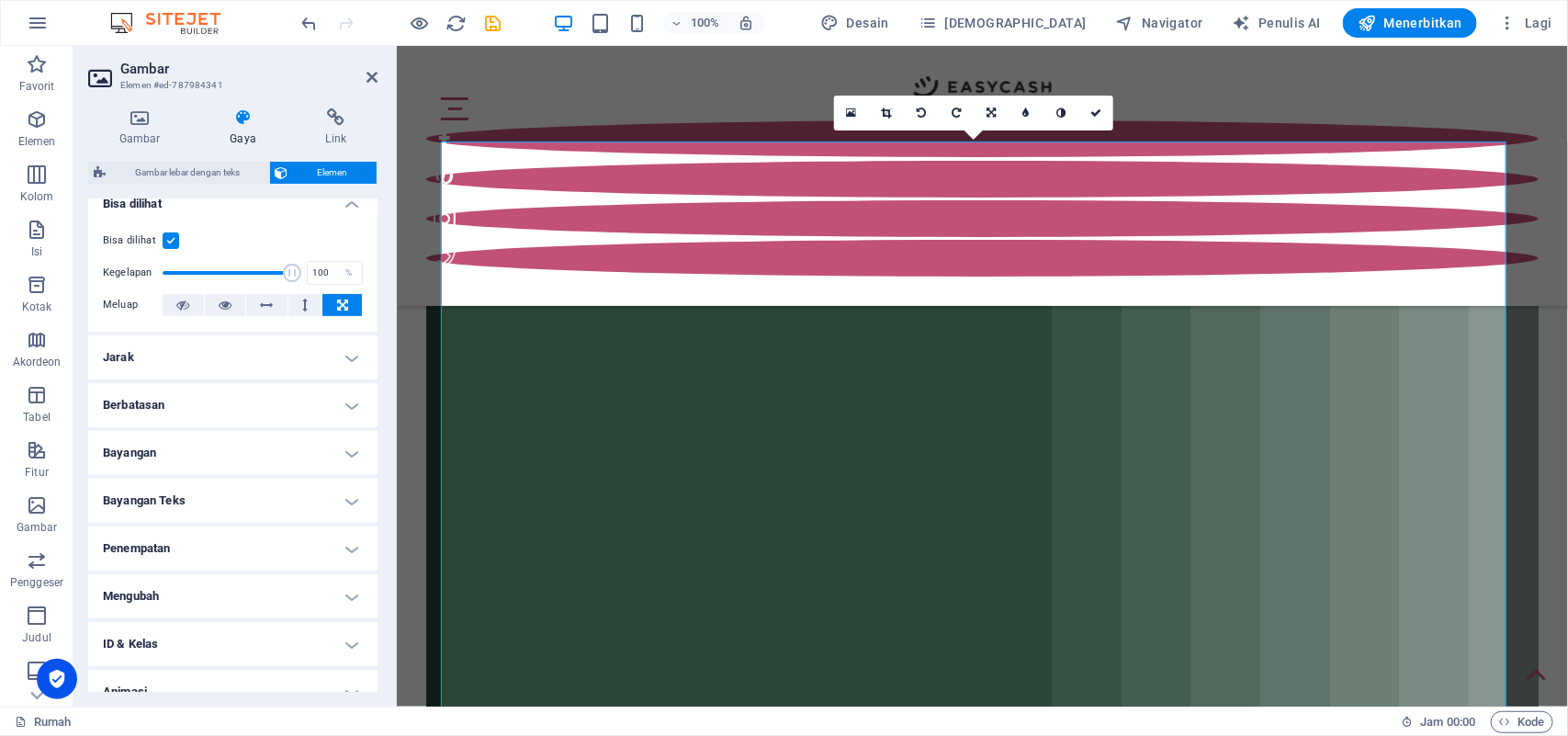 click on "Jarak" at bounding box center [232, 357] 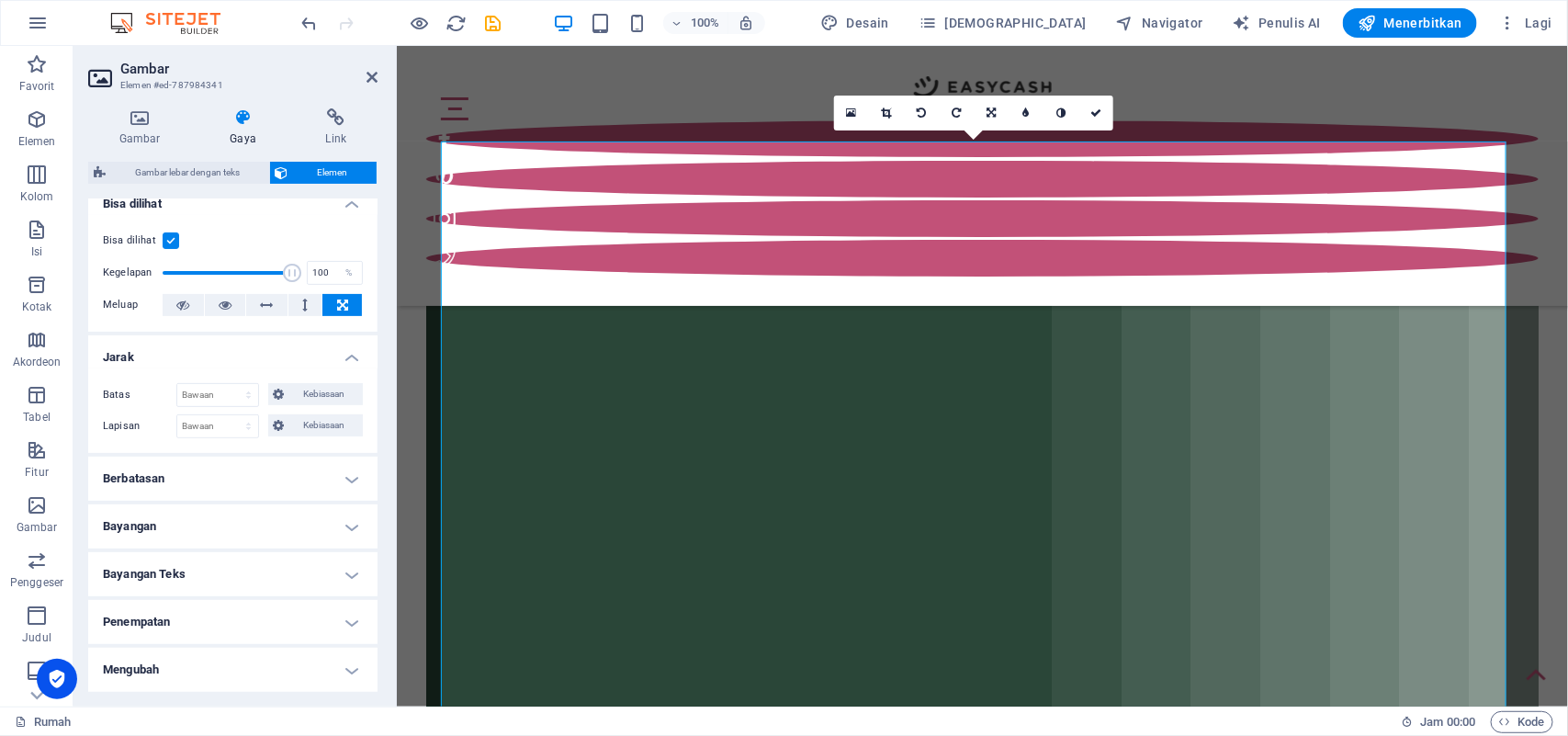 click on "Berbatasan" at bounding box center (232, 479) 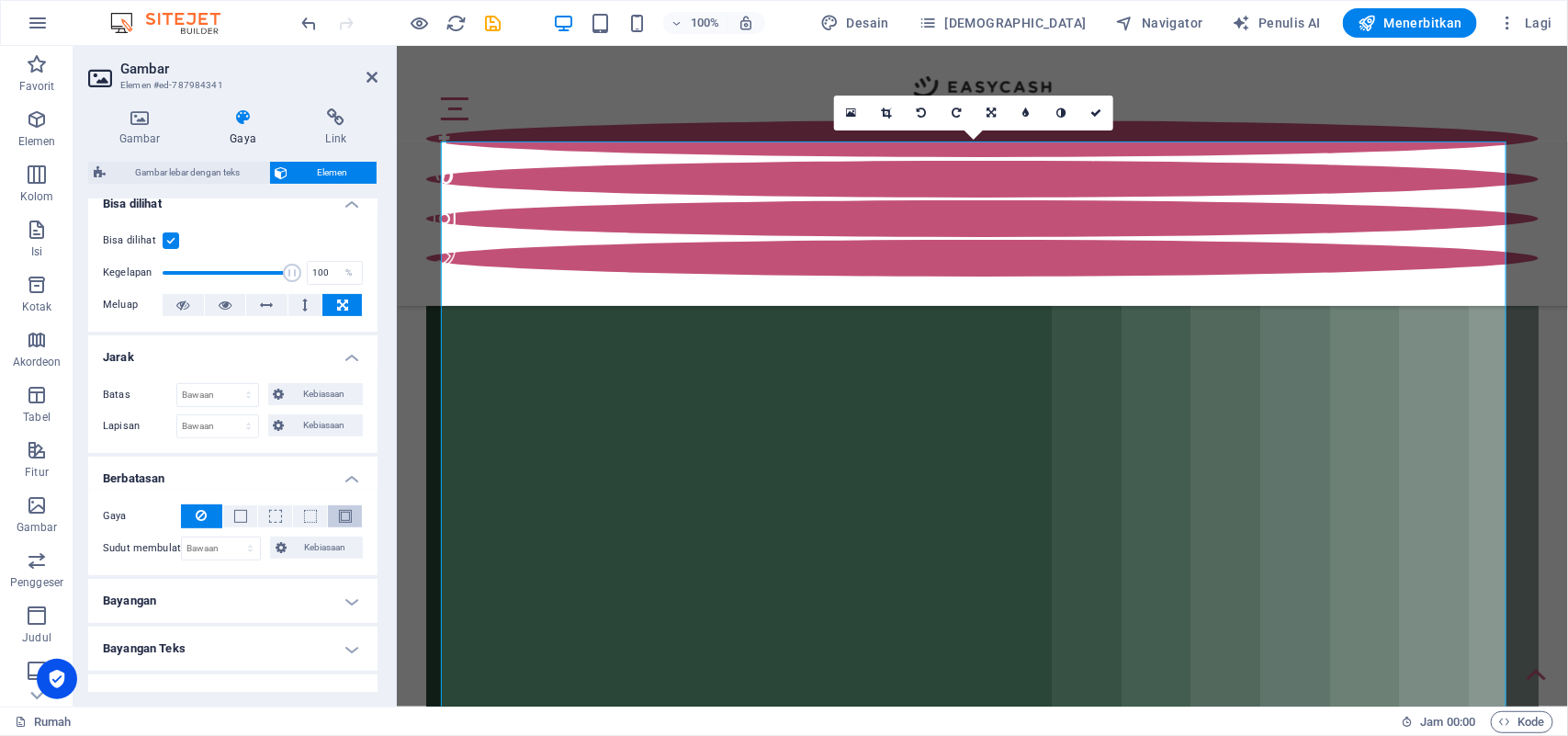 click at bounding box center (344, 516) 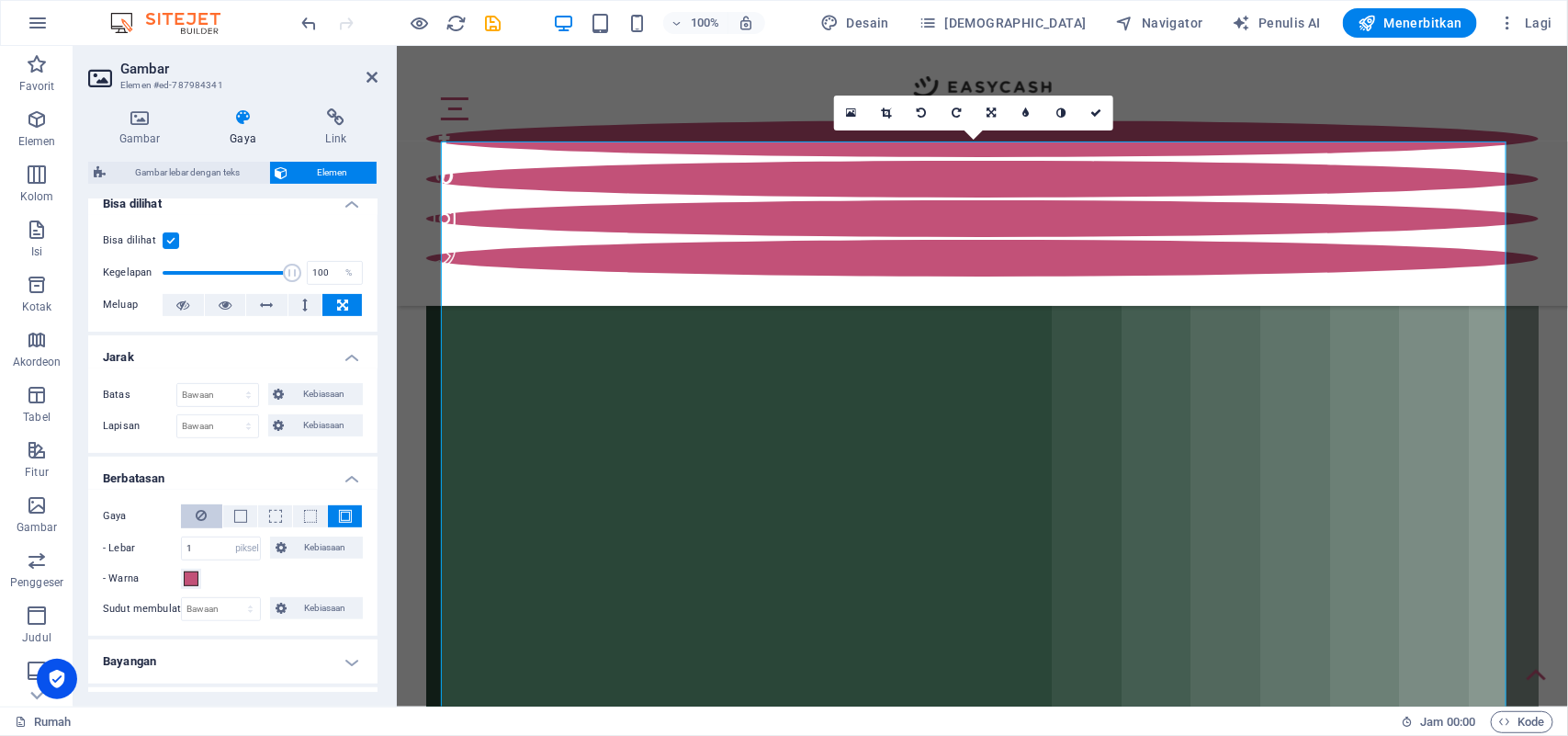click at bounding box center (201, 516) 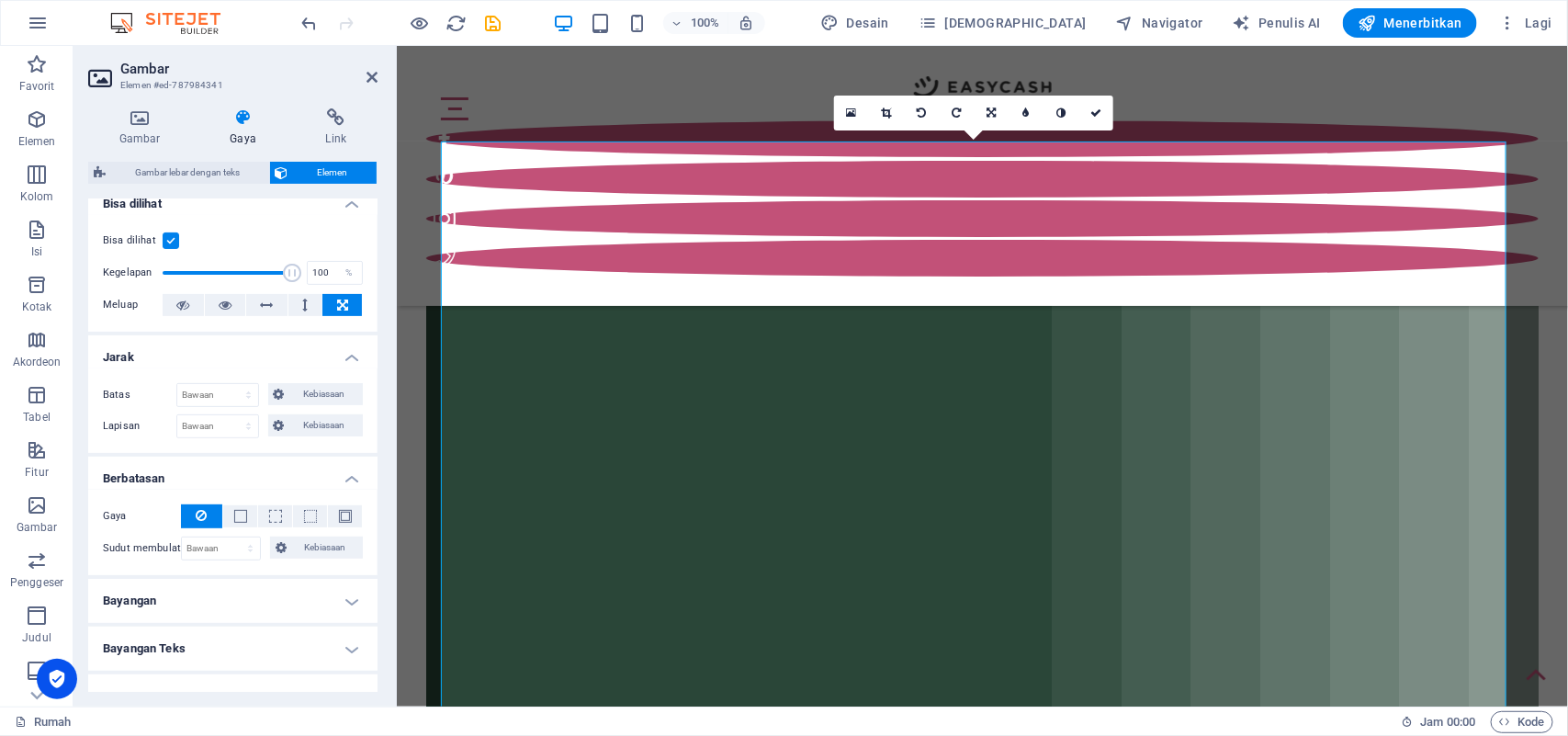 click on "Bayangan" at bounding box center [232, 601] 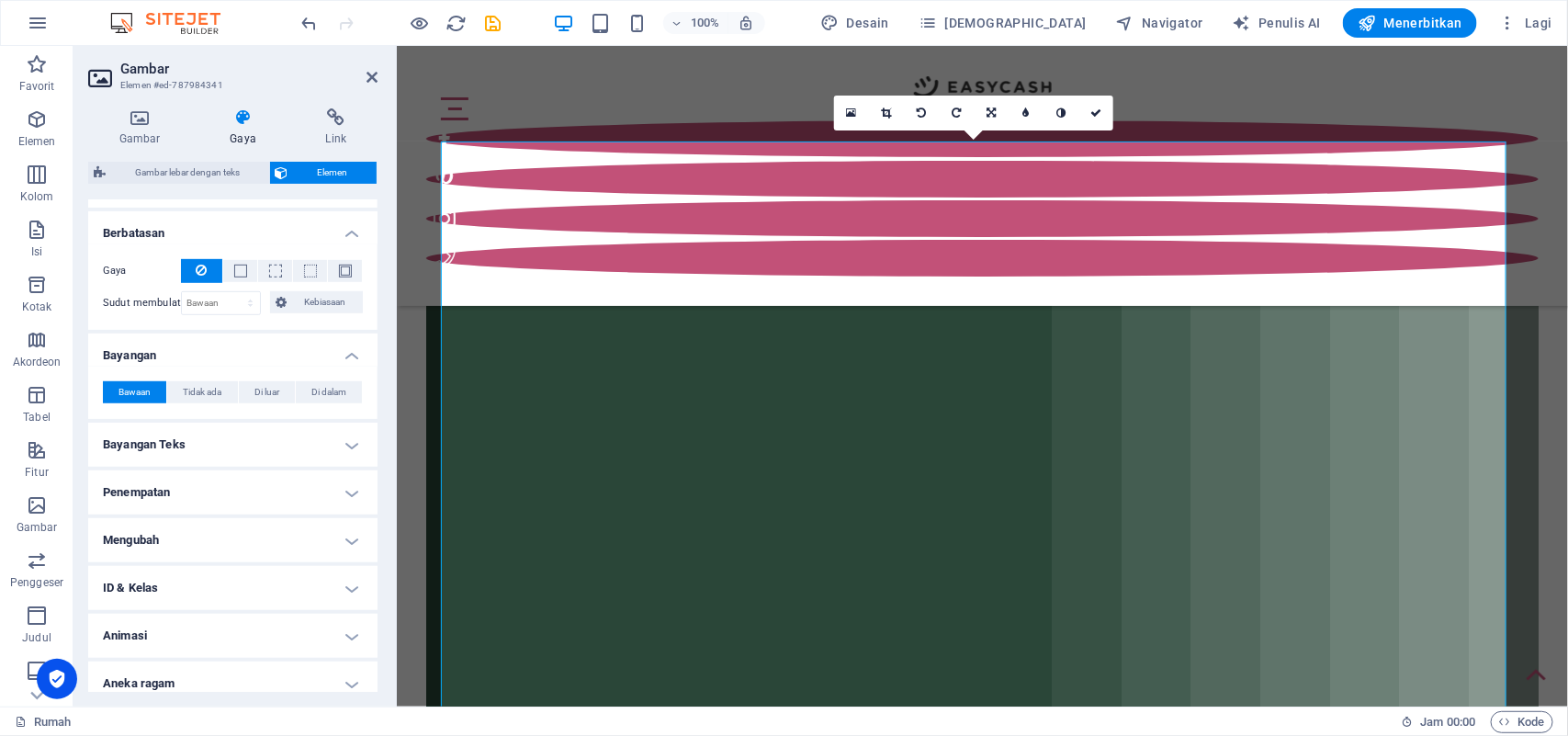 scroll, scrollTop: 488, scrollLeft: 0, axis: vertical 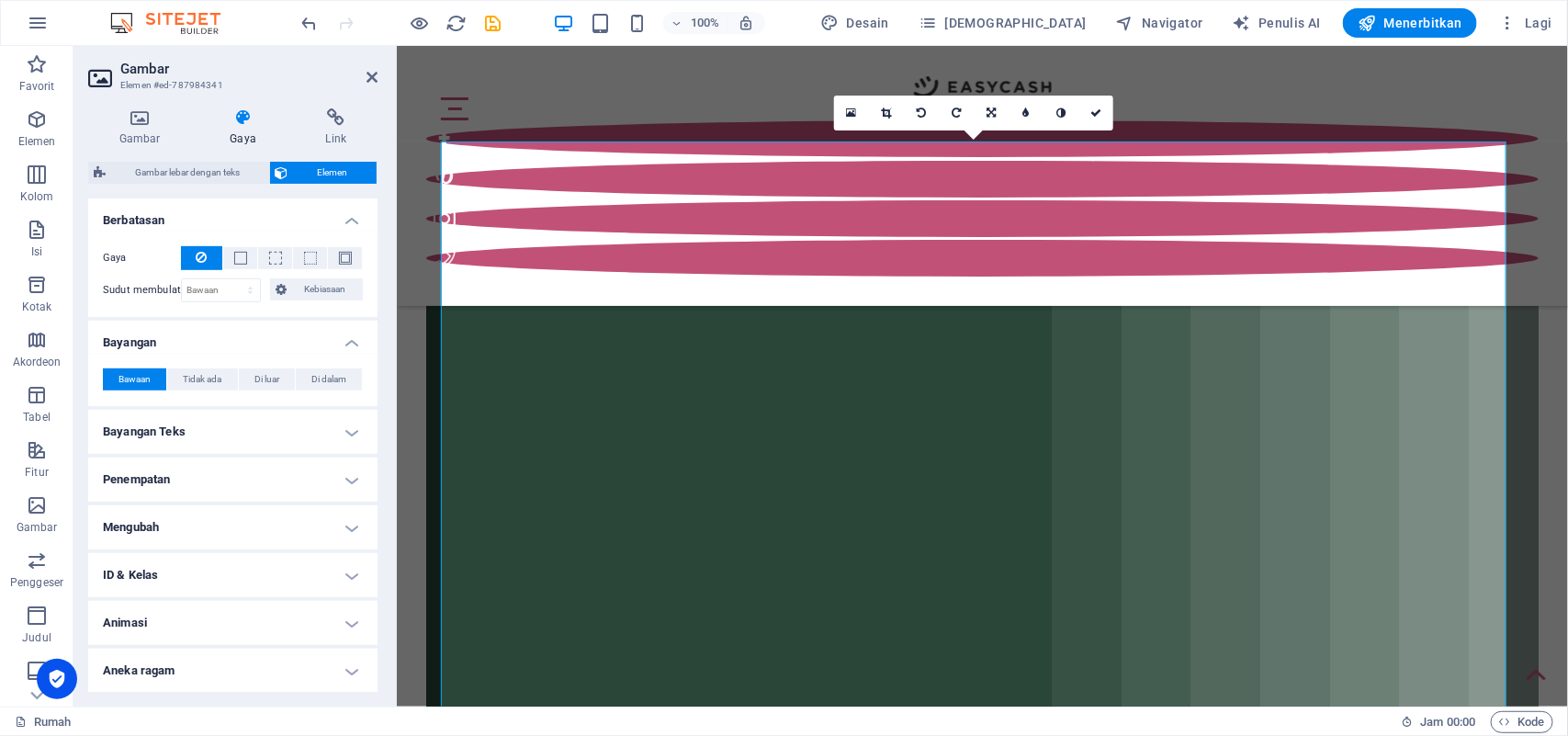 click on "Bayangan" at bounding box center [232, 337] 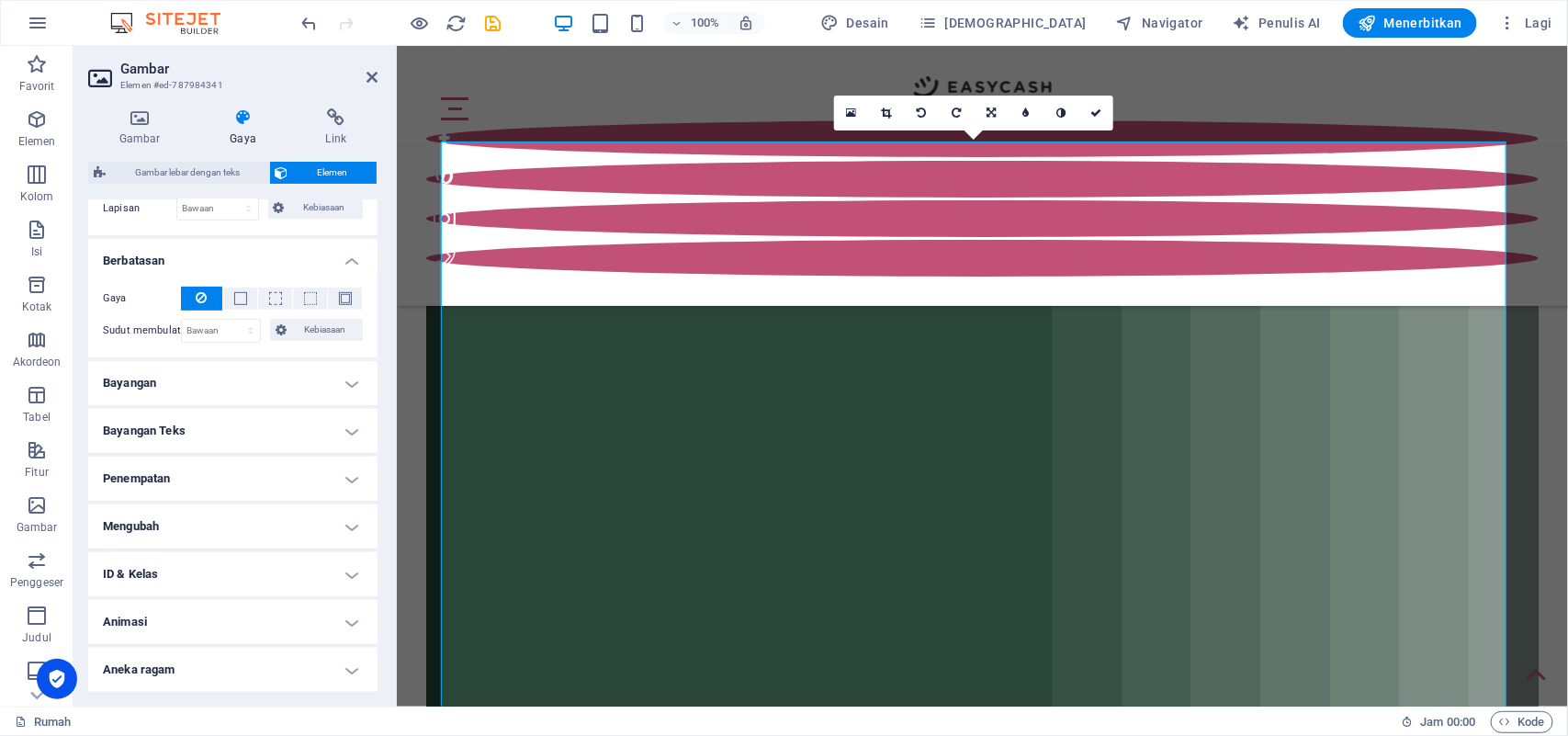 scroll, scrollTop: 447, scrollLeft: 0, axis: vertical 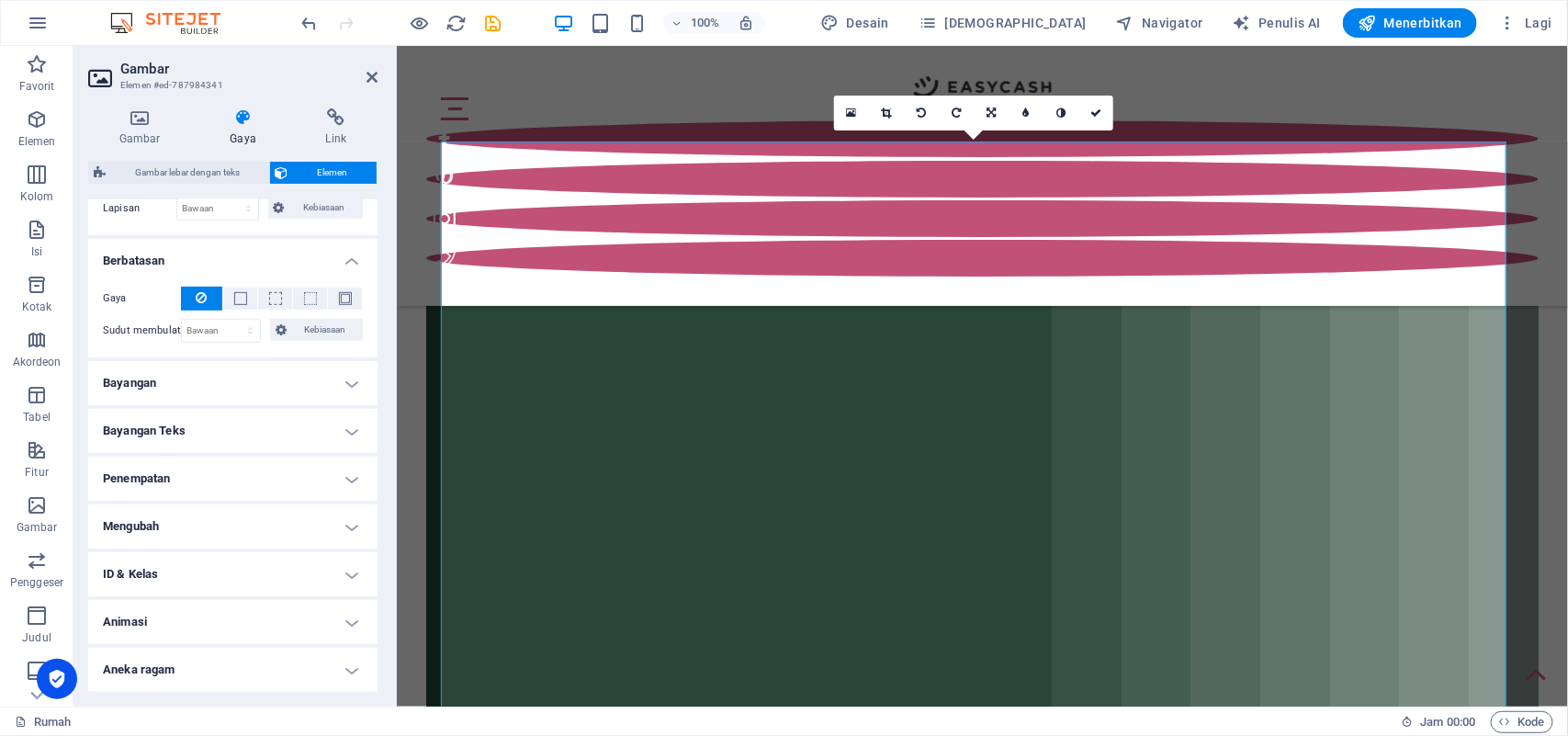 click on "Penempatan" at bounding box center [232, 479] 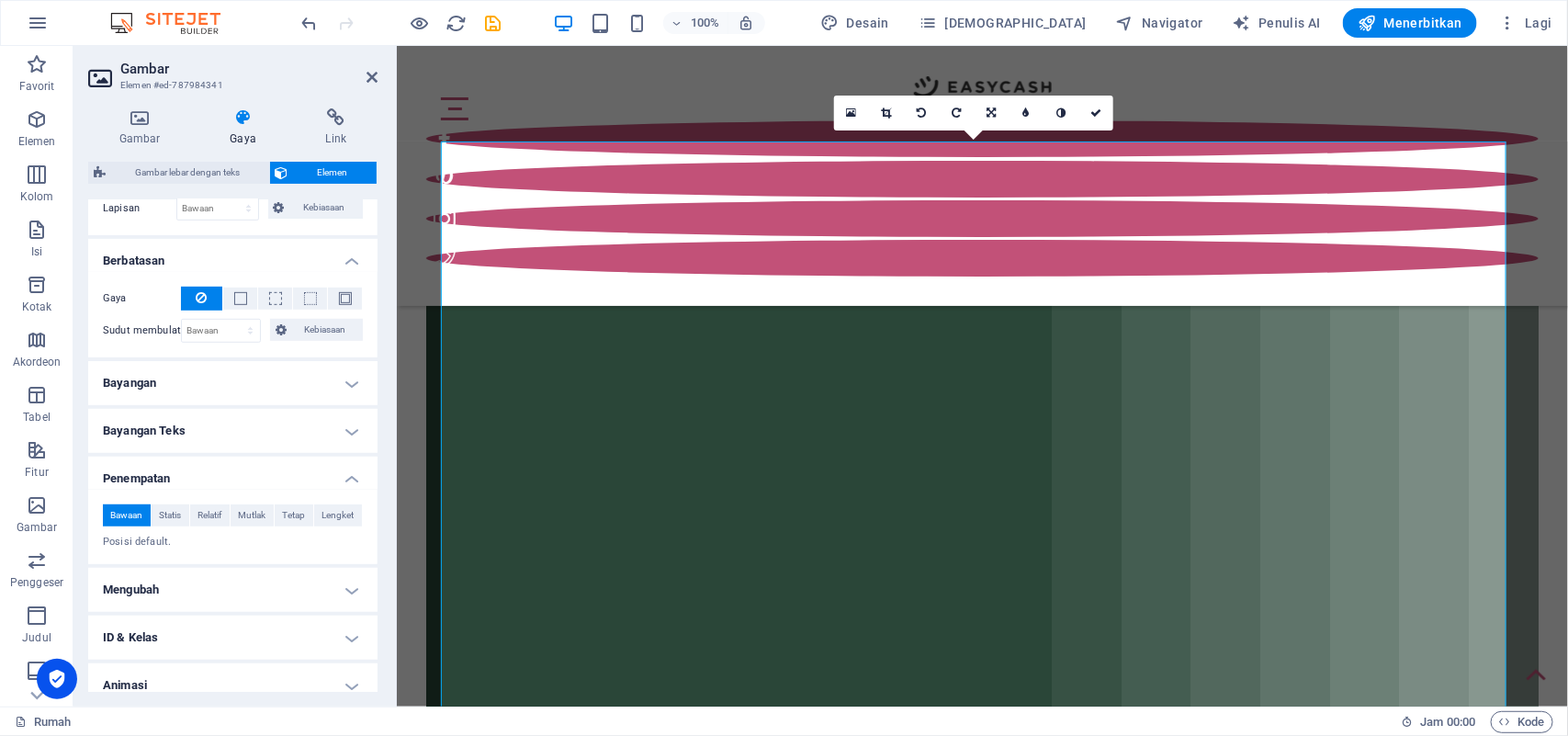 scroll, scrollTop: 488, scrollLeft: 0, axis: vertical 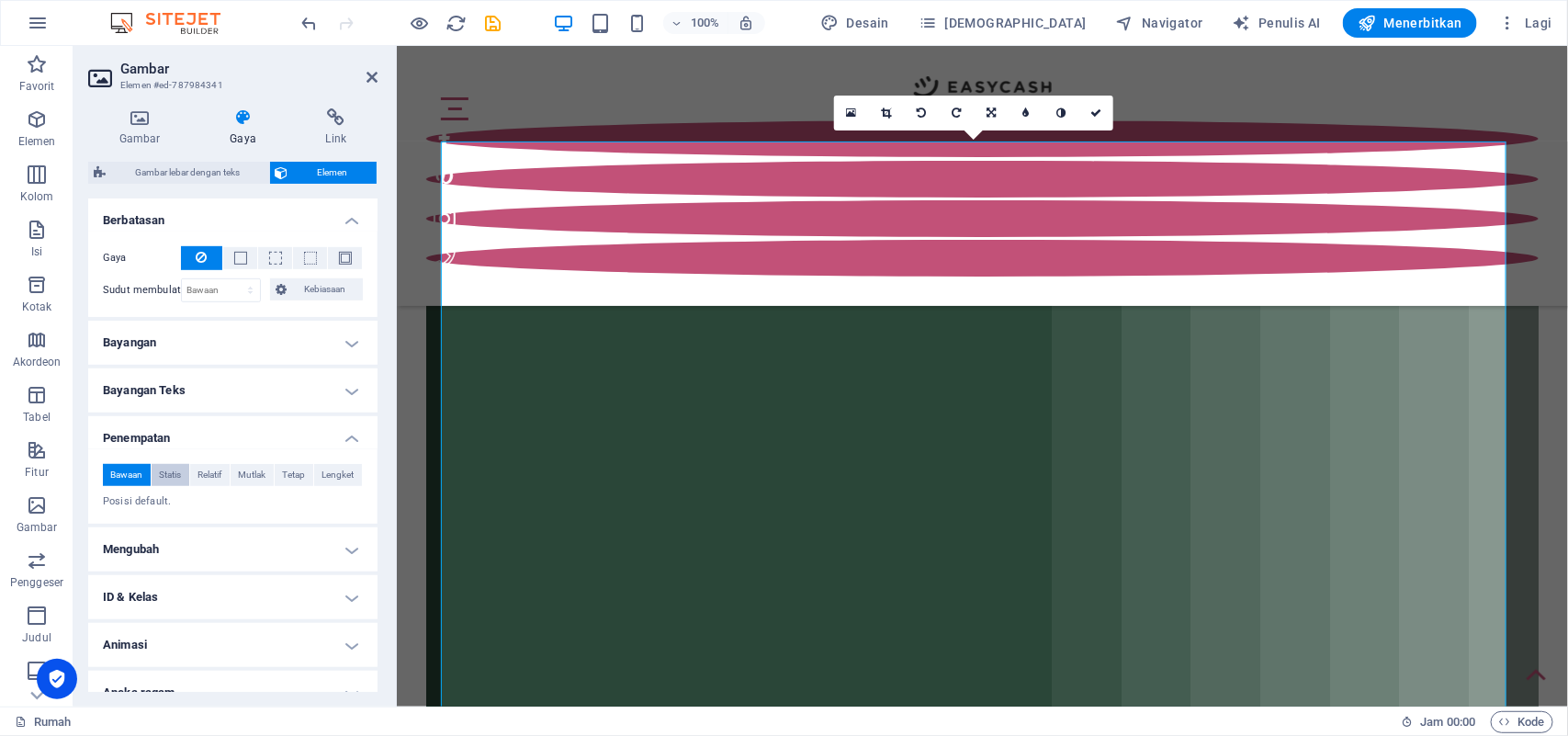 click on "Statis" at bounding box center (171, 474) 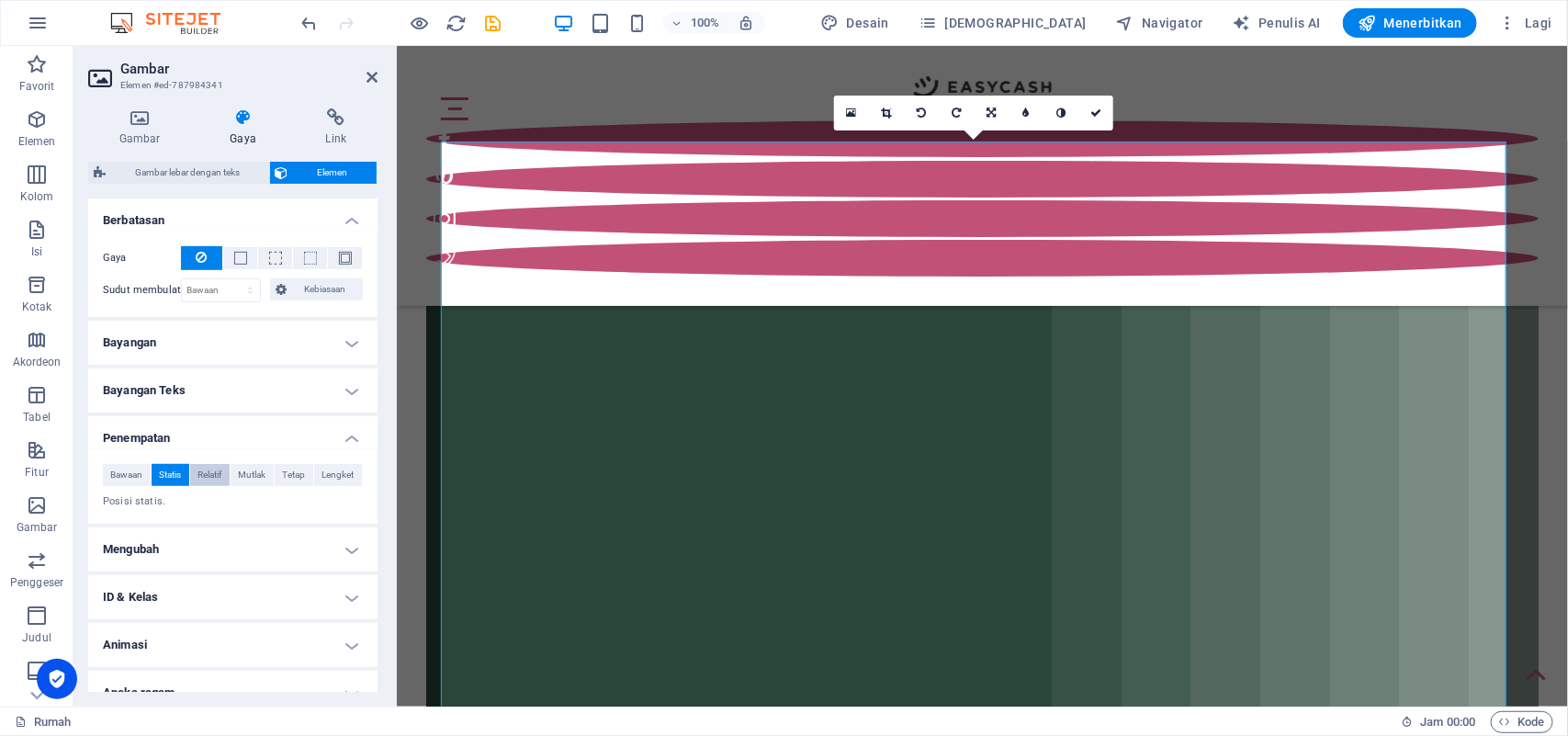 click on "Relatif" at bounding box center [210, 474] 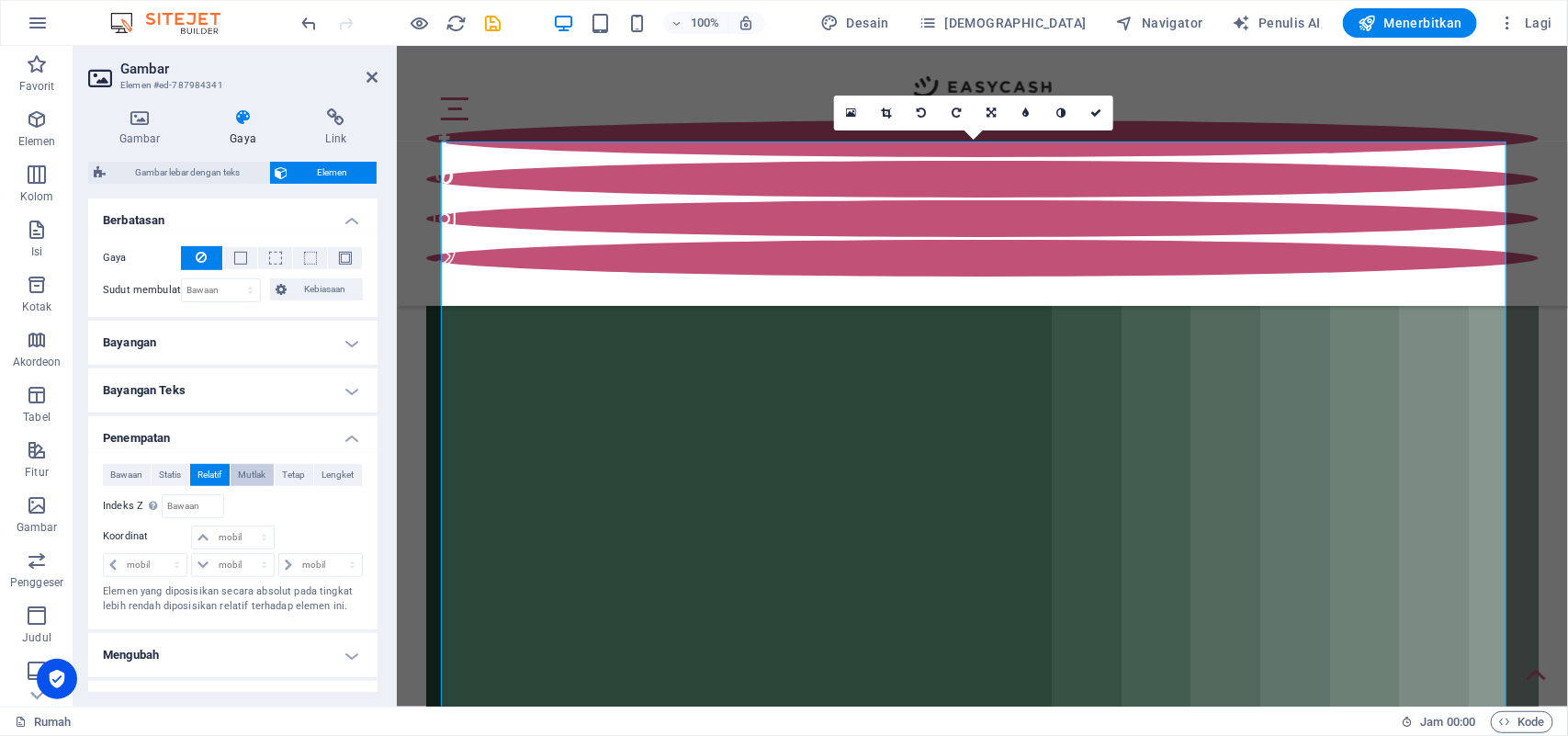 click on "Mutlak" at bounding box center (253, 474) 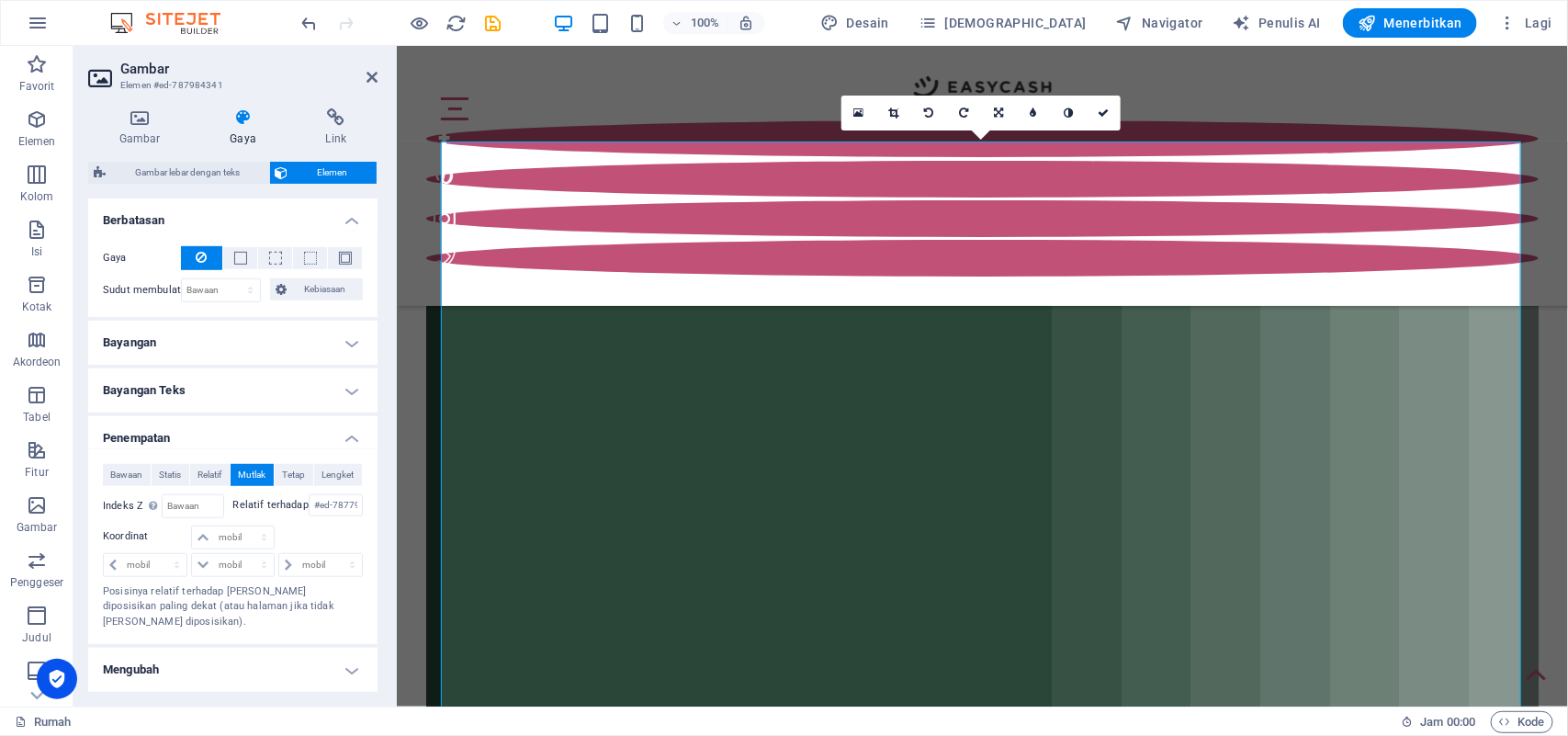 click on "Mutlak" at bounding box center [253, 474] 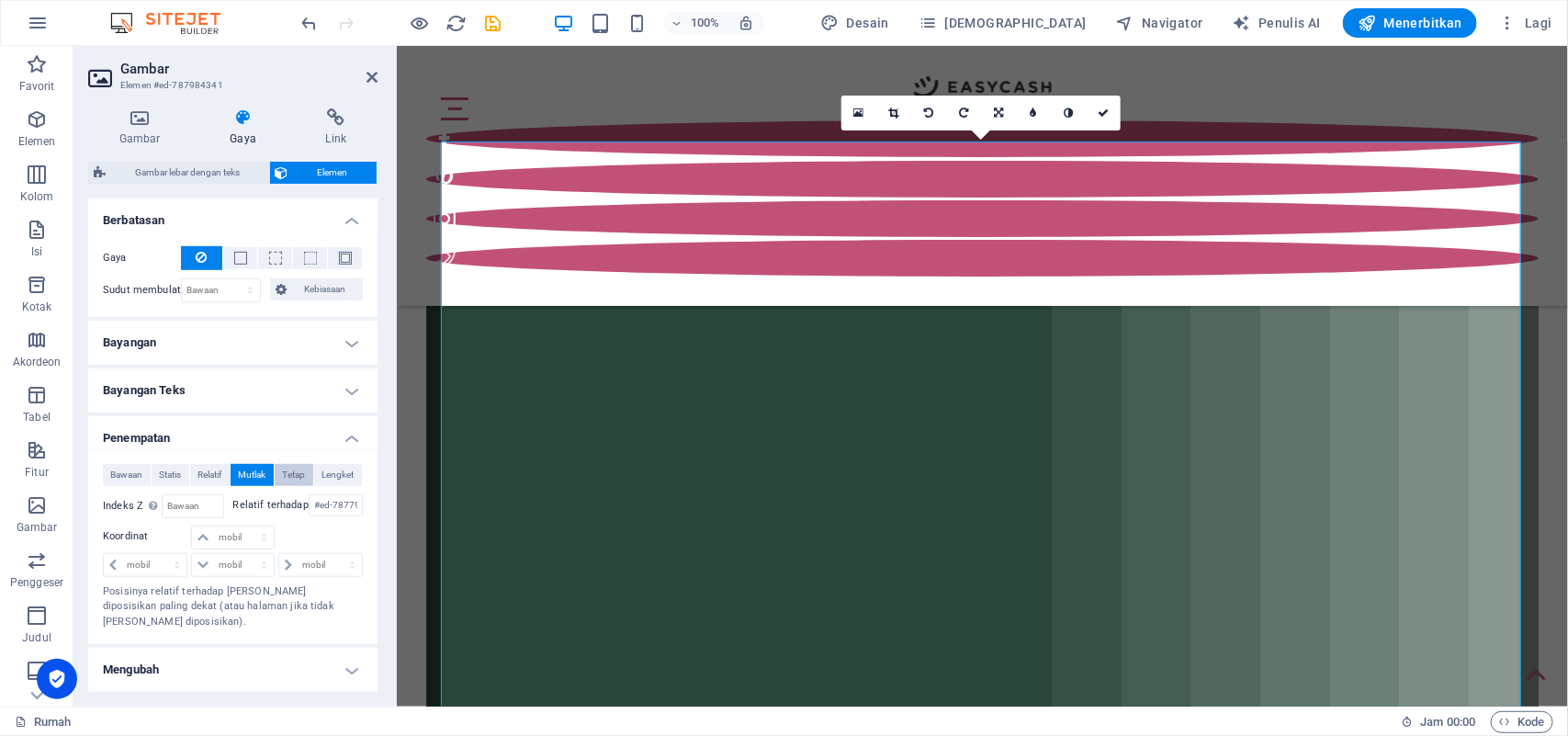 click on "Tetap" at bounding box center [294, 475] 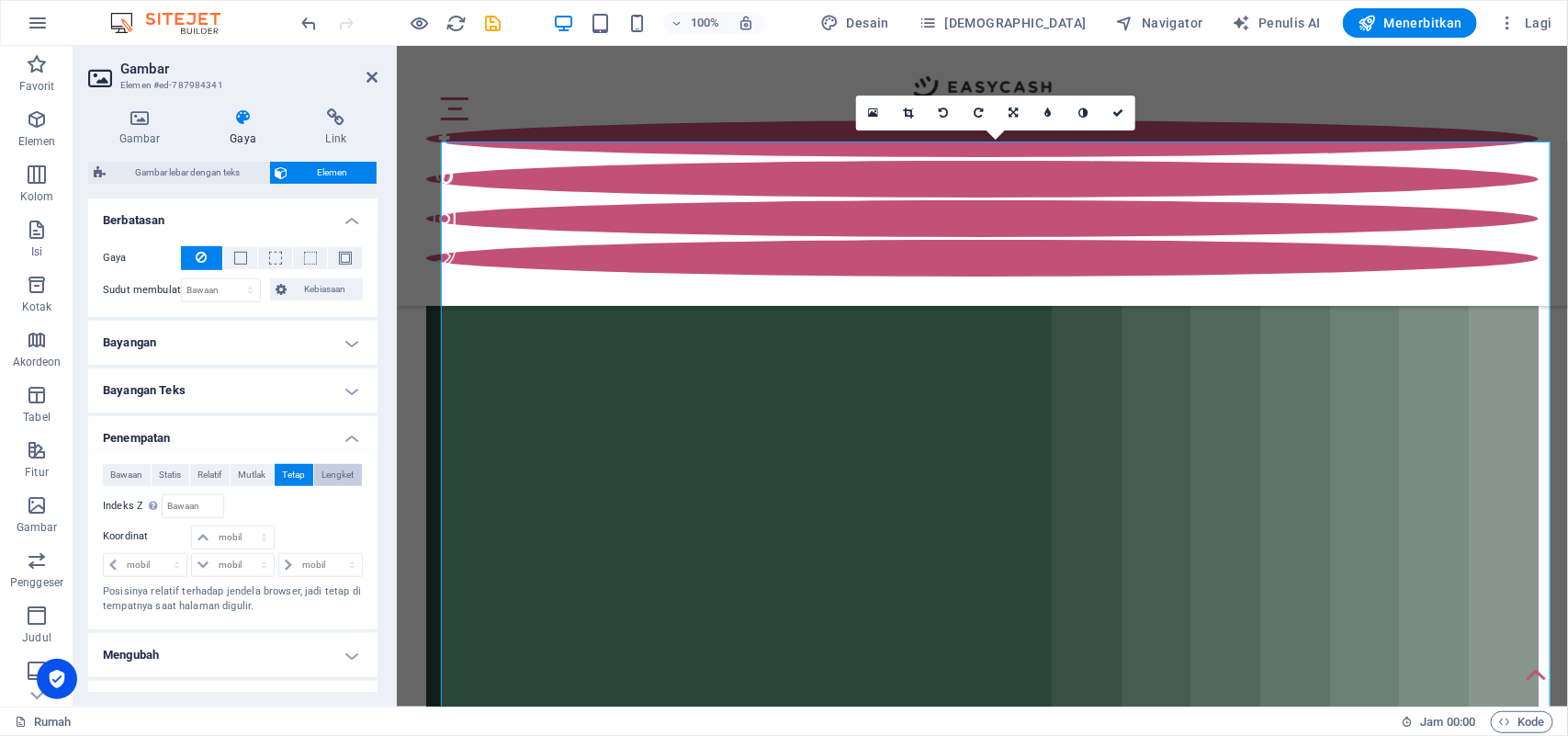 click on "Lengket" at bounding box center (338, 474) 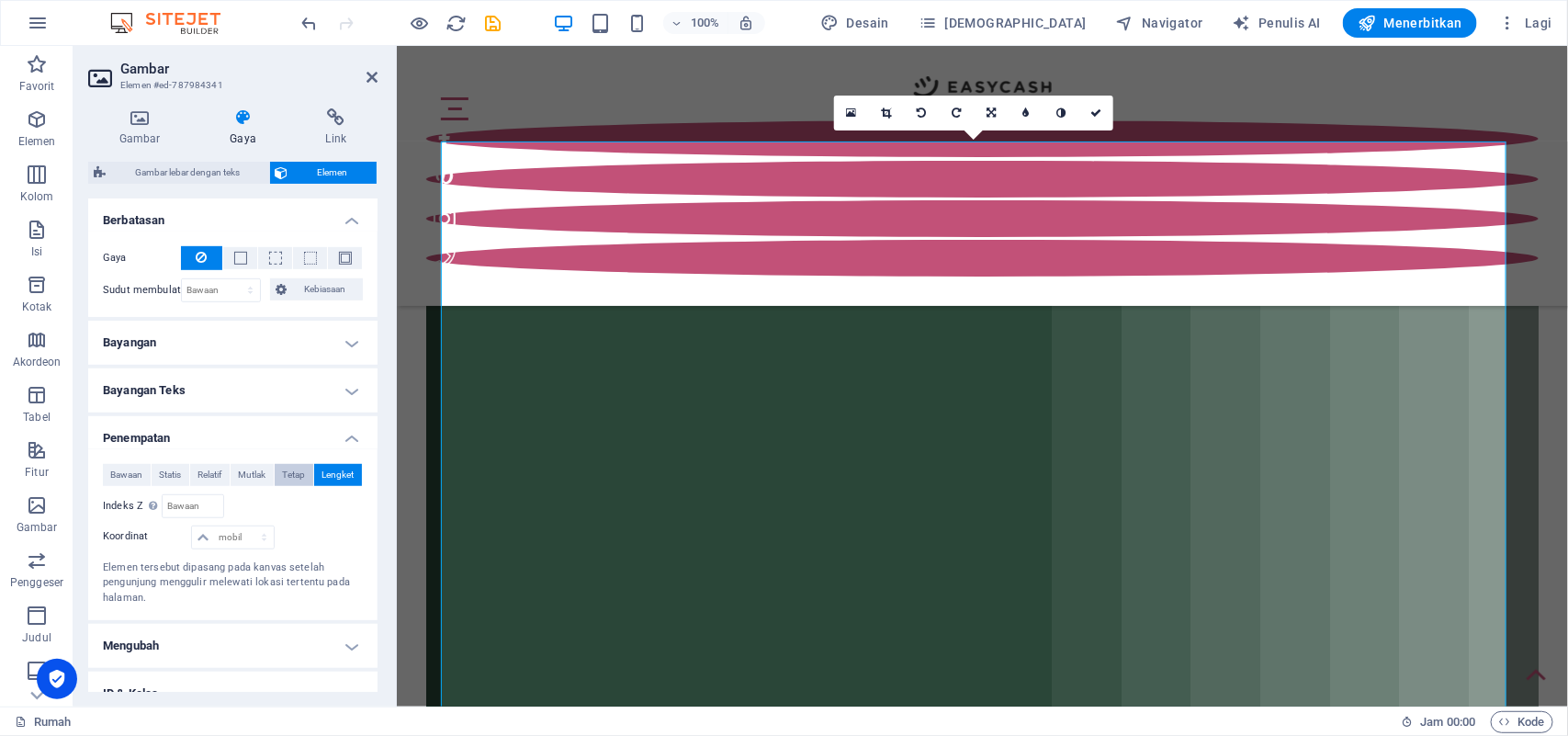 click on "Tetap" at bounding box center [294, 474] 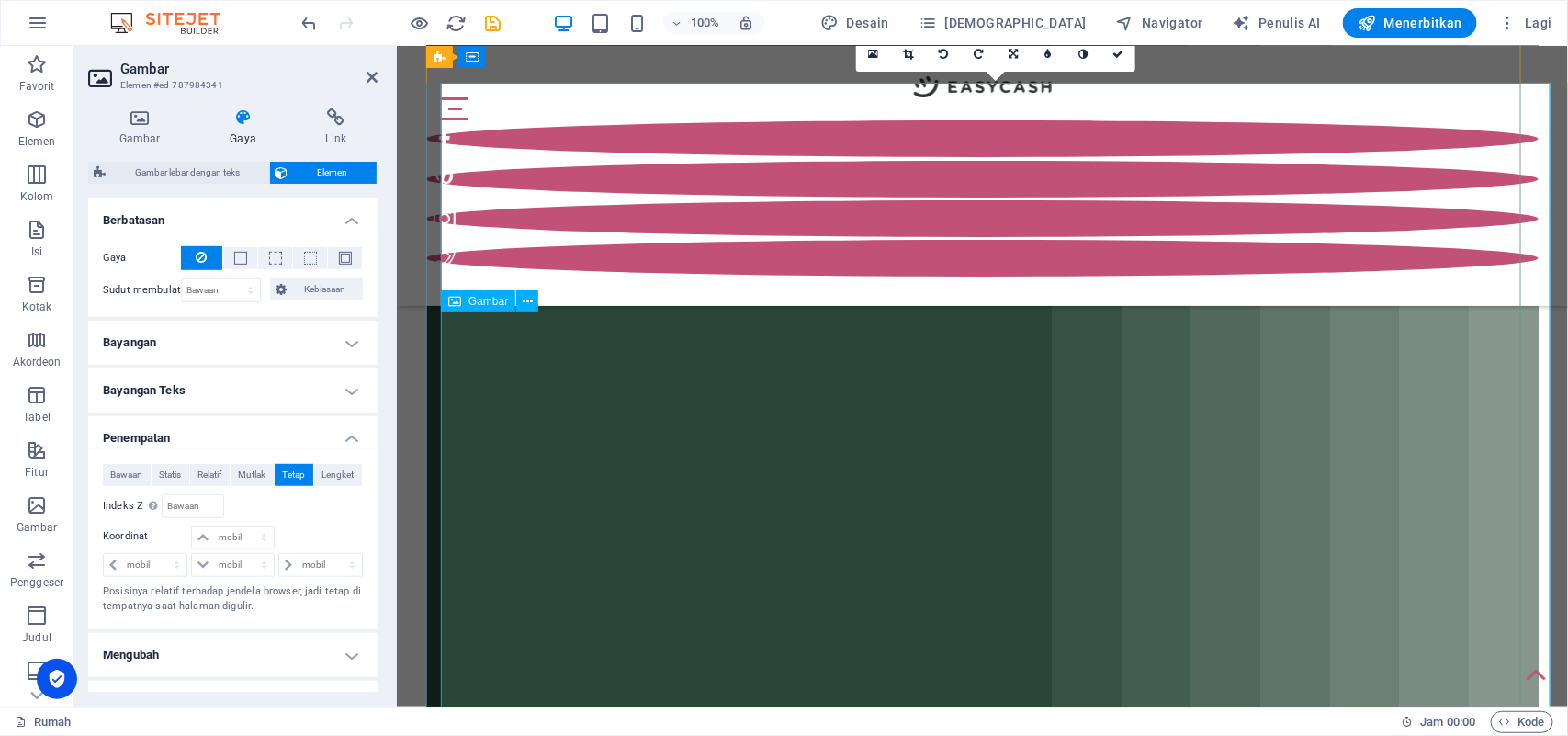 scroll, scrollTop: 0, scrollLeft: 0, axis: both 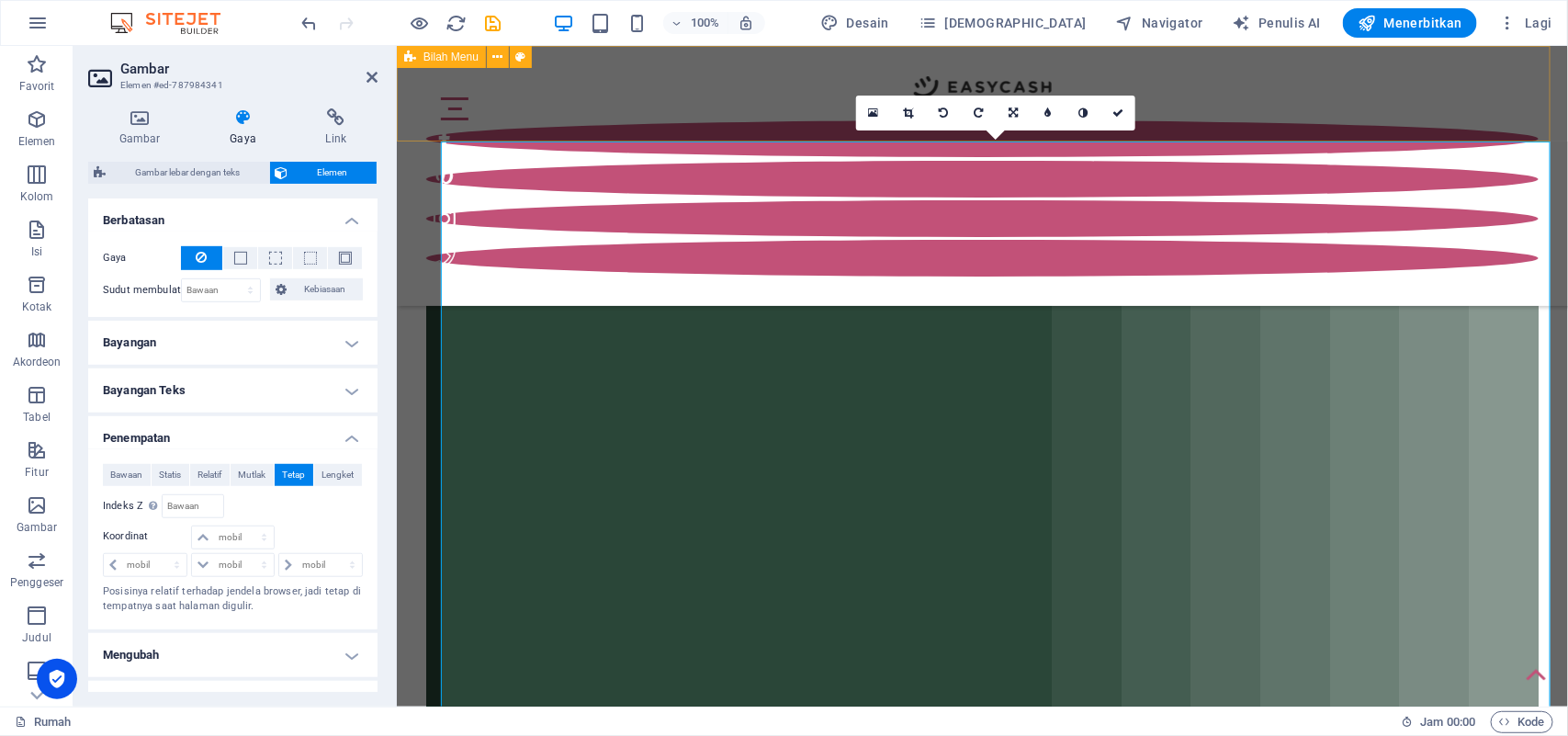 click on "Bilah Menu" at bounding box center [451, 57] 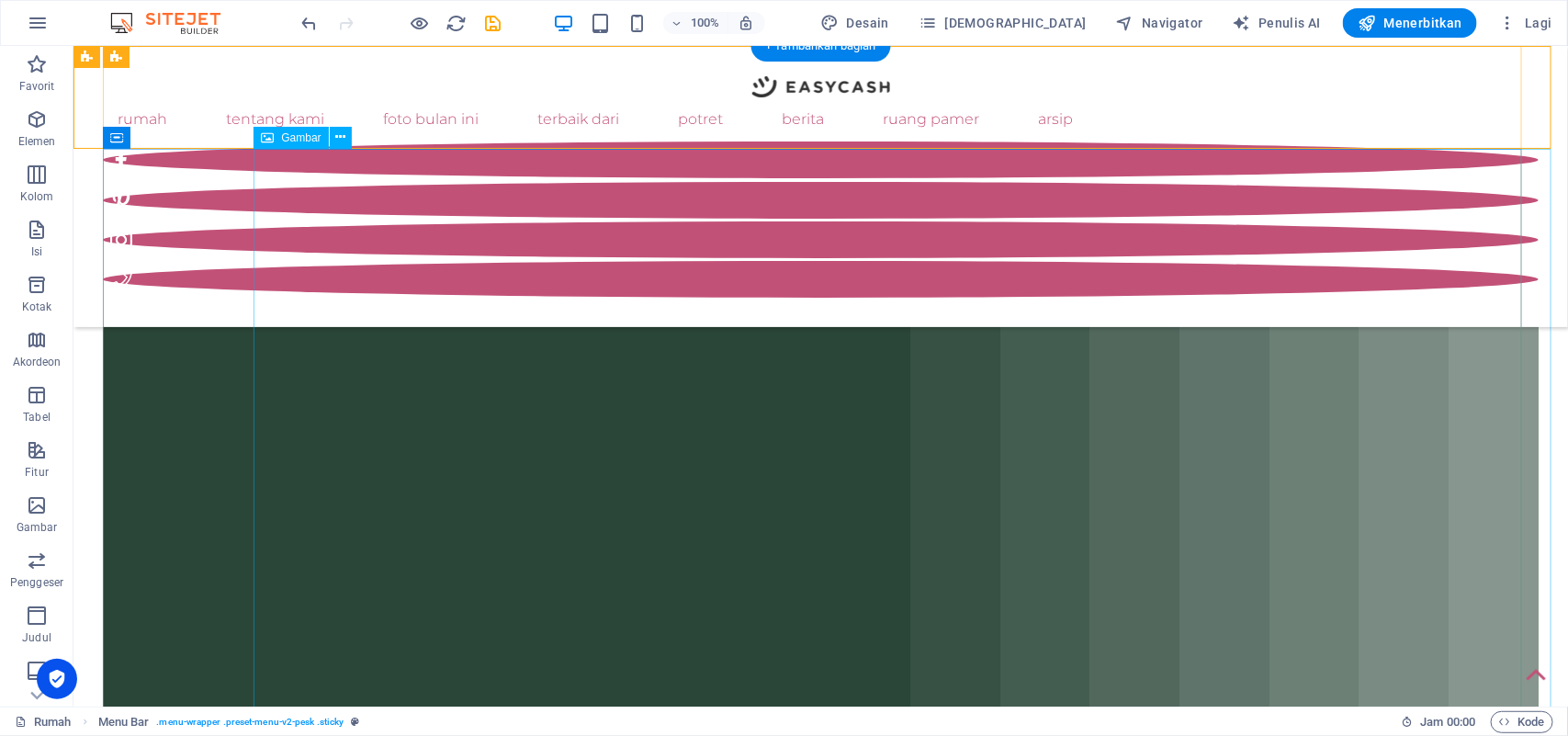 click at bounding box center [1009, 6380] 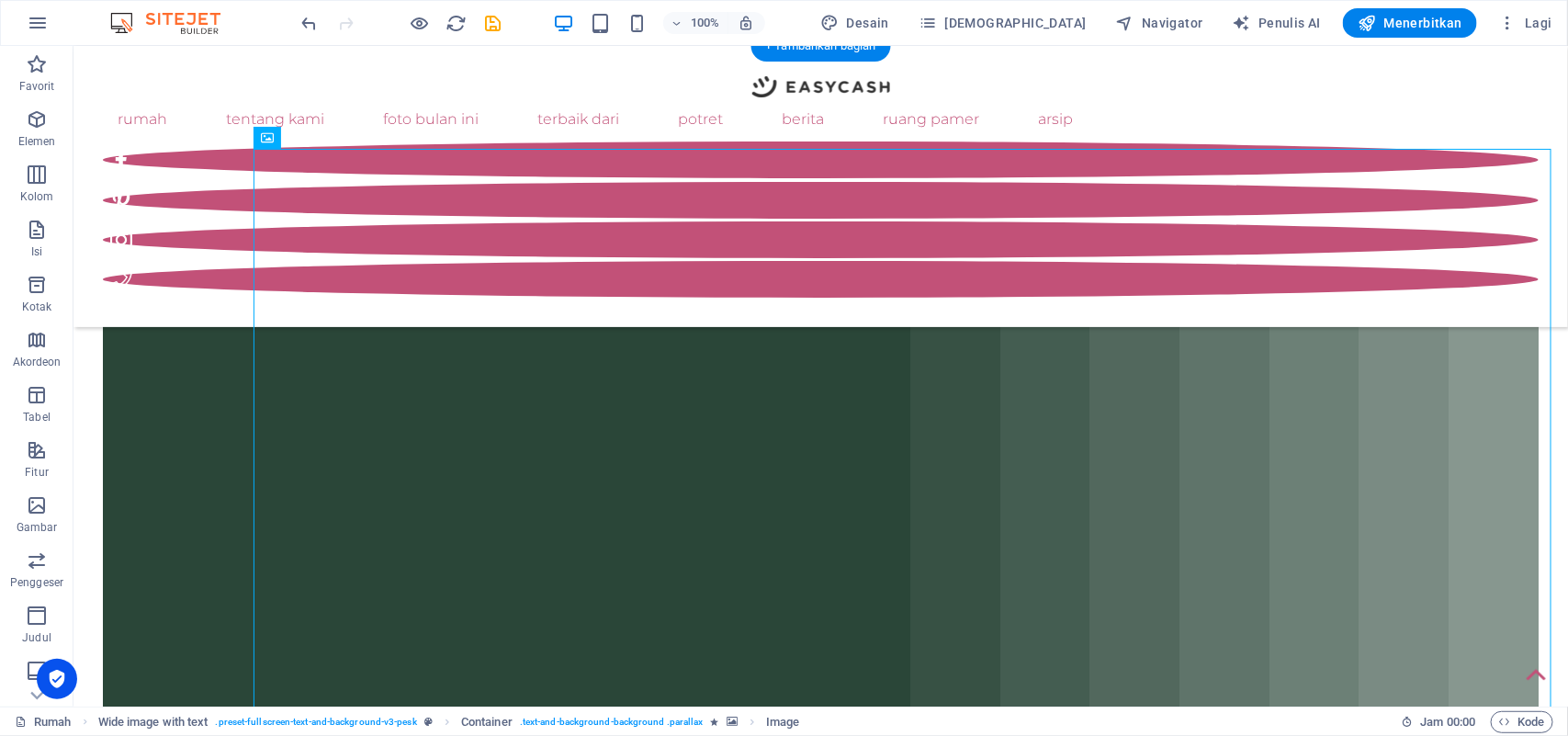 click at bounding box center (819, 2538) 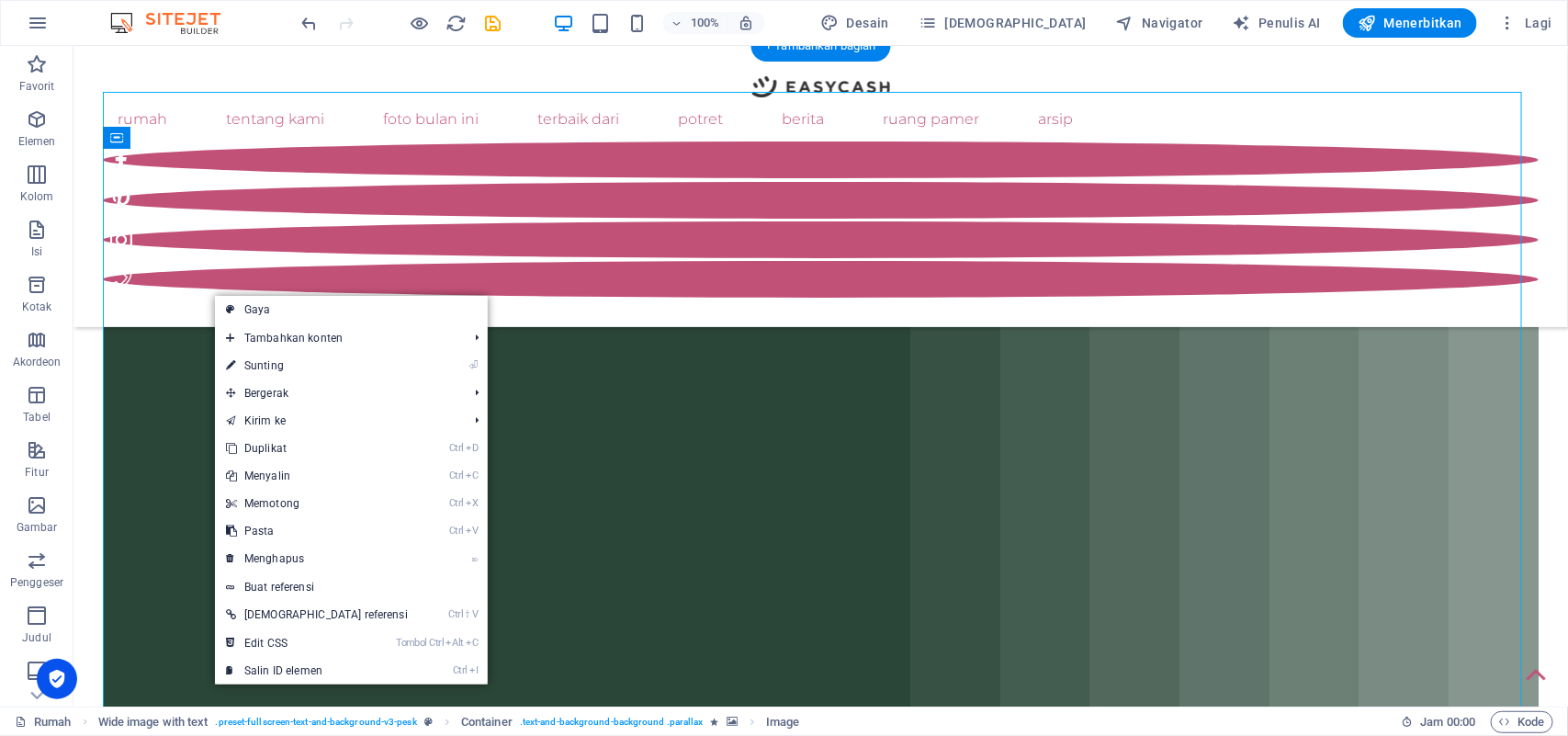 click at bounding box center [819, 2538] 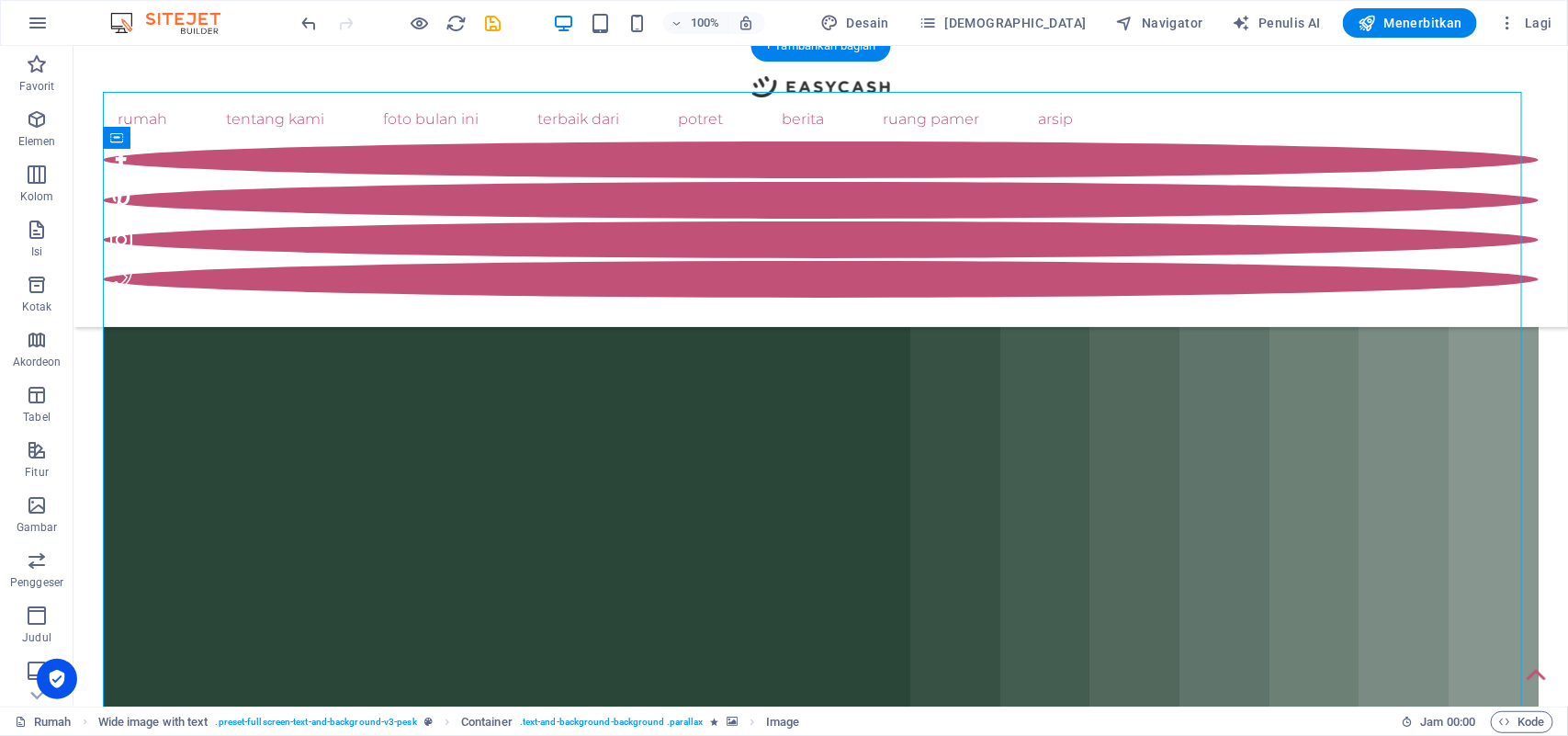 click at bounding box center (819, 2538) 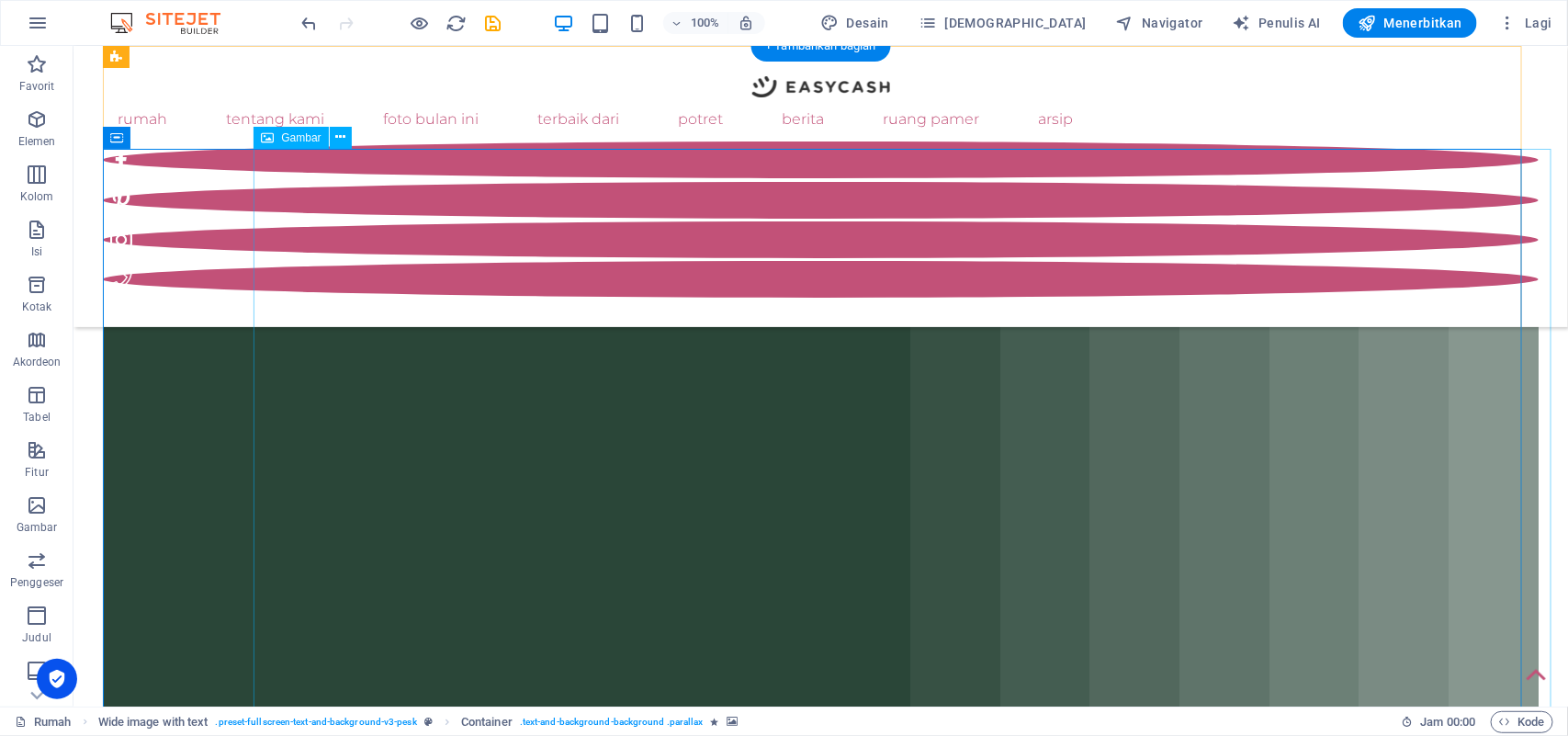 click at bounding box center [1009, 6380] 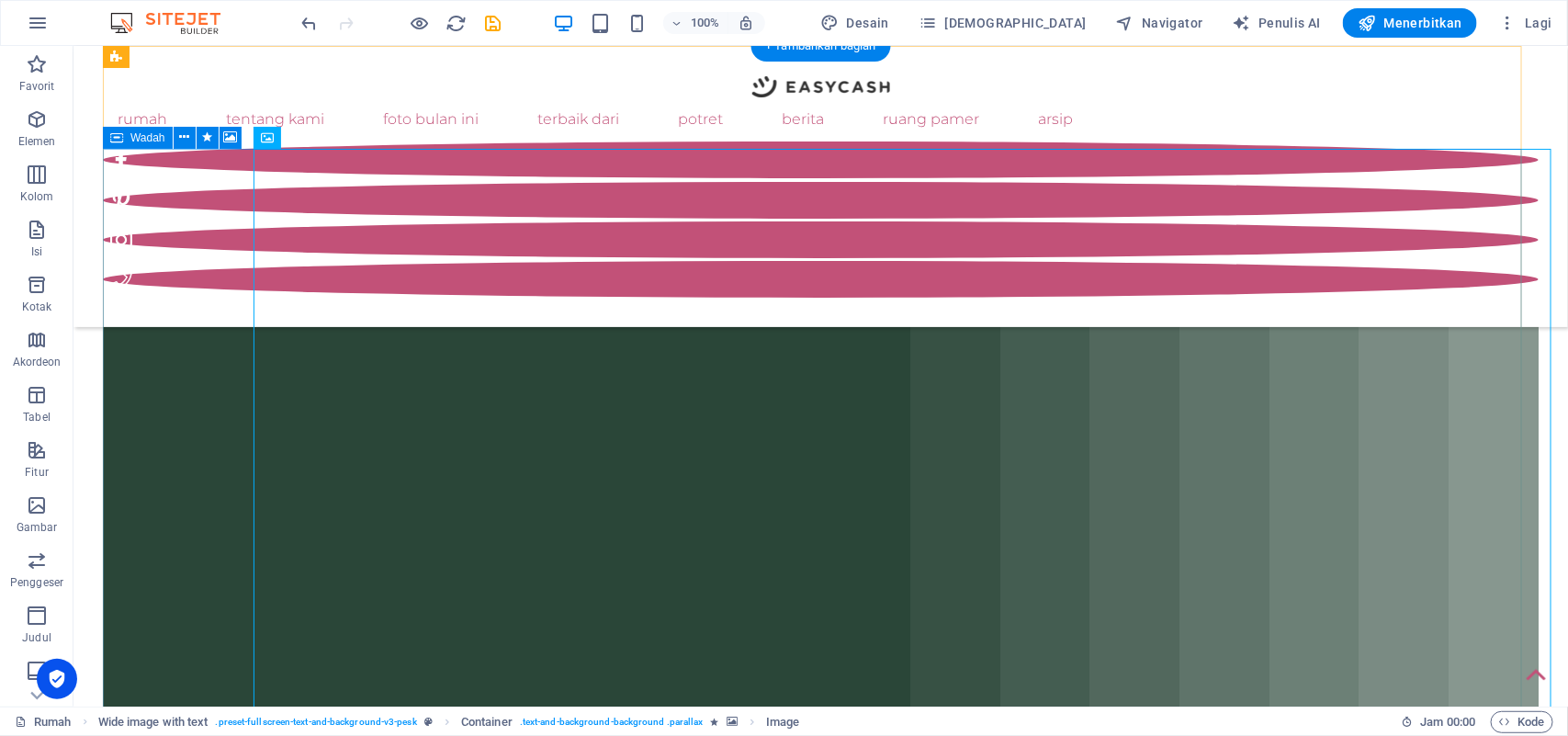 click at bounding box center [819, 2538] 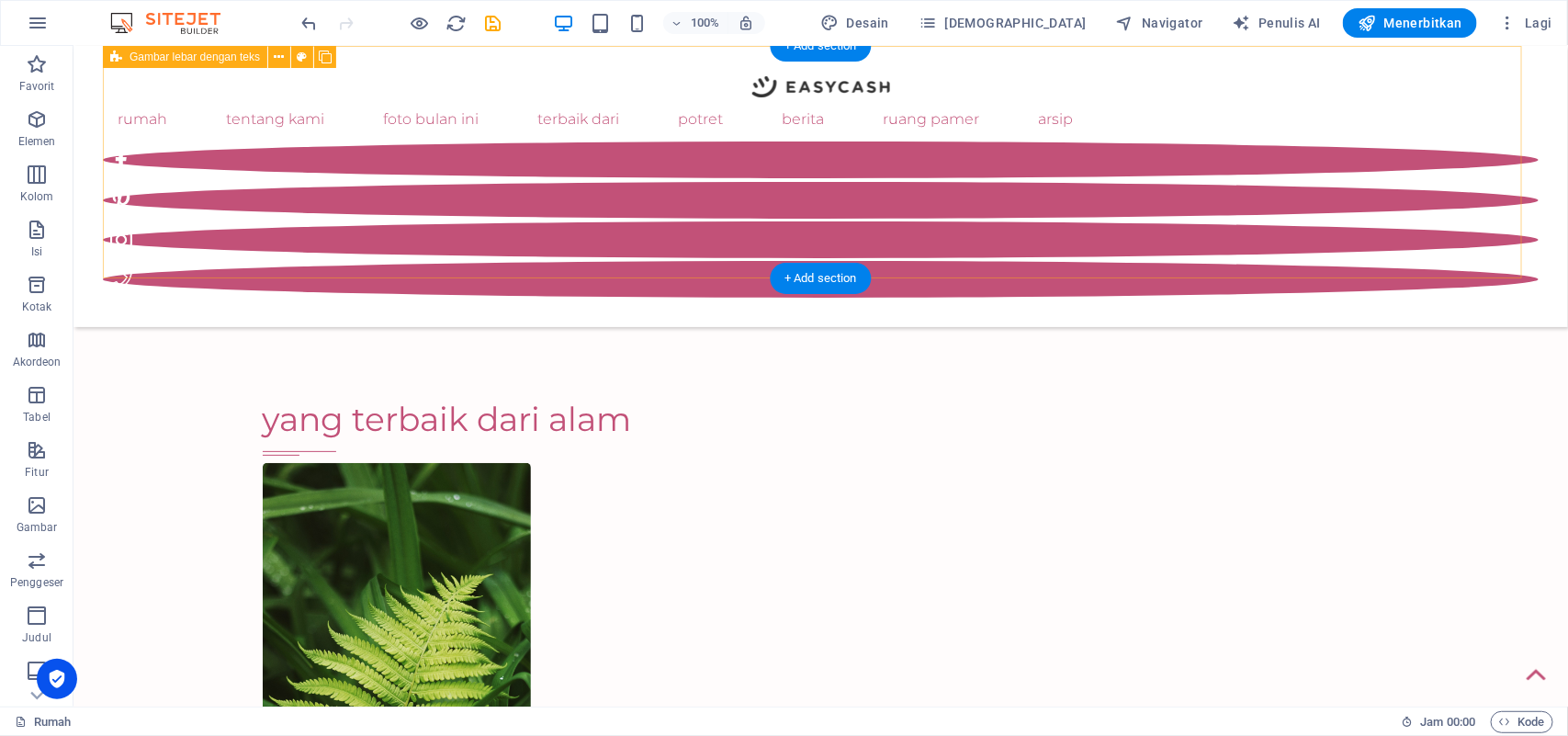 scroll, scrollTop: 0, scrollLeft: 0, axis: both 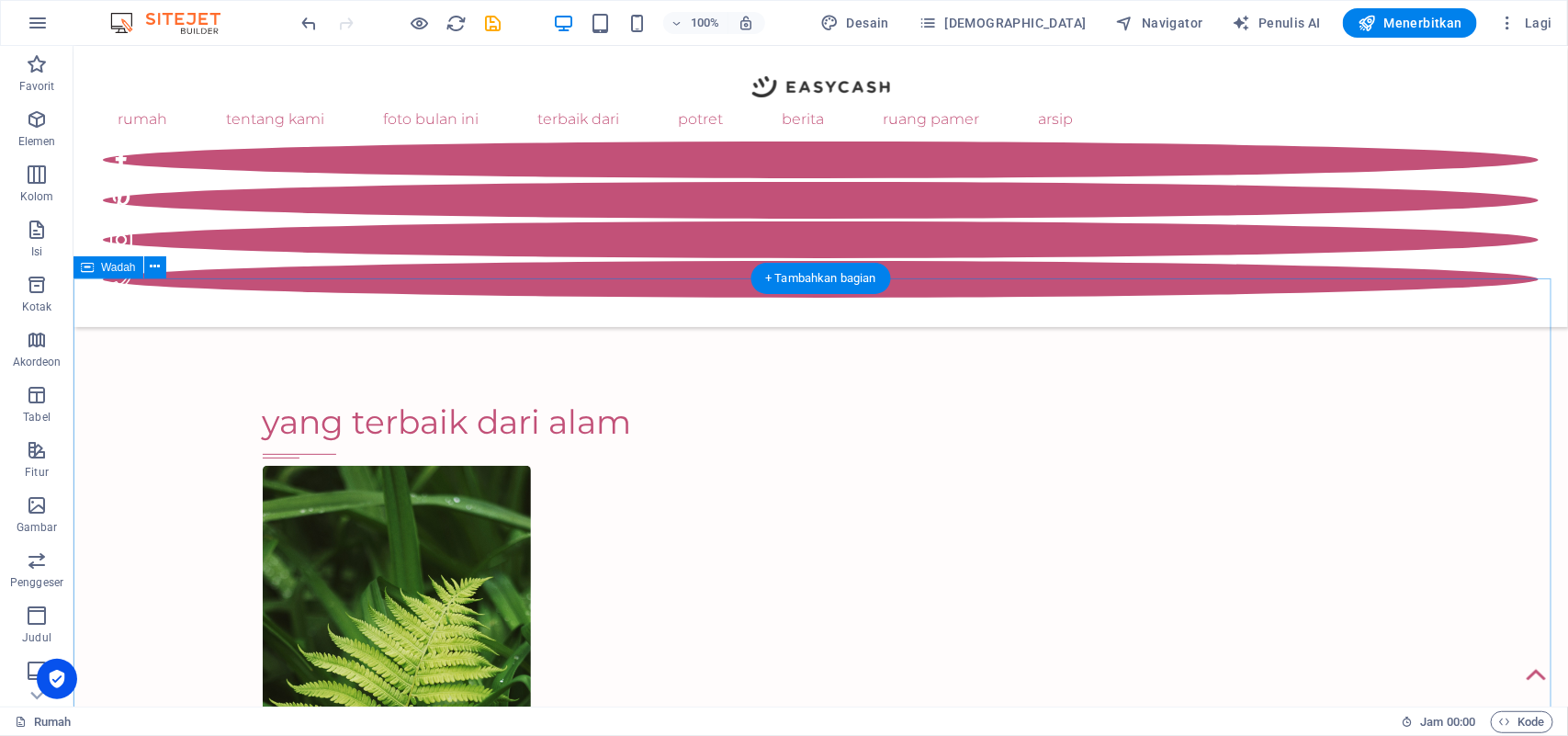 click on "yang terbaik dari alam pemandangan terbaik" at bounding box center [819, 2656] 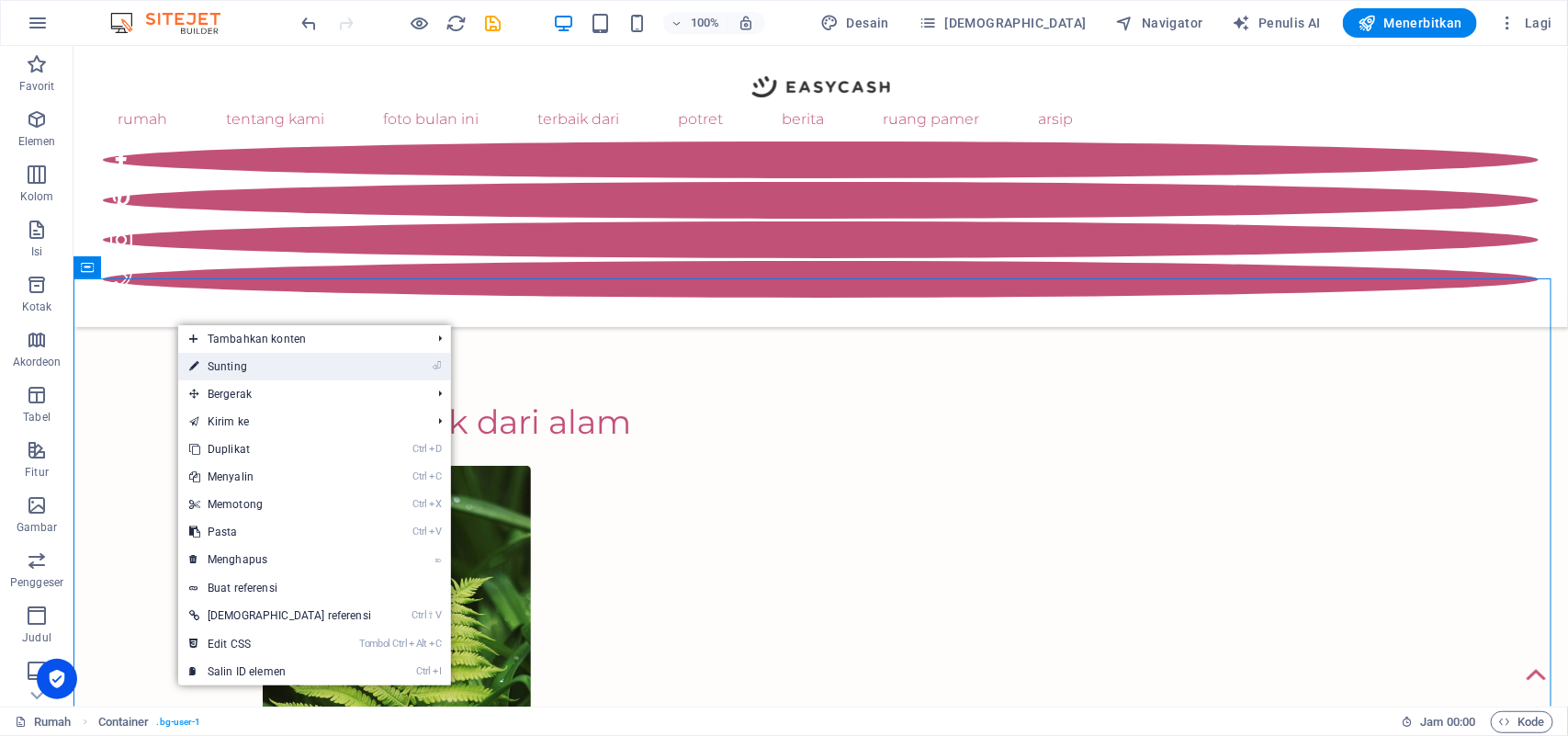 drag, startPoint x: 216, startPoint y: 363, endPoint x: 335, endPoint y: 42, distance: 342.34778 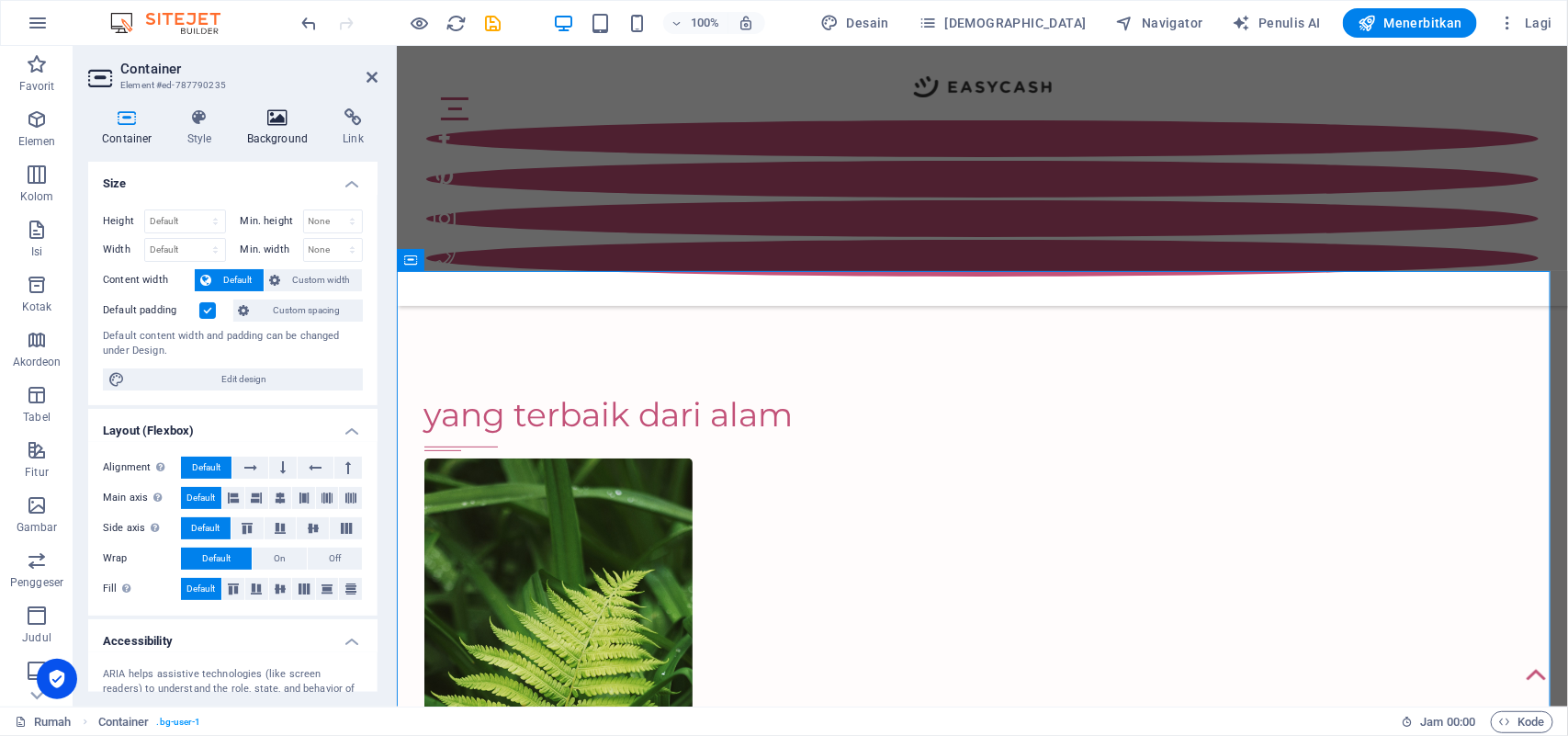 click at bounding box center (277, 118) 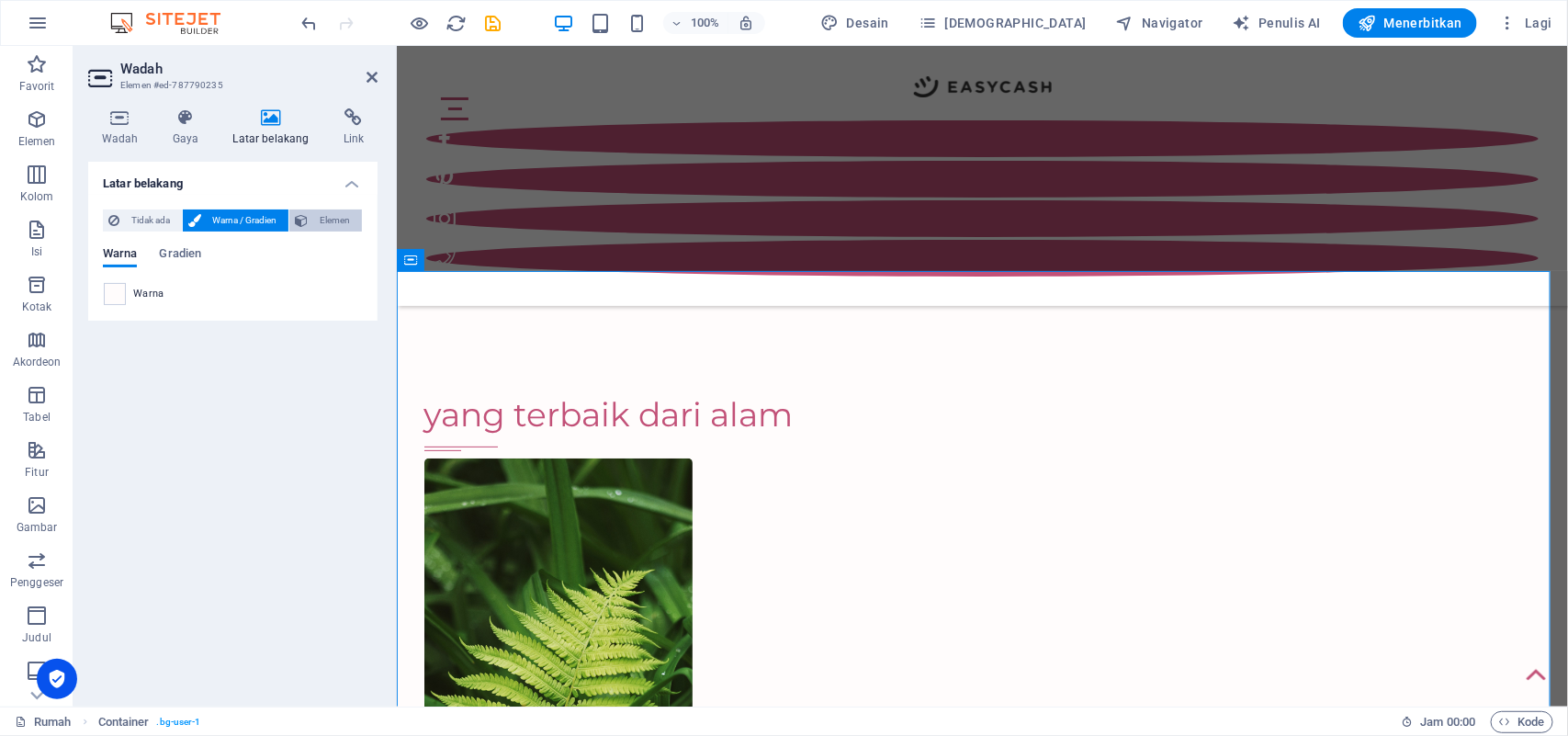 click on "Elemen" at bounding box center (334, 221) 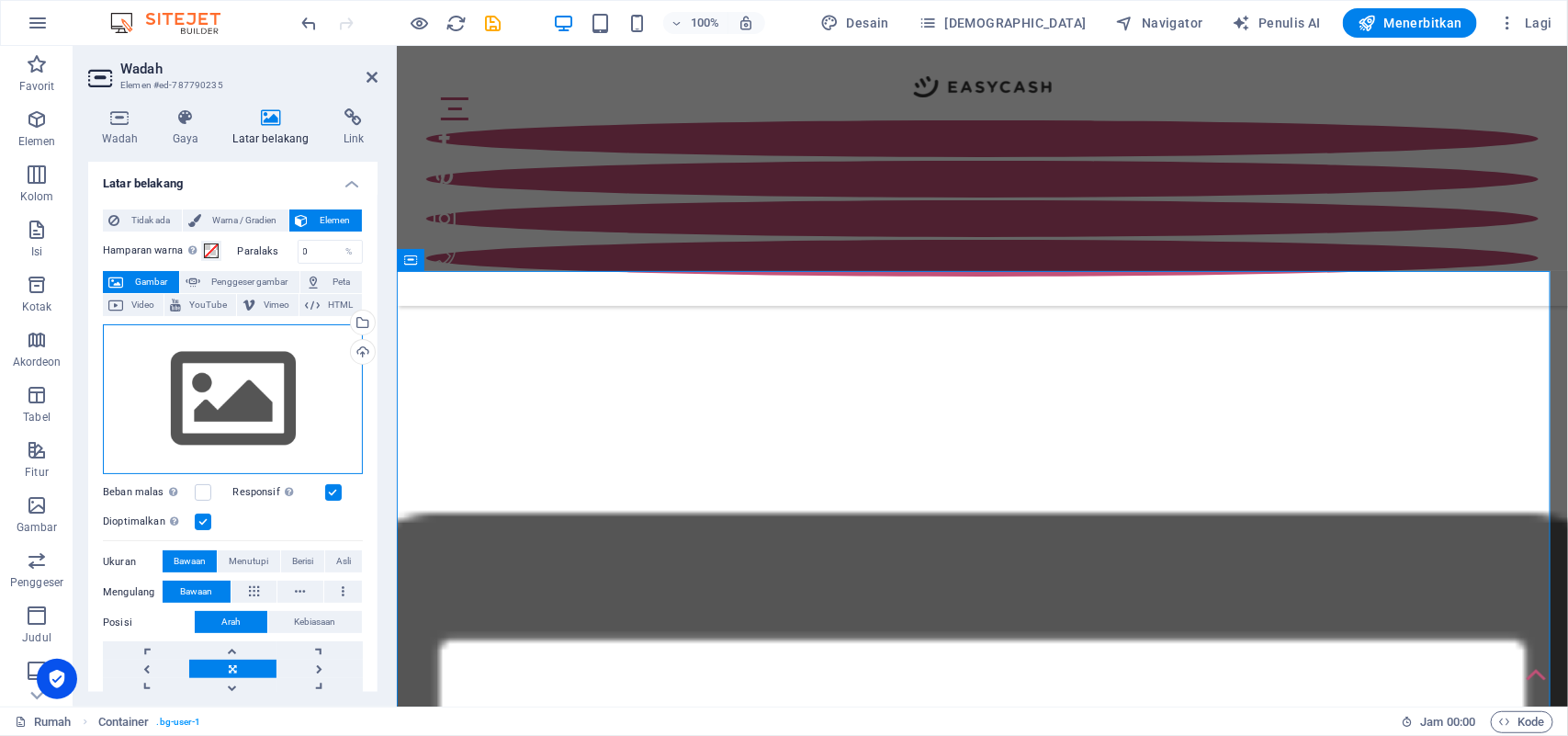 click on "Seret file ke sini, klik untuk memilih file atau  pilih file dari File atau foto & video stok gratis kami" at bounding box center [232, 400] 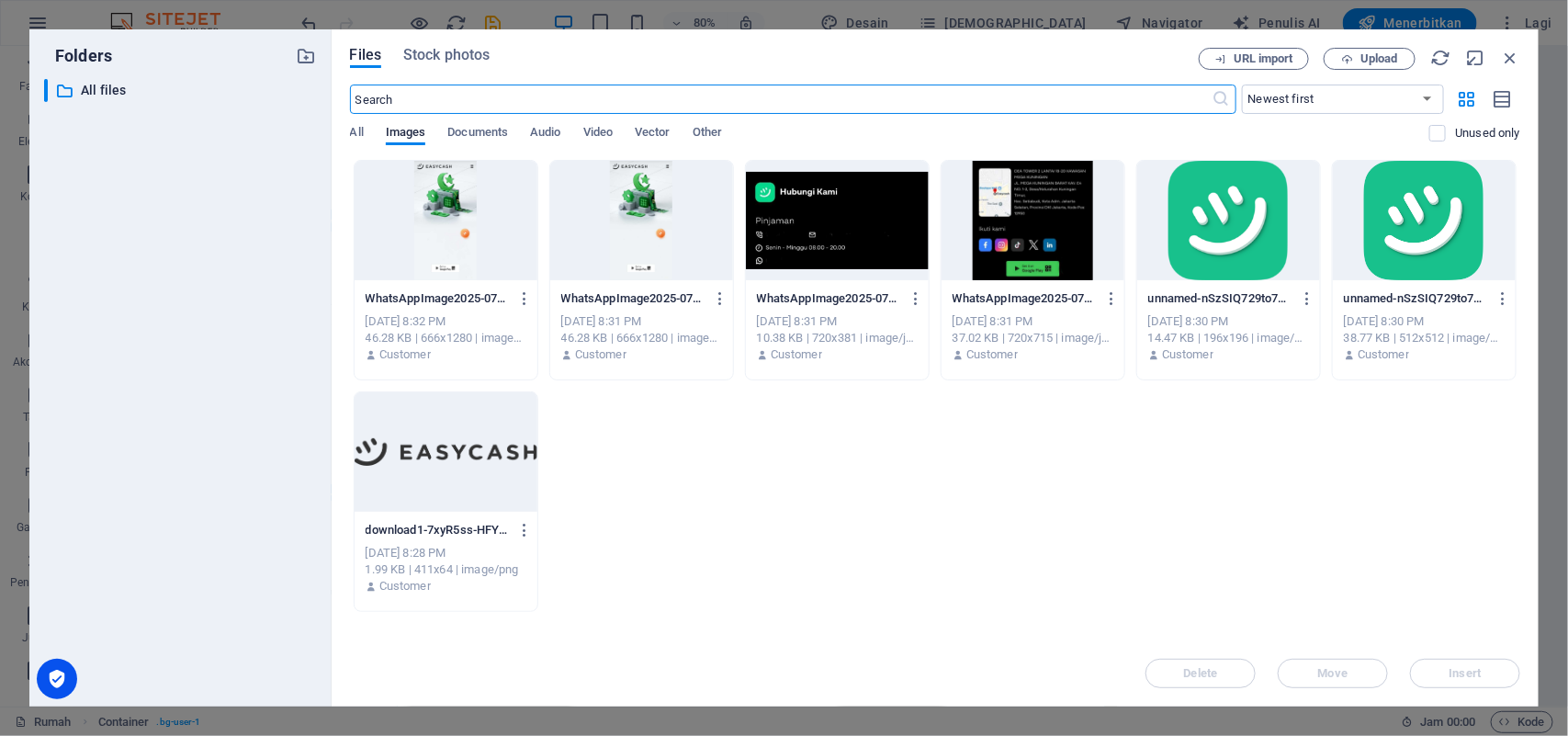 click at bounding box center (446, 221) 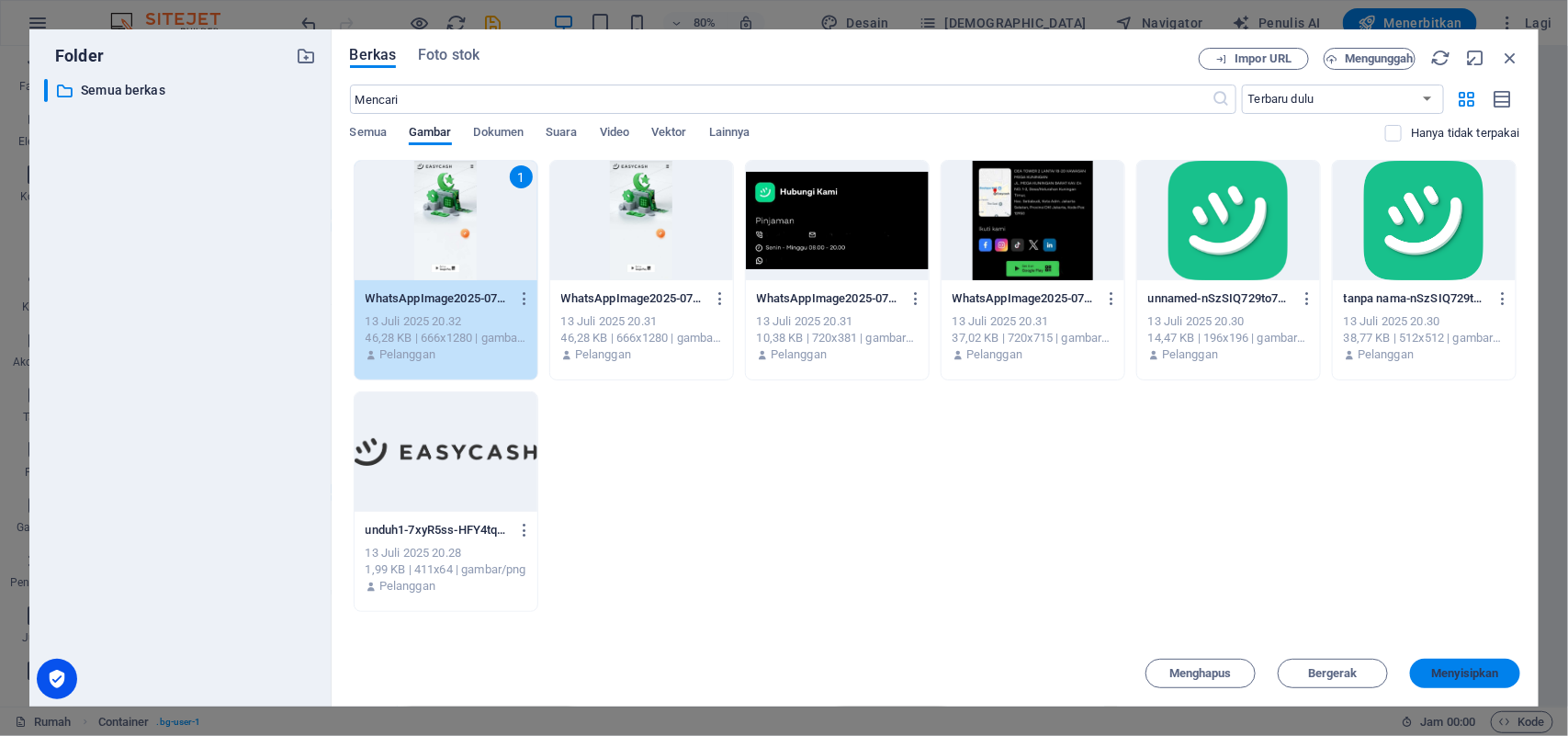 click on "Menyisipkan" at bounding box center [1465, 673] 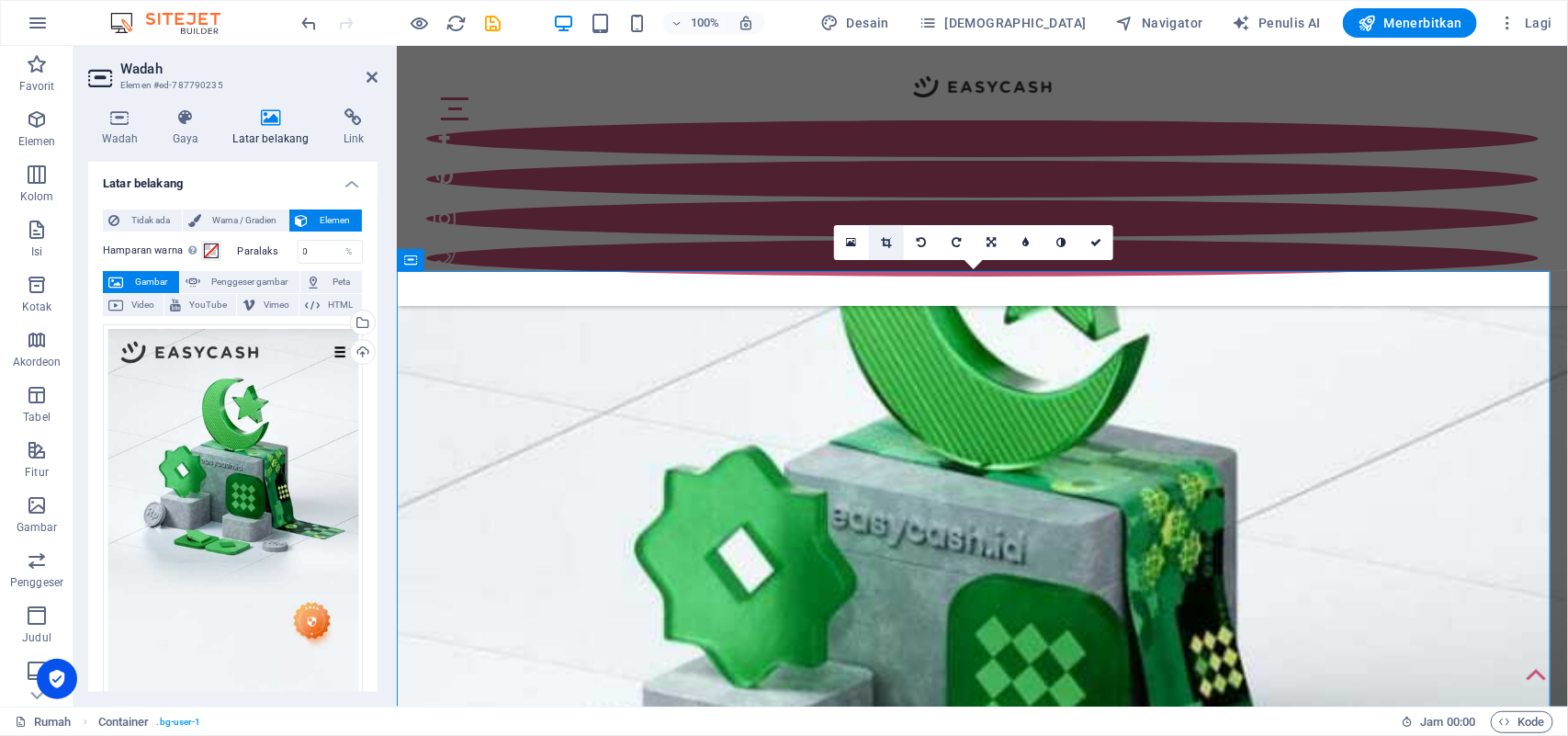 click at bounding box center [886, 243] 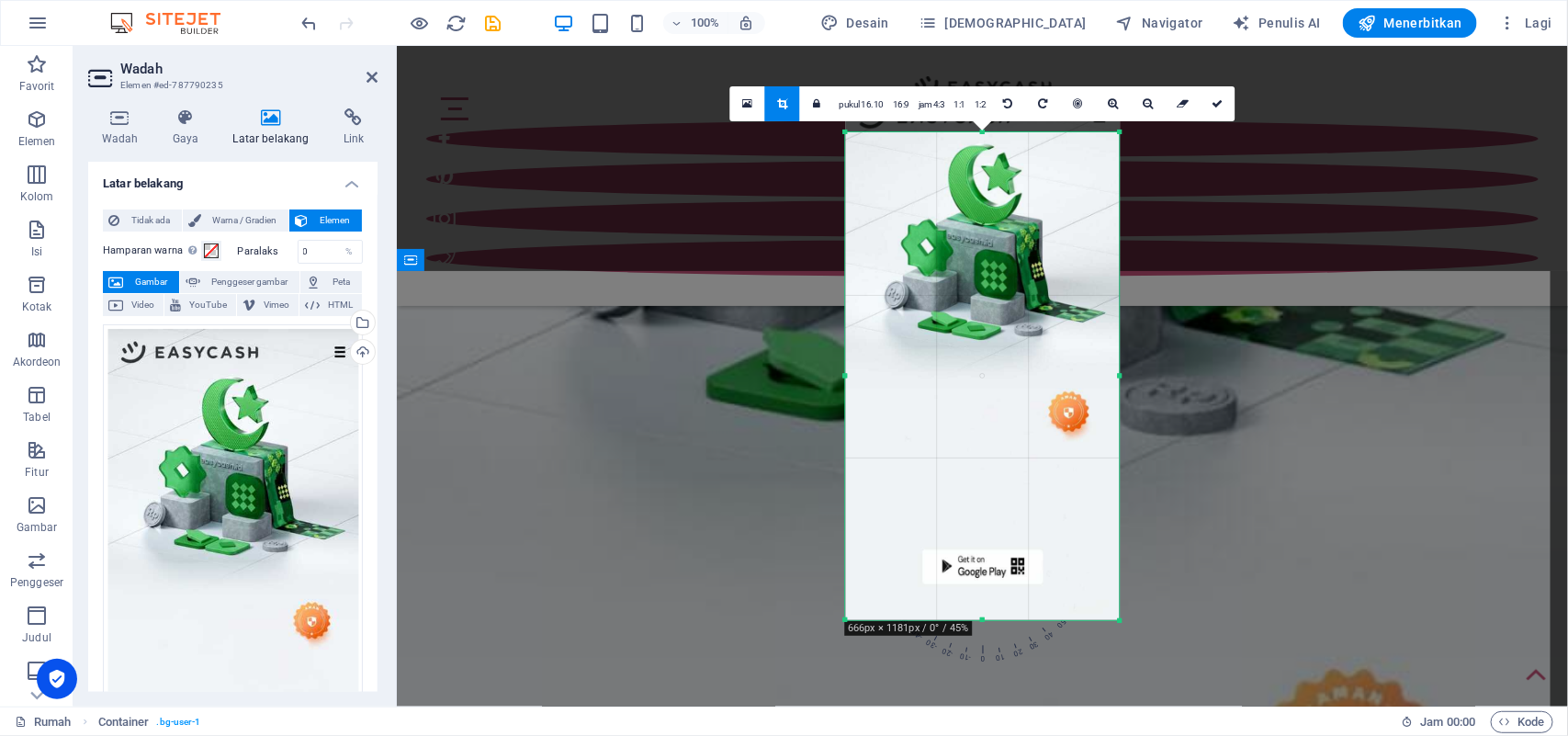 drag, startPoint x: 984, startPoint y: 108, endPoint x: 990, endPoint y: 149, distance: 41.436699 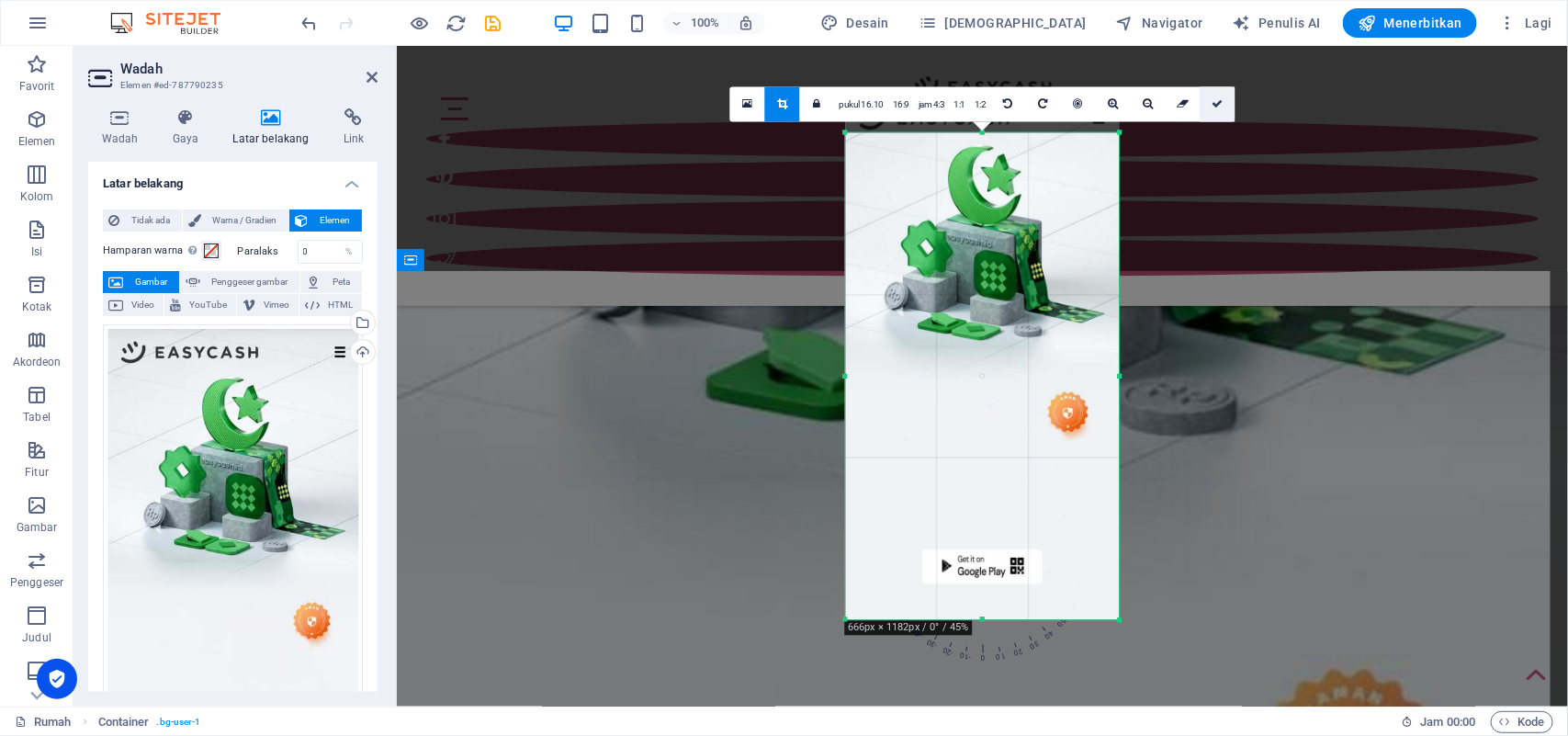 click at bounding box center (1217, 104) 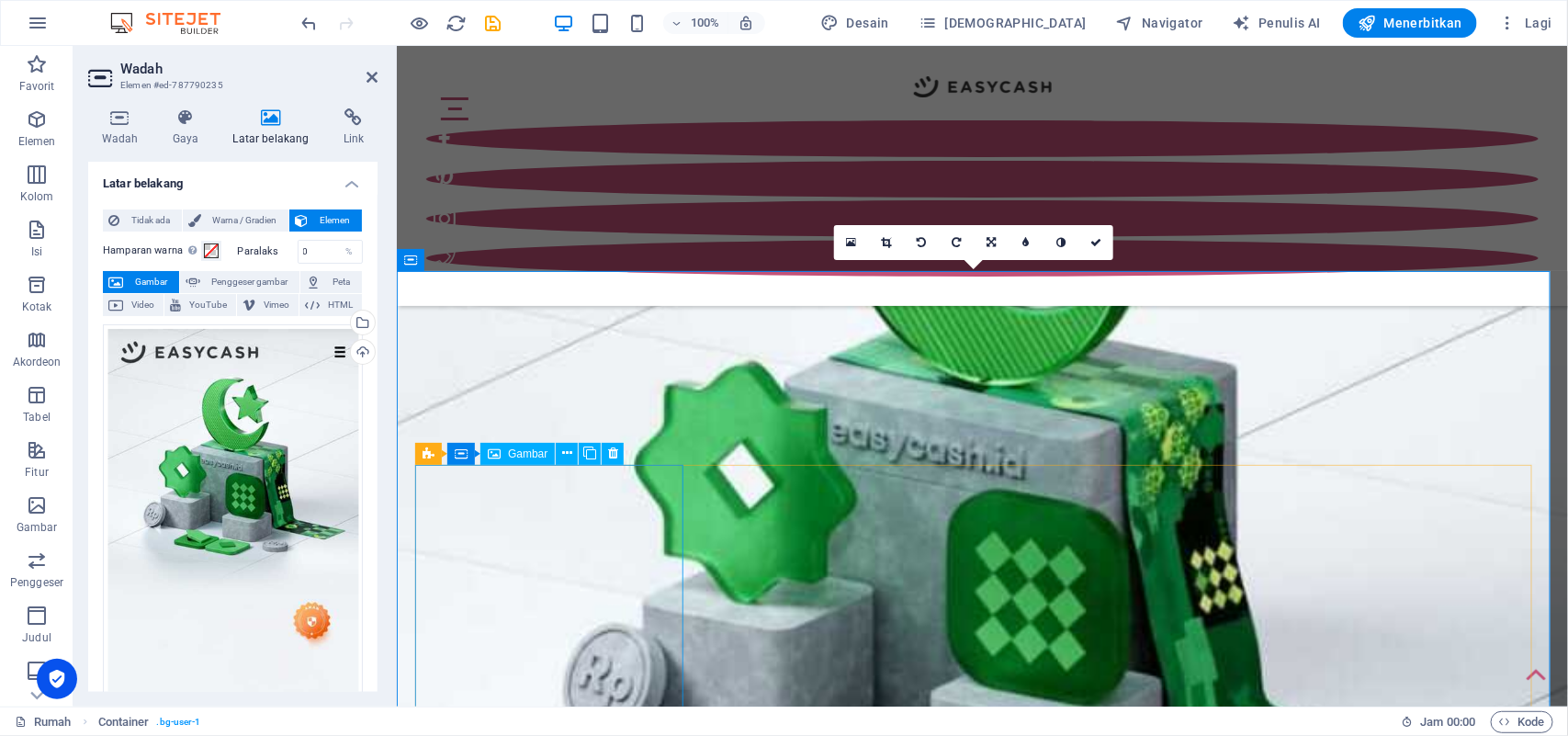 click at bounding box center (558, 2234) 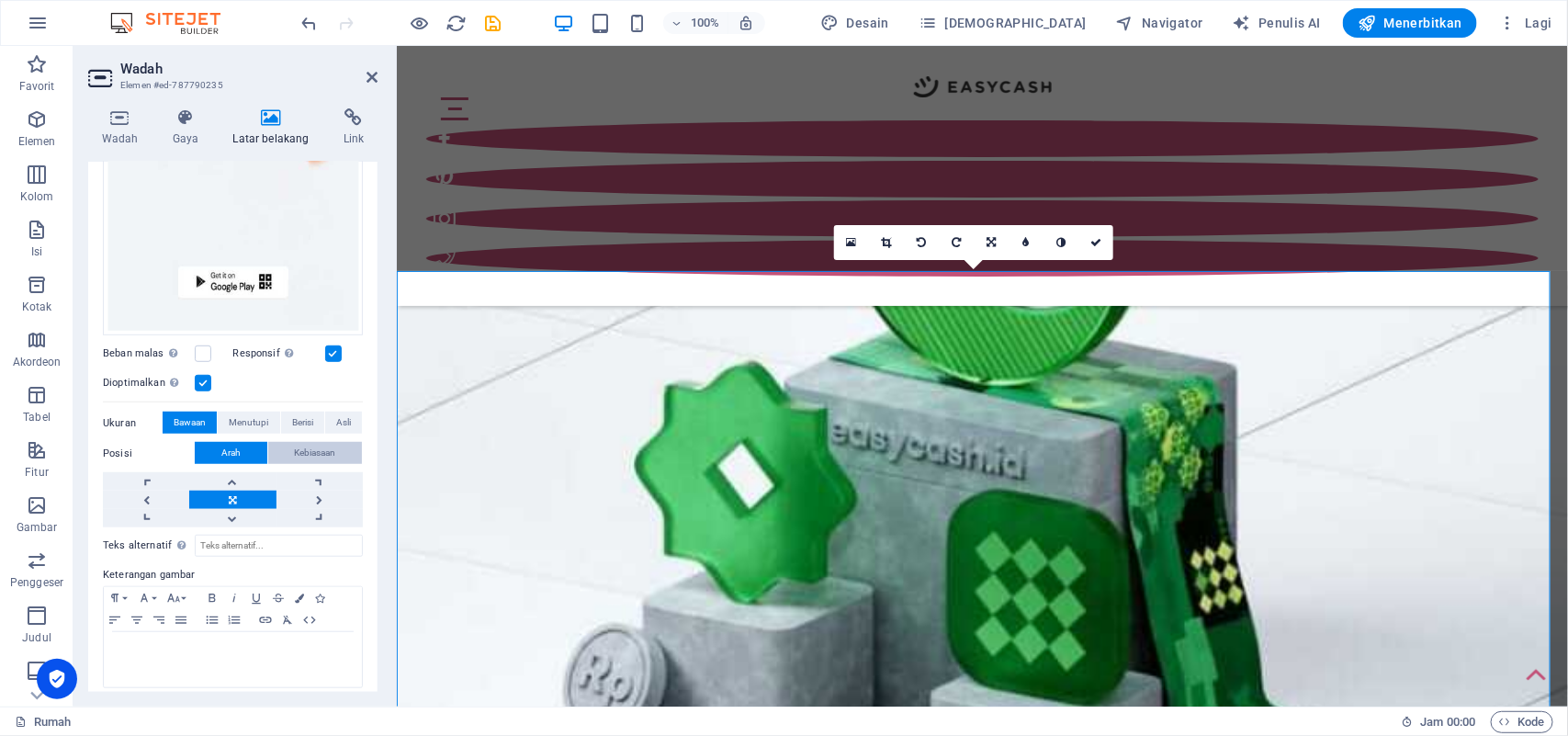 scroll, scrollTop: 484, scrollLeft: 0, axis: vertical 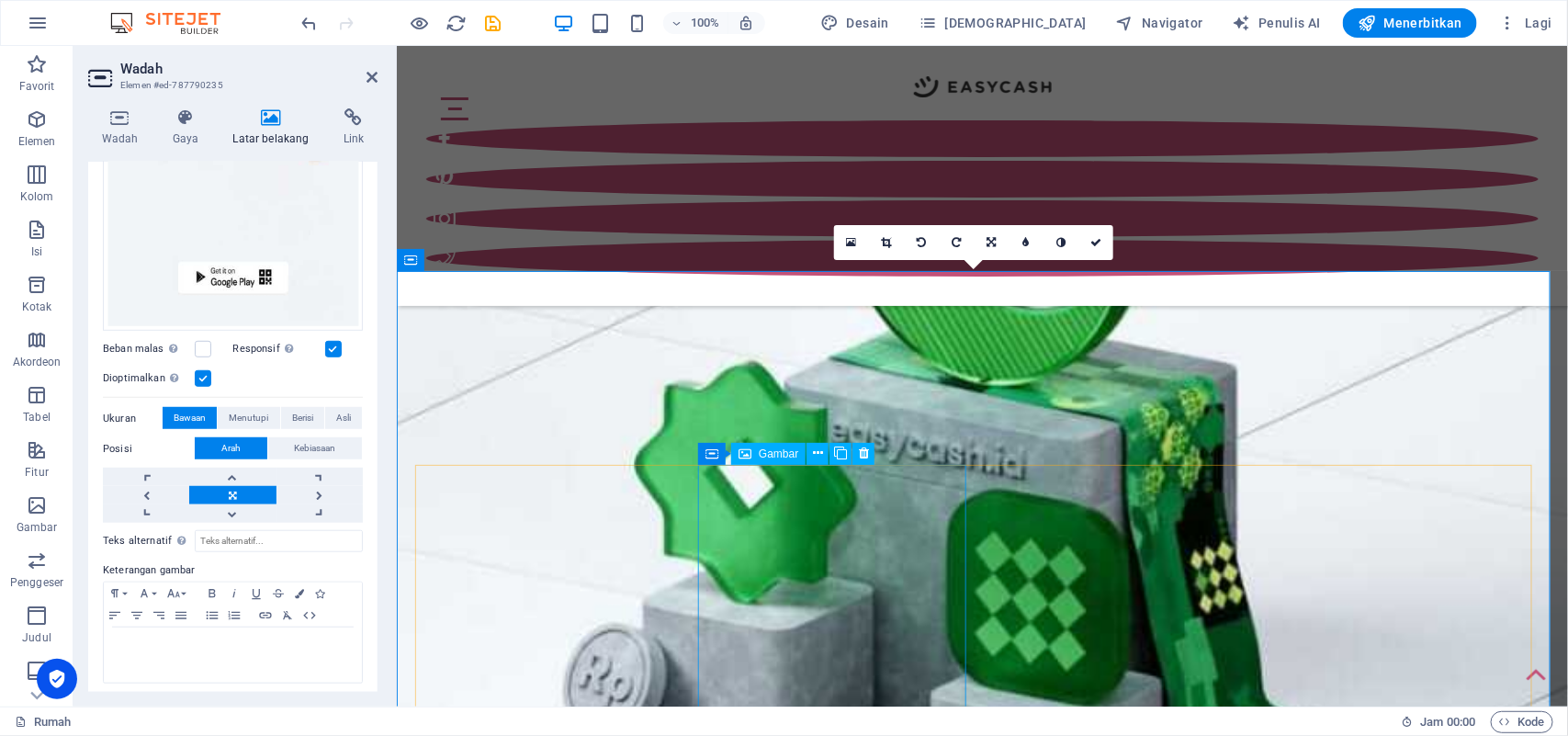 click at bounding box center (558, 2405) 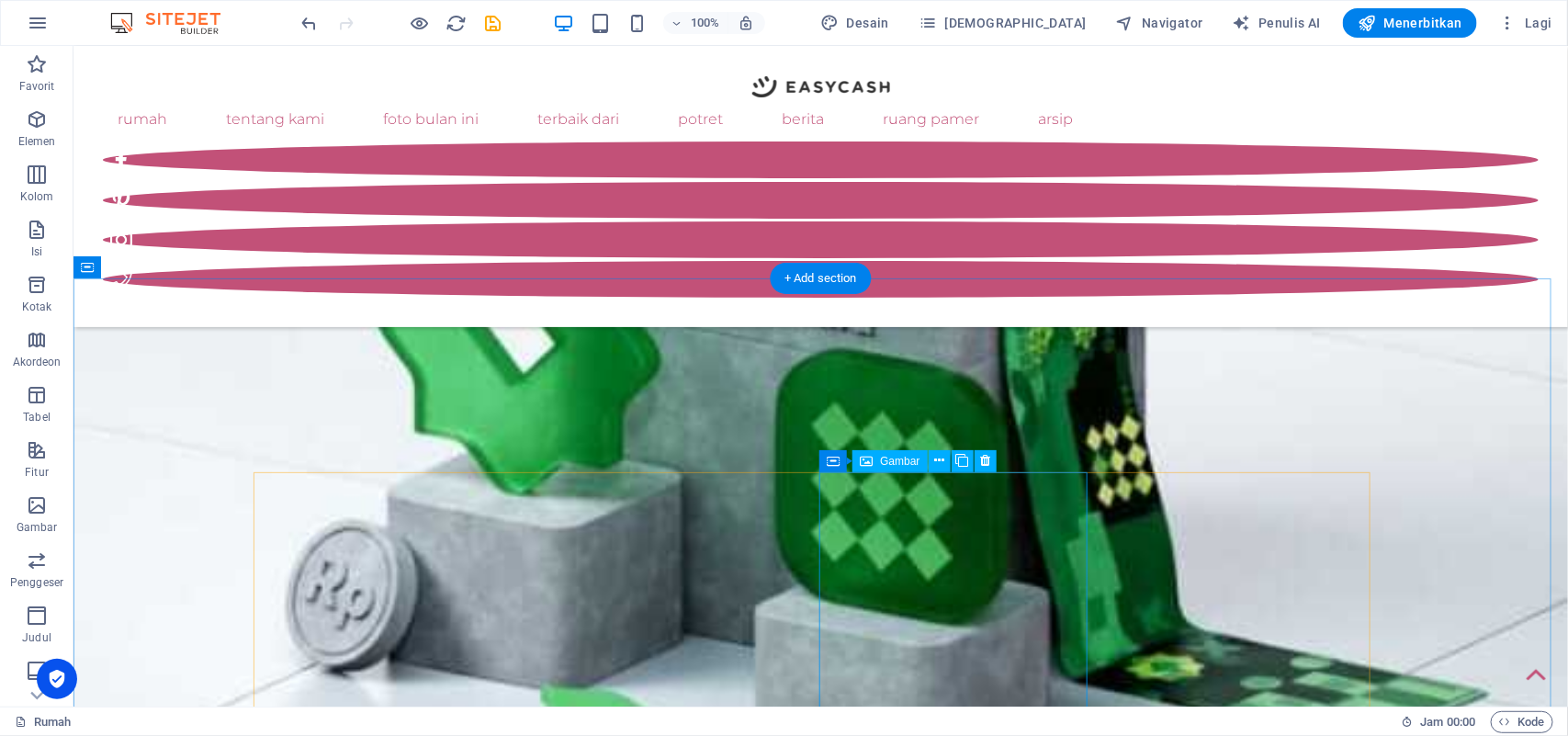 click at bounding box center (396, 2550) 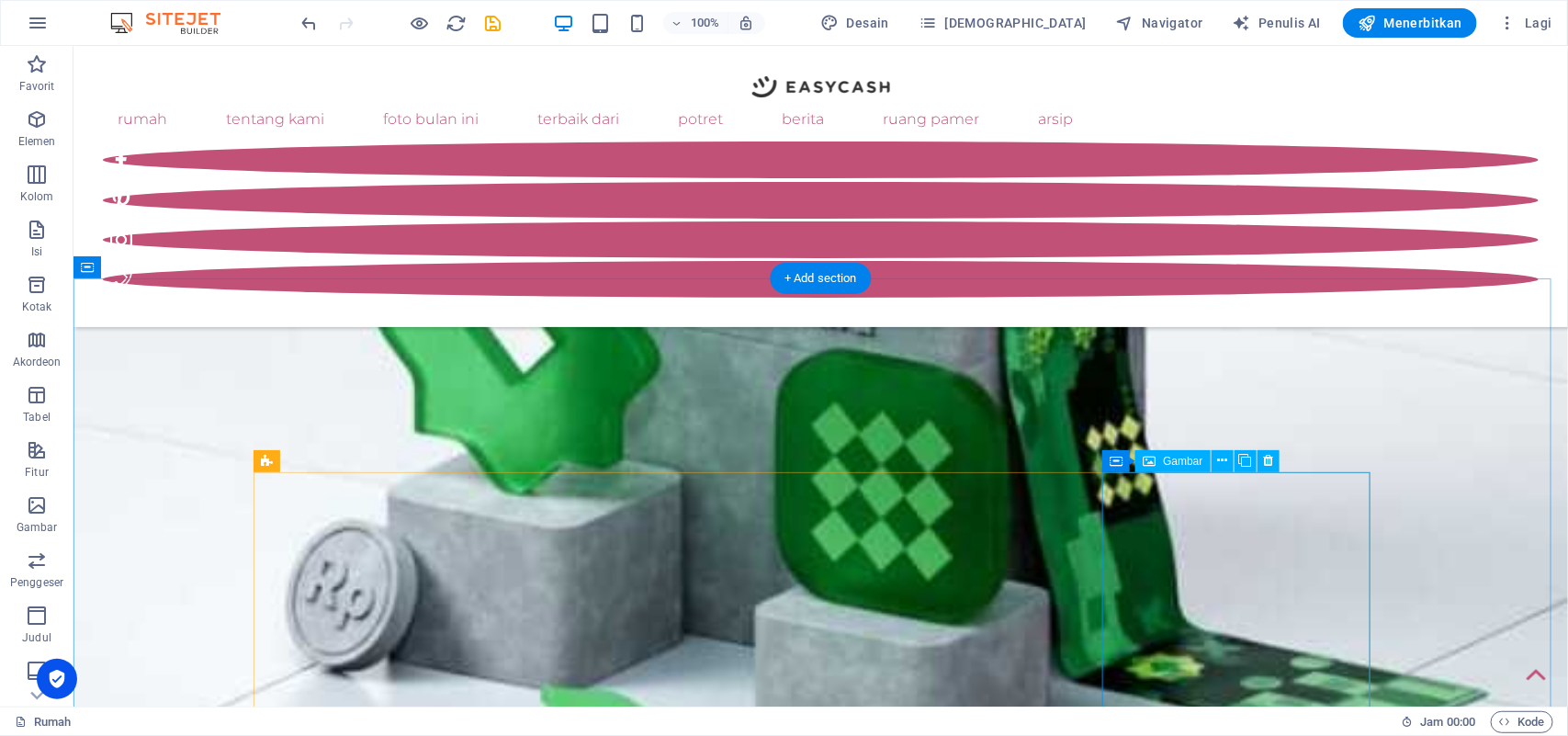 click at bounding box center (396, 2721) 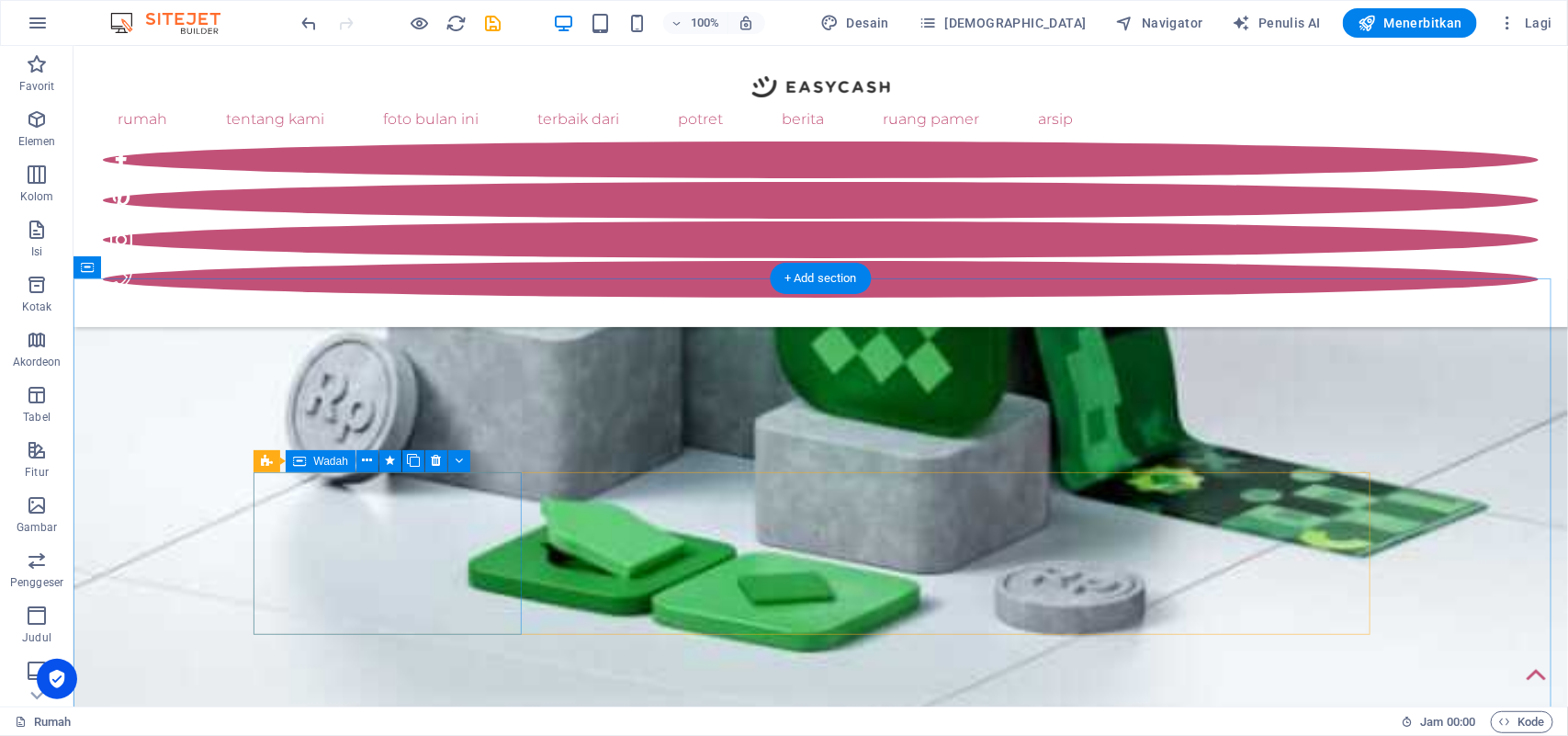 click on "Jatuhkan konten di sini atau  Tambahkan elemen  Tempel papan klip" at bounding box center (396, 1680) 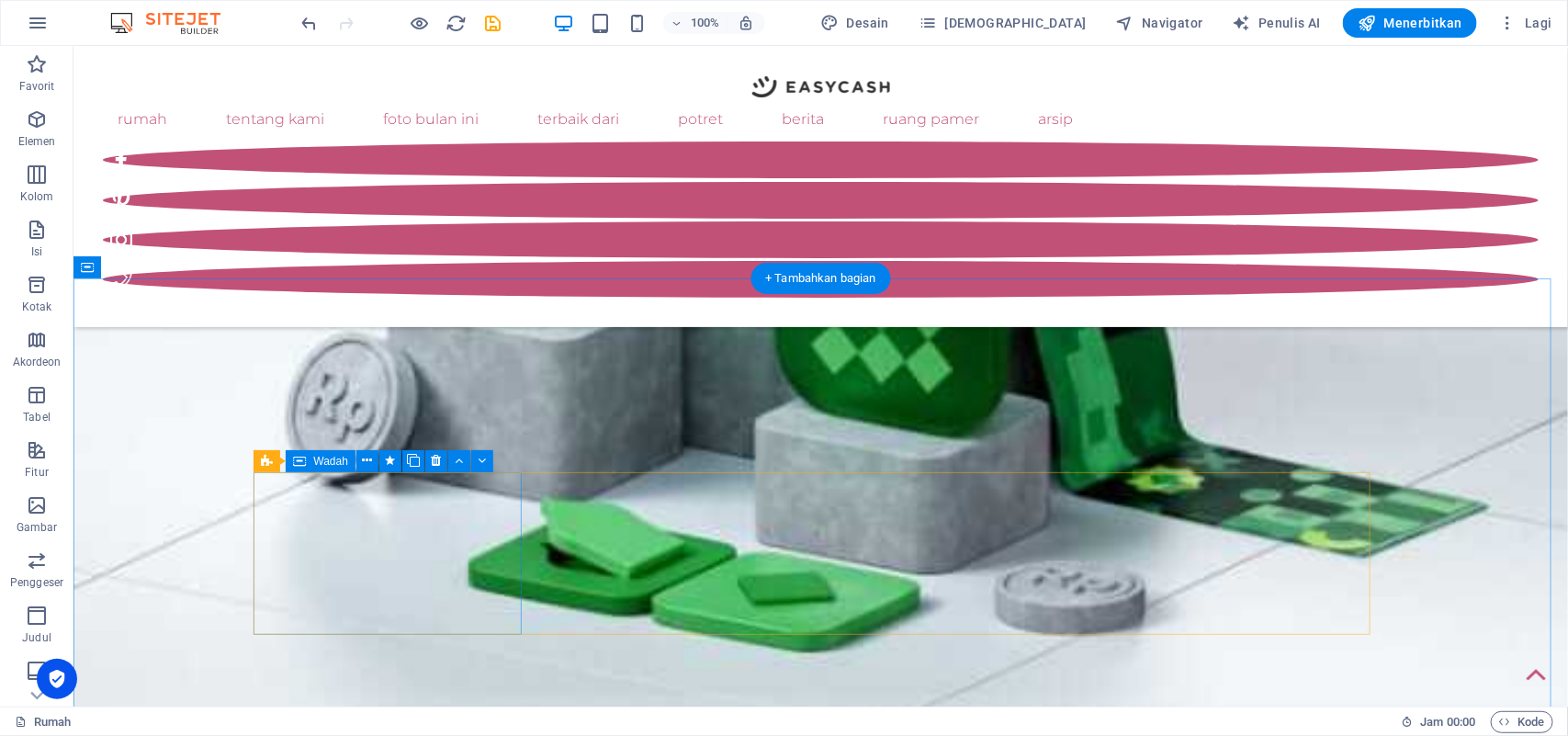 click on "Tambahkan elemen" at bounding box center (395, 1691) 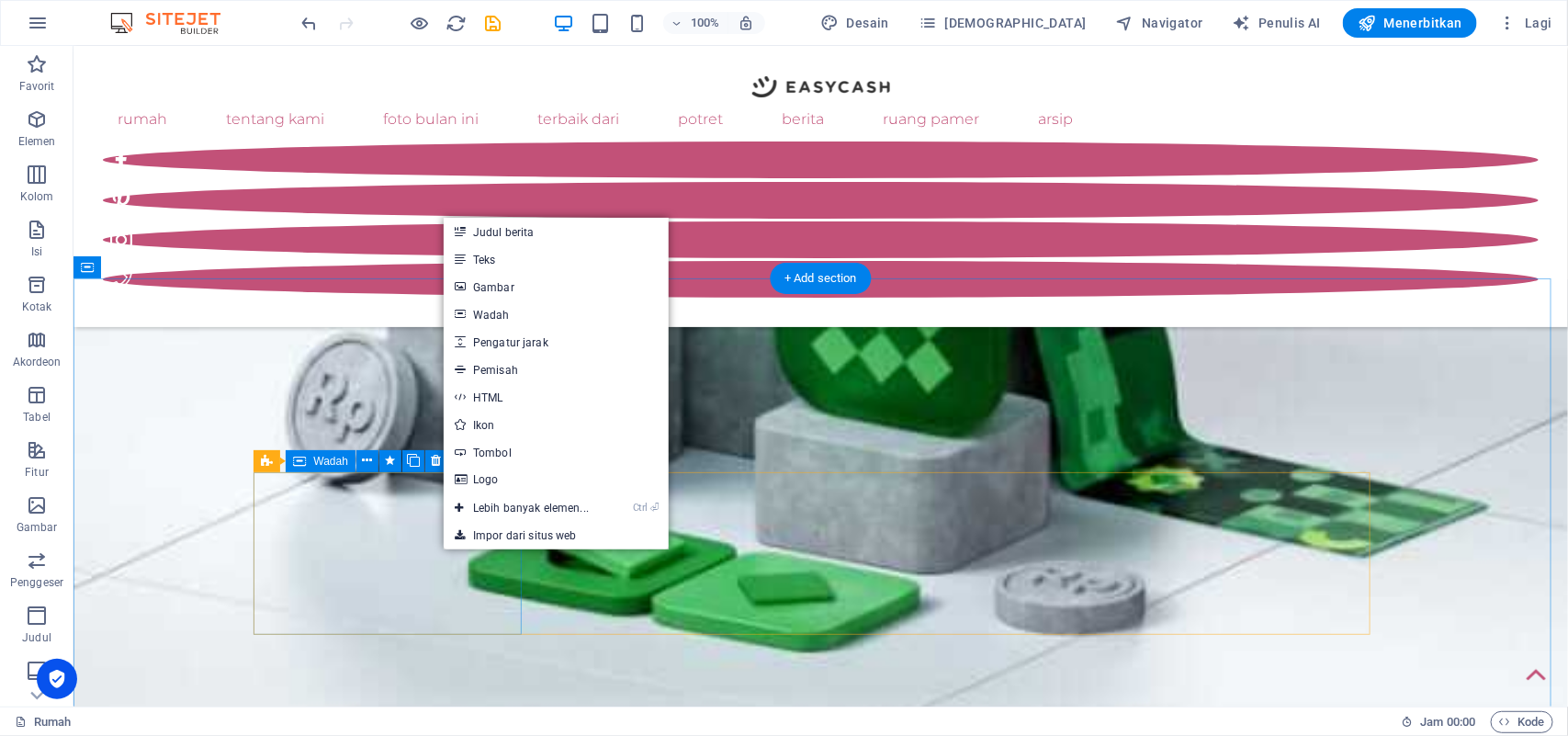 click on "Jatuhkan konten di sini atau  Tambahkan elemen  Tempel papan klip" at bounding box center (396, 1680) 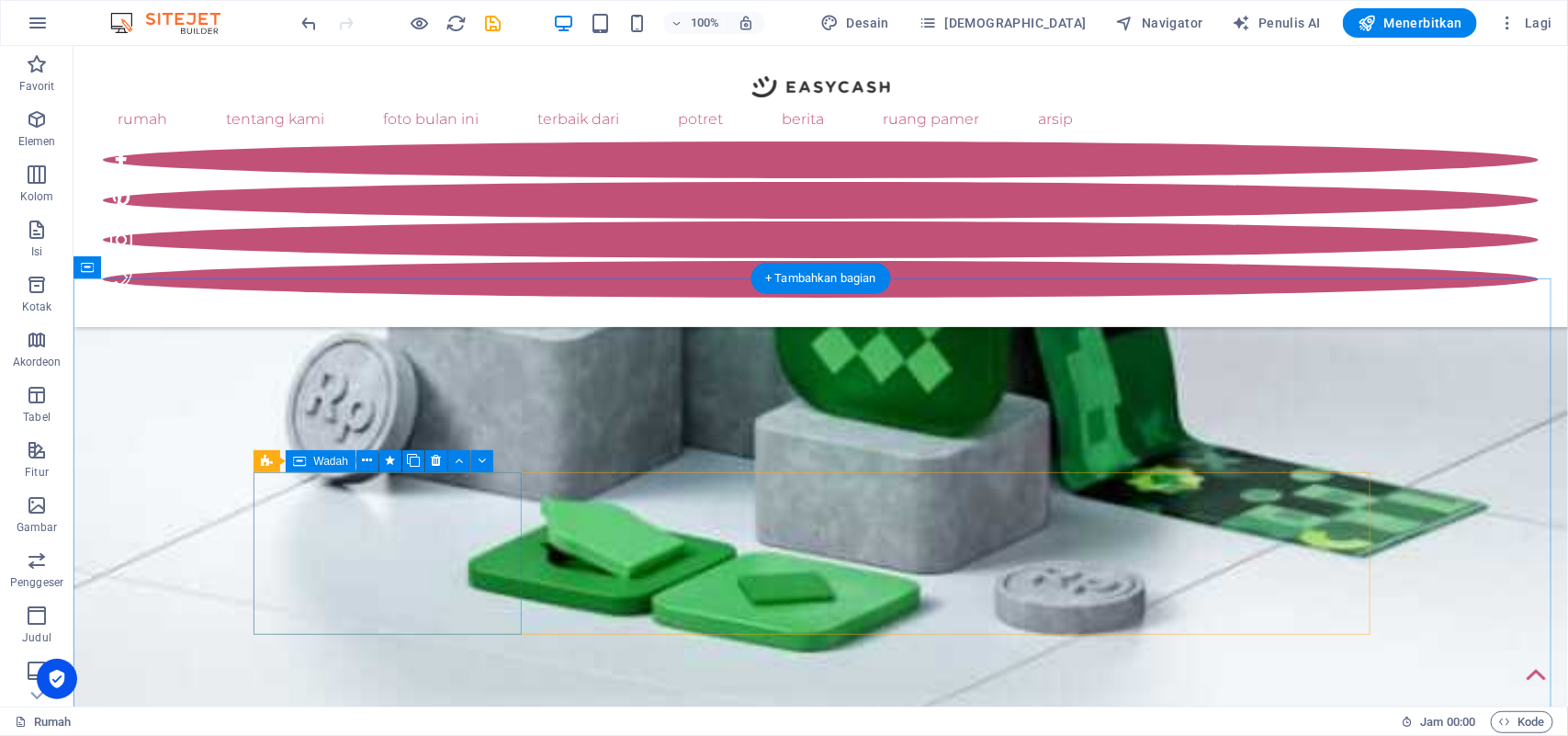 click on "Jatuhkan konten di sini atau  Tambahkan elemen  Tempel papan klip" at bounding box center (396, 1680) 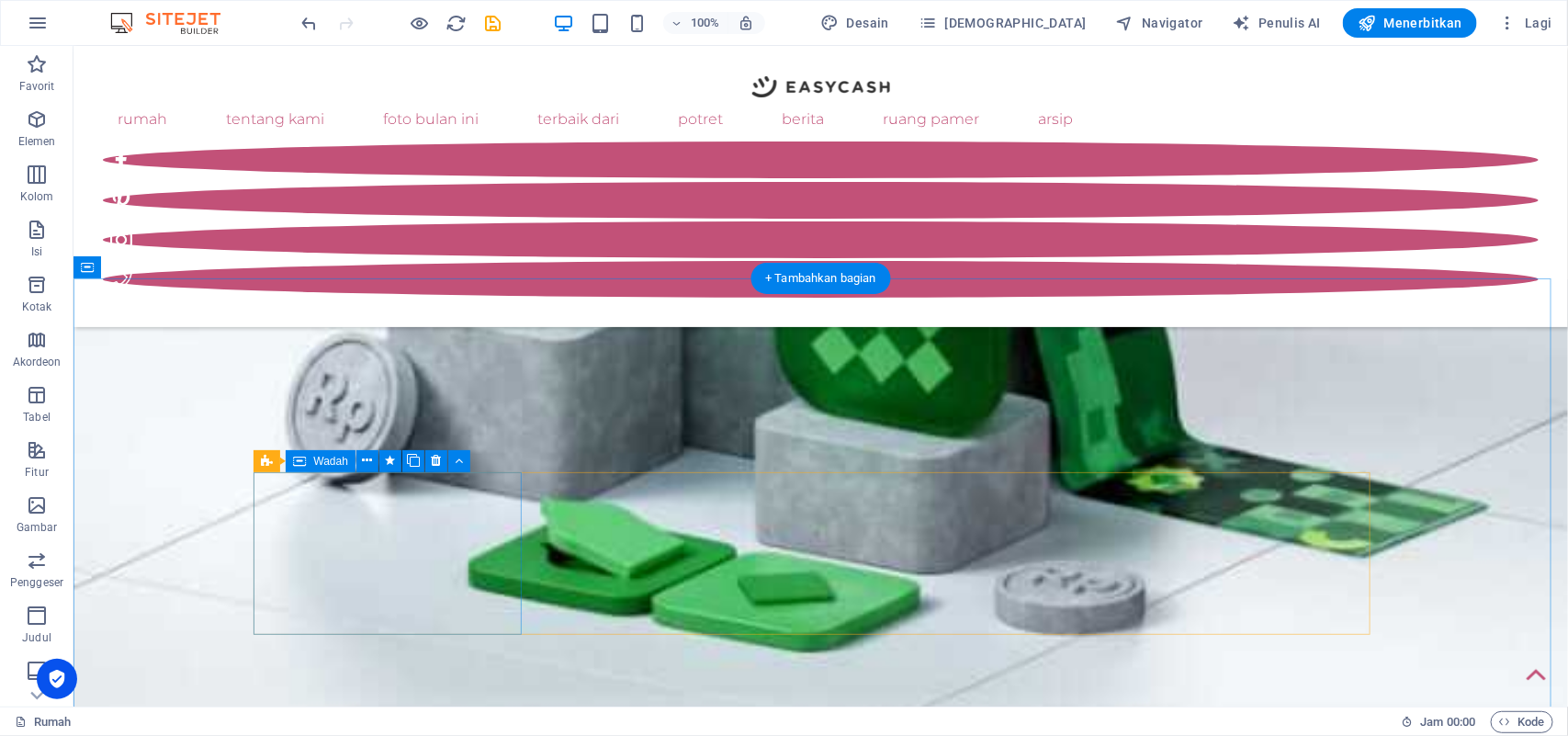 click on "Jatuhkan konten di sini atau  Tambahkan elemen  Tempel papan klip" at bounding box center (396, 1680) 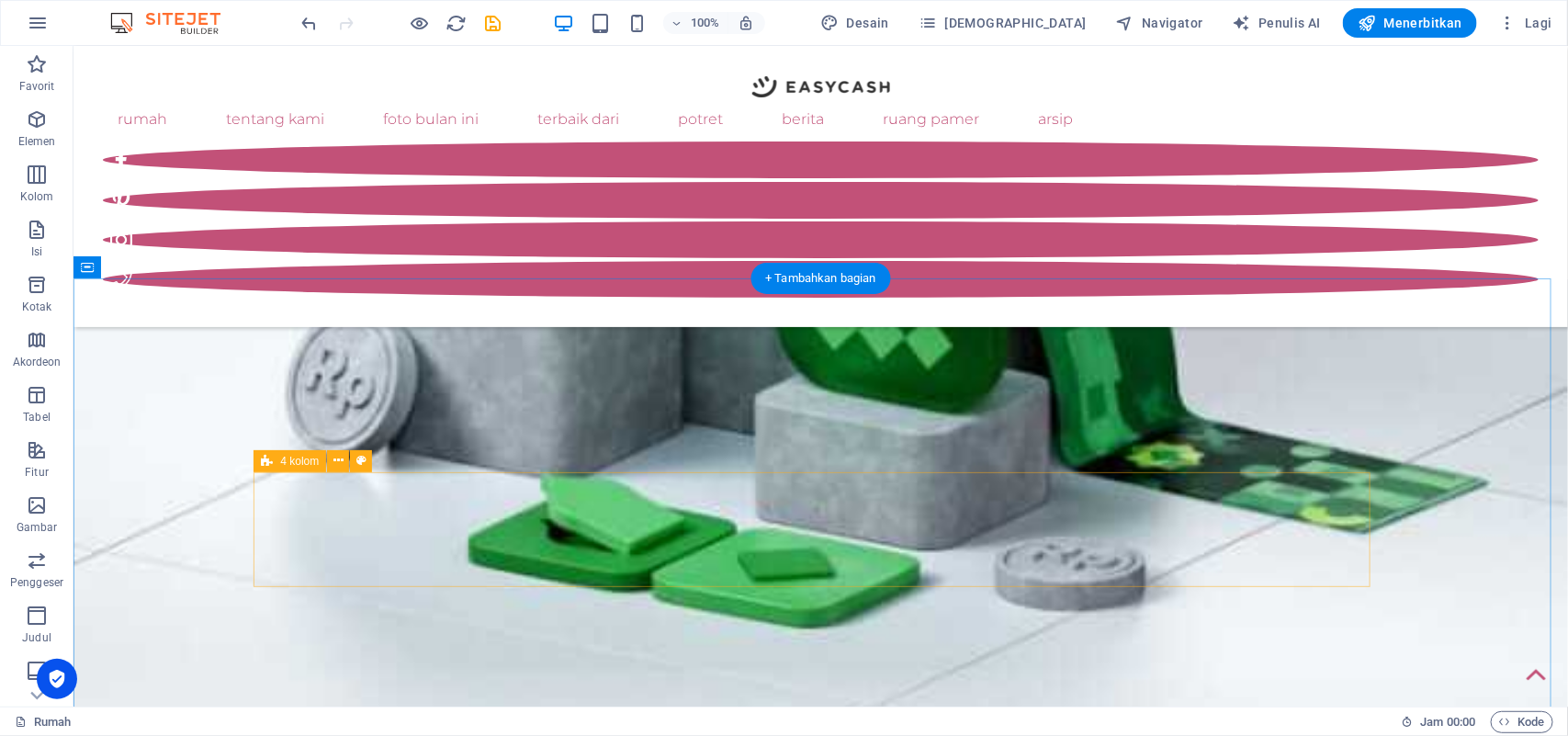 click on "Jatuhkan konten di sini atau  Tambahkan elemen  Tempel papan klip" at bounding box center (820, 1608) 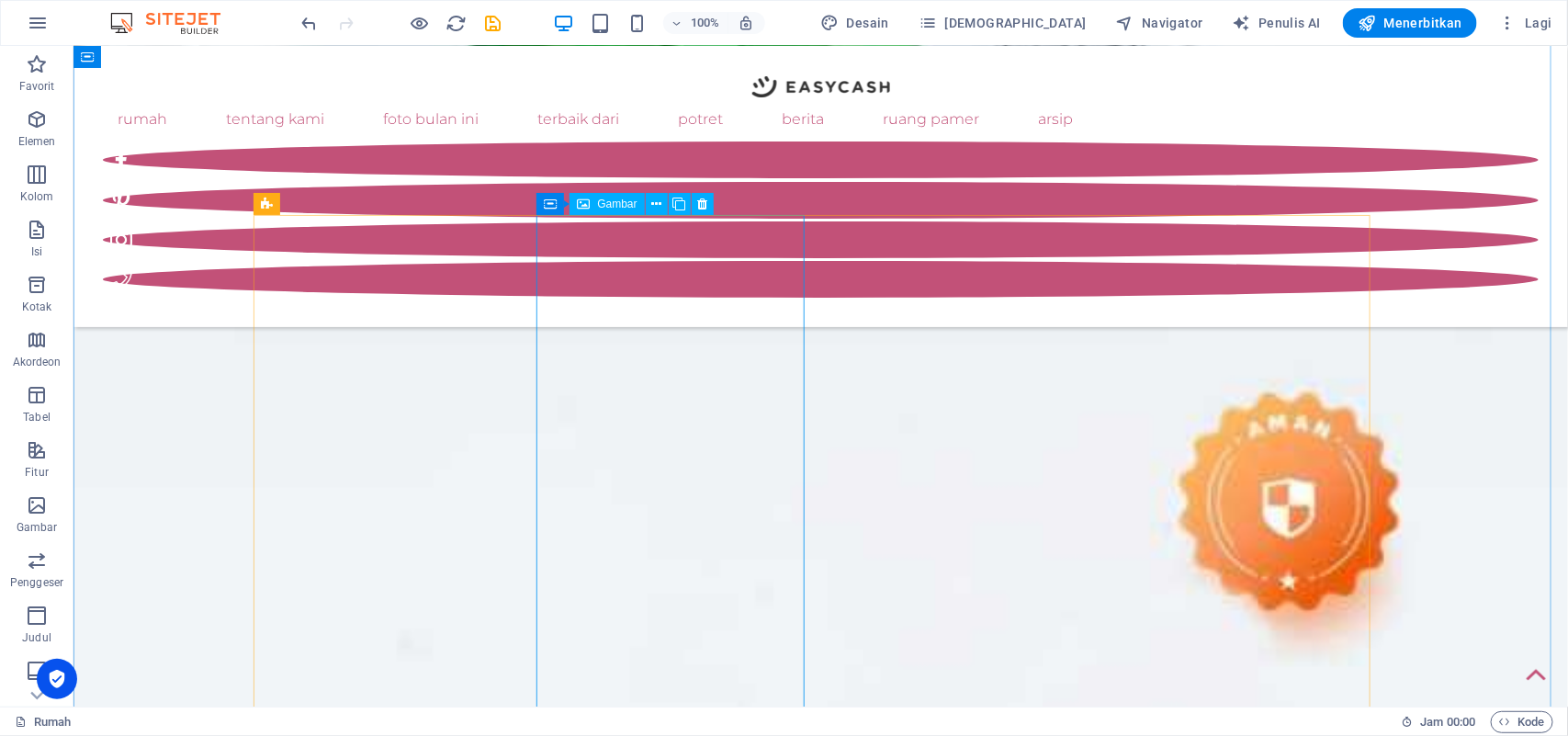 scroll, scrollTop: 0, scrollLeft: 0, axis: both 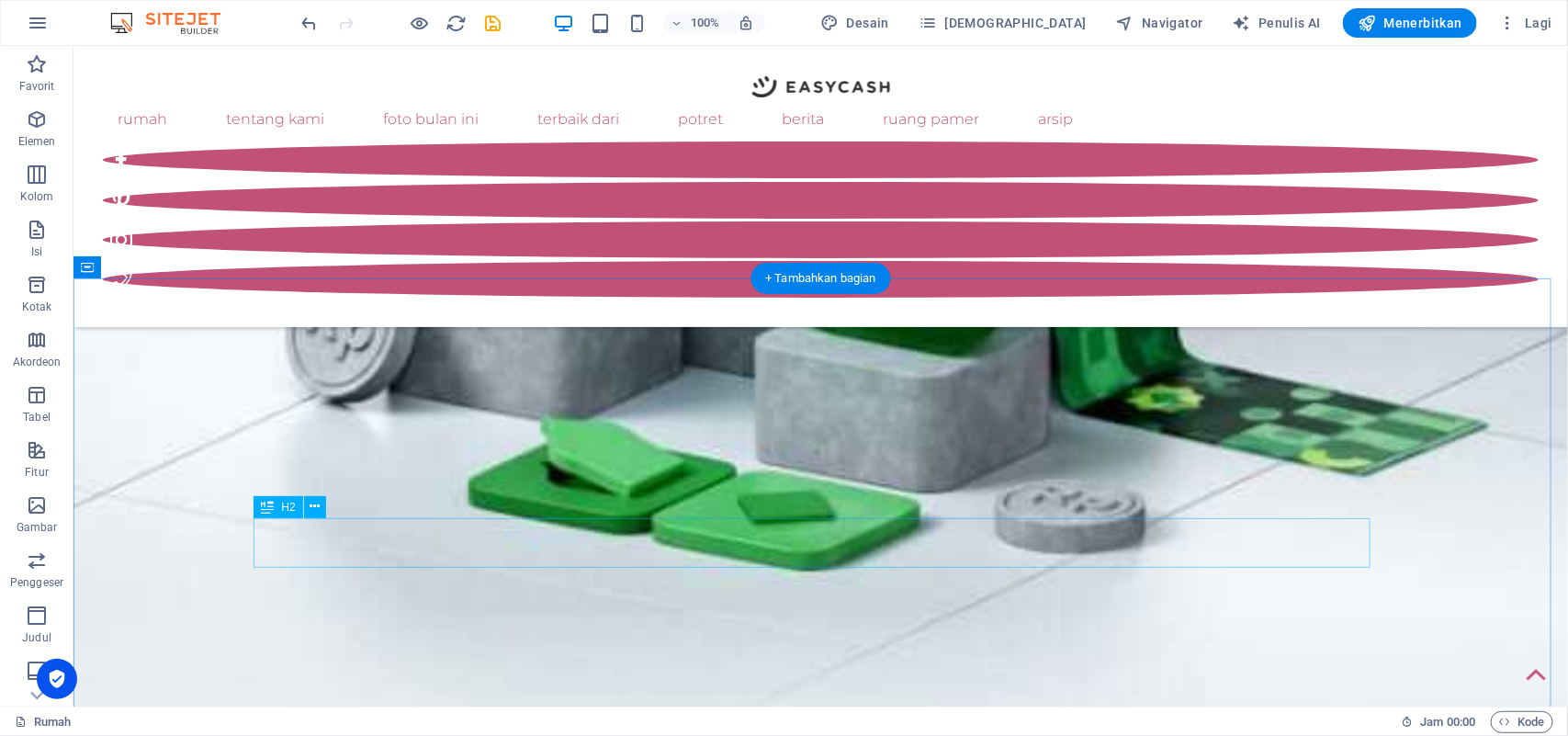 click on "pemandangan terbaik" at bounding box center (820, 1506) 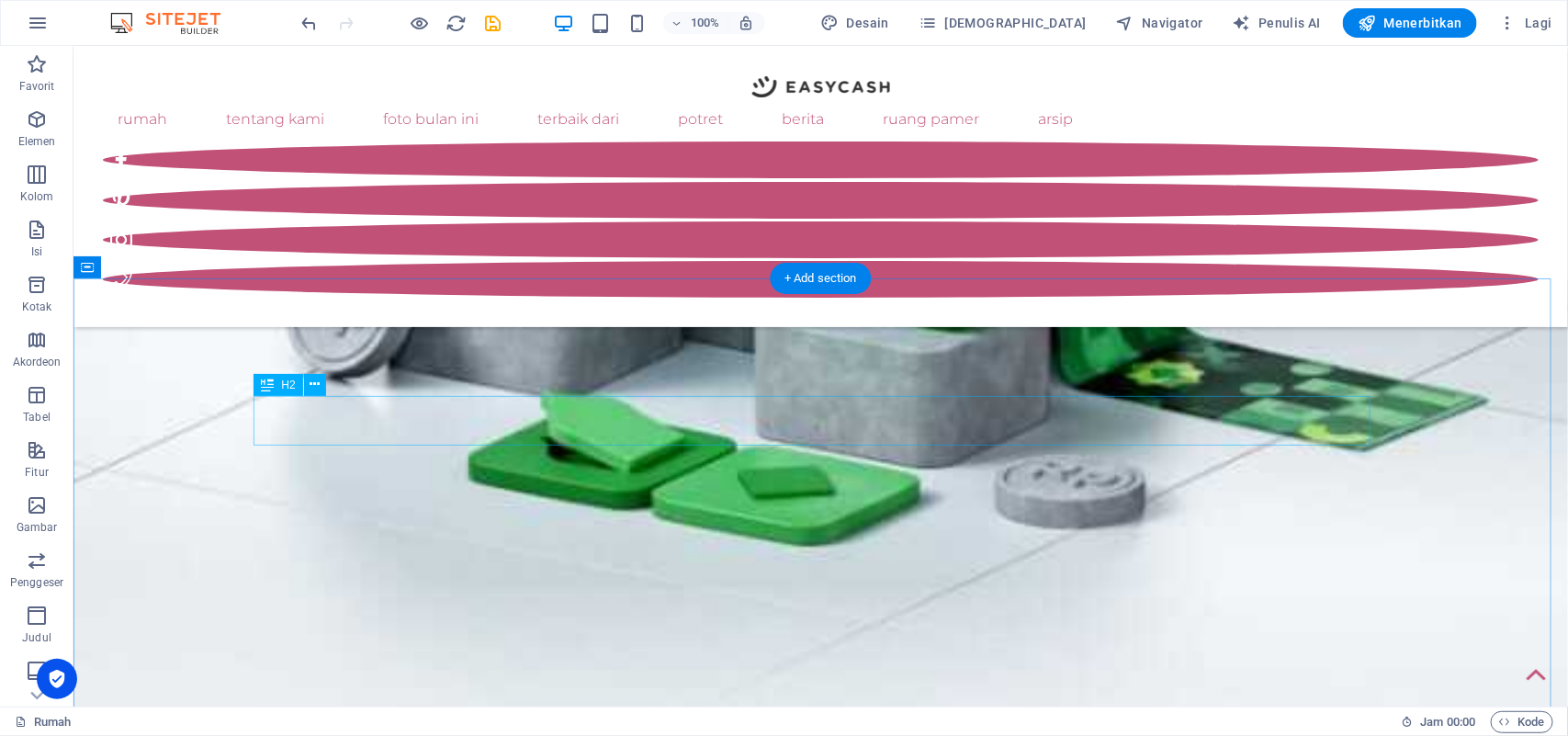 click on "yang terbaik dari alam" at bounding box center [820, 1342] 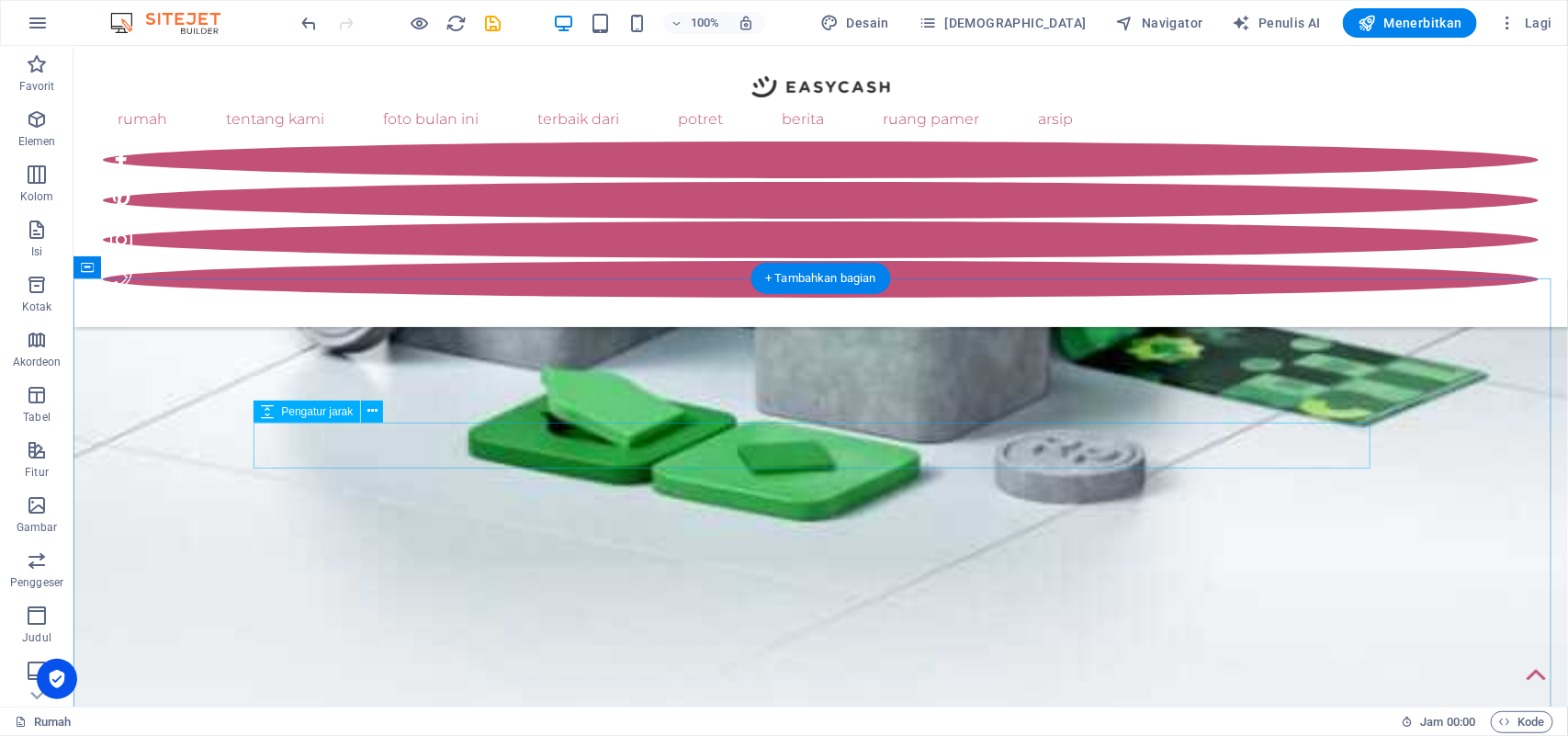 click at bounding box center (820, 1309) 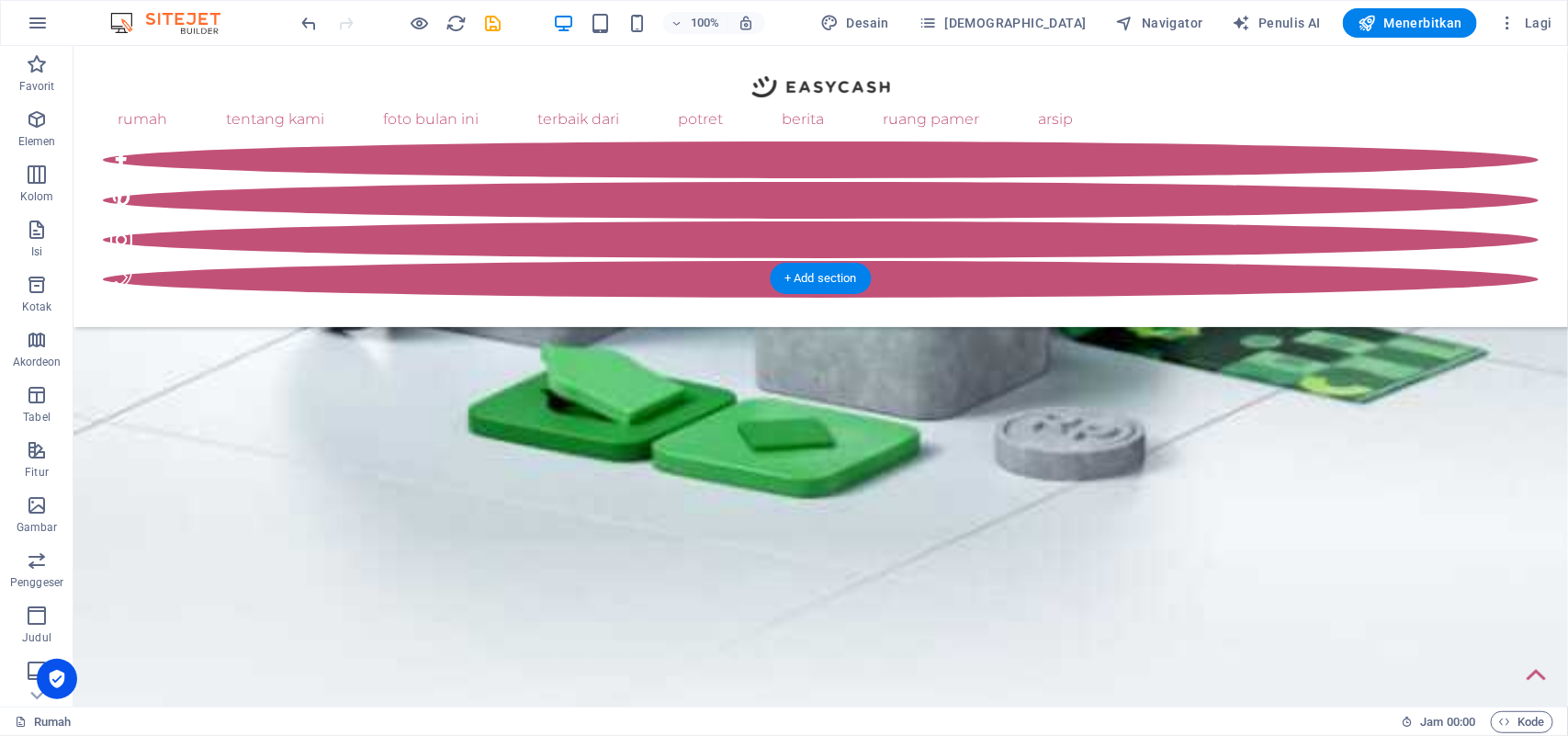 drag, startPoint x: 189, startPoint y: 556, endPoint x: 1414, endPoint y: 538, distance: 1225.1322 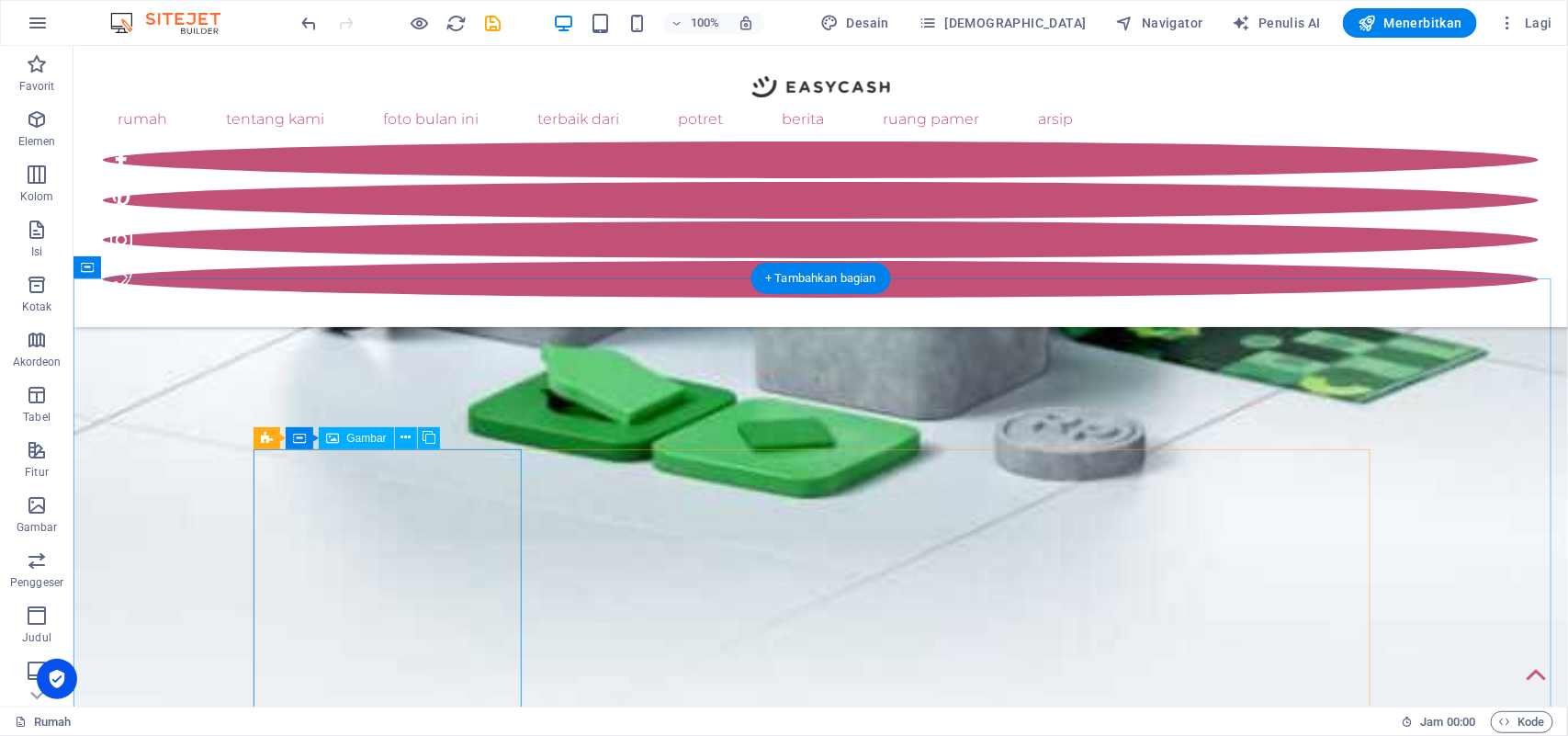 click at bounding box center [396, 1521] 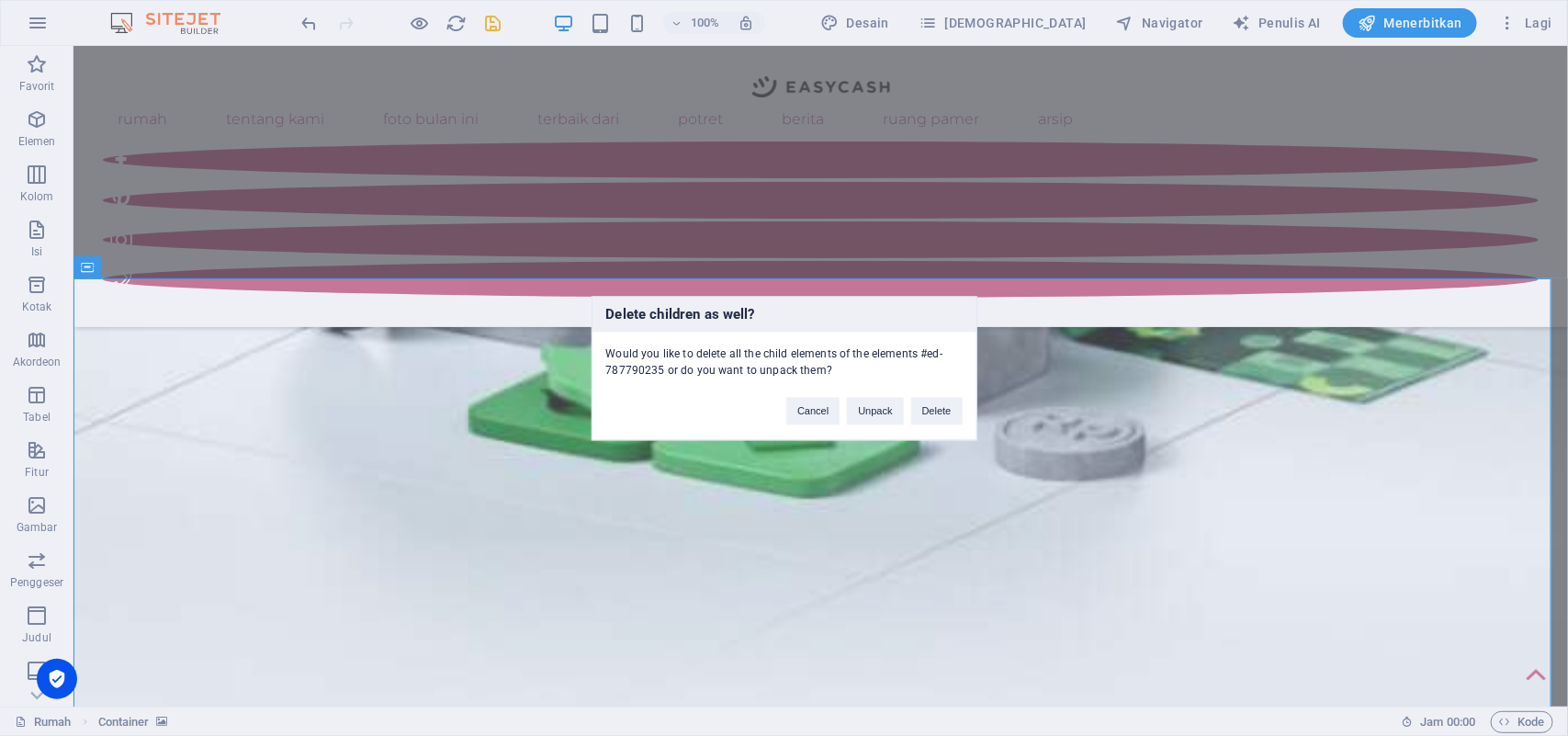 type 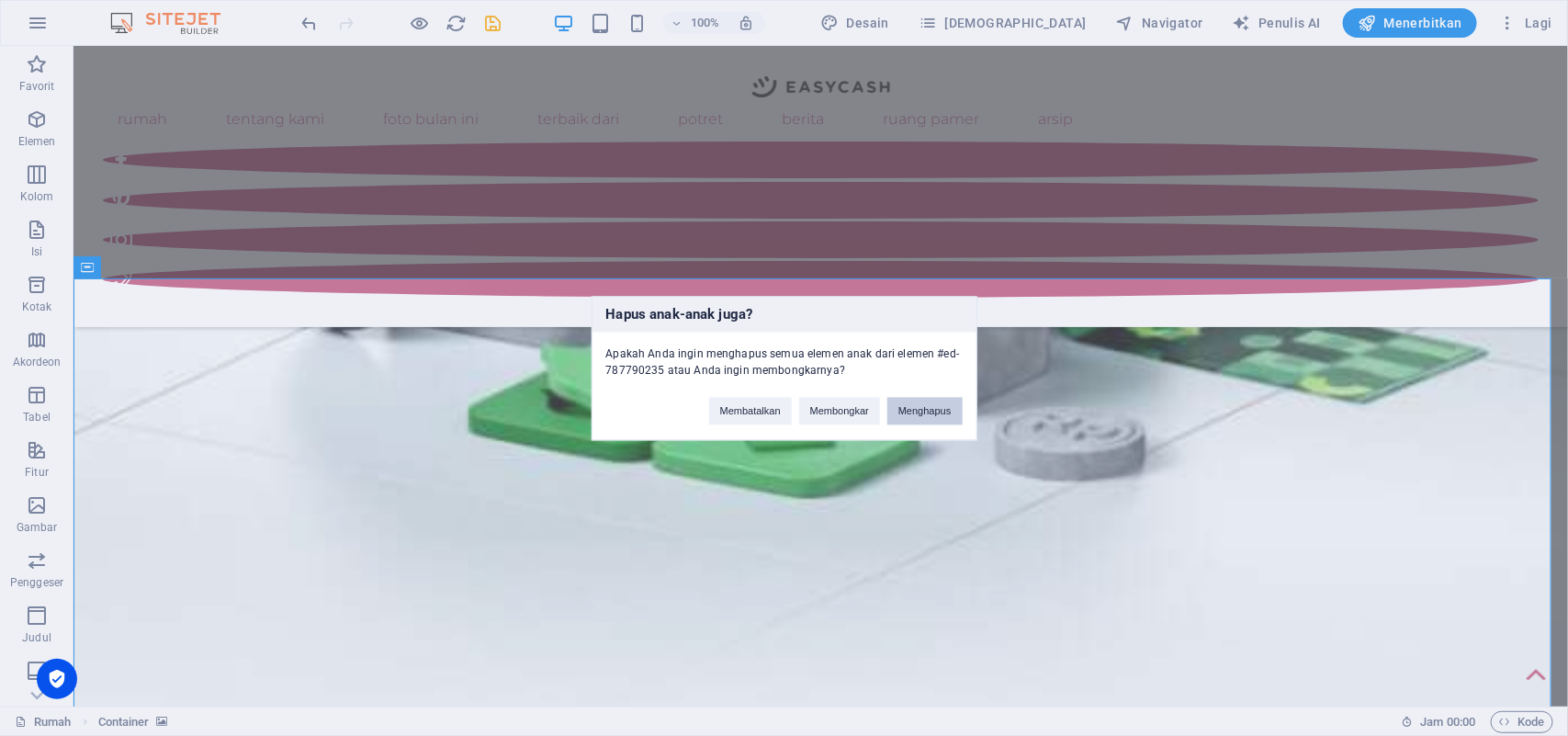 click on "Menghapus" at bounding box center [925, 411] 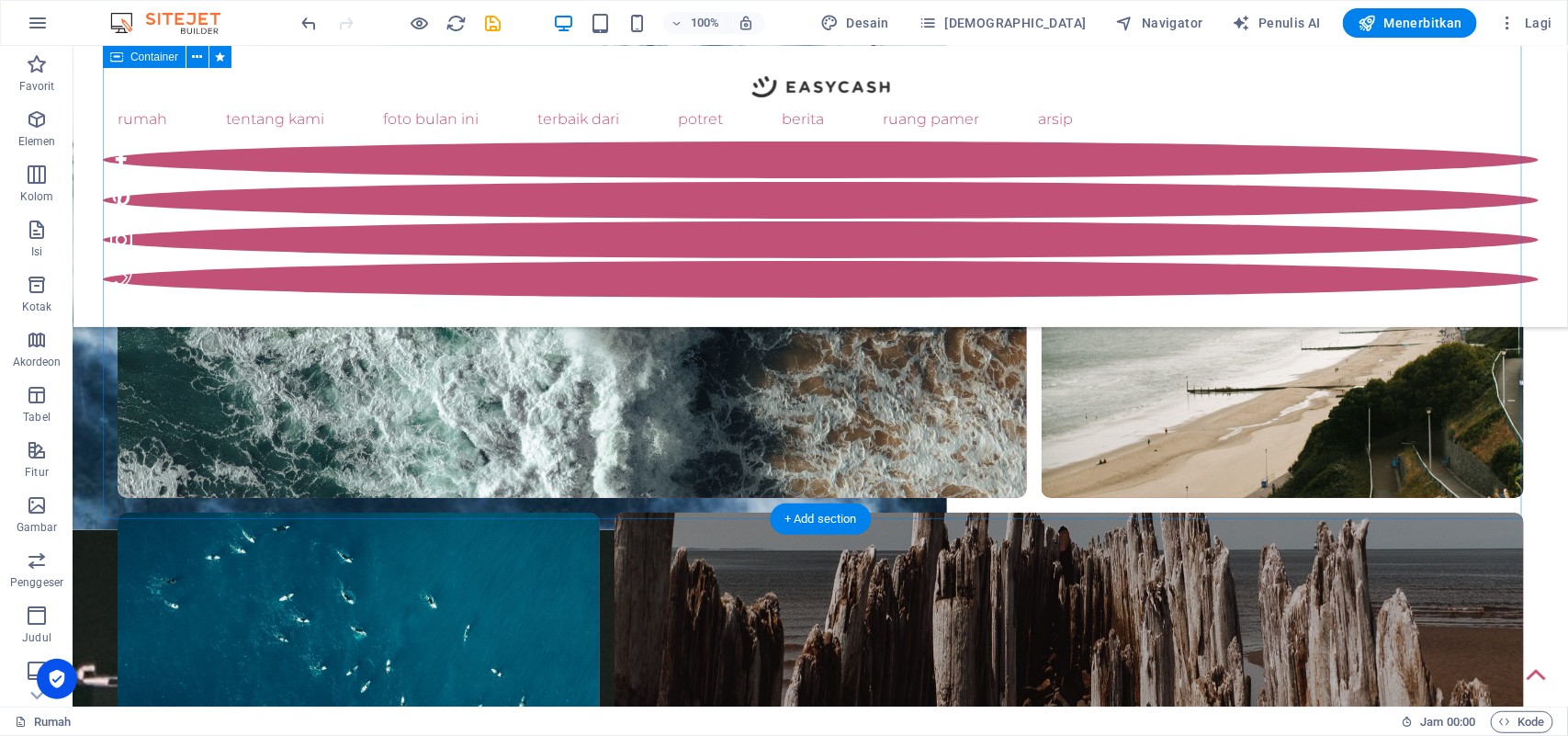 scroll, scrollTop: 3471, scrollLeft: 0, axis: vertical 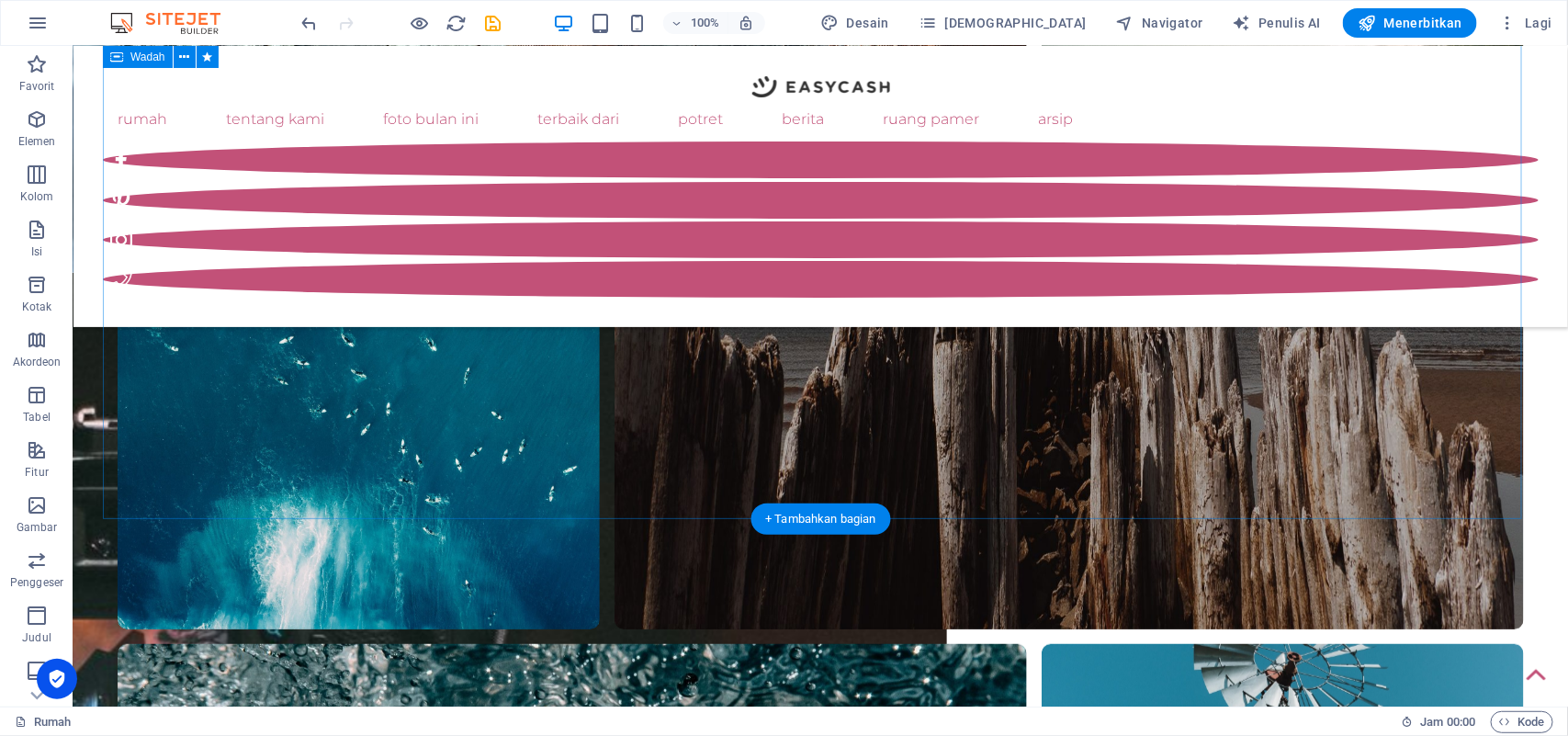 click on "arsip Postingan Blog 3 Kategori 1 Tanggal 07/10/2021 Tempus terkenal purus eu! Lobortis platea mattis luctus nulla mi. Magna semper est cubilia maecenas scelerisque! Lobortis imperdiet platea odio pujian! Odio sapien senectus, aenean diam ut. Ac gravida cras velit felis curabitur senectus imperdiet. Postingan Blog 2 Kategori 2 Tanggal 07/09/2021 Posuere rutrum venenatisphasellus cubilia etiam sit tincidunt, et sodales elementum, ultricies aliquam vitae? Ayo masuk! Primis sed consectetur placerat sucipit, duis neque sit tristique quis libero? Ullamcorper posuere diam est, semper erat. Postingan Blog 1 Kategori 1 Tanggal 07/08/2021 Erat inceptos lacinia! Amet curabitur maecenas pellentesque diam hendrerit senectus semper feugiat, fusce facilisis vitae! Tristique torsint dapibus eget. Vel fasellus. Faucibus mauris dictum libero ultricies justo ac nam! Sebelumnya Berikutnya" at bounding box center (819, 1869) 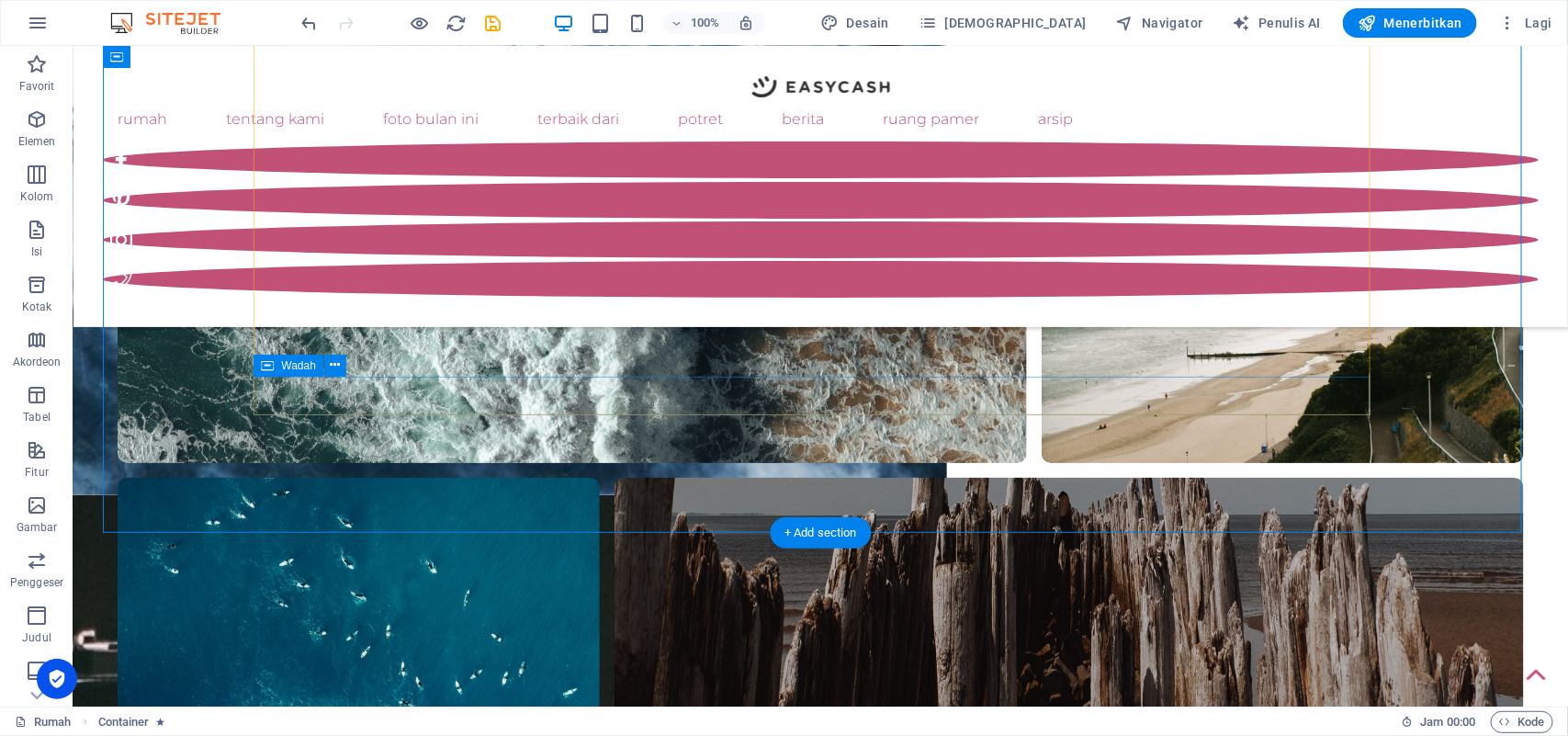scroll, scrollTop: 3471, scrollLeft: 0, axis: vertical 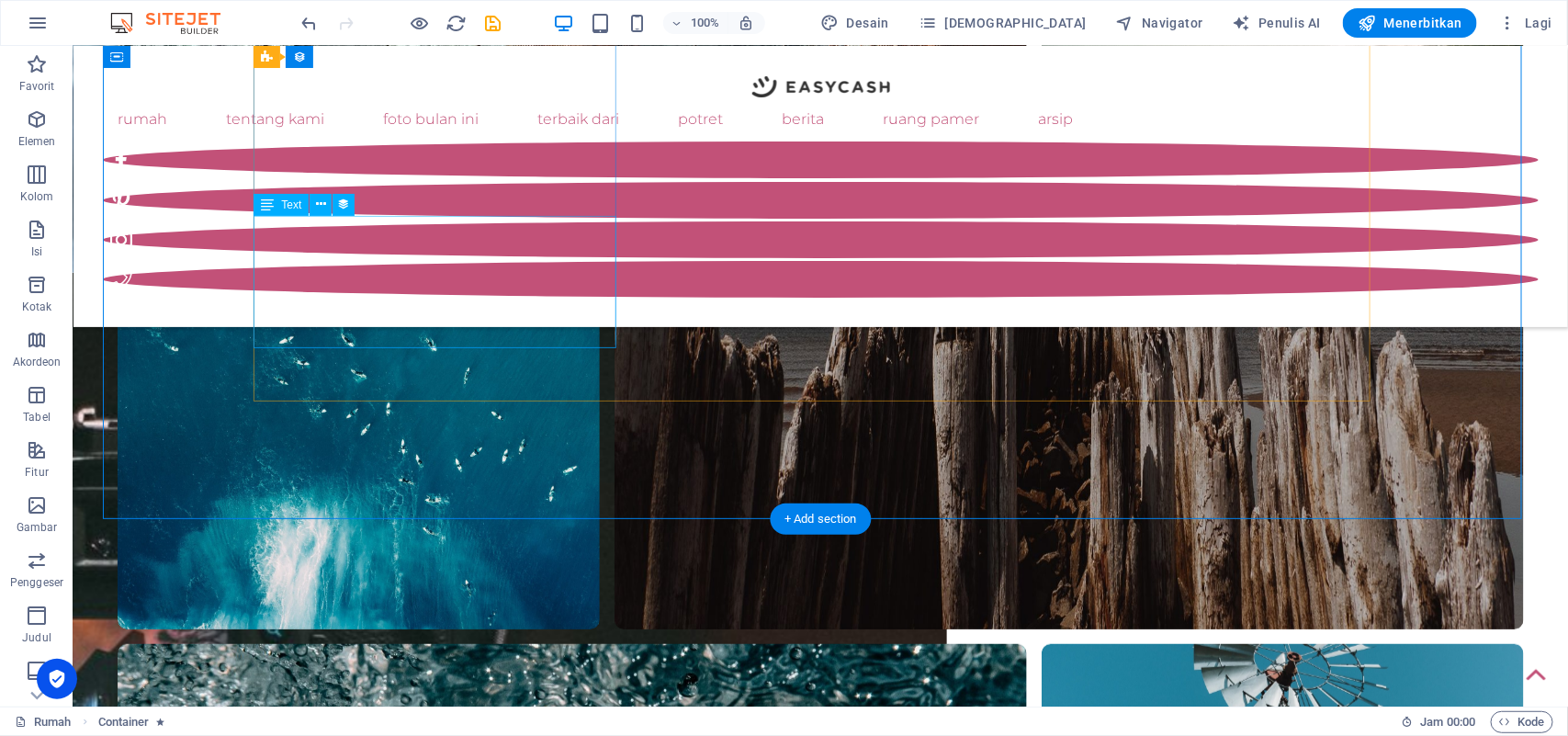 click on "Tempus terkenal purus eu! Lobortis platea mattis luctus nulla mi. Magna semper est cubilia maecenas scelerisque! Lobortis imperdiet platea odio pujian! Odio sapien senectus, aenean diam ut. Ac gravida cras velit felis curabitur senectus imperdiet." at bounding box center (820, 1620) 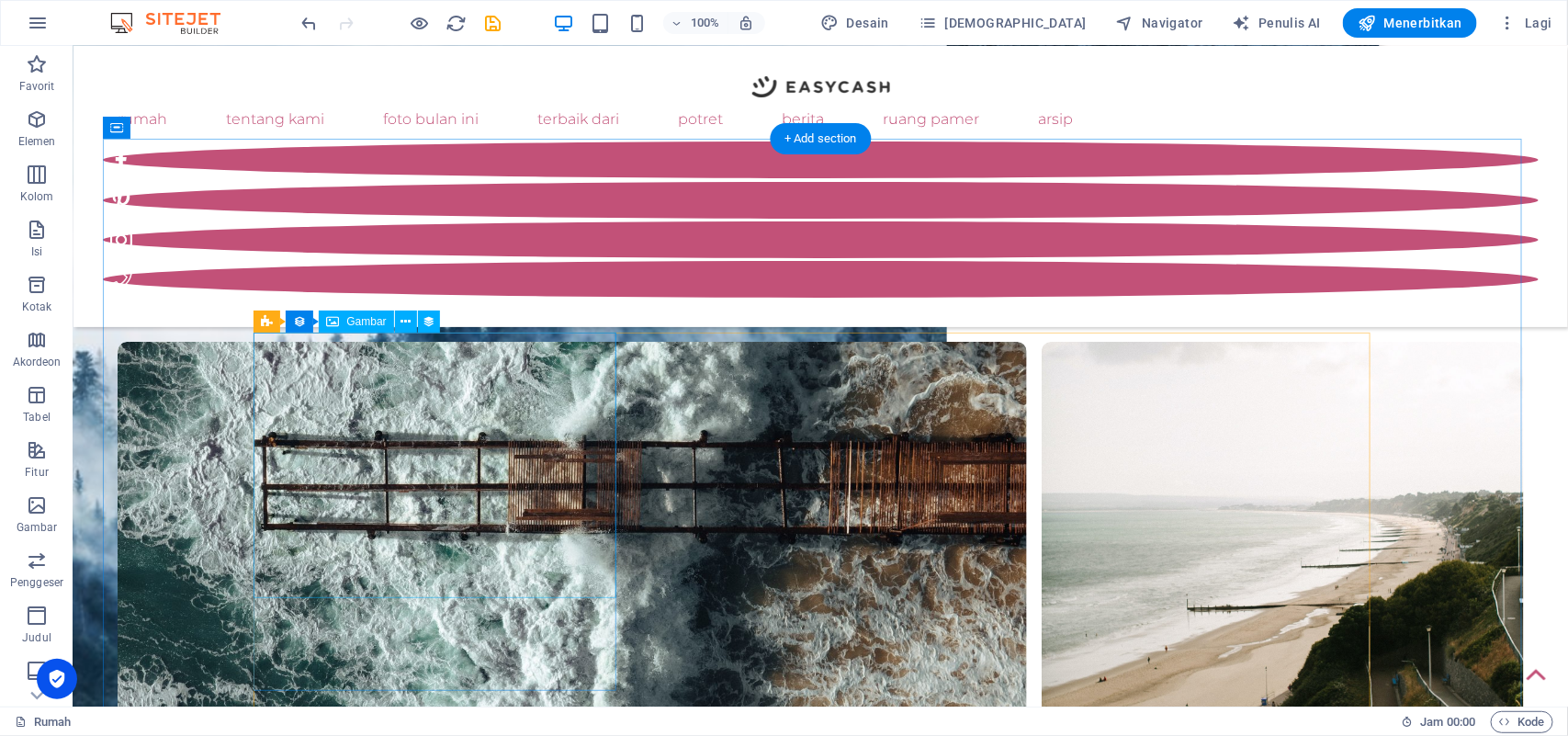 scroll, scrollTop: 2994, scrollLeft: 0, axis: vertical 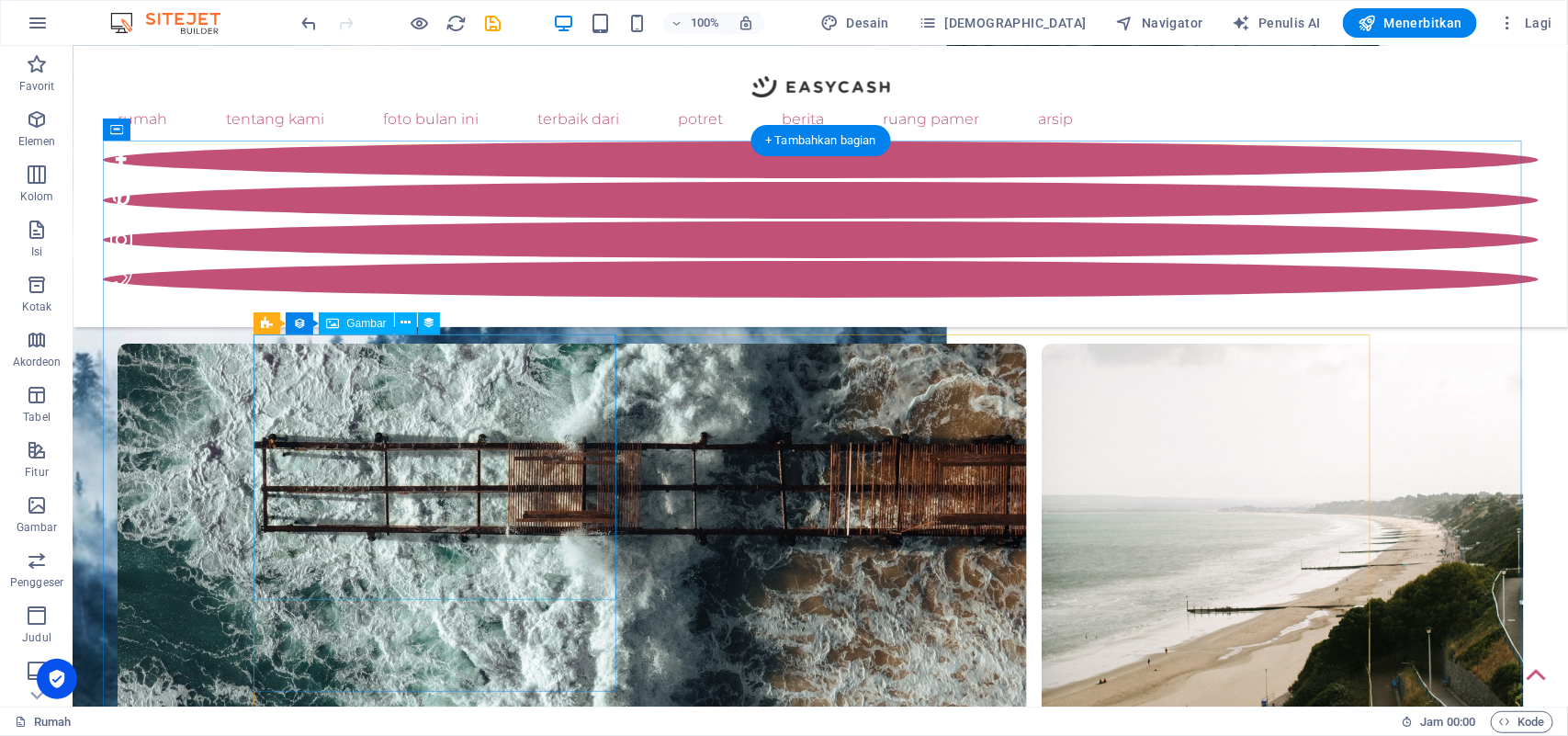 click at bounding box center (820, 1827) 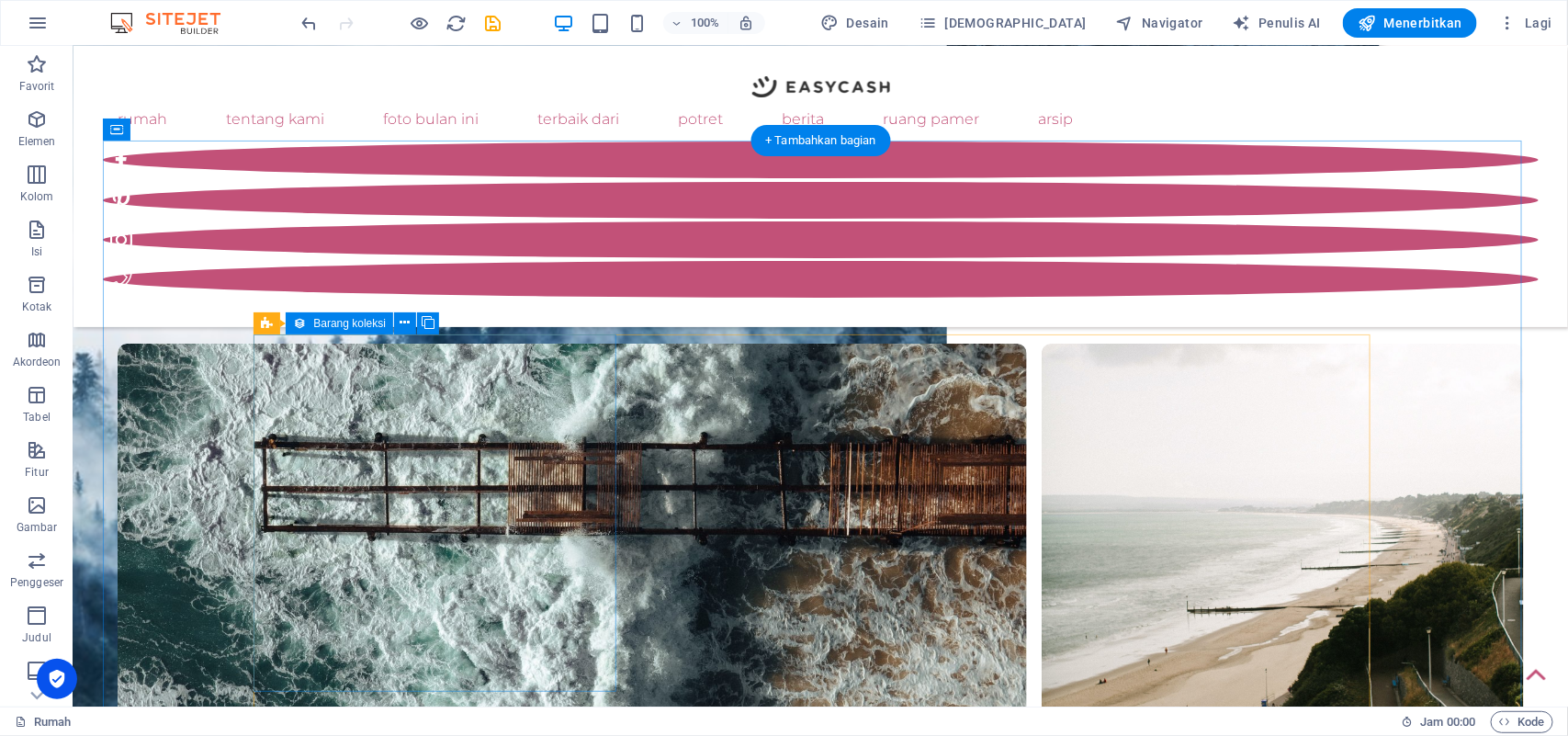 click on "Sebelumnya" at bounding box center (820, 2080) 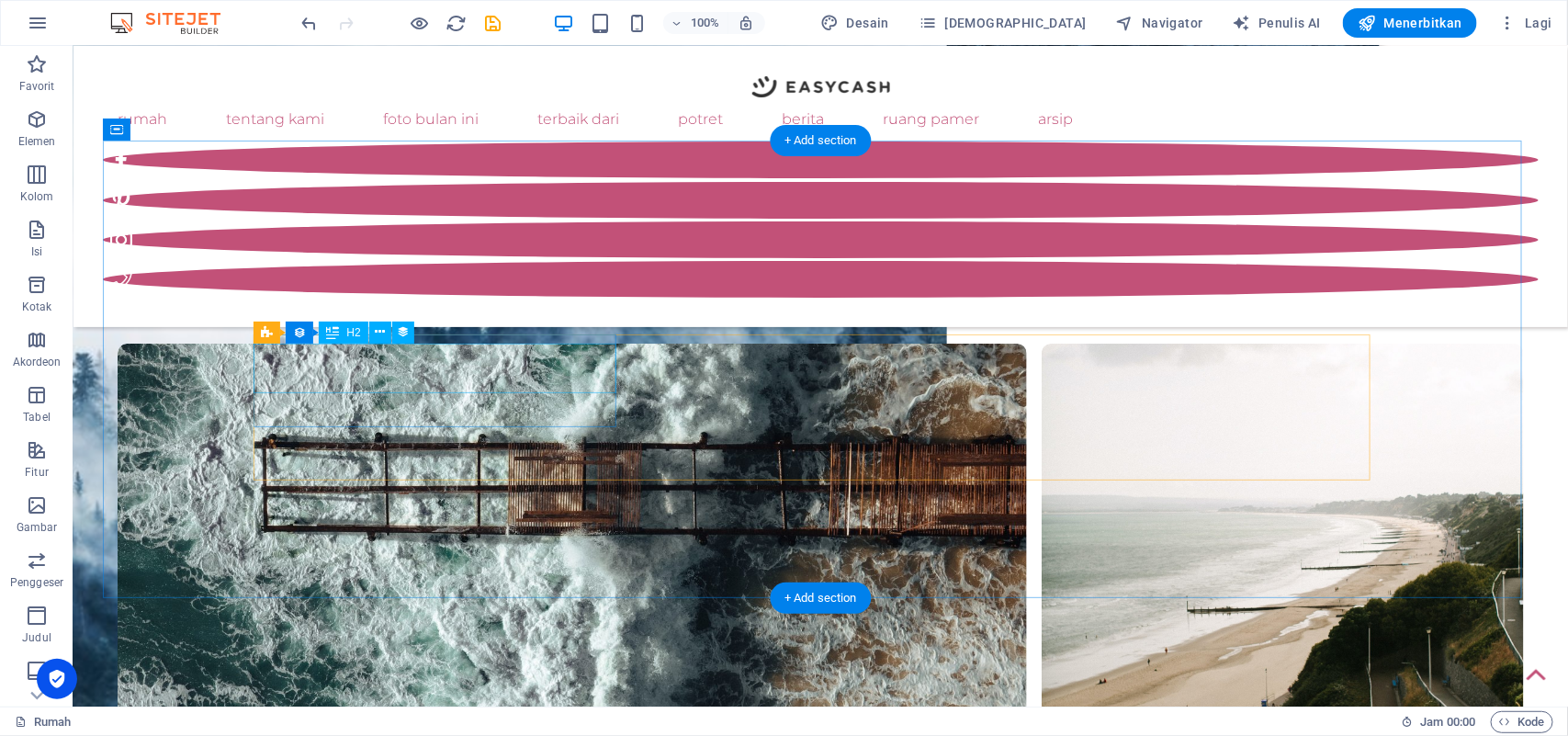 click on "Blog Post 3" at bounding box center [820, 1728] 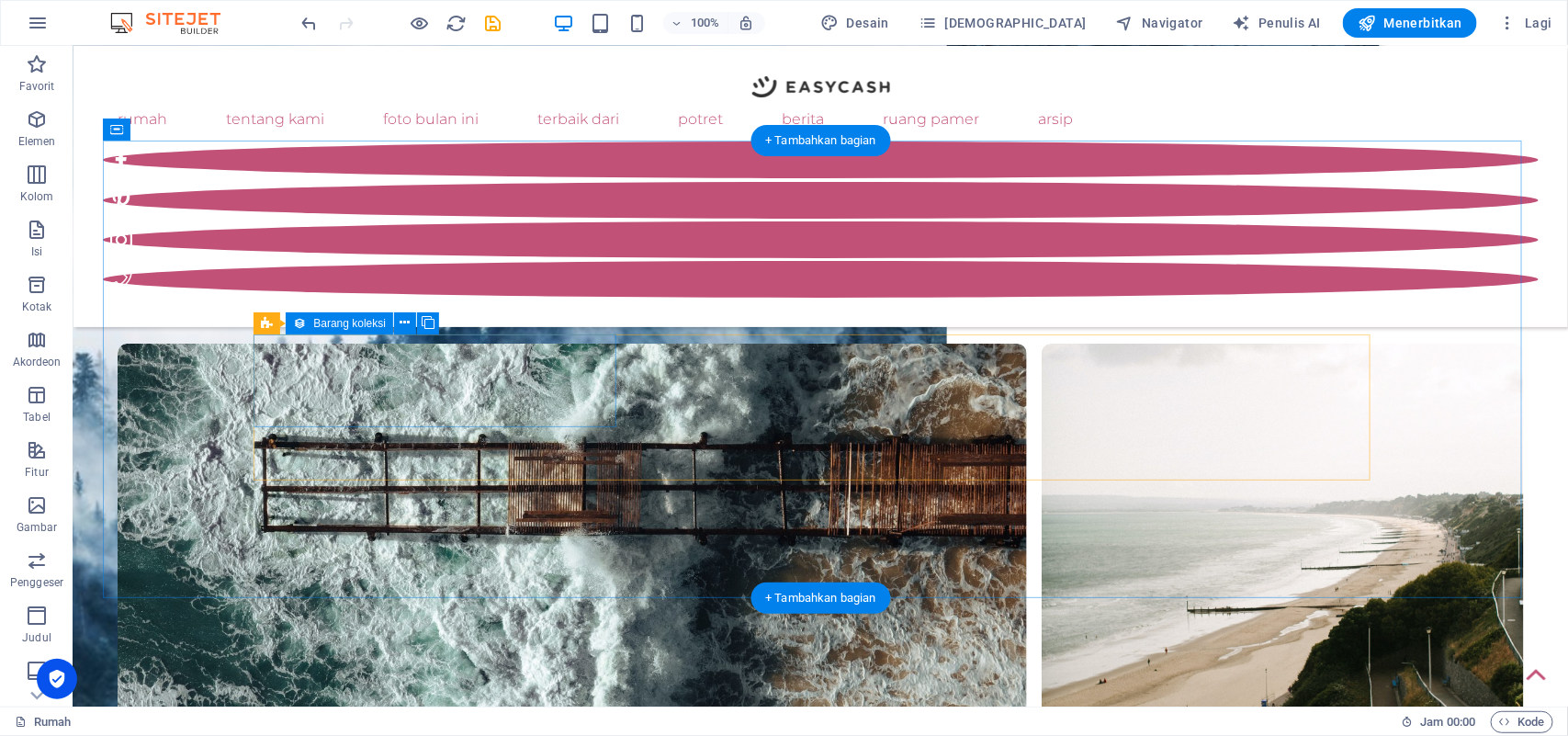 click on "Category 1 07/10/2021" at bounding box center (820, 1727) 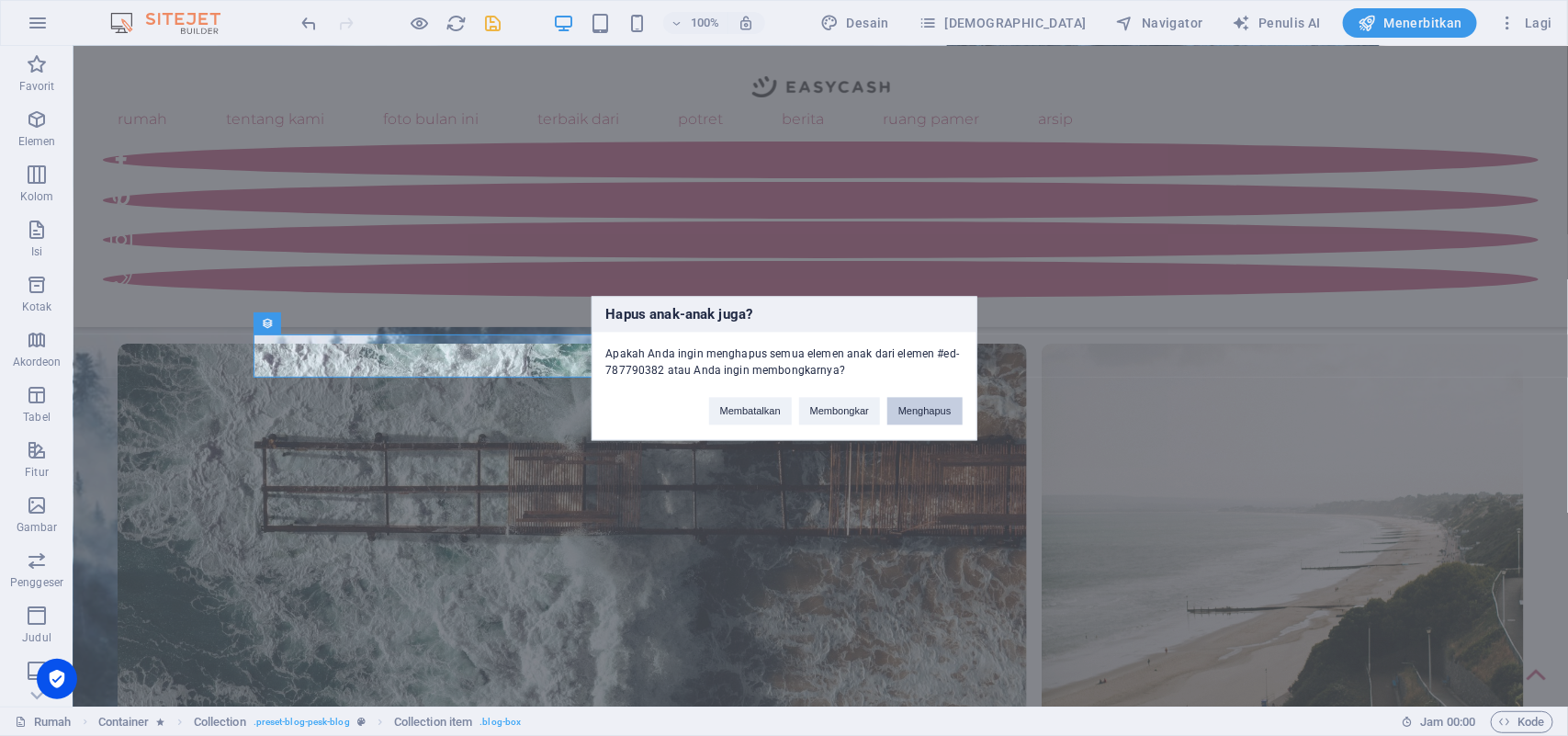 click on "Menghapus" at bounding box center [925, 411] 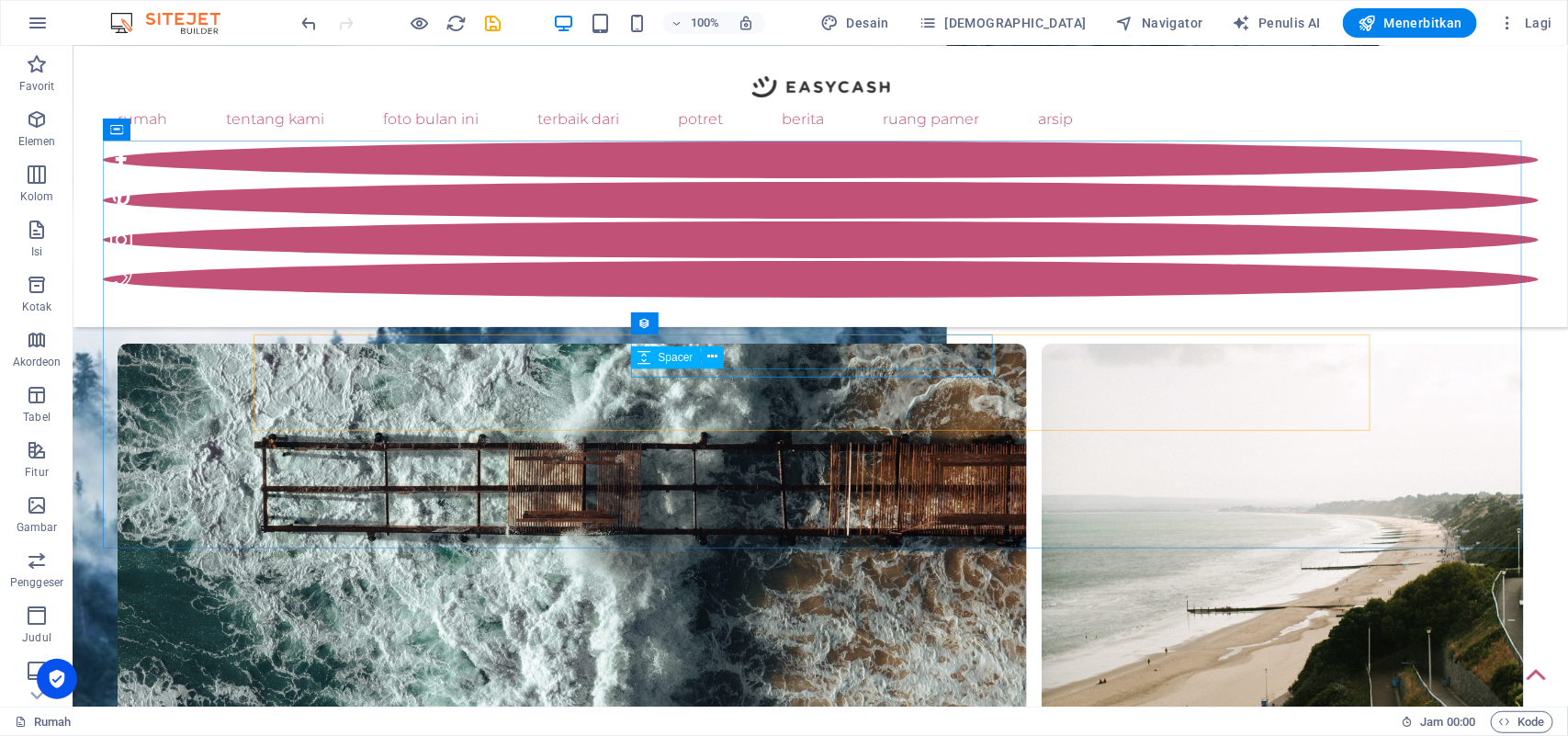click on "Spacer" at bounding box center [683, 357] 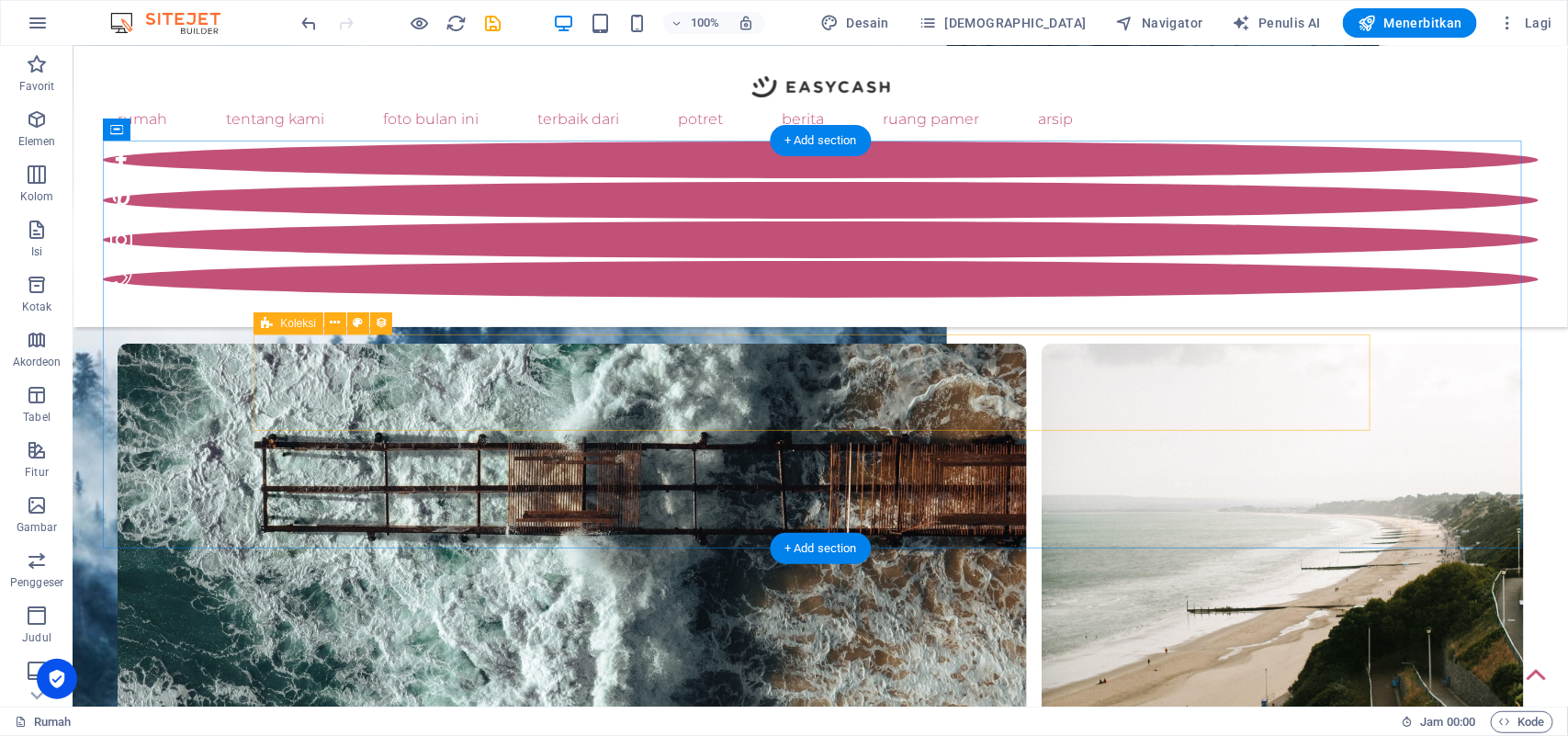 click on "Kategori 2 Tanggal 07/09/2021 Kategori 1 Tanggal 07/08/2021 Berikutnya" at bounding box center (820, 1786) 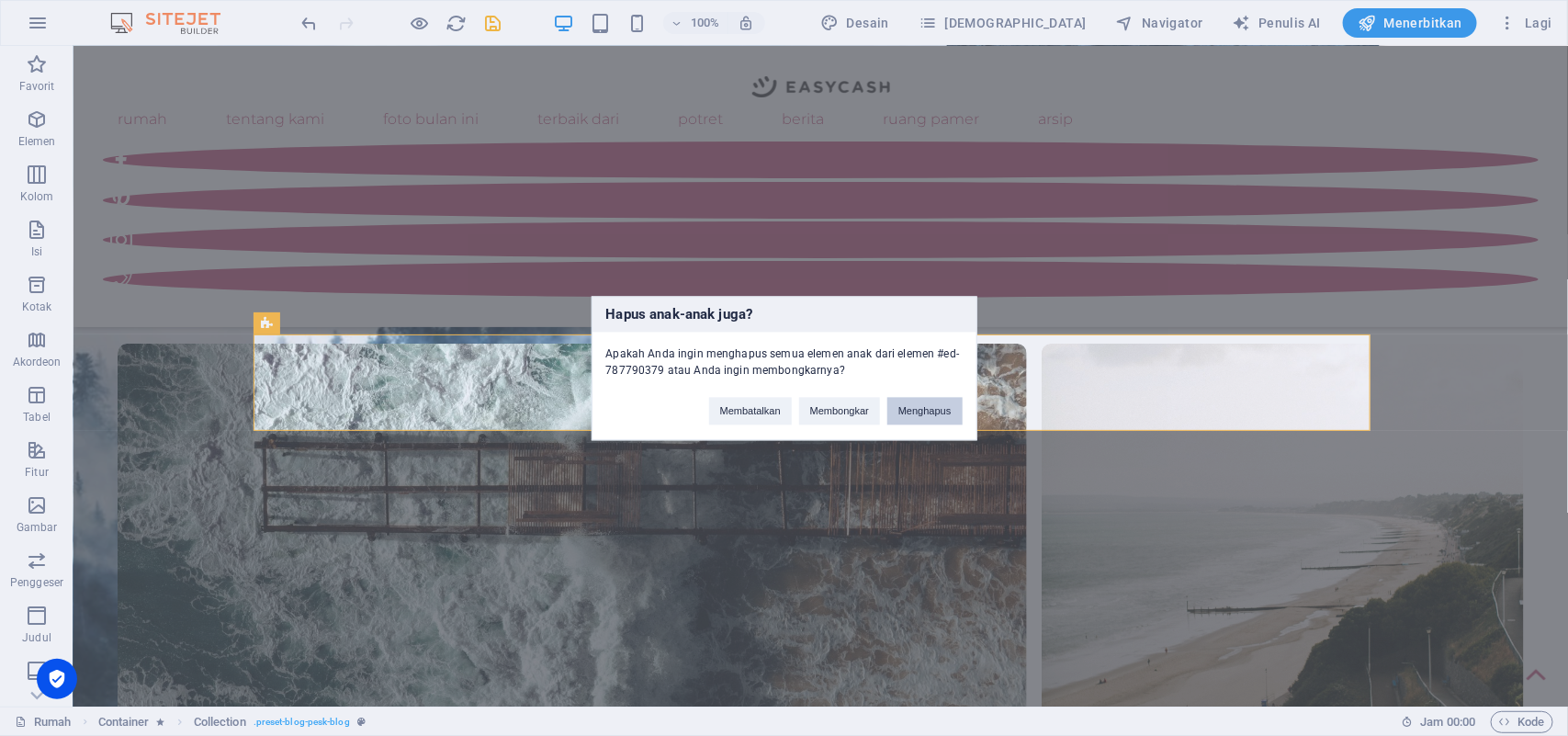 click on "Menghapus" at bounding box center (925, 411) 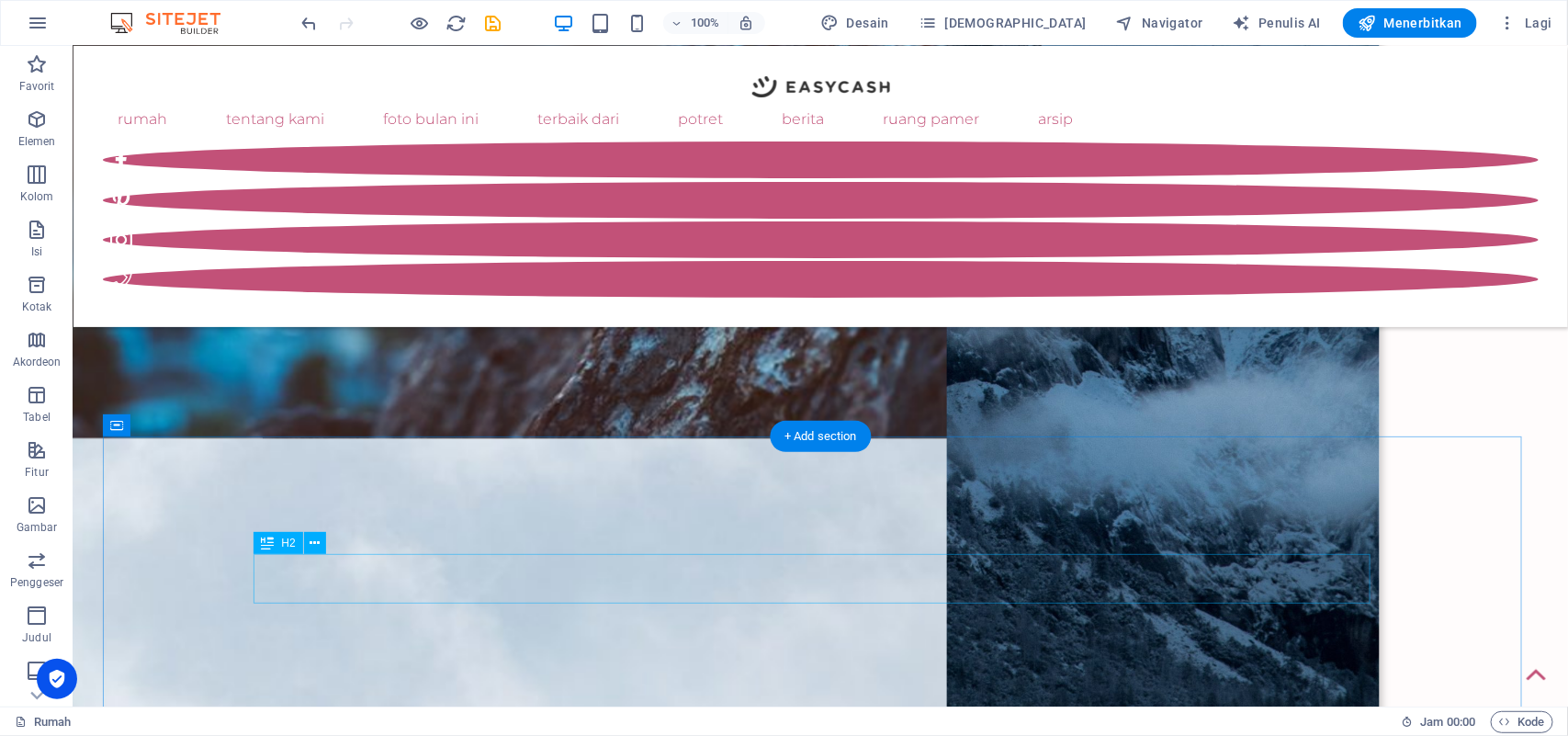 scroll, scrollTop: 2698, scrollLeft: 0, axis: vertical 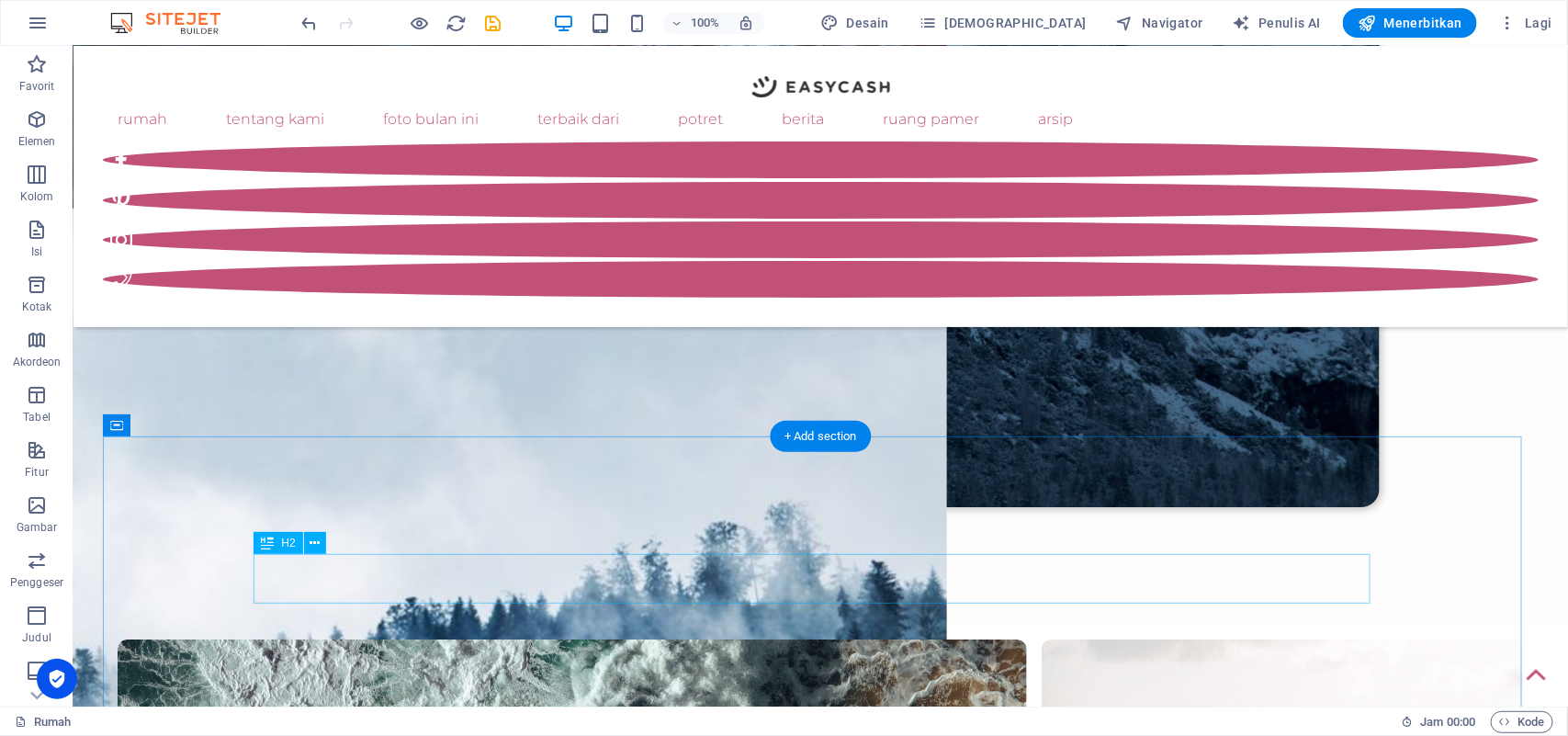 click on "H2" at bounding box center [295, 543] 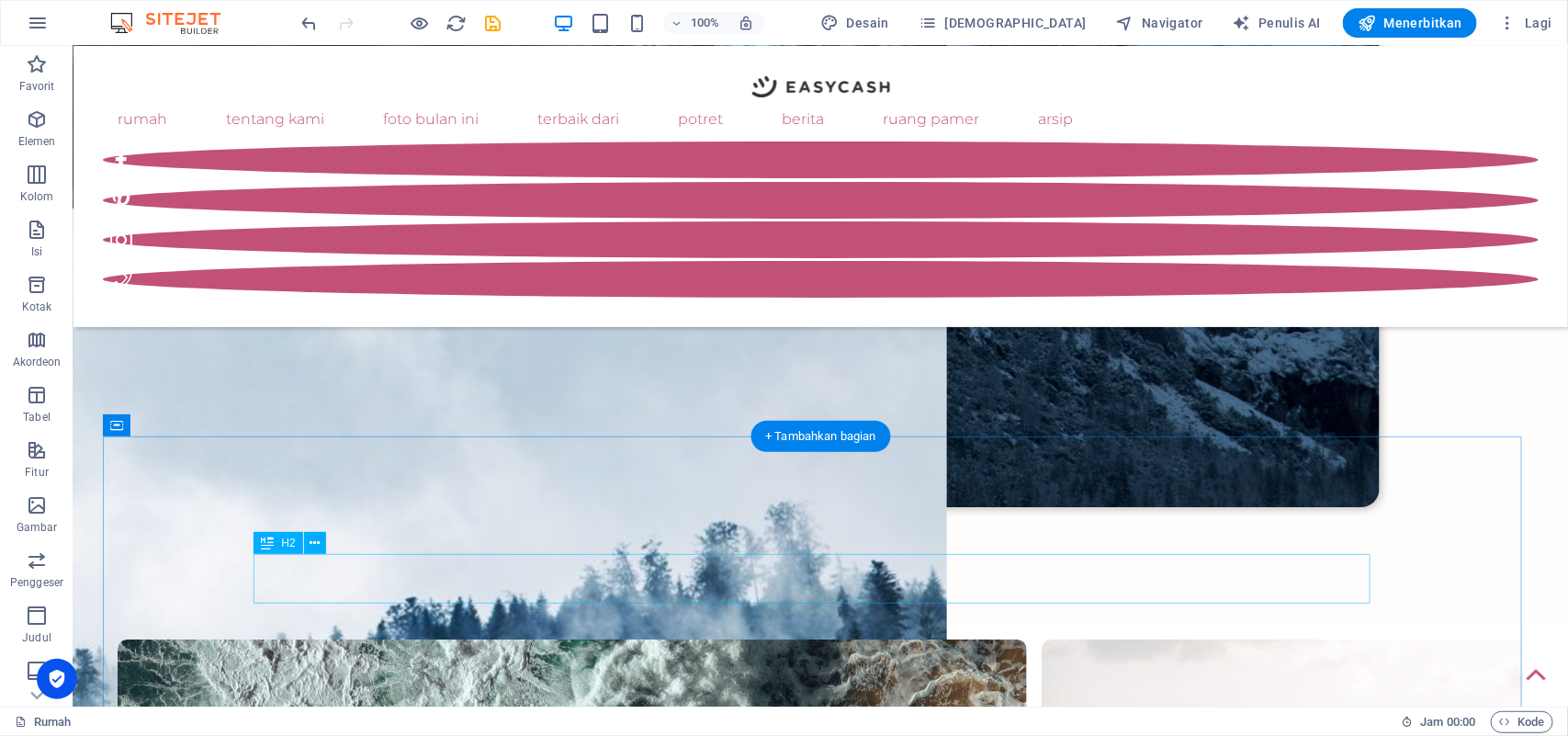 click on "arsip" at bounding box center (820, 1946) 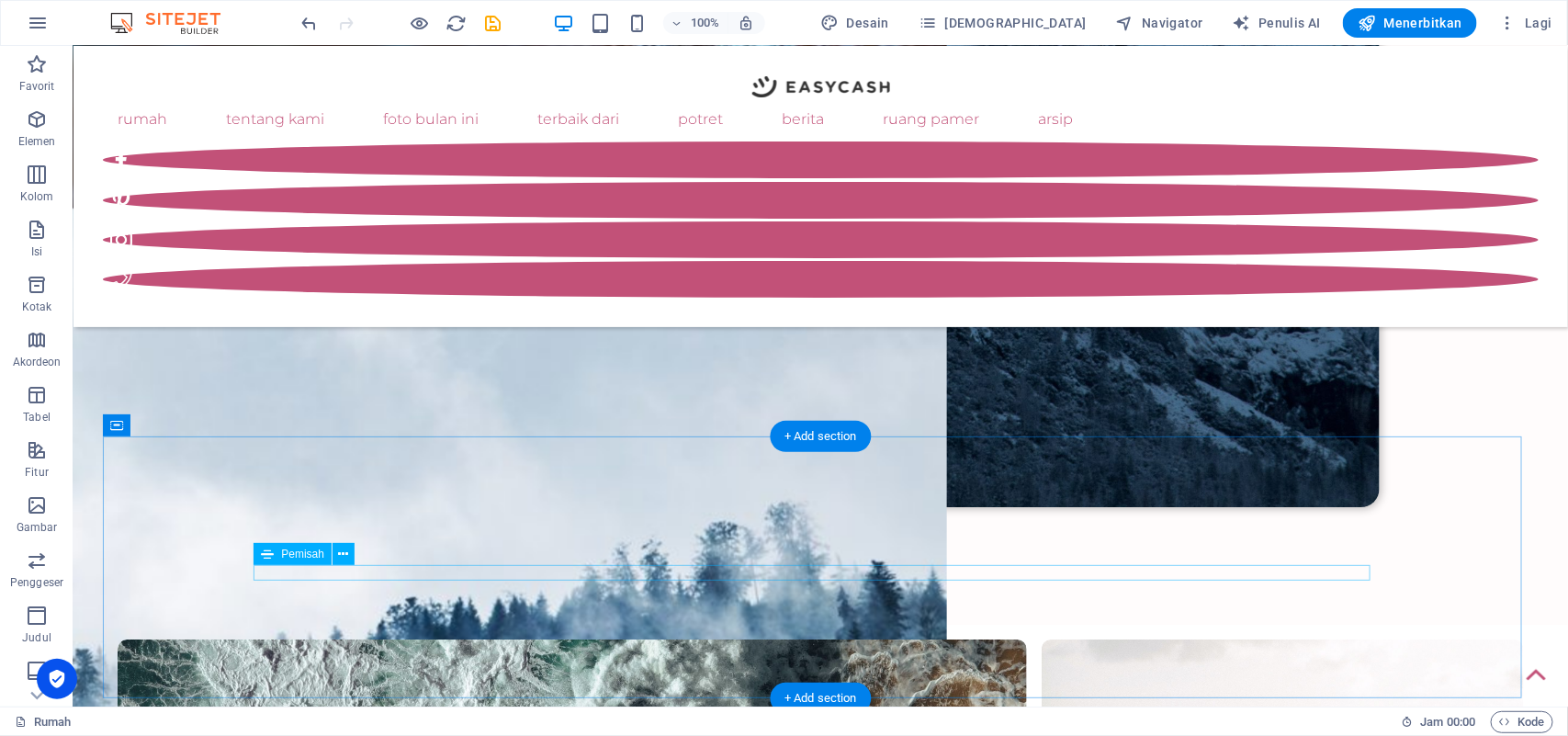 click at bounding box center (820, 1932) 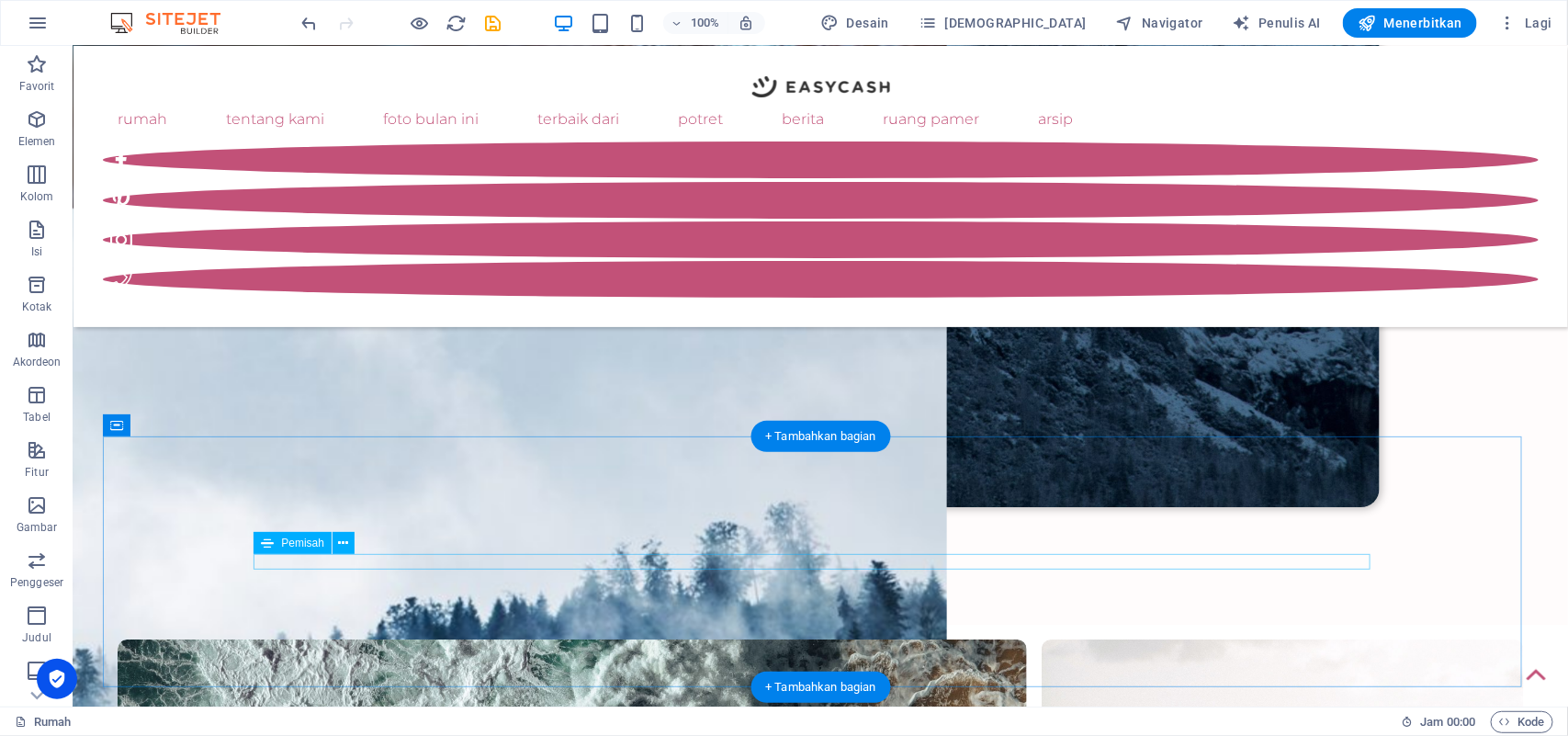 click at bounding box center [820, 1929] 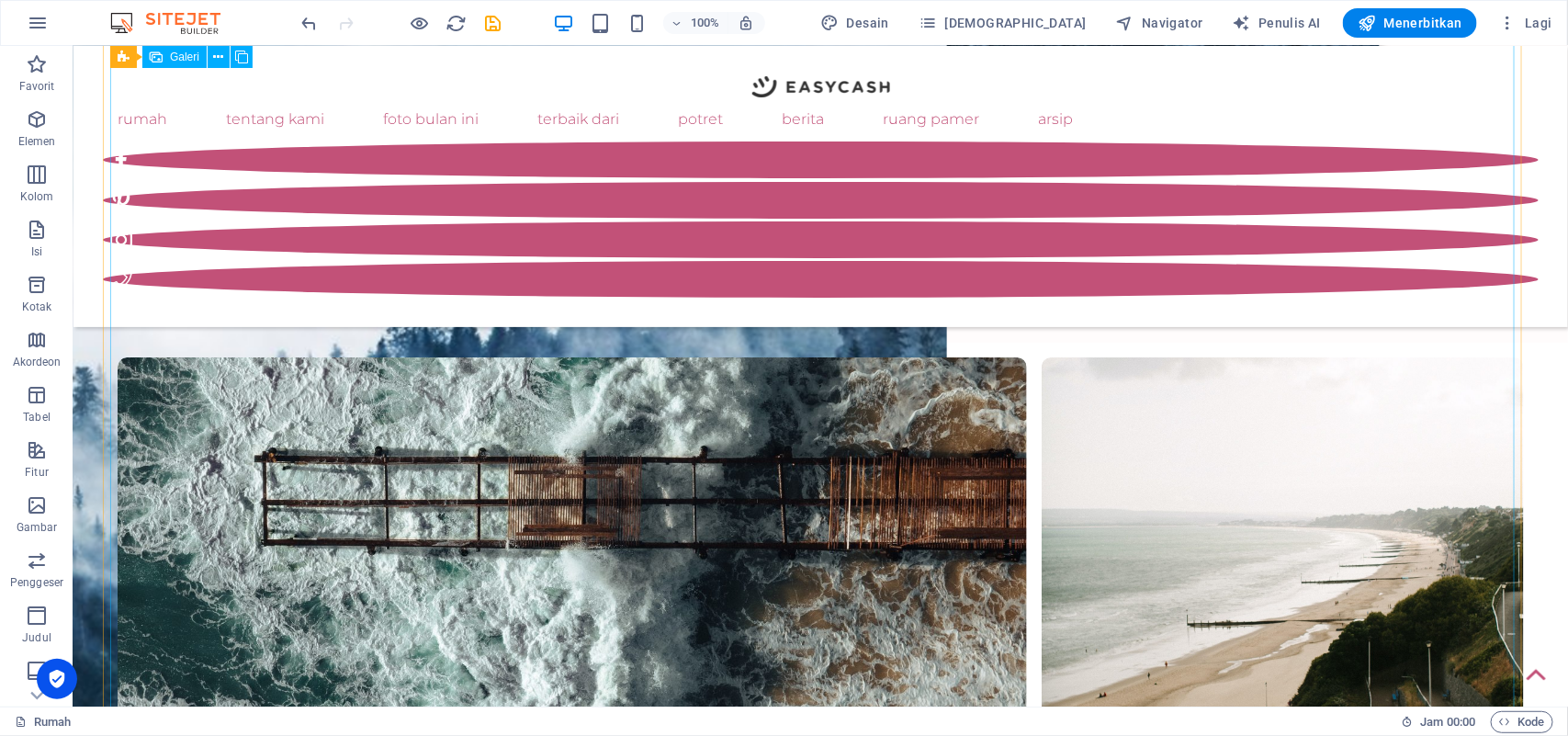 scroll, scrollTop: 2291, scrollLeft: 0, axis: vertical 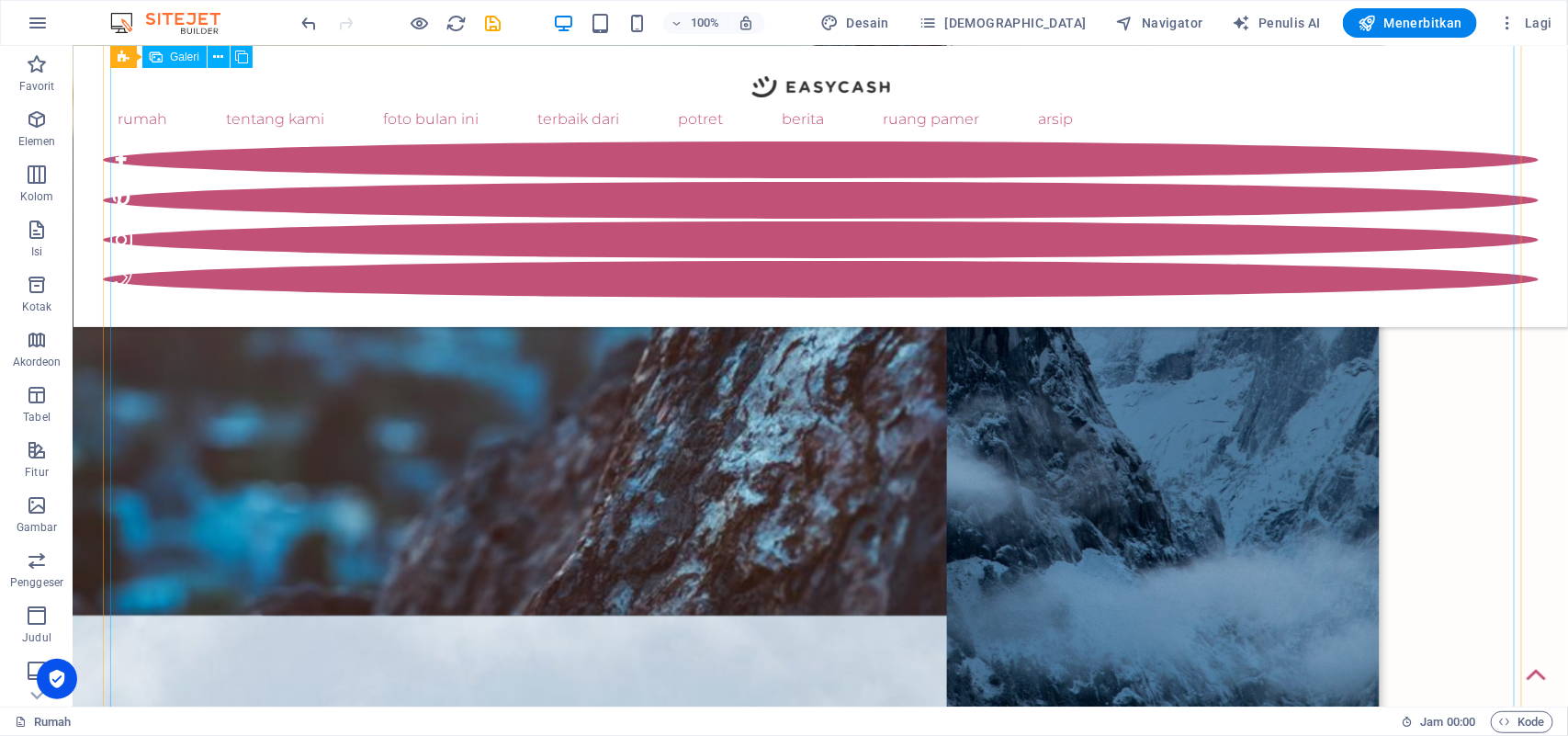 click at bounding box center [571, 2010] 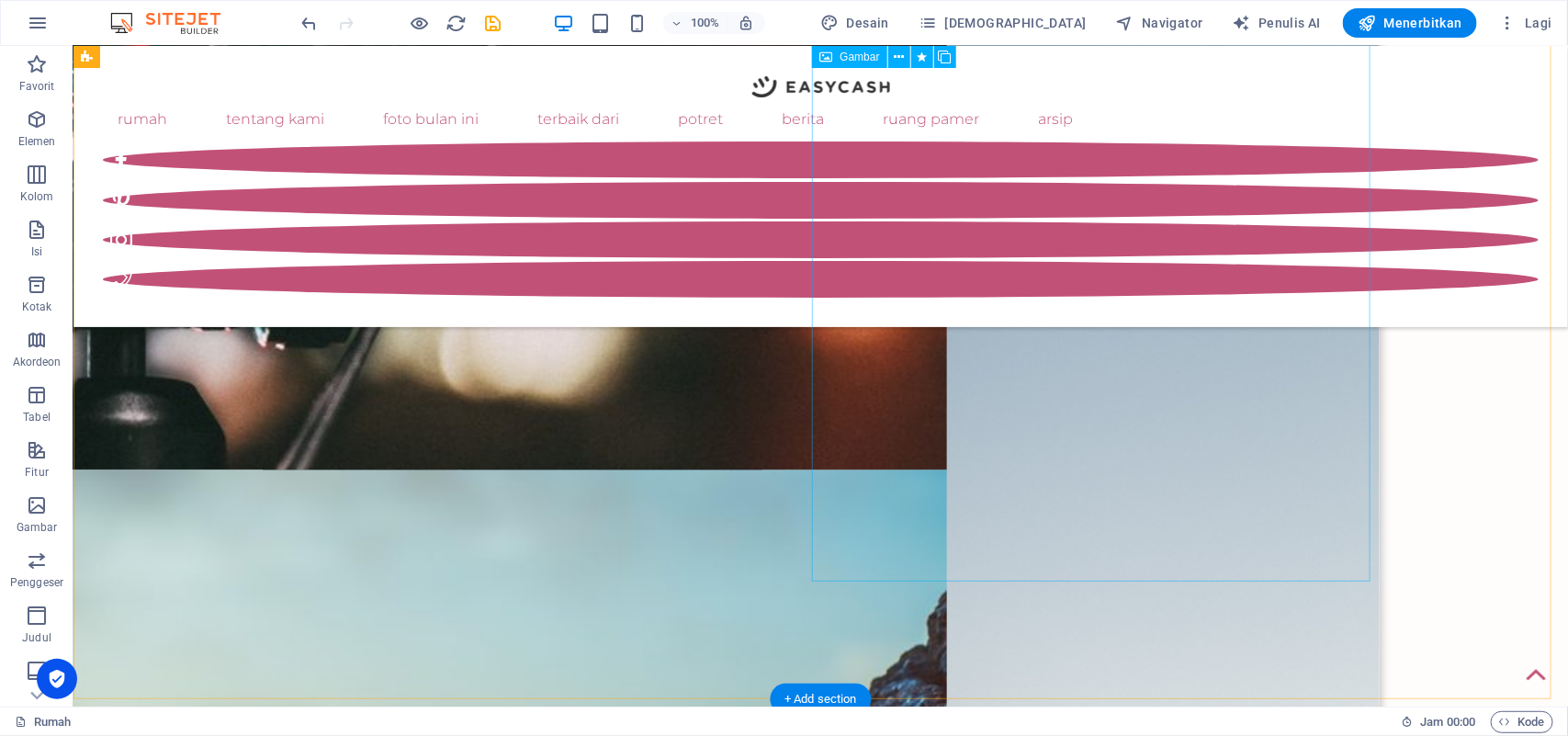 scroll, scrollTop: 1255, scrollLeft: 0, axis: vertical 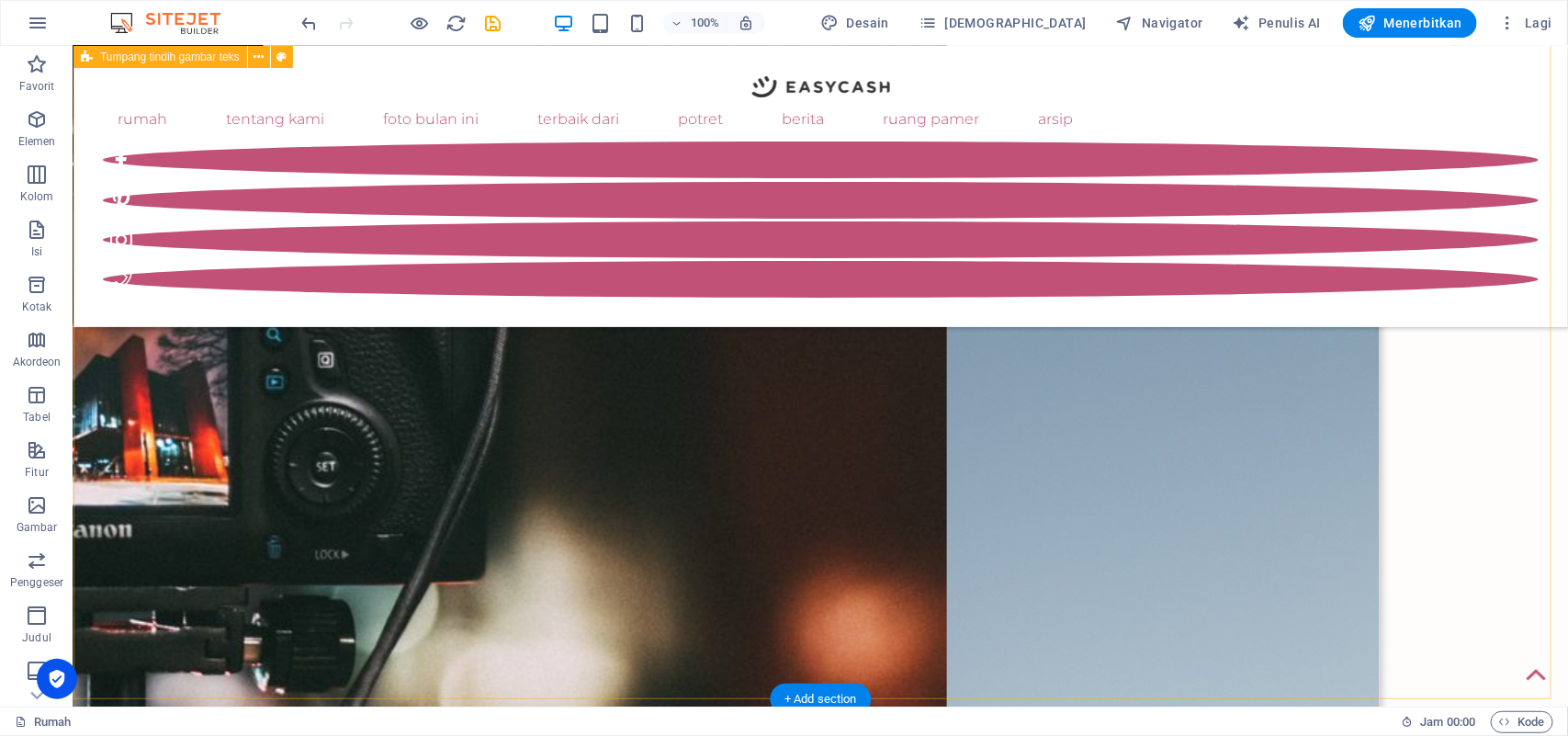 click on "berita Lorem ipsum dolor sit amet, pembentuk adipiscing elit. Komodo ligula eget dolor Aenea. Lorem ipsum dolor sit amet, consectetuer adipiscing elit leget dolor. Lorem ipsum dolor sit amet, pembentuk adipiscing elit. Komodo ligula eget dolor Aenea. Lorem ipsum dolor sit amet, consectetuer adipiscing elit dolor consectetuer adipiscing elit leget dolor. Lorem elit saget ipsum dolor sit amet, consectetuer. Lorem ipsum dolor sit amet, consectetuer adipiscing elit dolor consectetuer adipiscing elit leget dolor. Lorem elit saget ipsum dolor sit amet, consectetuer. Lorem ipsum dolor sit amet, consectetuer adipiscing elit dolor consectetuer adipiscing elit leget dolor. Lorem elit saget ipsum dolor sit amet, consectetuer. Lorem ipsum dolor sit amet, consectetuer adipiscing elit dolor consectetuer adipiscing elit leget dolor. Lorem elit saget ipsum dolor sit amet, consectetuer." at bounding box center (819, 947) 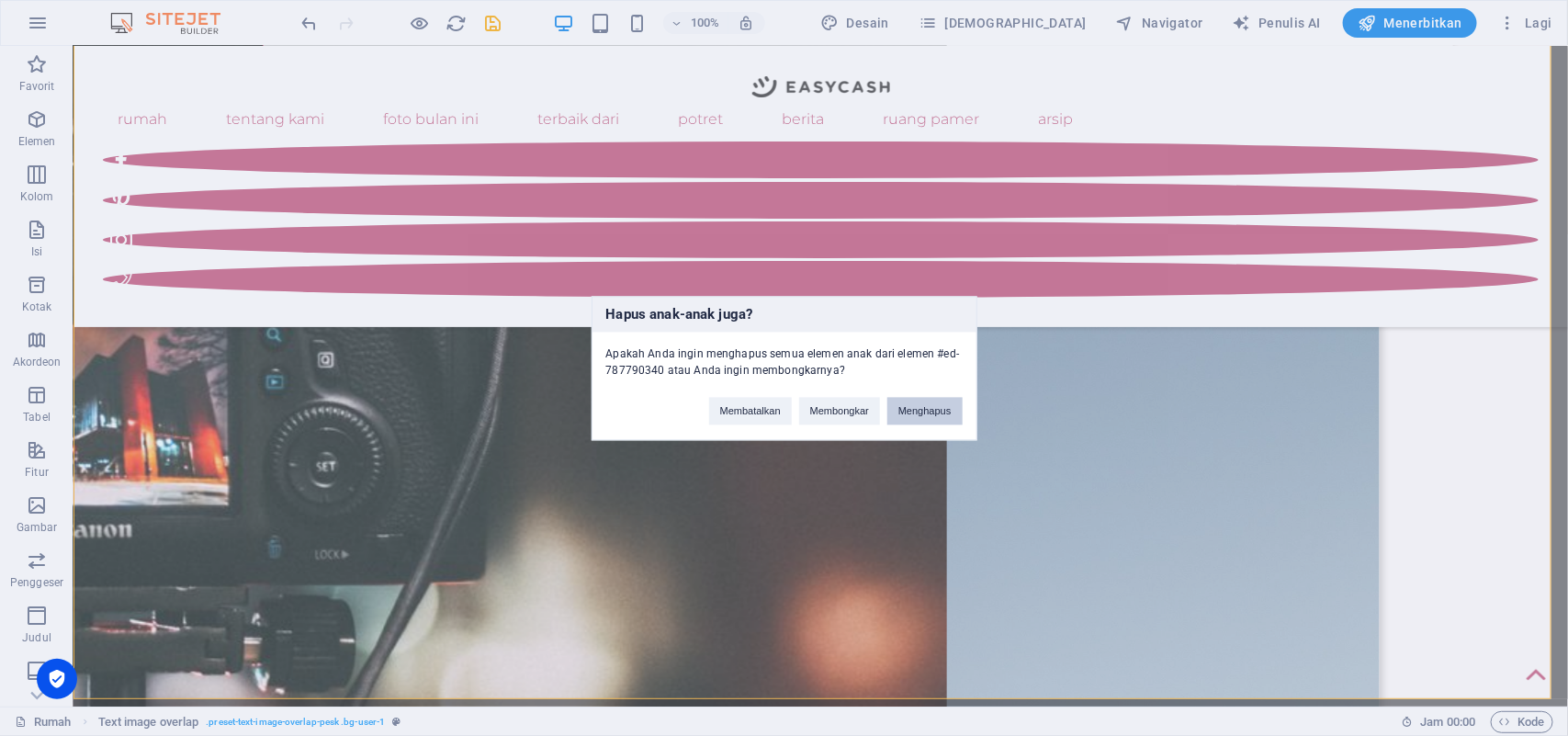 click on "Menghapus" at bounding box center (925, 411) 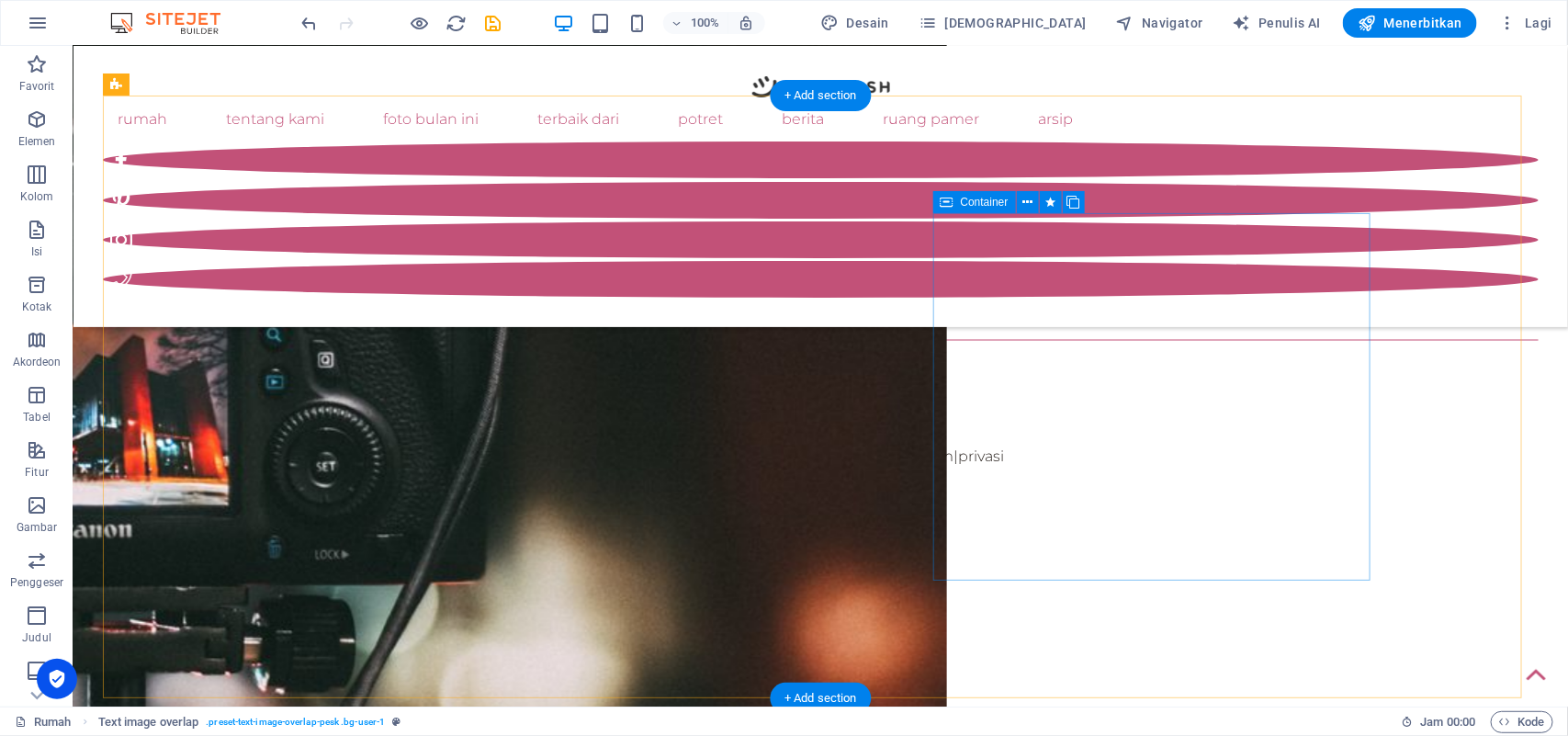 scroll, scrollTop: 182, scrollLeft: 0, axis: vertical 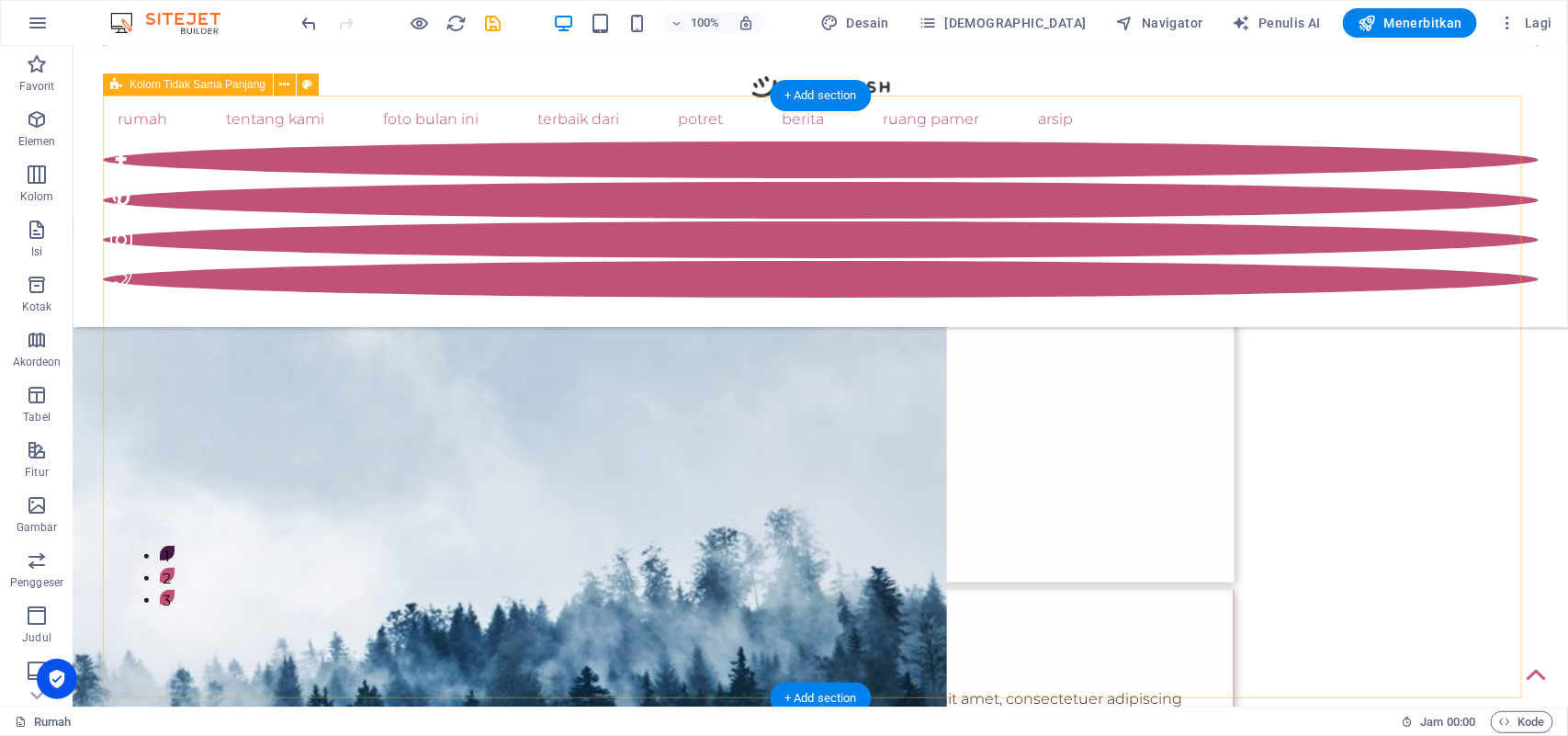 click on "1 2 3 potret: tim hook Lorem ipsum dolor sit amet, pembentuk adipiscing elit. Komodo ligula eget dolor Aenea. Lorem ipsum dolor sit amet, consectetuer adipiscing elit leget dolor. Lorem ipsum dolor sit amet, pembentuk adipiscing elit. Komodo ligula eget dolor Aenea. Lorem ipsum dolor sit amet, consectetuer adipiscing elit dolor consectetuer adipiscing elit leget dolor. Lorem elit saget ipsum dolor sit amet, consectetuer." at bounding box center [819, 499] 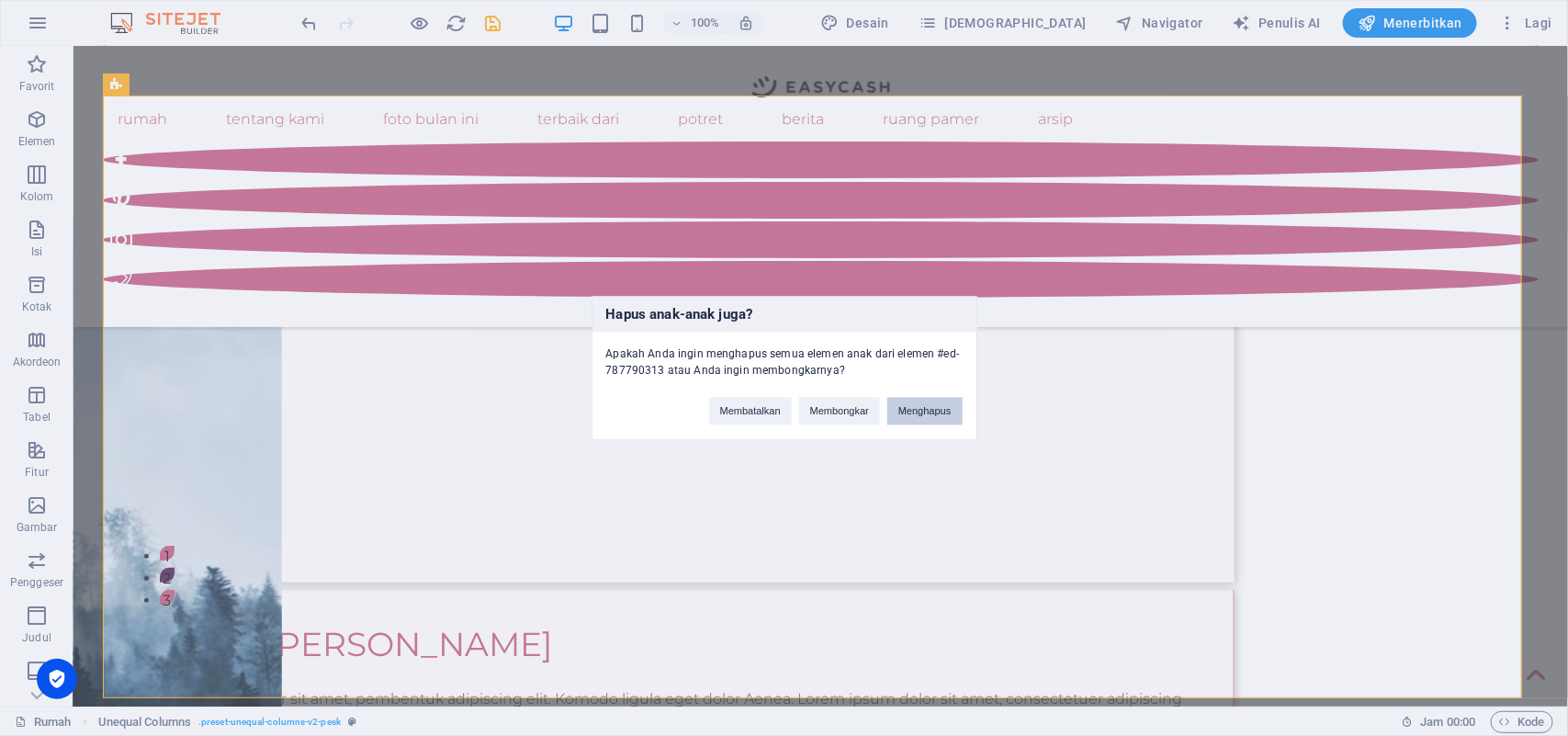 click on "Menghapus" at bounding box center [925, 411] 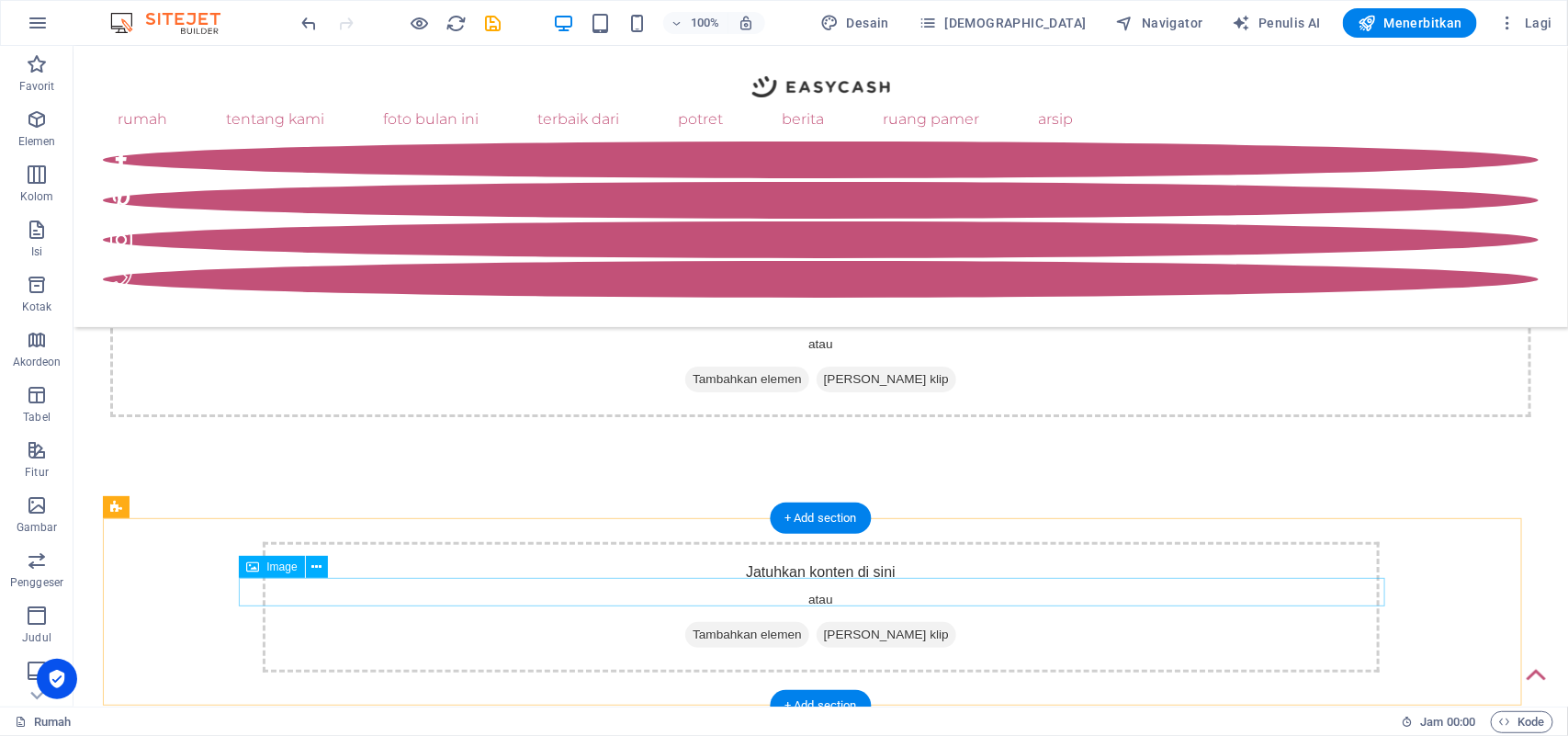 scroll, scrollTop: 268, scrollLeft: 0, axis: vertical 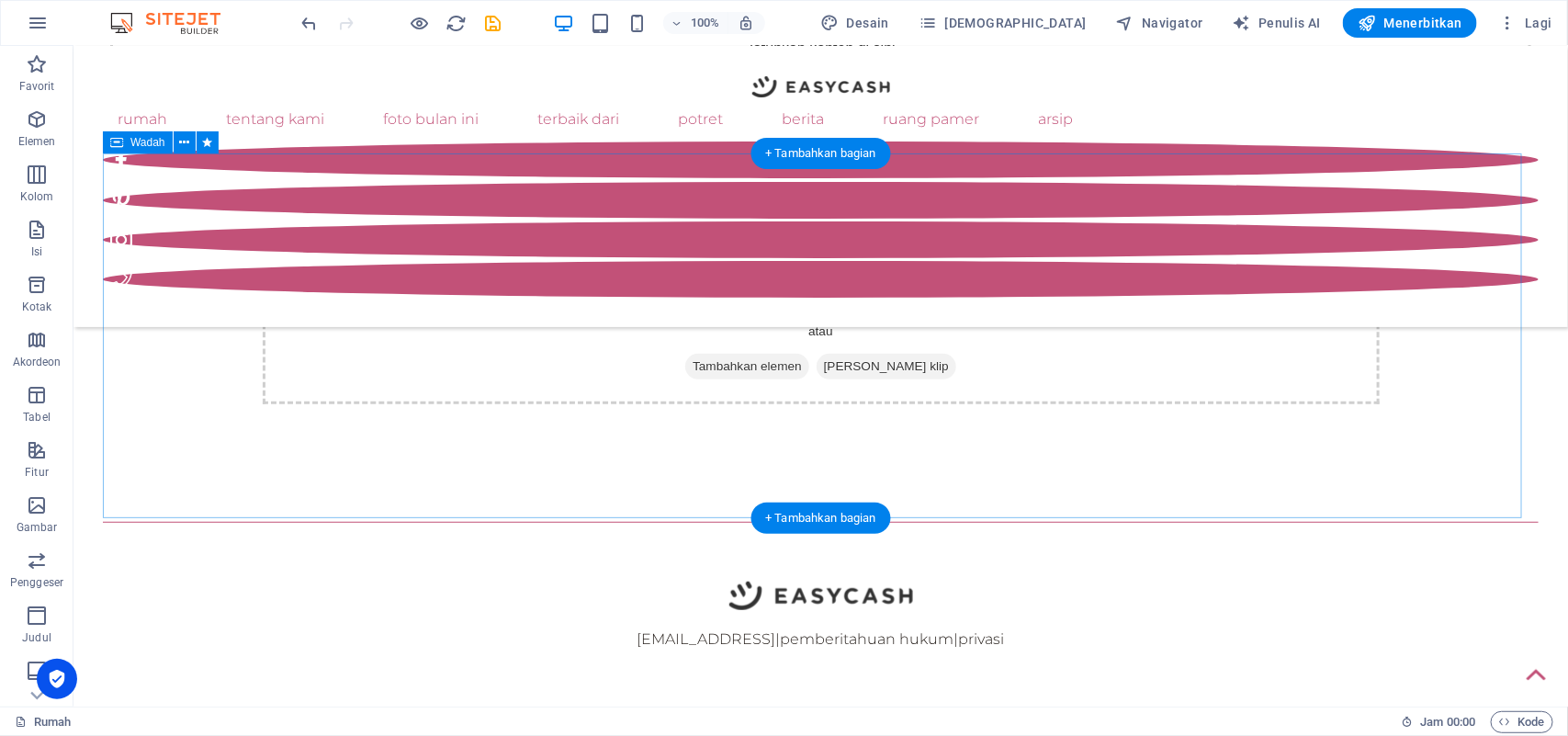 click on "Jatuhkan konten di sini atau  Tambahkan elemen  Tempel papan klip" at bounding box center (820, 338) 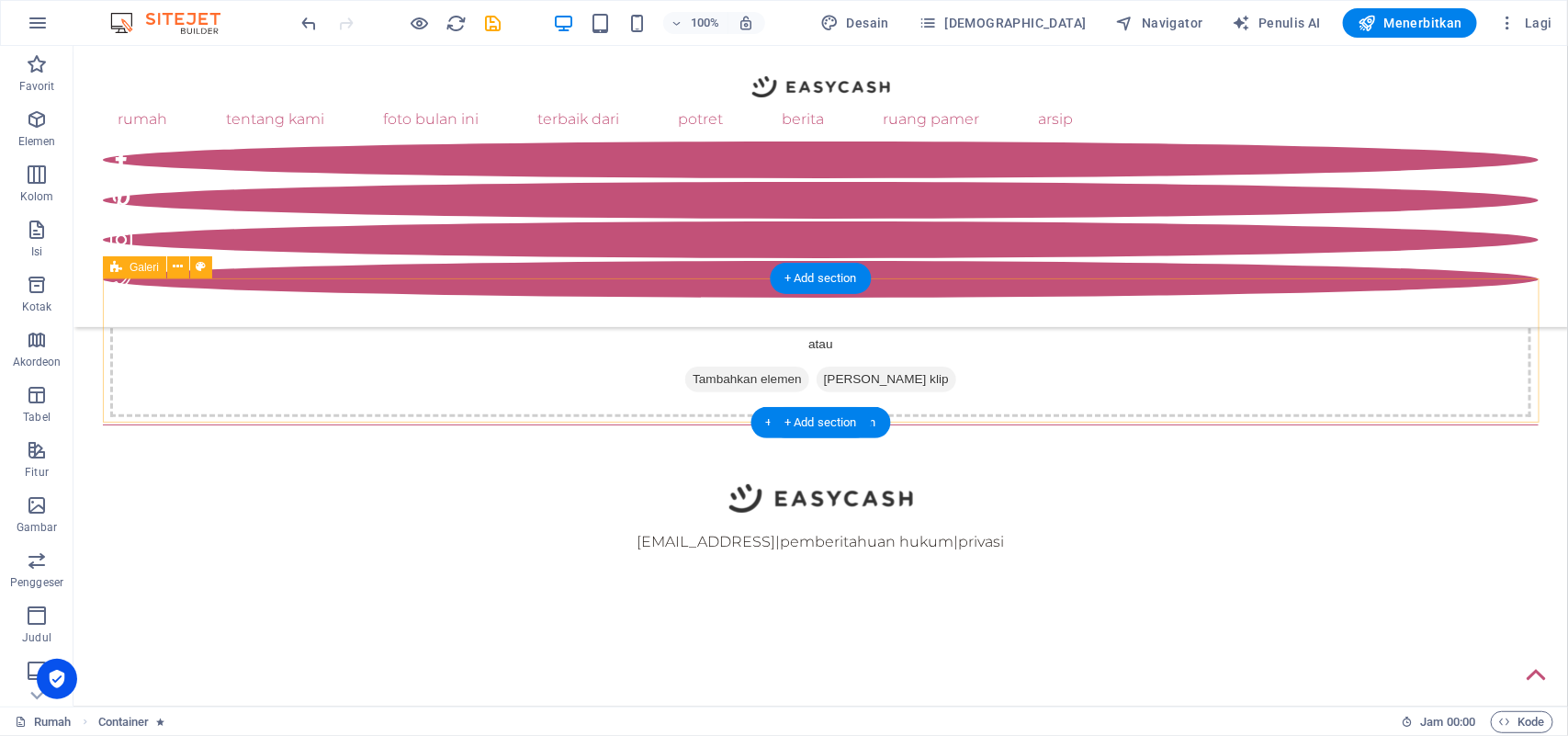 scroll, scrollTop: 0, scrollLeft: 0, axis: both 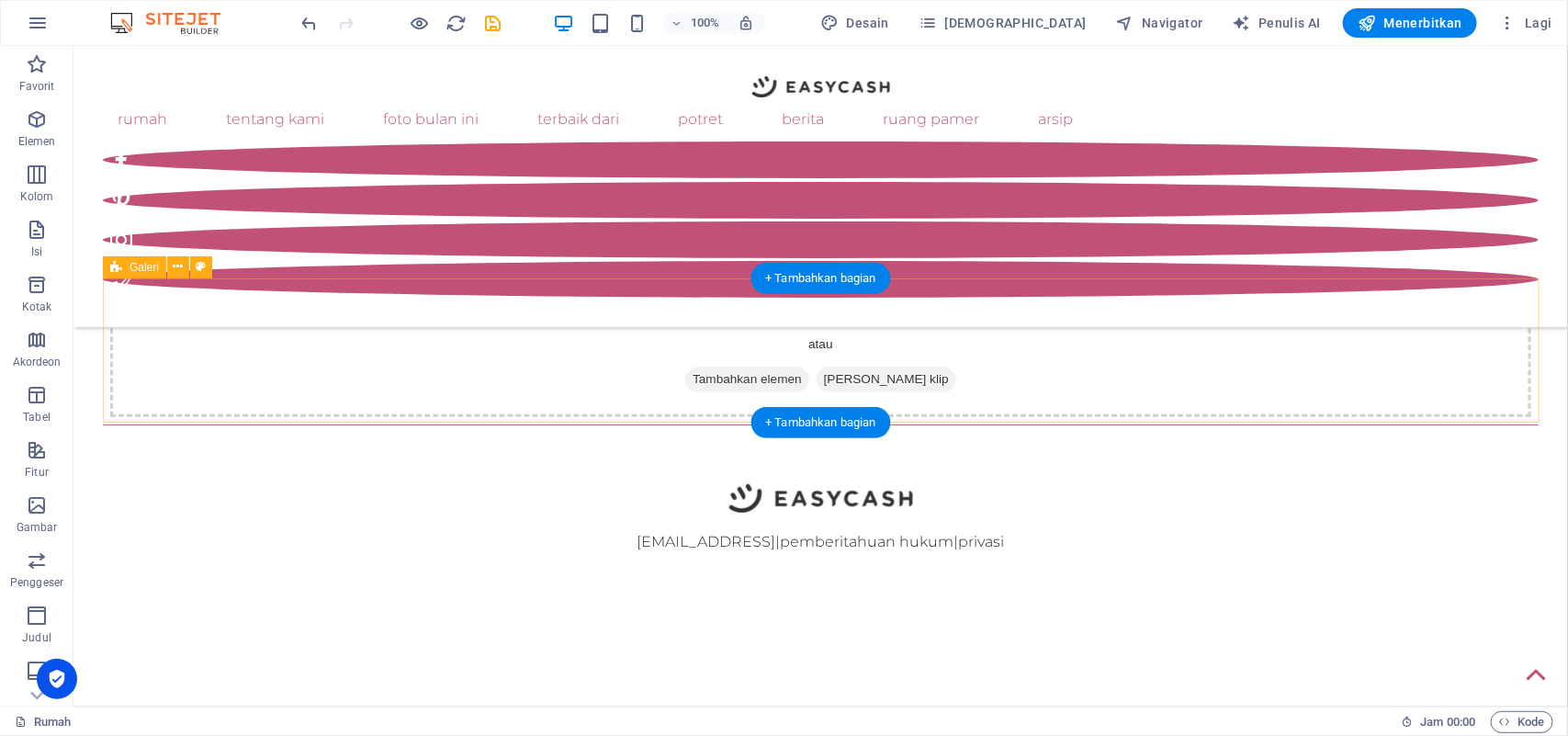 click on "Jatuhkan konten di sini atau  Tambahkan elemen  Tempel papan klip" at bounding box center (819, 351) 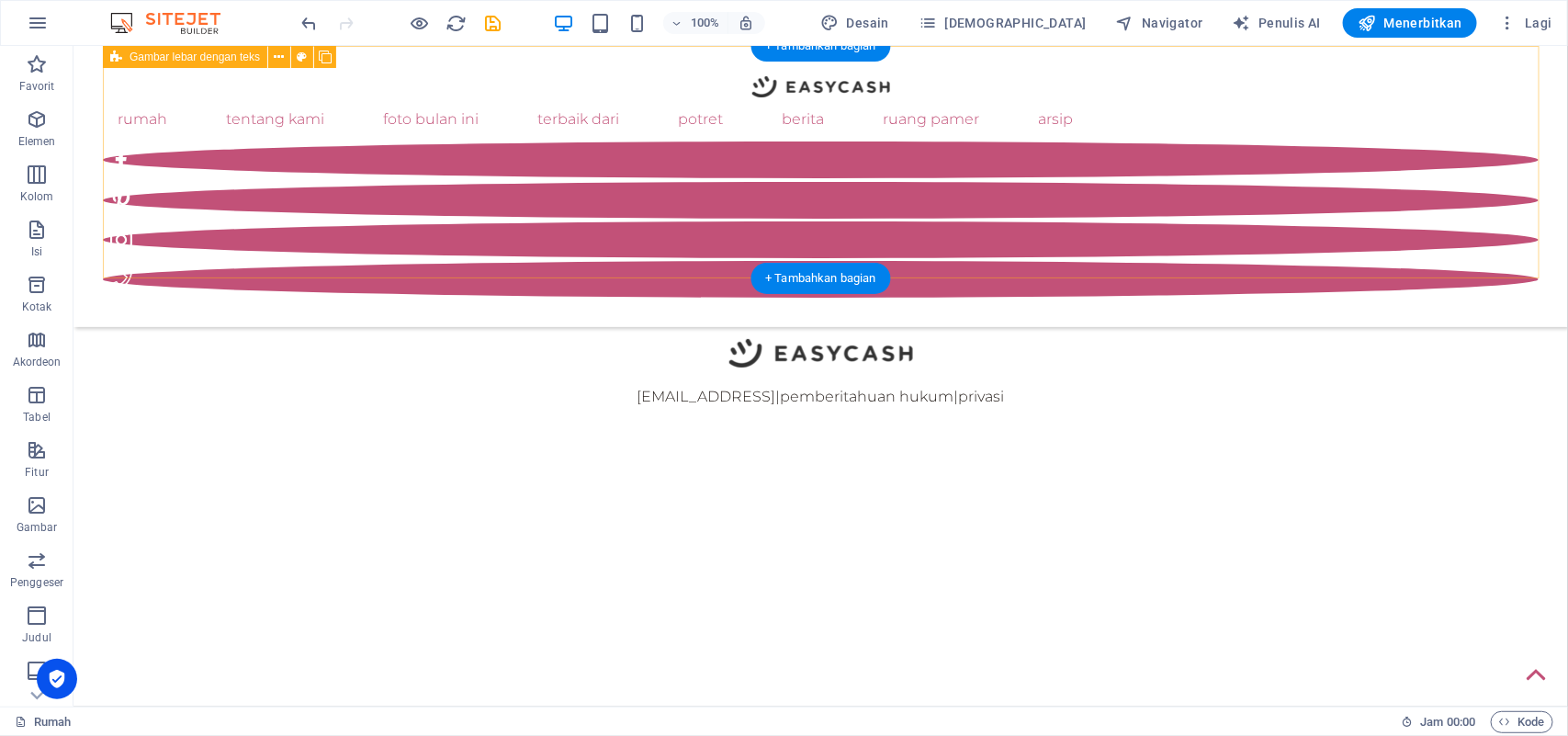 click on "Jatuhkan konten di sini atau  Tambahkan elemen  Tempel papan klip" at bounding box center [819, 213] 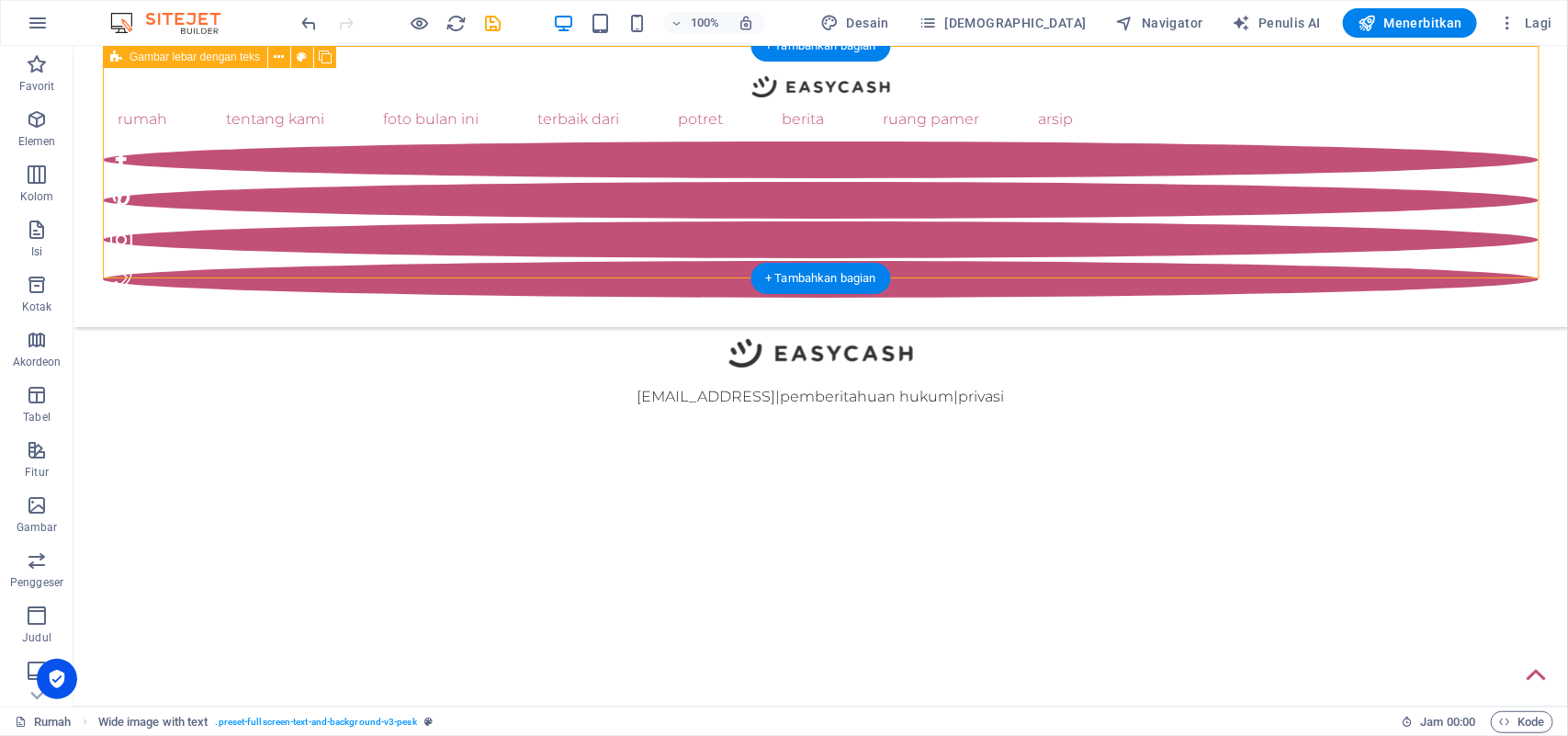 click on "Jatuhkan konten di sini atau  Tambahkan elemen  Tempel papan klip" at bounding box center [819, 213] 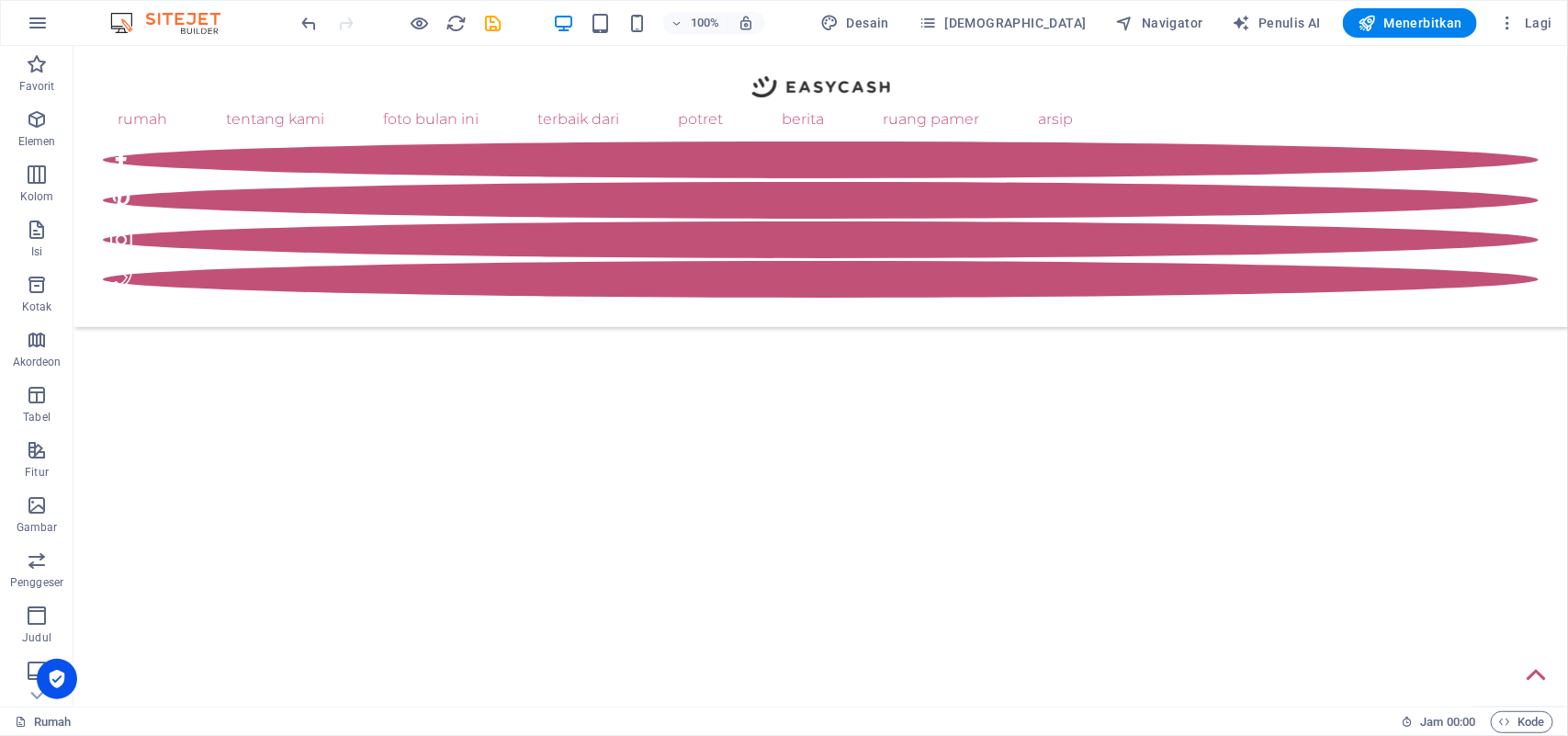 click on "Langsung ke konten utama
Rumah Tentang Kami Foto bulan ini Terbaik Dari potret Berita Ruang pamer Arsip 87a3fd1e74aa79bb3c7c832d484a38@cpanel.lokal  |  pemberitahuan hukum  |  privasi" at bounding box center [819, 139] 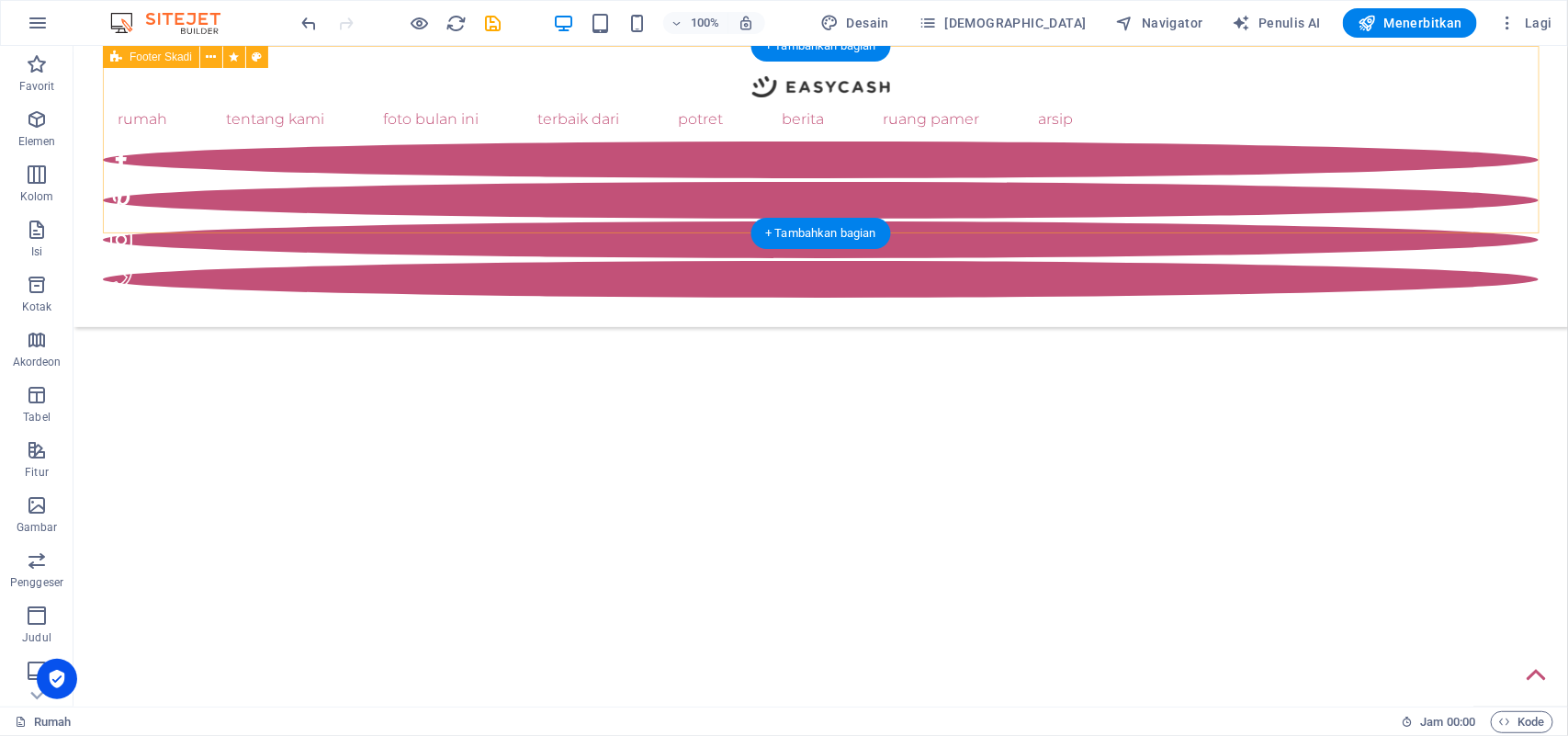 click on "87a3fd1e74aa79bb3c7c832d484a38@cpanel.lokal  |  pemberitahuan hukum  |  privasi" at bounding box center [819, 139] 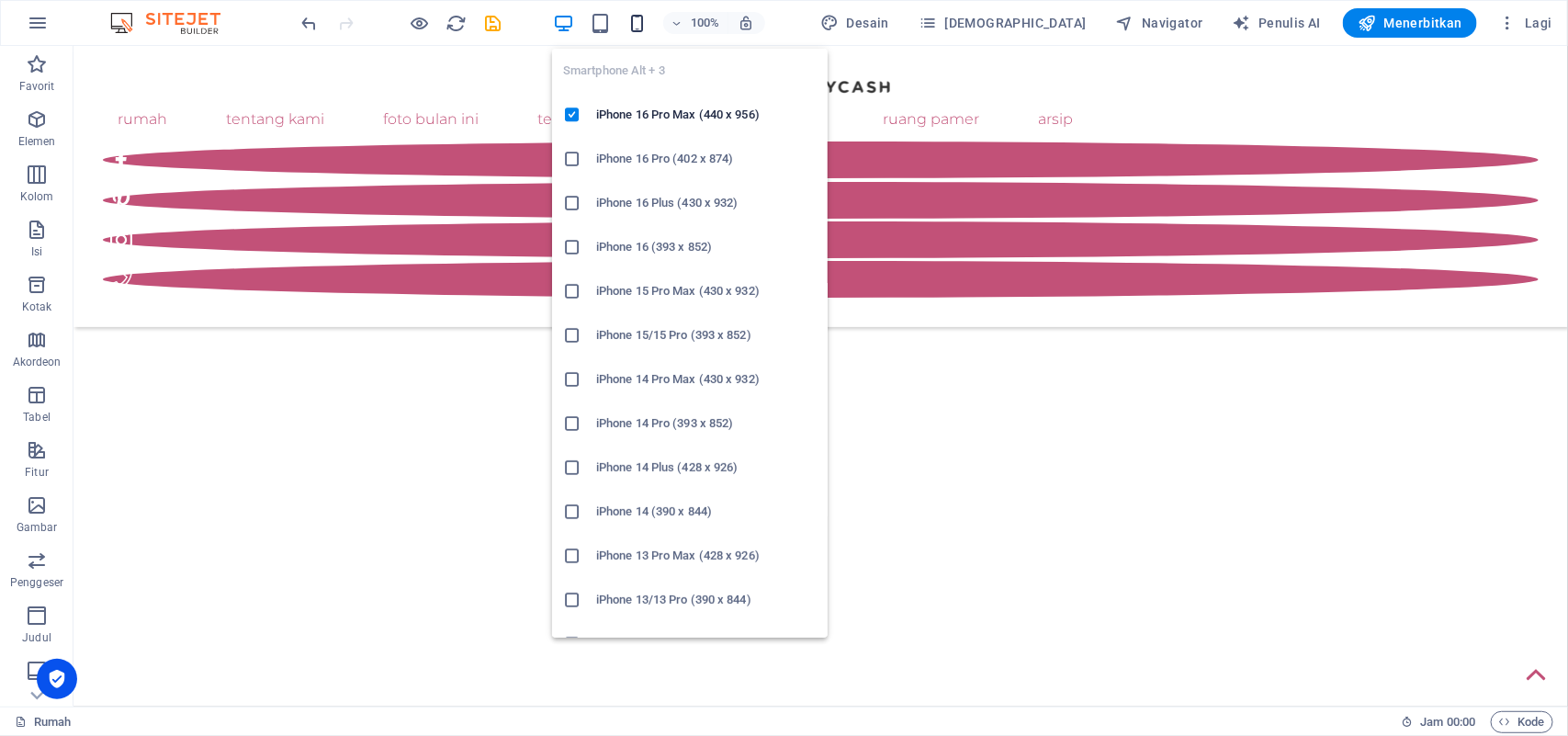 click at bounding box center (637, 23) 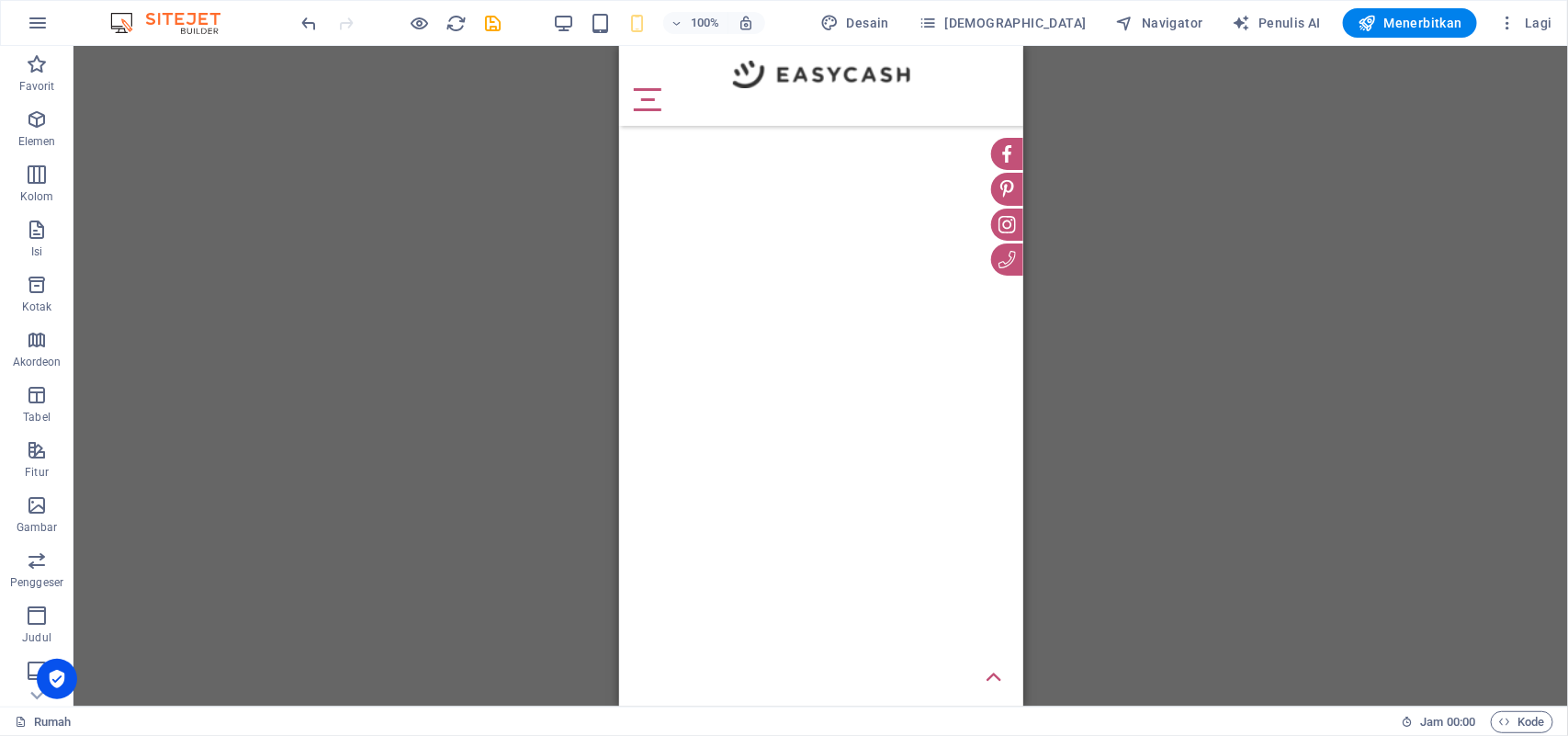 click on "Langsung ke konten utama
Rumah Tentang Kami Foto bulan ini Terbaik Dari potret Berita Ruang pamer Arsip" at bounding box center (820, 45) 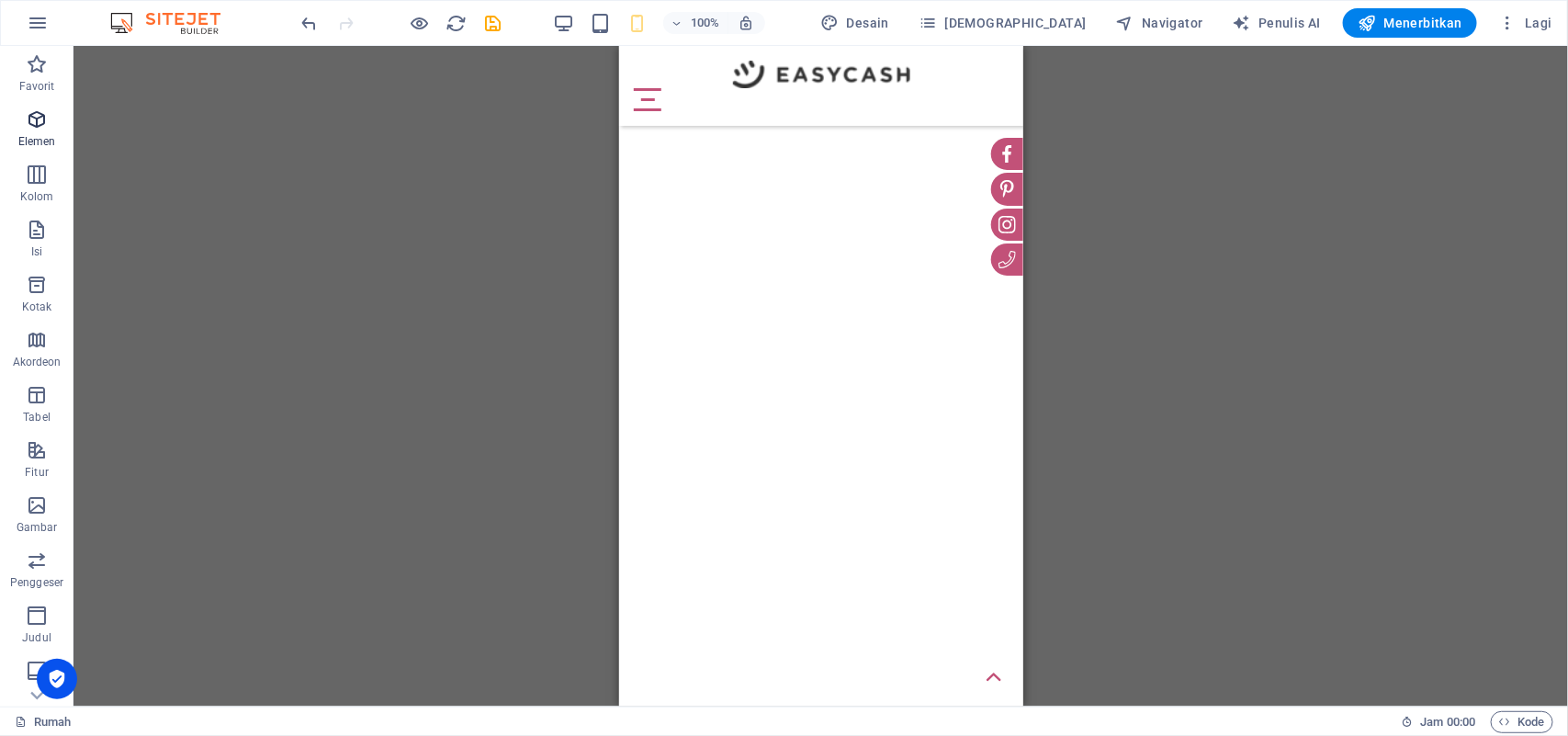 click at bounding box center [37, 119] 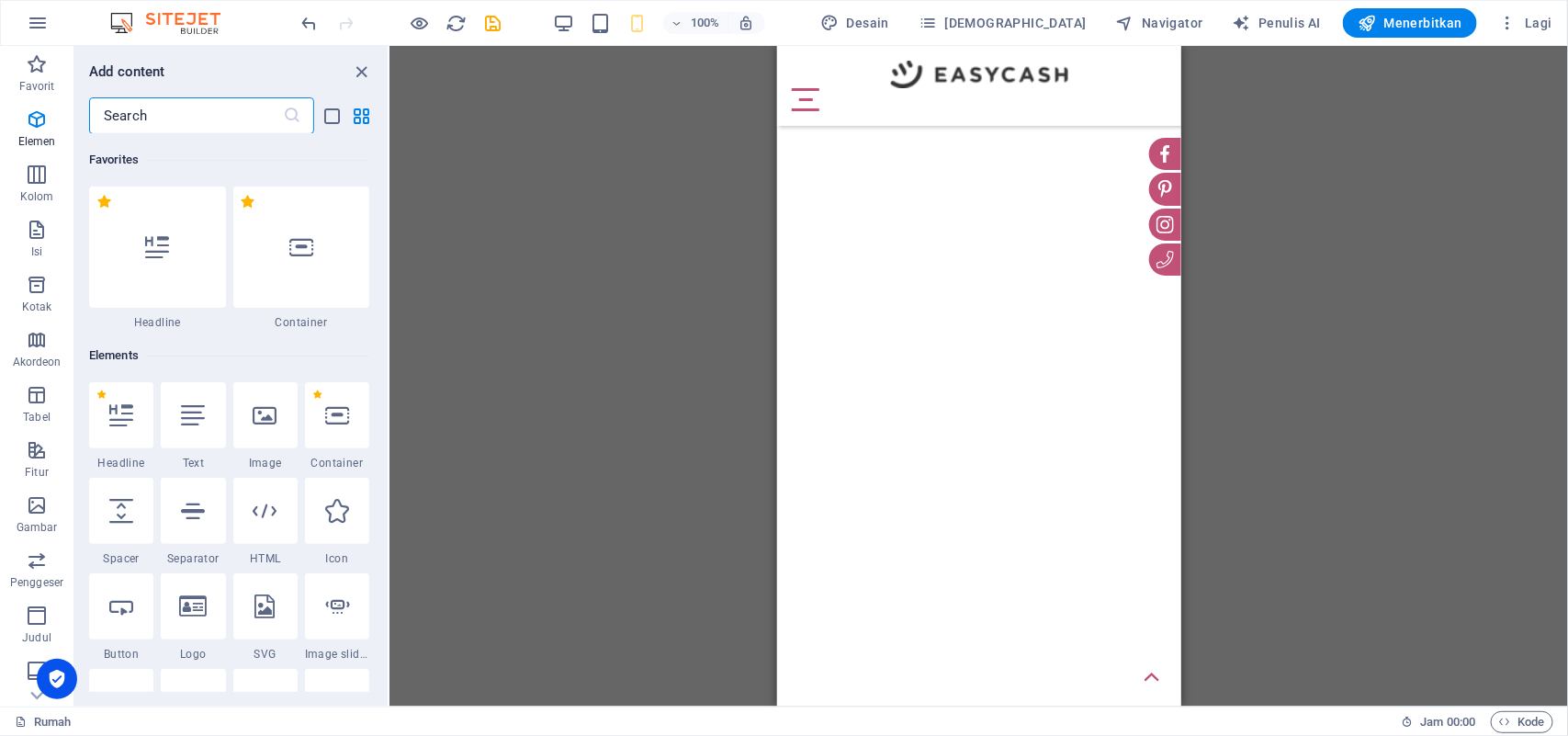 scroll, scrollTop: 195, scrollLeft: 0, axis: vertical 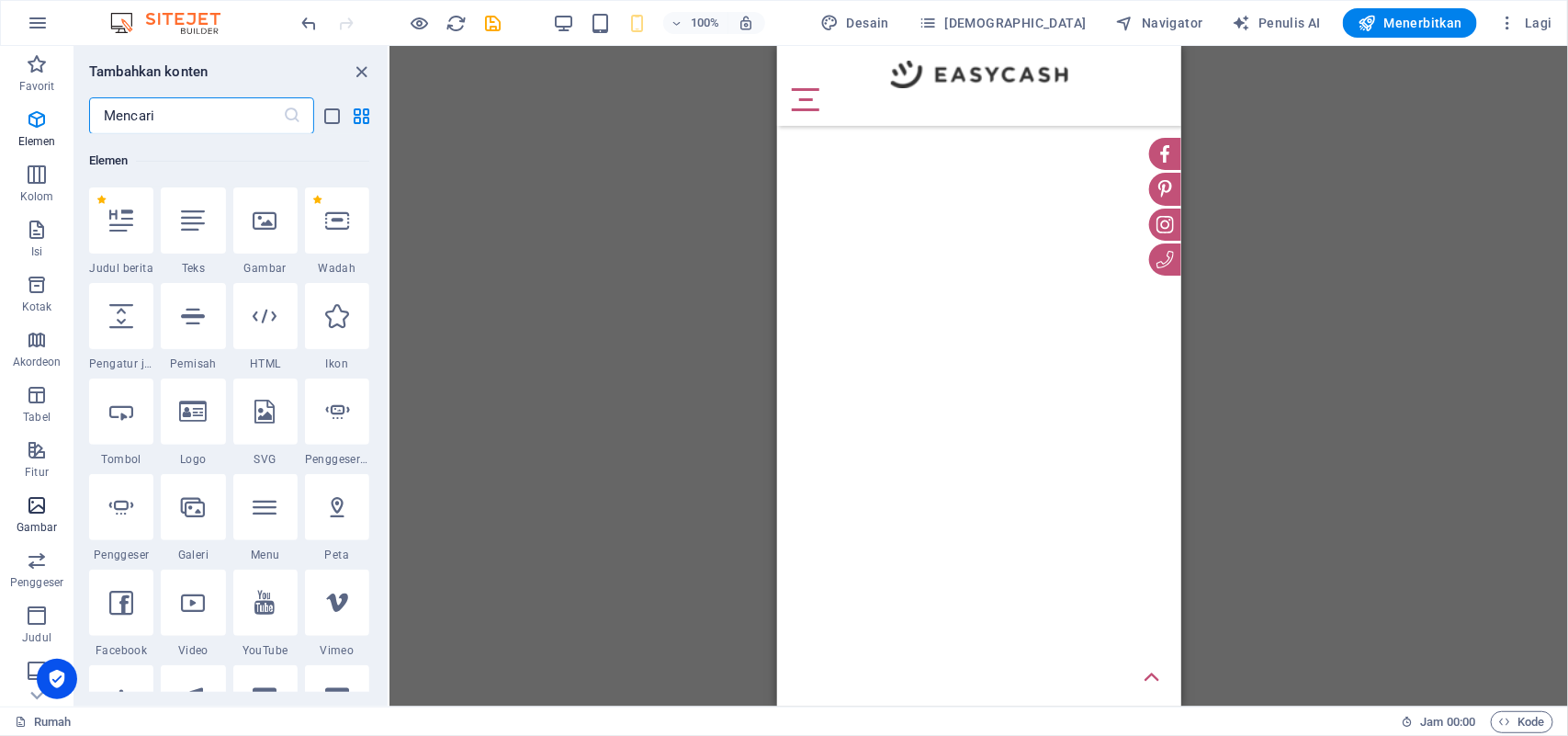 click at bounding box center (37, 505) 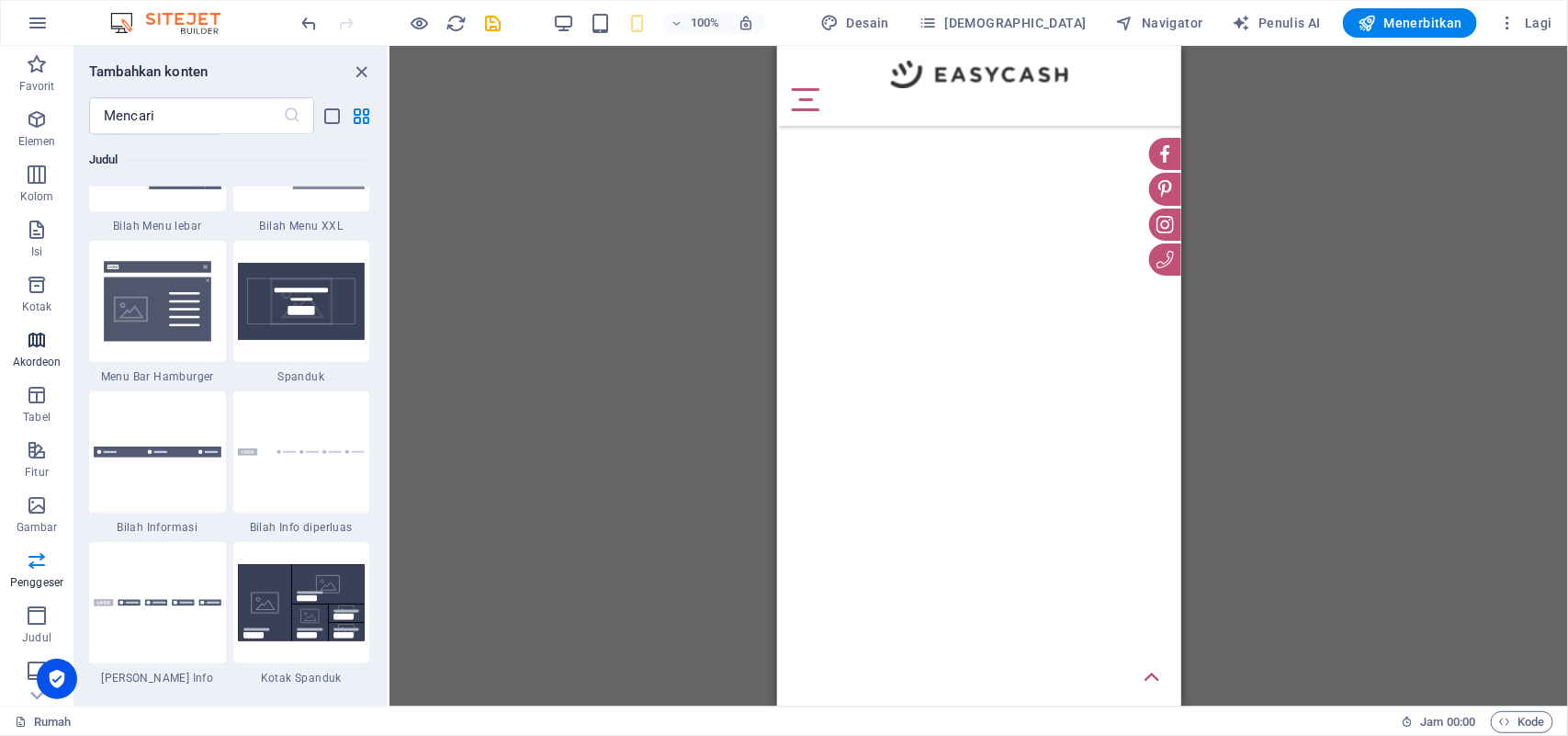 scroll, scrollTop: 10774, scrollLeft: 0, axis: vertical 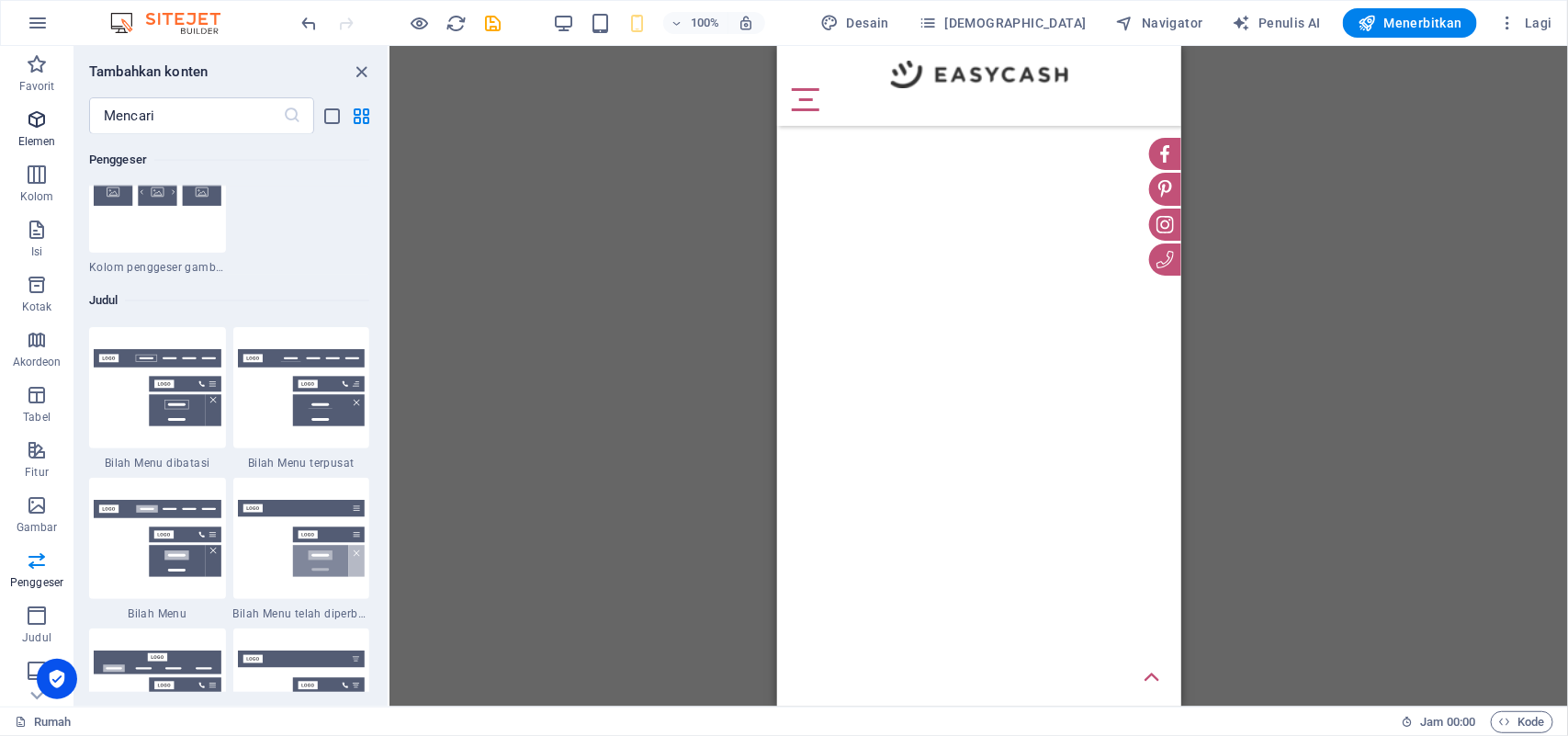 click at bounding box center [37, 119] 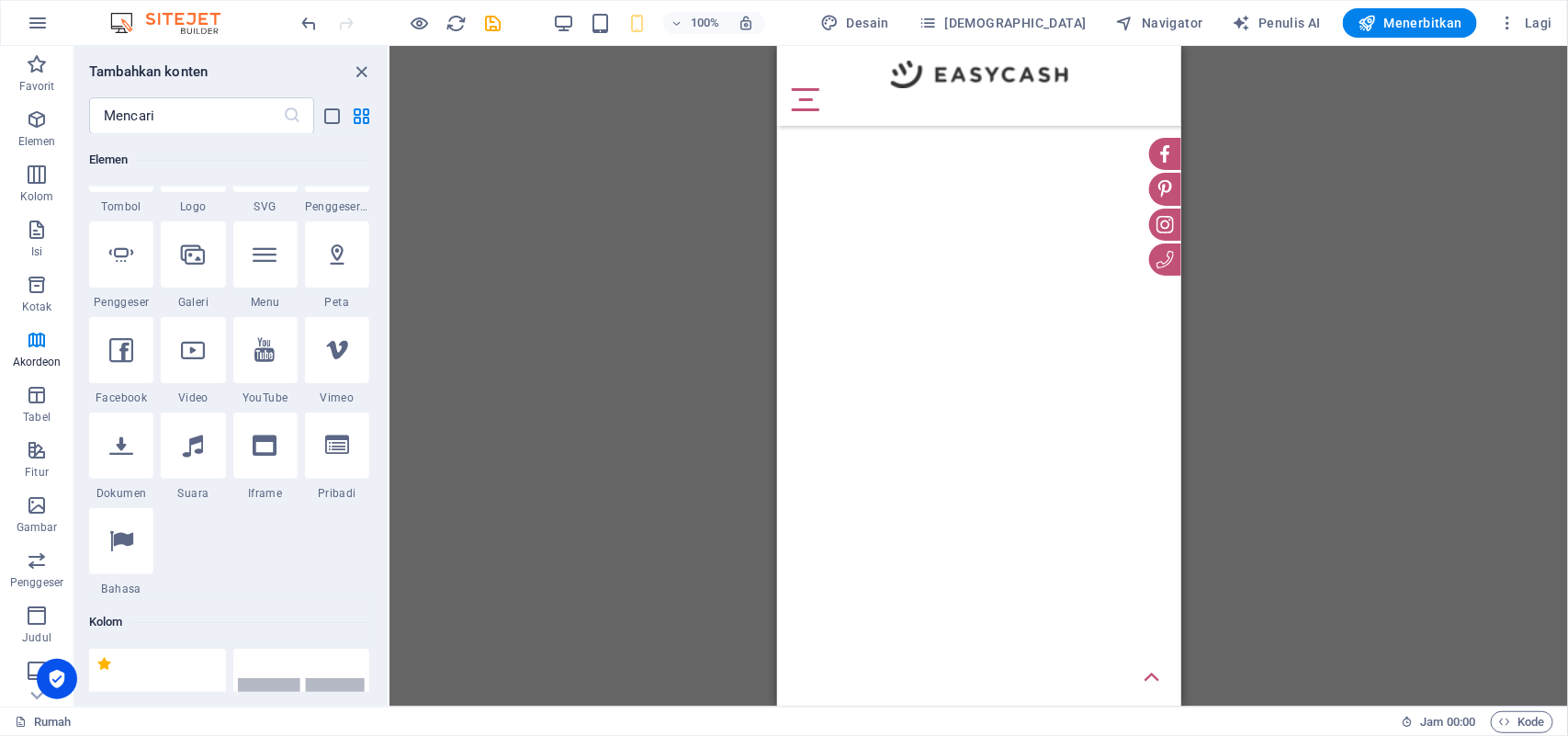 scroll, scrollTop: 425, scrollLeft: 0, axis: vertical 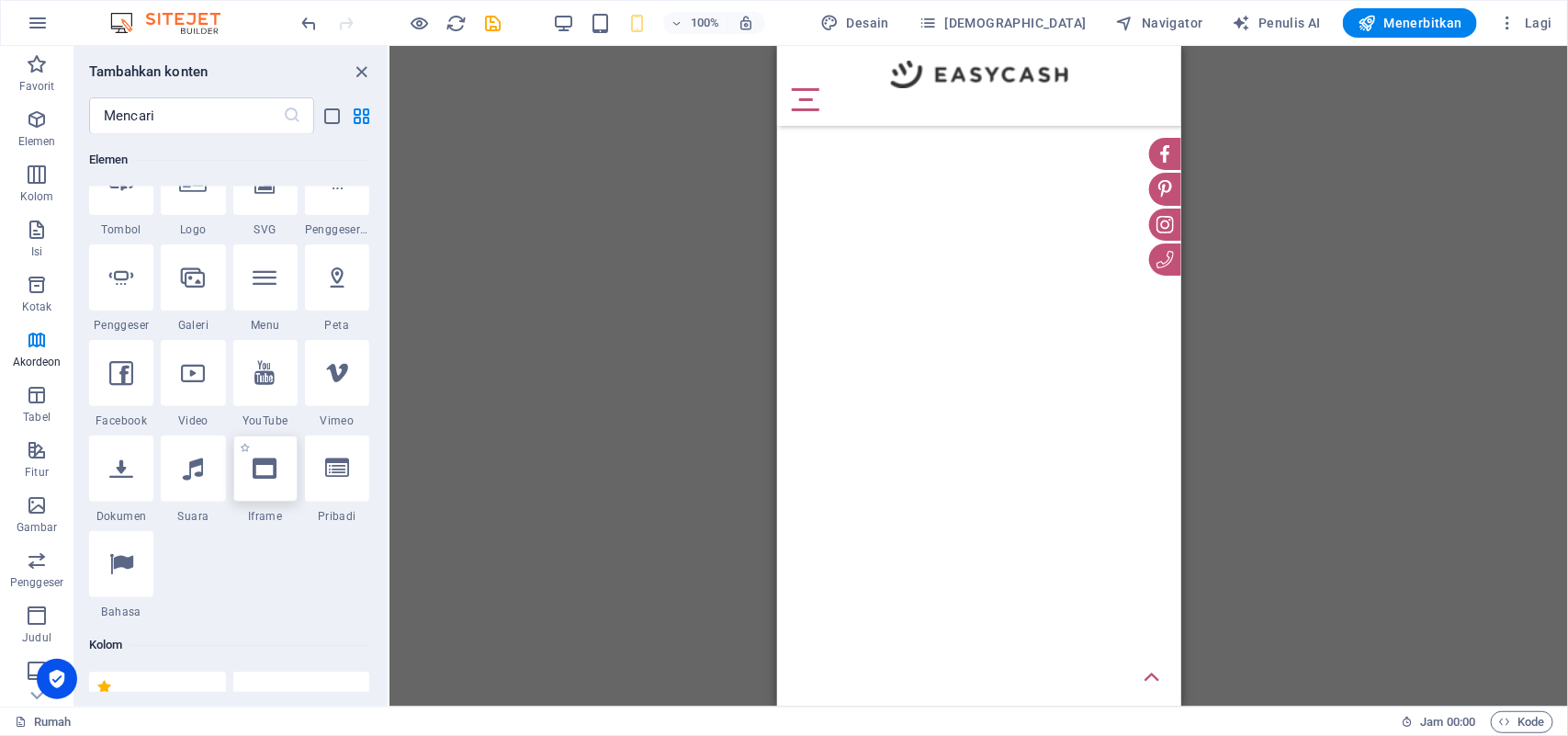 click at bounding box center (265, 469) 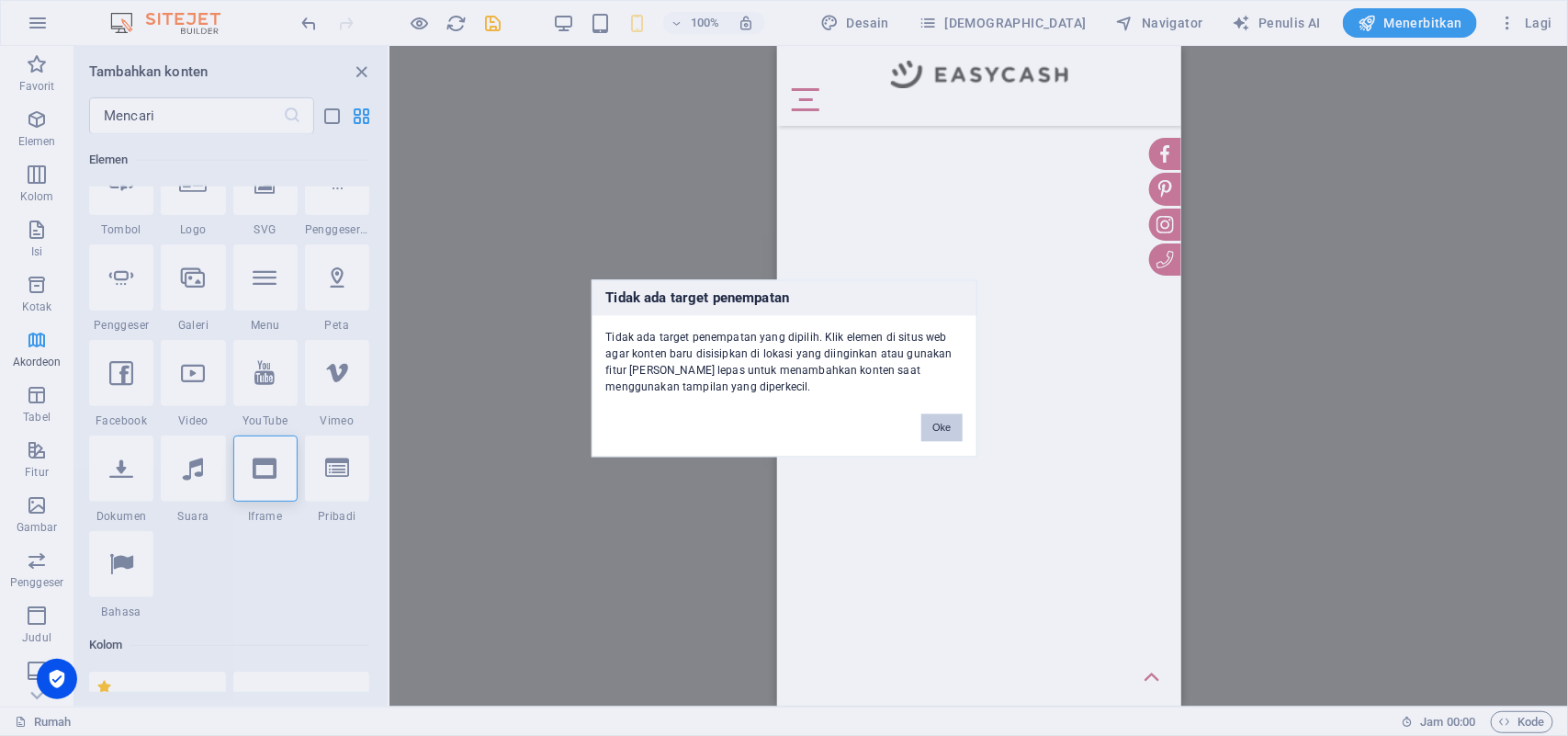 click on "Oke" at bounding box center [942, 427] 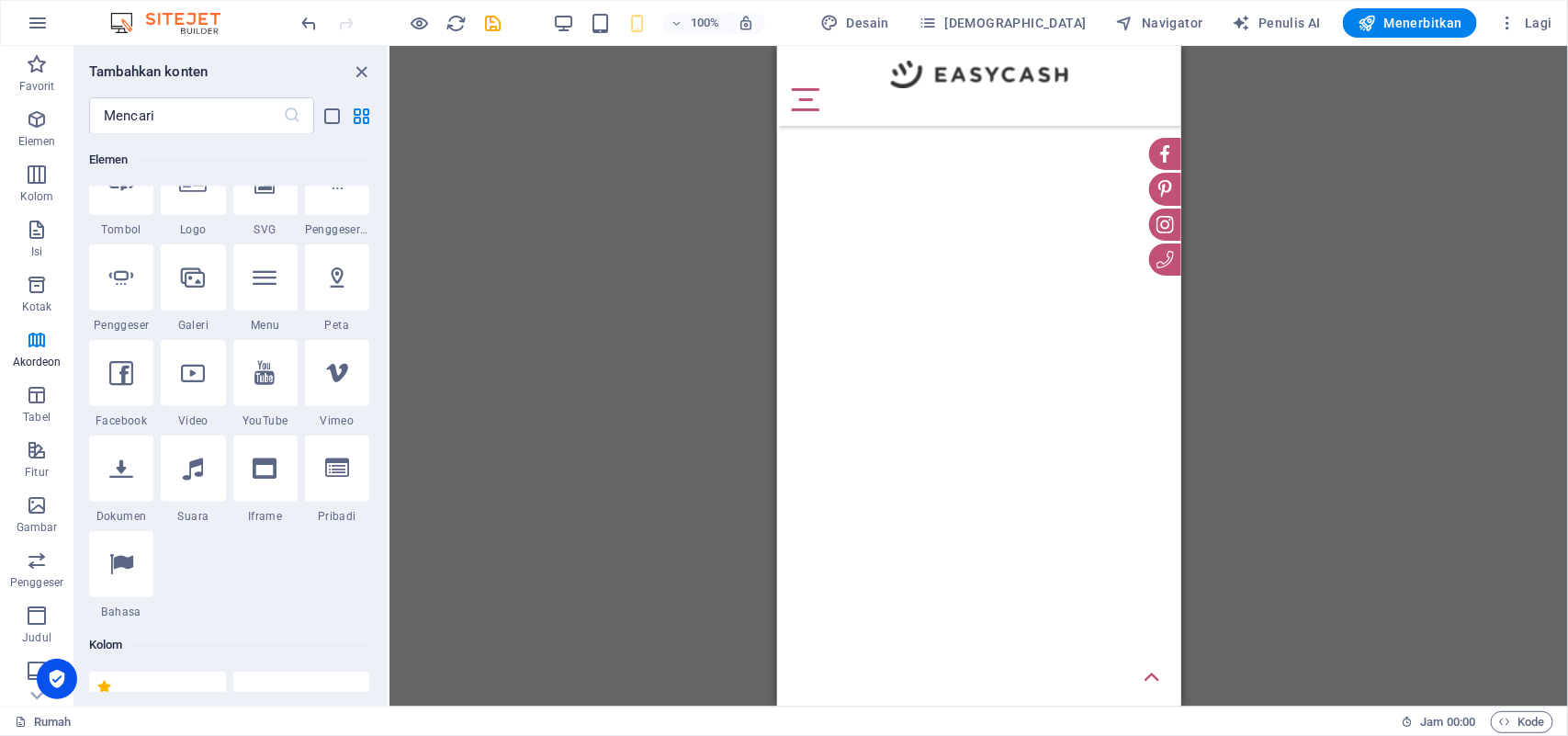 click on "Langsung ke konten utama
Rumah Tentang Kami Foto bulan ini Terbaik Dari potret Berita Ruang pamer Arsip" at bounding box center (978, 45) 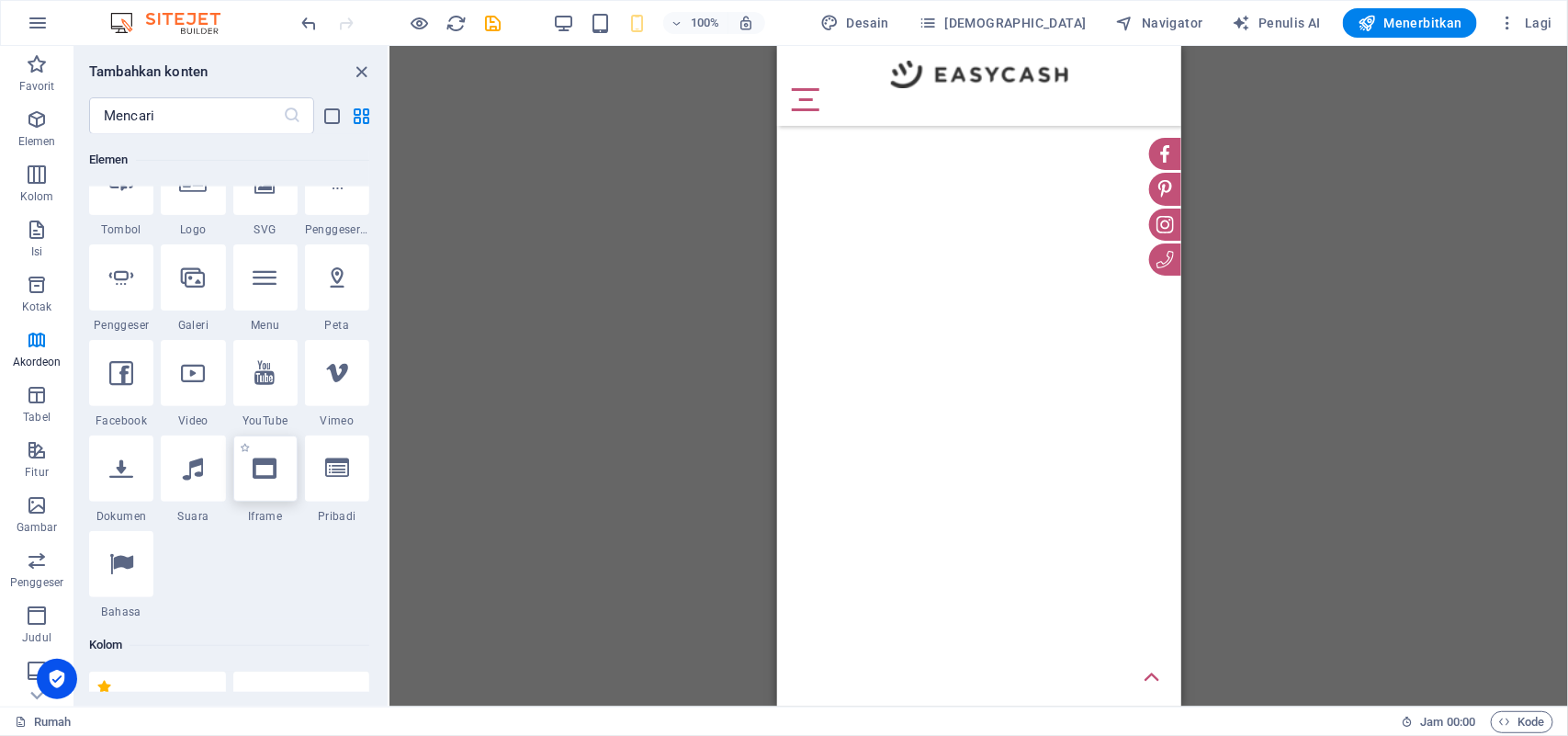 click at bounding box center [265, 469] 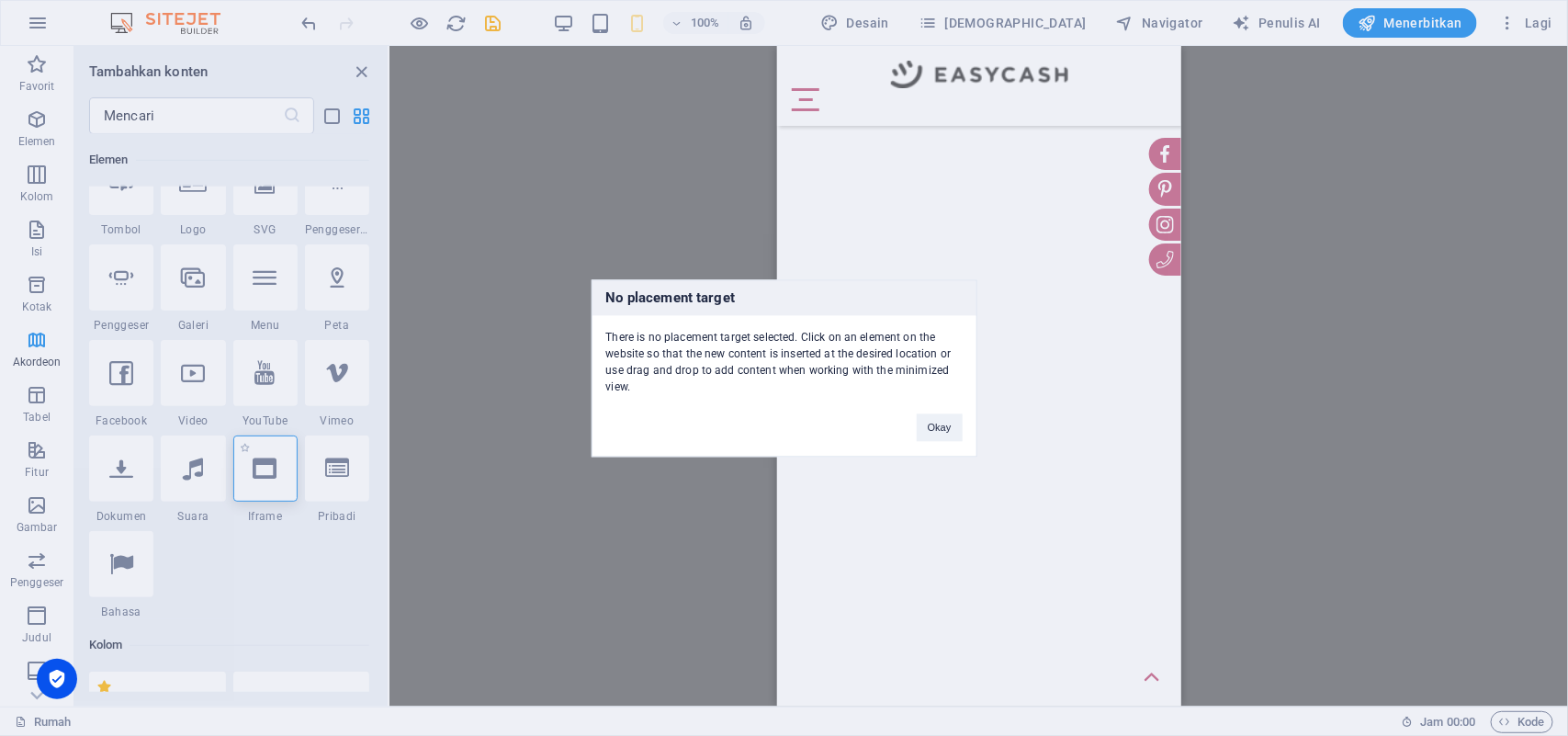 click on "No placement target There is no placement target selected. Click on an element on the website so that the new content is inserted at the desired location or use drag and drop to add content when working with the minimized view. Okay" at bounding box center [784, 368] 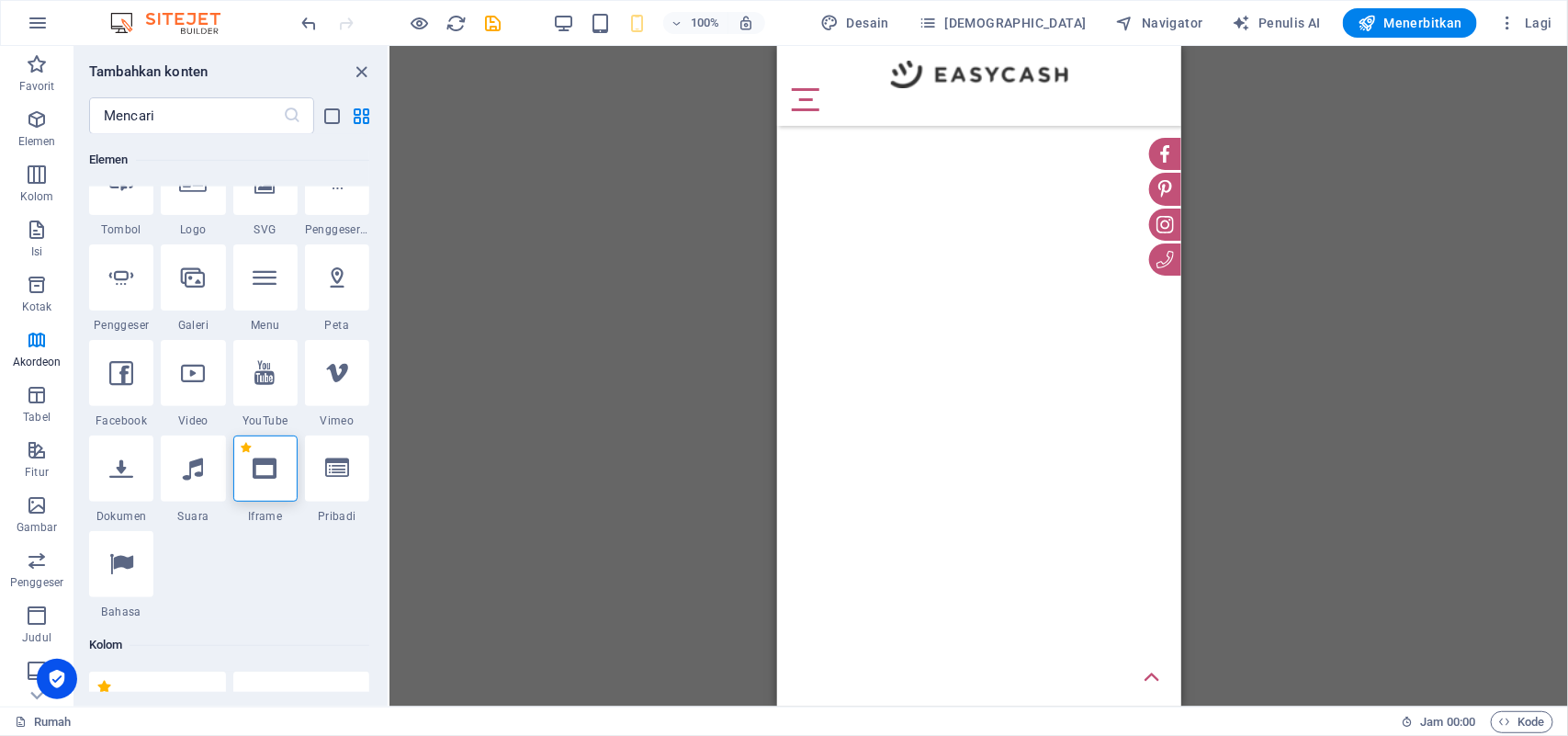 drag, startPoint x: 249, startPoint y: 447, endPoint x: 255, endPoint y: 198, distance: 249.07228 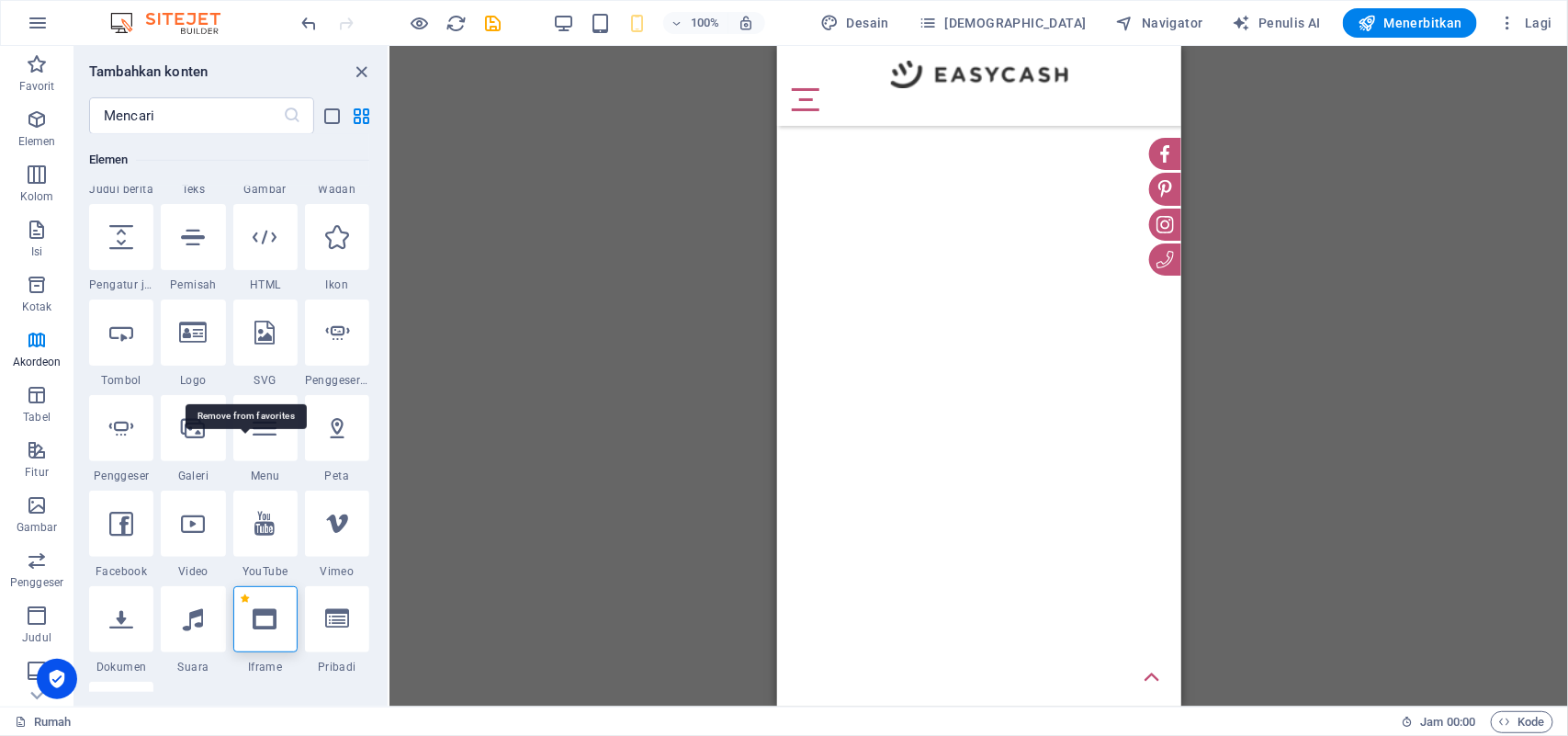 click on "Langsung ke konten utama
Rumah Tentang Kami Foto bulan ini Terbaik Dari potret Berita Ruang pamer Arsip" at bounding box center (978, 45) 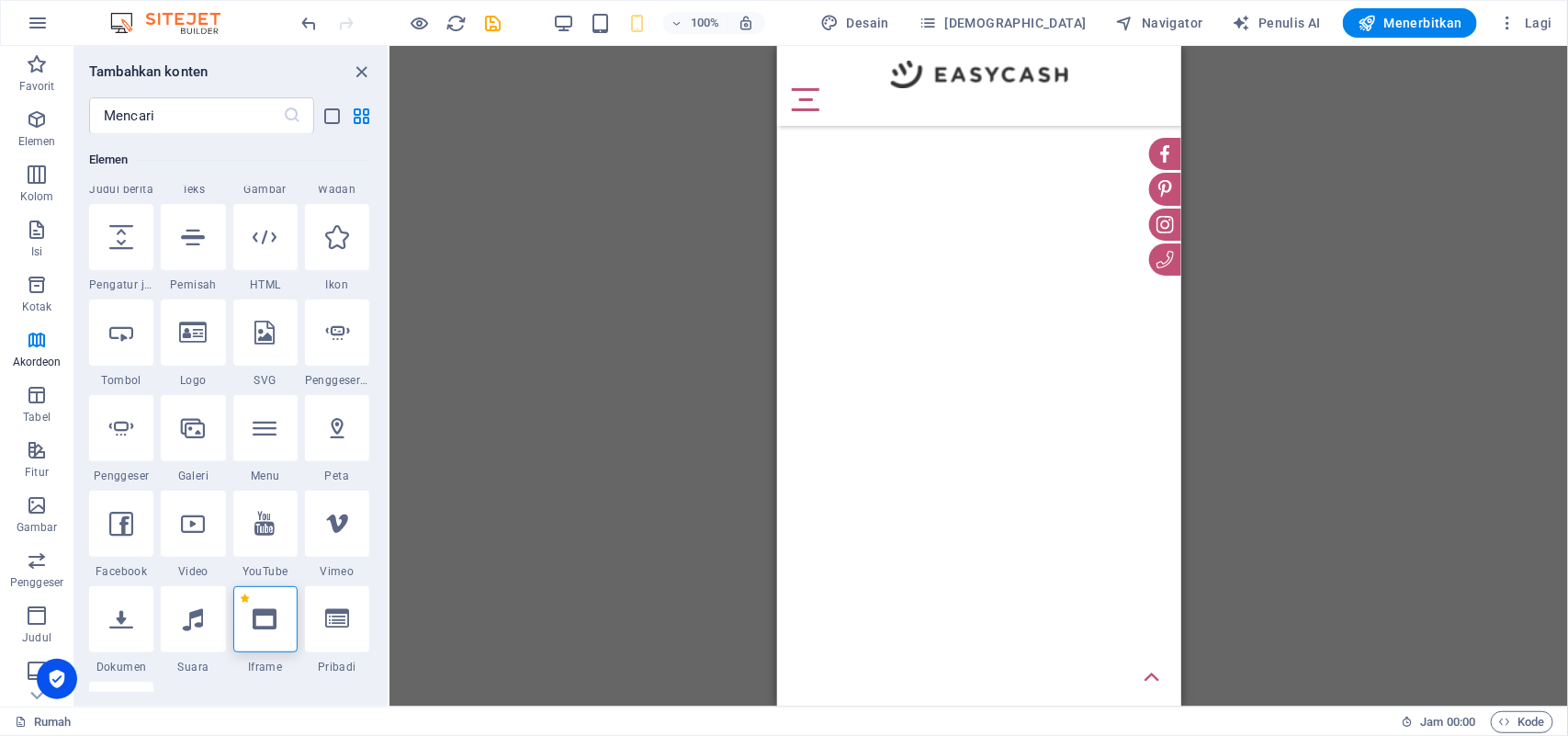 scroll, scrollTop: 575, scrollLeft: 0, axis: vertical 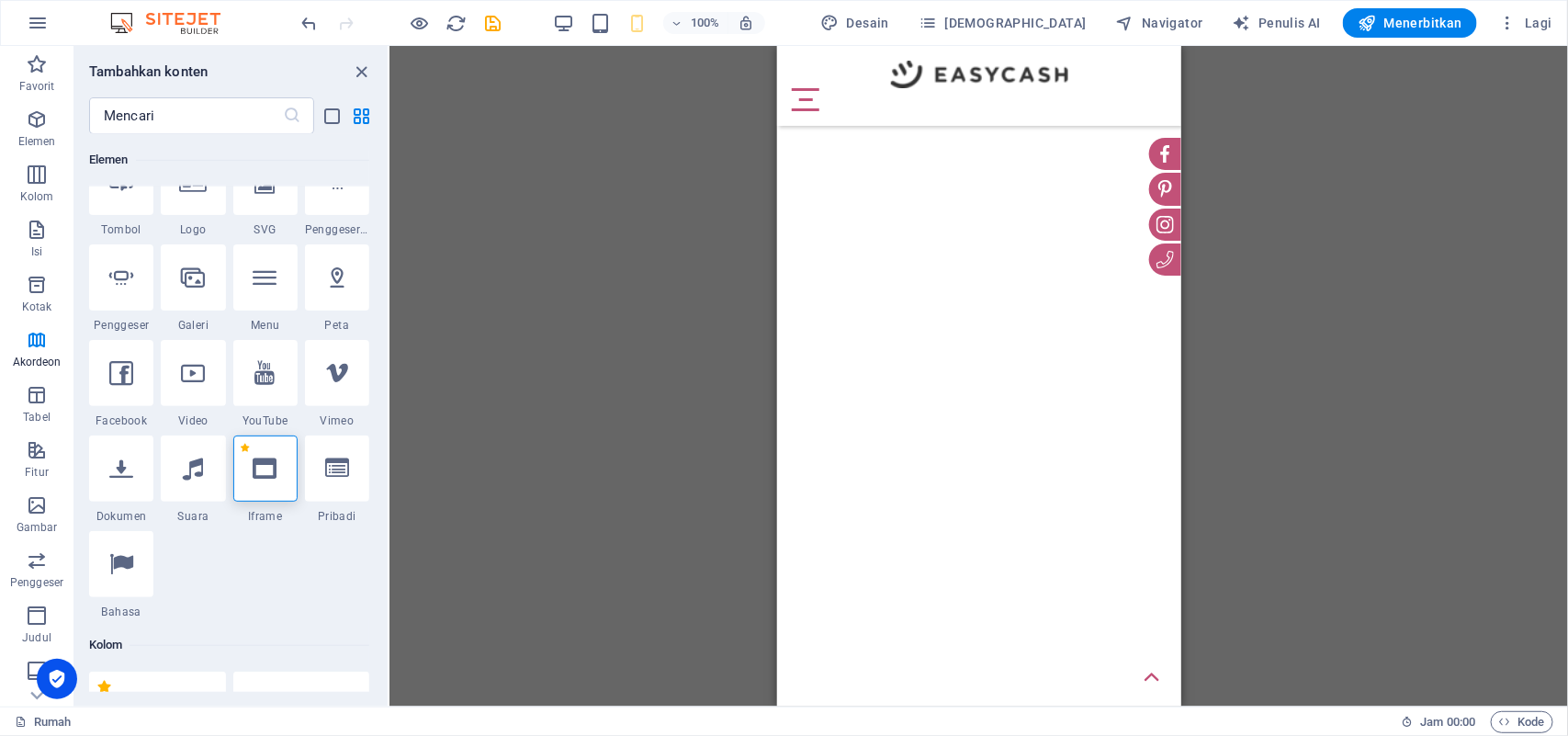 click on "Langsung ke konten utama
Rumah Tentang Kami Foto bulan ini Terbaik Dari potret Berita Ruang pamer Arsip" at bounding box center (978, 45) 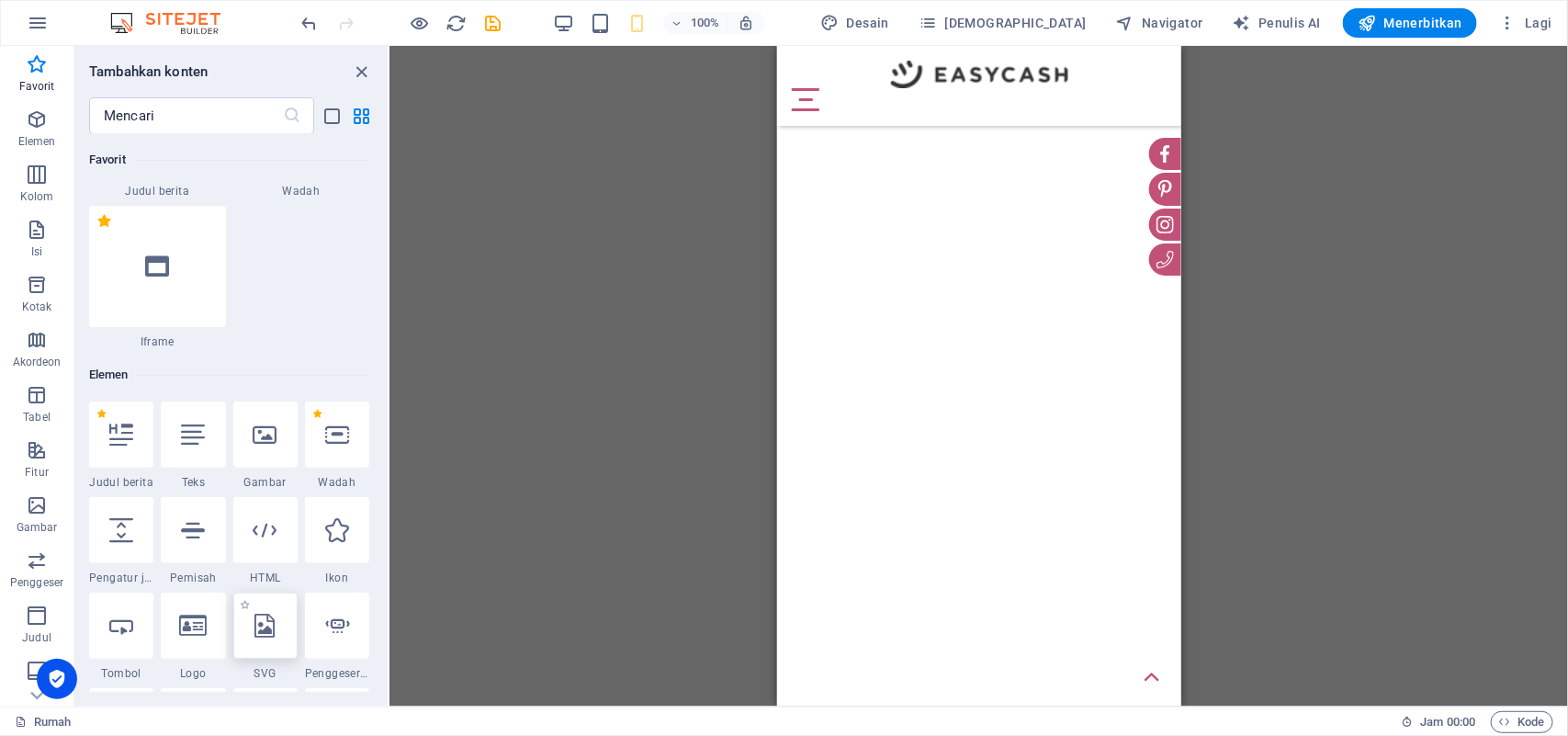 scroll, scrollTop: 116, scrollLeft: 0, axis: vertical 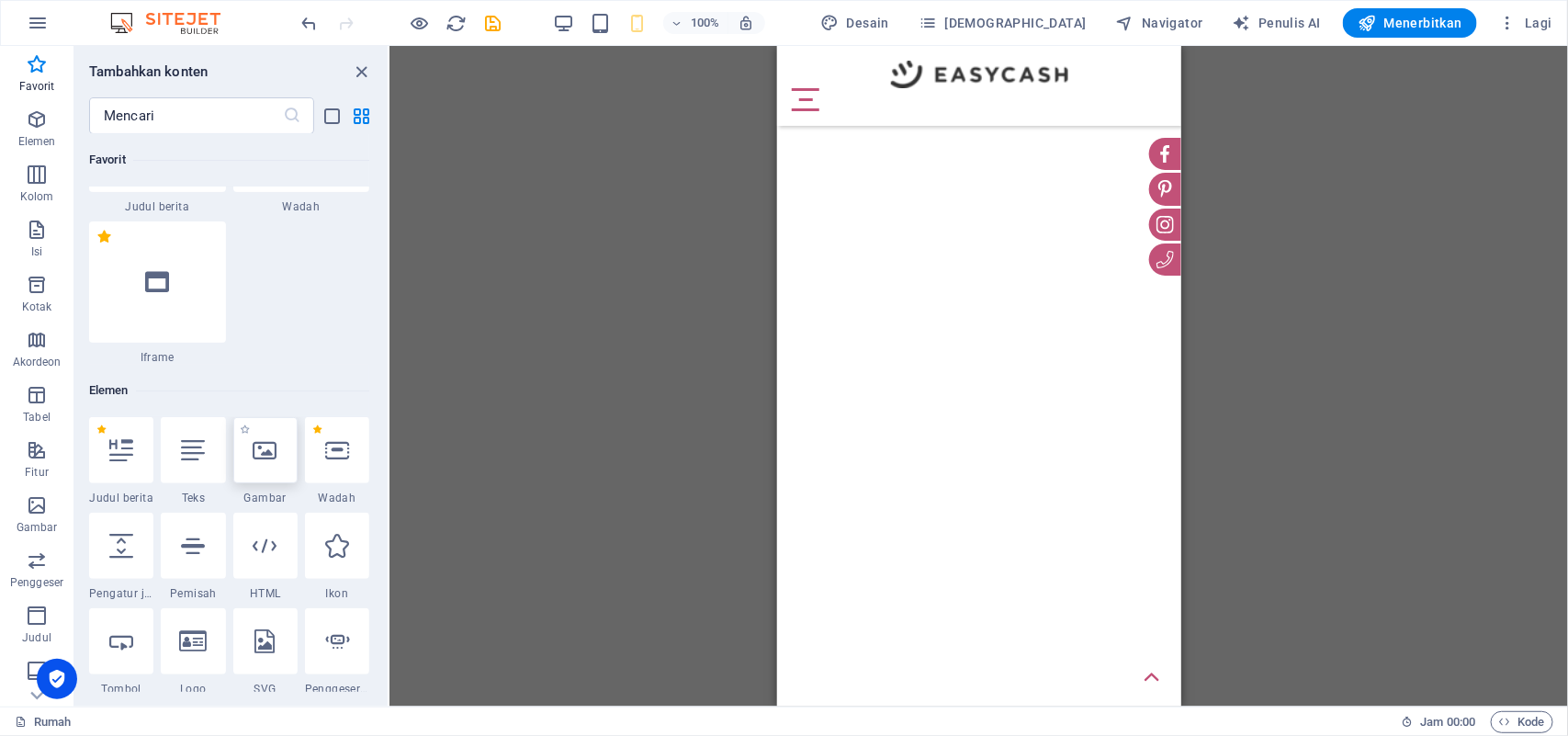 click at bounding box center [265, 450] 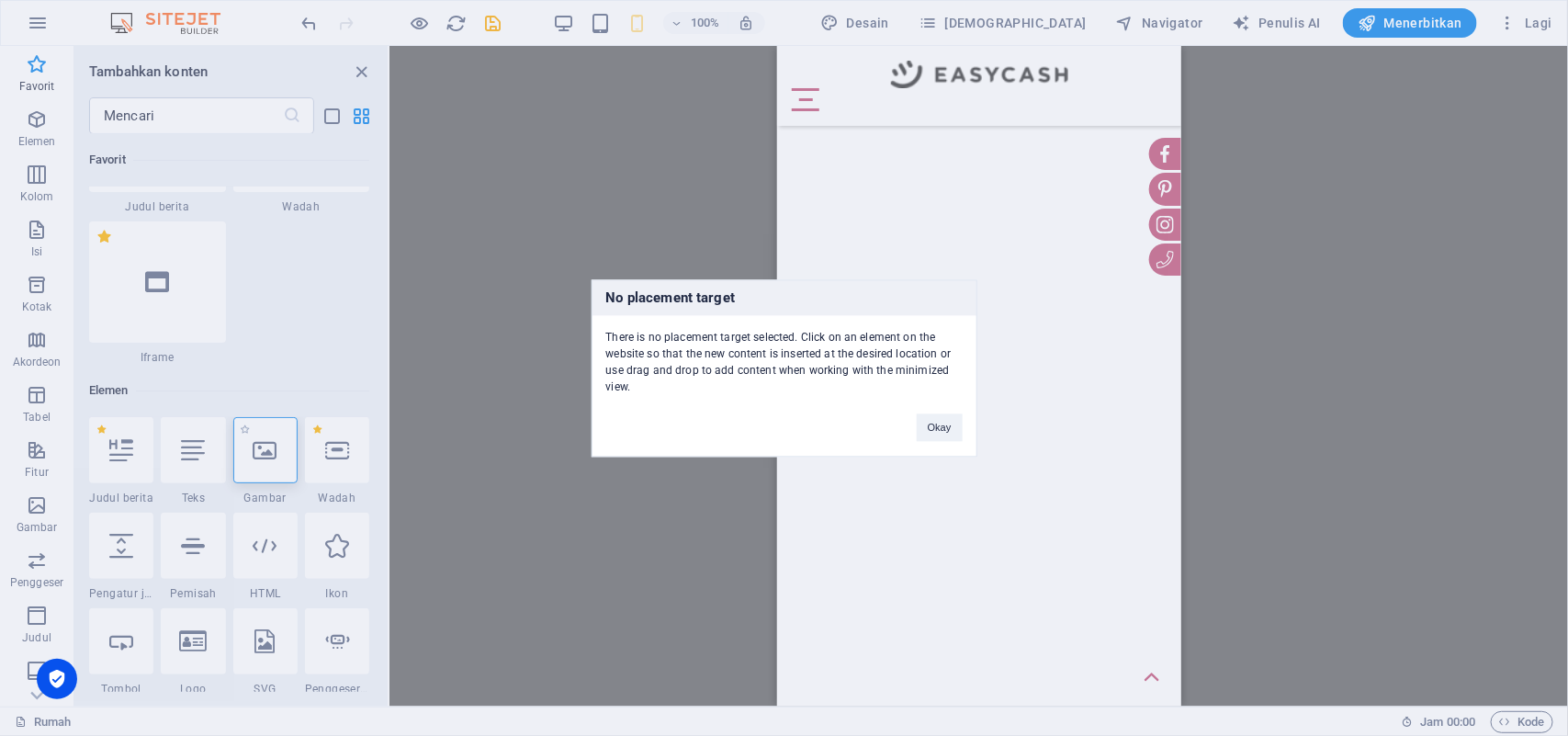 click on "No placement target There is no placement target selected. Click on an element on the website so that the new content is inserted at the desired location or use drag and drop to add content when working with the minimized view. Okay" at bounding box center [784, 368] 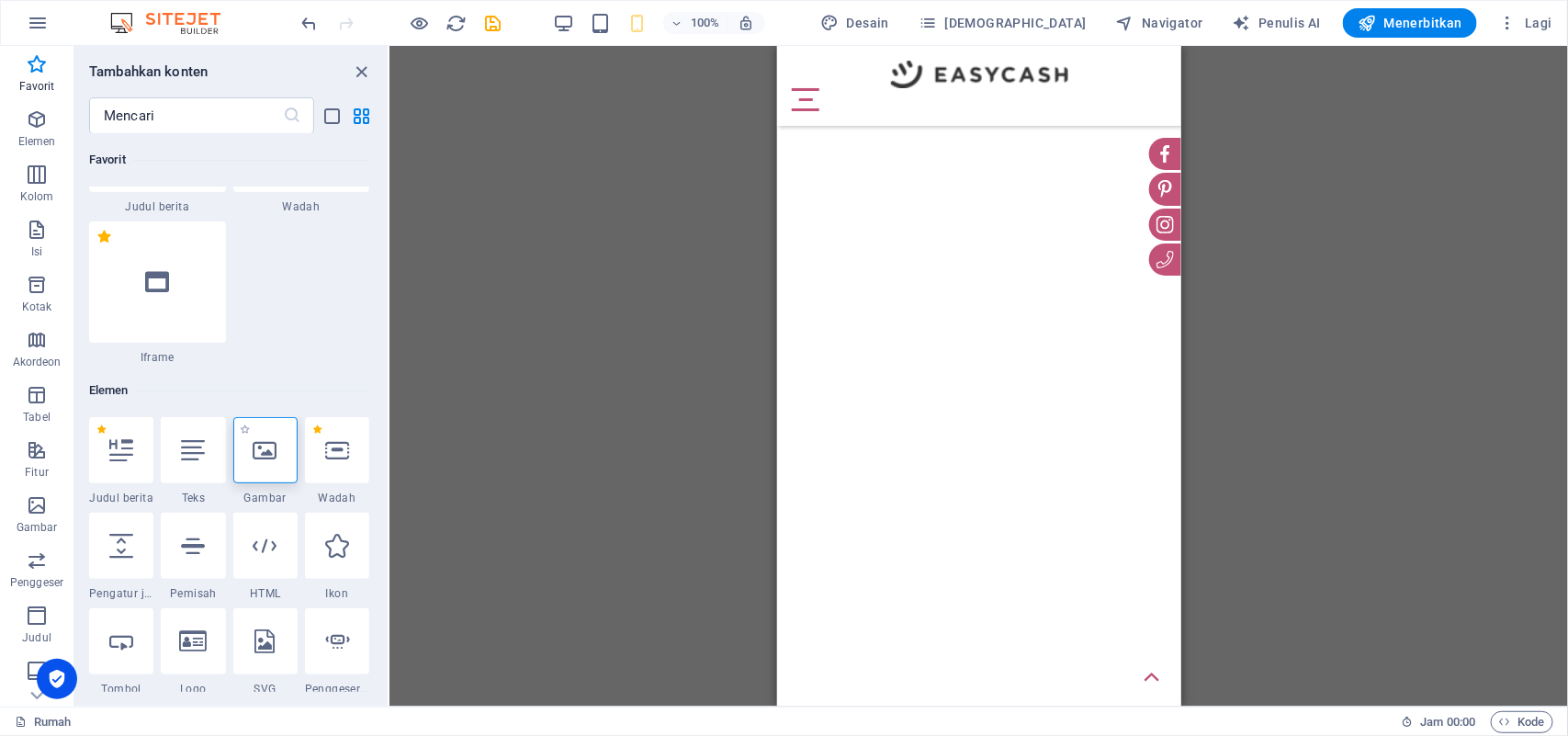 click at bounding box center [265, 450] 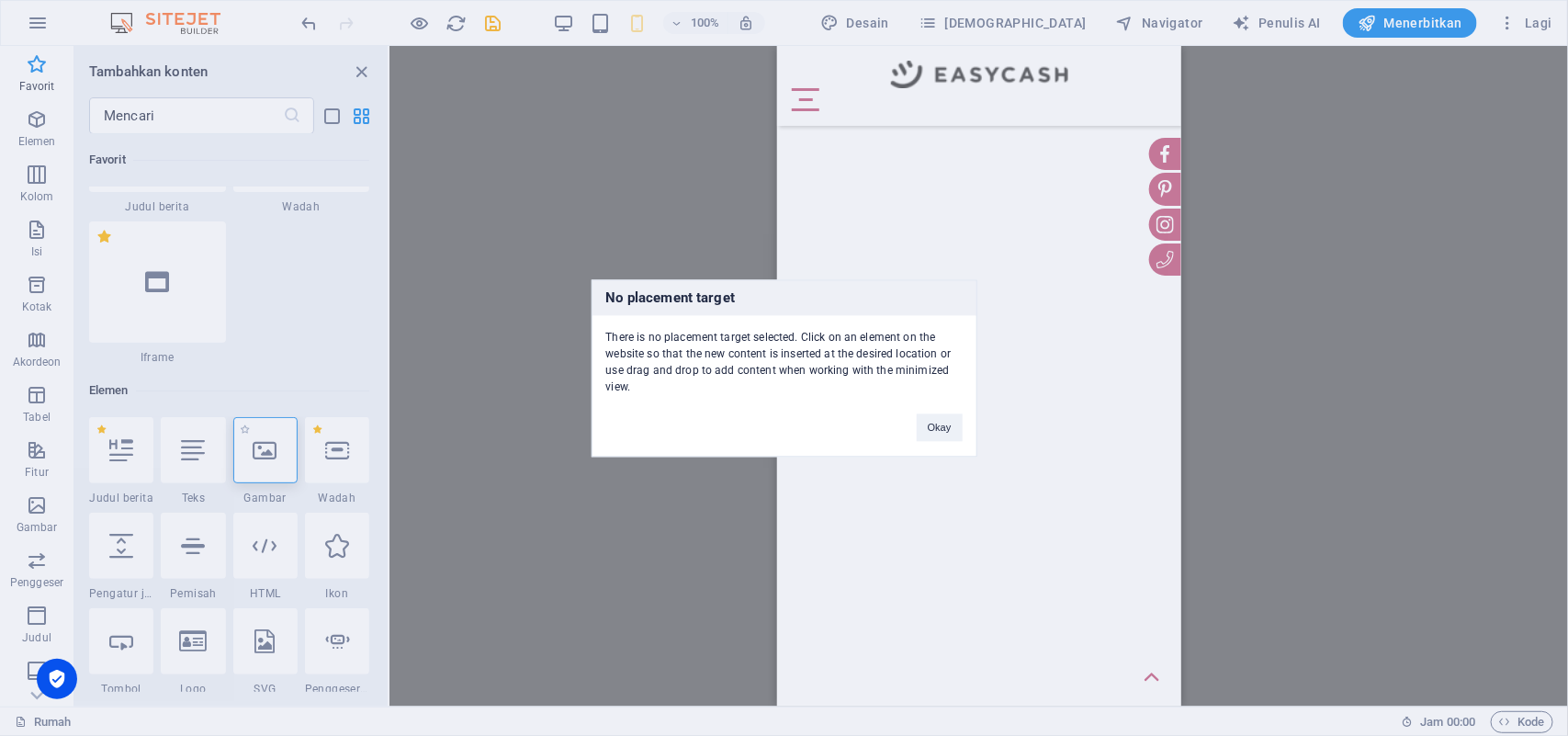 click on "No placement target There is no placement target selected. Click on an element on the website so that the new content is inserted at the desired location or use drag and drop to add content when working with the minimized view. Okay" at bounding box center (784, 368) 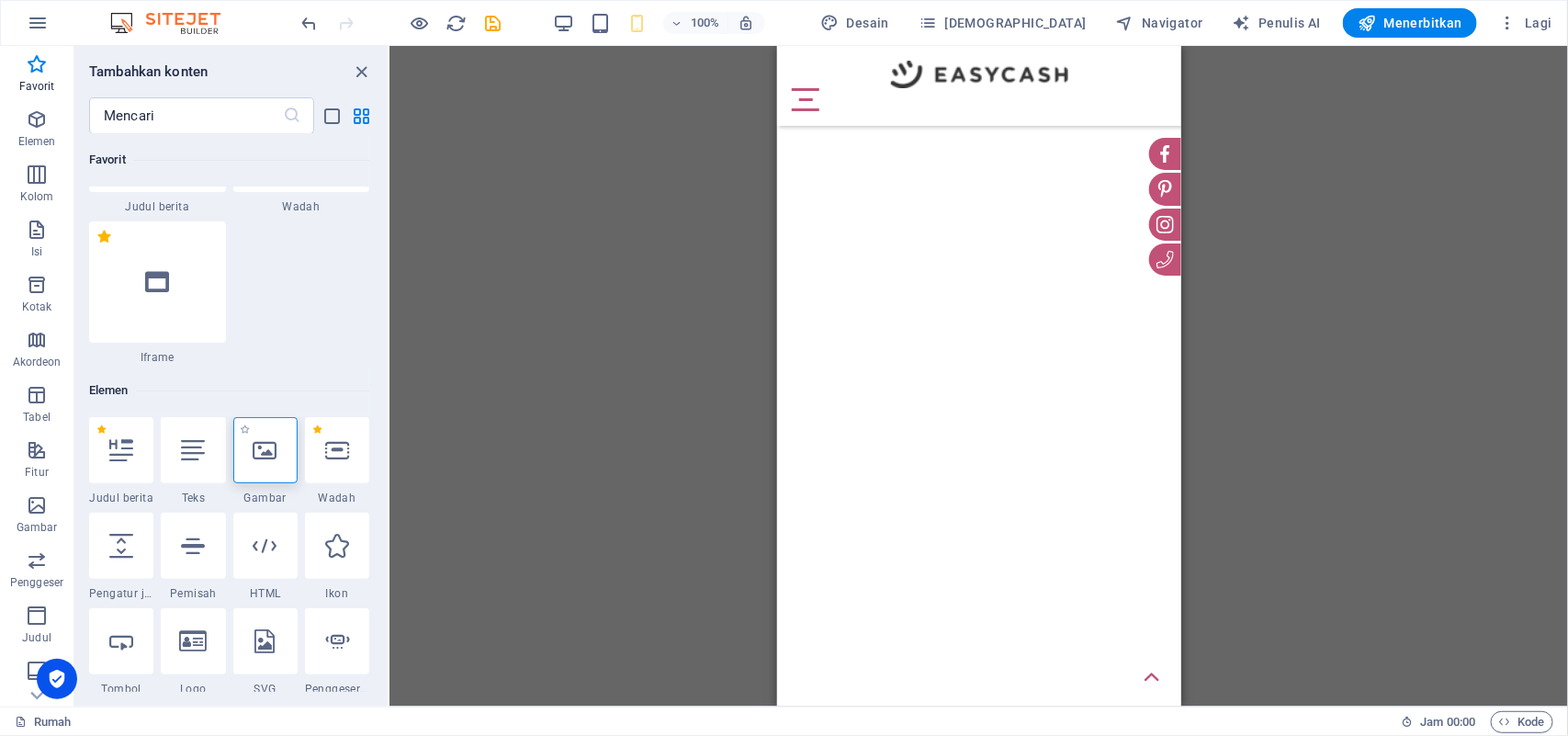 click at bounding box center (265, 450) 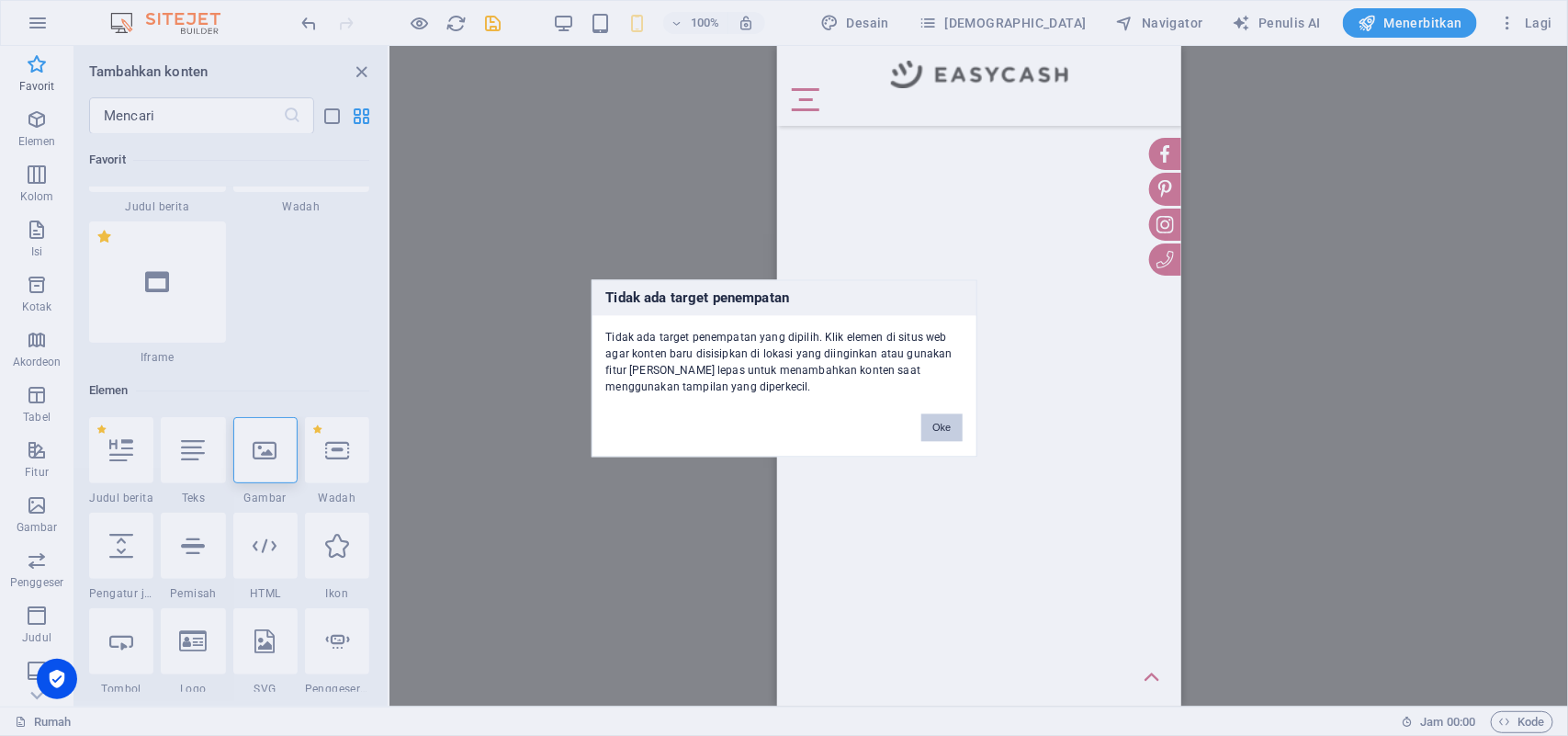 click on "Oke" at bounding box center [942, 427] 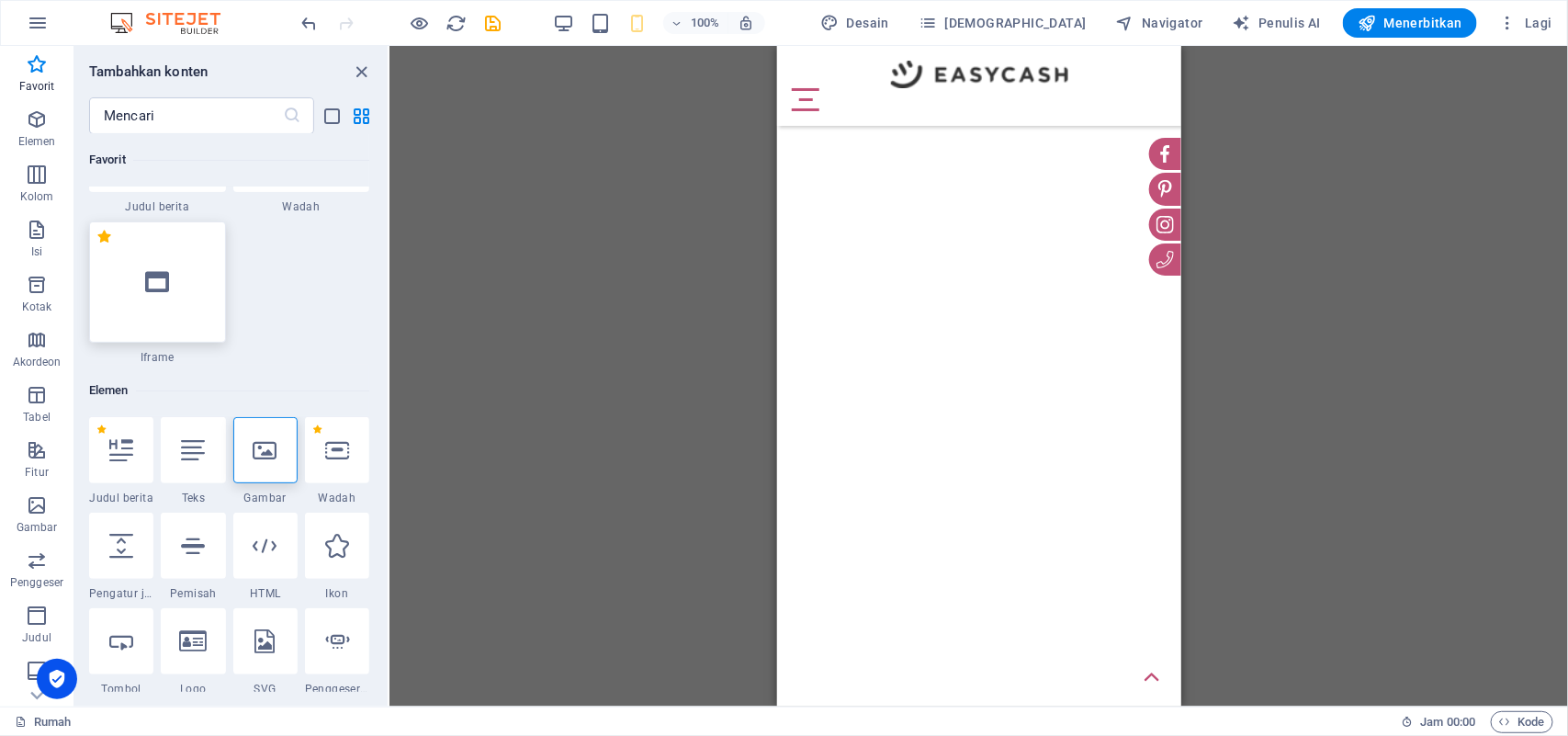 click at bounding box center (157, 282) 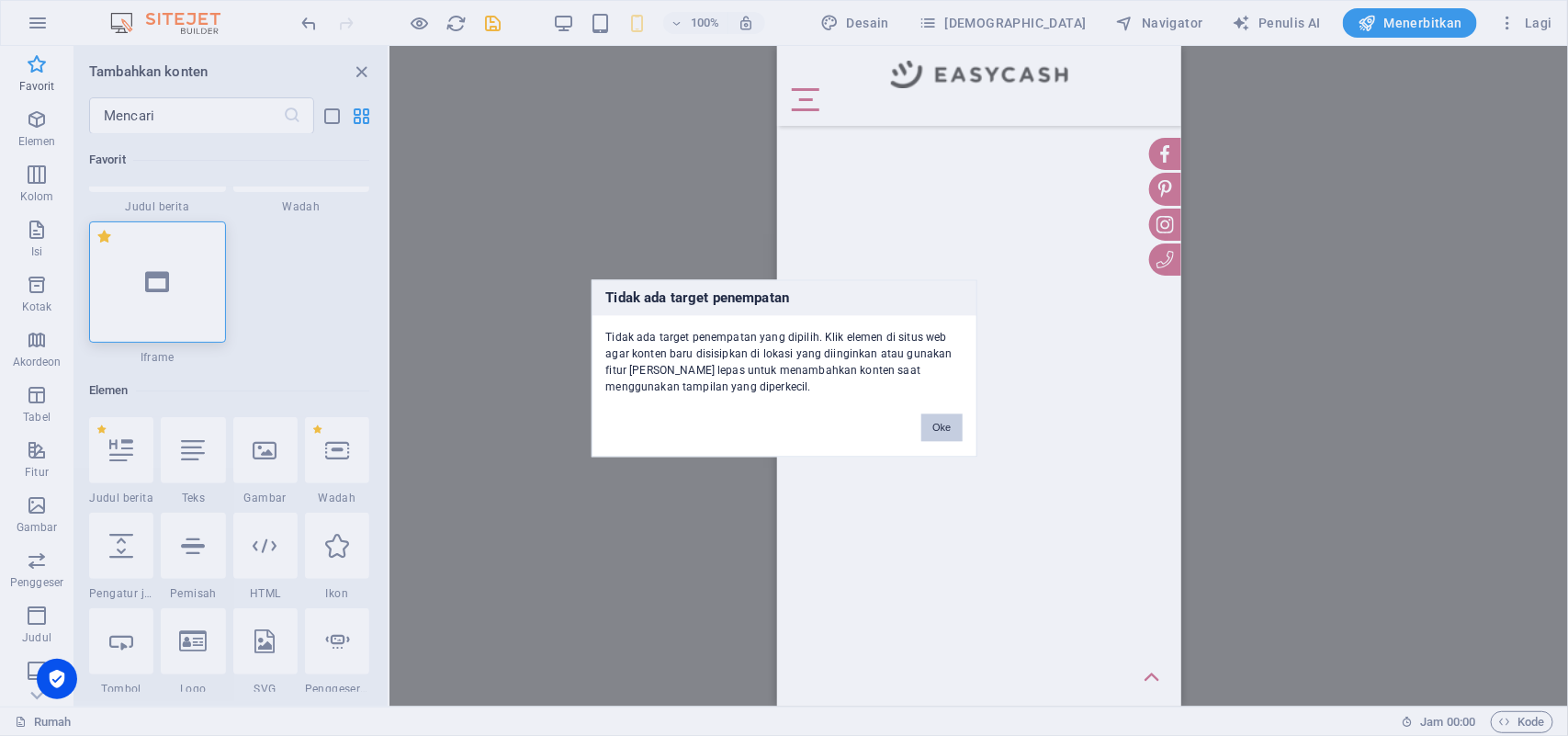 click on "Oke" at bounding box center (942, 427) 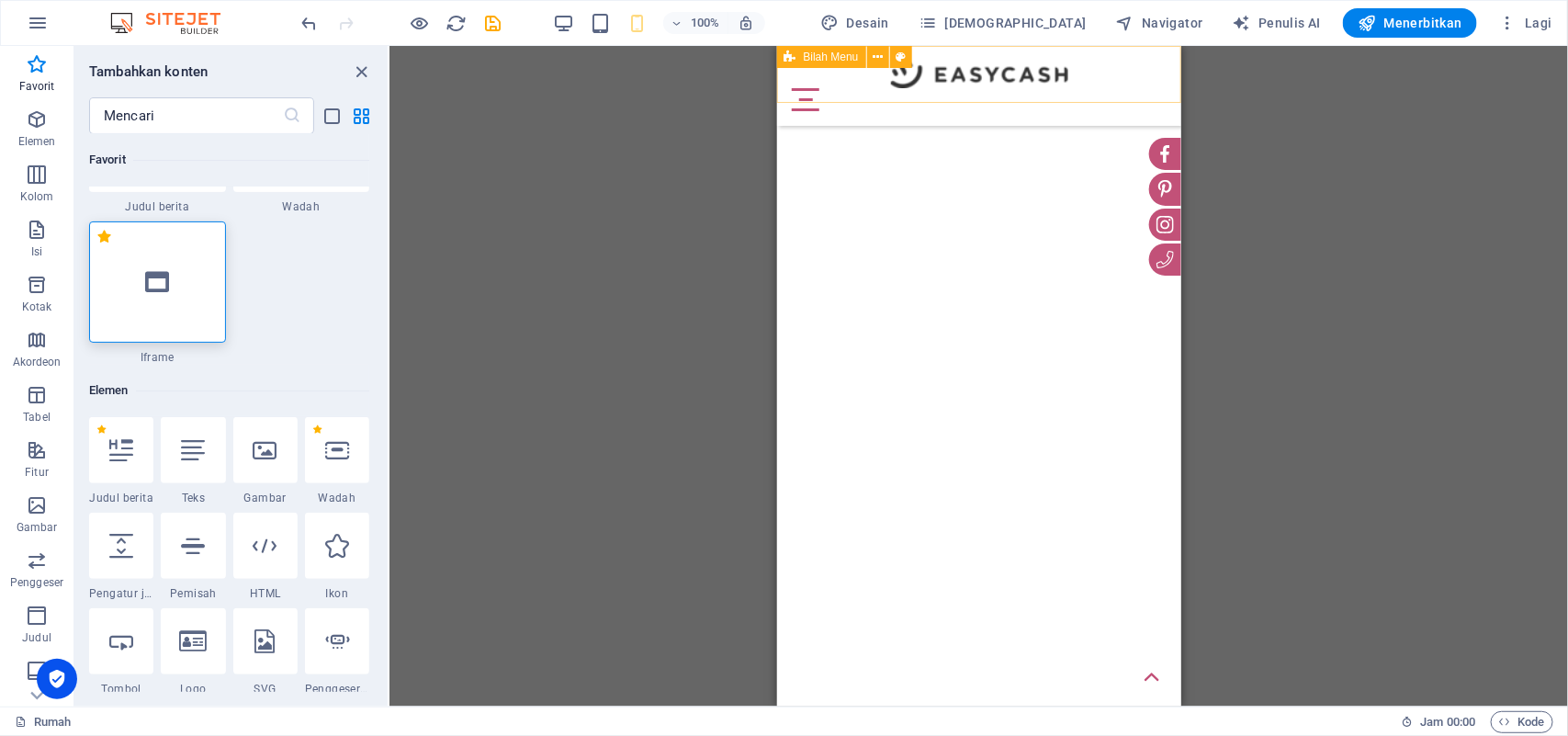 drag, startPoint x: 781, startPoint y: 94, endPoint x: 795, endPoint y: 149, distance: 56.7539 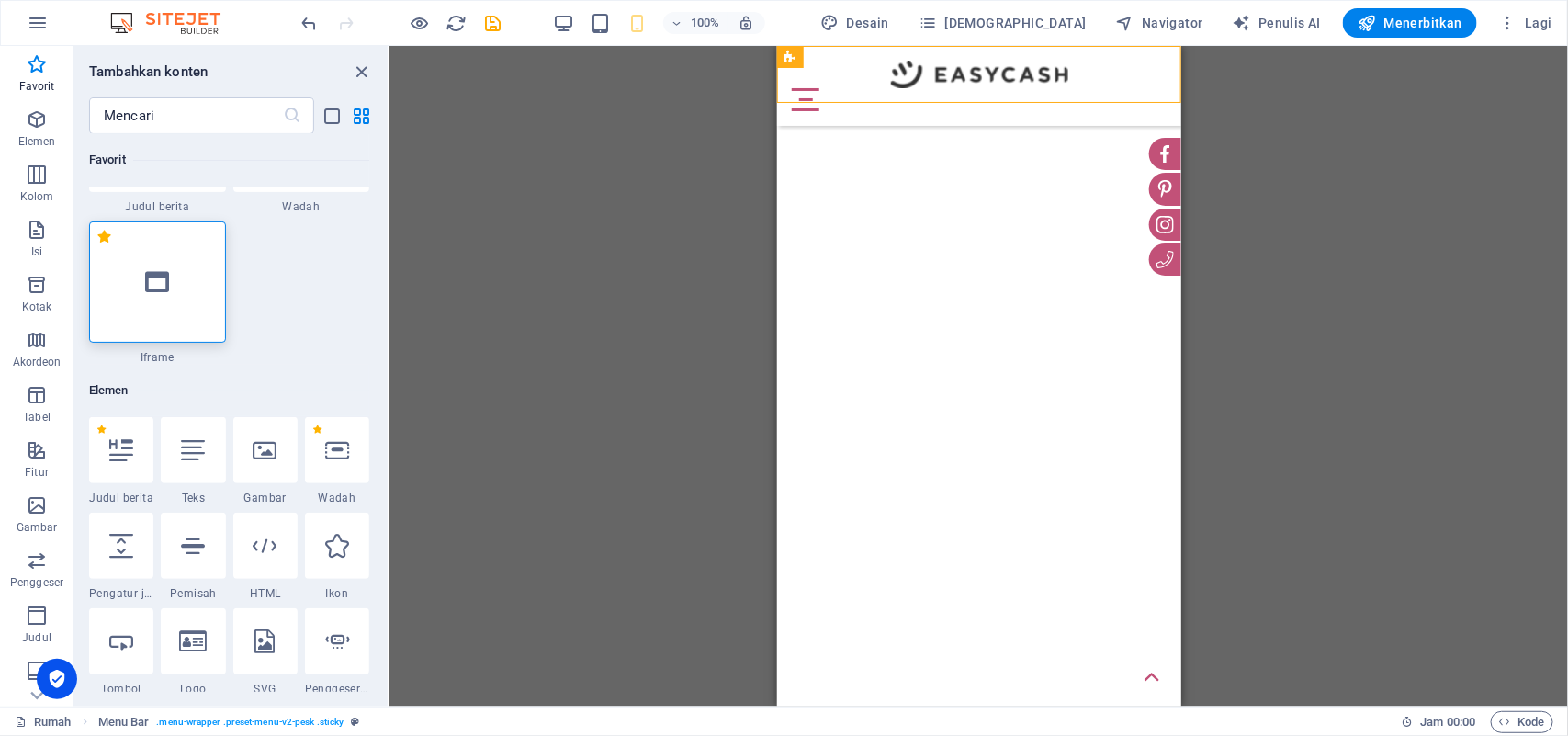 click on "Langsung ke konten utama
Rumah Tentang Kami Foto bulan ini Terbaik Dari potret Berita Ruang pamer Arsip" at bounding box center [978, 45] 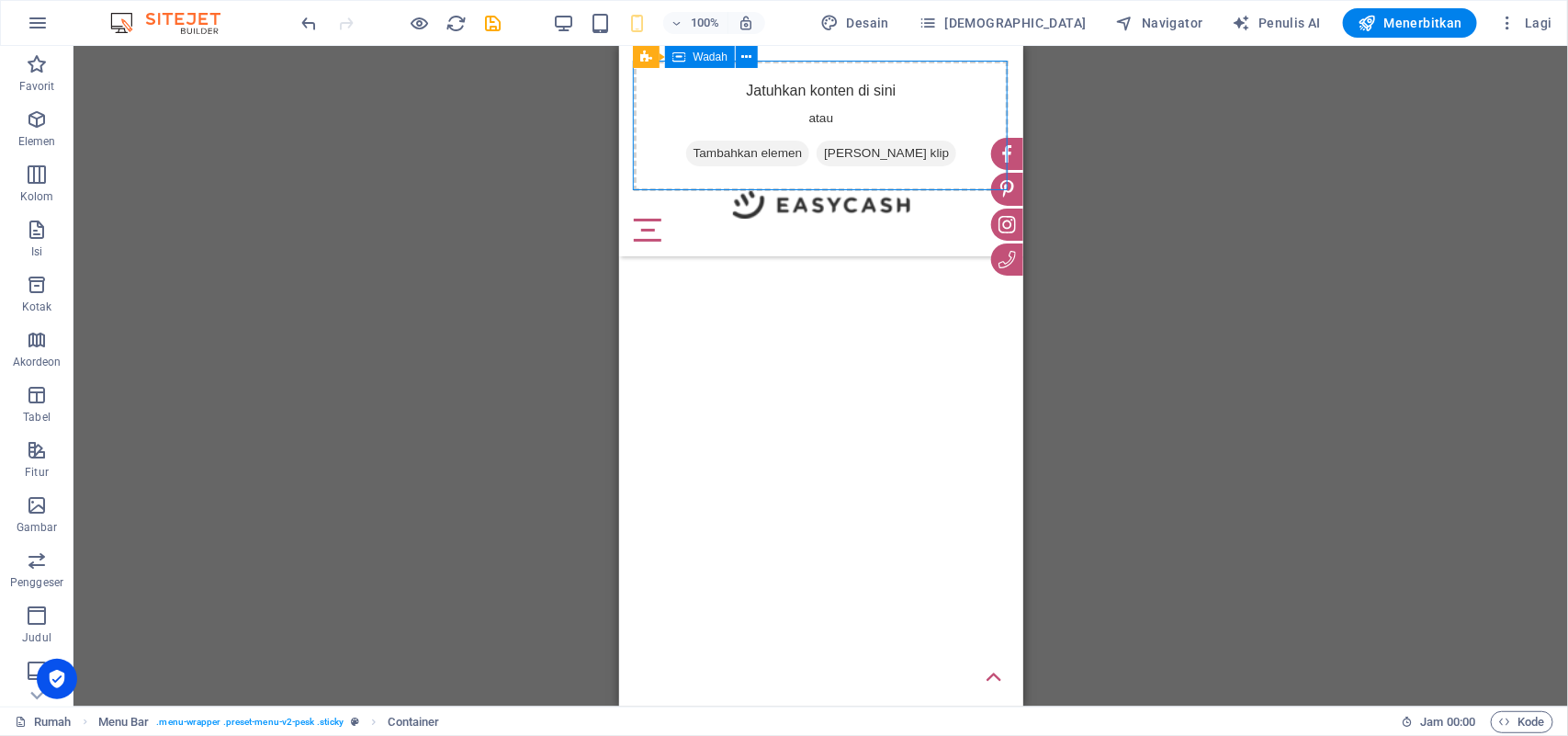 drag, startPoint x: 826, startPoint y: 82, endPoint x: 827, endPoint y: 124, distance: 42.011903 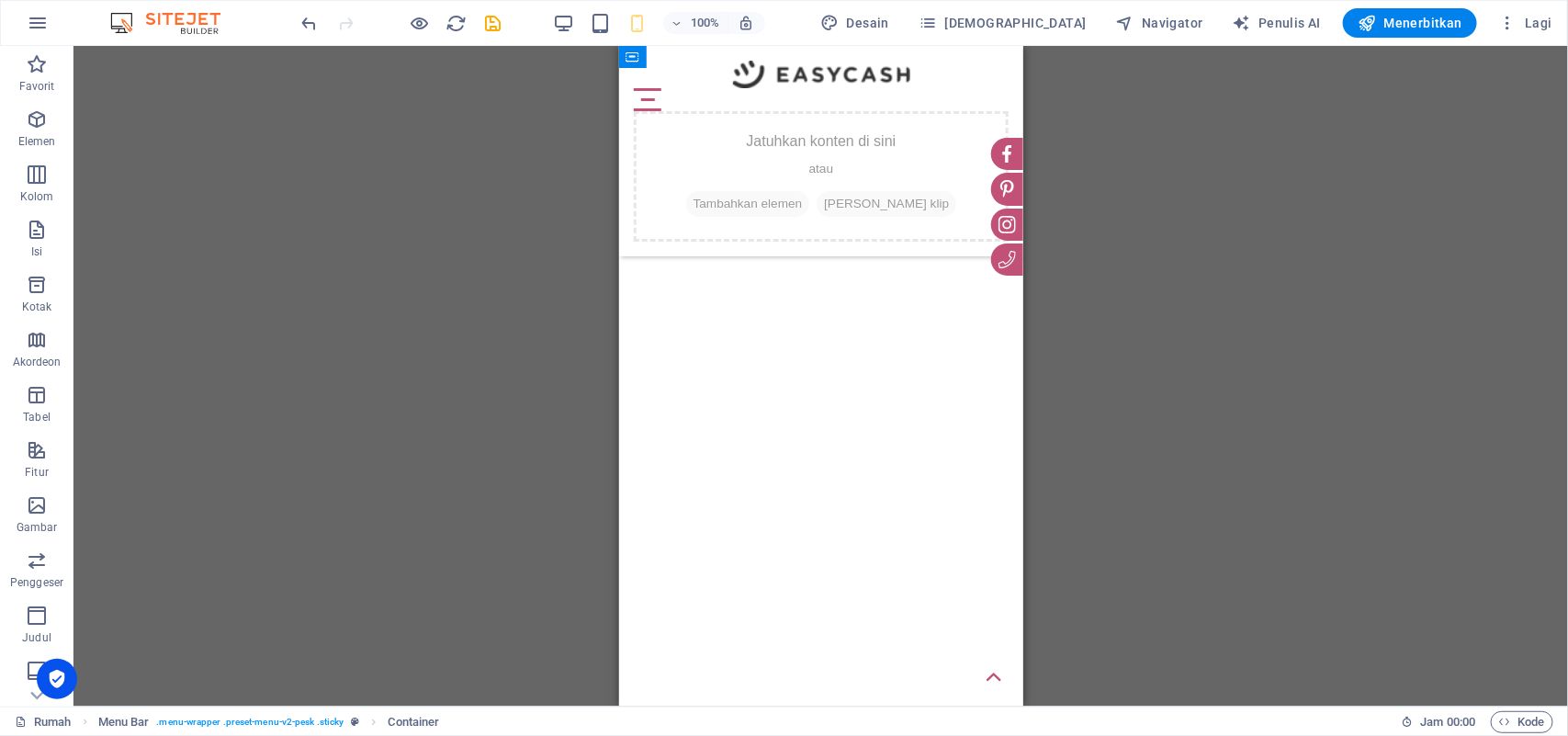 drag, startPoint x: 829, startPoint y: 126, endPoint x: 831, endPoint y: 216, distance: 90.02222 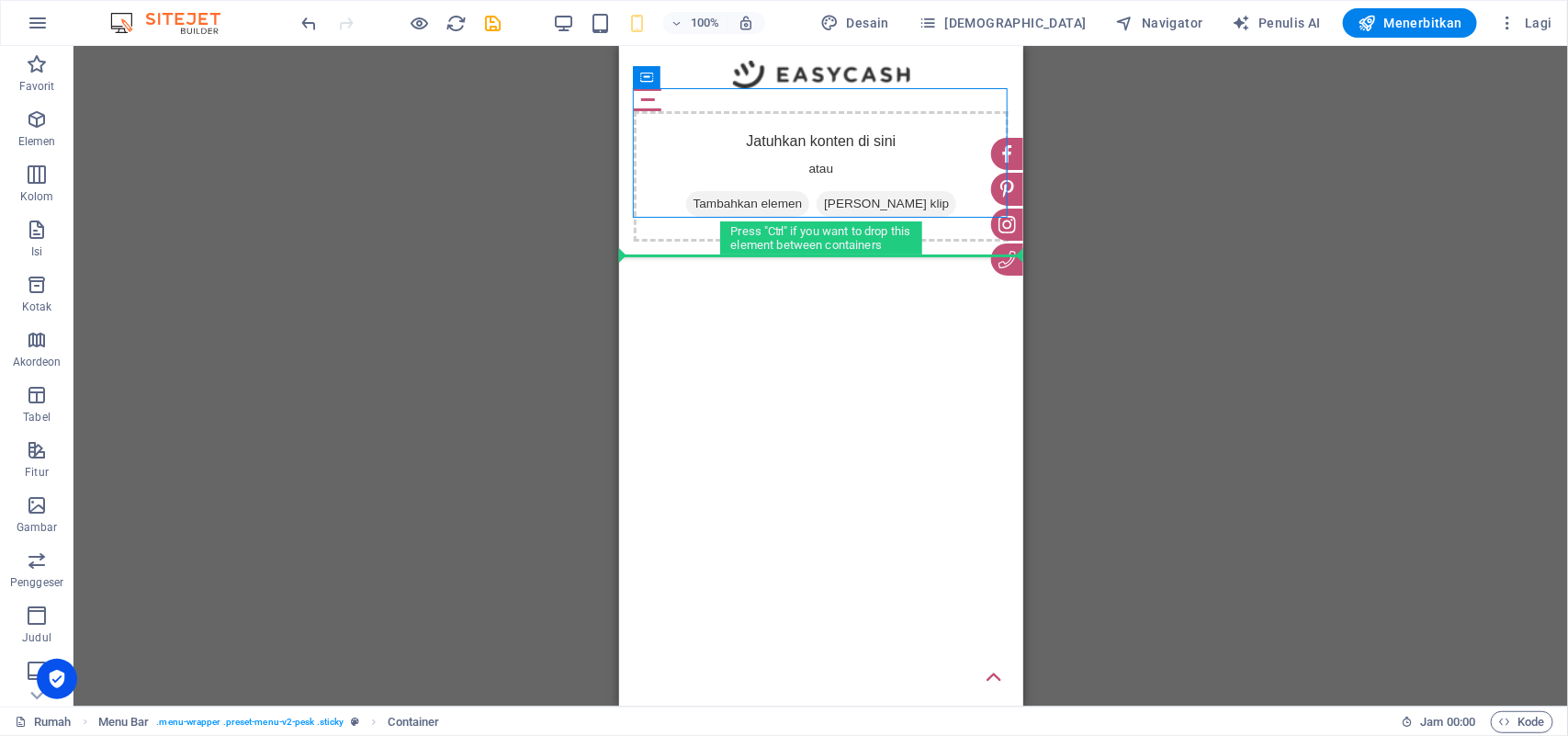 drag, startPoint x: 822, startPoint y: 115, endPoint x: 816, endPoint y: 481, distance: 366.0492 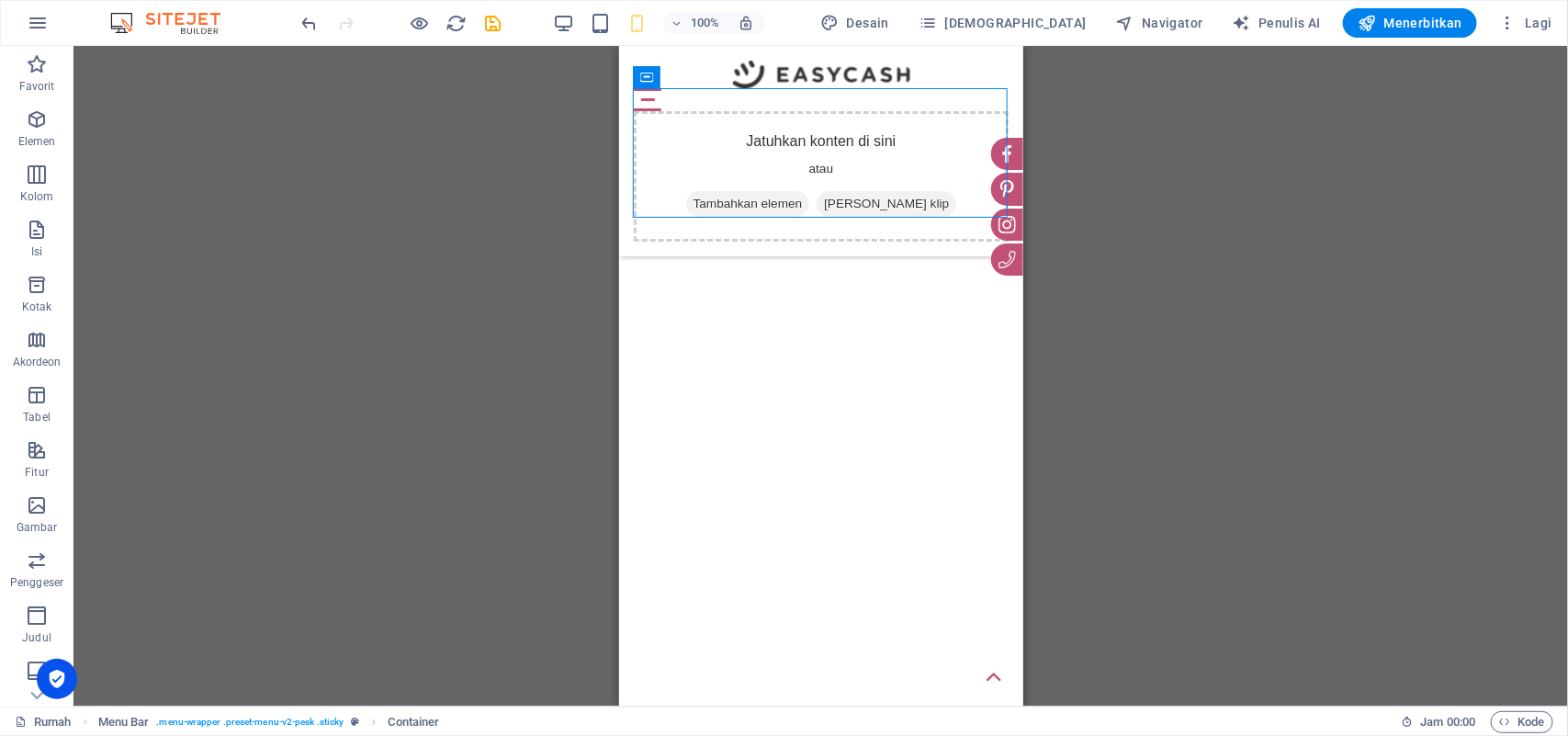 drag, startPoint x: 881, startPoint y: 143, endPoint x: 797, endPoint y: 270, distance: 152.26621 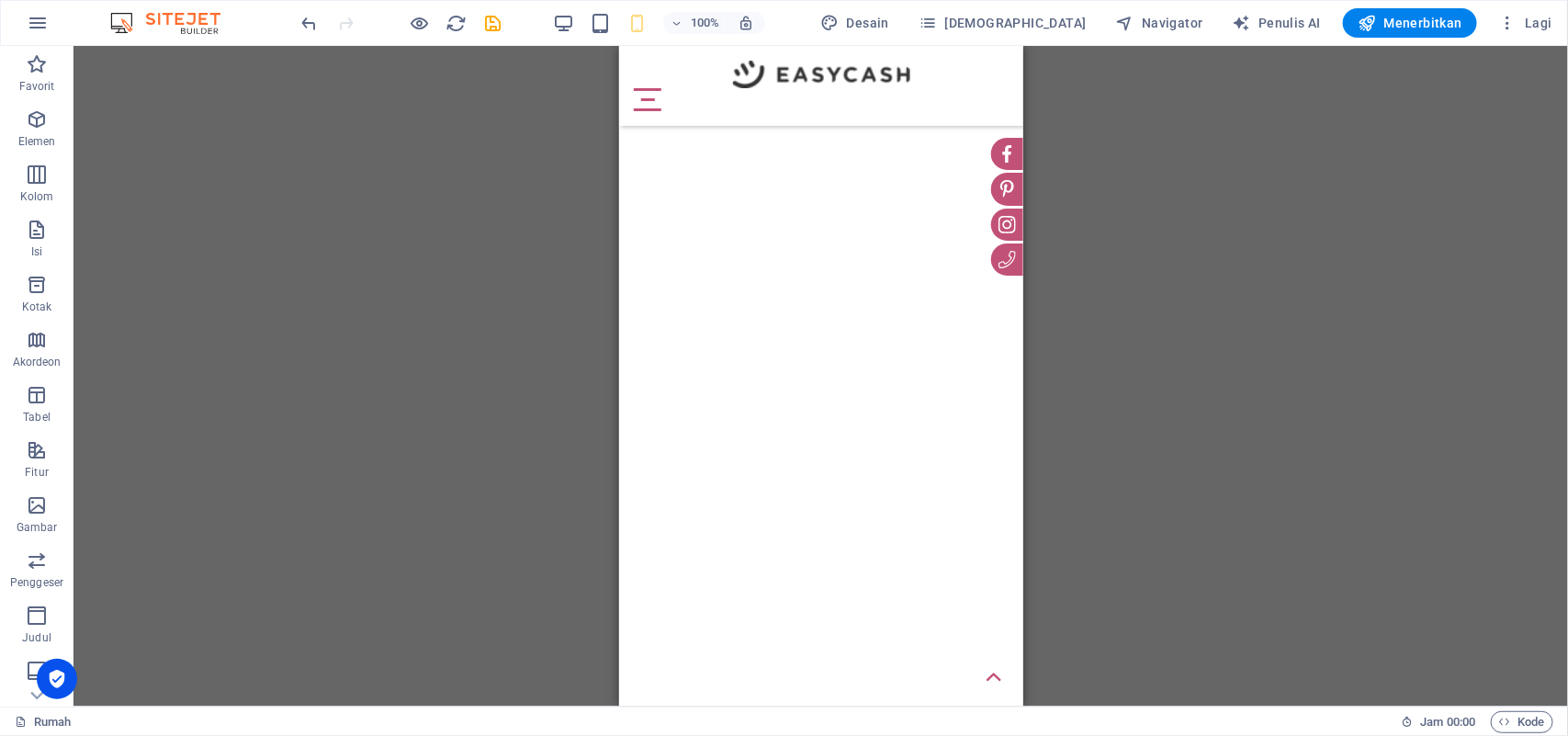 click on "Langsung ke konten utama
Rumah Tentang Kami Foto bulan ini Terbaik Dari potret Berita Ruang pamer Arsip" at bounding box center [820, 45] 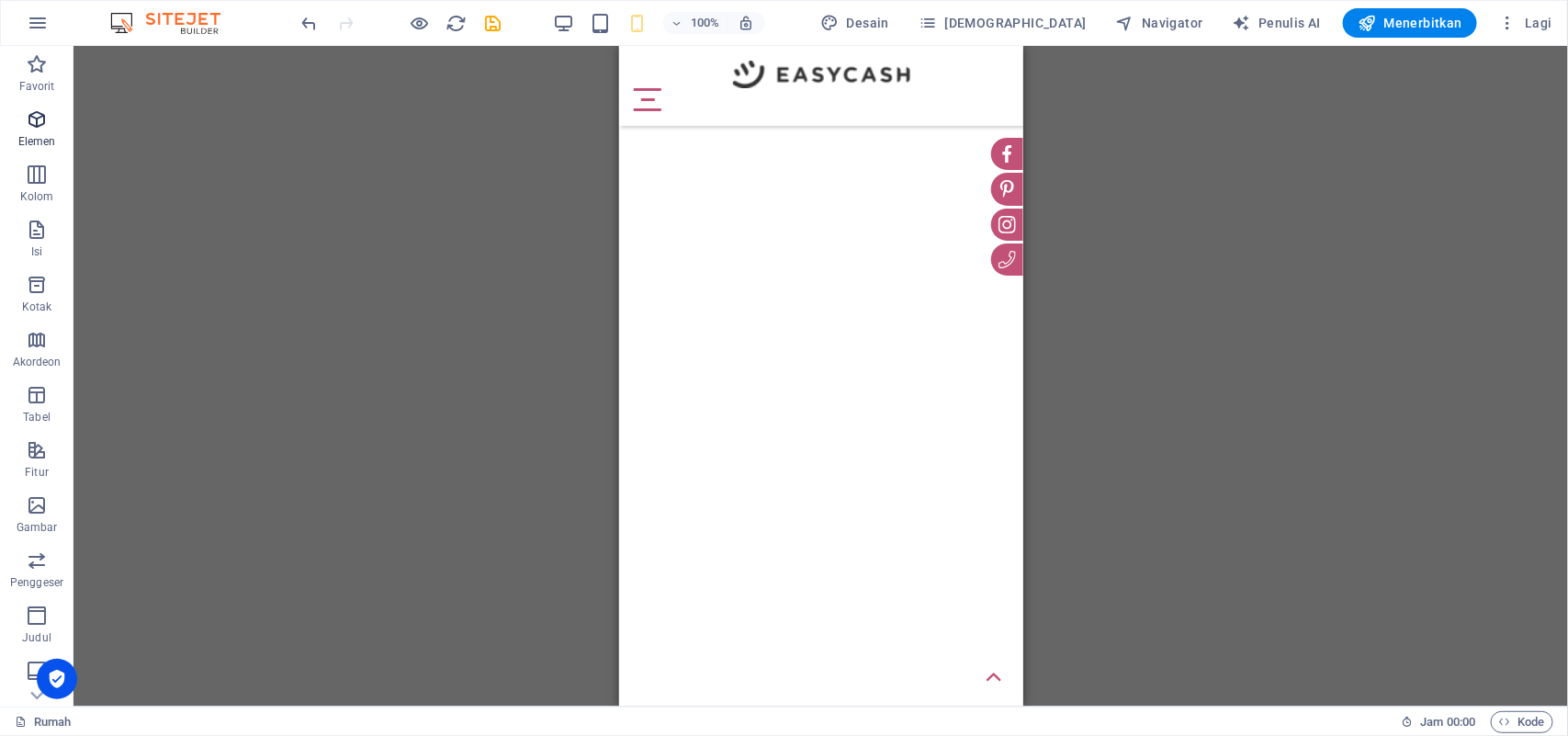 click at bounding box center (37, 119) 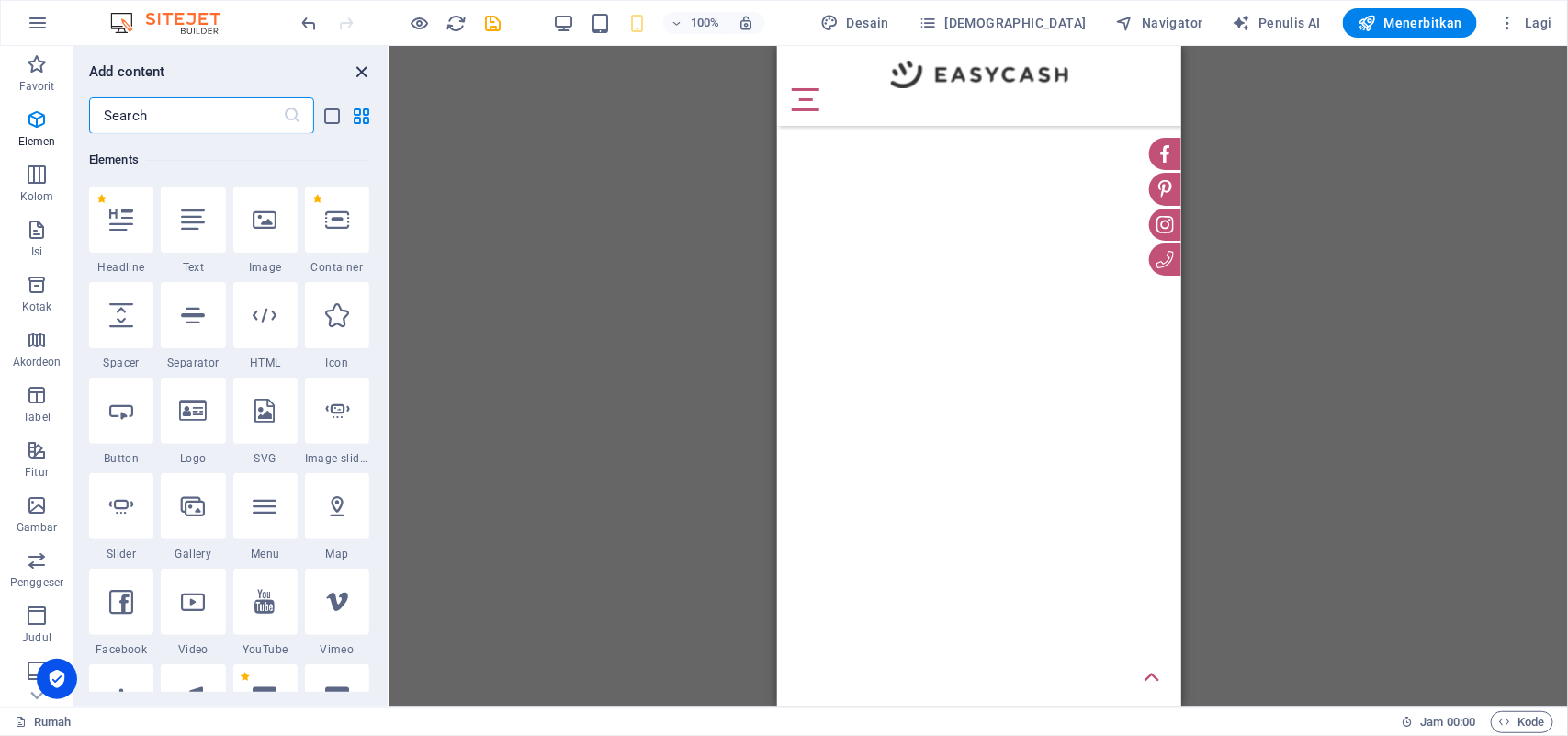 scroll, scrollTop: 346, scrollLeft: 0, axis: vertical 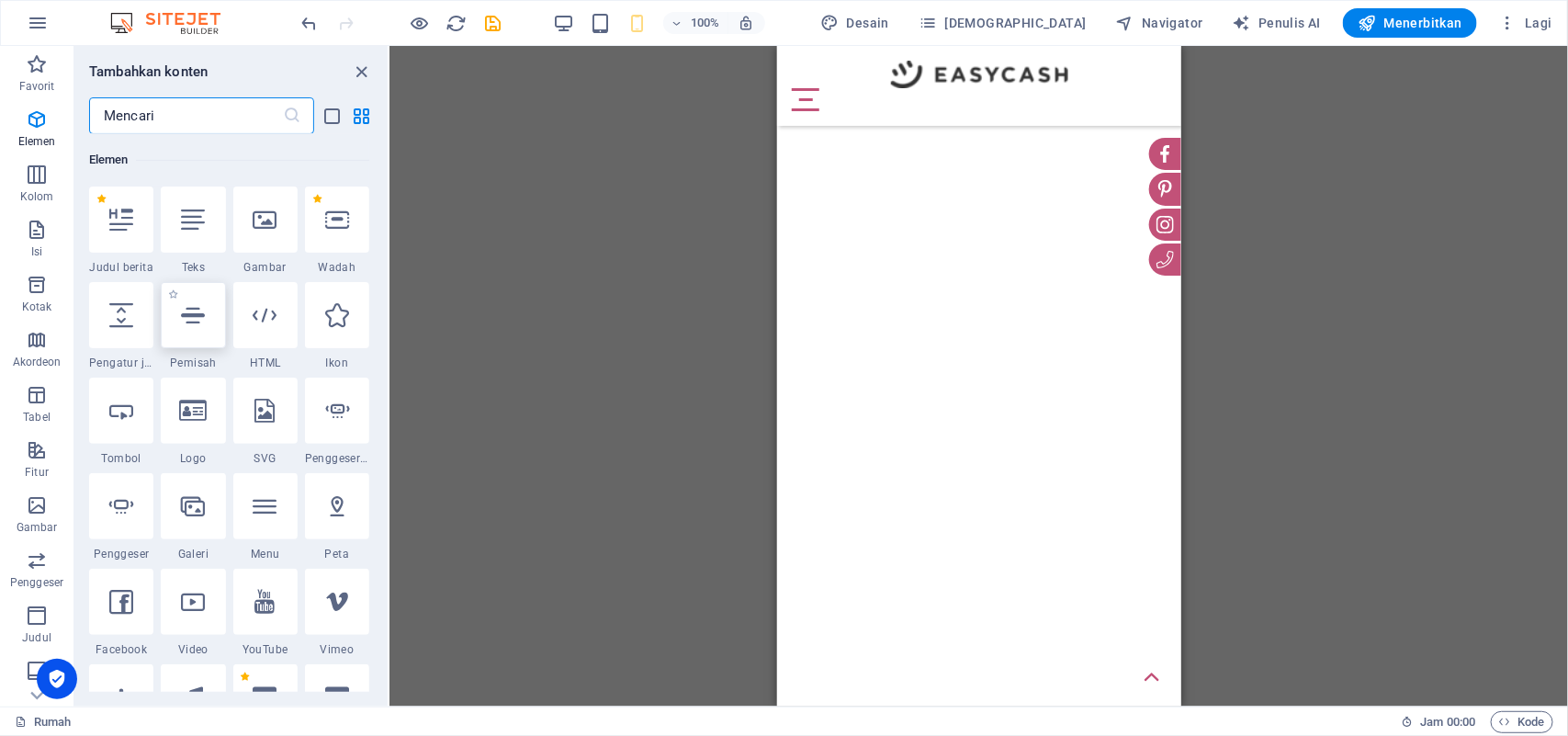 click at bounding box center (193, 315) 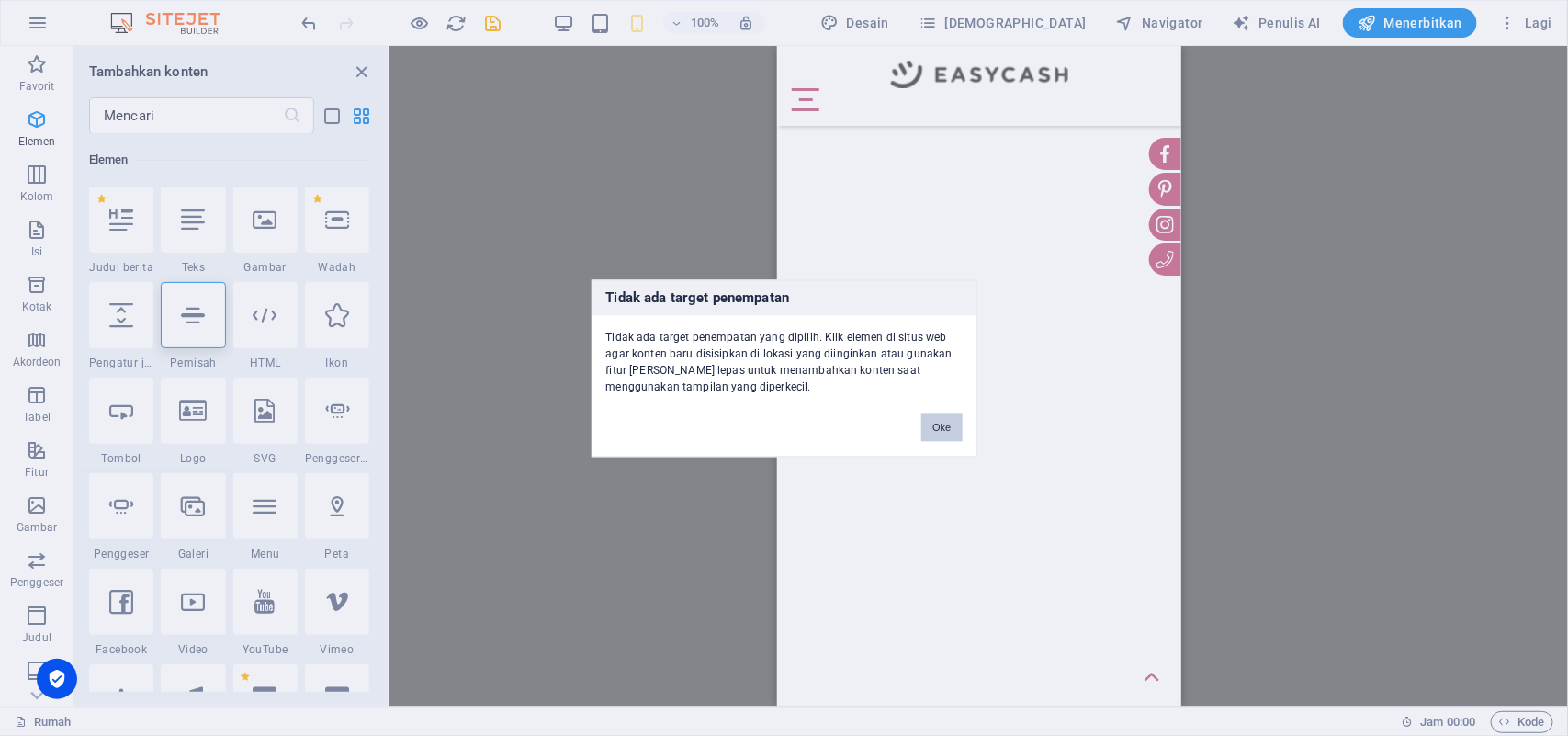 click on "Oke" at bounding box center [942, 427] 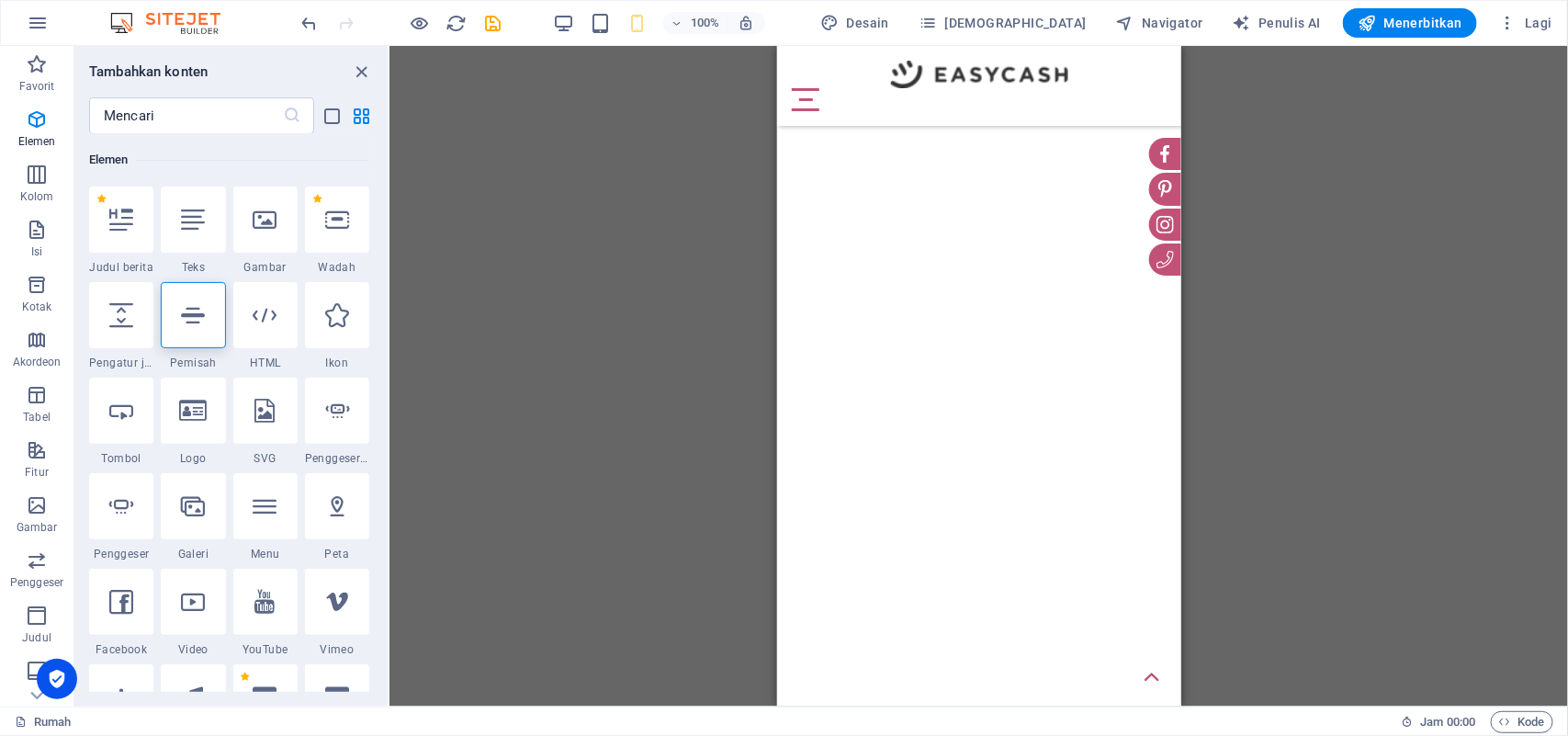 click on "Langsung ke konten utama
Rumah Tentang Kami Foto bulan ini Terbaik Dari potret Berita Ruang pamer Arsip" at bounding box center (978, 45) 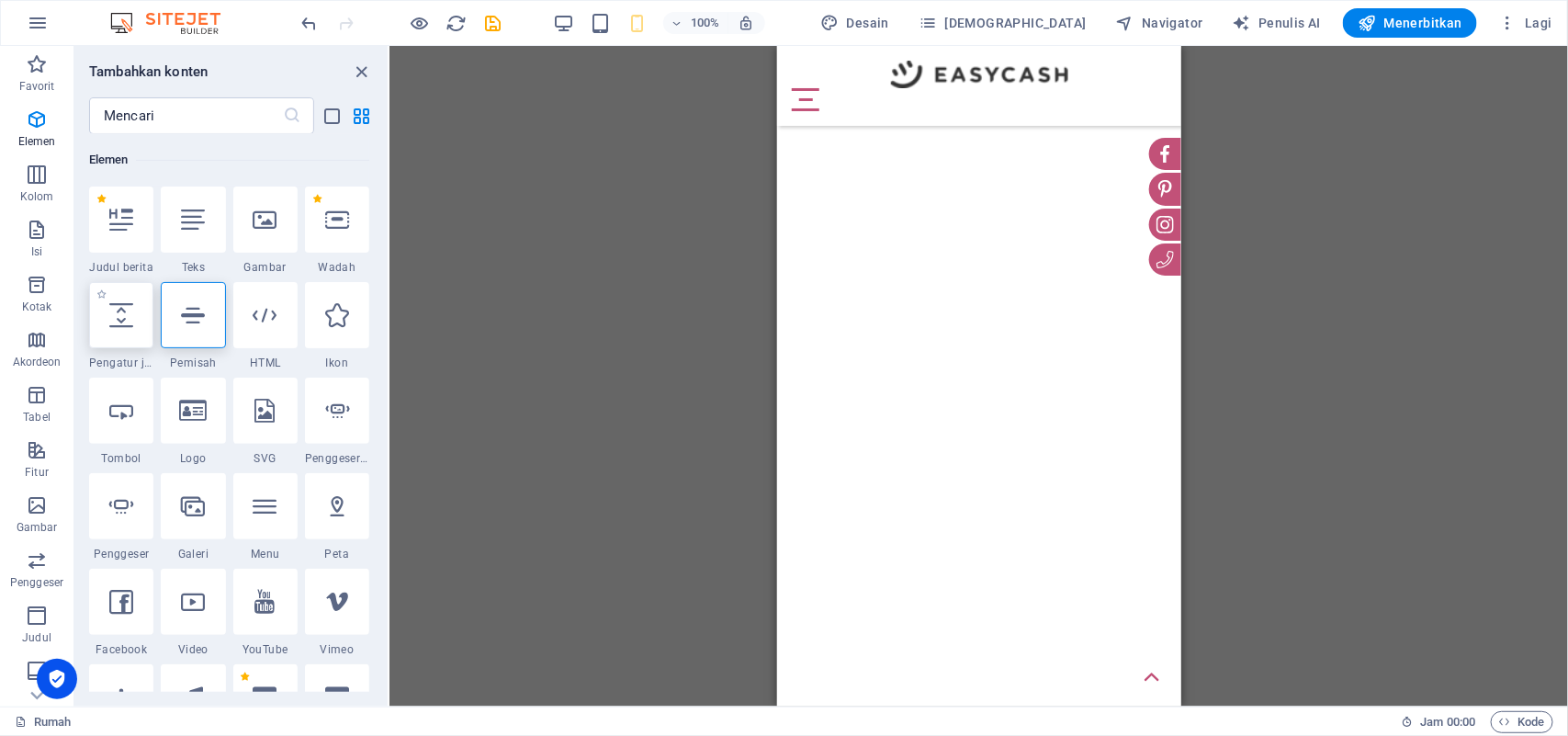 click at bounding box center (121, 315) 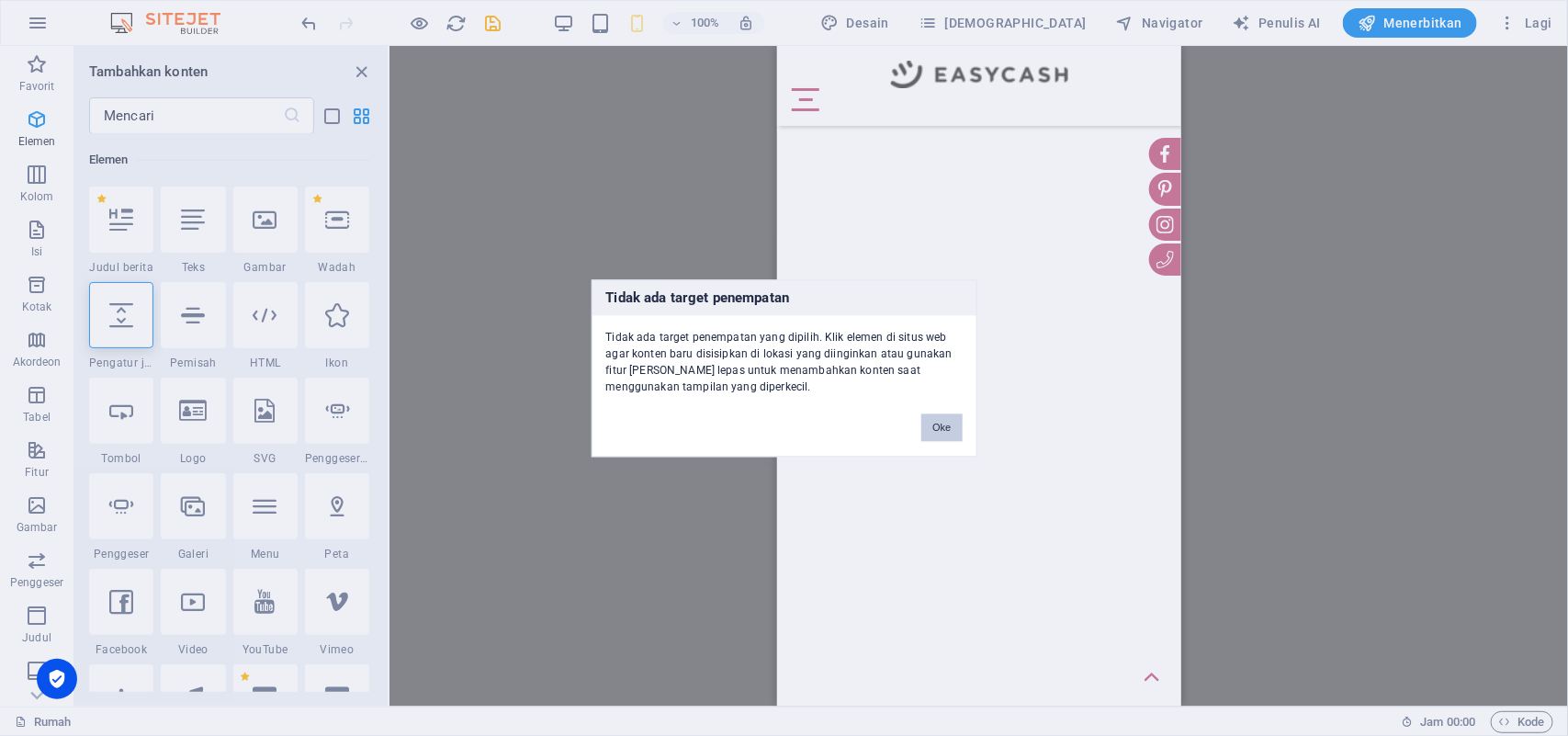 click on "Oke" at bounding box center [942, 427] 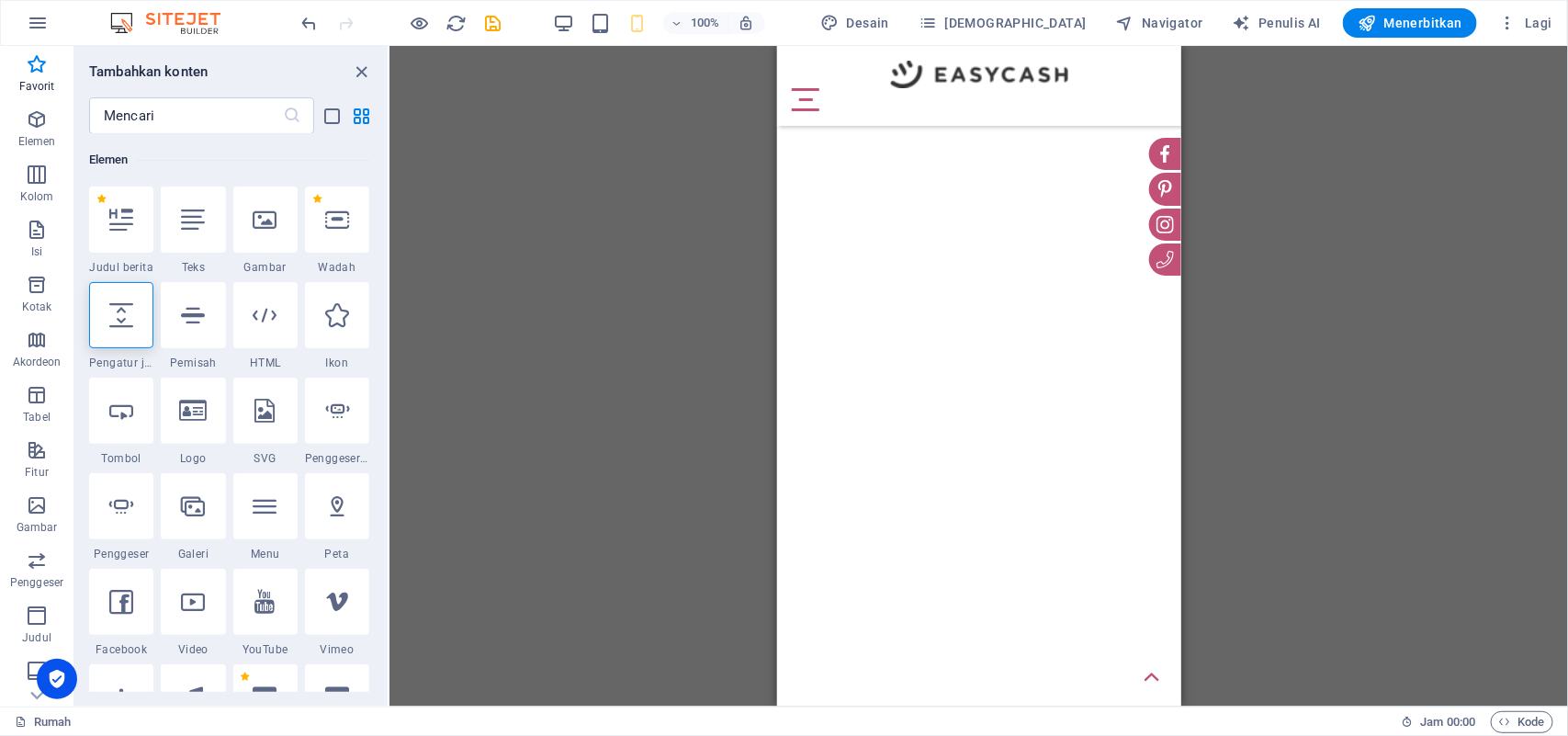 scroll, scrollTop: 2, scrollLeft: 0, axis: vertical 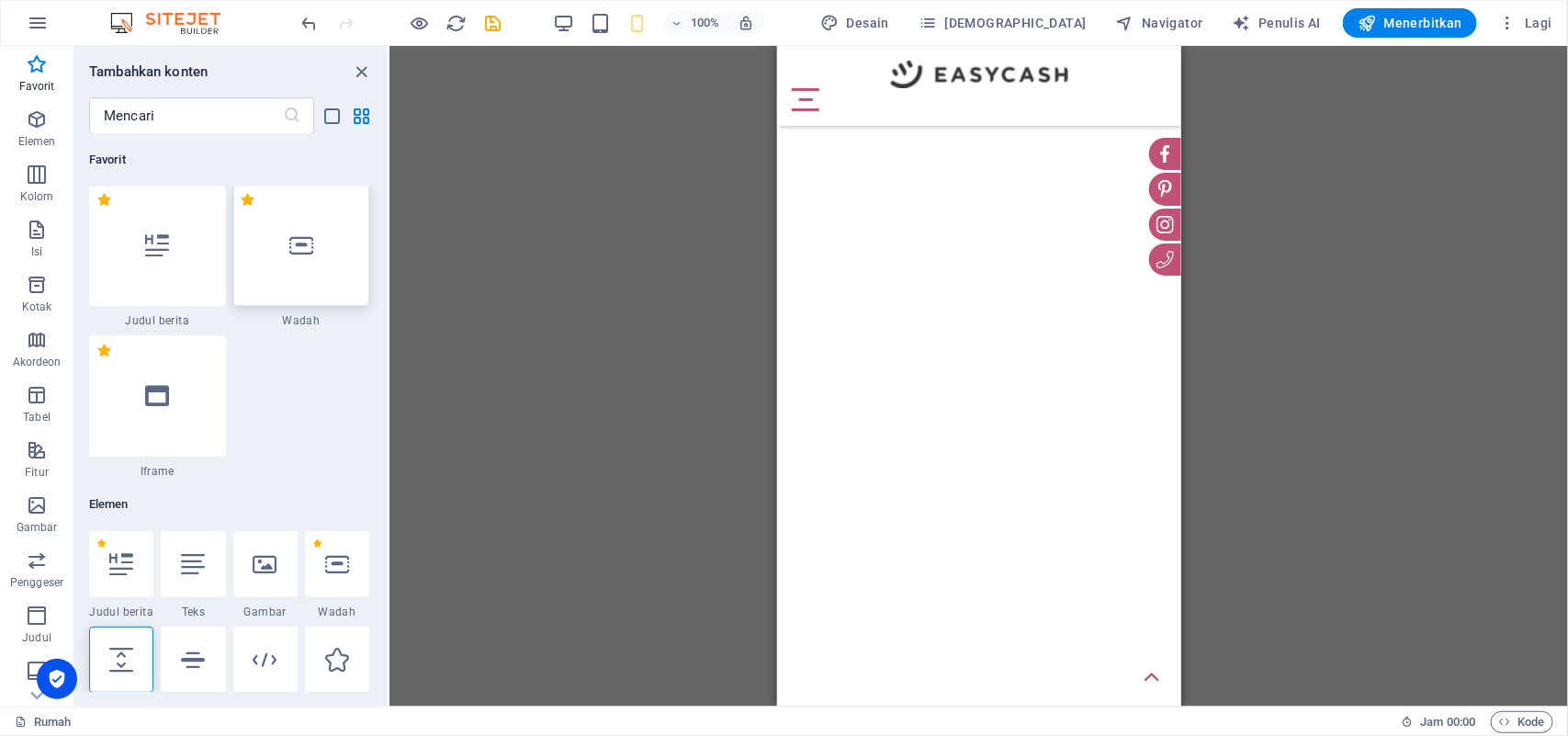 click at bounding box center [301, 245] 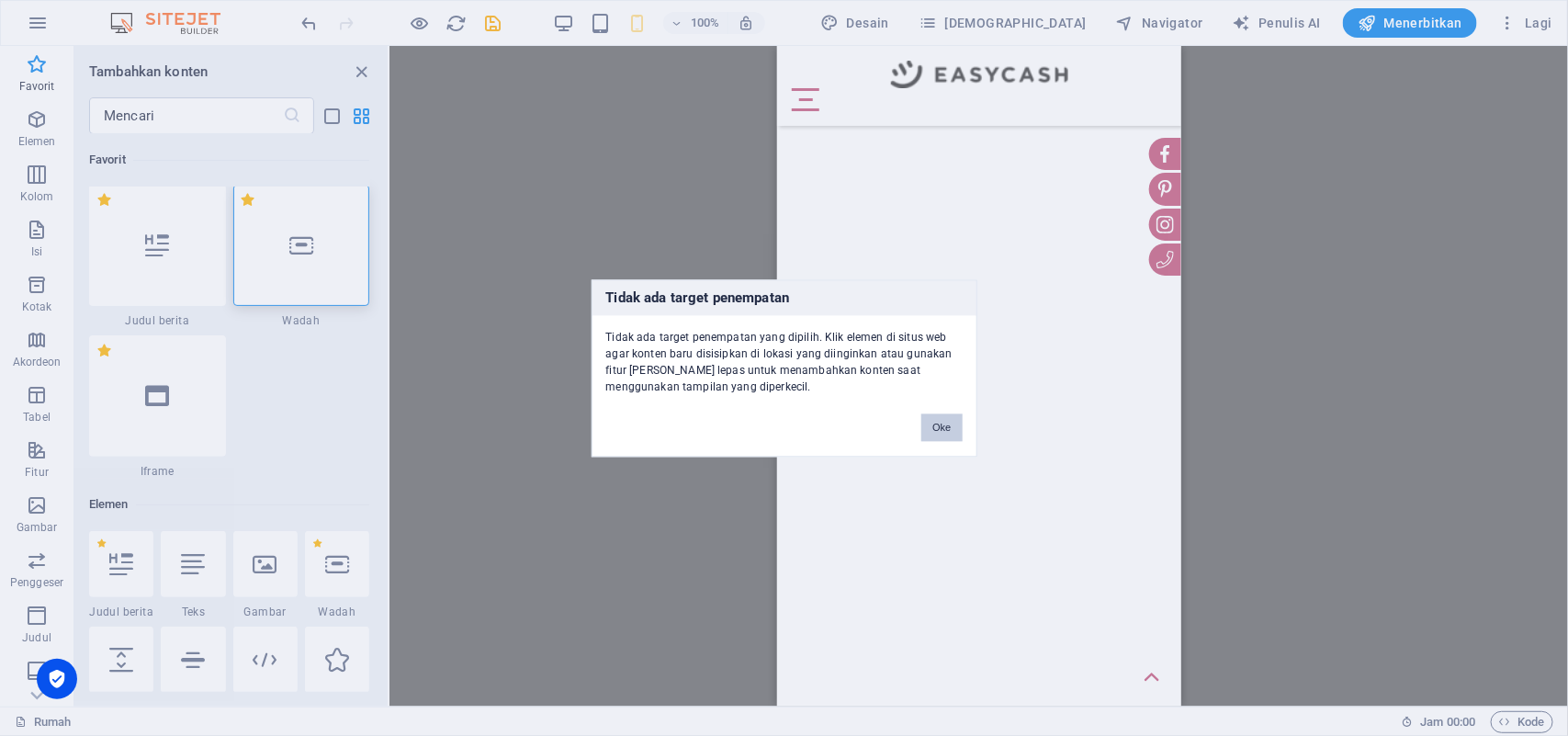 click on "Oke" at bounding box center (942, 427) 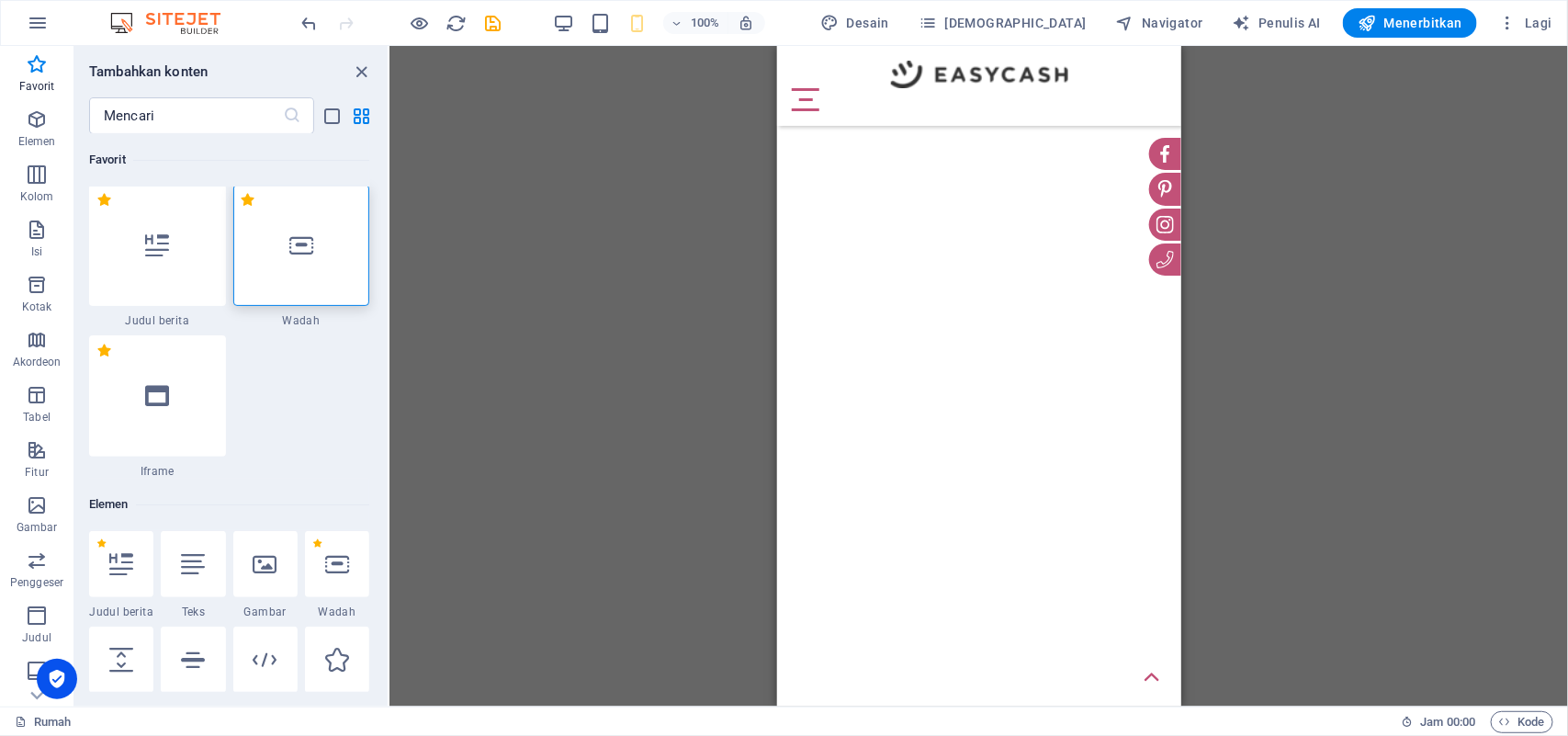 click on "Langsung ke konten utama
Rumah Tentang Kami Foto bulan ini Terbaik Dari potret Berita Ruang pamer Arsip" at bounding box center [978, 45] 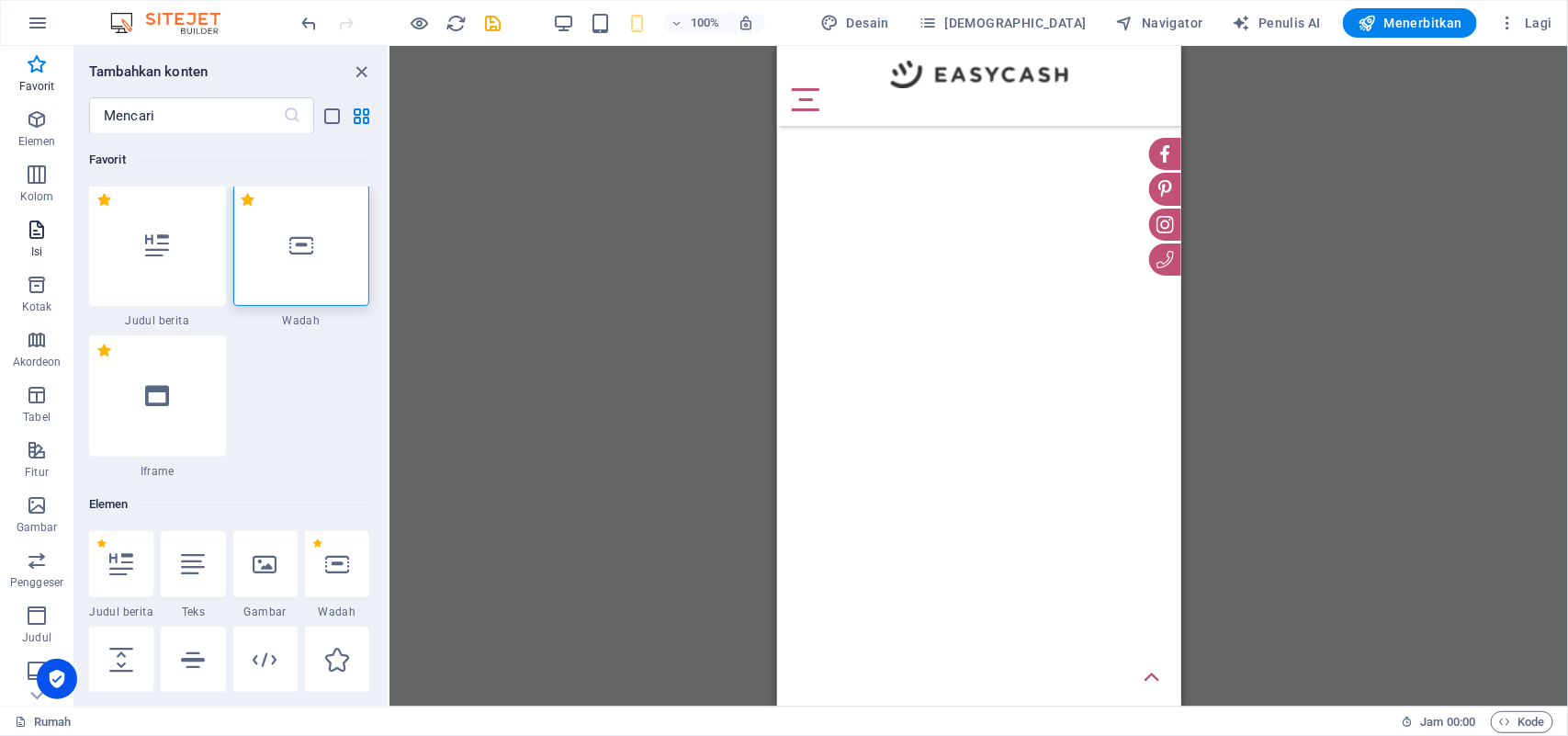 click on "Isi" at bounding box center (37, 241) 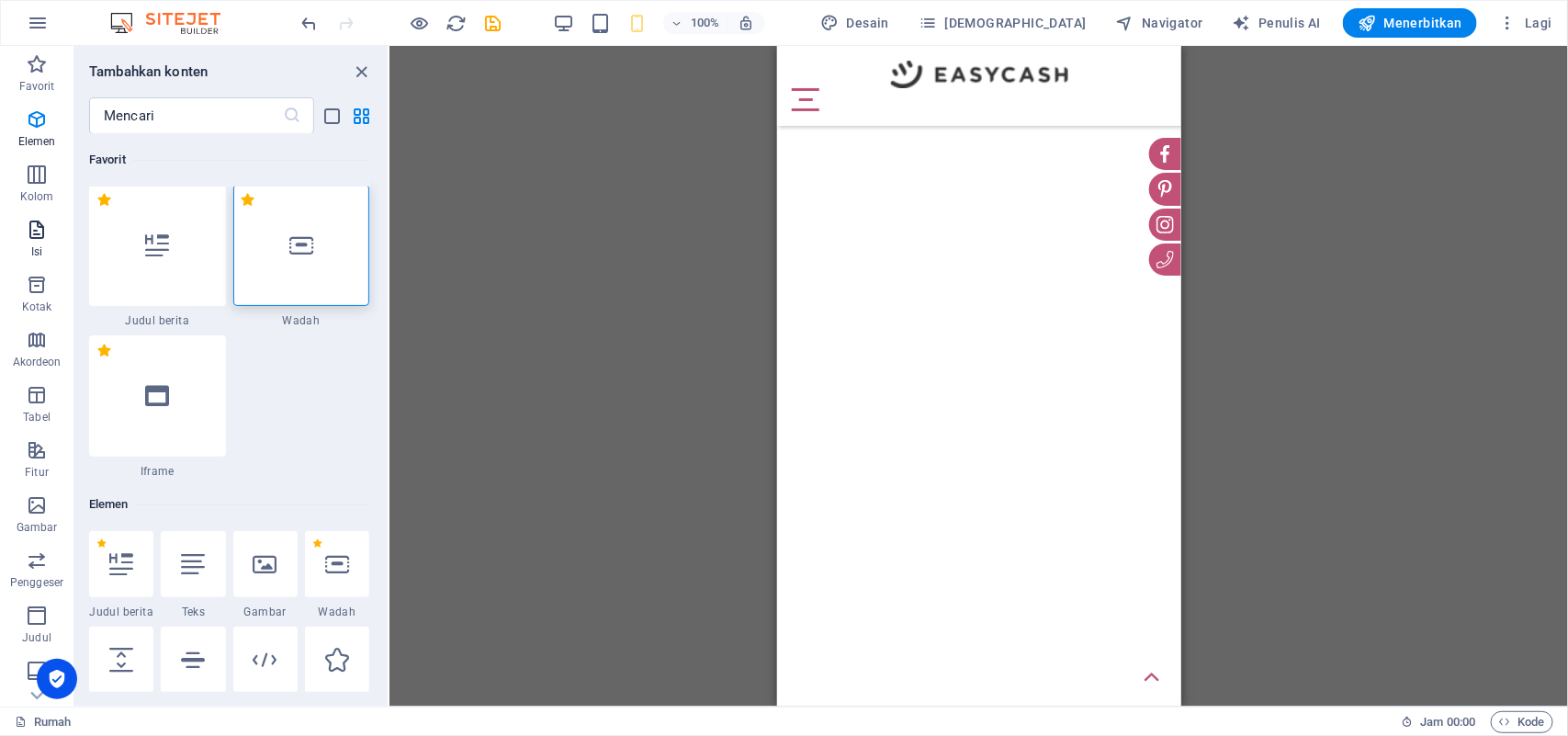 scroll, scrollTop: 3365, scrollLeft: 0, axis: vertical 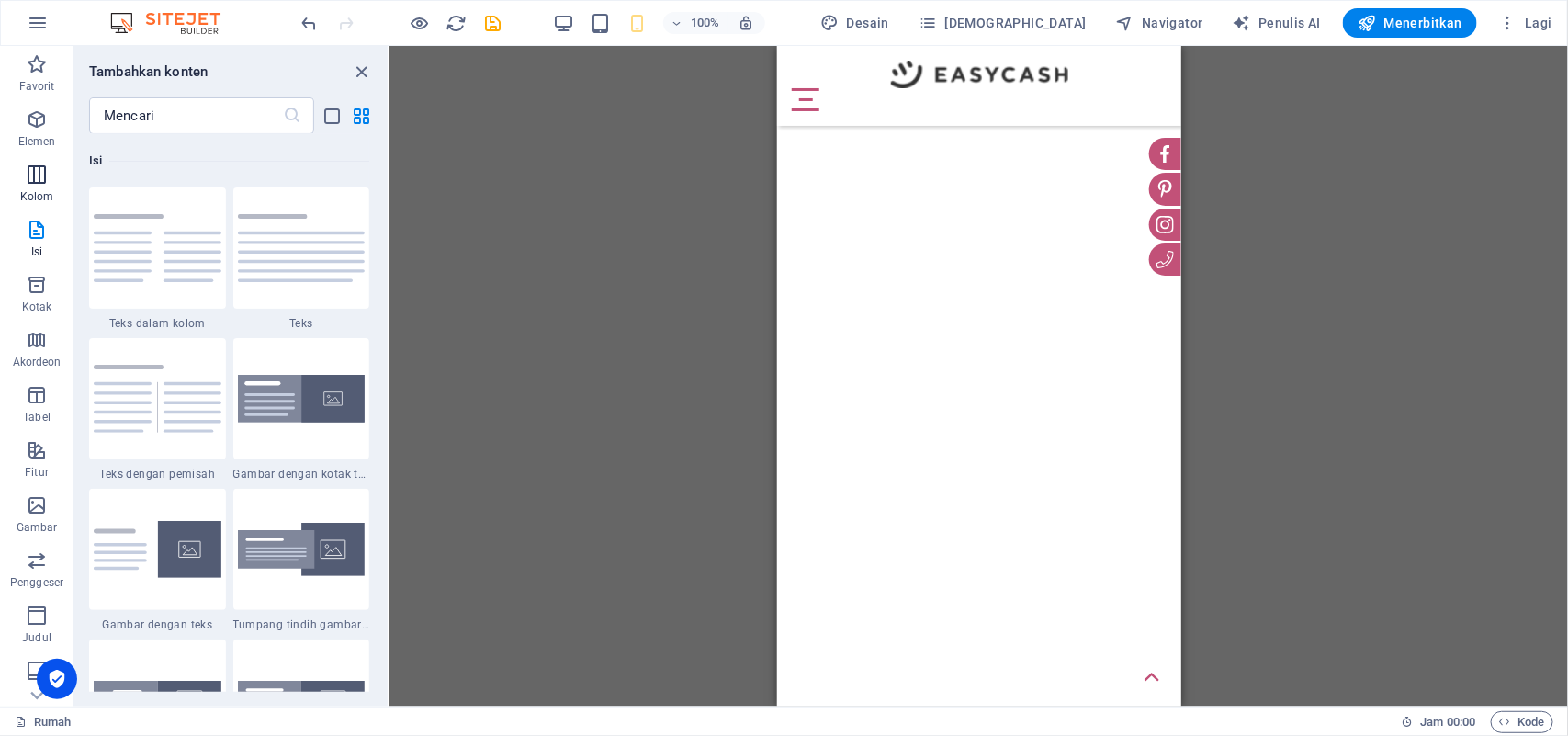 click on "Kolom" at bounding box center (37, 197) 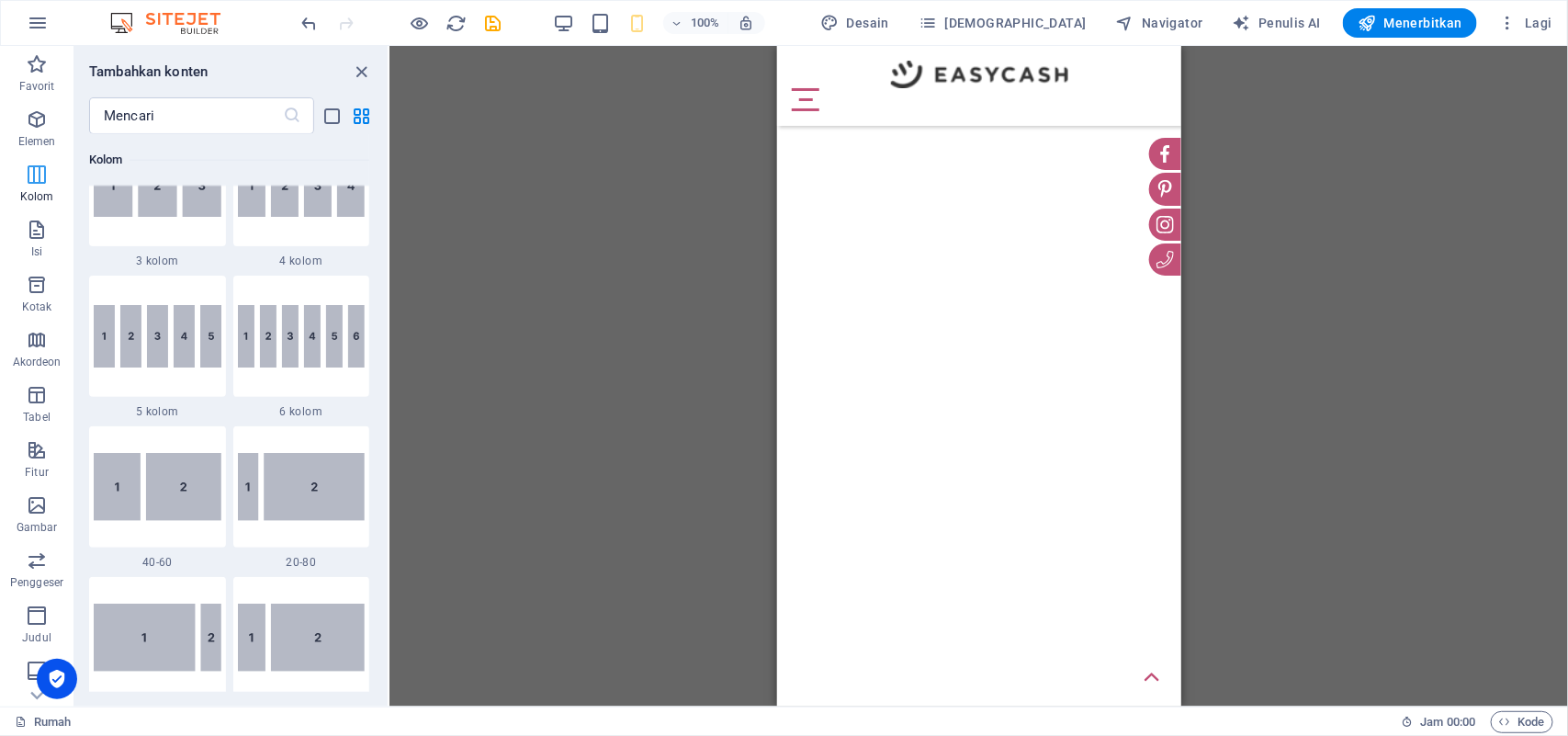 scroll, scrollTop: 1061, scrollLeft: 0, axis: vertical 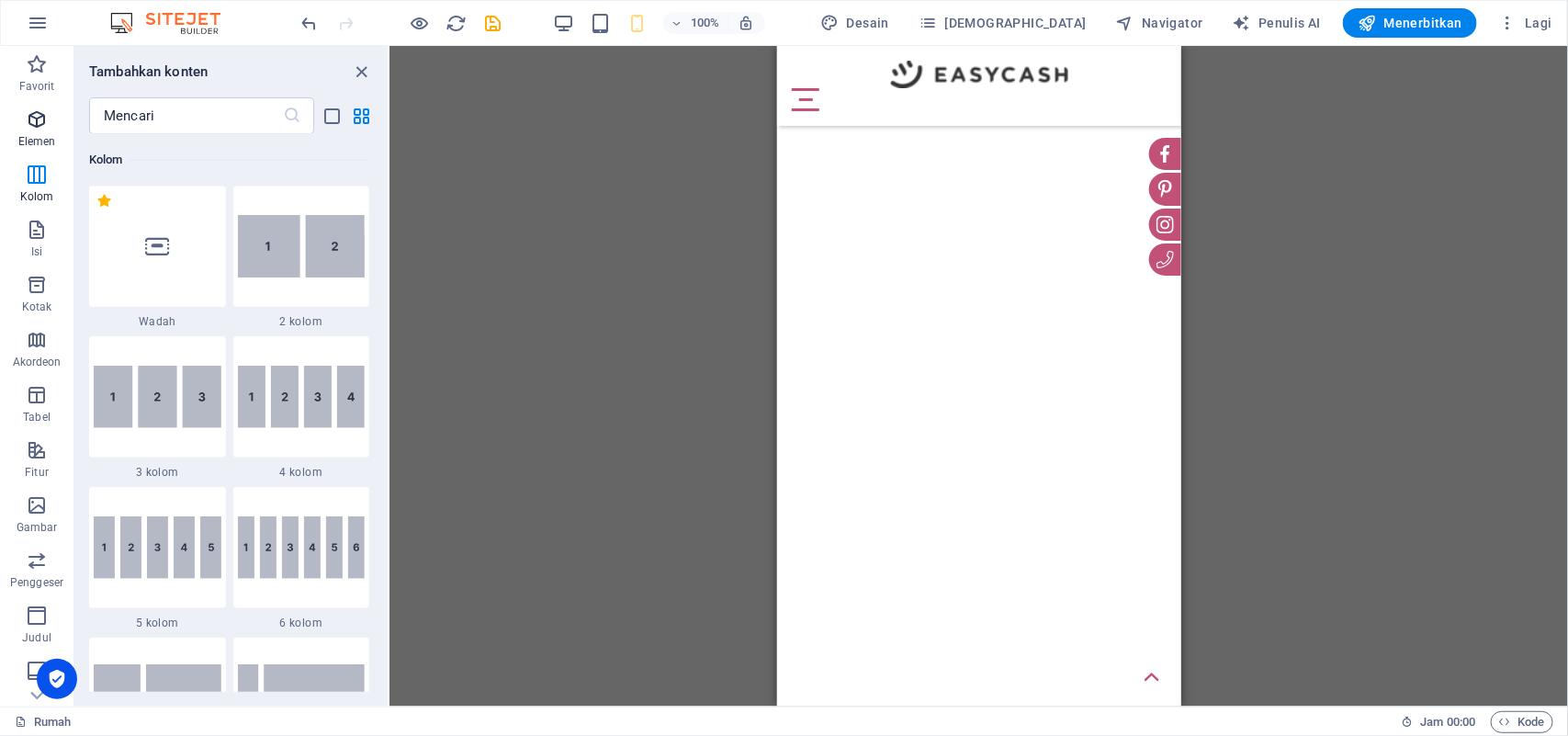 click at bounding box center [37, 119] 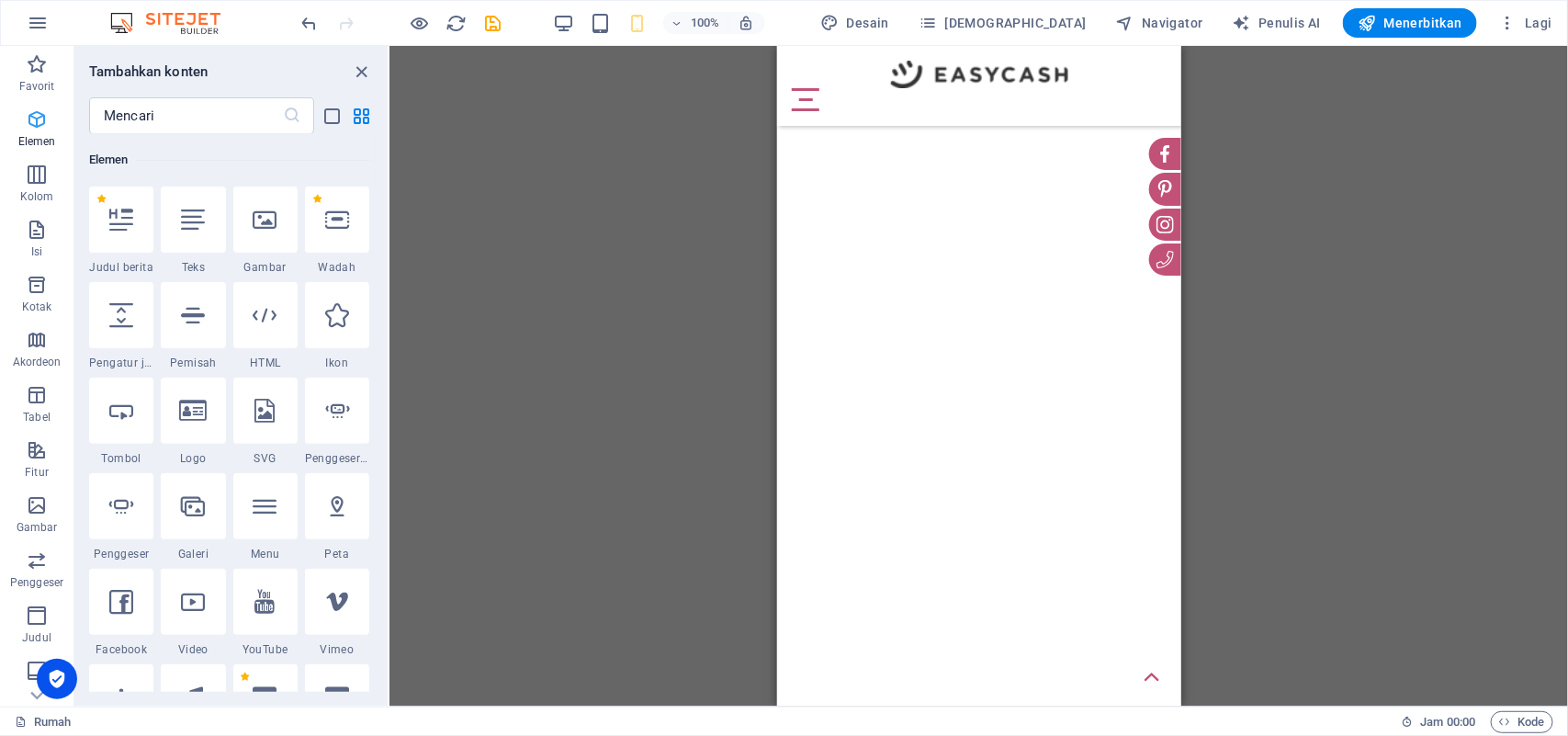 scroll, scrollTop: 346, scrollLeft: 0, axis: vertical 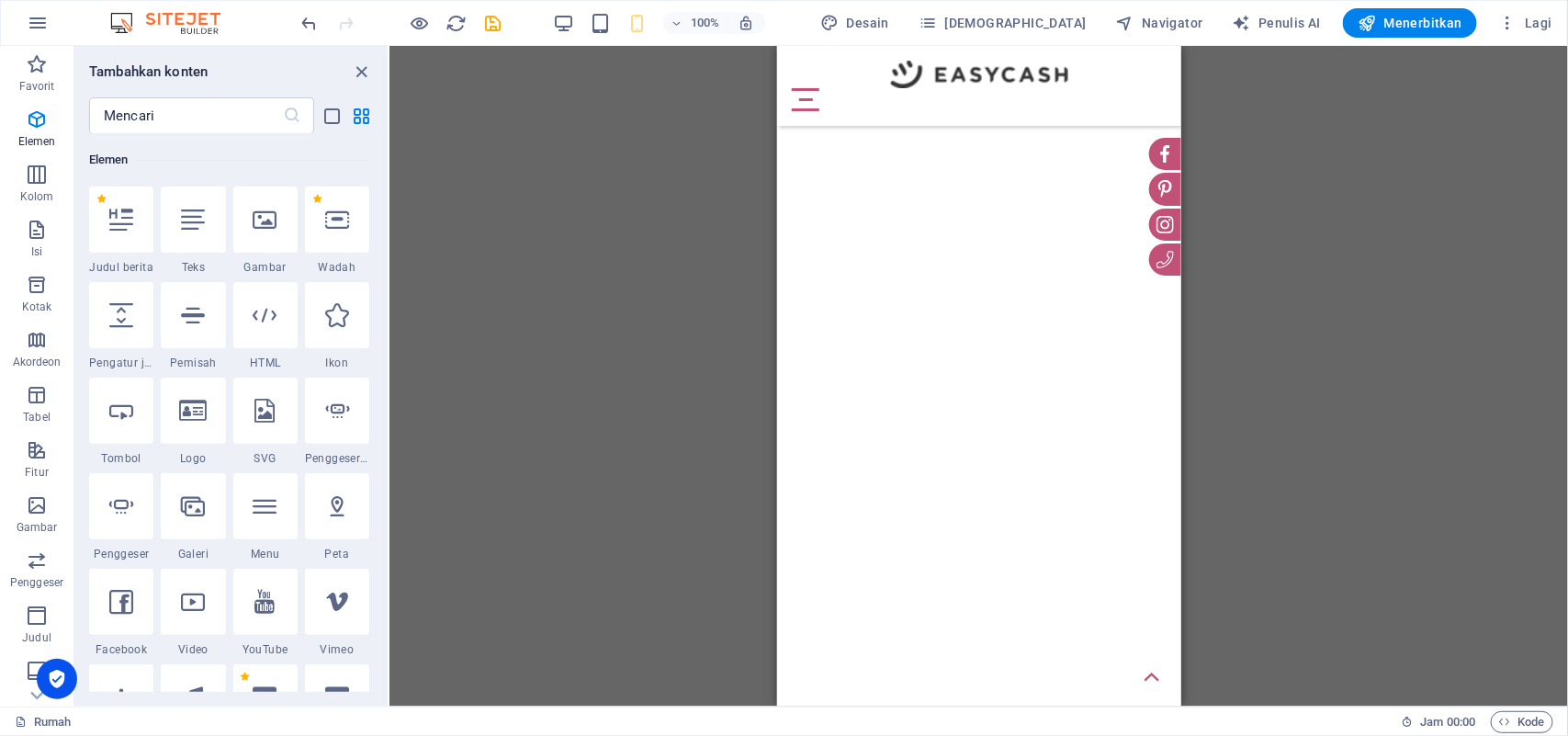 click on "Langsung ke konten utama
Rumah Tentang Kami Foto bulan ini Terbaik Dari potret Berita Ruang pamer Arsip" at bounding box center (978, 45) 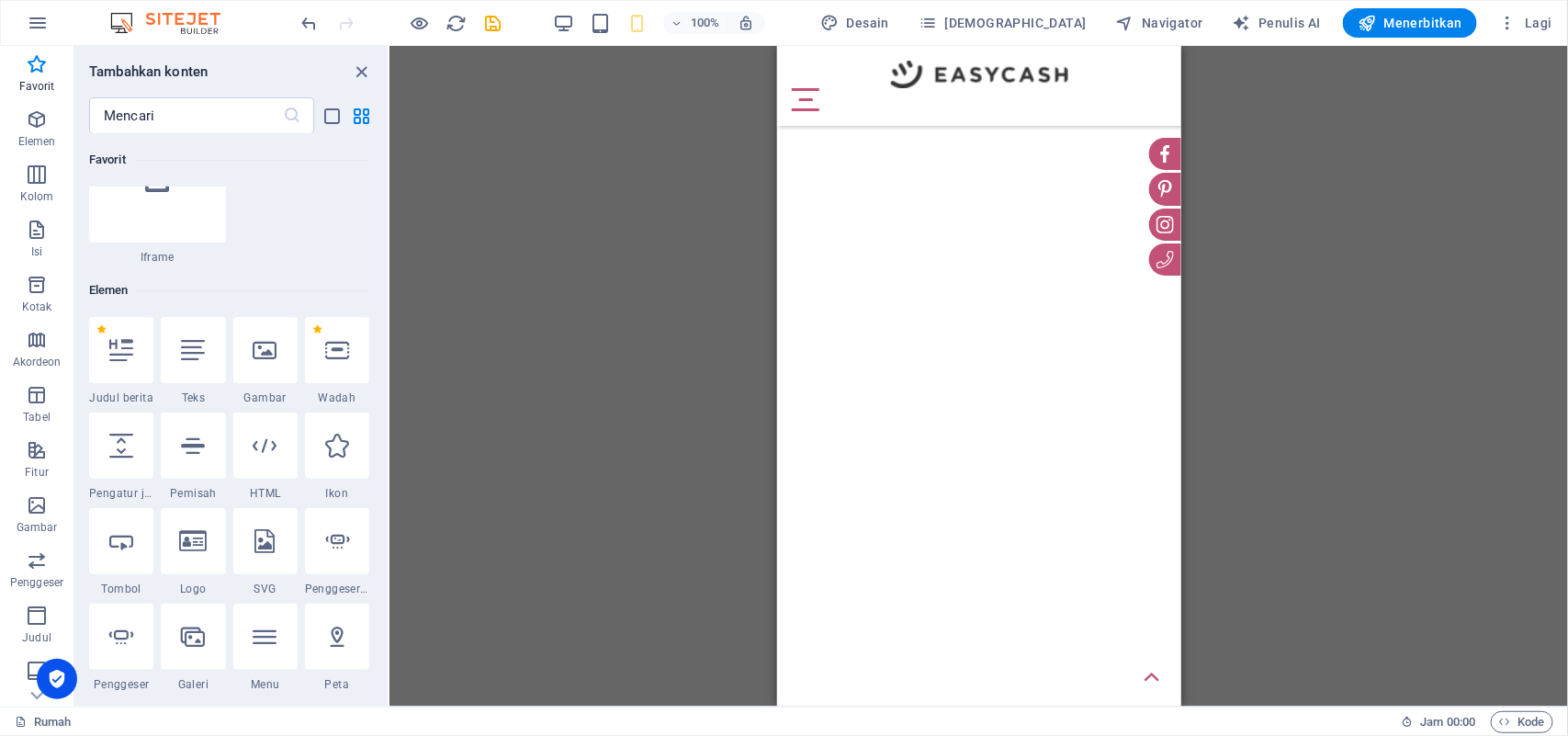 scroll, scrollTop: 0, scrollLeft: 0, axis: both 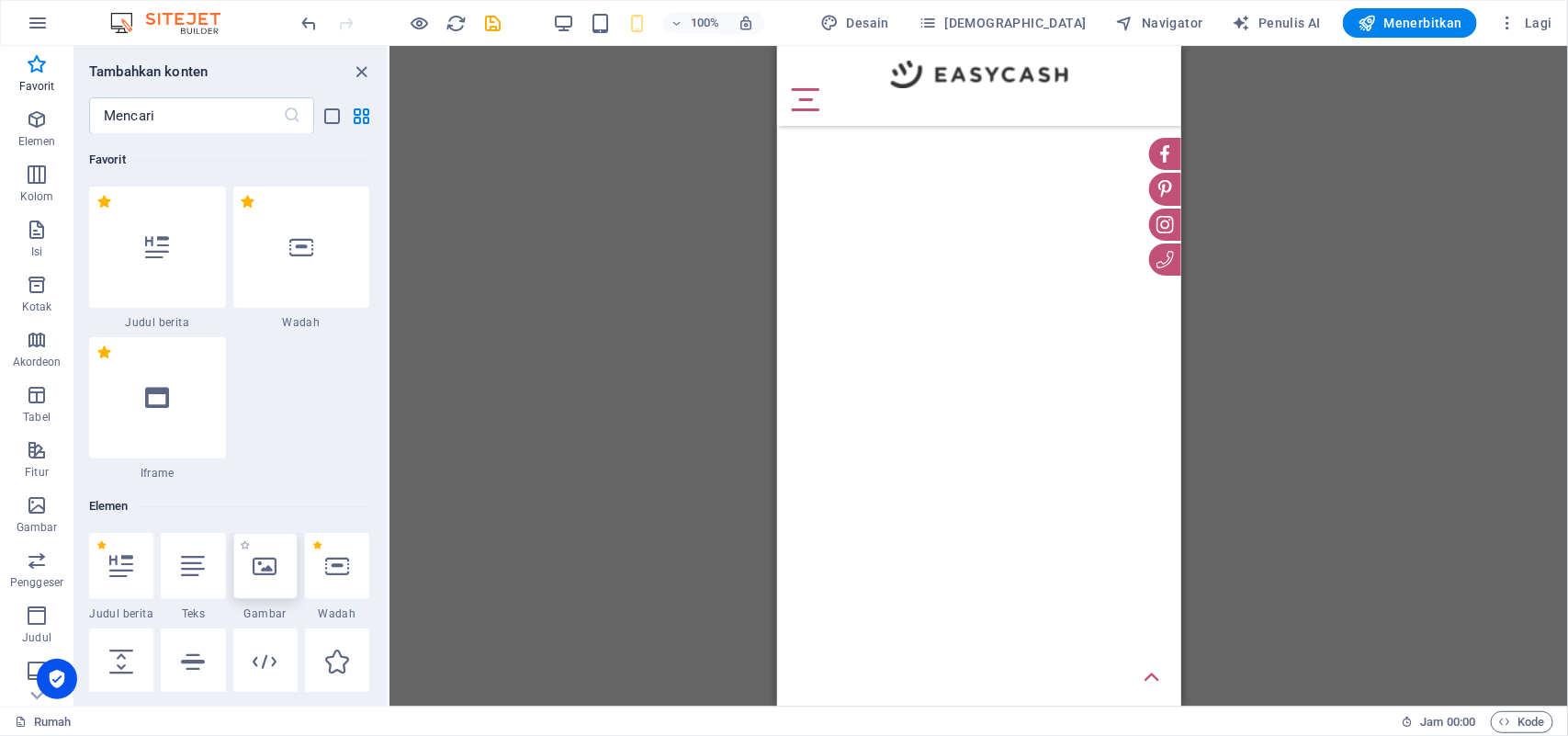 click at bounding box center [265, 566] 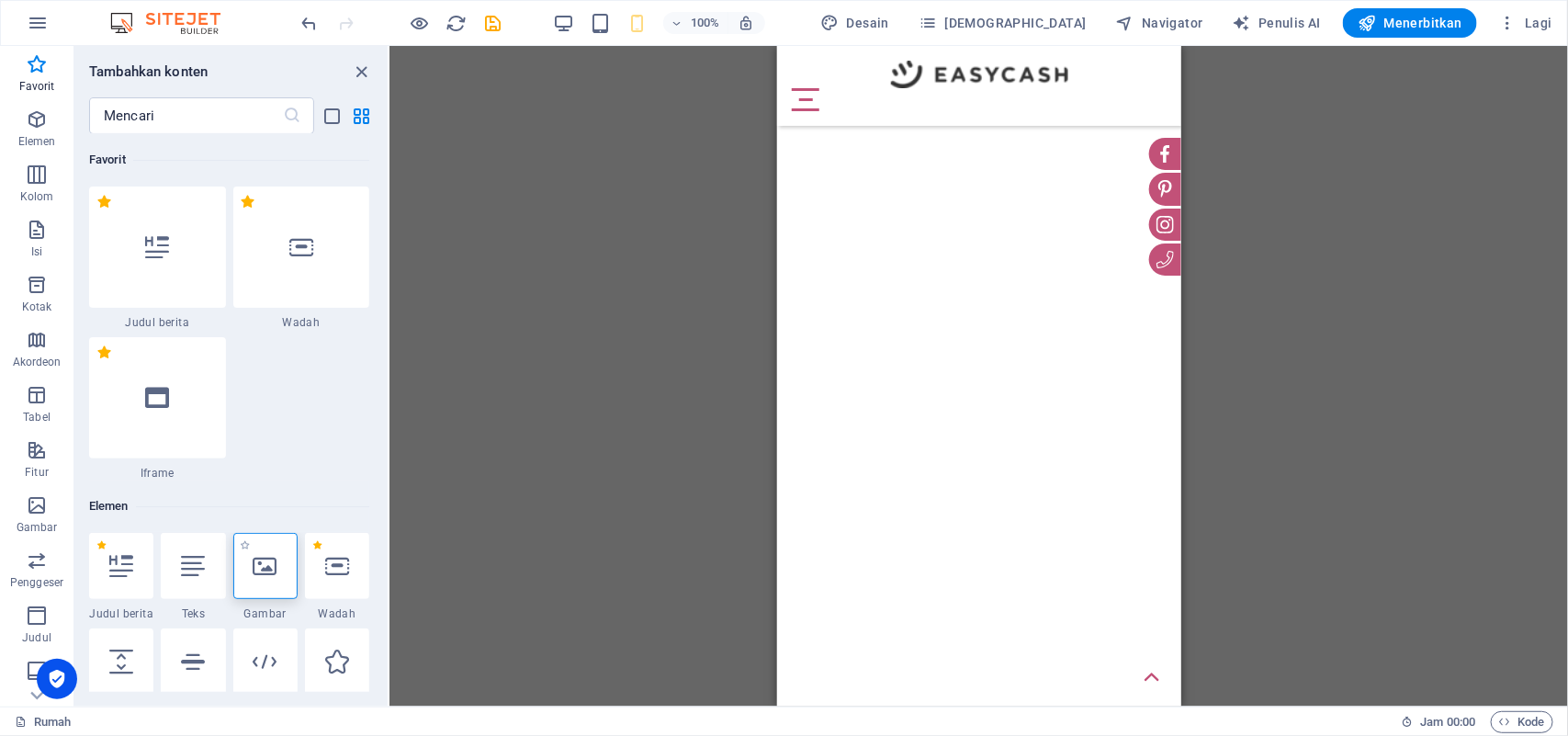 click at bounding box center (265, 566) 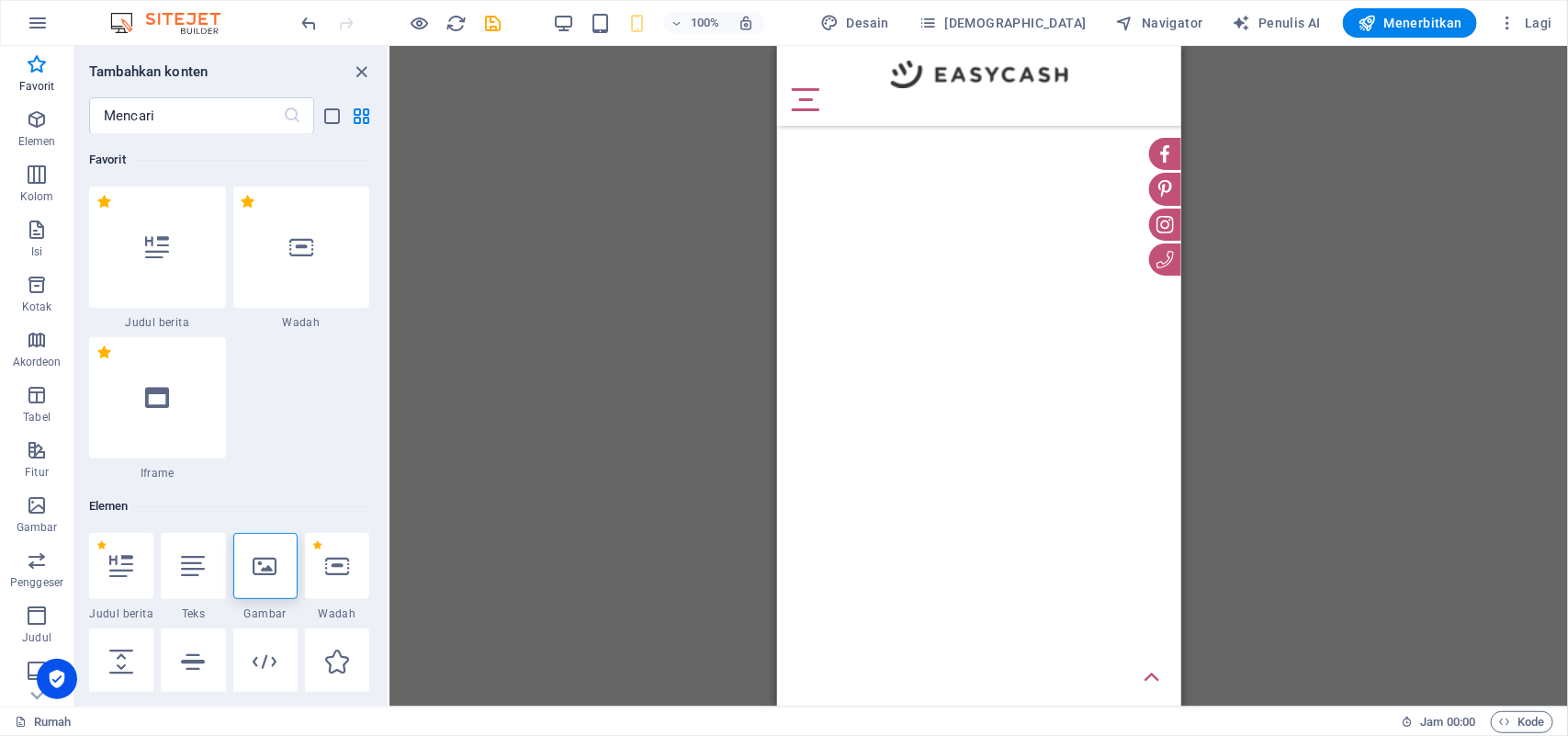 click on "Langsung ke konten utama
Rumah Tentang Kami Foto bulan ini Terbaik Dari potret Berita Ruang pamer Arsip" at bounding box center (978, 45) 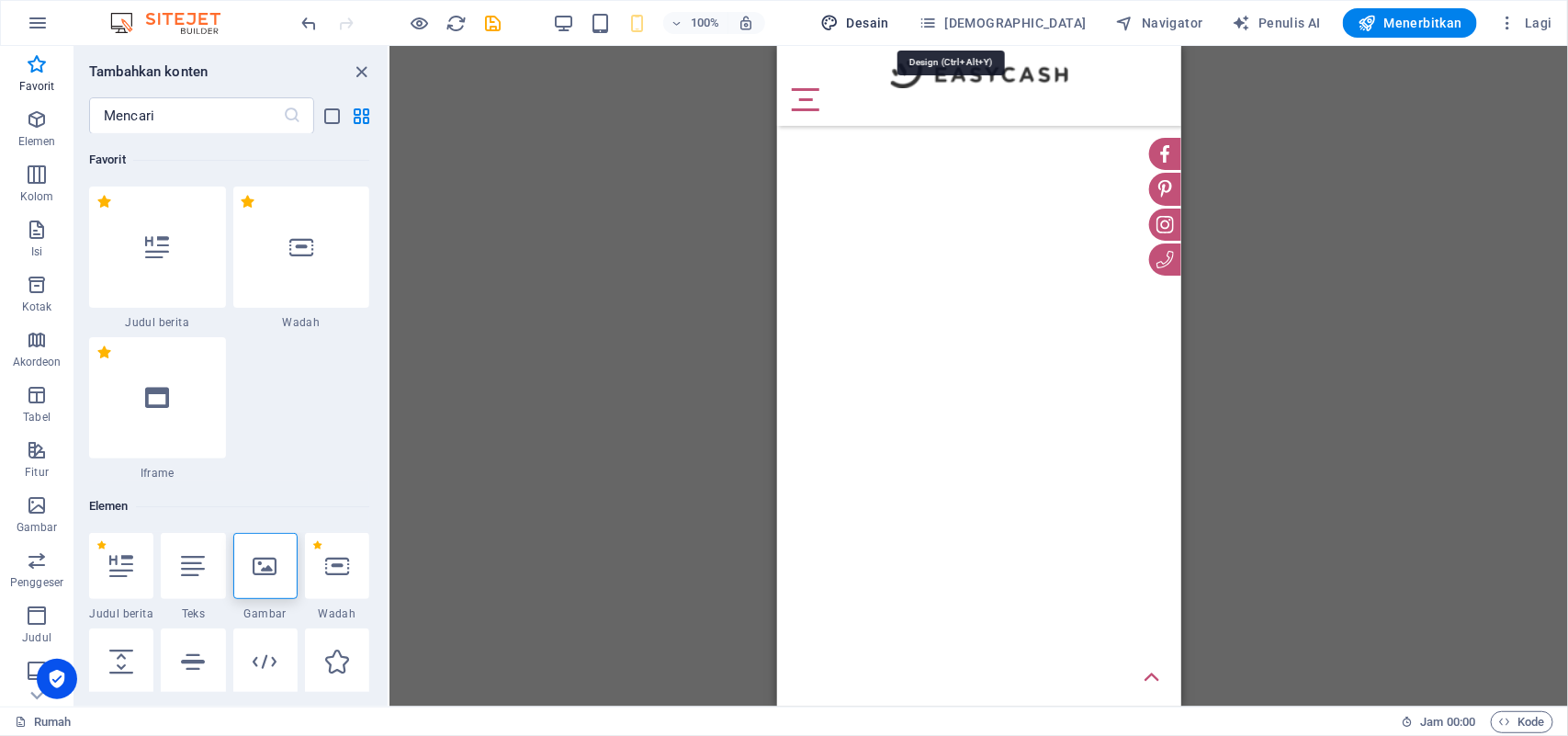 click on "Desain" at bounding box center (868, 23) 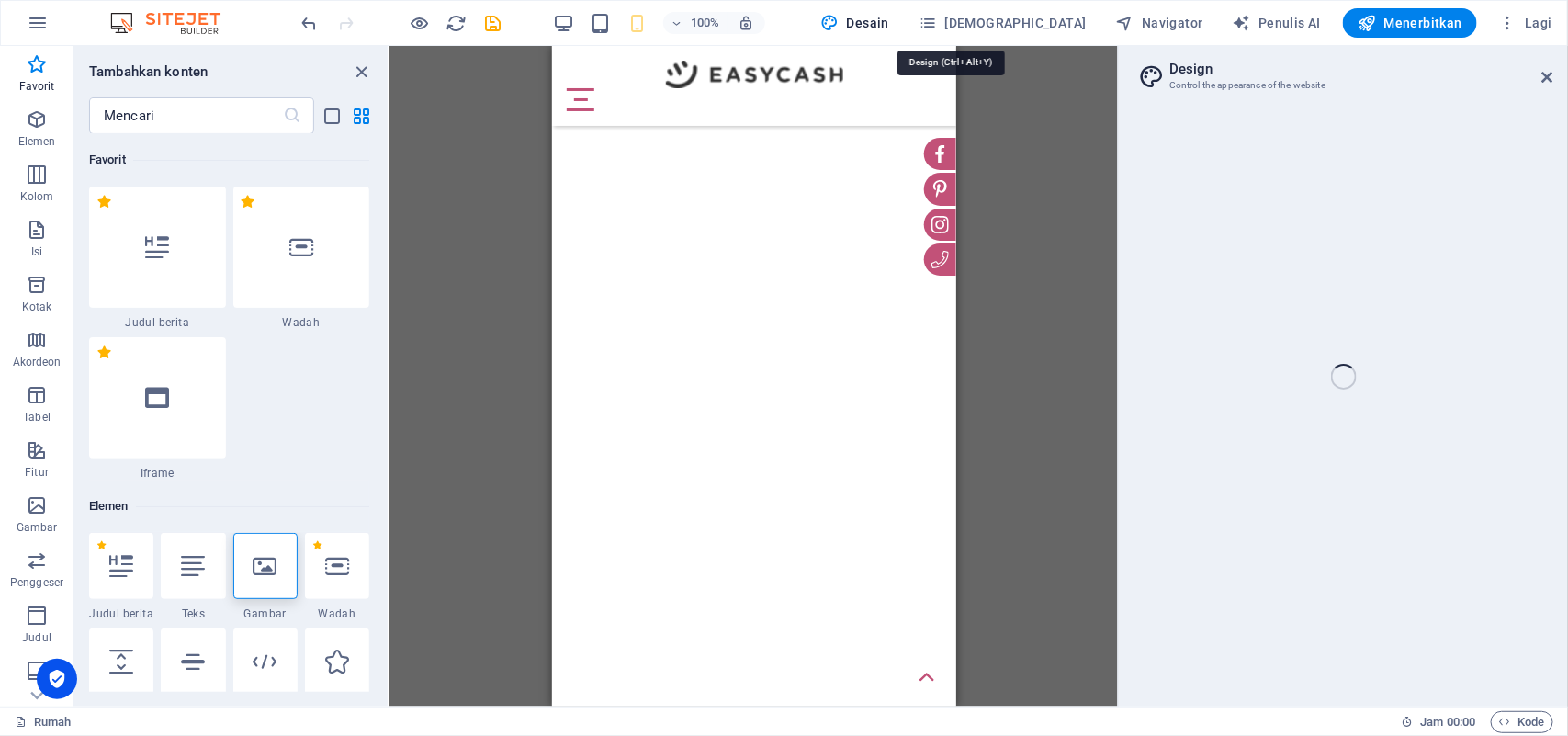 select on "px" 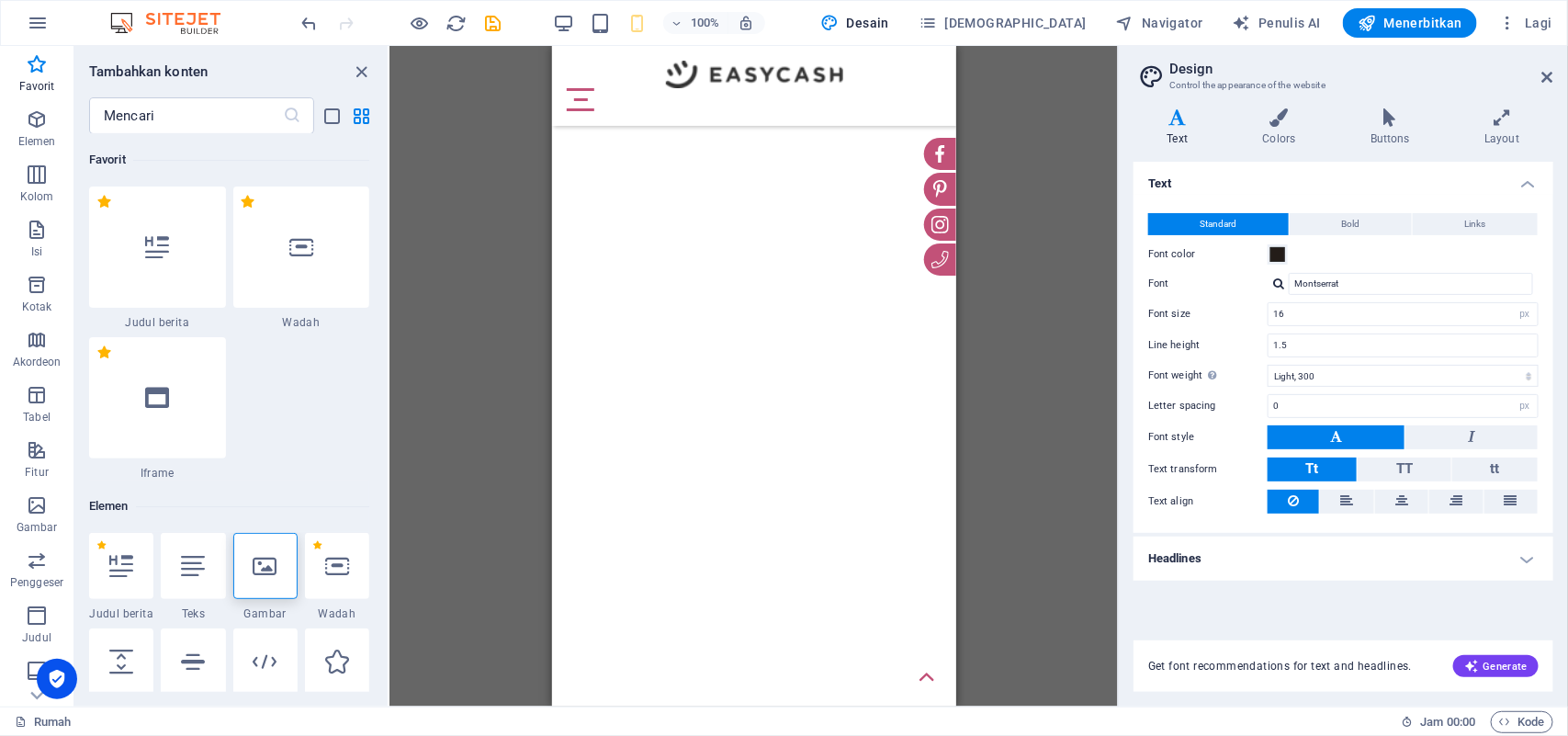 click on "Langsung ke konten utama
Rumah Tentang Kami Foto bulan ini Terbaik Dari potret Berita Ruang pamer Arsip" at bounding box center (753, 45) 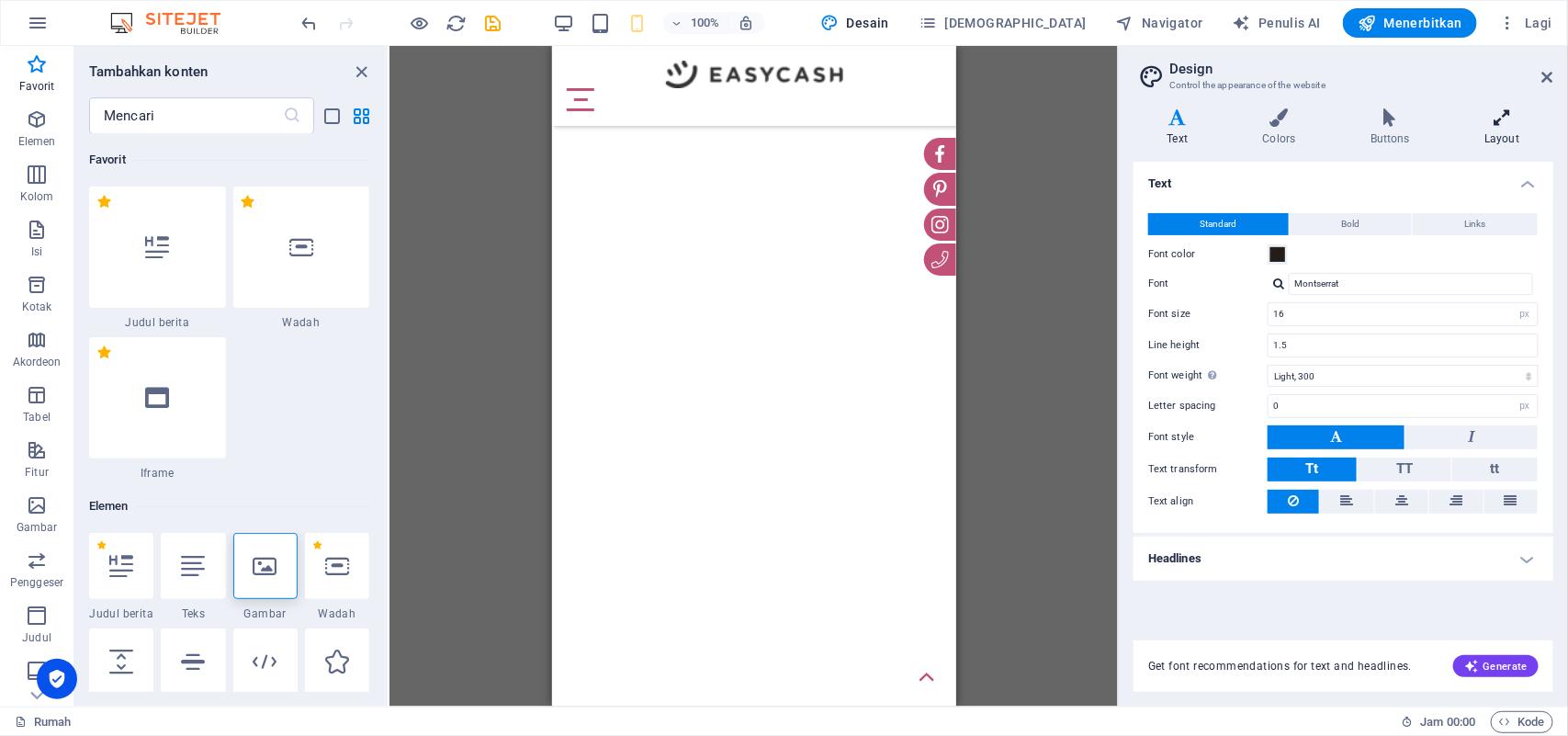click on "Layout" at bounding box center [1502, 128] 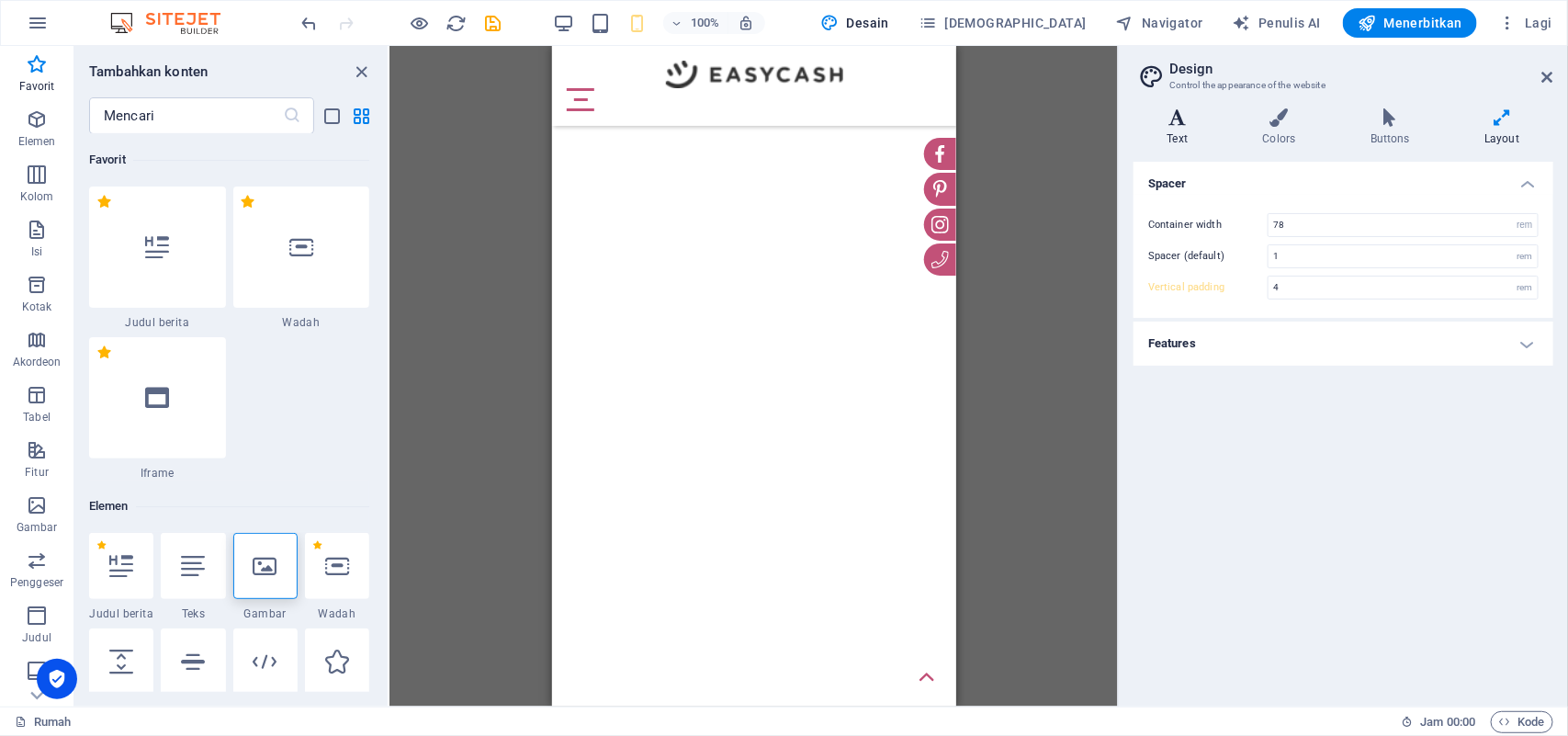 click on "Text" at bounding box center (1181, 128) 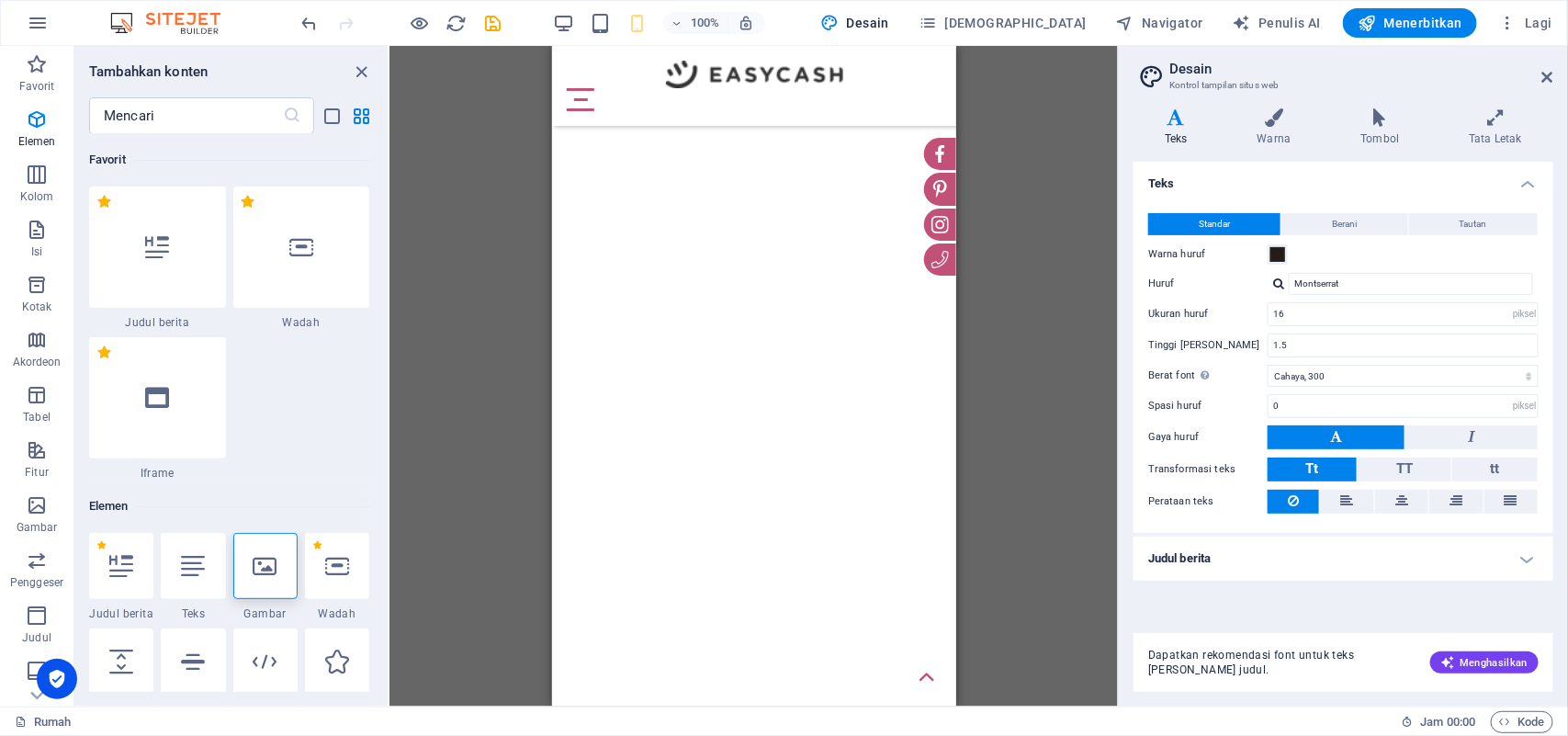 scroll, scrollTop: 459, scrollLeft: 0, axis: vertical 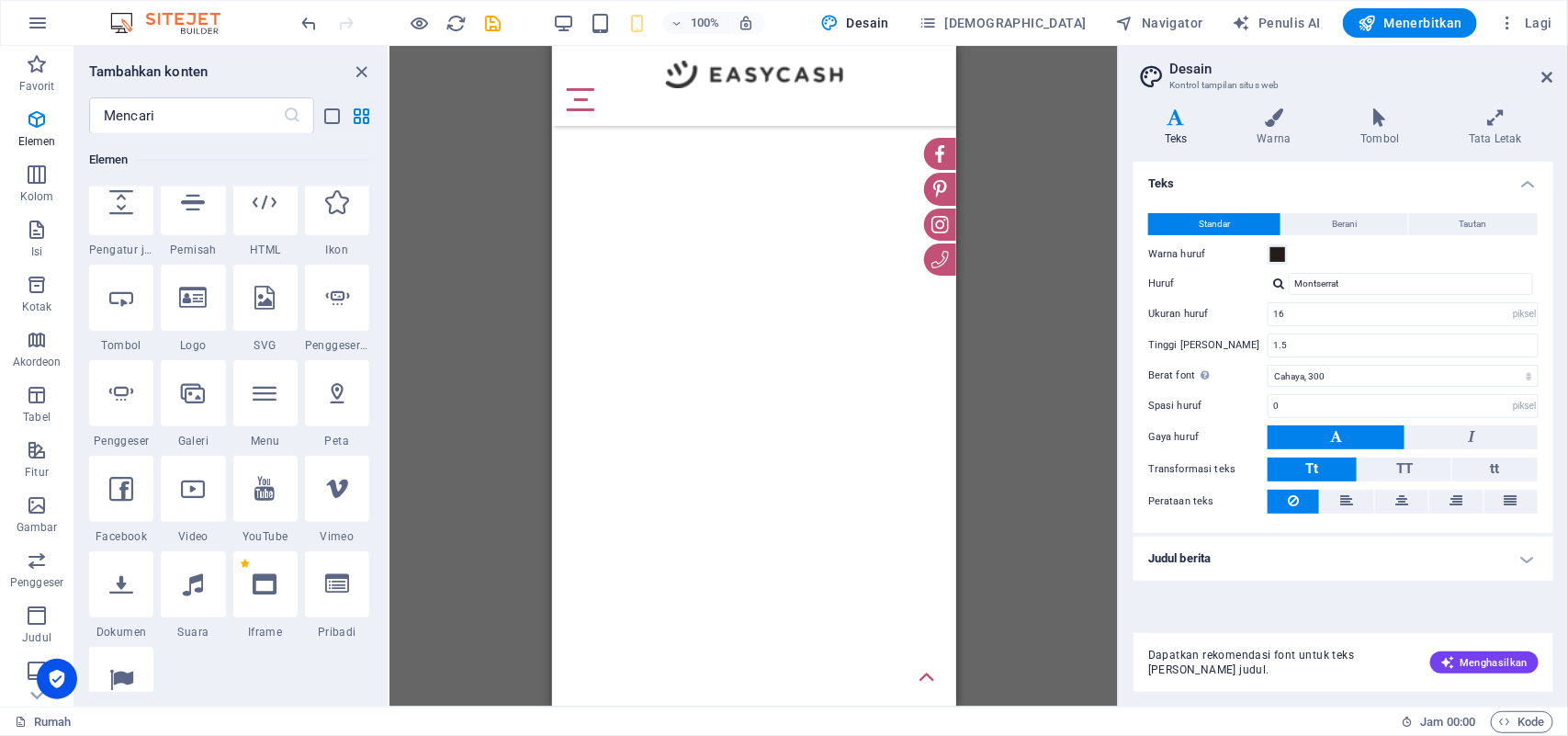 drag, startPoint x: 1549, startPoint y: 81, endPoint x: 1521, endPoint y: 78, distance: 28.160256 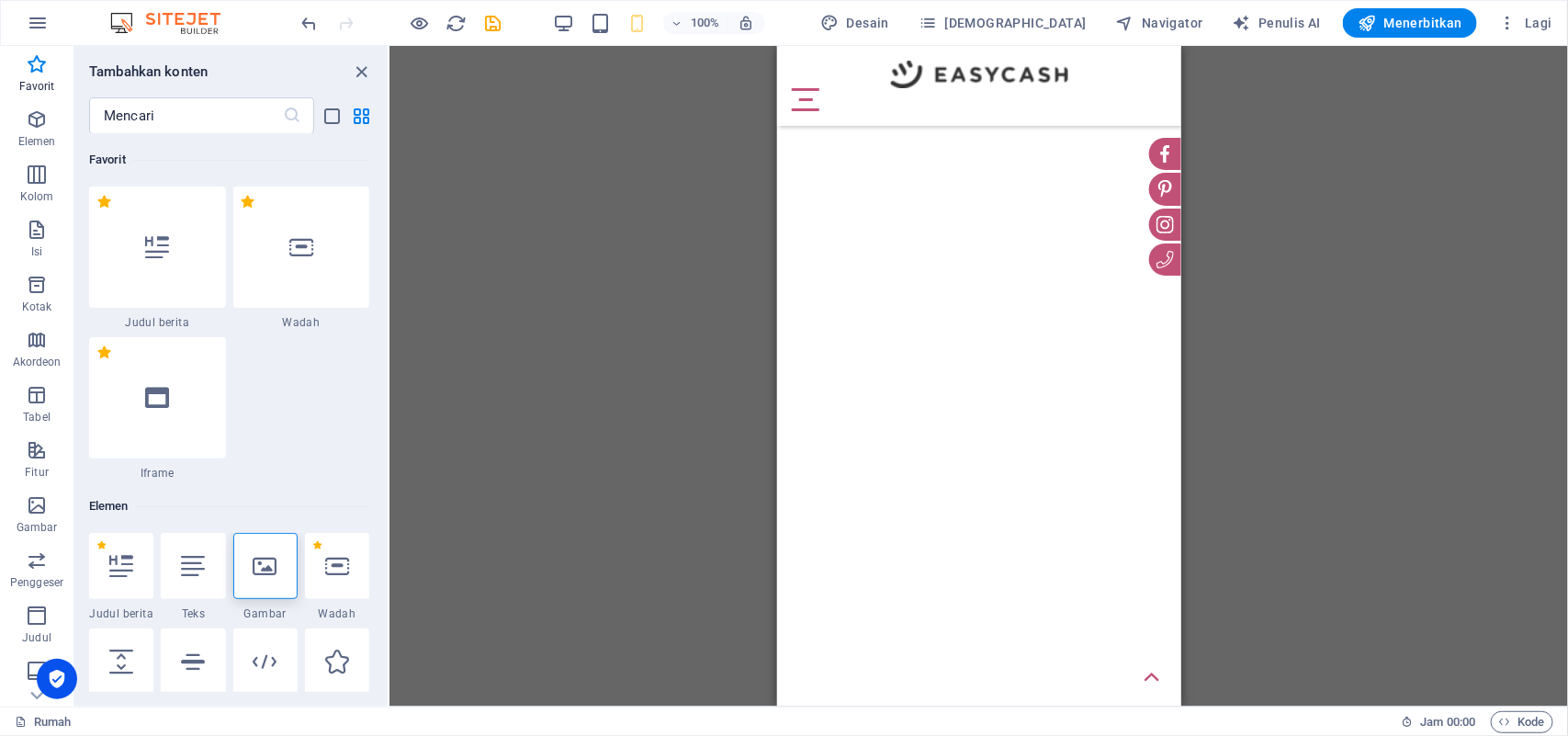 scroll, scrollTop: 115, scrollLeft: 0, axis: vertical 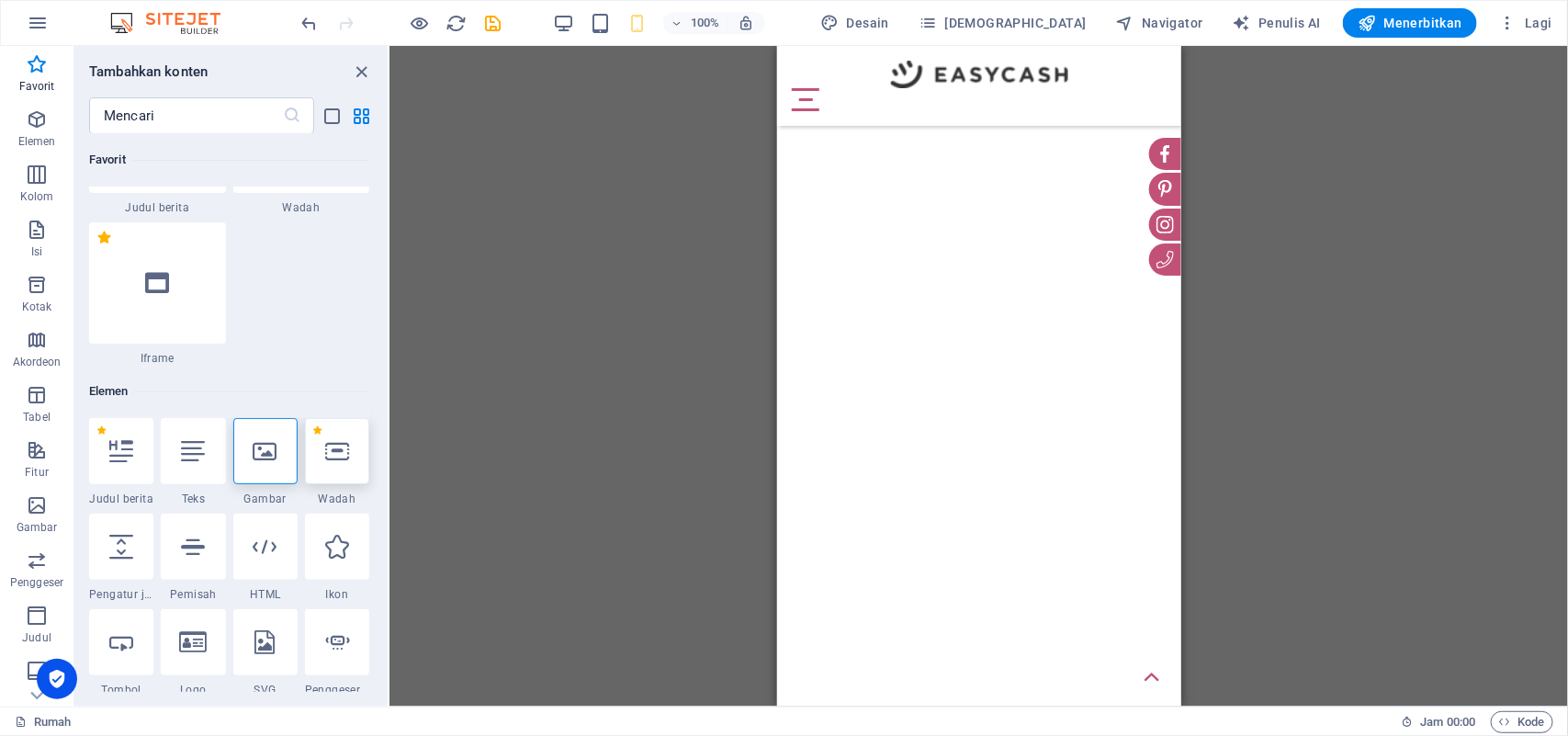 click at bounding box center [337, 451] 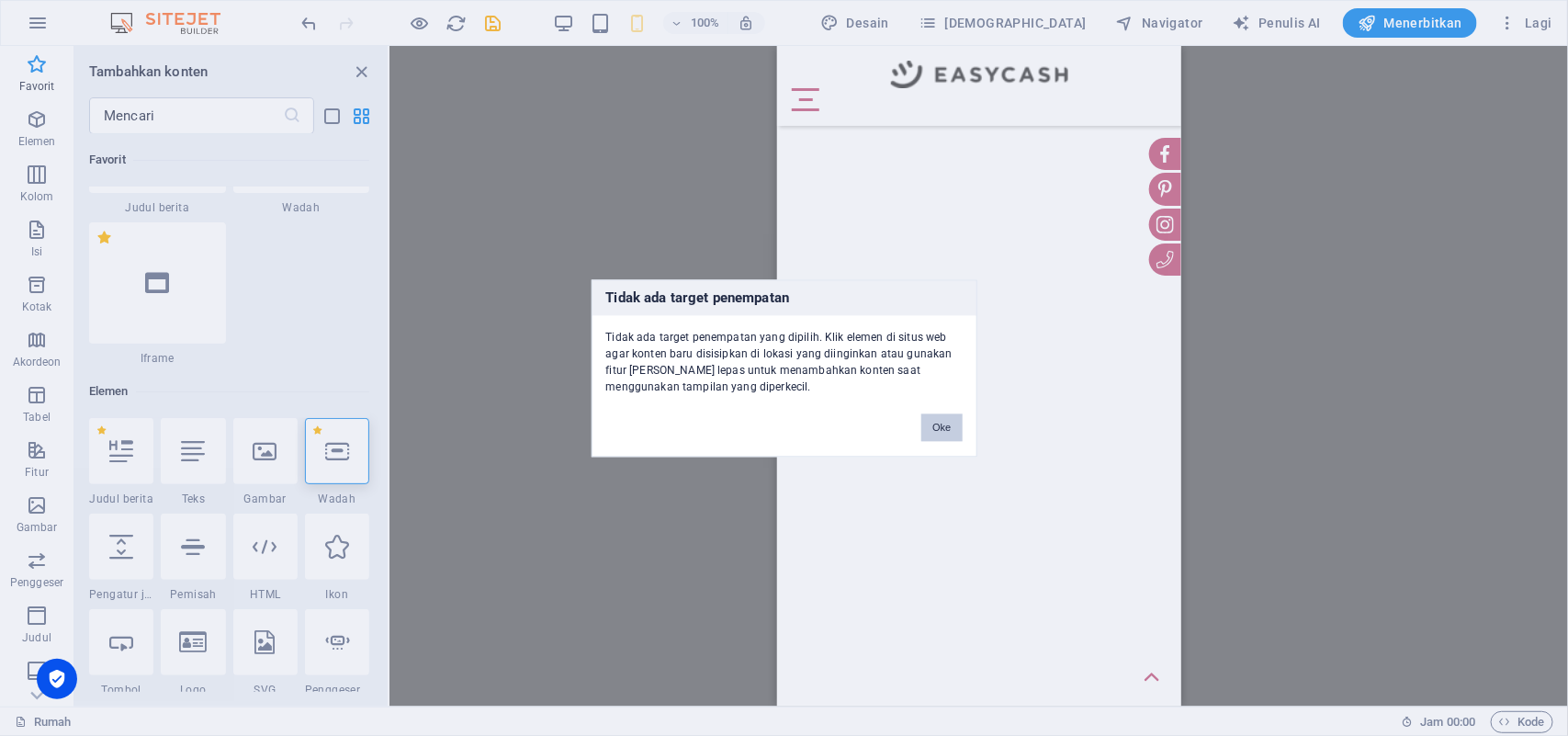 click on "Oke" at bounding box center [942, 427] 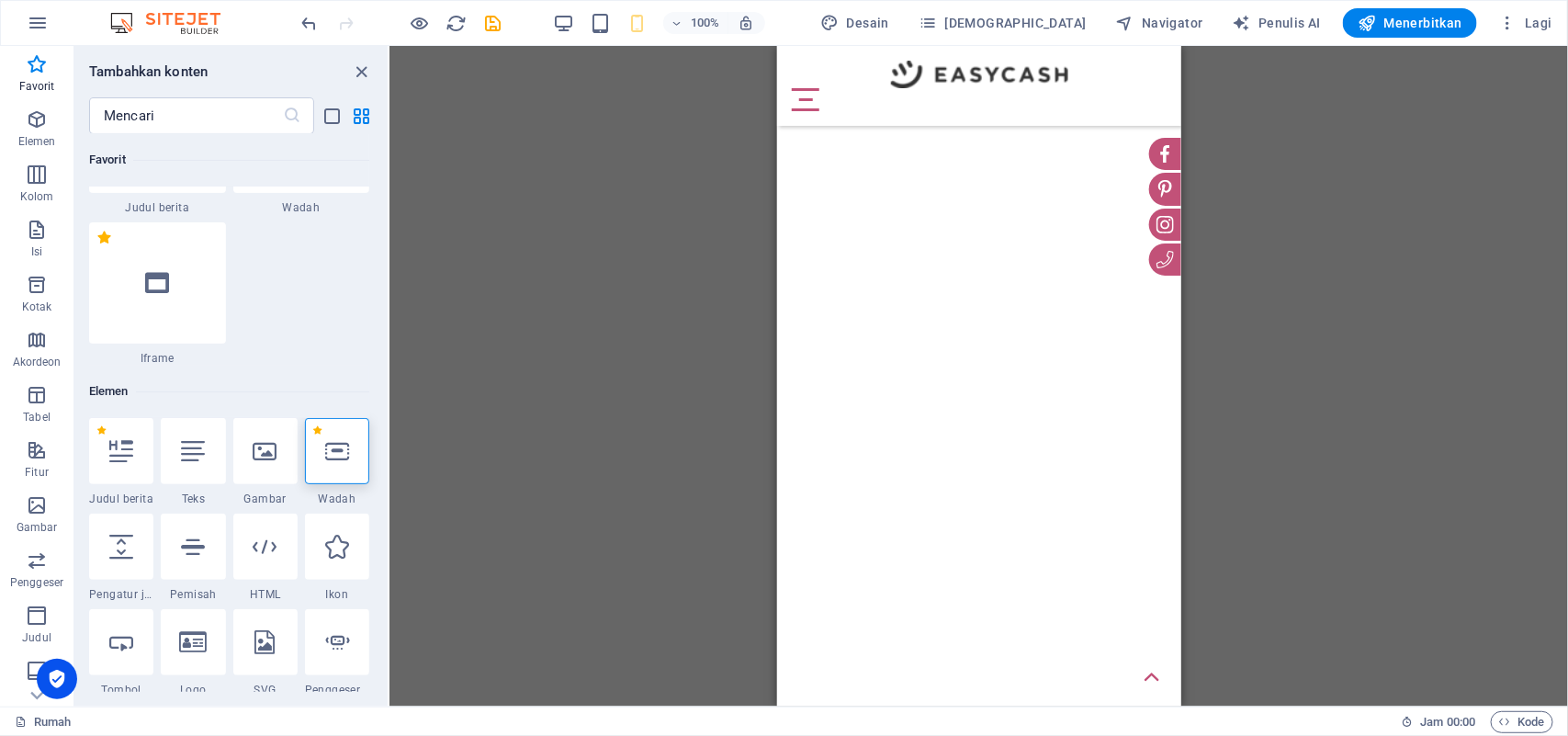 drag, startPoint x: 877, startPoint y: 215, endPoint x: 343, endPoint y: 446, distance: 581.8221 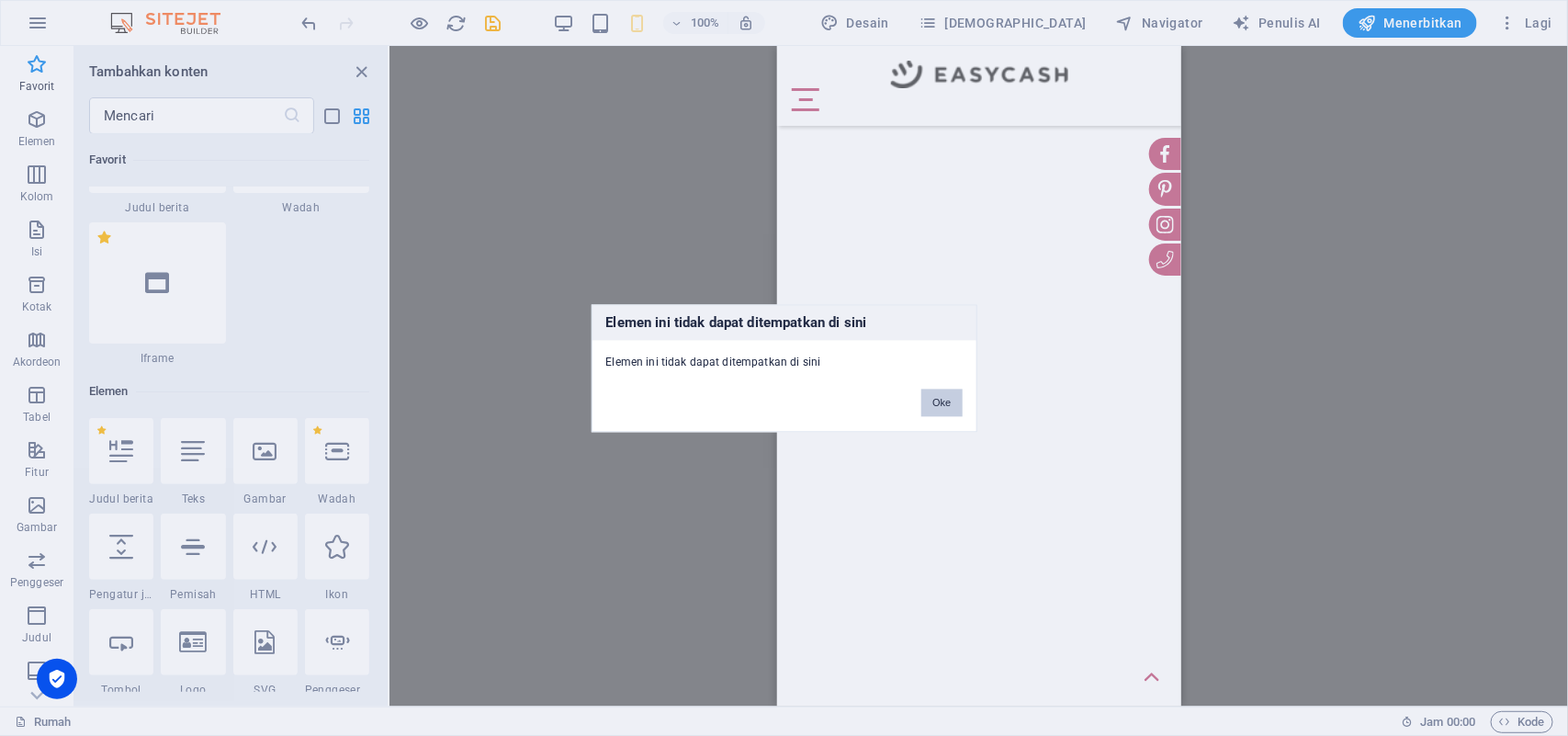 click on "Oke" at bounding box center [942, 402] 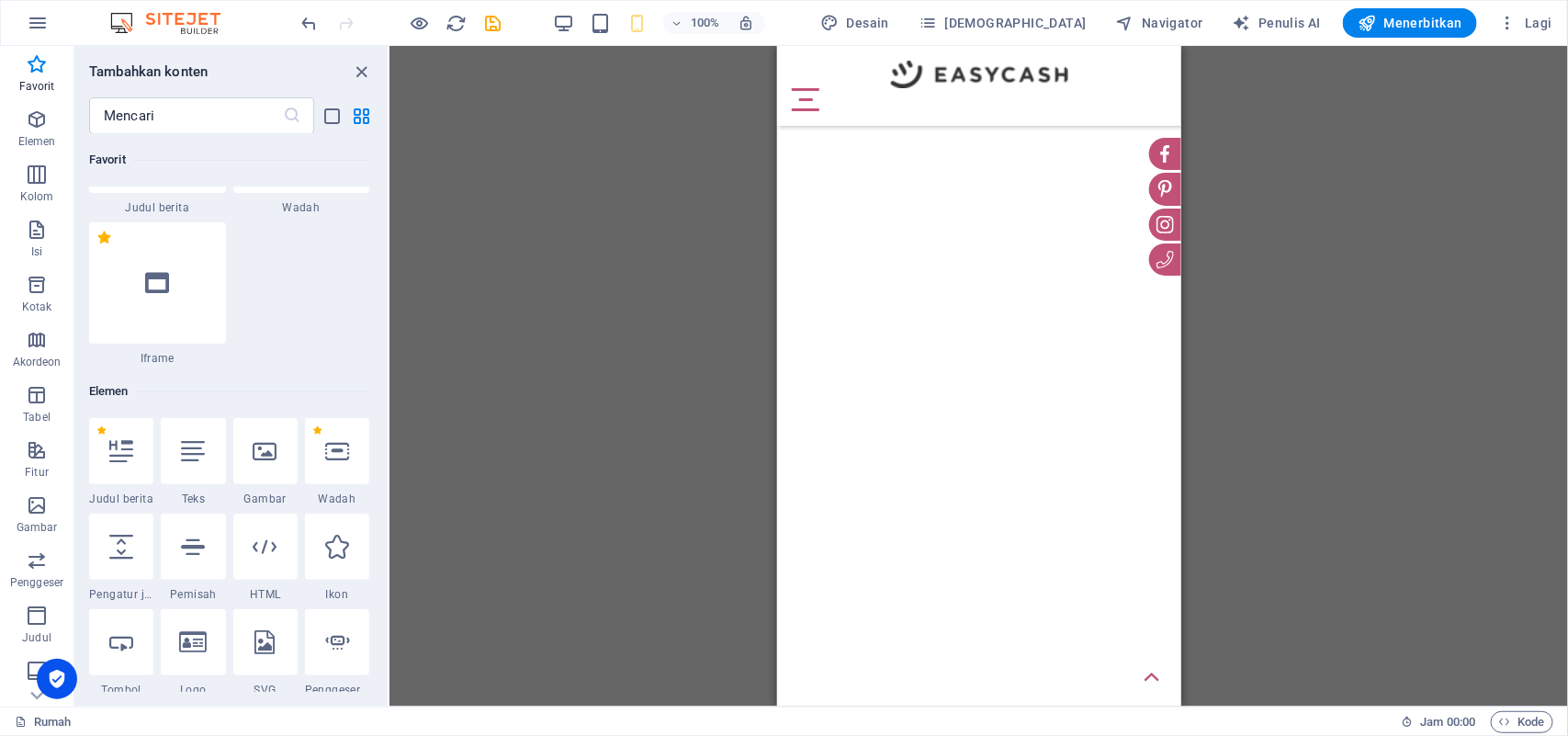 click on "Langsung ke konten utama
Rumah Tentang Kami Foto bulan ini Terbaik Dari potret Berita Ruang pamer Arsip" at bounding box center (978, 45) 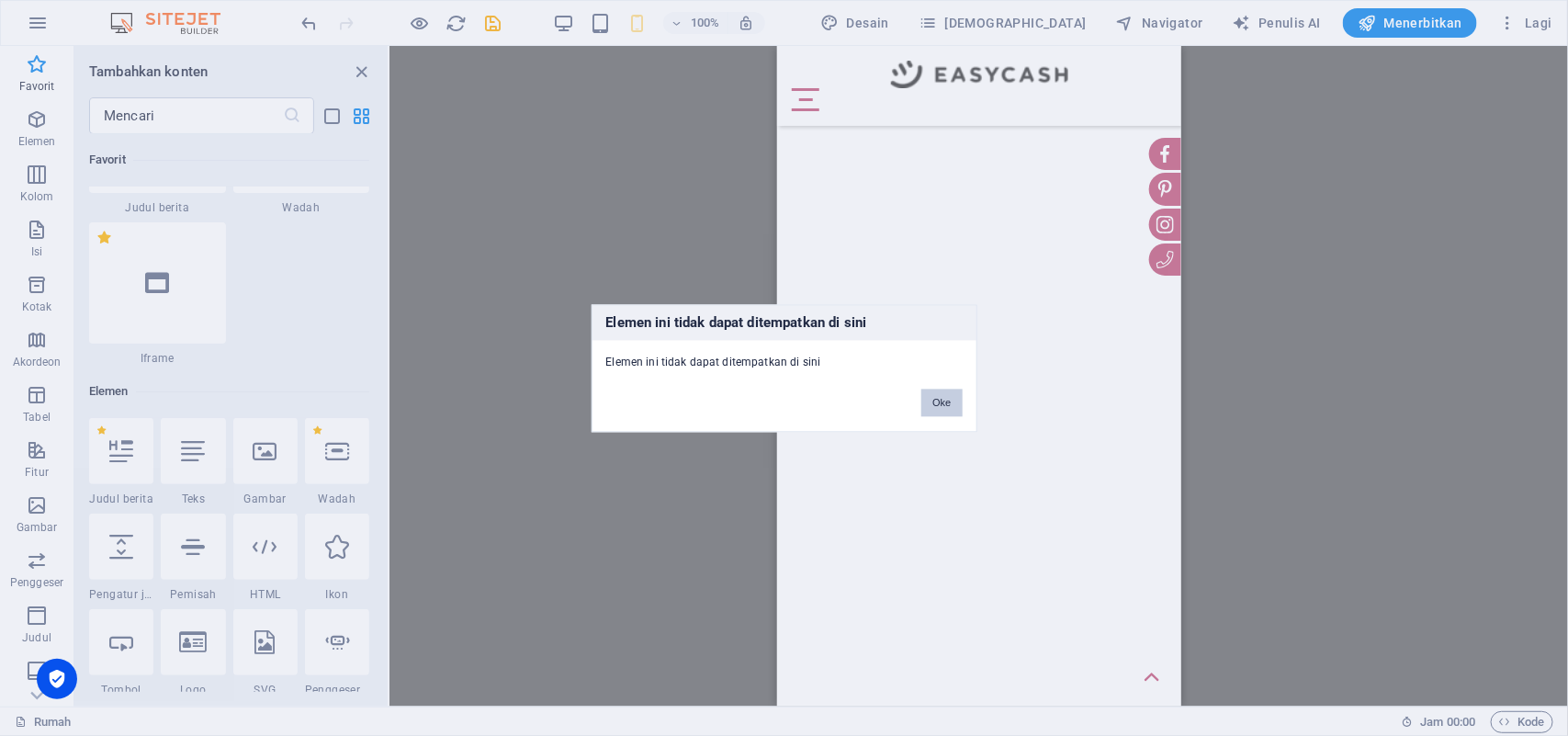 click on "Oke" at bounding box center [942, 402] 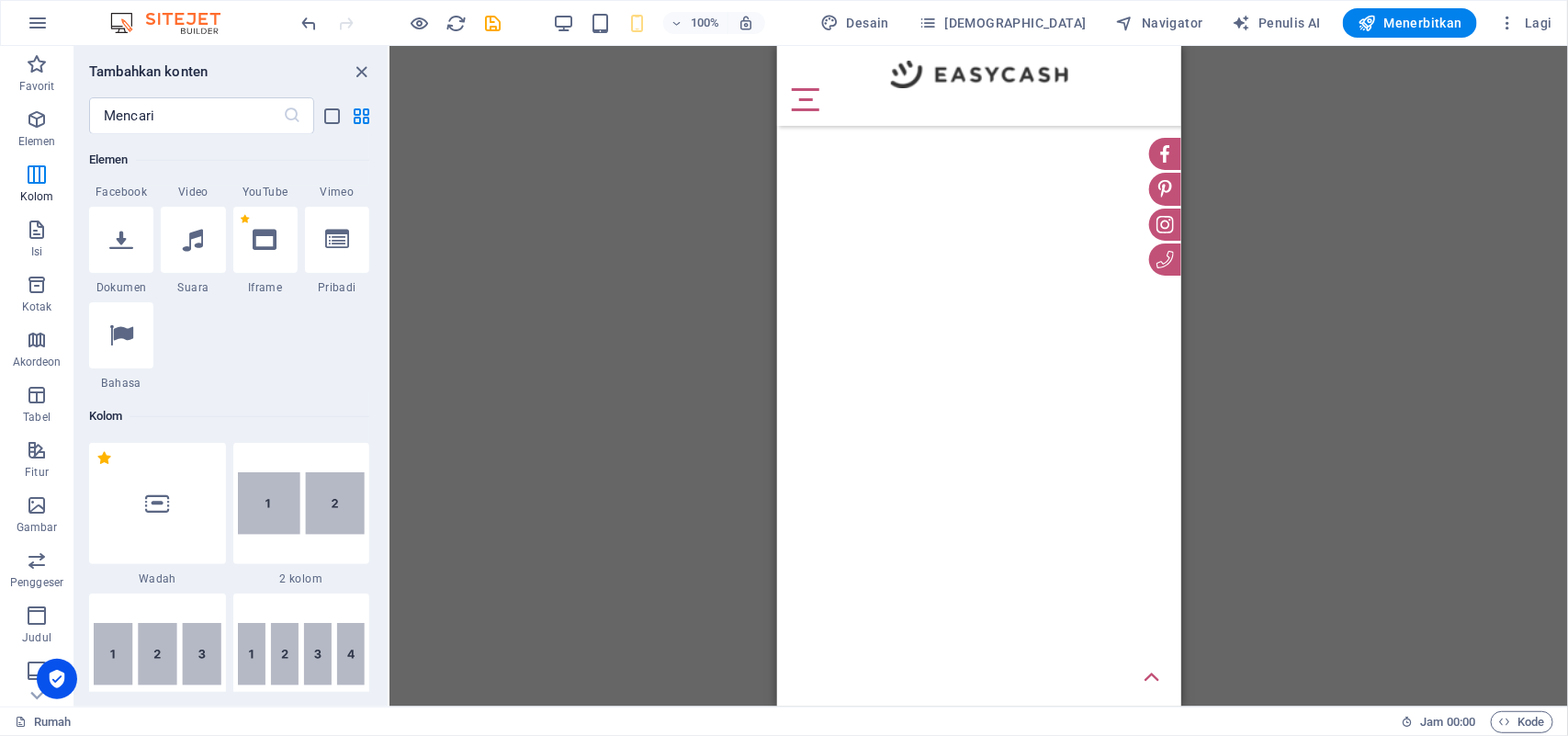 scroll, scrollTop: 1034, scrollLeft: 0, axis: vertical 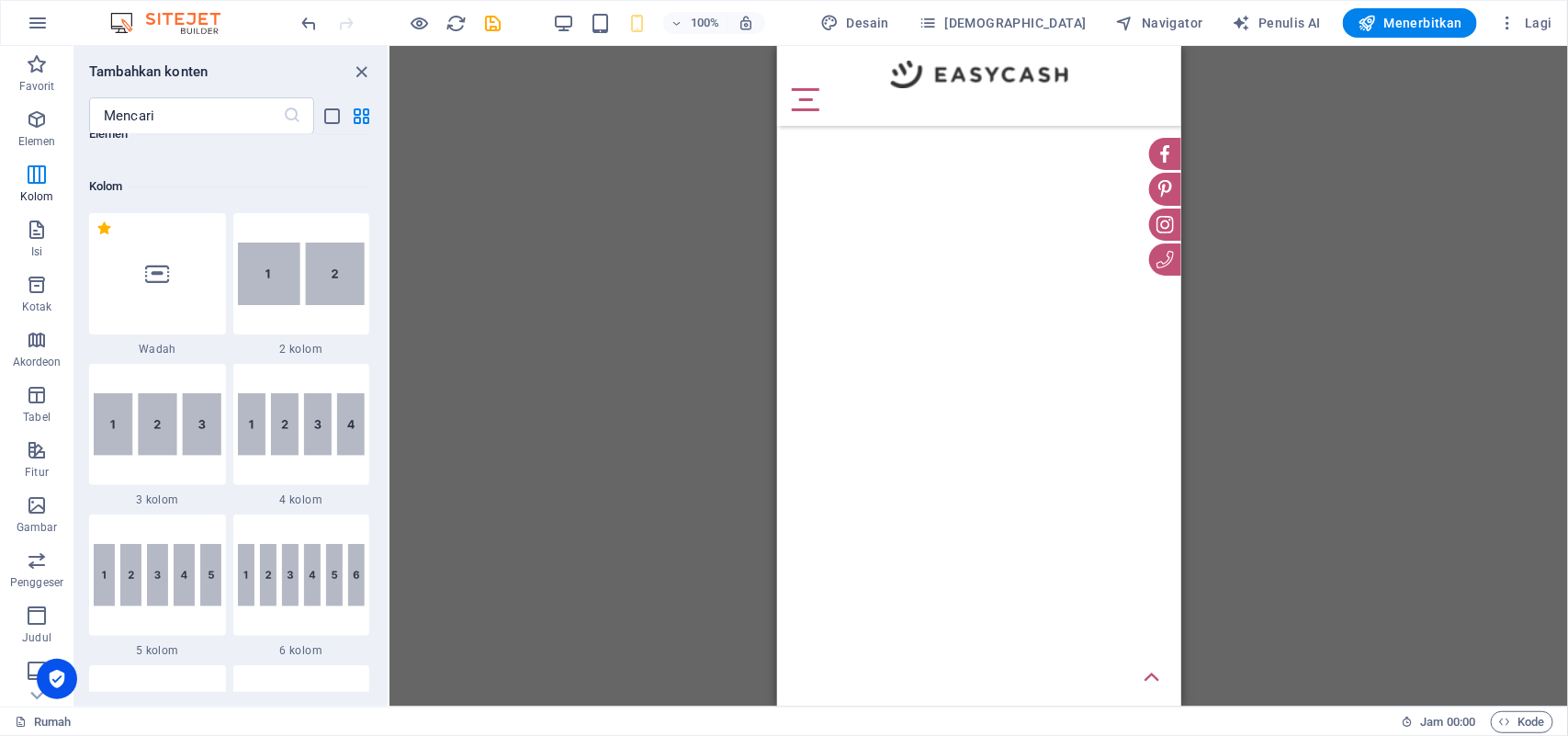 click on "Langsung ke konten utama
Rumah Tentang Kami Foto bulan ini Terbaik Dari potret Berita Ruang pamer Arsip" at bounding box center (978, 45) 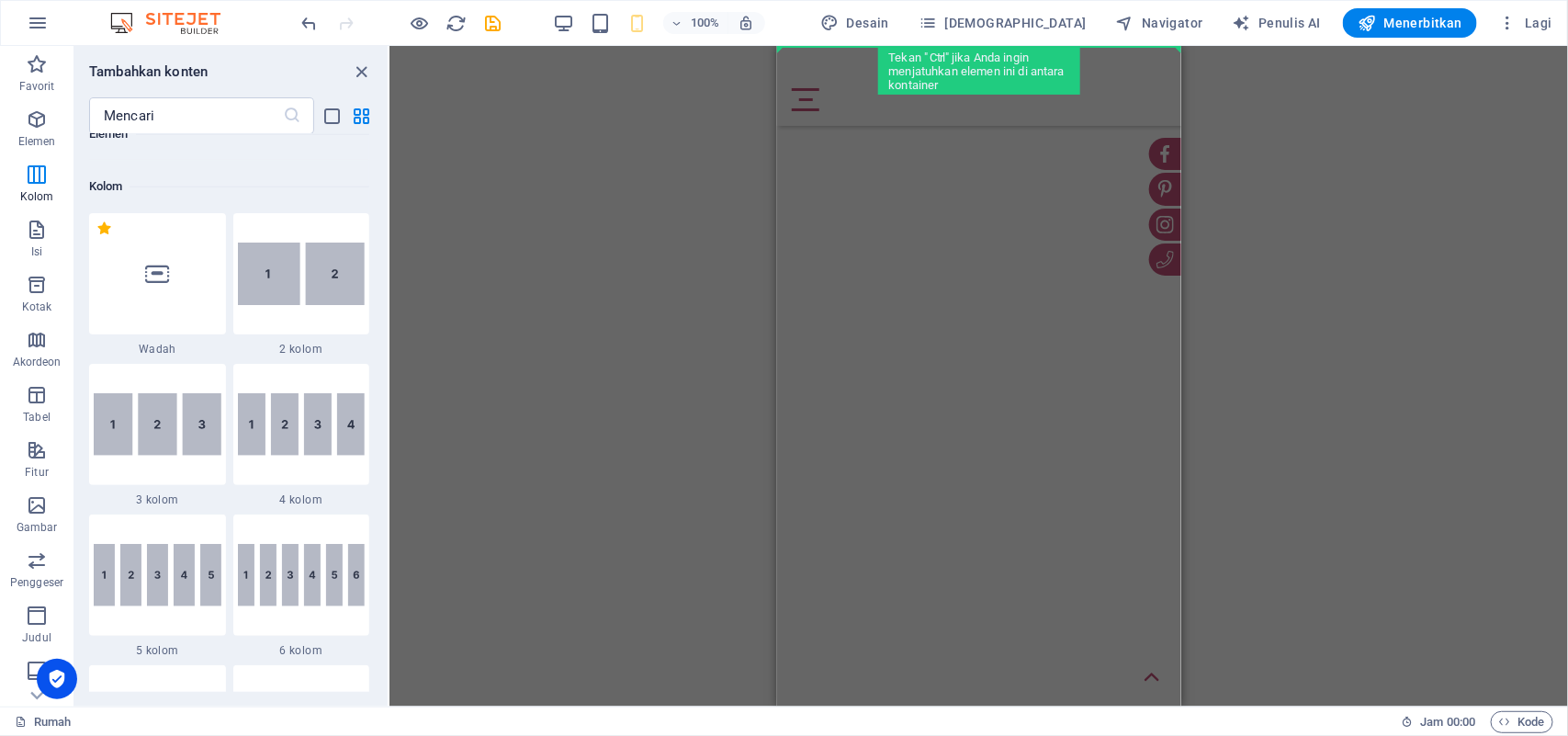 click on "Langsung ke konten utama
Rumah Tentang Kami Foto bulan ini Terbaik Dari potret Berita Ruang pamer Arsip" at bounding box center [978, 45] 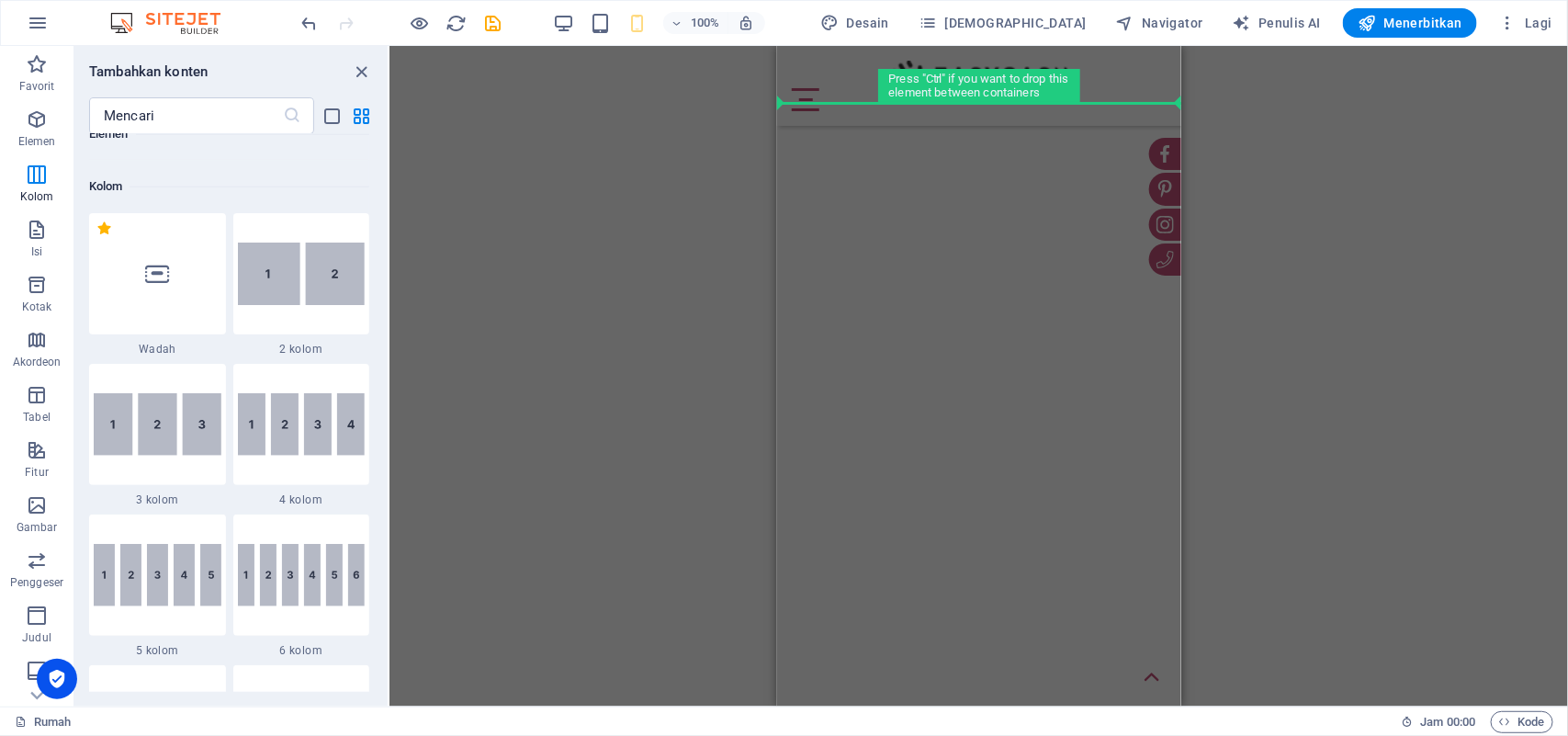 click on "Langsung ke konten utama
Rumah Tentang Kami Foto bulan ini Terbaik Dari potret Berita Ruang pamer Arsip" at bounding box center (978, 45) 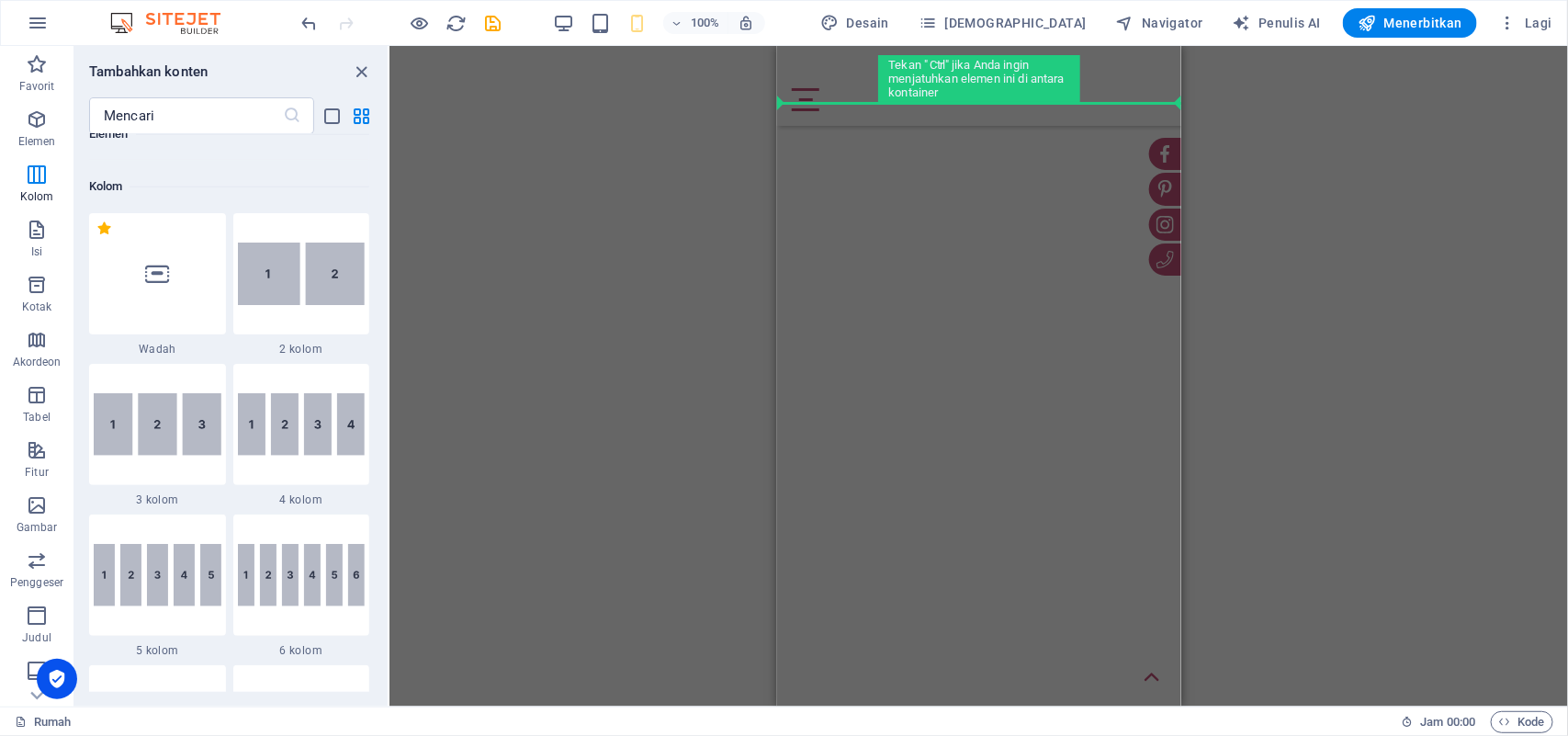 click on "Langsung ke konten utama
Rumah Tentang Kami Foto bulan ini Terbaik Dari potret Berita Ruang pamer Arsip" at bounding box center [978, 45] 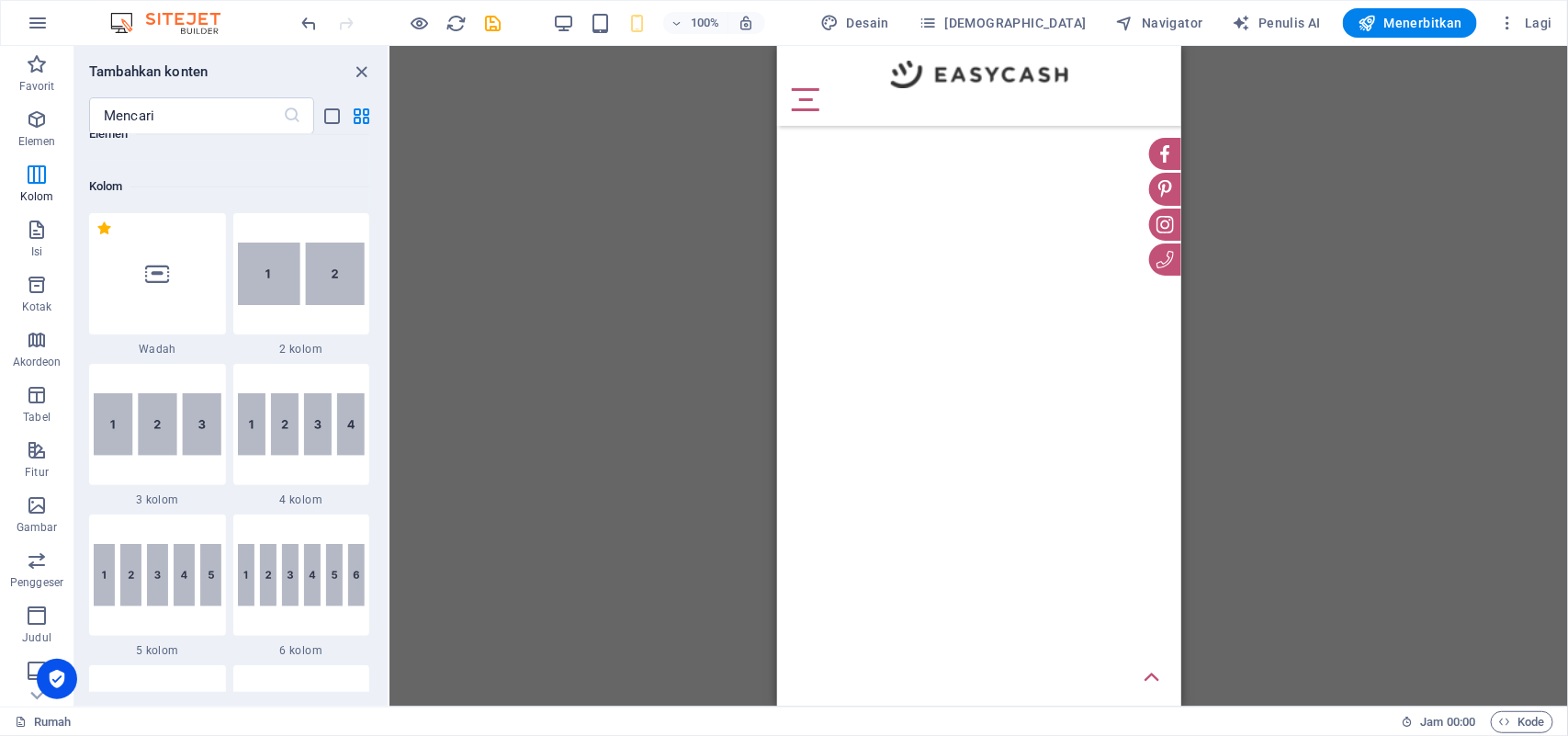 click on "Langsung ke konten utama
Rumah Tentang Kami Foto bulan ini Terbaik Dari potret Berita Ruang pamer Arsip" at bounding box center (978, 45) 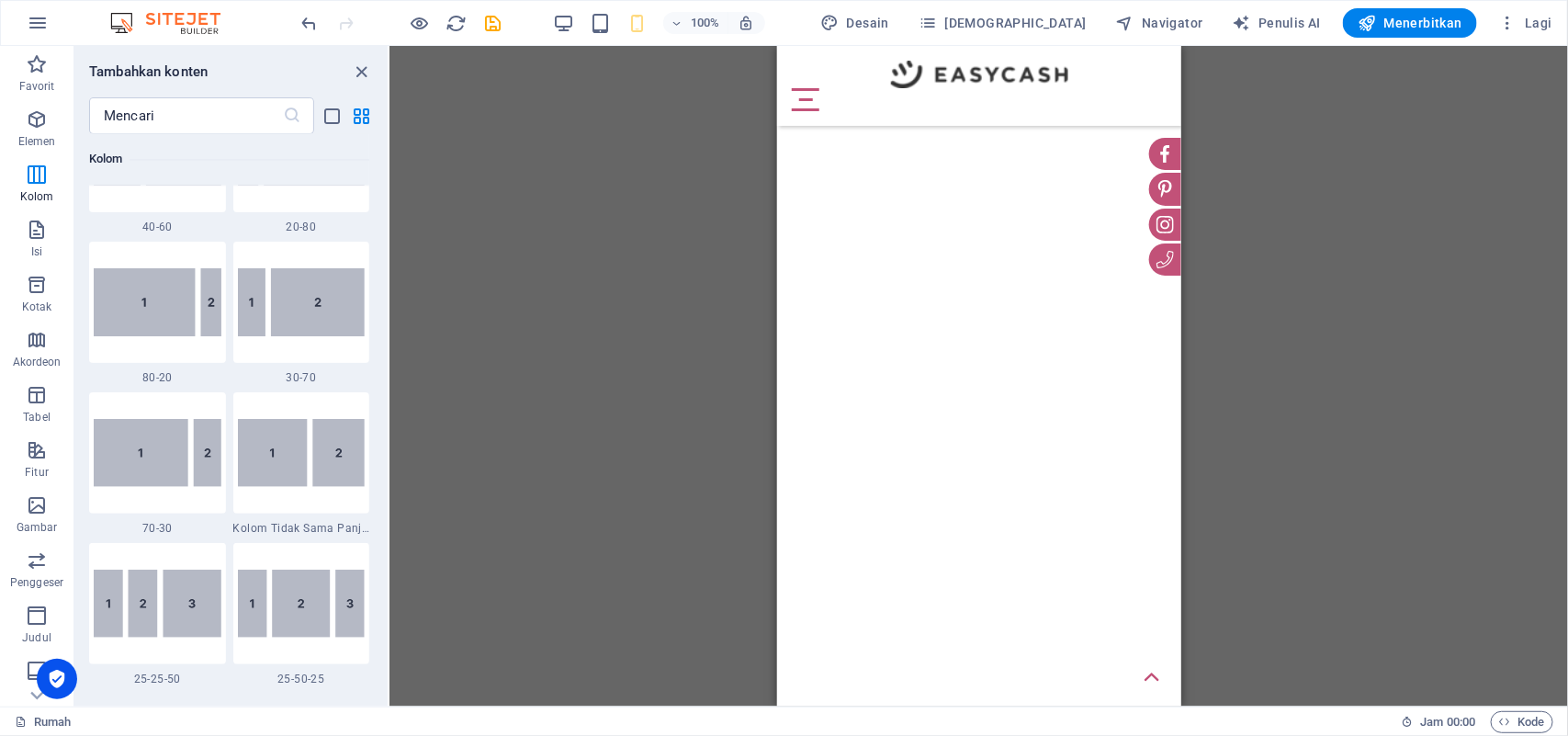 click on "Langsung ke konten utama
Rumah Tentang Kami Foto bulan ini Terbaik Dari potret Berita Ruang pamer Arsip" at bounding box center [978, 45] 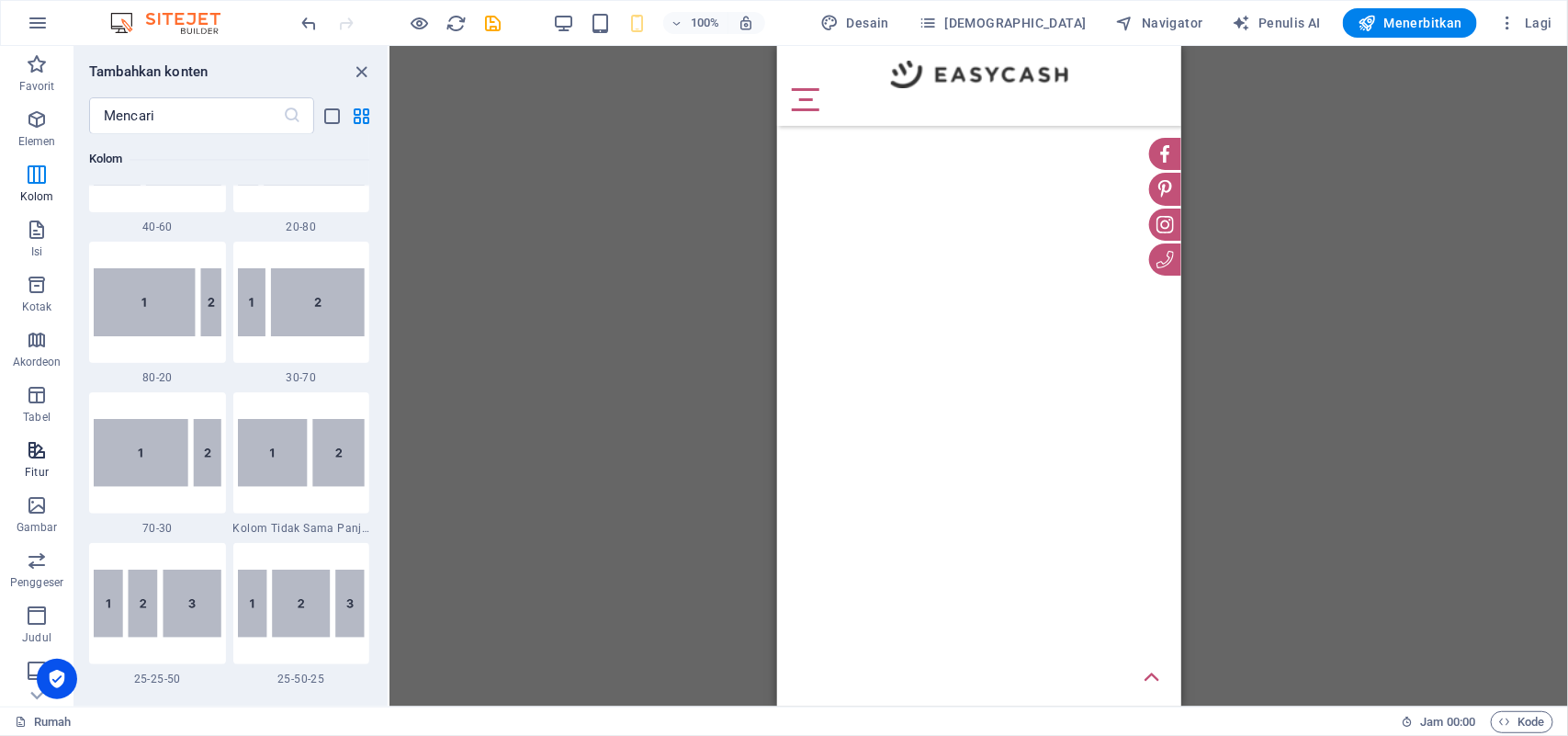 click at bounding box center [37, 450] 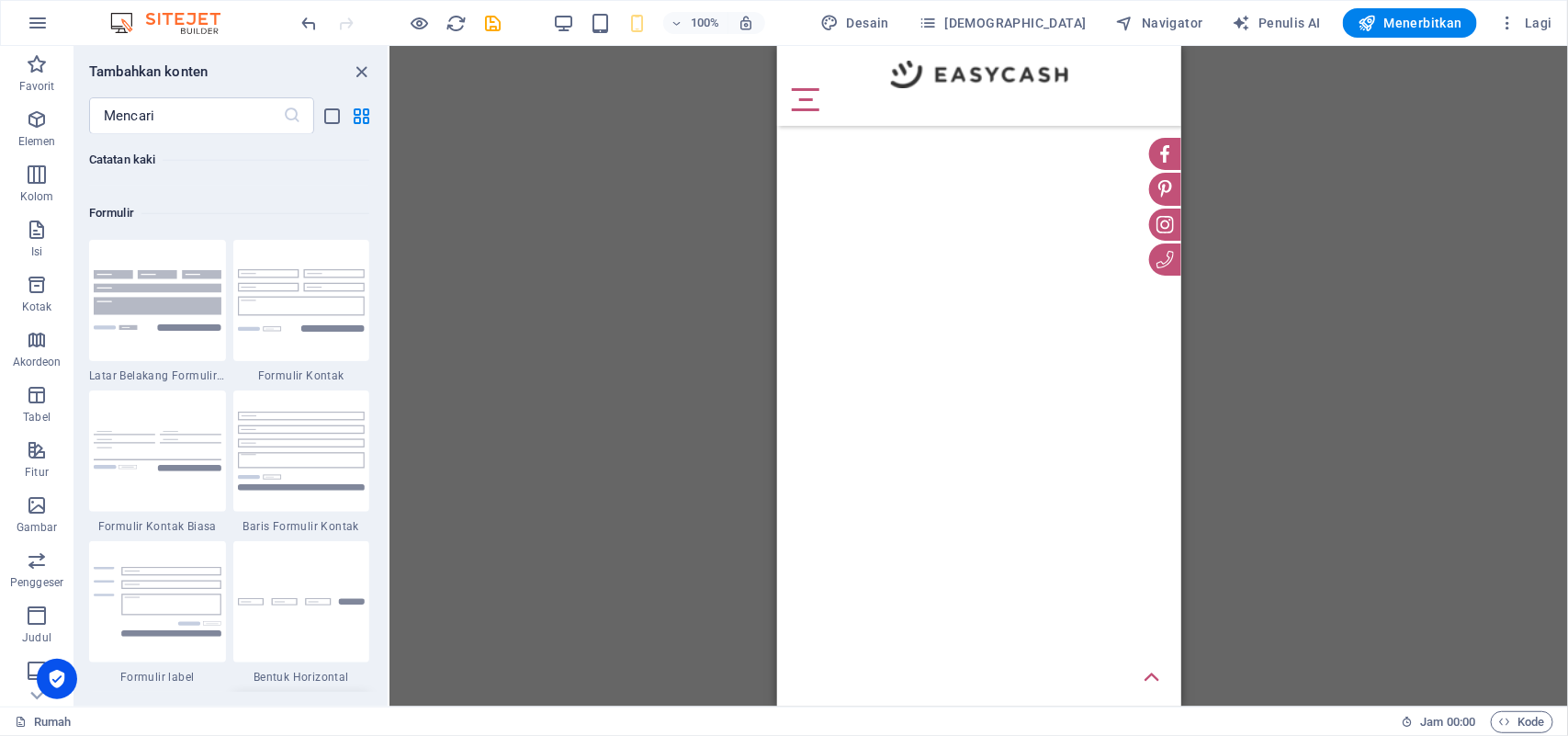 scroll, scrollTop: 13707, scrollLeft: 0, axis: vertical 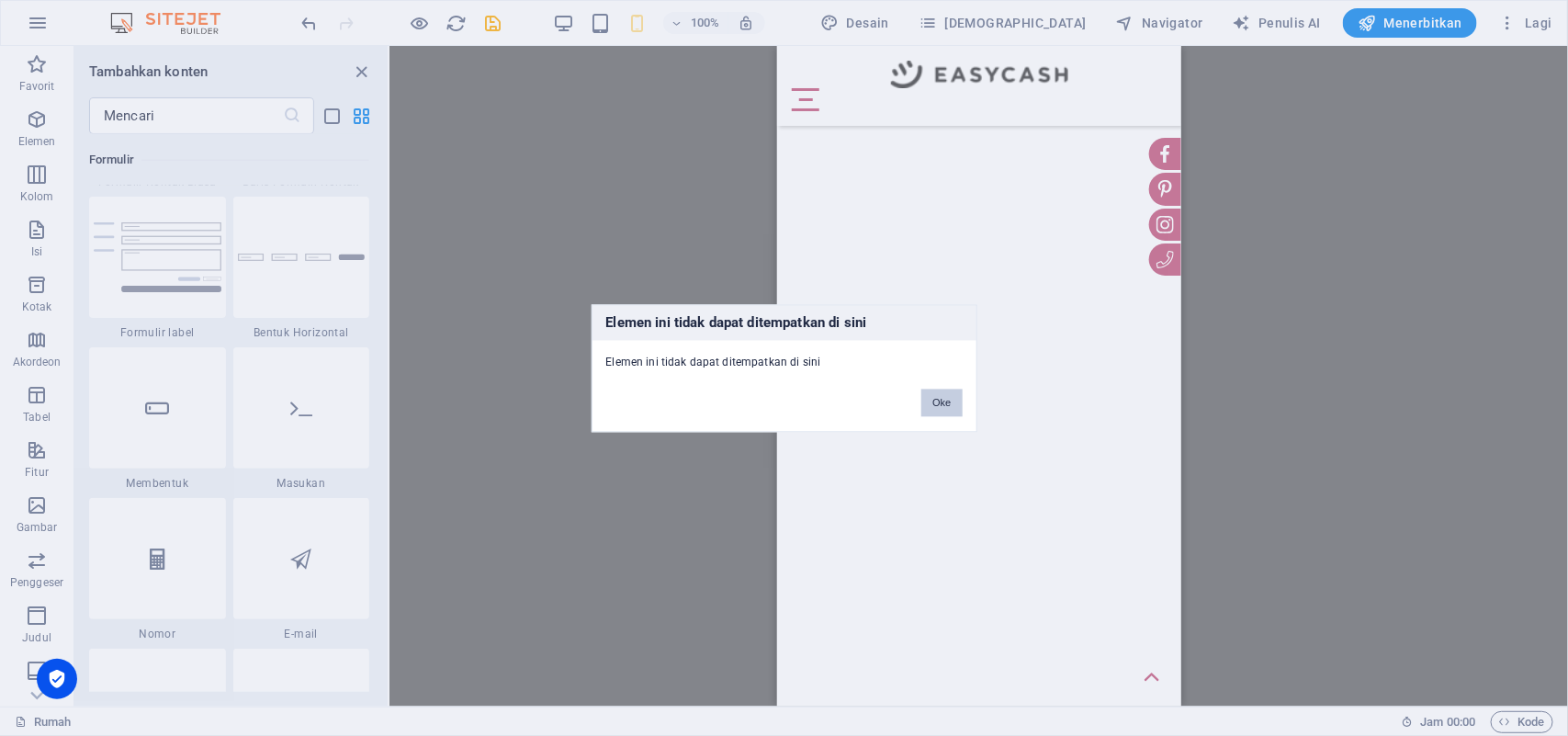 click on "Oke" at bounding box center (942, 402) 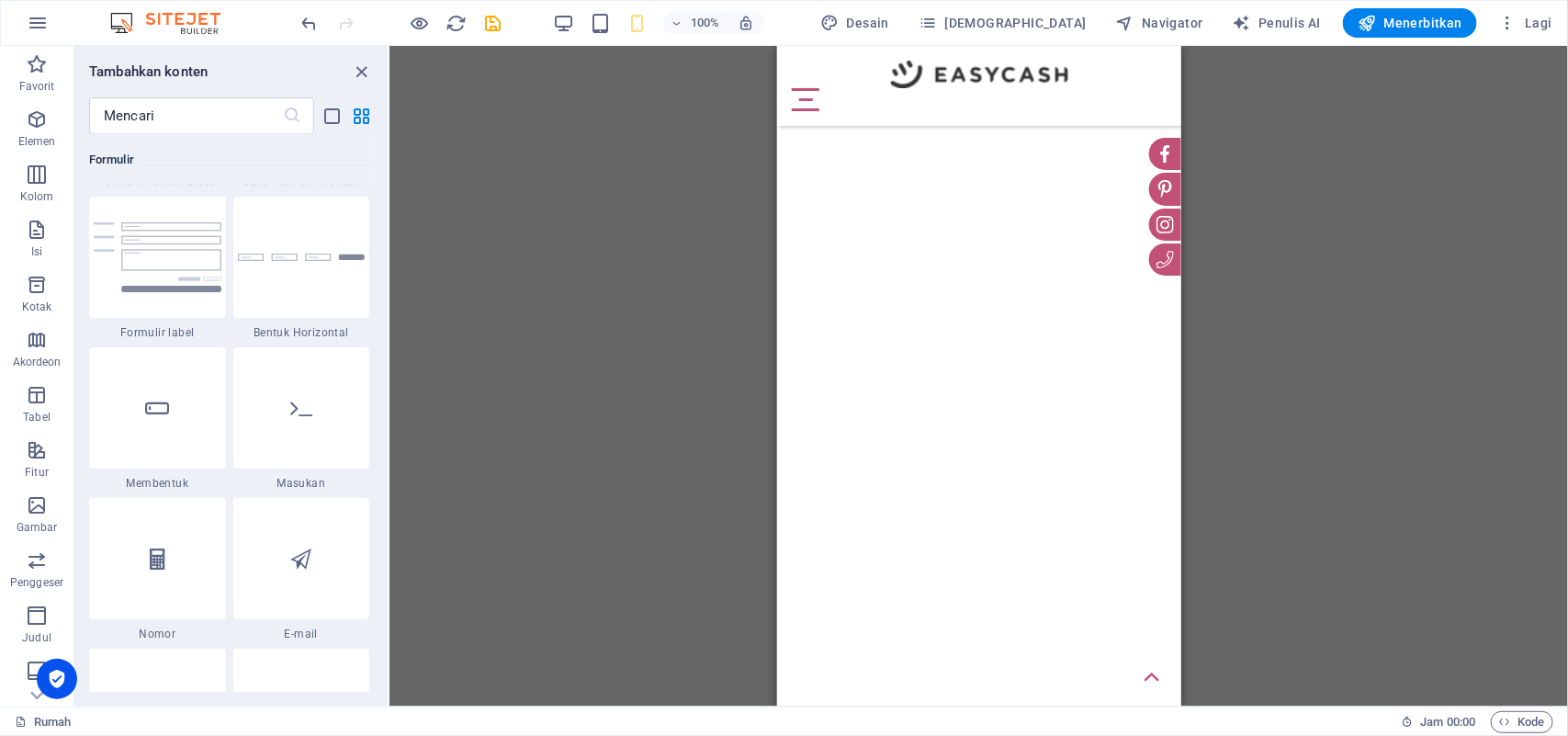 click on "Langsung ke konten utama
Rumah Tentang Kami Foto bulan ini Terbaik Dari potret Berita Ruang pamer Arsip" at bounding box center (978, 45) 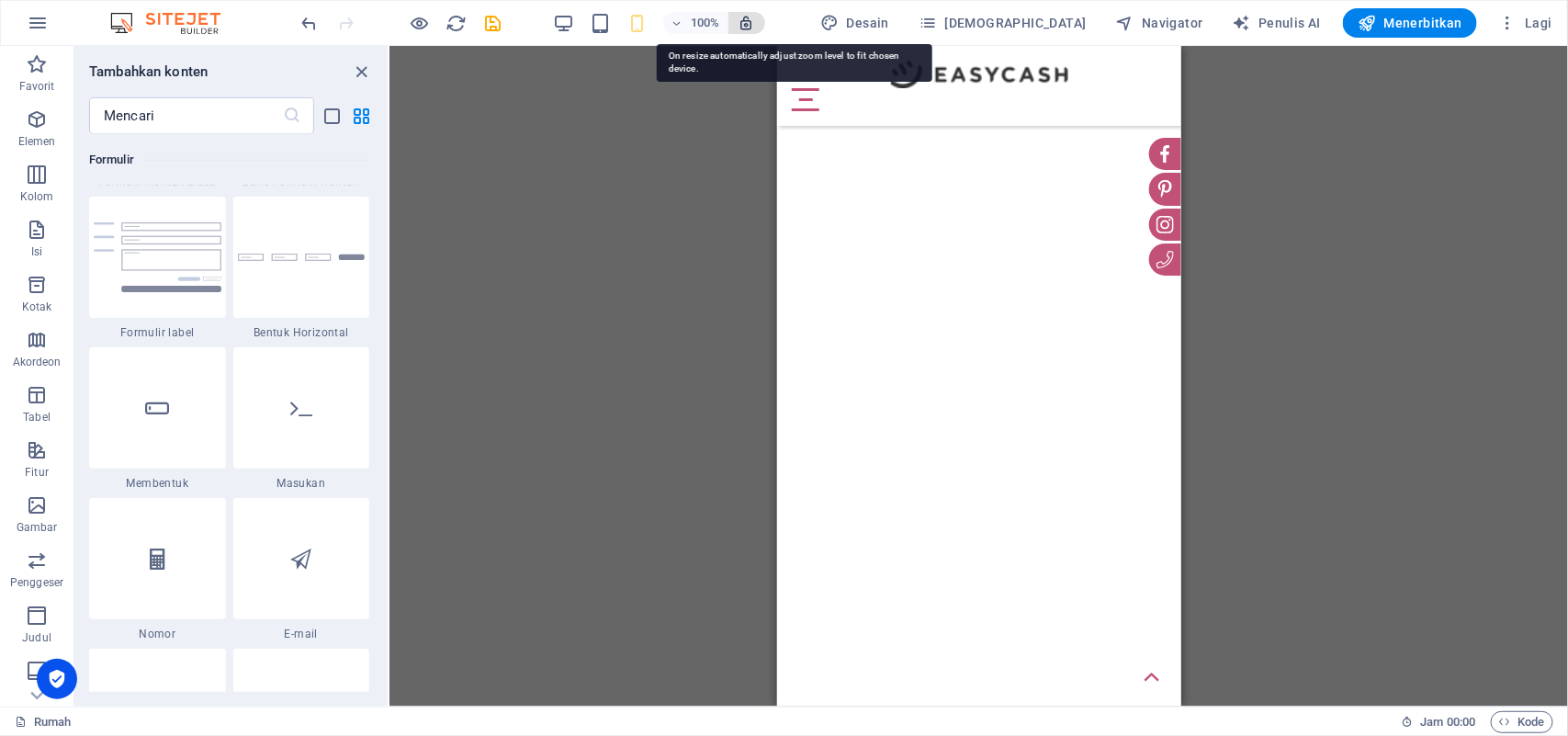 click at bounding box center (747, 23) 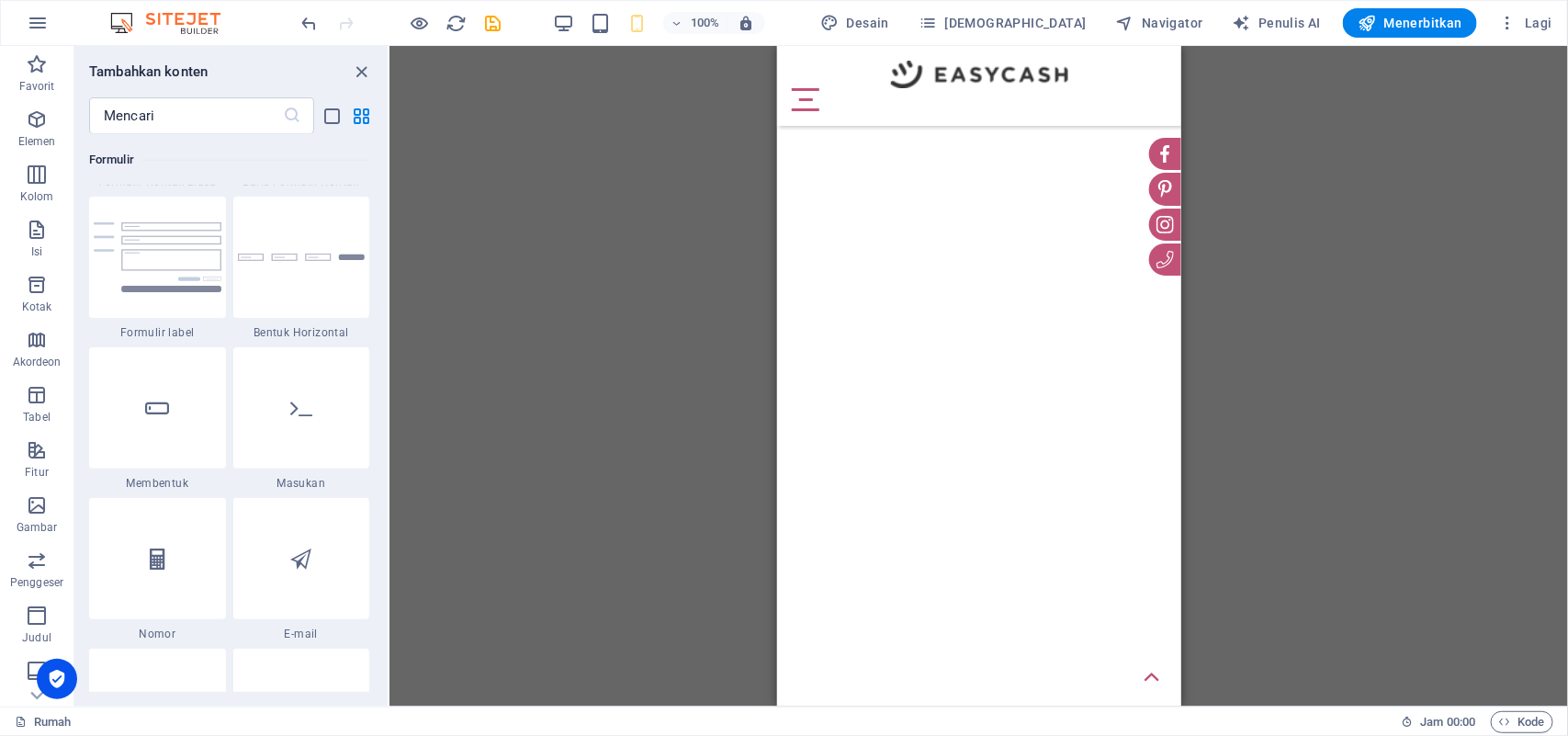 click on "Langsung ke konten utama
Rumah Tentang Kami Foto bulan ini Terbaik Dari potret Berita Ruang pamer Arsip" at bounding box center (978, 45) 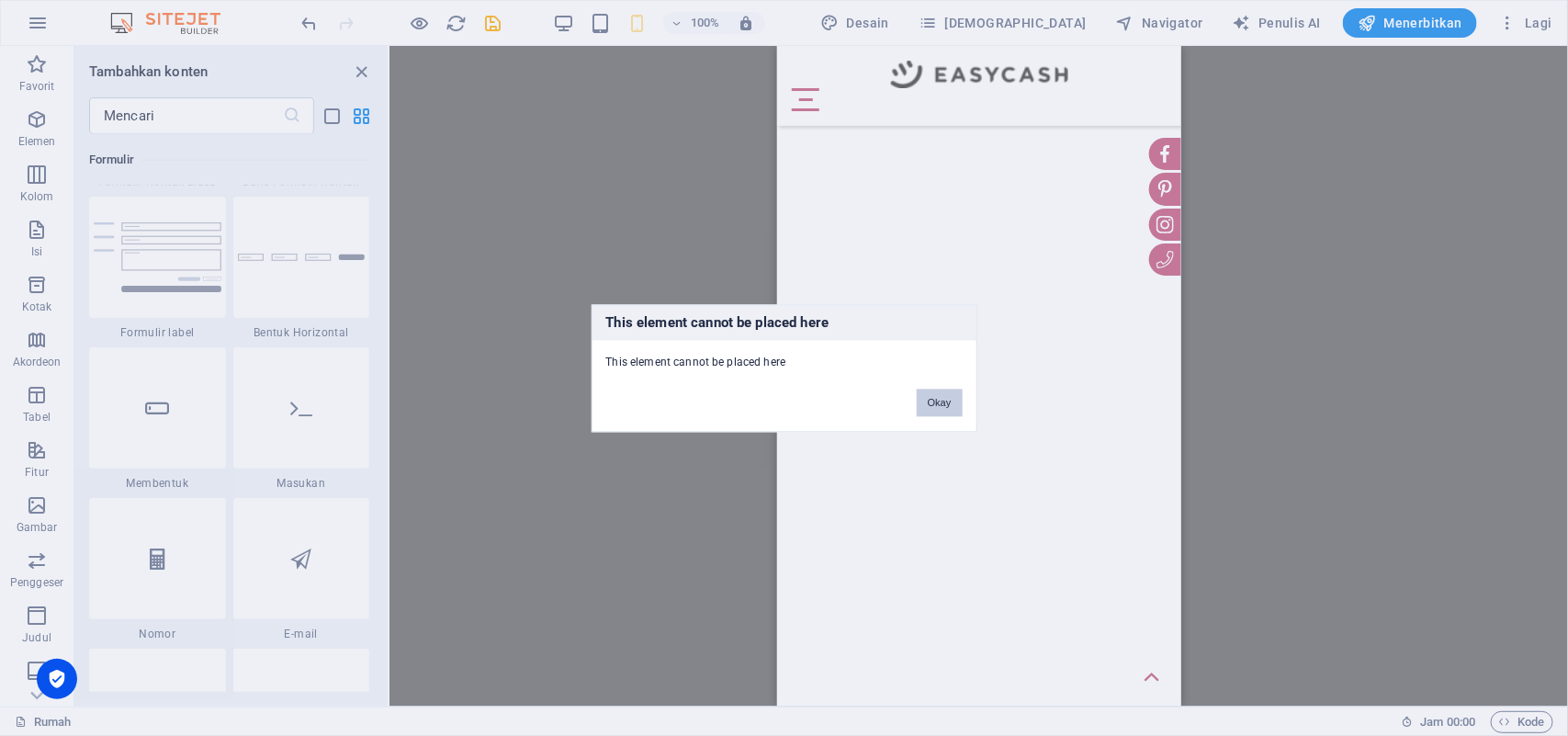 drag, startPoint x: 946, startPoint y: 398, endPoint x: 169, endPoint y: 351, distance: 778.4202 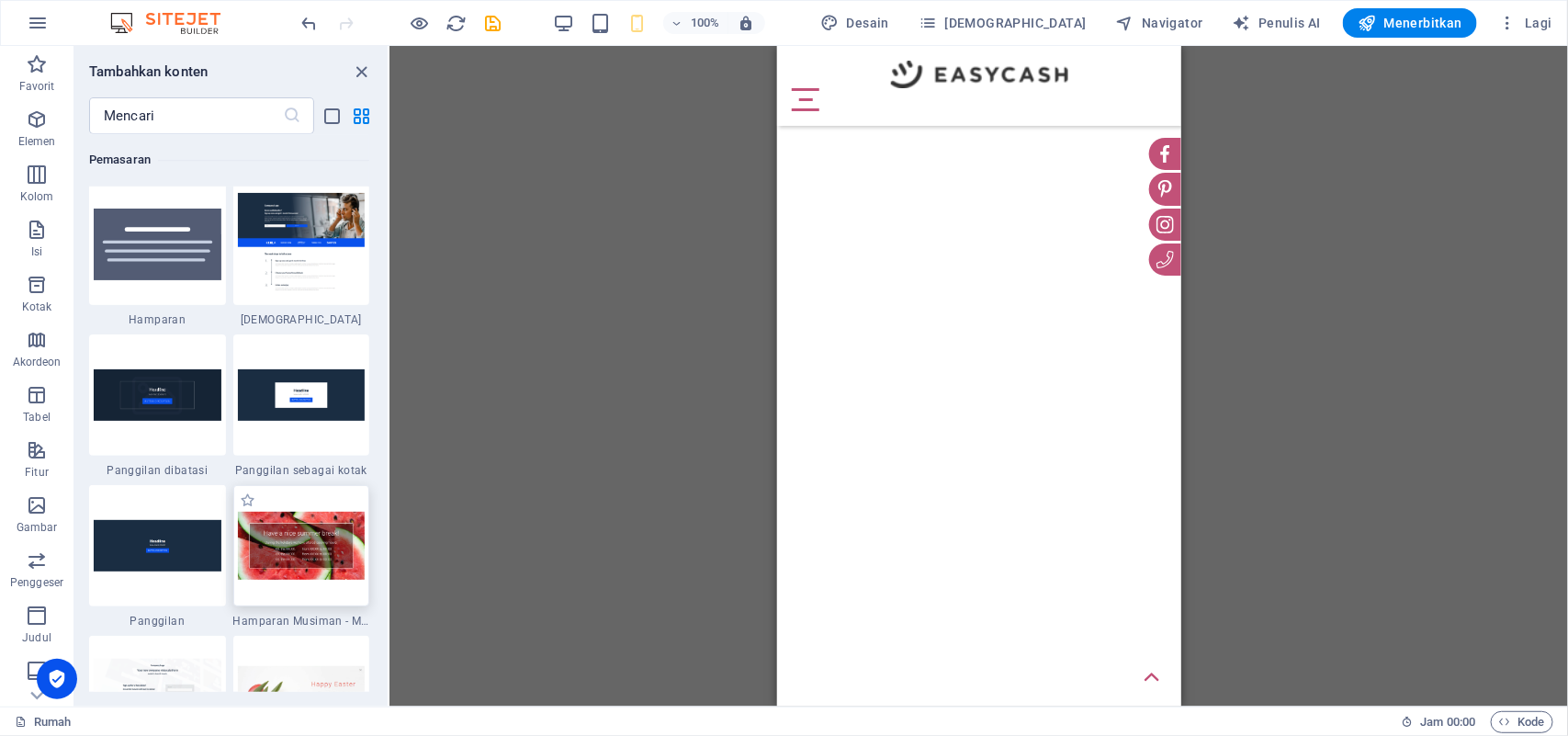 scroll, scrollTop: 15200, scrollLeft: 0, axis: vertical 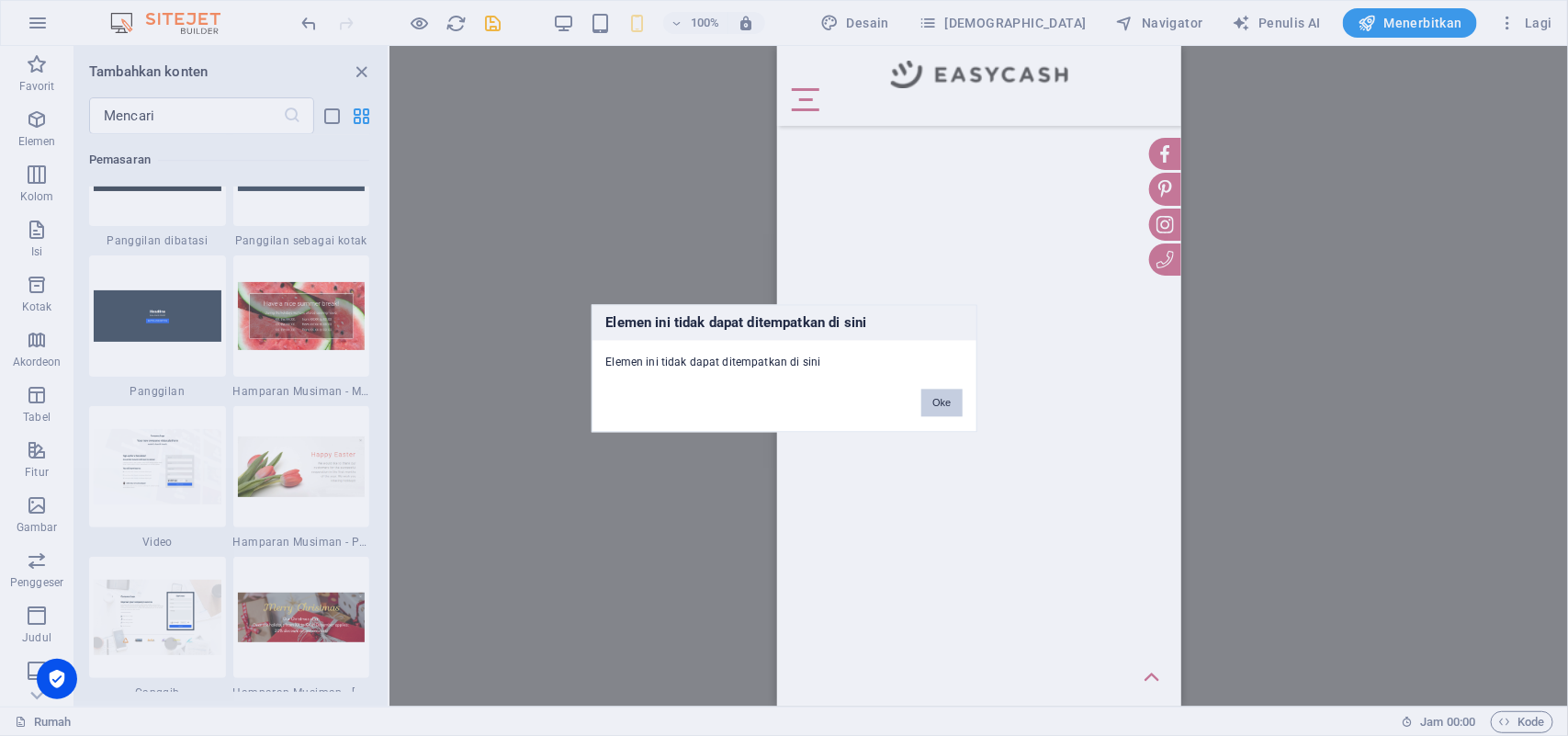drag, startPoint x: 294, startPoint y: 309, endPoint x: 947, endPoint y: 404, distance: 659.8742 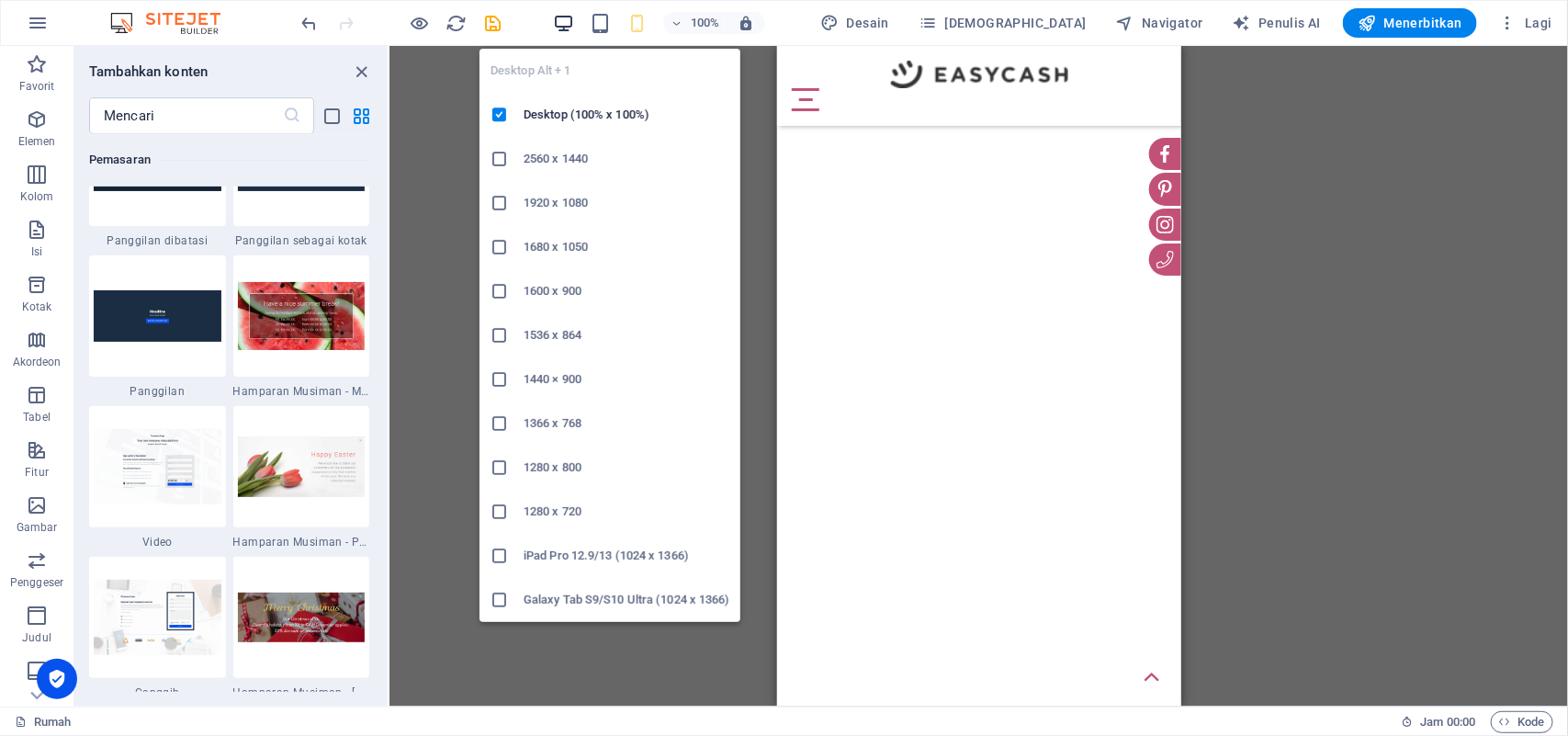 drag, startPoint x: 604, startPoint y: 28, endPoint x: 614, endPoint y: 28, distance: 10 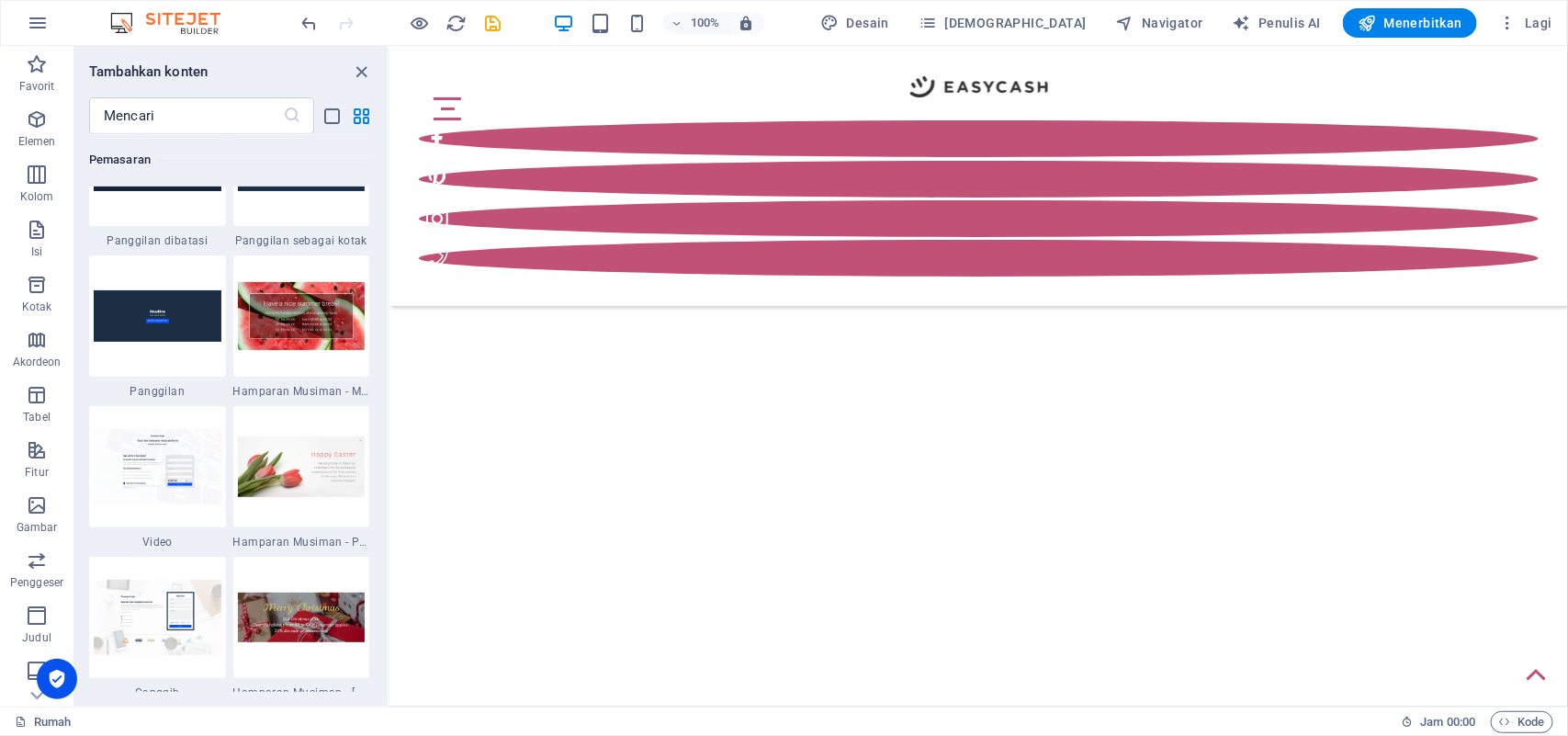 click on "Langsung ke konten utama
Rumah Tentang Kami Foto bulan ini Terbaik Dari potret Berita Ruang pamer Arsip" at bounding box center [977, 45] 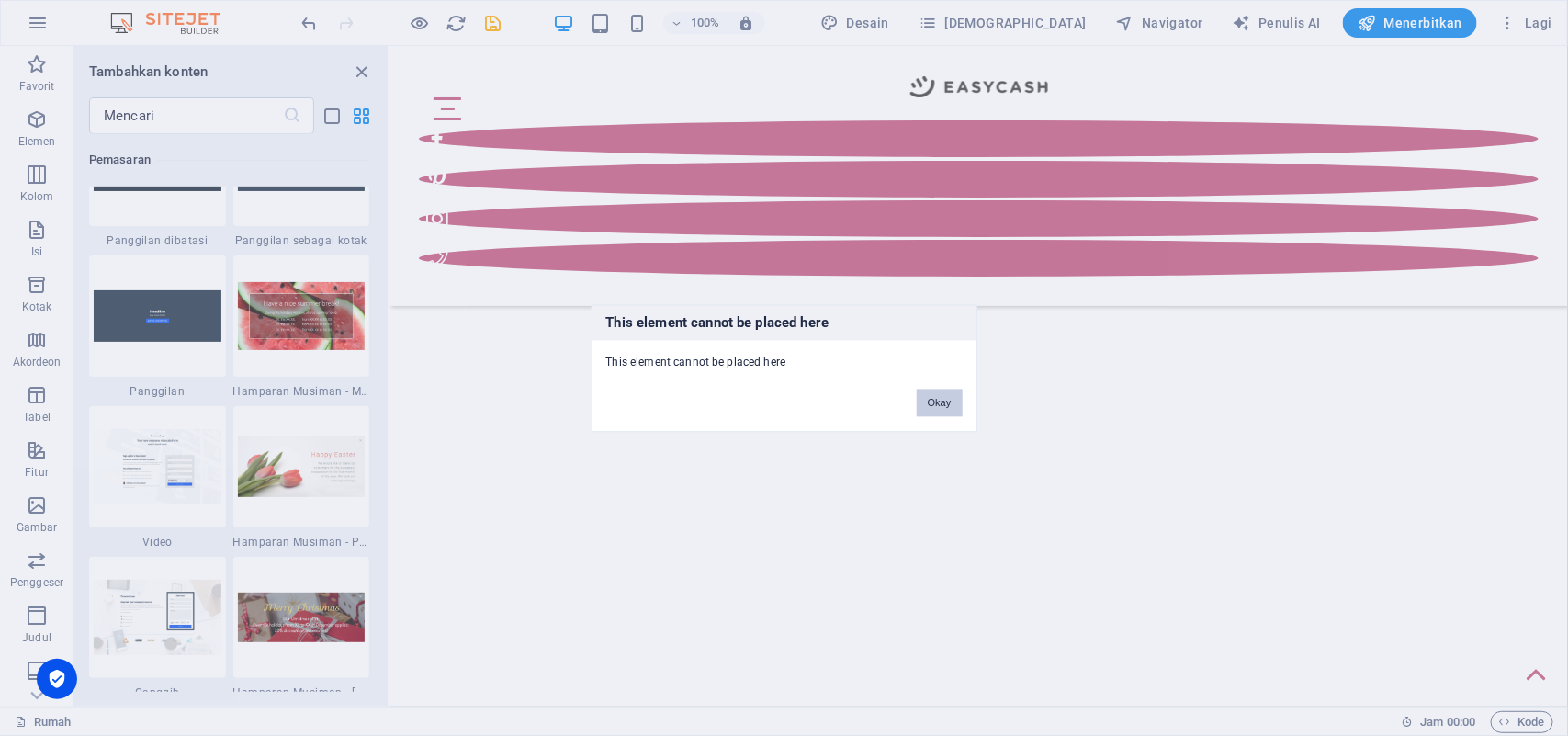 click on "Okay" at bounding box center (940, 402) 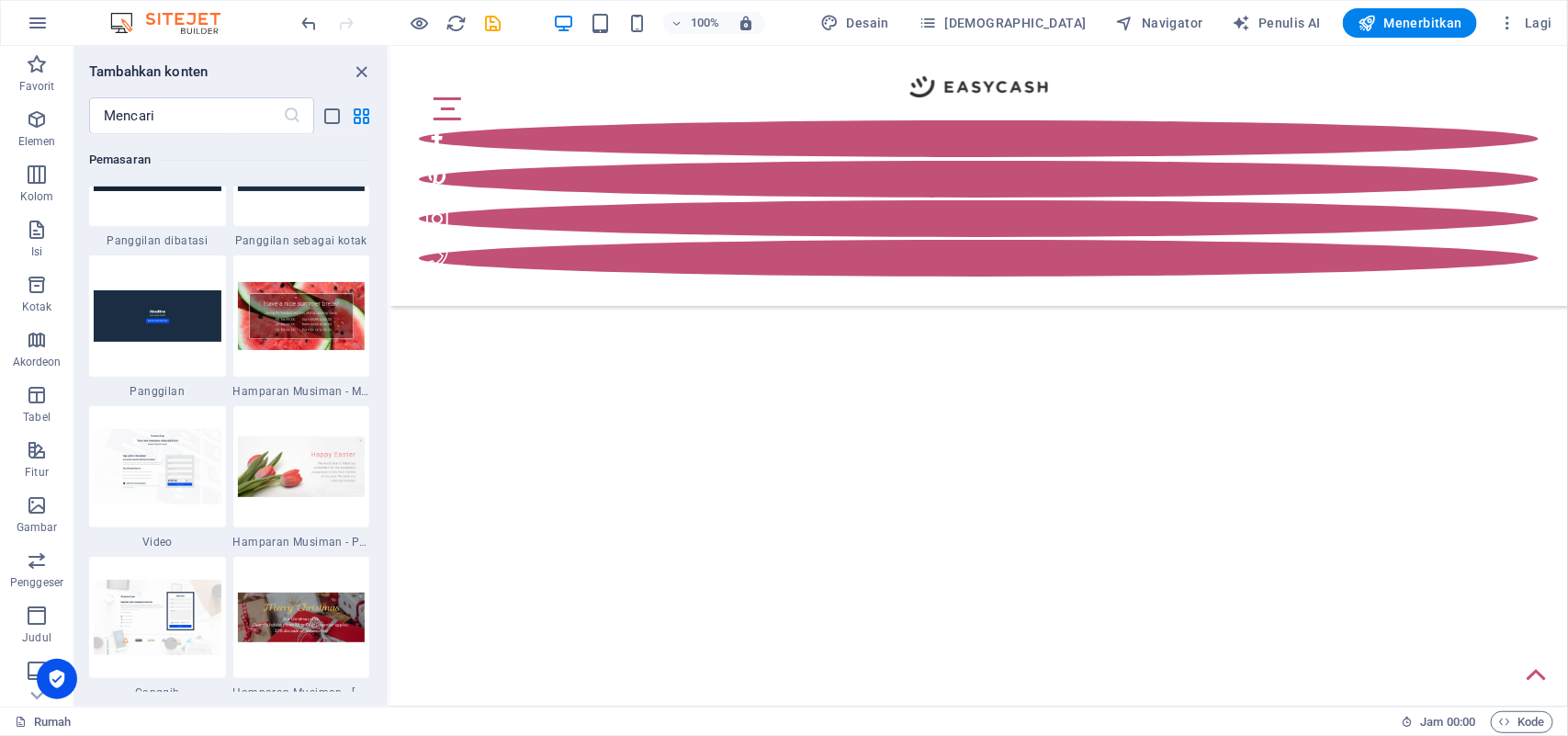 drag, startPoint x: 483, startPoint y: 190, endPoint x: 1345, endPoint y: 356, distance: 877.8383 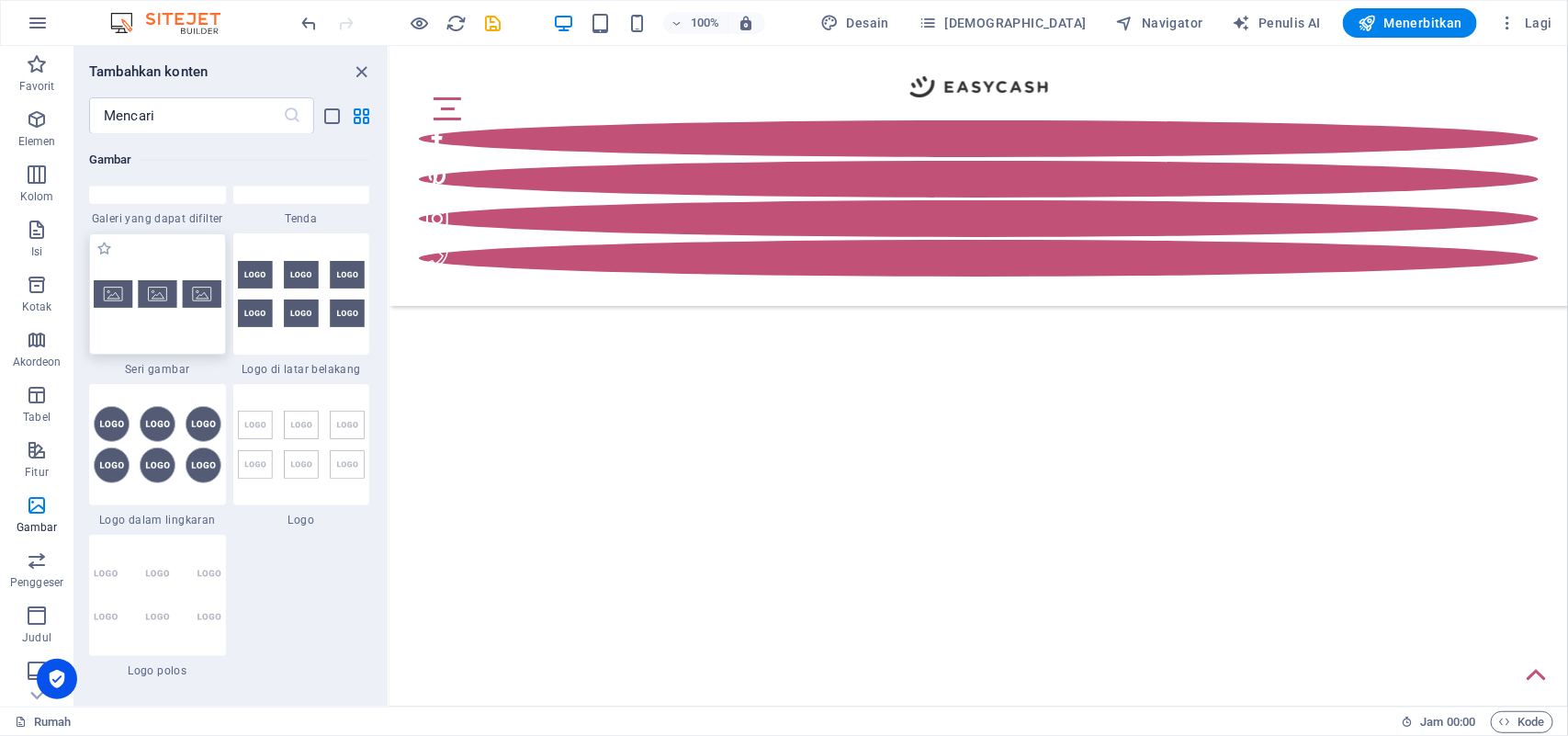 scroll, scrollTop: 10146, scrollLeft: 0, axis: vertical 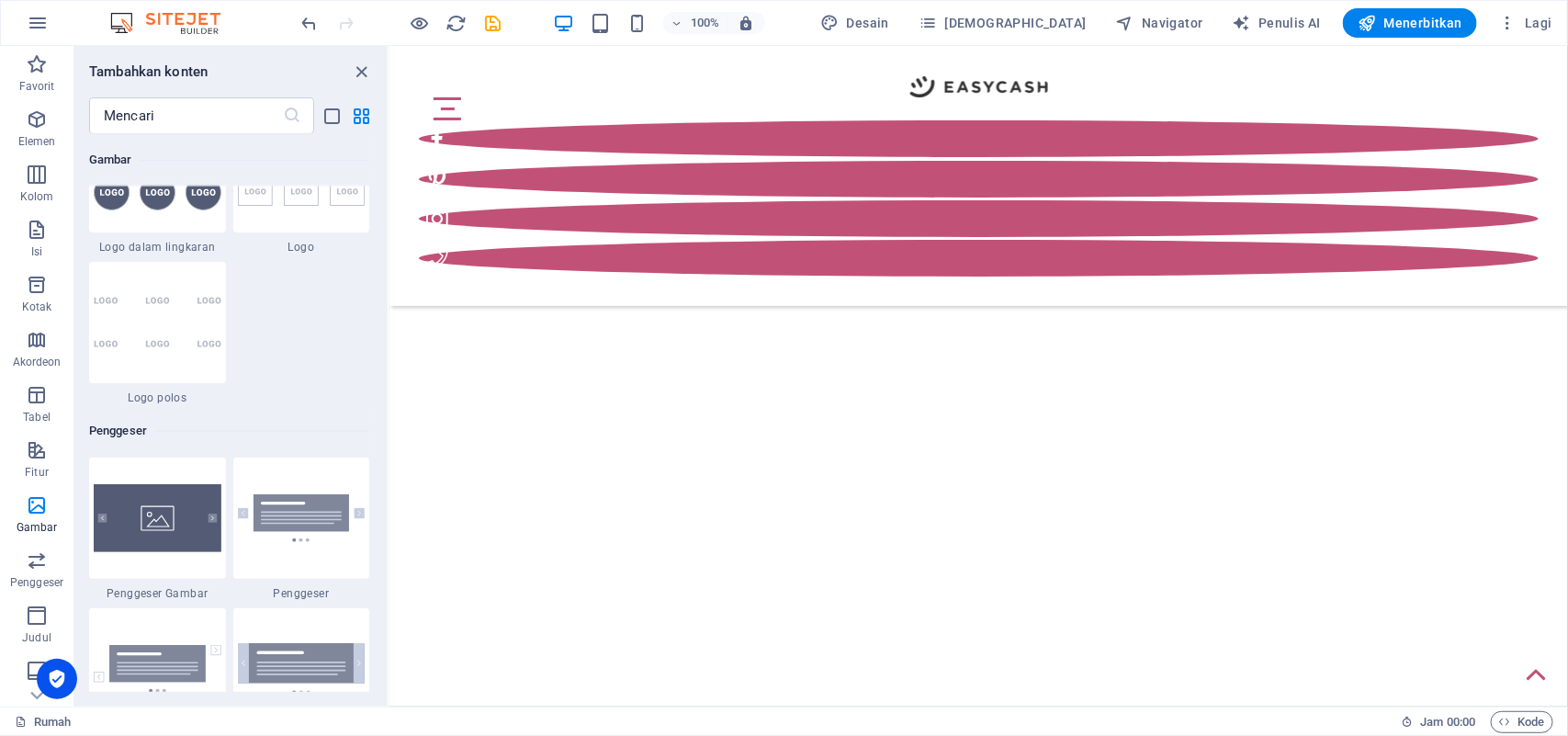 click on "Langsung ke konten utama
Rumah Tentang Kami Foto bulan ini Terbaik Dari potret Berita Ruang pamer Arsip" at bounding box center (977, 45) 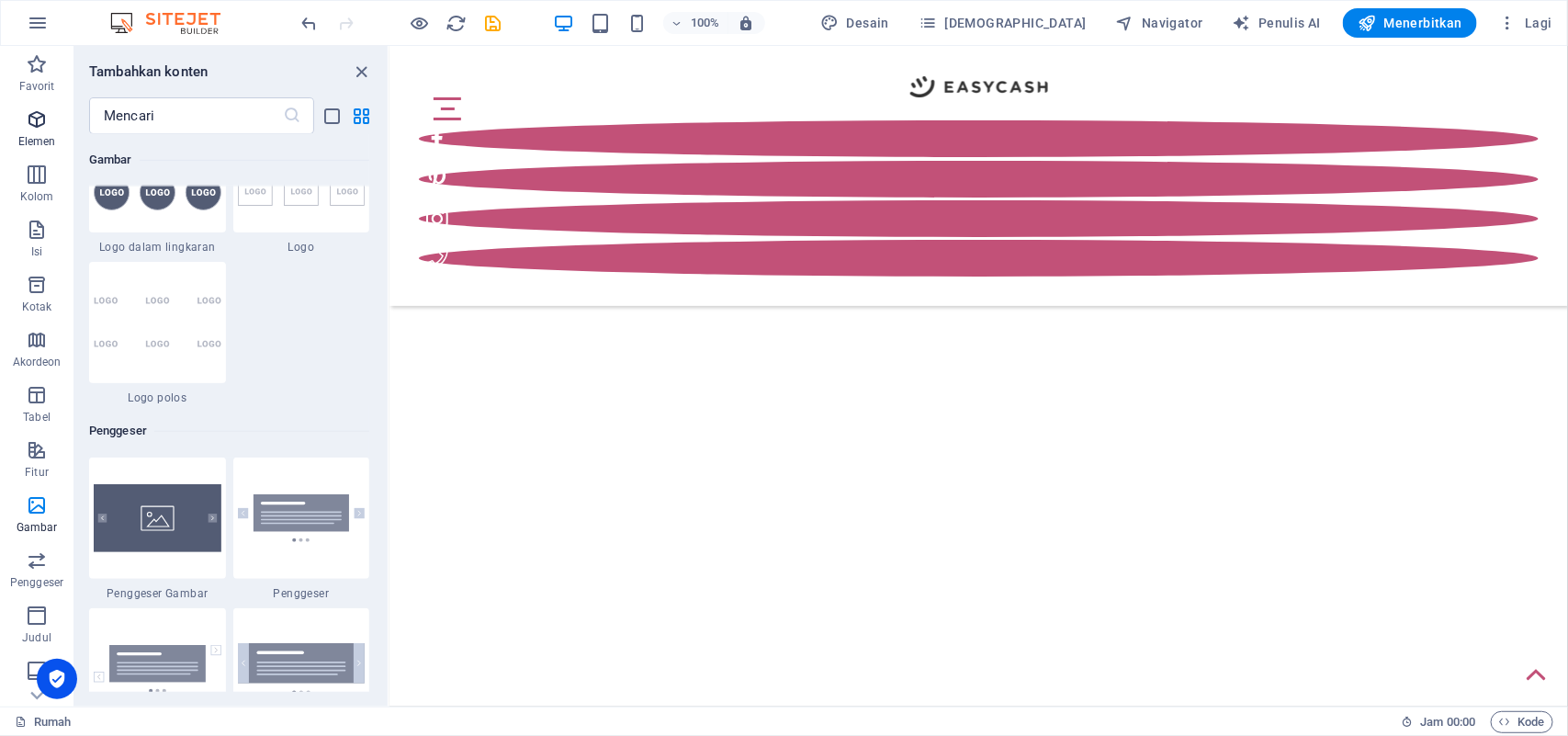 click at bounding box center (37, 119) 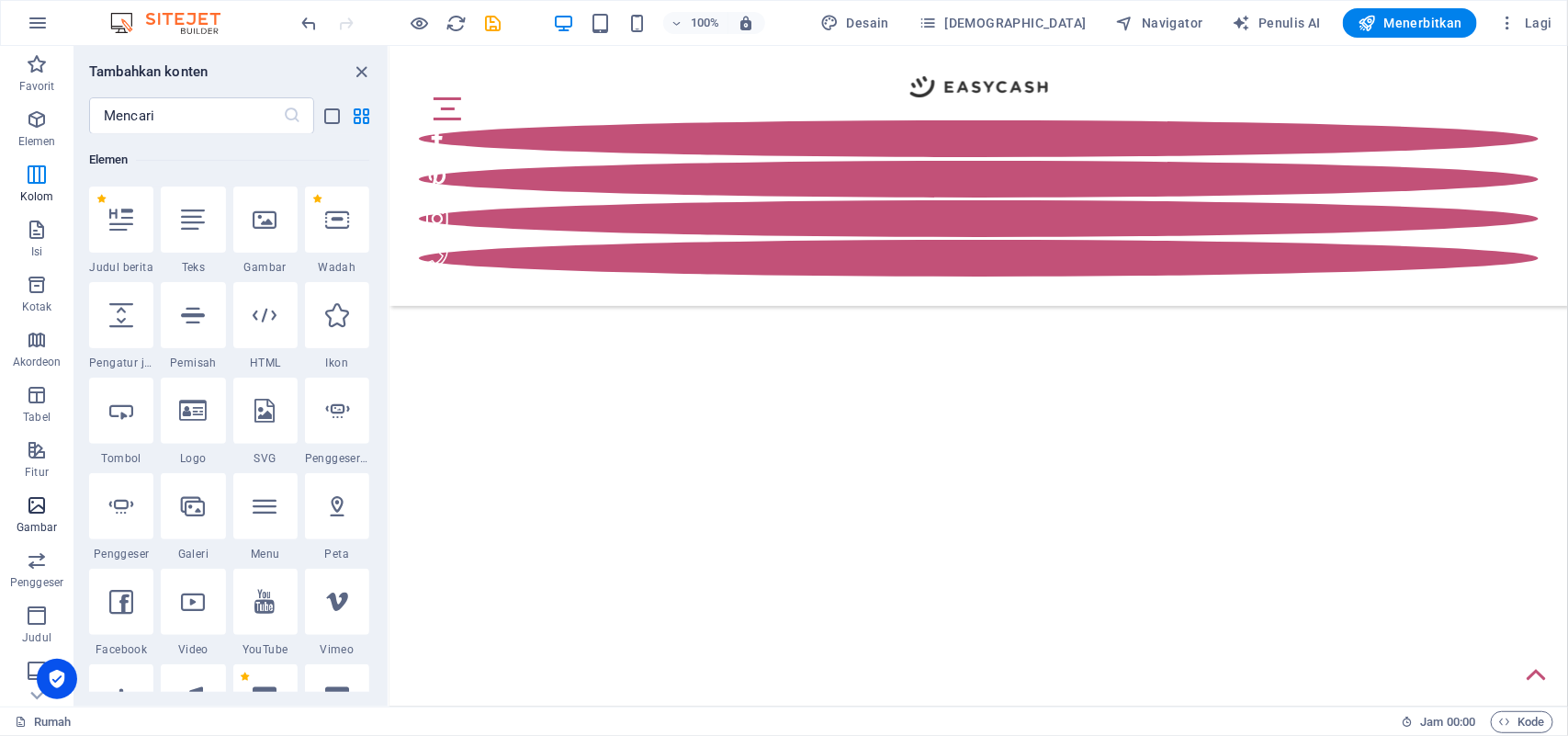 scroll, scrollTop: 576, scrollLeft: 0, axis: vertical 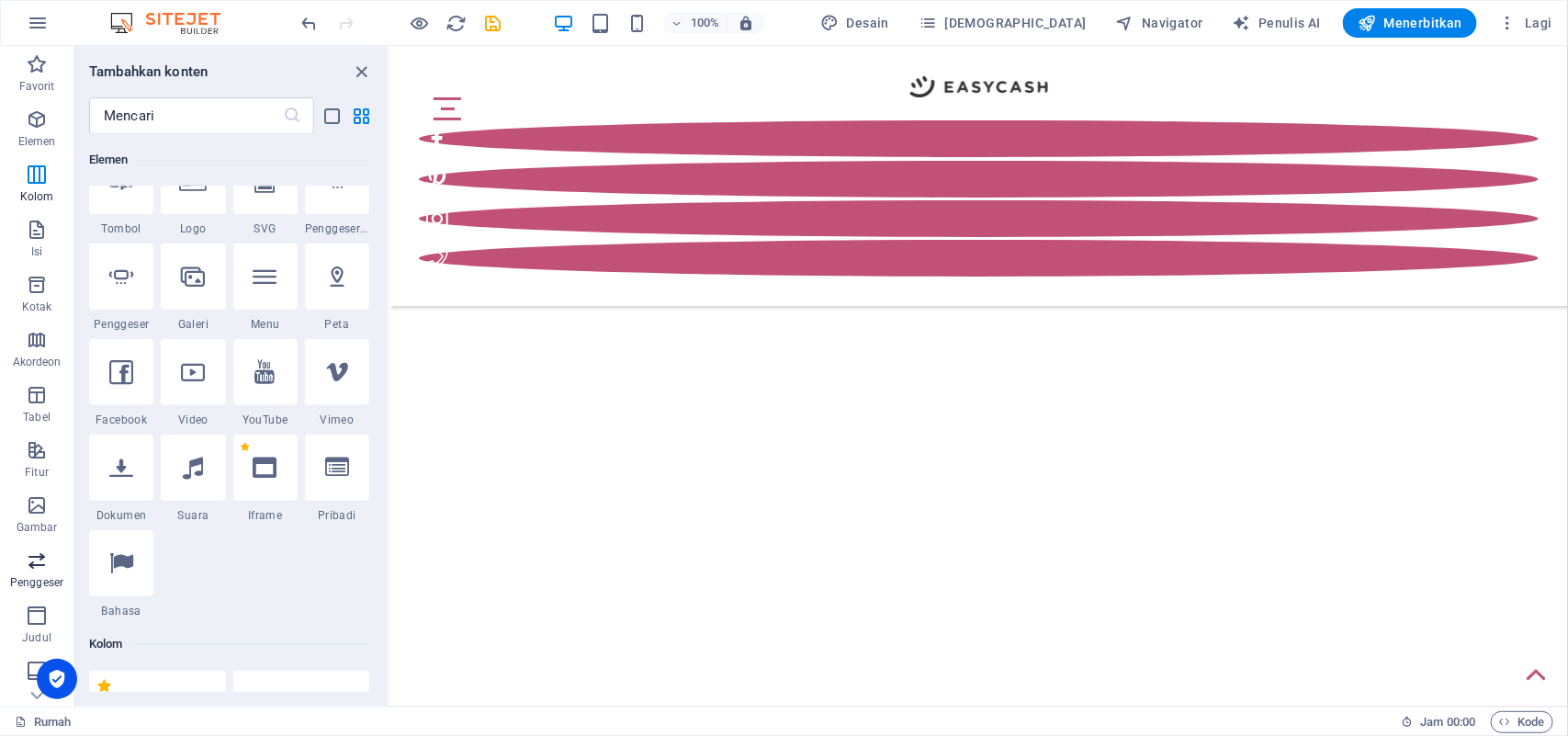 click on "Penggeser" at bounding box center (37, 583) 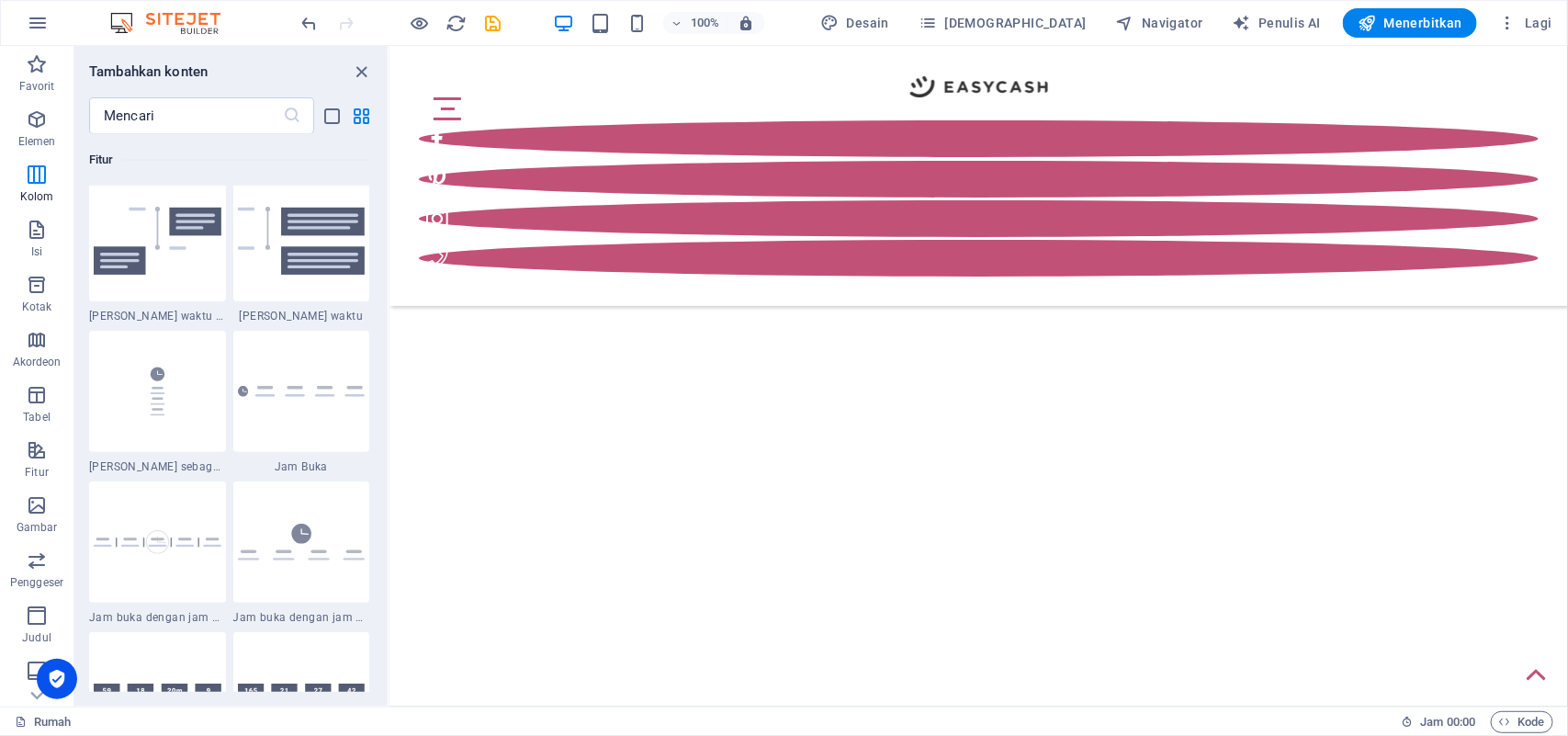 scroll, scrollTop: 10415, scrollLeft: 0, axis: vertical 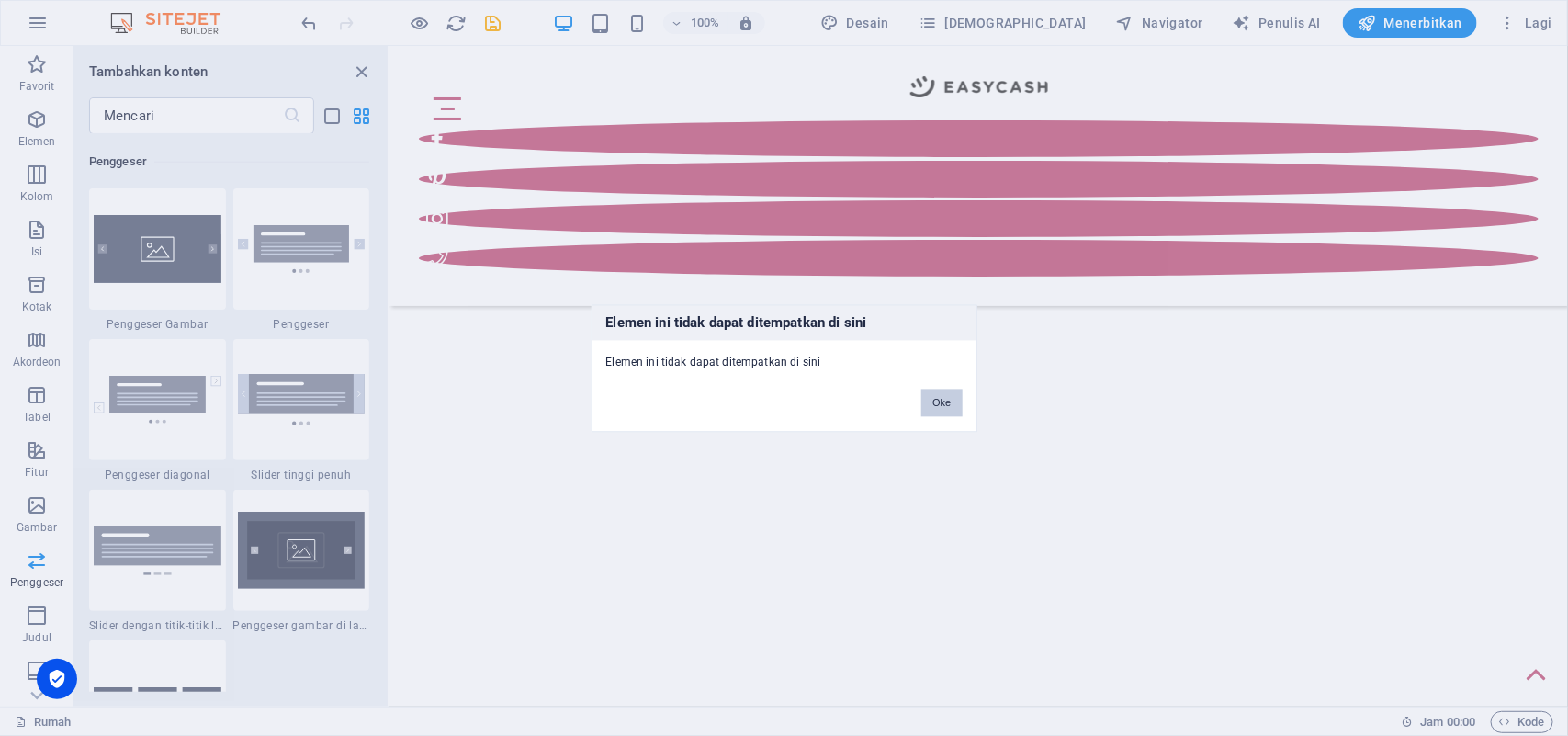 click on "Oke" at bounding box center [942, 402] 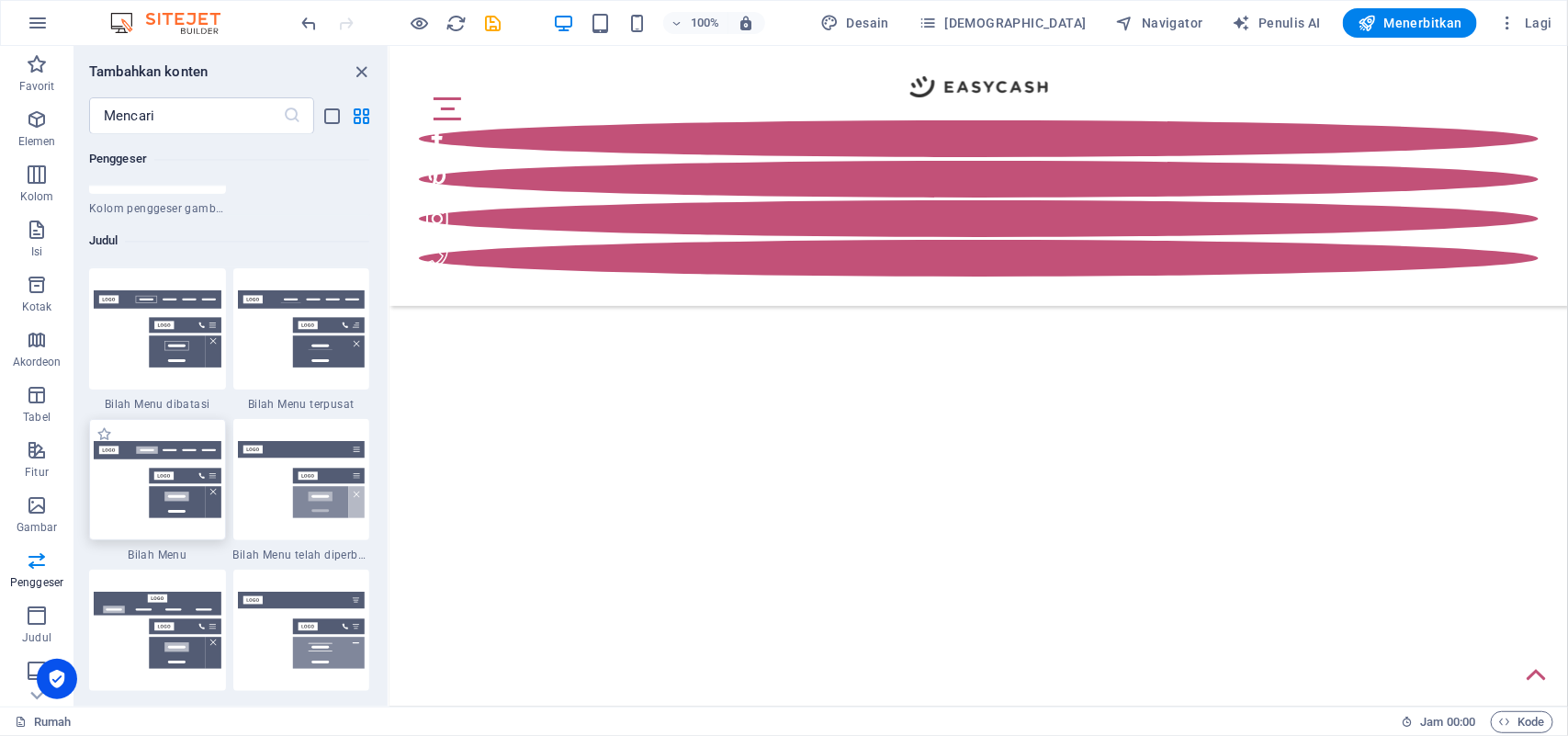 scroll, scrollTop: 10989, scrollLeft: 0, axis: vertical 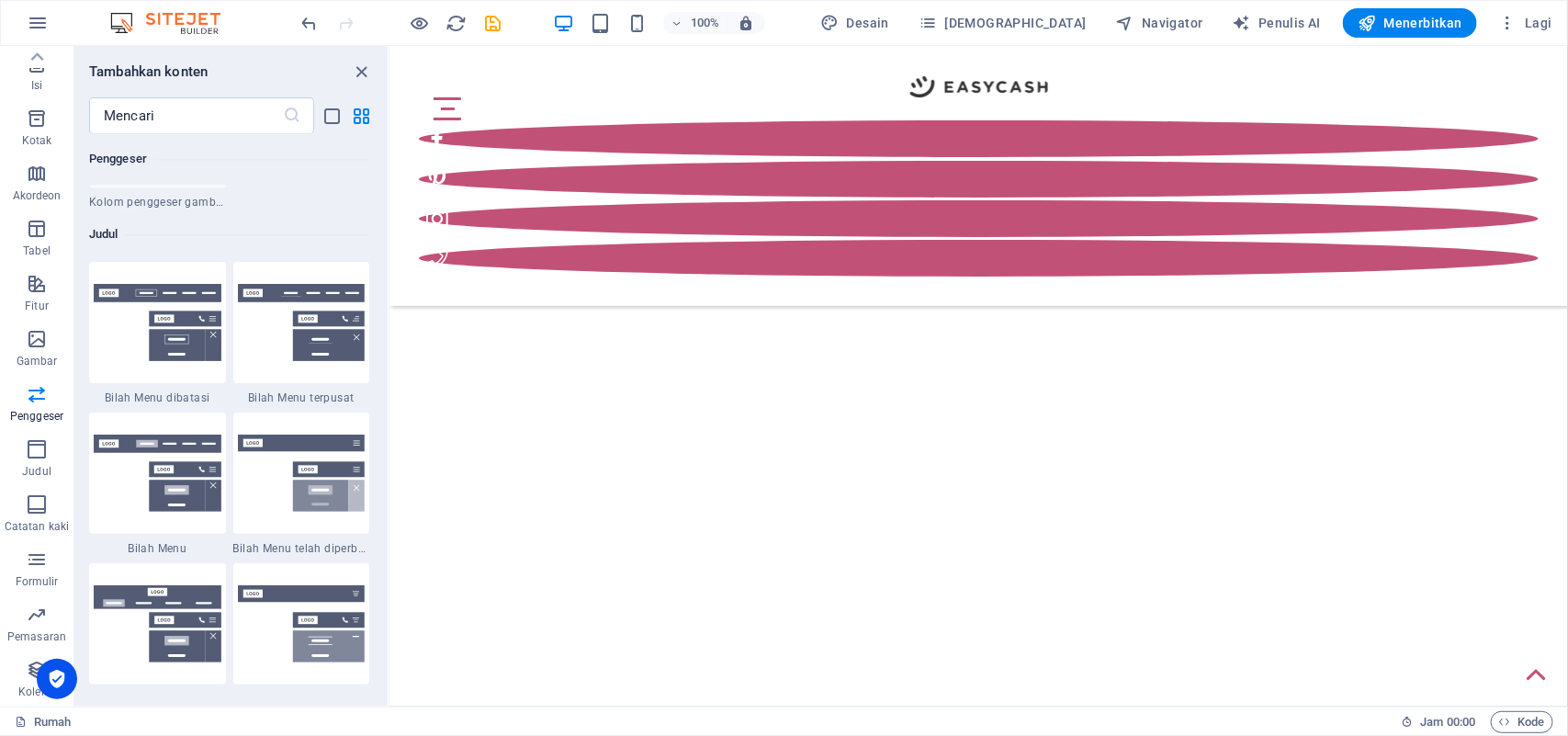 drag, startPoint x: 432, startPoint y: 542, endPoint x: 666, endPoint y: 318, distance: 323.932 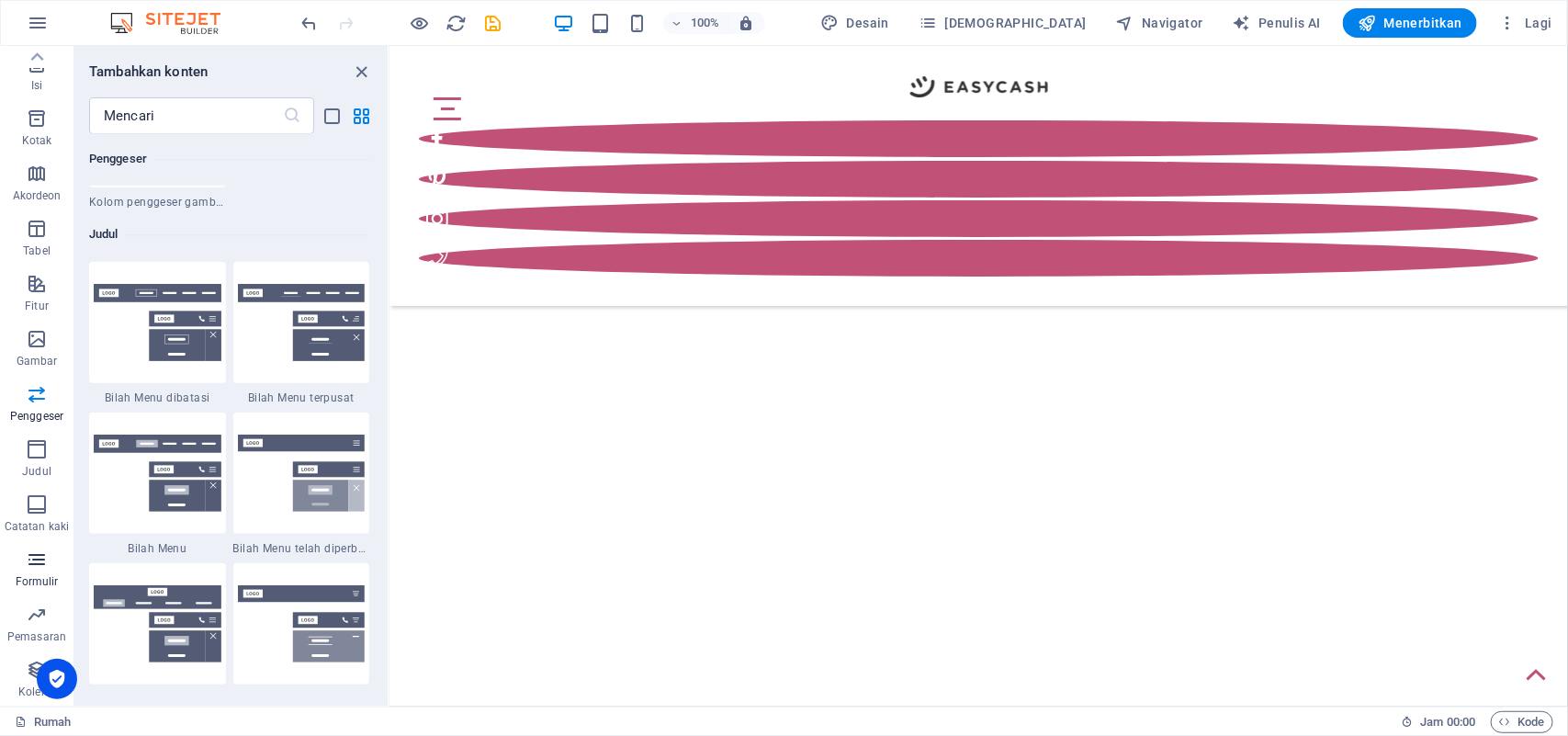 click at bounding box center (37, 560) 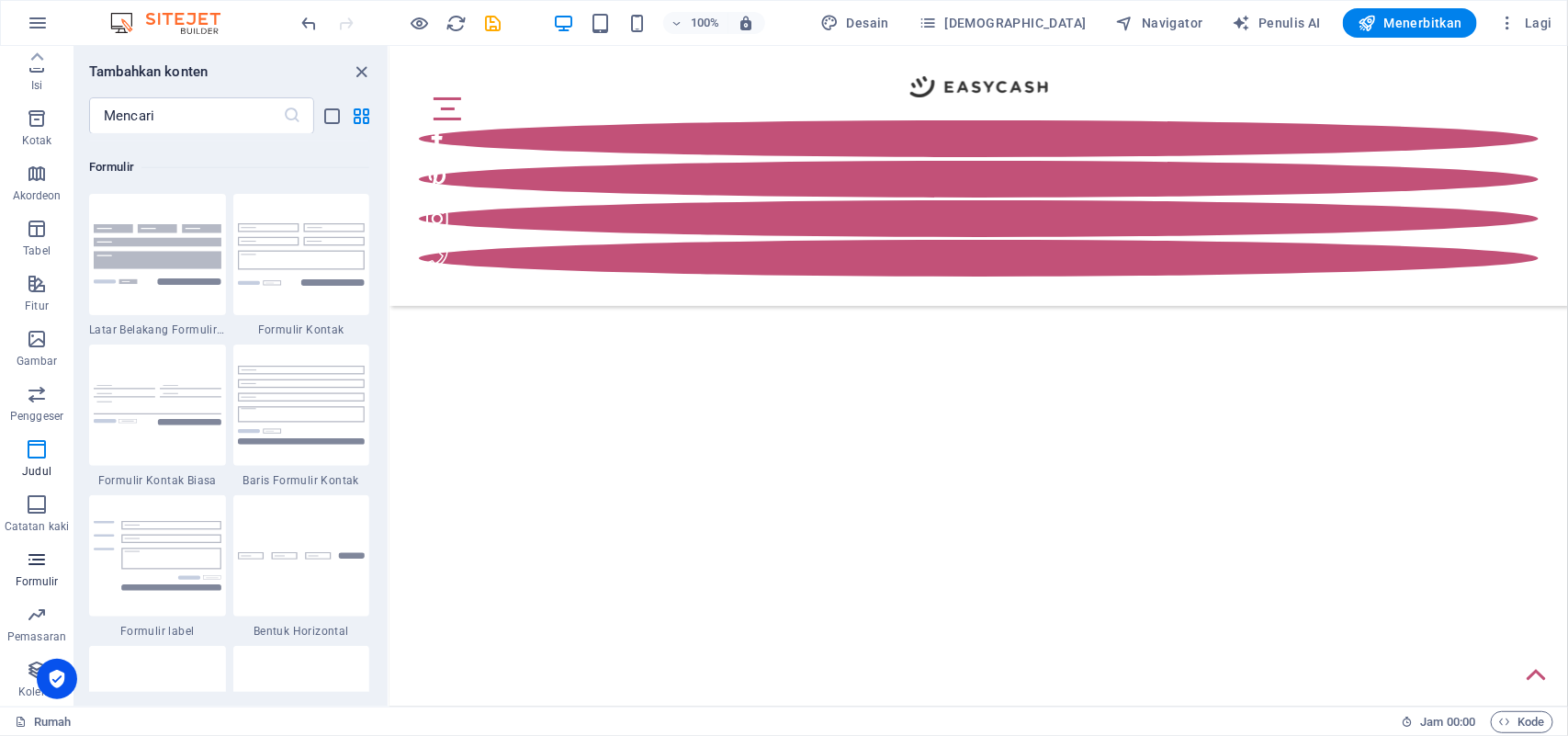 scroll, scrollTop: 13412, scrollLeft: 0, axis: vertical 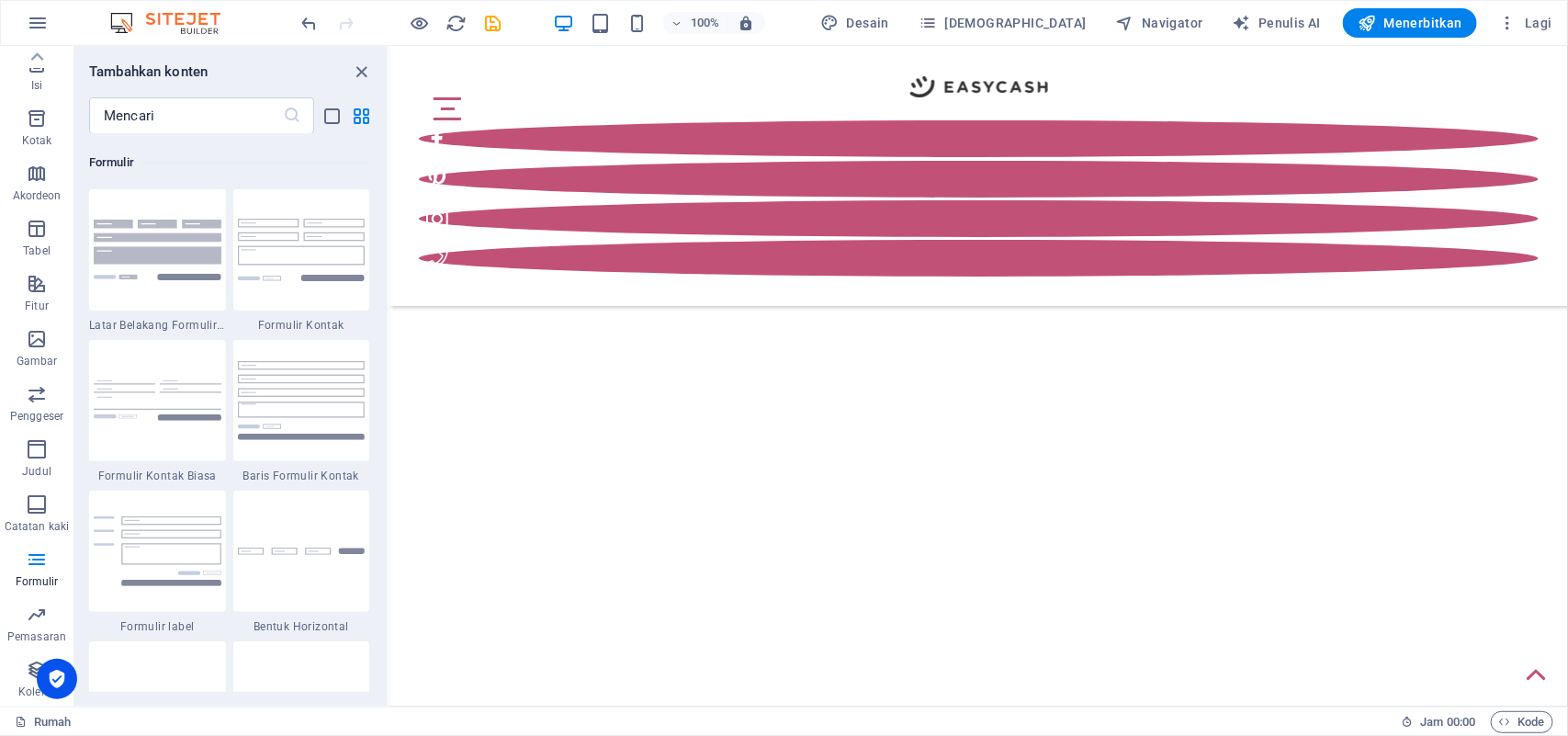 drag, startPoint x: 423, startPoint y: 615, endPoint x: 1008, endPoint y: 396, distance: 624.6487 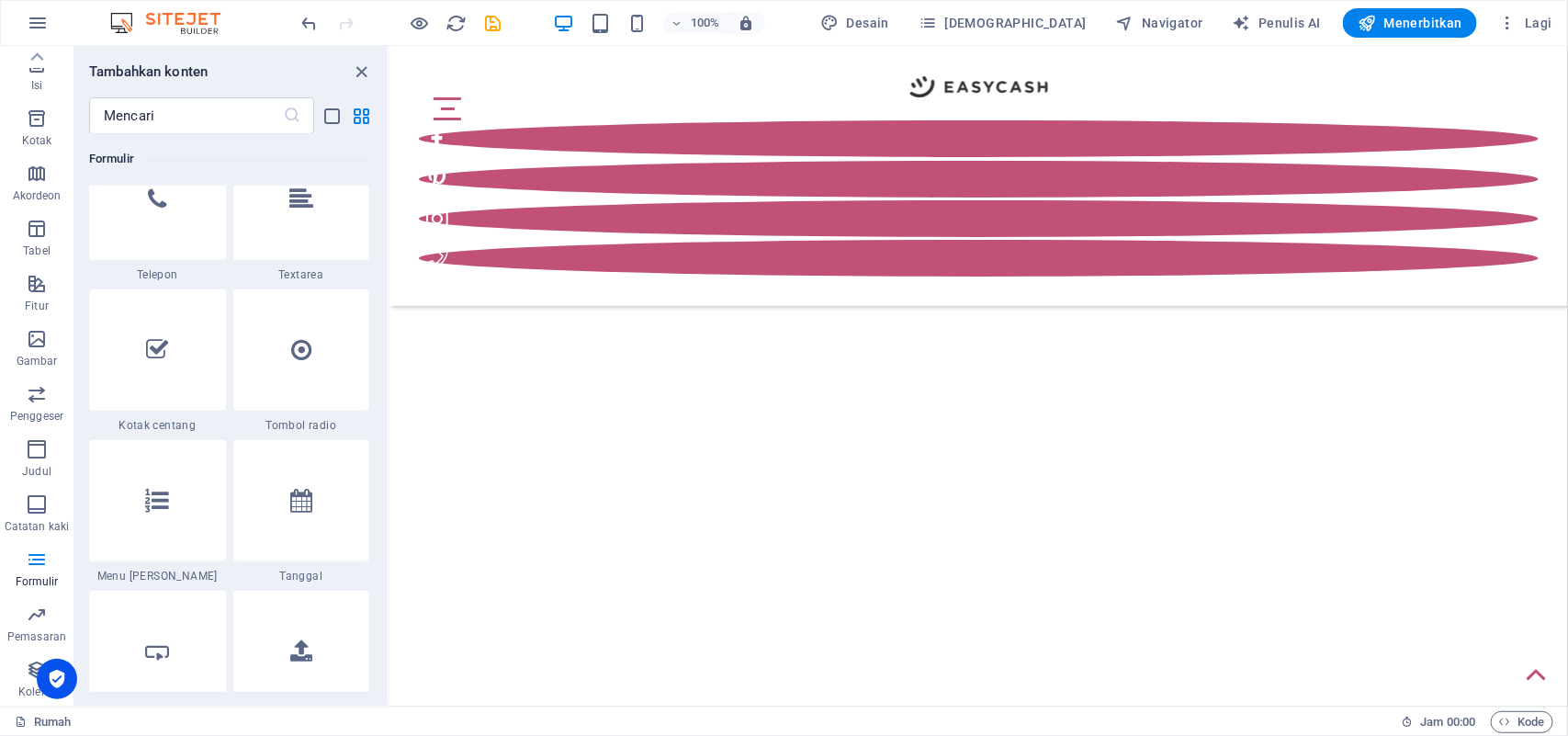 scroll, scrollTop: 13872, scrollLeft: 0, axis: vertical 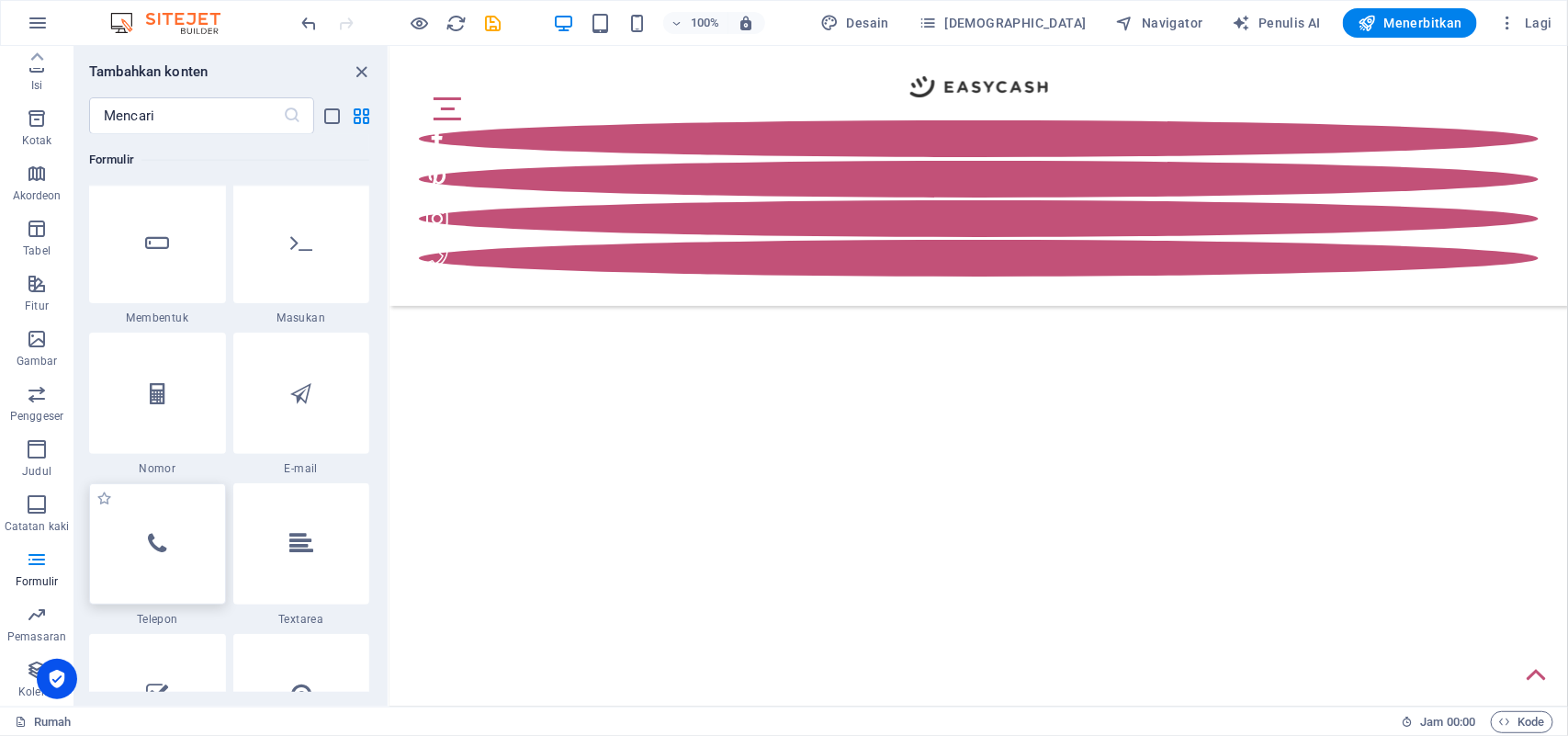 click at bounding box center [157, 544] 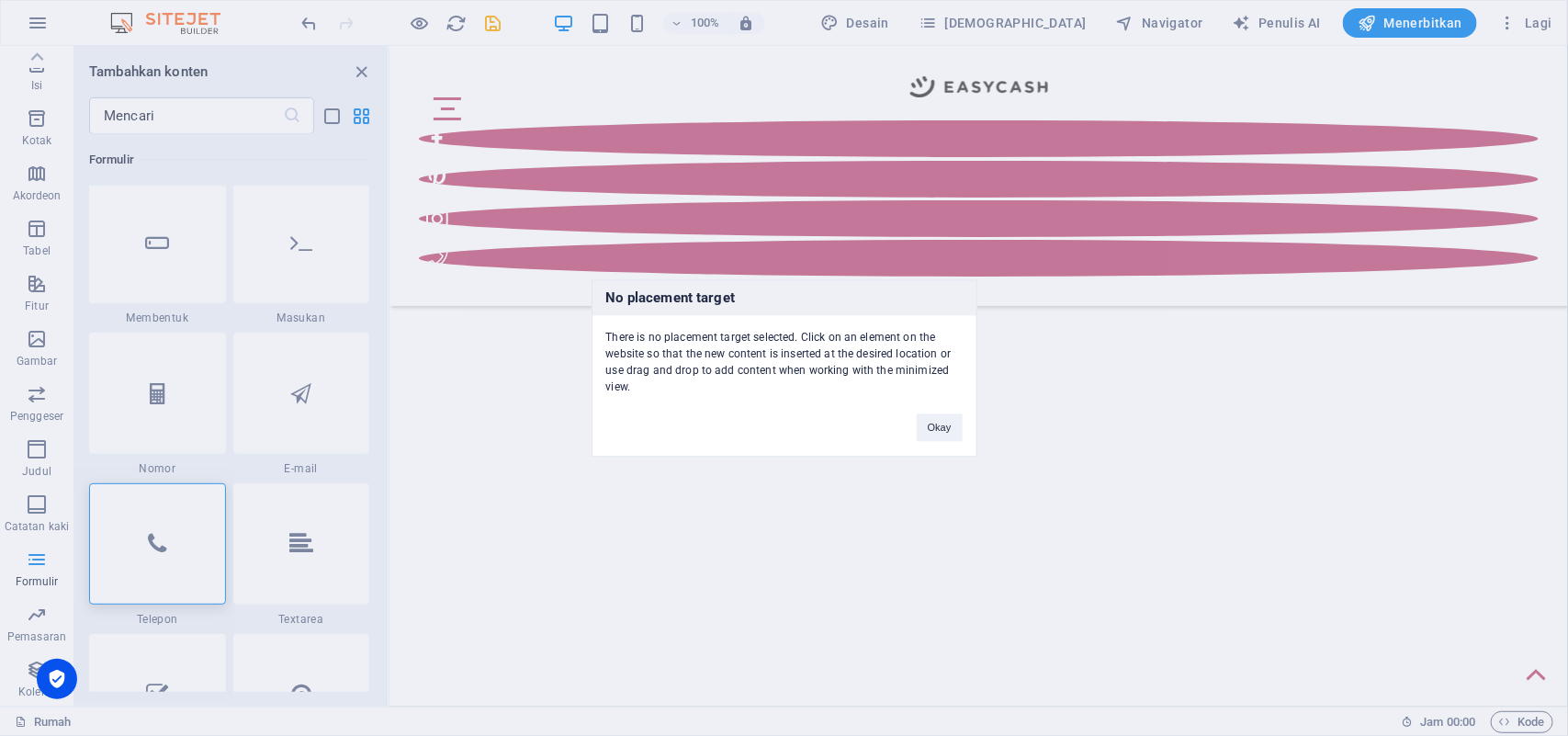 click on "No placement target There is no placement target selected. Click on an element on the website so that the new content is inserted at the desired location or use drag and drop to add content when working with the minimized view. Okay" at bounding box center (784, 368) 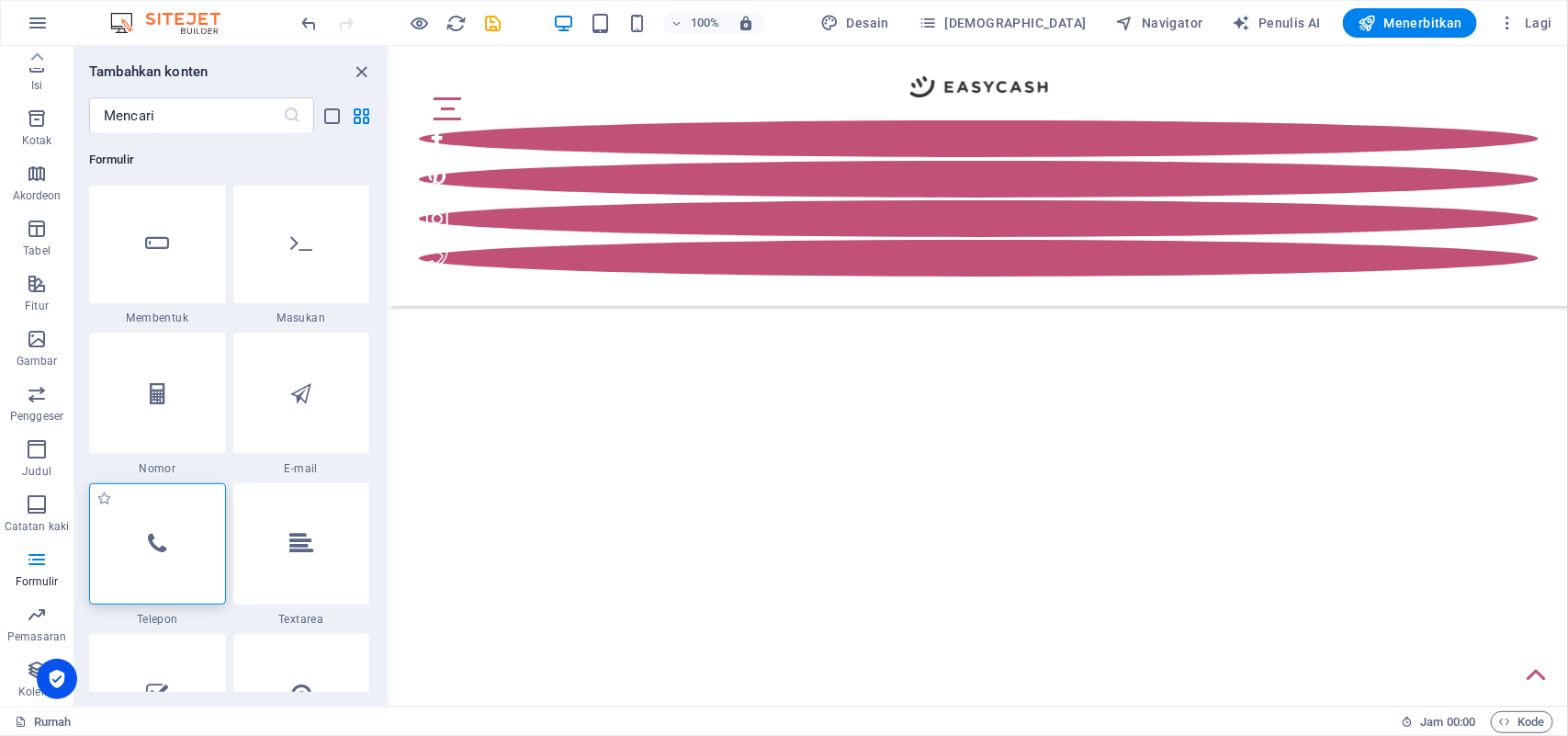 click at bounding box center (157, 544) 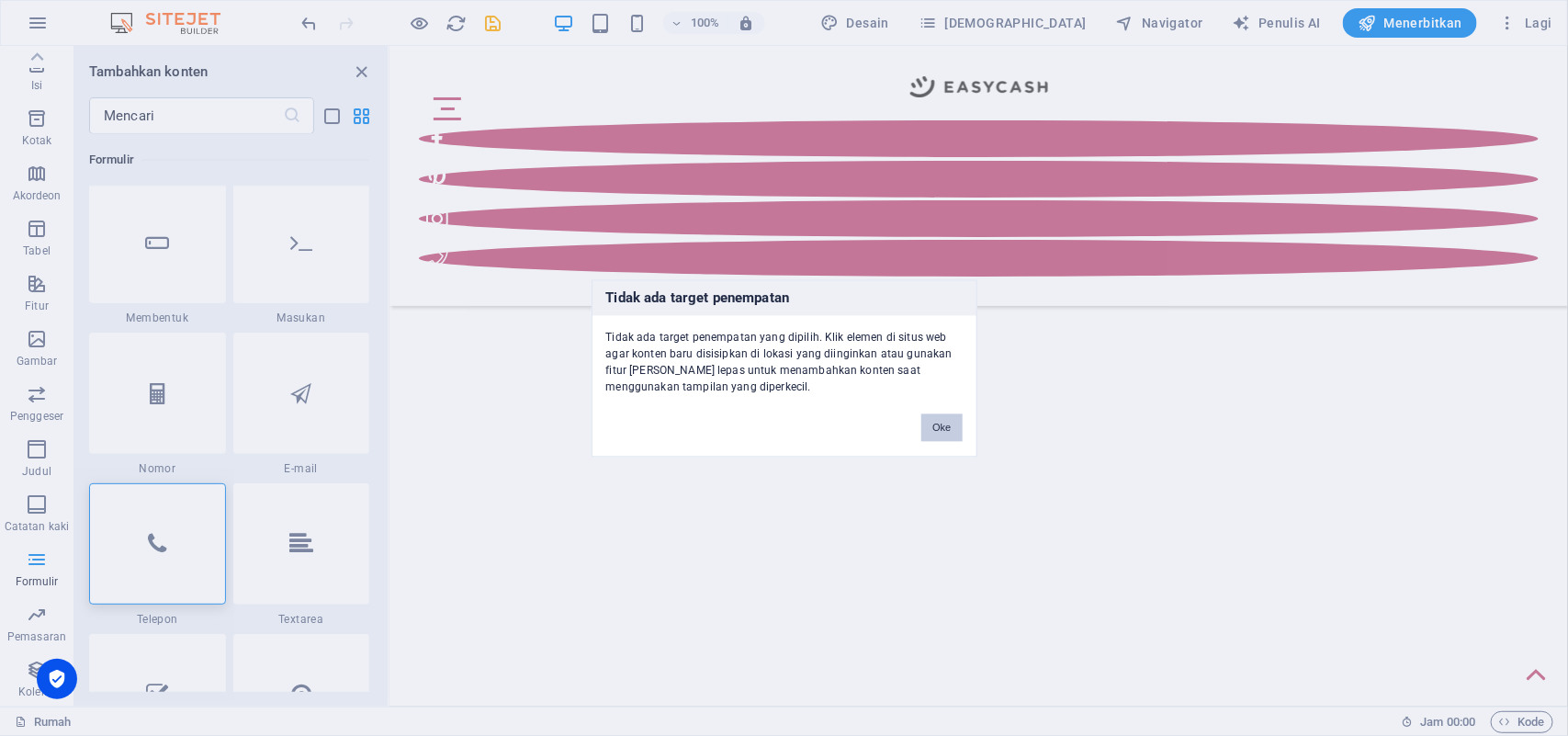 drag, startPoint x: 953, startPoint y: 424, endPoint x: 566, endPoint y: 379, distance: 389.60749 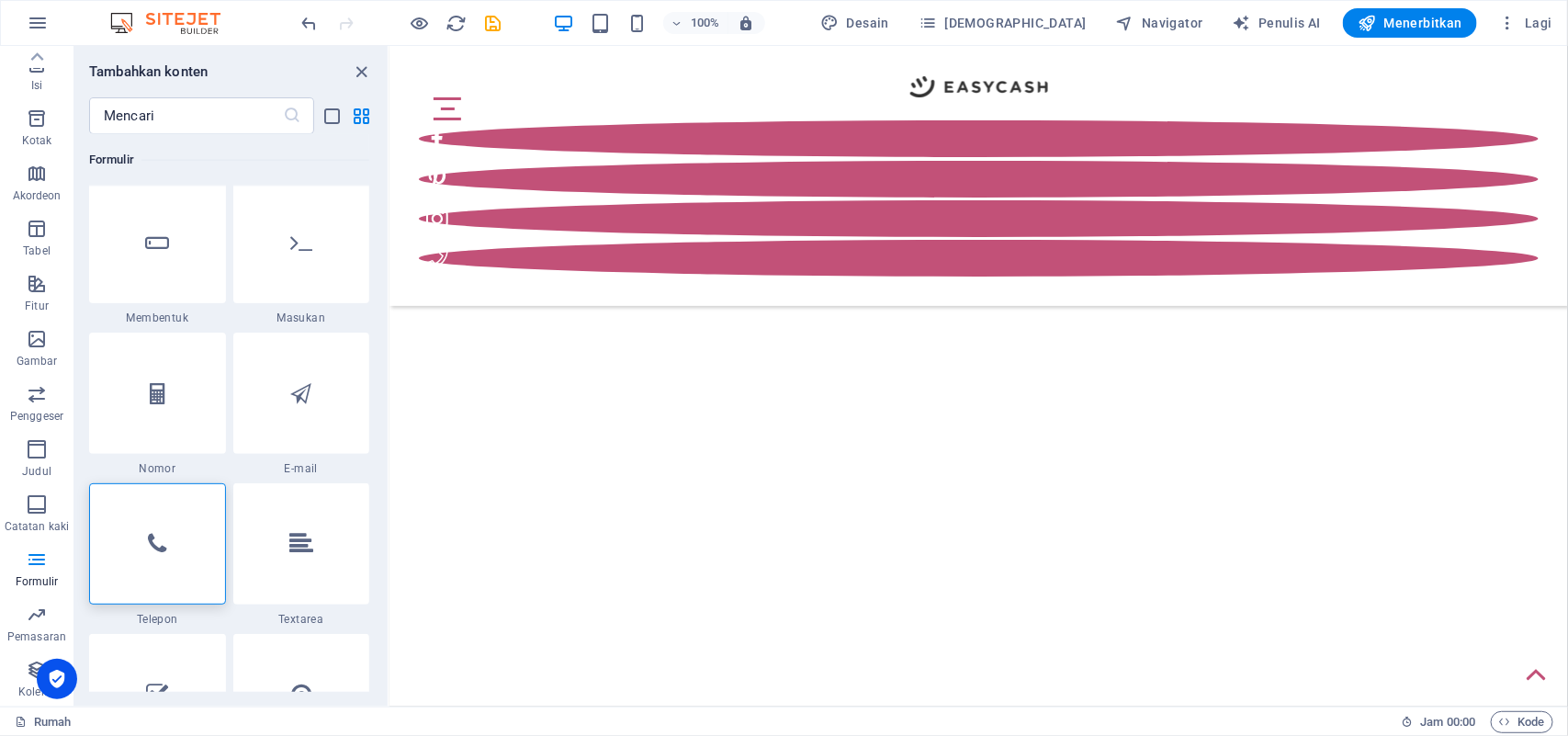 click on "Langsung ke konten utama
Rumah Tentang Kami Foto bulan ini Terbaik Dari potret Berita Ruang pamer Arsip" at bounding box center (977, 45) 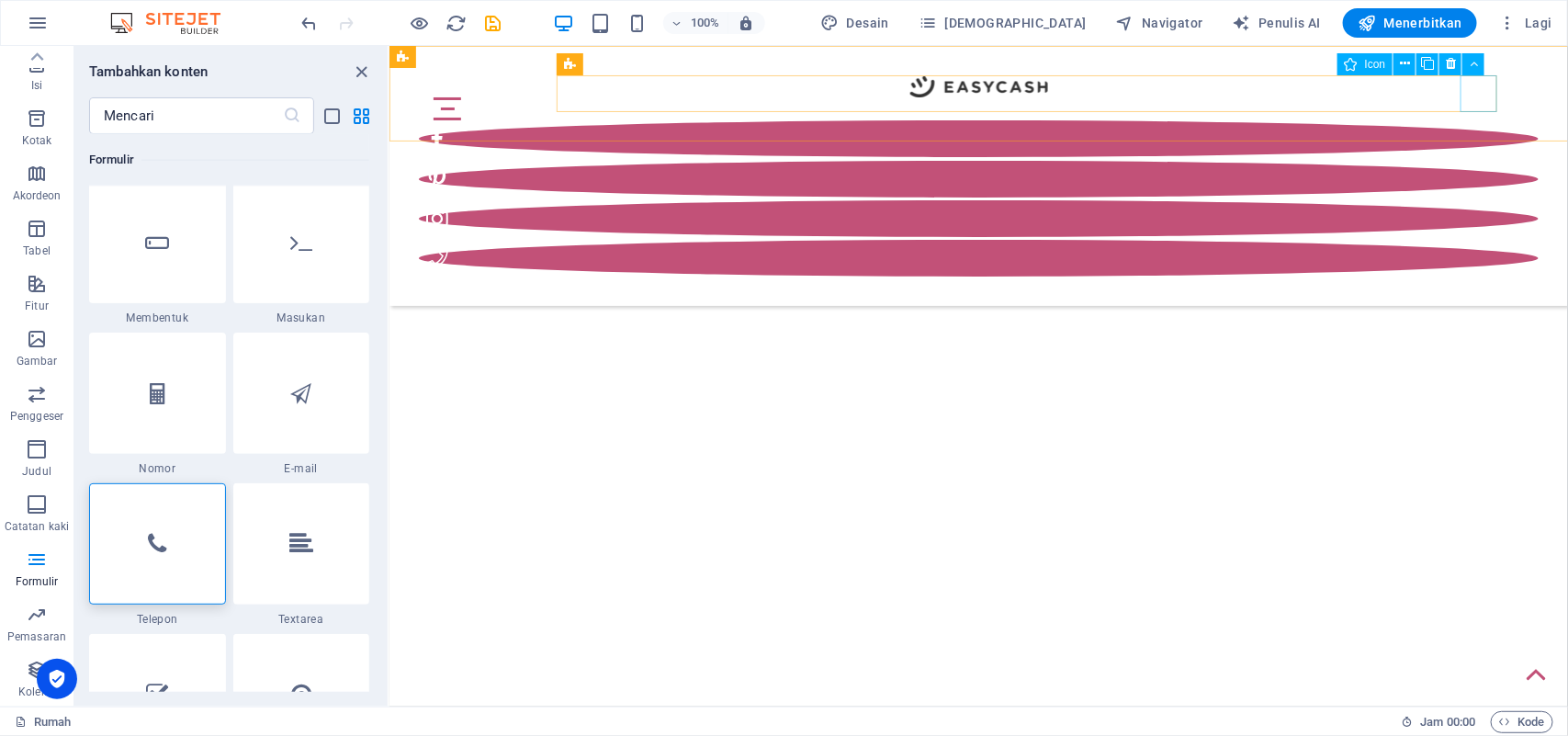 click at bounding box center (977, 257) 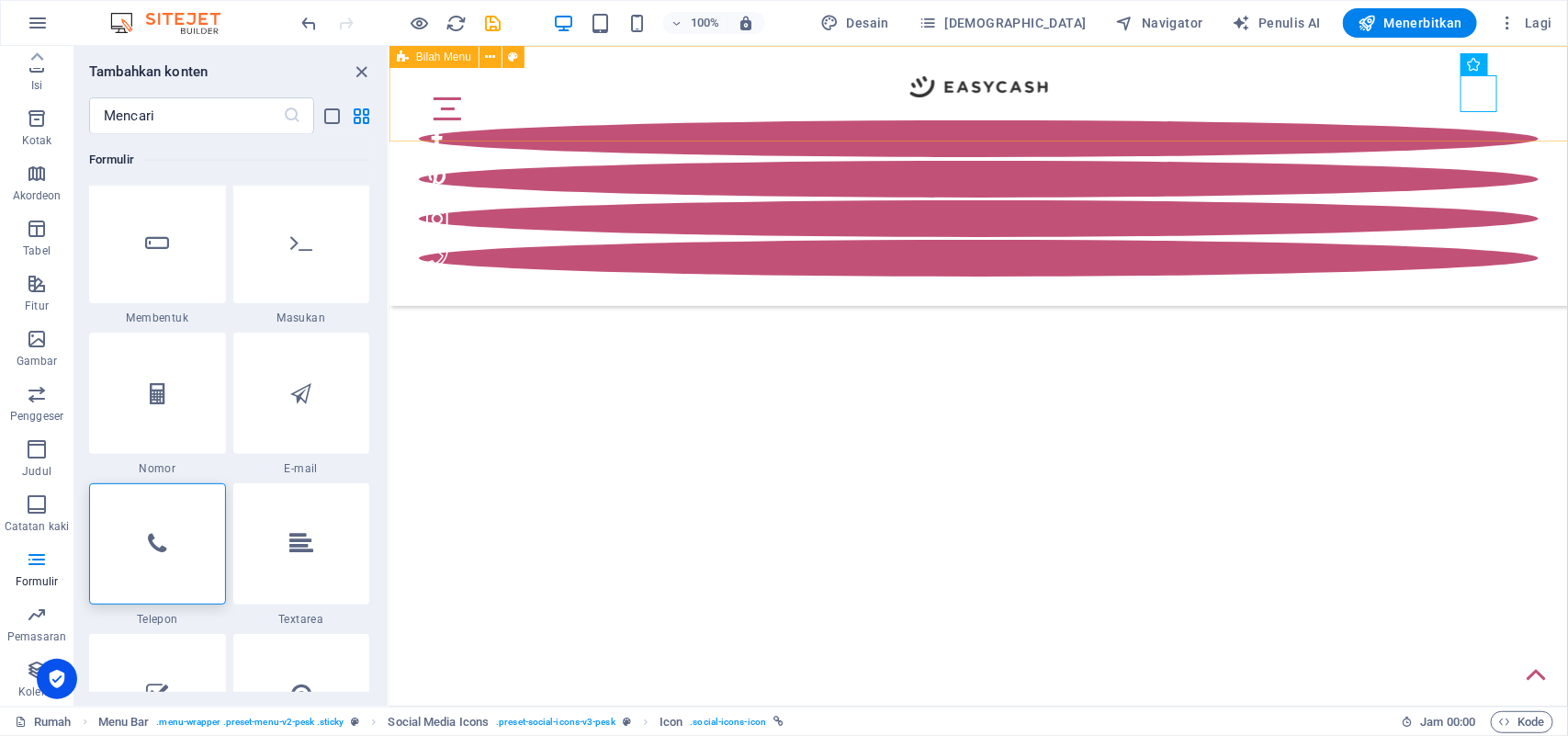 click on "Rumah Tentang Kami Foto bulan ini Terbaik Dari potret Berita Ruang pamer Arsip" at bounding box center [977, 175] 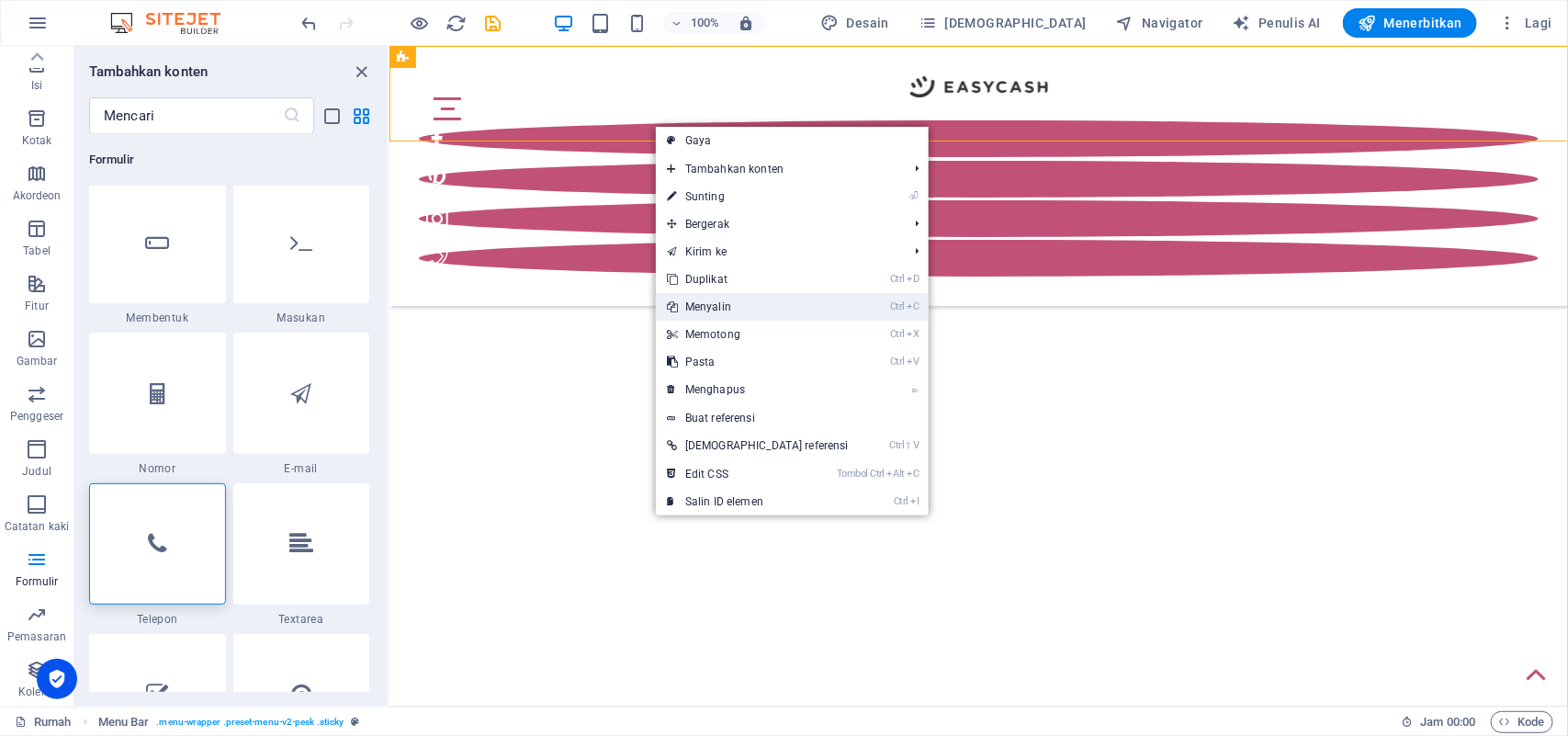 click on "Ctrl  C Menyalin" at bounding box center [758, 307] 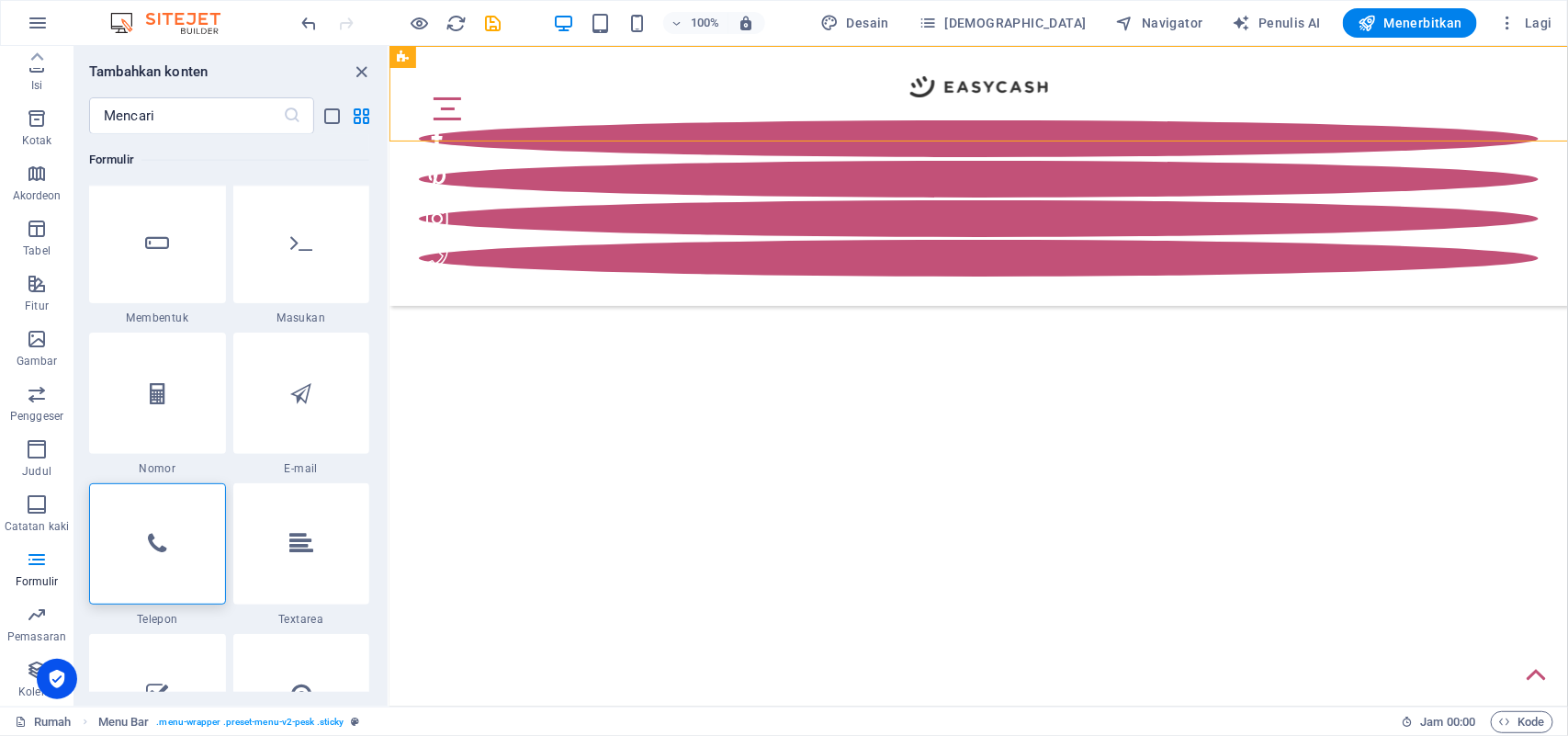 drag, startPoint x: 584, startPoint y: 275, endPoint x: 518, endPoint y: 198, distance: 101.414989 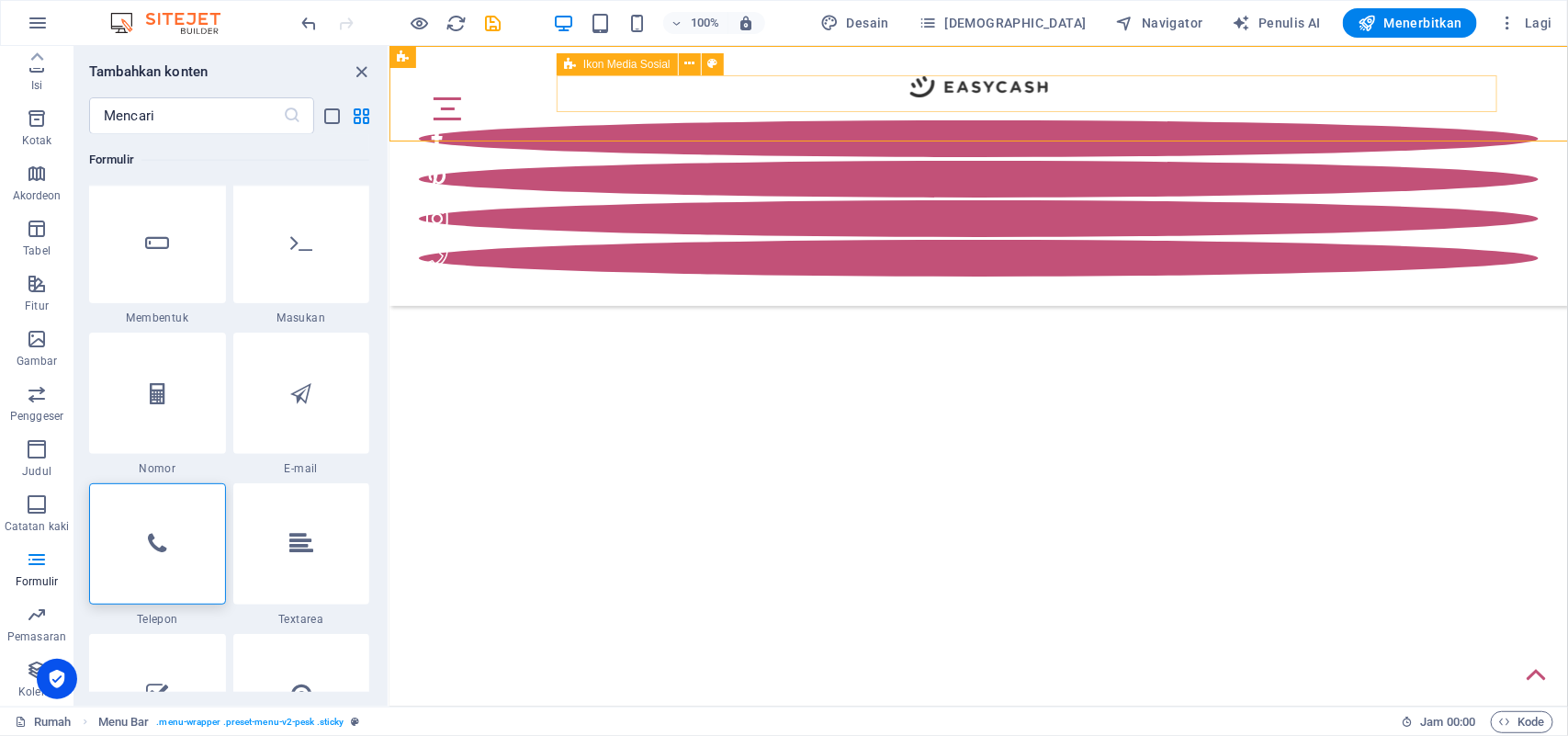 click at bounding box center [977, 198] 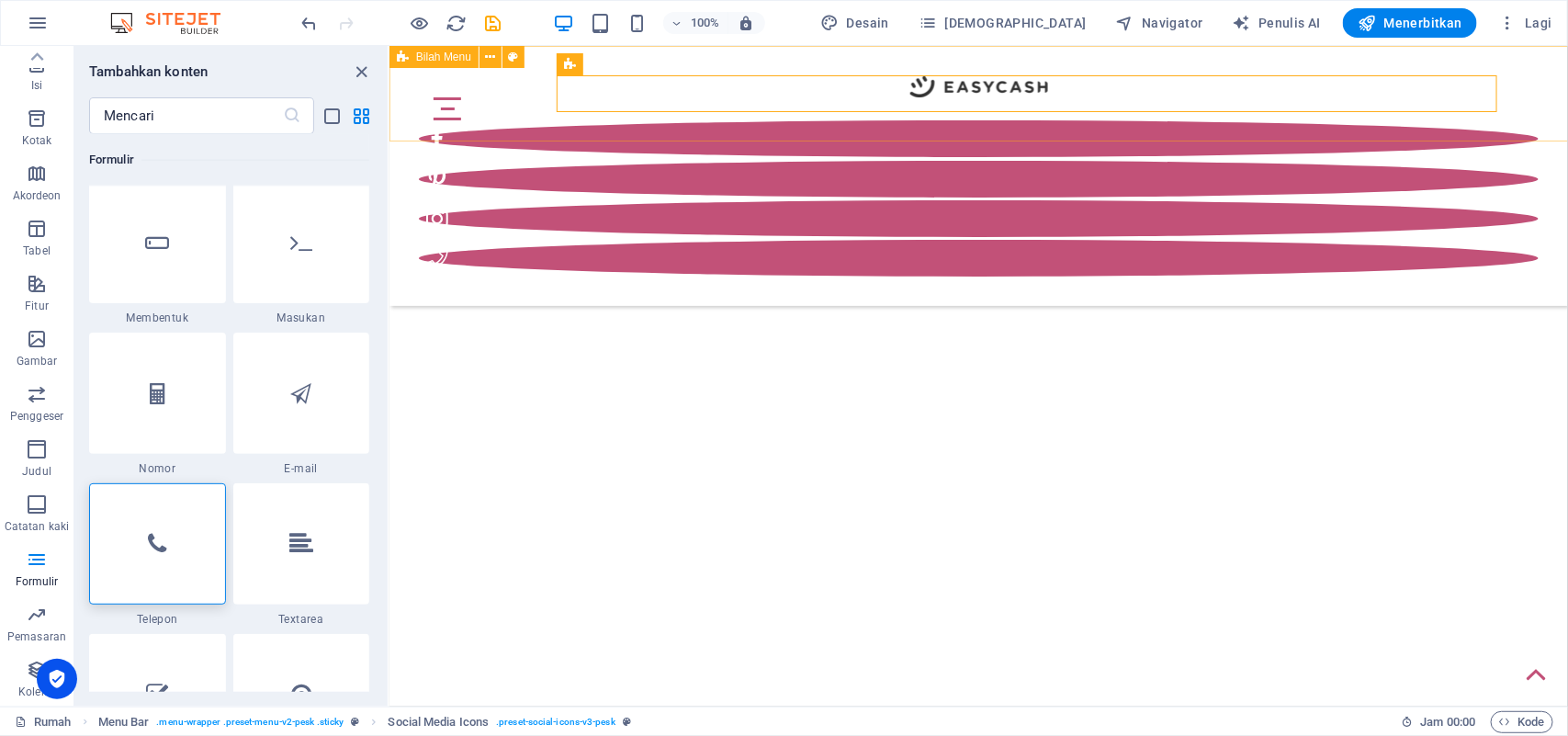 click on "Rumah Tentang Kami Foto bulan ini Terbaik Dari potret Berita Ruang pamer Arsip" at bounding box center (977, 175) 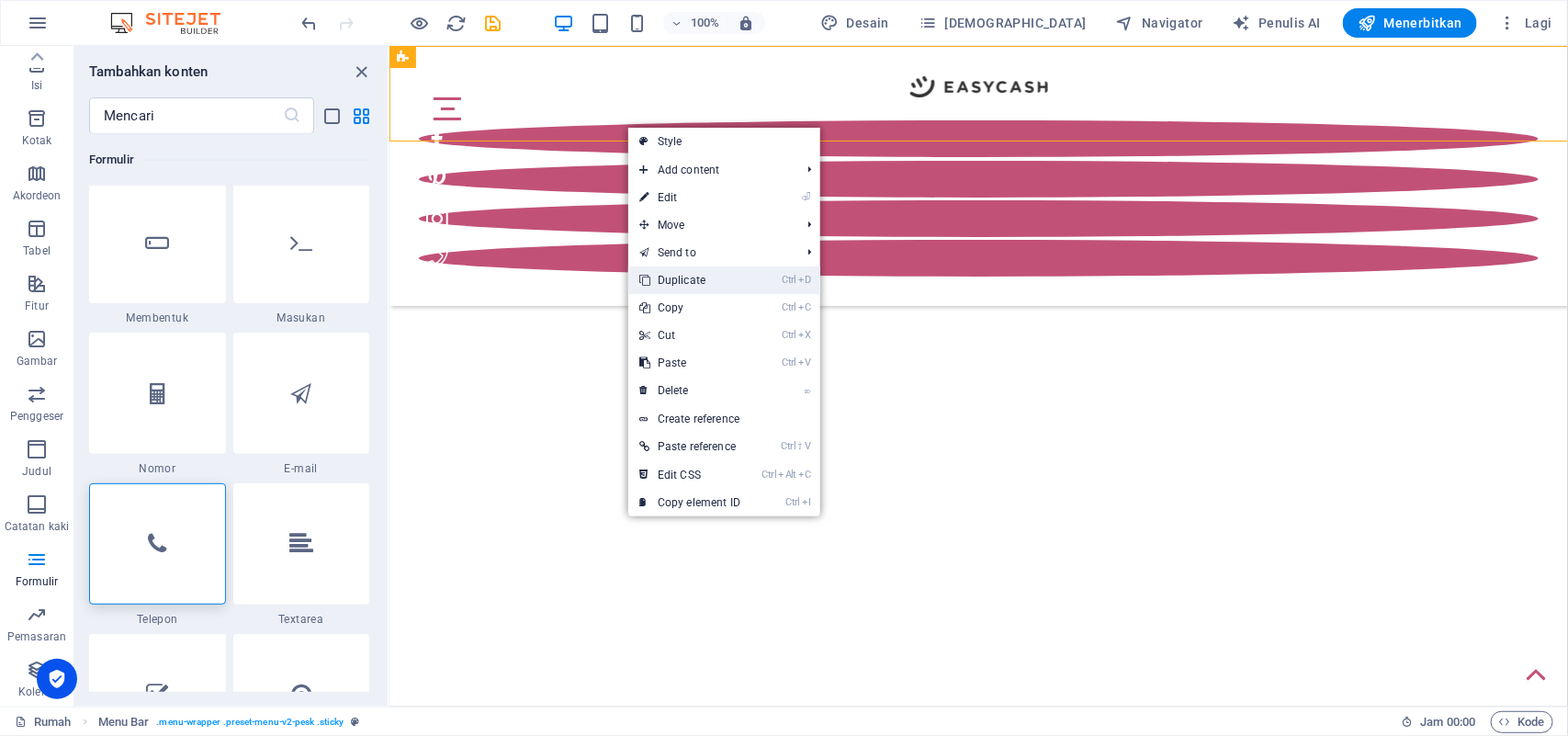 click on "Ctrl D  Duplicate" at bounding box center (690, 280) 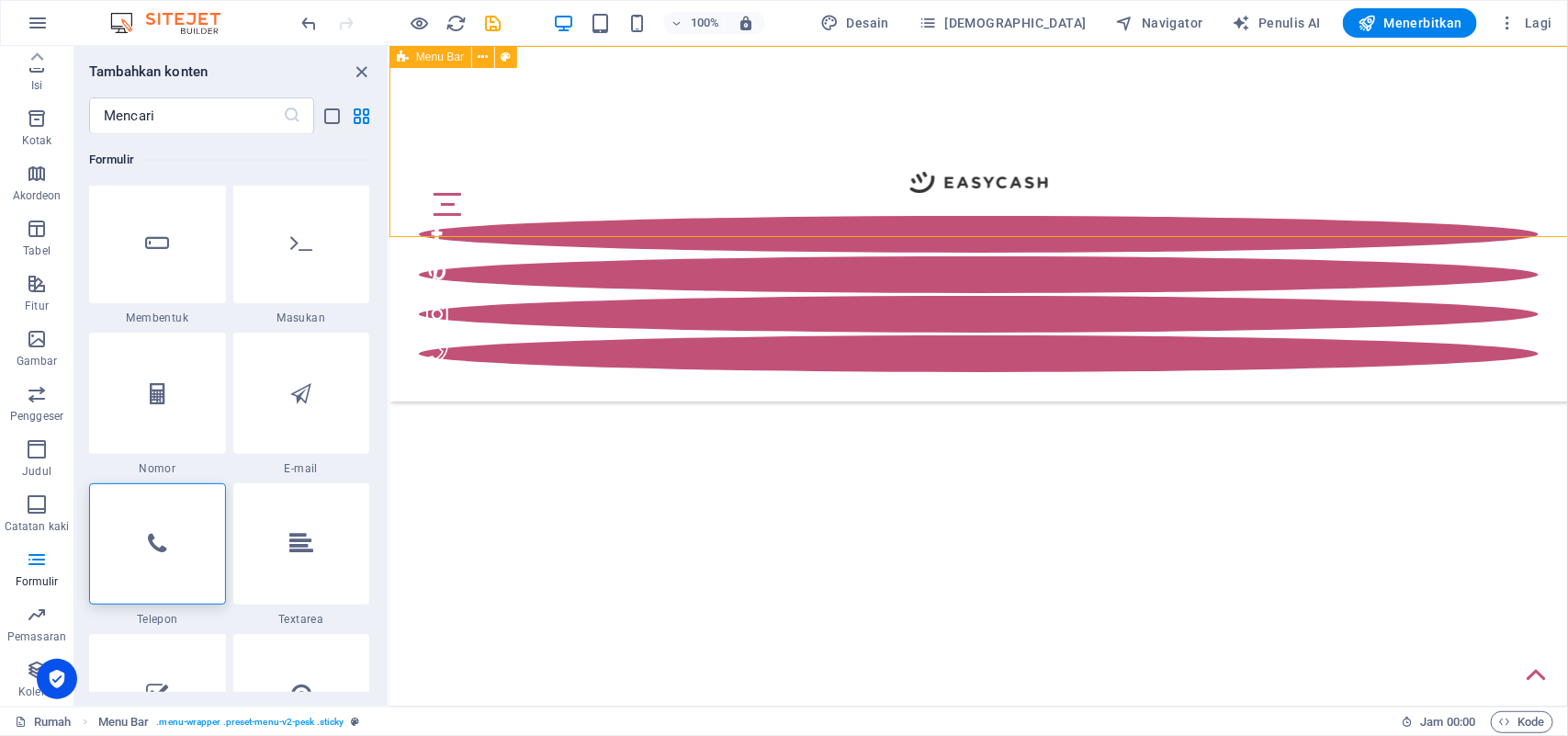 drag, startPoint x: 777, startPoint y: 91, endPoint x: 773, endPoint y: 71, distance: 20.396078 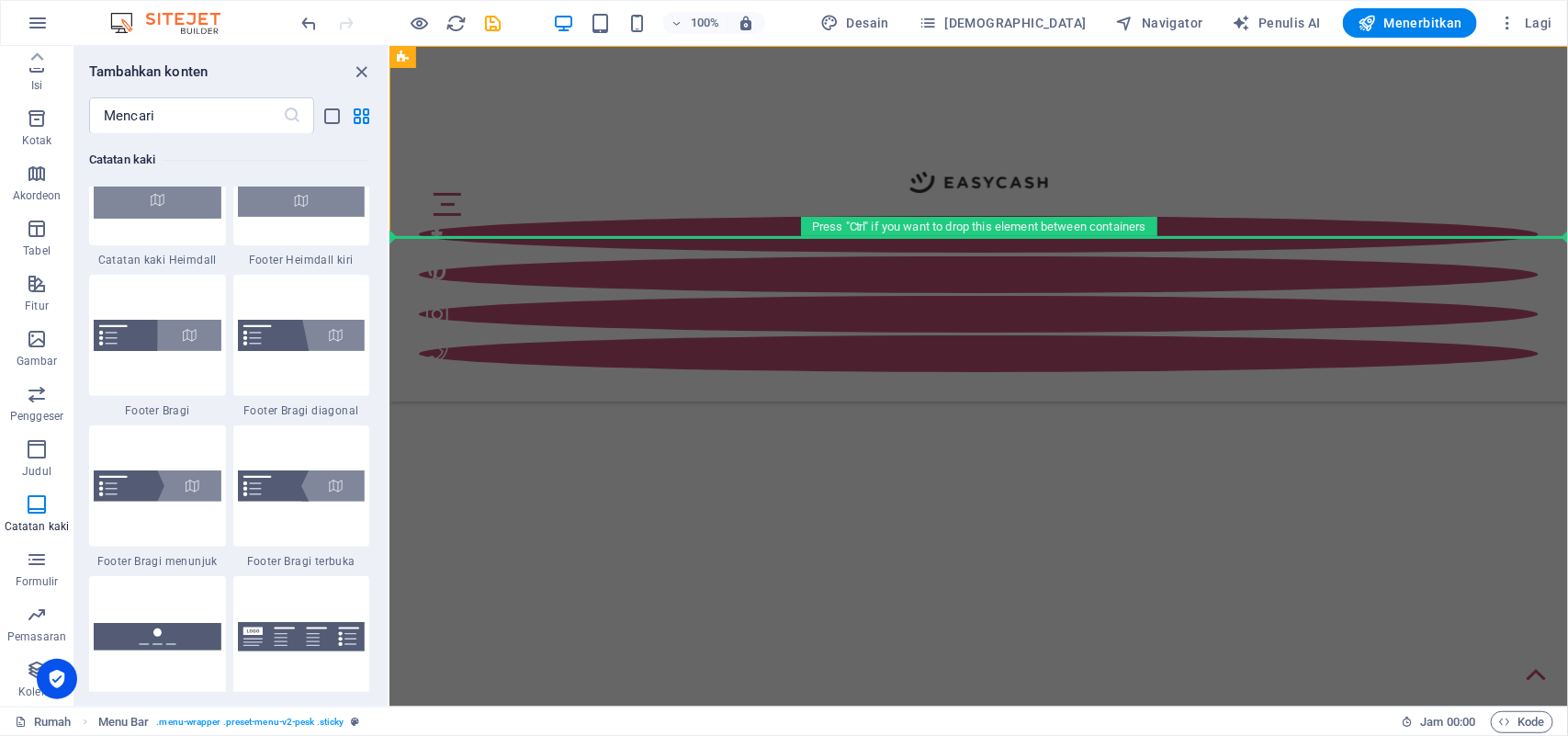 scroll, scrollTop: 12149, scrollLeft: 0, axis: vertical 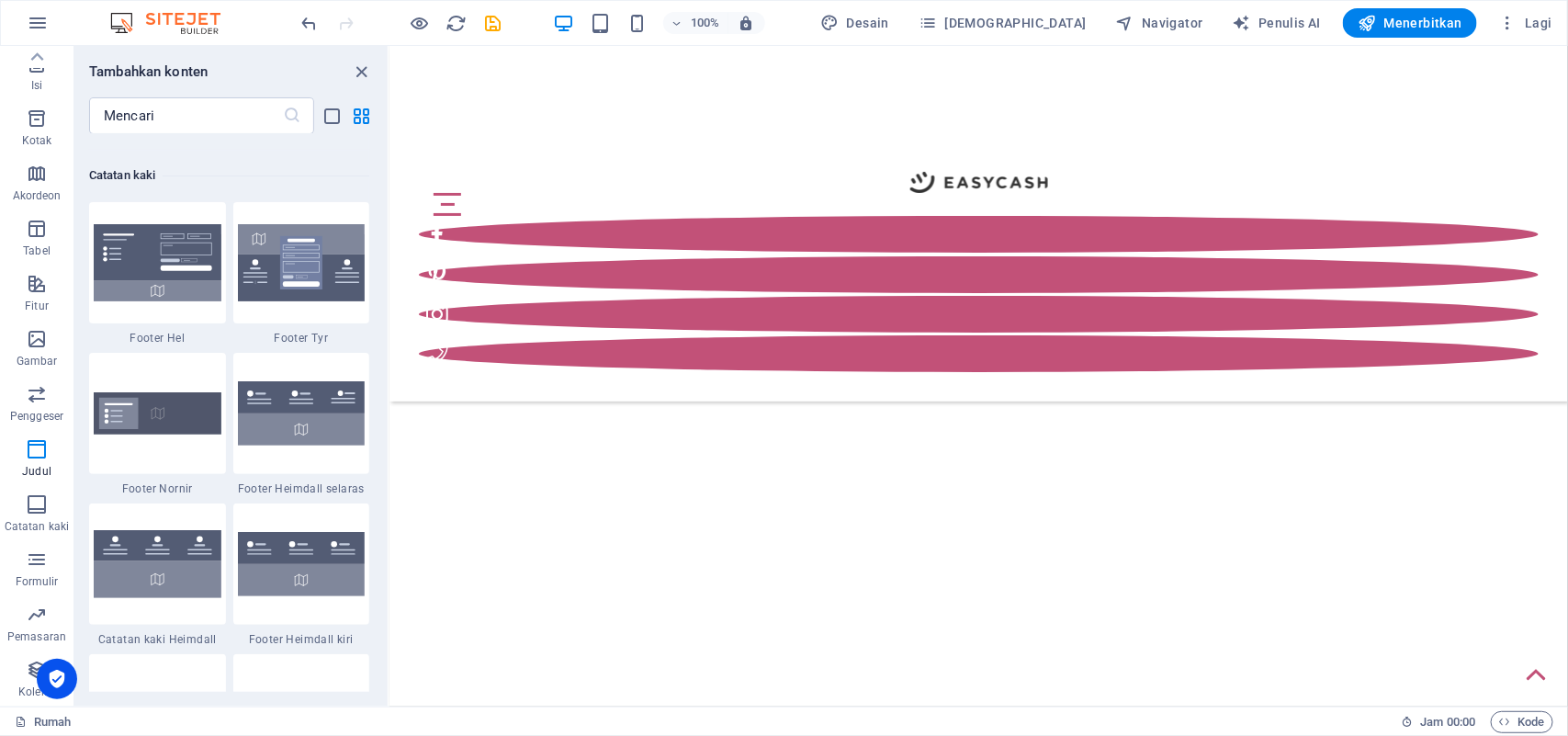 click on "Rumah Tentang Kami Foto bulan ini Terbaik Dari potret Berita Ruang pamer Arsip" at bounding box center [977, 222] 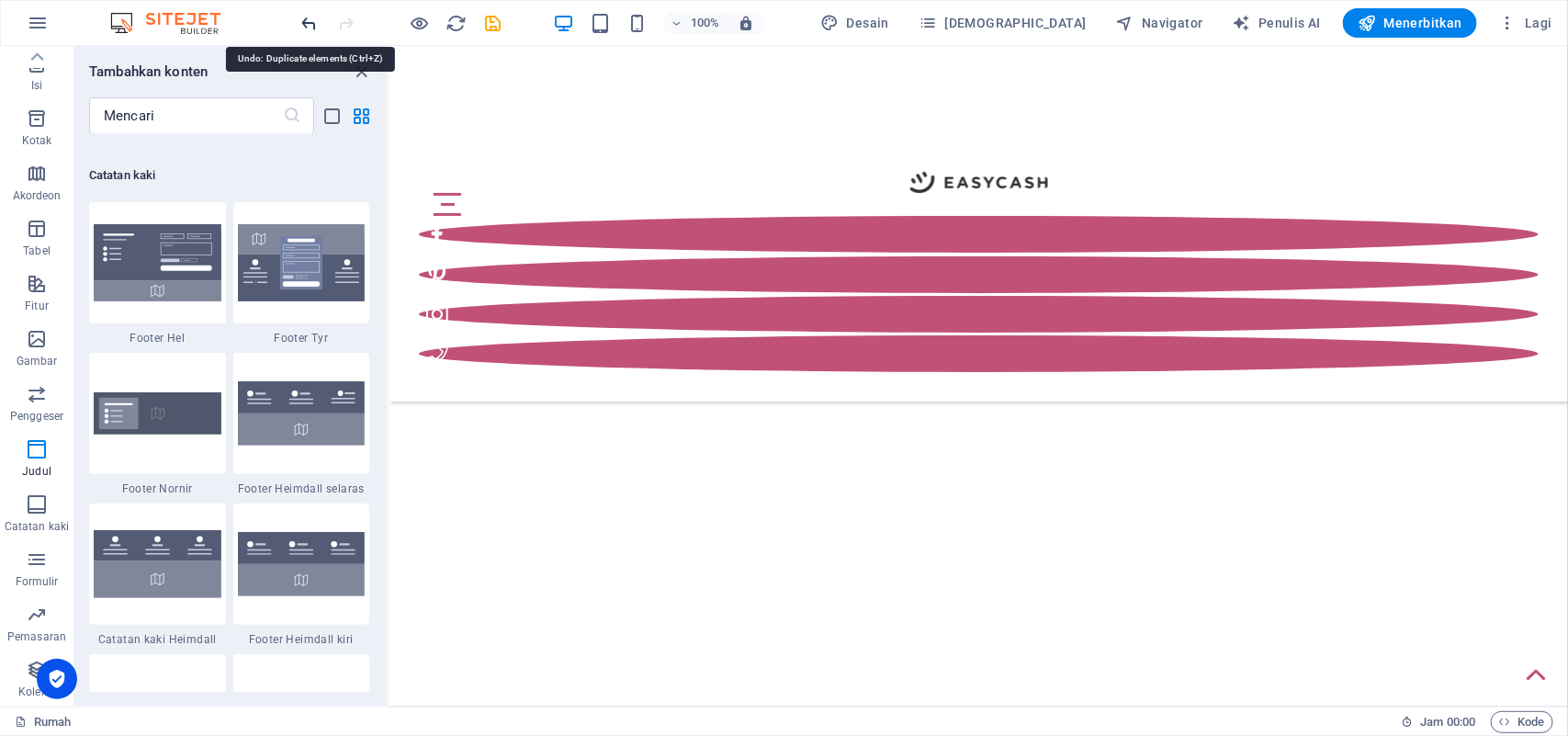 click at bounding box center [310, 23] 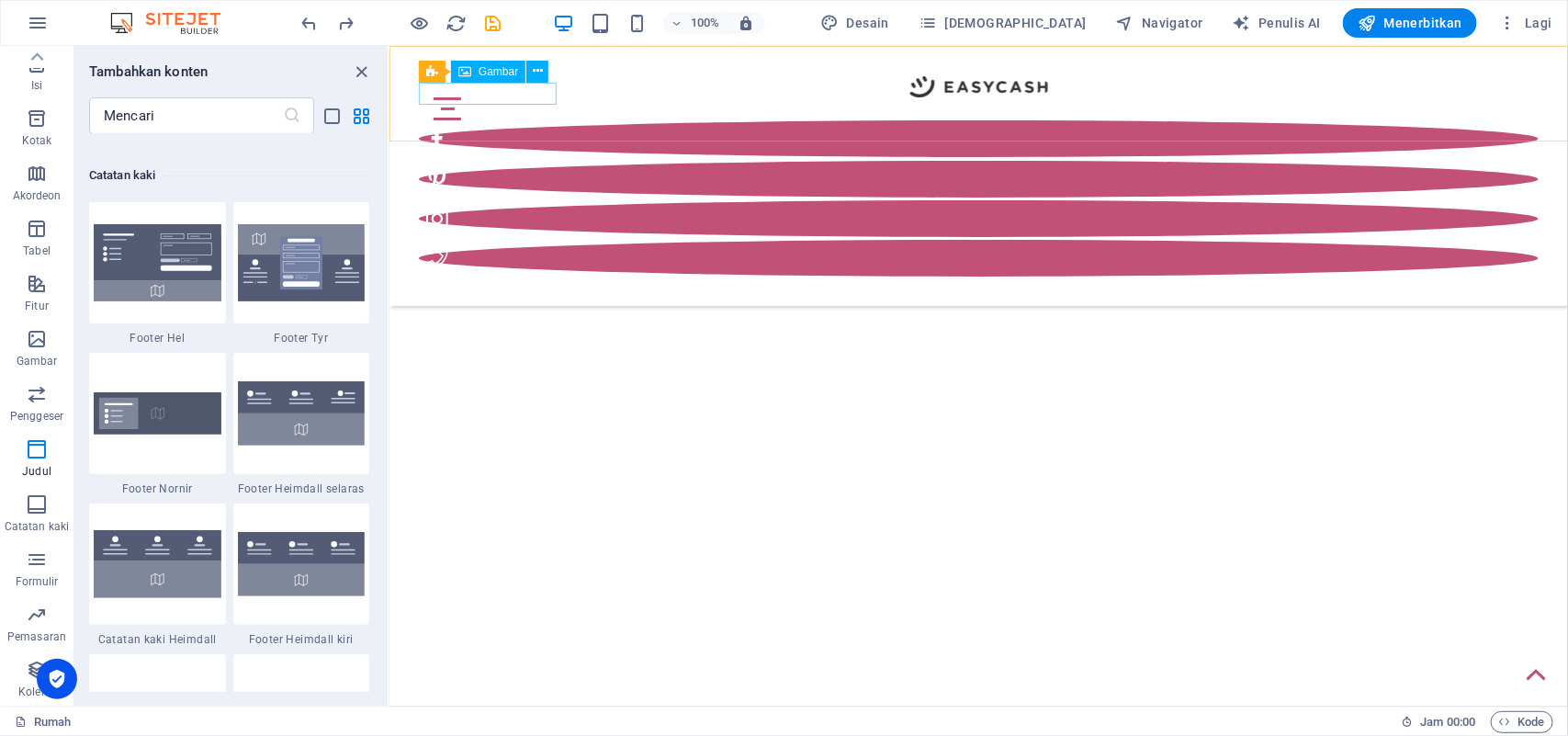 click at bounding box center (977, 85) 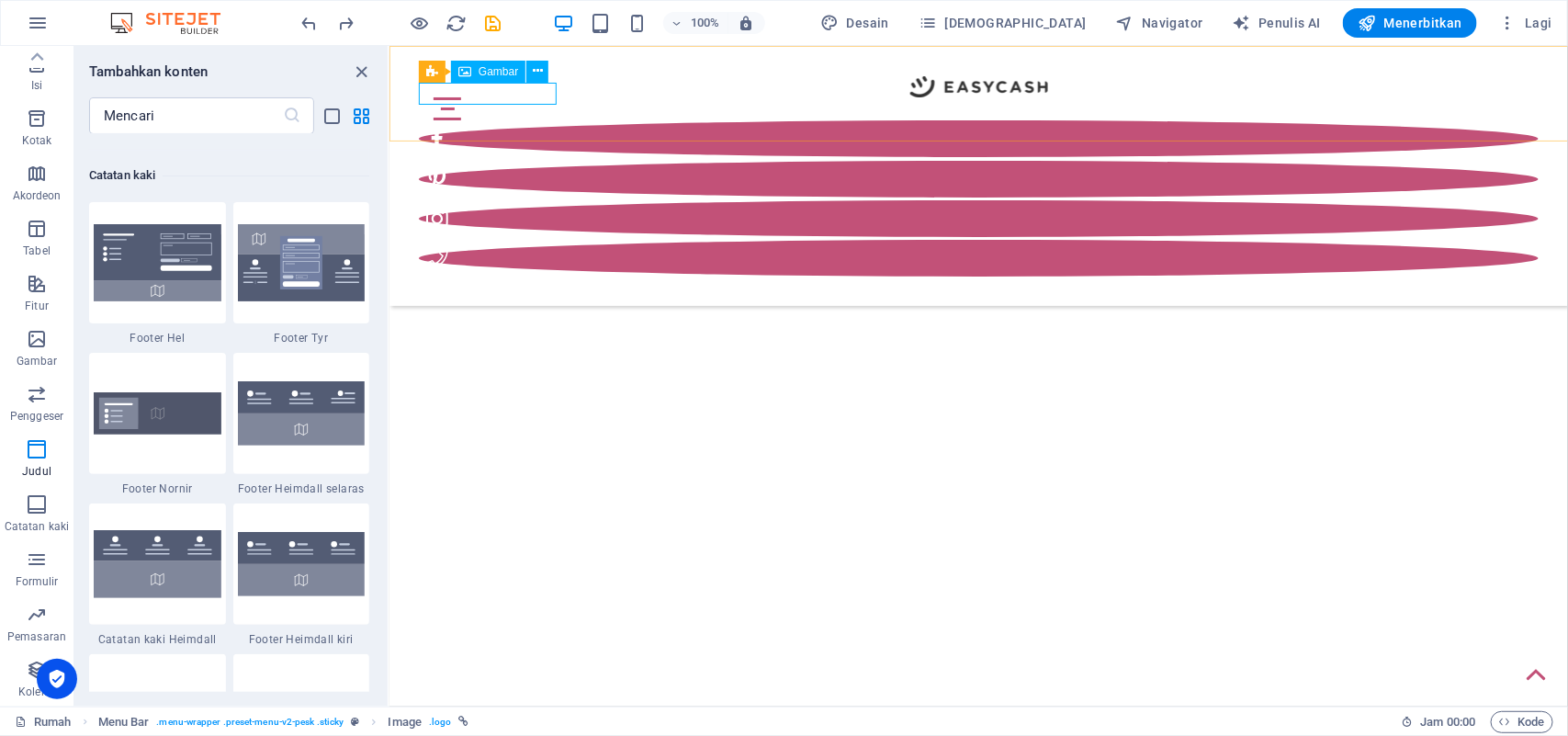 click at bounding box center [977, 85] 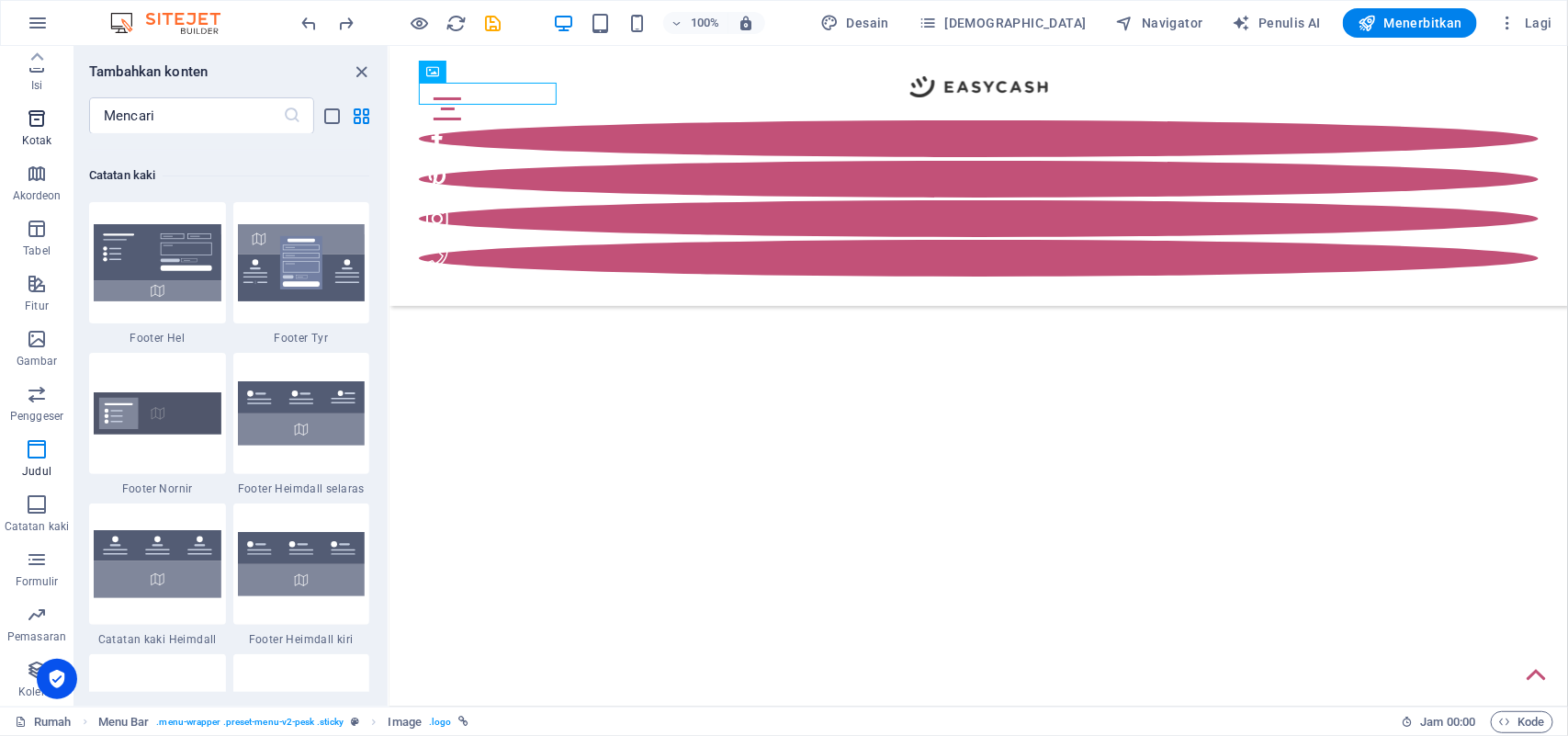 click at bounding box center (37, 119) 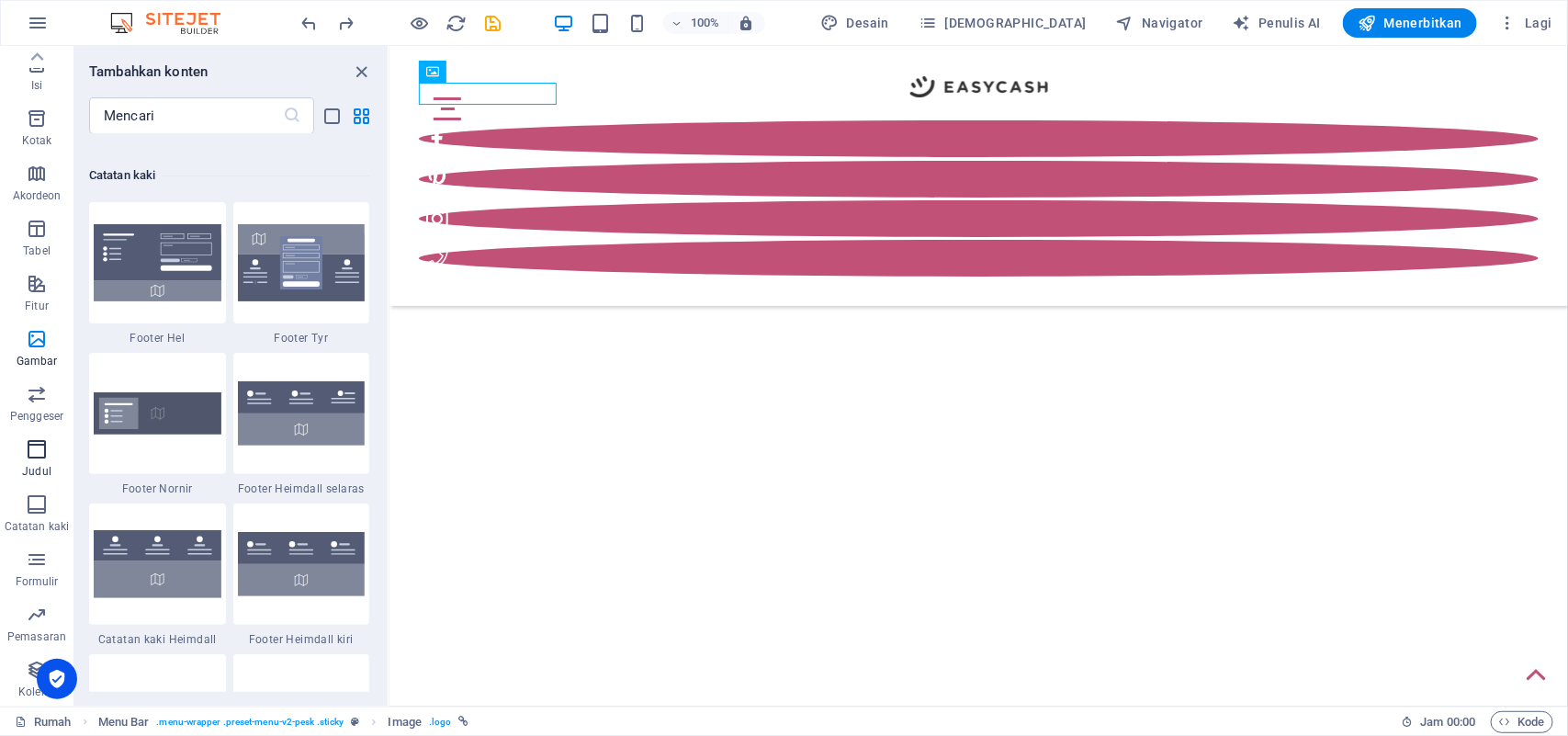 scroll, scrollTop: 5067, scrollLeft: 0, axis: vertical 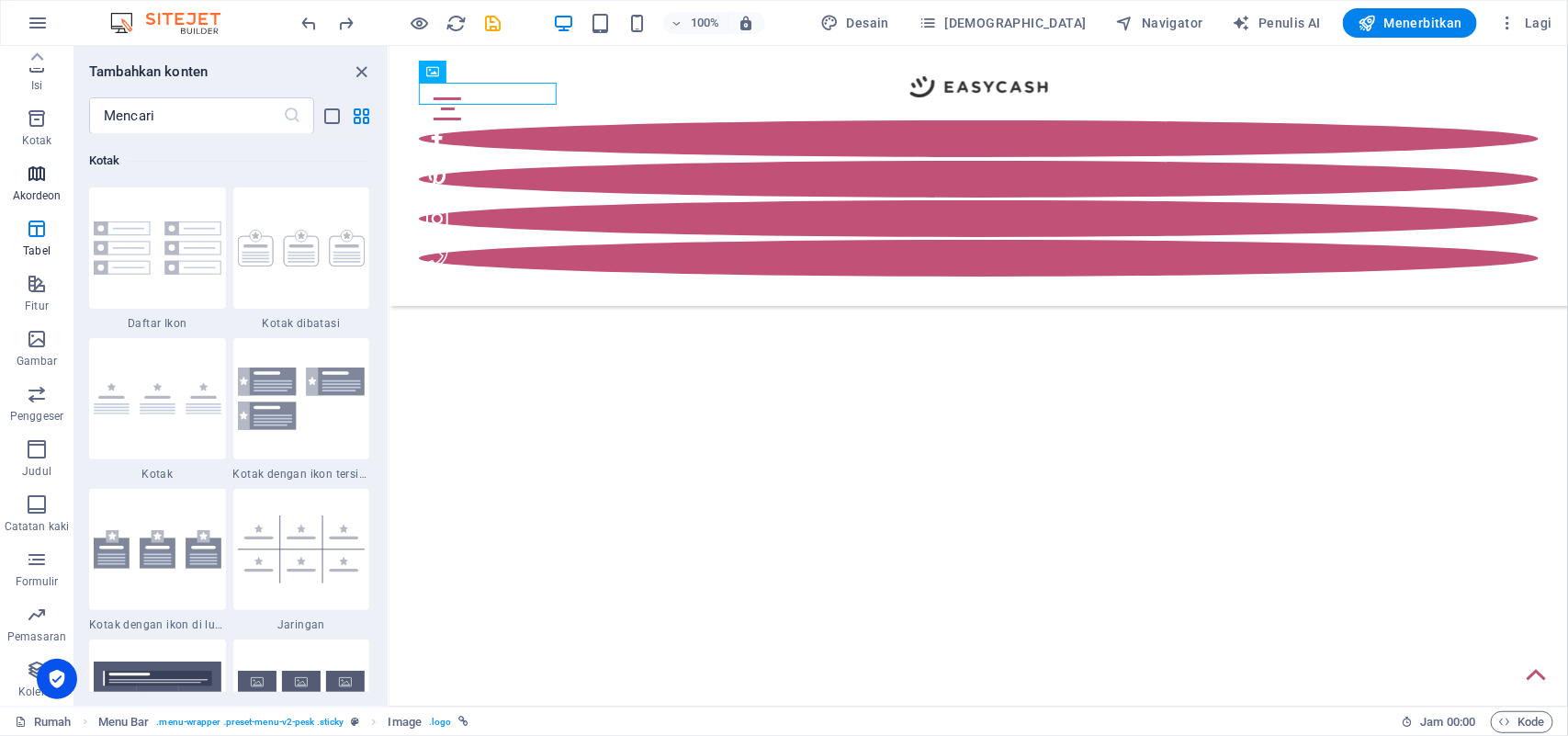 click at bounding box center [37, 174] 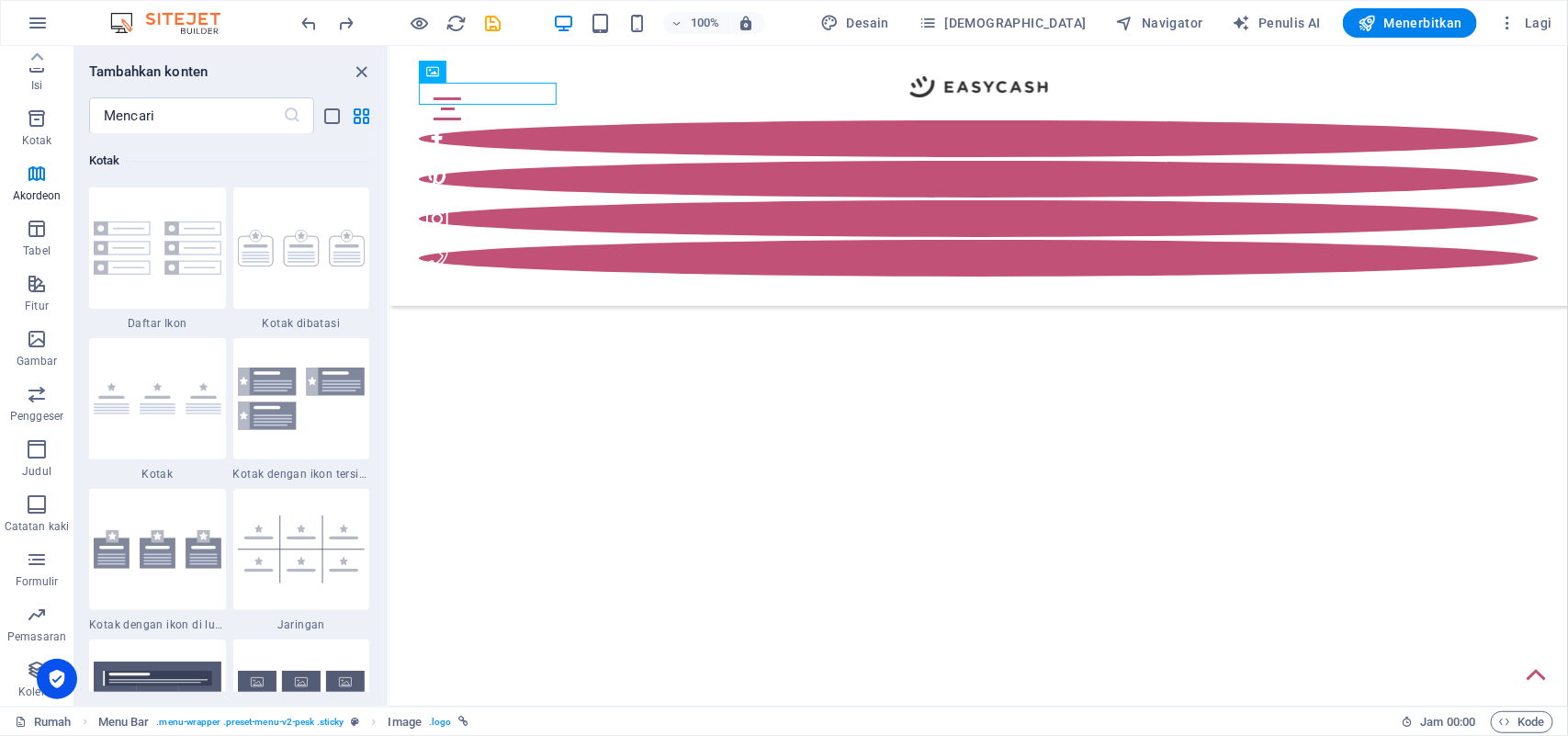 scroll, scrollTop: 5865, scrollLeft: 0, axis: vertical 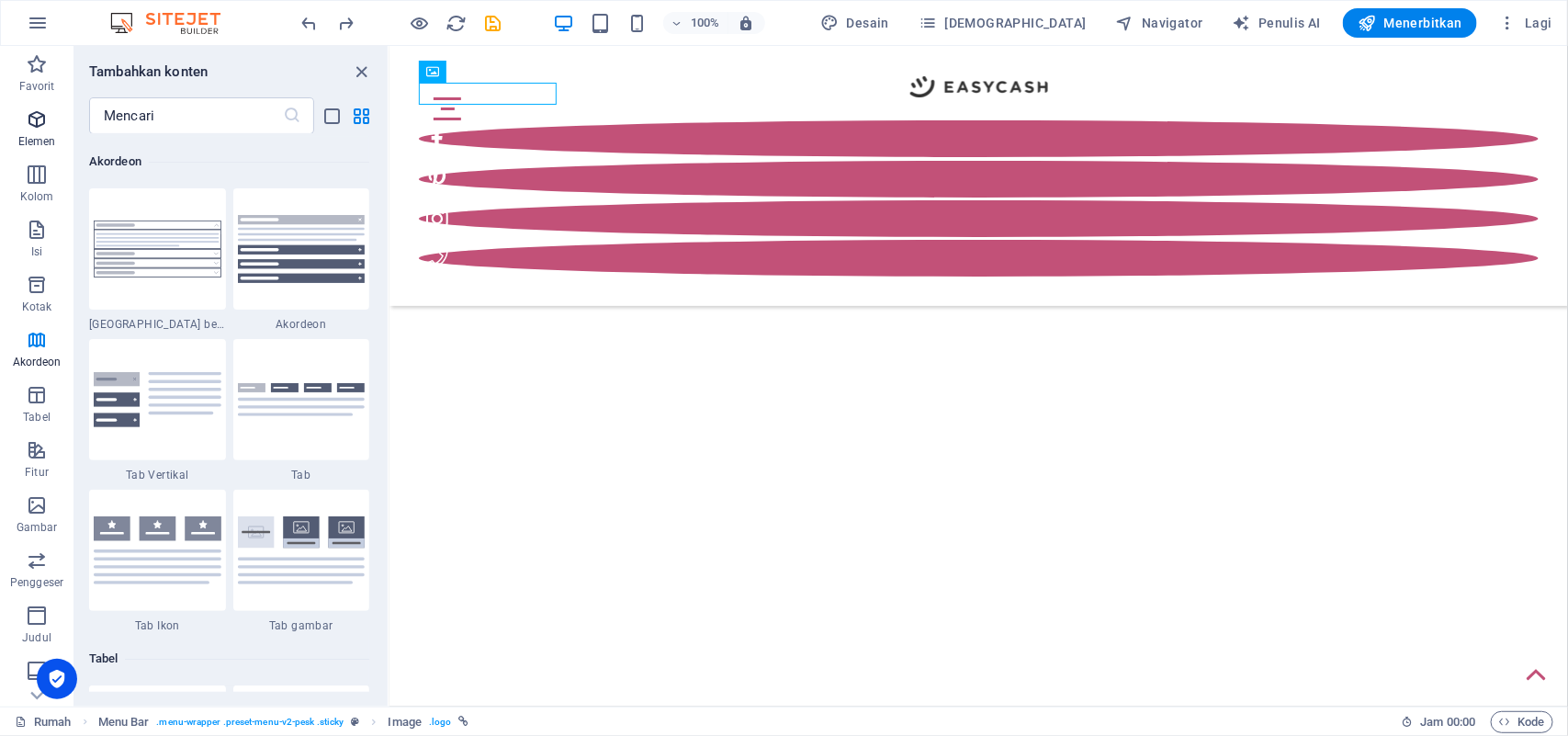 click at bounding box center (37, 119) 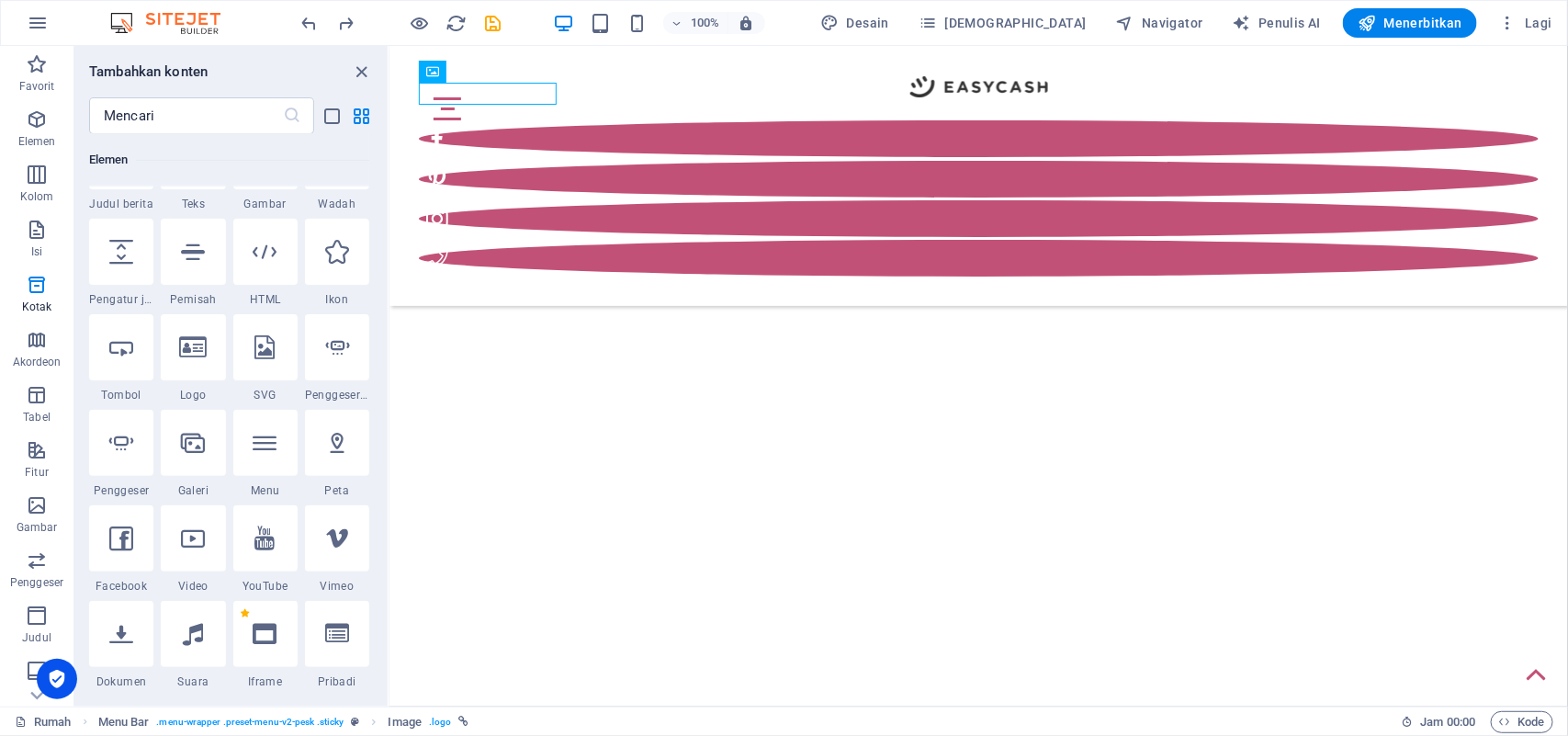 scroll, scrollTop: 345, scrollLeft: 0, axis: vertical 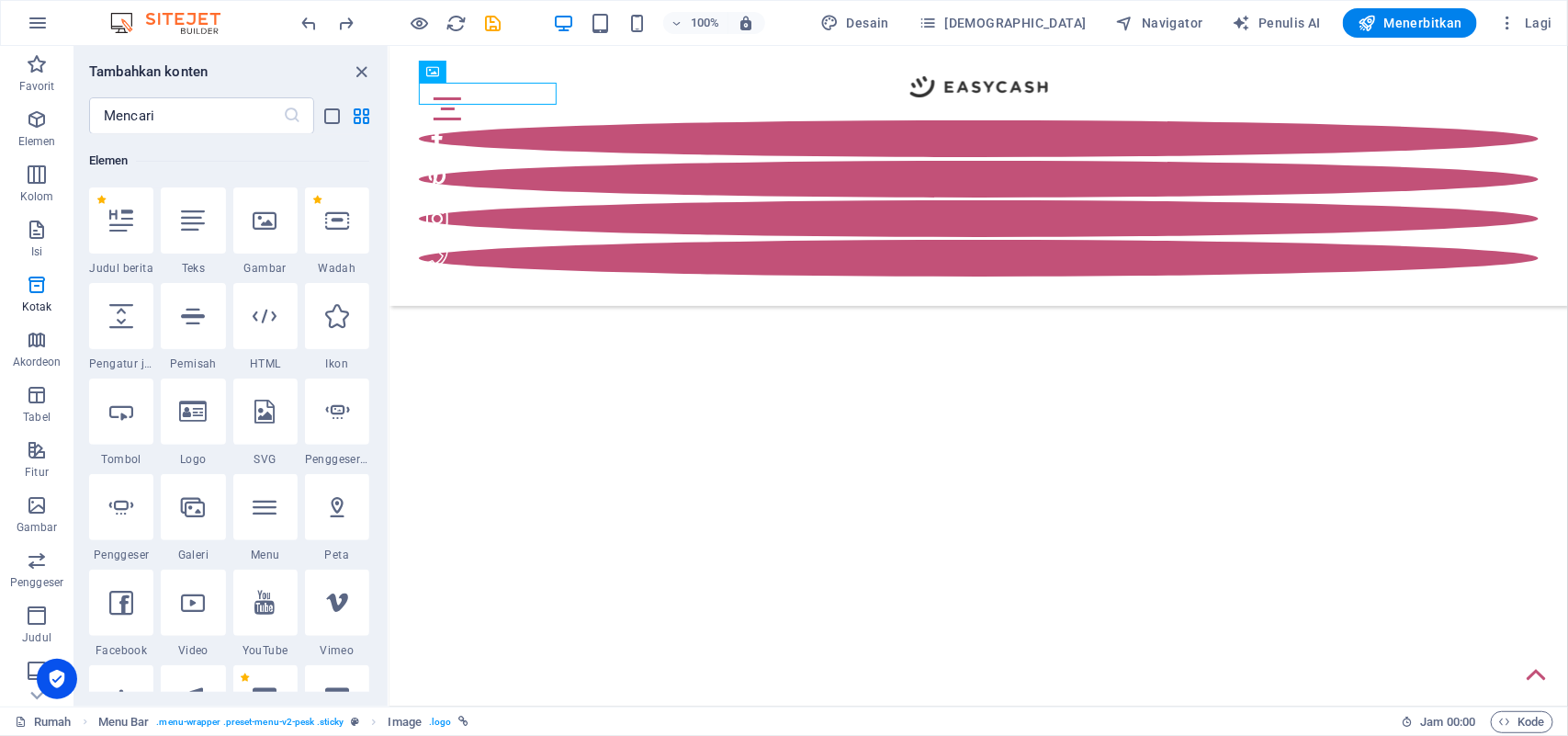 click at bounding box center [265, 316] 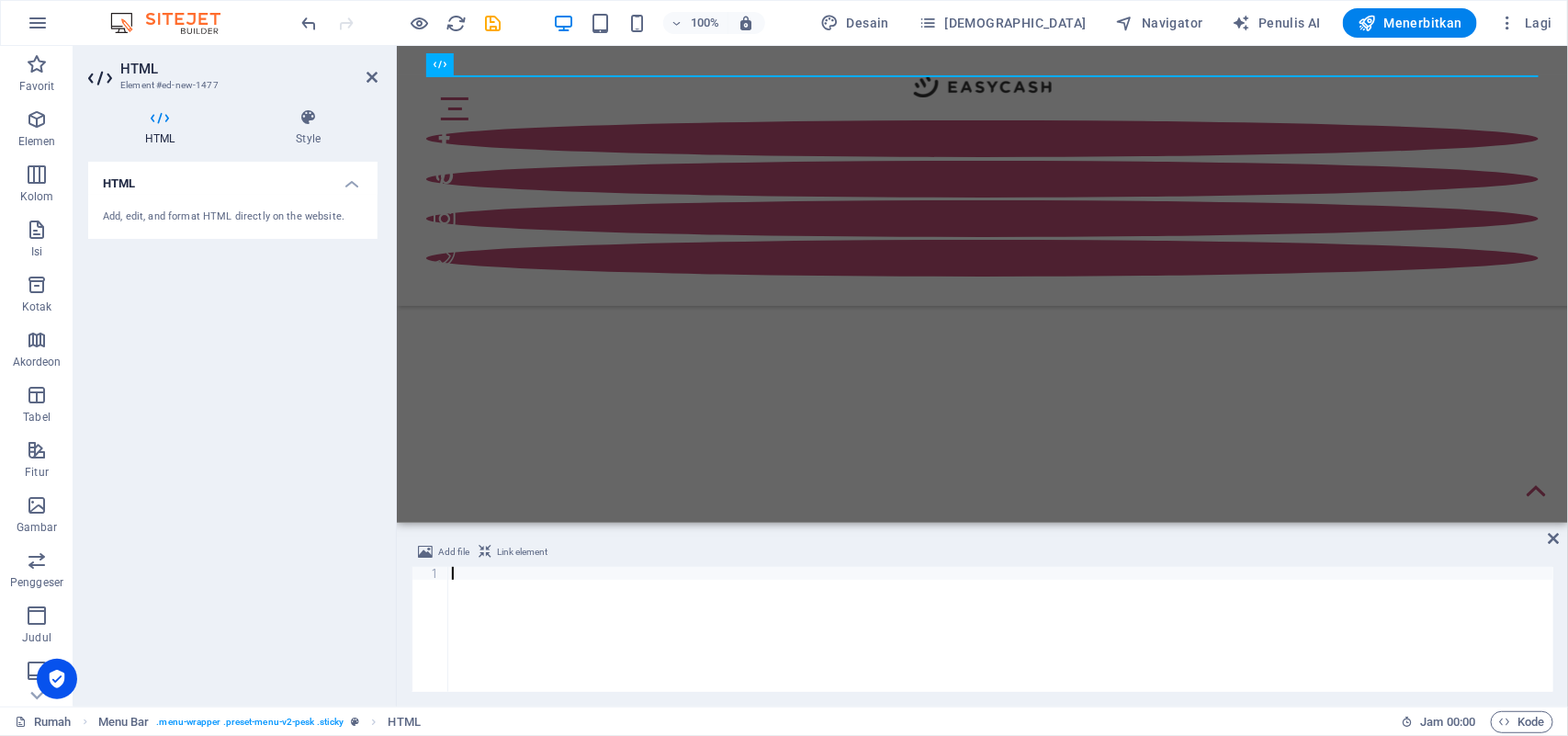 type on "</html>" 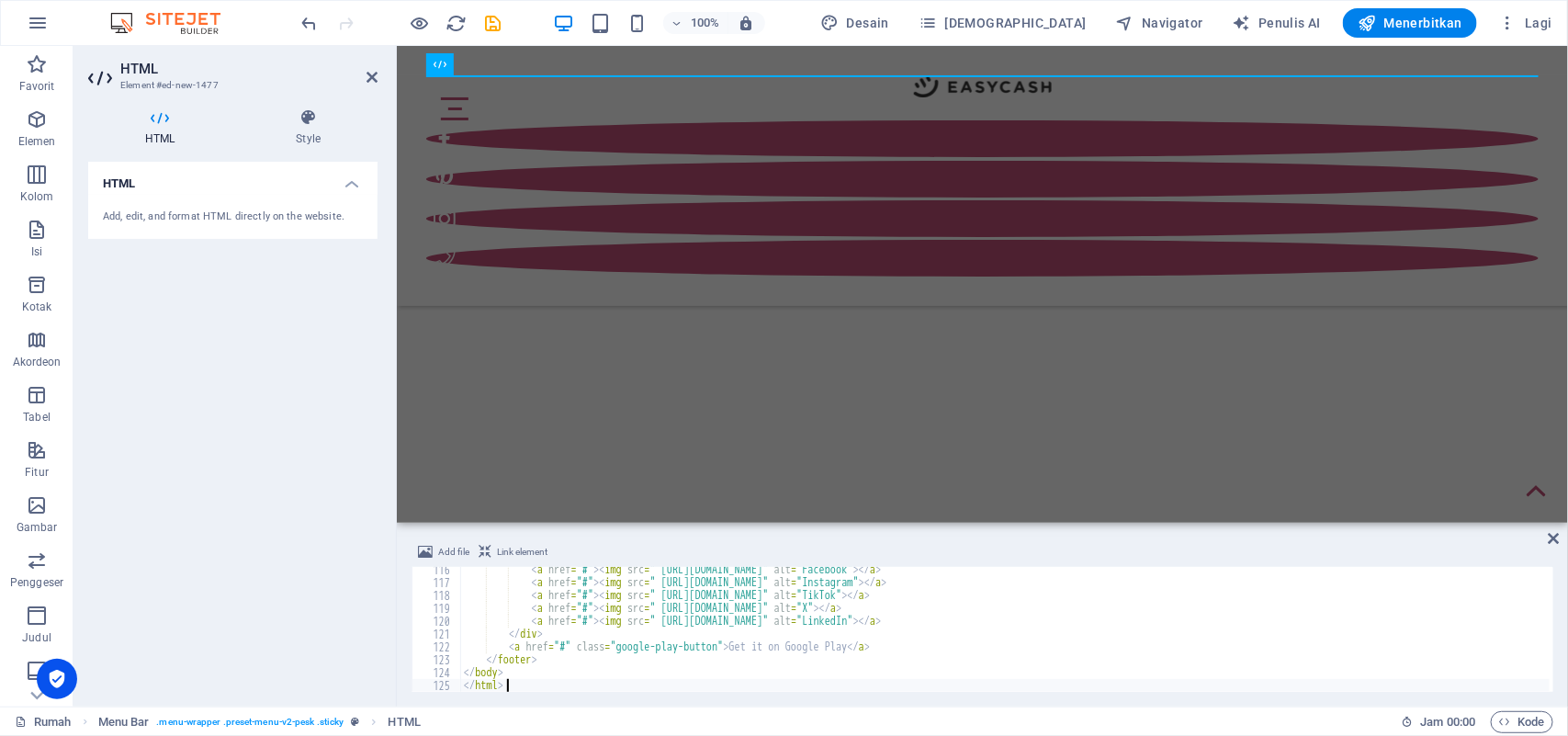 scroll, scrollTop: 1482, scrollLeft: 0, axis: vertical 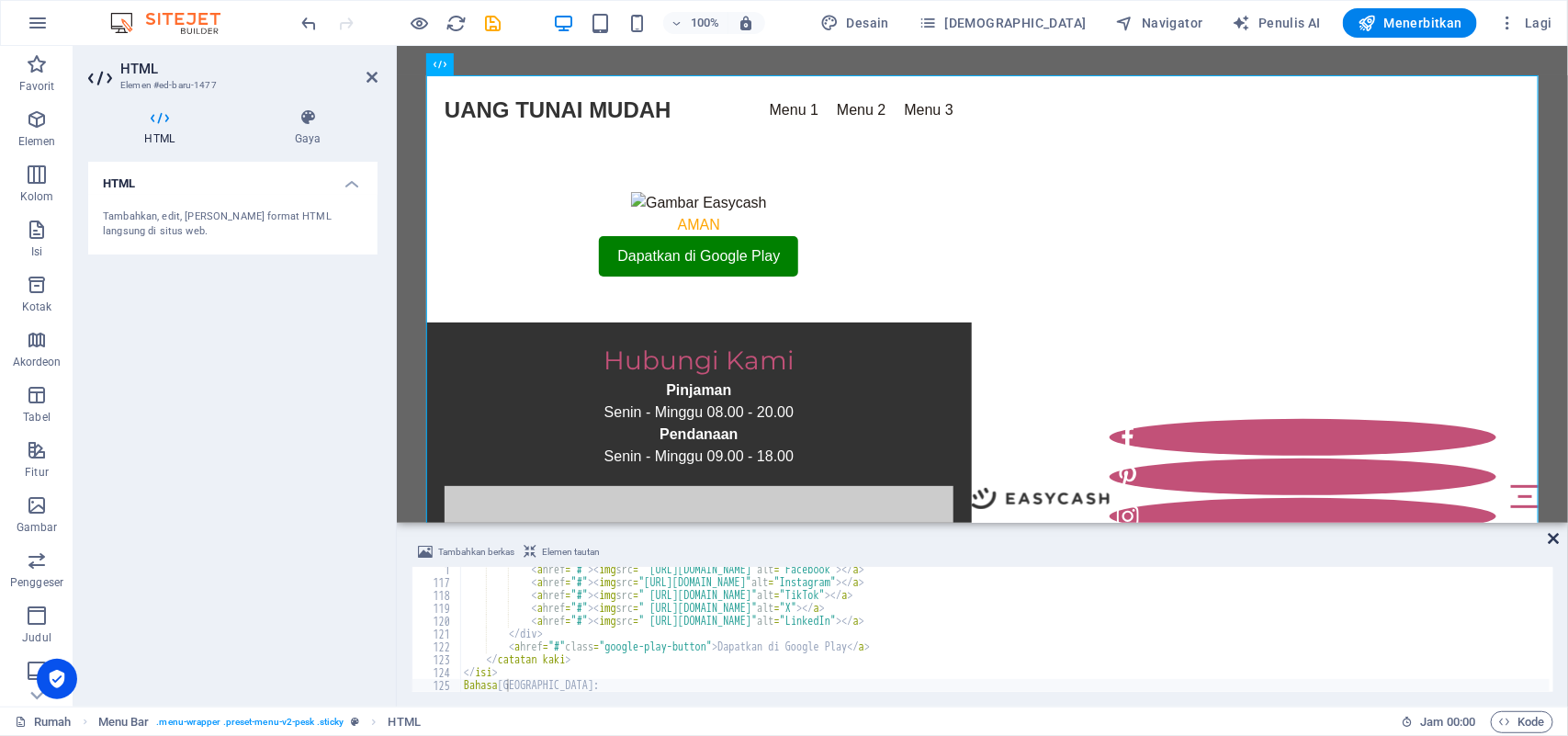 drag, startPoint x: 1555, startPoint y: 533, endPoint x: 1479, endPoint y: 484, distance: 90.426766 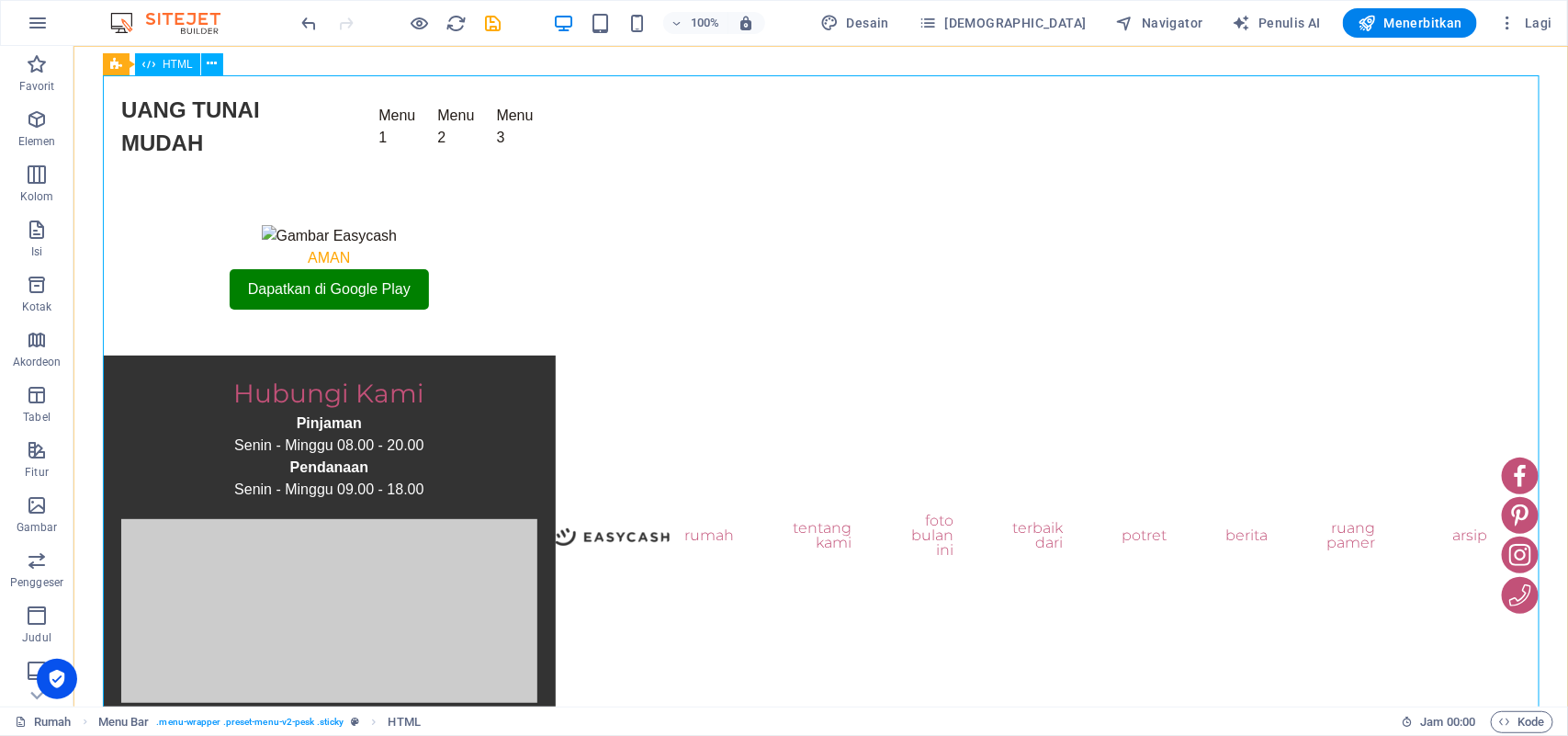 click on "Easycash
UANG TUNAI MUDAH
Menu 1
Menu 2
Menu 3
AMAN
Dapatkan di Google Play
Hubungi Kami
Pinjaman
Senin - Minggu 08.00 - 20.00
Pendanaan
Senin - Minggu 09.00 - 18.00
DEA TOWER 2 LANTAI 18-20 KAWASAN MEGA KUNINGAN
JL. MEGA KUNINGAN BARAT KAV. E4
TIDAK. 1-2, Desa/Kelurahan Kuningan Timur,
Kec. Setiabudi, Kota Adm. Jakarta Selatan,
Provinsi DKI Jakarta, Kode Pos: 12950
Ikuti kami
Dapatkan di Google Play" at bounding box center (328, 535) 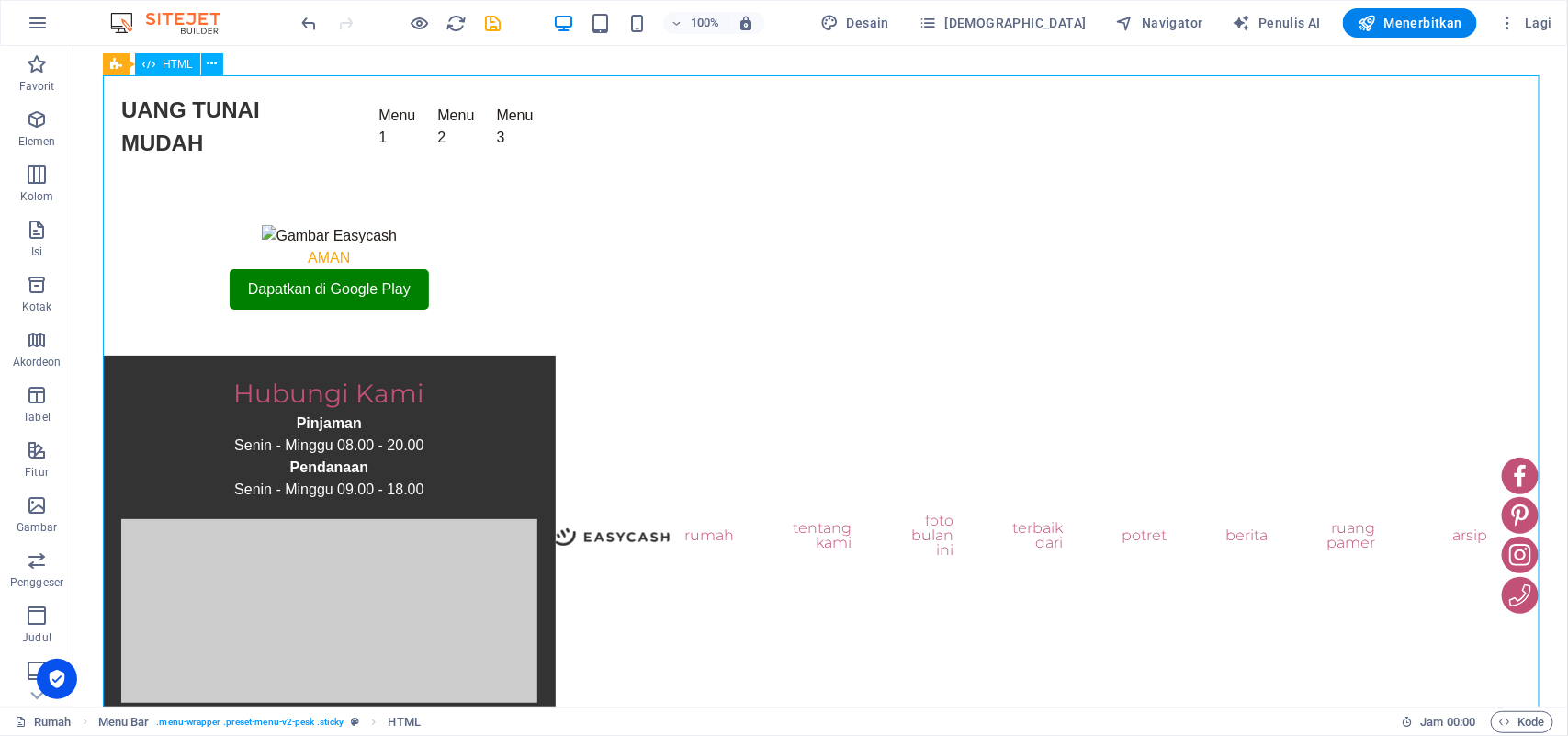 click on "Easycash
UANG TUNAI MUDAH
Menu 1
Menu 2
Menu 3
AMAN
Dapatkan di Google Play
Hubungi Kami
Pinjaman
Senin - Minggu 08.00 - 20.00
Pendanaan
Senin - Minggu 09.00 - 18.00
DEA TOWER 2 LANTAI 18-20 KAWASAN MEGA KUNINGAN
JL. MEGA KUNINGAN BARAT KAV. E4
TIDAK. 1-2, Desa/Kelurahan Kuningan Timur,
Kec. Setiabudi, Kota Adm. Jakarta Selatan,
Provinsi DKI Jakarta, Kode Pos: 12950
Ikuti kami
Dapatkan di Google Play" at bounding box center [328, 535] 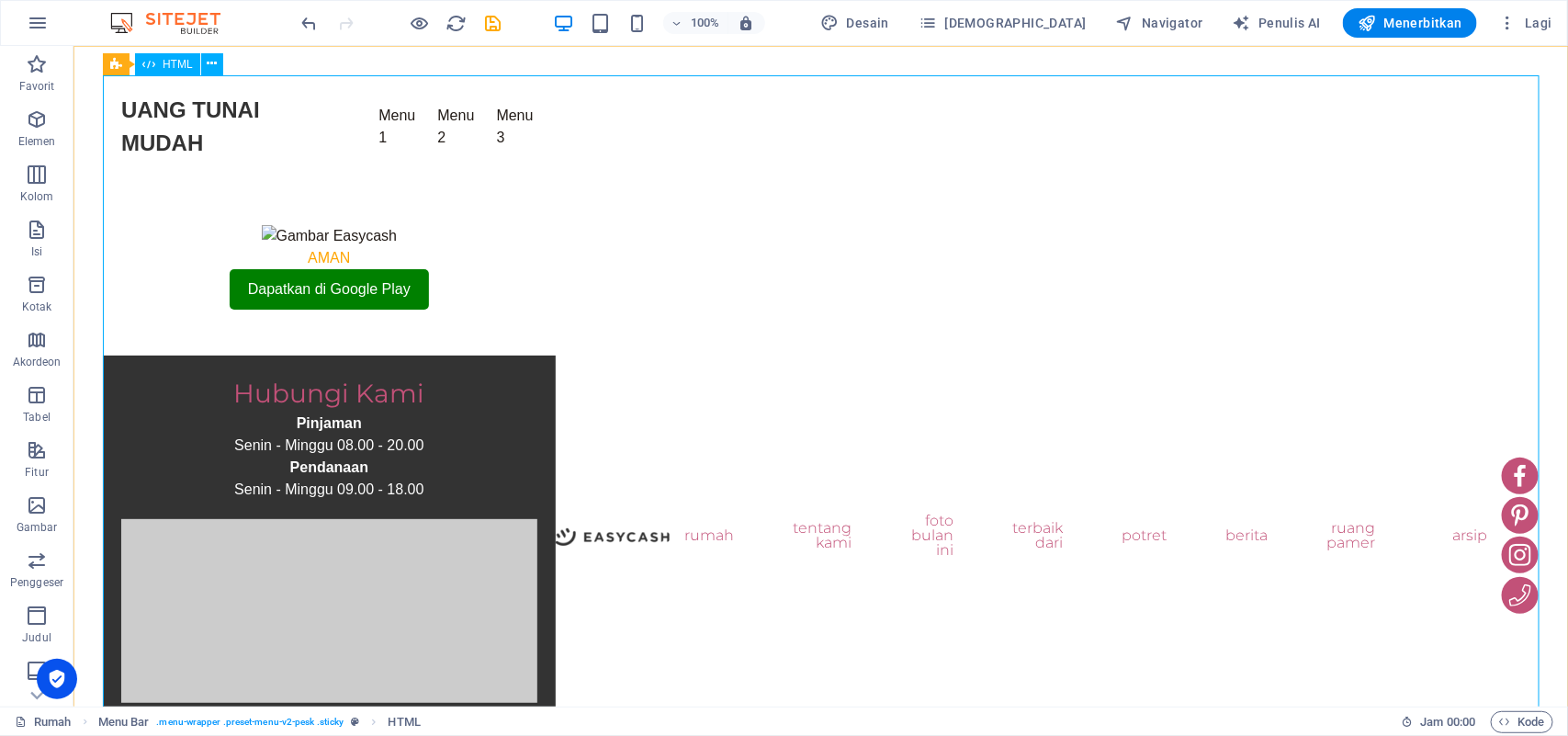 drag, startPoint x: 729, startPoint y: 203, endPoint x: 679, endPoint y: 163, distance: 64.031242 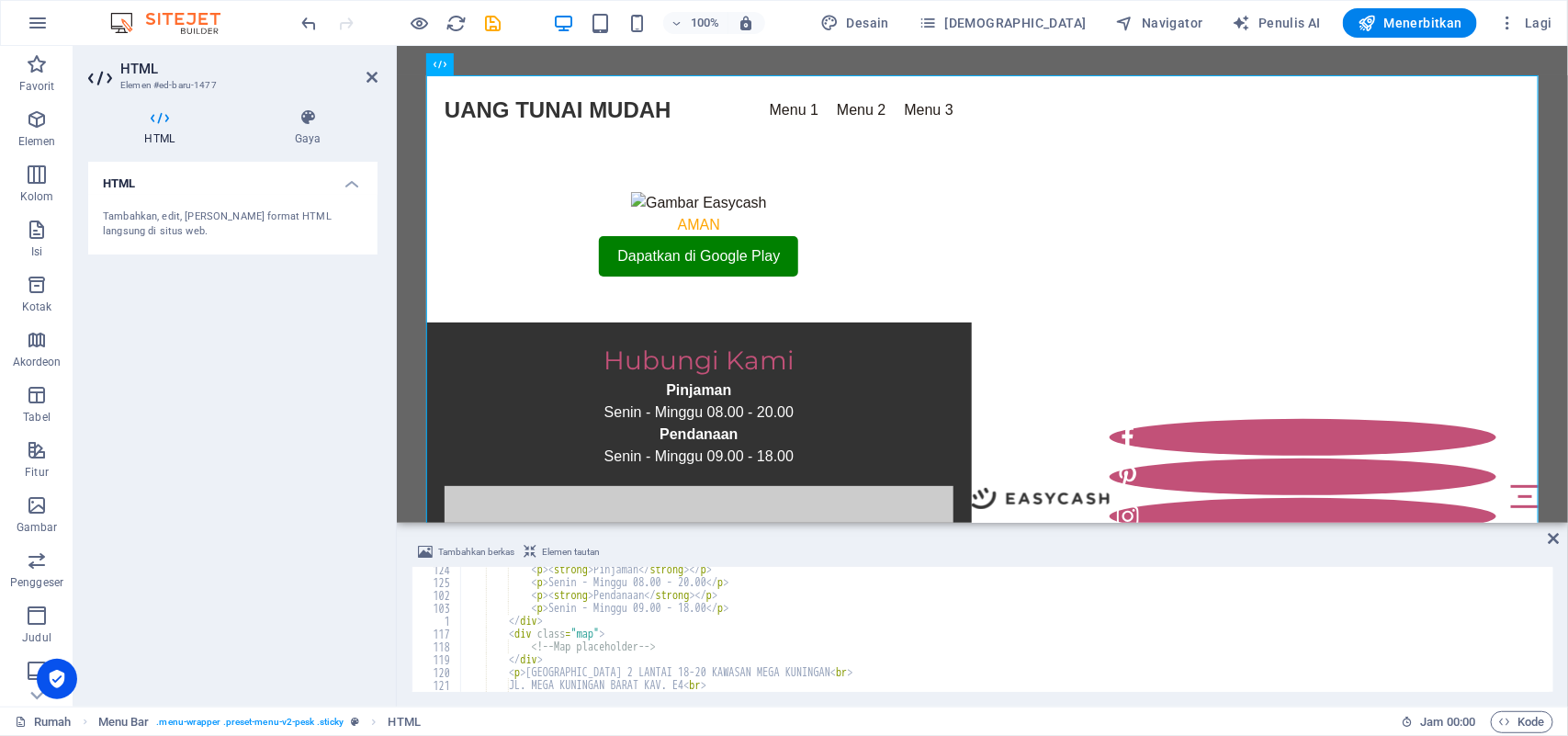 scroll, scrollTop: 1277, scrollLeft: 0, axis: vertical 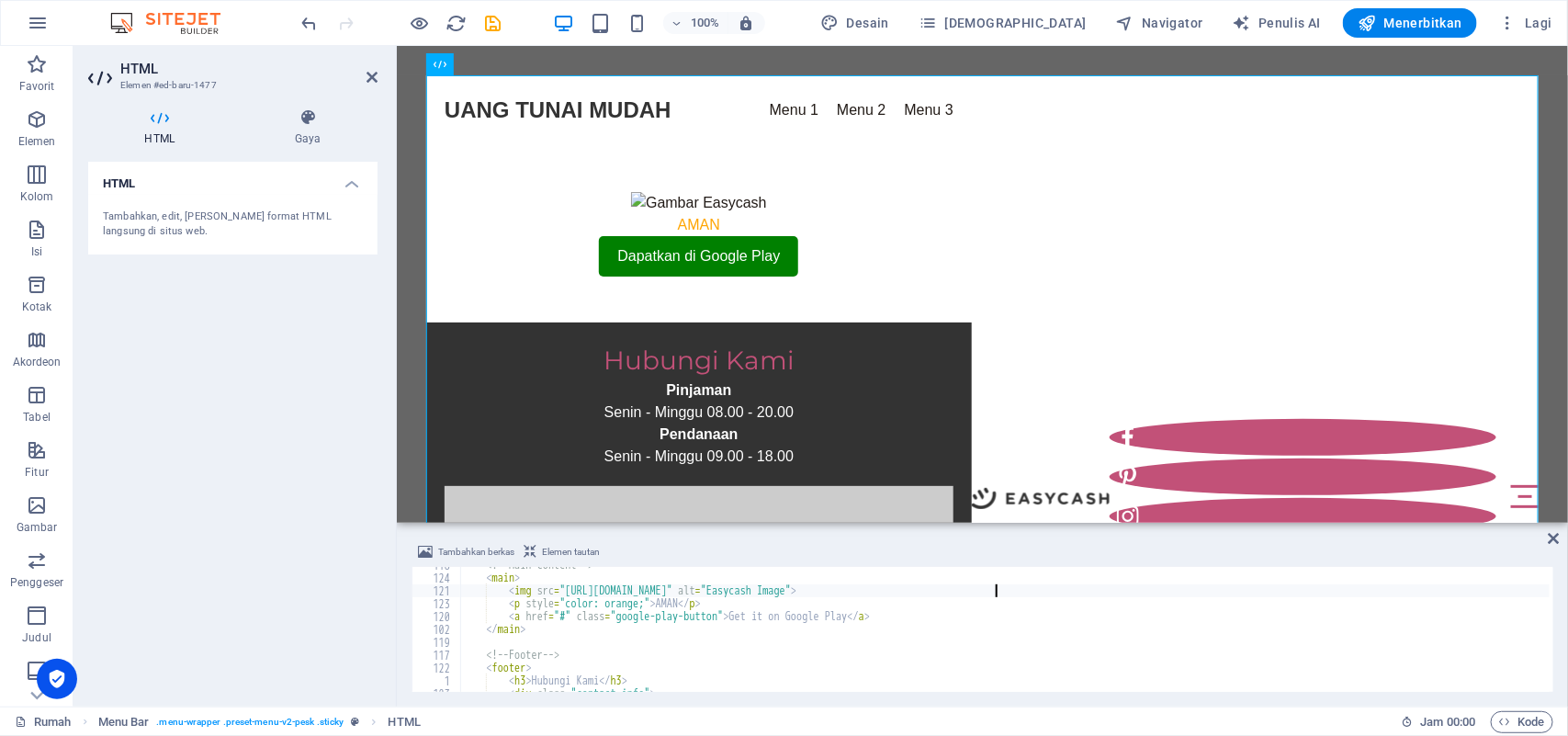 drag, startPoint x: 998, startPoint y: 585, endPoint x: 974, endPoint y: 594, distance: 25.632011 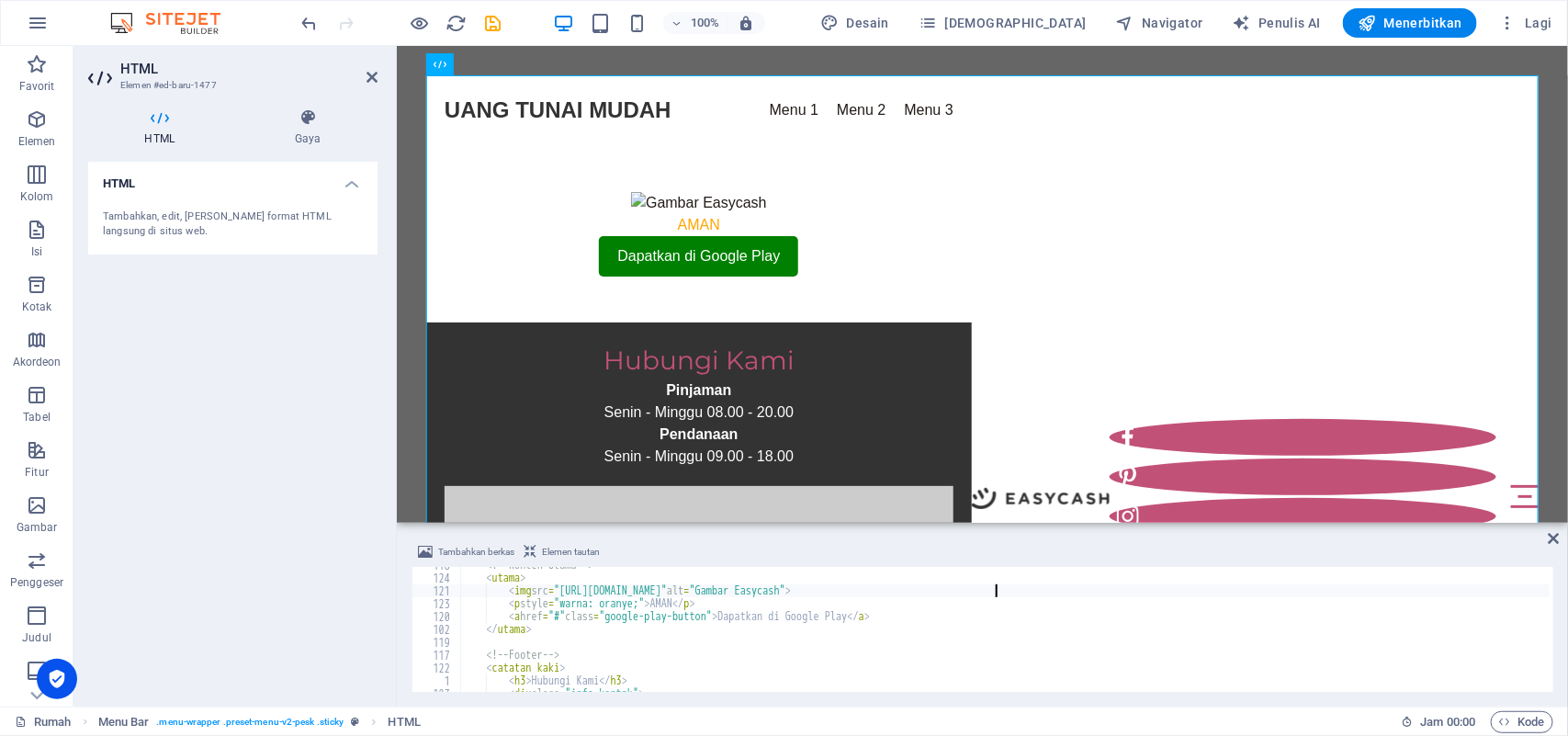 click on "<!--  Konten Utama  -->      <  utama  >           <  img  src  =  "https://via.placeholder.com/800x600?text=Gambar+Easycash"  alt  =  "Gambar Easycash"  >               <  p  style  =  "warna: oranye;"  >  AMAN  </  p  >             <  a  href  =  "#"  class  =  "google-play-button"  >  Dapatkan di Google Play  </  a  >          </  utama  >      <!--  Footer  -->      <  catatan kaki  >           <  h3  >  Hubungi Kami  </  h3  >           <  div  class  =  "info-kontak"  >" at bounding box center [1005, 634] 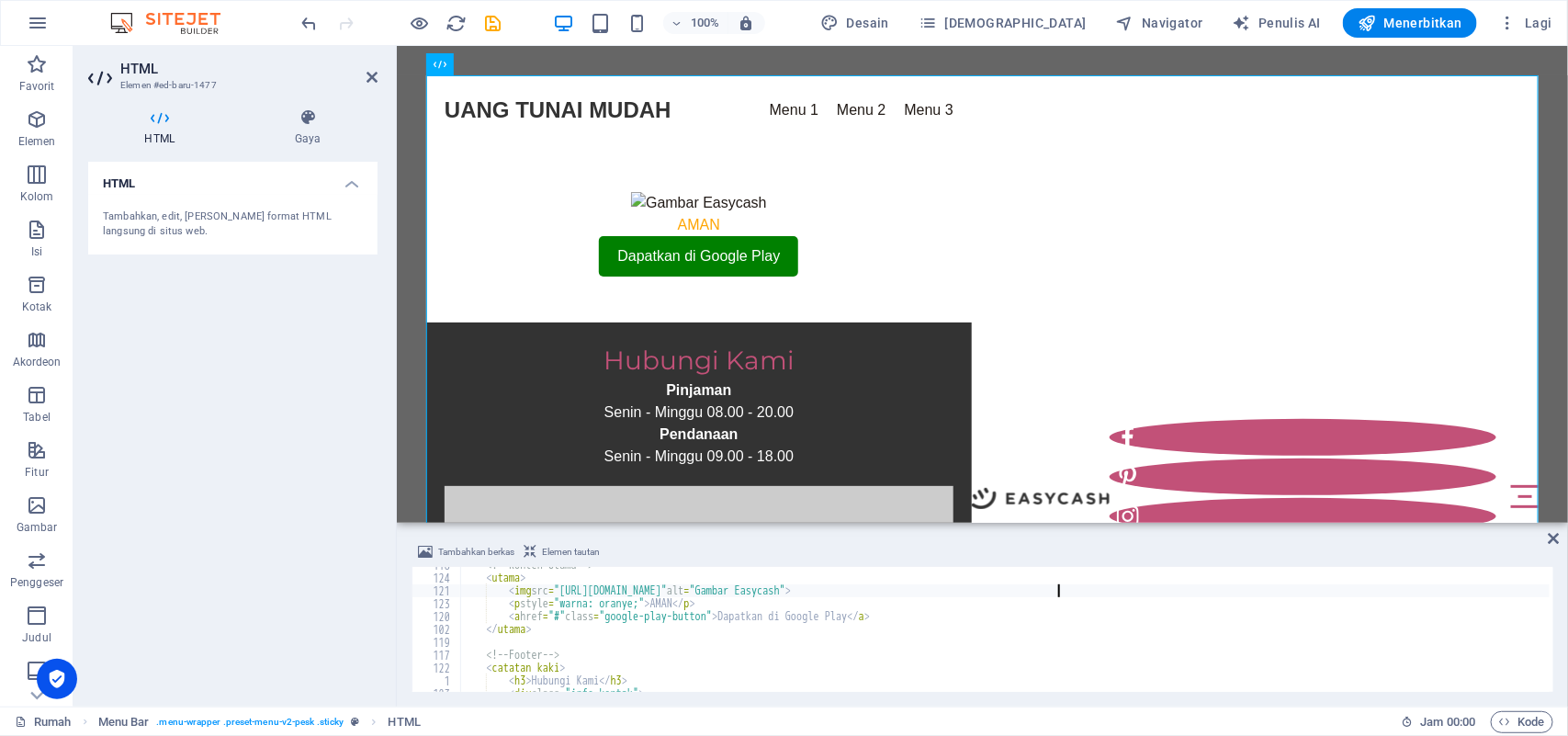 click on "Tambahkan berkas" at bounding box center [476, 551] 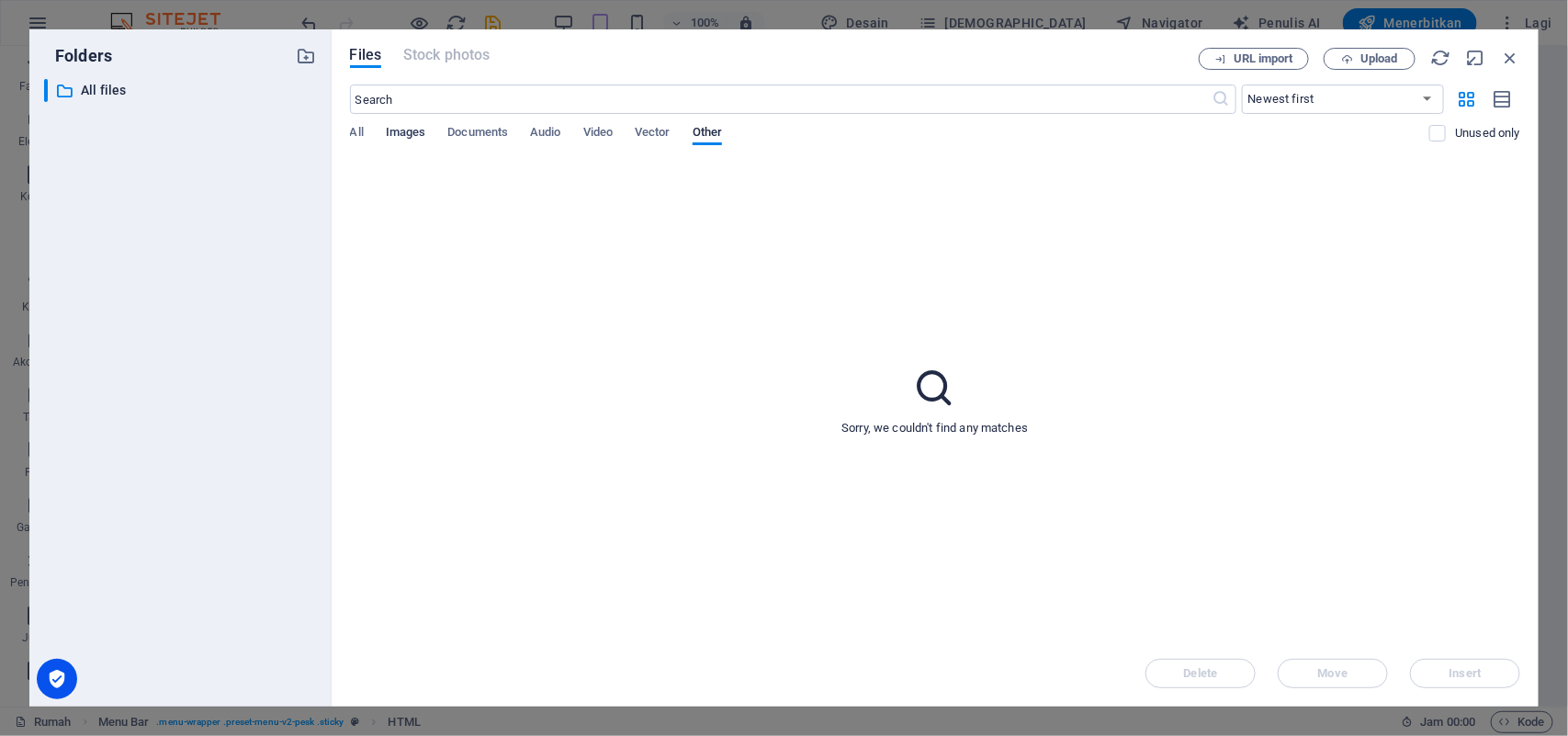 click on "Images" at bounding box center [406, 134] 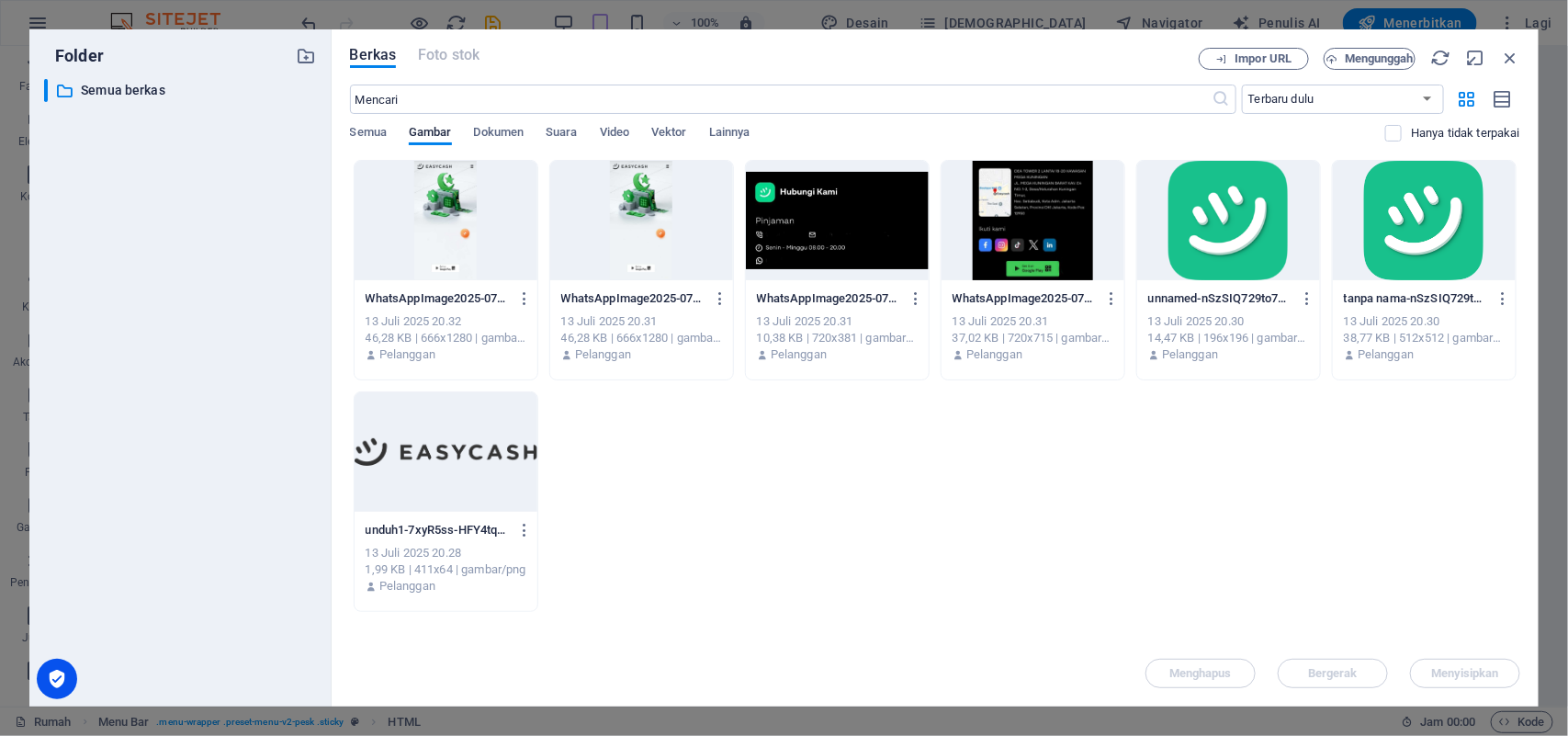 click at bounding box center [446, 221] 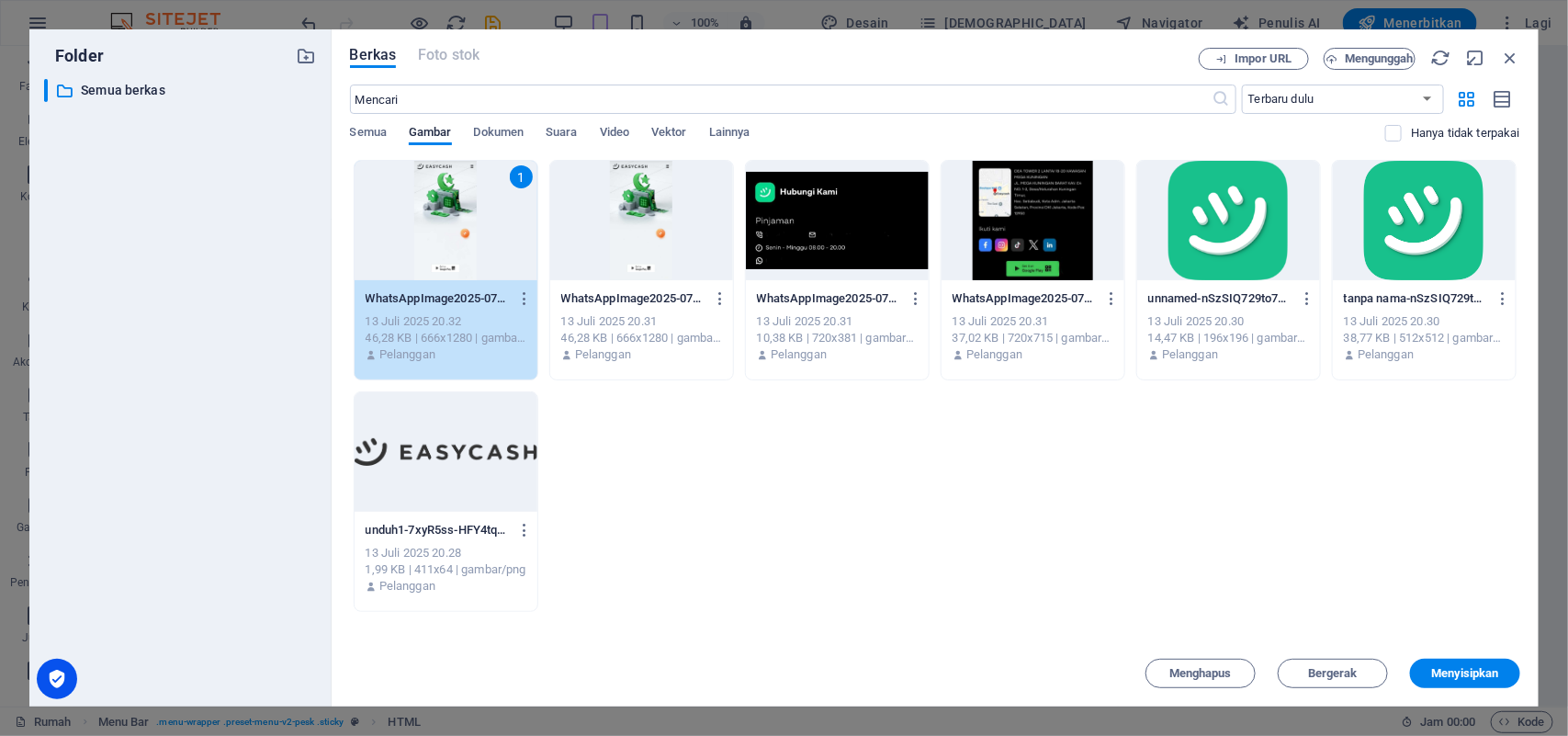click on "Menyisipkan" at bounding box center (1465, 673) 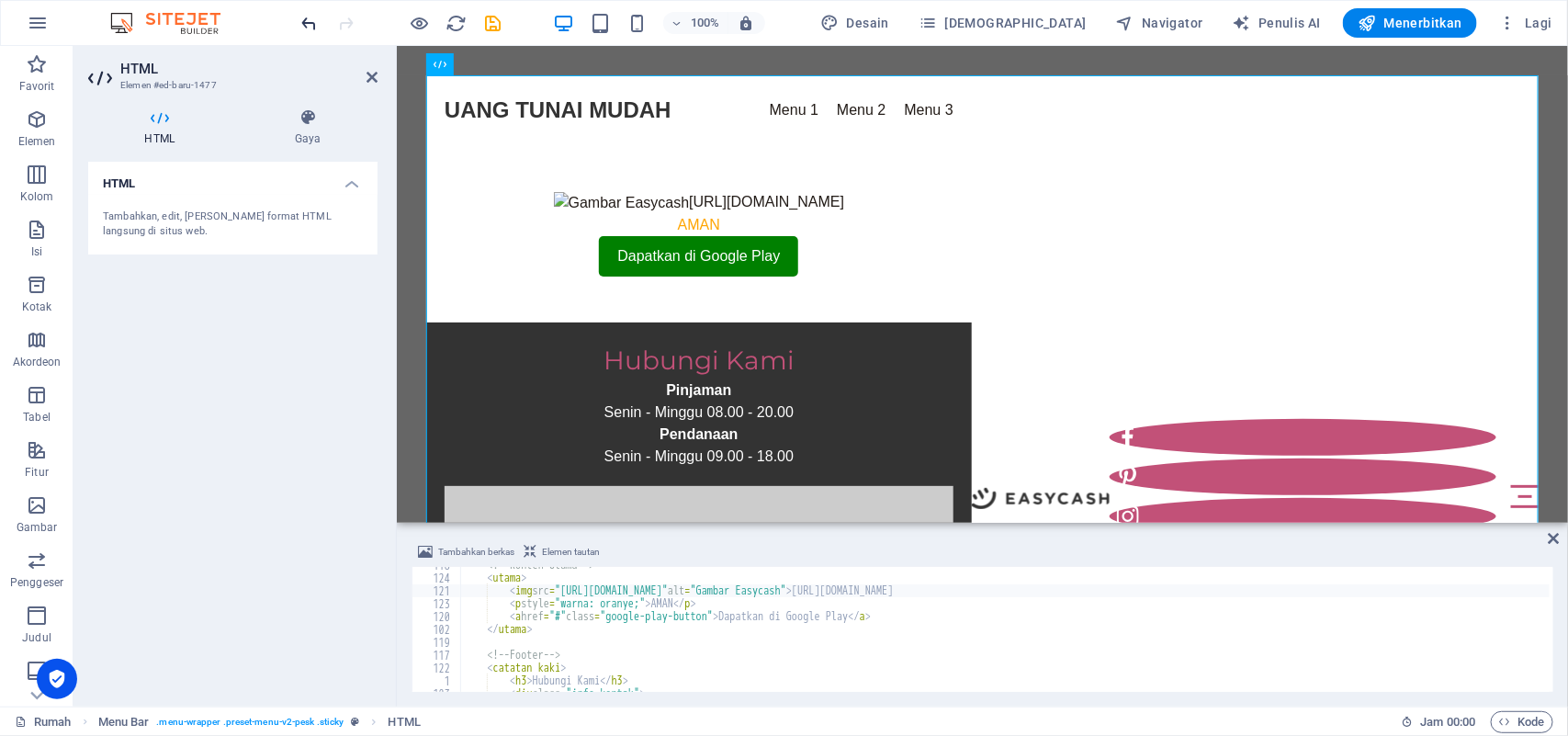 click at bounding box center [310, 23] 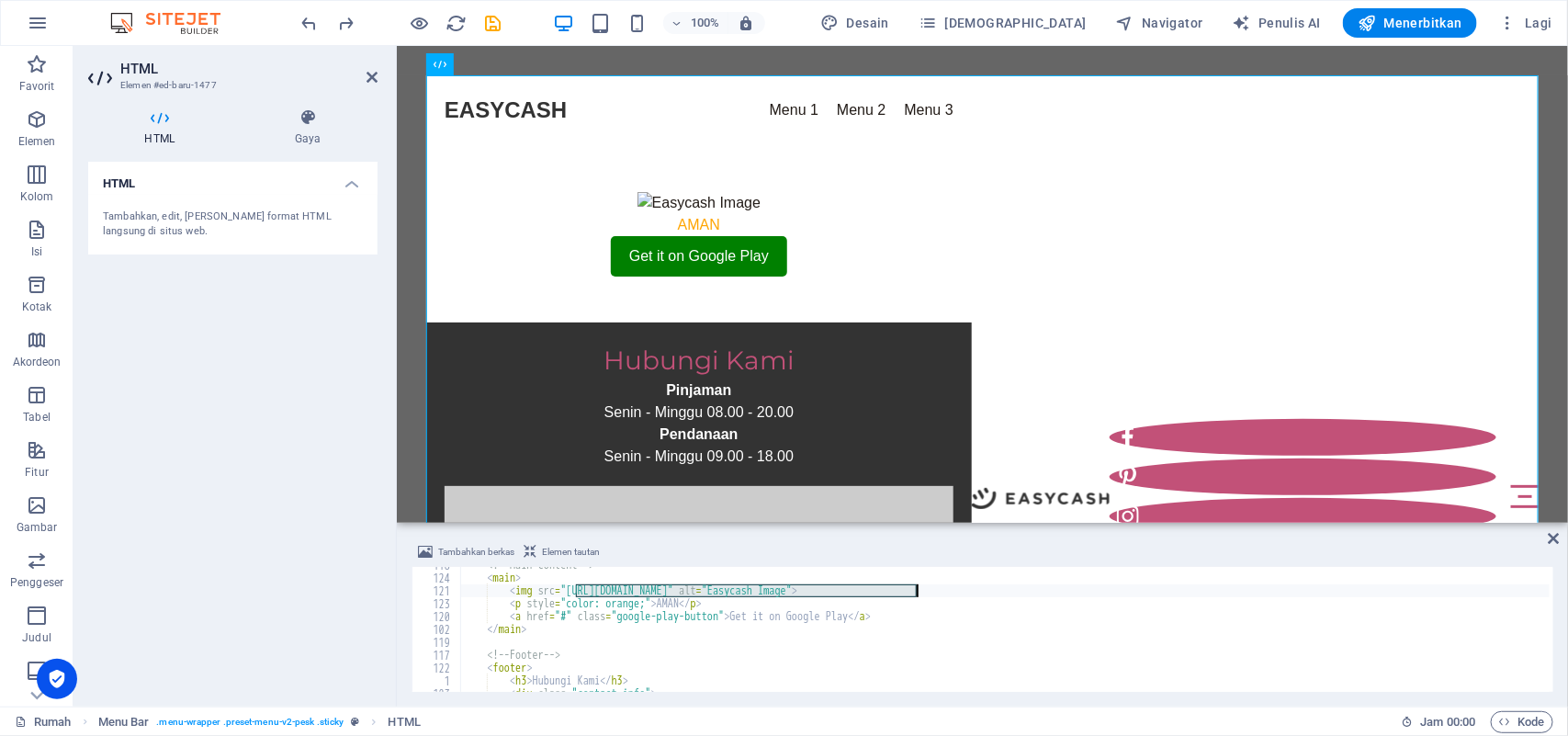 drag, startPoint x: 581, startPoint y: 589, endPoint x: 919, endPoint y: 590, distance: 338.00148 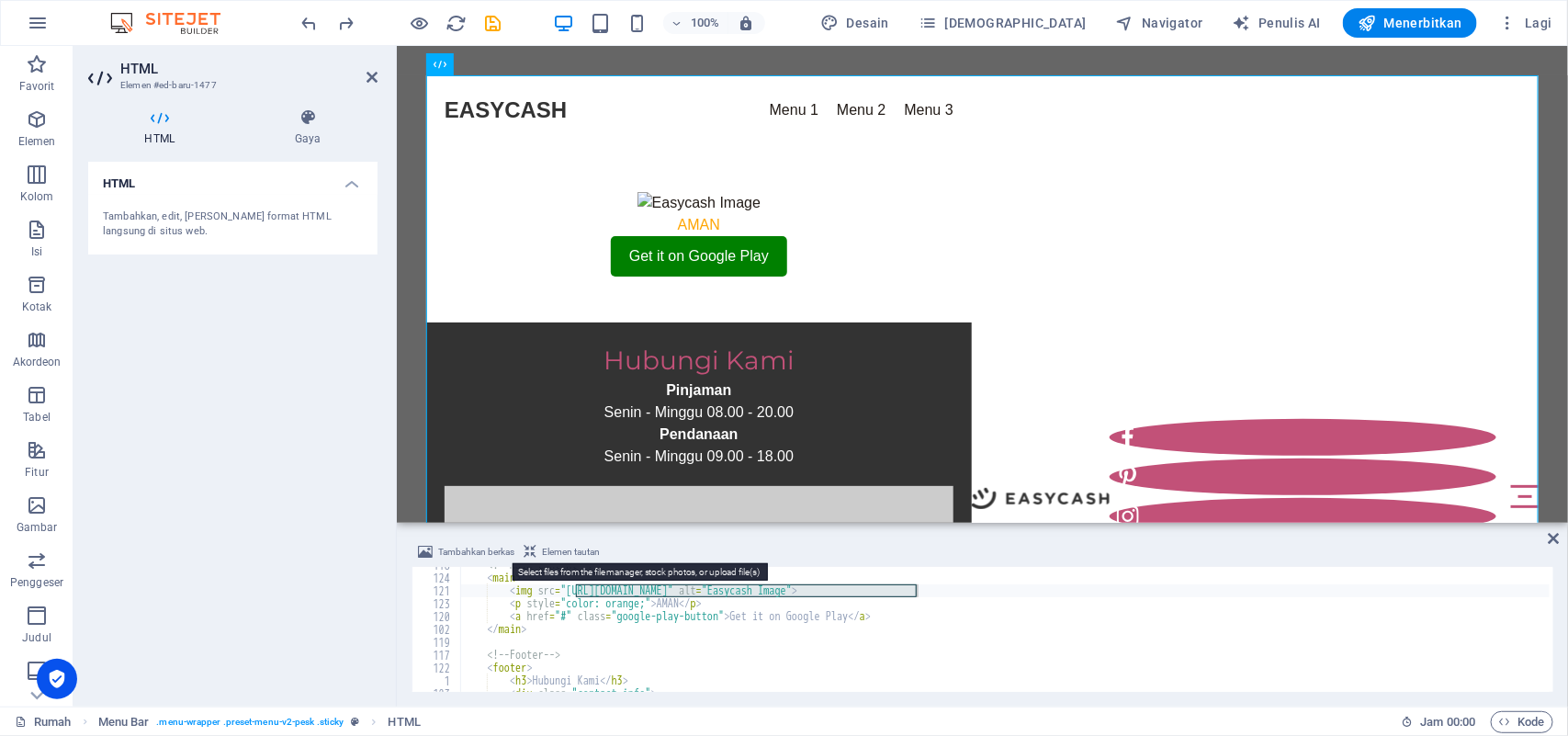 click on "Tambahkan berkas" at bounding box center [476, 551] 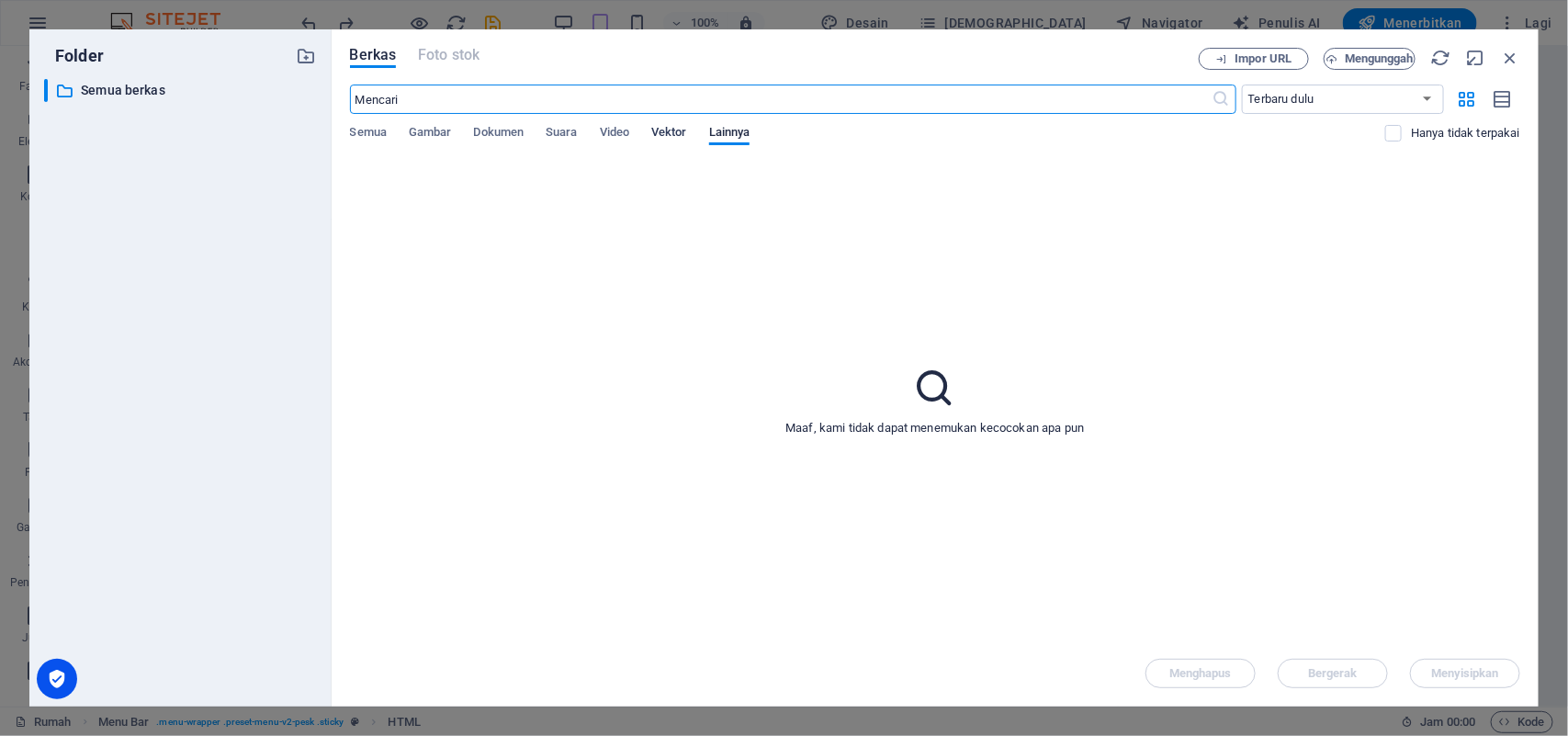 click on "Vektor" at bounding box center [669, 131] 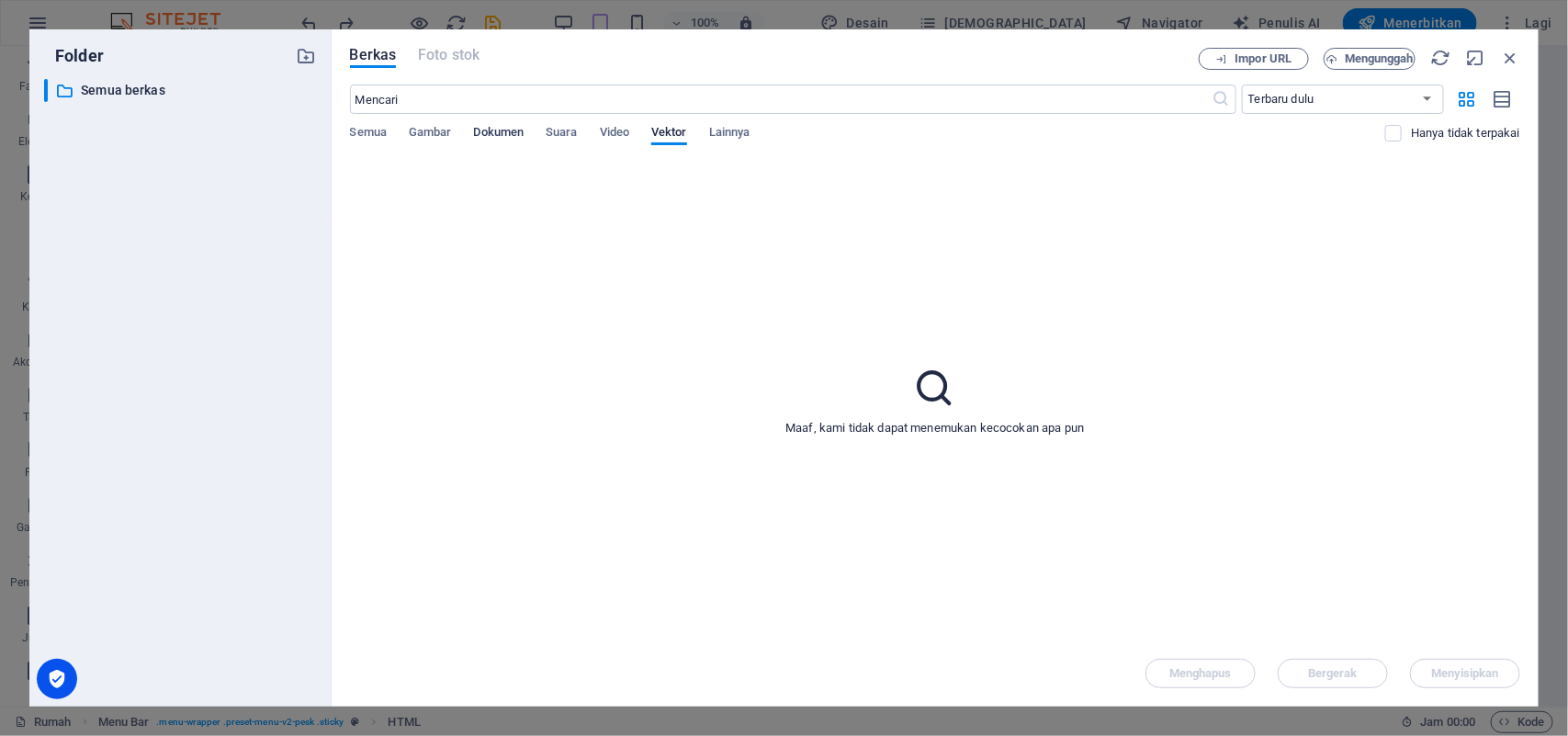 drag, startPoint x: 498, startPoint y: 140, endPoint x: 494, endPoint y: 130, distance: 10.77033 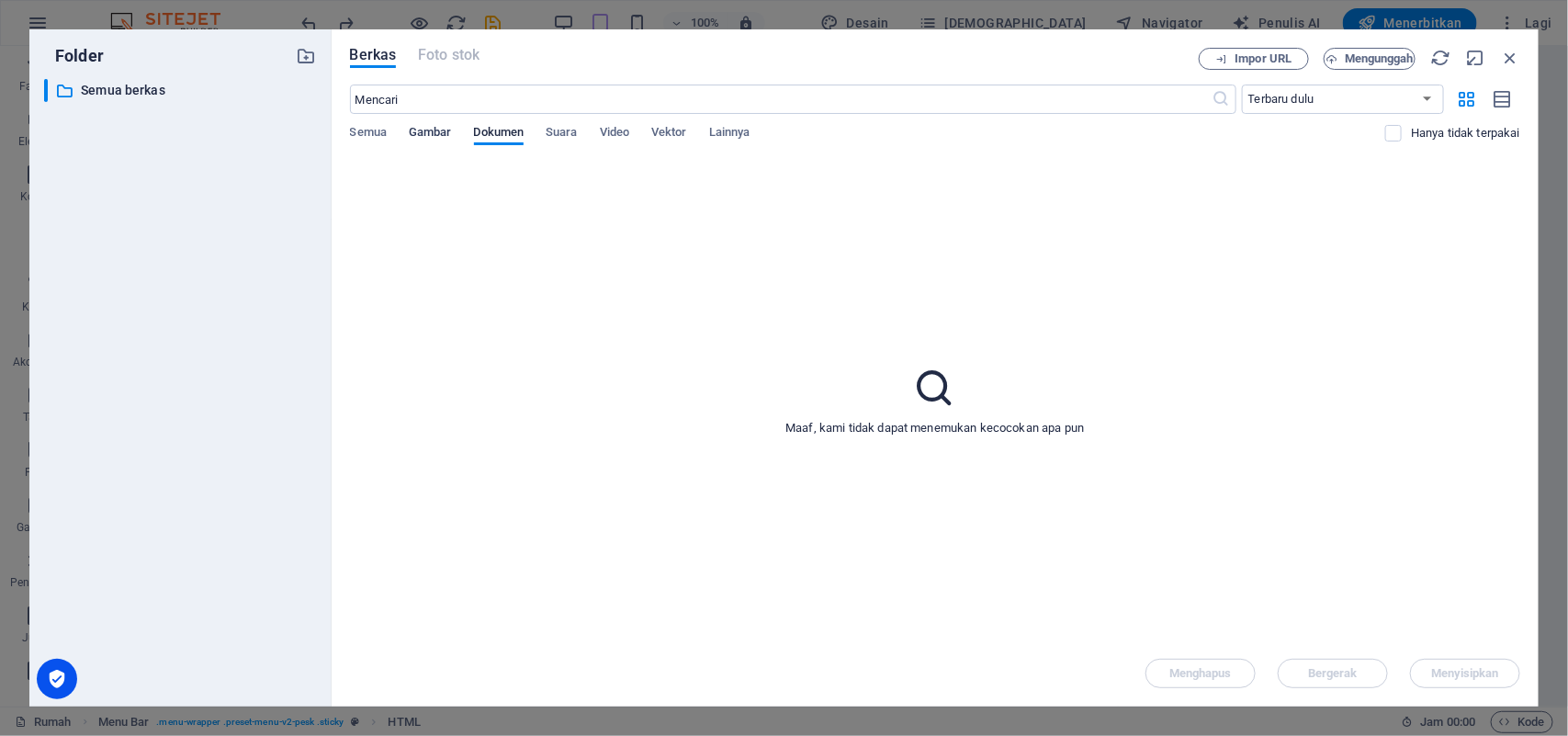 click on "Gambar" at bounding box center [430, 131] 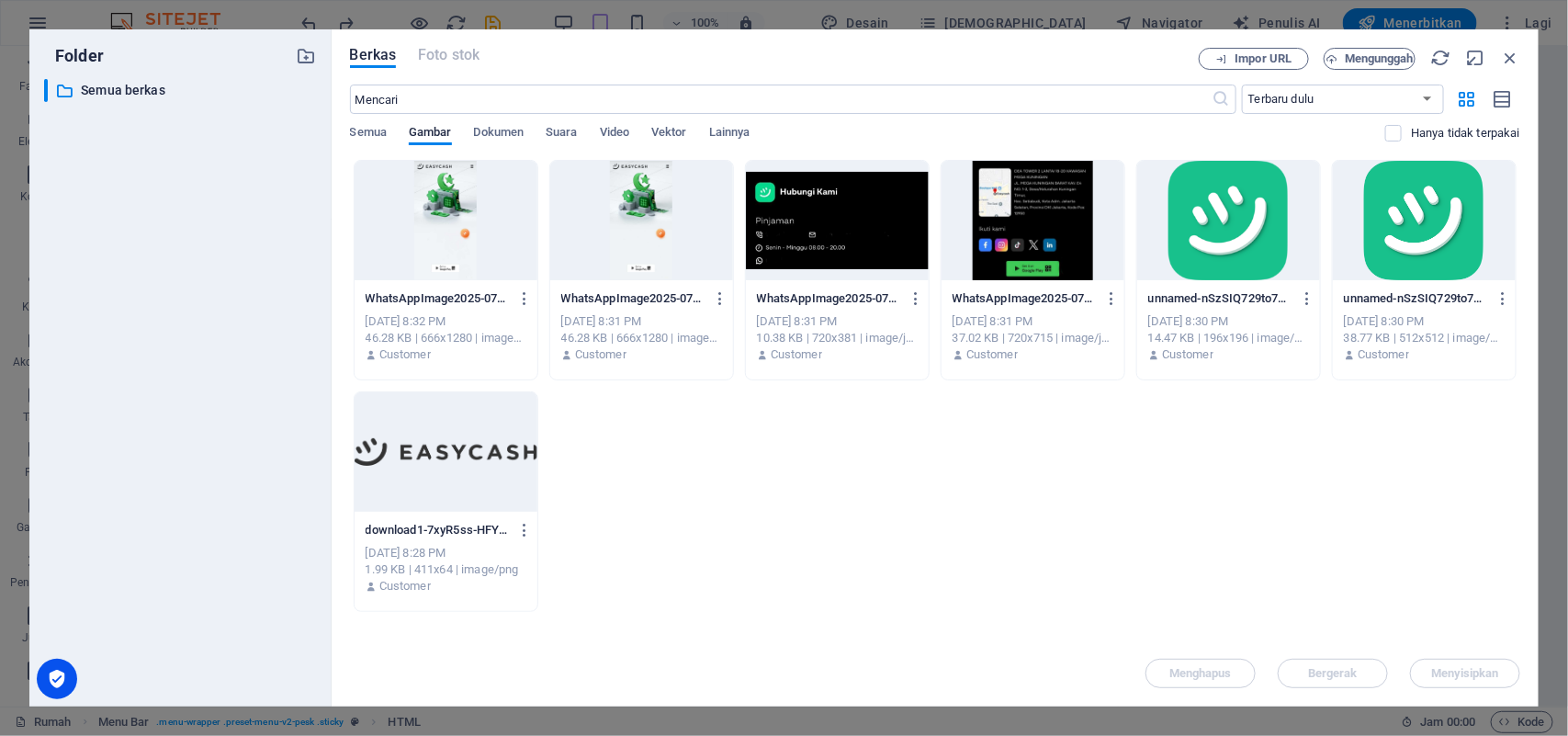 click at bounding box center (446, 221) 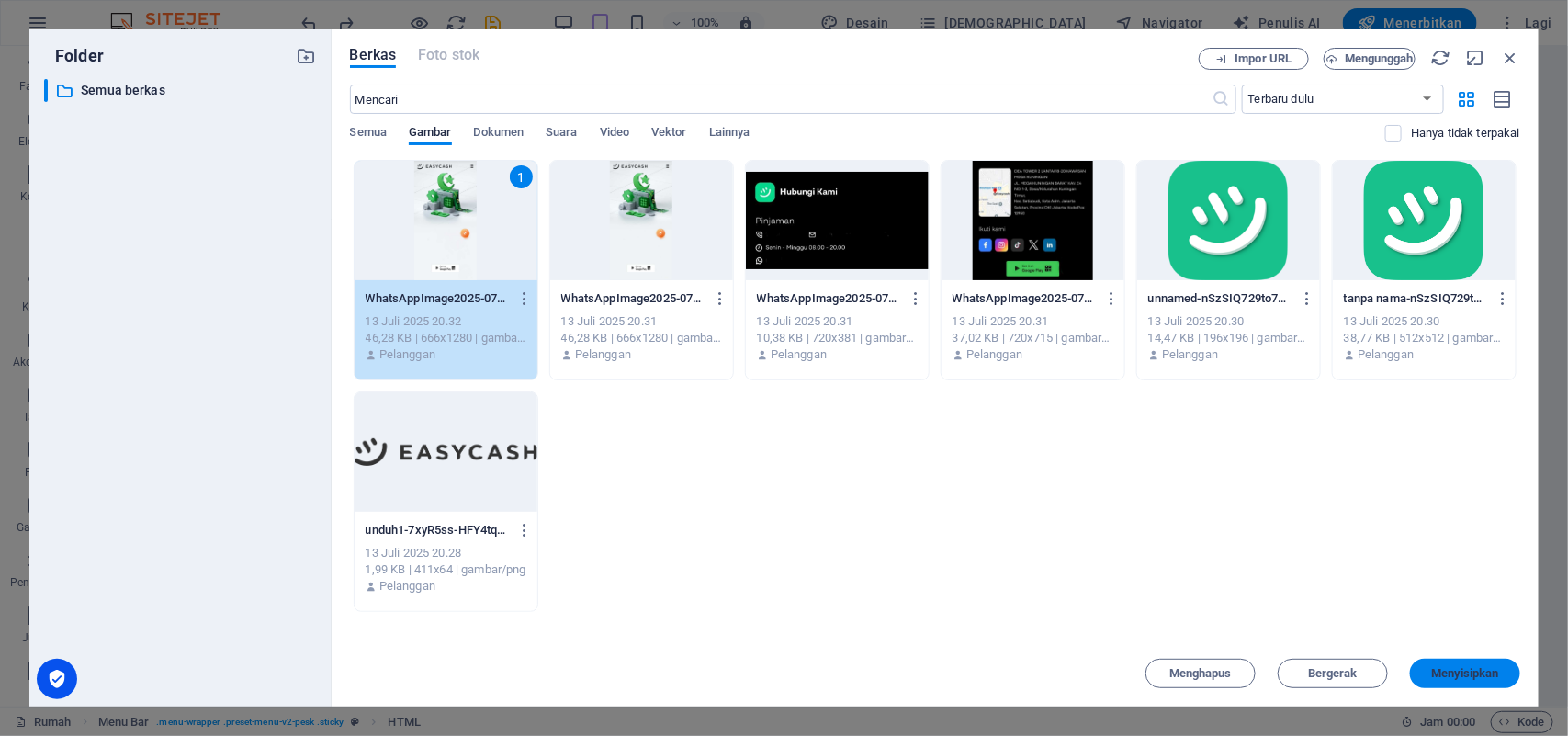 click on "Menyisipkan" at bounding box center (1465, 673) 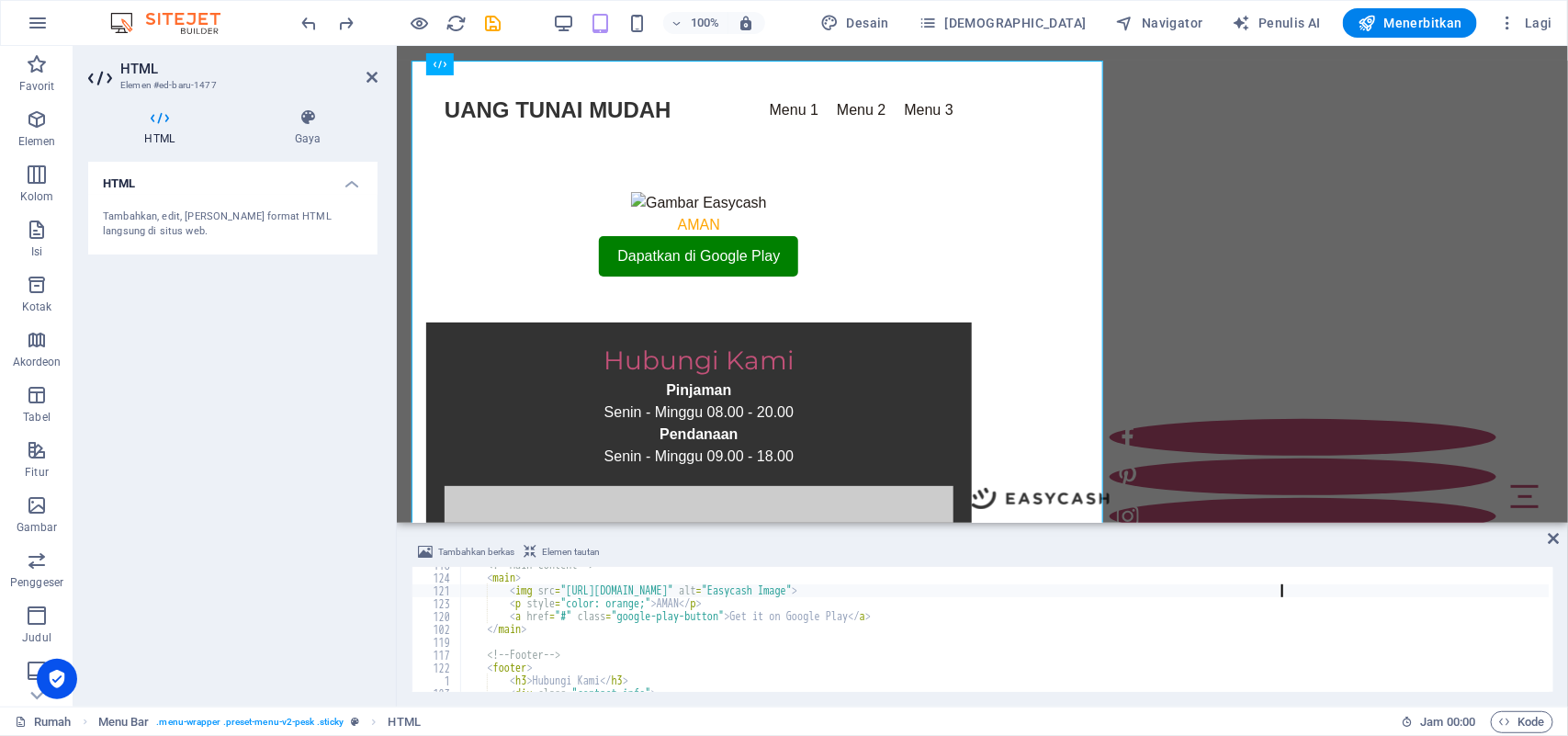 type on "<img src="https://cdn1.site-media.eu/images/0/17607877/WhatsAppImage2025-07-08at05.50.35_1a2a12f4-aBqbMFR86j6KCY80WayS3g.jpg" alt="Easycash Image">" 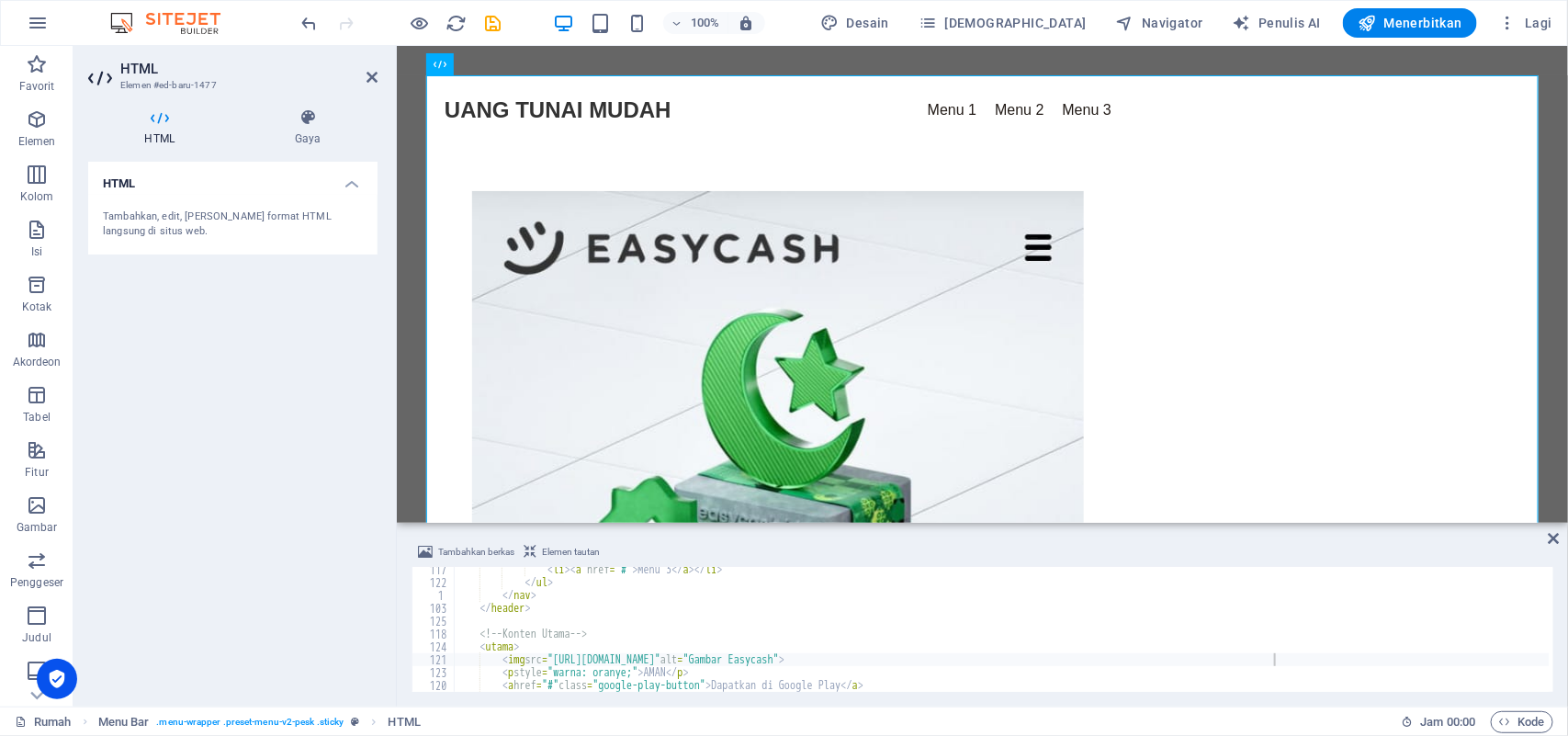 scroll, scrollTop: 1071, scrollLeft: 0, axis: vertical 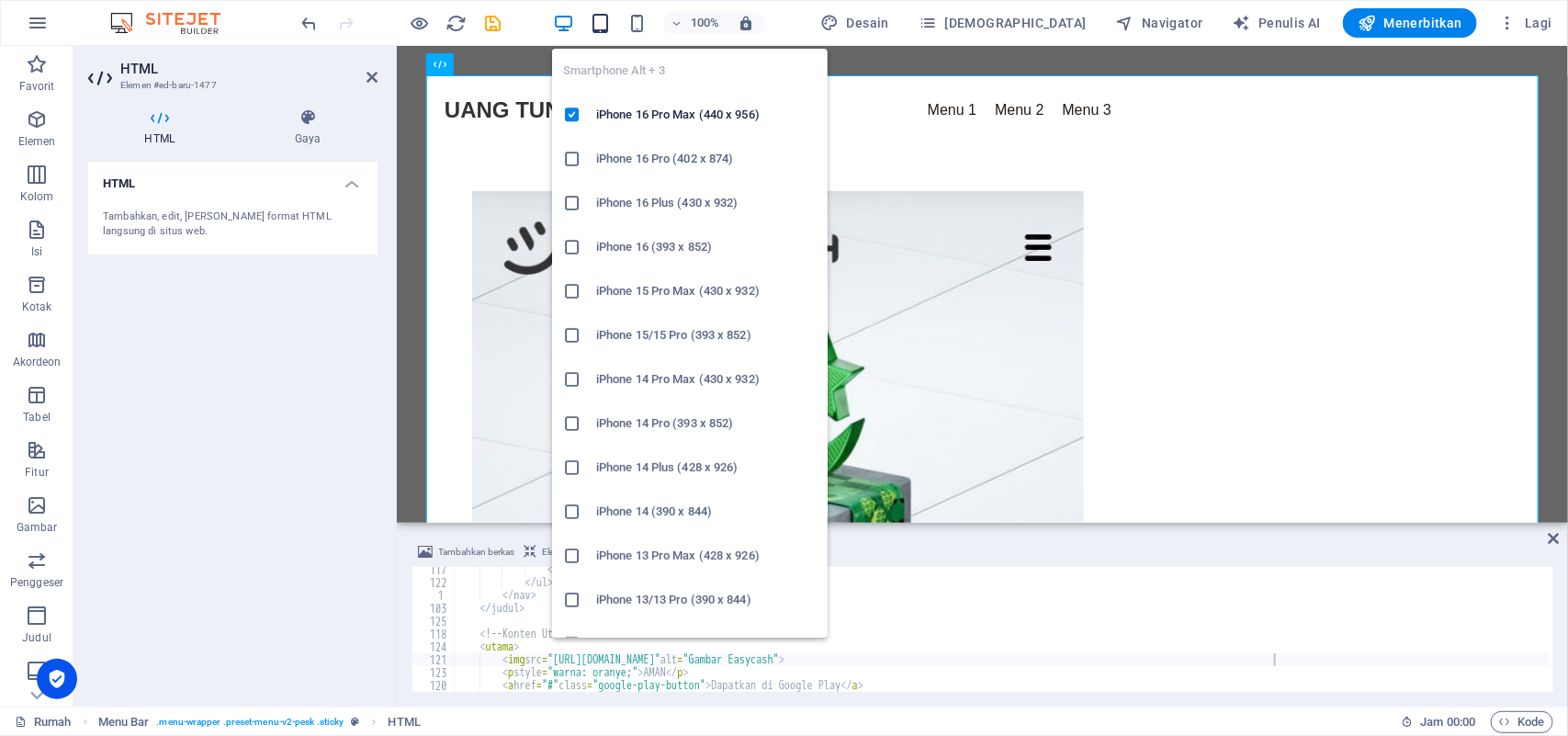 drag, startPoint x: 692, startPoint y: 26, endPoint x: 644, endPoint y: 28, distance: 48.04165 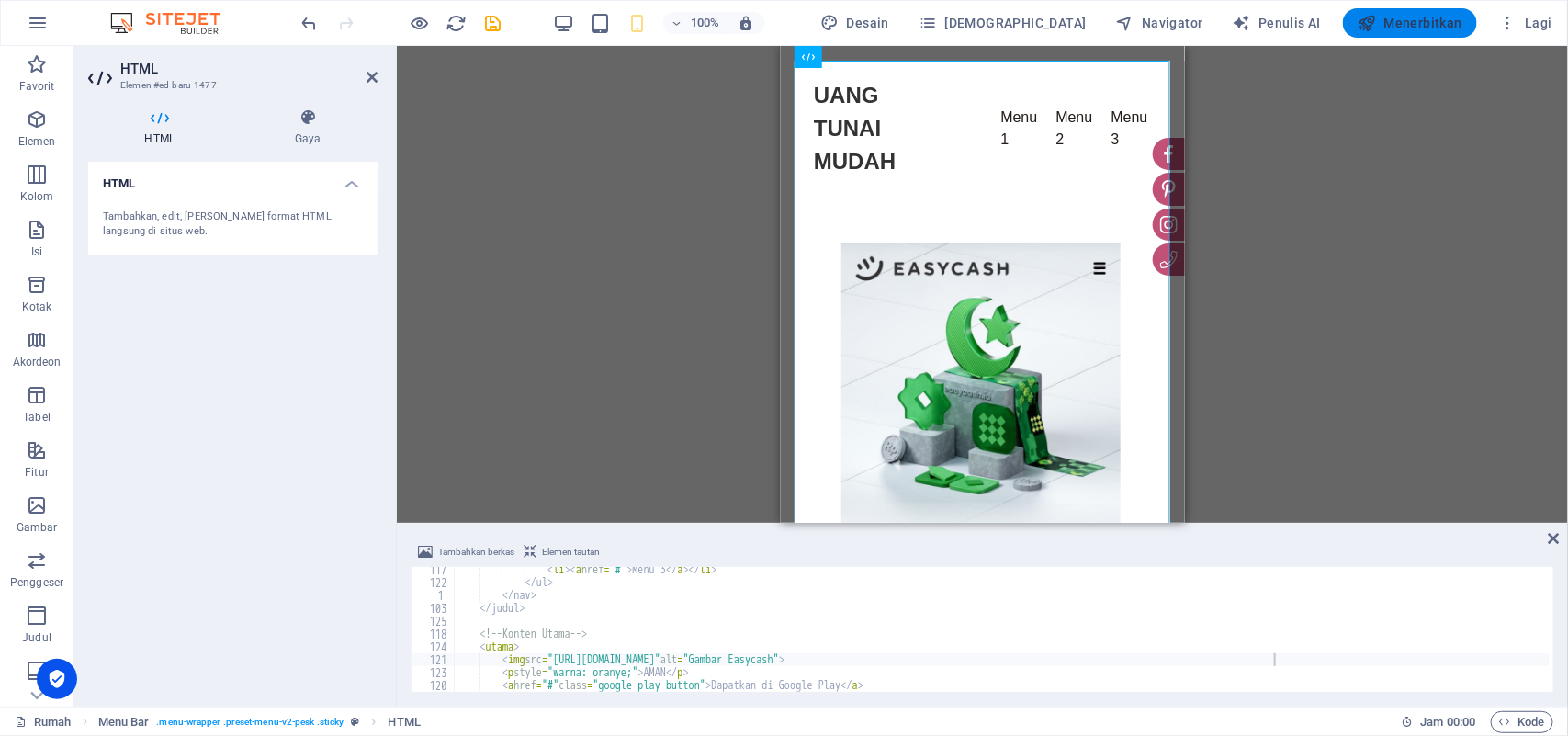 click on "Menerbitkan" at bounding box center [1423, 23] 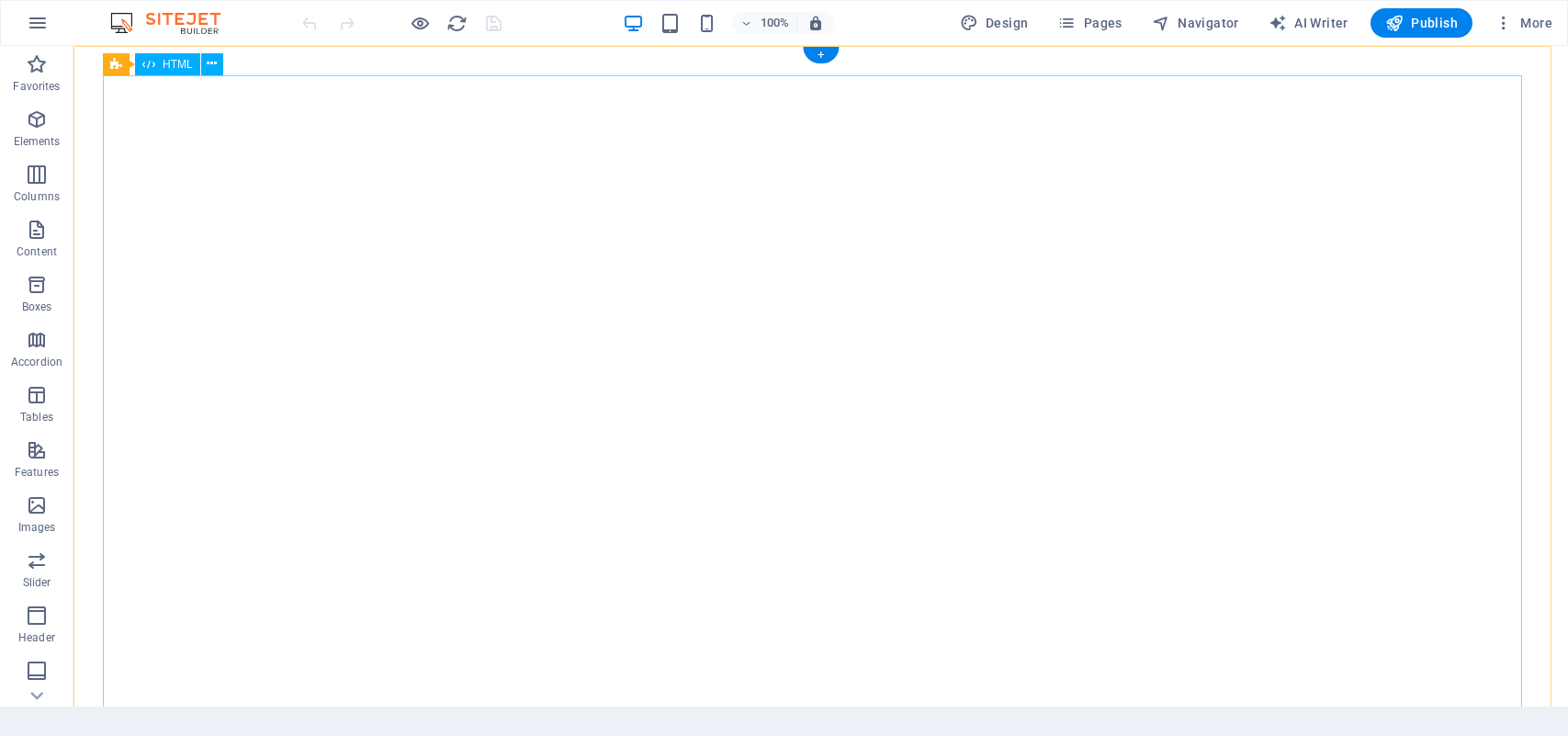 scroll, scrollTop: 0, scrollLeft: 0, axis: both 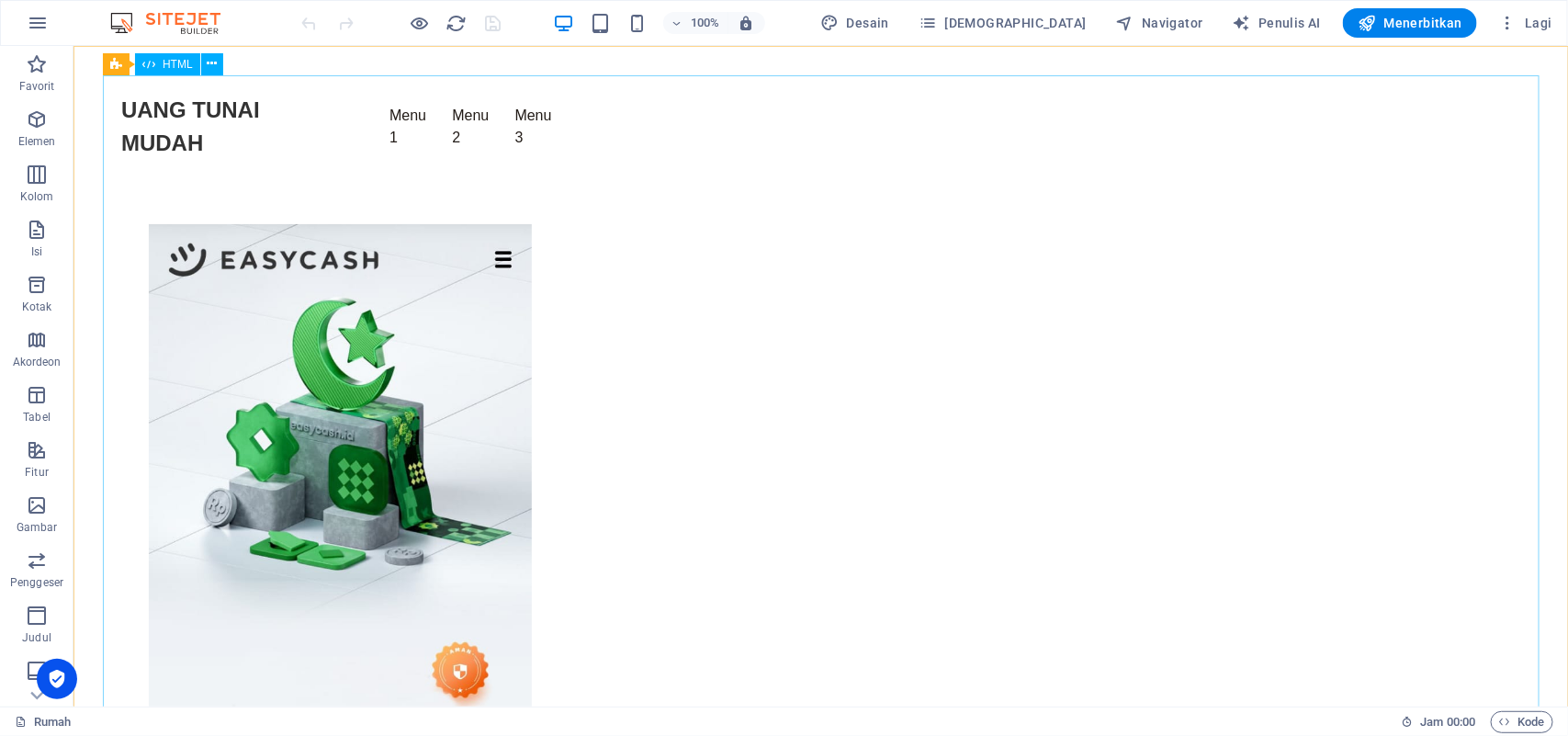 click on "Easycash
UANG TUNAI MUDAH
Menu 1
Menu 2
Menu 3
AMAN
Dapatkan di Google Play
Hubungi Kami
Pinjaman
Senin - Minggu 08.00 - 20.00
Pendanaan
Senin - [GEOGRAPHIC_DATA] 09.00 - 18.00
[GEOGRAPHIC_DATA] 2 LANTAI 18-20 KAWASAN MEGA KUNINGAN
JL. MEGA KUNINGAN BARAT KAV. E4
TIDAK. 1-2, Desa/Kelurahan [GEOGRAPHIC_DATA],
[GEOGRAPHIC_DATA]. Setiabudi, [GEOGRAPHIC_DATA] [GEOGRAPHIC_DATA],
Provinsi [GEOGRAPHIC_DATA], Kode Pos: 12950
Ikuti kami
Dapatkan di Google Play" at bounding box center [339, 891] 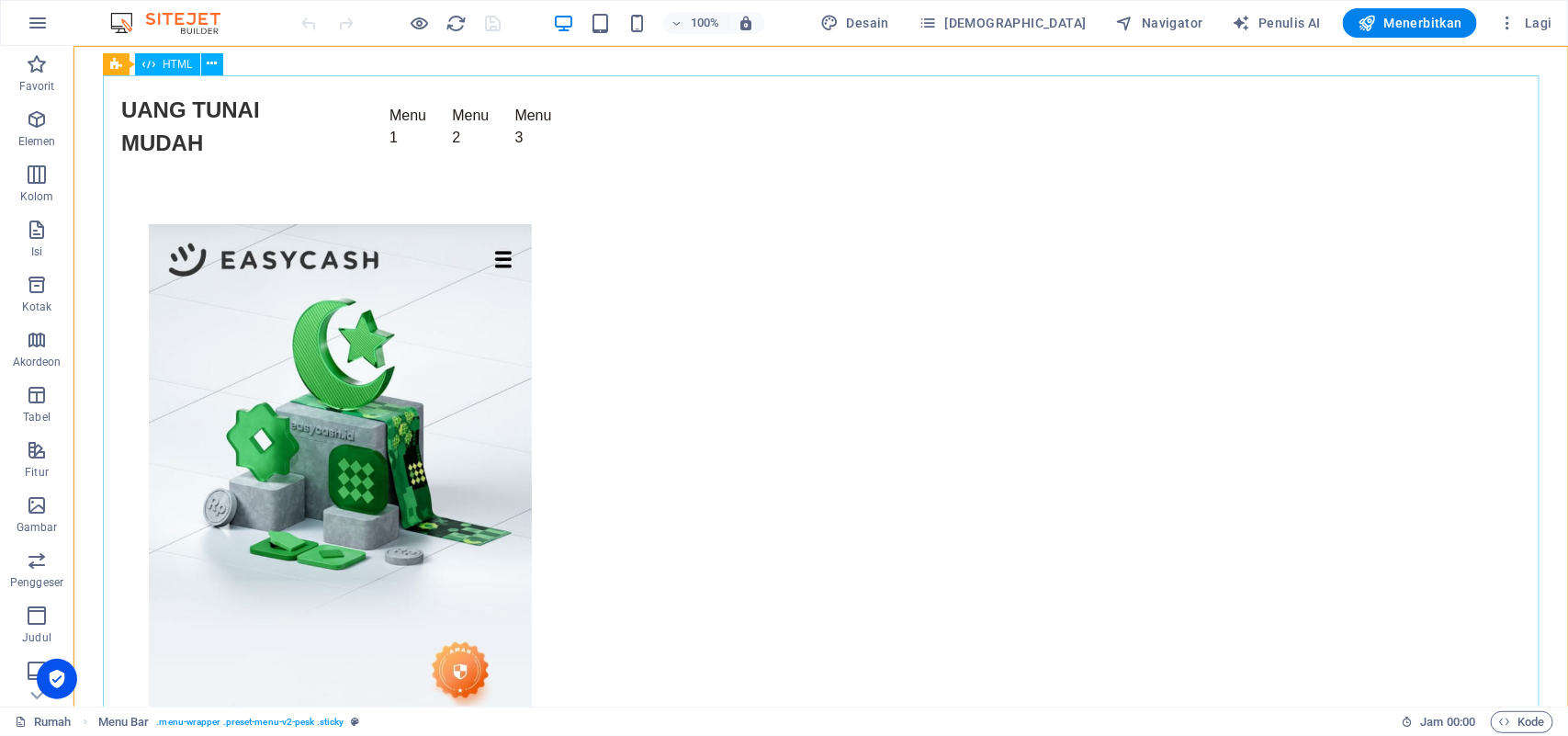 drag, startPoint x: 468, startPoint y: 217, endPoint x: 457, endPoint y: 203, distance: 17.804494 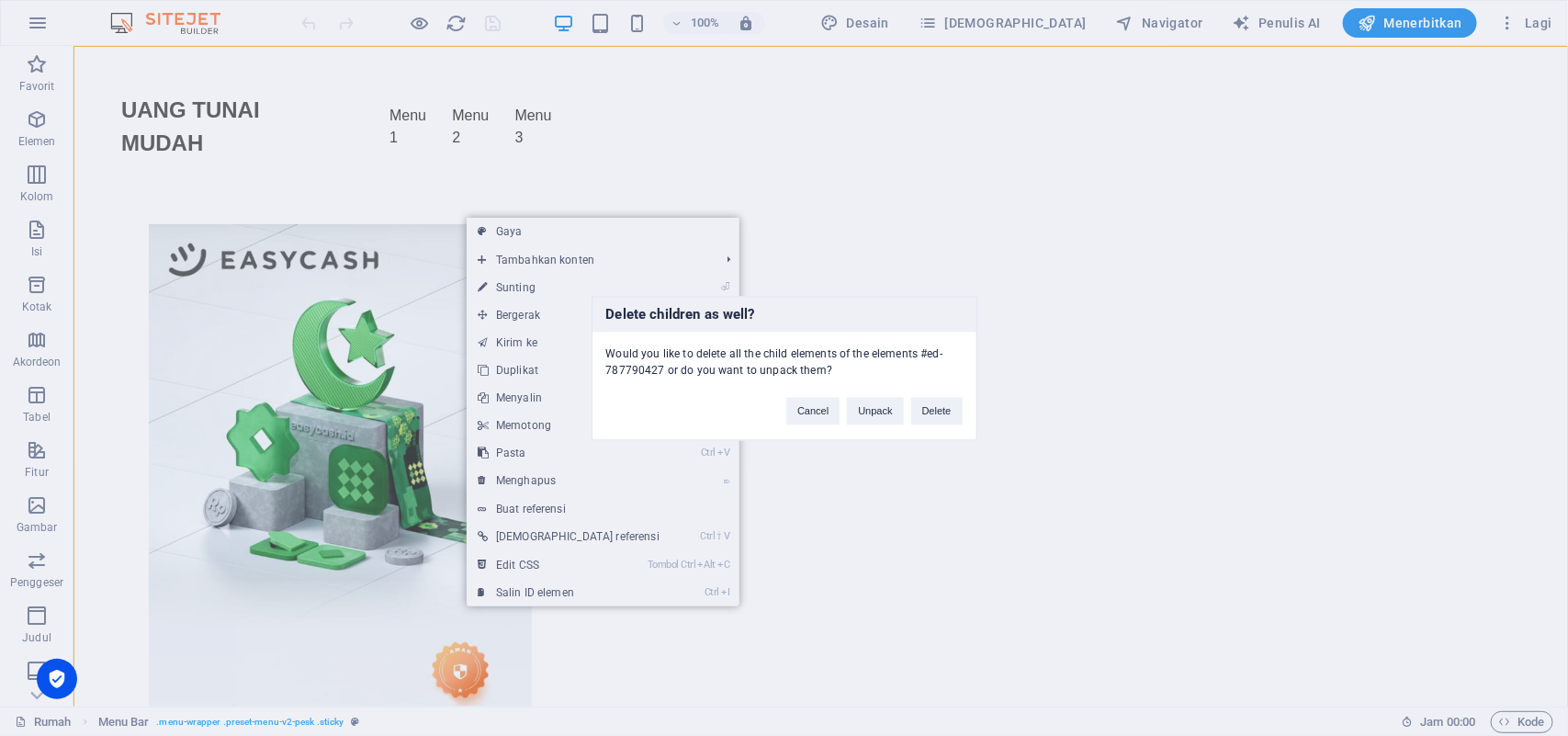 type 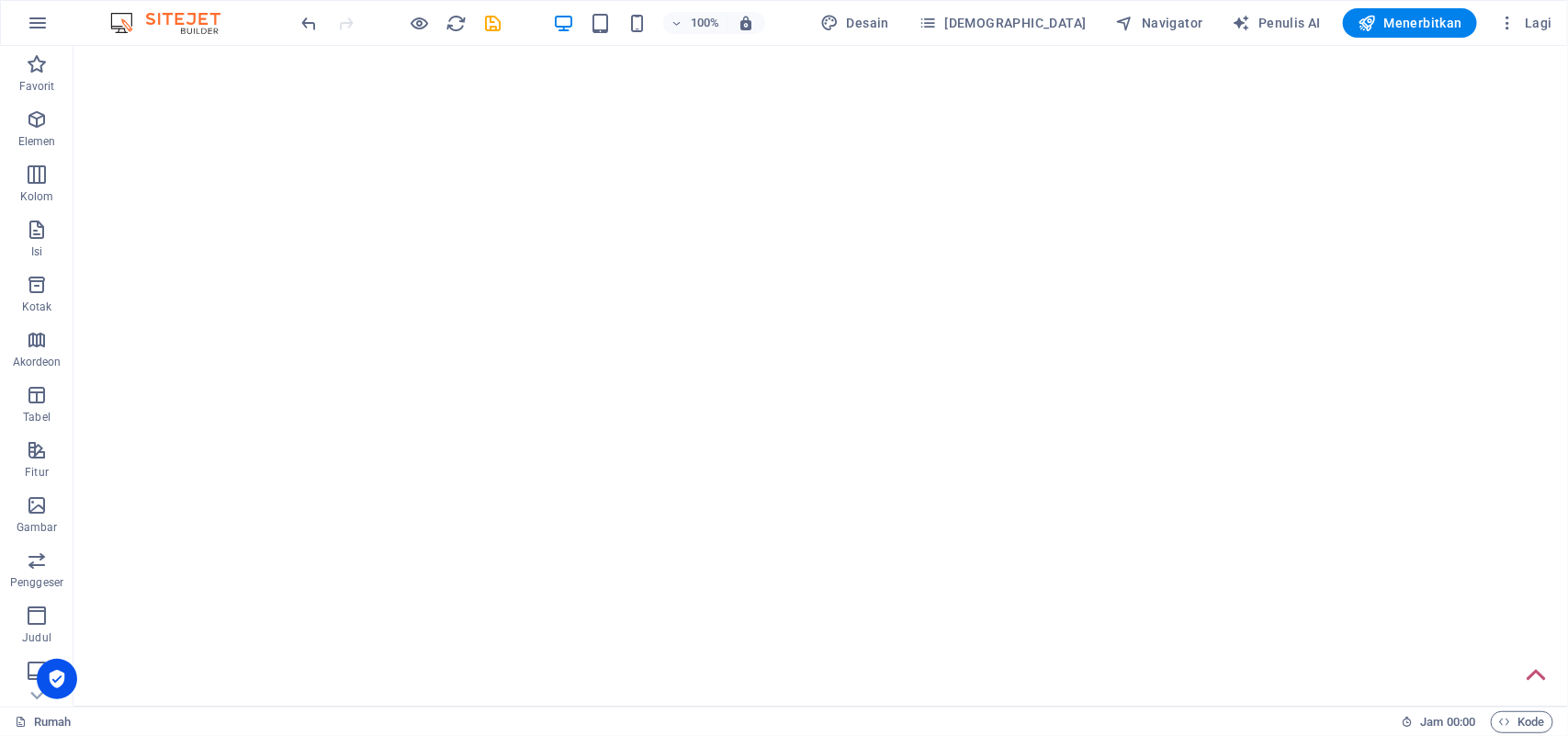 drag, startPoint x: 946, startPoint y: 273, endPoint x: 952, endPoint y: 258, distance: 16.155494 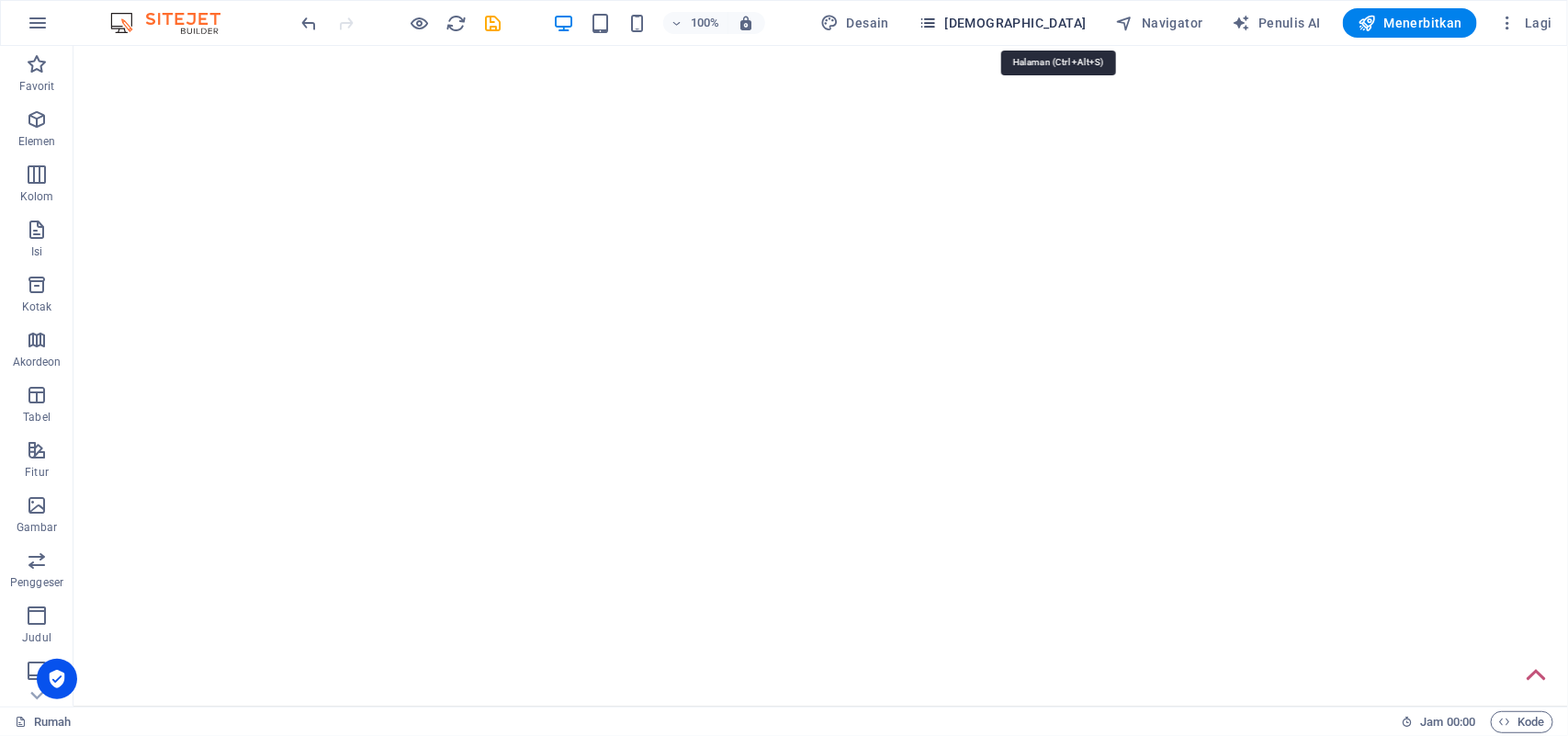 click on "[DEMOGRAPHIC_DATA]" at bounding box center [1016, 23] 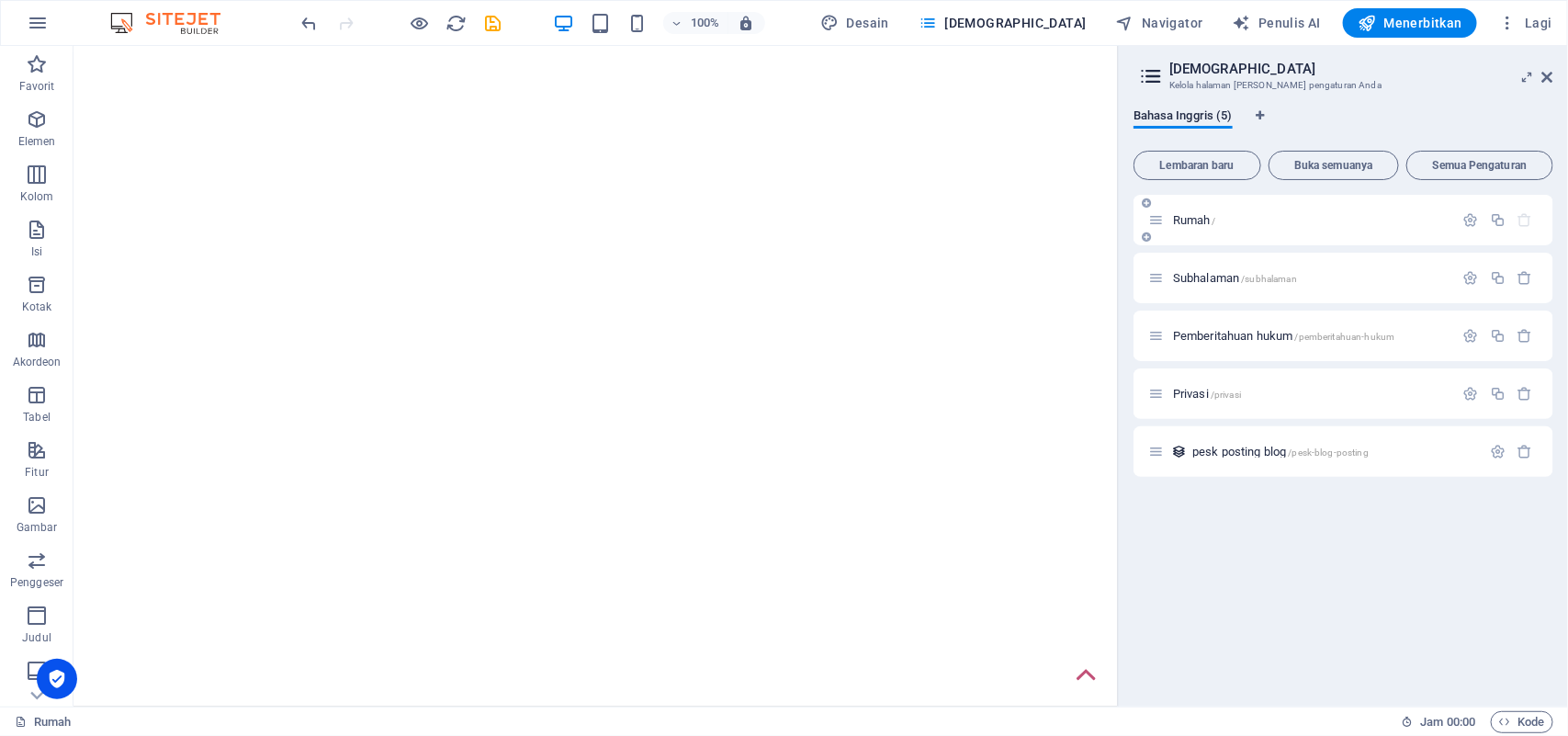 drag, startPoint x: 1194, startPoint y: 219, endPoint x: 1181, endPoint y: 204, distance: 19.849433 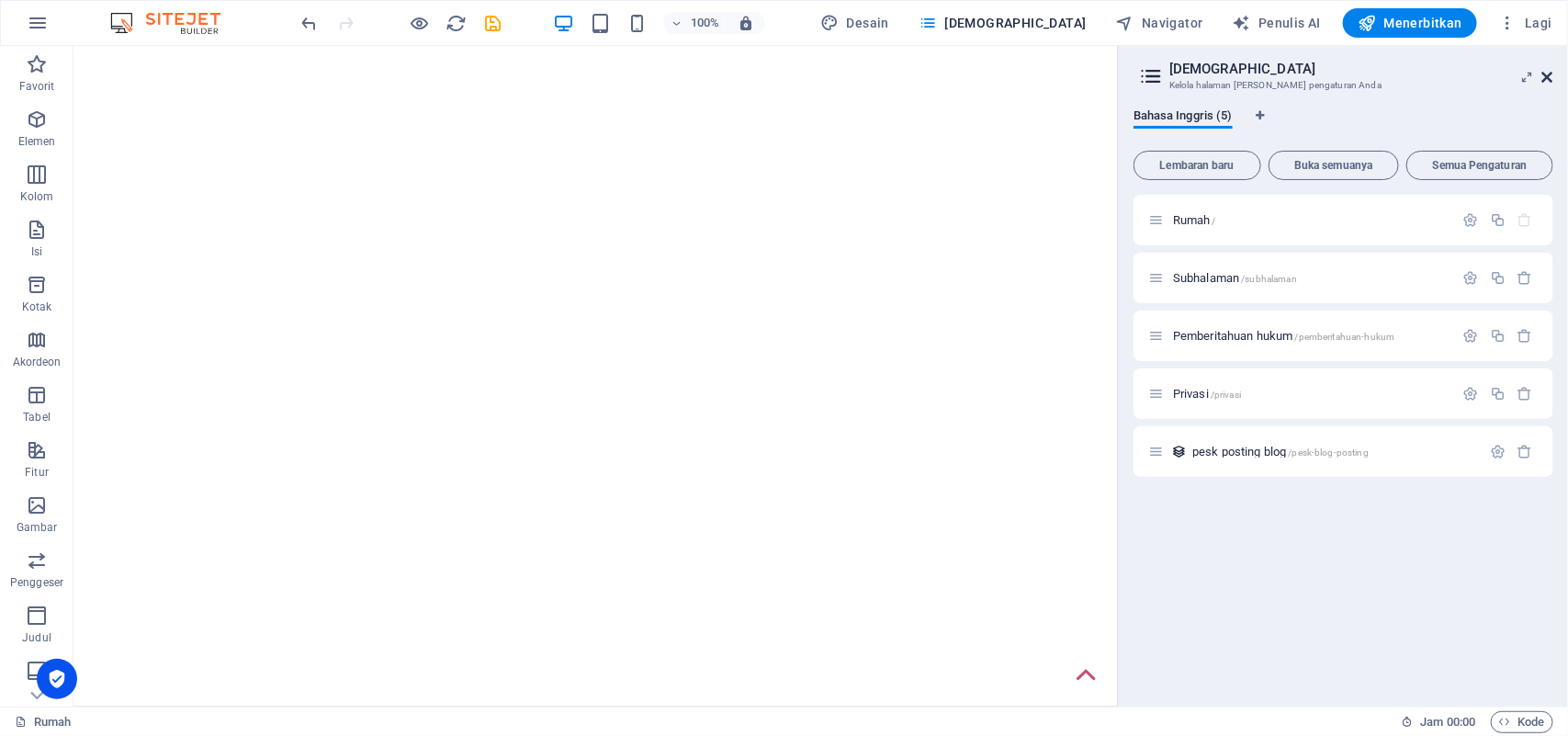 drag, startPoint x: 1550, startPoint y: 84, endPoint x: 1472, endPoint y: 32, distance: 93.744333 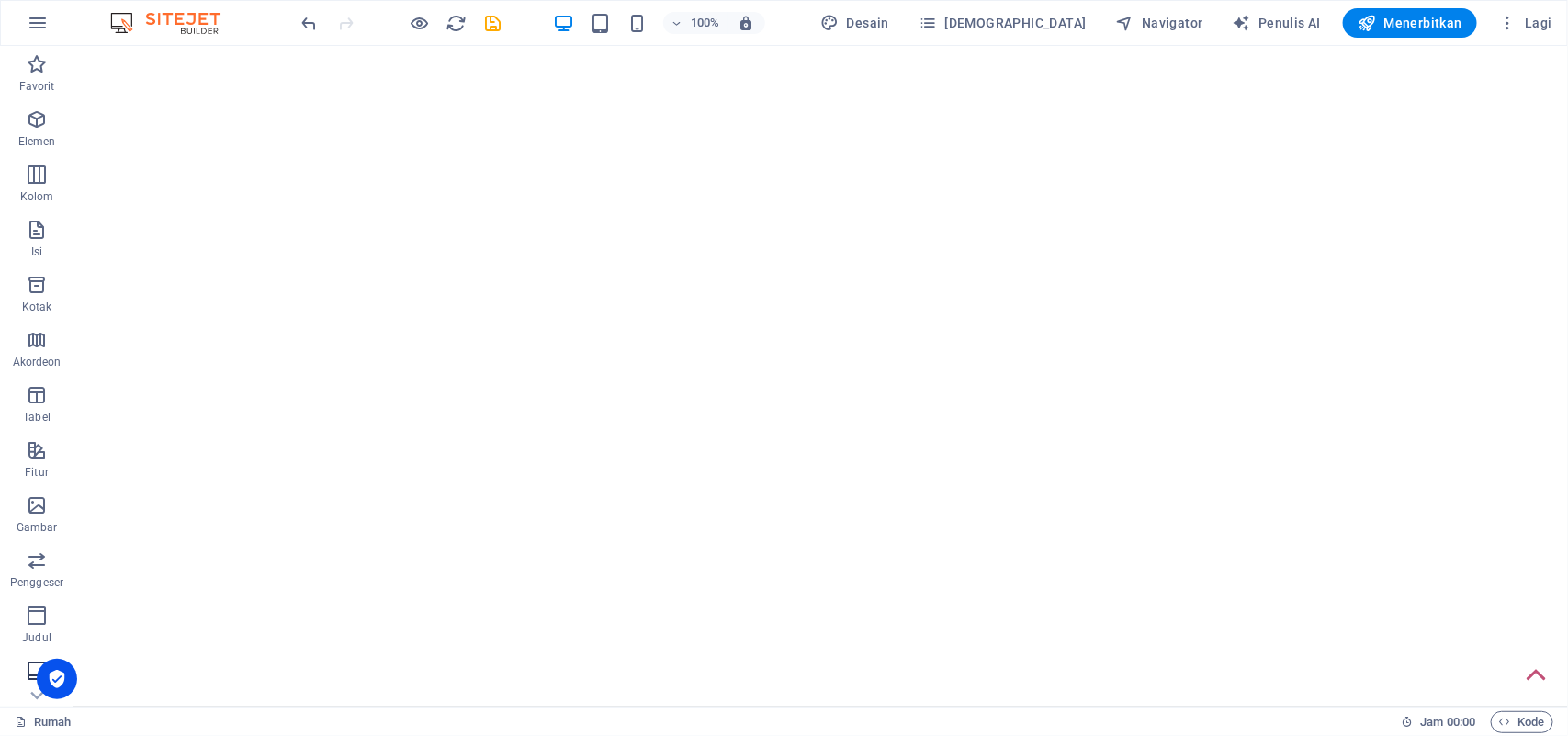 scroll, scrollTop: 166, scrollLeft: 0, axis: vertical 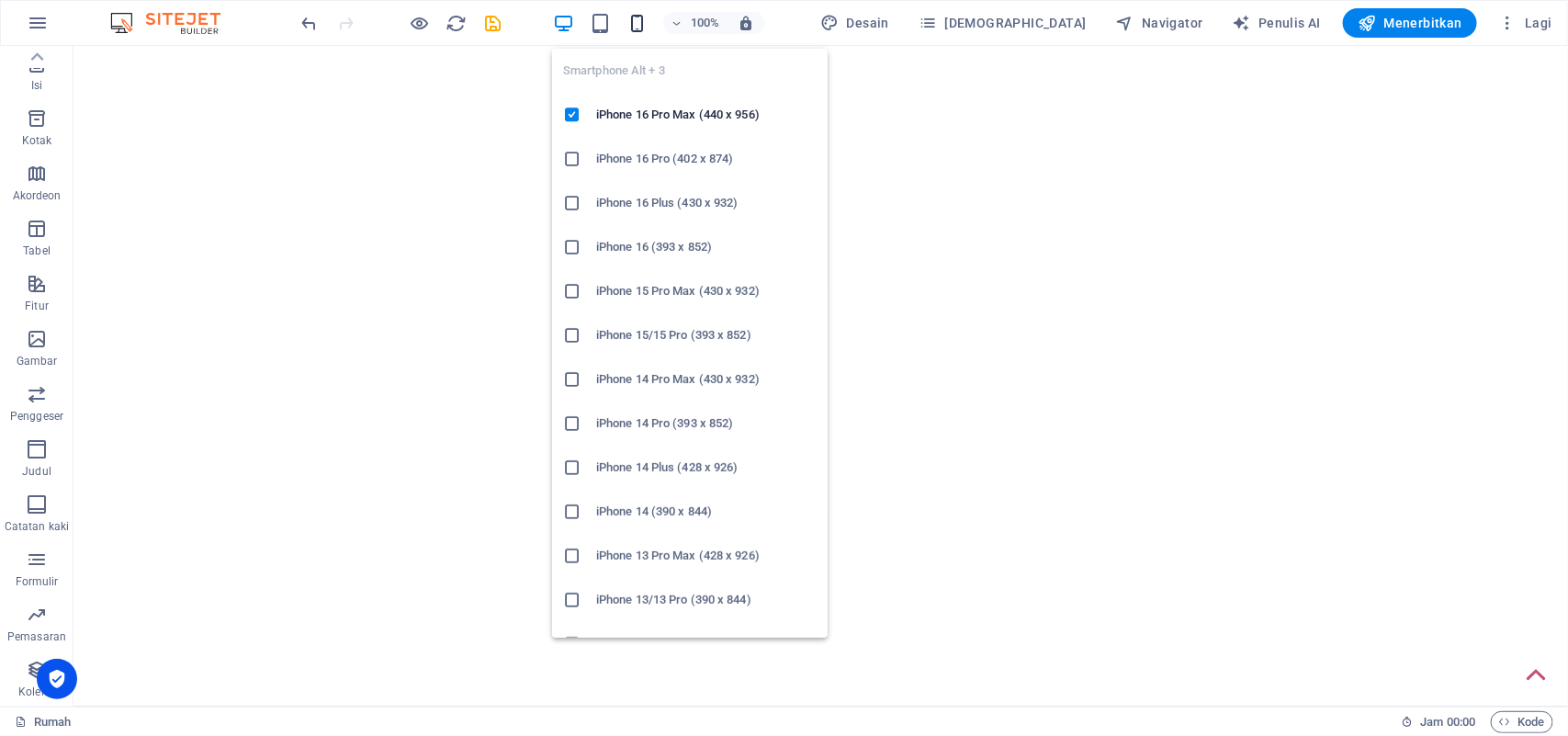 click at bounding box center (637, 23) 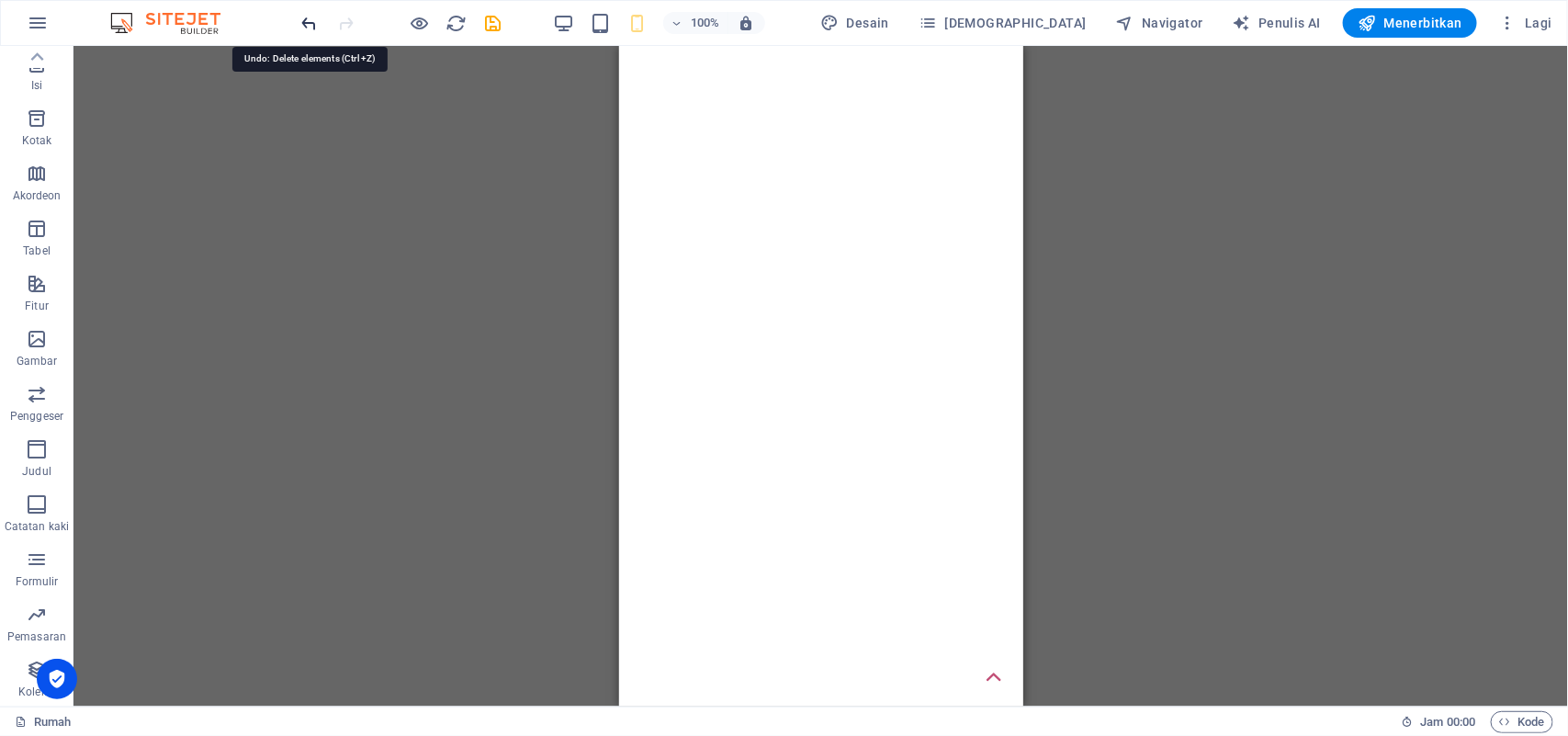 click at bounding box center [310, 23] 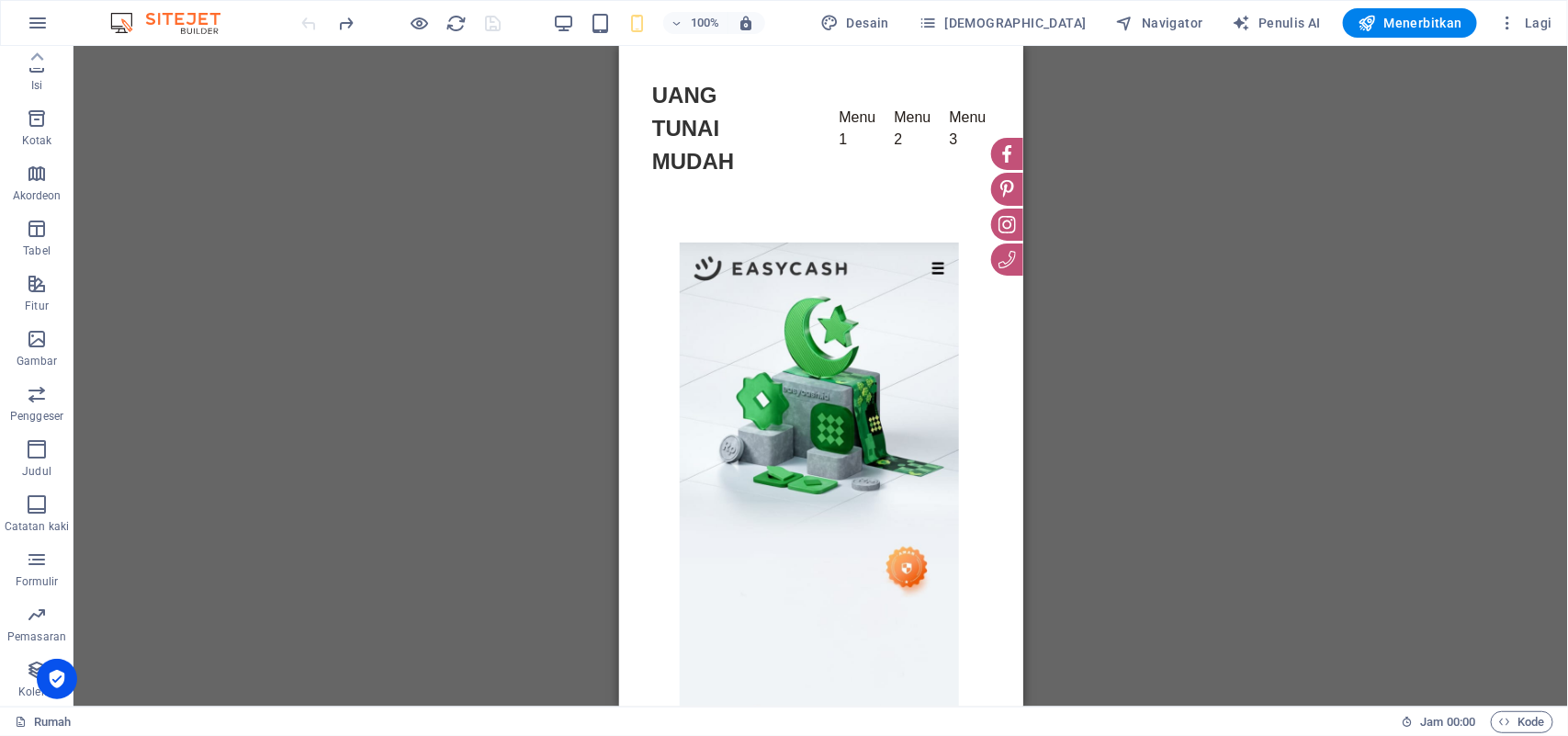 click at bounding box center [401, 23] 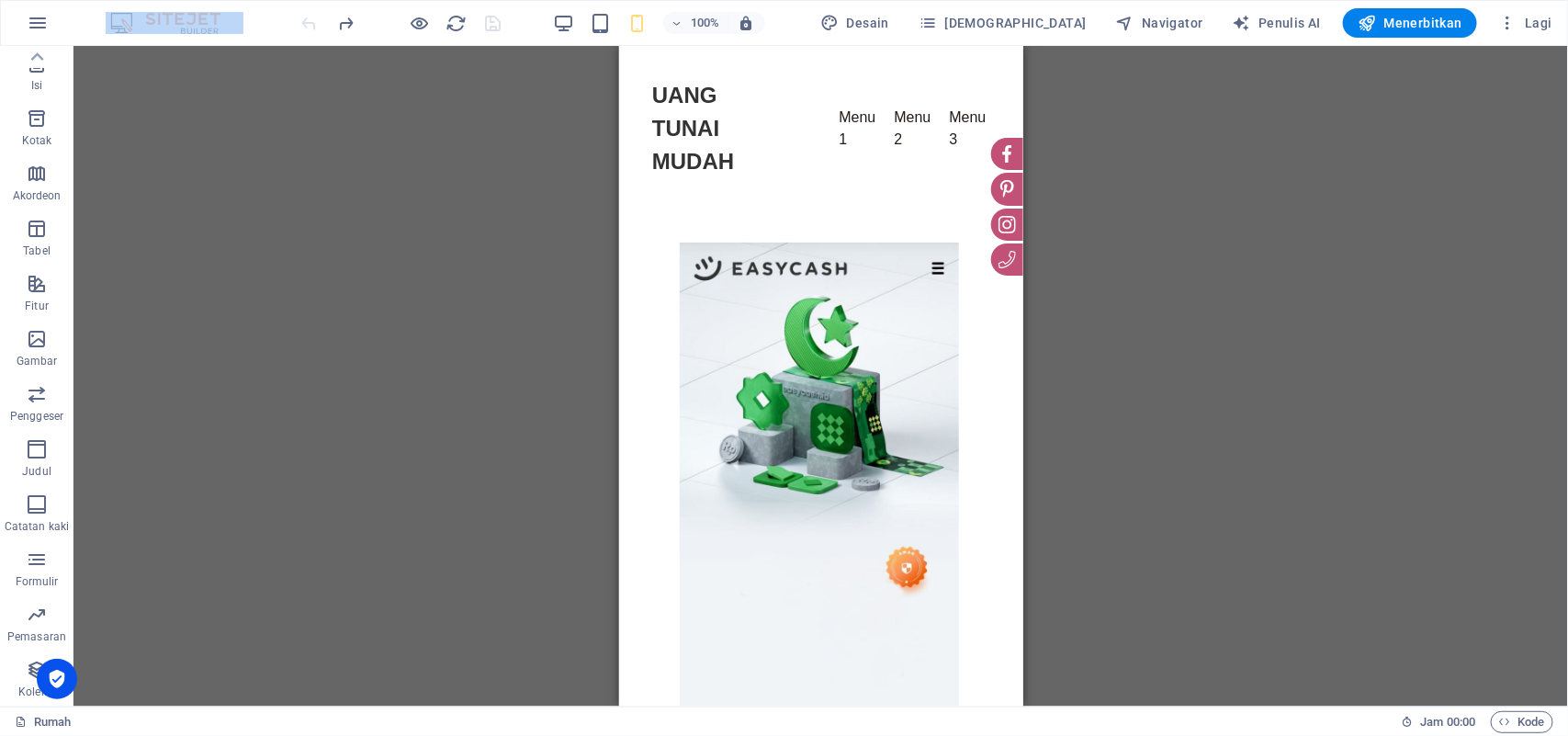 click at bounding box center (401, 23) 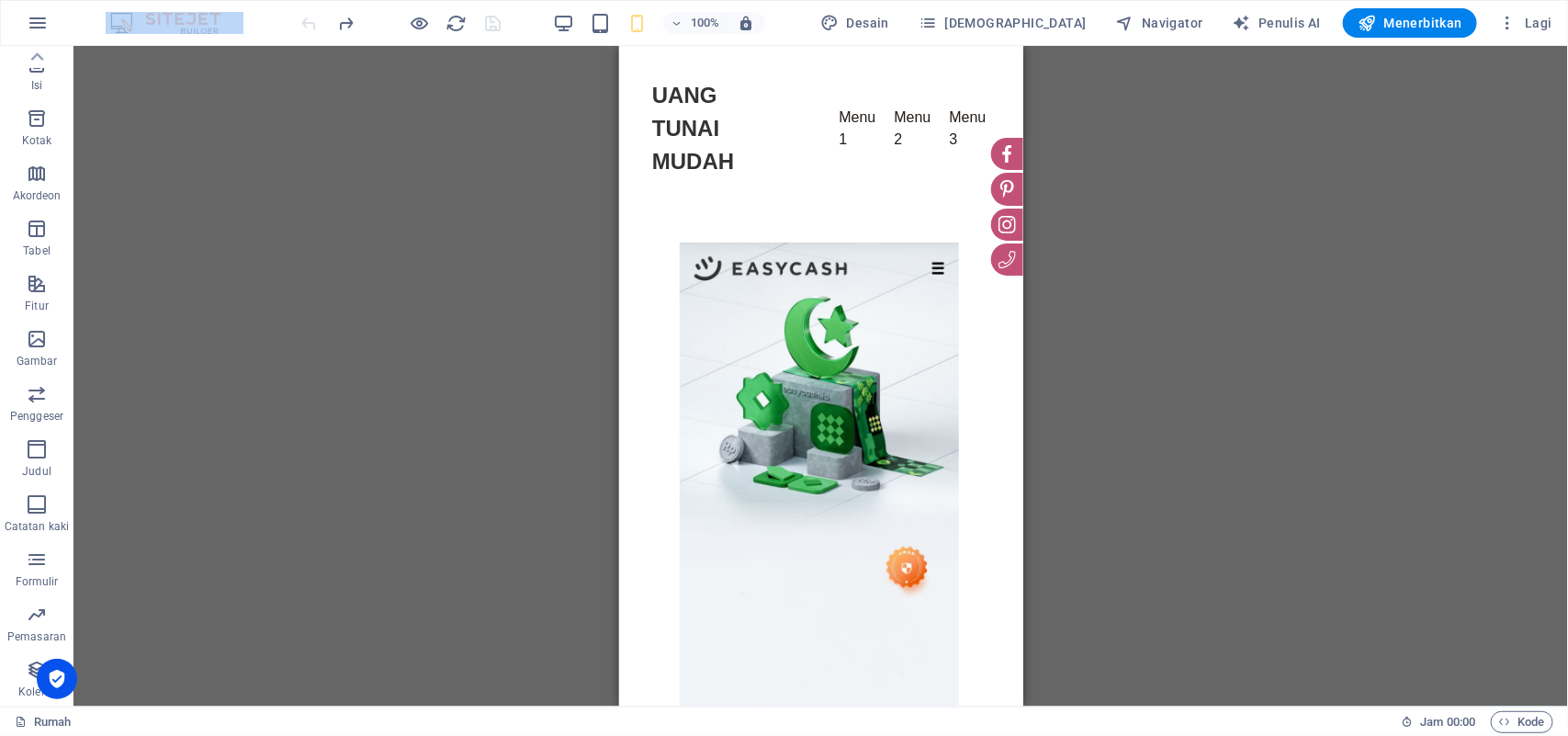 click at bounding box center [401, 23] 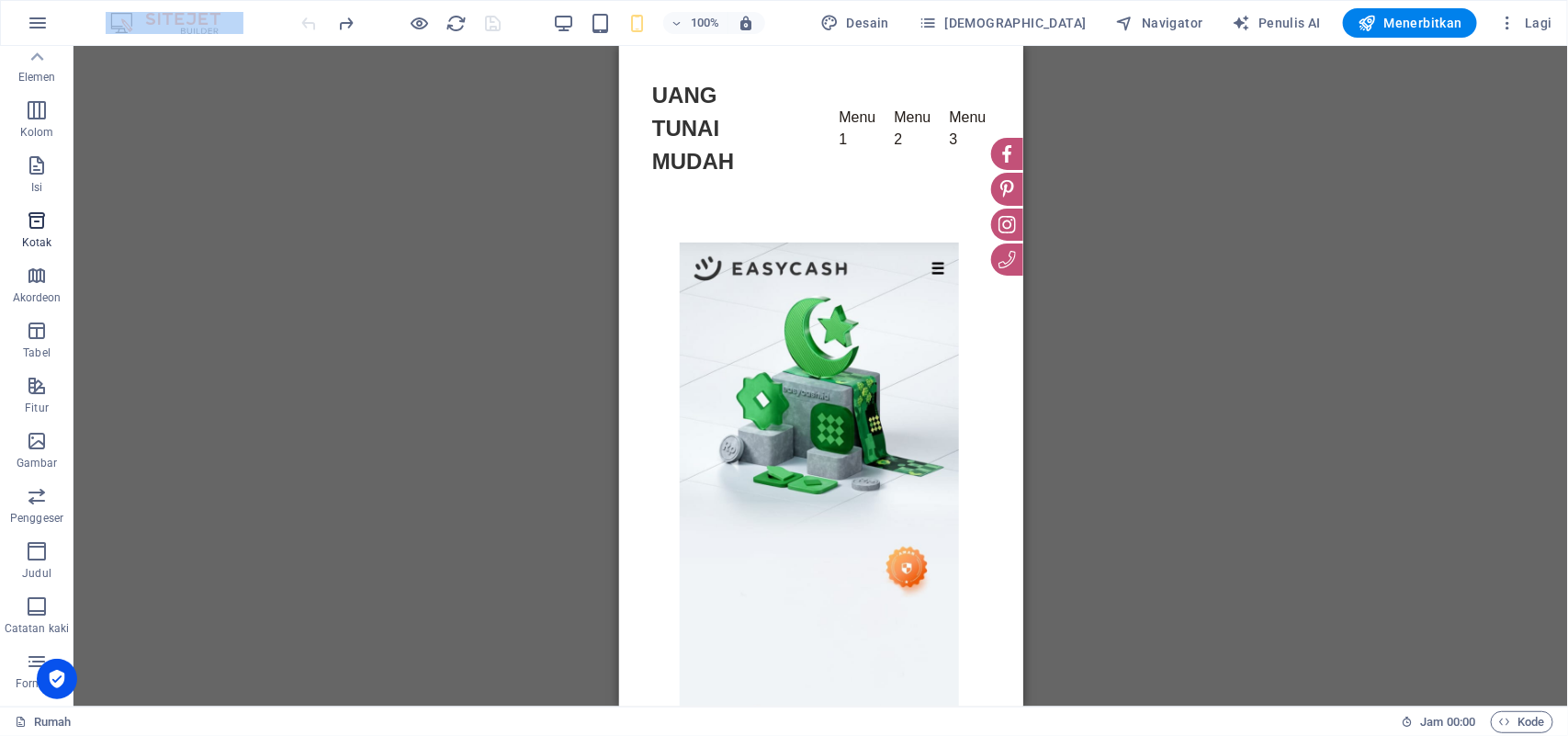 scroll, scrollTop: 0, scrollLeft: 0, axis: both 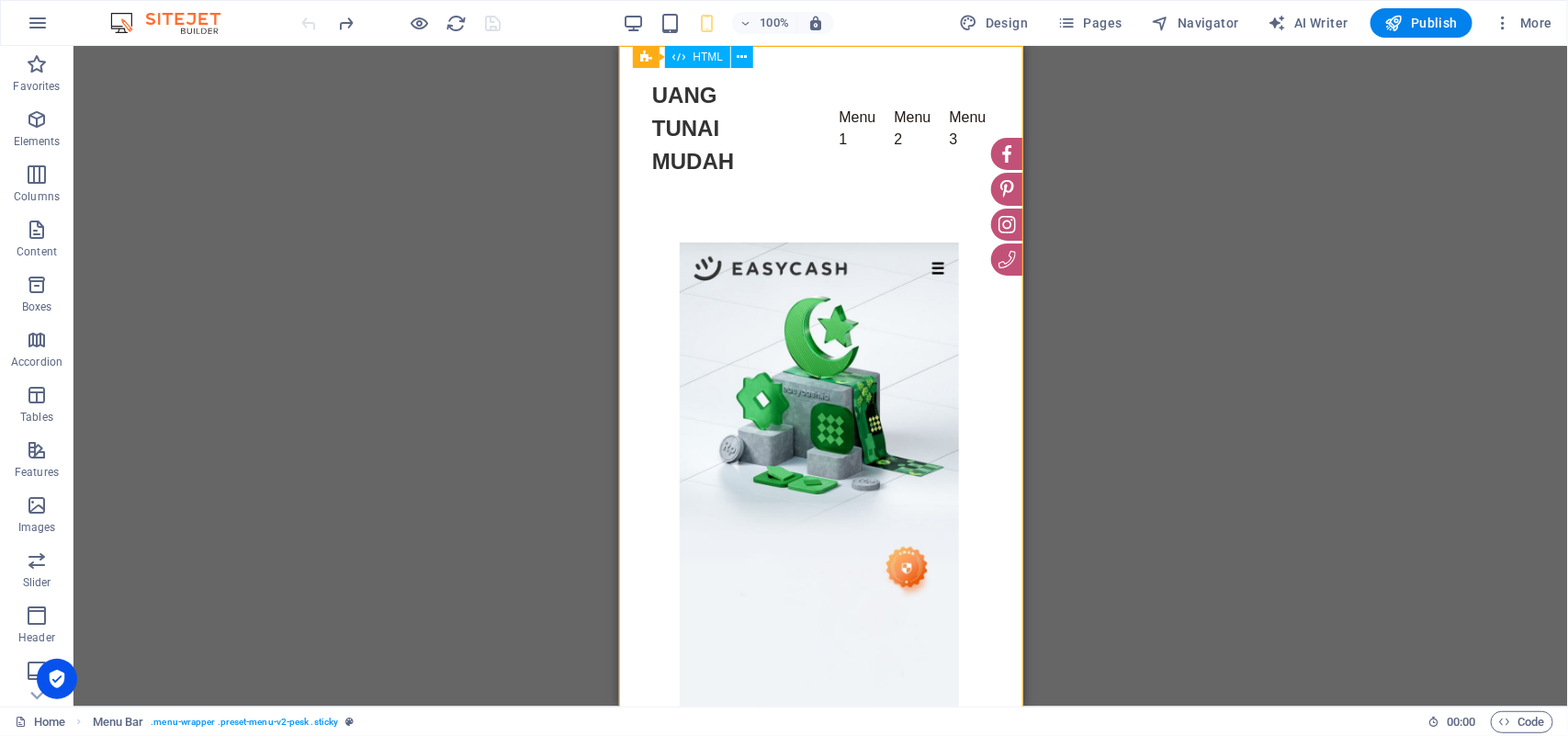drag, startPoint x: 987, startPoint y: 402, endPoint x: 1014, endPoint y: 381, distance: 34.20526 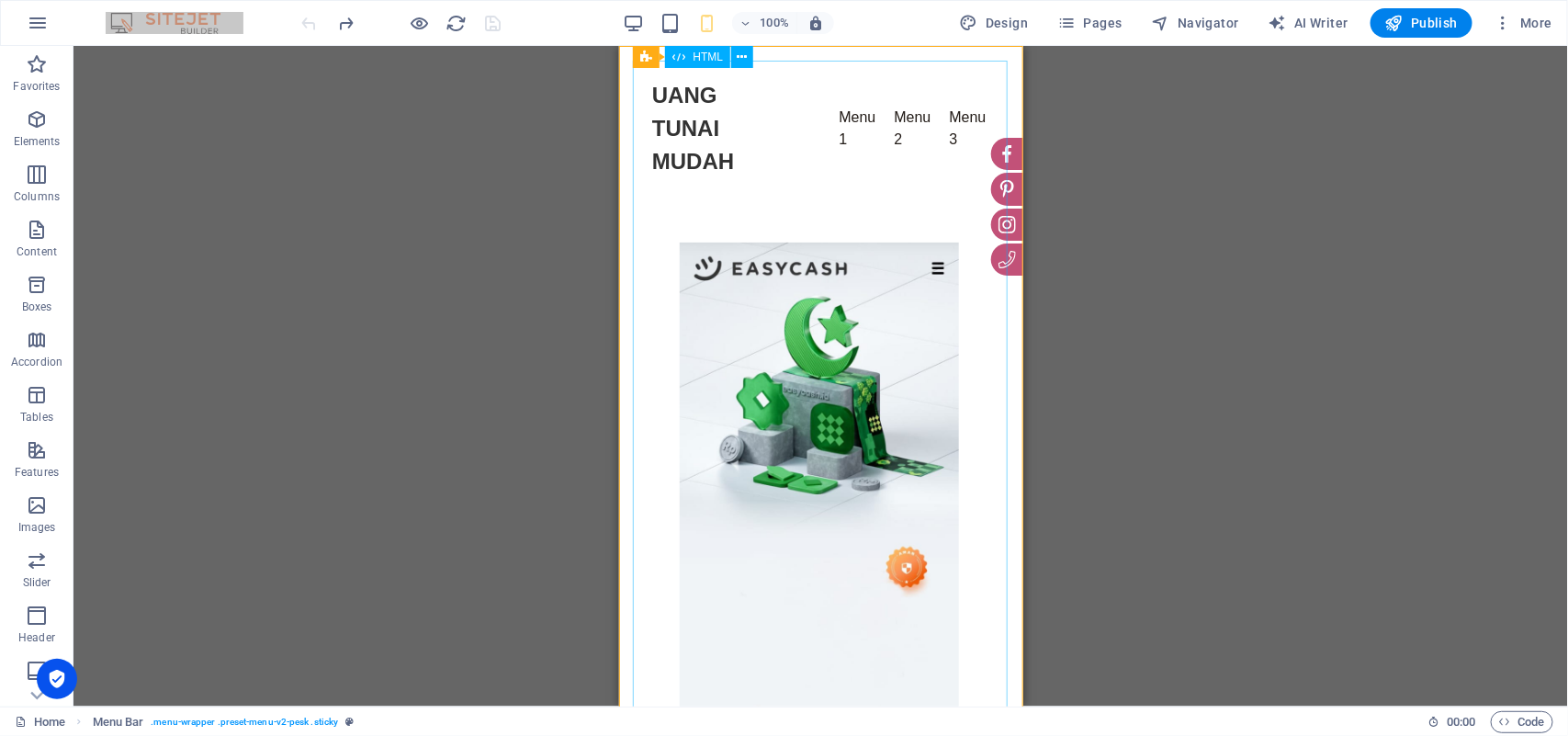 click on "Easycash
UANG TUNAI MUDAH
Menu 1
Menu 2
Menu 3
AMAN
Dapatkan di Google Play
Hubungi Kami
Pinjaman
Senin - Minggu 08.00 - 20.00
Pendanaan
Senin - [GEOGRAPHIC_DATA] 09.00 - 18.00
[GEOGRAPHIC_DATA] 2 LANTAI 18-20 KAWASAN MEGA KUNINGAN
JL. MEGA KUNINGAN BARAT KAV. E4
TIDAK. 1-2, Desa/Kelurahan [GEOGRAPHIC_DATA],
[GEOGRAPHIC_DATA]. Setiabudi, [GEOGRAPHIC_DATA] [GEOGRAPHIC_DATA],
Provinsi [GEOGRAPHIC_DATA], Kode Pos: 12950
Ikuti kami
Dapatkan di Google Play" at bounding box center (818, 799) 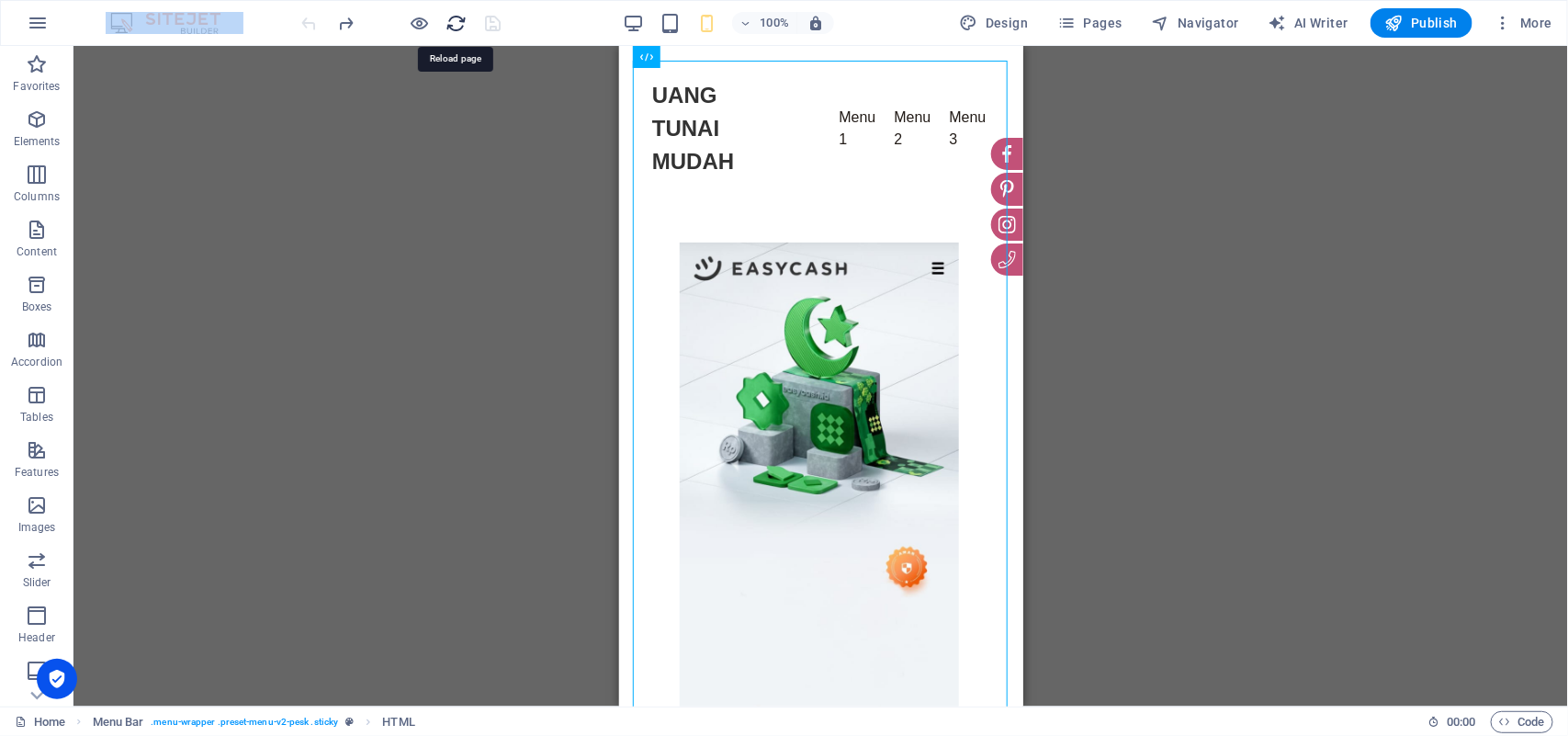 click at bounding box center (457, 23) 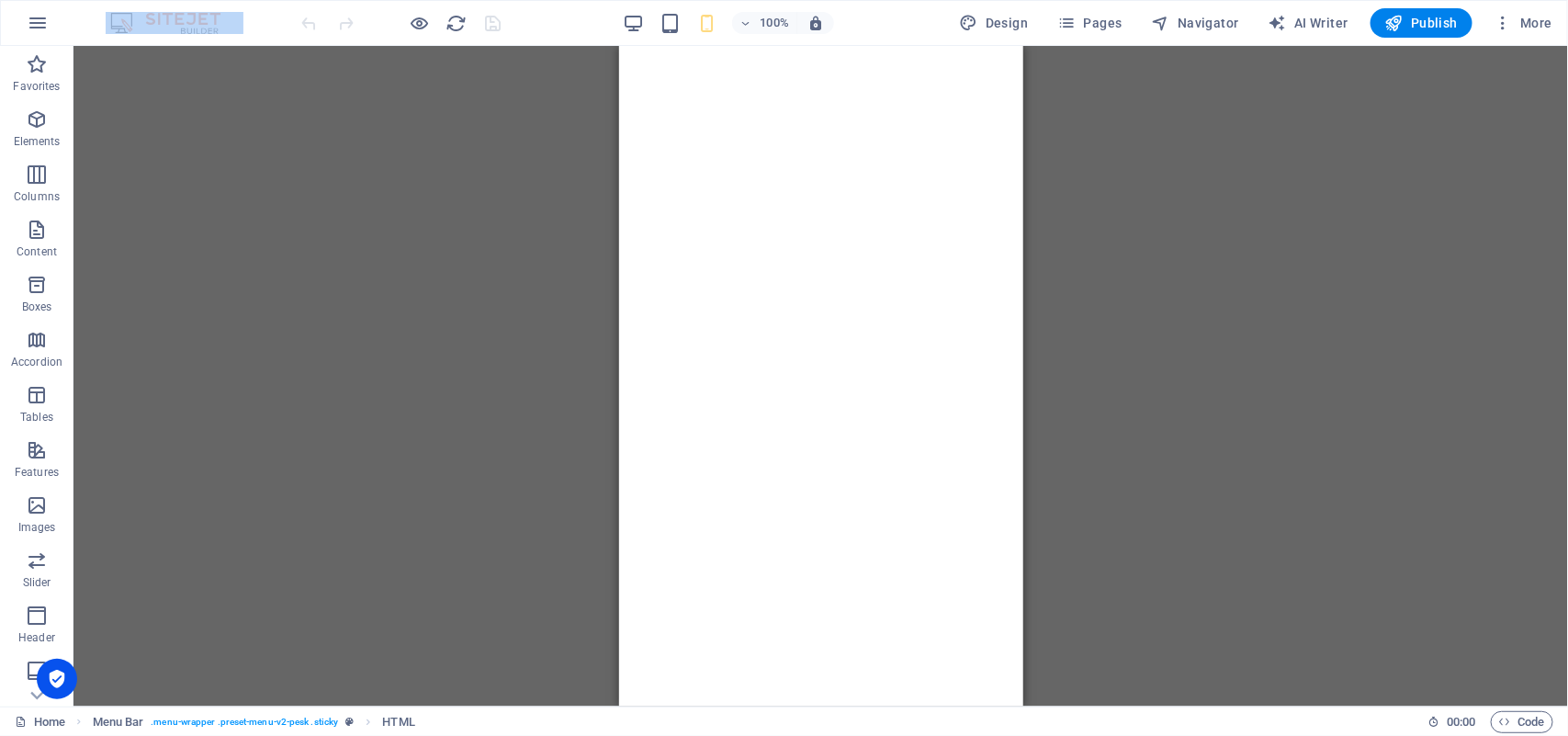 scroll, scrollTop: 166, scrollLeft: 0, axis: vertical 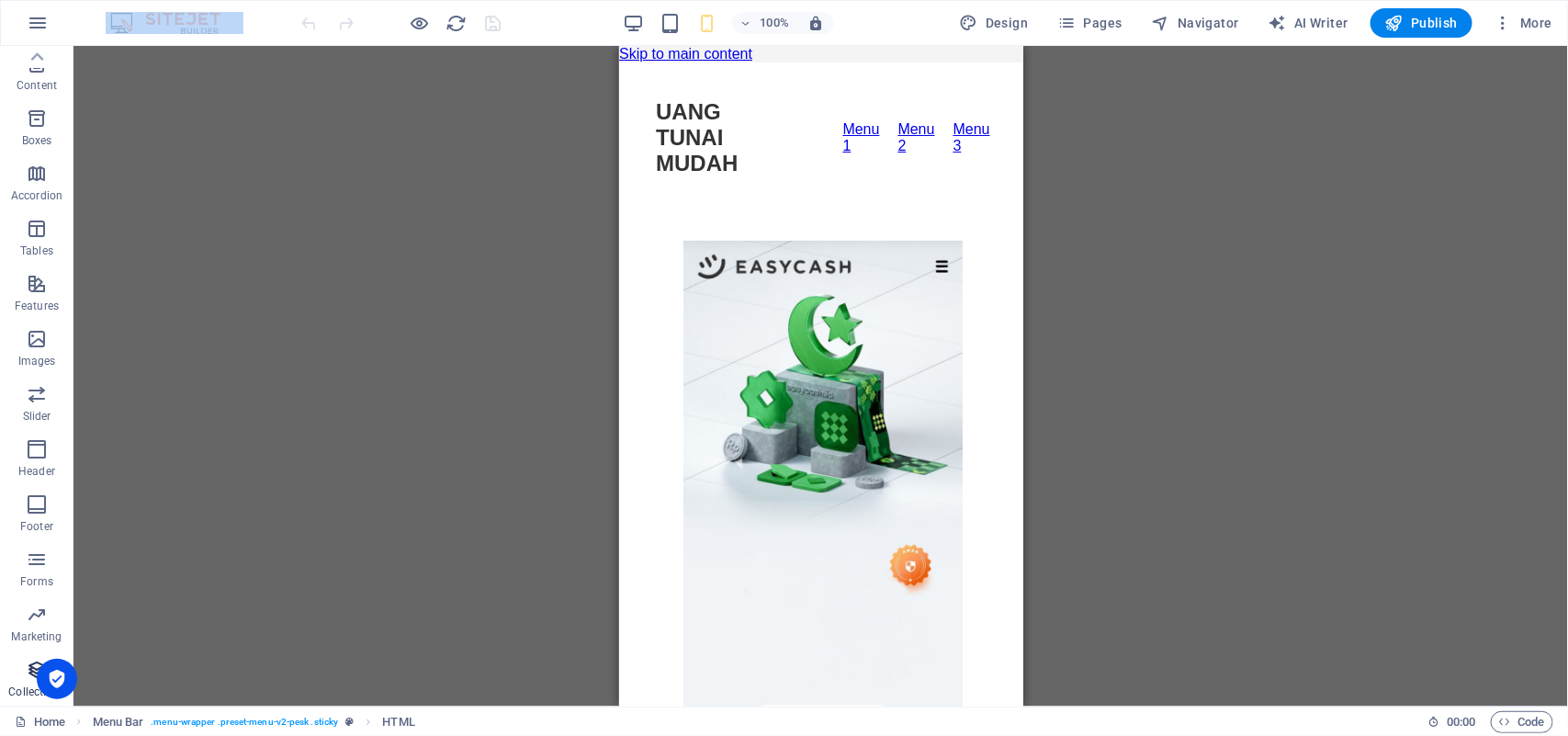 click on "Collections" at bounding box center (37, 681) 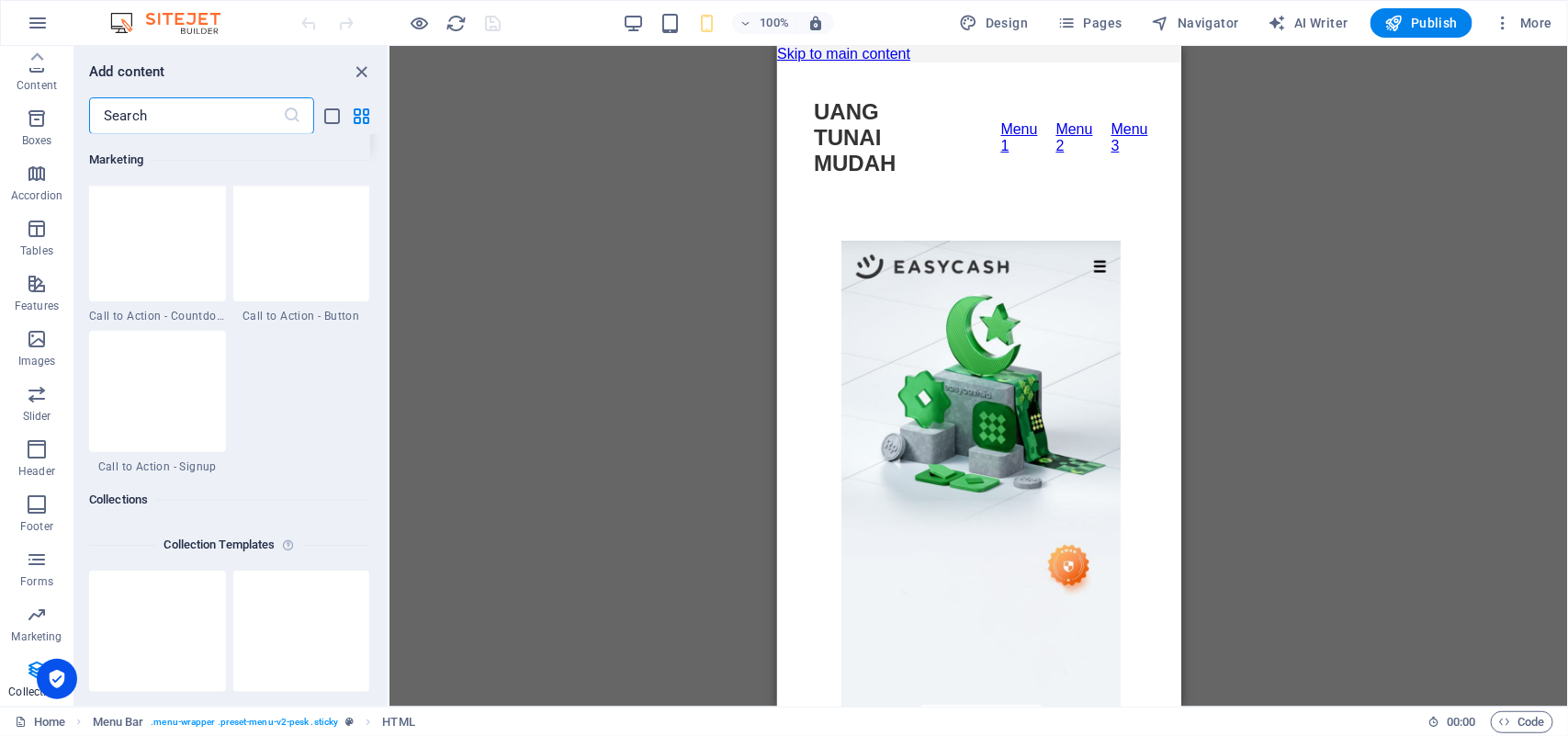 scroll, scrollTop: 16243, scrollLeft: 0, axis: vertical 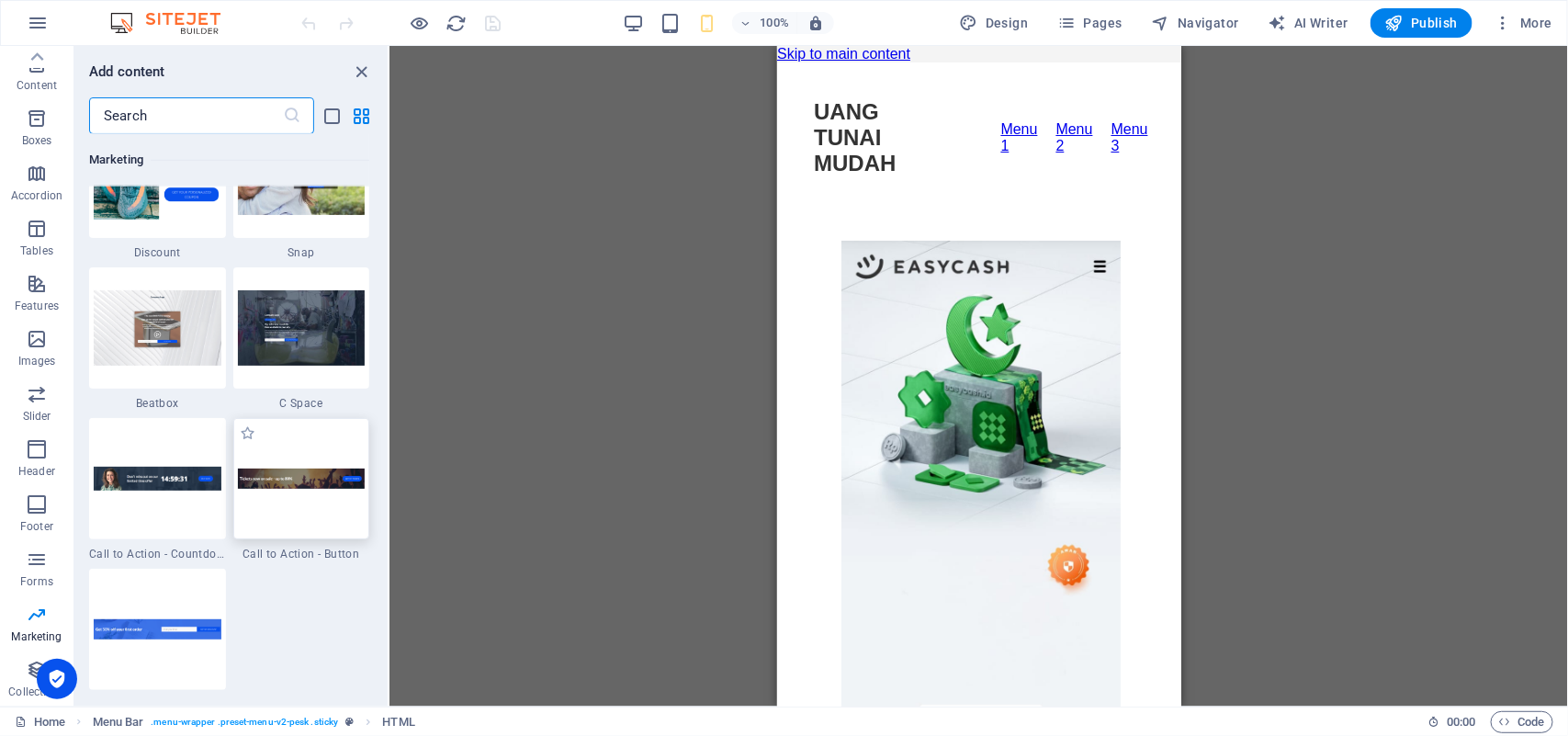 click at bounding box center (301, 479) 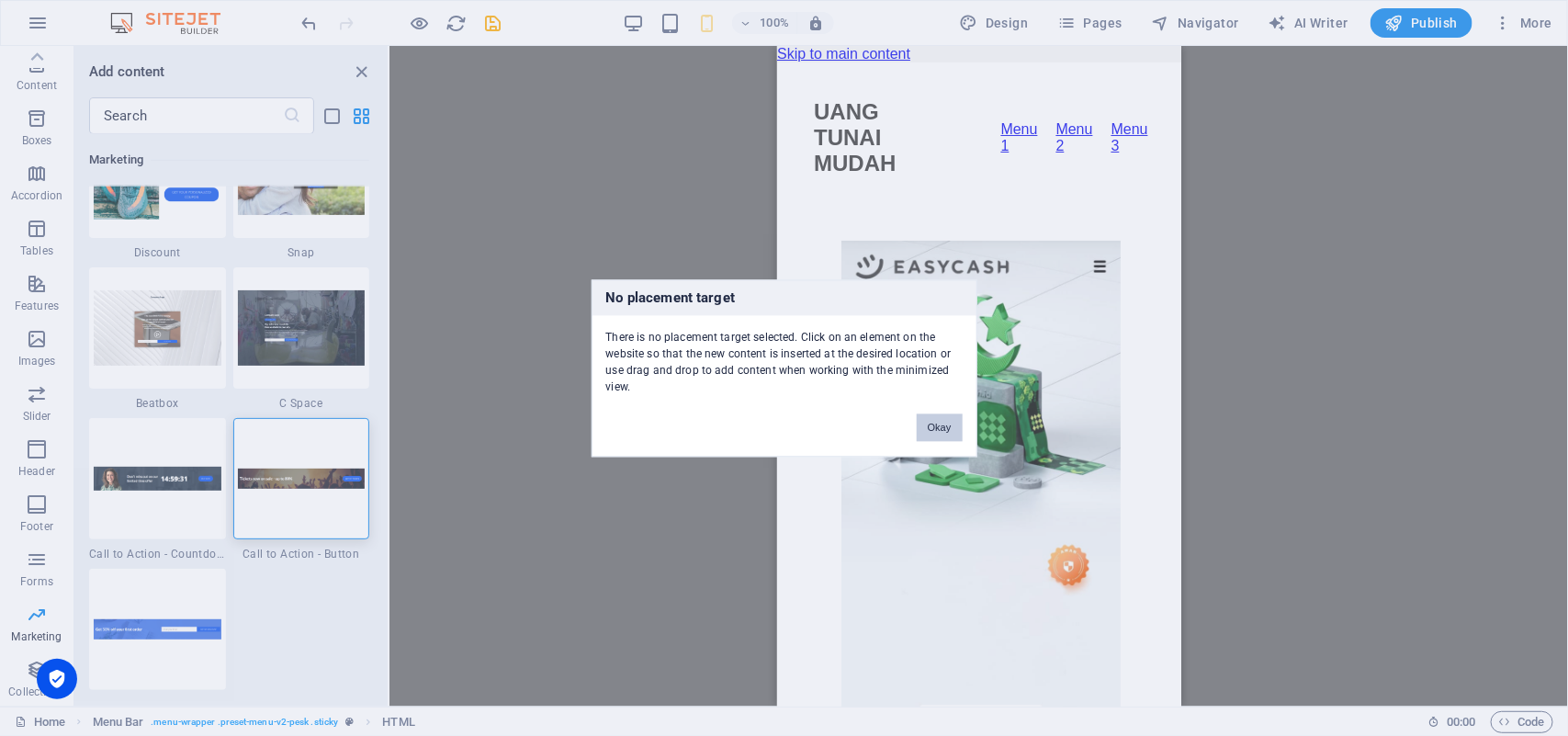 click on "No placement target There is no placement target selected. Click on an element on the website so that the new content is inserted at the desired location or use drag and drop to add content when working with the minimized view. Okay" at bounding box center [784, 368] 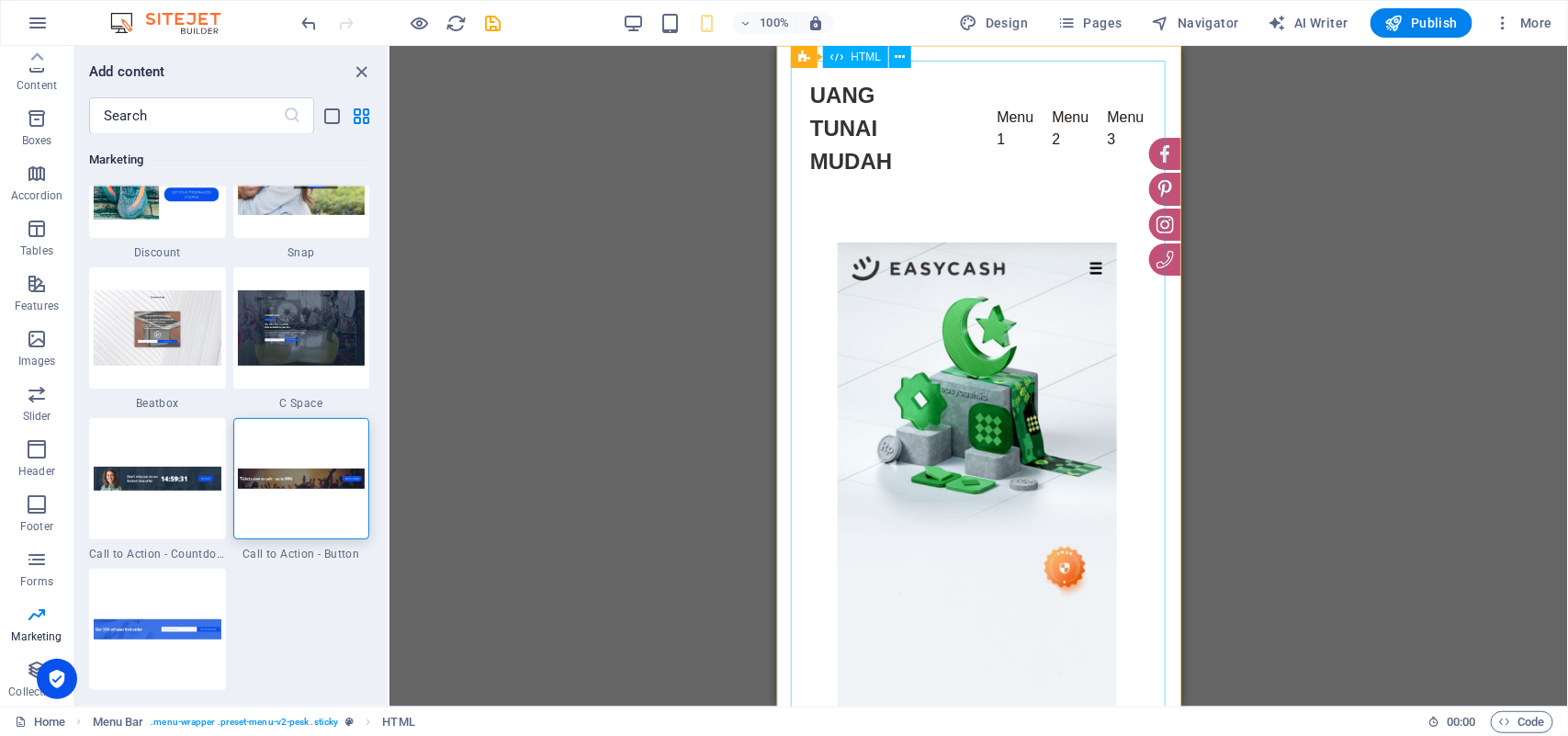 click on "Easycash
UANG TUNAI MUDAH
Menu 1
Menu 2
Menu 3
AMAN
Dapatkan di Google Play
Hubungi Kami
Pinjaman
Senin - Minggu 08.00 - 20.00
Pendanaan
Senin - [GEOGRAPHIC_DATA] 09.00 - 18.00
[GEOGRAPHIC_DATA] 2 LANTAI 18-20 KAWASAN MEGA KUNINGAN
JL. MEGA KUNINGAN BARAT KAV. E4
TIDAK. 1-2, Desa/Kelurahan [GEOGRAPHIC_DATA],
[GEOGRAPHIC_DATA]. Setiabudi, [GEOGRAPHIC_DATA] [GEOGRAPHIC_DATA],
Provinsi [GEOGRAPHIC_DATA], Kode Pos: 12950
Ikuti kami
Dapatkan di Google Play" at bounding box center [976, 799] 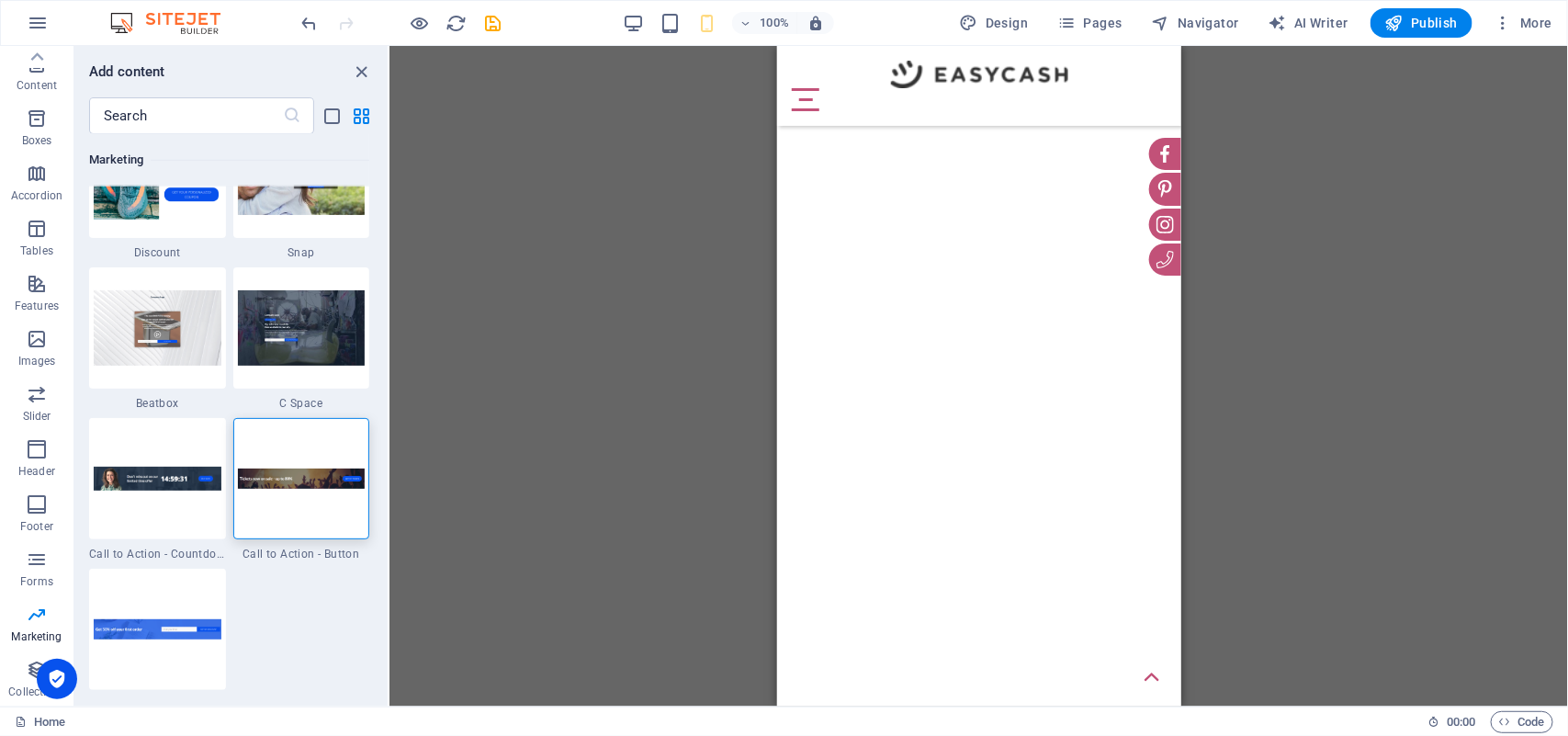 click on "Skip to main content
Rumah Tentang Kami Foto bulan ini Terbaik Dari potret Berita Ruang pamer Arsip" at bounding box center [978, 45] 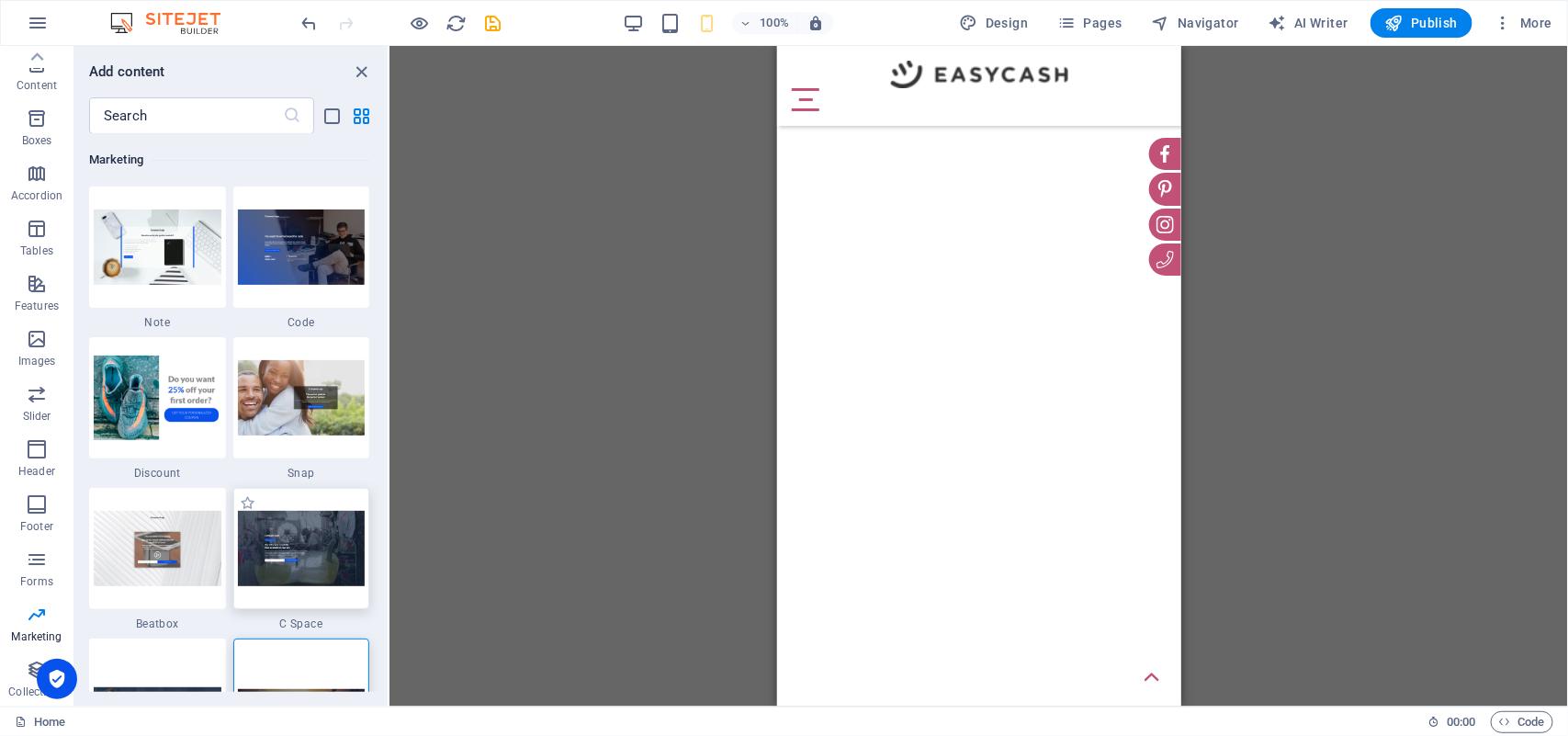 scroll, scrollTop: 16128, scrollLeft: 0, axis: vertical 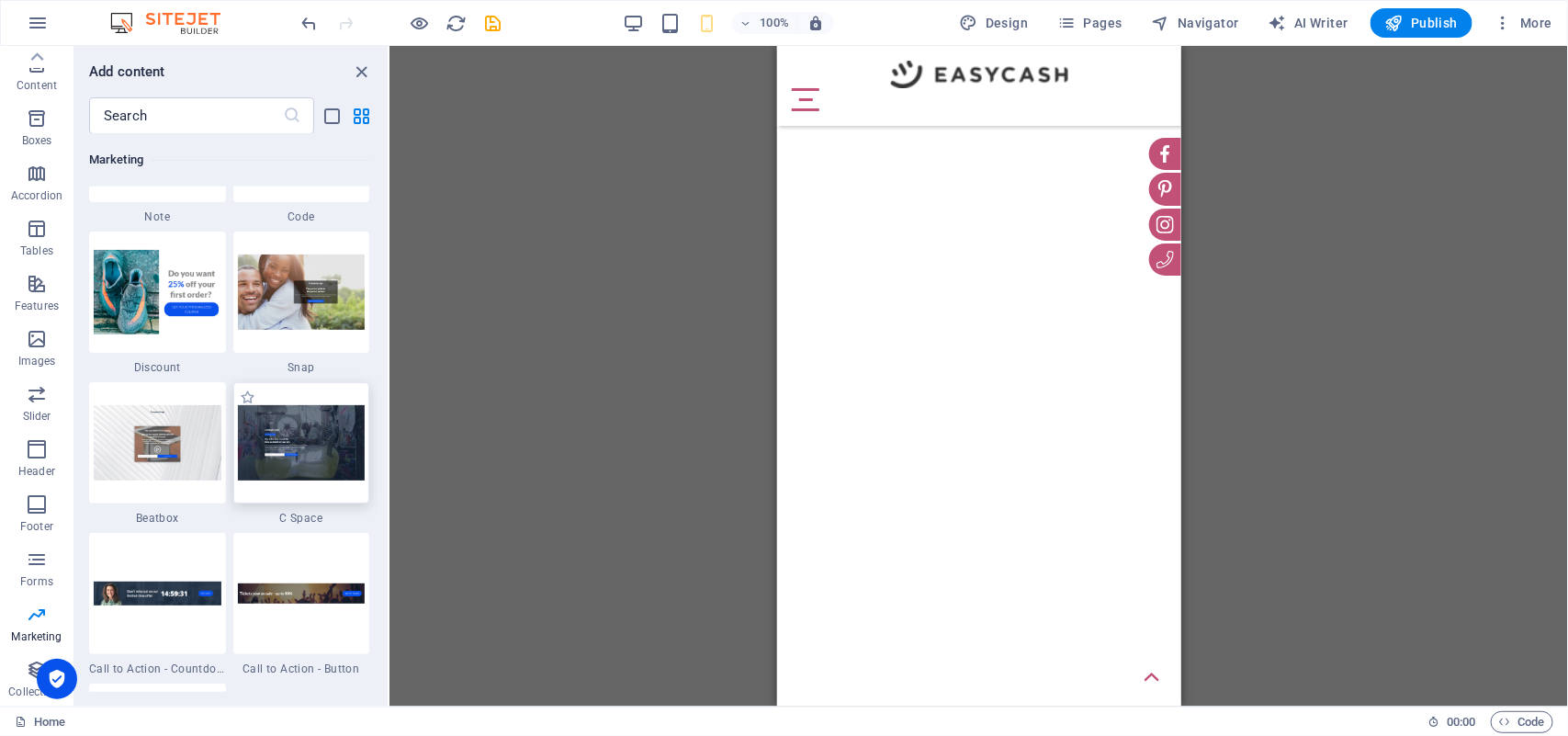 drag, startPoint x: 290, startPoint y: 423, endPoint x: 116, endPoint y: 253, distance: 243.2612 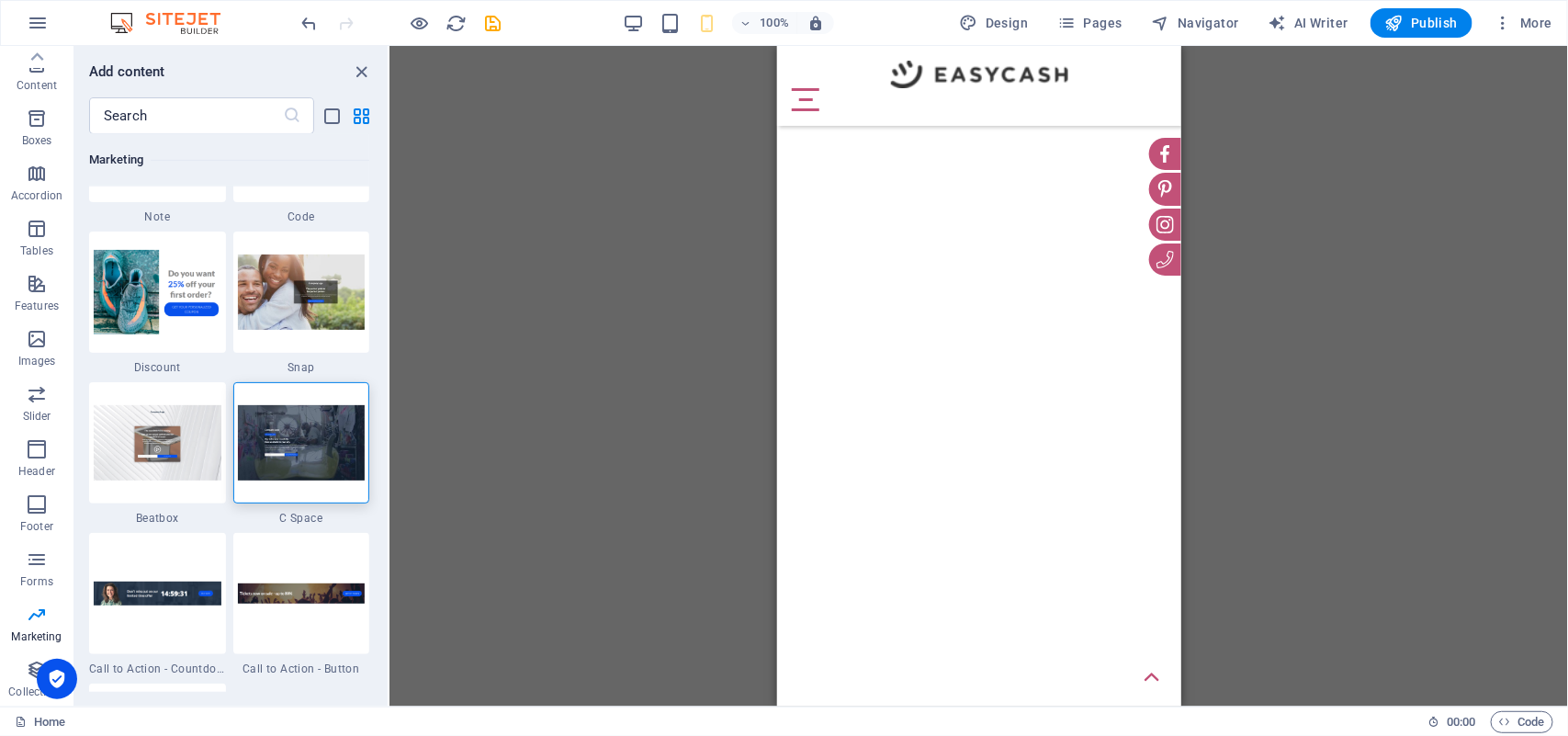 click on "Skip to main content
Rumah Tentang Kami Foto bulan ini Terbaik Dari potret Berita Ruang pamer Arsip" at bounding box center [978, 45] 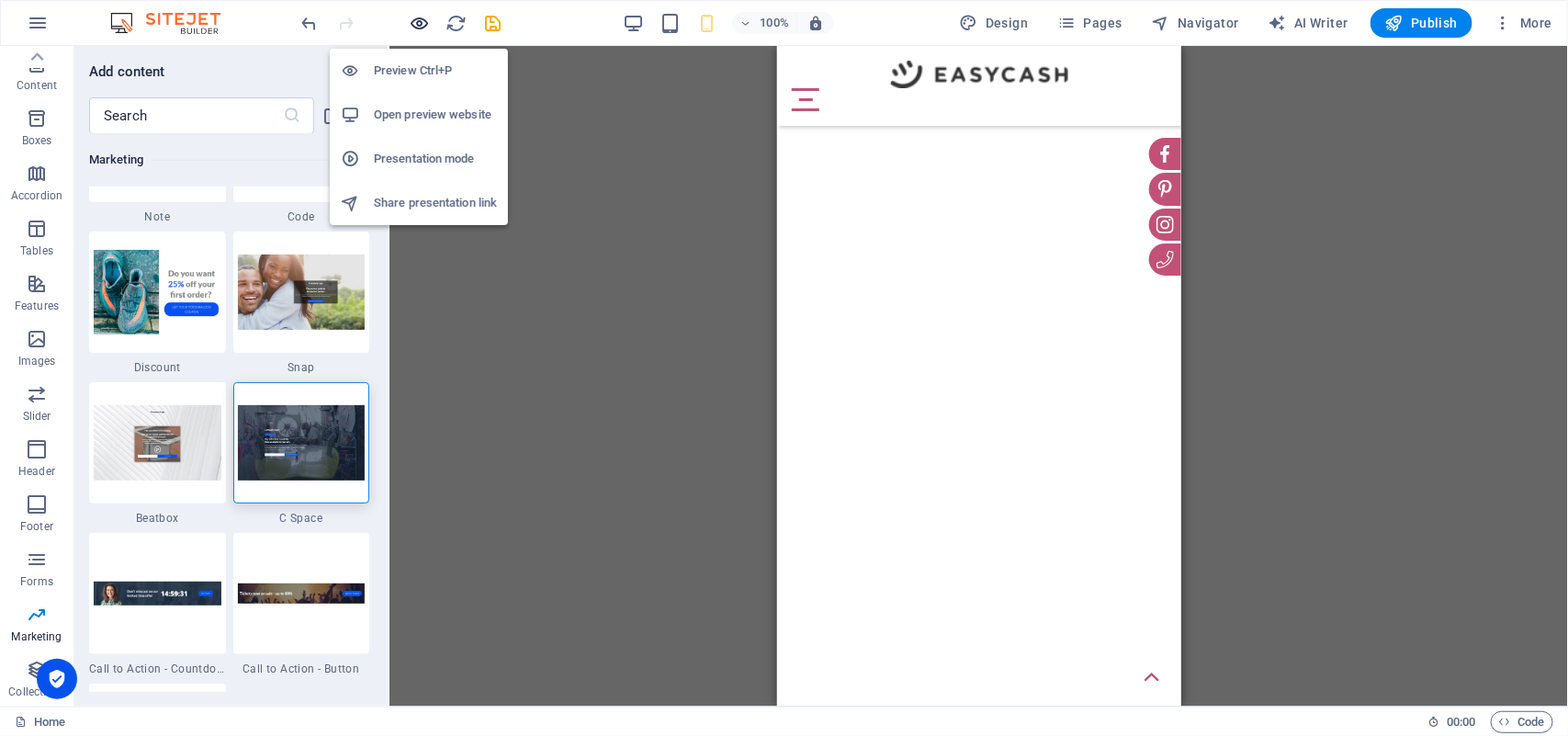 click at bounding box center [420, 23] 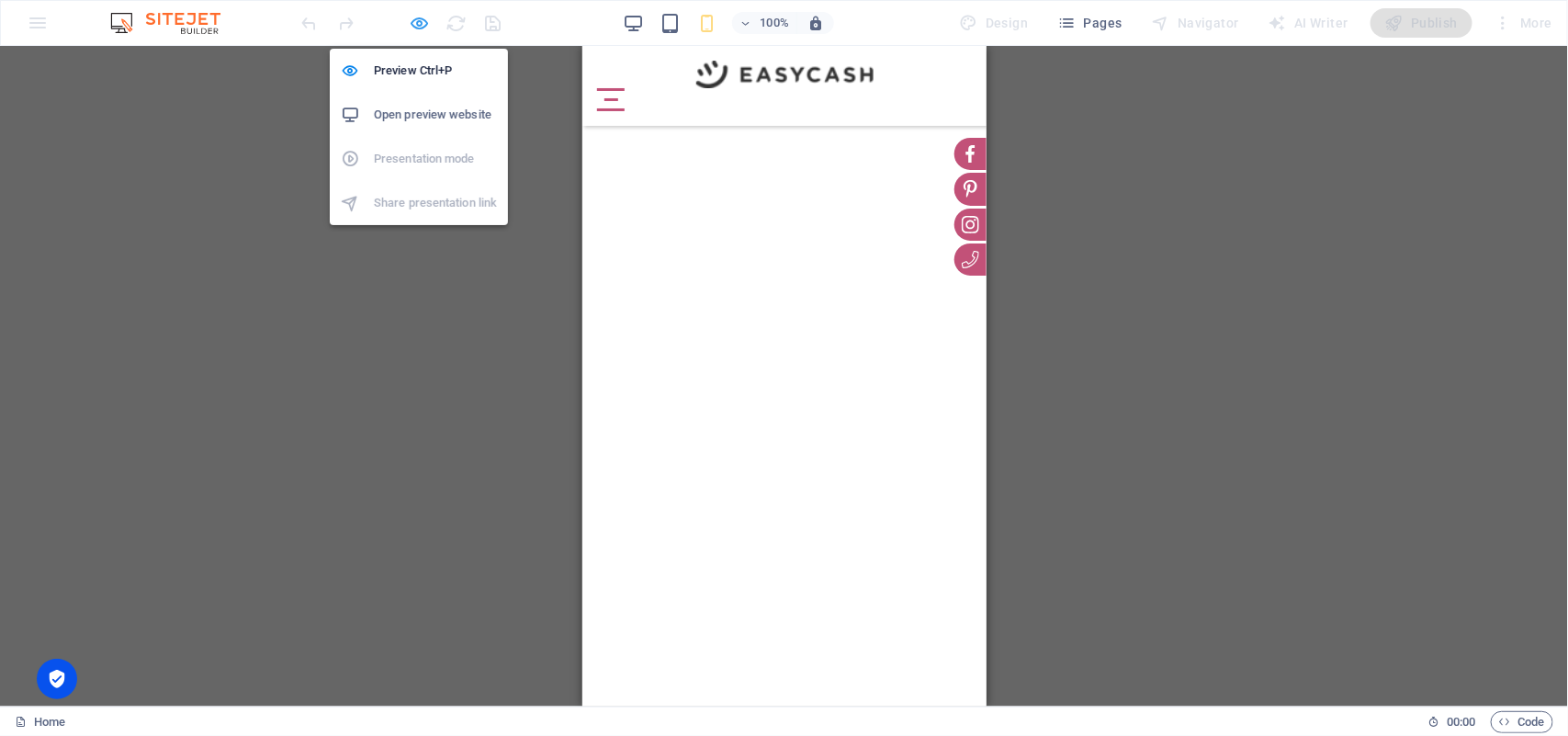 click at bounding box center (420, 23) 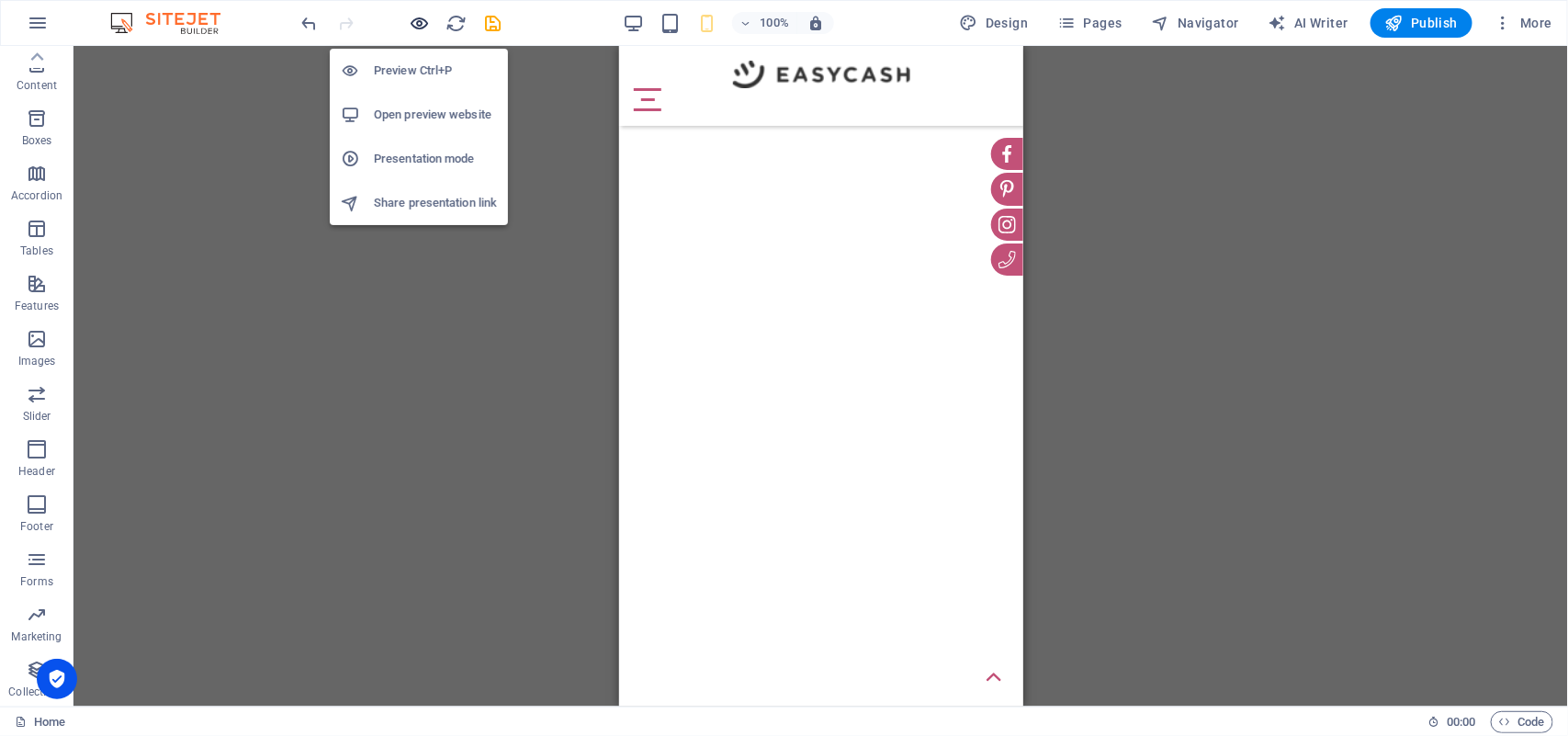 click at bounding box center (420, 23) 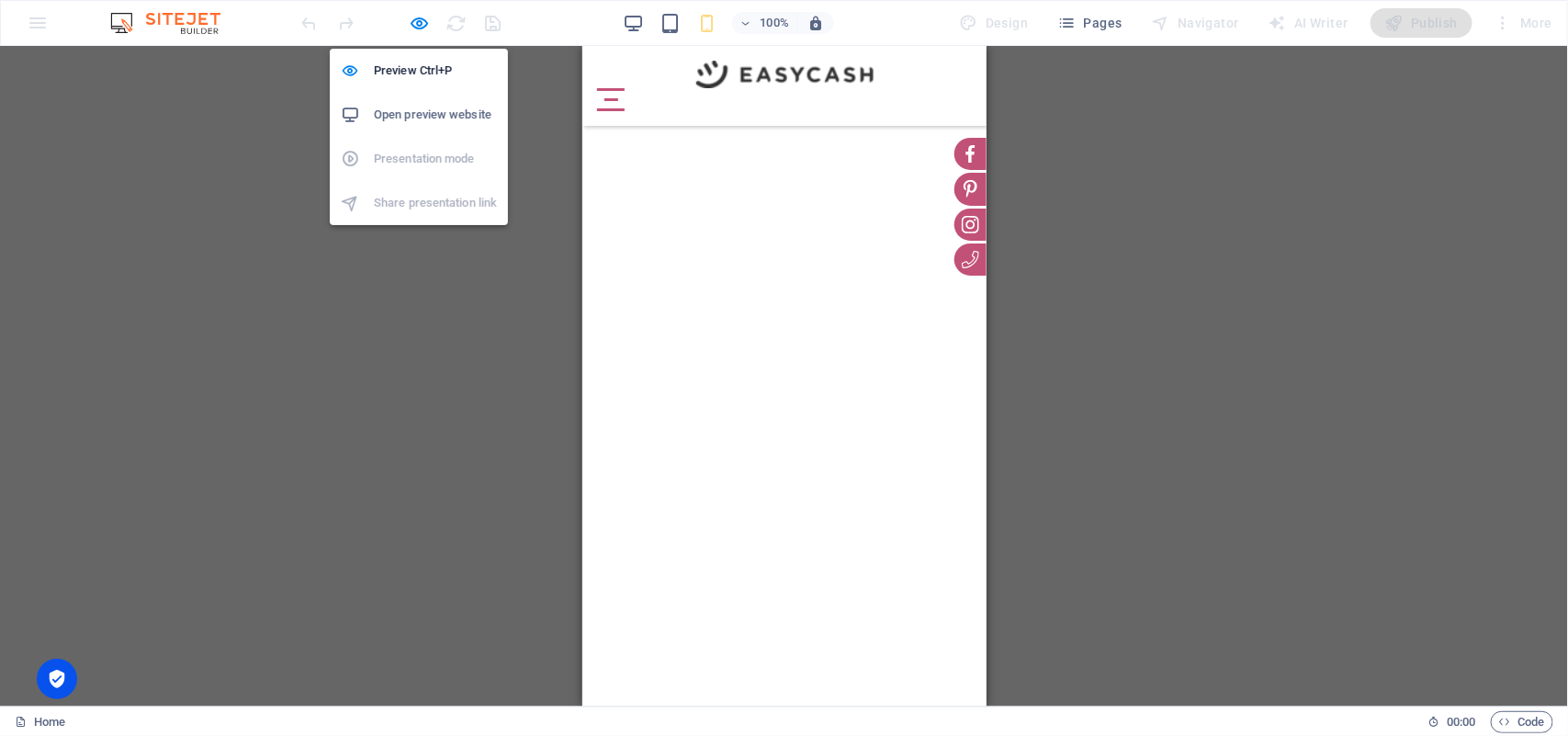click on "Open preview website" at bounding box center [435, 115] 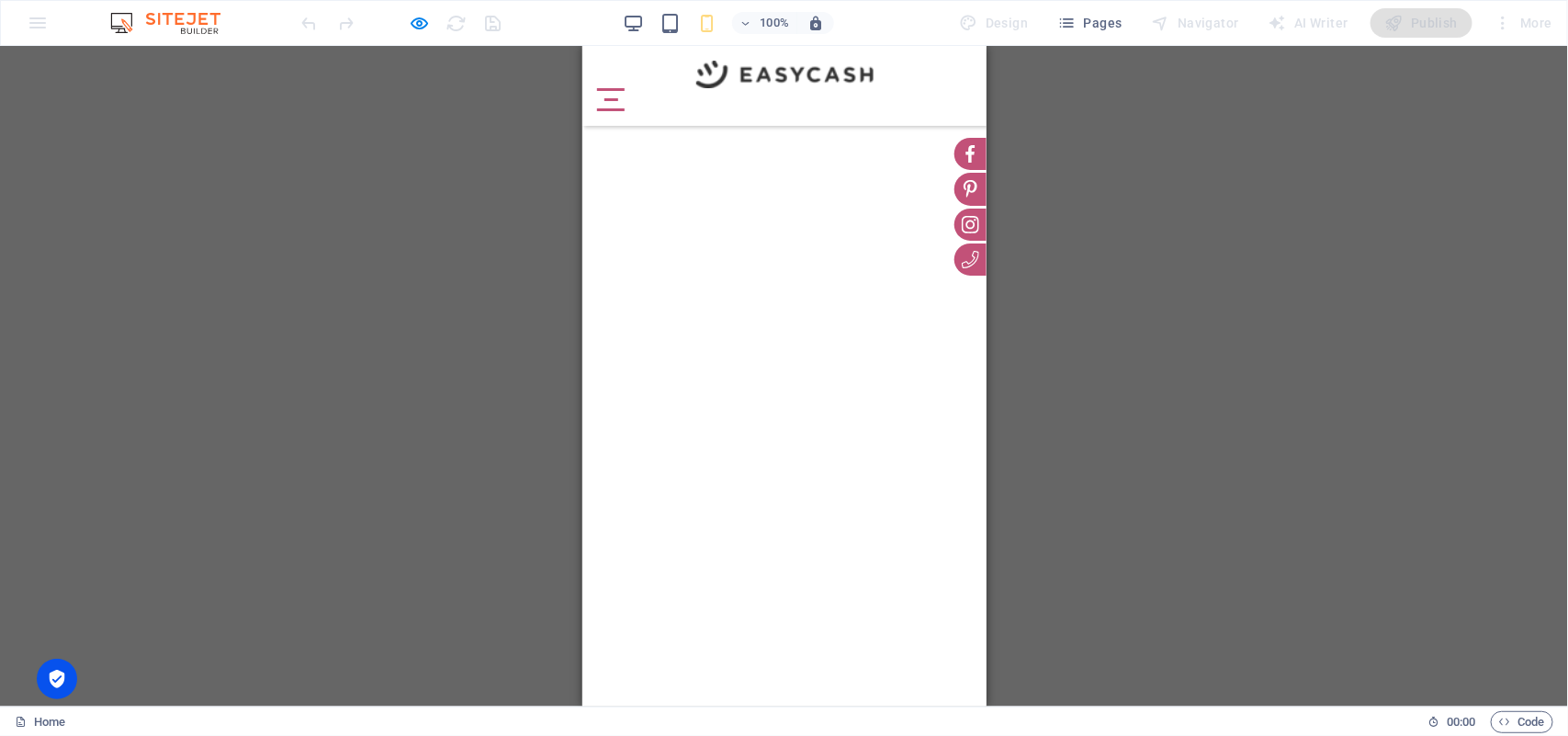 click on "Skip to main content
Rumah Tentang Kami Foto bulan ini Terbaik Dari potret Berita Ruang pamer Arsip" at bounding box center [784, 45] 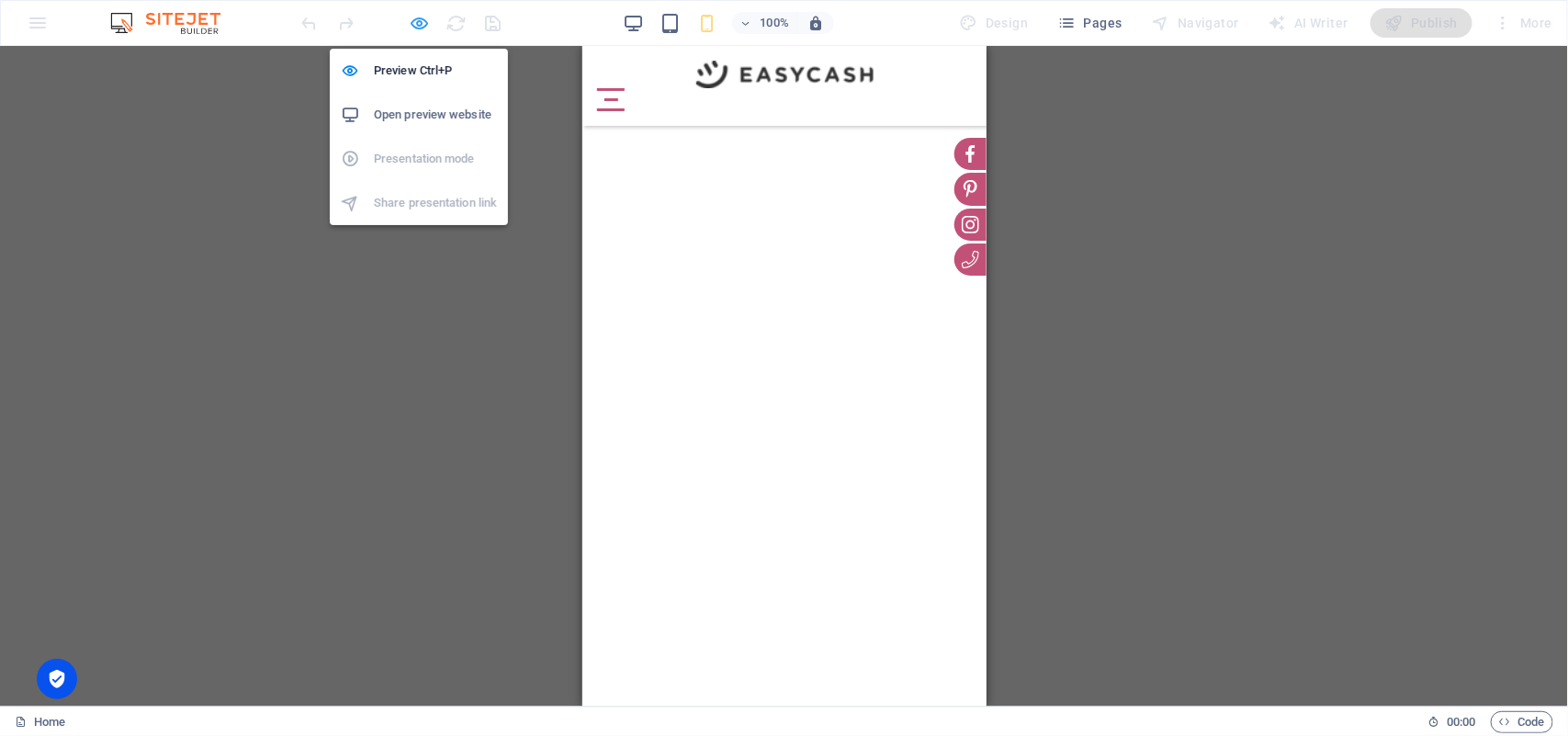 click at bounding box center [420, 23] 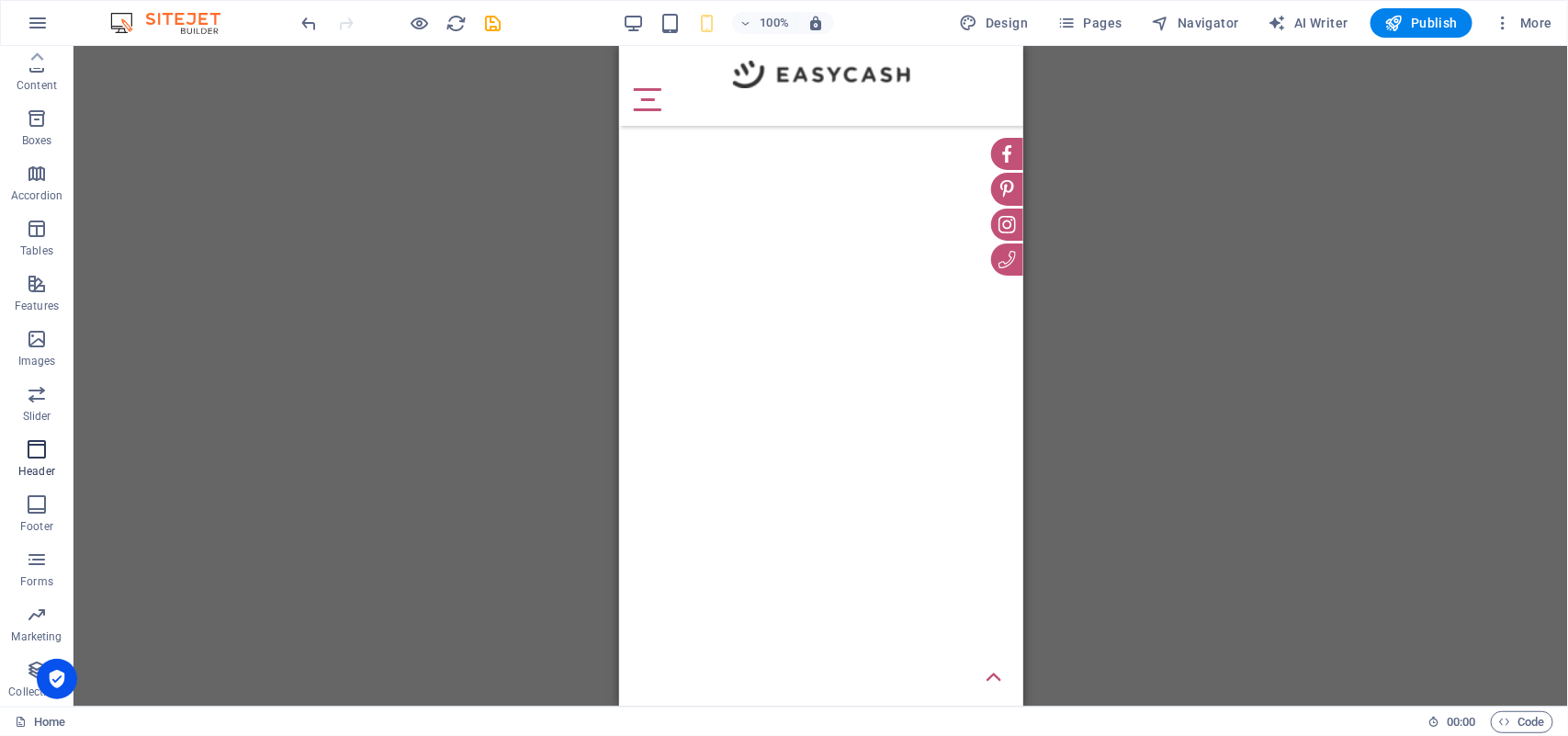 click at bounding box center (37, 449) 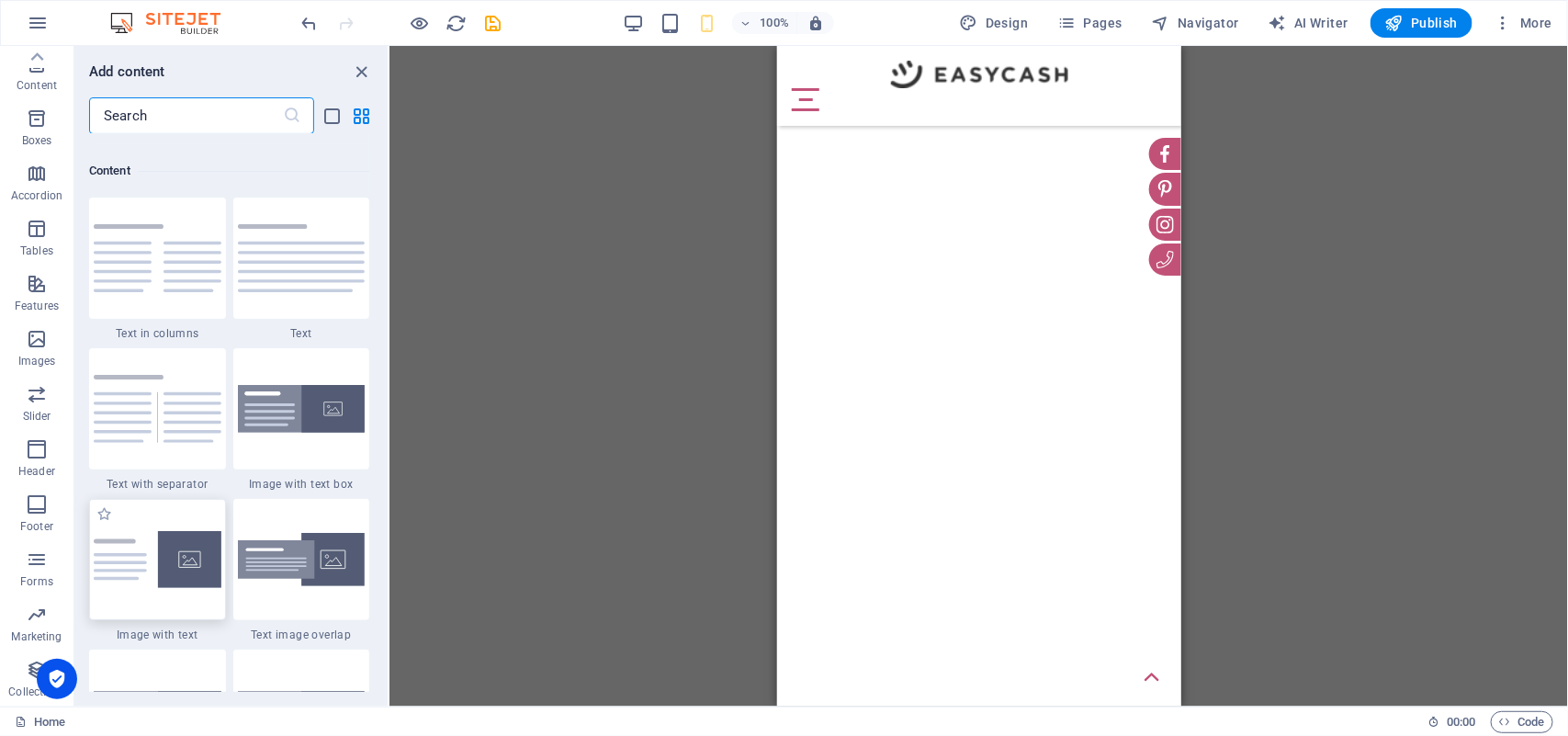 scroll, scrollTop: 3331, scrollLeft: 0, axis: vertical 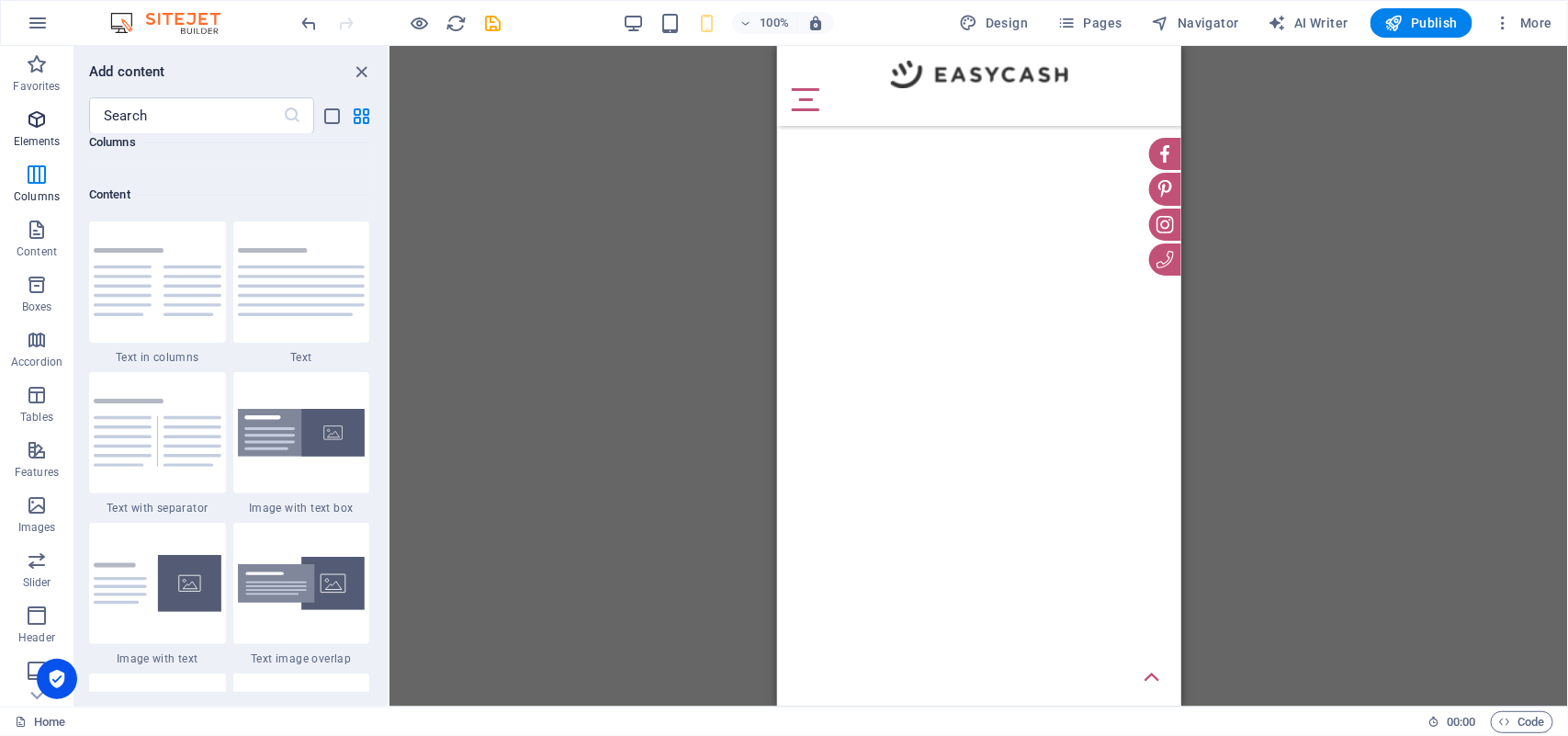 click at bounding box center (37, 119) 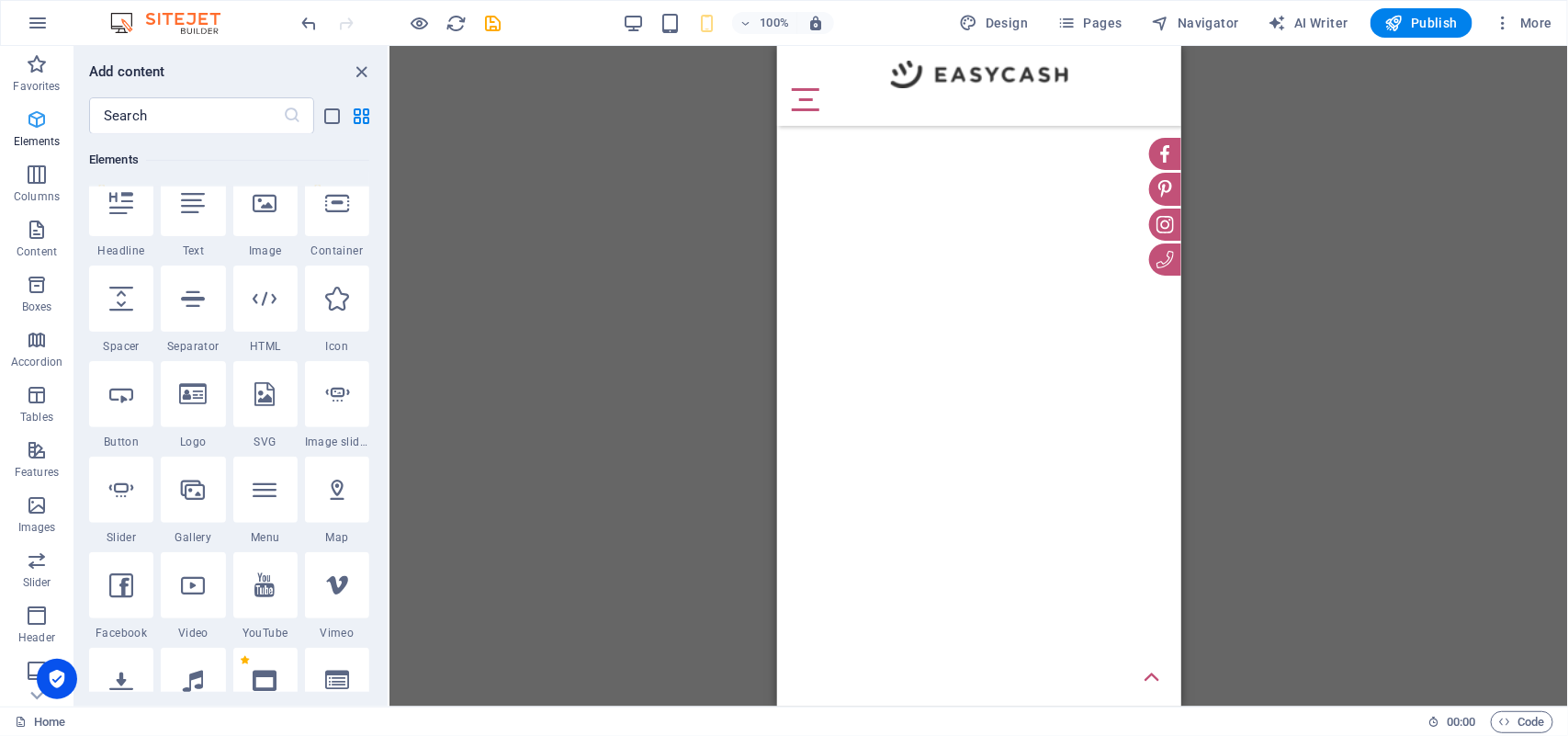 scroll, scrollTop: 346, scrollLeft: 0, axis: vertical 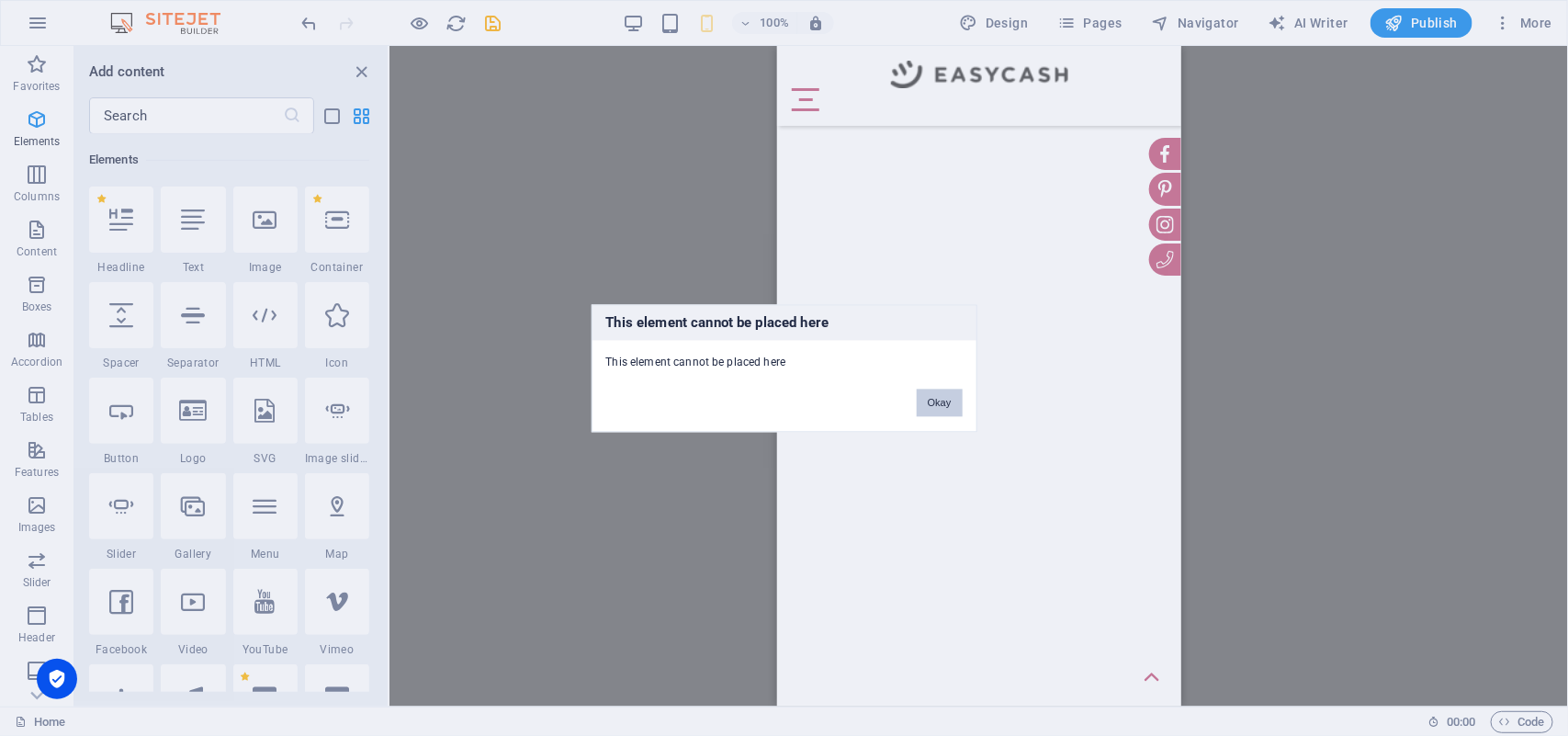click on "Okay" at bounding box center [940, 402] 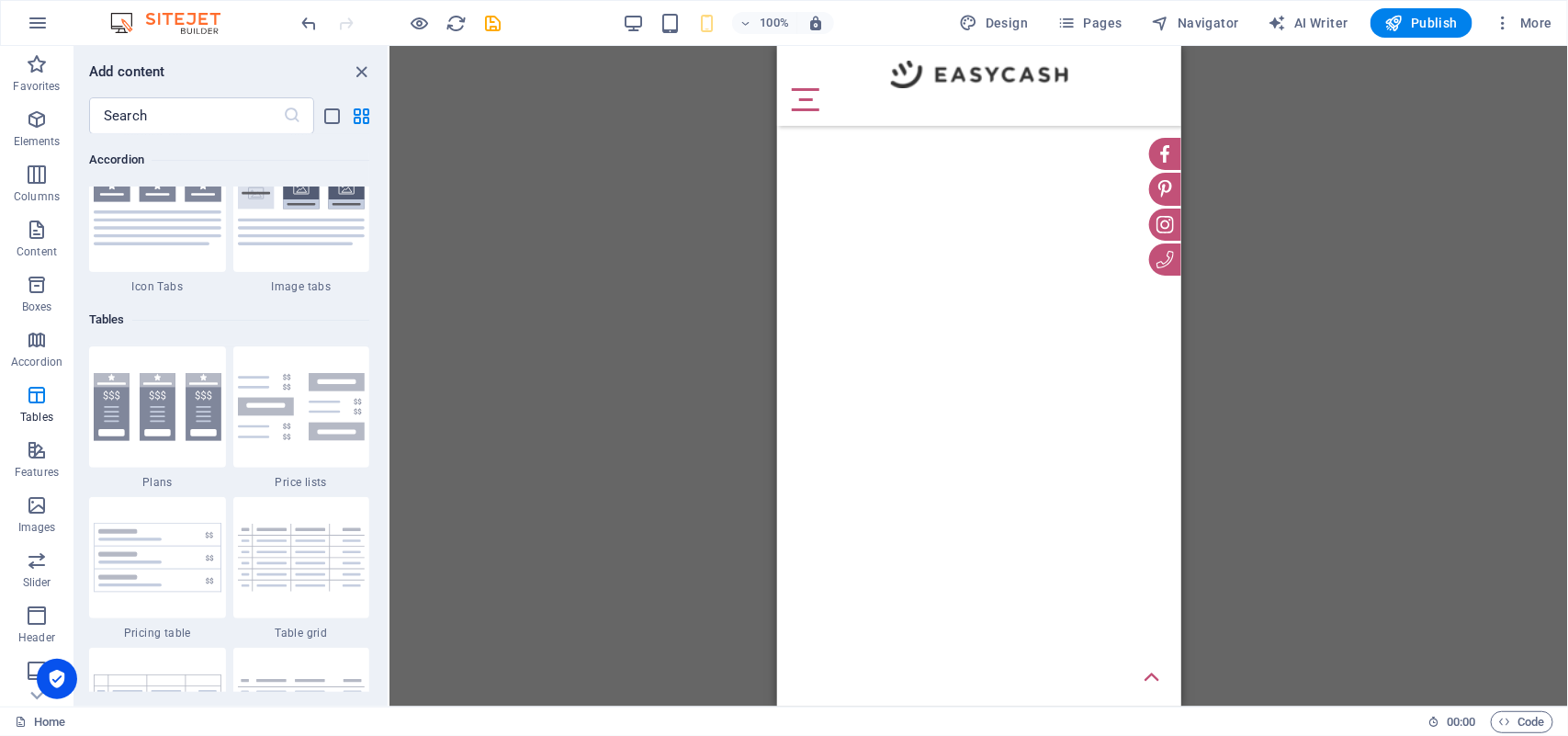 scroll, scrollTop: 7008, scrollLeft: 0, axis: vertical 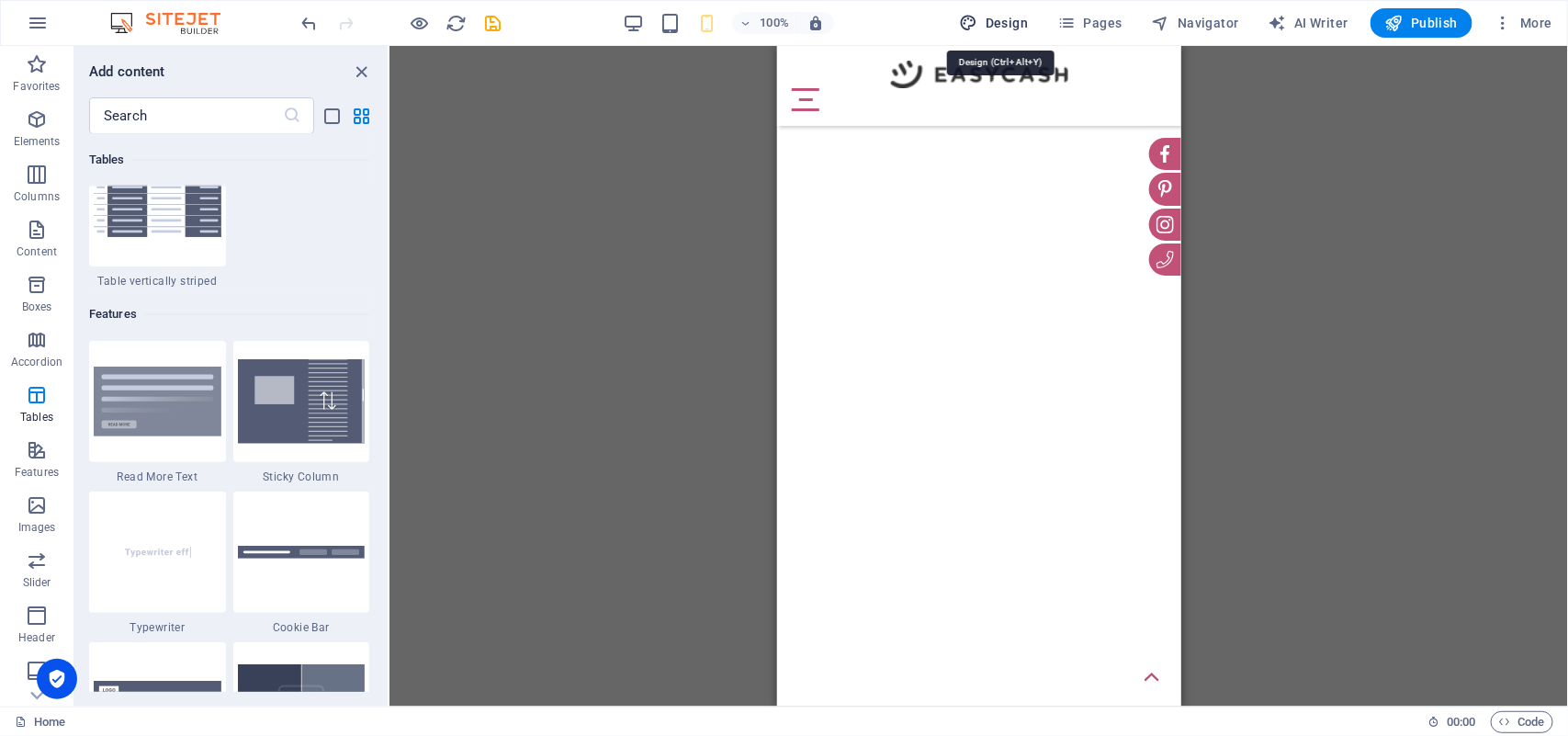 click on "Design" at bounding box center [994, 23] 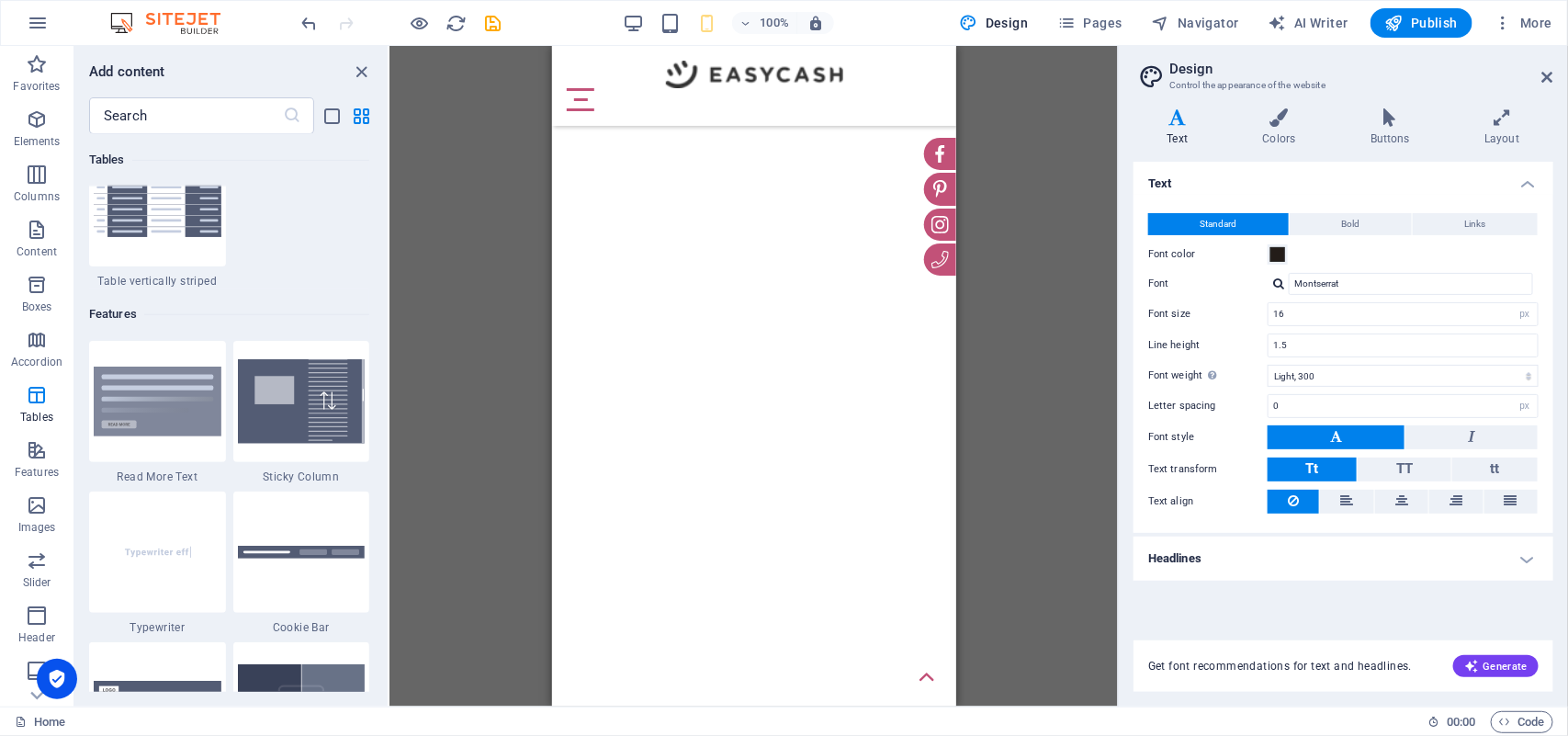 click on "Headlines" at bounding box center [1343, 559] 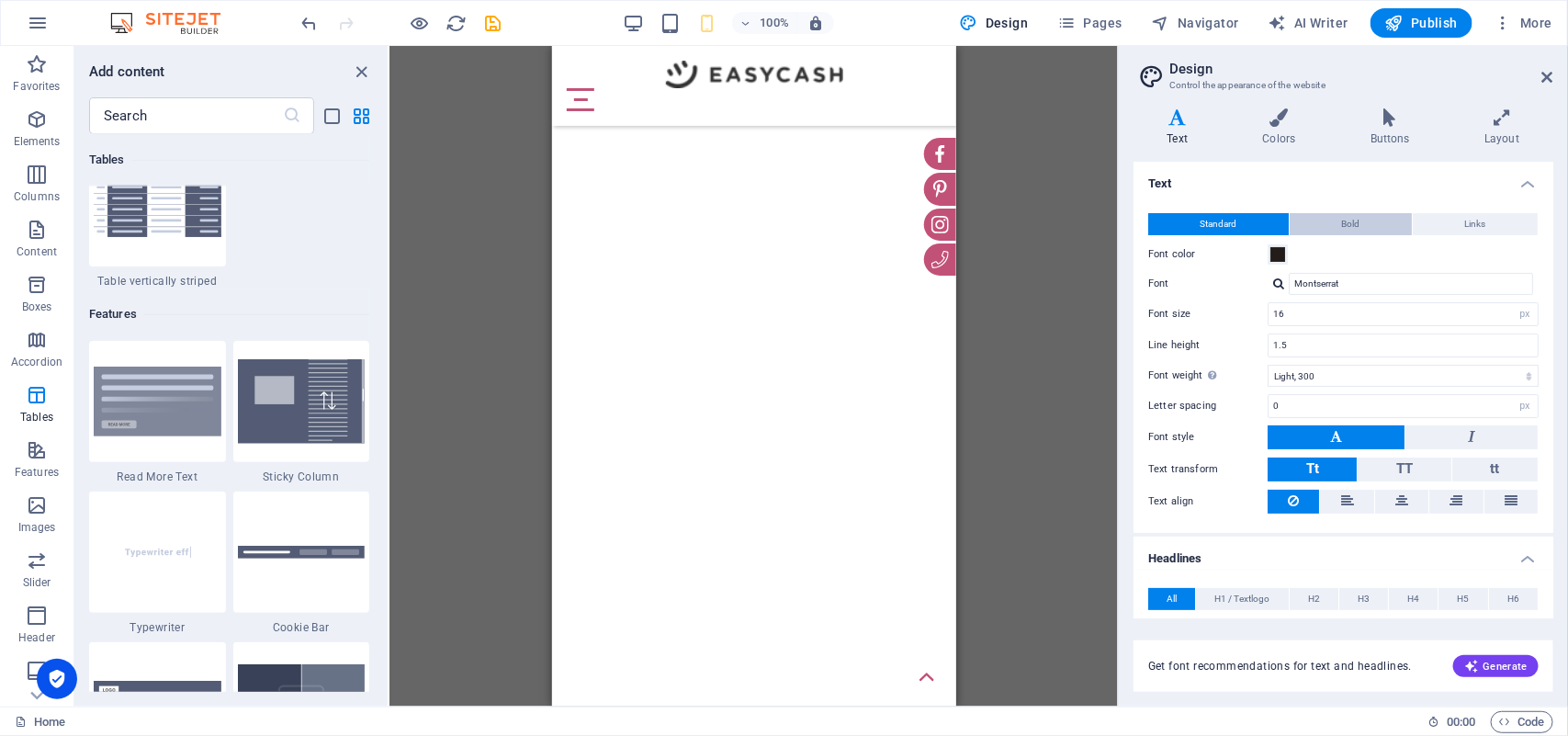click on "Bold" at bounding box center [1350, 224] 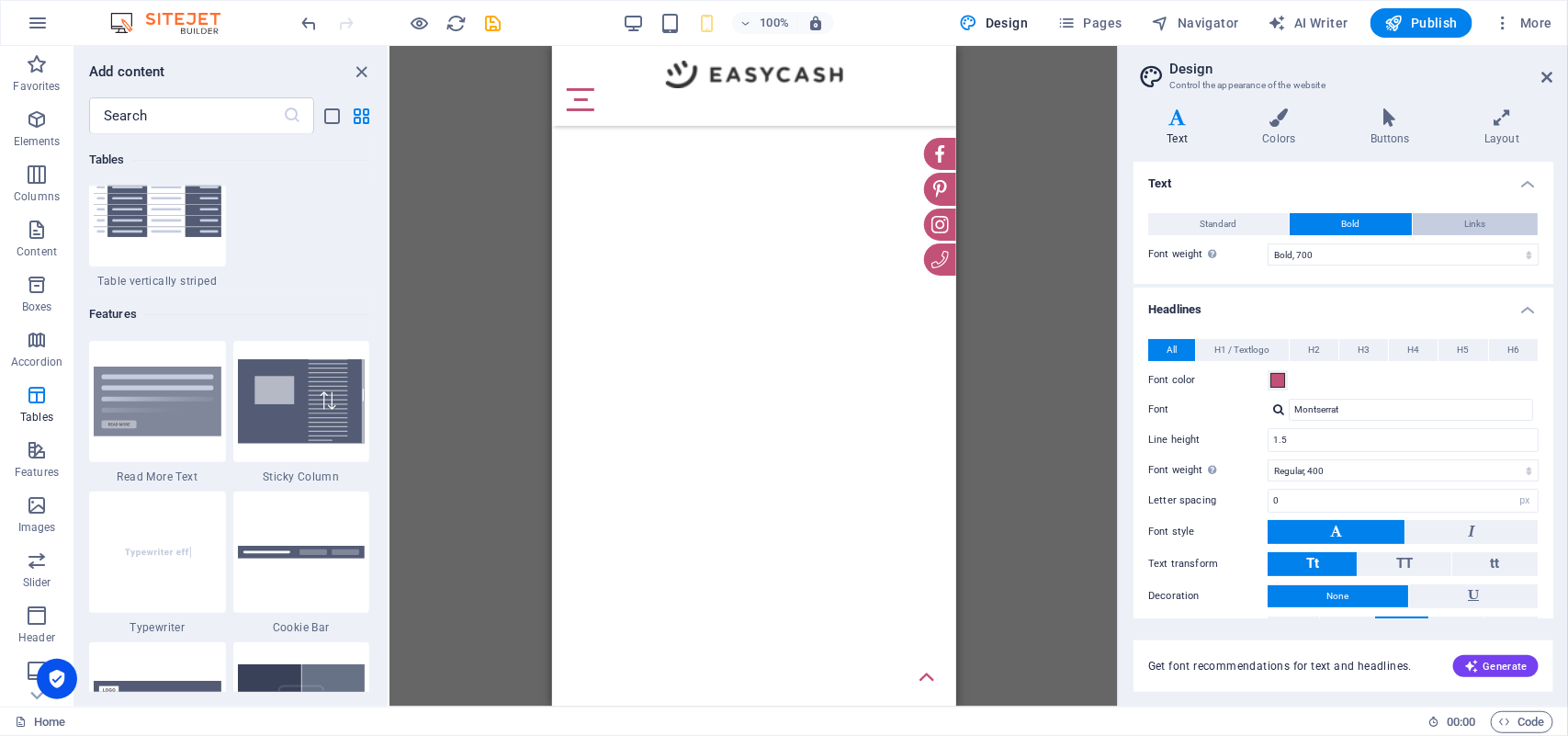 click on "Links" at bounding box center (1475, 224) 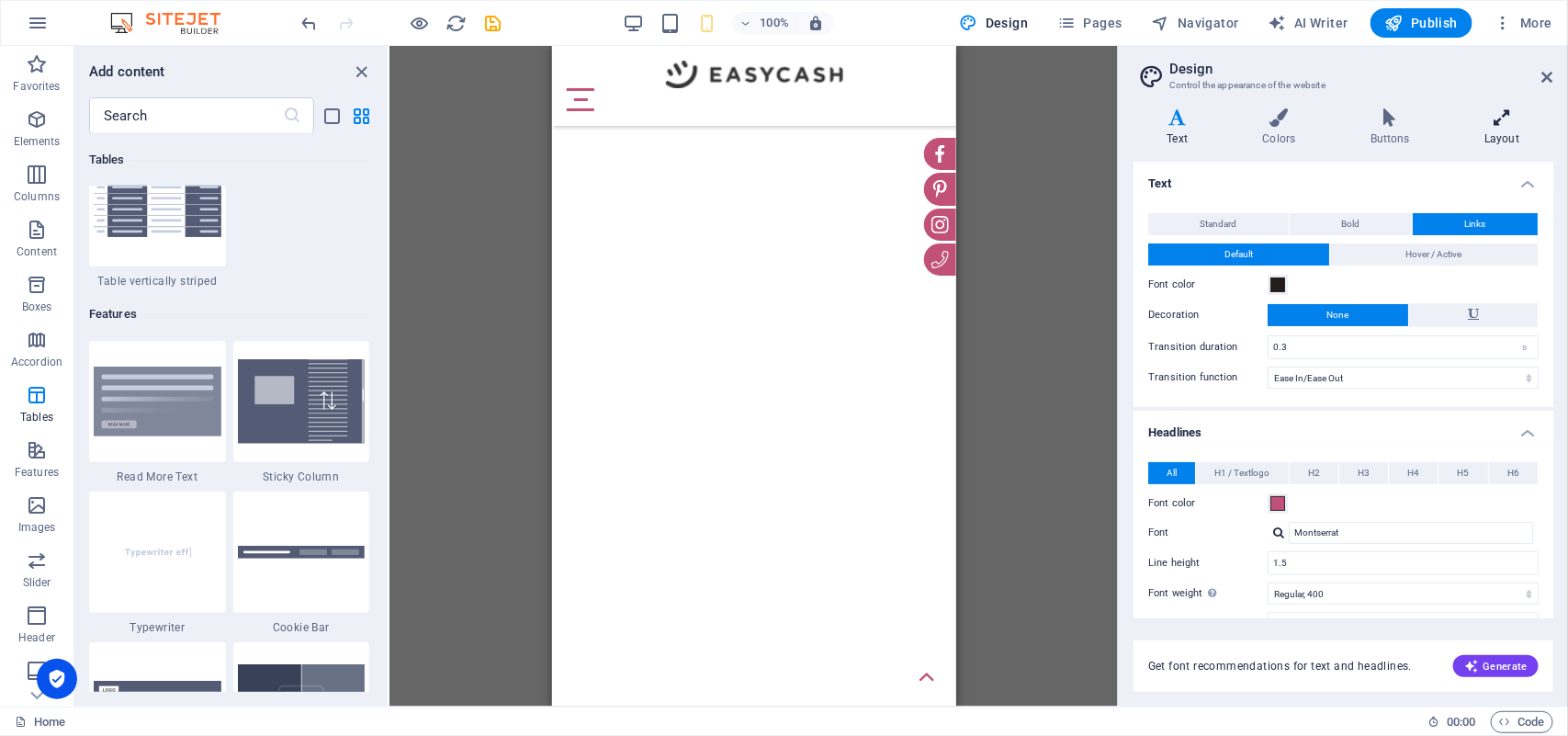 click on "Layout" at bounding box center (1502, 128) 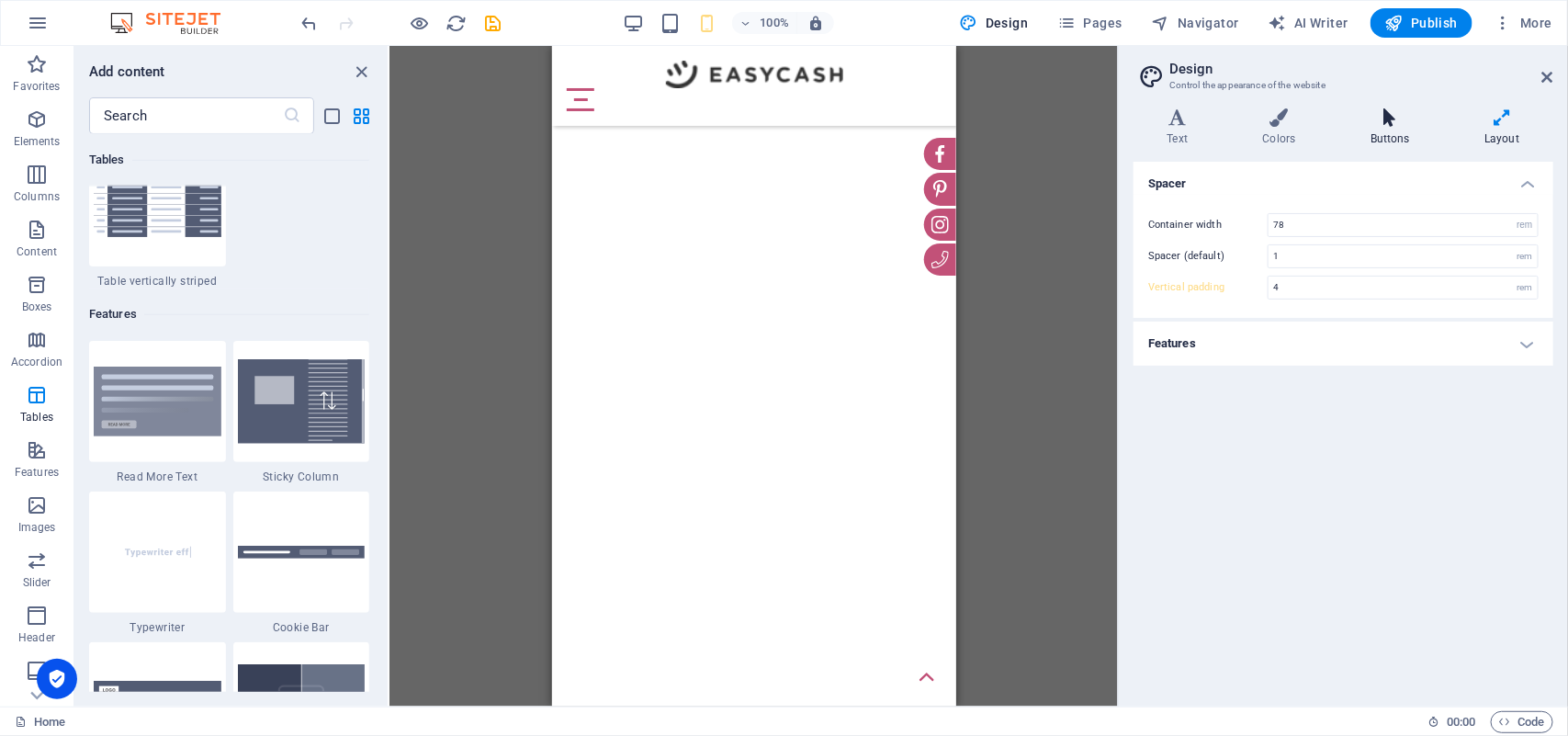 click at bounding box center [1390, 118] 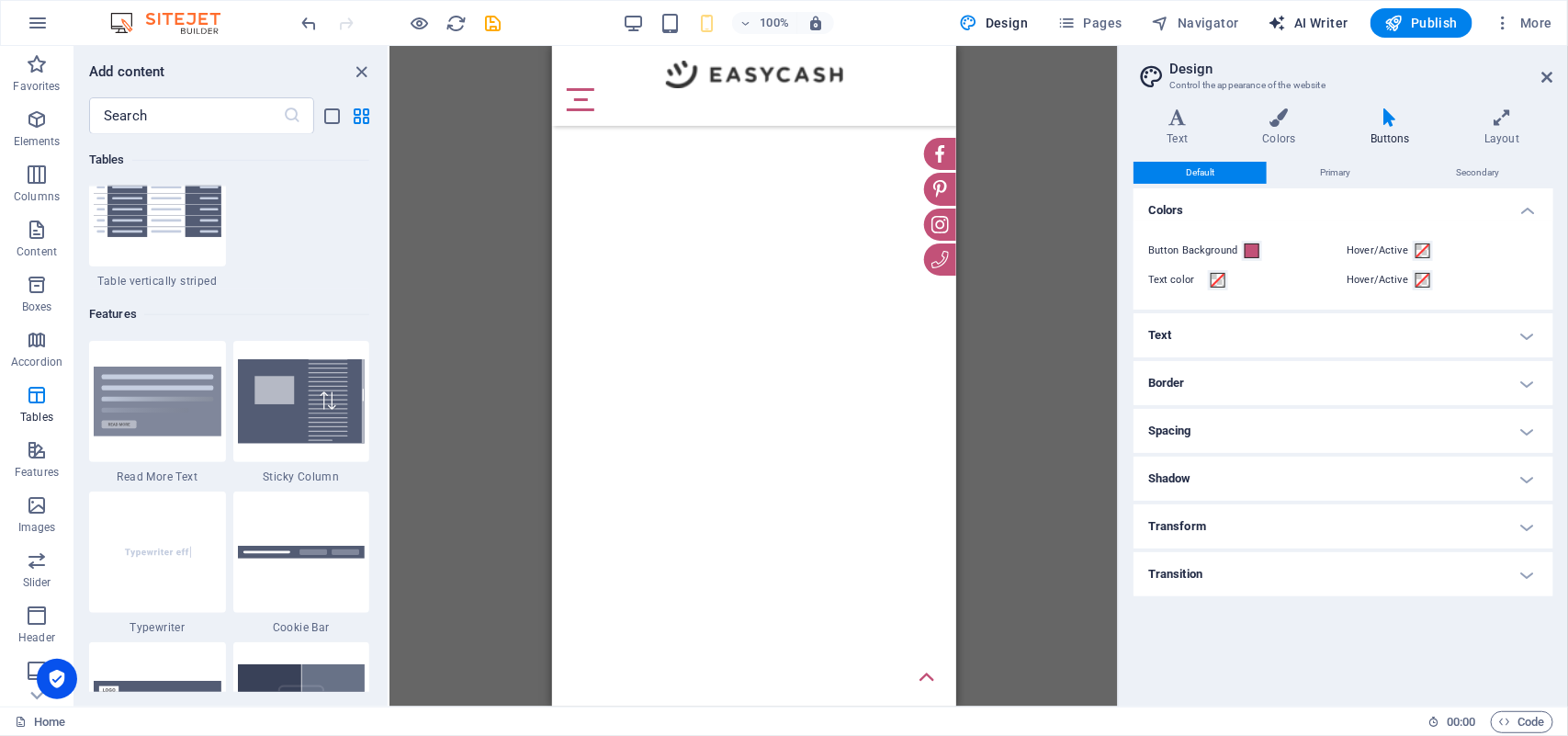click on "AI Writer" at bounding box center (1308, 23) 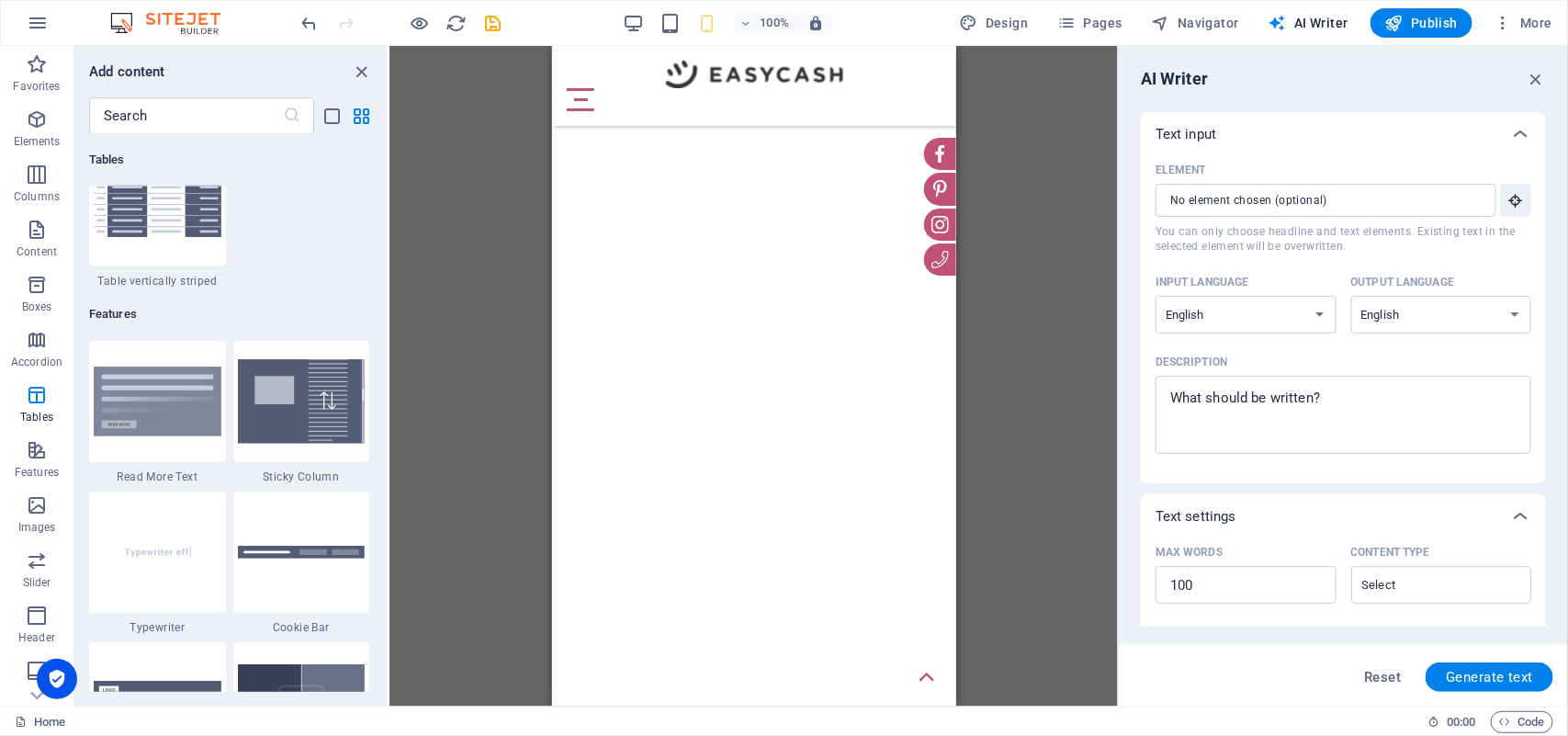 scroll, scrollTop: 0, scrollLeft: 0, axis: both 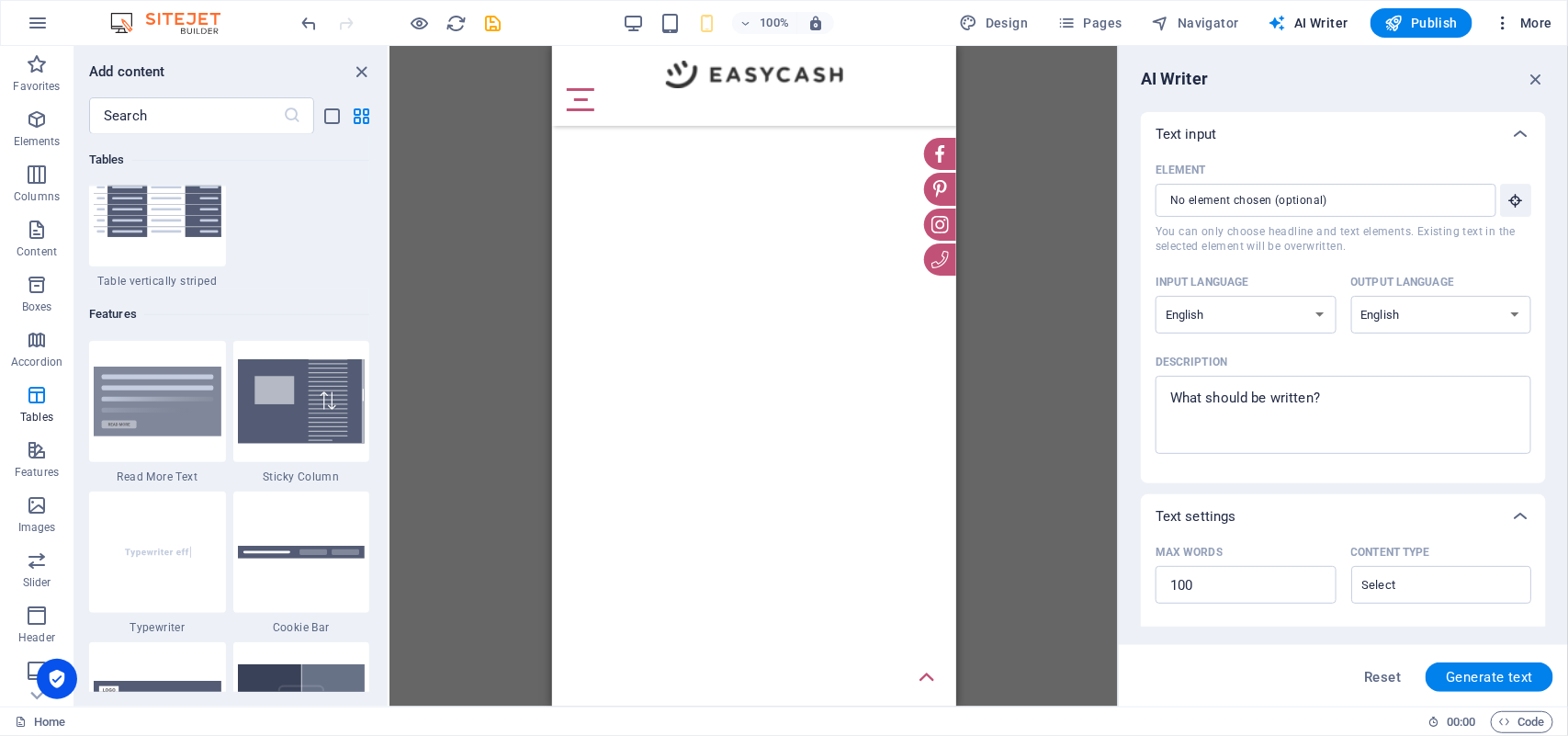 click on "More" at bounding box center [1523, 23] 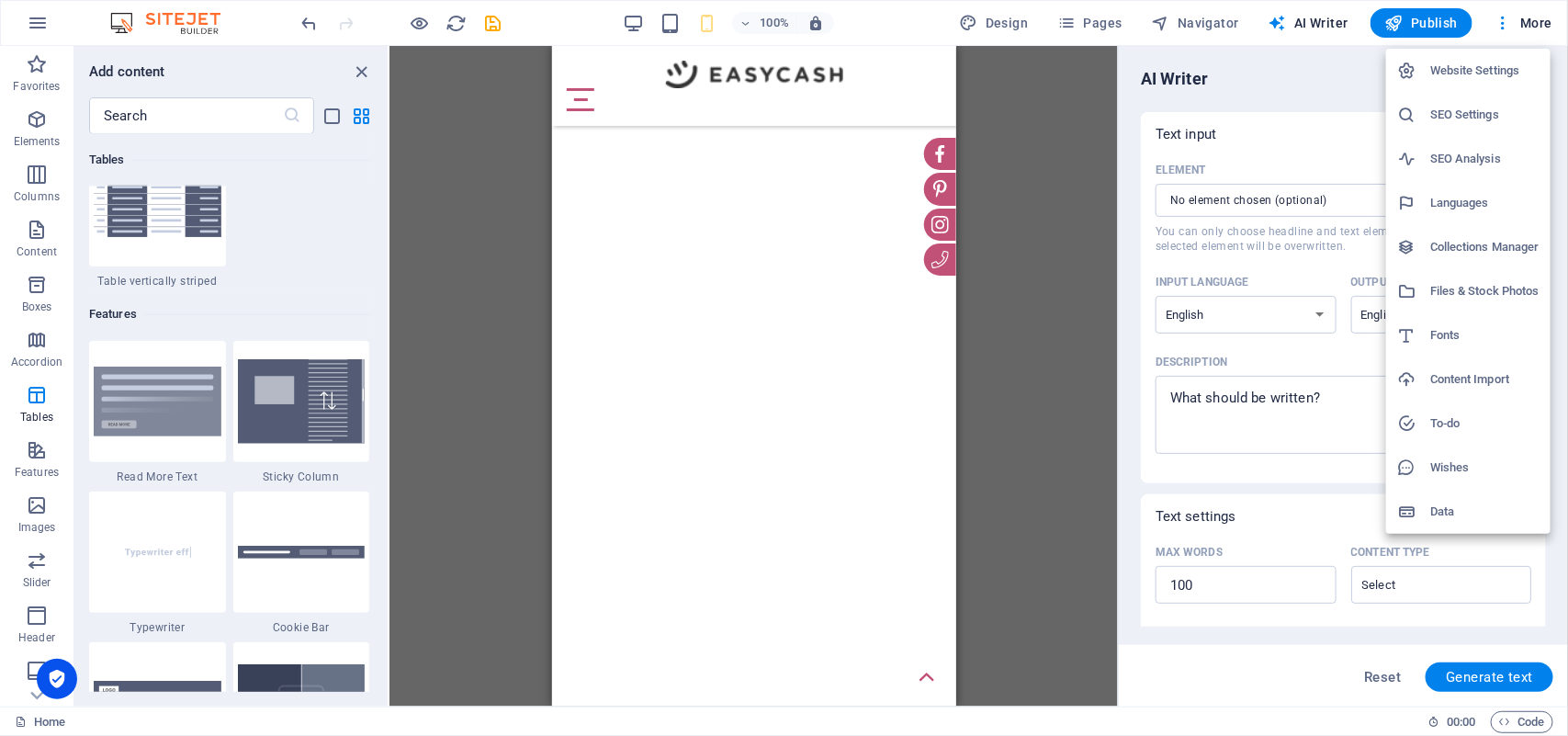 click at bounding box center (784, 368) 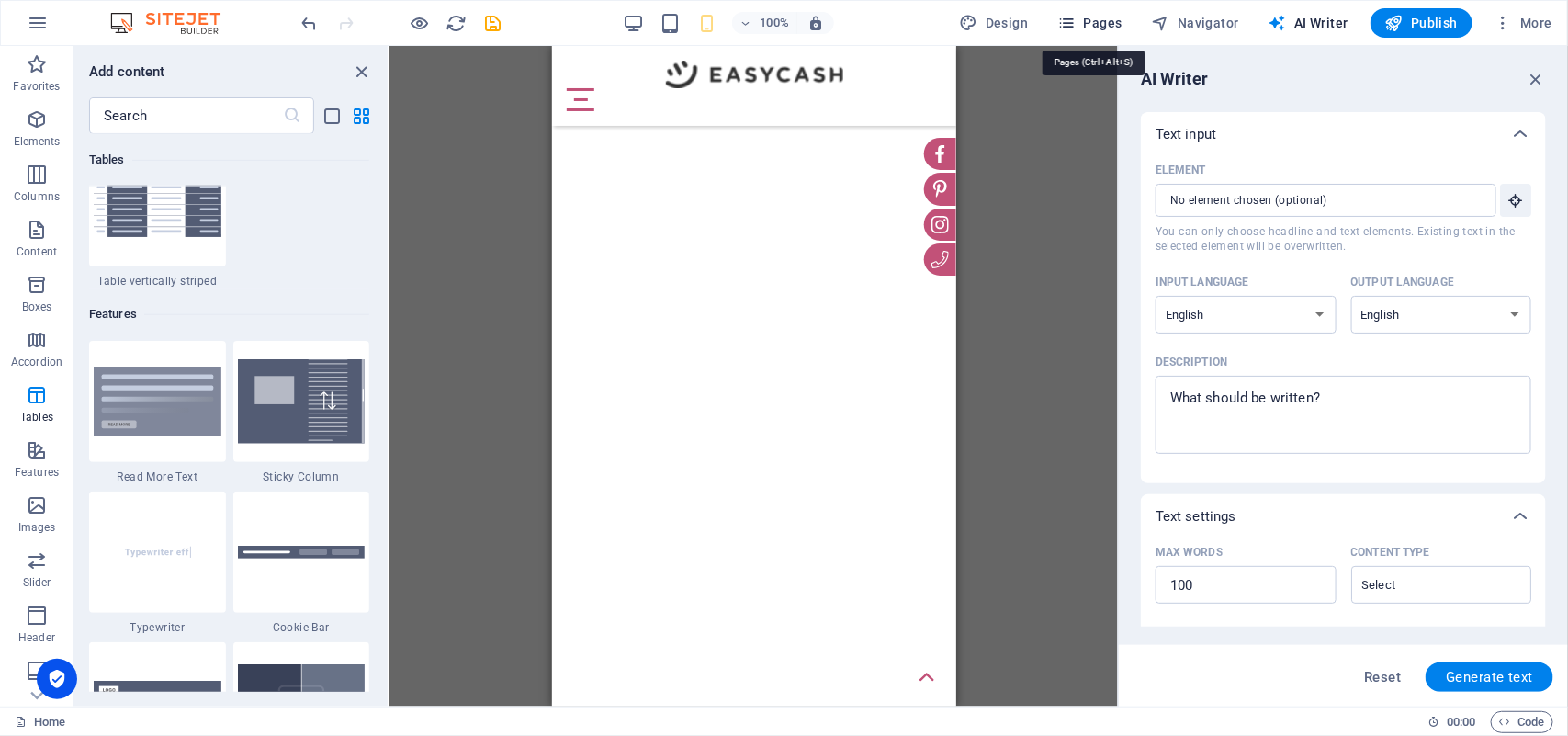 click at bounding box center (1066, 23) 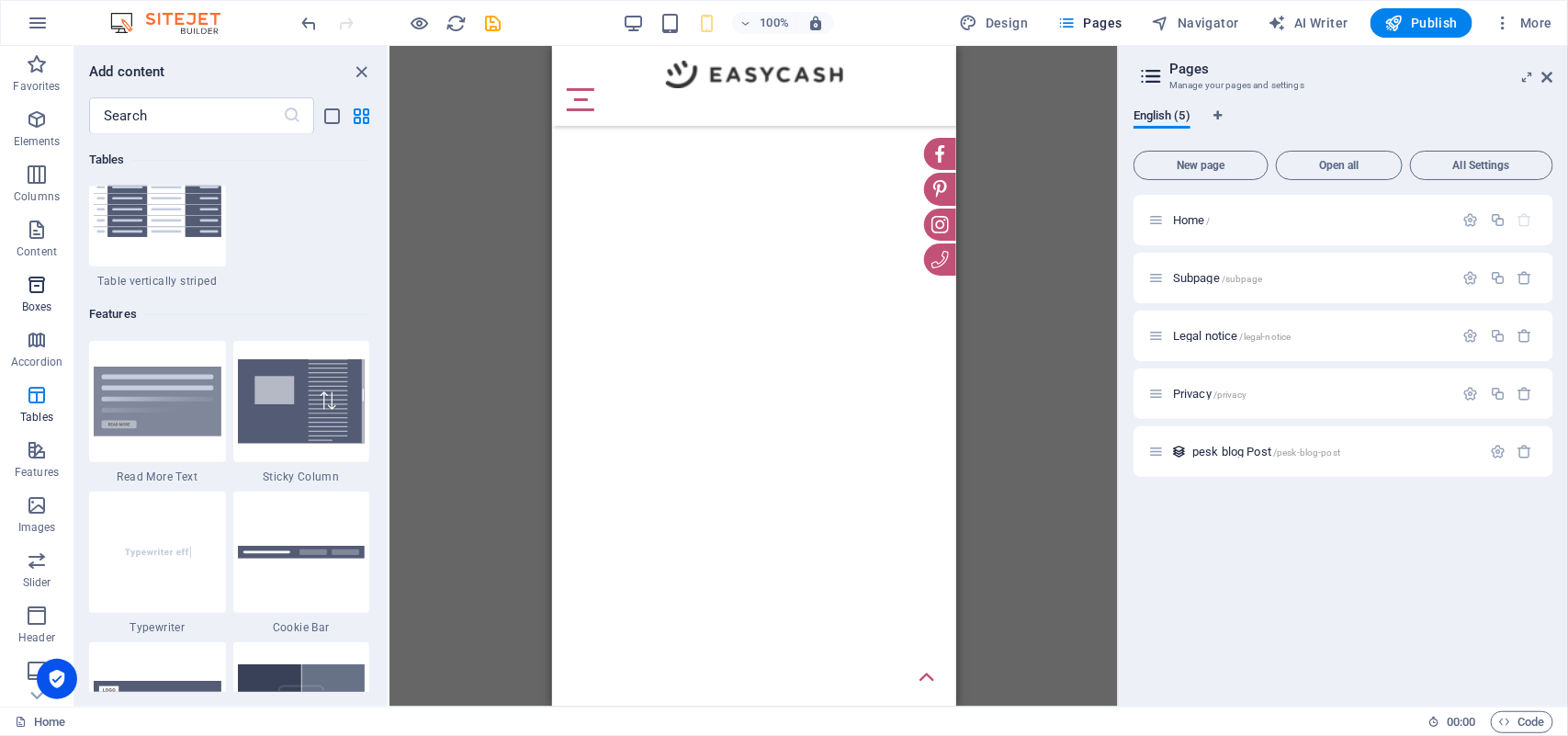 click at bounding box center (37, 285) 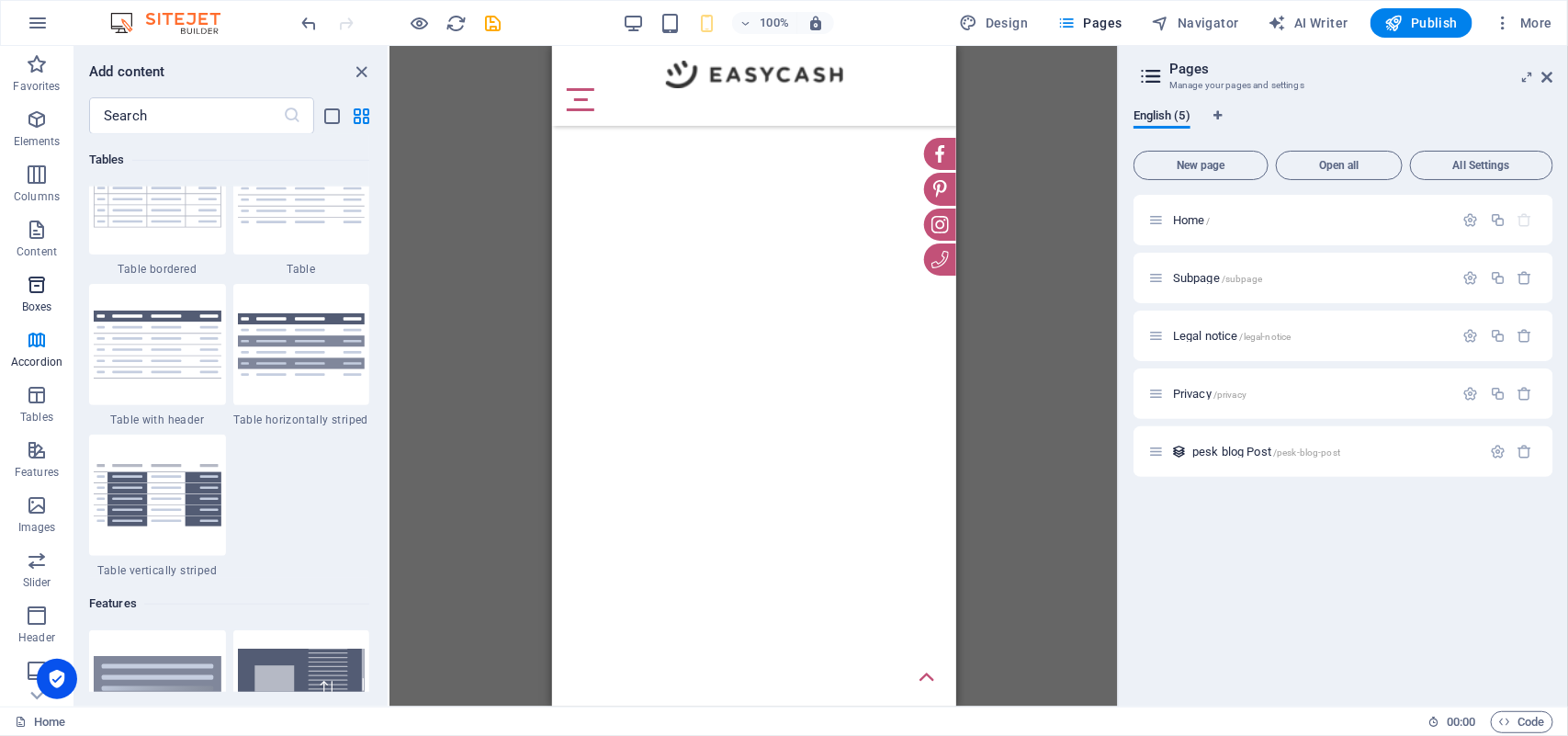 scroll, scrollTop: 5067, scrollLeft: 0, axis: vertical 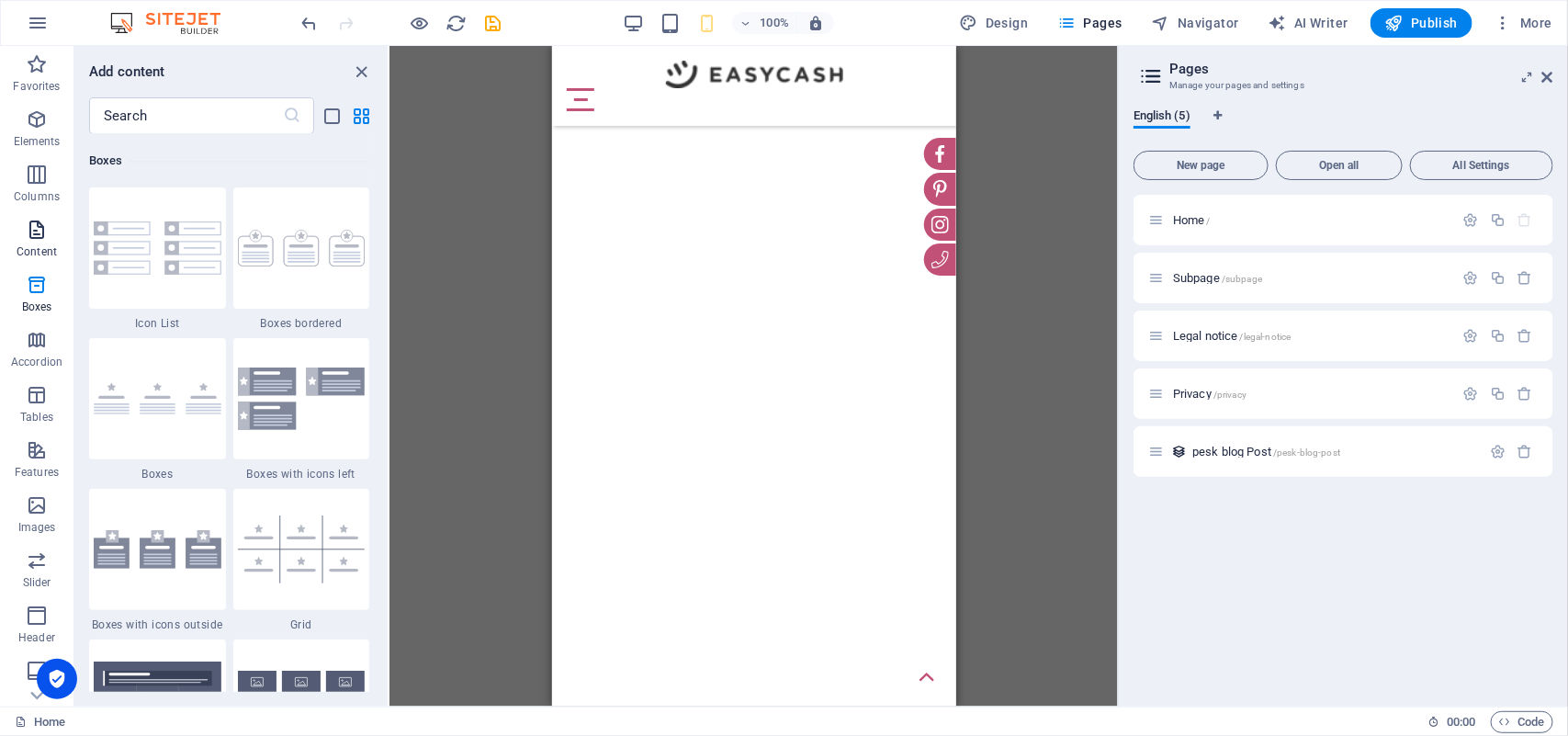click at bounding box center [37, 230] 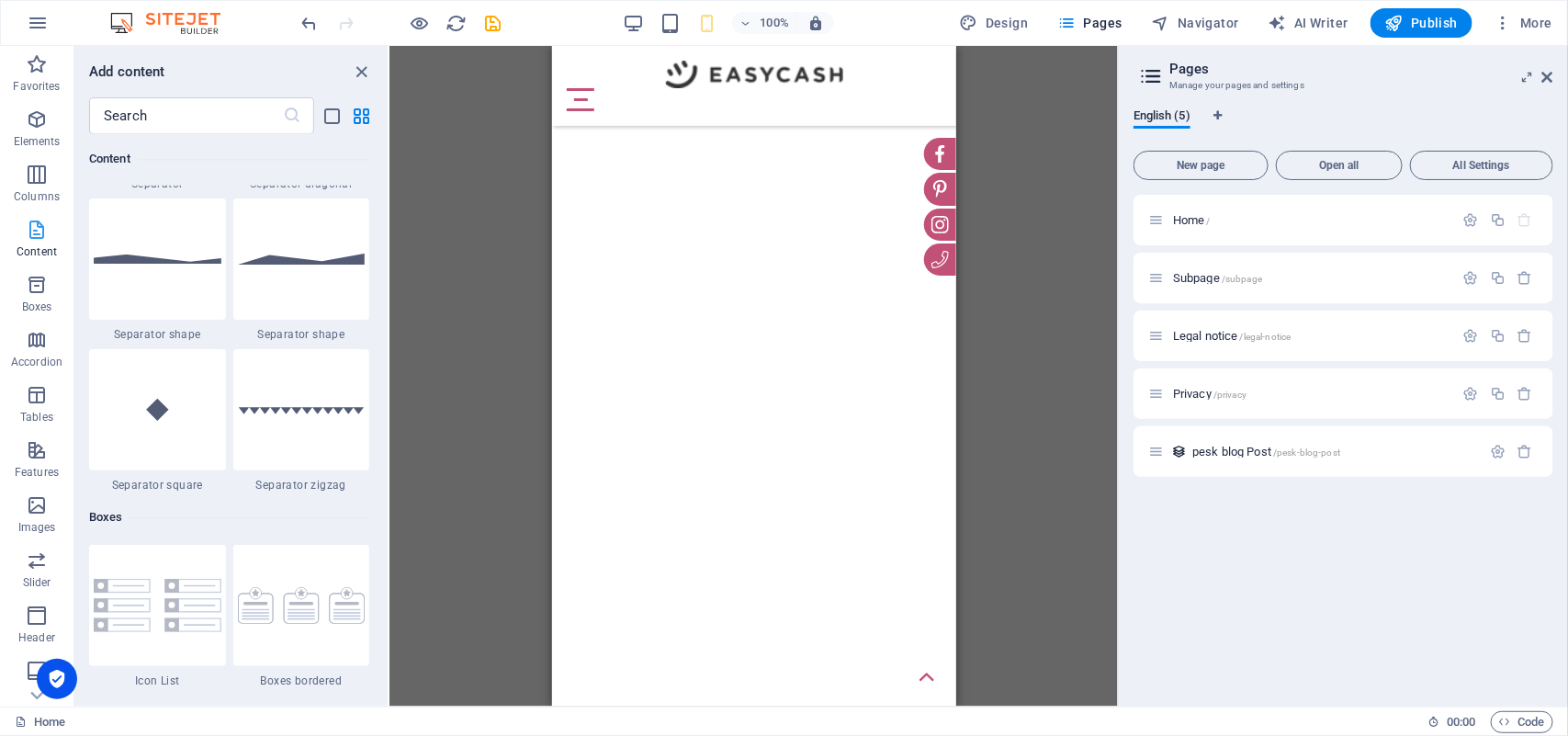 scroll, scrollTop: 3365, scrollLeft: 0, axis: vertical 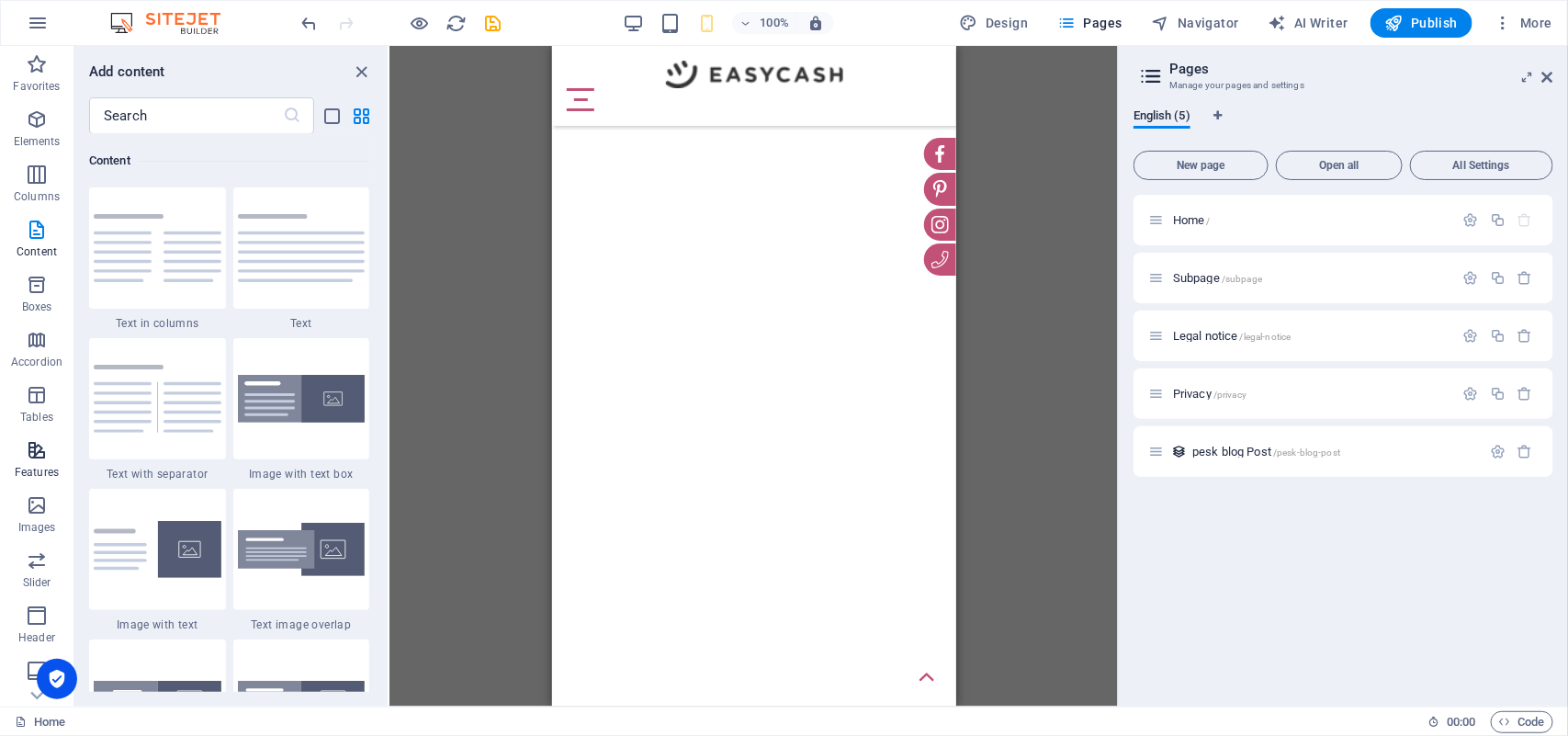 click on "Features" at bounding box center (37, 461) 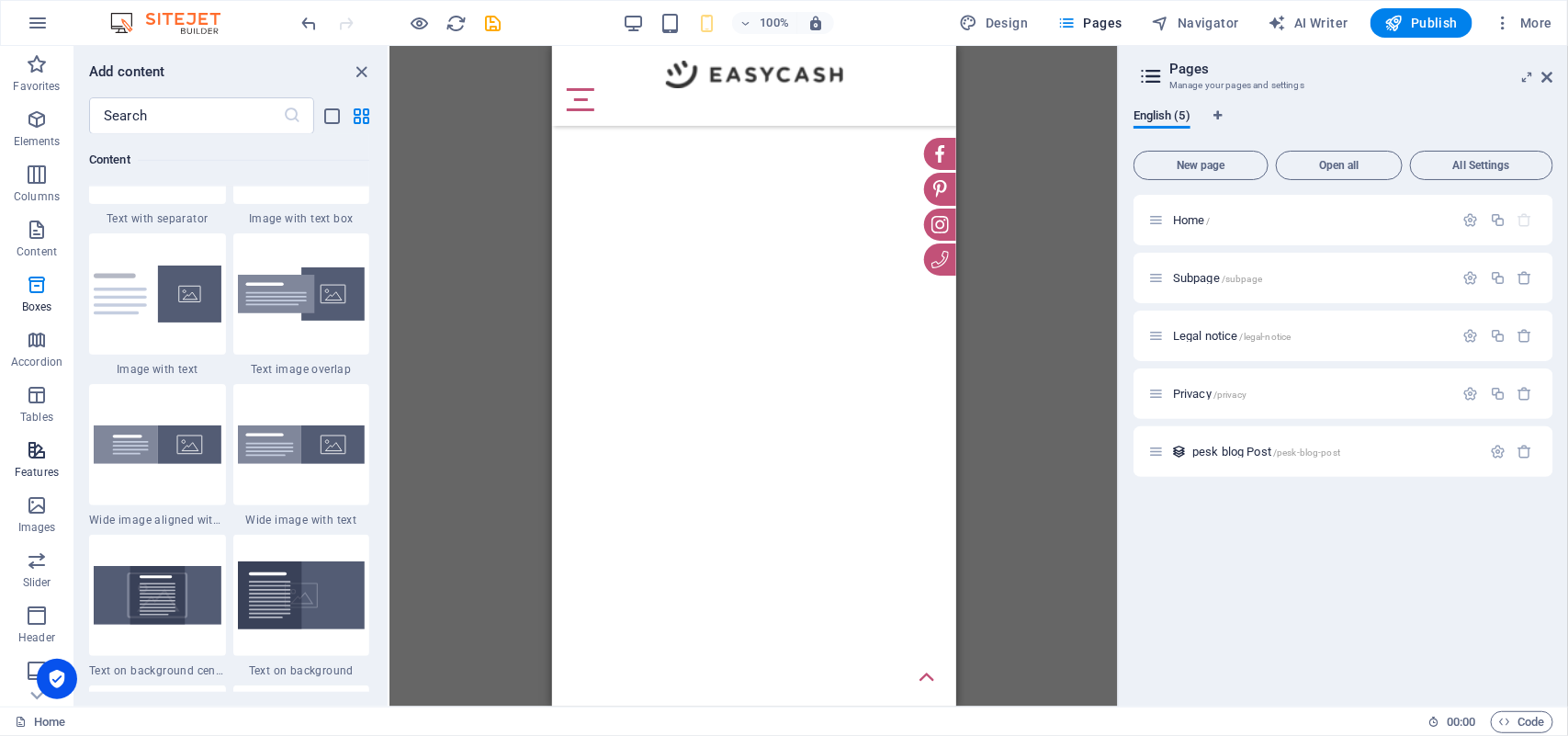 scroll, scrollTop: 7161, scrollLeft: 0, axis: vertical 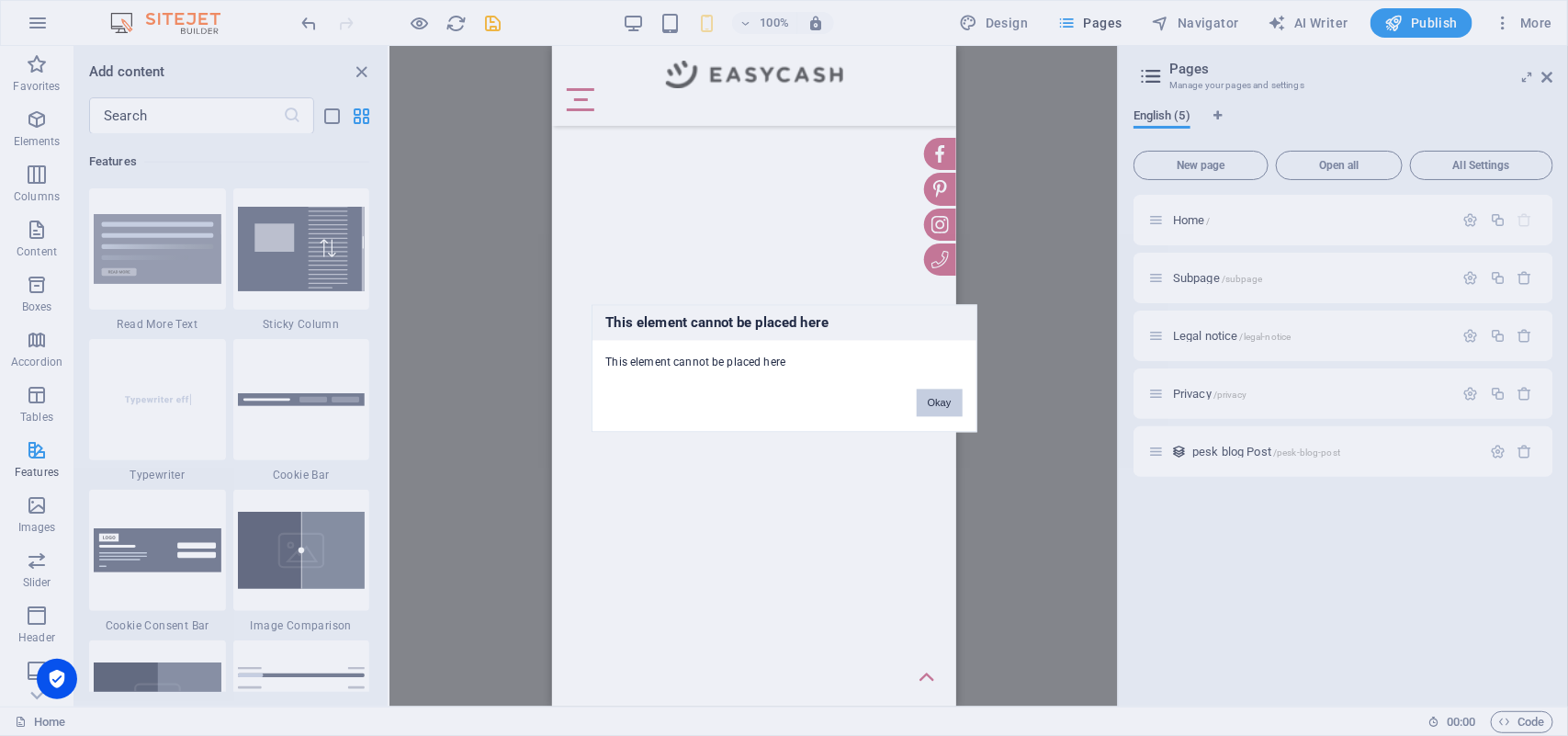 drag, startPoint x: 940, startPoint y: 393, endPoint x: 255, endPoint y: 396, distance: 685.00657 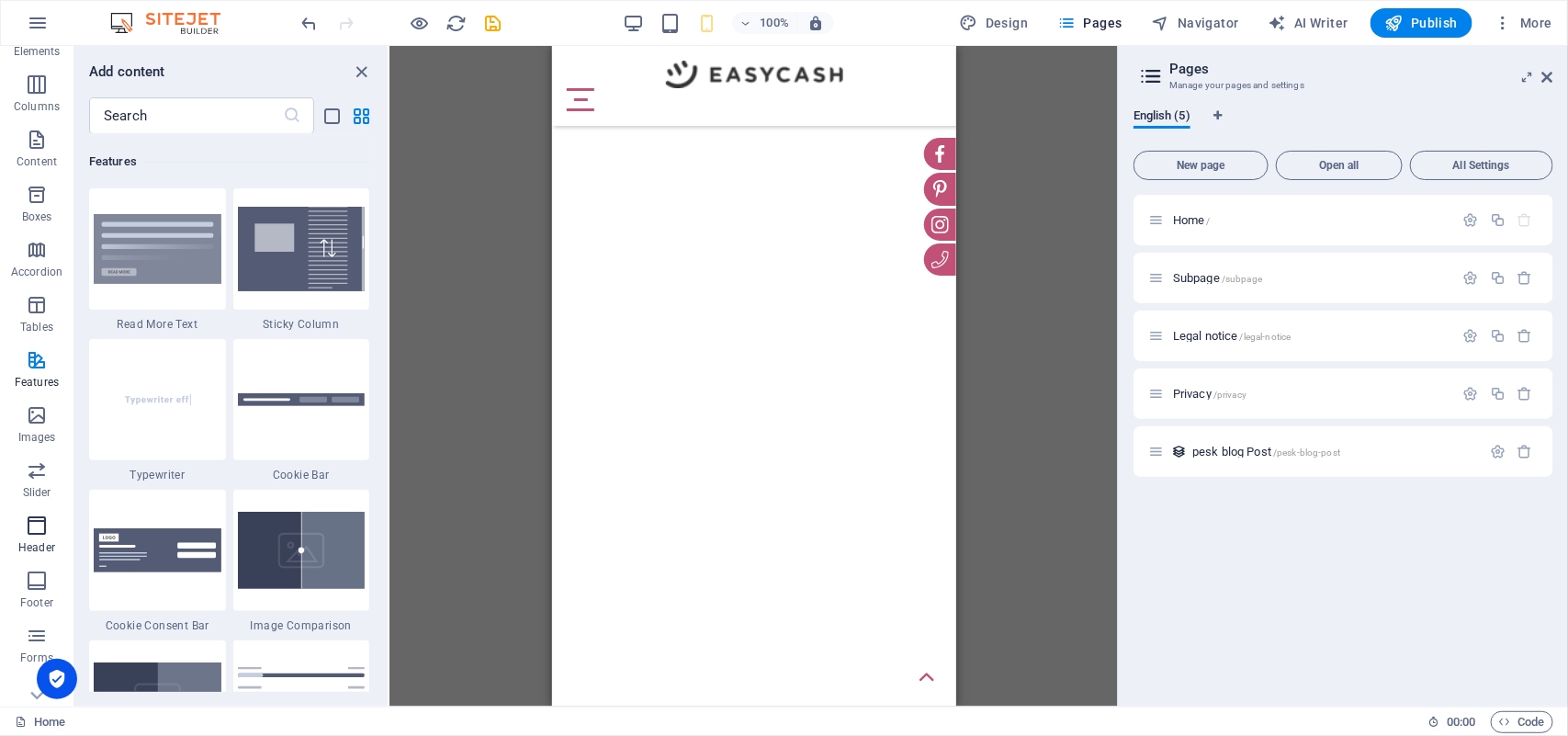 scroll, scrollTop: 115, scrollLeft: 0, axis: vertical 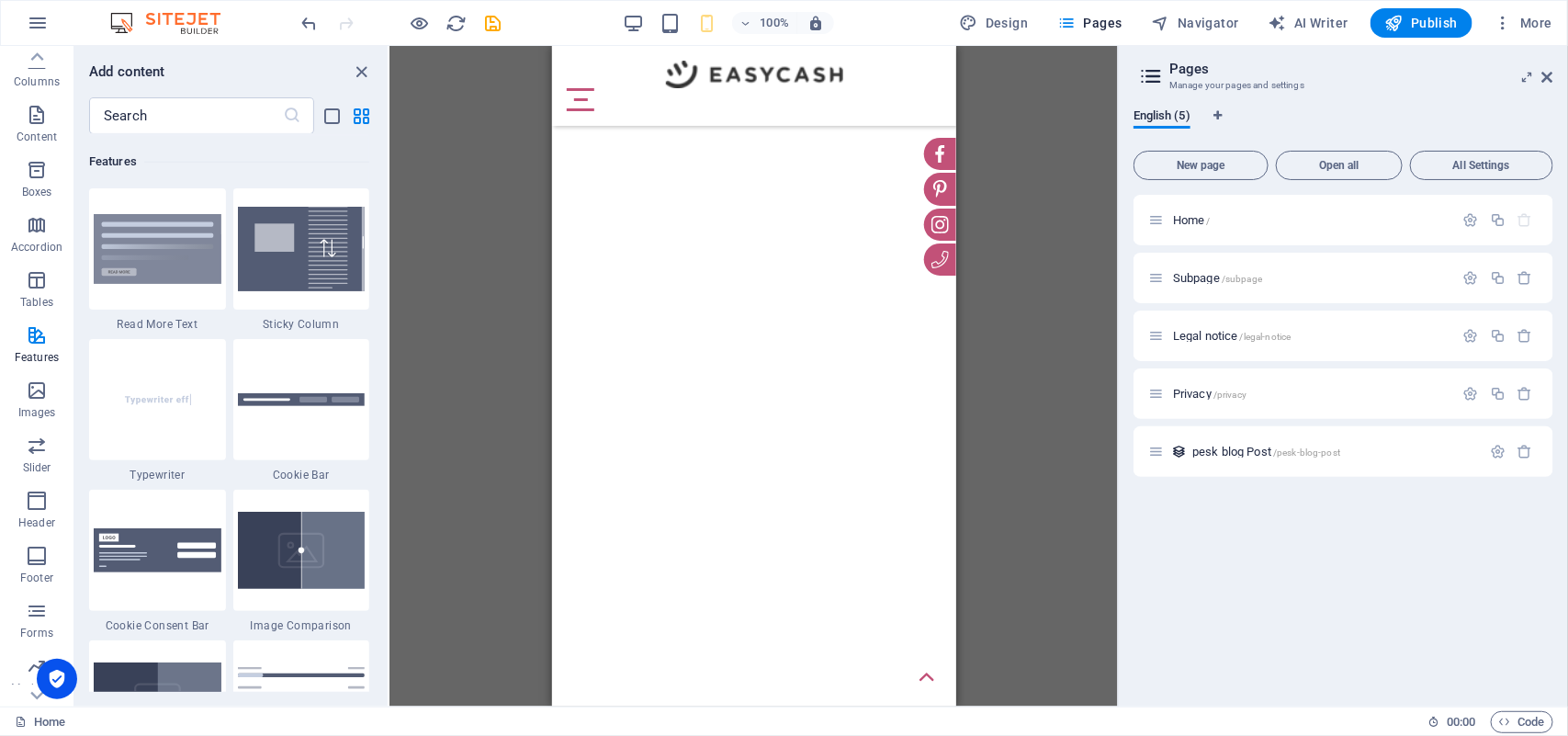 drag, startPoint x: 589, startPoint y: 440, endPoint x: 579, endPoint y: 397, distance: 44.14748 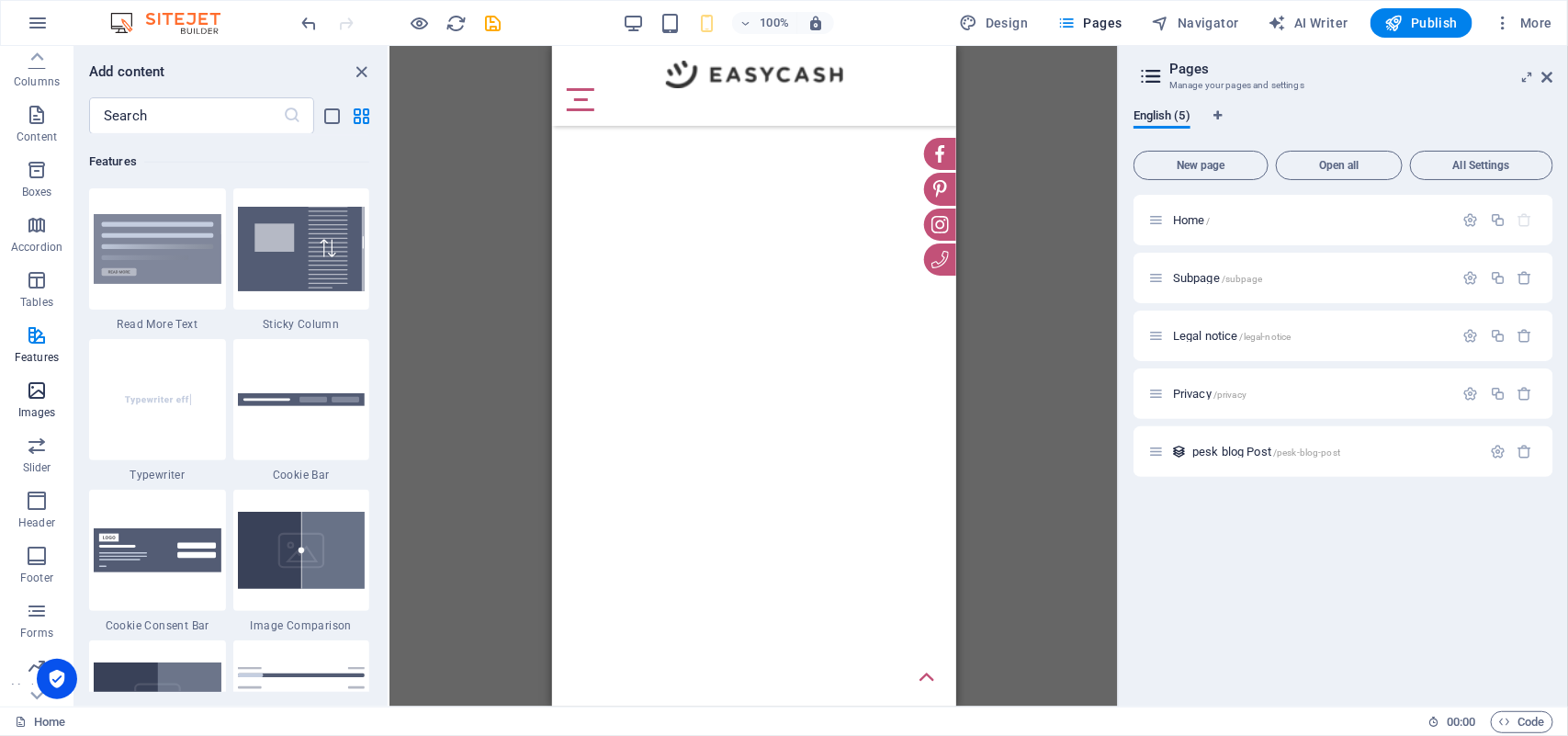 click at bounding box center [37, 391] 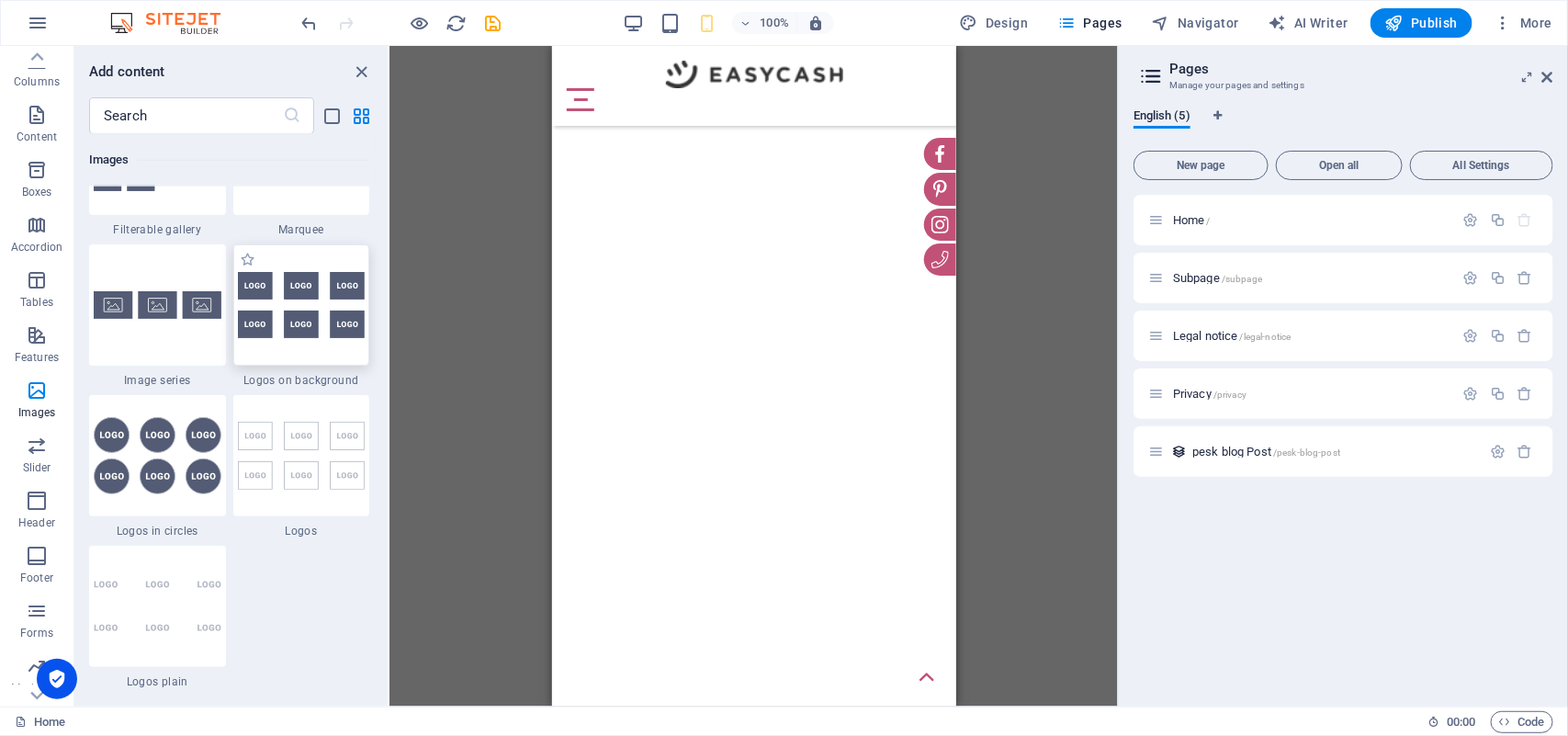 scroll, scrollTop: 9889, scrollLeft: 0, axis: vertical 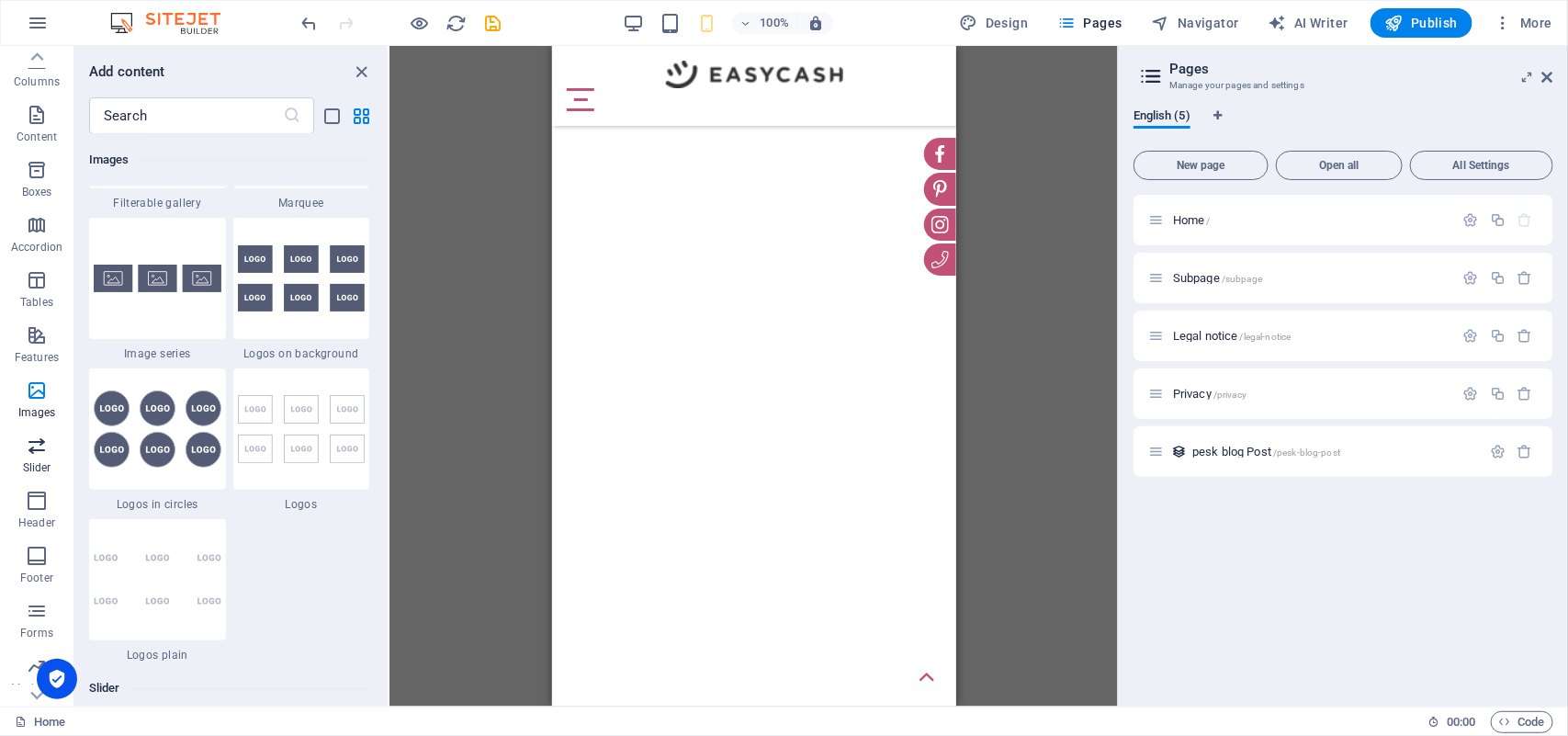 drag, startPoint x: 39, startPoint y: 499, endPoint x: 66, endPoint y: 473, distance: 37.48333 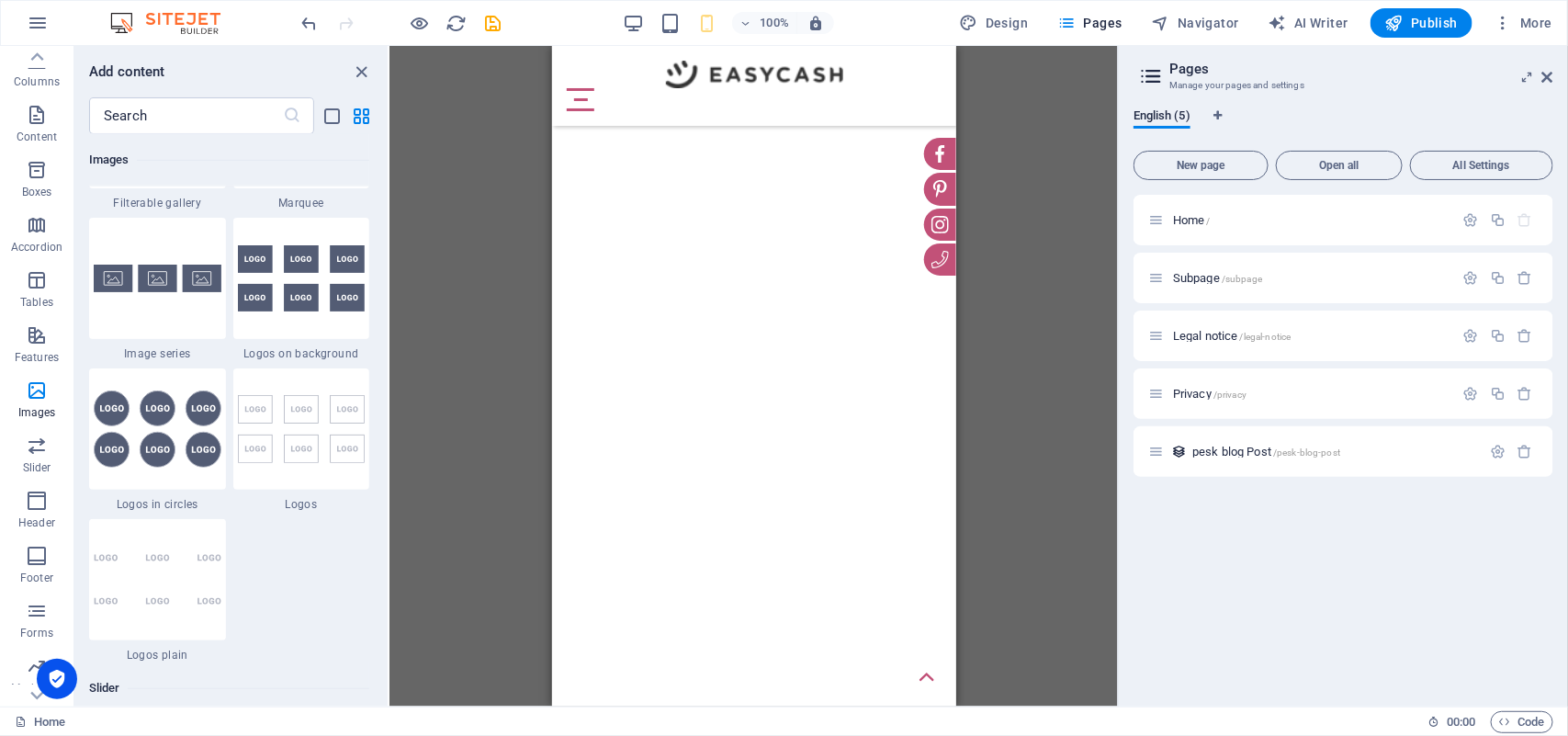 drag, startPoint x: 591, startPoint y: 544, endPoint x: 748, endPoint y: 422, distance: 198.82907 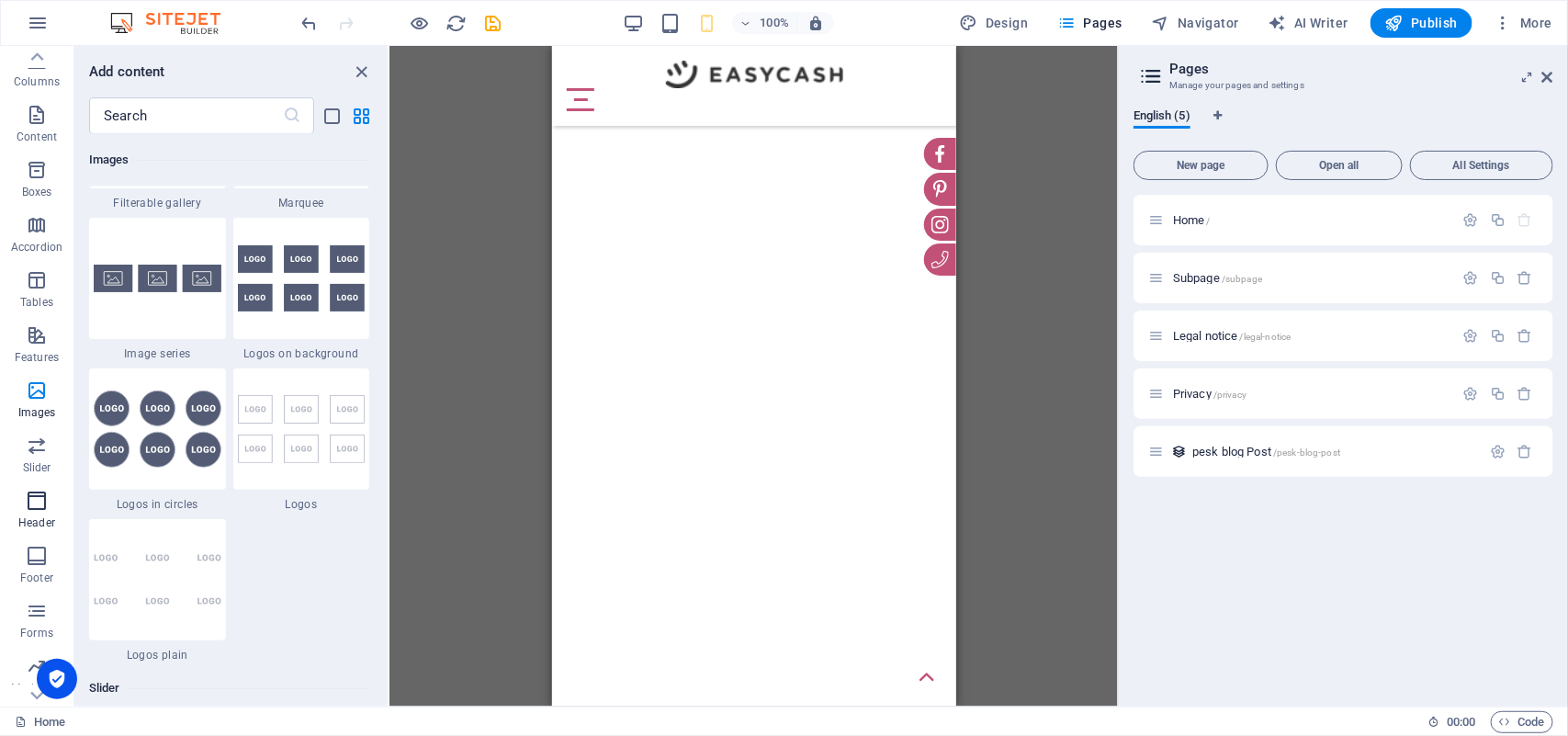 click at bounding box center (37, 501) 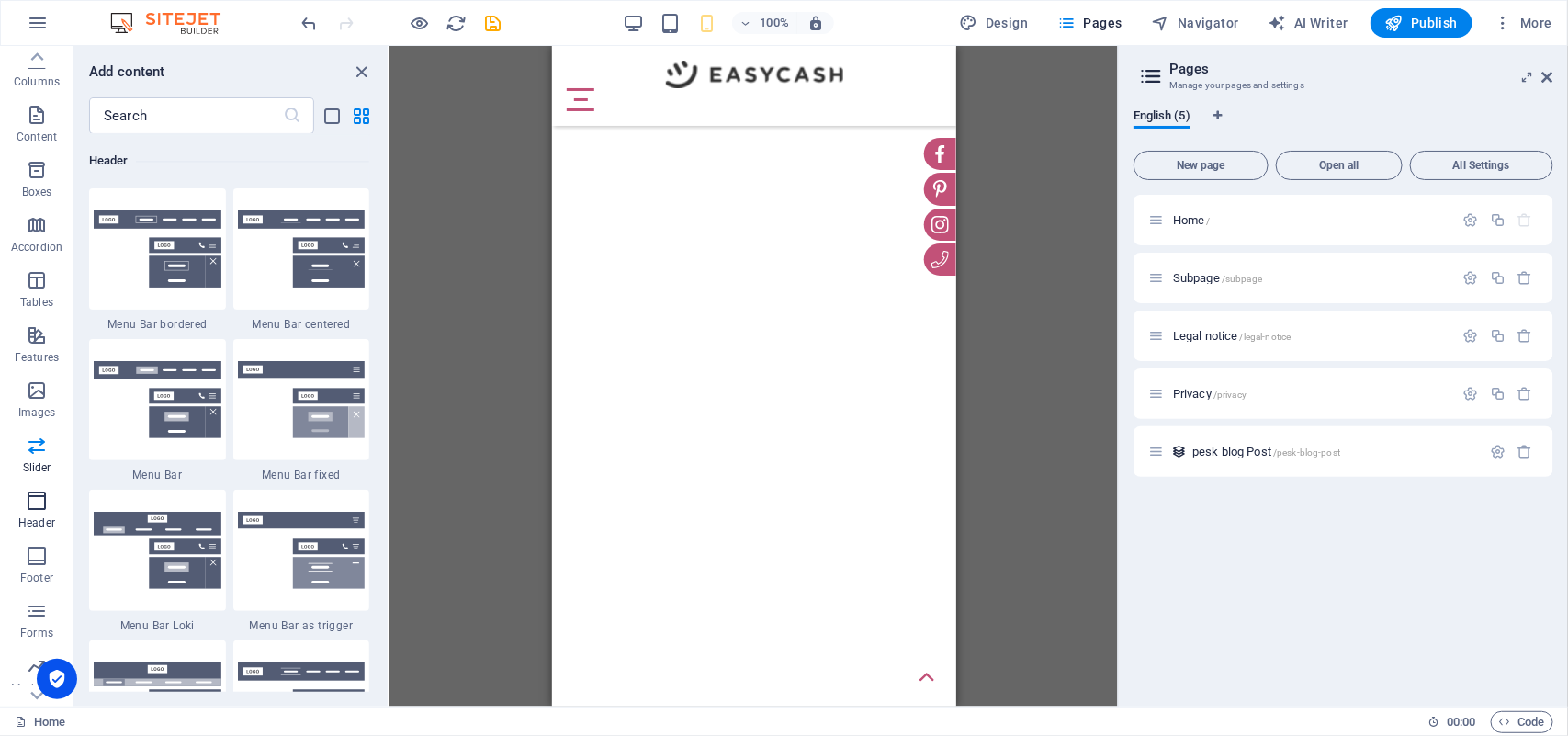 scroll, scrollTop: 11063, scrollLeft: 0, axis: vertical 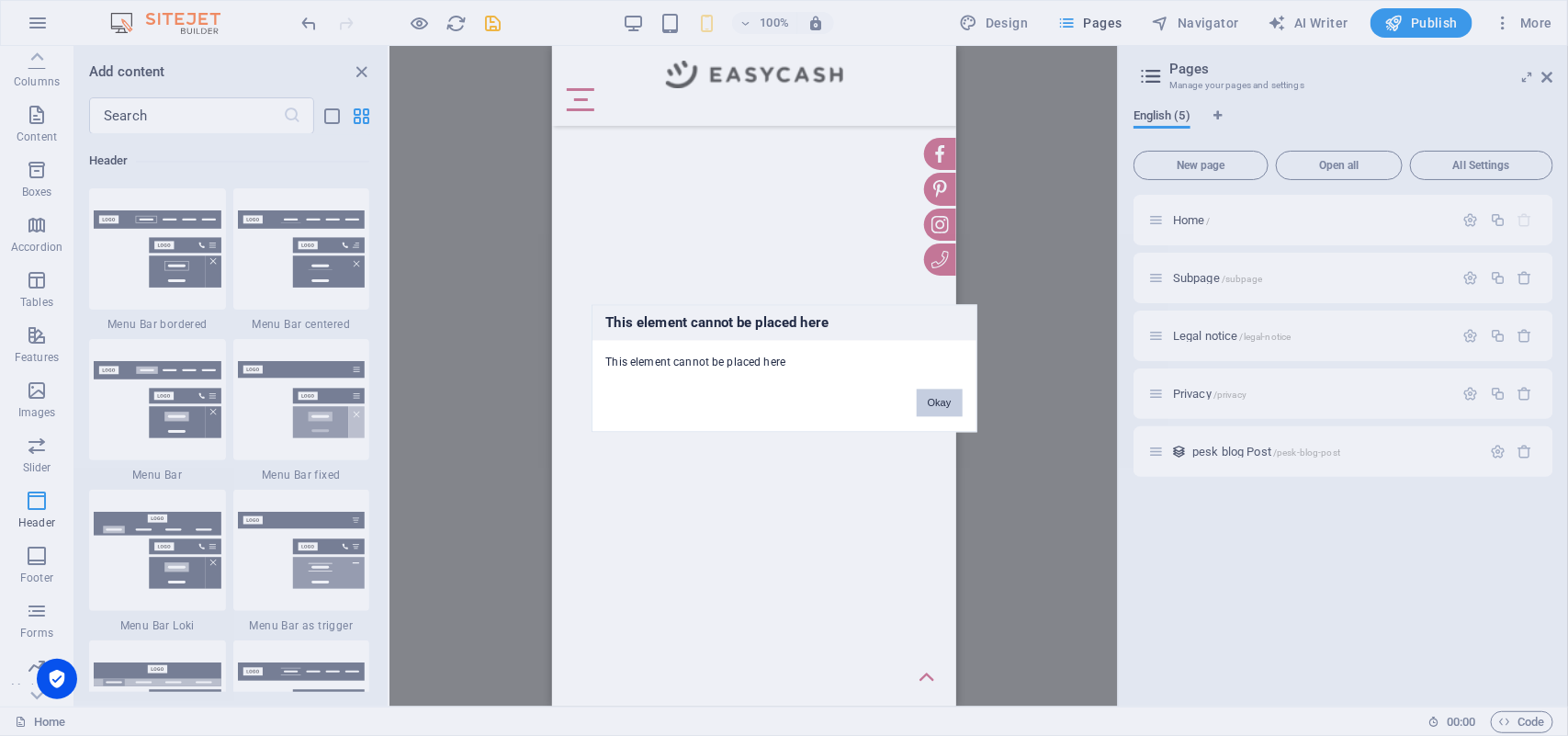 drag, startPoint x: 944, startPoint y: 400, endPoint x: 384, endPoint y: 351, distance: 562.13966 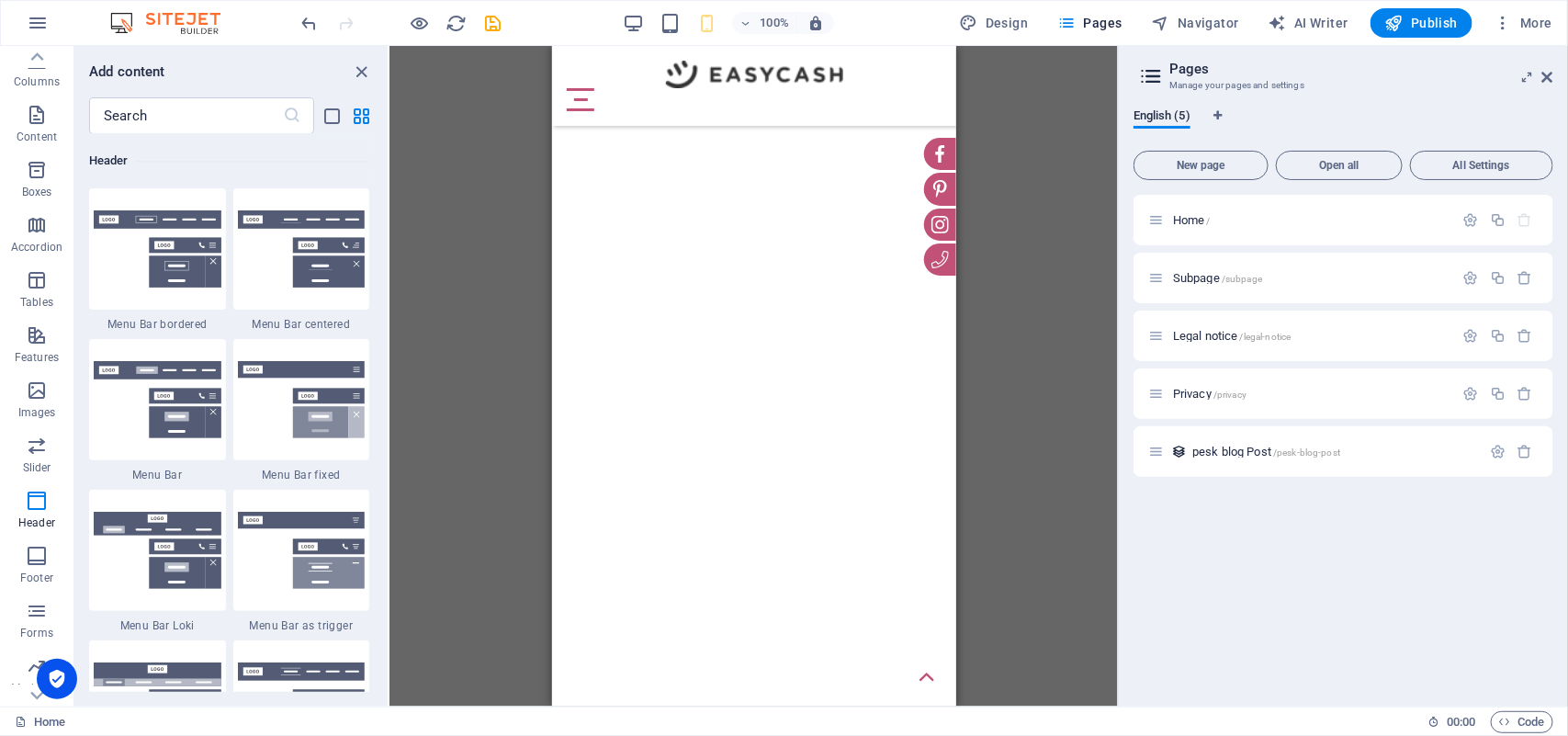 click on "Skip to main content
Rumah Tentang Kami Foto bulan ini Terbaik Dari potret Berita Ruang pamer Arsip" at bounding box center [753, 45] 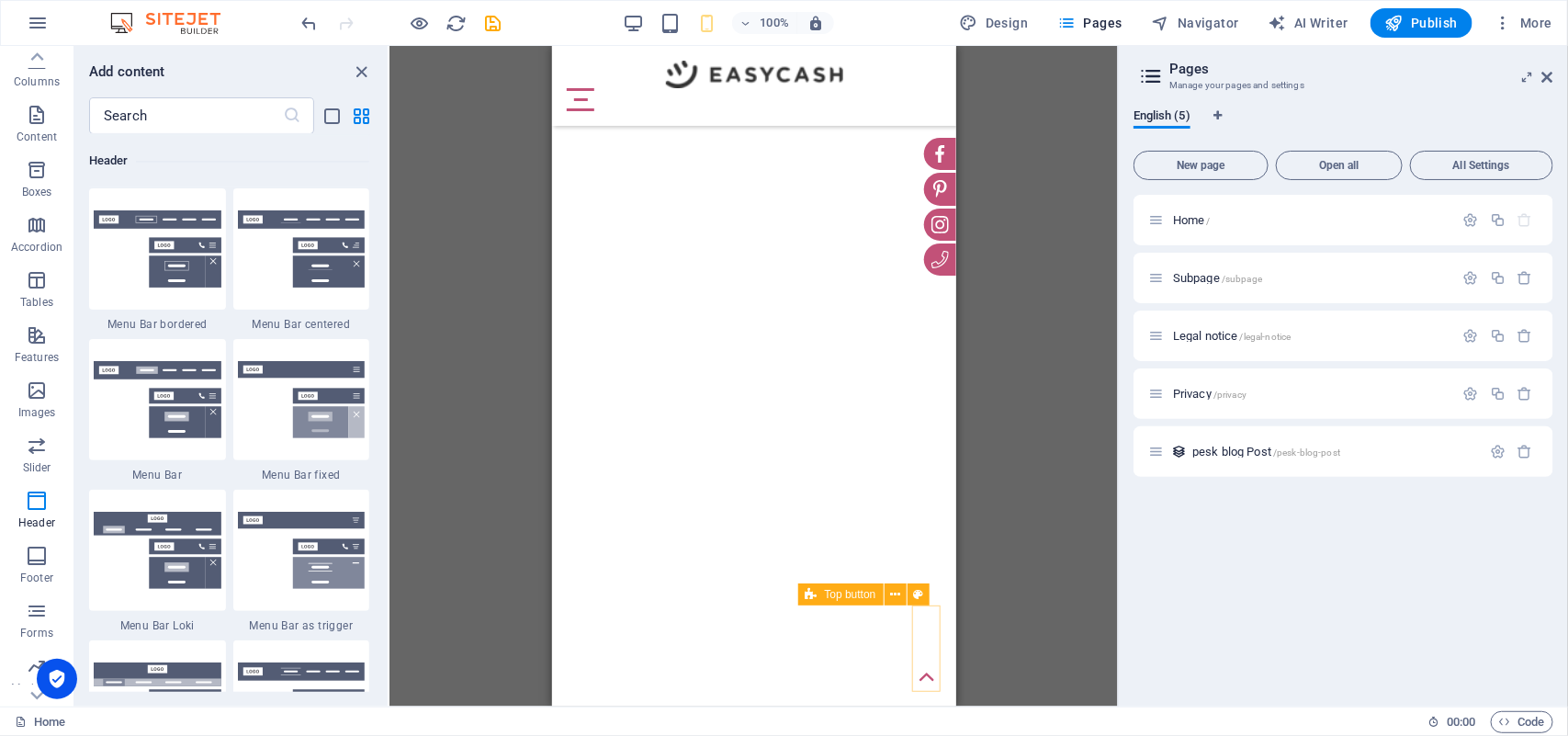click at bounding box center (926, 648) 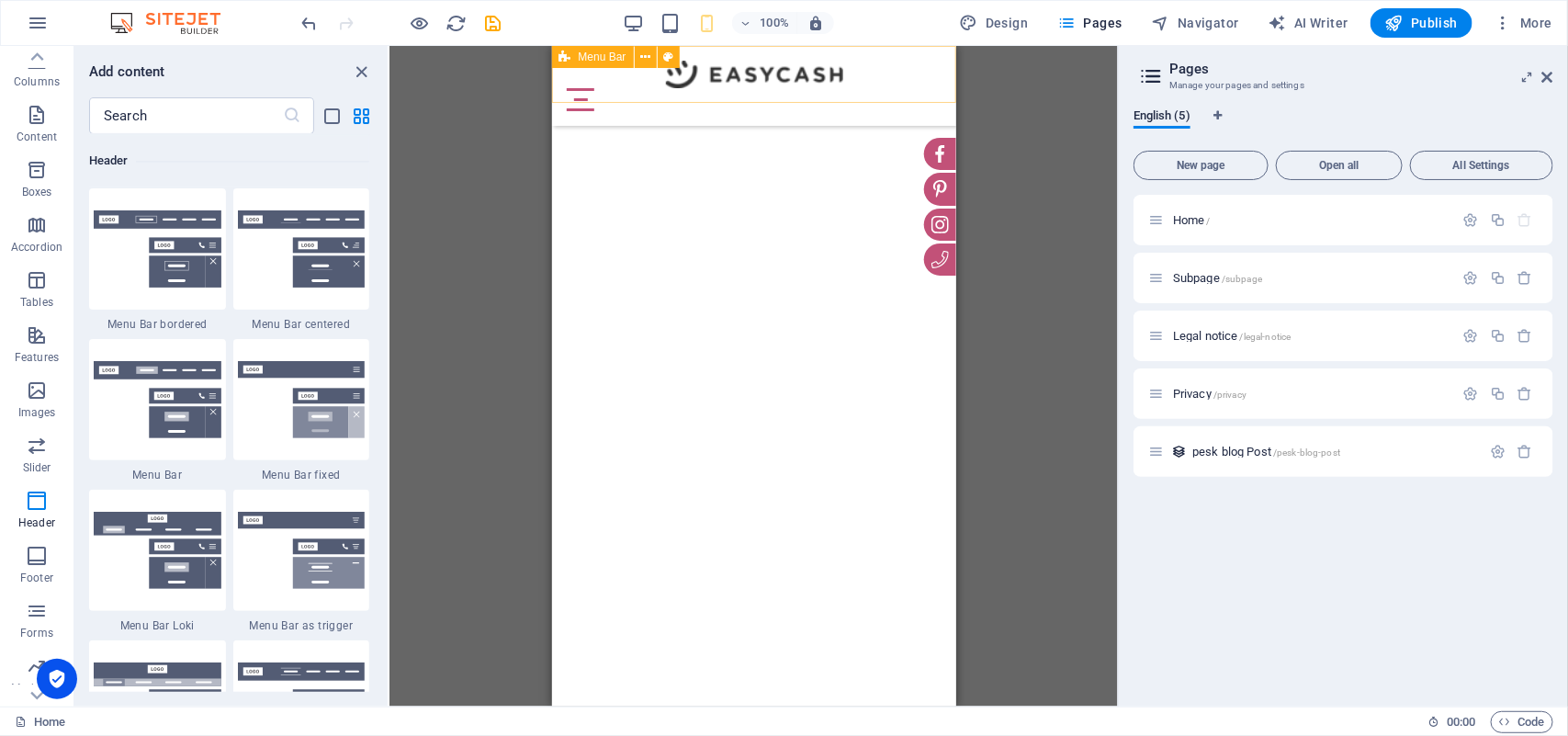 click on "Rumah Tentang Kami Foto bulan ini Terbaik Dari potret Berita Ruang [PERSON_NAME] Arsip" at bounding box center [753, 85] 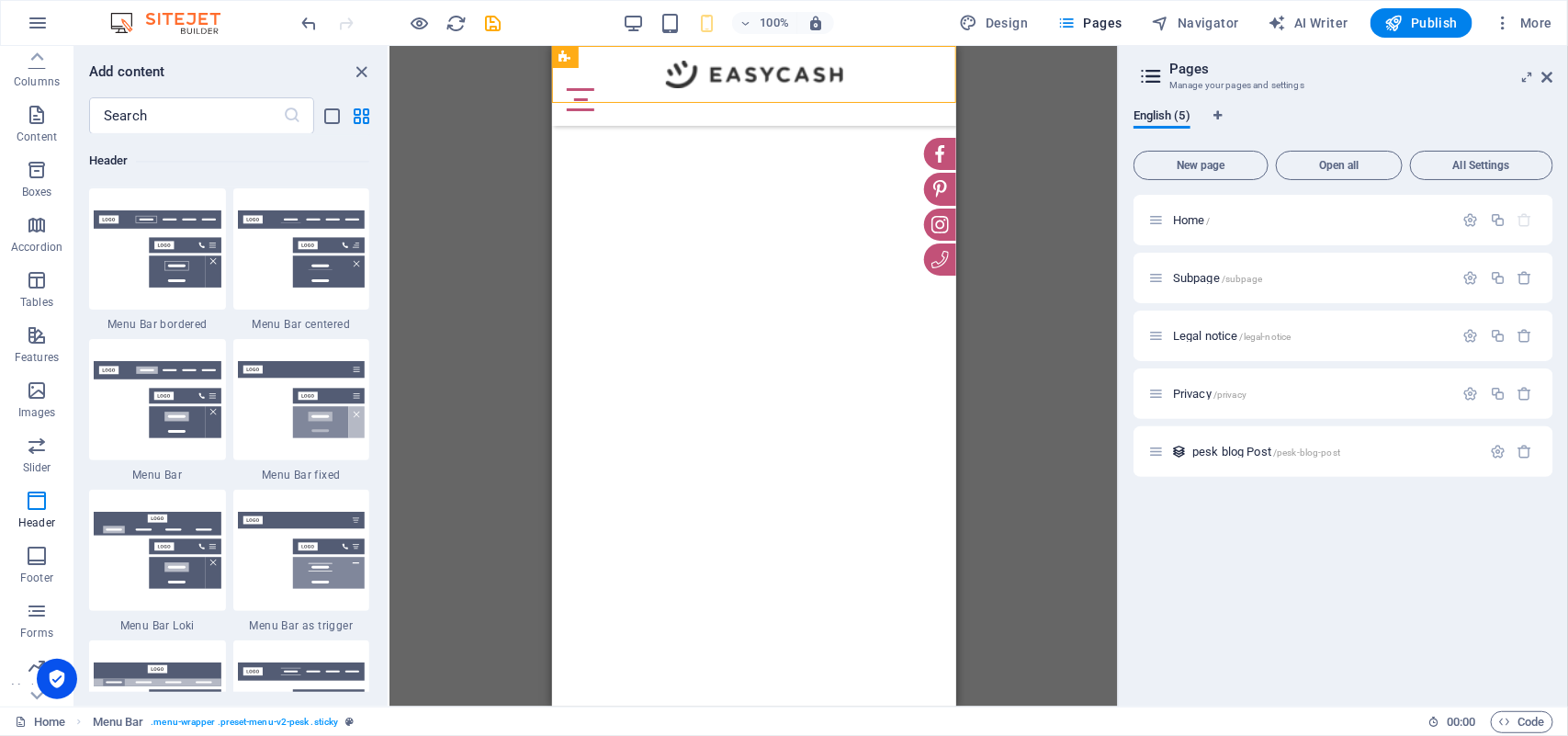 drag, startPoint x: 802, startPoint y: 166, endPoint x: 706, endPoint y: 193, distance: 99.72462 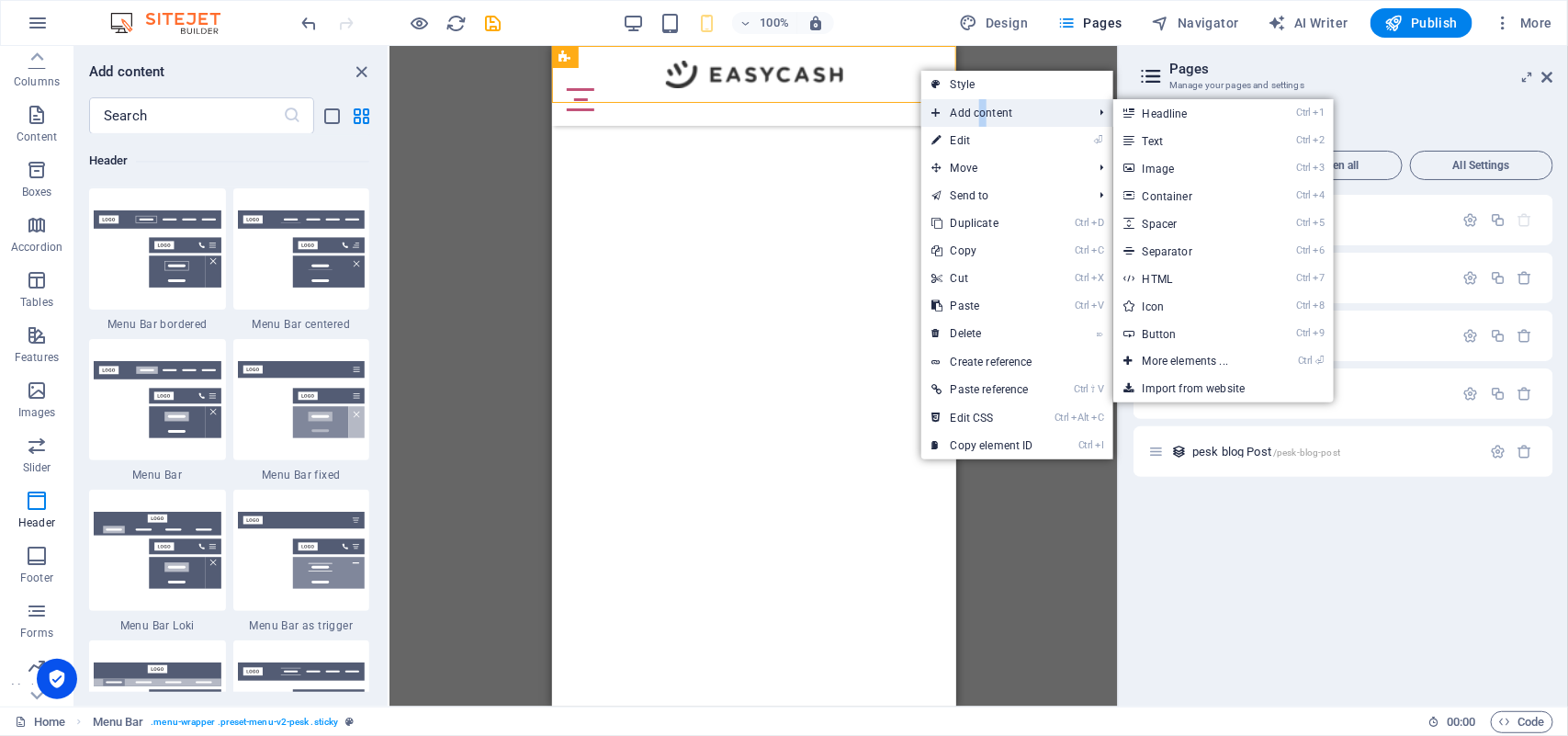 click on "Add content" at bounding box center [1003, 113] 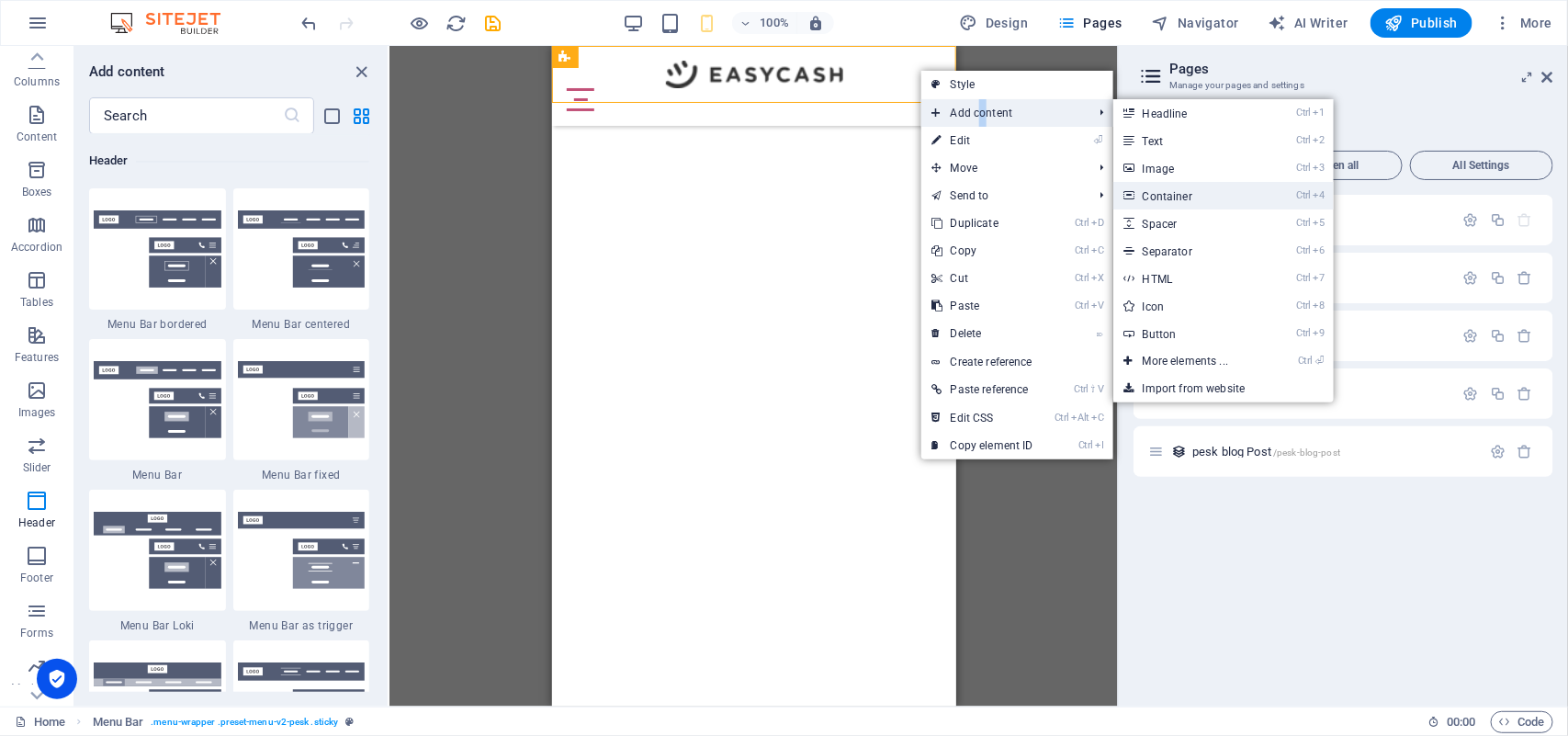 click on "Ctrl 4  Container" at bounding box center [1189, 196] 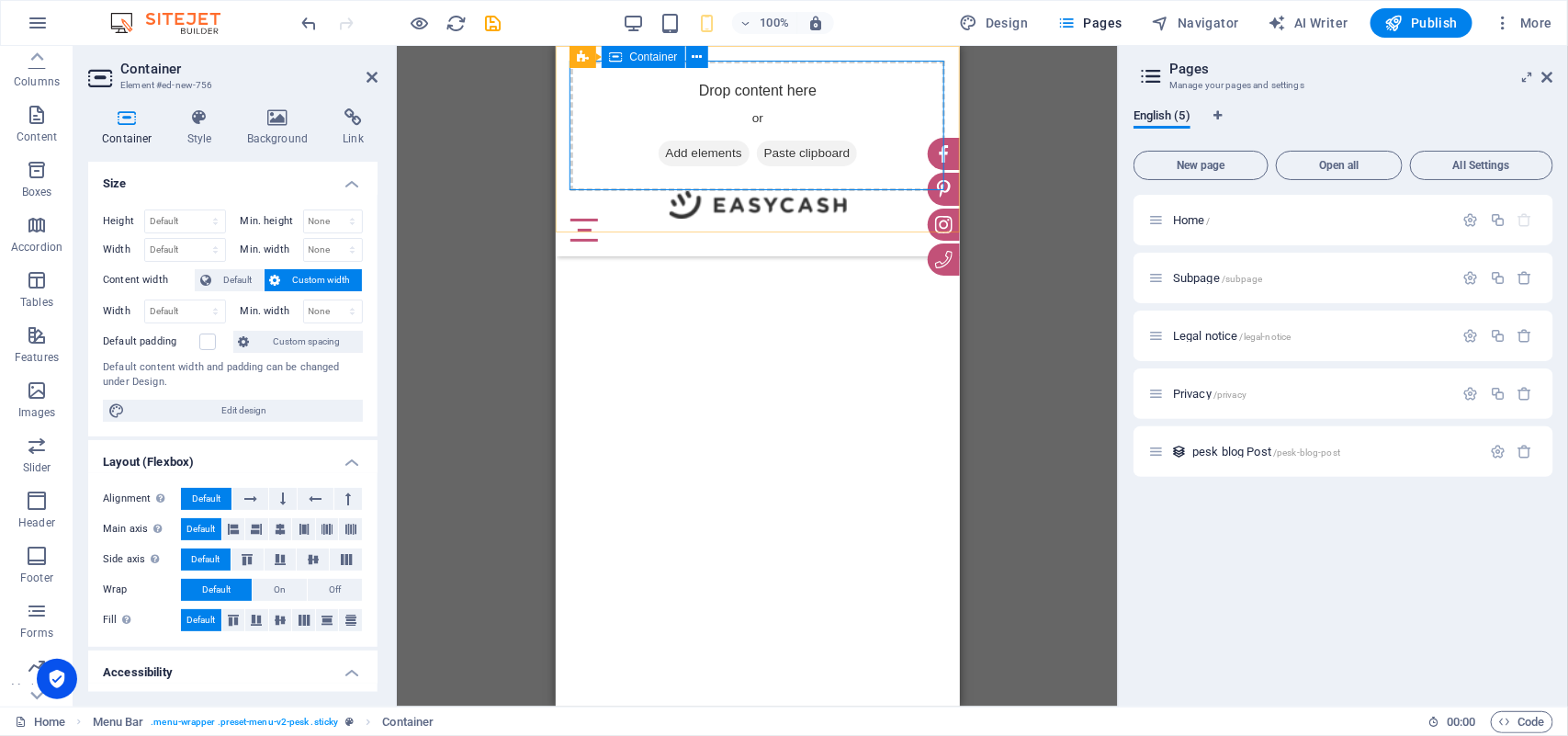 drag, startPoint x: 763, startPoint y: 826, endPoint x: 808, endPoint y: 107, distance: 720.4068 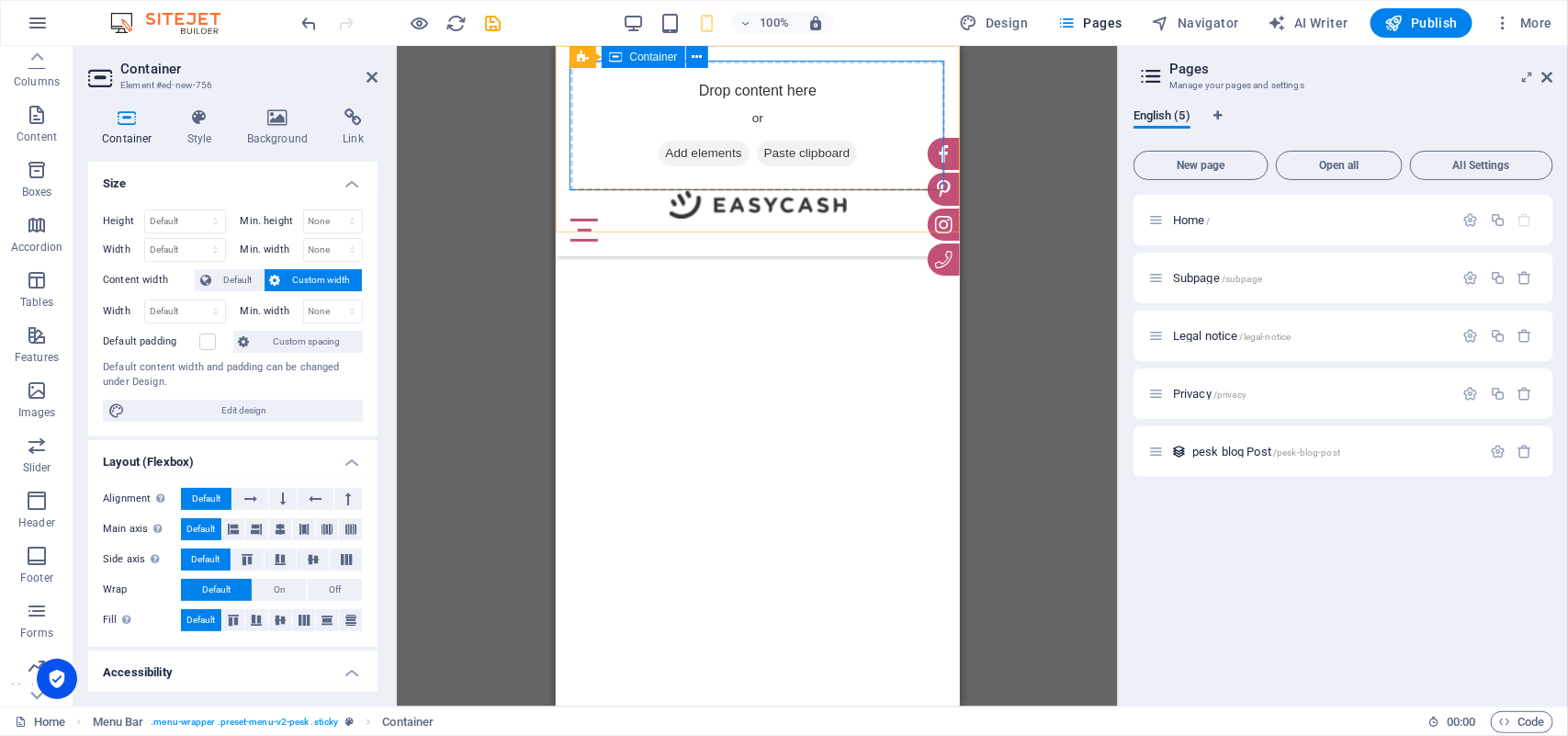click on "Drop content here or  Add elements  Paste clipboard" at bounding box center [757, 125] 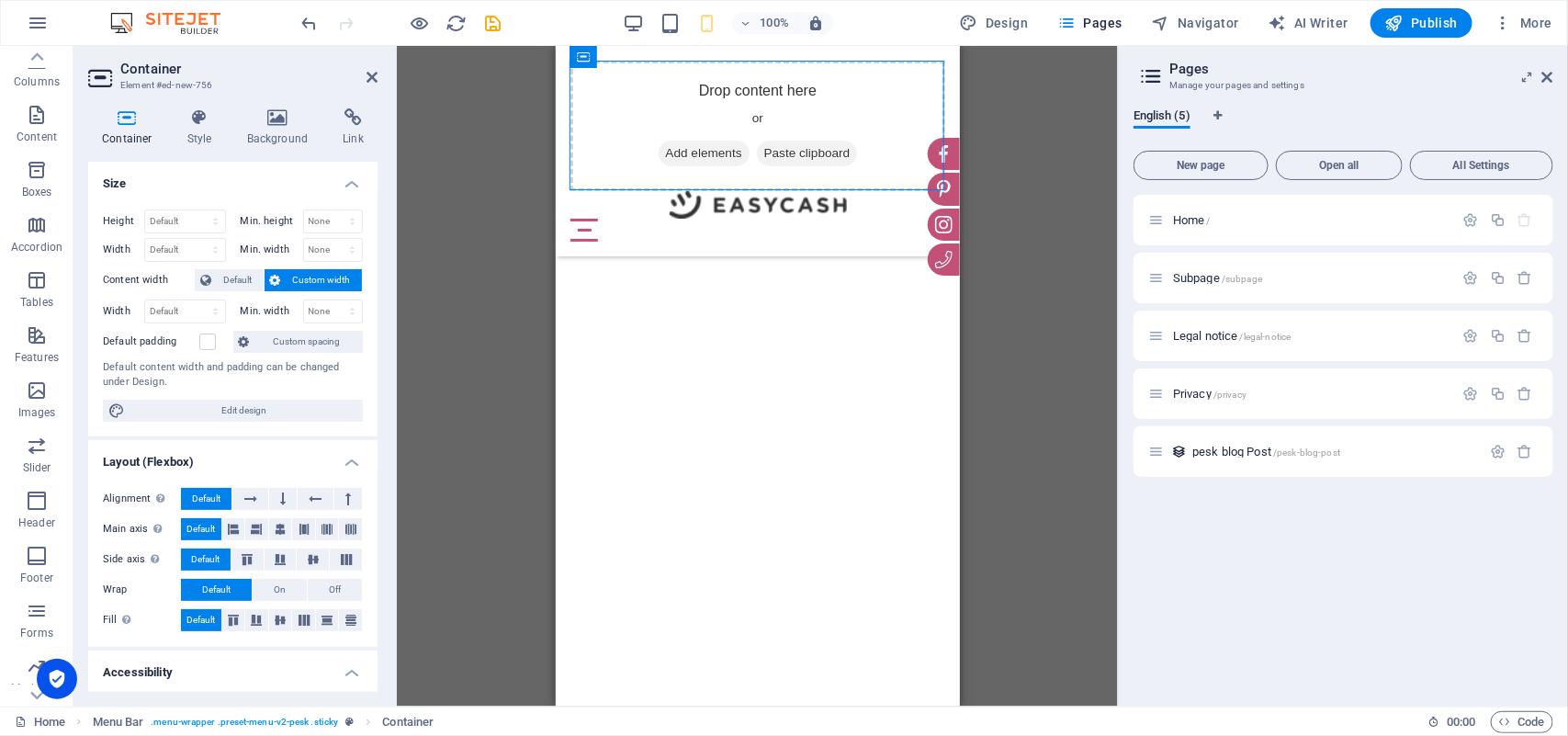drag, startPoint x: 756, startPoint y: 105, endPoint x: 766, endPoint y: 153, distance: 49.0306 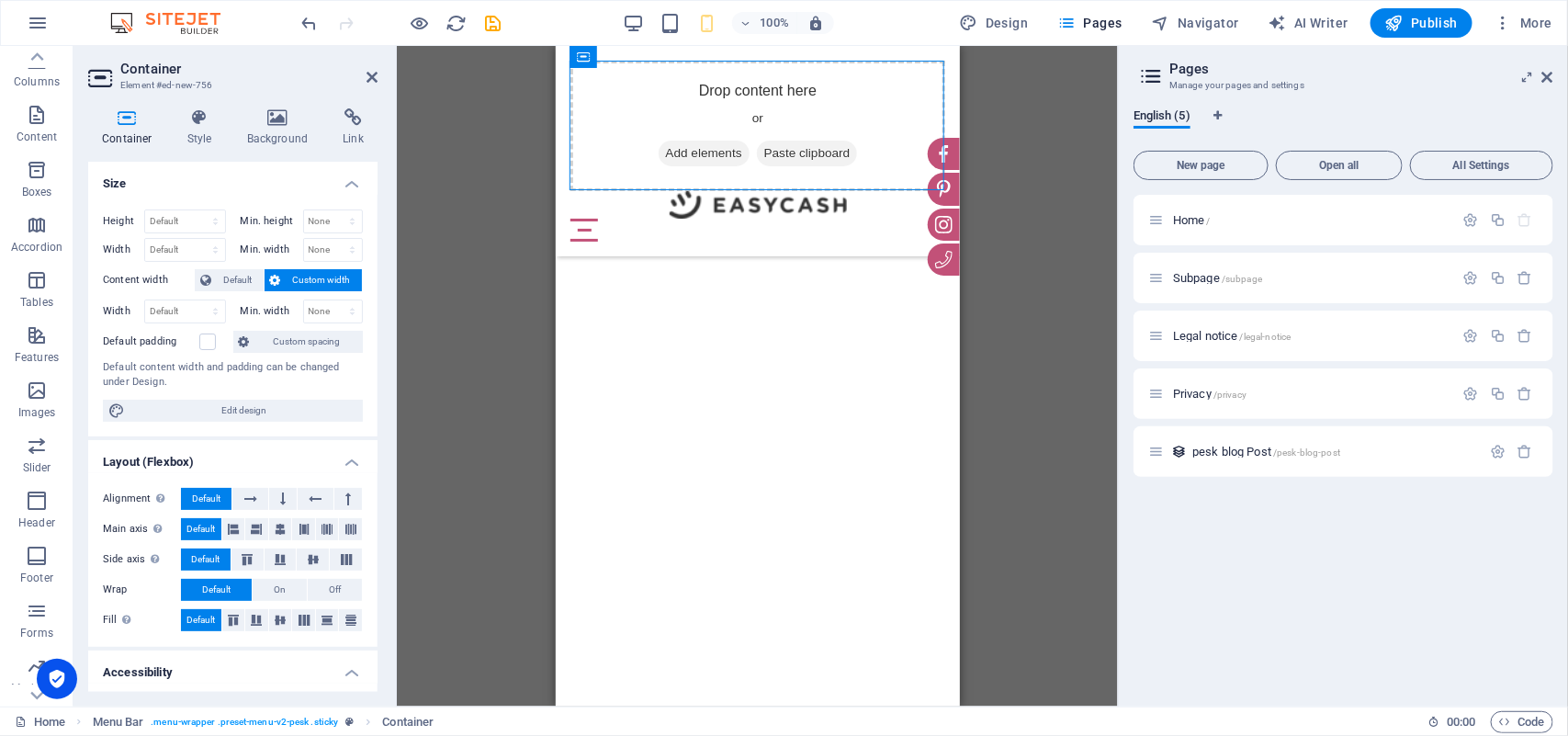 click on "Drop content here or  Add elements  Paste clipboard" at bounding box center (757, 125) 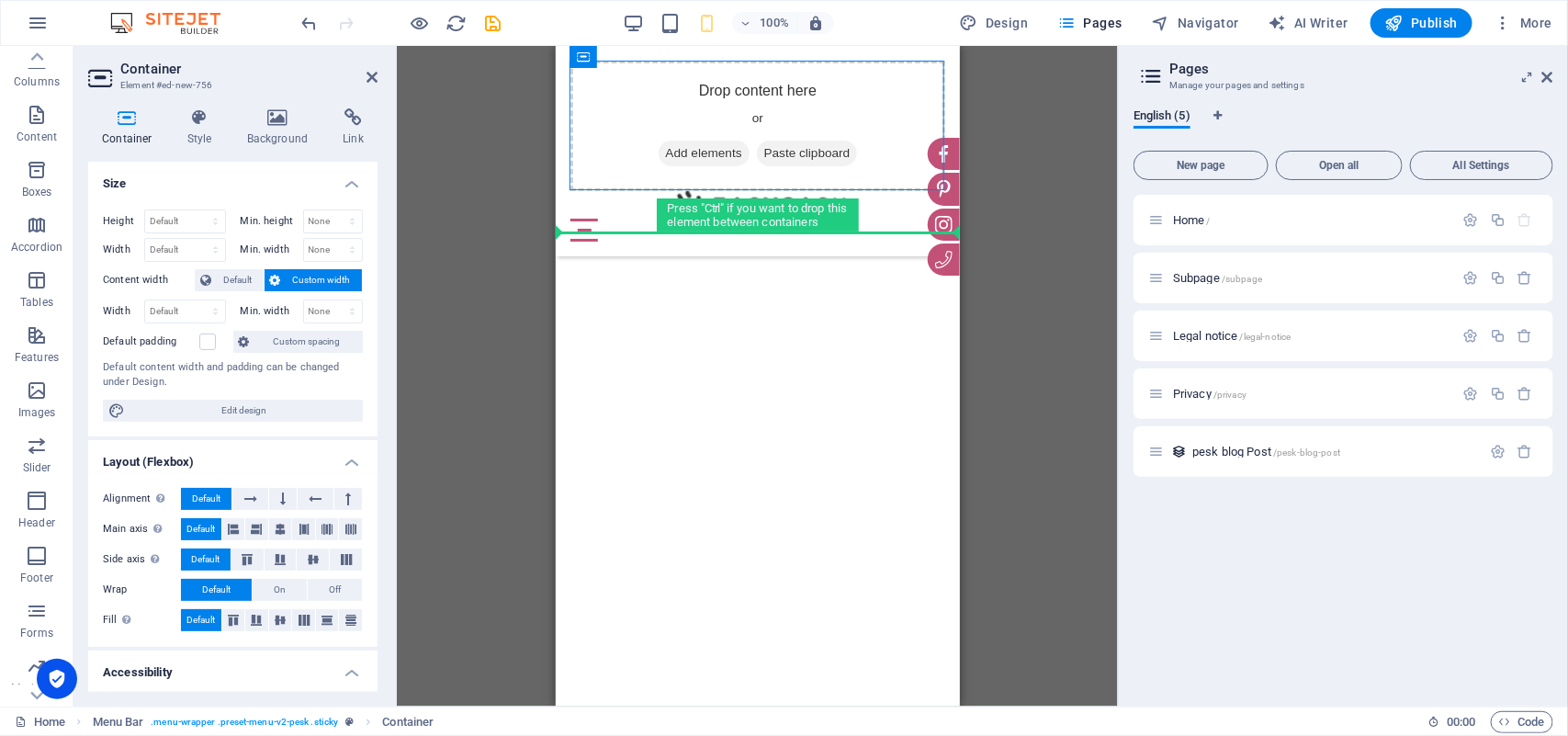 drag, startPoint x: 773, startPoint y: 115, endPoint x: 749, endPoint y: 279, distance: 165.74679 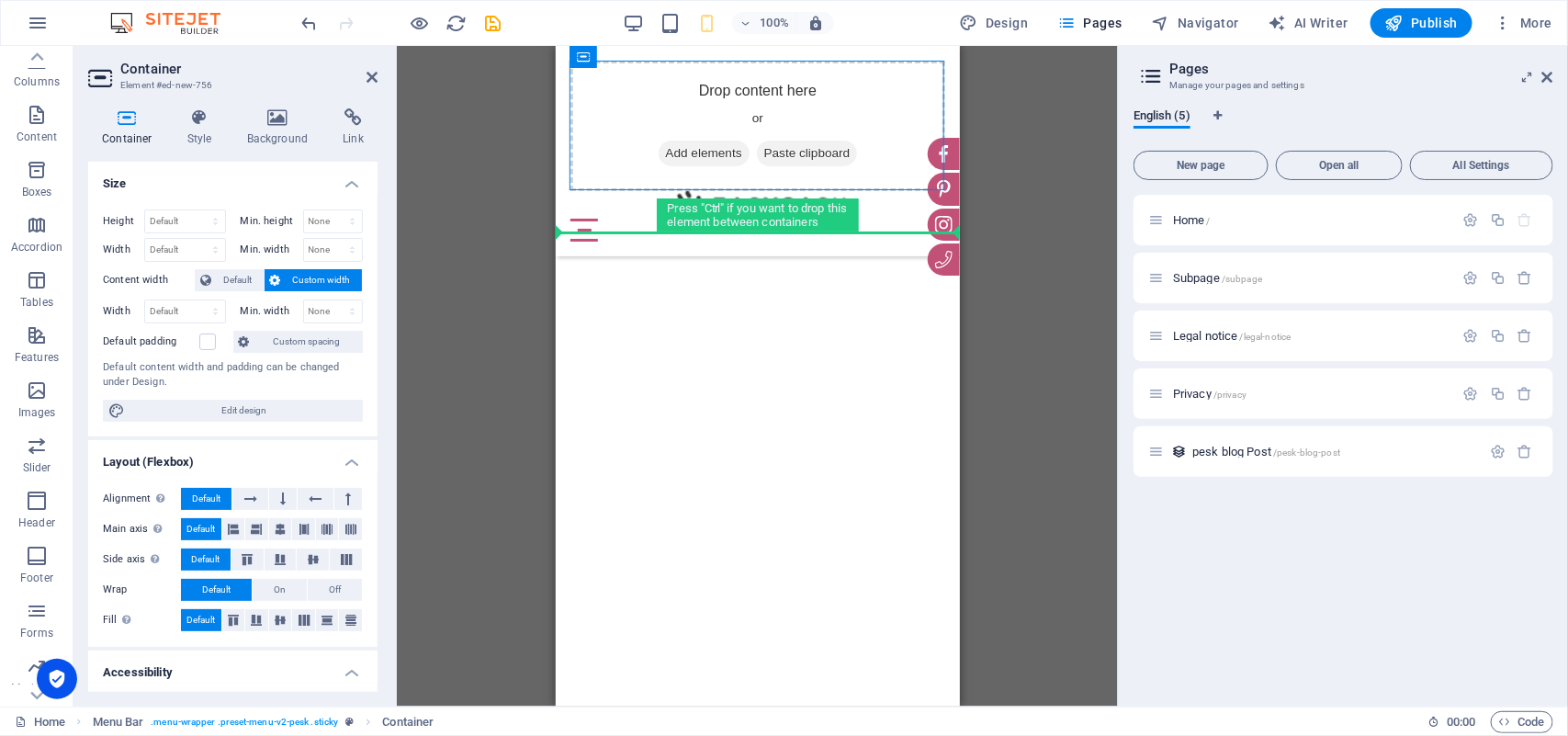 click on "Skip to main content
Drop content here or  Add elements  Paste clipboard Rumah Tentang Kami Foto bulan ini Terbaik Dari potret Berita Ruang pamer Arsip" at bounding box center [757, 45] 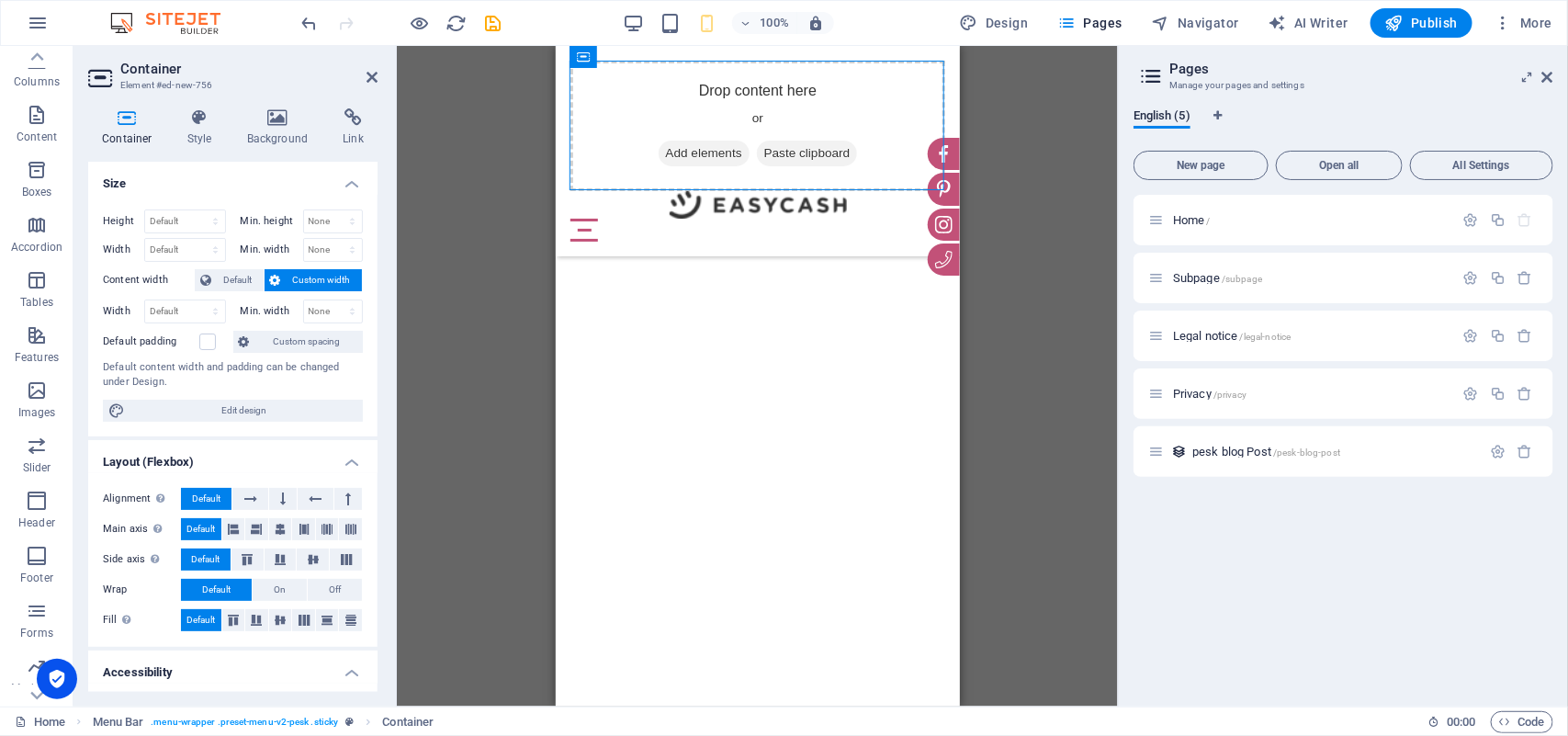 click on "Drop content here or  Add elements  Paste clipboard" at bounding box center (757, 125) 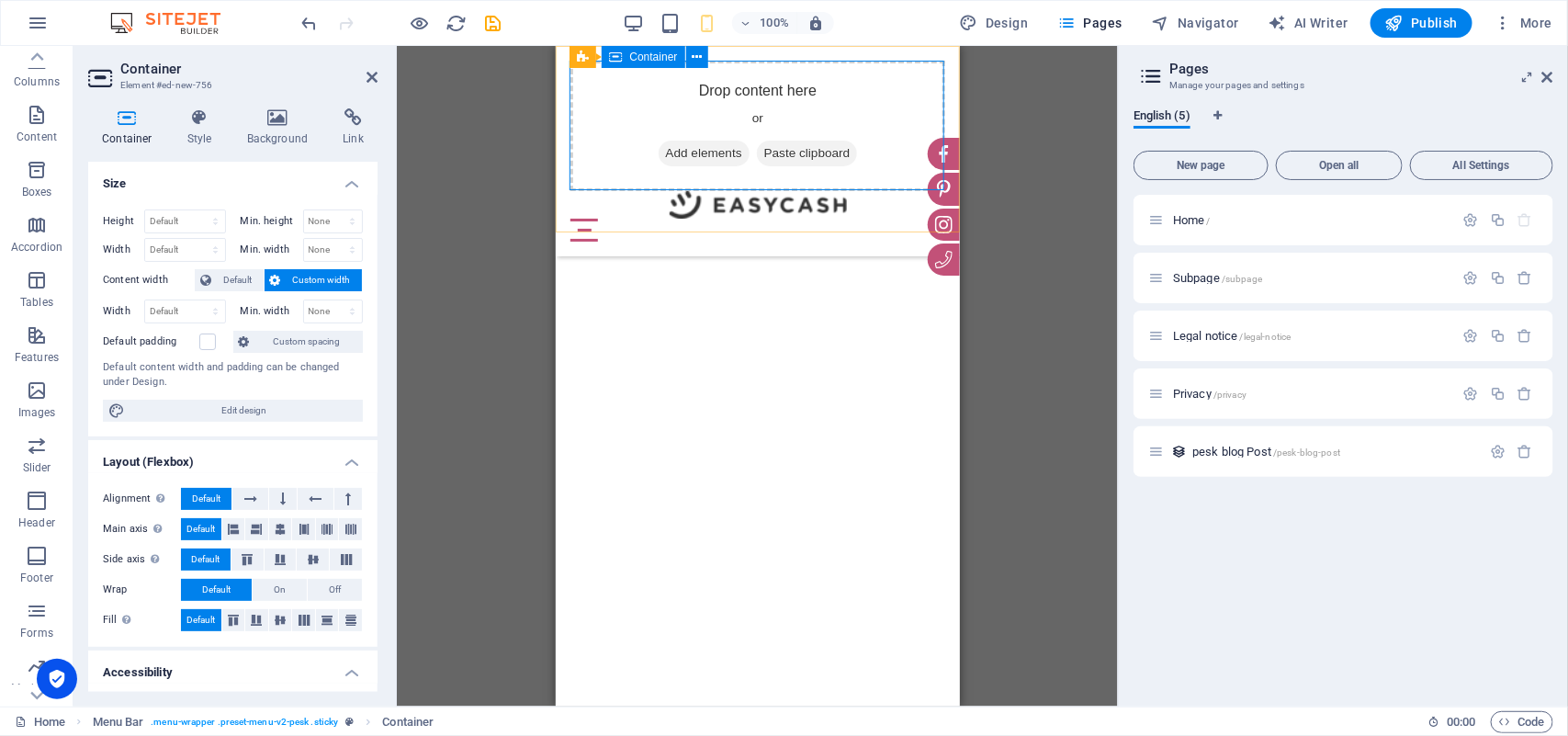 click on "Add elements" at bounding box center (703, 153) 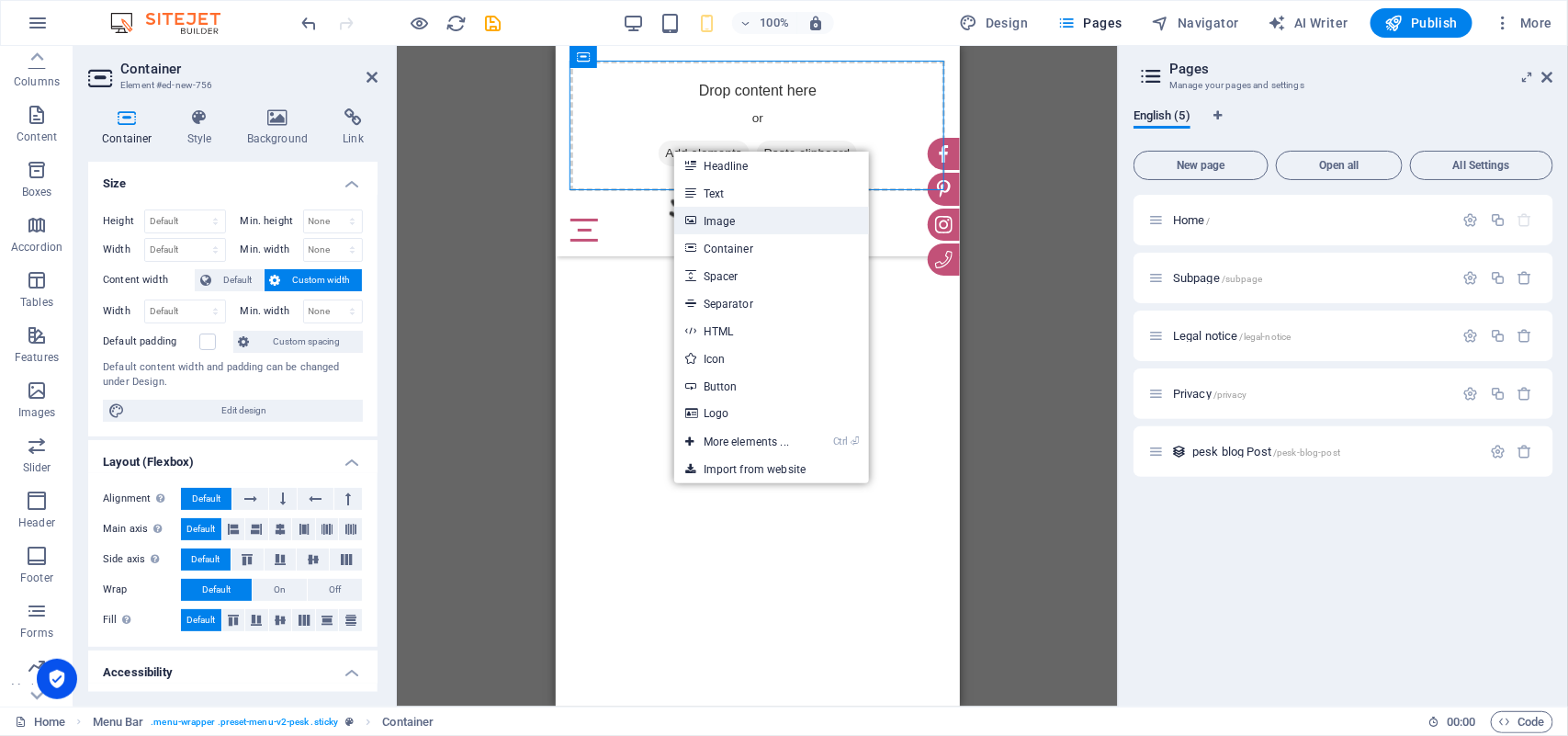 click on "Image" at bounding box center (772, 221) 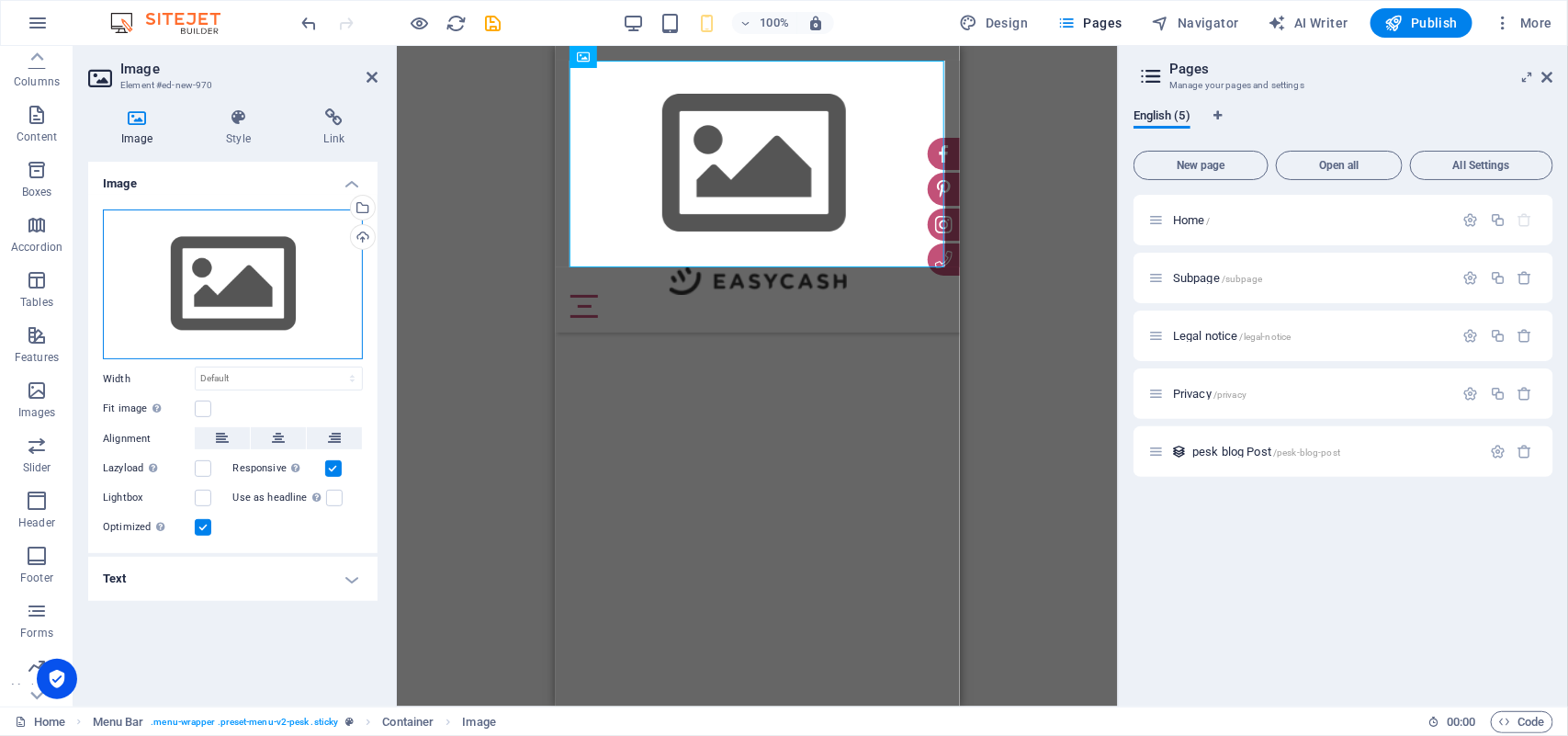drag, startPoint x: 287, startPoint y: 264, endPoint x: 295, endPoint y: 257, distance: 10.630146 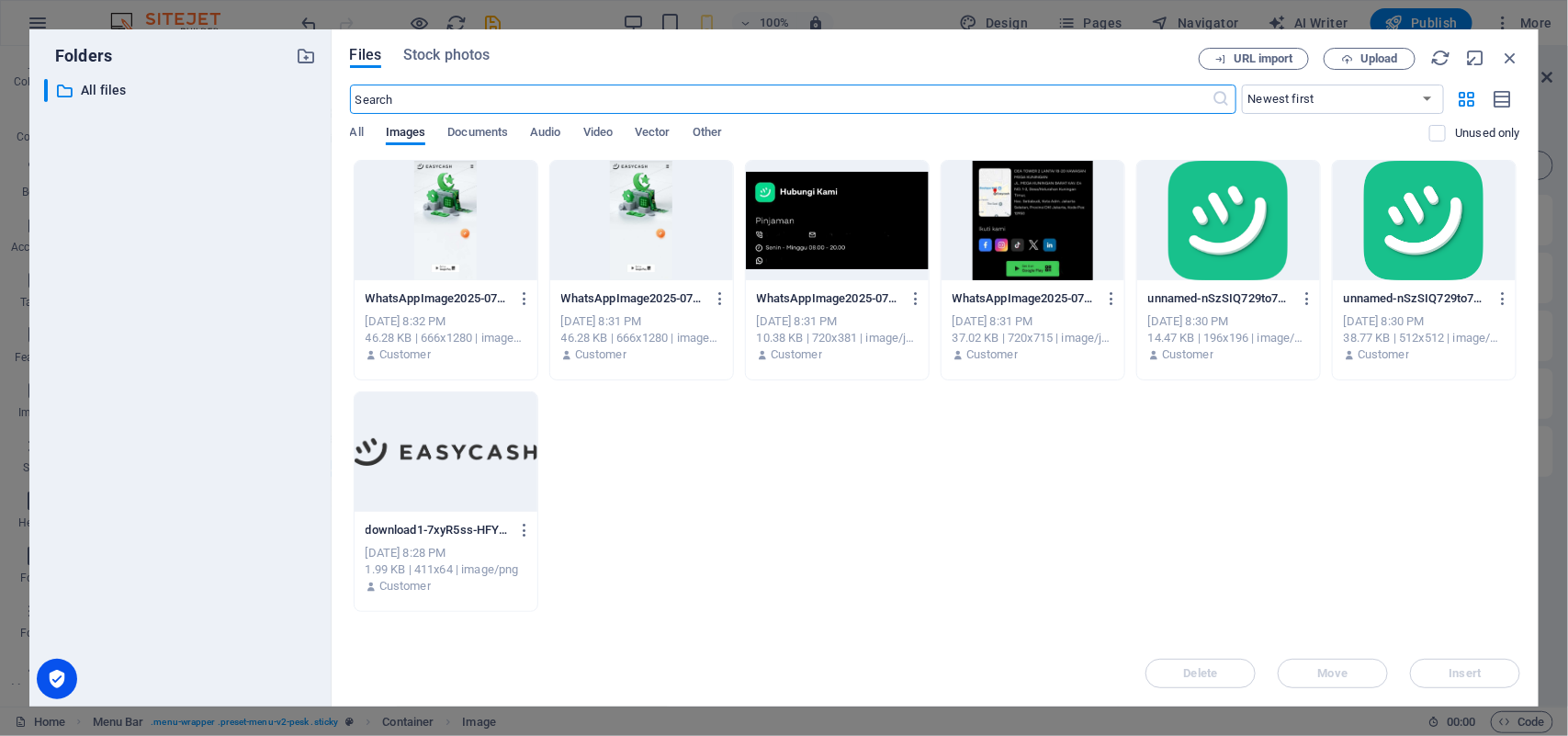 click at bounding box center (446, 221) 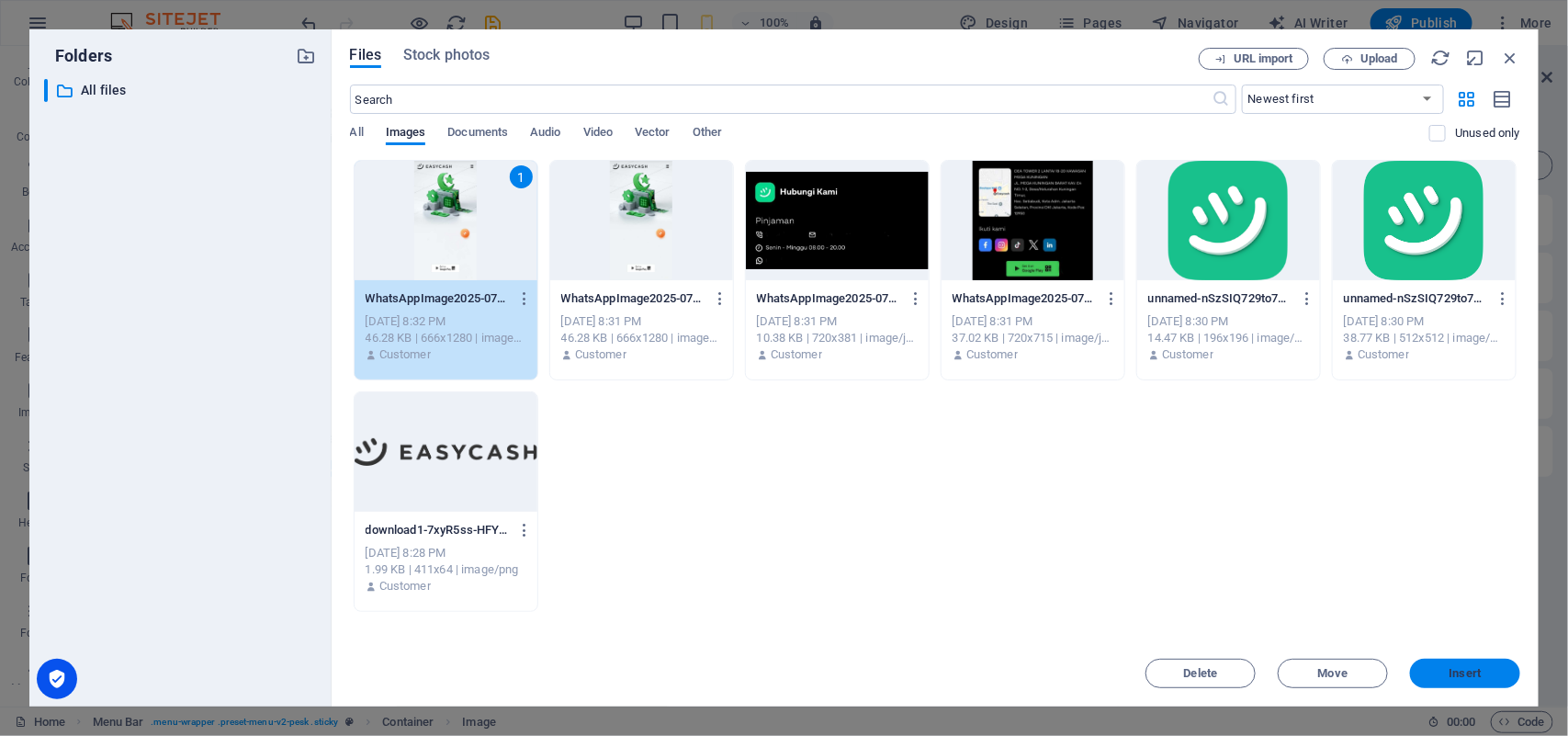 drag, startPoint x: 1459, startPoint y: 662, endPoint x: 1428, endPoint y: 644, distance: 35.846897 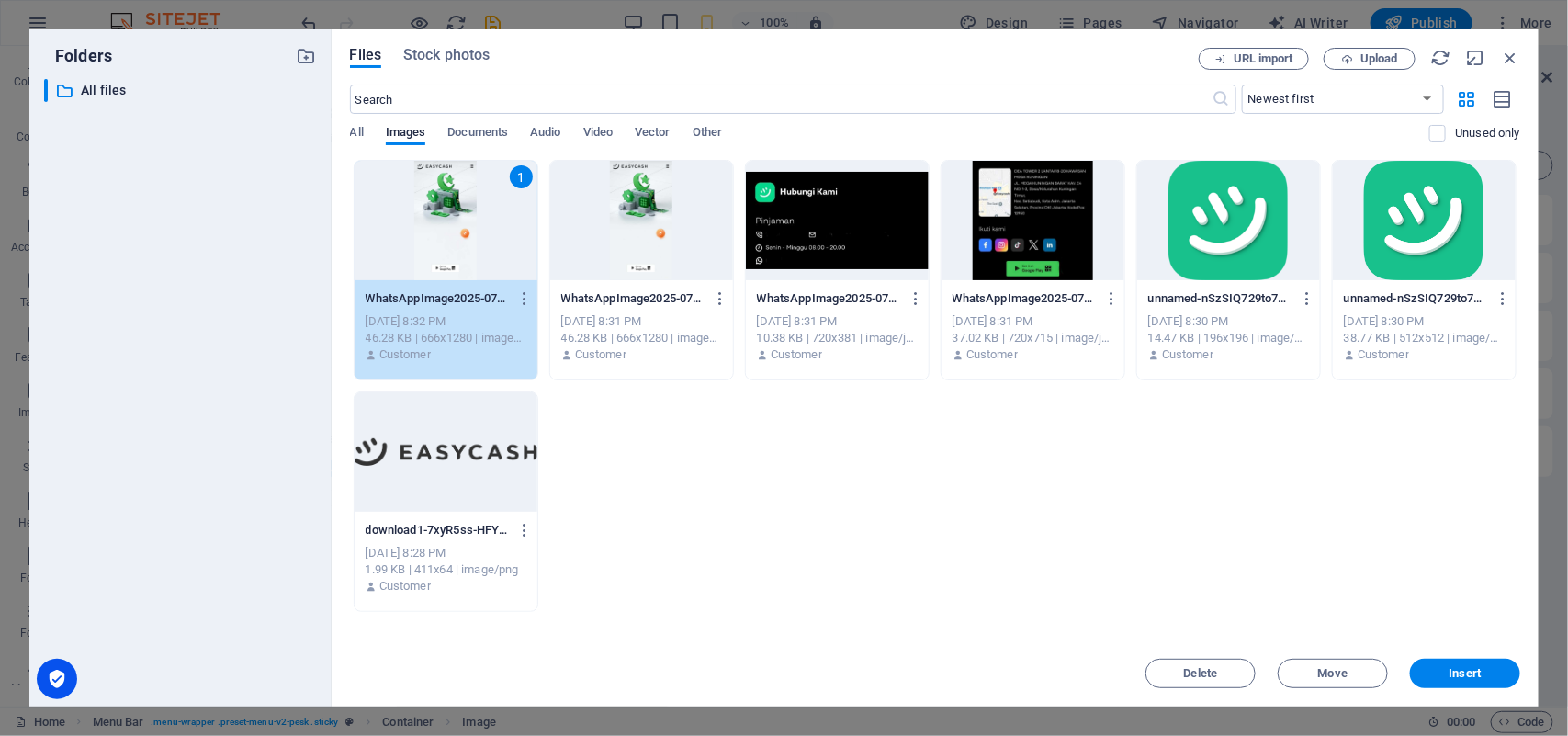 click on "Insert" at bounding box center (1465, 674) 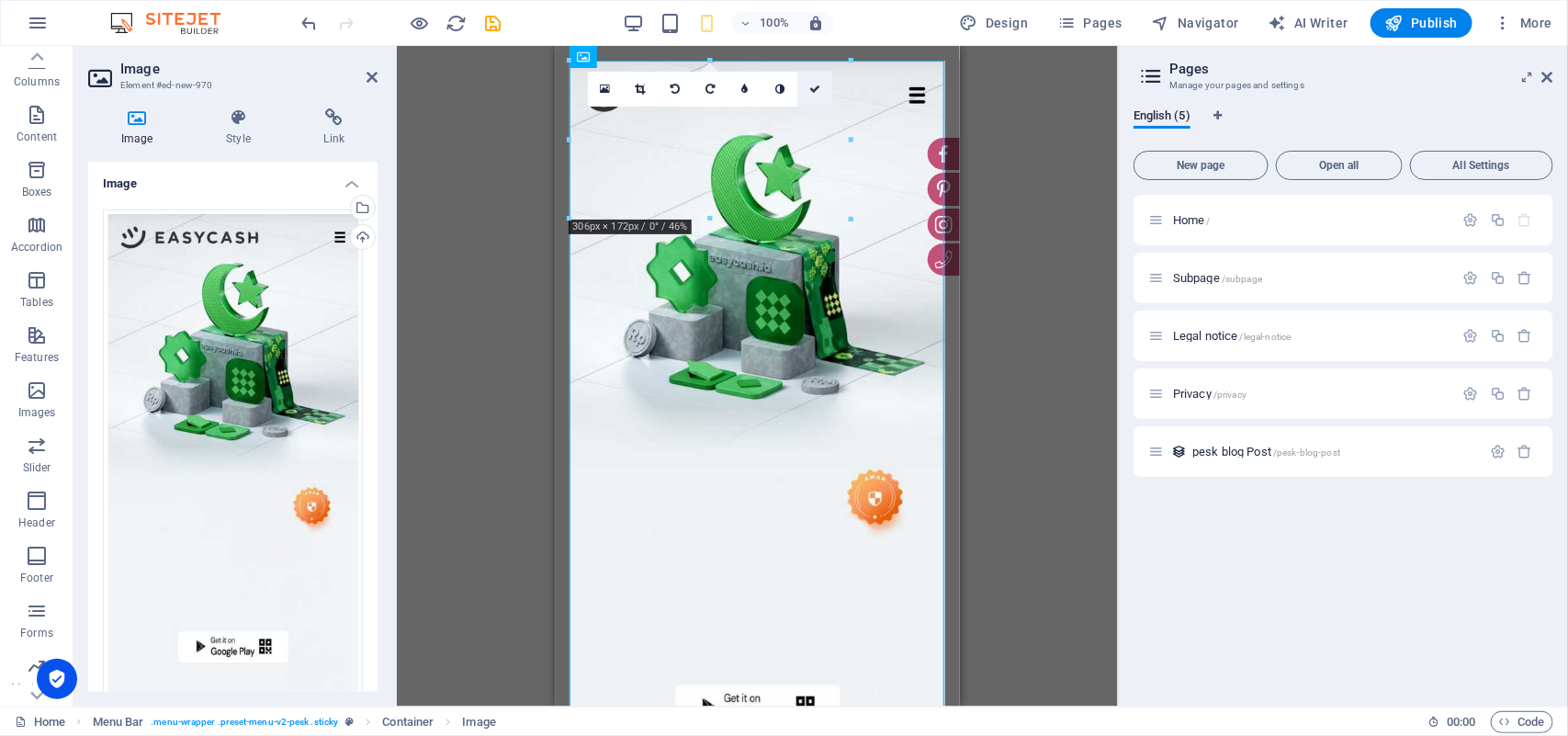 click at bounding box center (815, 89) 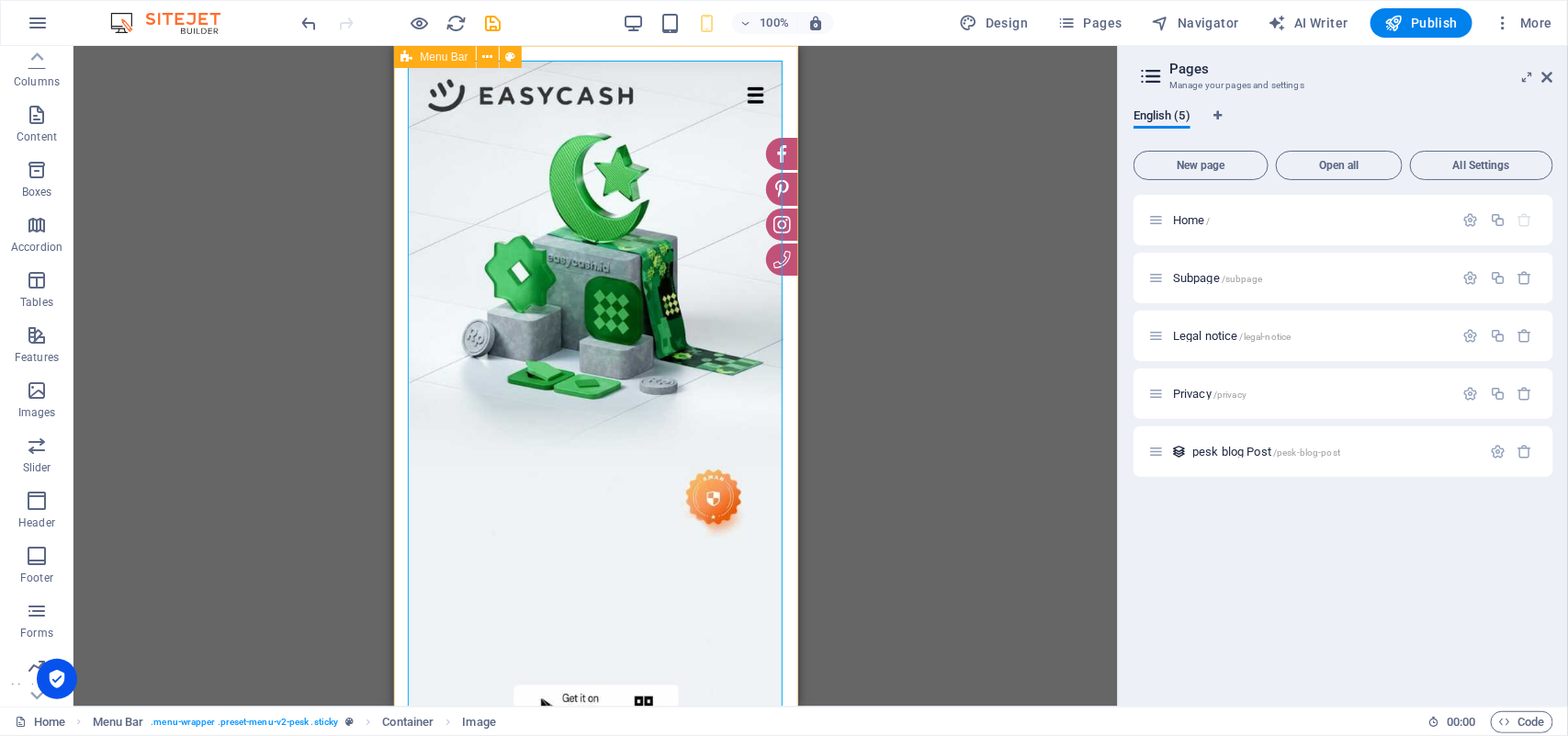 click on "Rumah Tentang Kami Foto bulan ini Terbaik Dari potret Berita Ruang [PERSON_NAME] Arsip" at bounding box center (595, 445) 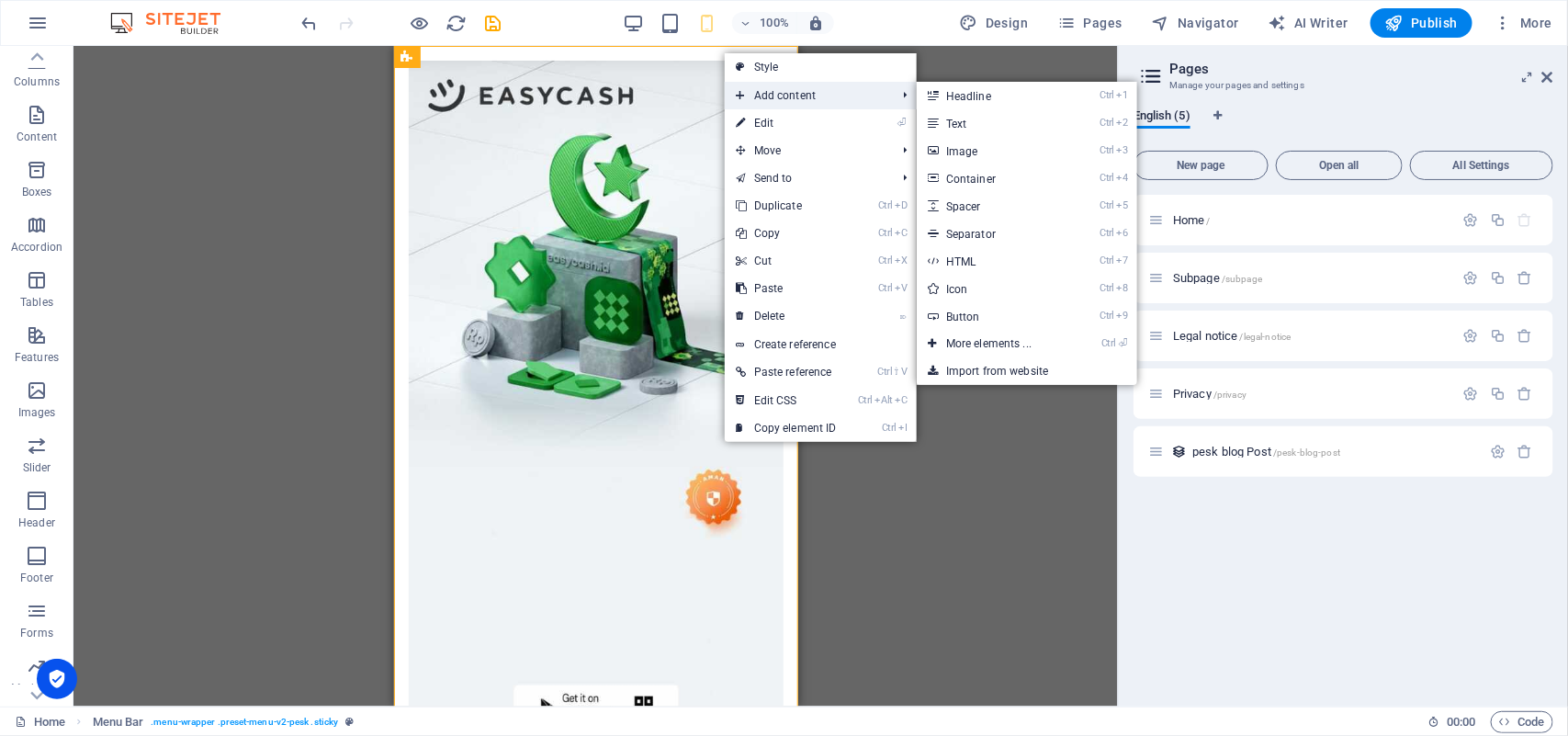click on "Add content" at bounding box center (807, 96) 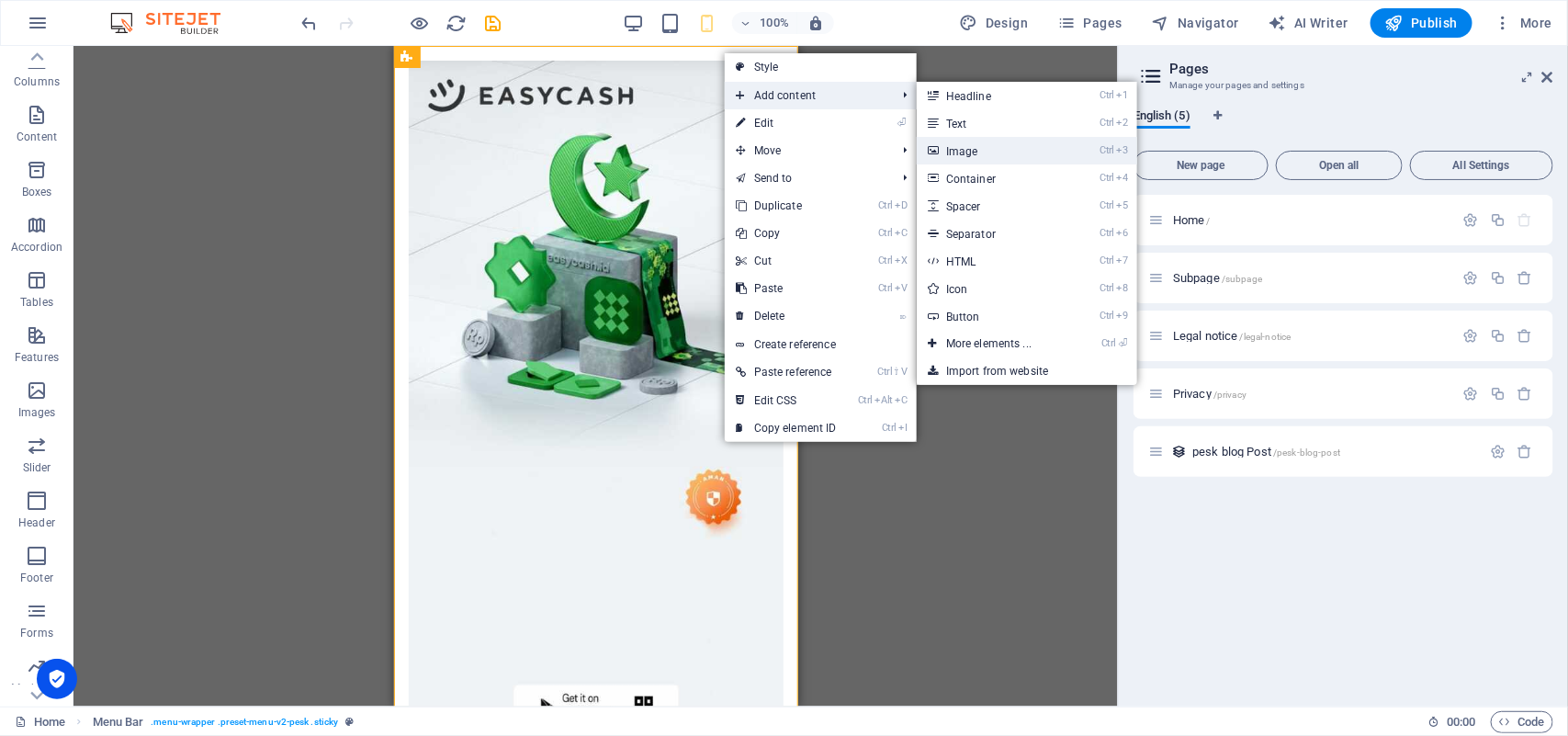 click on "Ctrl 3  Image" at bounding box center [992, 151] 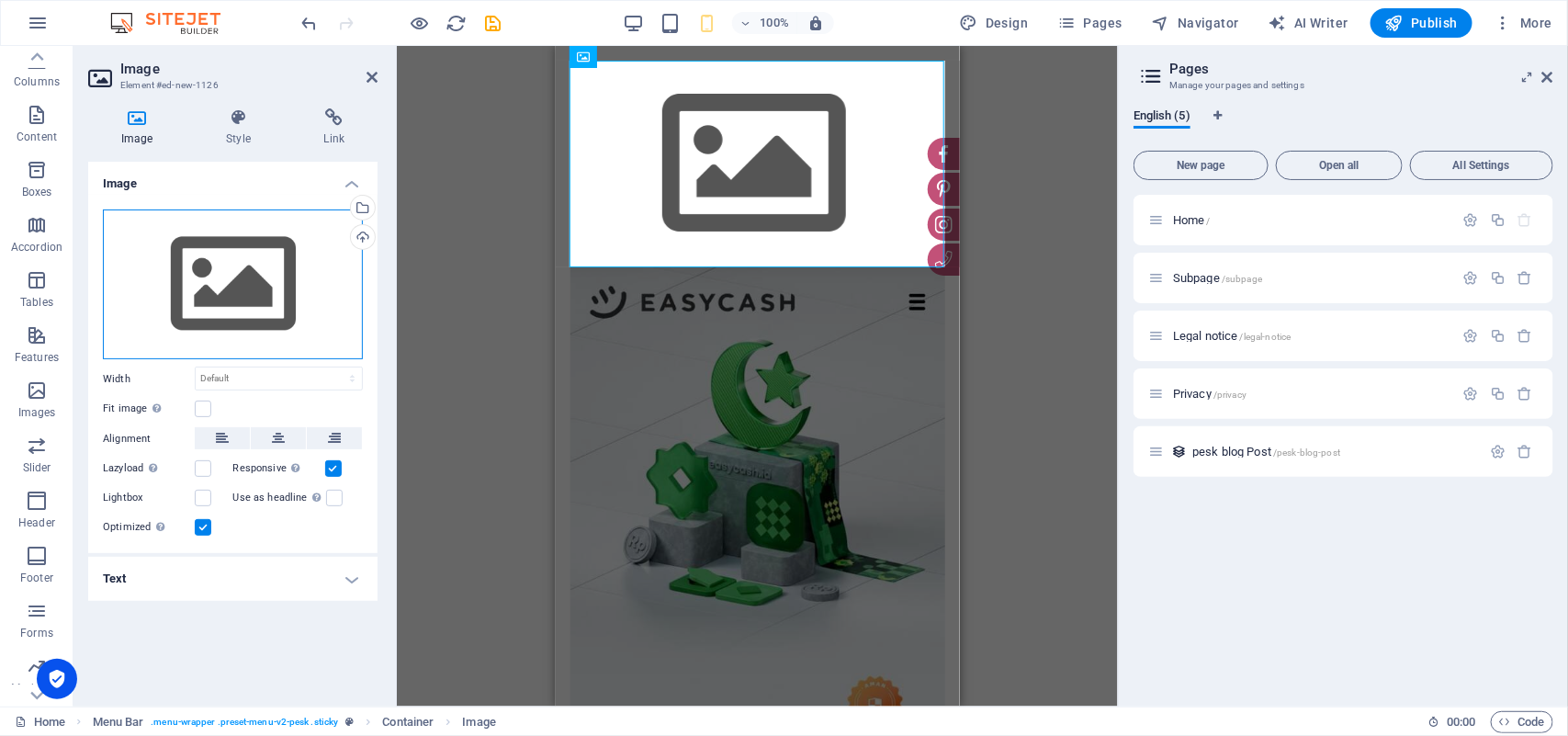 click on "Drag files here, click to choose files or select files from Files or our free stock photos & videos" at bounding box center [232, 285] 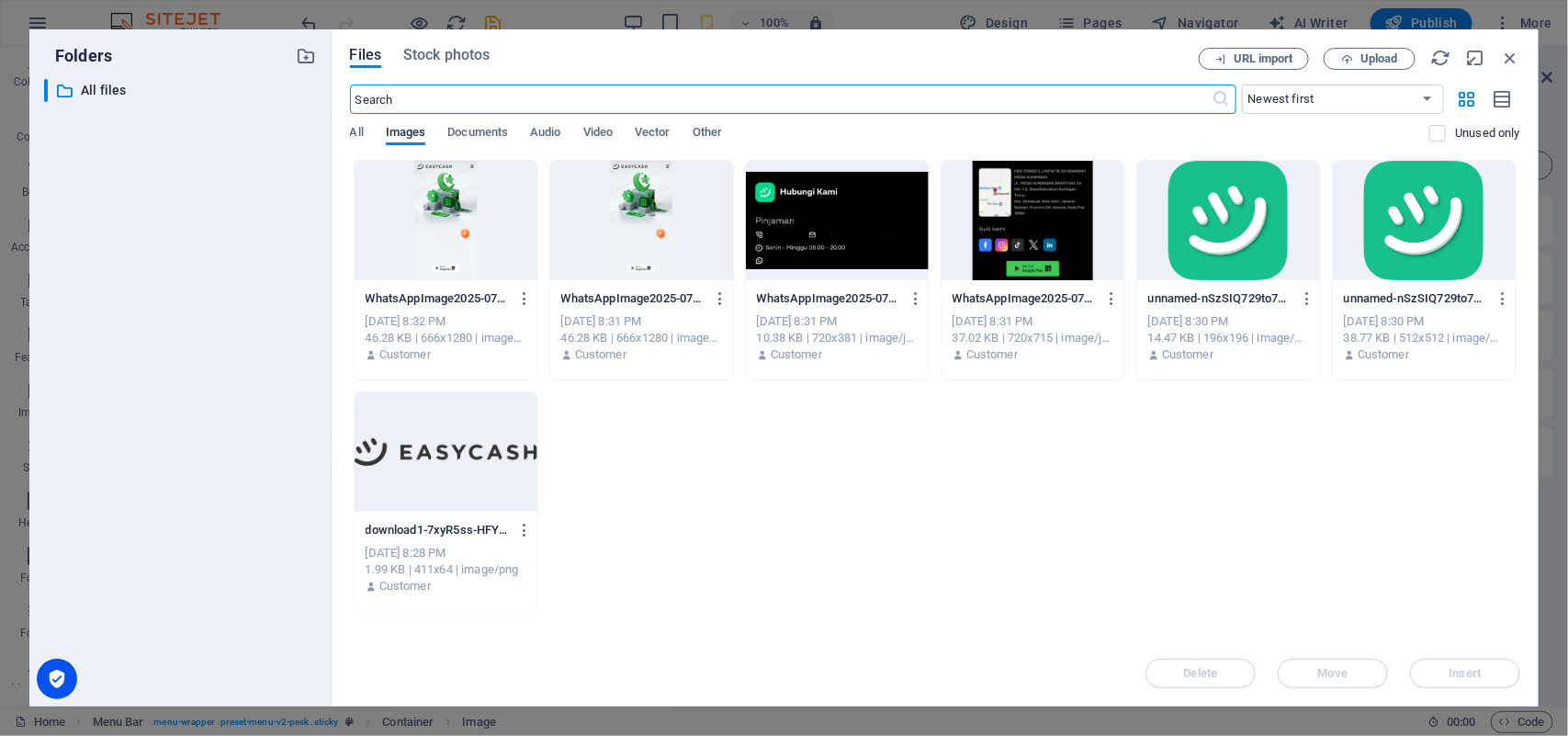 click at bounding box center (837, 221) 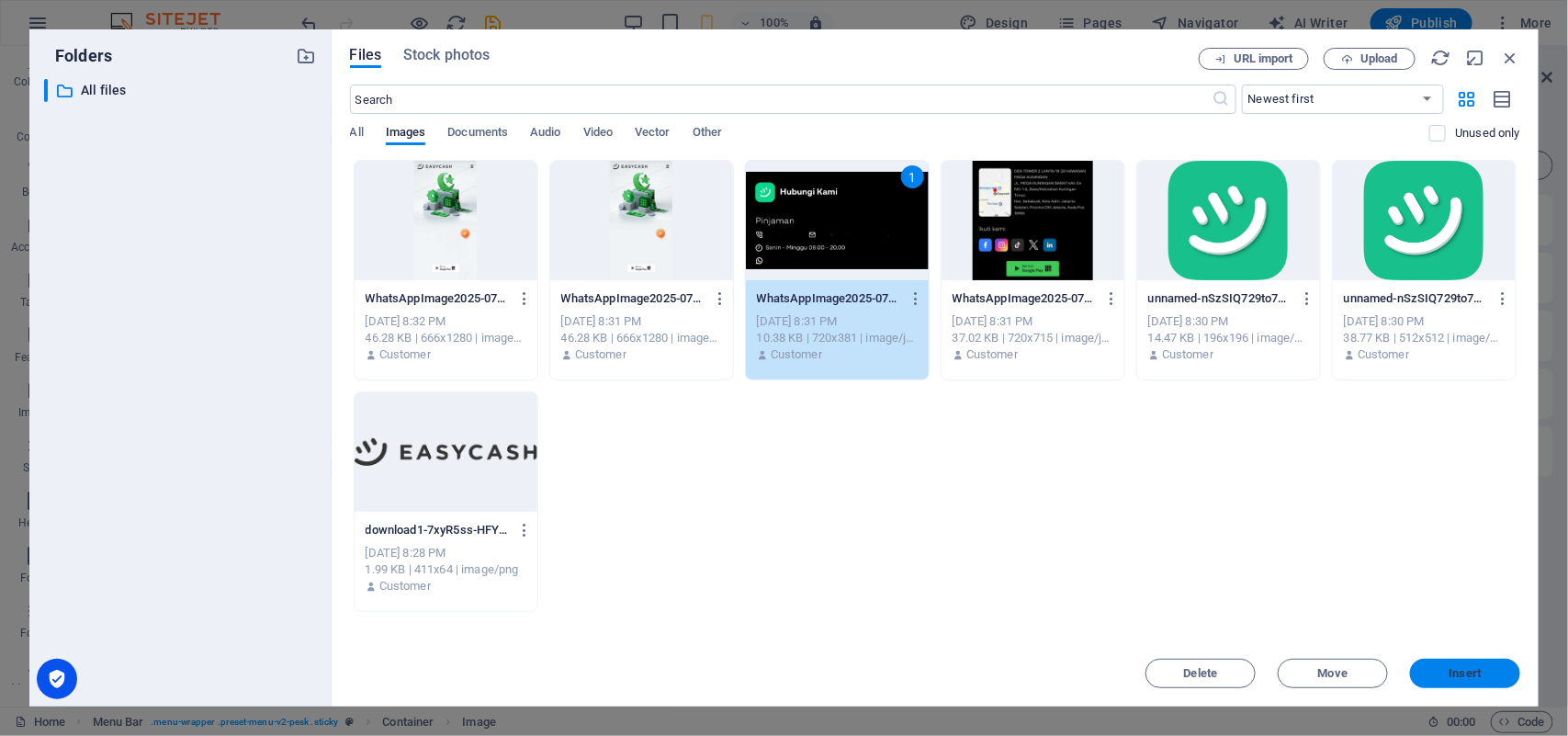 click on "Insert" at bounding box center [1465, 674] 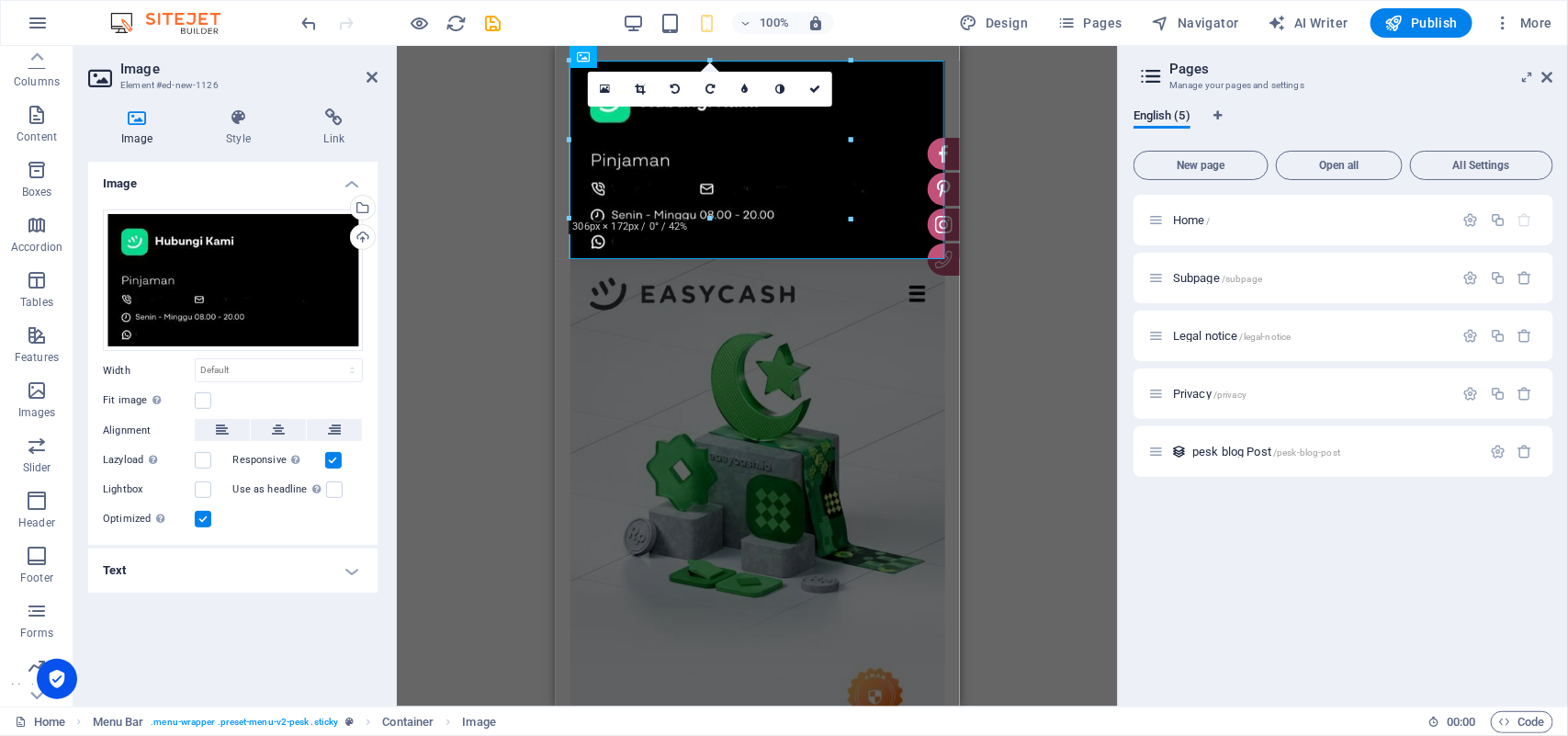 click on "HTML   Menu Bar   Container   Top button   Image   HTML
Drag here to replace the existing content. Press “Ctrl” if you want to create a new element.
Menu Bar   Container   Container   Menu Bar   Placeholder   Image   Icon   Social Media Icons   Icon   Icon   Menu Bar   Container   Image 180 170 160 150 140 130 120 110 100 90 80 70 60 50 40 30 20 10 0 -10 -20 -30 -40 -50 -60 -70 -80 -90 -100 -110 -120 -130 -140 -150 -160 -170 306px × 172px / 0° / 42% 16:10 16:9 4:3 1:1 1:2 0" at bounding box center [757, 376] 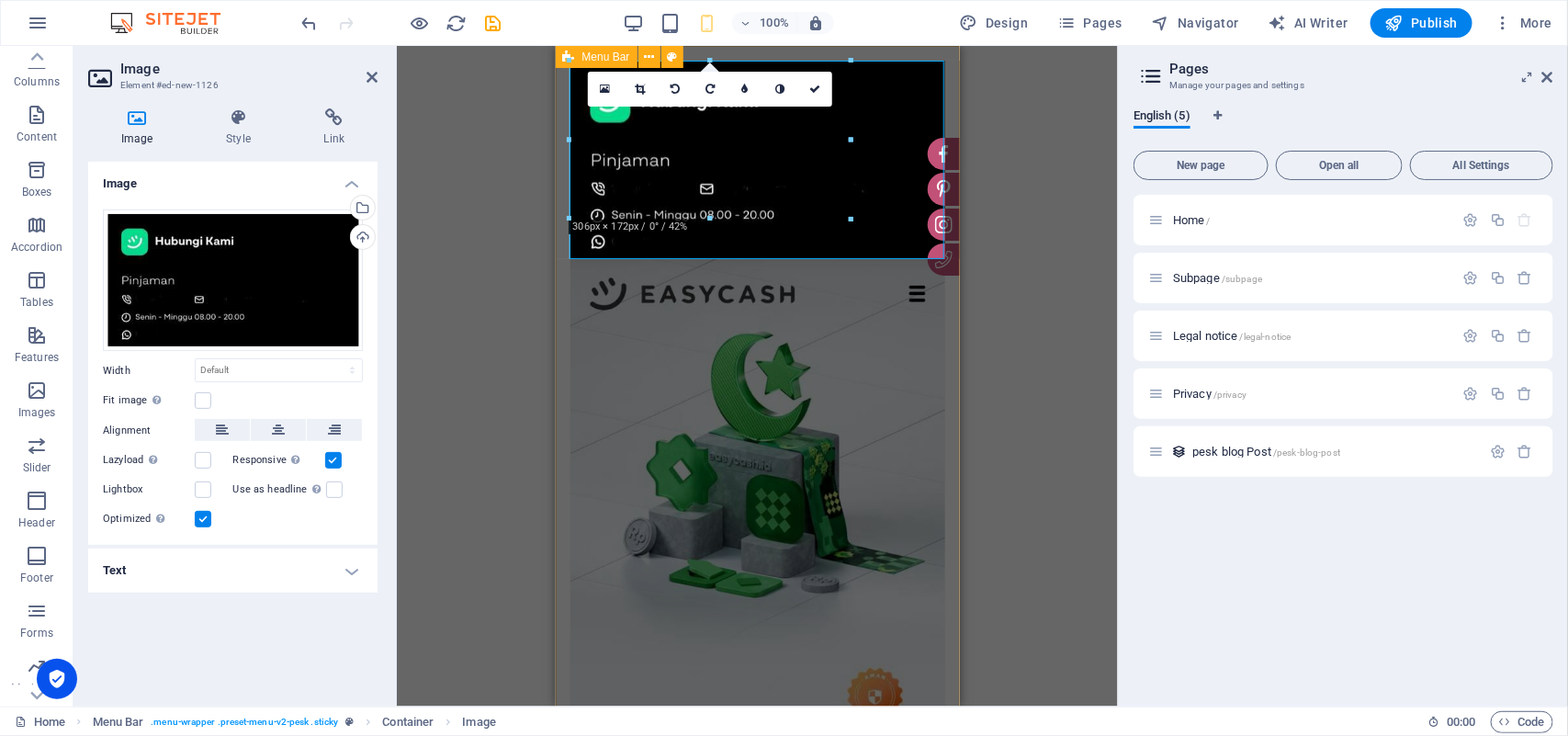 click on "Rumah Tentang Kami Foto bulan ini Terbaik Dari potret Berita Ruang pamer Arsip" at bounding box center (757, 544) 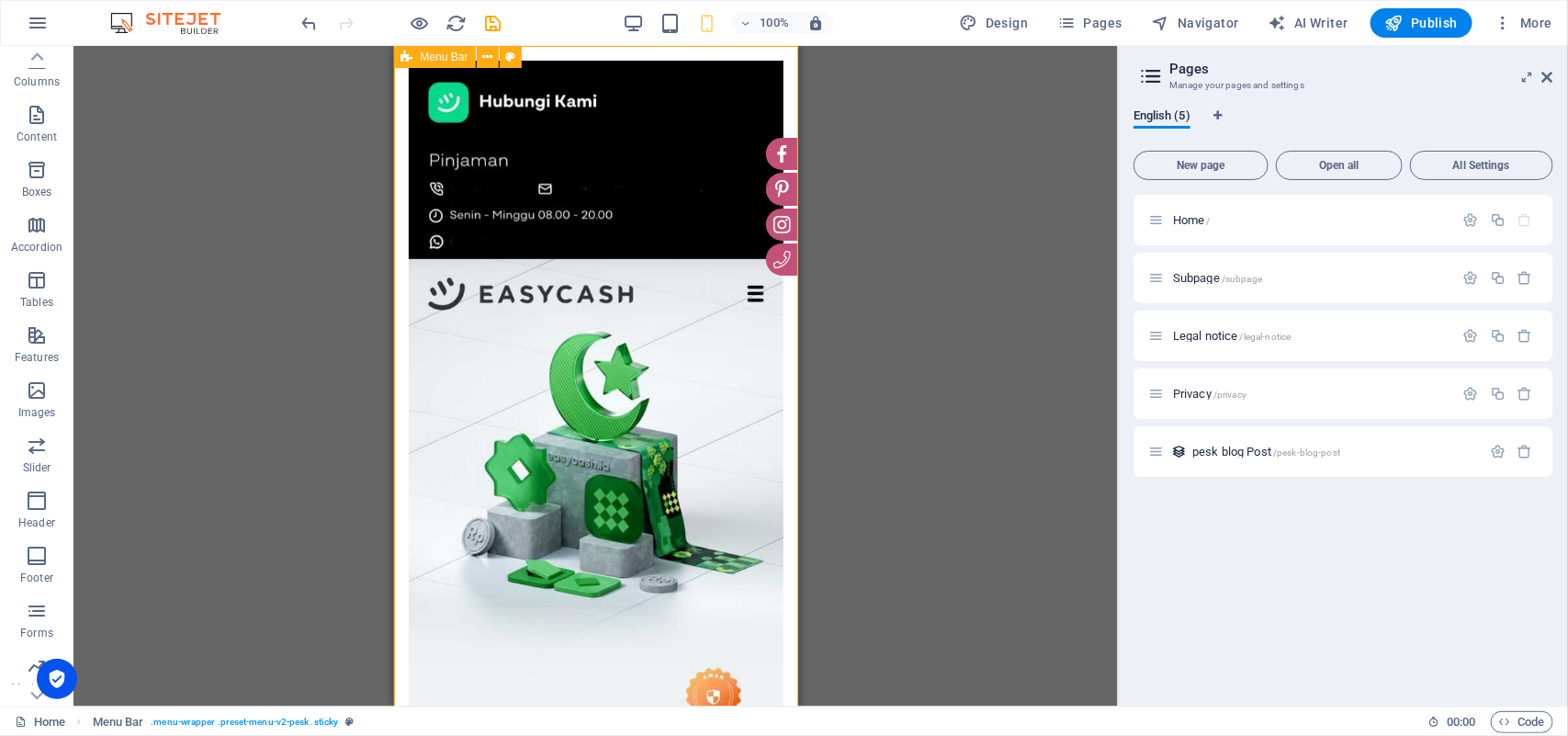 click on "Rumah Tentang Kami Foto bulan ini Terbaik Dari potret Berita Ruang pamer Arsip" at bounding box center [595, 544] 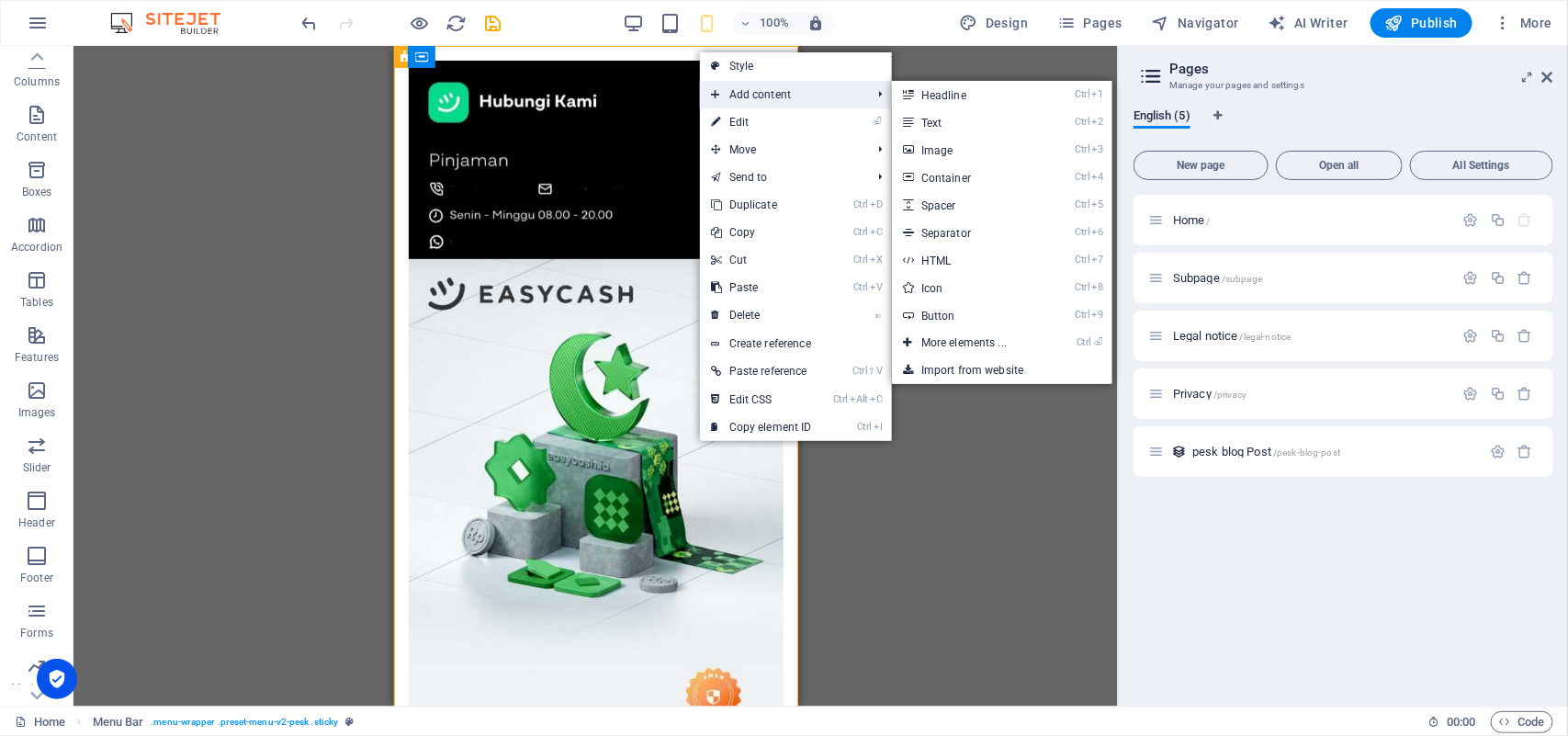 click on "Add content" at bounding box center [782, 95] 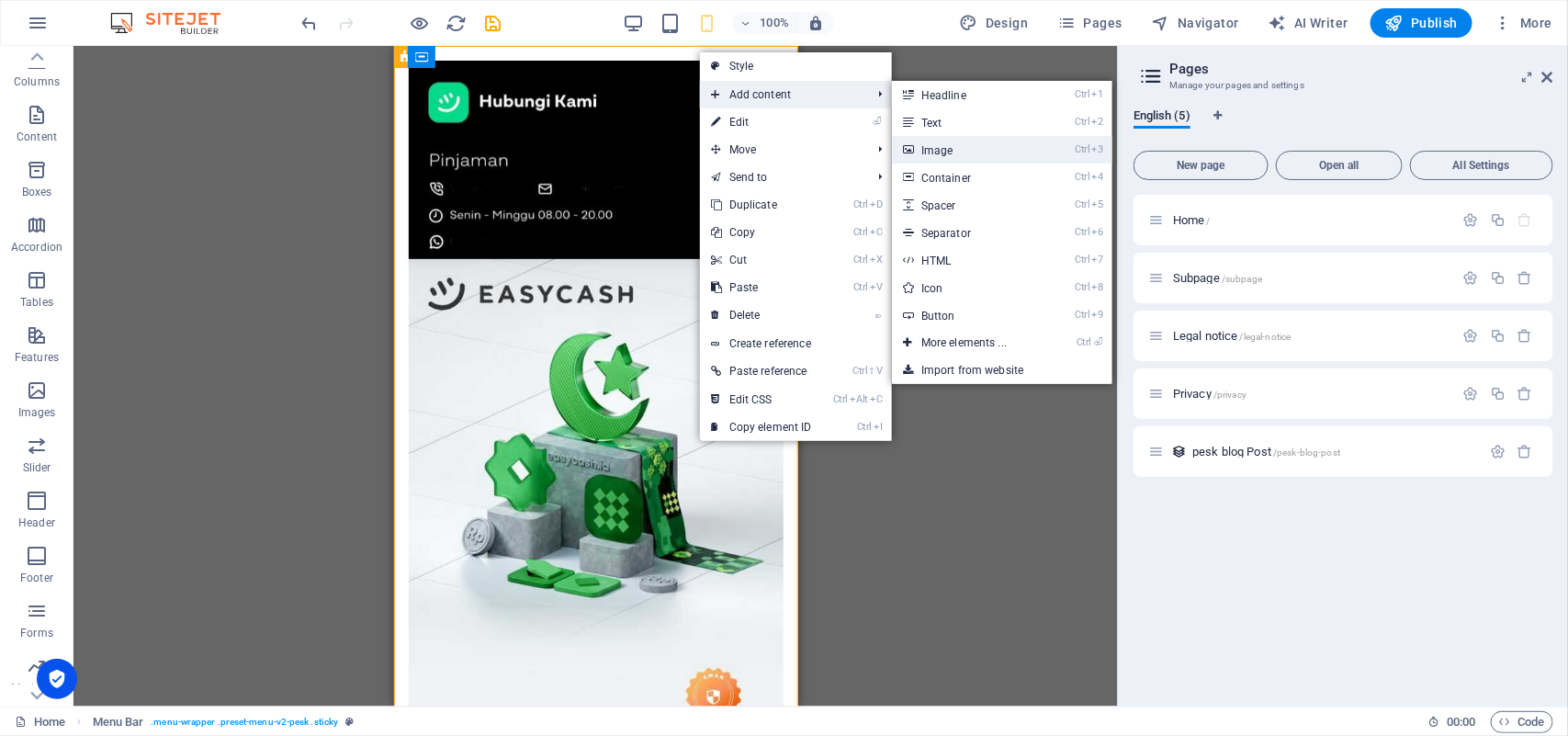 click on "Ctrl 3  Image" at bounding box center [967, 150] 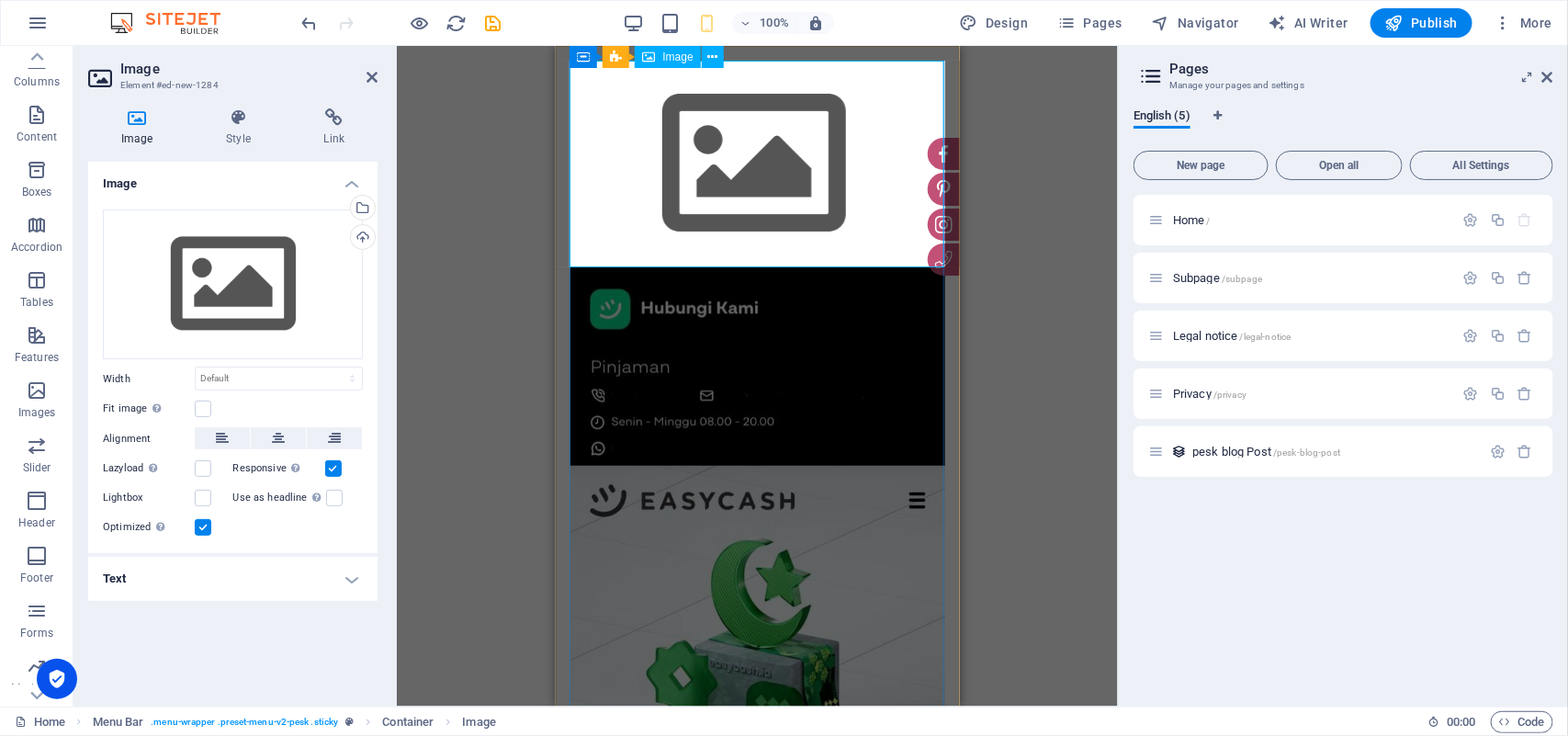 click at bounding box center [757, 163] 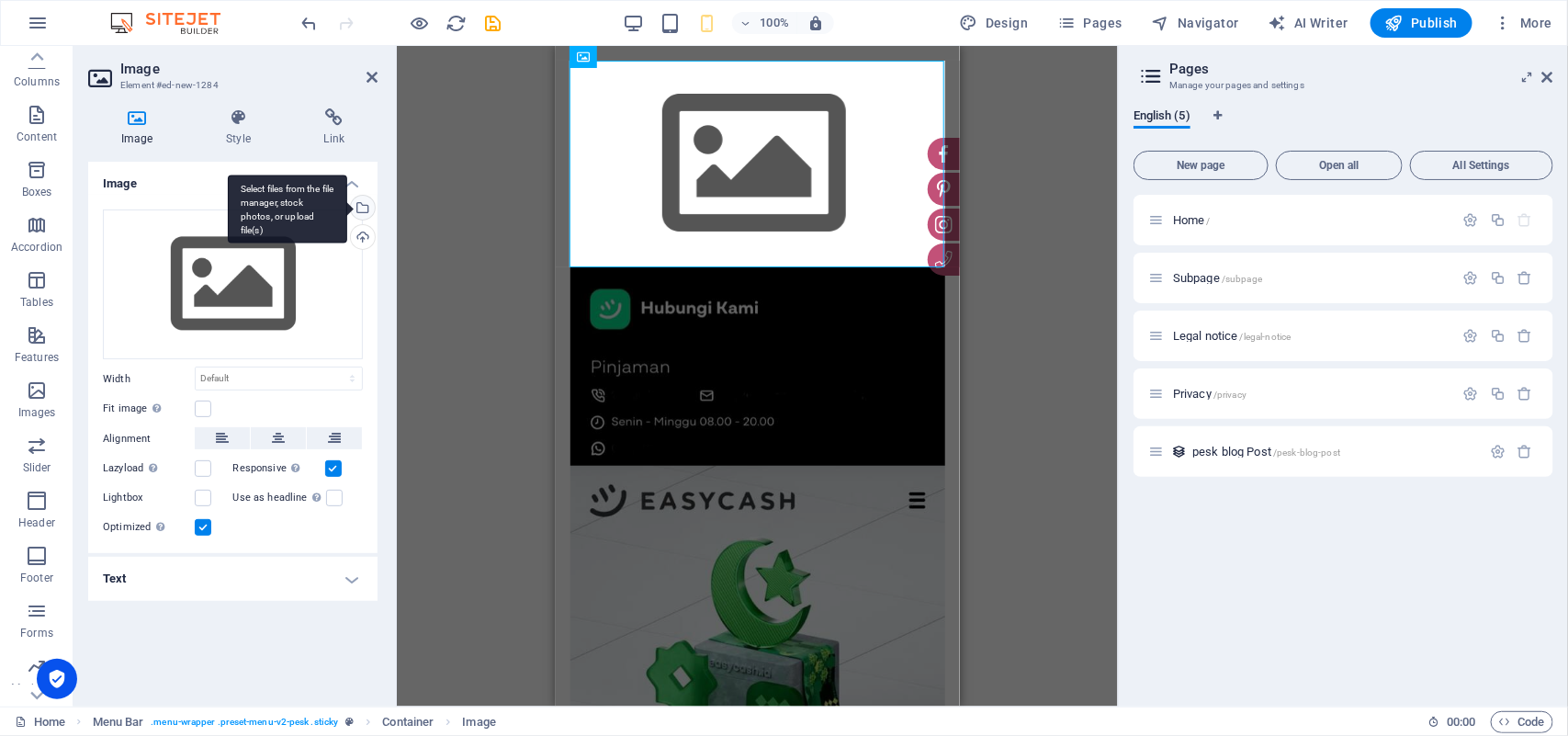 click on "Select files from the file manager, stock photos, or upload file(s)" at bounding box center [288, 209] 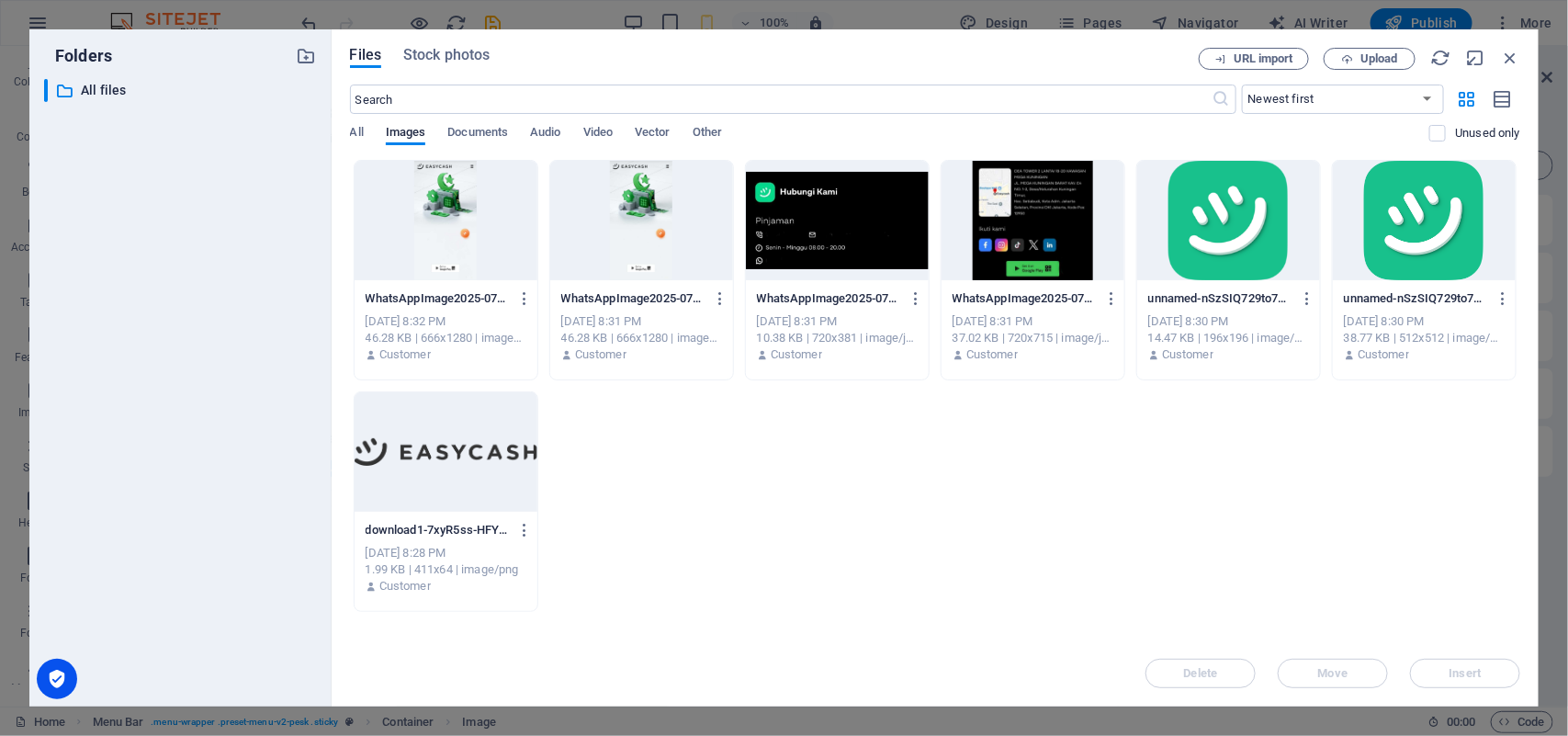 click at bounding box center (1032, 221) 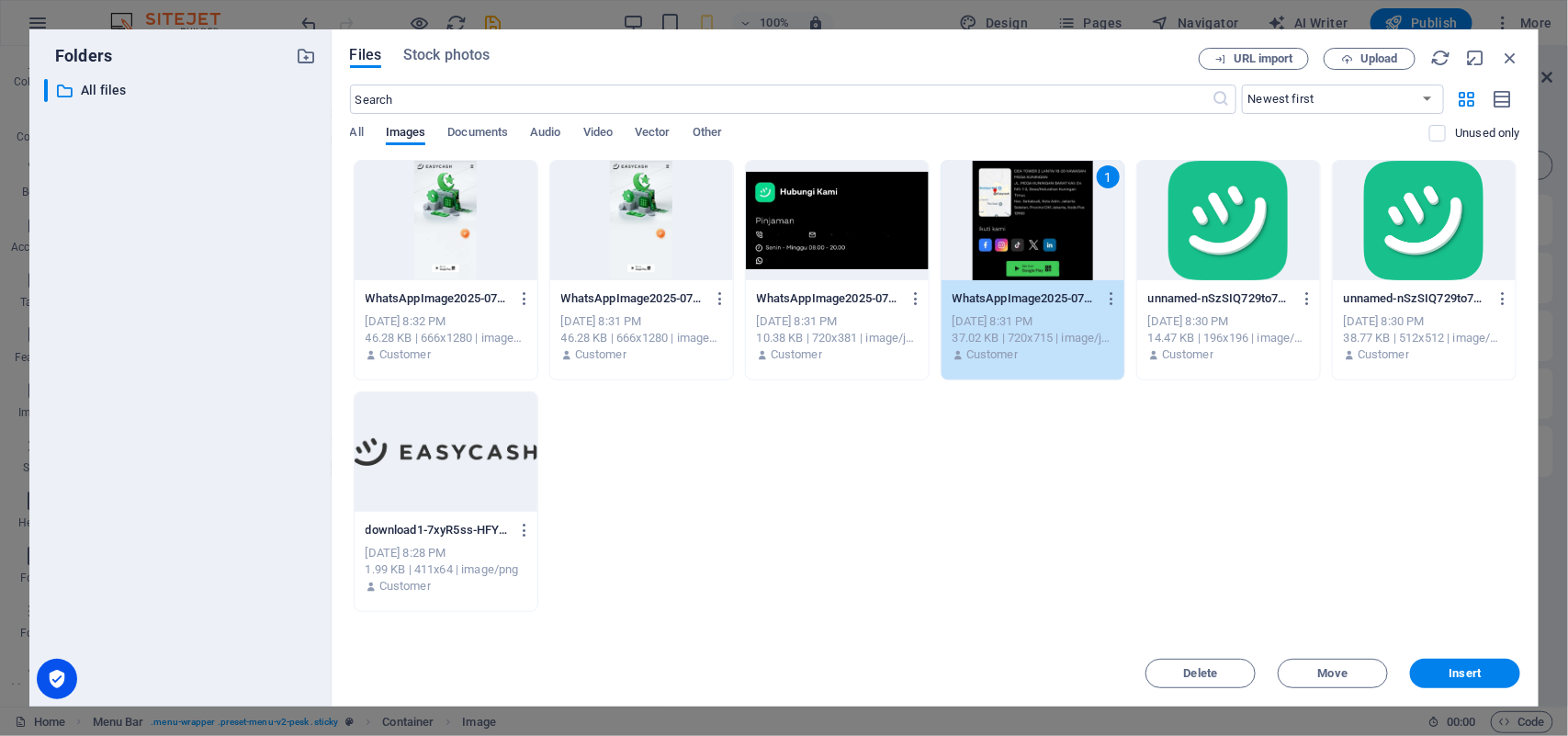 drag, startPoint x: 1479, startPoint y: 664, endPoint x: 1433, endPoint y: 617, distance: 65.764732 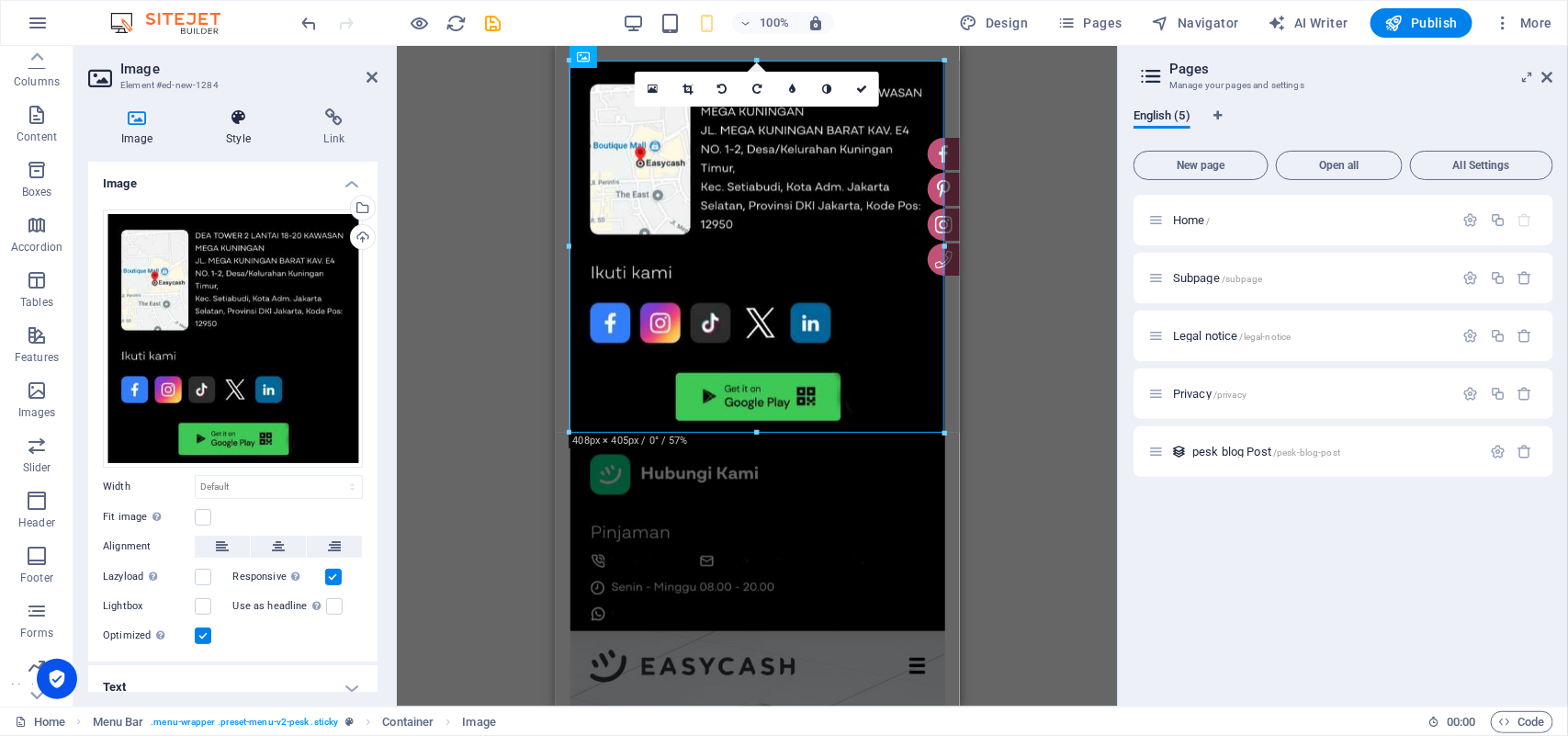 click on "Style" at bounding box center [242, 128] 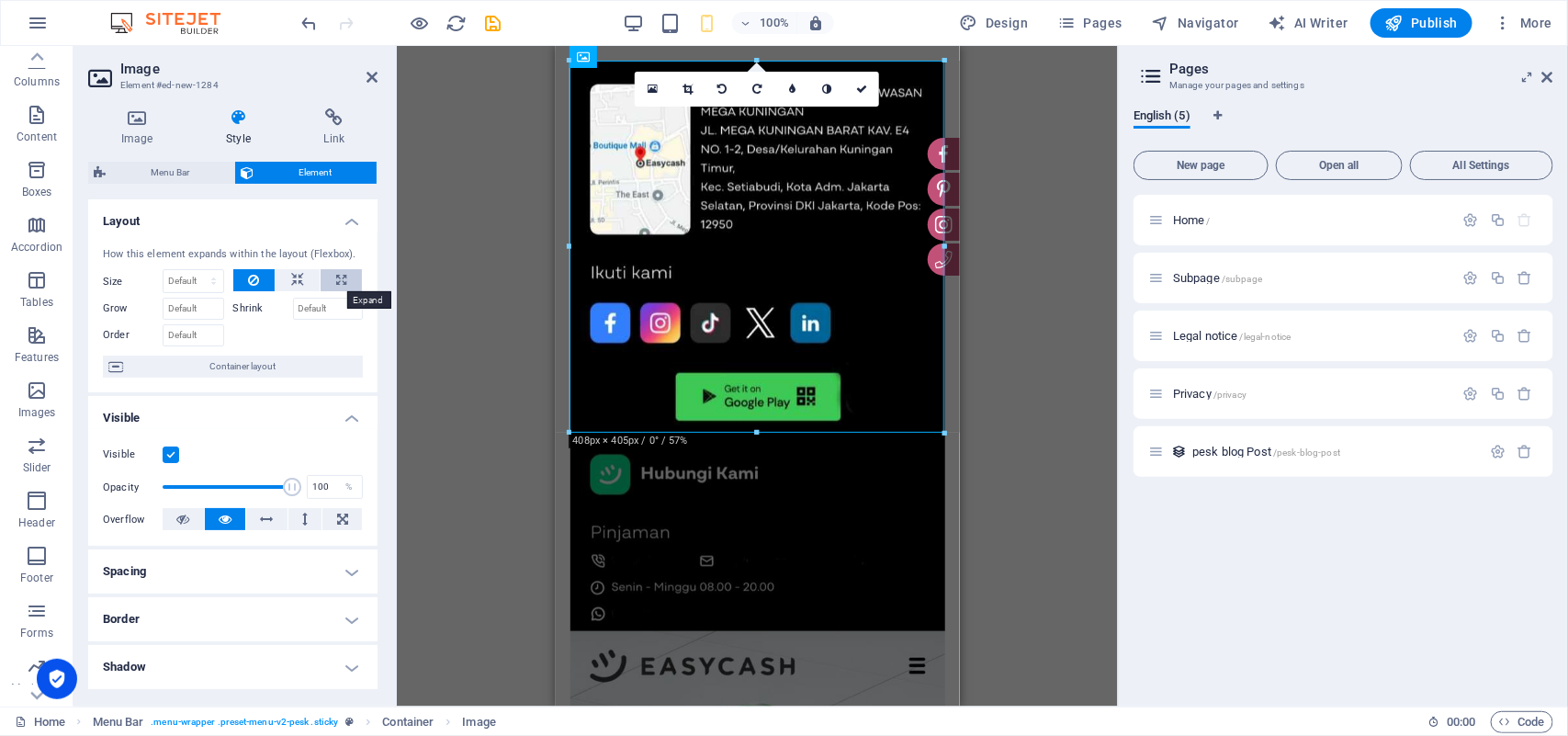 click at bounding box center (341, 280) 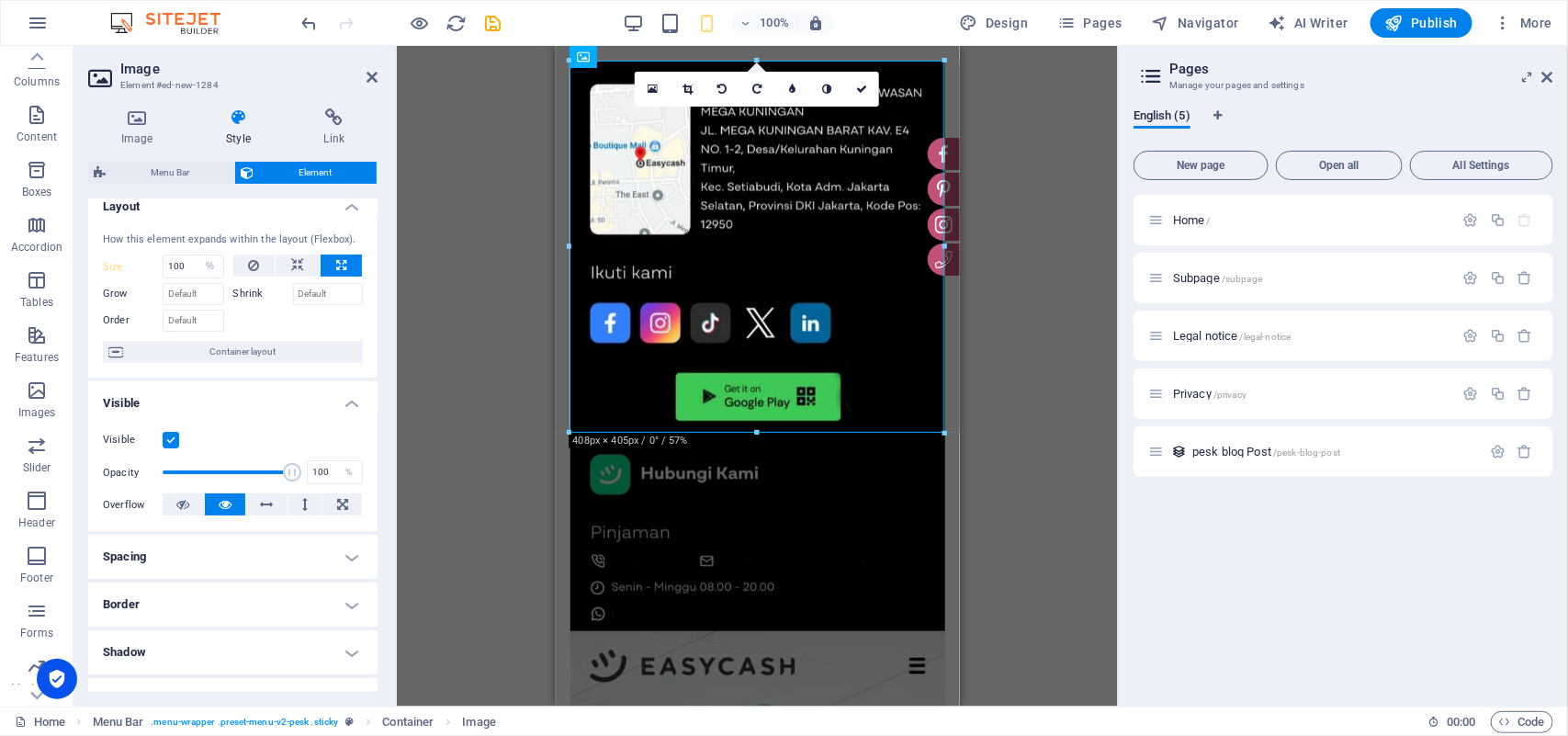 scroll, scrollTop: 0, scrollLeft: 0, axis: both 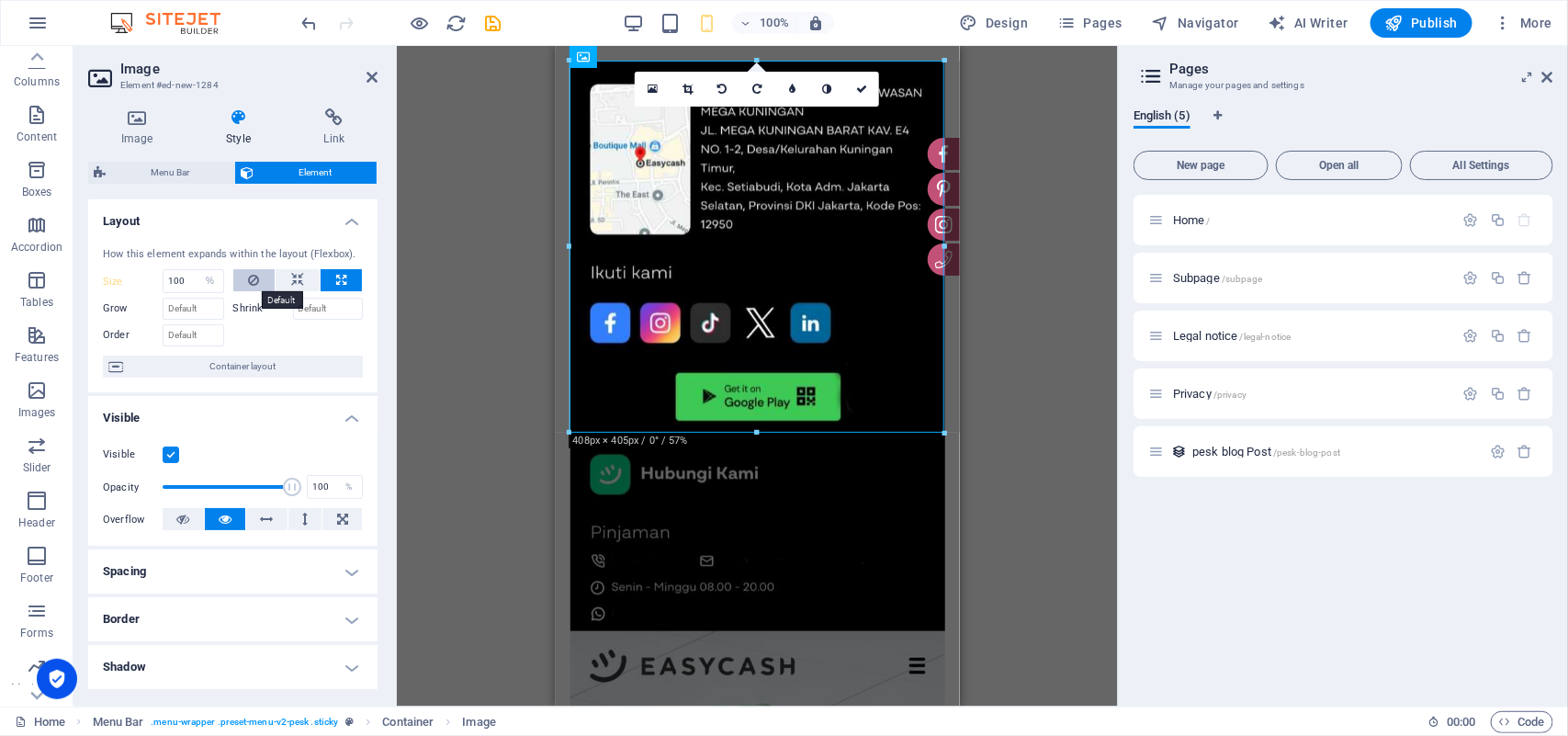 click at bounding box center [254, 280] 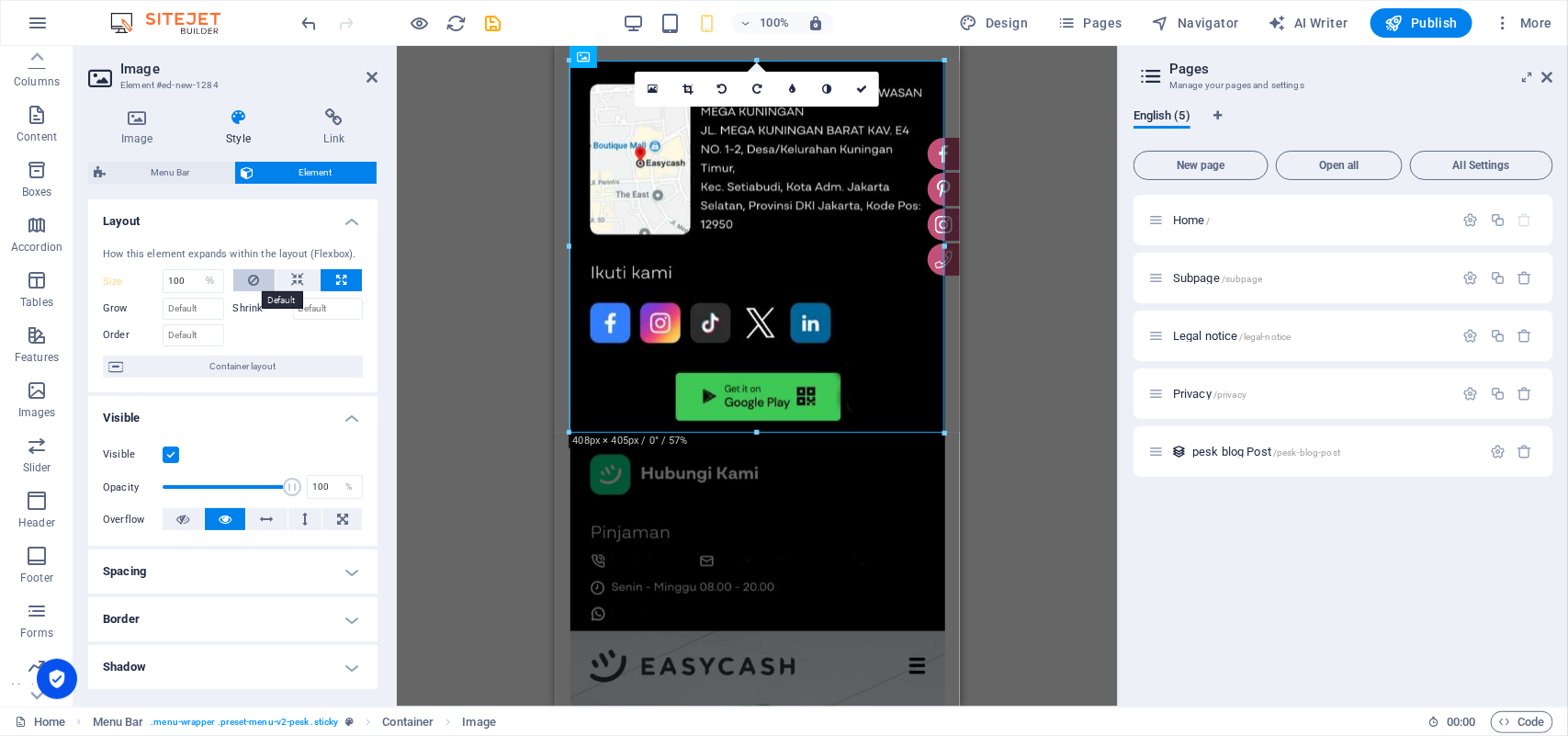 type 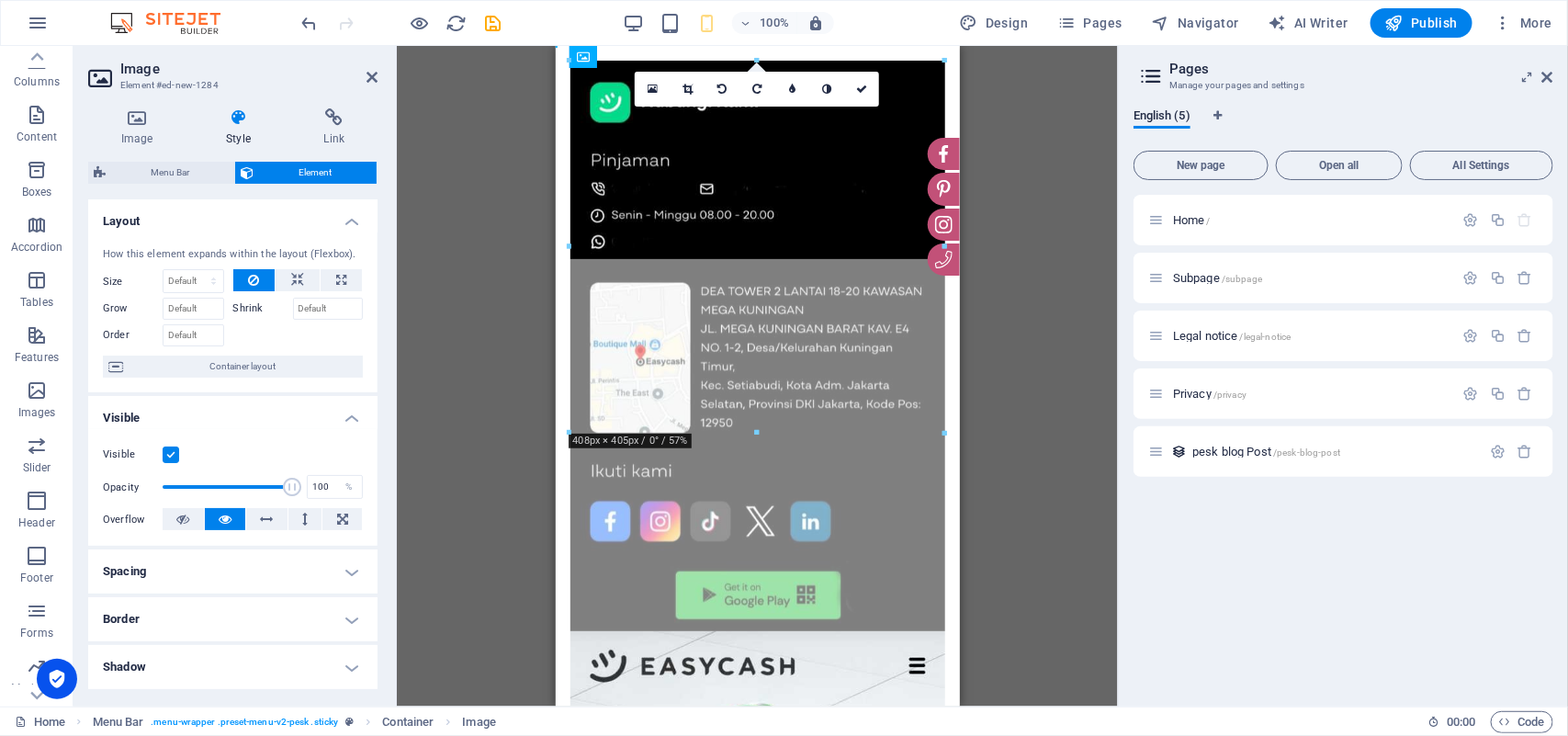 drag, startPoint x: 807, startPoint y: 286, endPoint x: 809, endPoint y: 377, distance: 91.02198 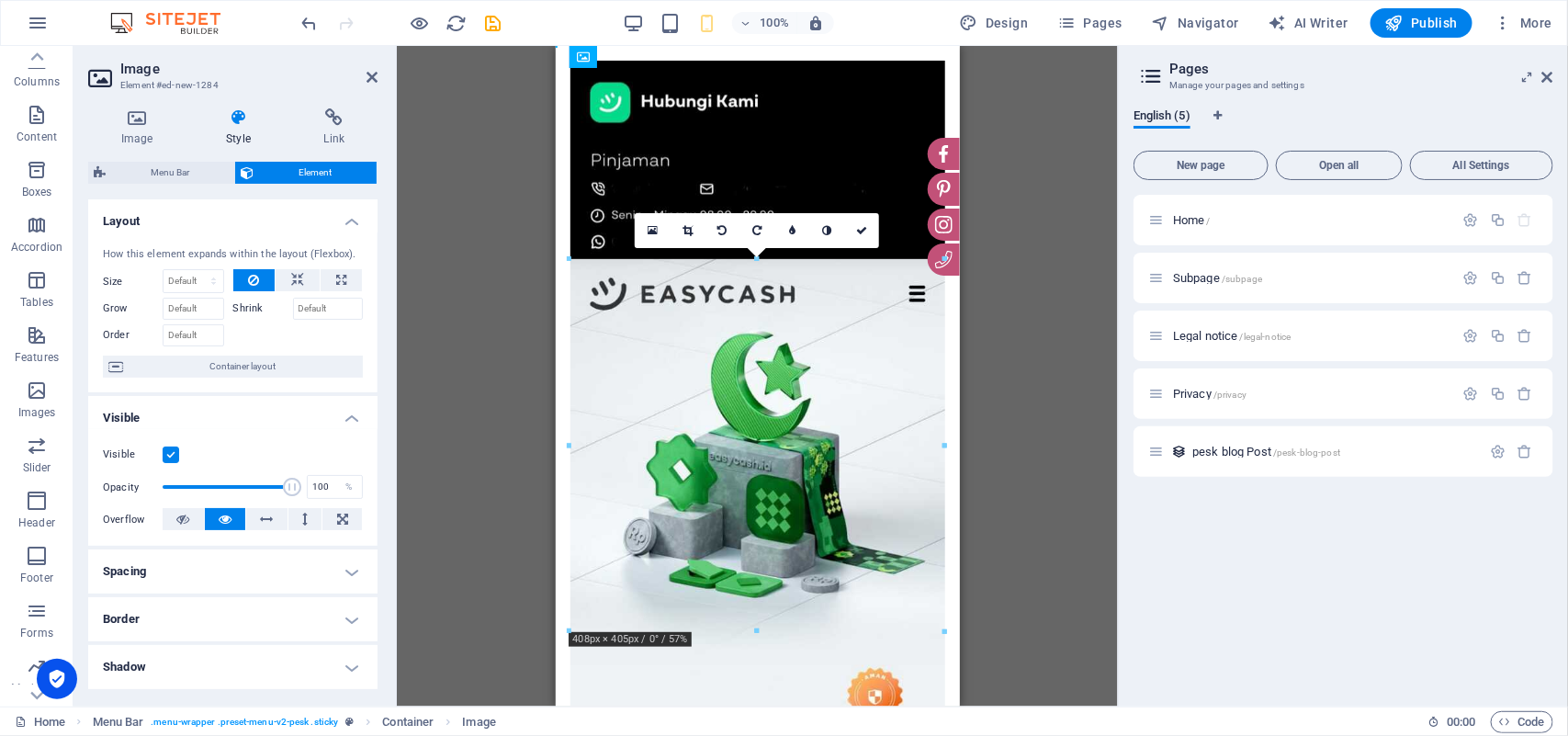 drag, startPoint x: 830, startPoint y: 376, endPoint x: 843, endPoint y: 620, distance: 244.34607 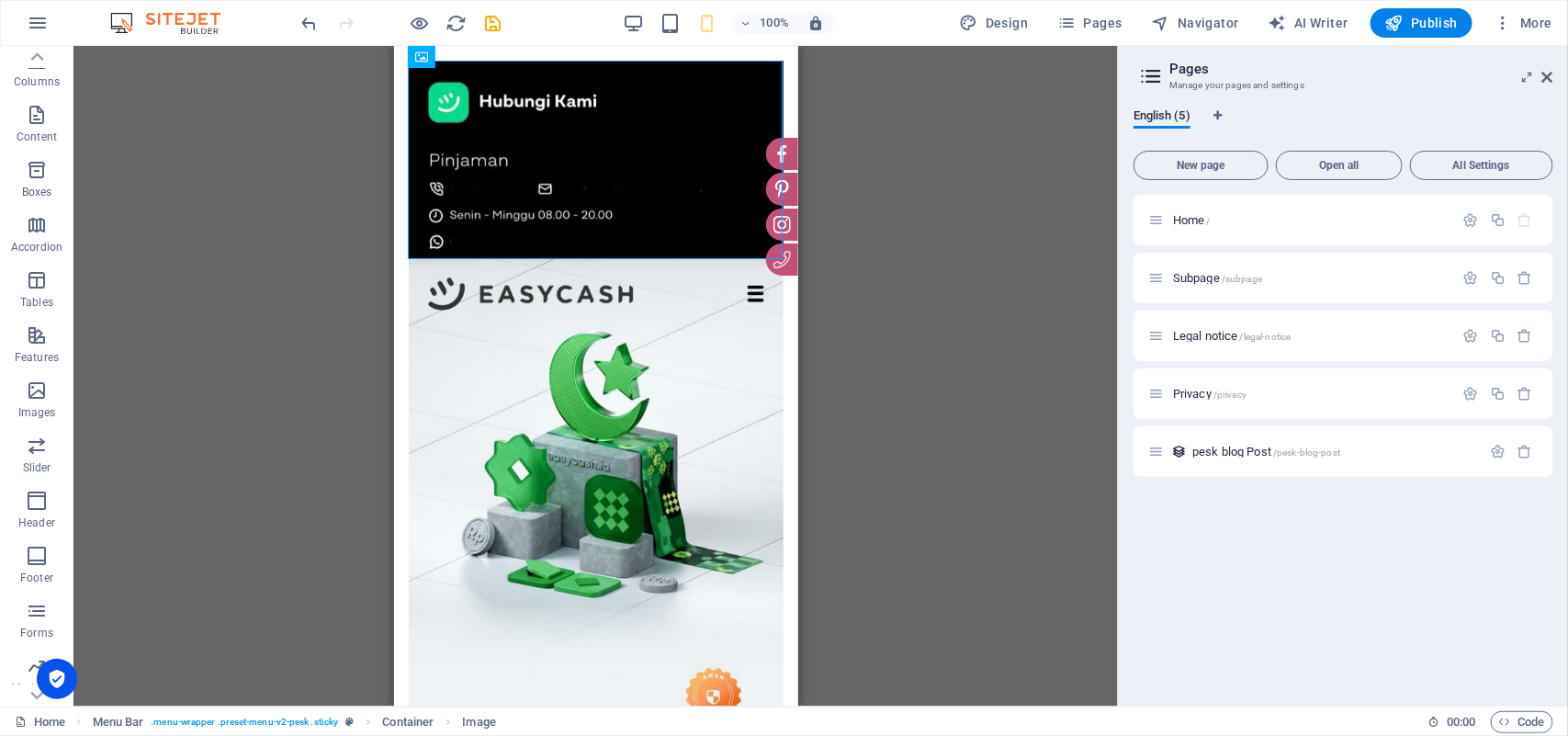 drag, startPoint x: 655, startPoint y: 157, endPoint x: 835, endPoint y: 427, distance: 324.49961 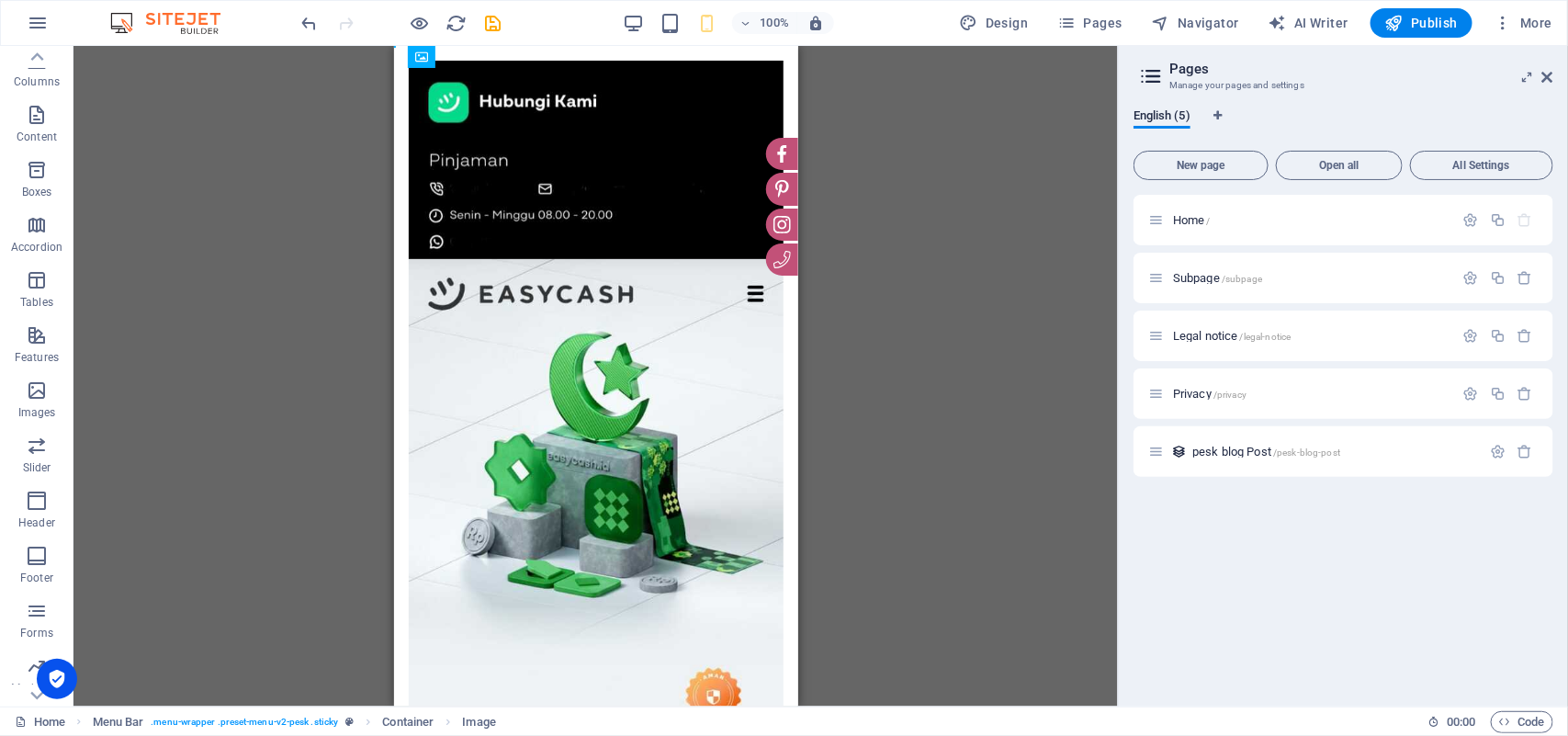click on "HTML   Menu Bar   Container   Top button   Image   HTML
Drag here to replace the existing content. Press “Ctrl” if you want to create a new element.
Menu Bar   Container   Container   Menu Bar   Placeholder   Image   Icon   Social Media Icons   Icon   Icon   Container   Menu Bar   Image   Image" at bounding box center (595, 376) 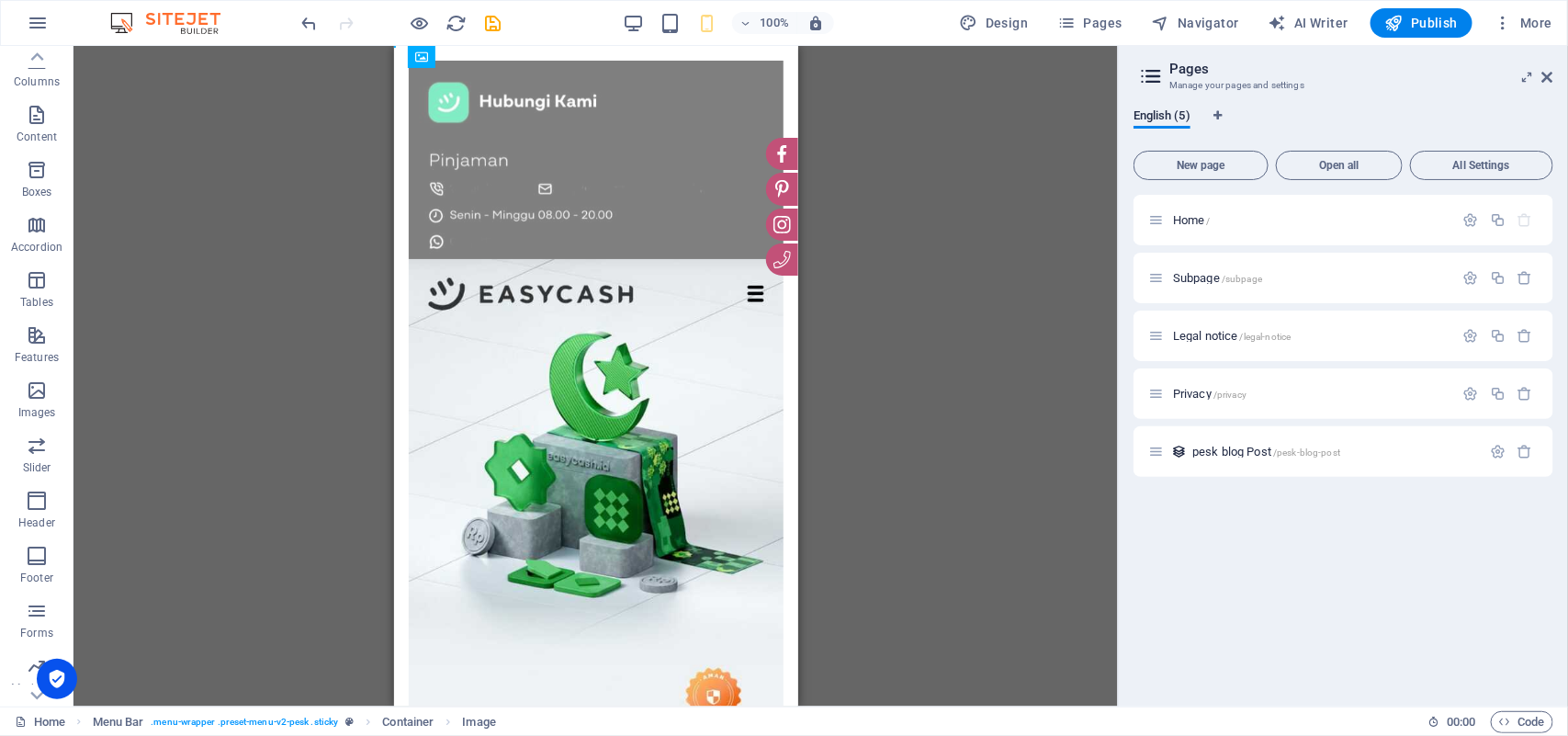 drag, startPoint x: 595, startPoint y: 142, endPoint x: 600, endPoint y: 473, distance: 331.03776 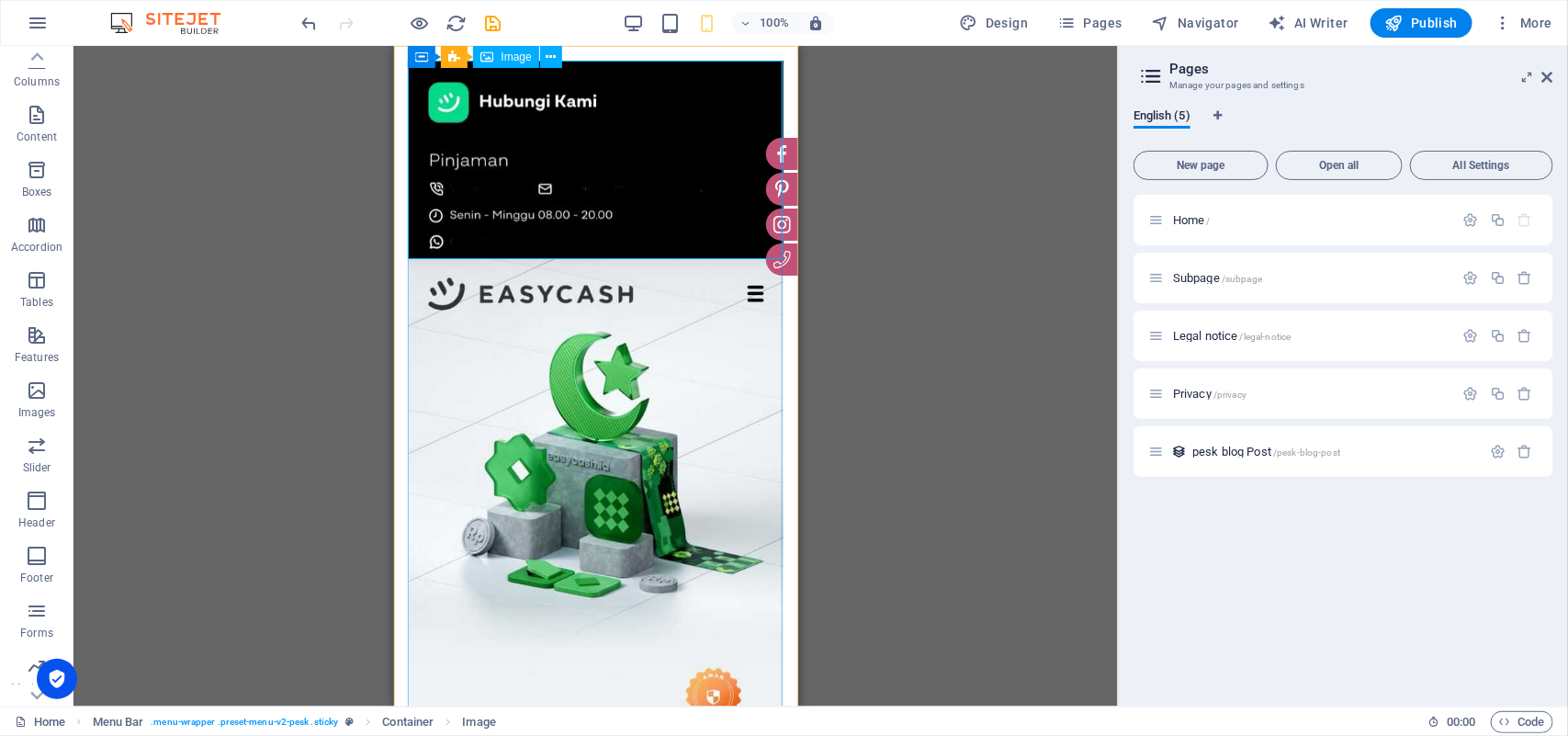 click at bounding box center [595, 159] 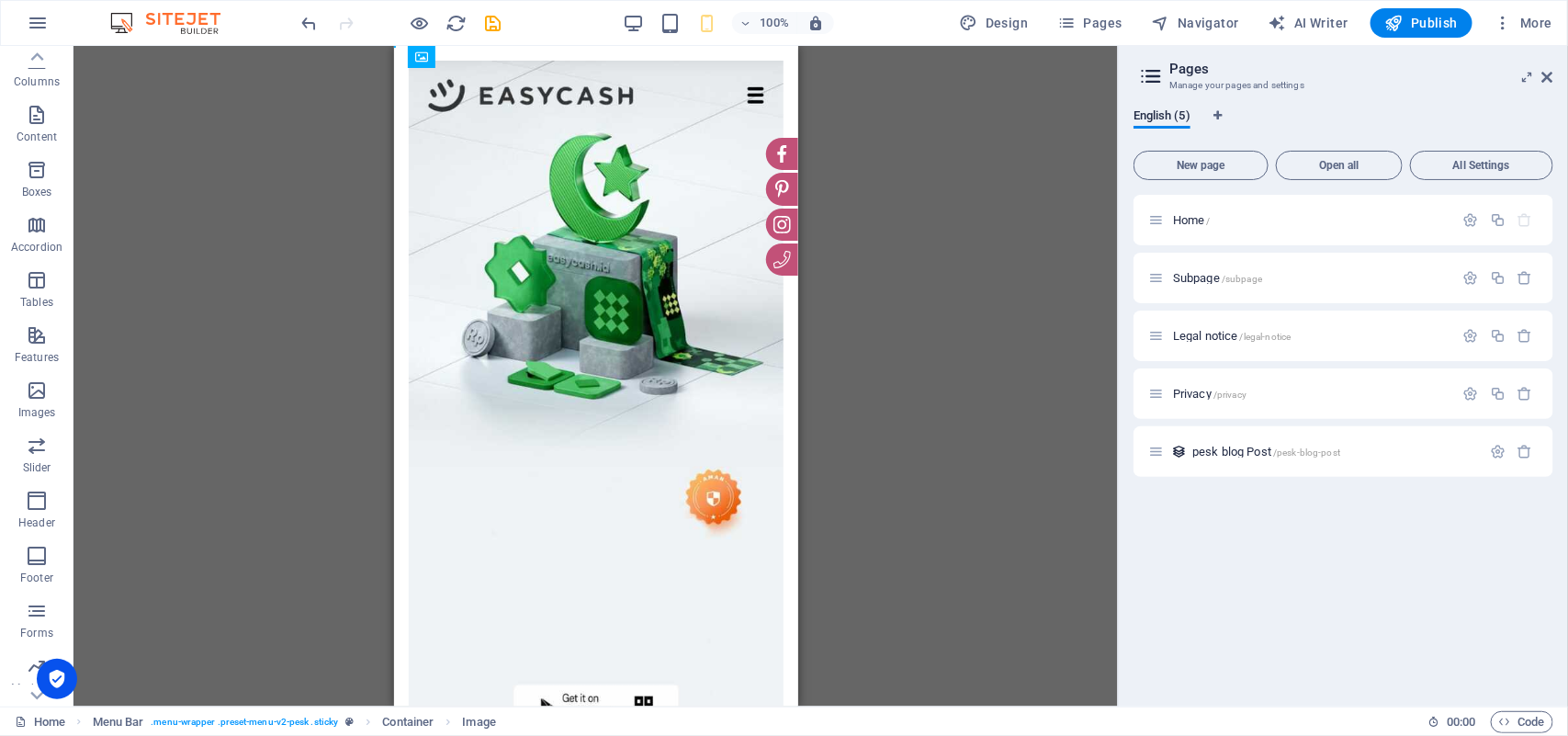 drag, startPoint x: 634, startPoint y: 133, endPoint x: 593, endPoint y: 449, distance: 318.64871 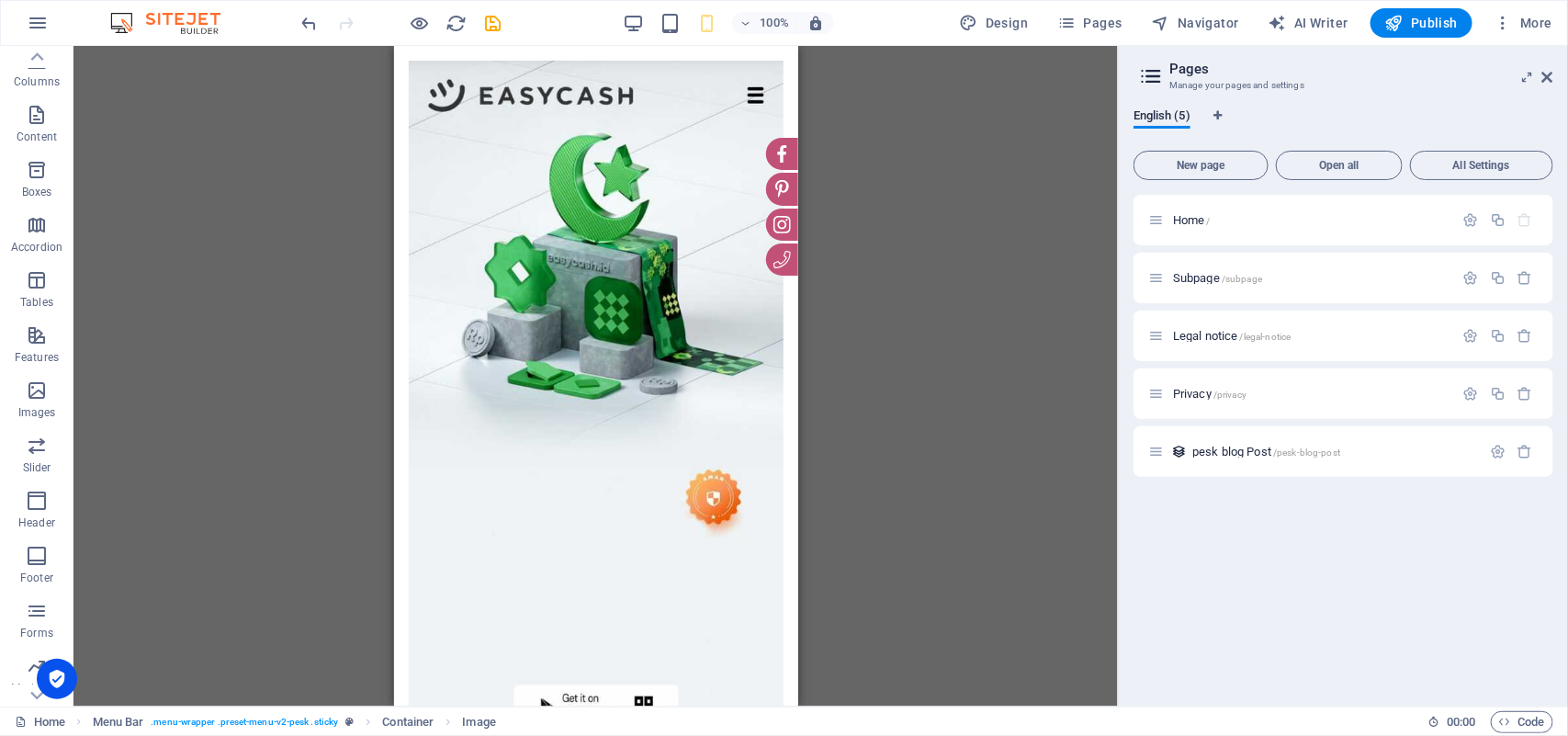 click on "Pages Manage your pages and settings English (5) New page Open all All Settings Home / Subpage /subpage Legal notice /legal-notice Privacy /privacy pesk blog Post /pesk-blog-post" at bounding box center [1343, 376] 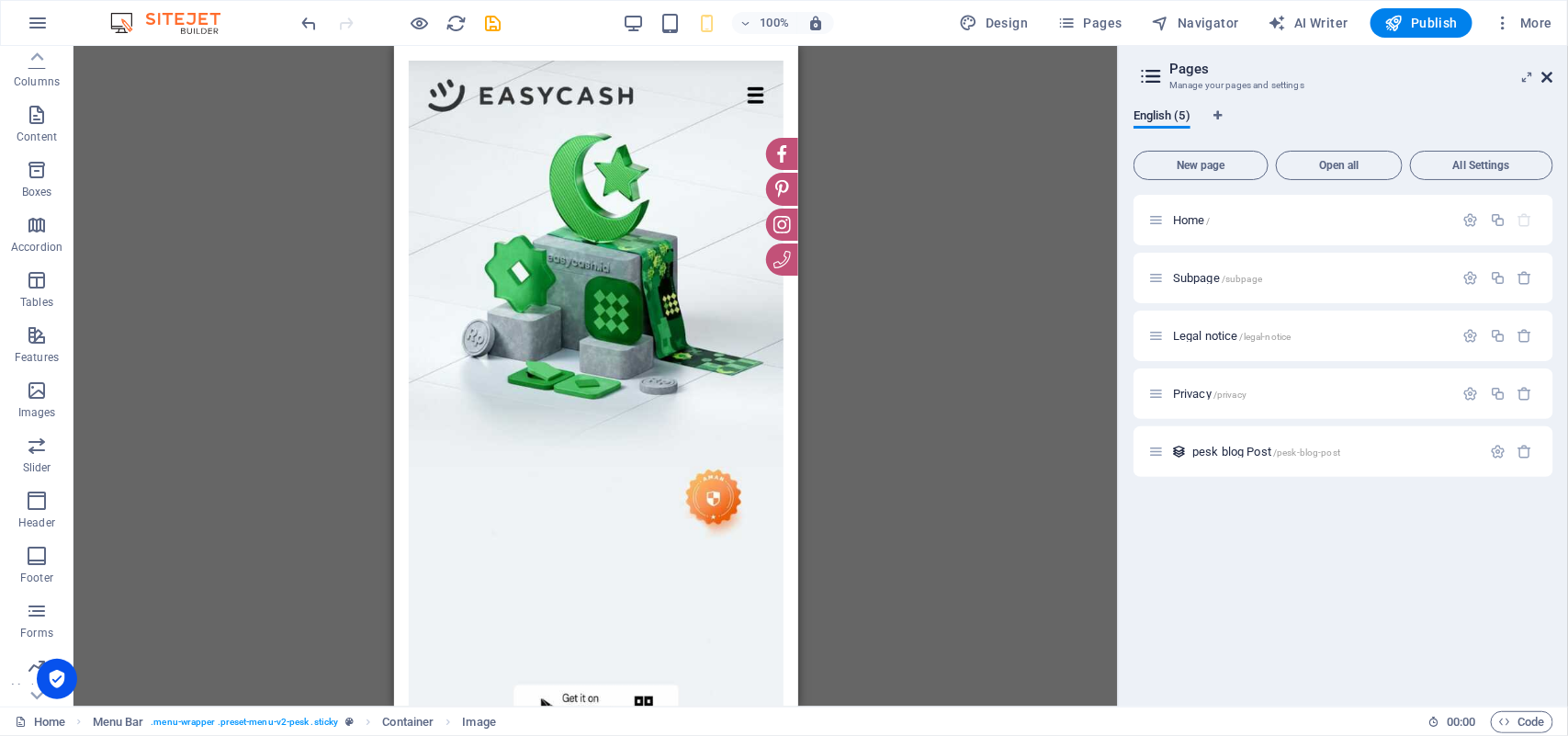 click at bounding box center [1548, 77] 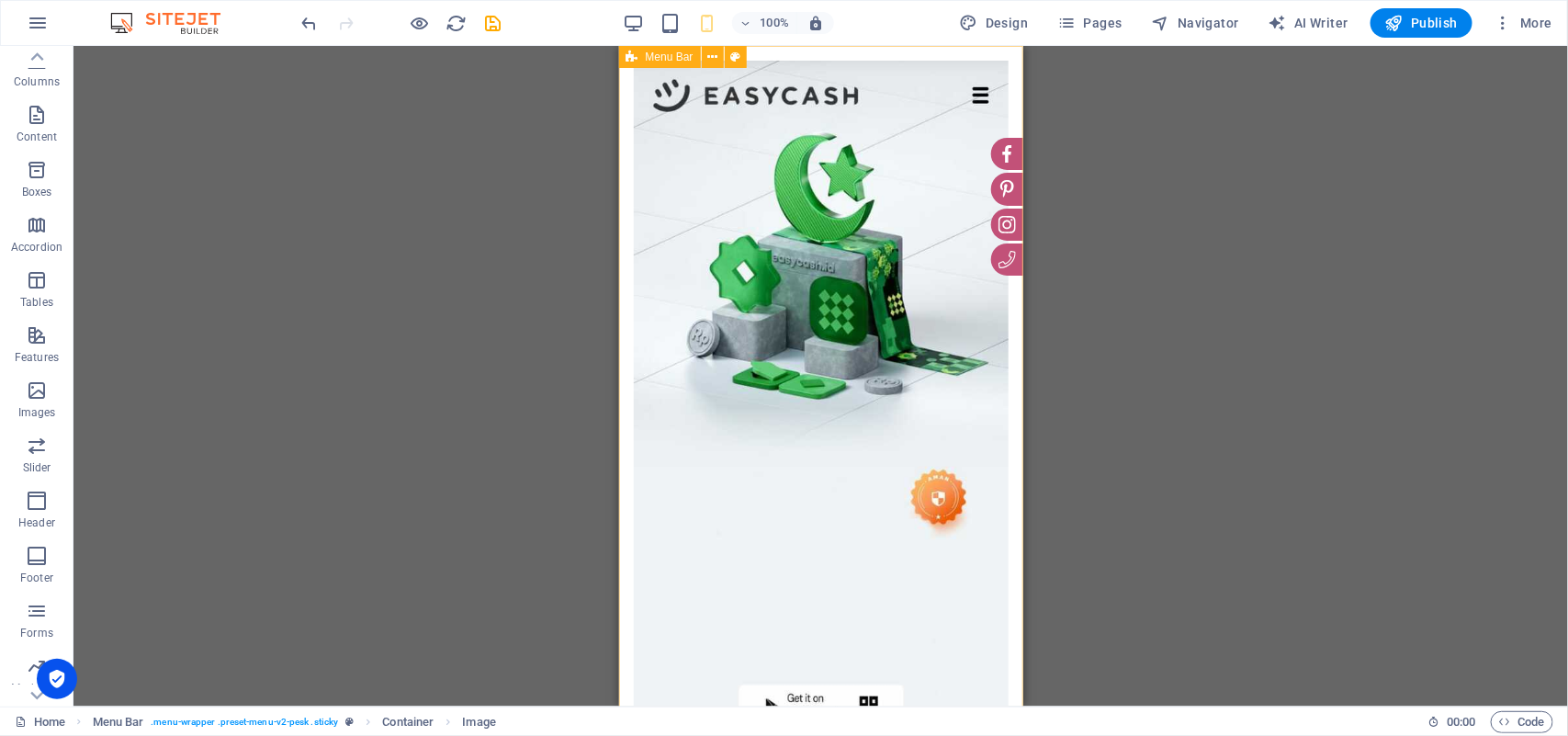 click on "Rumah Tentang Kami Foto bulan ini Terbaik Dari potret Berita Ruang pamer Arsip" at bounding box center (820, 730) 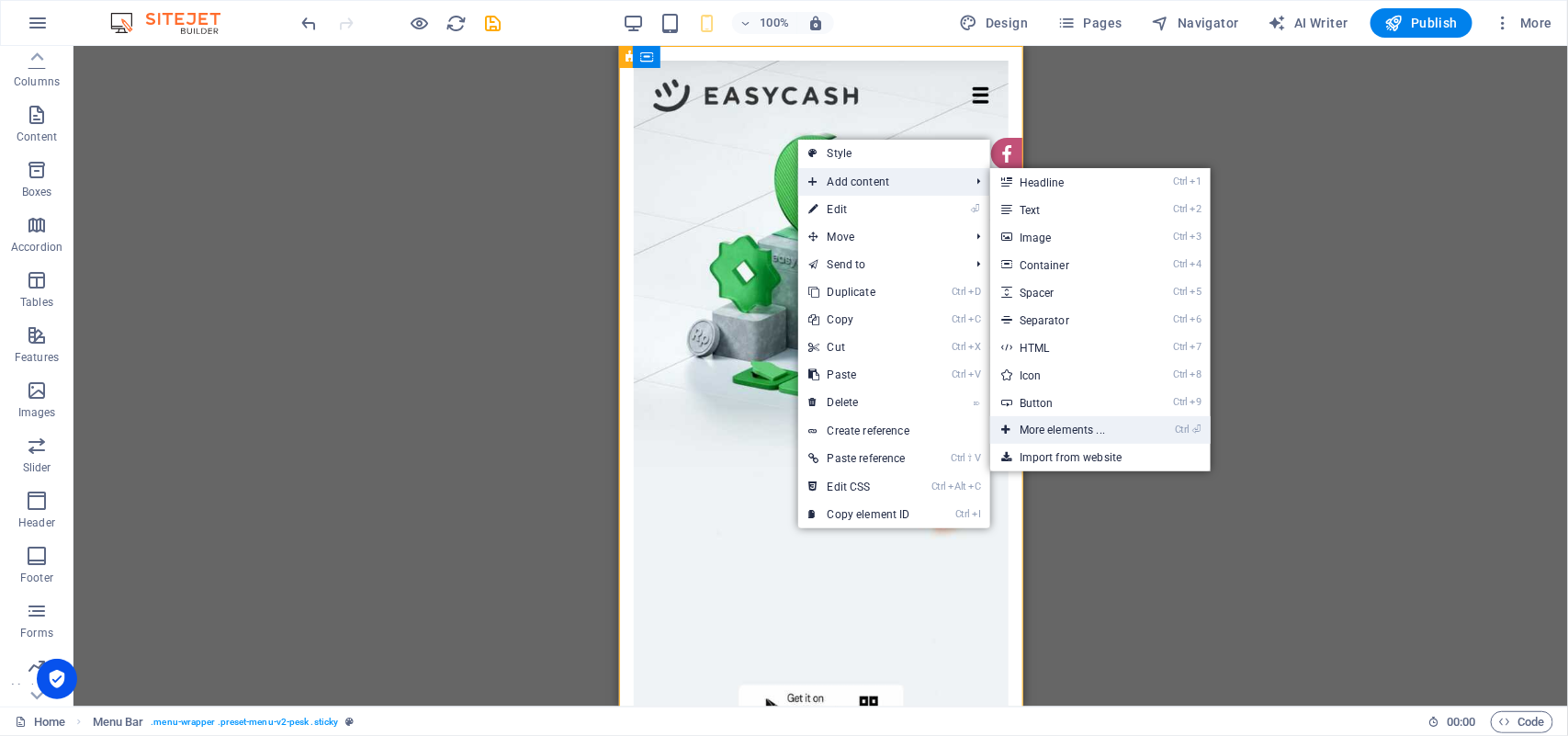click on "Ctrl ⏎  More elements ..." at bounding box center (1066, 430) 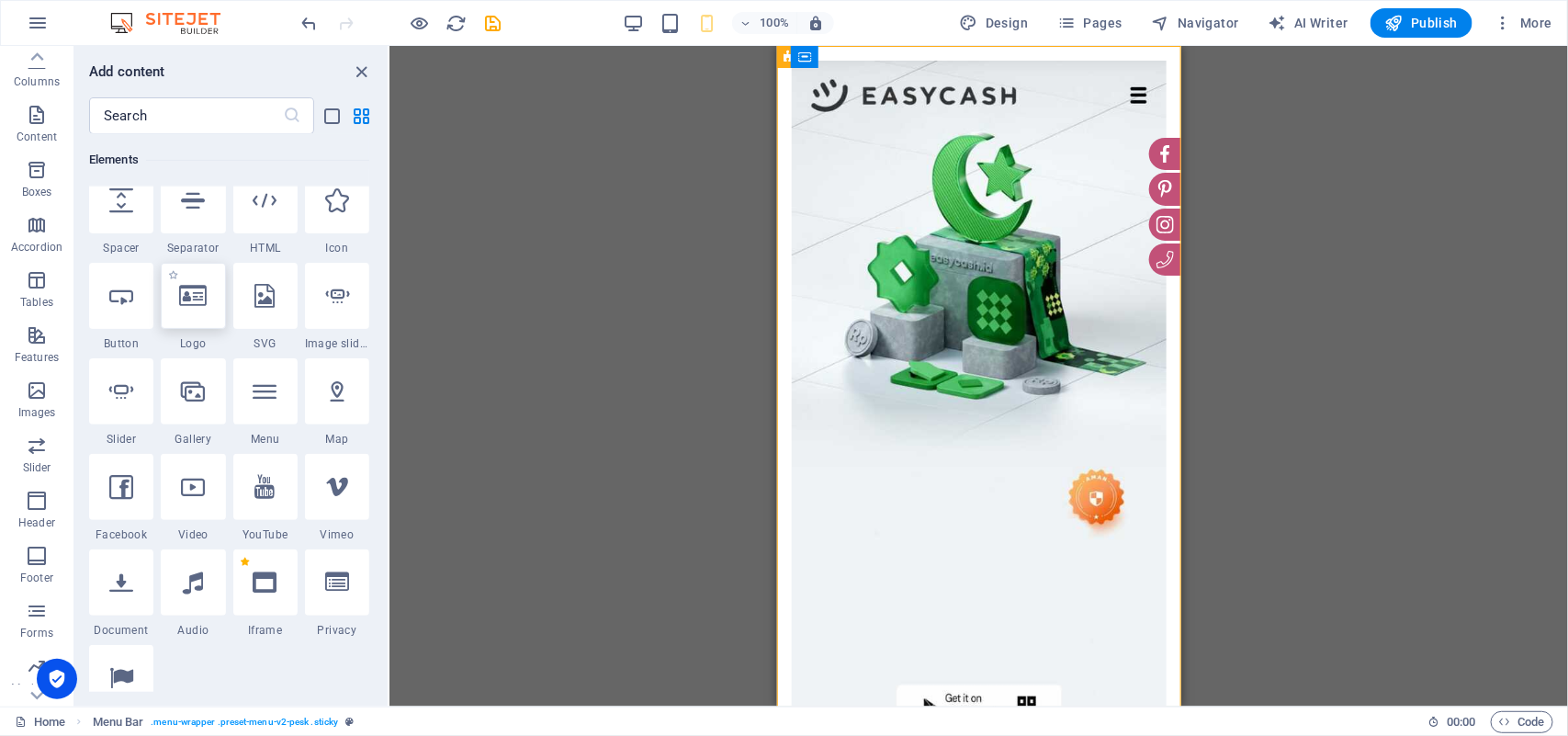 scroll, scrollTop: 2, scrollLeft: 0, axis: vertical 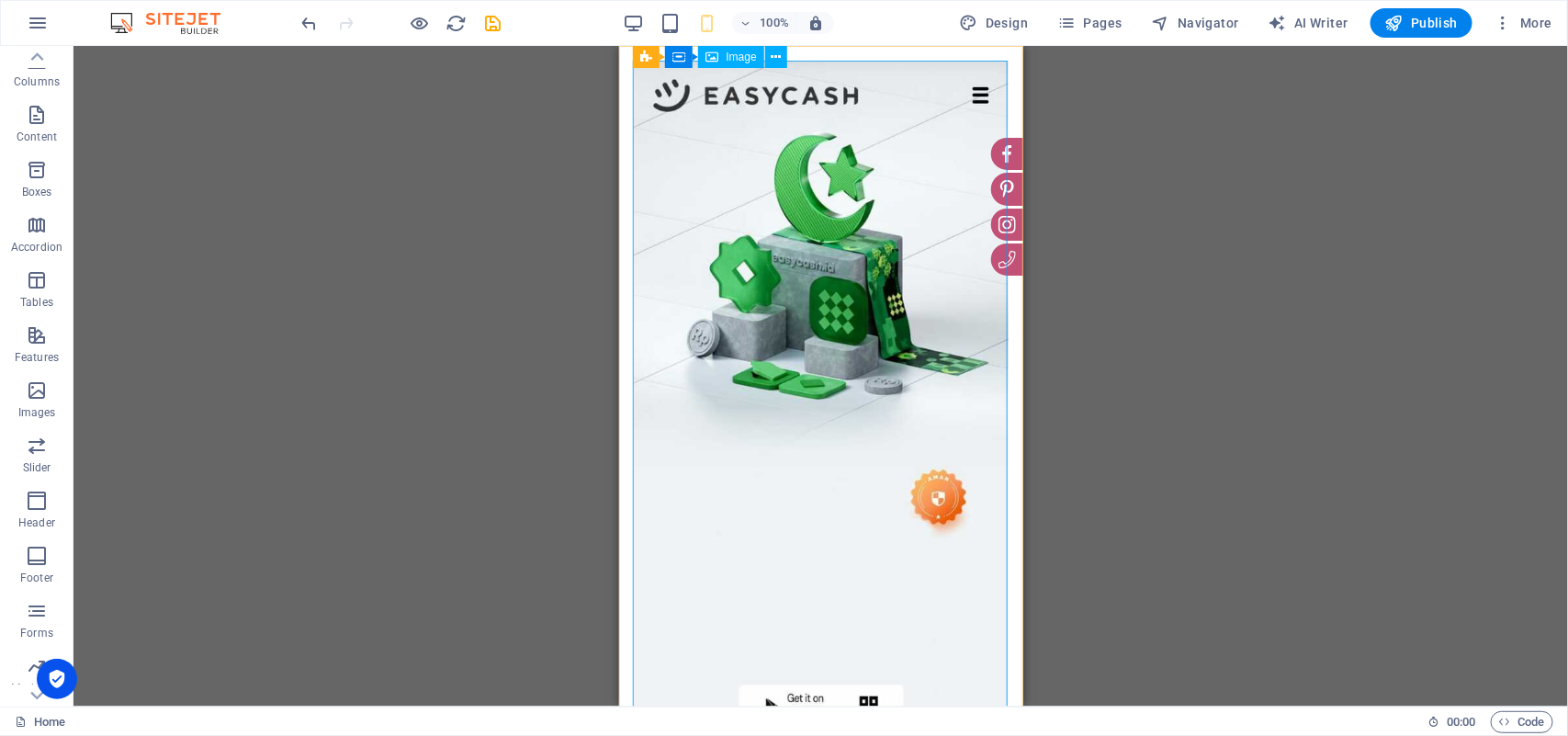 click at bounding box center [820, 420] 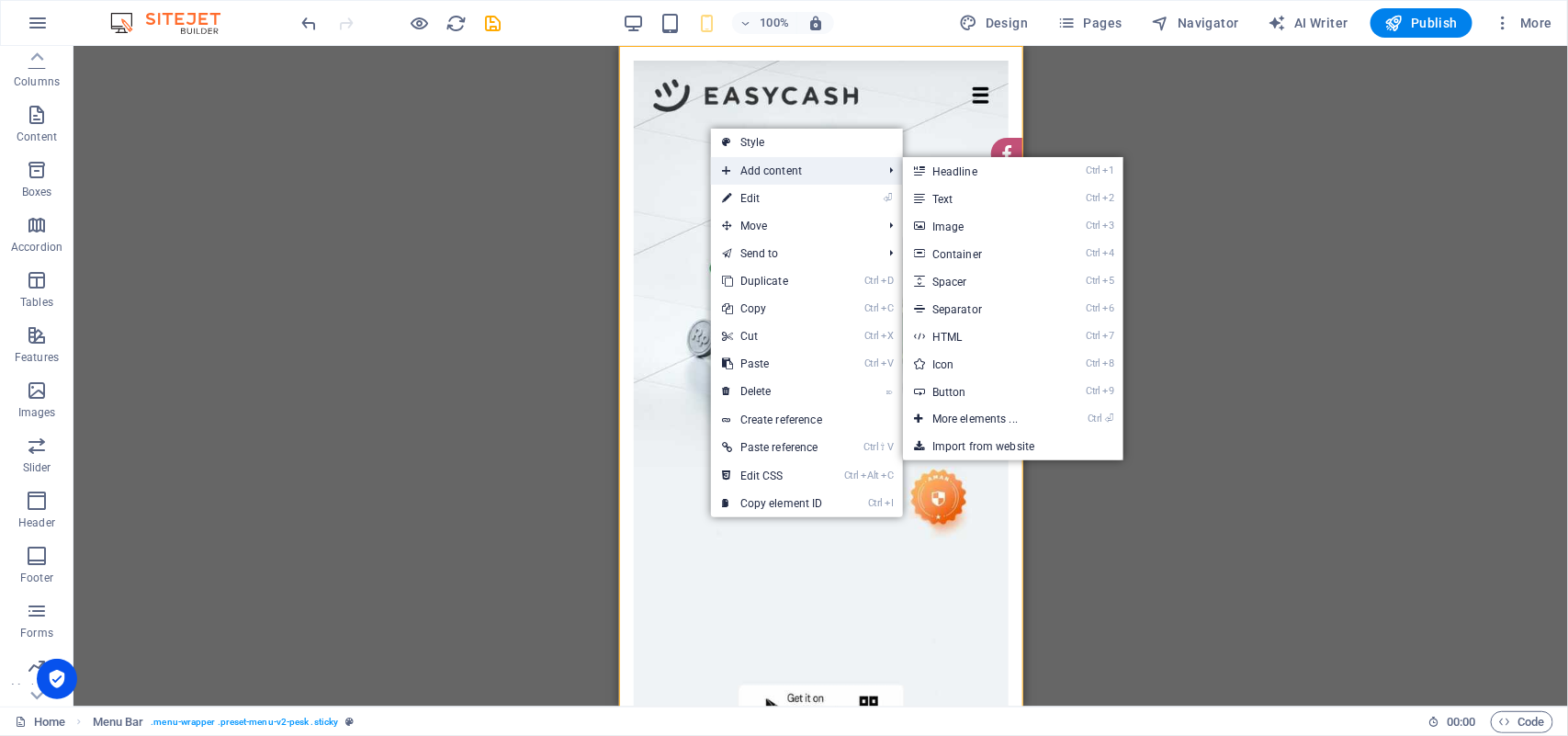 click on "Add content" at bounding box center (793, 171) 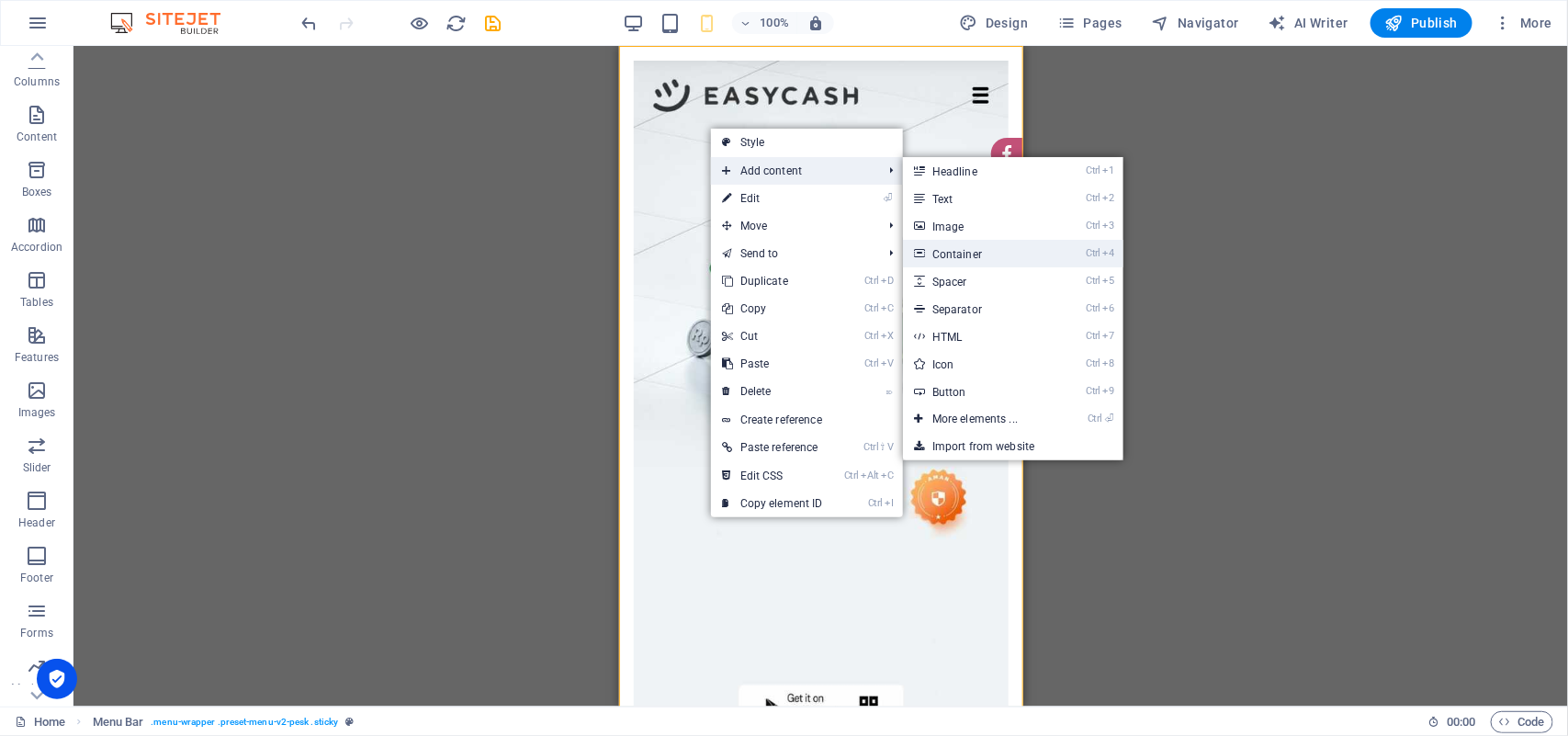 drag, startPoint x: 994, startPoint y: 253, endPoint x: 208, endPoint y: 202, distance: 787.65284 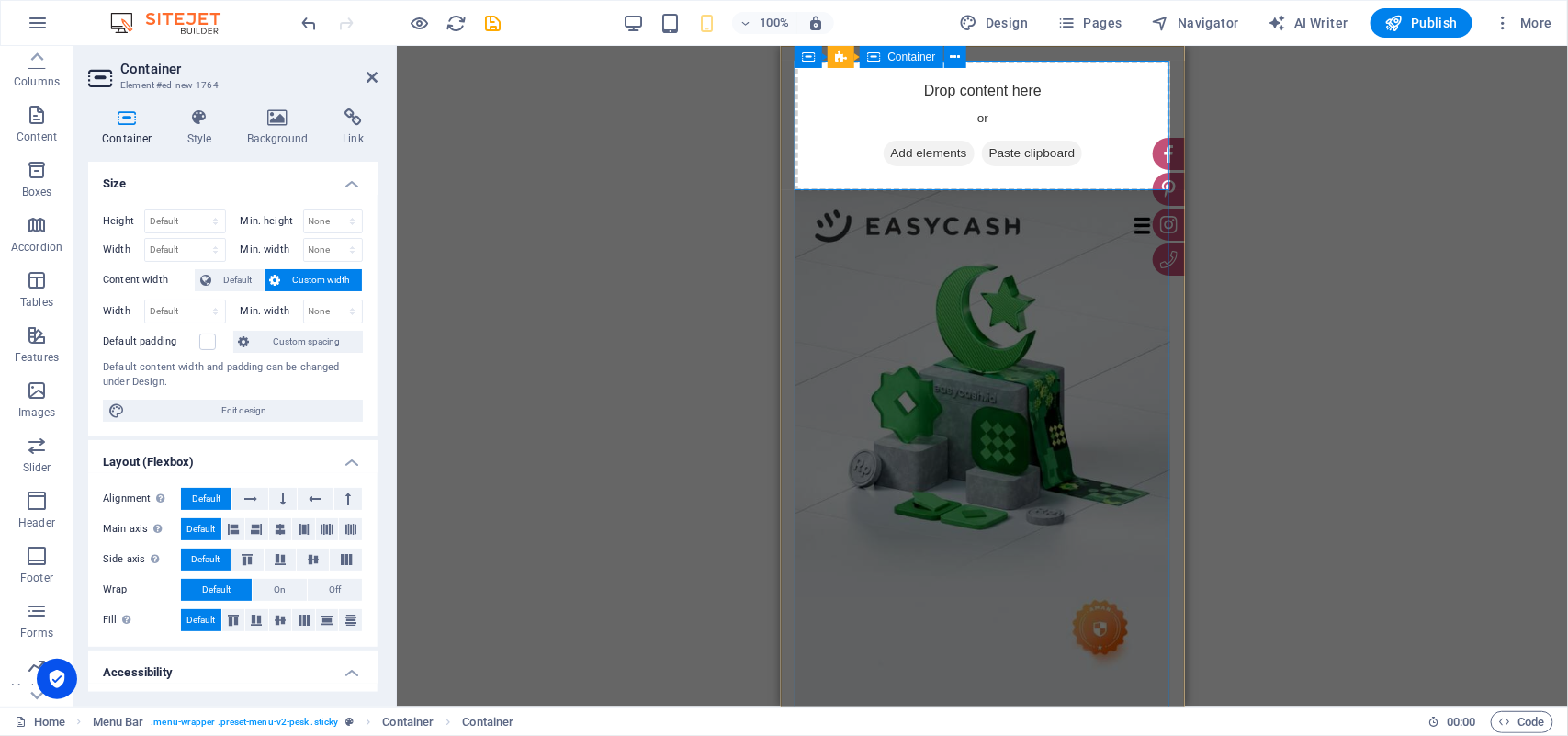 click on "Add elements" at bounding box center [928, 153] 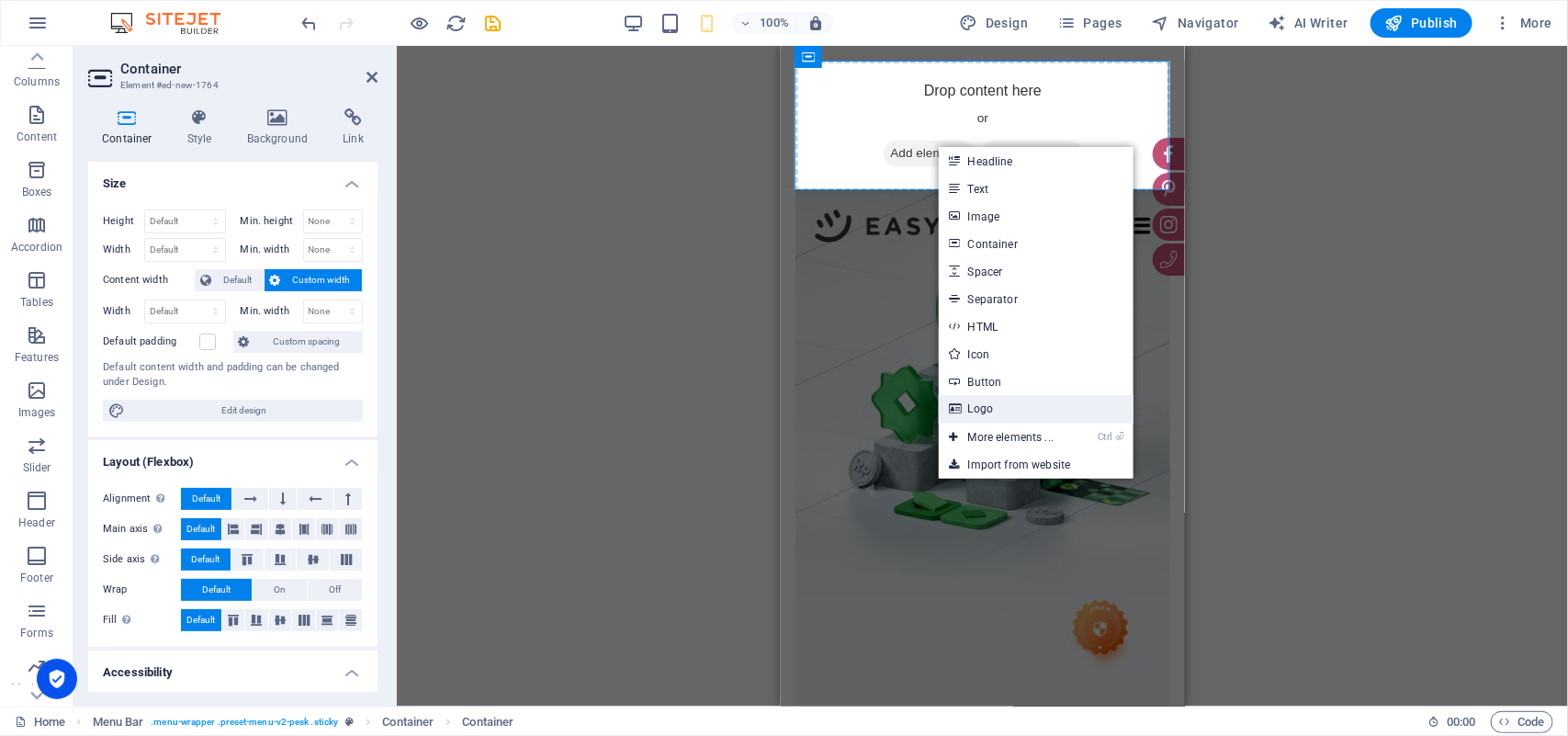 click on "Logo" at bounding box center (1036, 409) 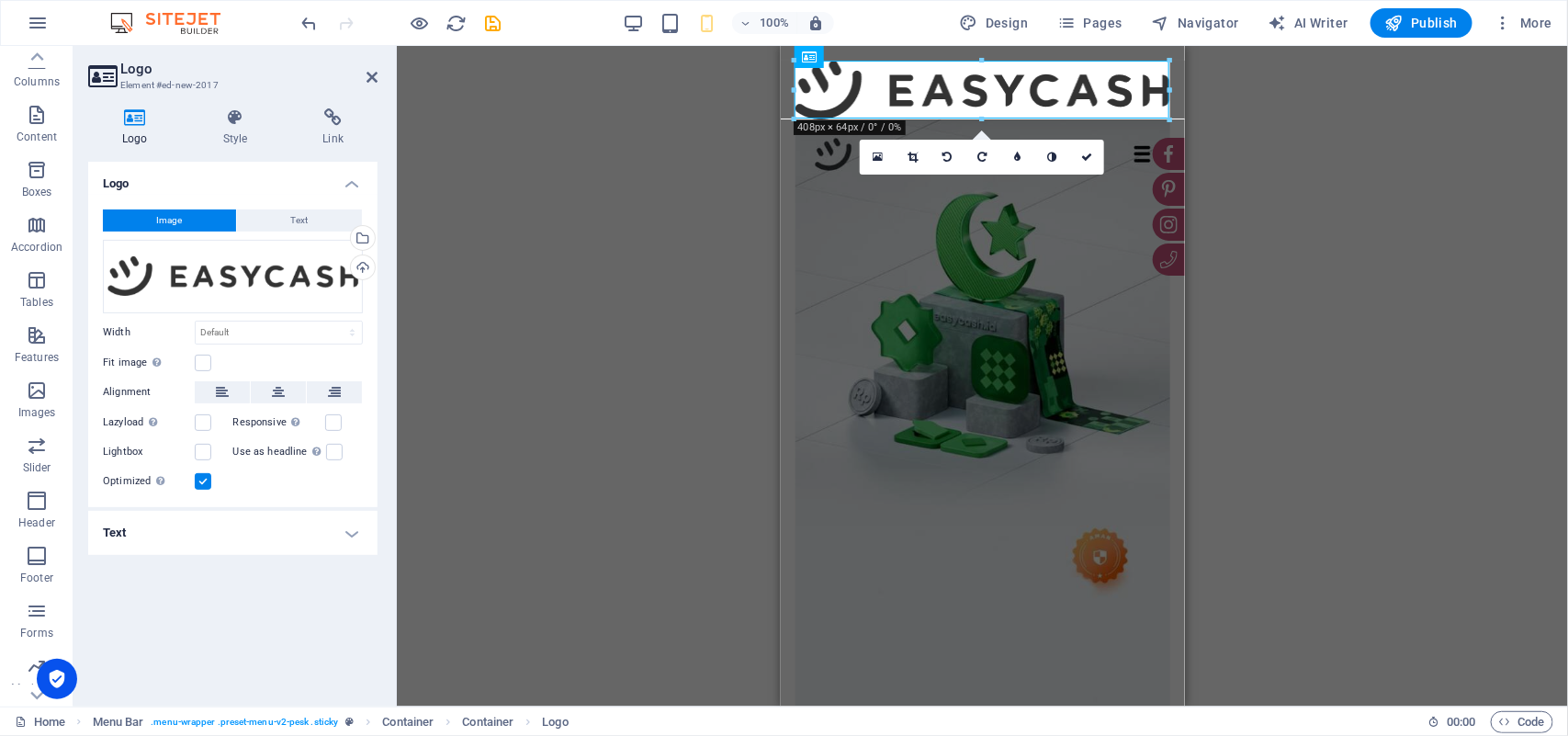 click on "Text" at bounding box center (232, 533) 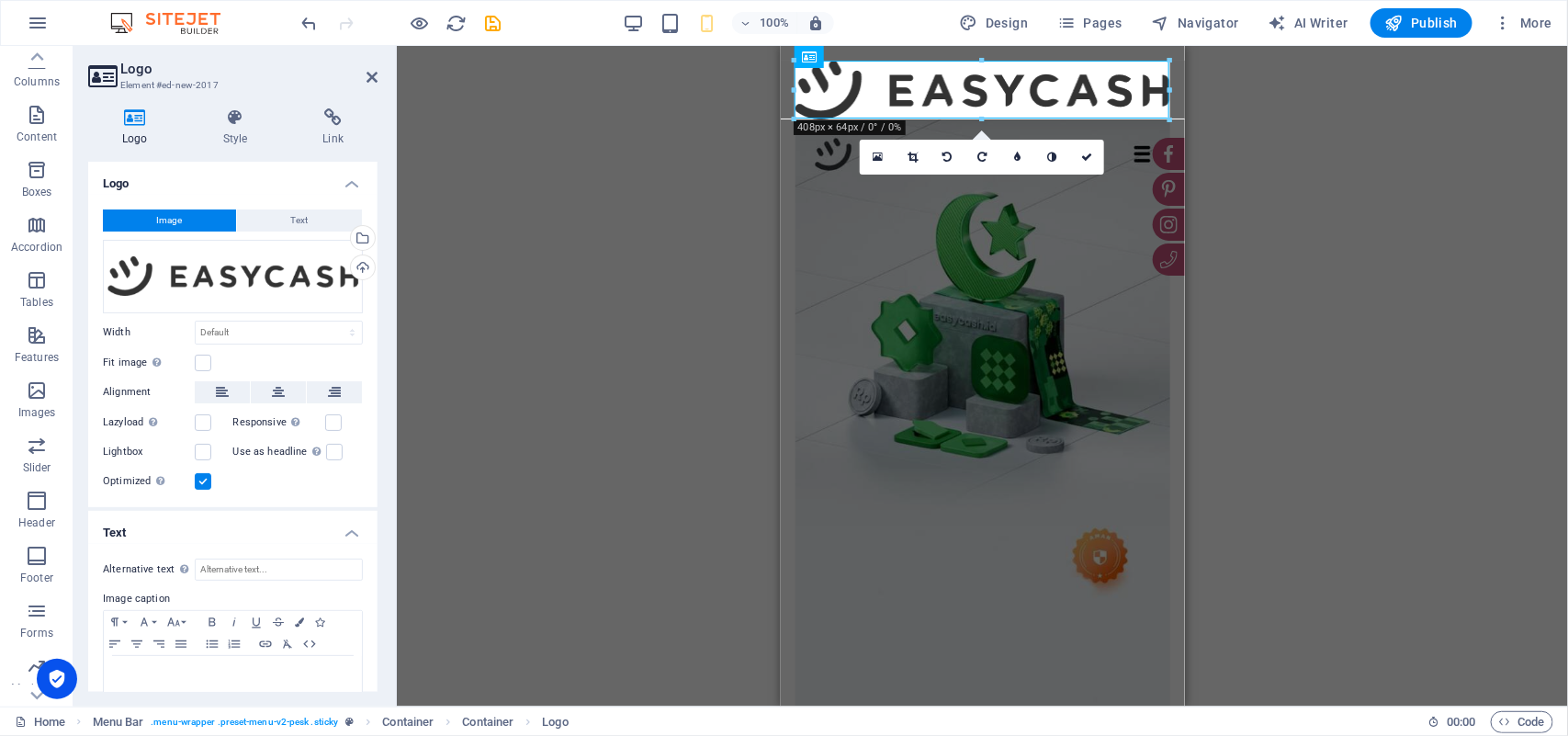 click on "Text" at bounding box center [232, 527] 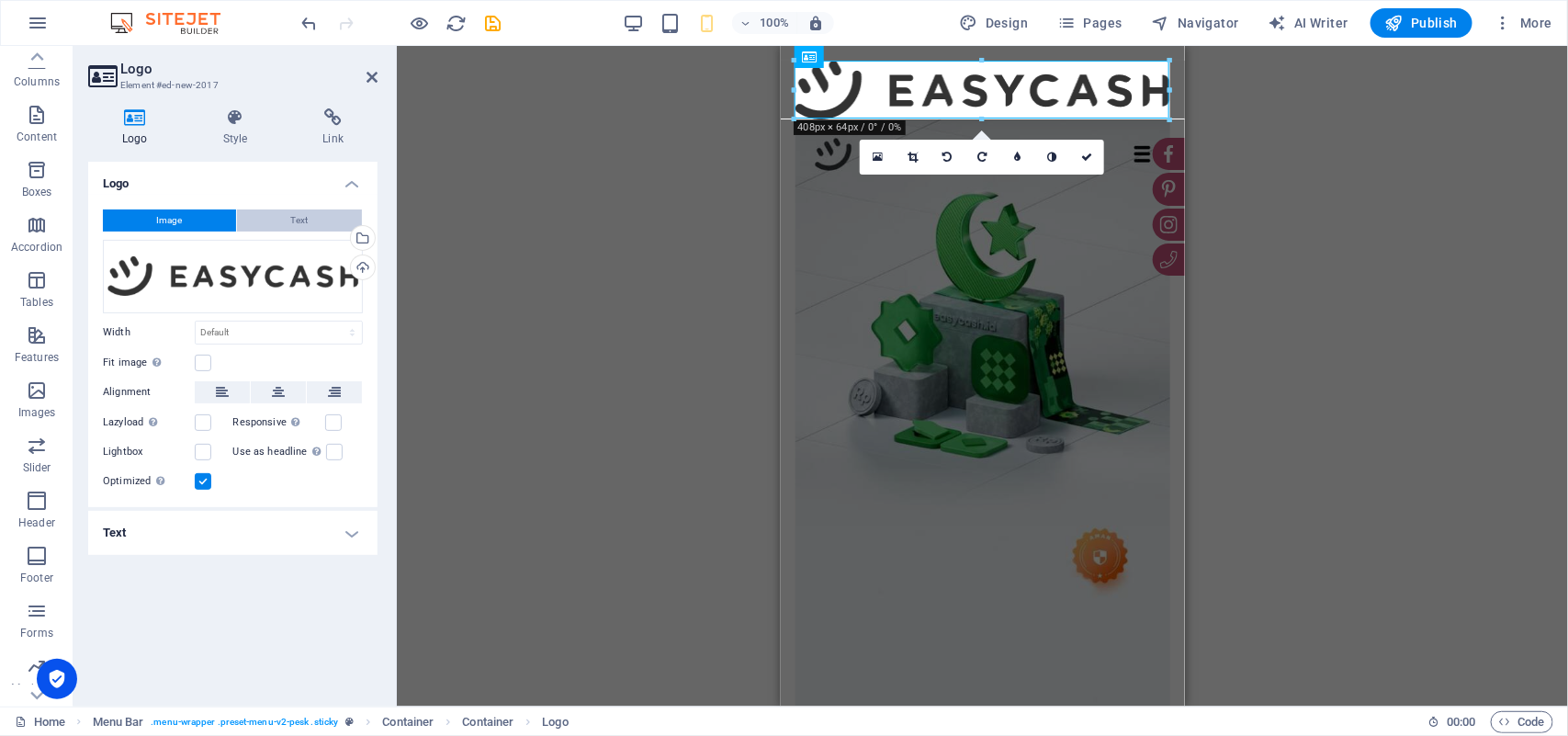 click on "Text" at bounding box center (299, 221) 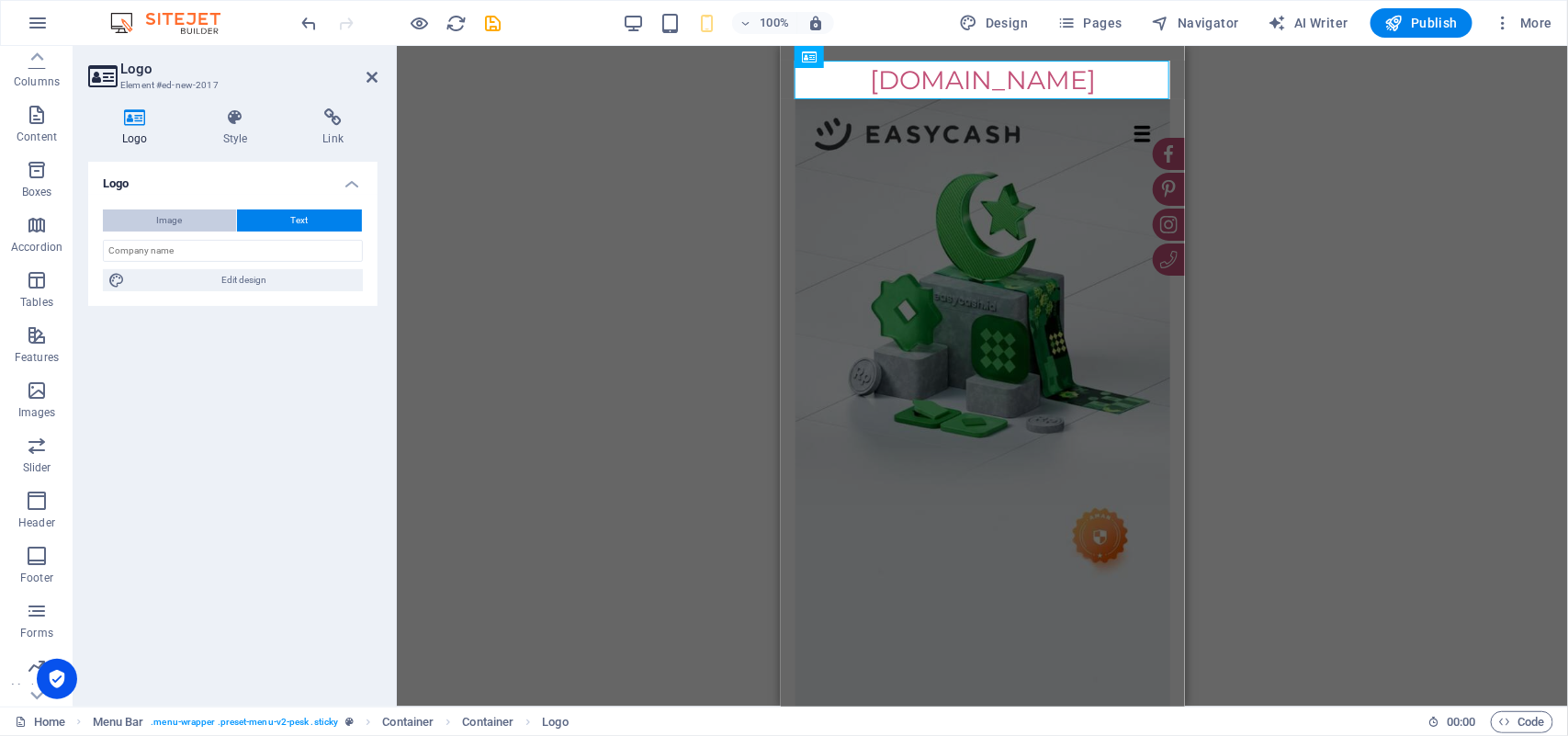 click on "Image" at bounding box center (169, 221) 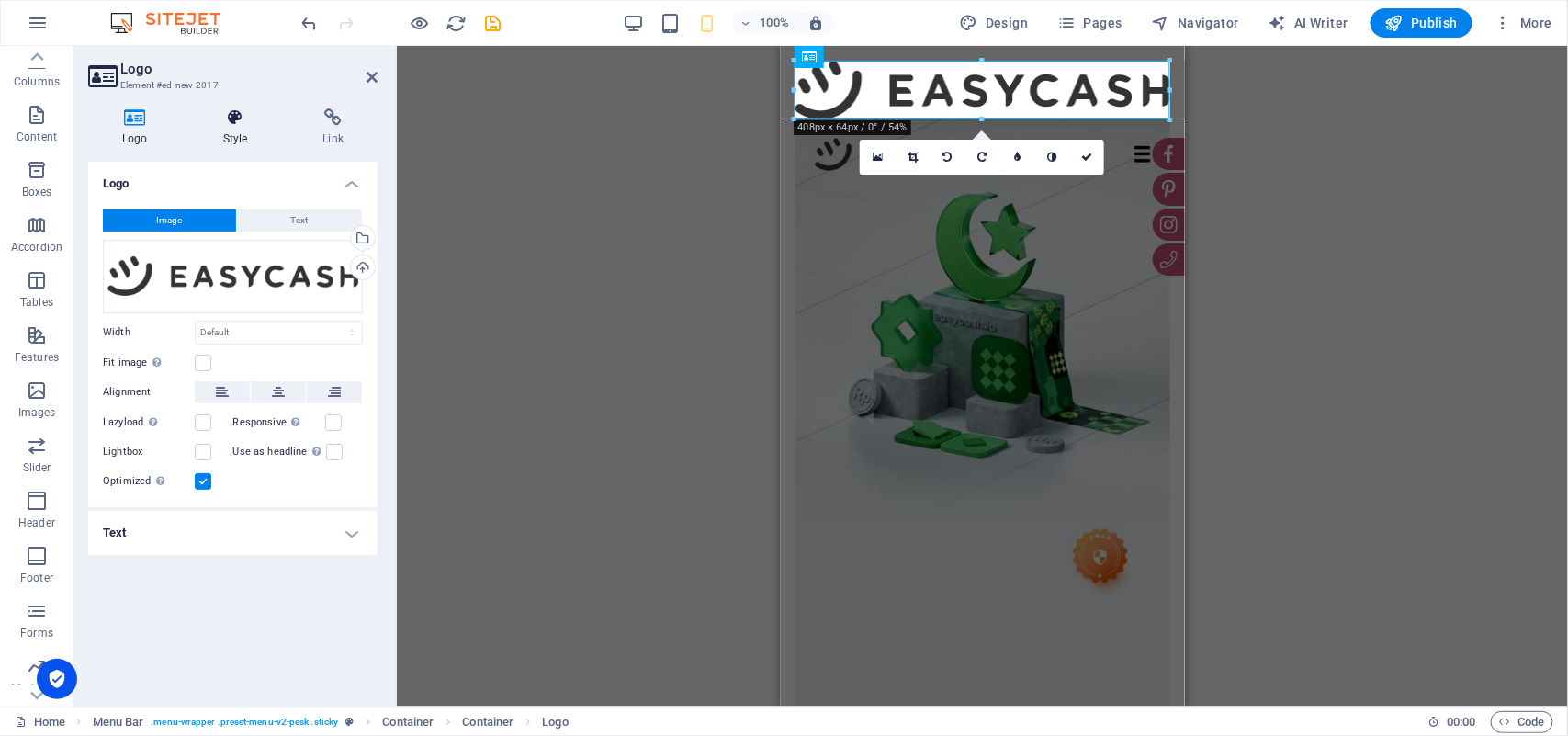 click on "Style" at bounding box center (239, 128) 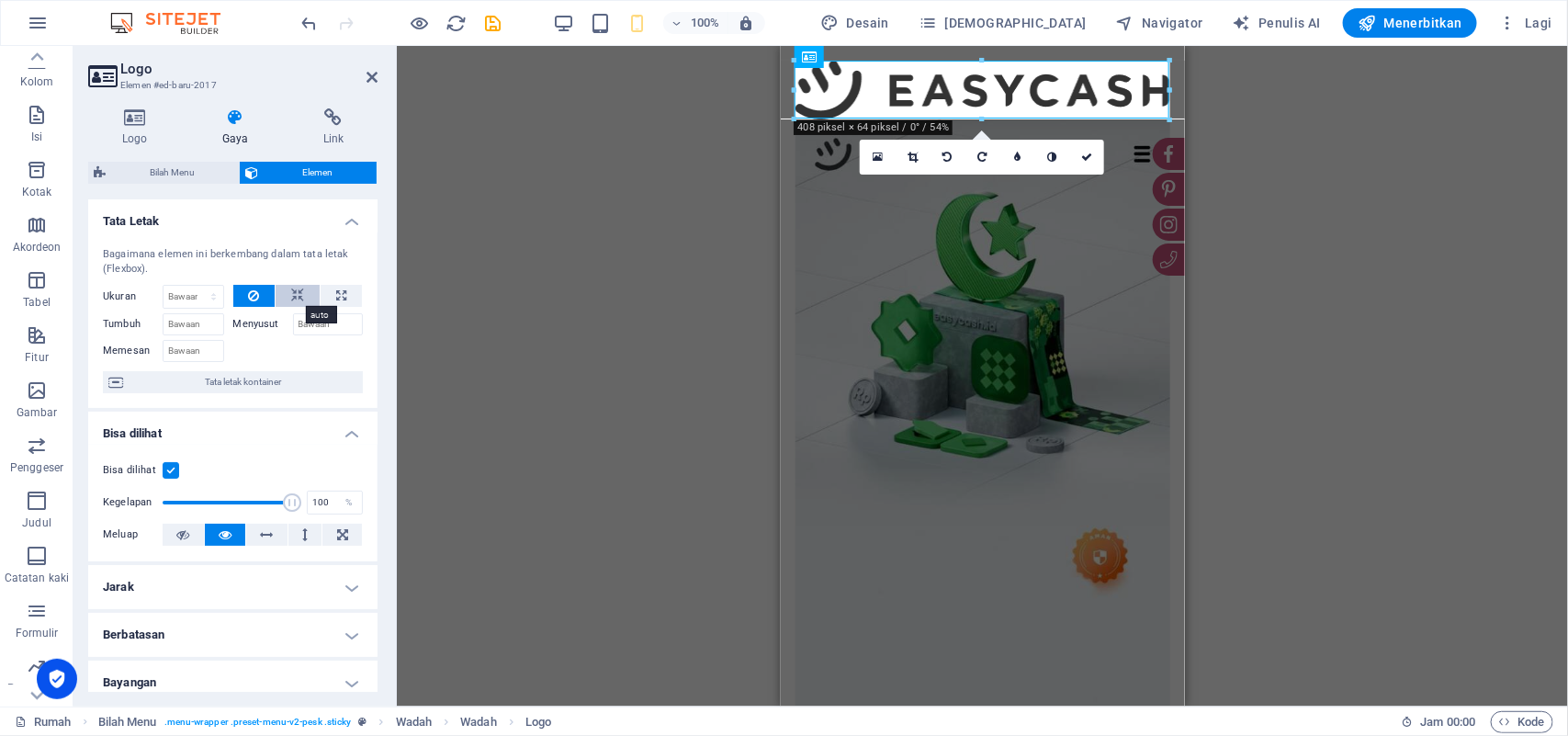click at bounding box center [298, 296] 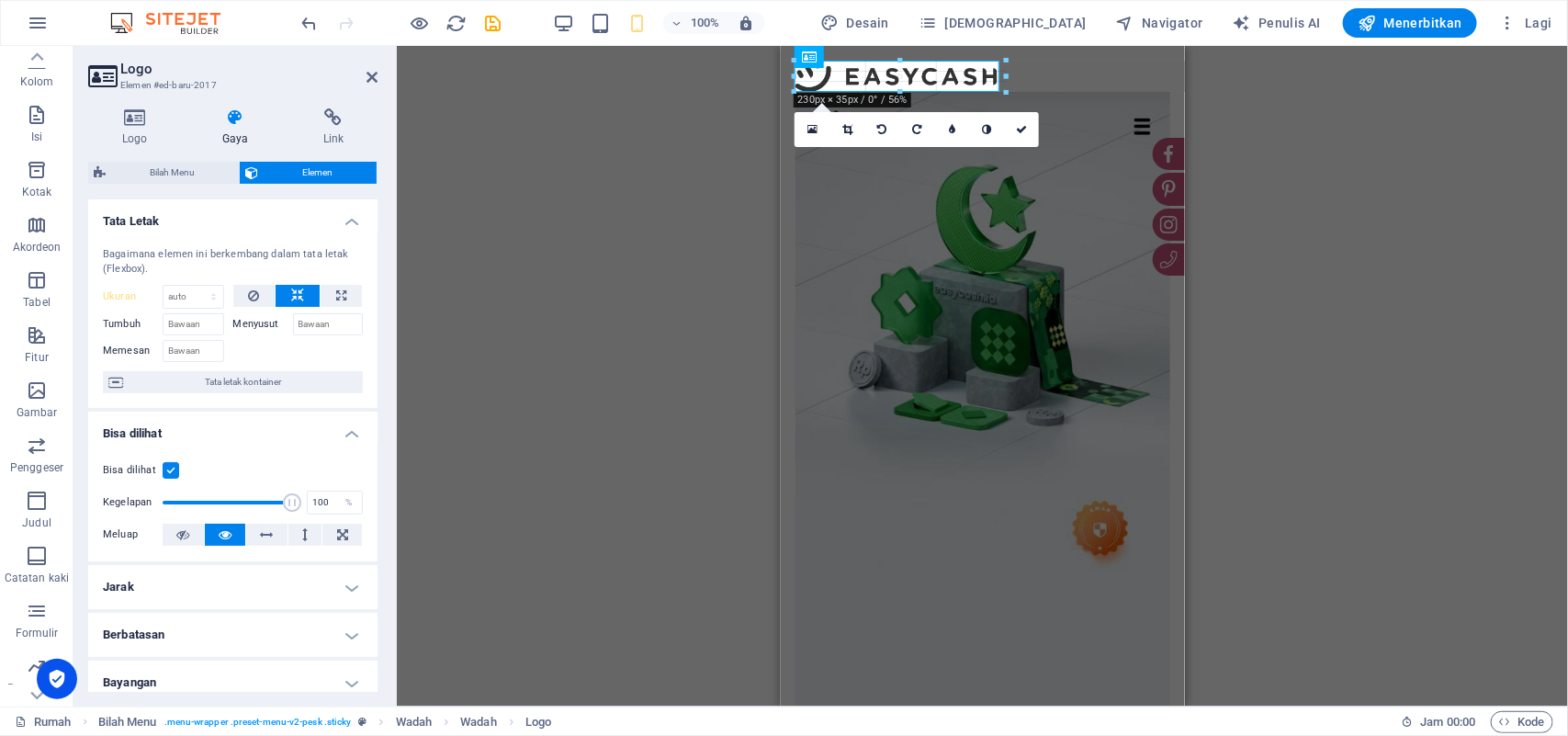 drag, startPoint x: 1213, startPoint y: 89, endPoint x: 604, endPoint y: 493, distance: 730.8194 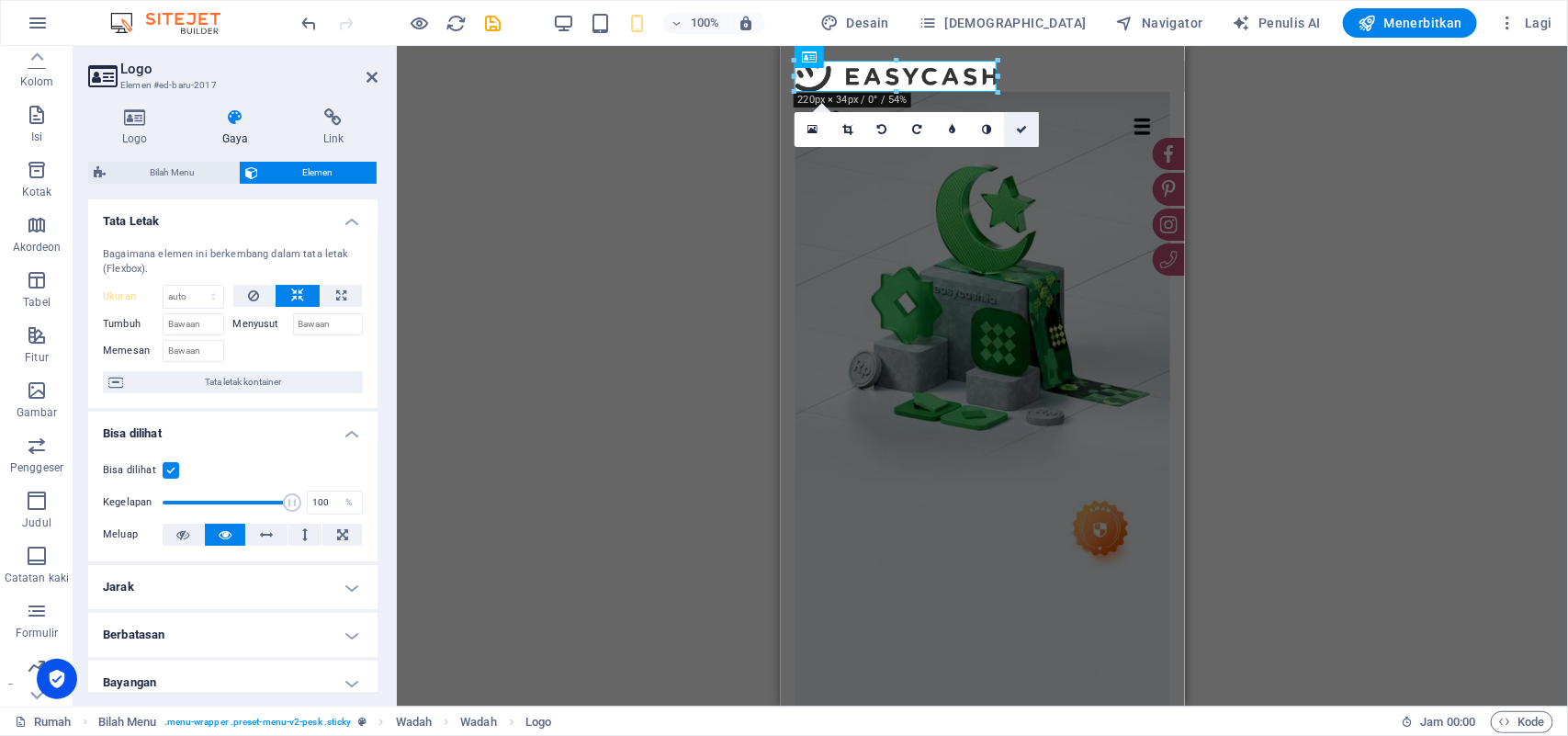 click at bounding box center [1021, 130] 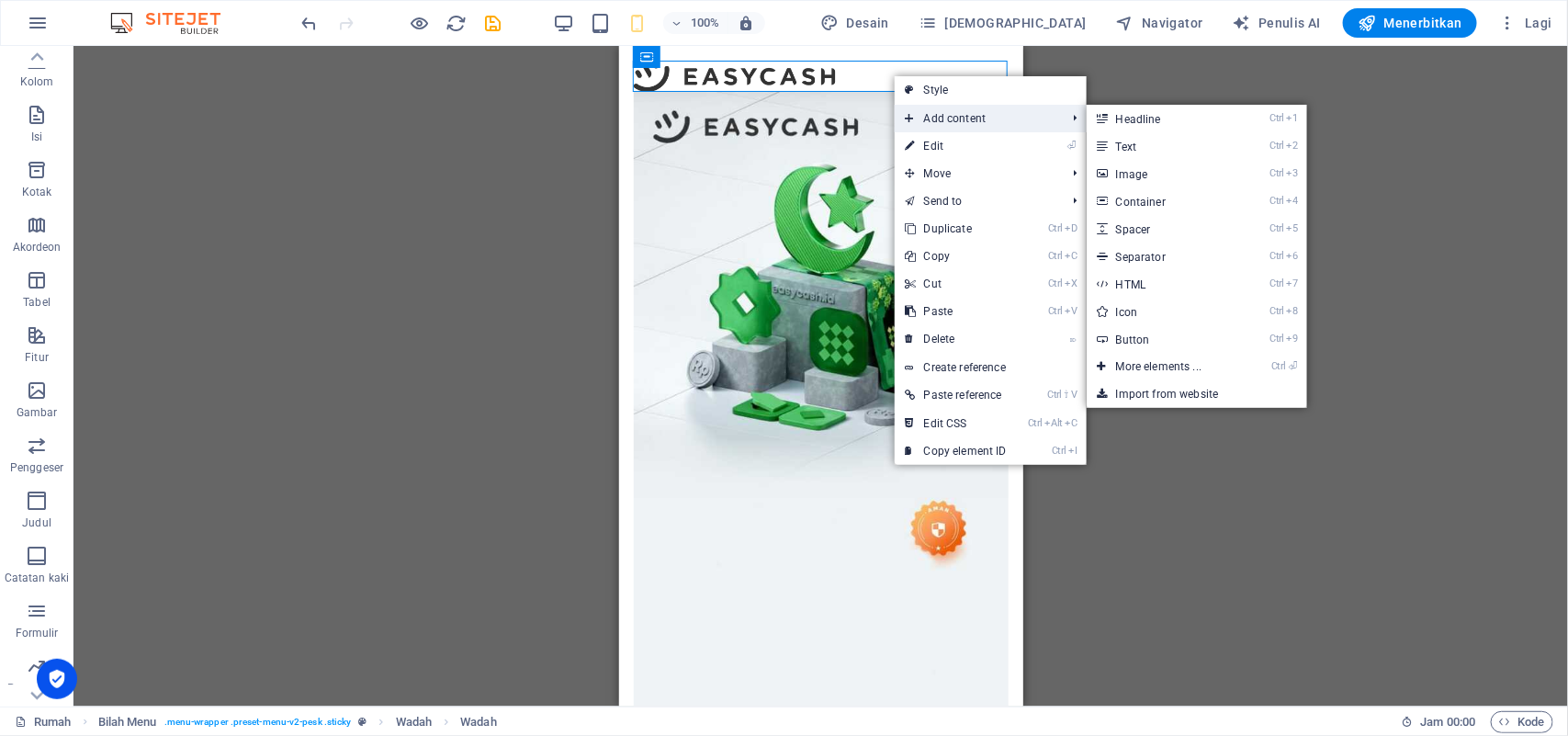 click on "Add content" at bounding box center (976, 119) 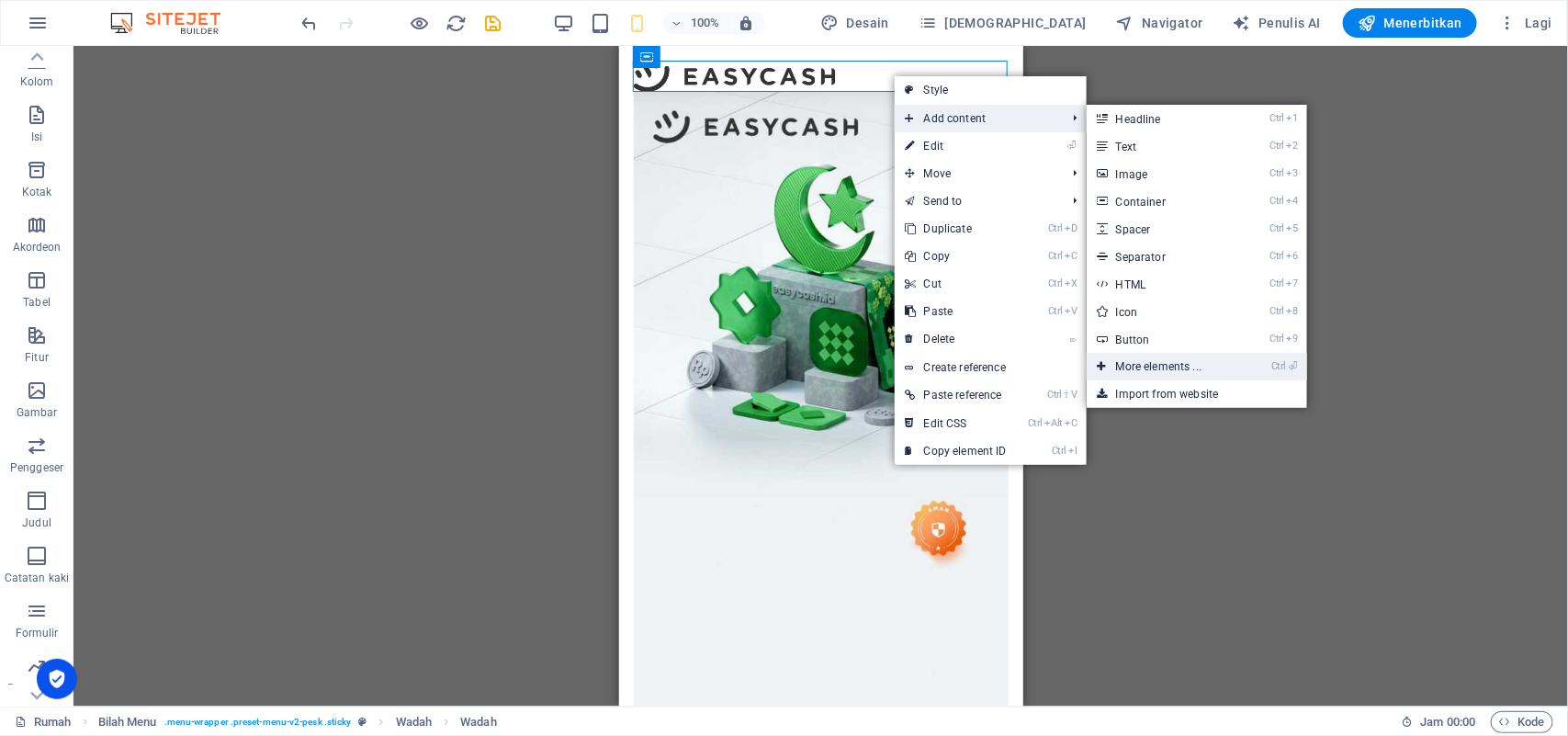 drag, startPoint x: 1185, startPoint y: 359, endPoint x: 367, endPoint y: 280, distance: 821.8059 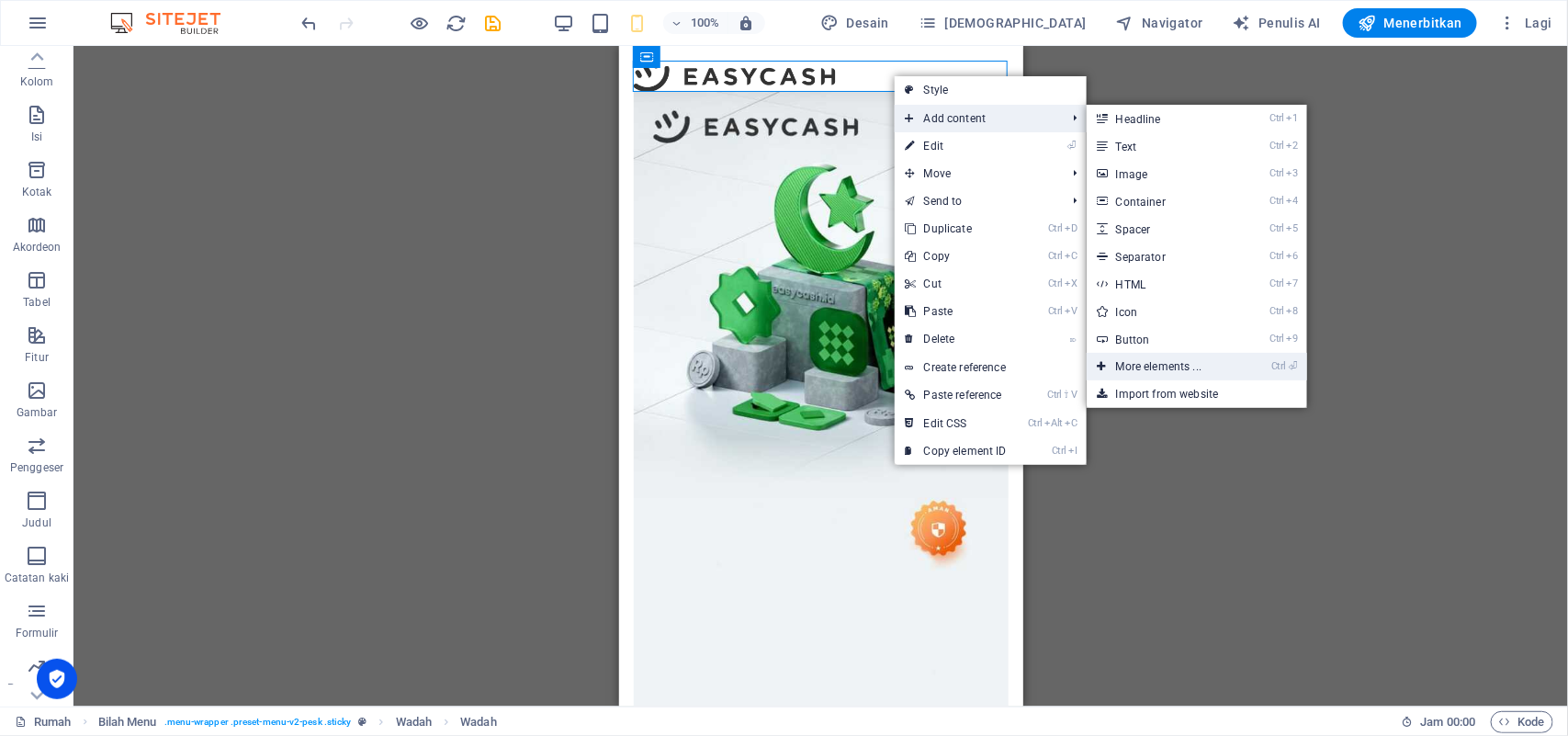 click on "Ctrl ⏎  More elements ..." at bounding box center [1162, 367] 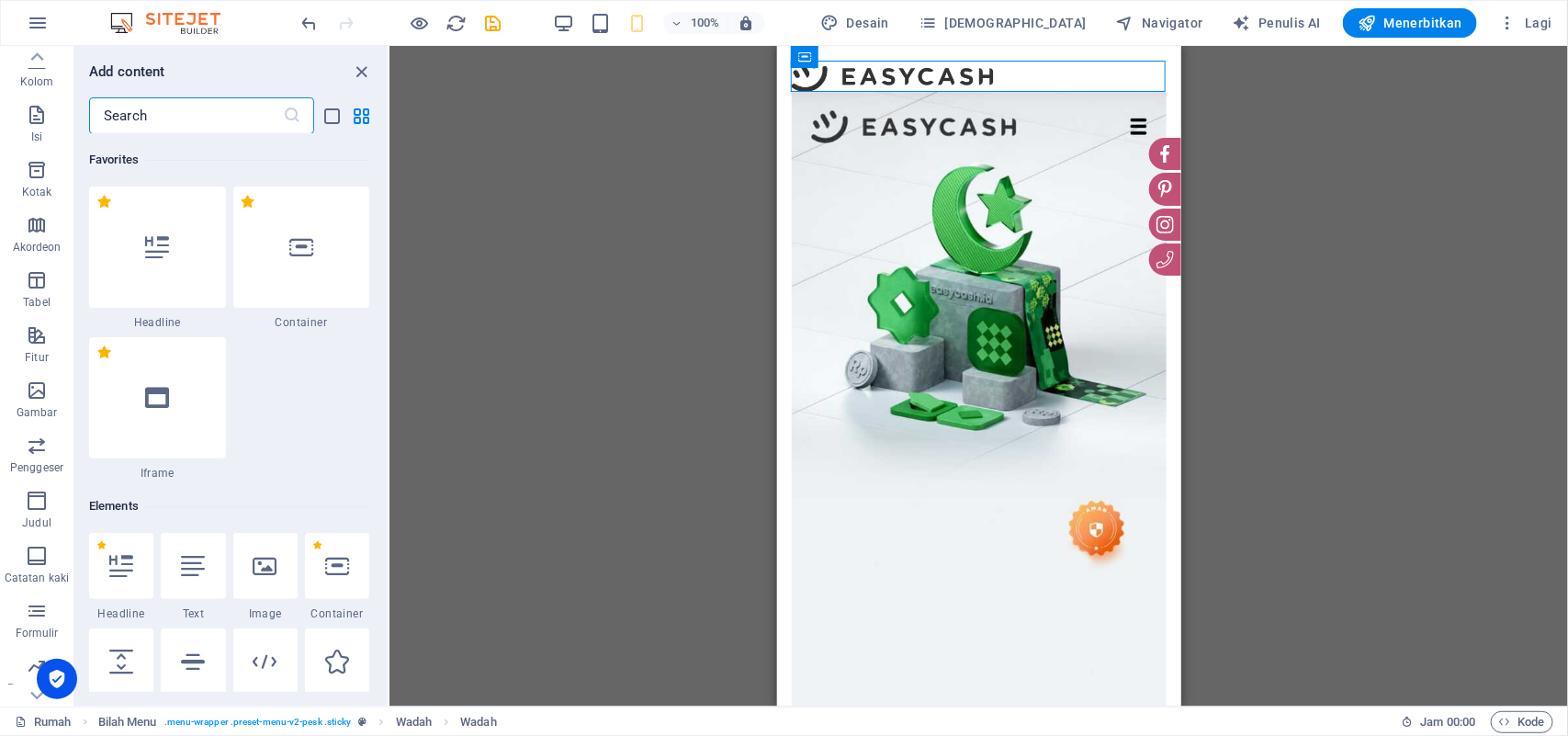 scroll, scrollTop: 346, scrollLeft: 0, axis: vertical 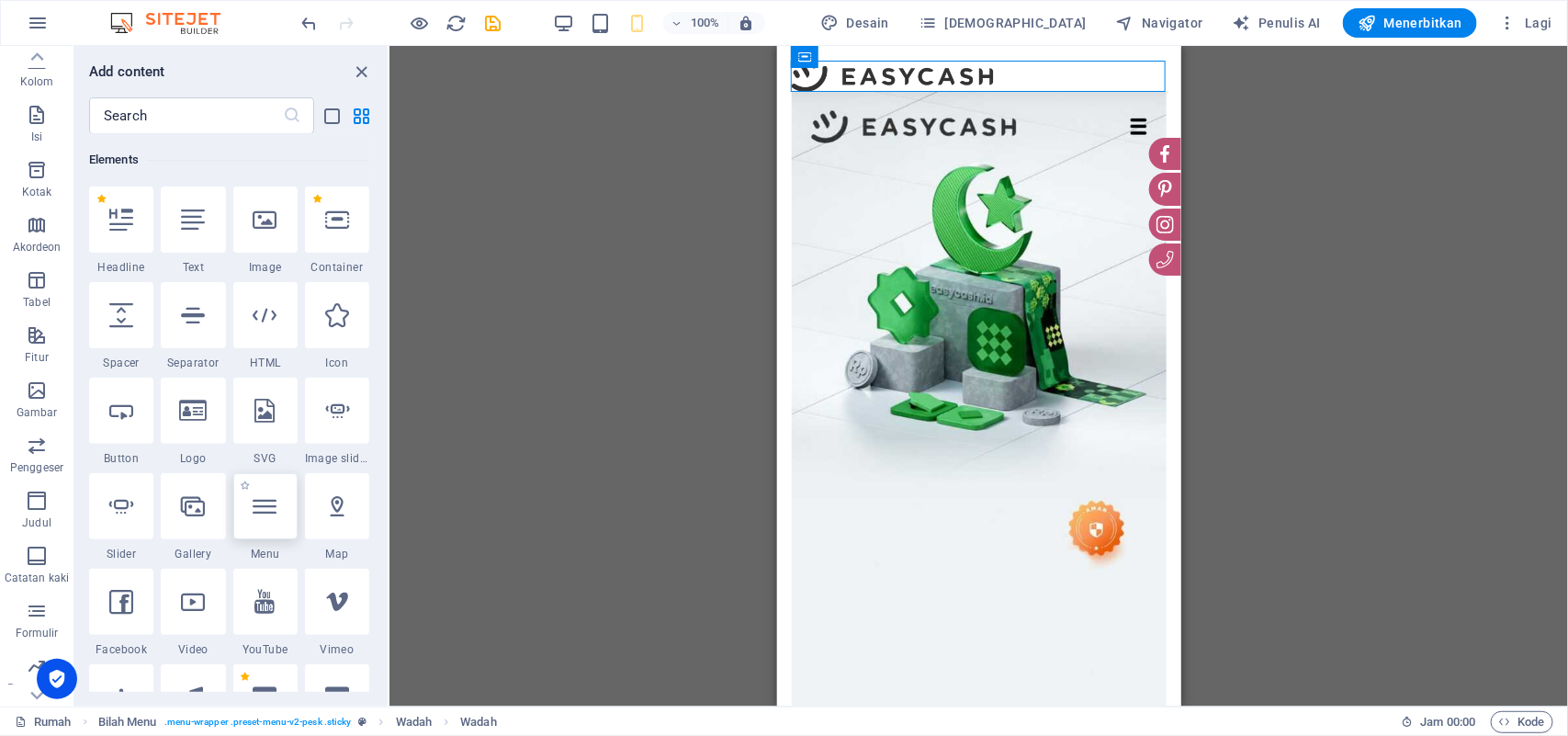 click at bounding box center (265, 506) 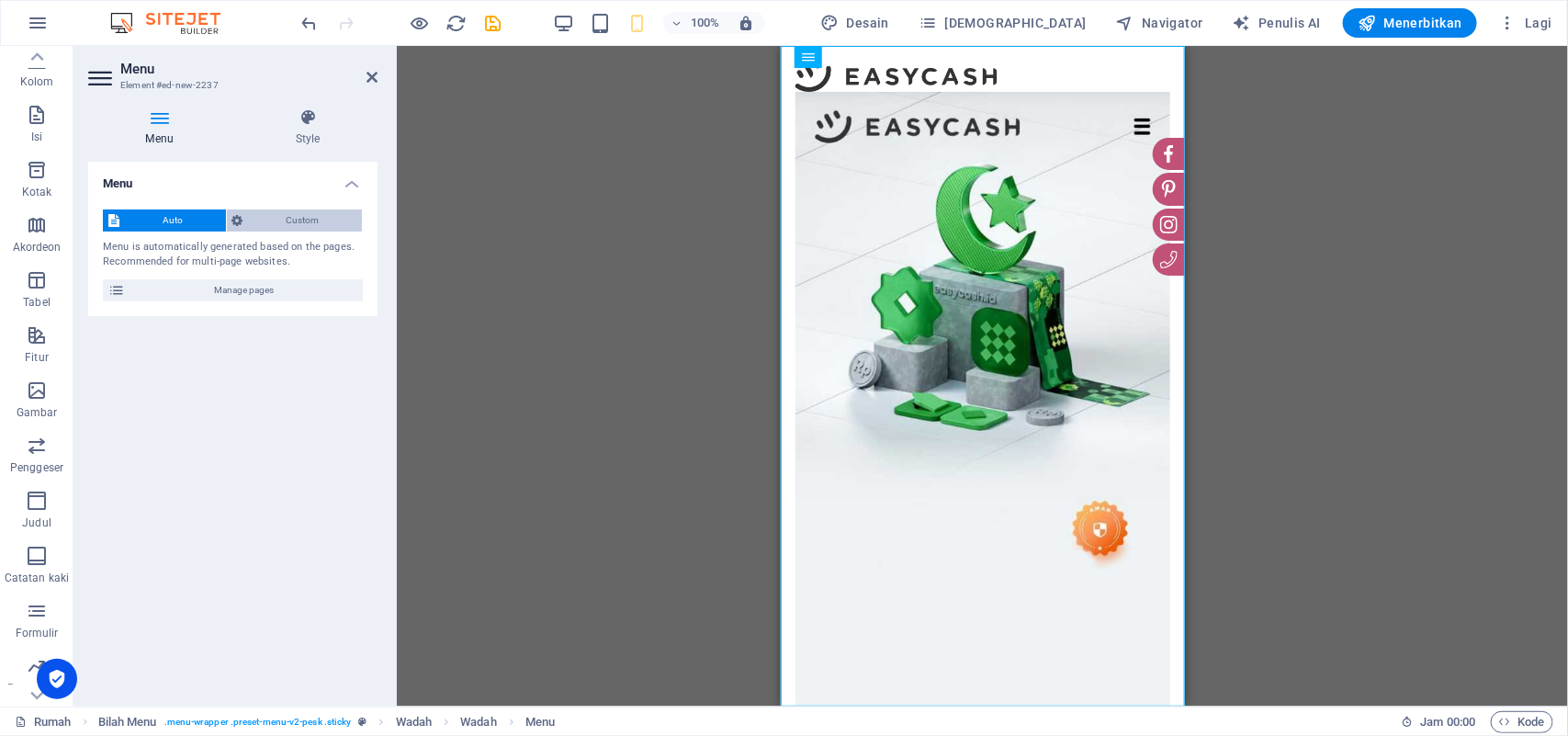 click at bounding box center (238, 221) 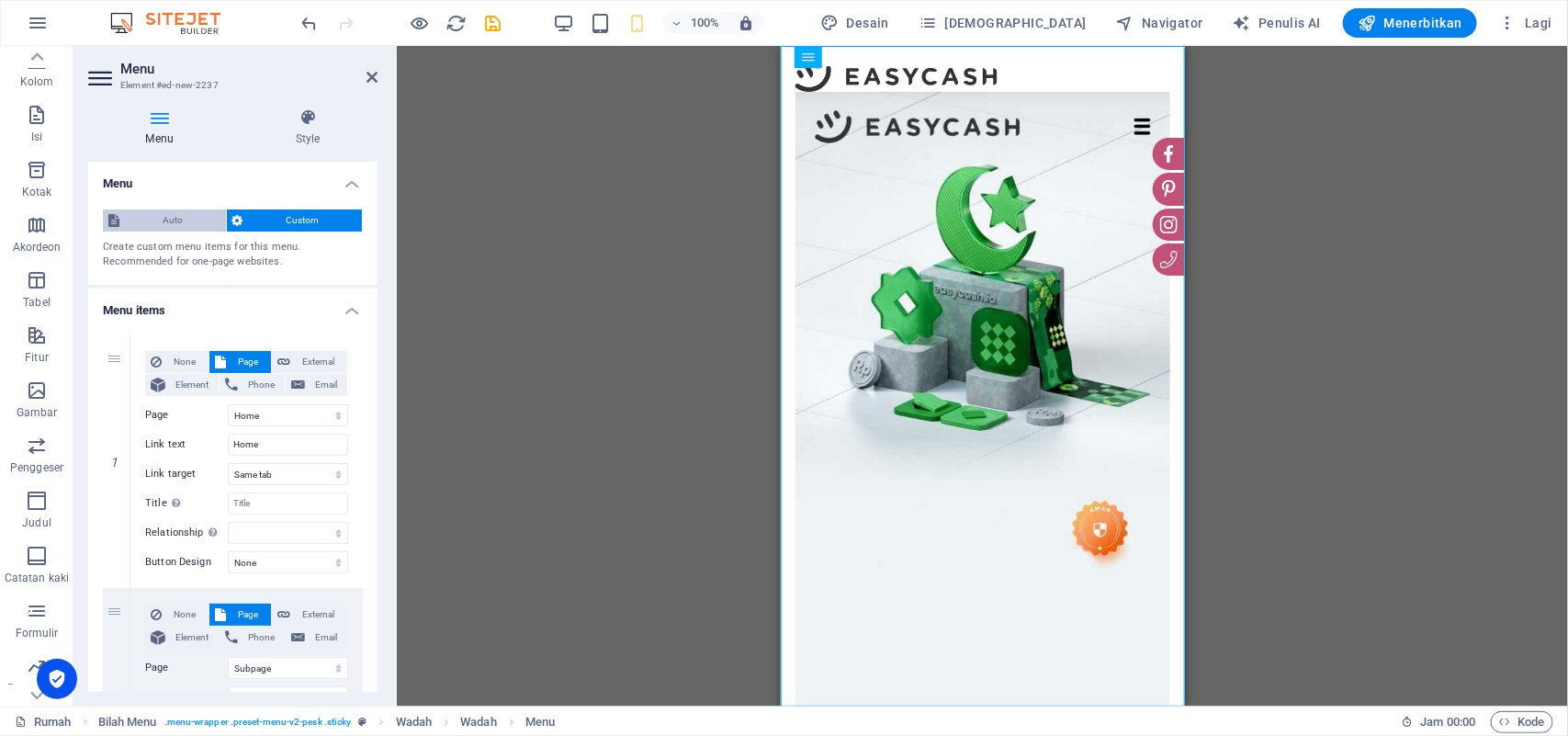 click on "Auto" at bounding box center [173, 221] 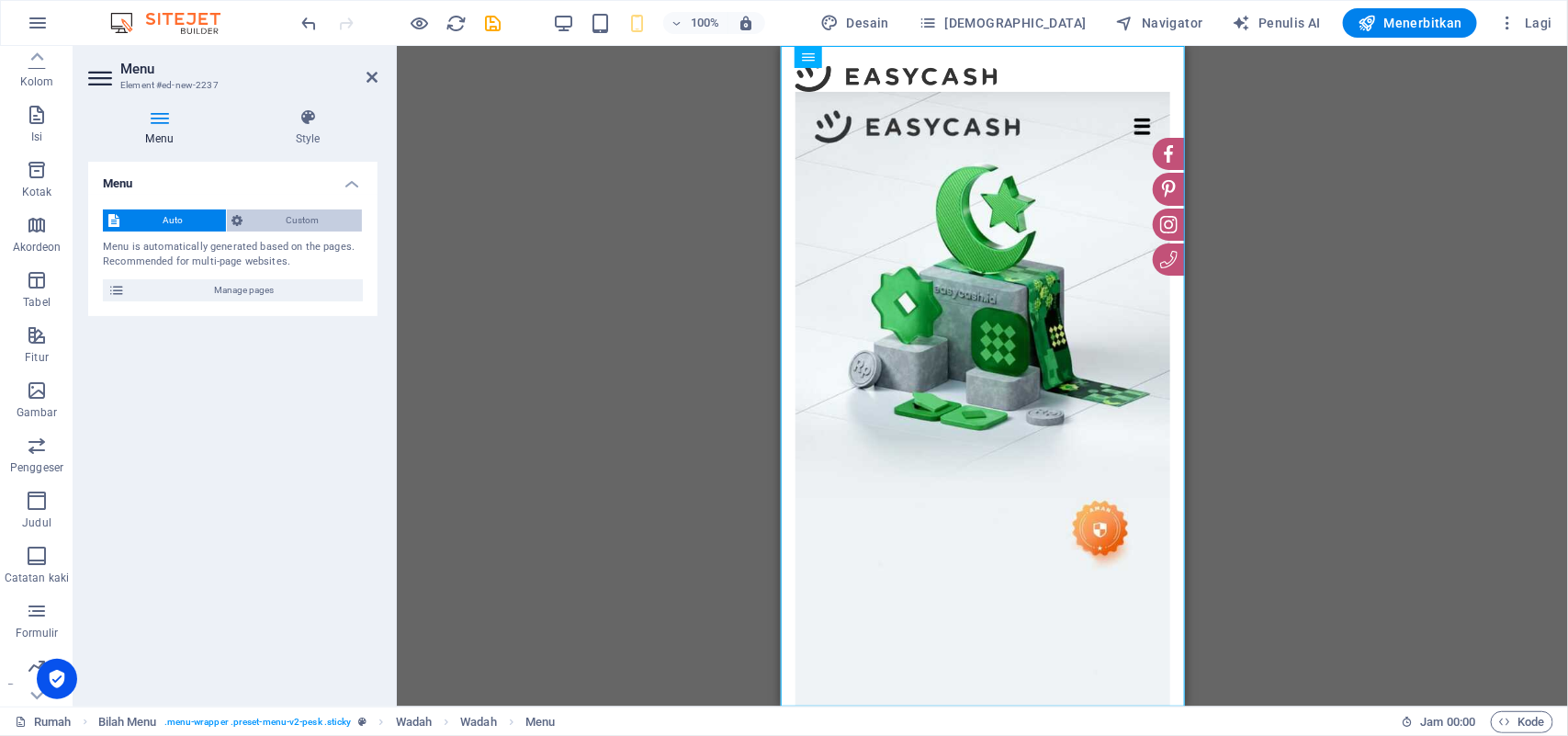 click on "Custom" at bounding box center (303, 221) 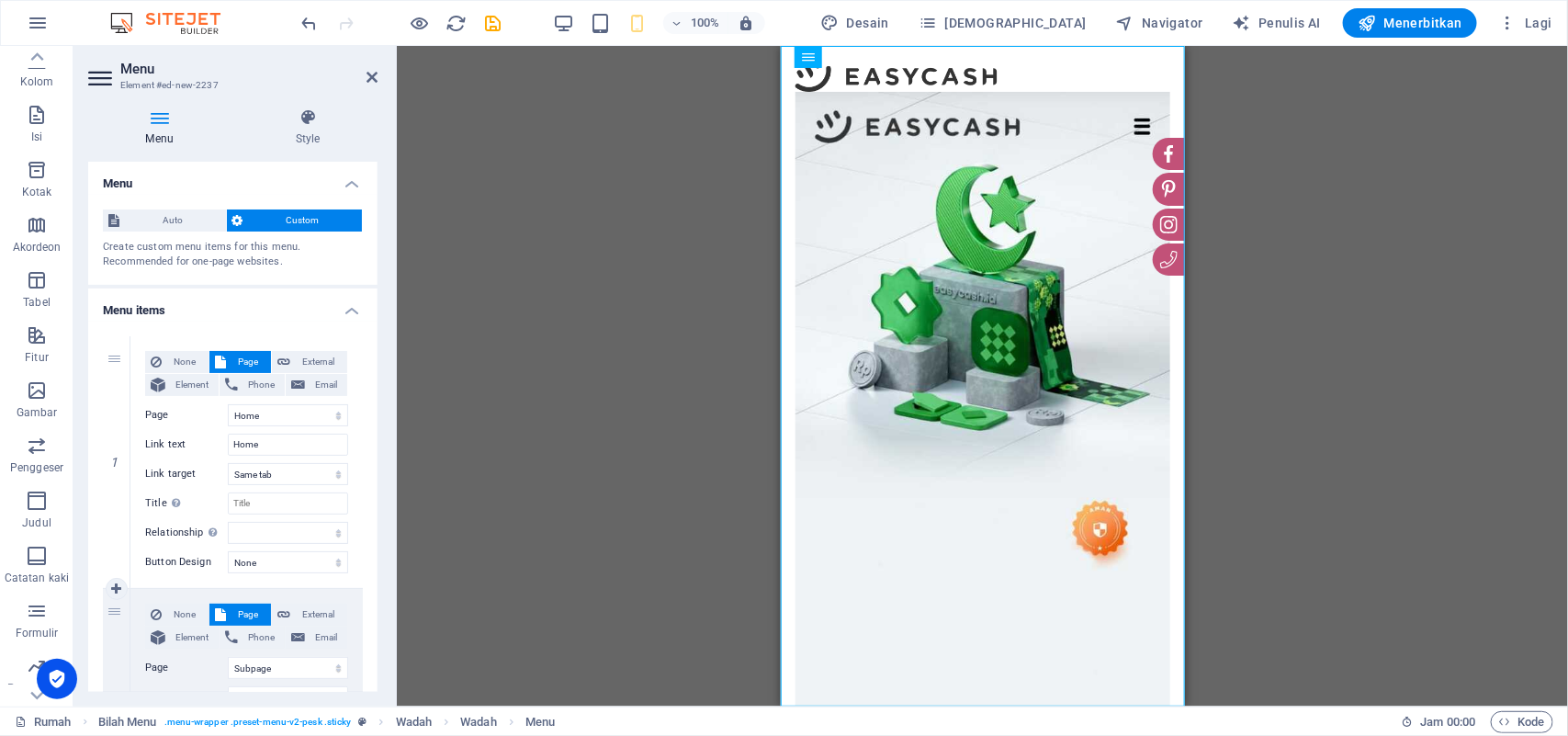 scroll, scrollTop: 199, scrollLeft: 0, axis: vertical 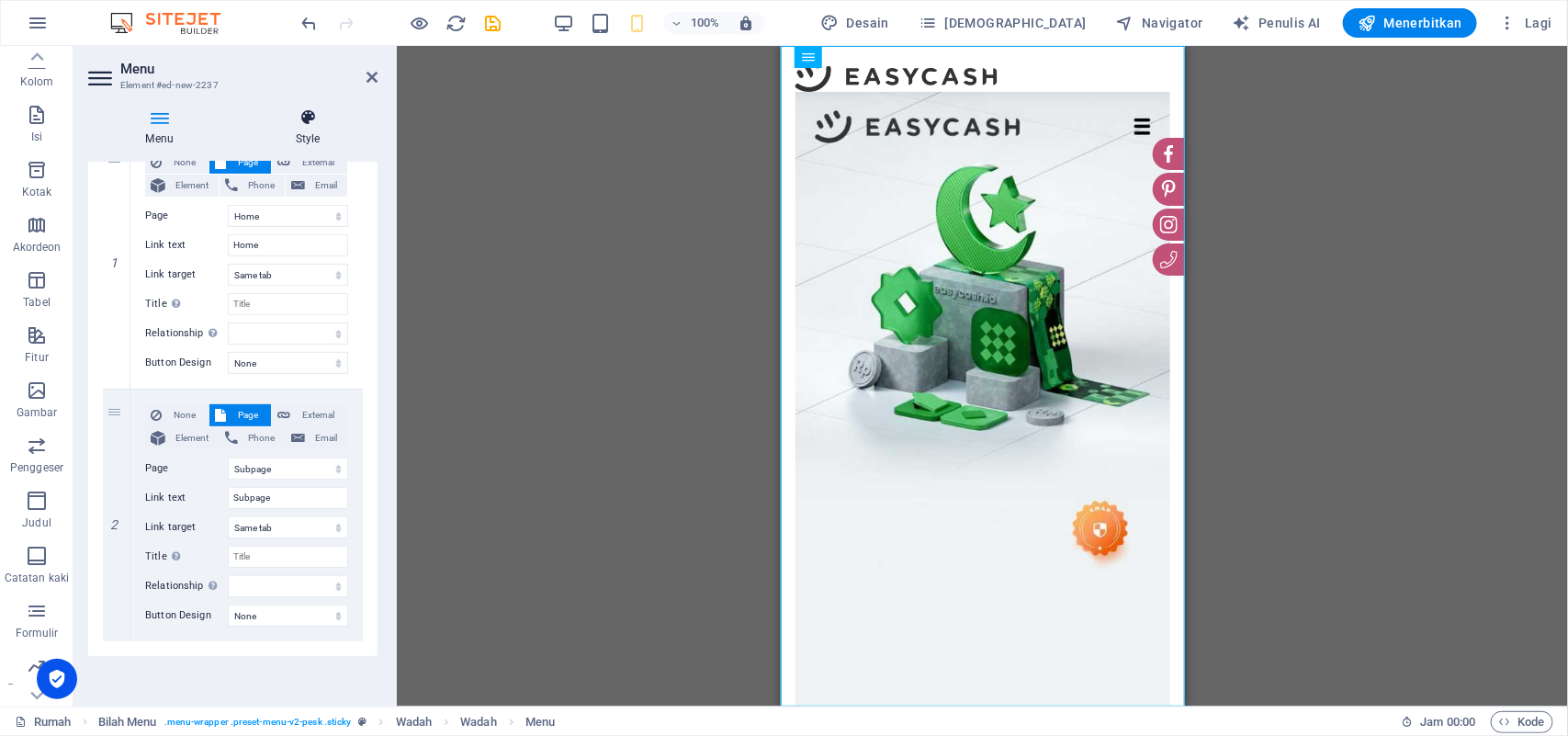 click at bounding box center [308, 118] 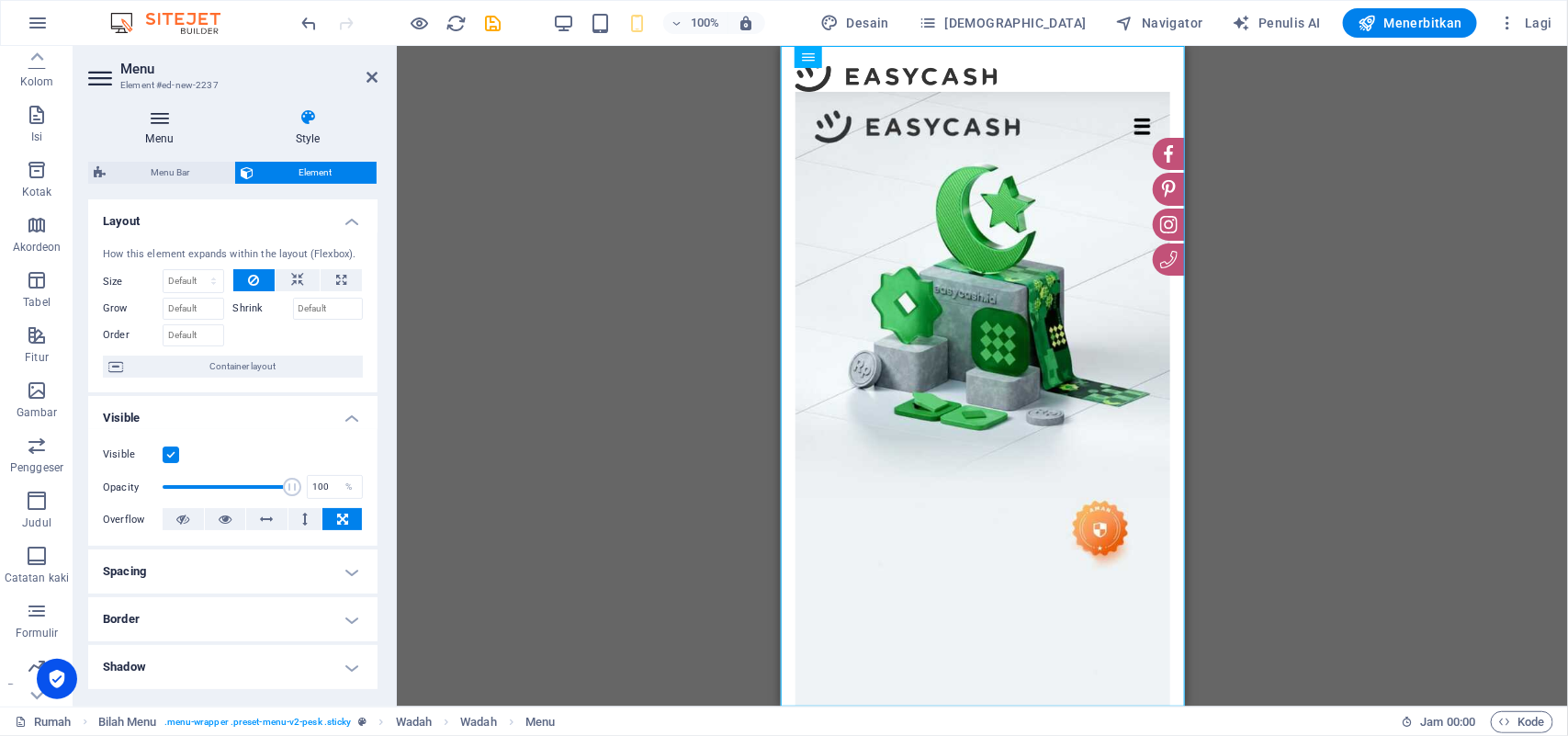 click at bounding box center [159, 118] 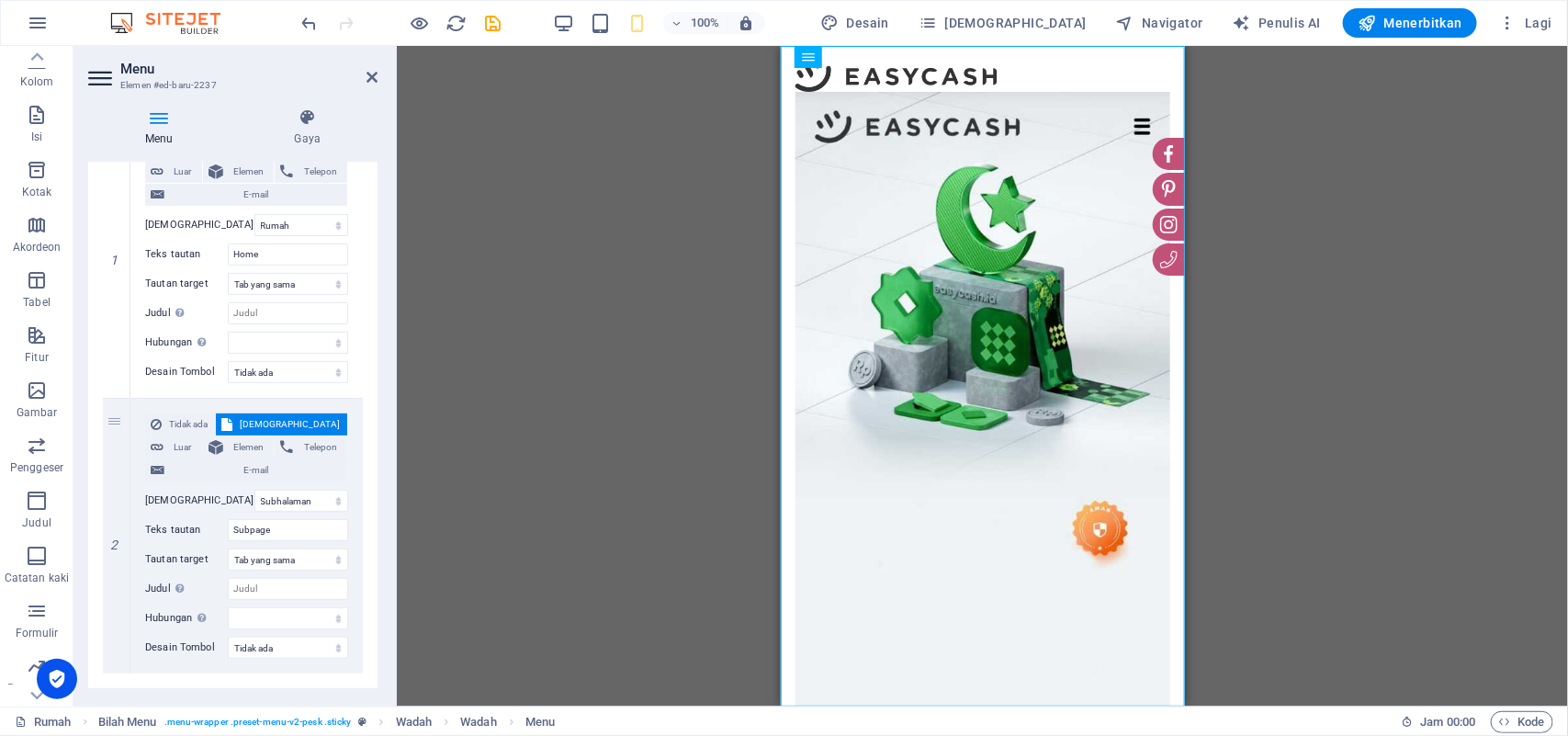 scroll, scrollTop: 0, scrollLeft: 0, axis: both 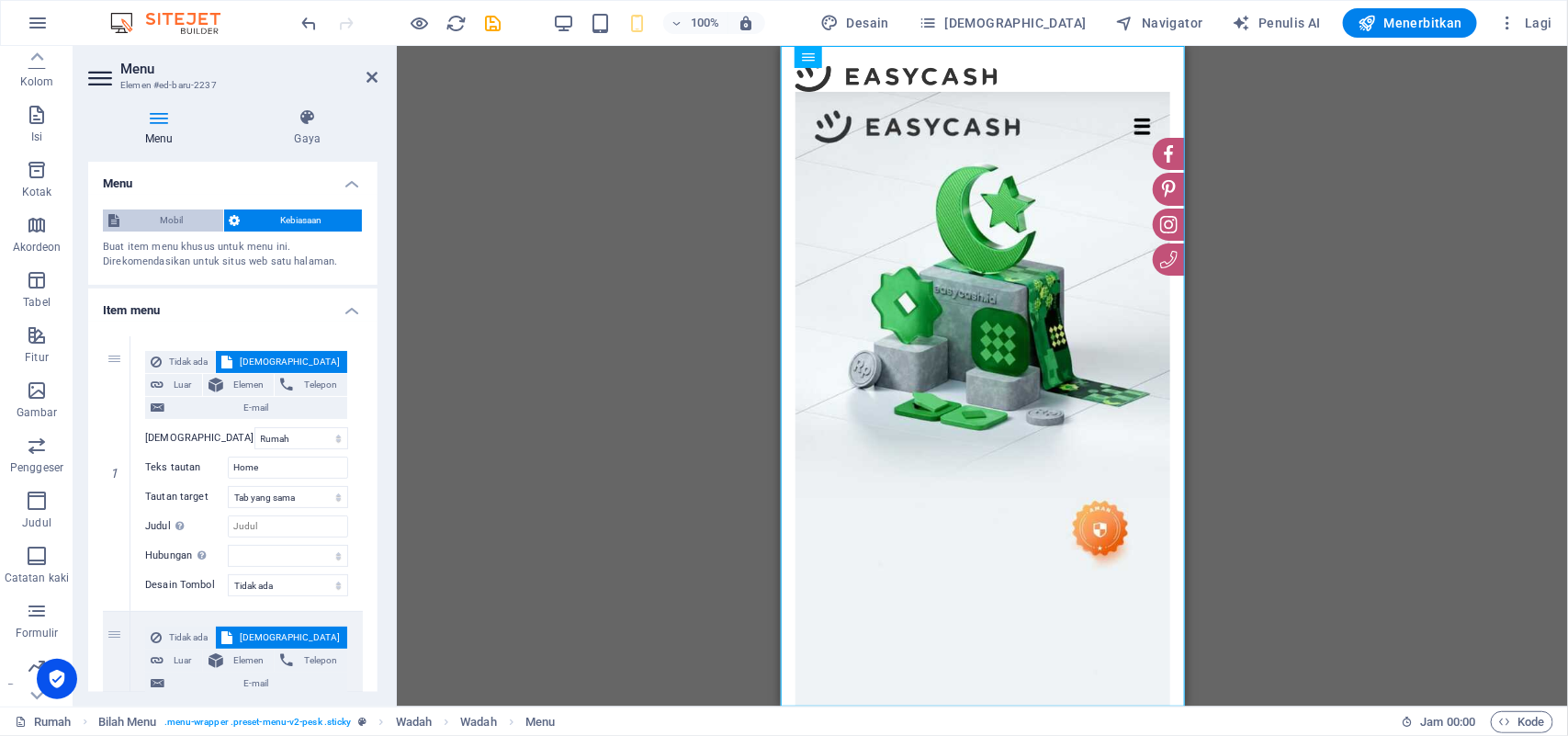 click on "Mobil" at bounding box center [171, 220] 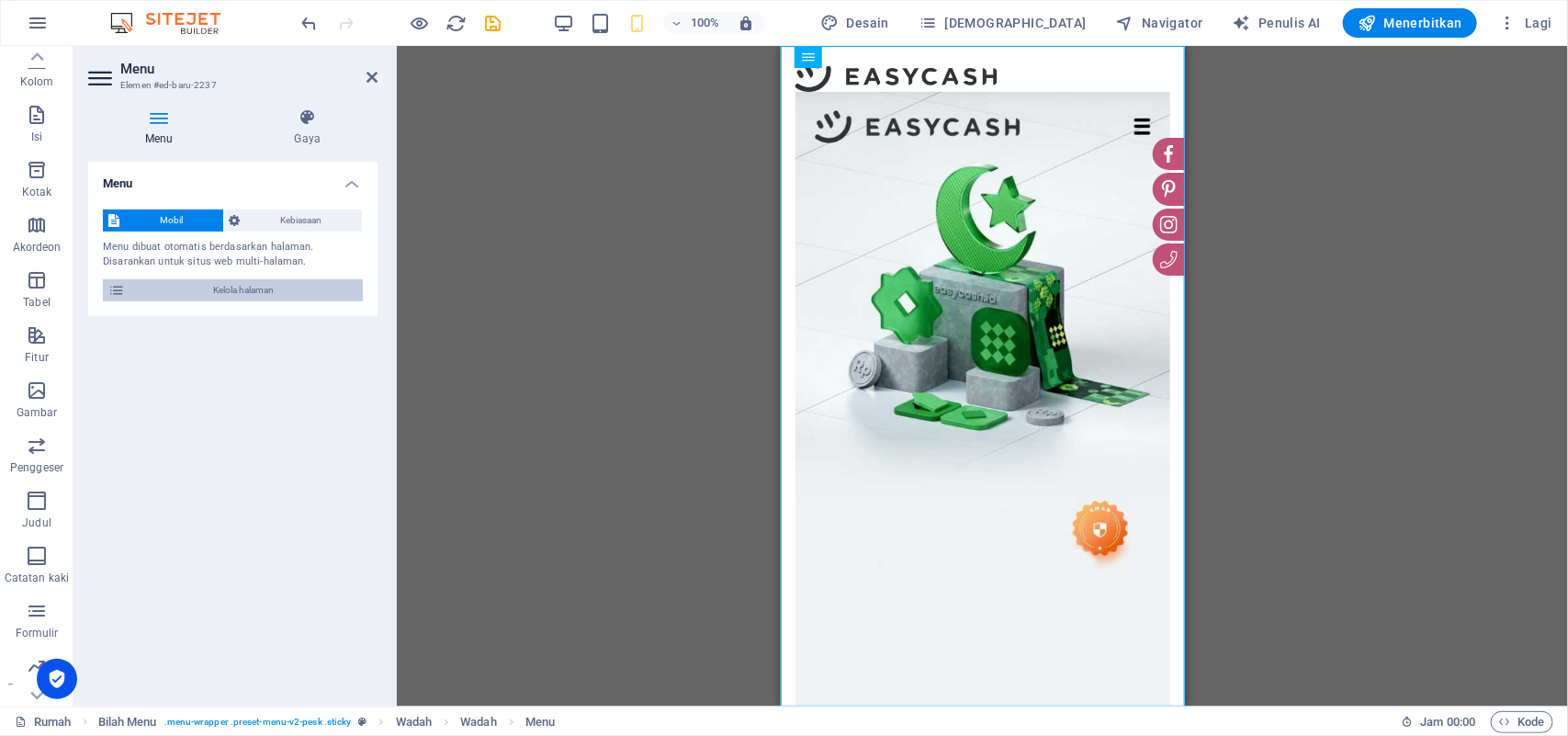 click on "Kelola halaman" at bounding box center (243, 290) 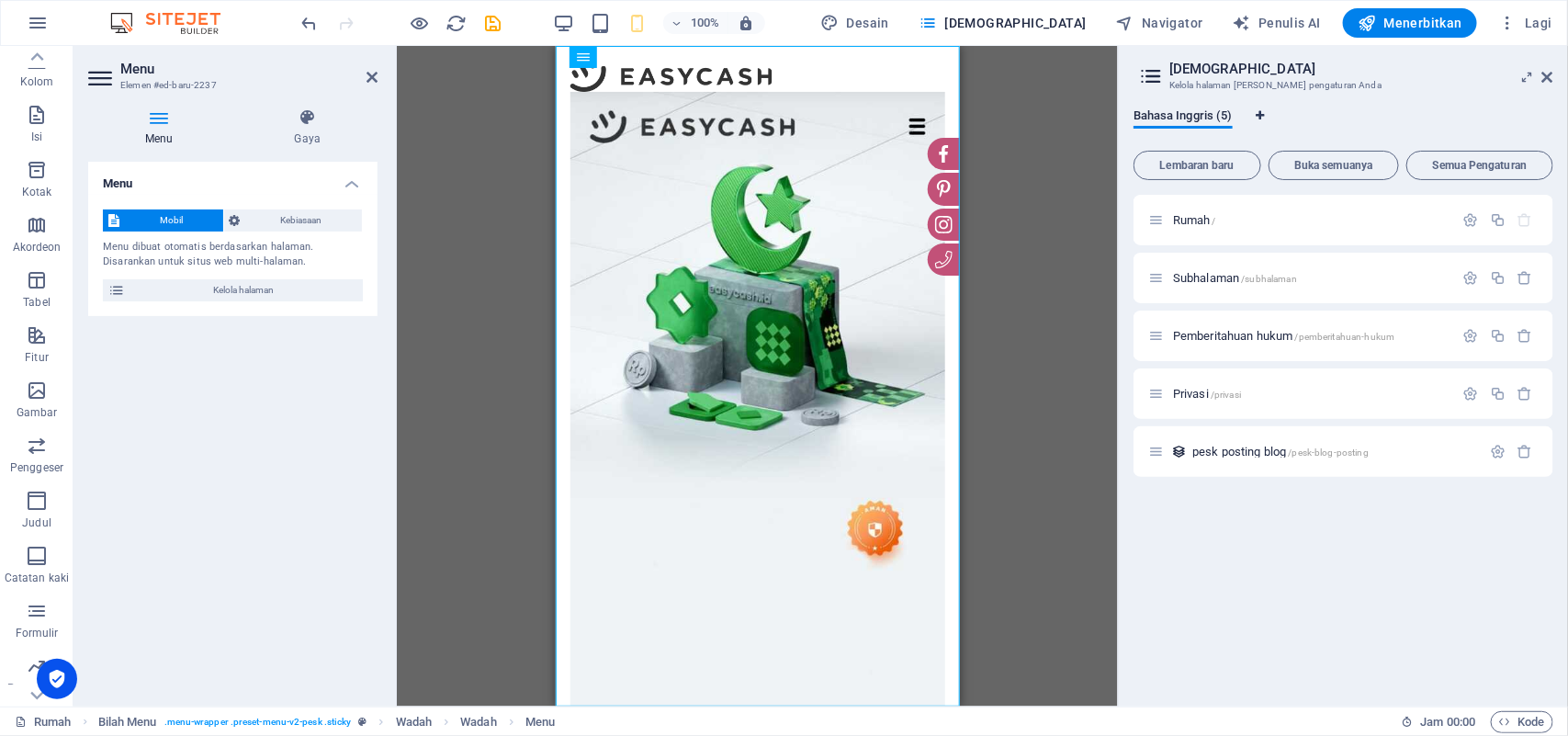 click at bounding box center [1259, 116] 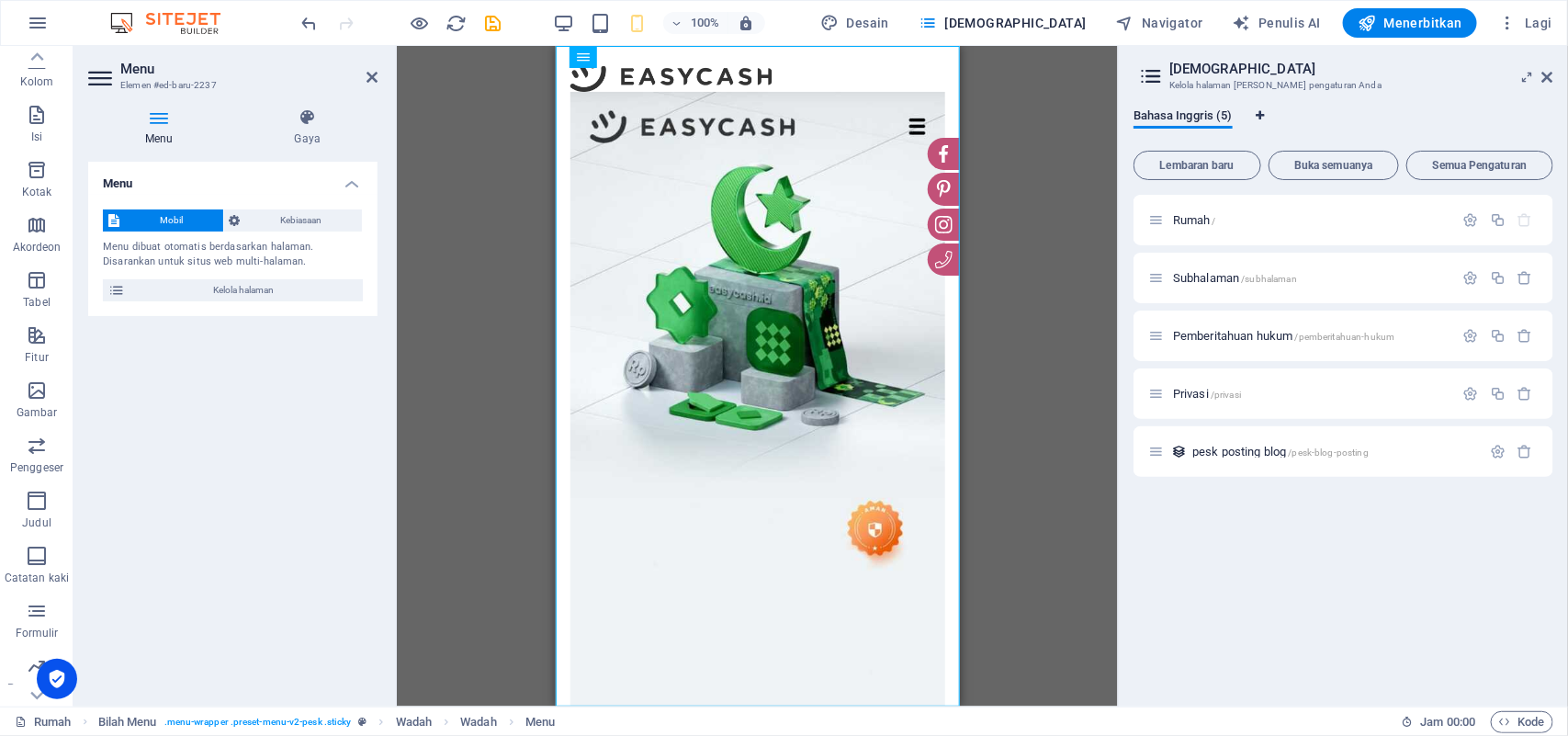 select on "41" 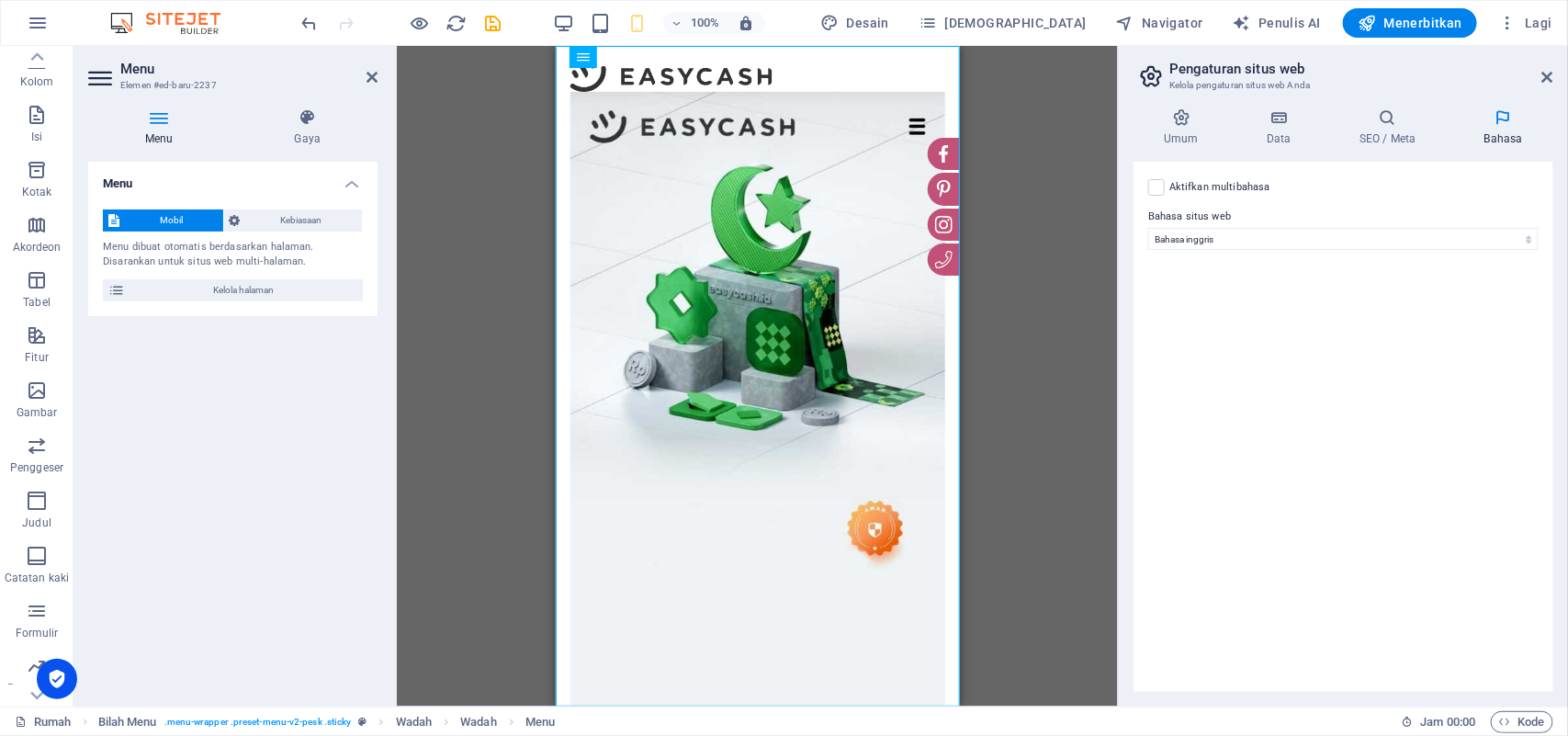 click on "Menu" at bounding box center [232, 178] 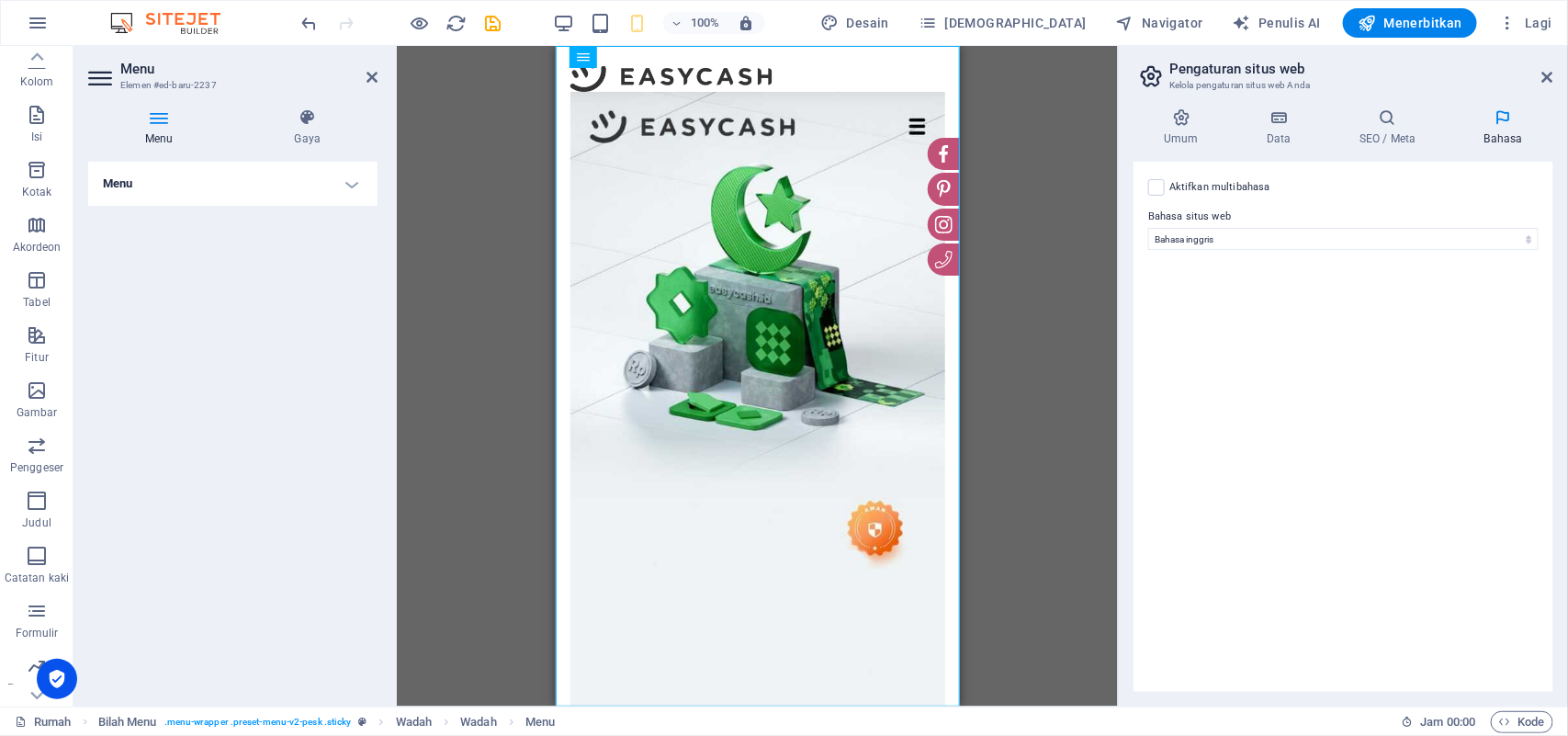 click on "Menu" at bounding box center [232, 184] 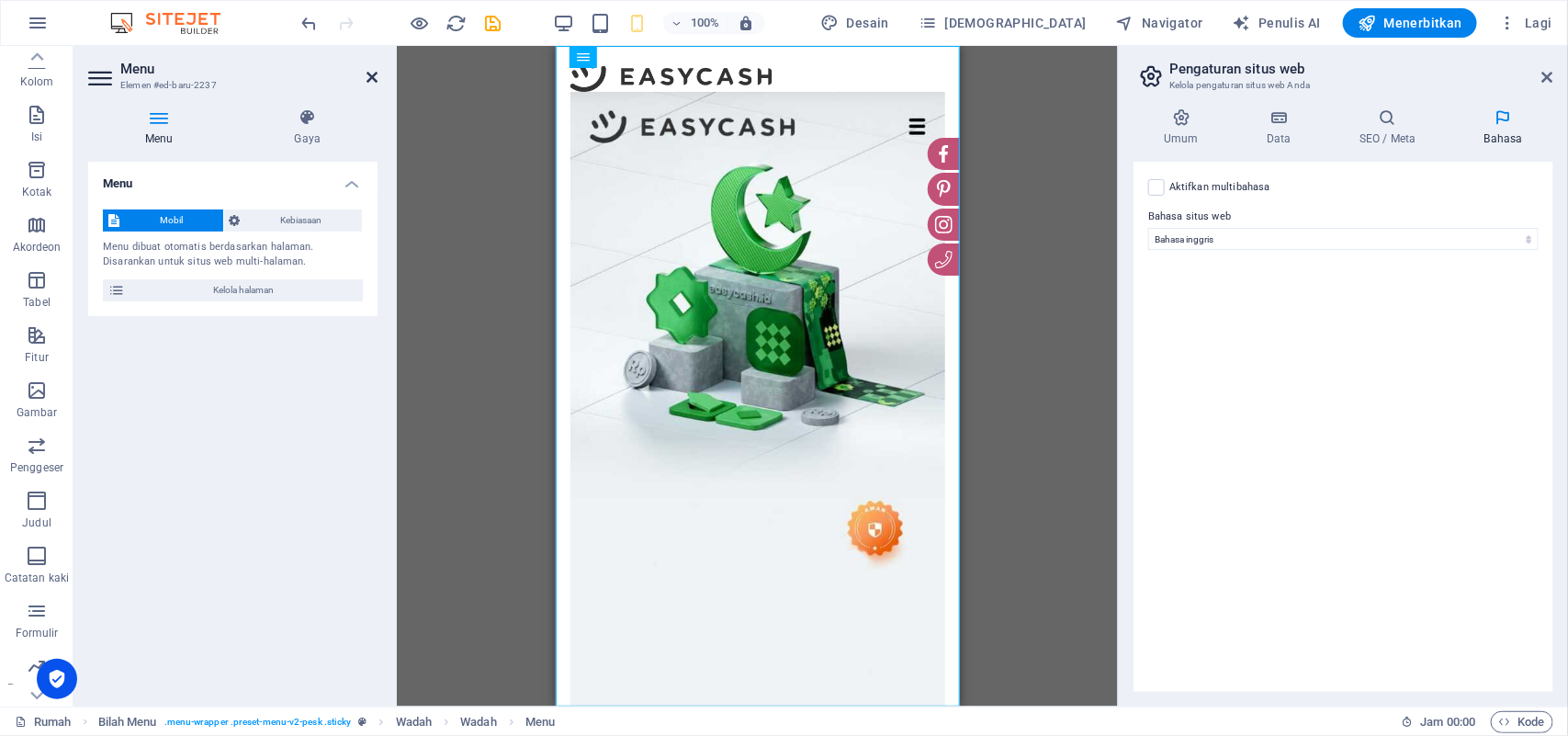 click at bounding box center (372, 77) 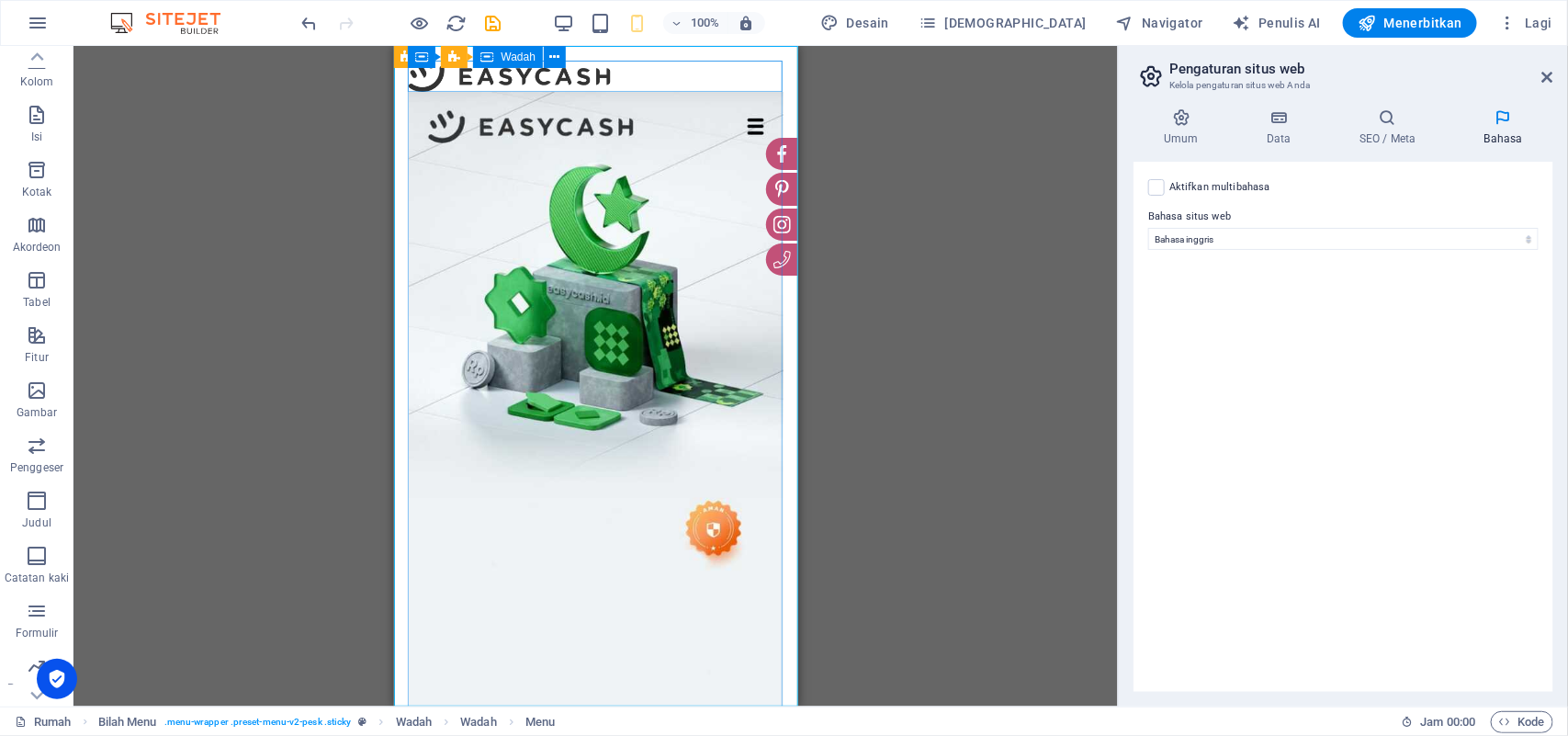 click on "Rumah Subhalaman" at bounding box center (595, 75) 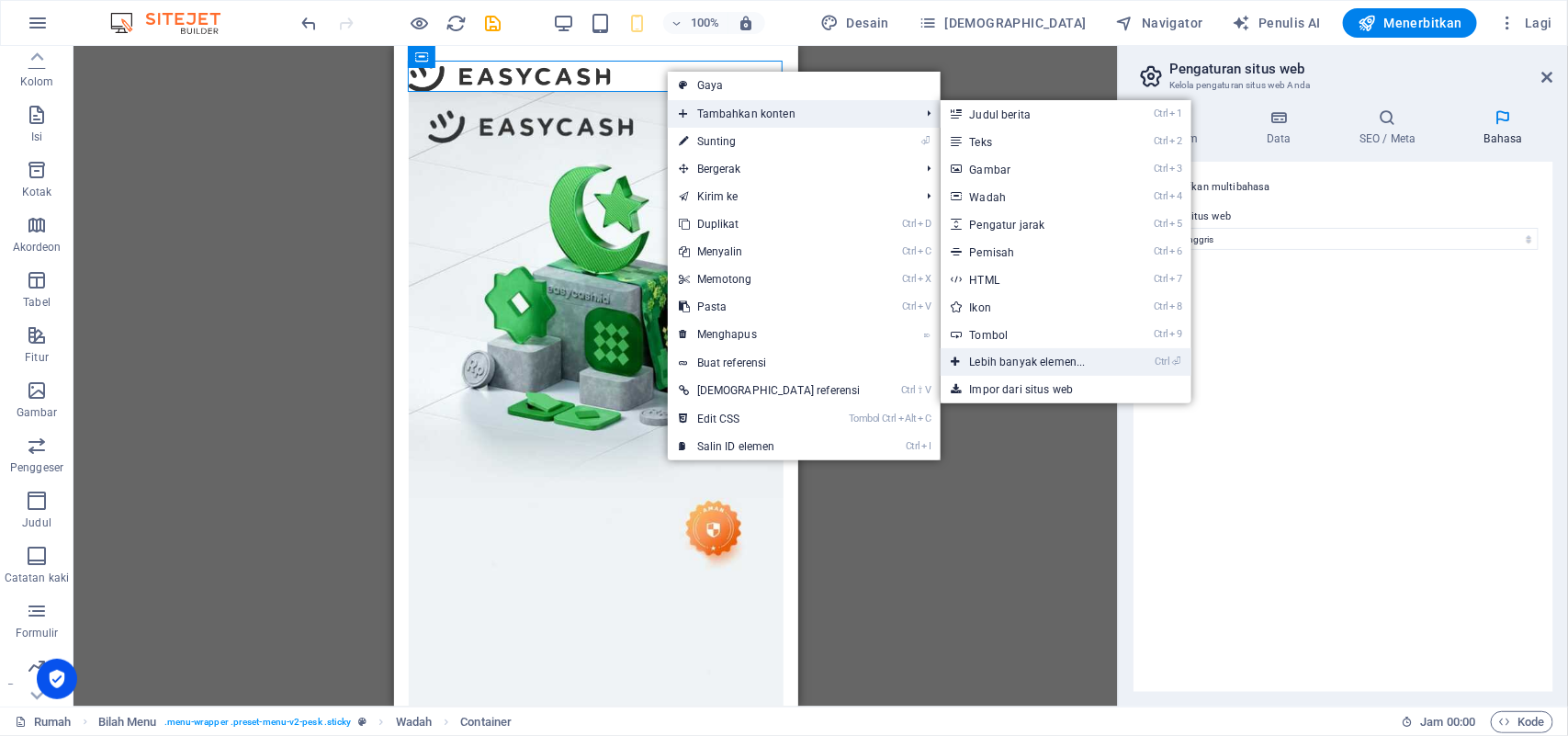 click on "Ctrl  ⏎ Lebih banyak elemen..." at bounding box center (1032, 362) 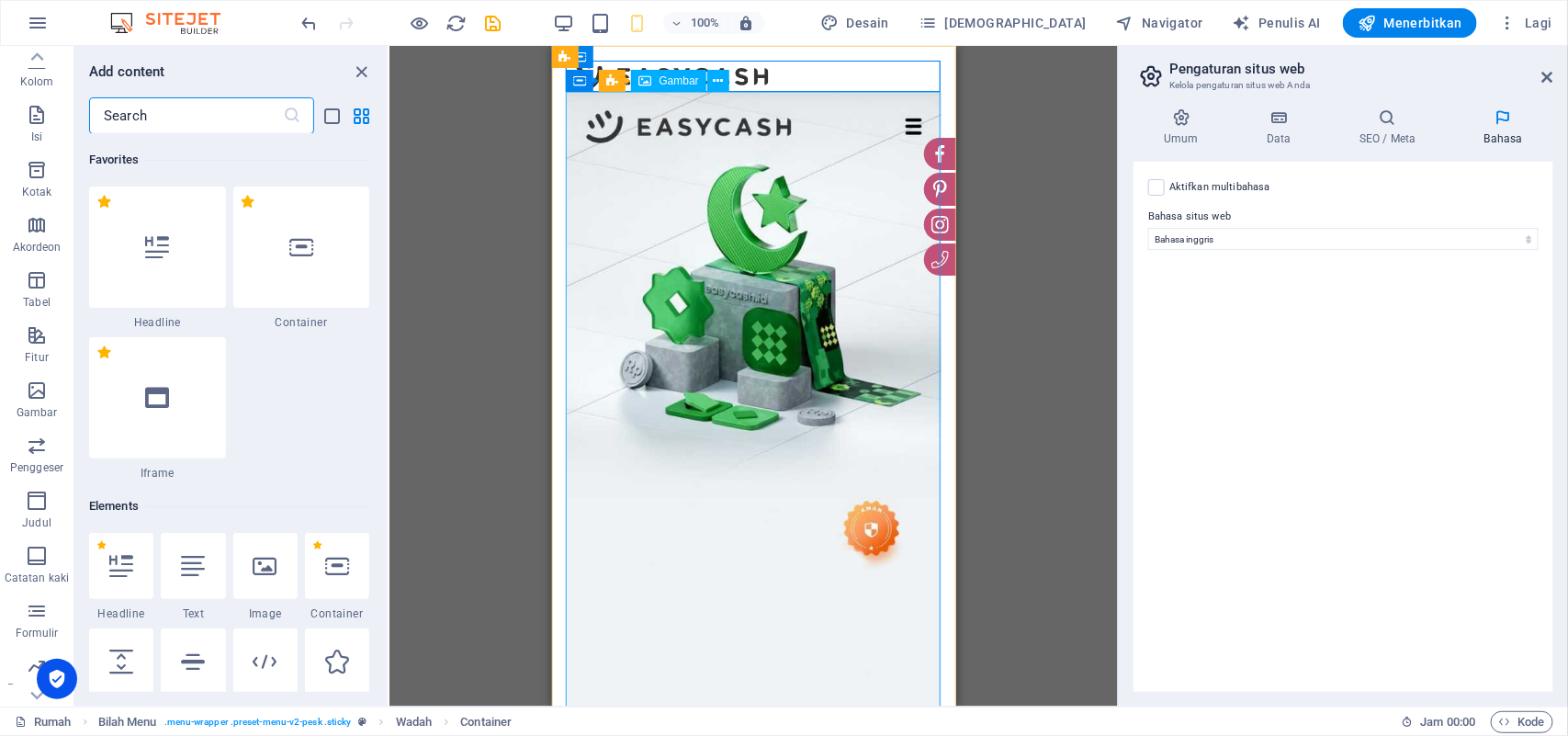 scroll, scrollTop: 346, scrollLeft: 0, axis: vertical 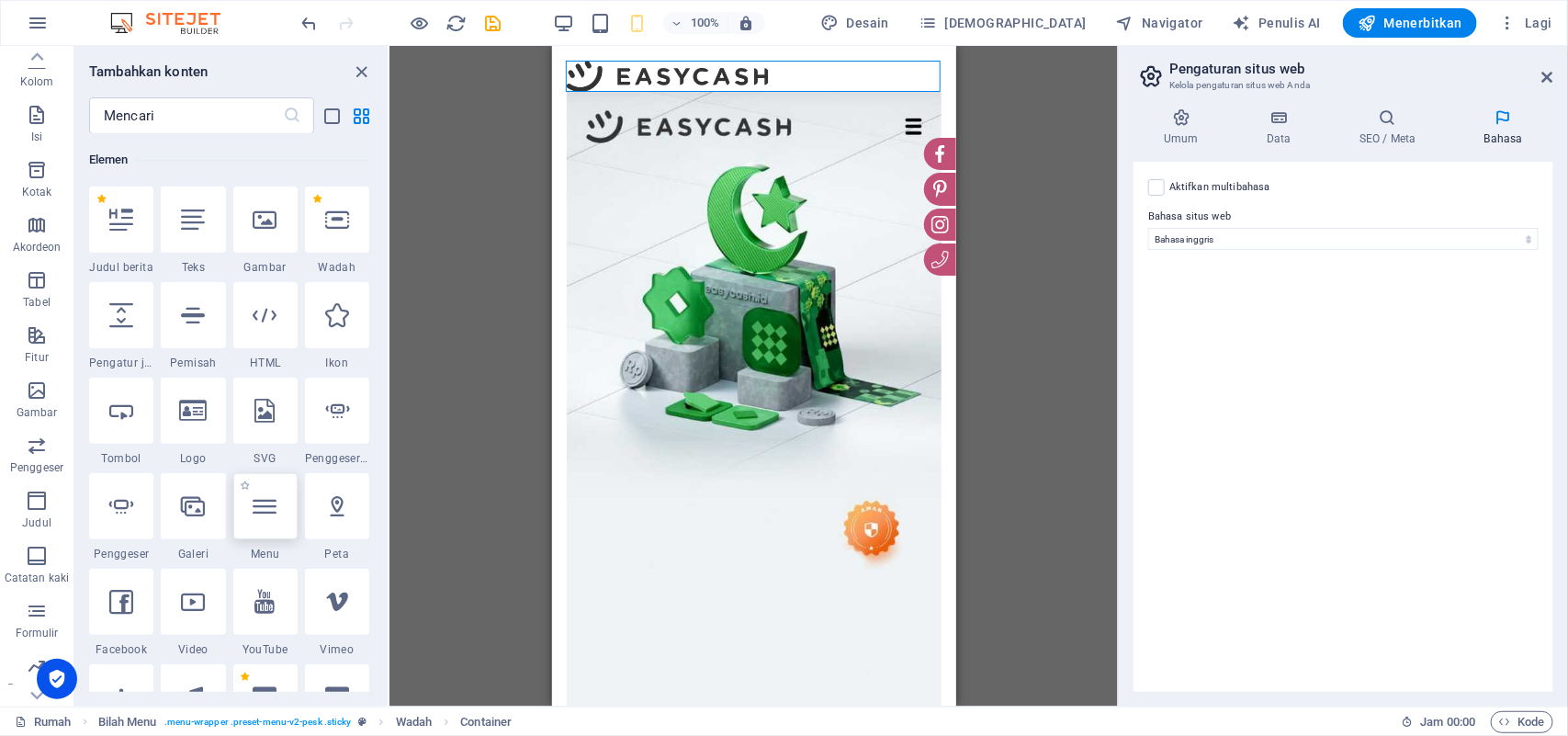 click at bounding box center [265, 506] 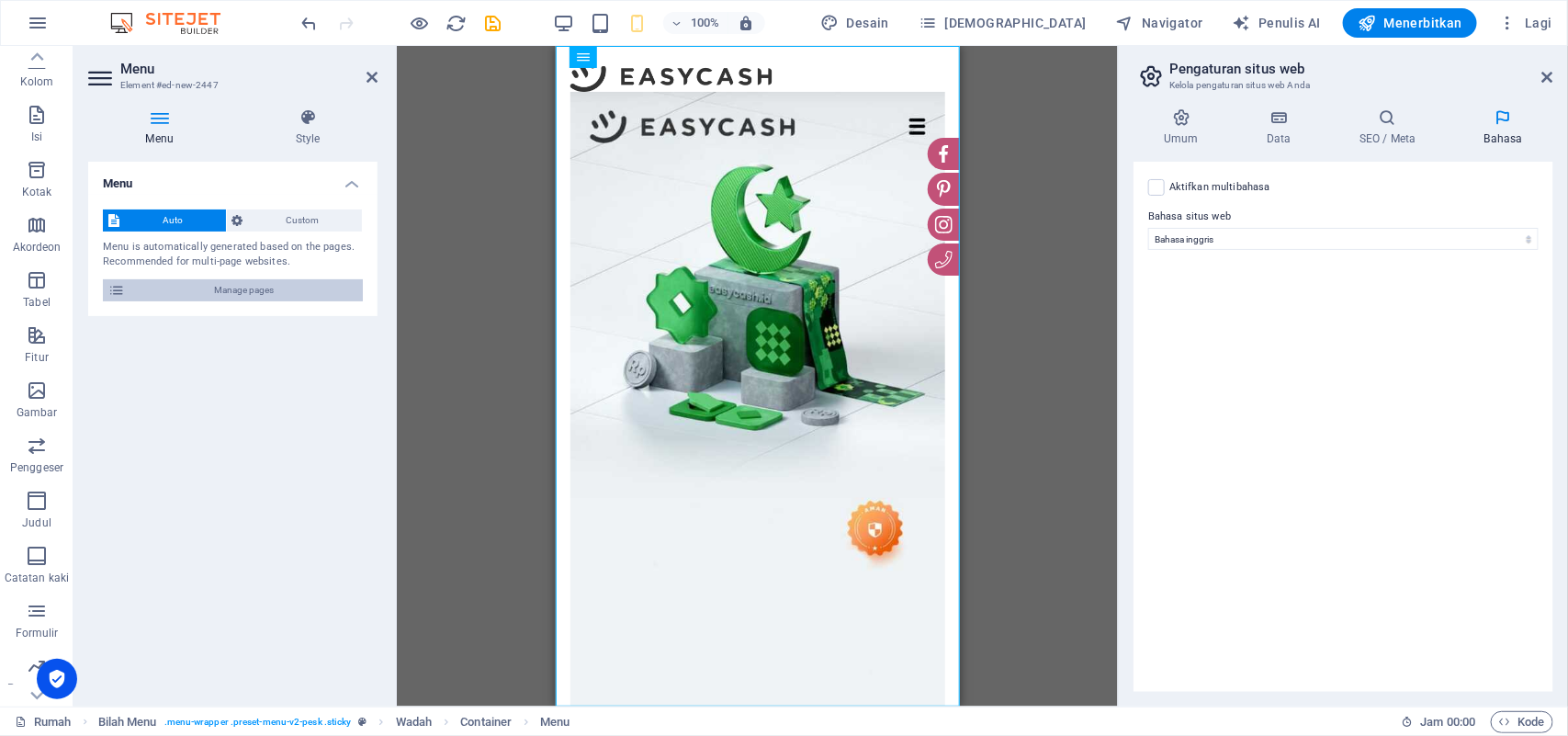 click on "Manage pages" at bounding box center (243, 290) 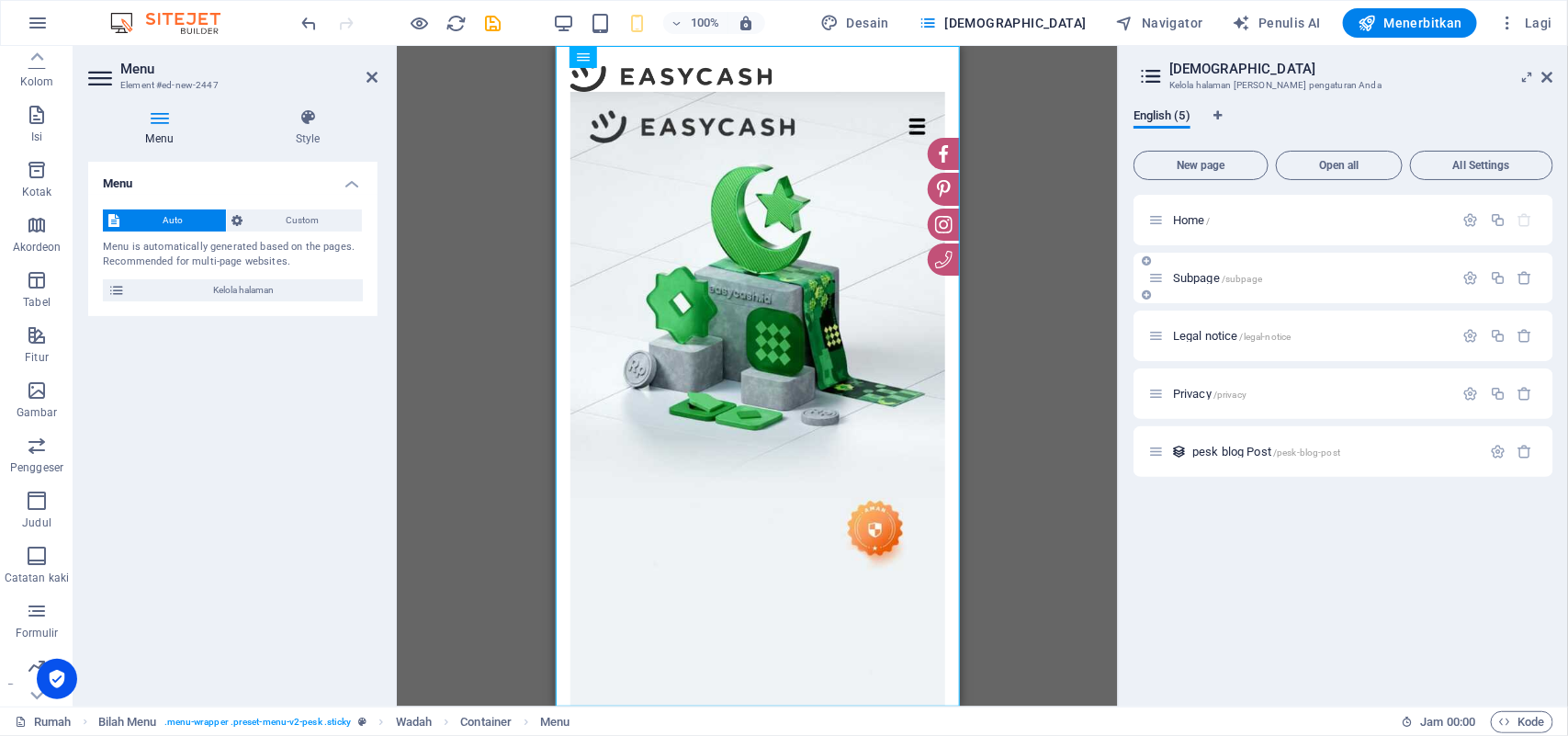 click at bounding box center [1156, 277] 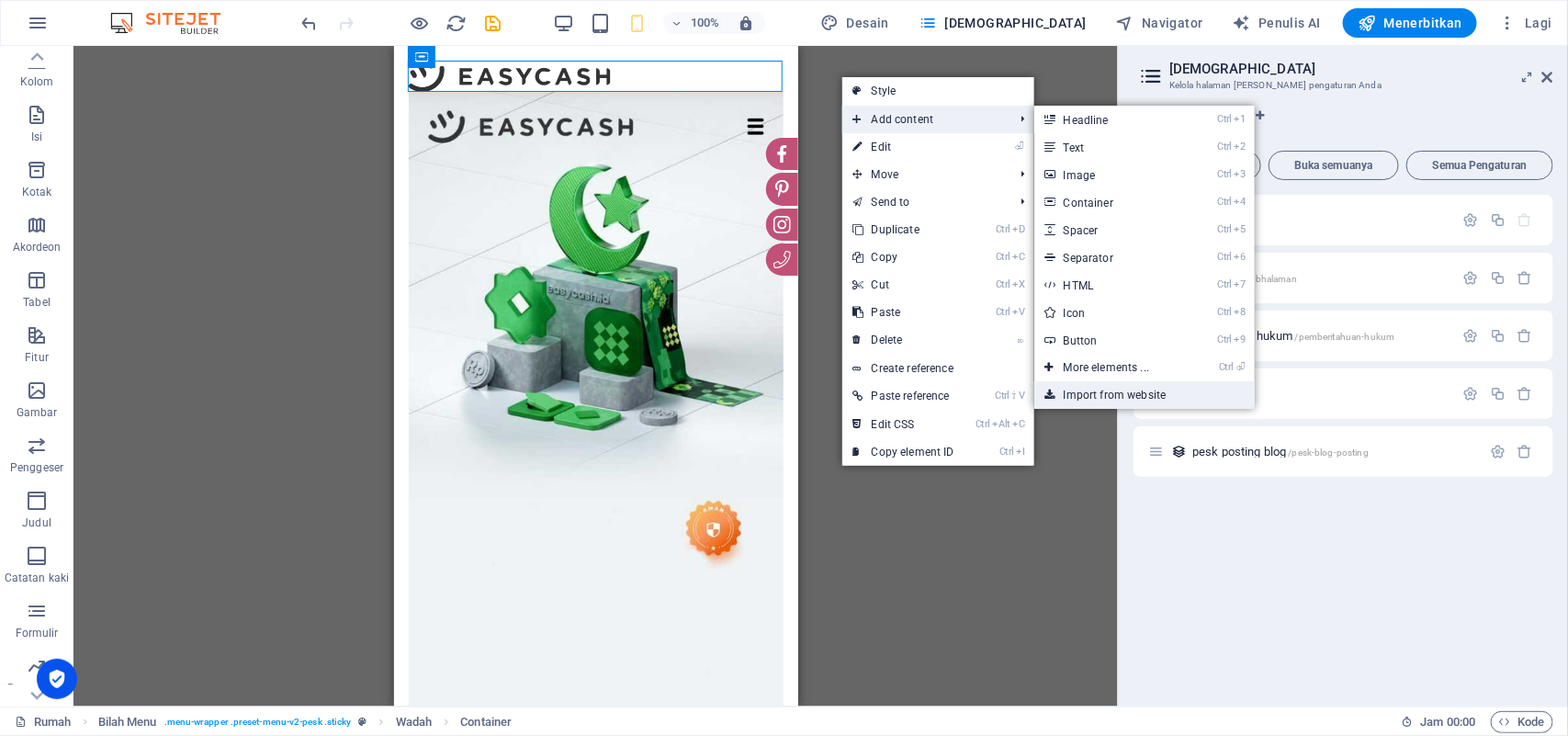 click on "Import from website" at bounding box center (1145, 395) 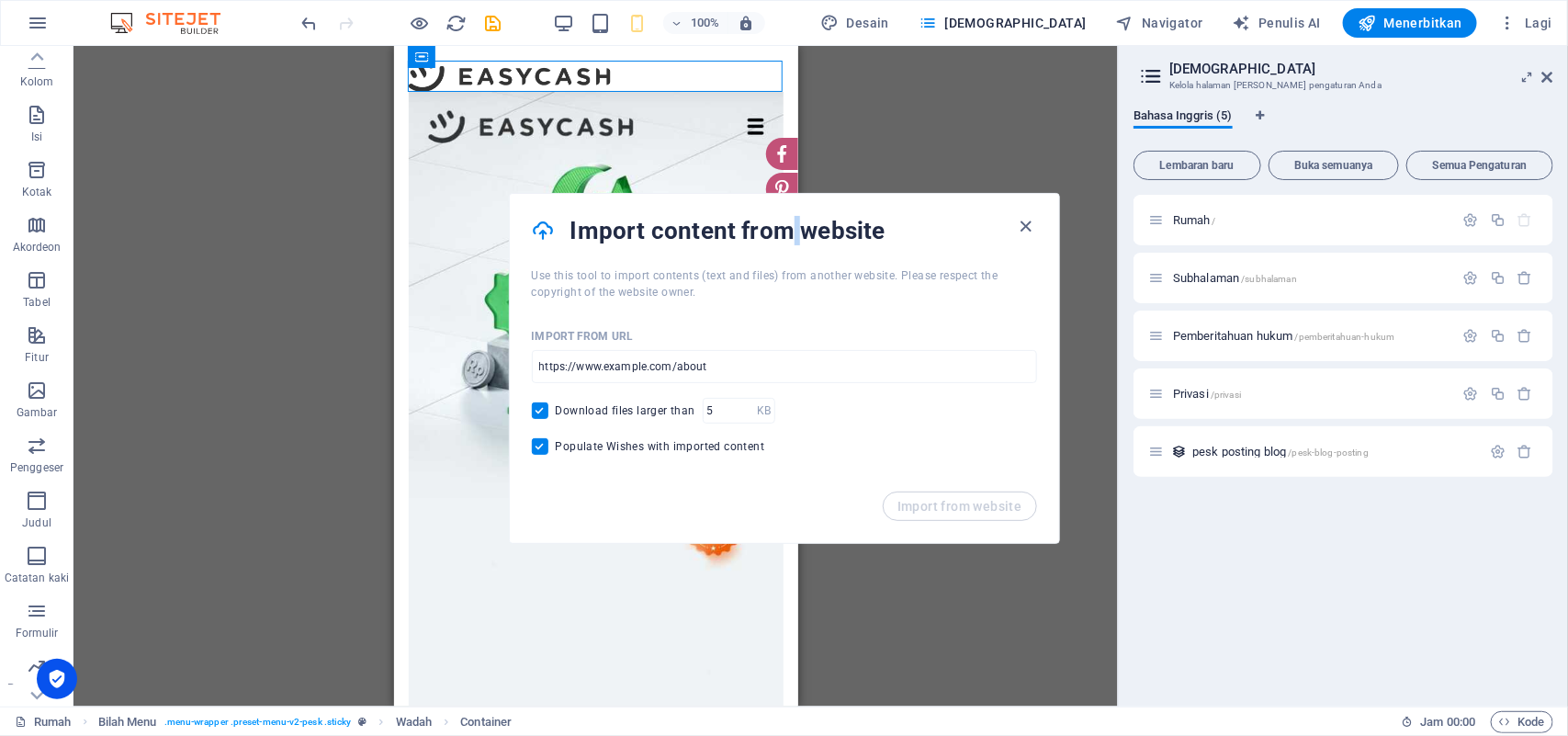 drag, startPoint x: 805, startPoint y: 227, endPoint x: 783, endPoint y: 231, distance: 22.36068 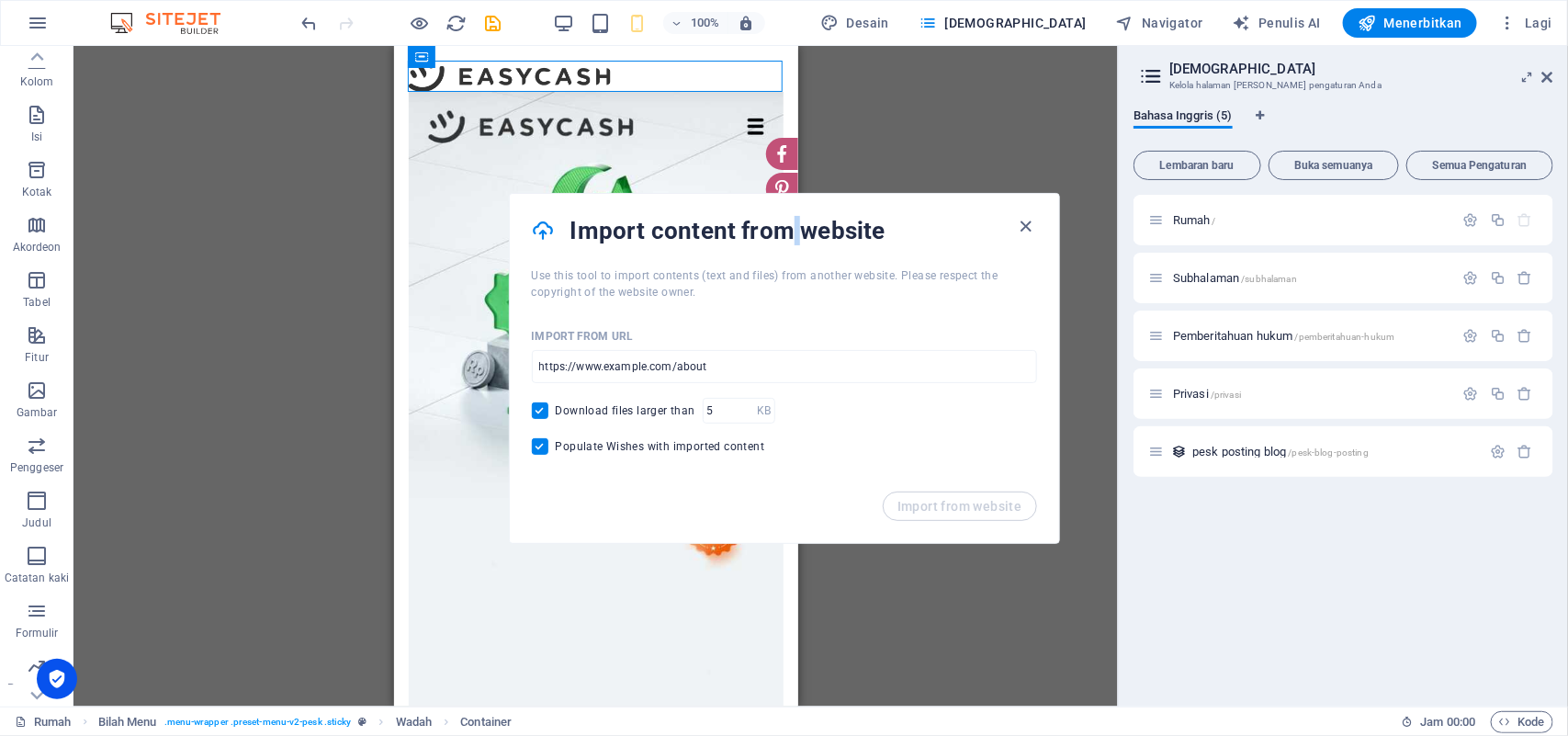 click on "Import content from website" at bounding box center (793, 231) 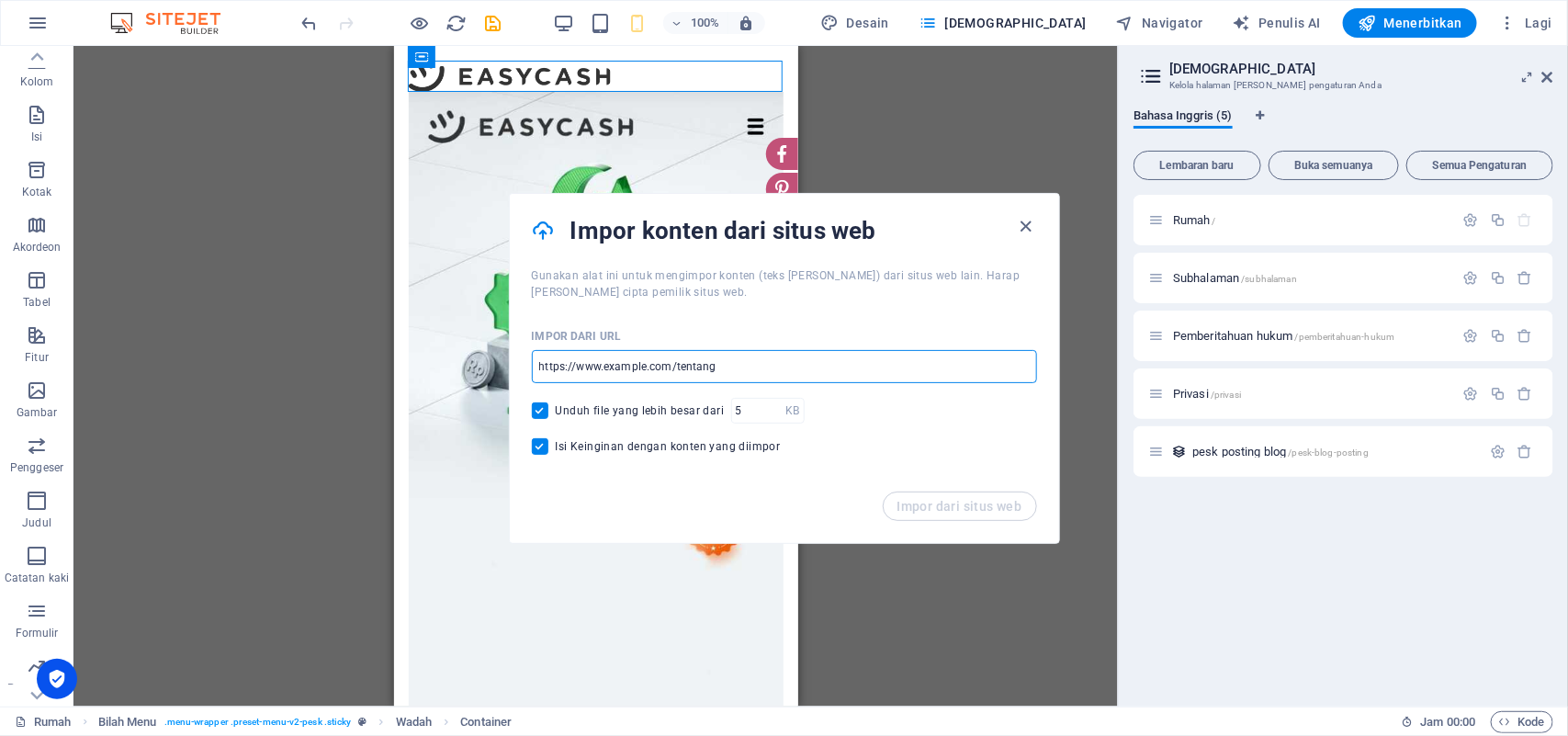 drag, startPoint x: 1117, startPoint y: 414, endPoint x: 996, endPoint y: 422, distance: 121.2642 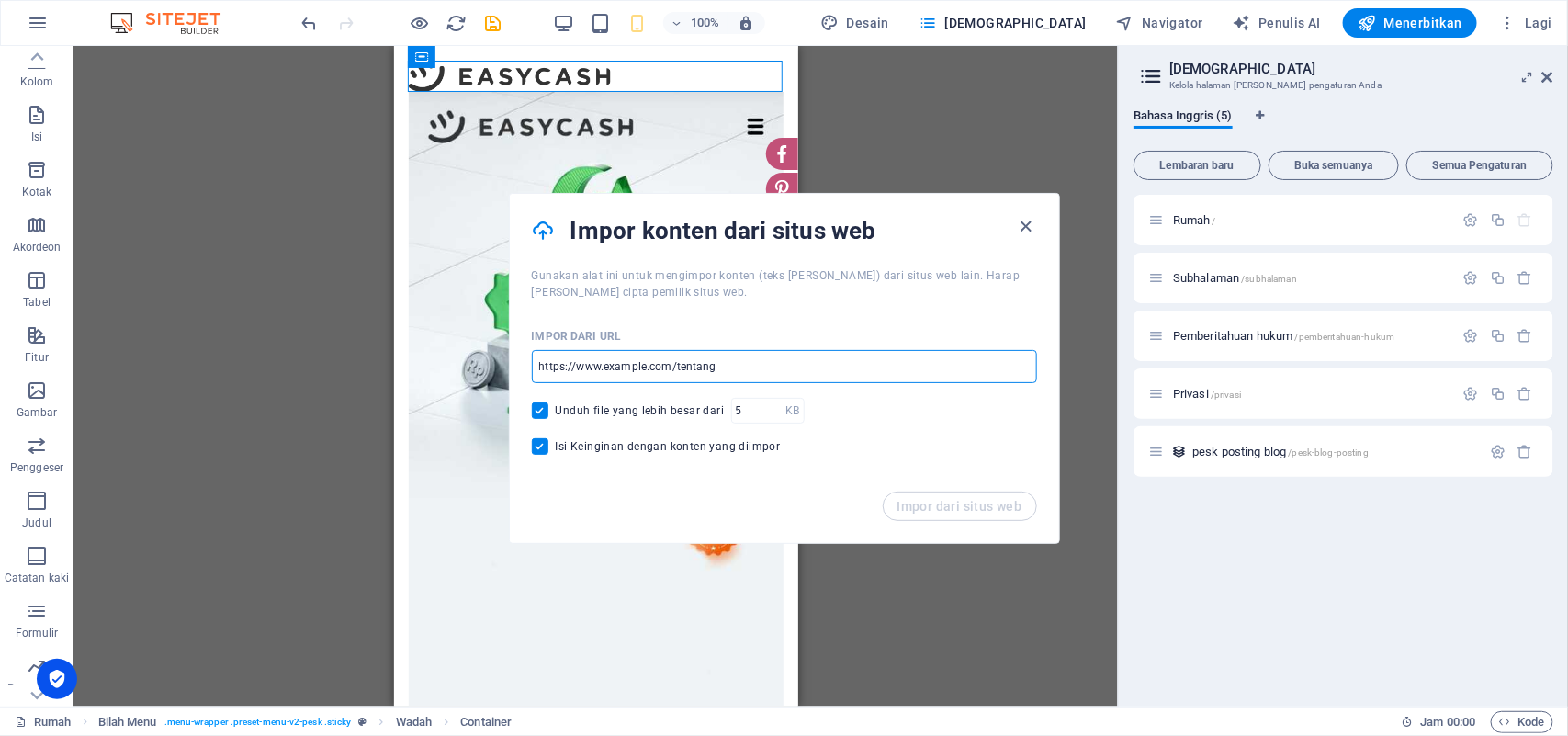 paste on "https://bmadet236.bubbleapps.io/version-test" 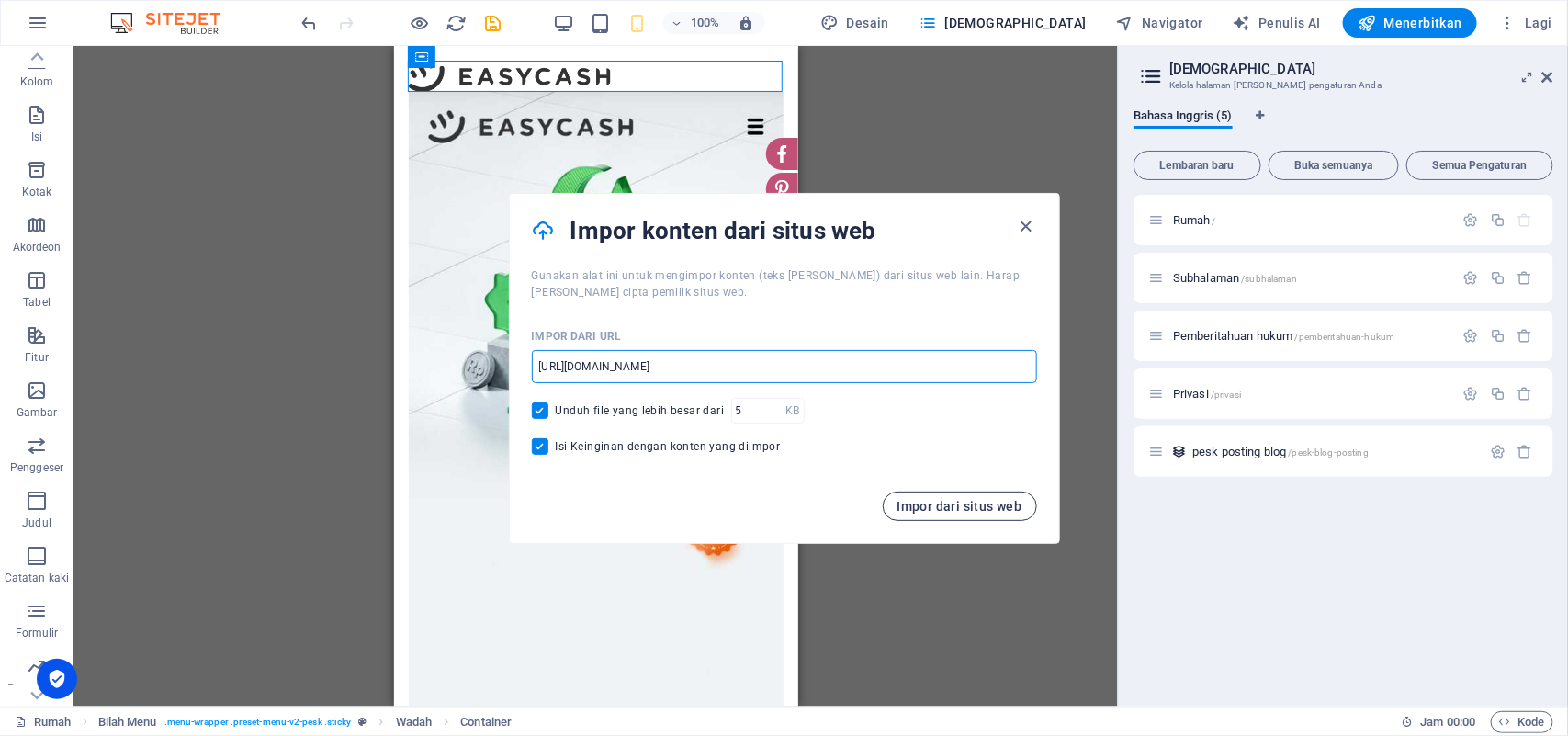 type on "https://bmadet236.bubbleapps.io/version-test" 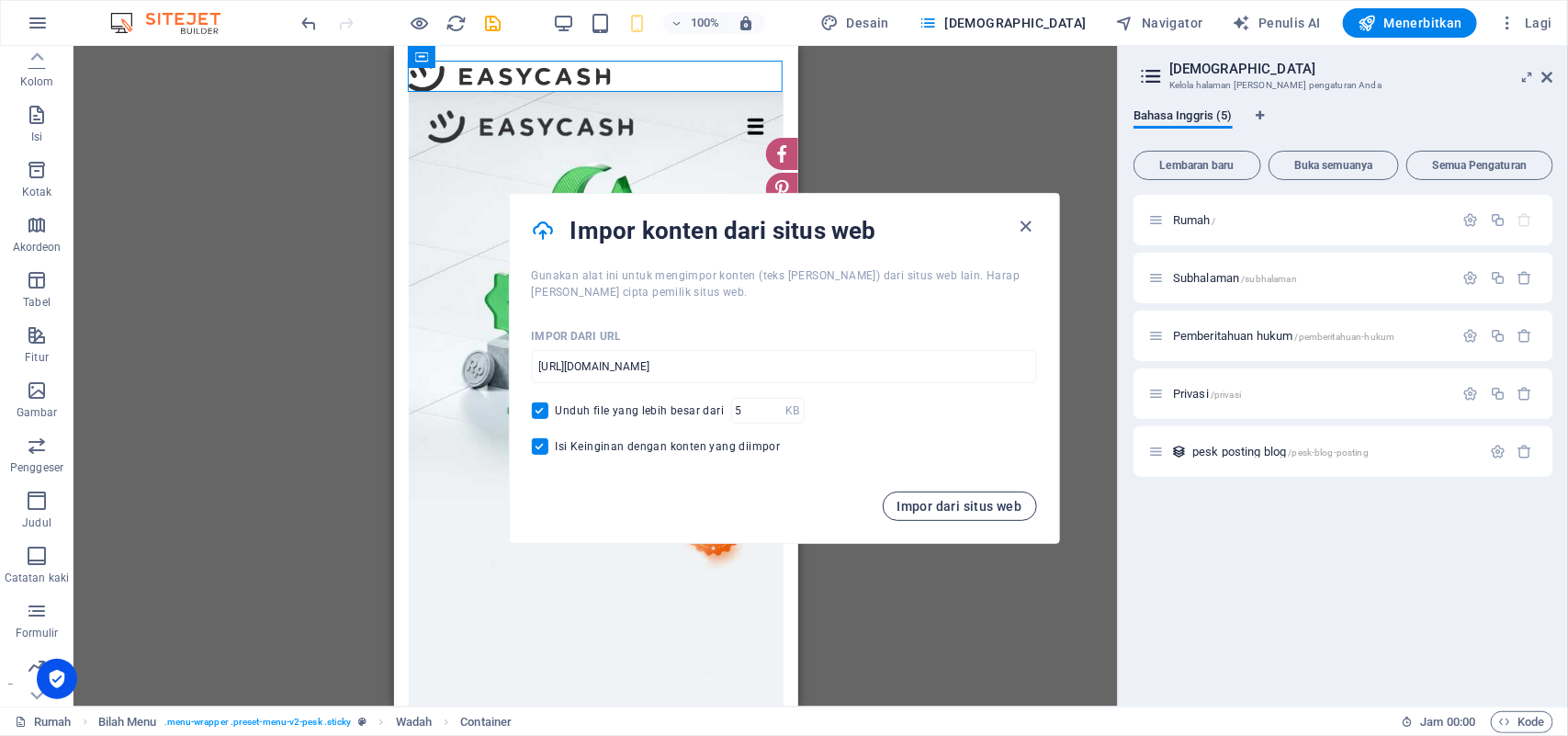 click on "Impor dari situs web" at bounding box center (960, 506) 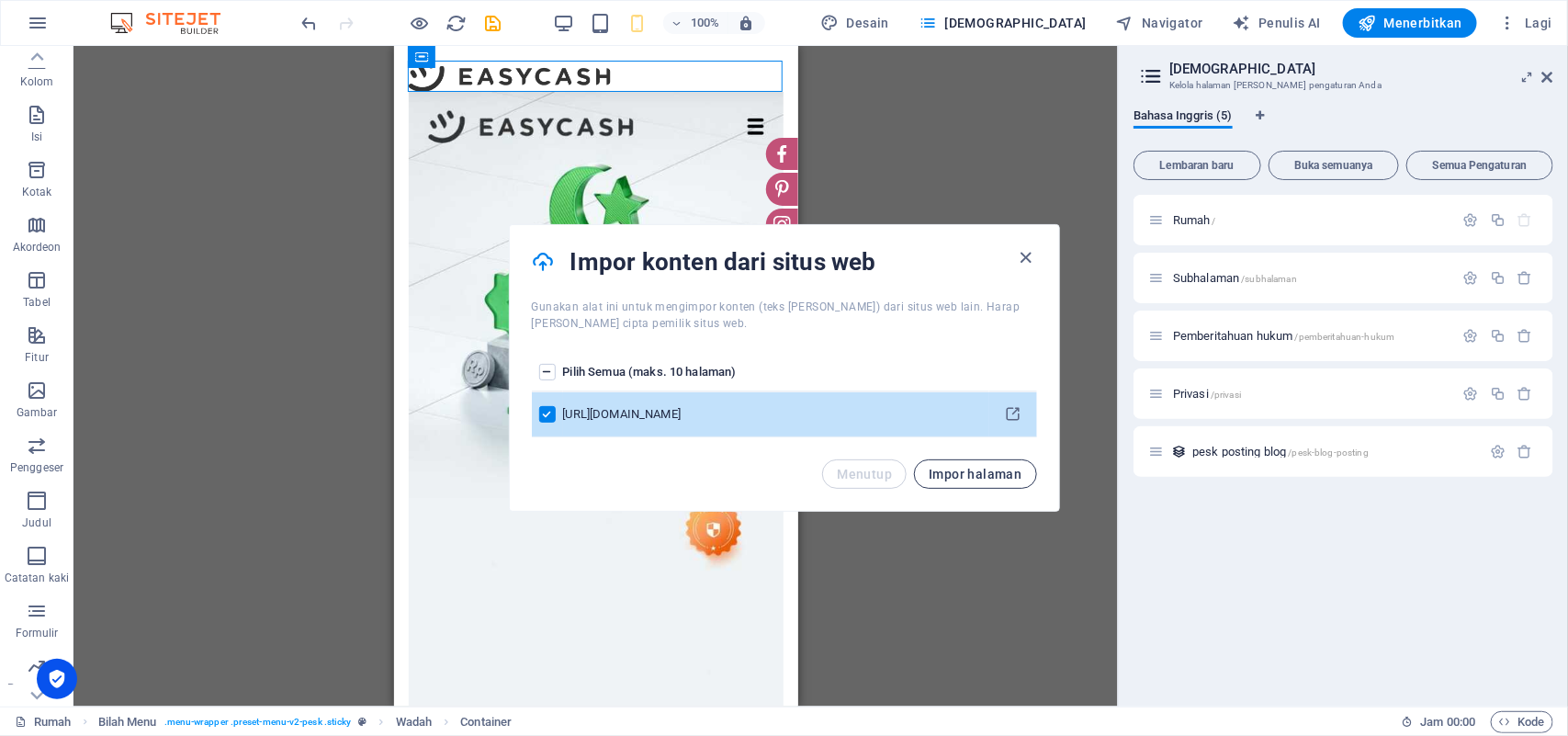 click on "Impor halaman" at bounding box center (975, 474) 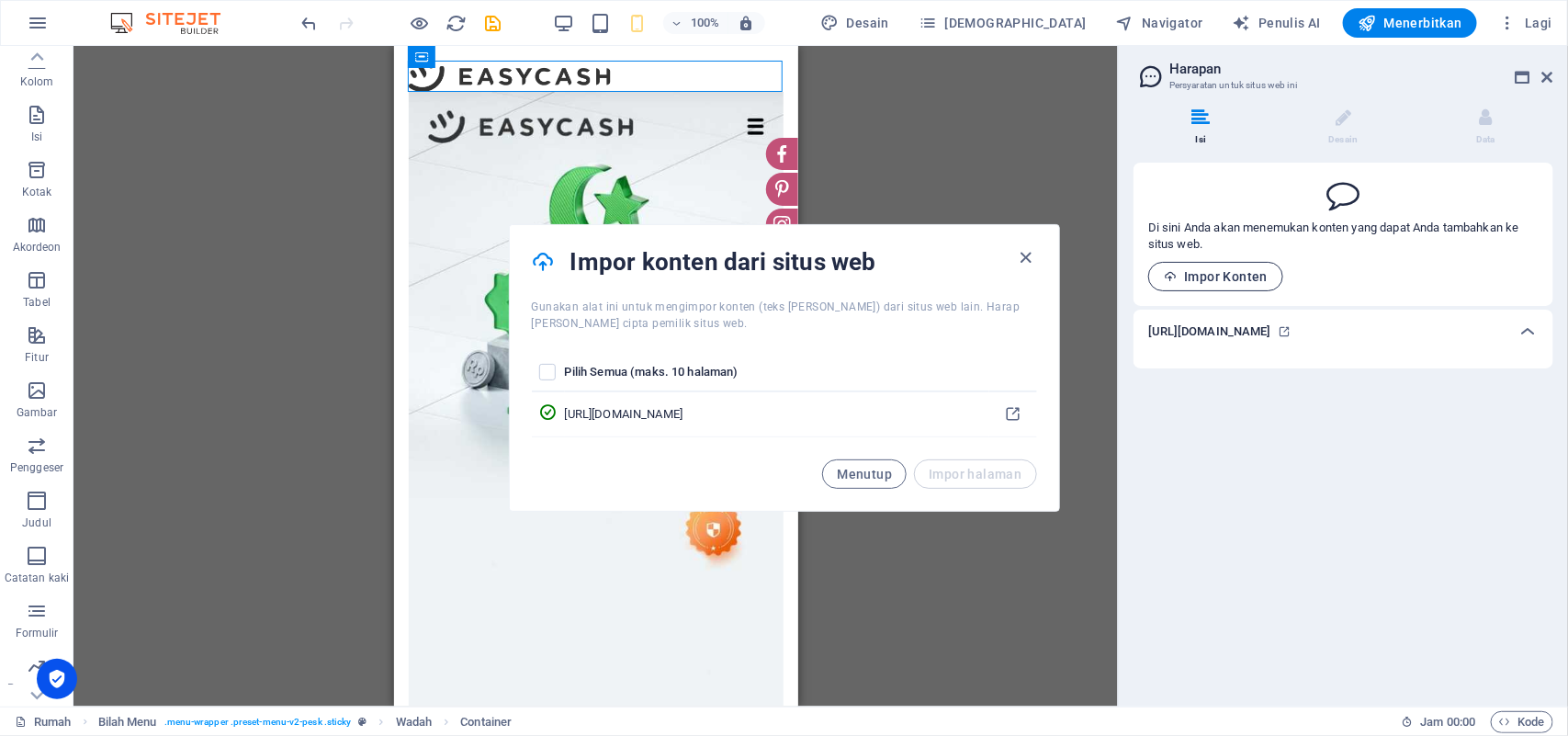 click on "Impor Konten" at bounding box center (1225, 277) 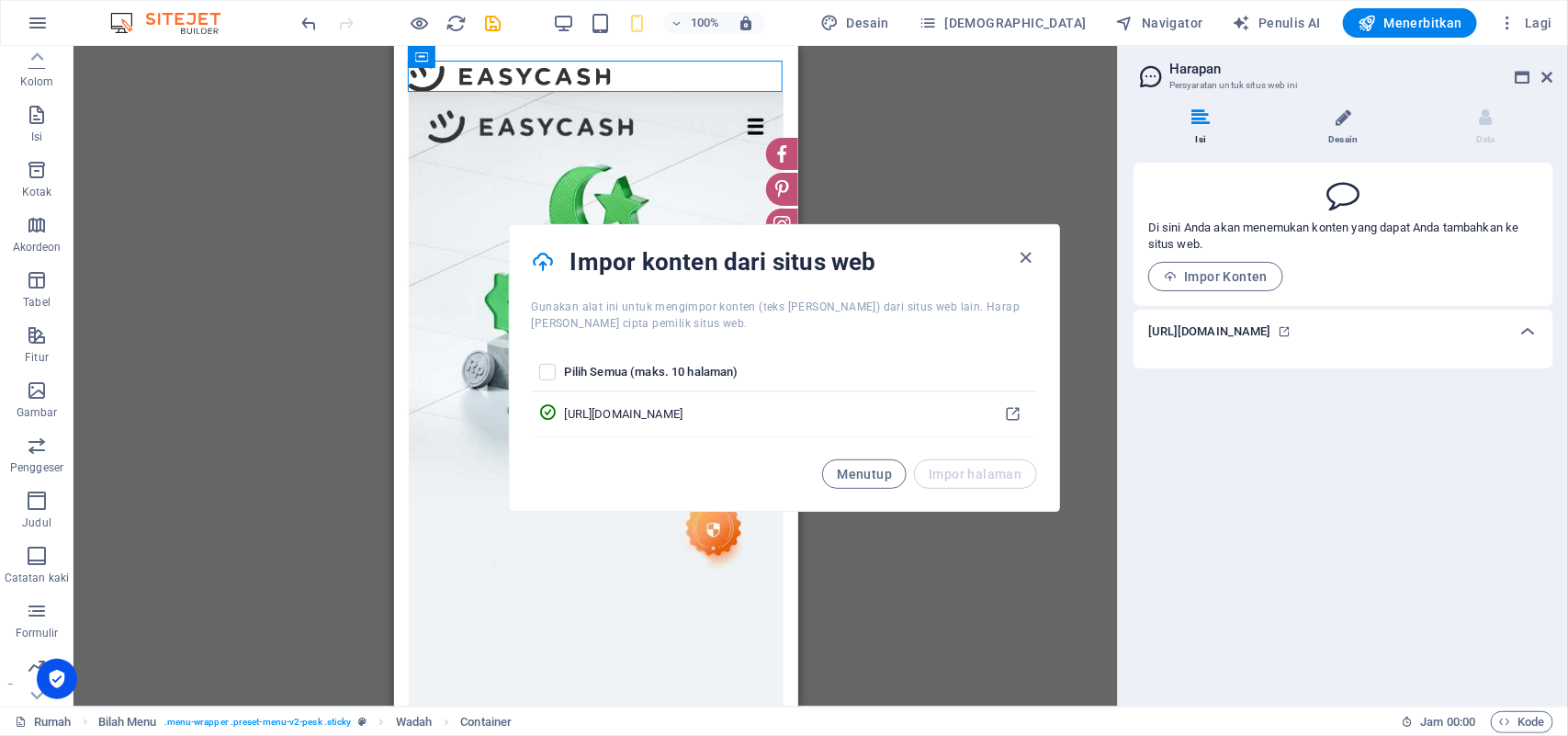 click at bounding box center [1343, 118] 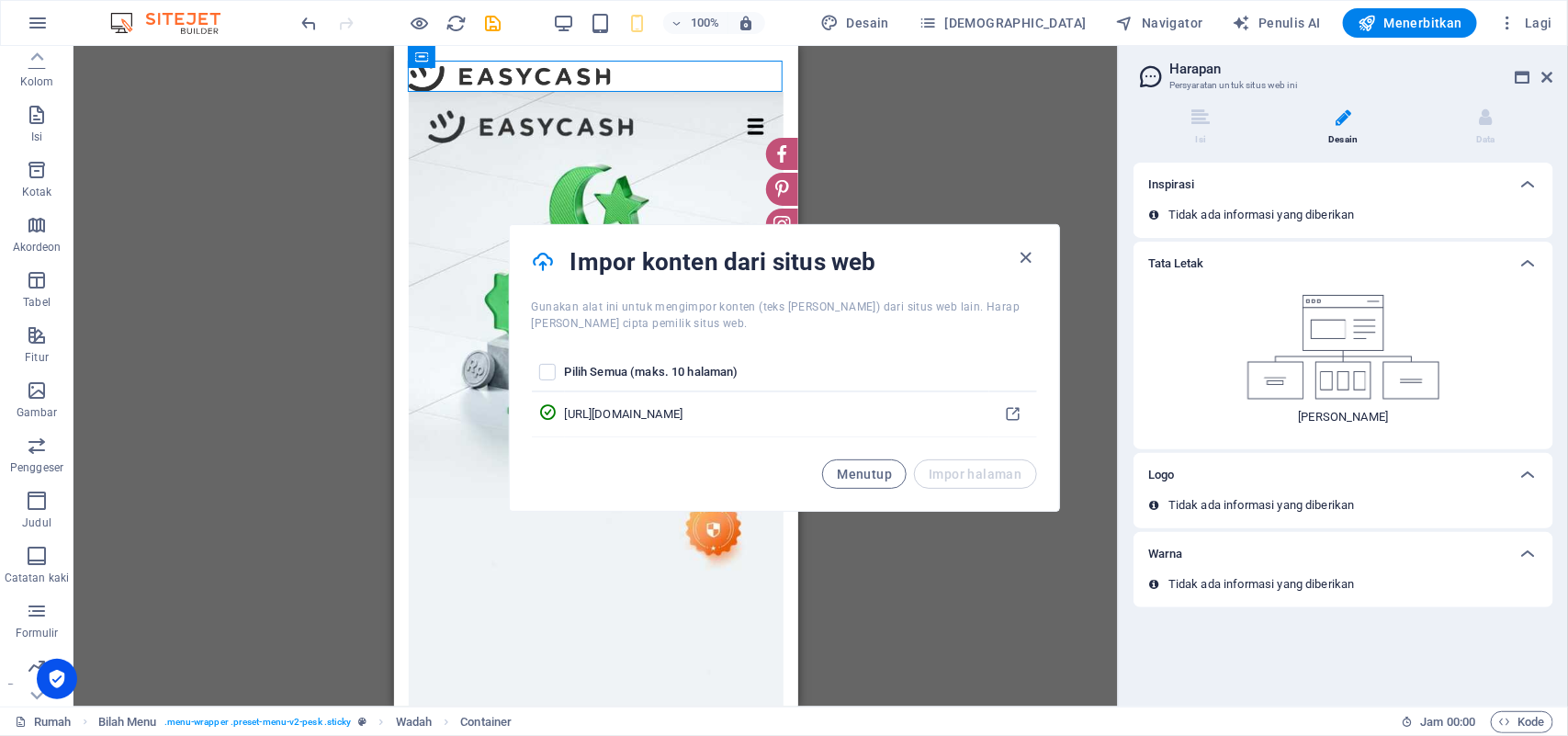 drag, startPoint x: 1205, startPoint y: 121, endPoint x: 993, endPoint y: 205, distance: 228.03509 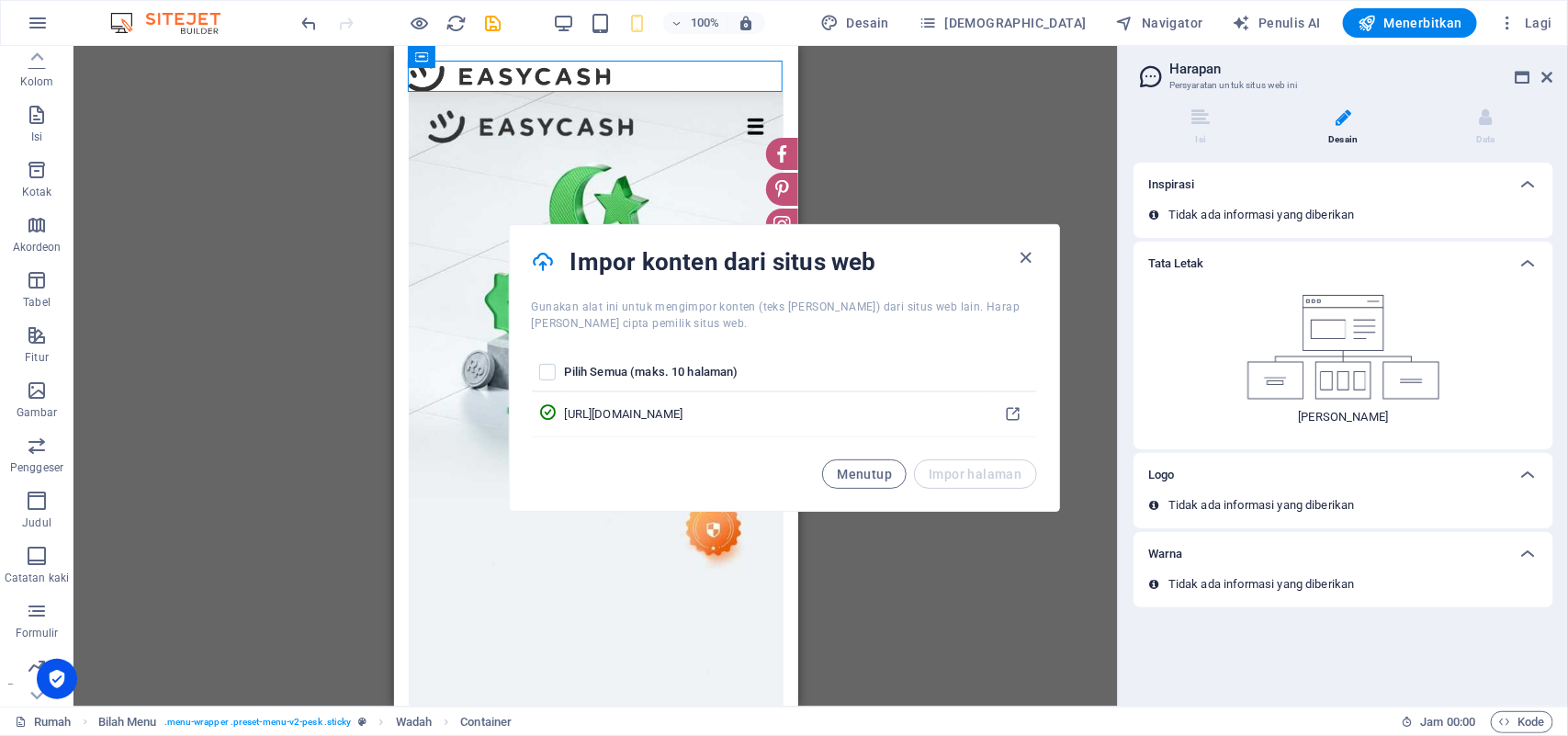click at bounding box center (1201, 118) 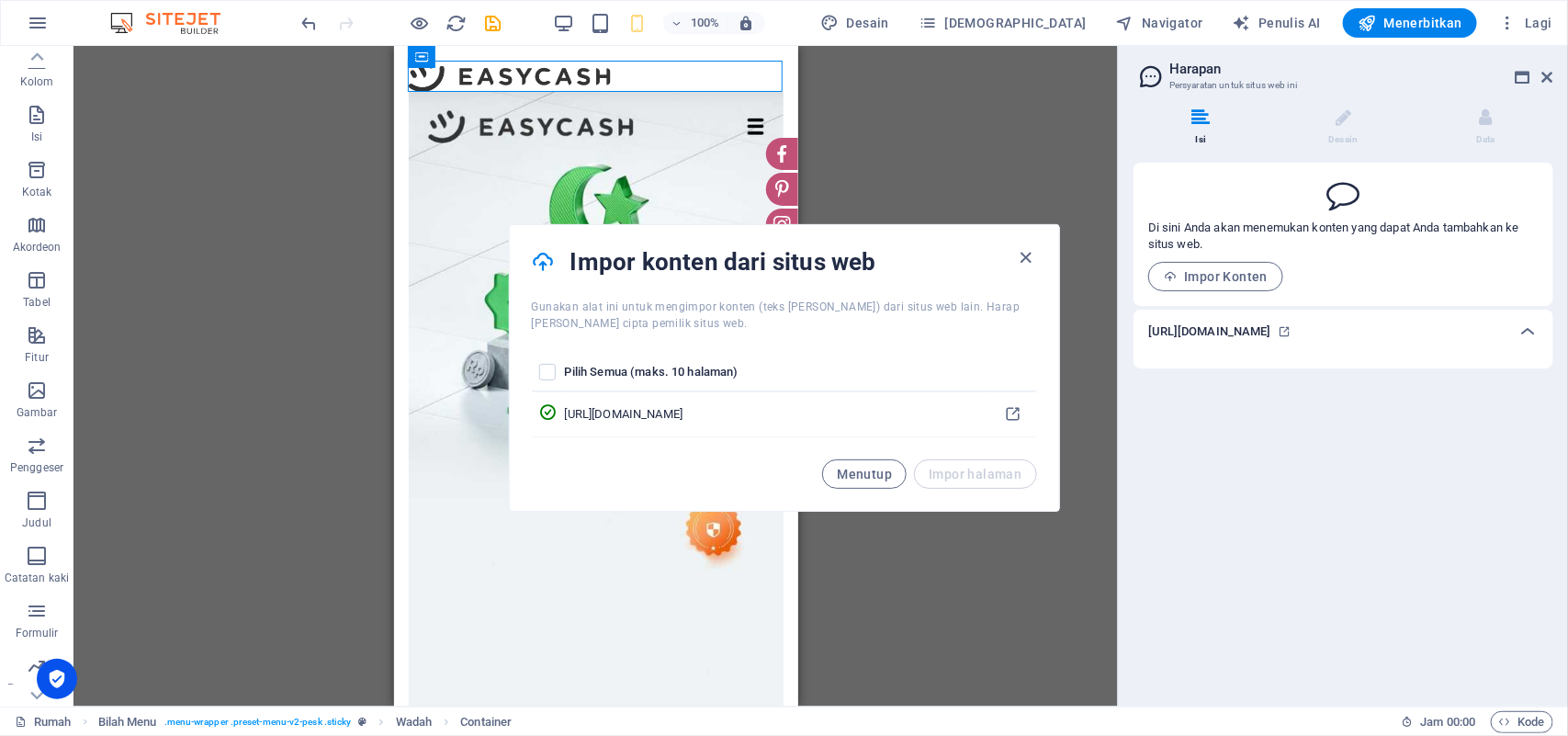 drag, startPoint x: 1025, startPoint y: 258, endPoint x: 1010, endPoint y: 227, distance: 34.438351 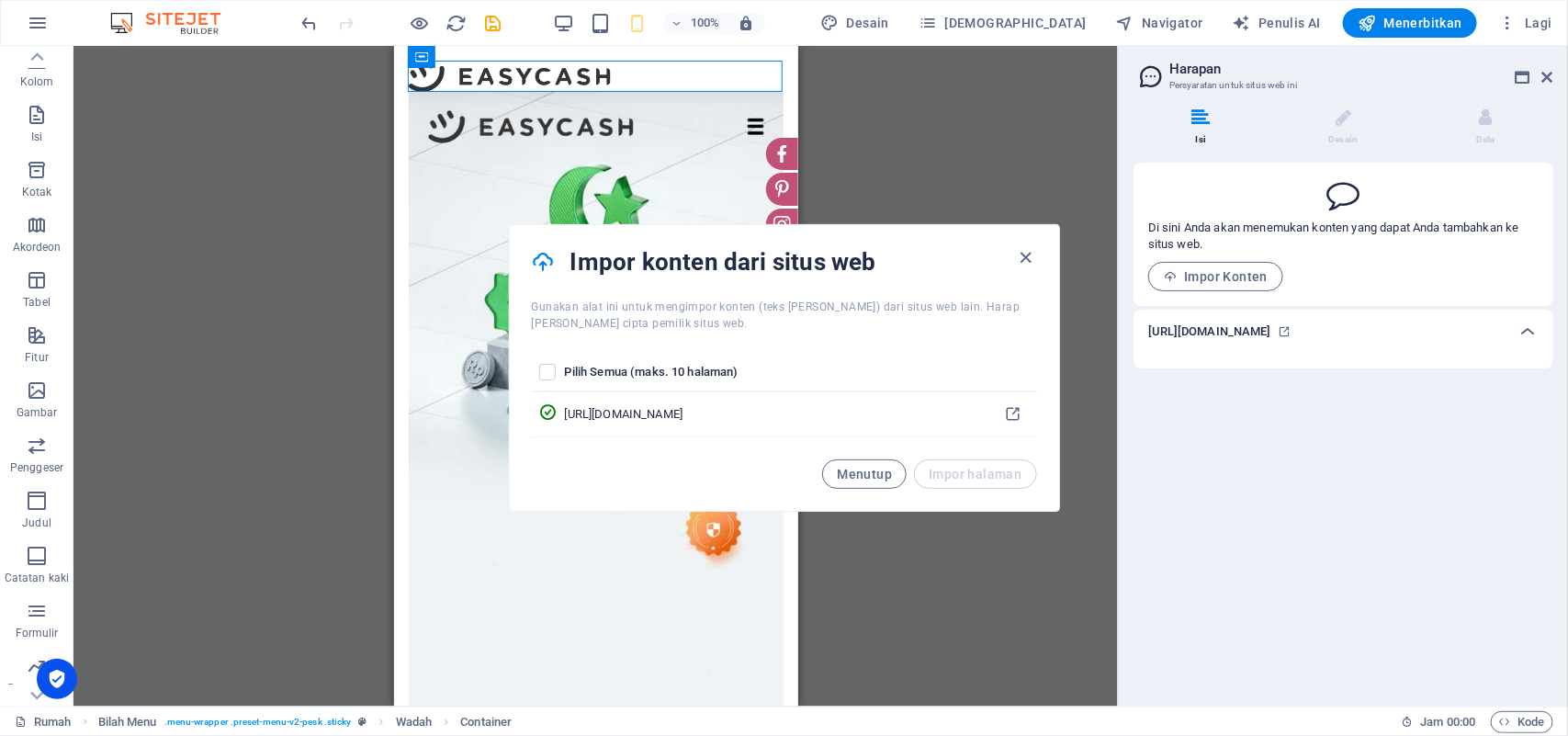 click at bounding box center [1025, 257] 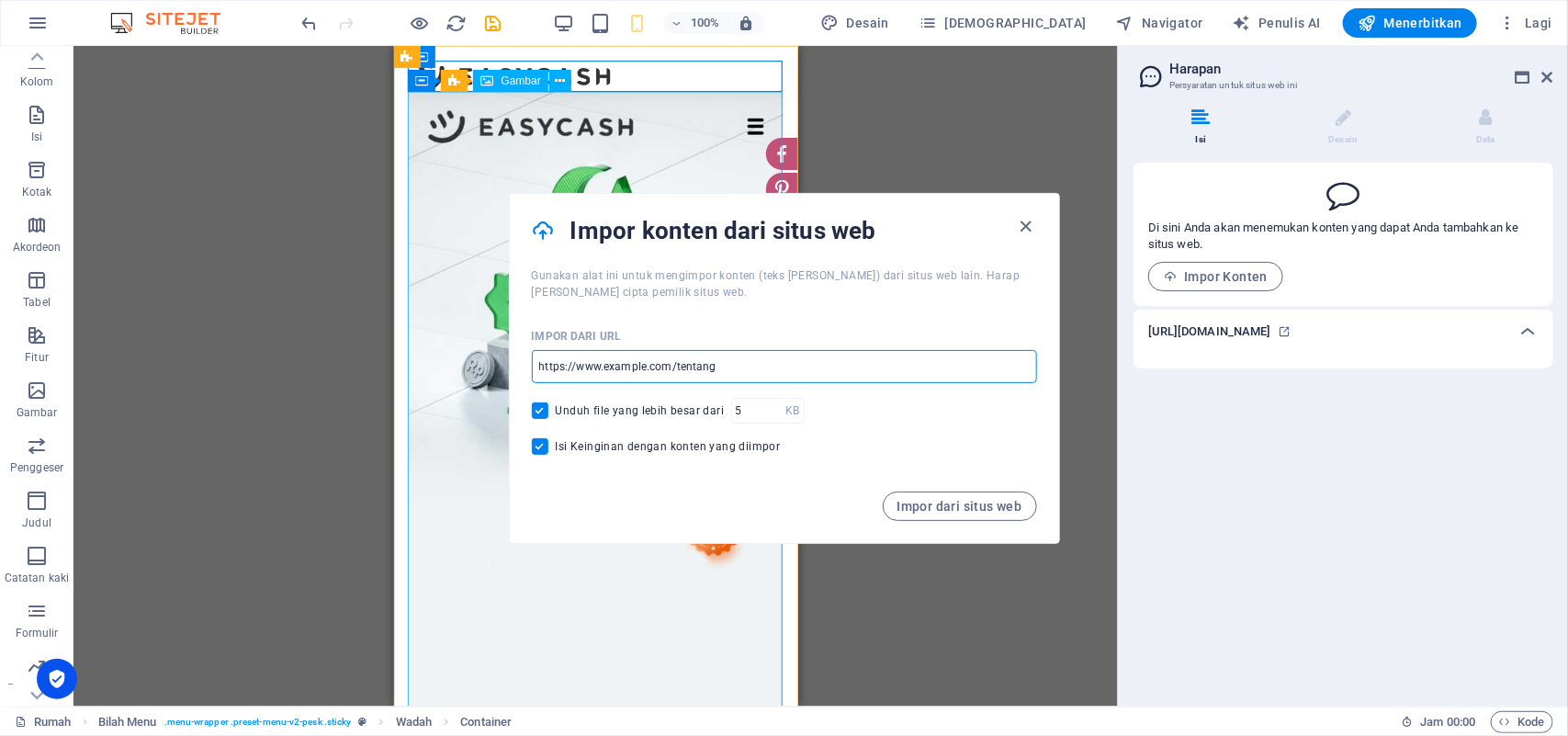 drag, startPoint x: 1204, startPoint y: 404, endPoint x: 455, endPoint y: 341, distance: 751.6449 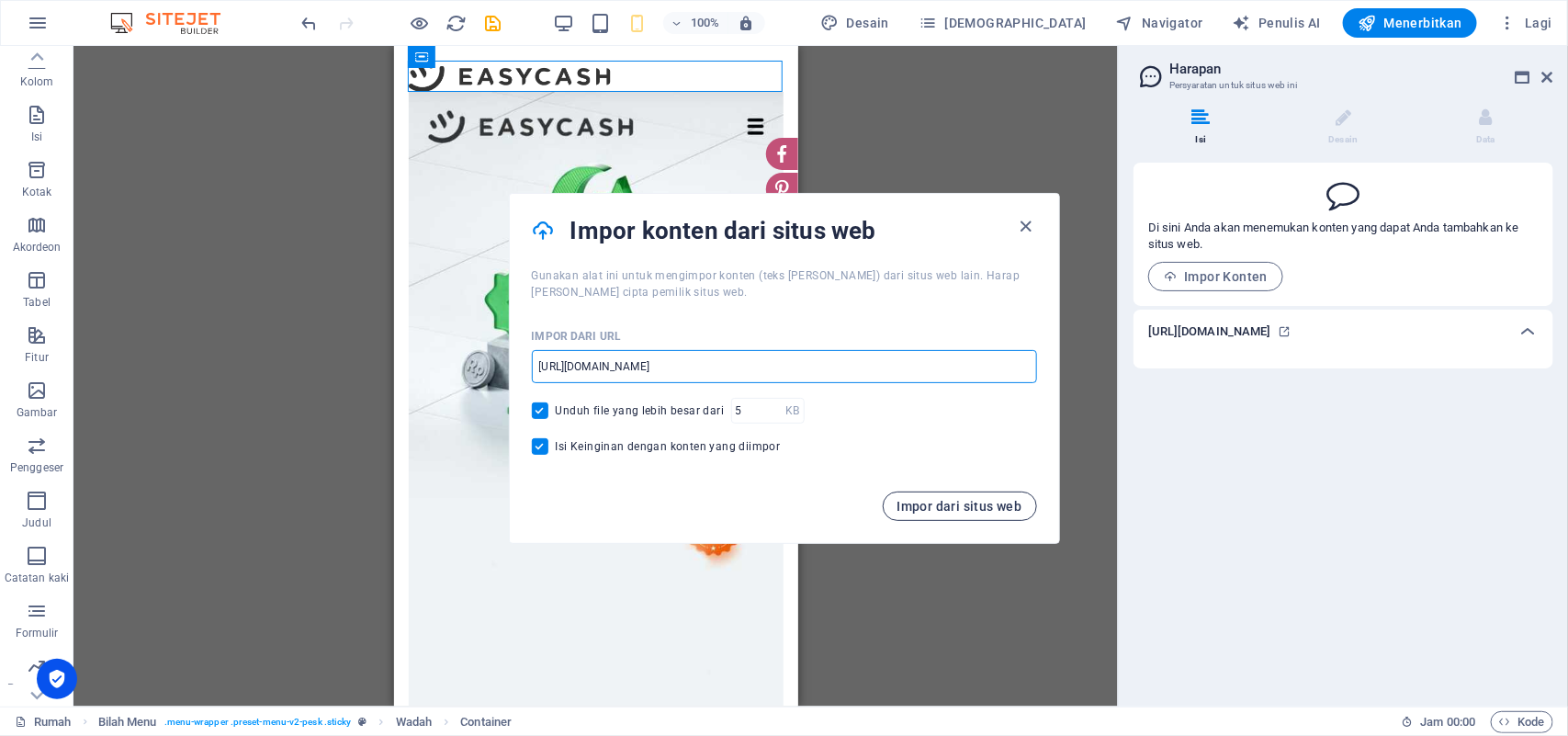 type on "https://easycash.id" 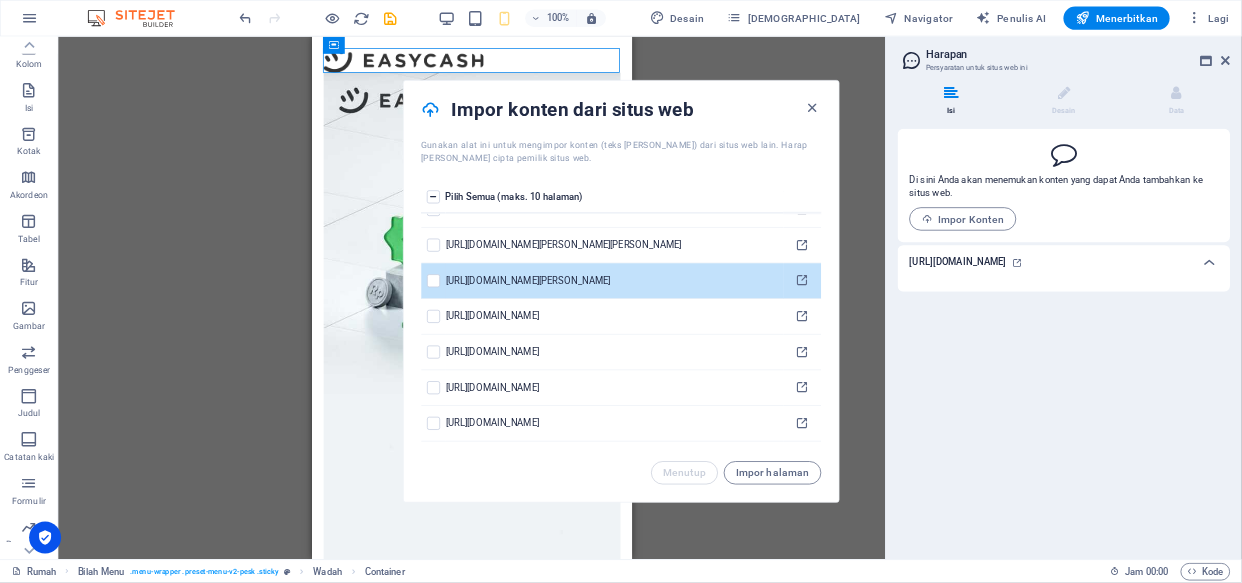scroll, scrollTop: 375, scrollLeft: 0, axis: vertical 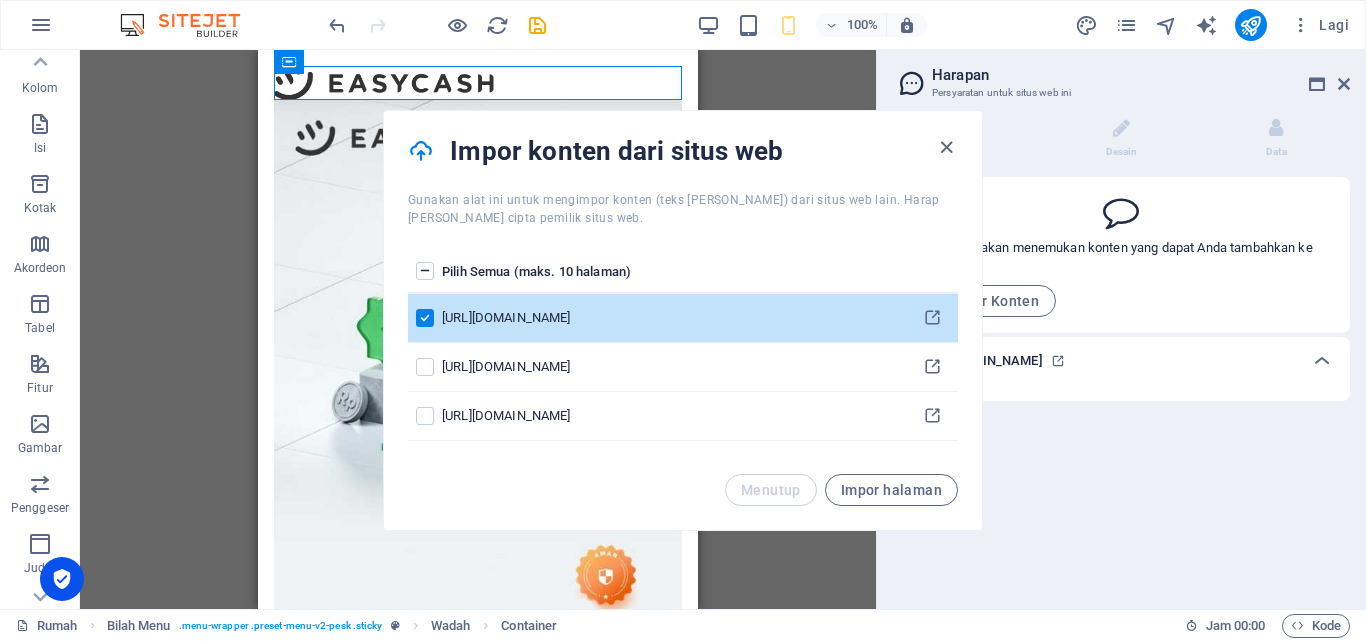 click at bounding box center (425, 271) 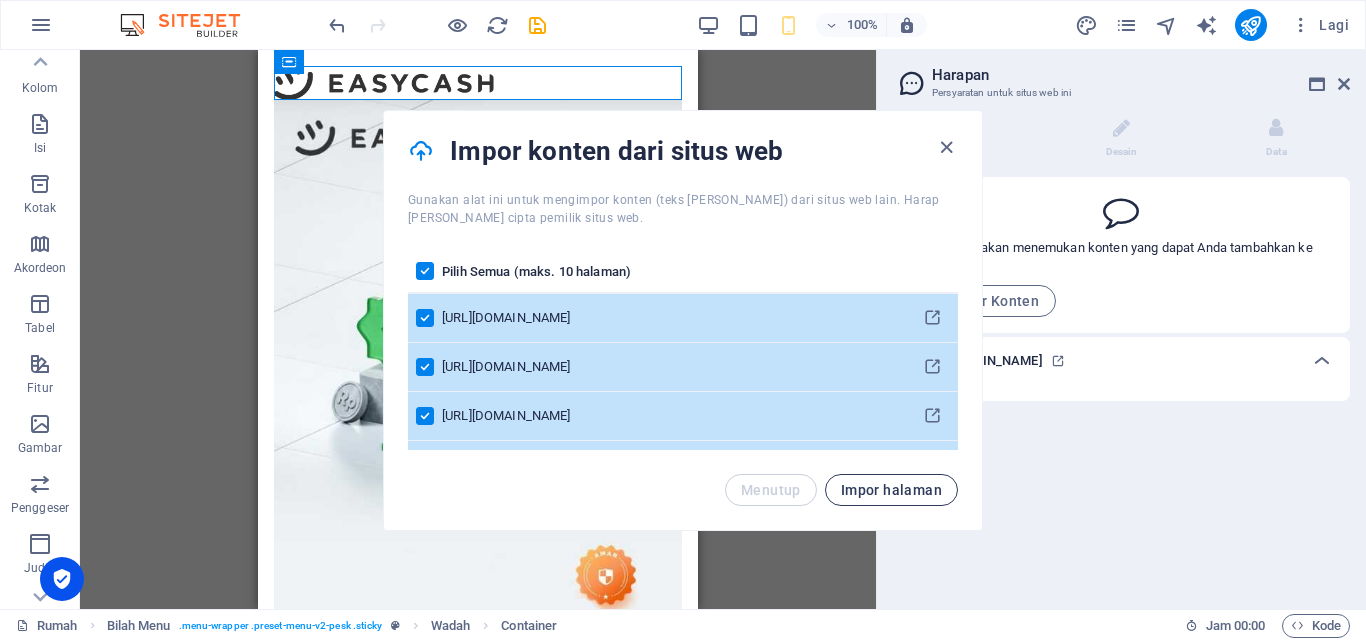 click on "Impor halaman" at bounding box center (891, 490) 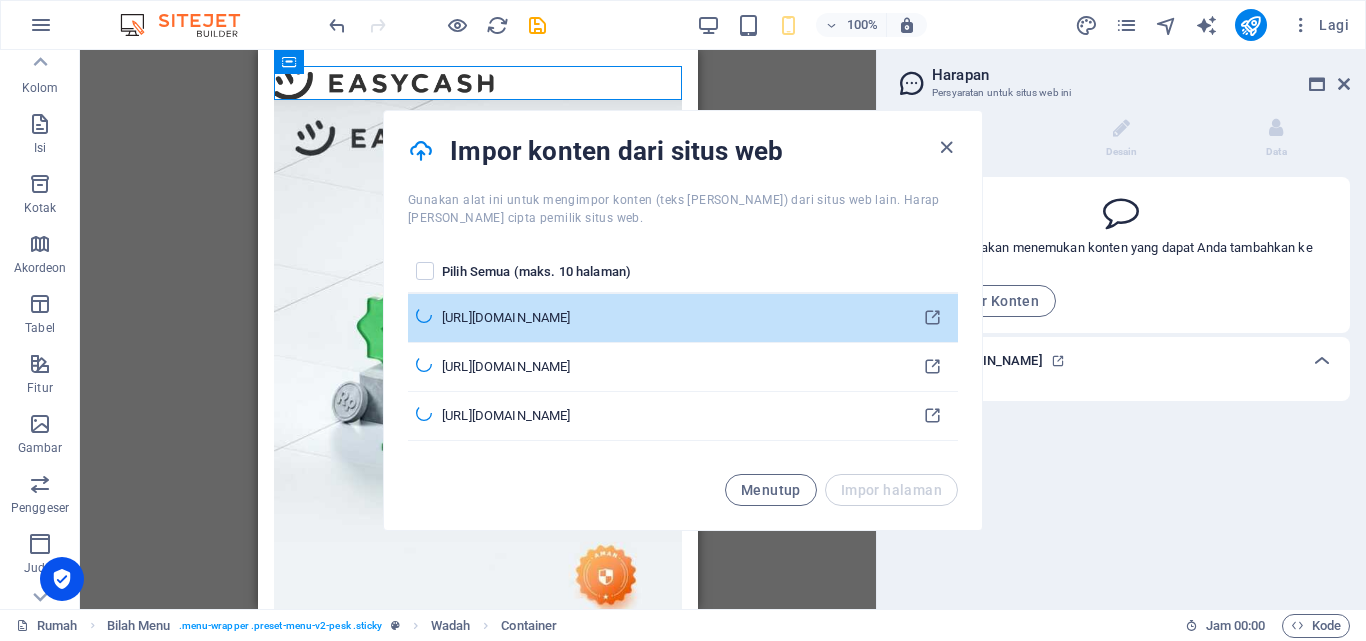 scroll, scrollTop: 400, scrollLeft: 0, axis: vertical 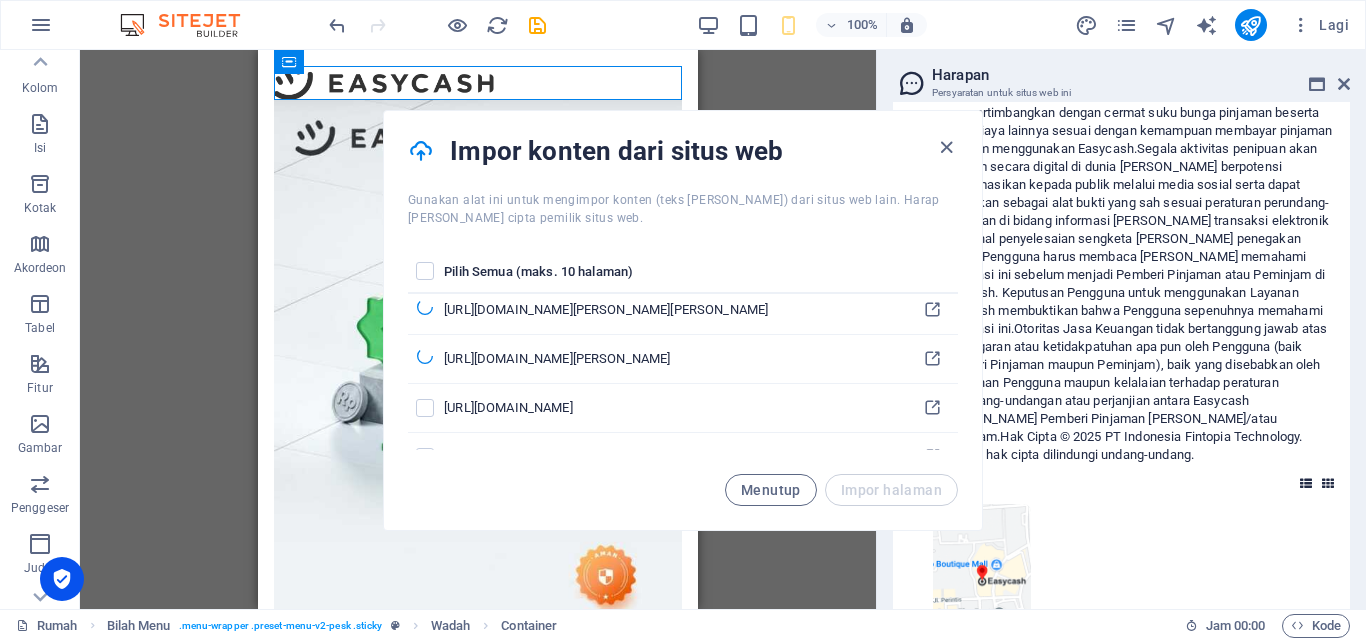 click on "Impor konten dari situs web" at bounding box center [683, 151] 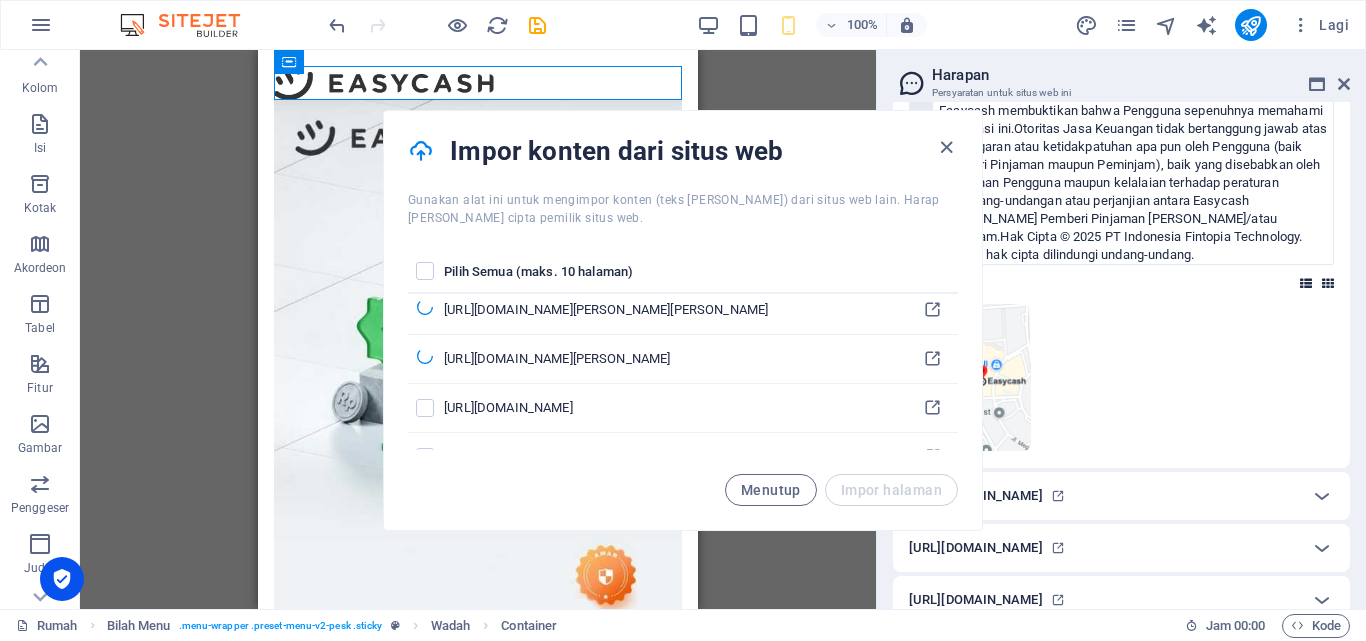 scroll, scrollTop: 1689, scrollLeft: 0, axis: vertical 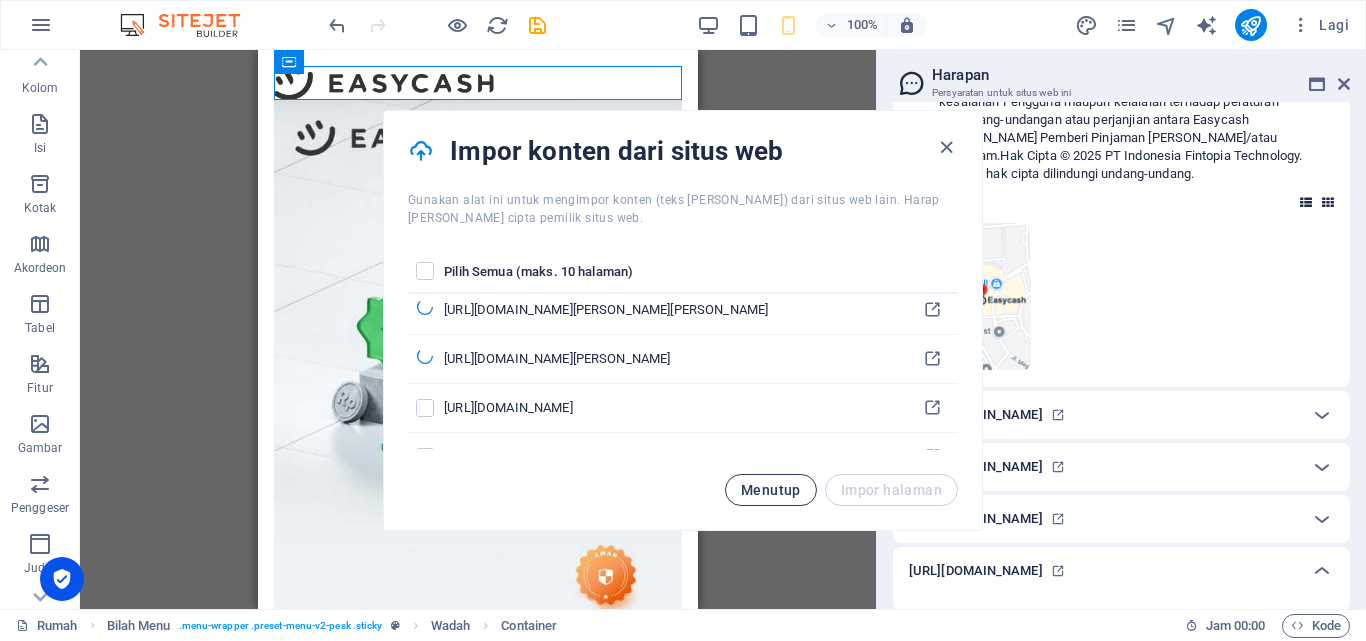 click on "Menutup" at bounding box center (771, 490) 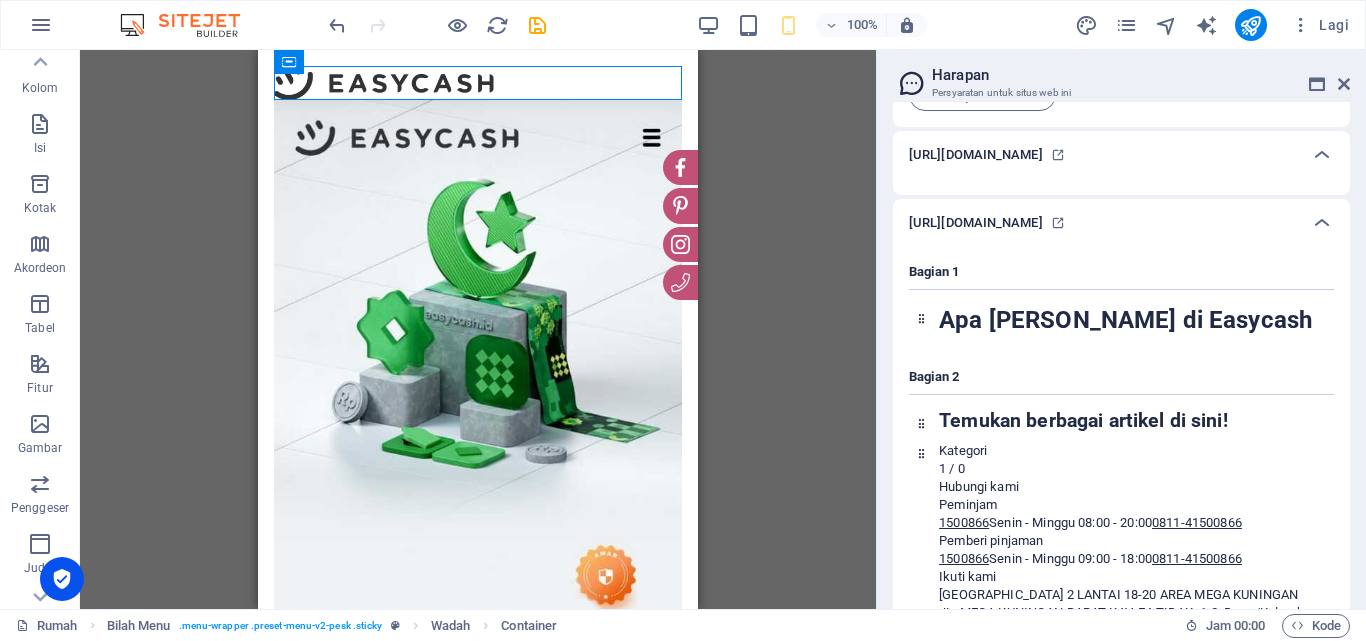 scroll, scrollTop: 0, scrollLeft: 0, axis: both 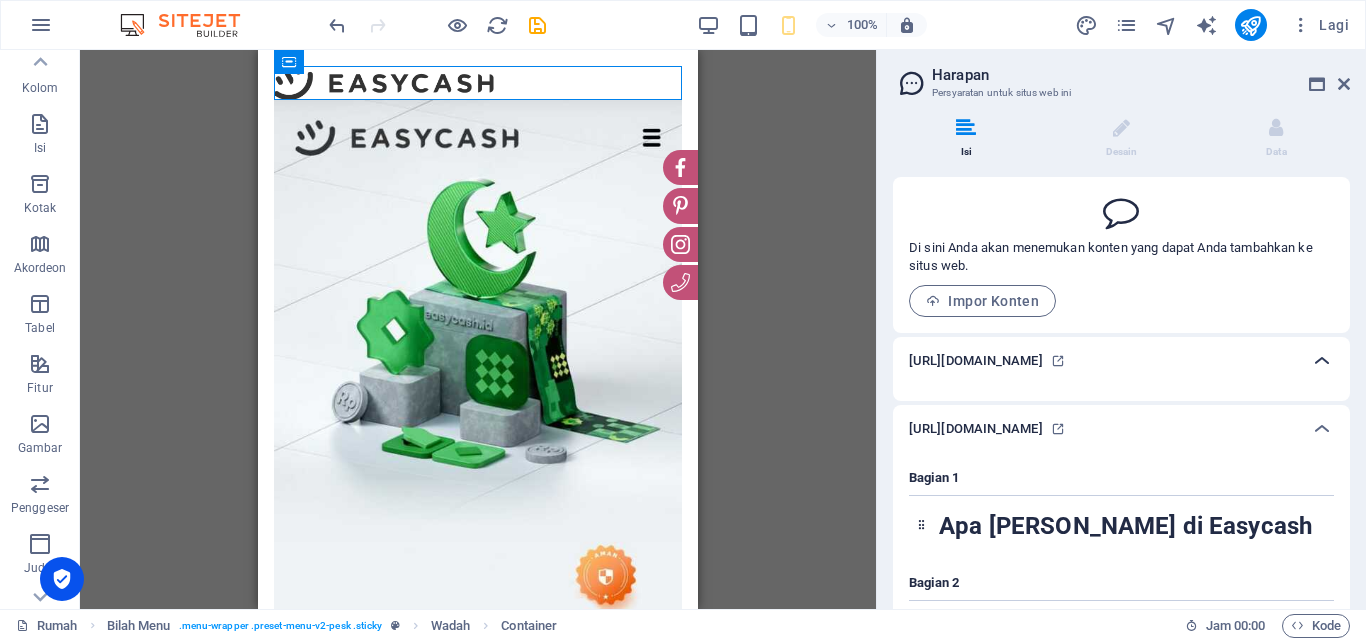 click at bounding box center [1322, 361] 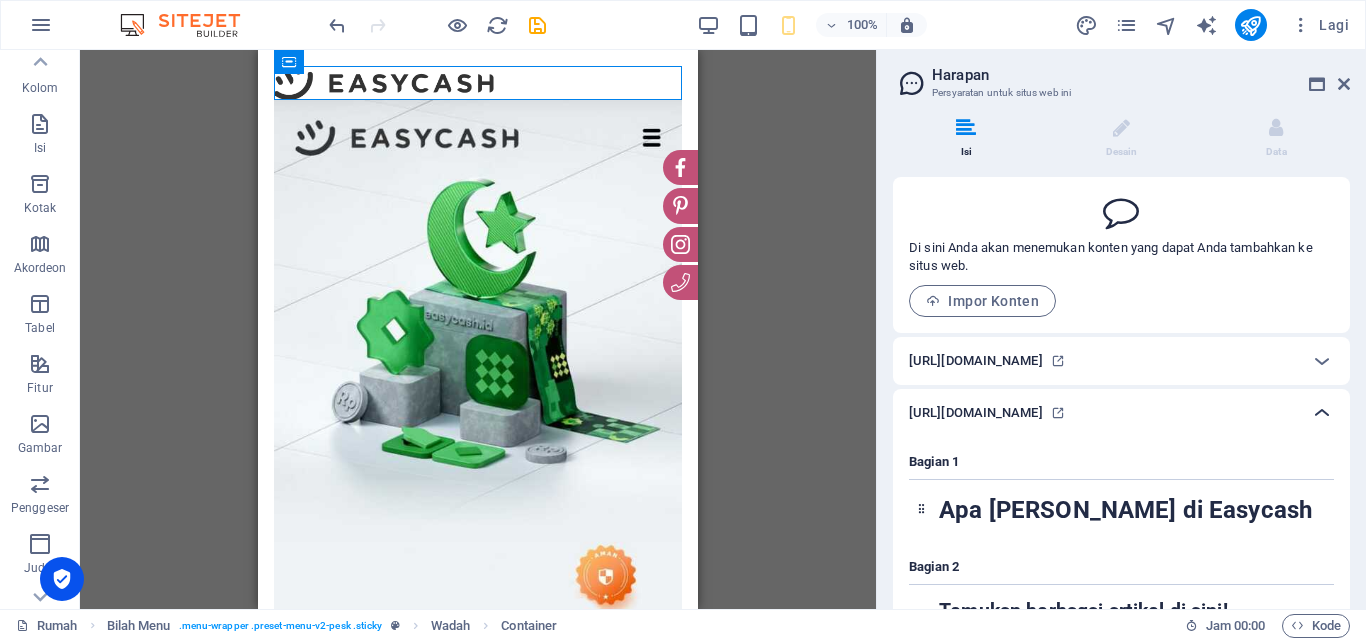 click at bounding box center [1322, 413] 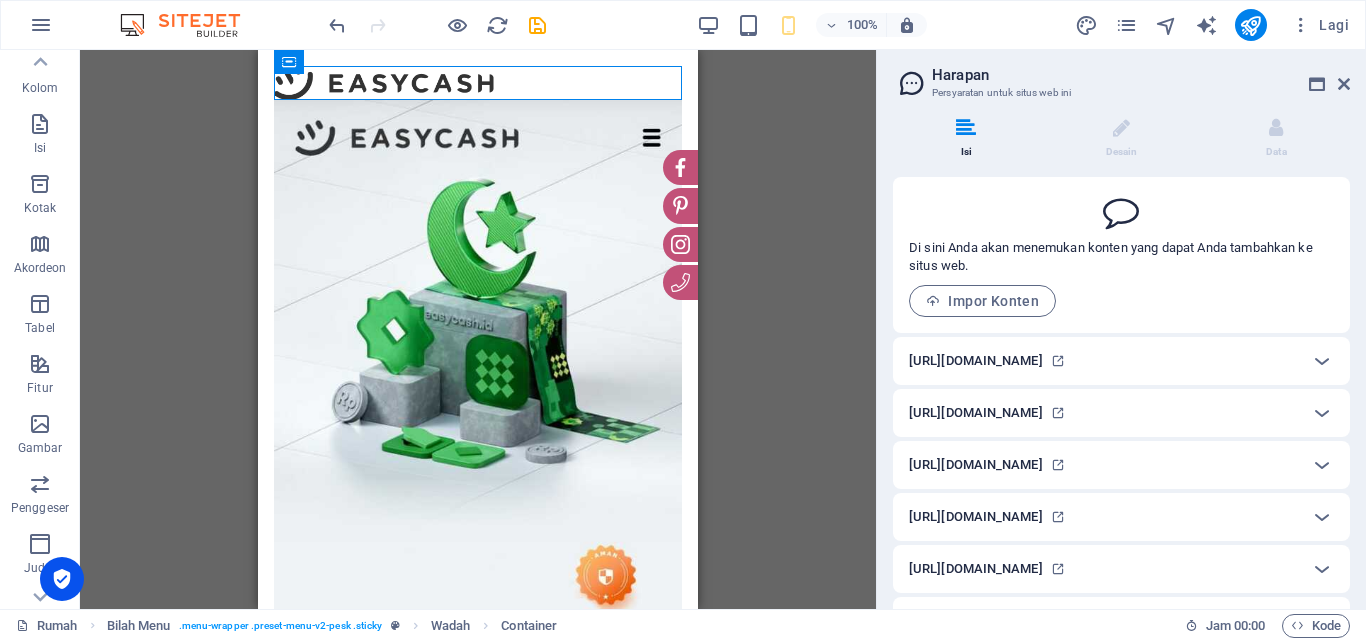 scroll, scrollTop: 68, scrollLeft: 0, axis: vertical 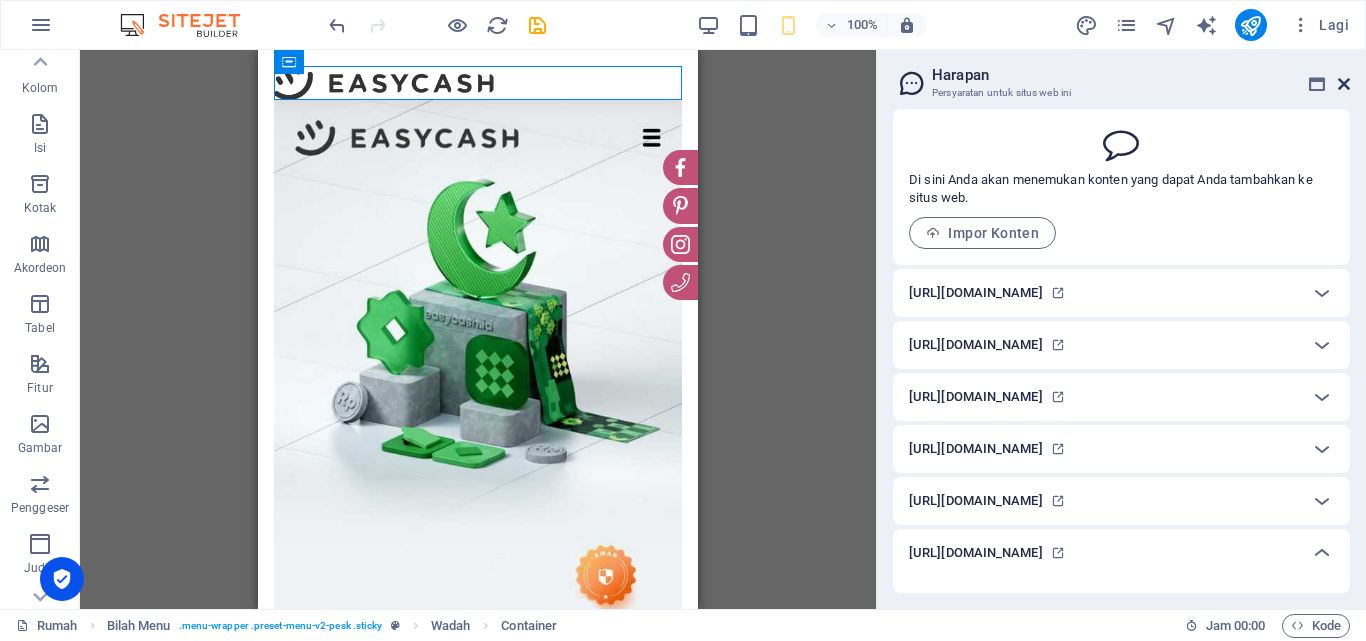 click at bounding box center (1344, 84) 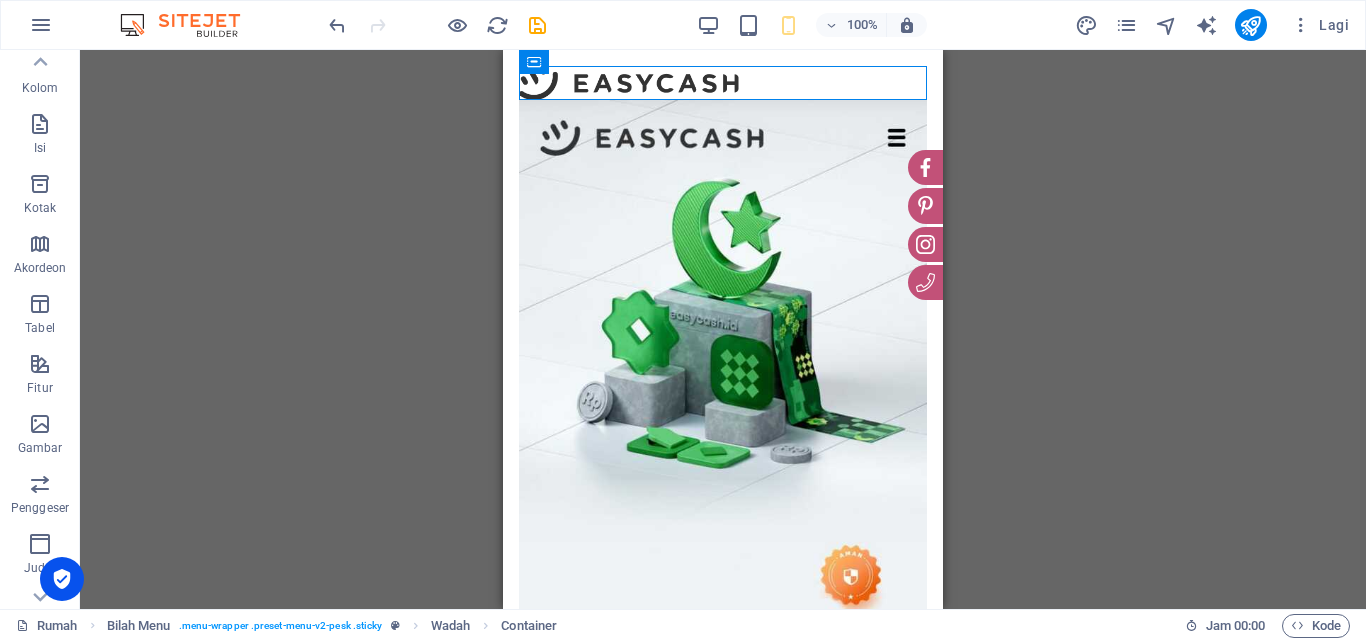 click on "HTML   Bilah Menu   Wadah   Tombol atas   Gambar   HTML
Bilah Menu   Wadah   Wadah   Bilah Menu   Tempat penampung   Container   Menu Bar   Gambar   Ikon   Ikon Media Sosial   Ikon   Ikon   Gambar   Gambar   Social Media Icons   Ikon   Wadah   Bilah Menu   Wadah   Tempat penampung   Wadah   Bilah Menu   Wadah   Wadah   Wadah   Bilah Menu   Tempat penampung   Wadah   Container   Bilah Menu   Logo   Wadah   Wadah   Menu   Wadah   Menu" at bounding box center (723, 329) 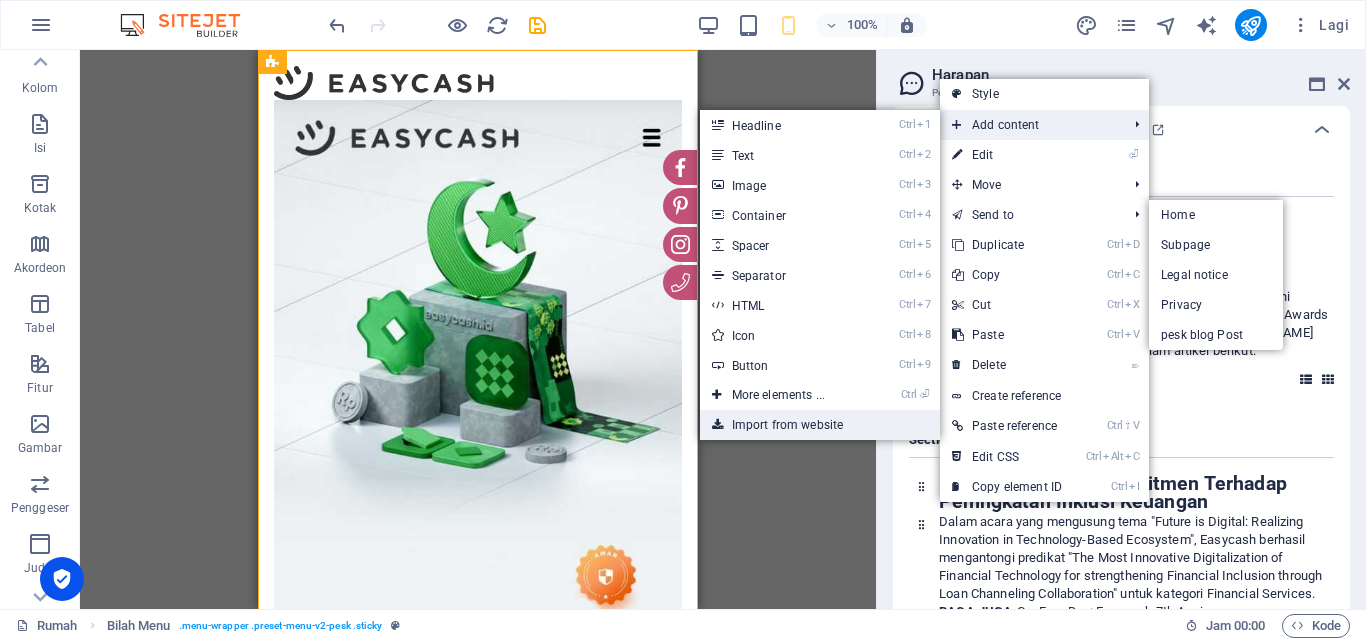 scroll, scrollTop: 563, scrollLeft: 0, axis: vertical 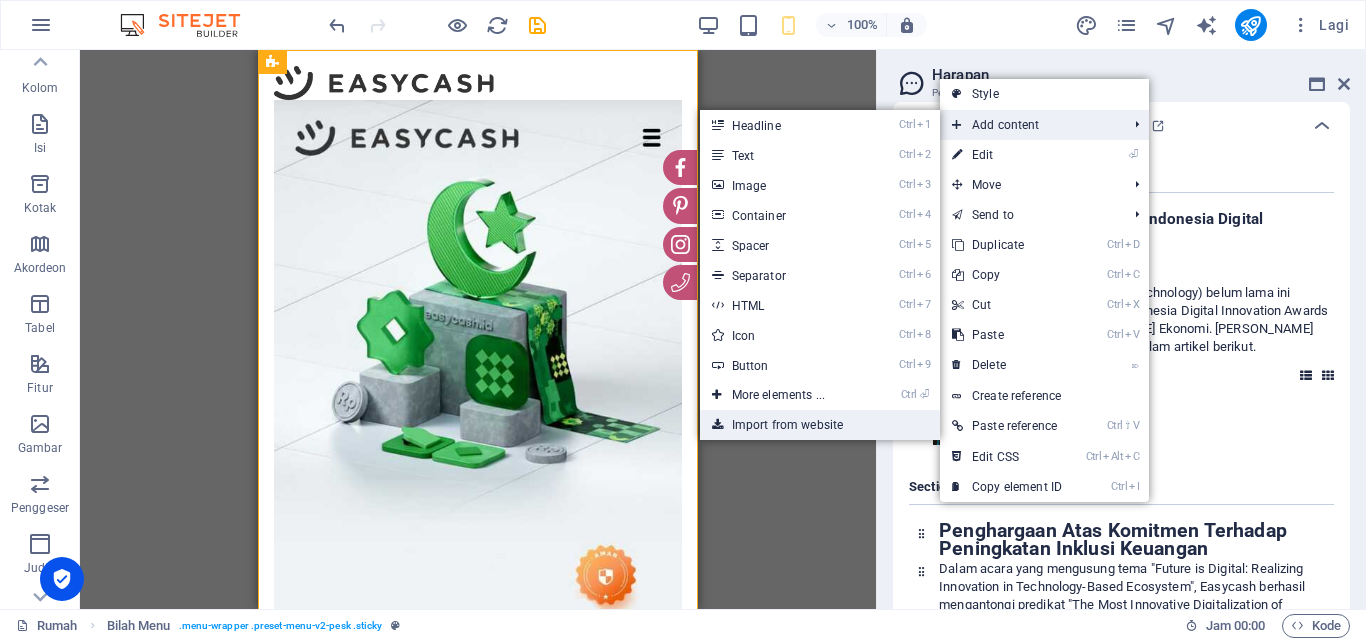 click on "Import from website" at bounding box center (820, 425) 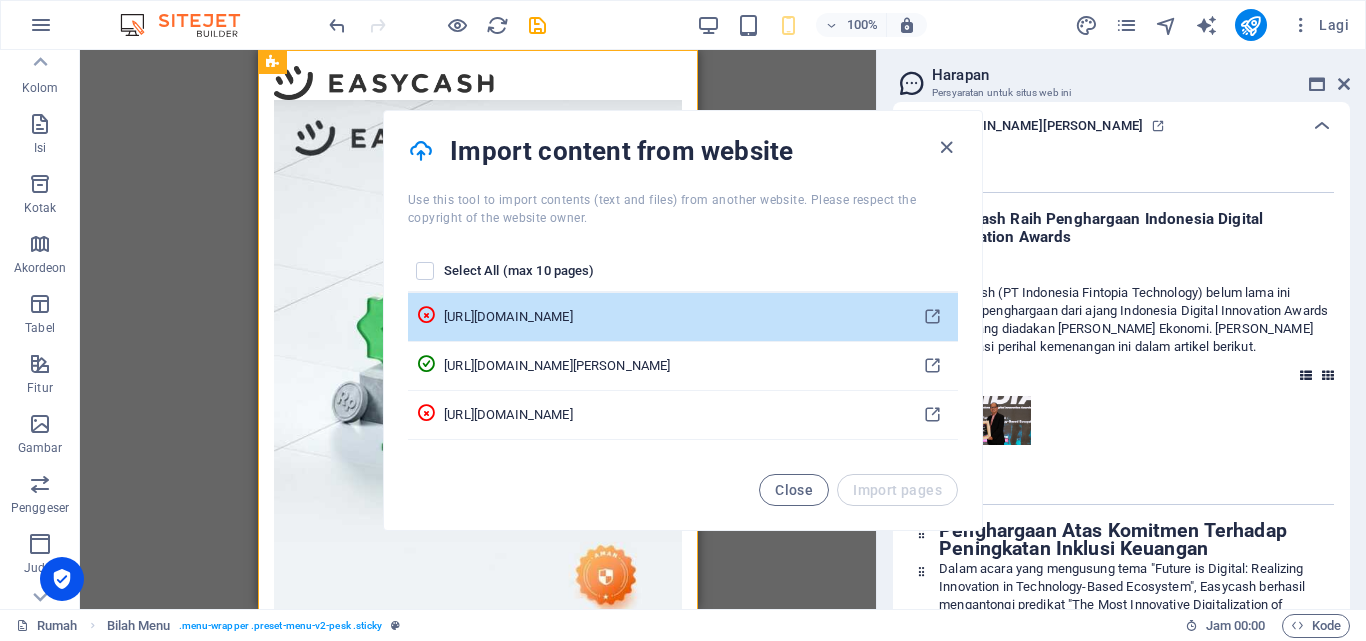 scroll, scrollTop: 39, scrollLeft: 0, axis: vertical 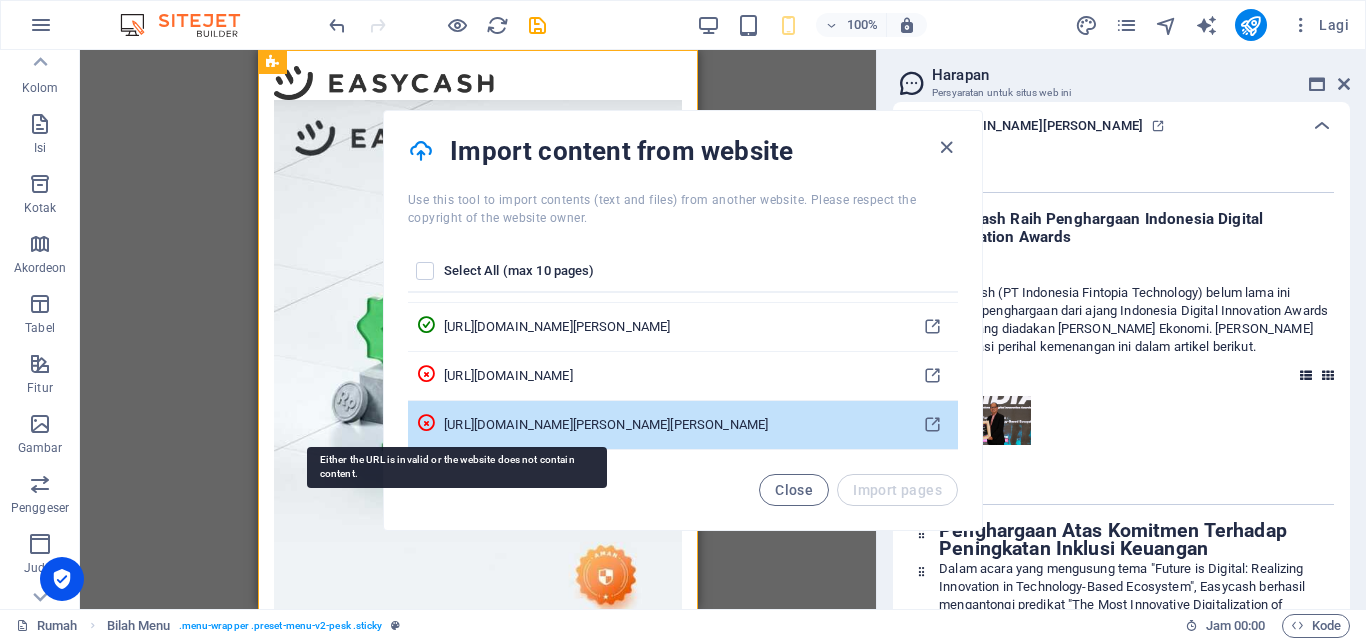click at bounding box center [426, 423] 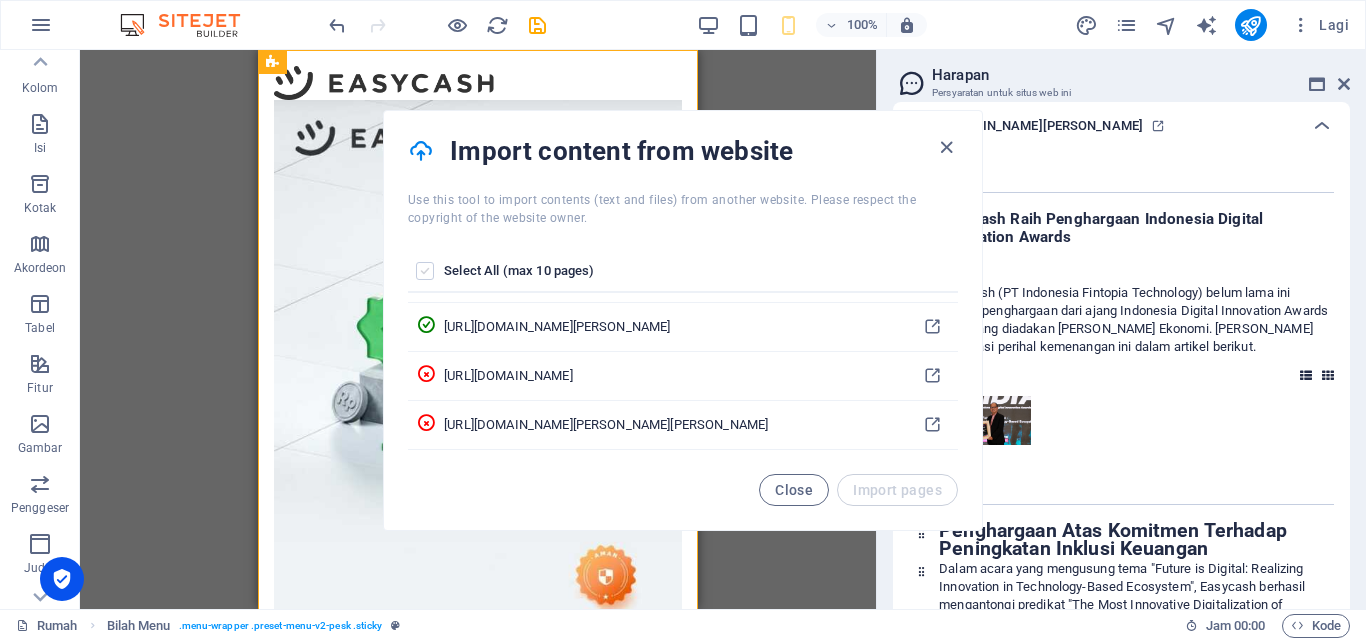 click at bounding box center [425, 271] 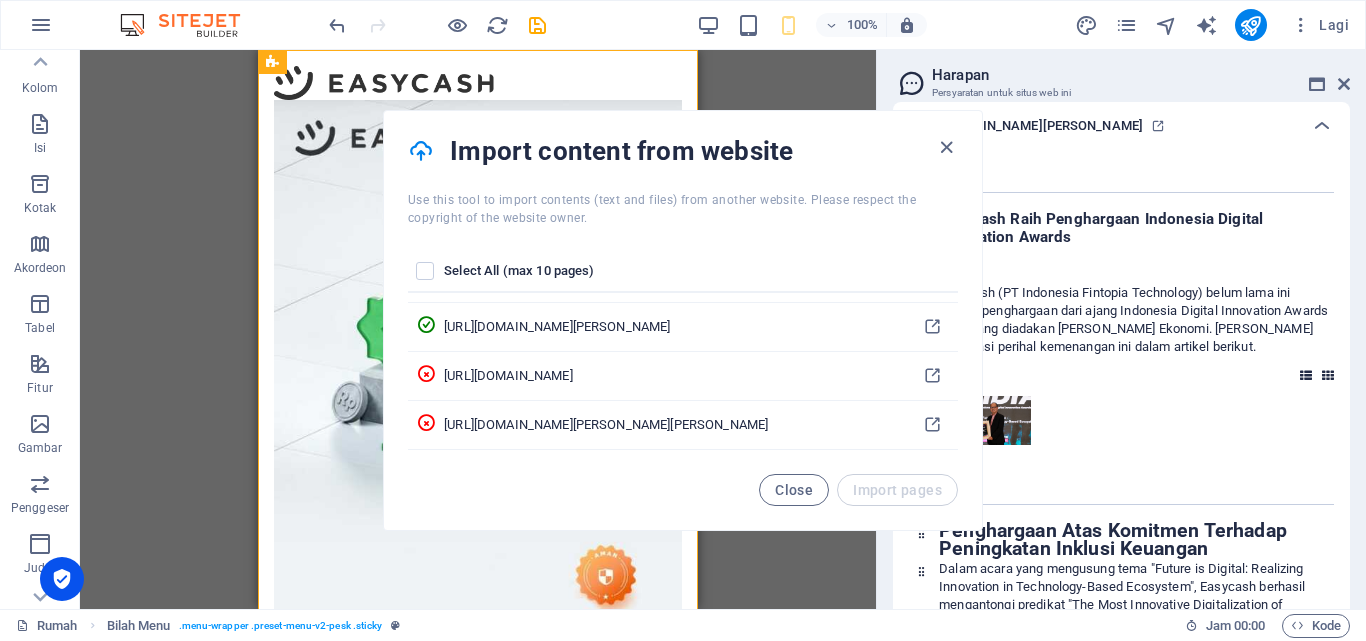 click at bounding box center [426, 271] 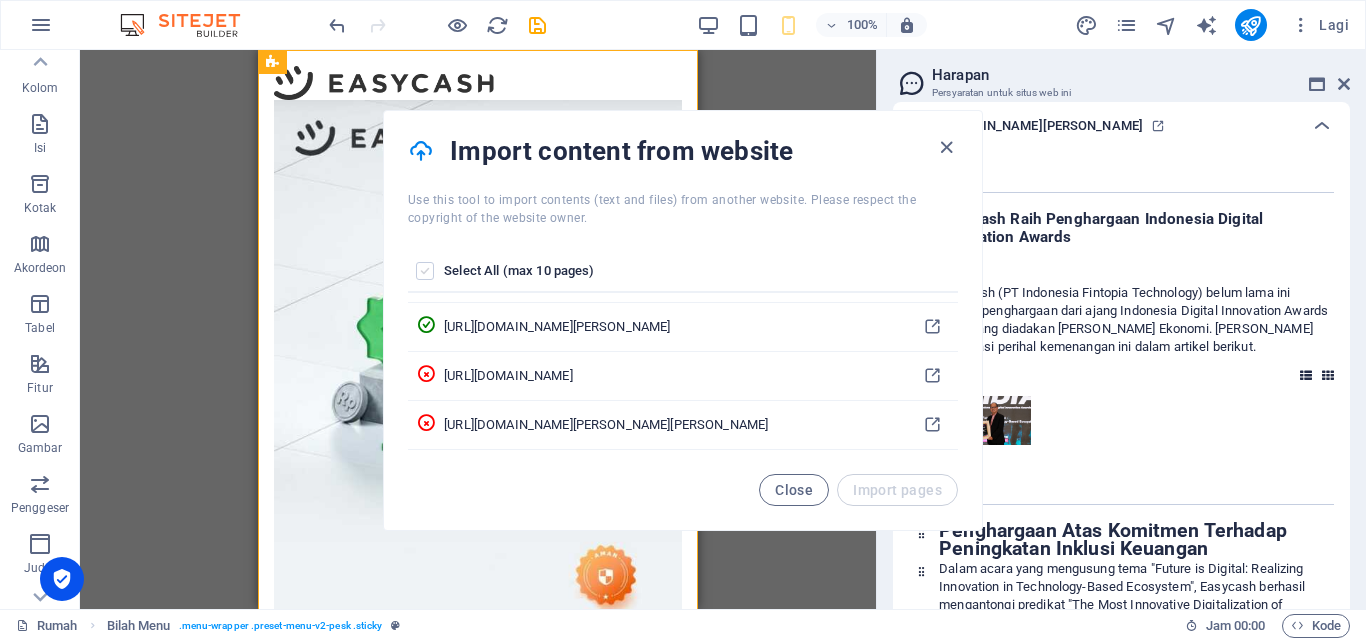 click at bounding box center (425, 271) 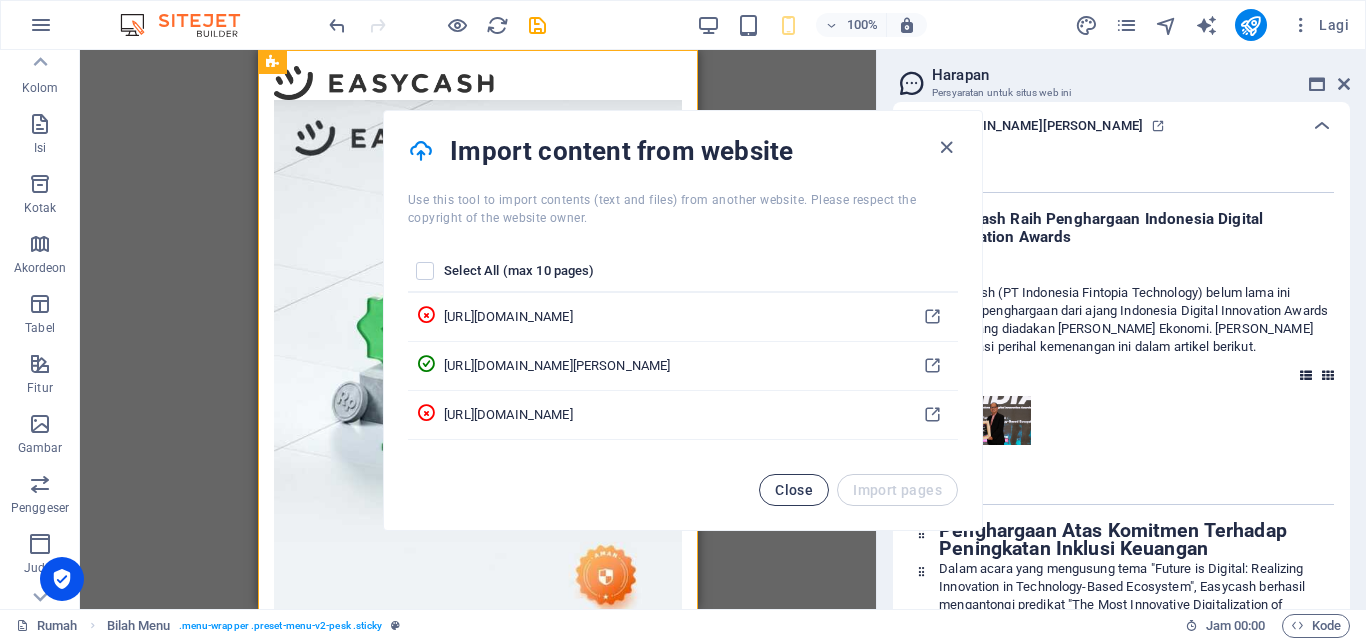 scroll, scrollTop: 39, scrollLeft: 0, axis: vertical 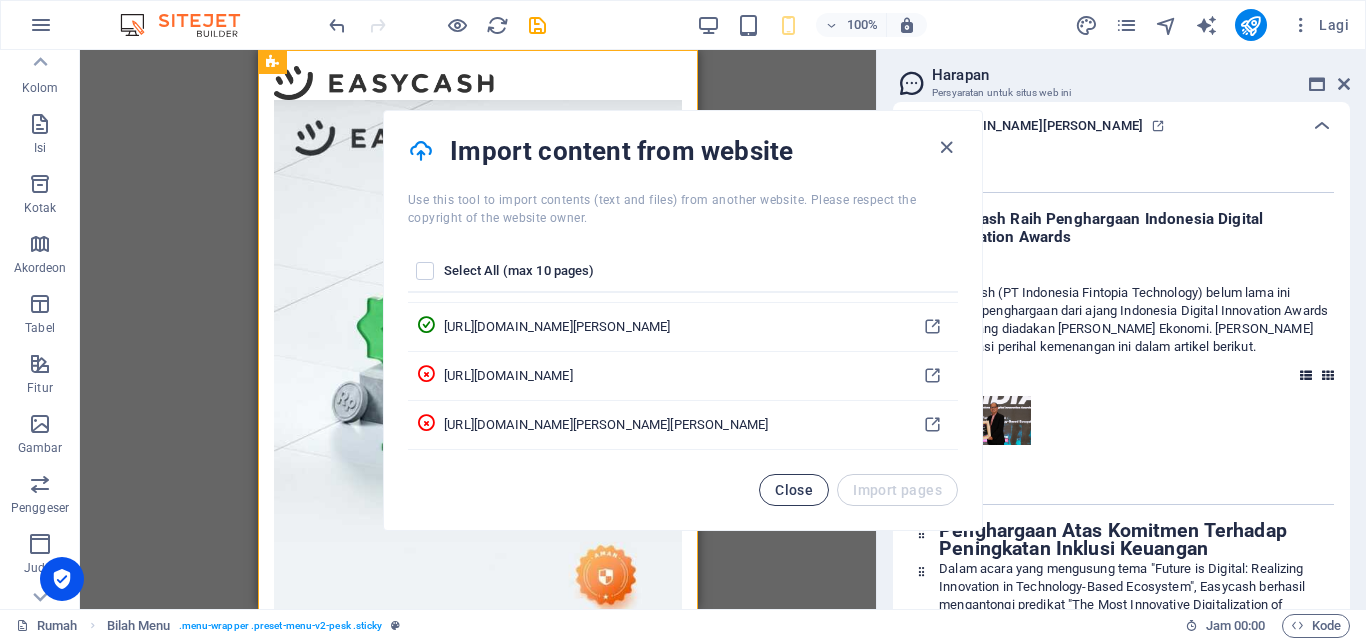 click on "Close" at bounding box center (794, 490) 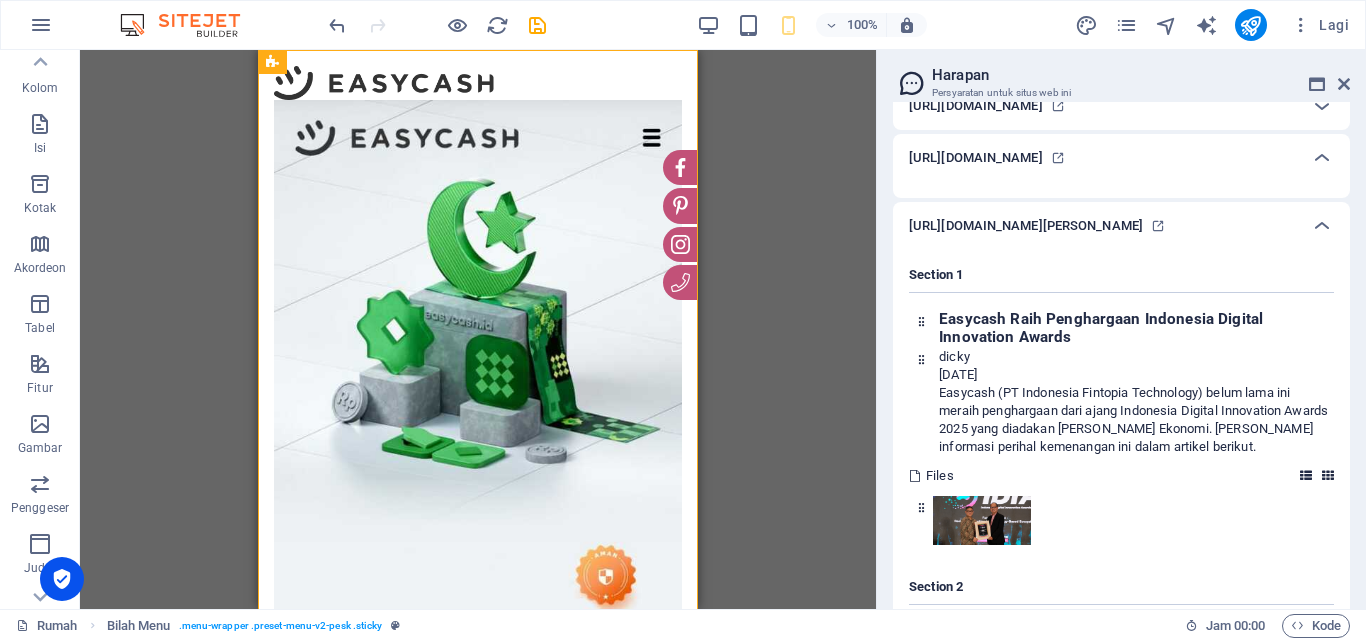 scroll, scrollTop: 0, scrollLeft: 0, axis: both 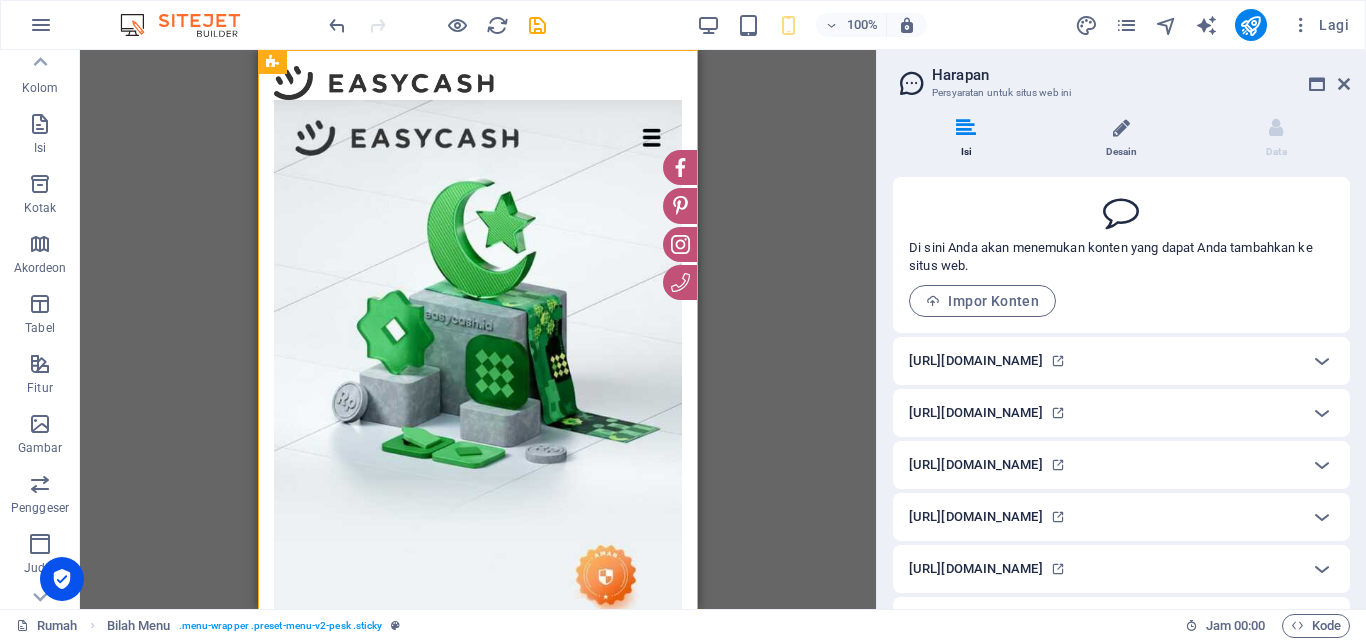 click on "Desain" at bounding box center (1125, 139) 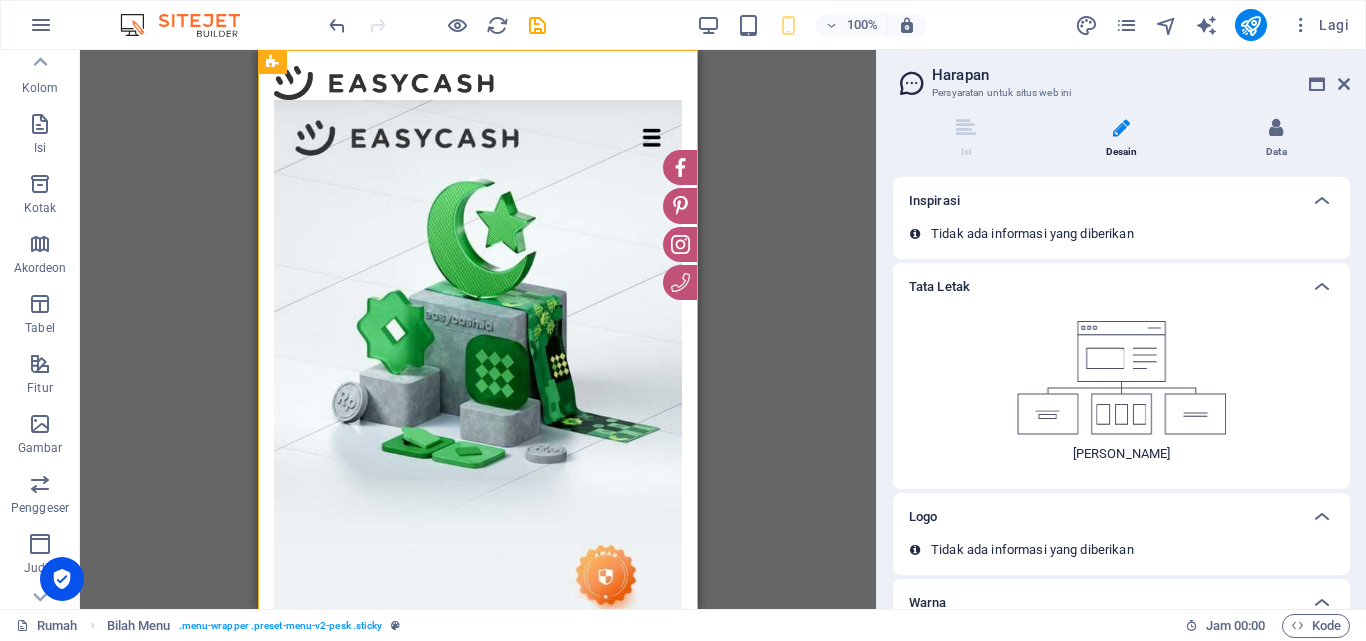 click on "Data" at bounding box center (1276, 152) 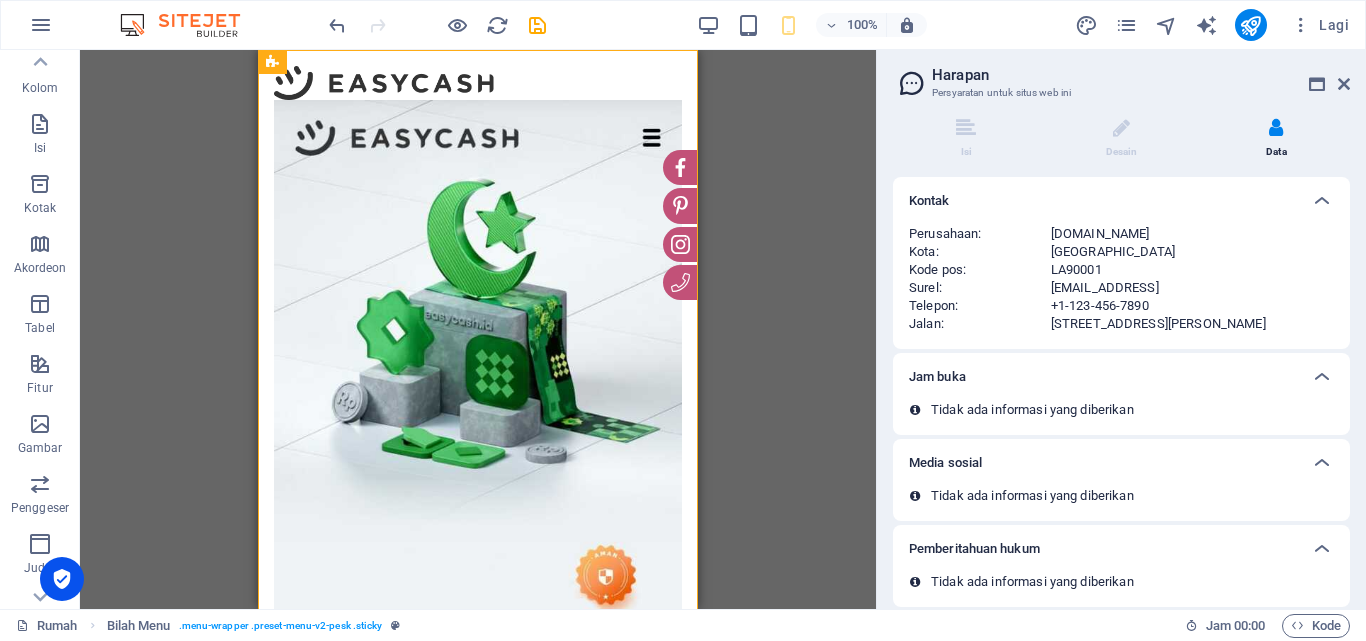 drag, startPoint x: 974, startPoint y: 219, endPoint x: 952, endPoint y: 243, distance: 32.55764 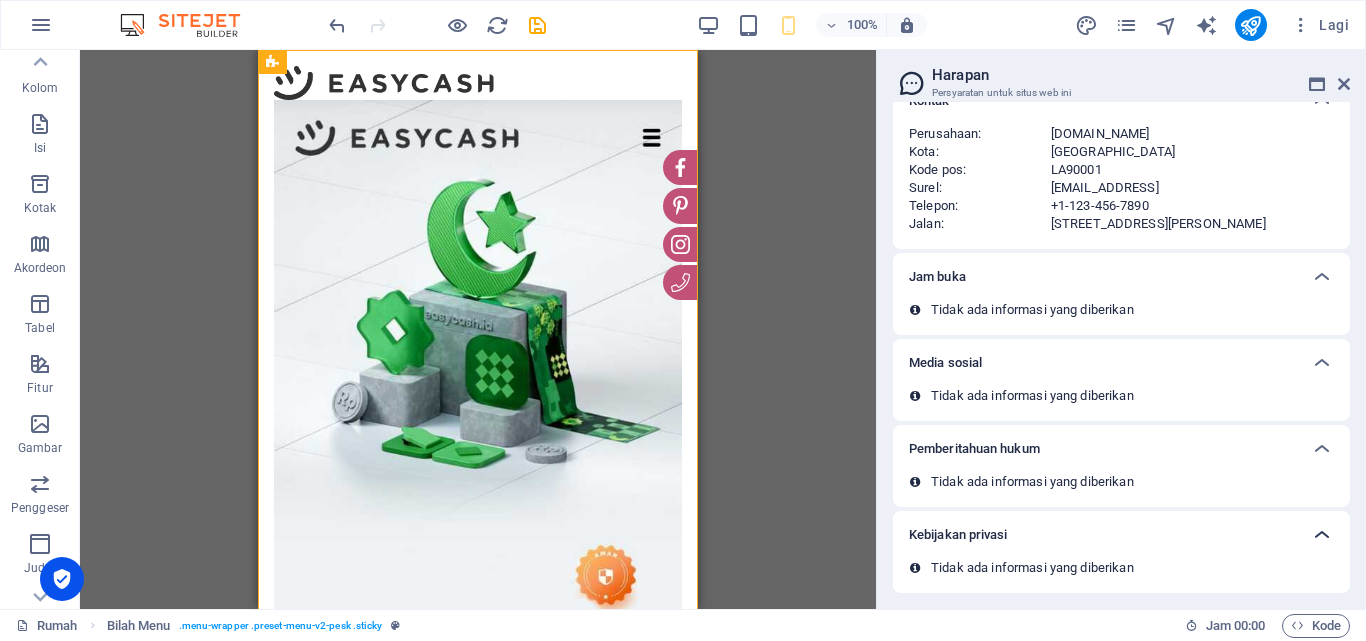 click at bounding box center (1322, 535) 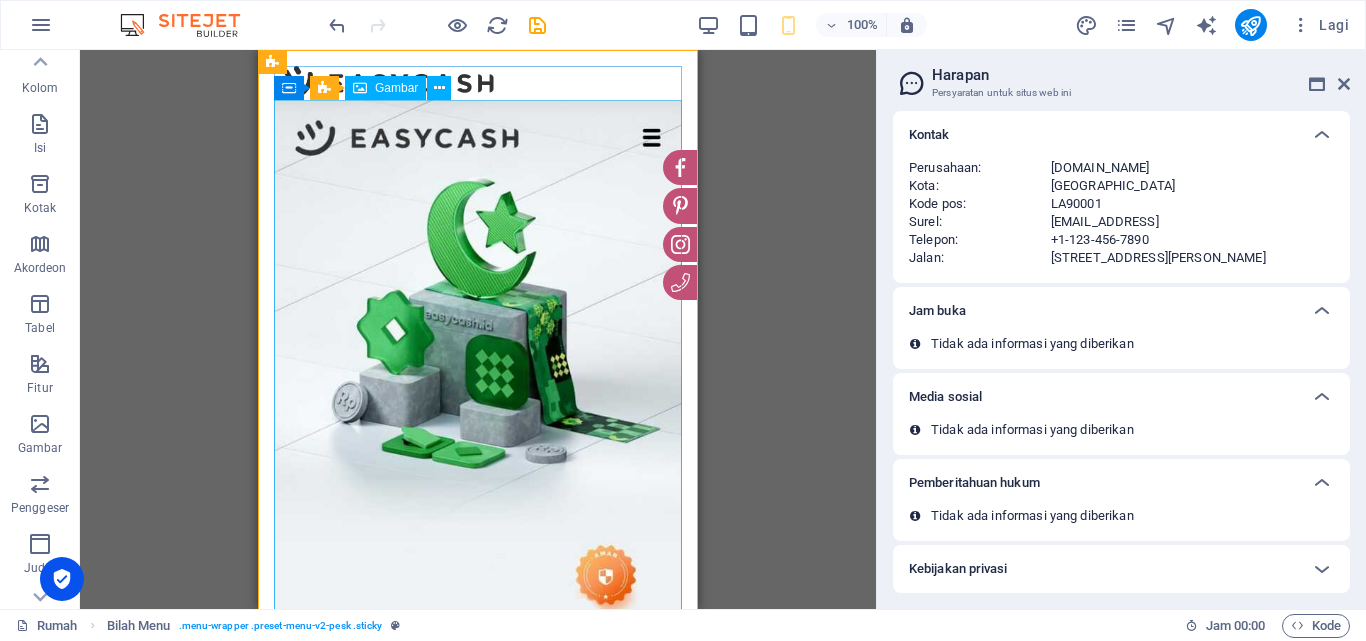 scroll, scrollTop: 0, scrollLeft: 0, axis: both 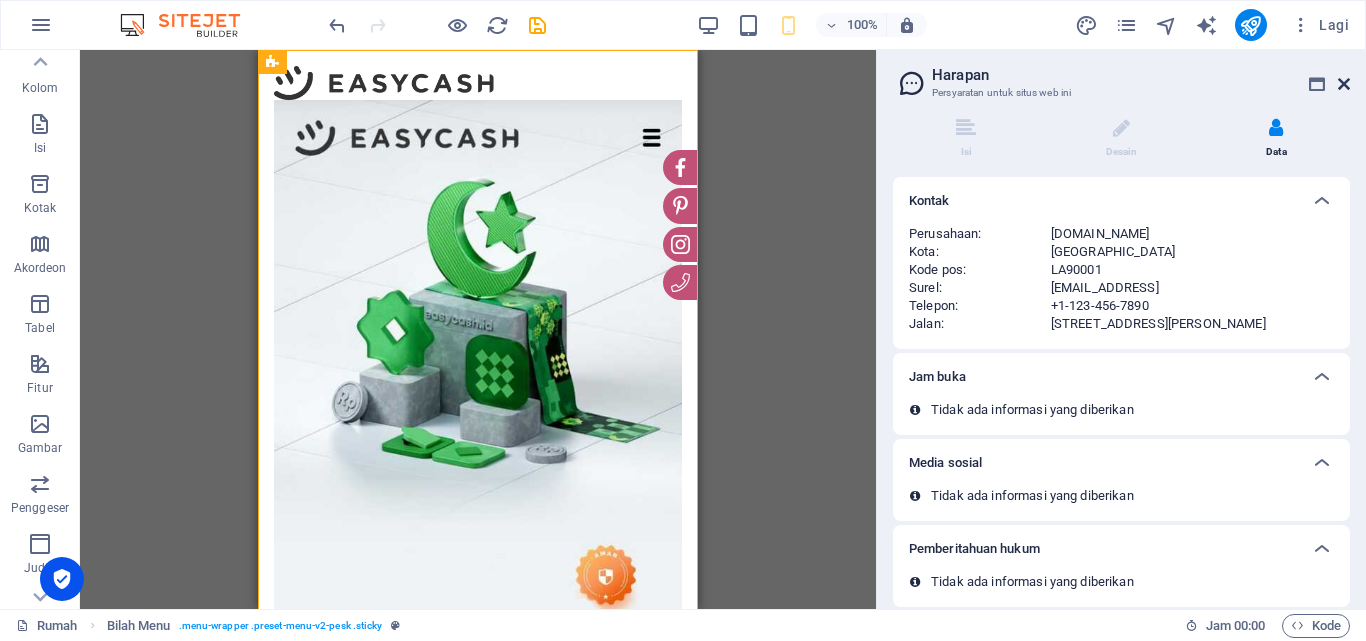 click at bounding box center [1344, 84] 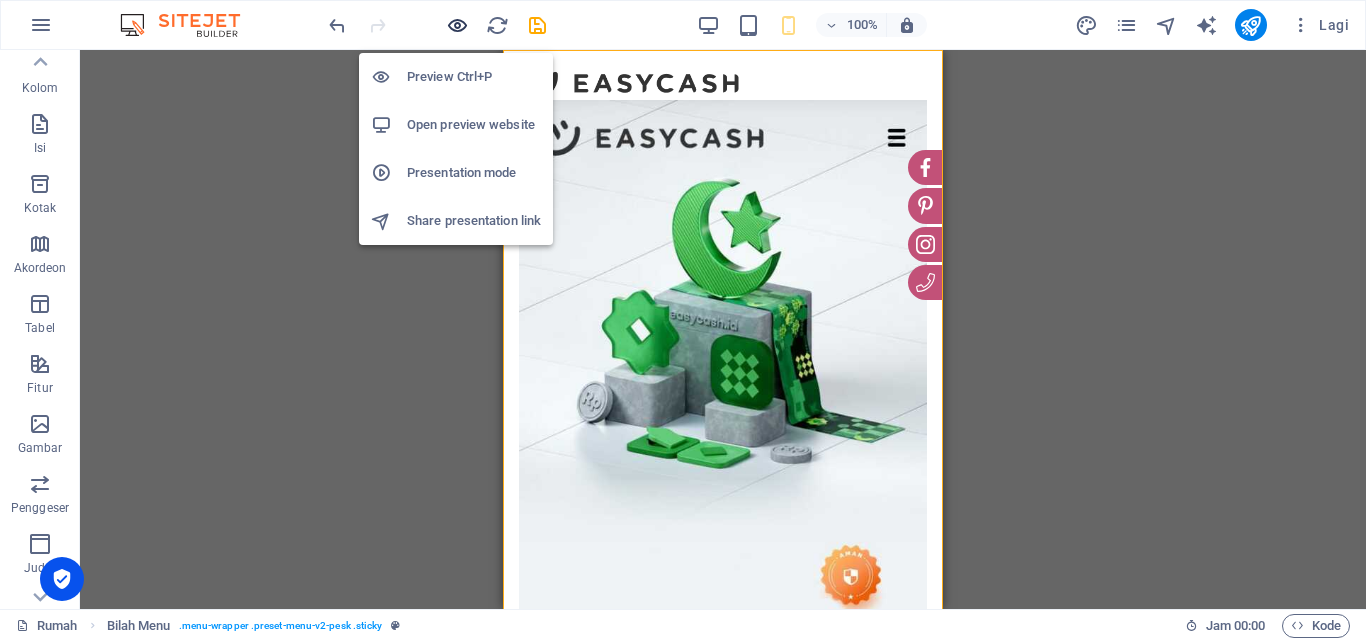 click at bounding box center [457, 25] 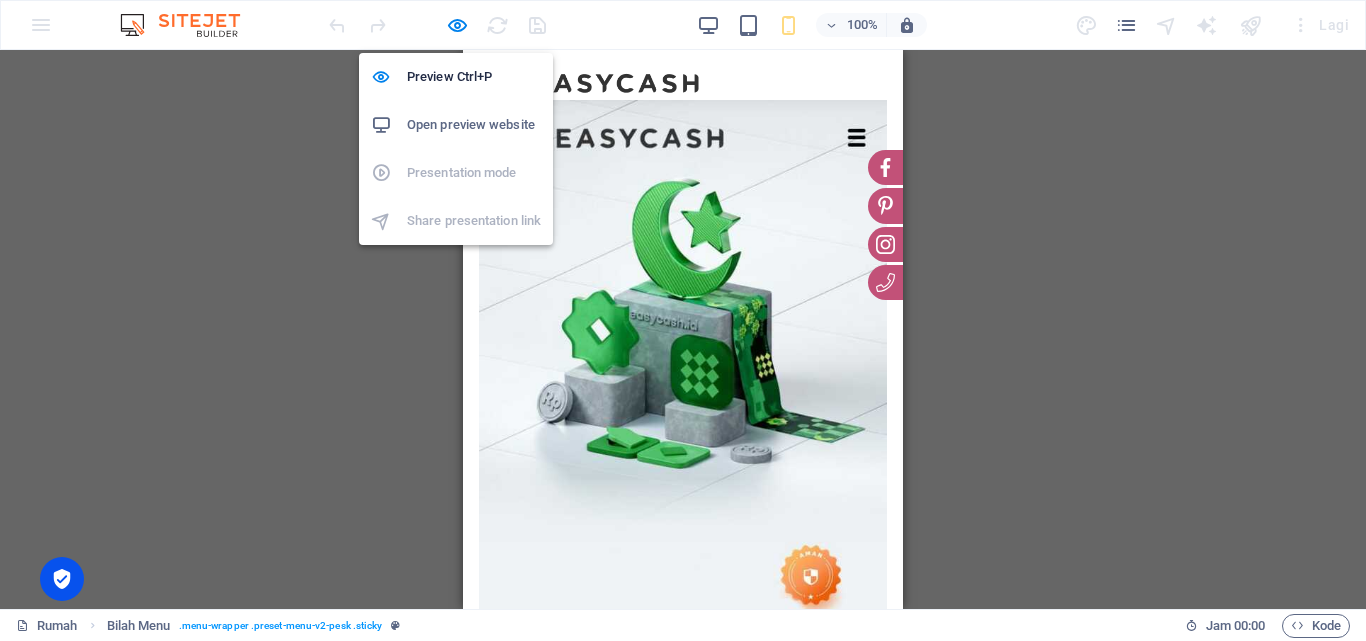 click on "Open preview website" at bounding box center (474, 125) 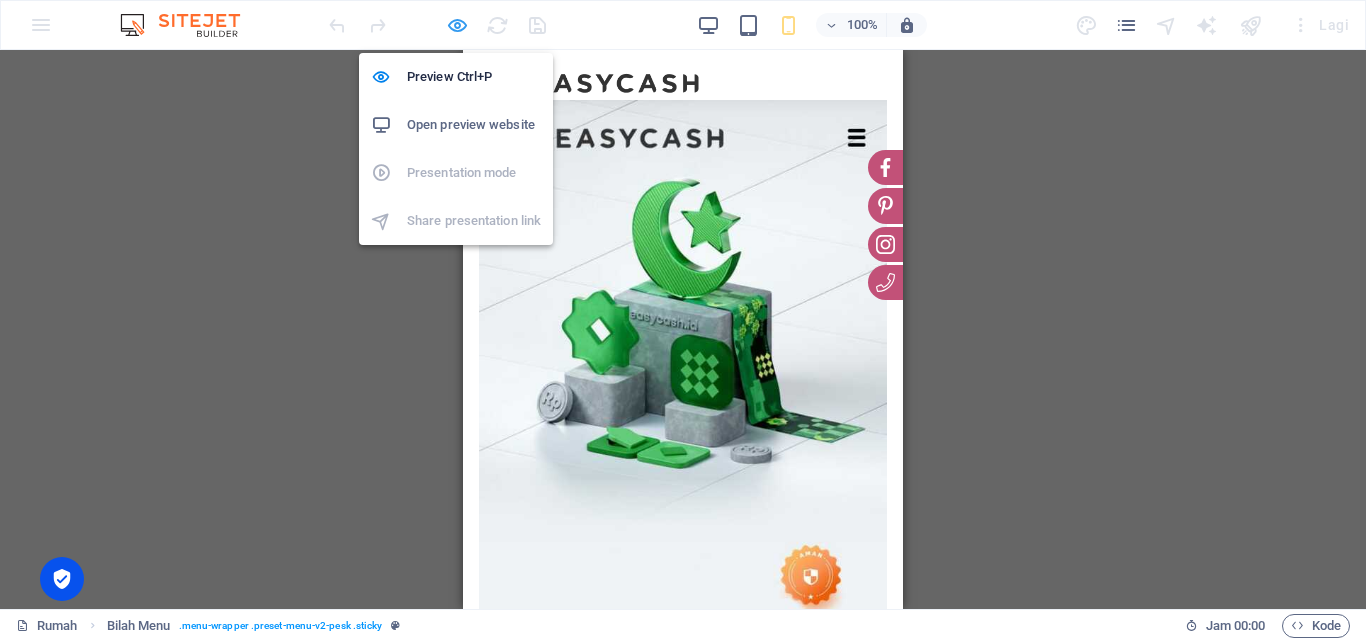 click at bounding box center [457, 25] 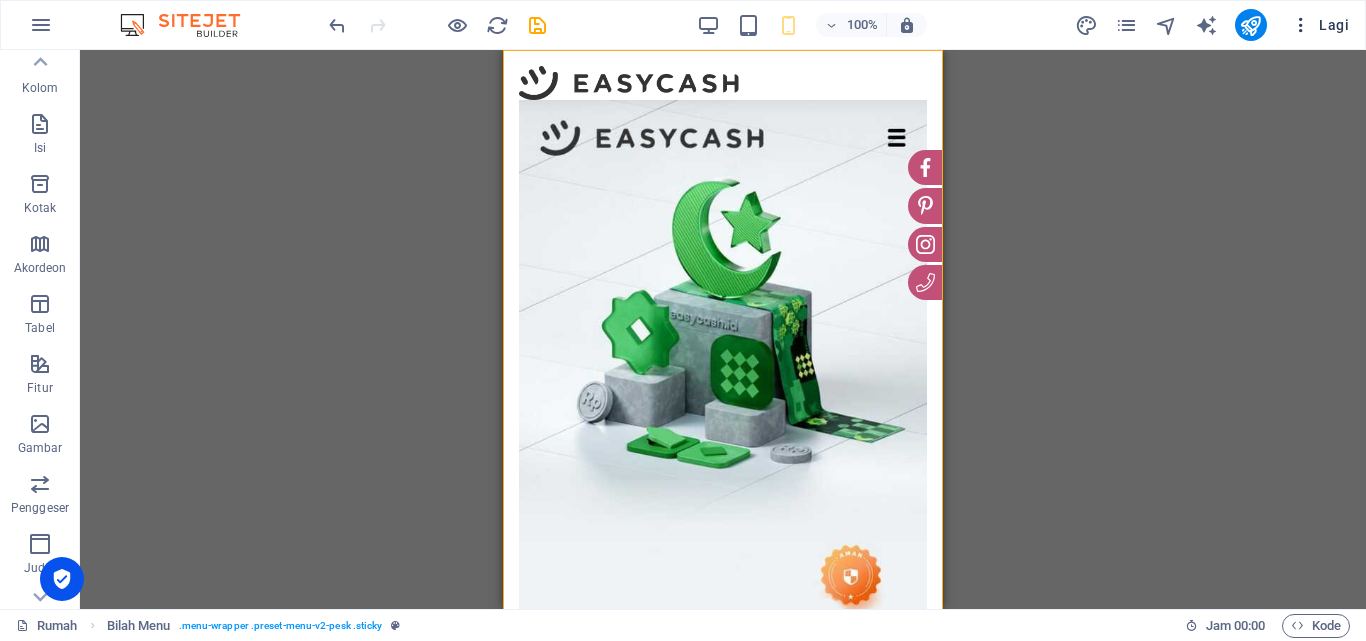 click at bounding box center [1301, 25] 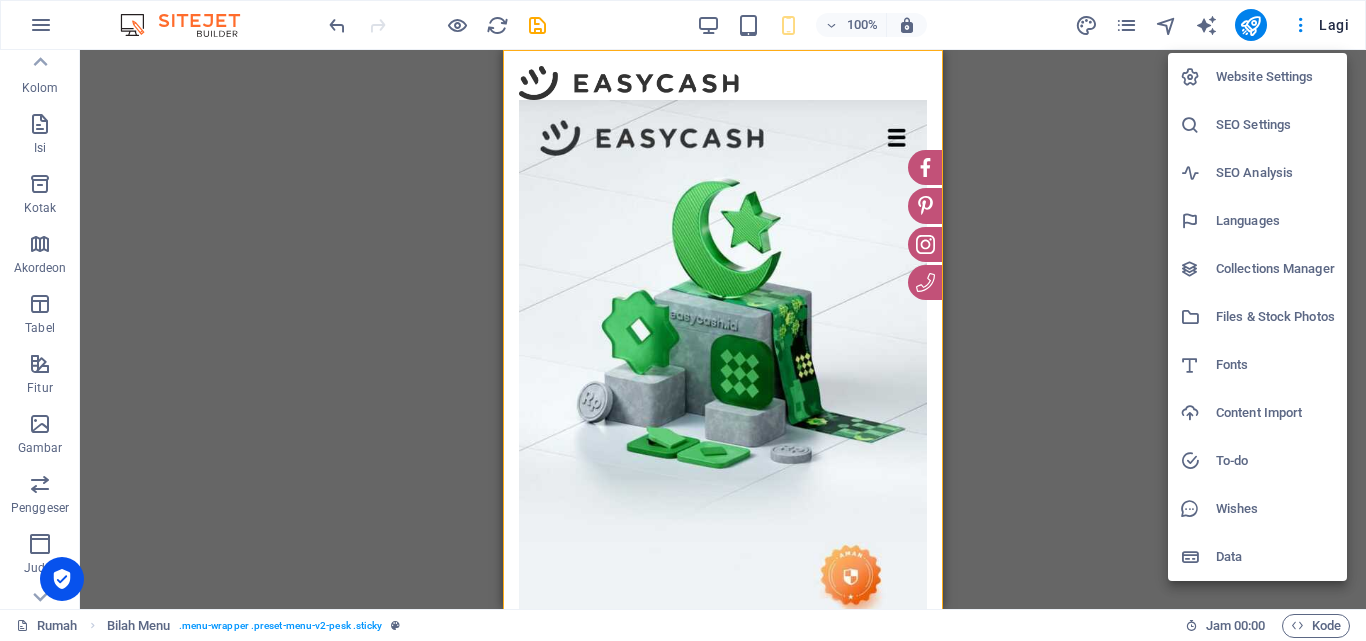 click at bounding box center (683, 320) 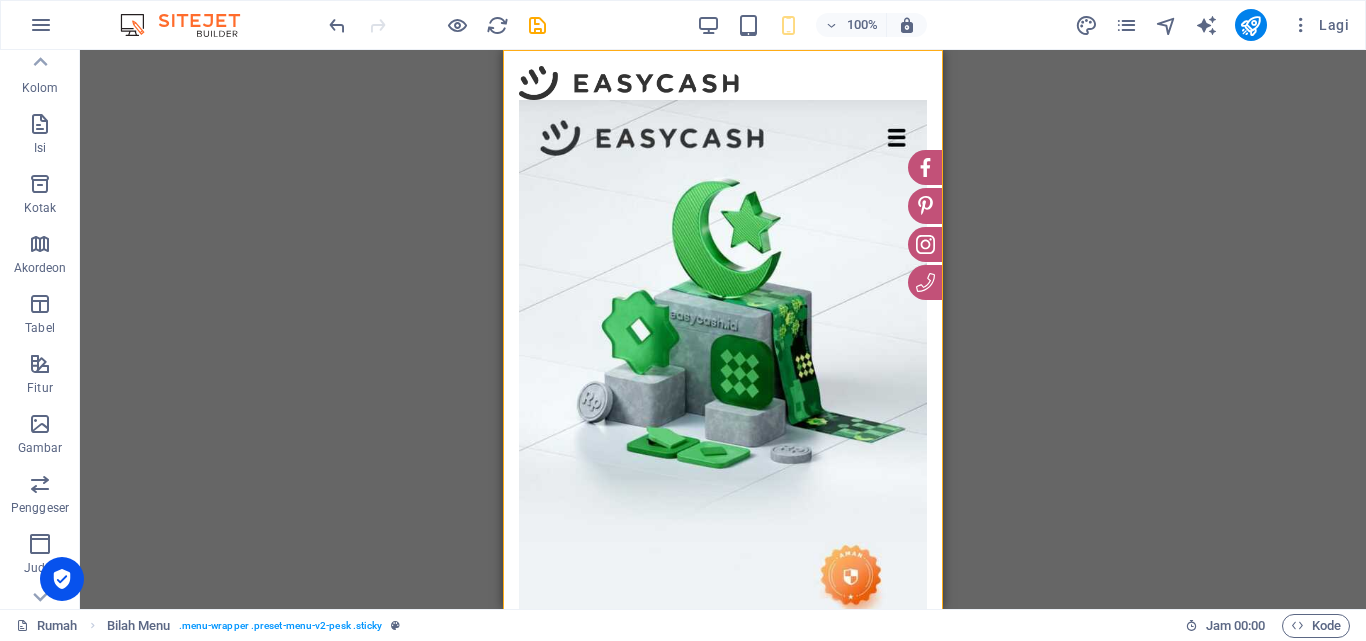 click at bounding box center (41, 25) 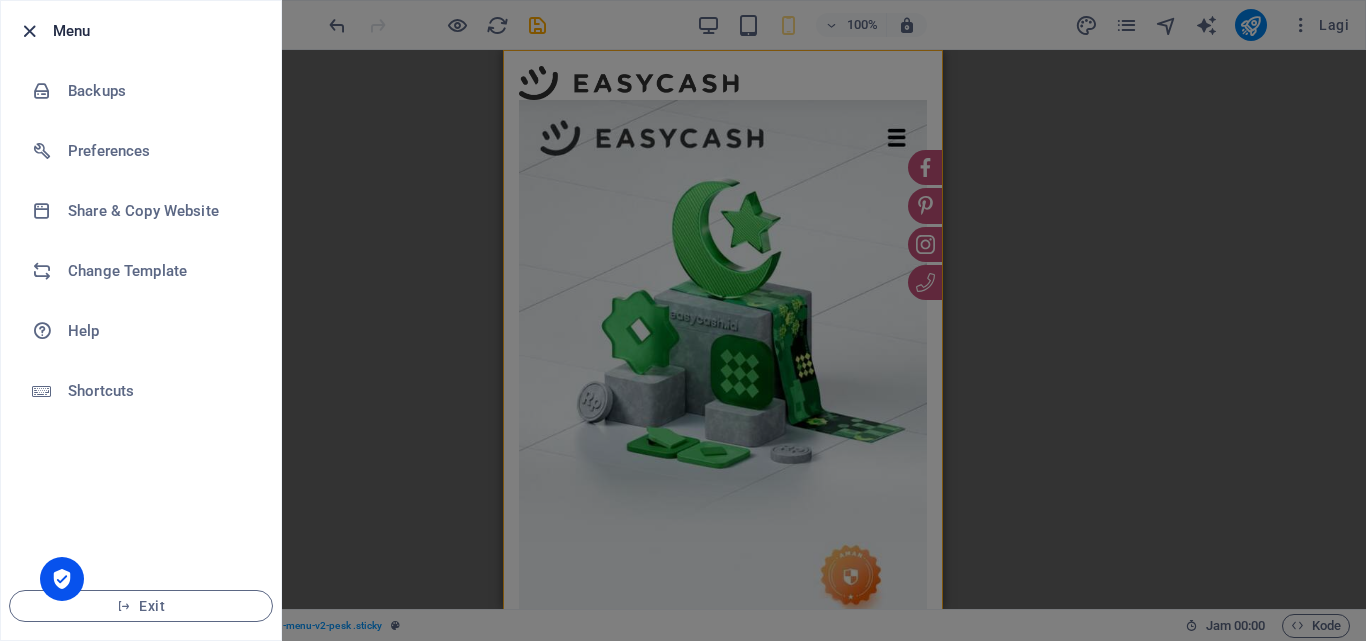 click at bounding box center (29, 31) 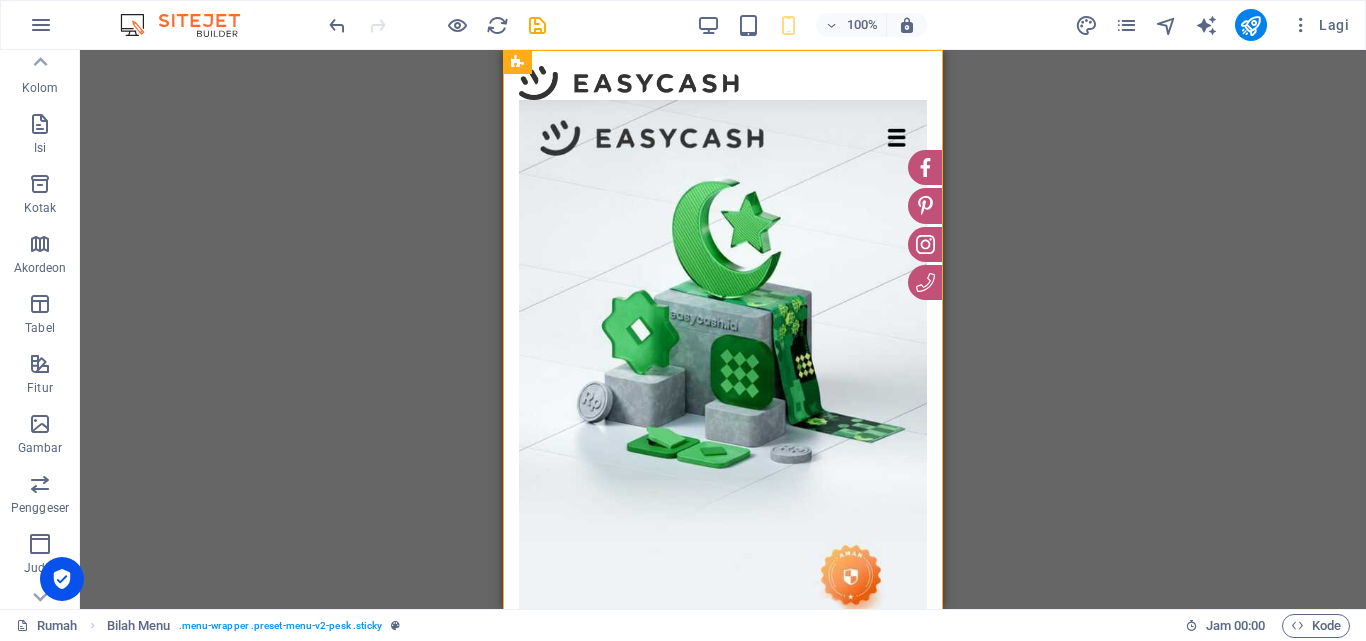 click at bounding box center (437, 25) 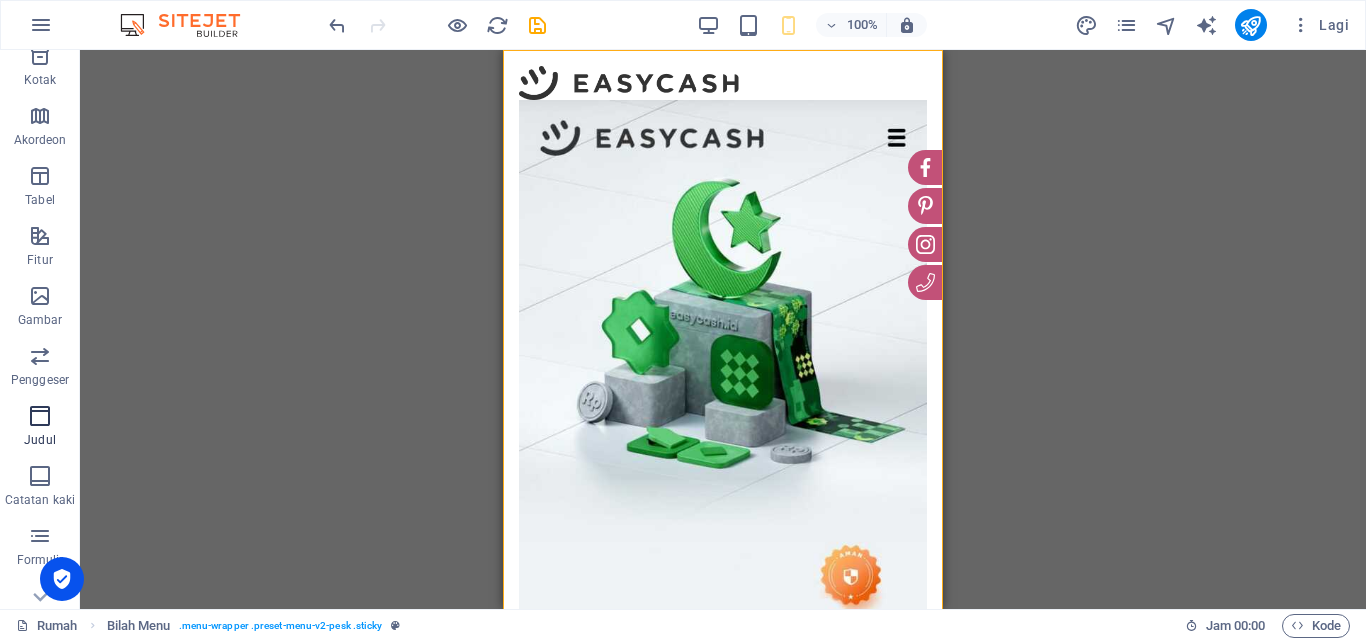 scroll, scrollTop: 341, scrollLeft: 0, axis: vertical 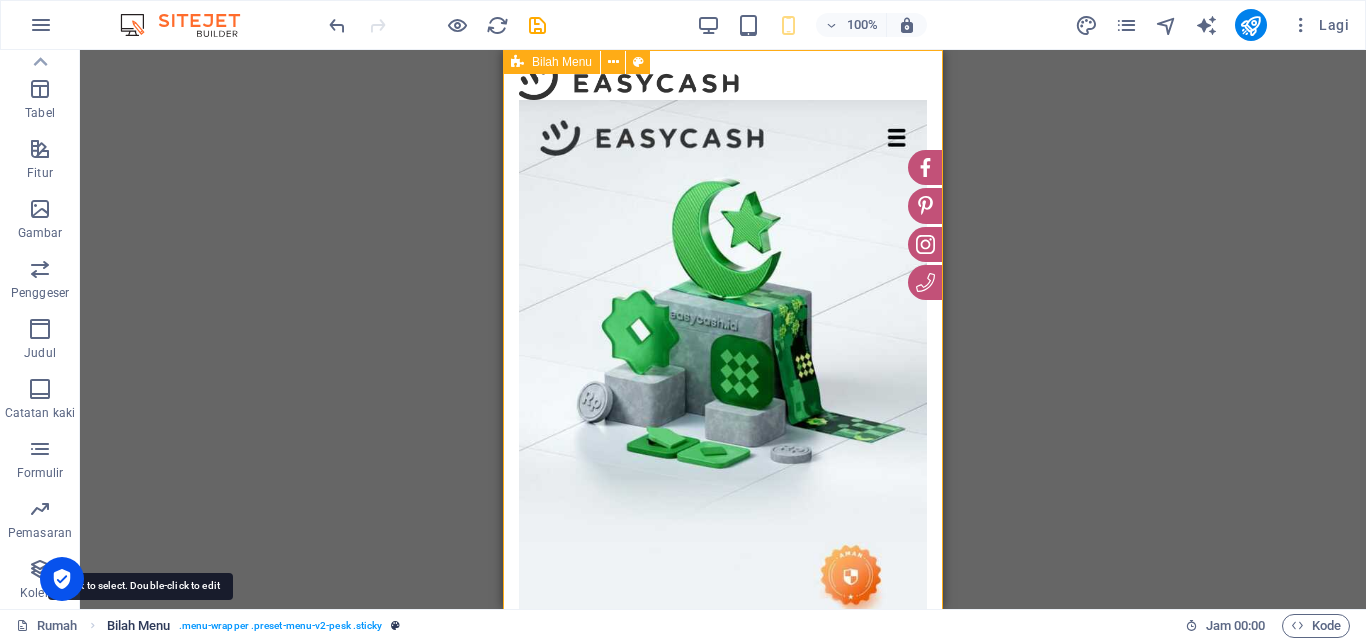 click on "Bilah Menu" at bounding box center (139, 625) 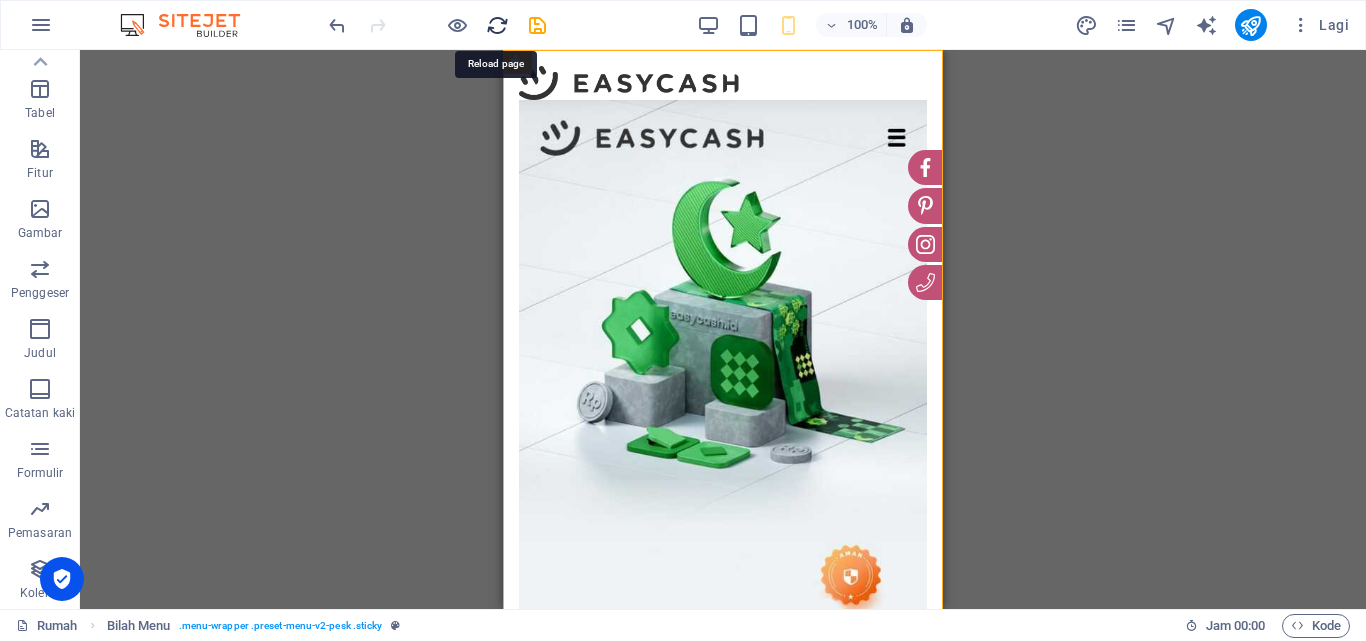 drag, startPoint x: 501, startPoint y: 22, endPoint x: 289, endPoint y: 48, distance: 213.5884 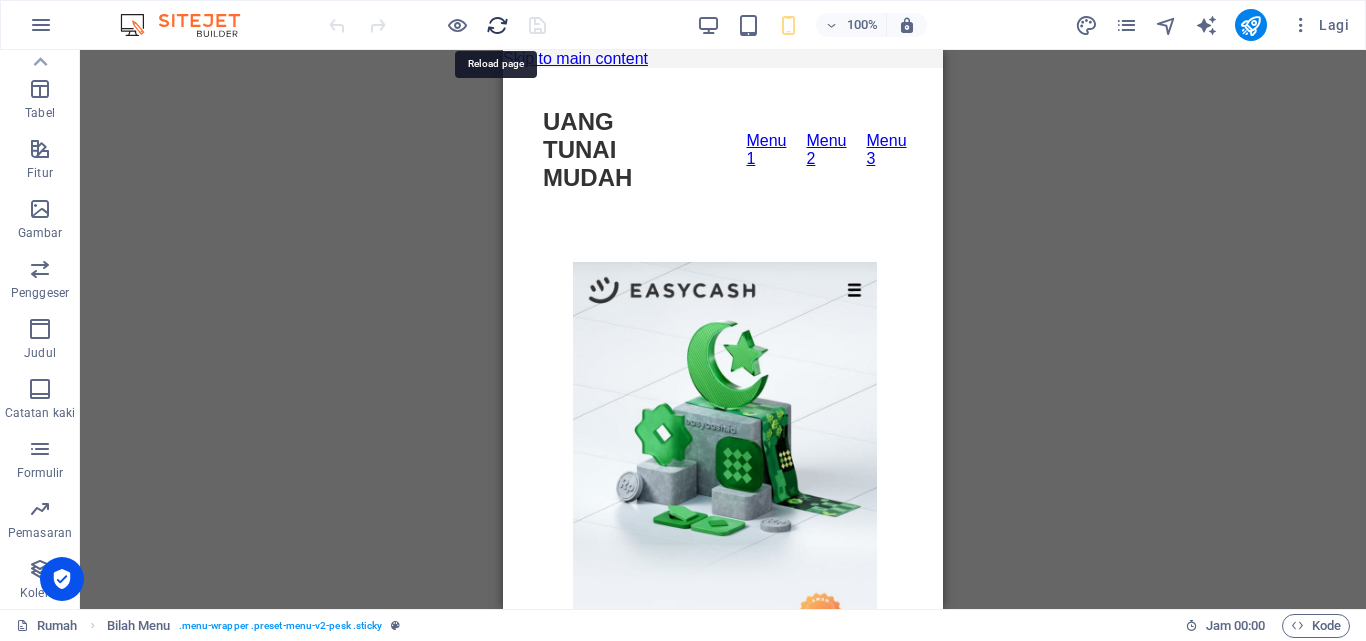click at bounding box center (497, 25) 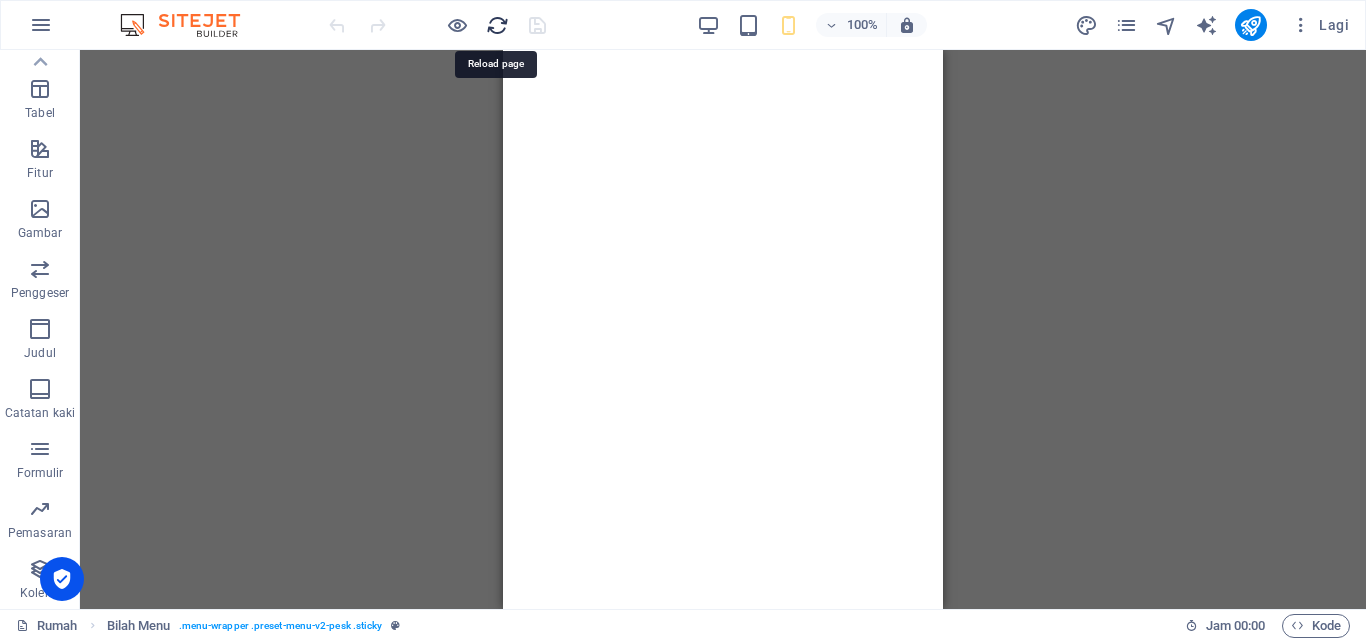 click at bounding box center [497, 25] 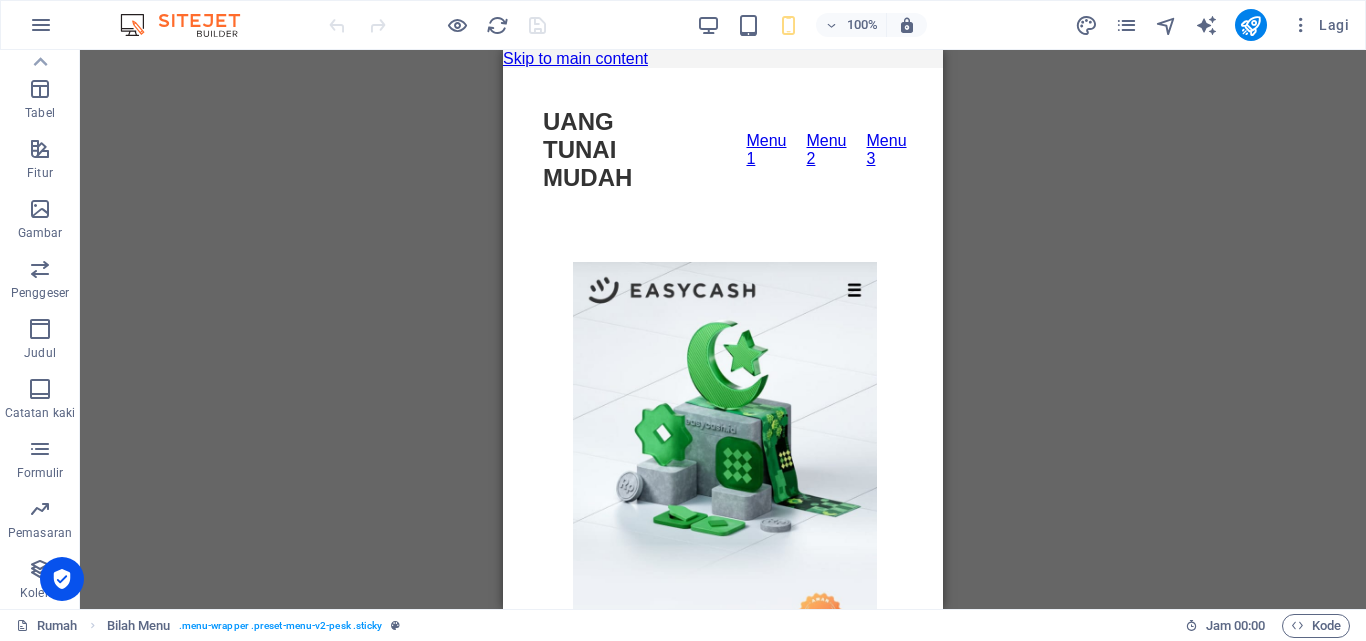 scroll, scrollTop: 0, scrollLeft: 0, axis: both 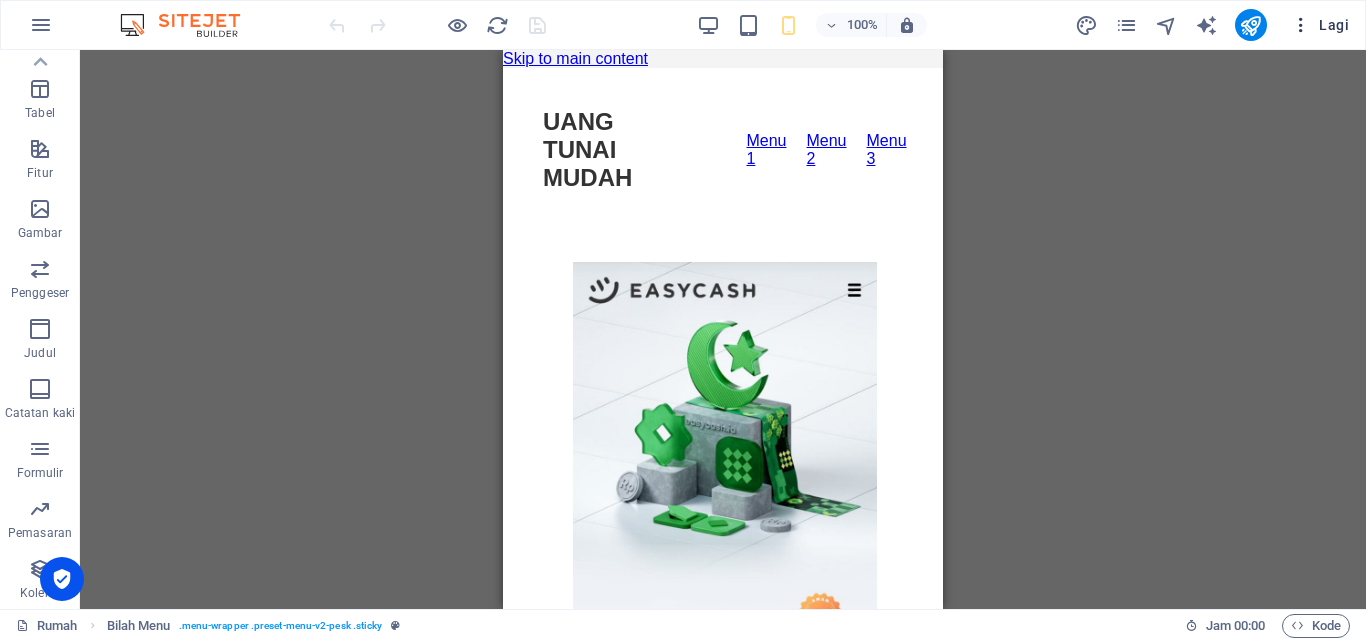 click at bounding box center [1301, 25] 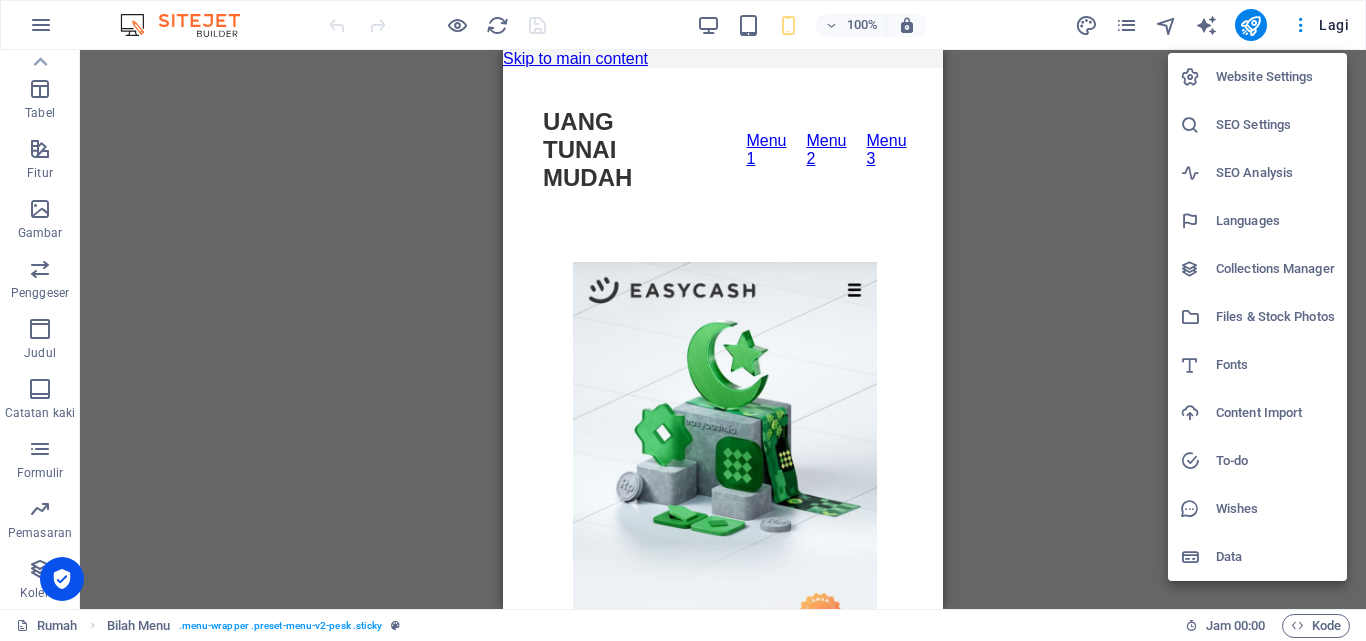 click on "Website Settings" at bounding box center [1275, 77] 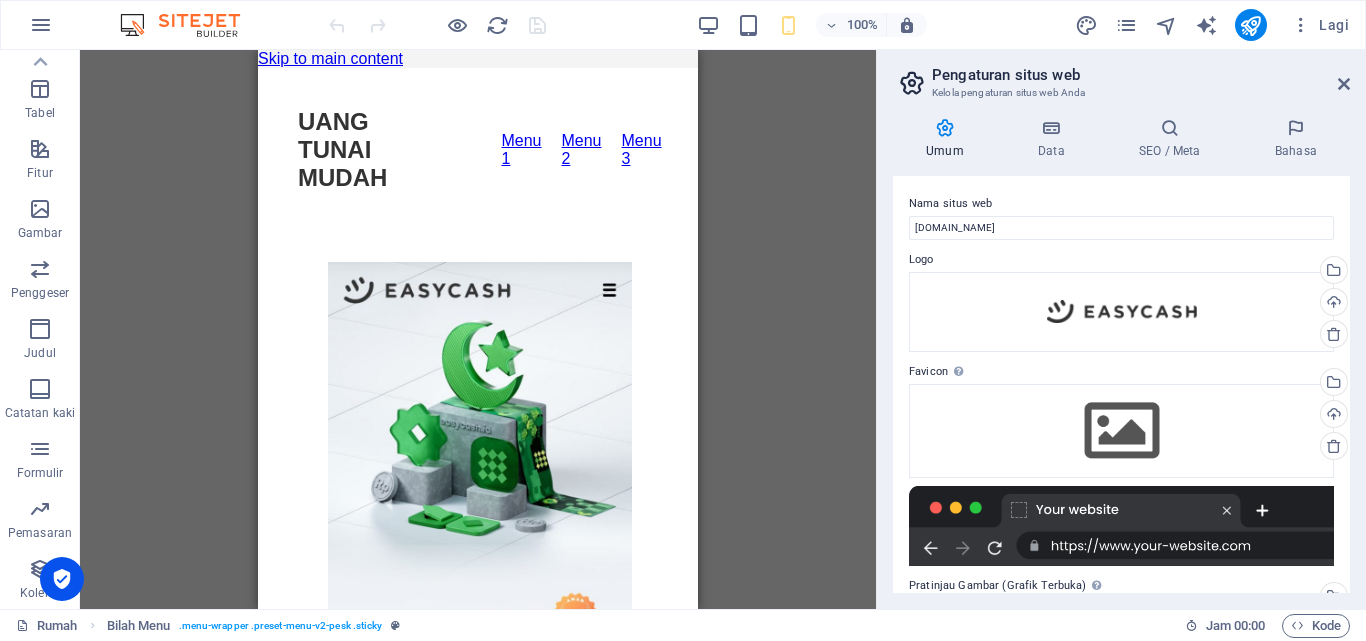 scroll, scrollTop: 250, scrollLeft: 0, axis: vertical 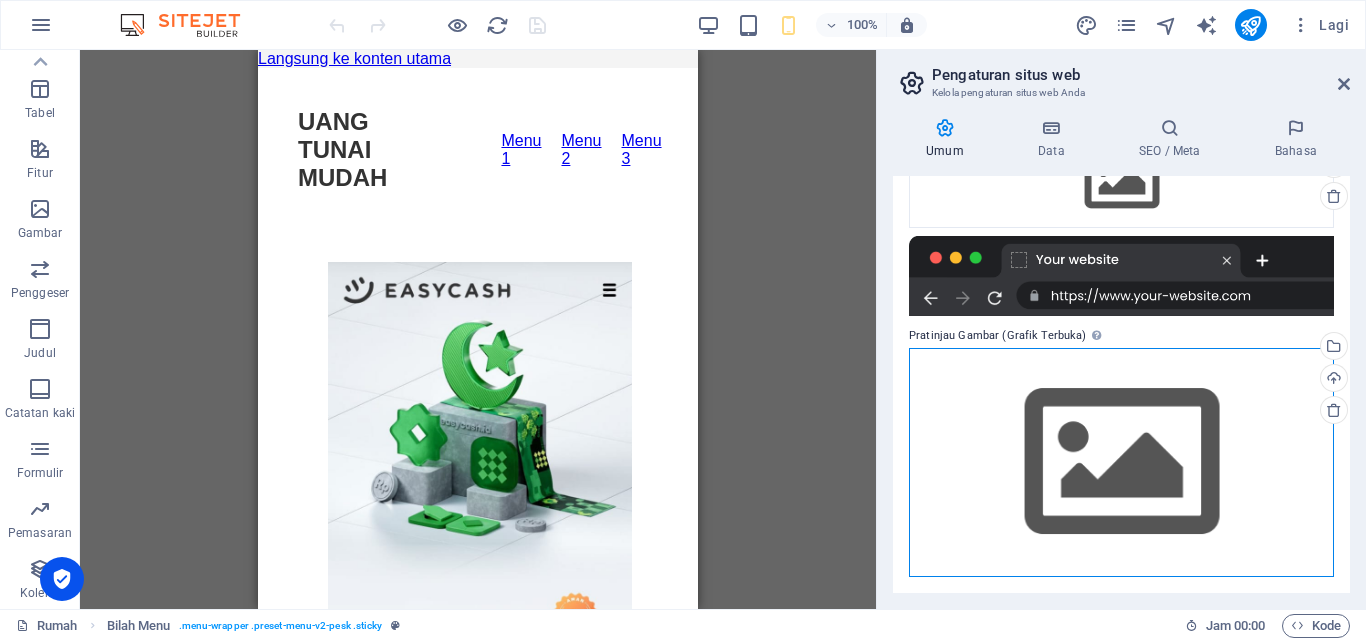 click on "Seret file ke sini, klik untuk memilih file atau  pilih file dari File atau foto & video stok gratis kami" at bounding box center (1121, 462) 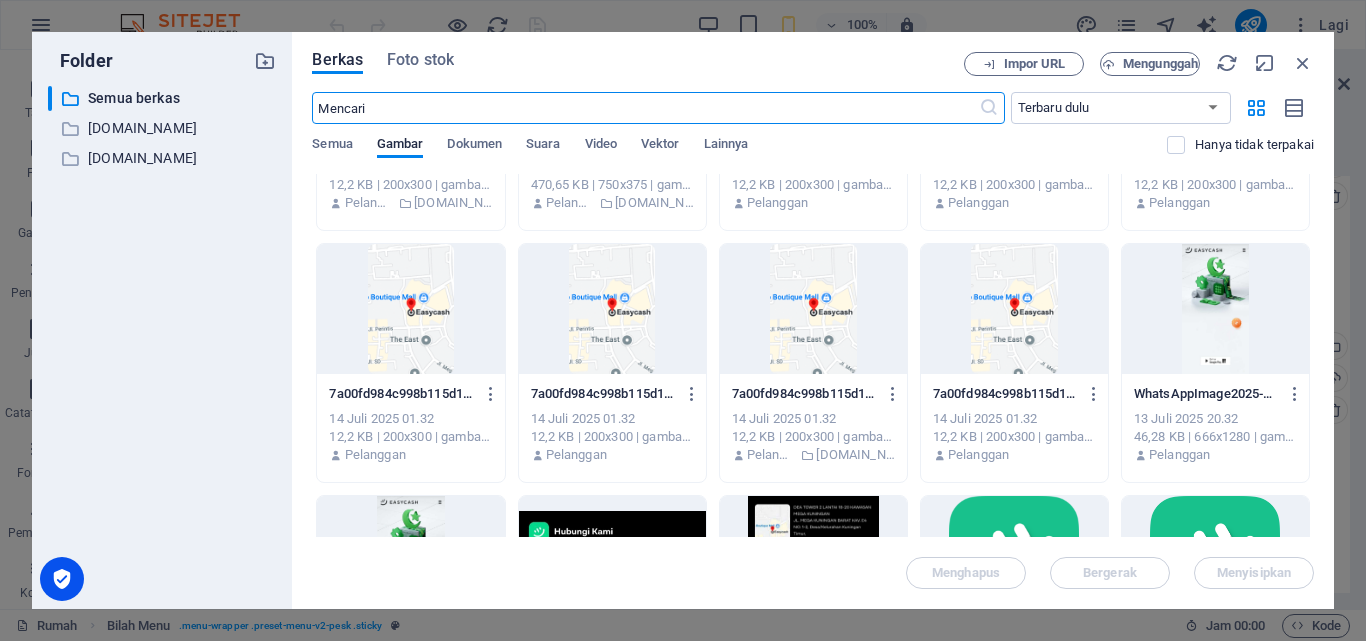 scroll, scrollTop: 100, scrollLeft: 0, axis: vertical 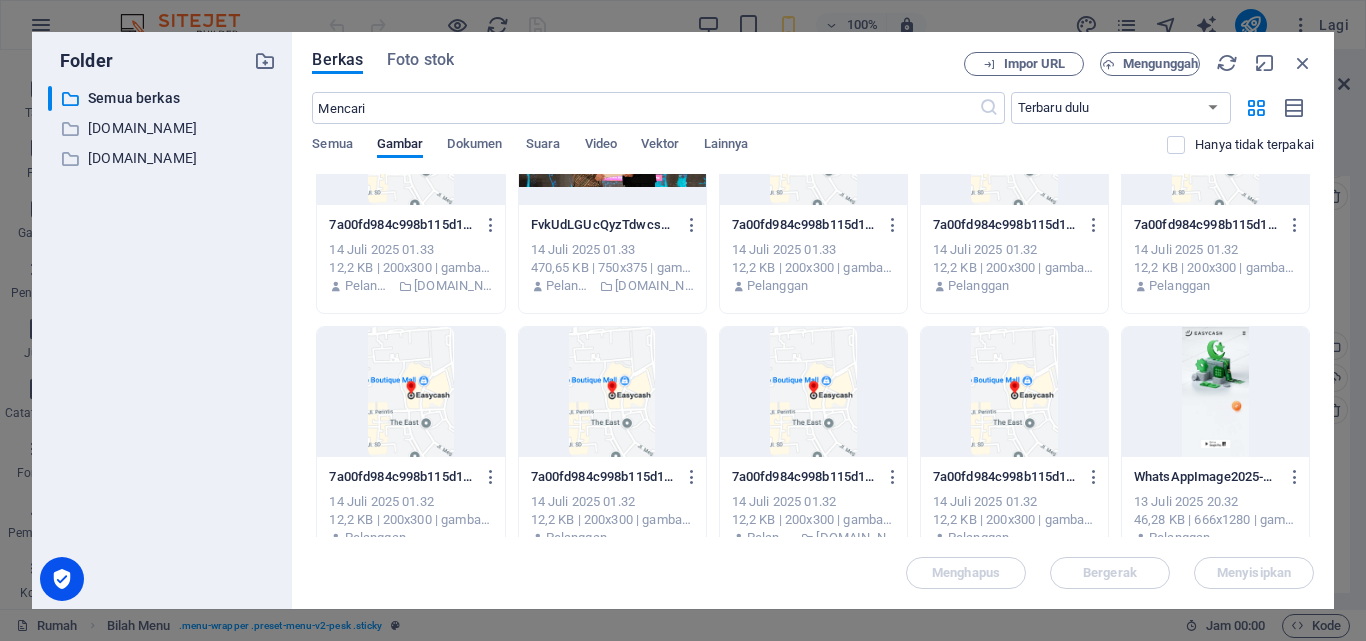 click at bounding box center (1215, 392) 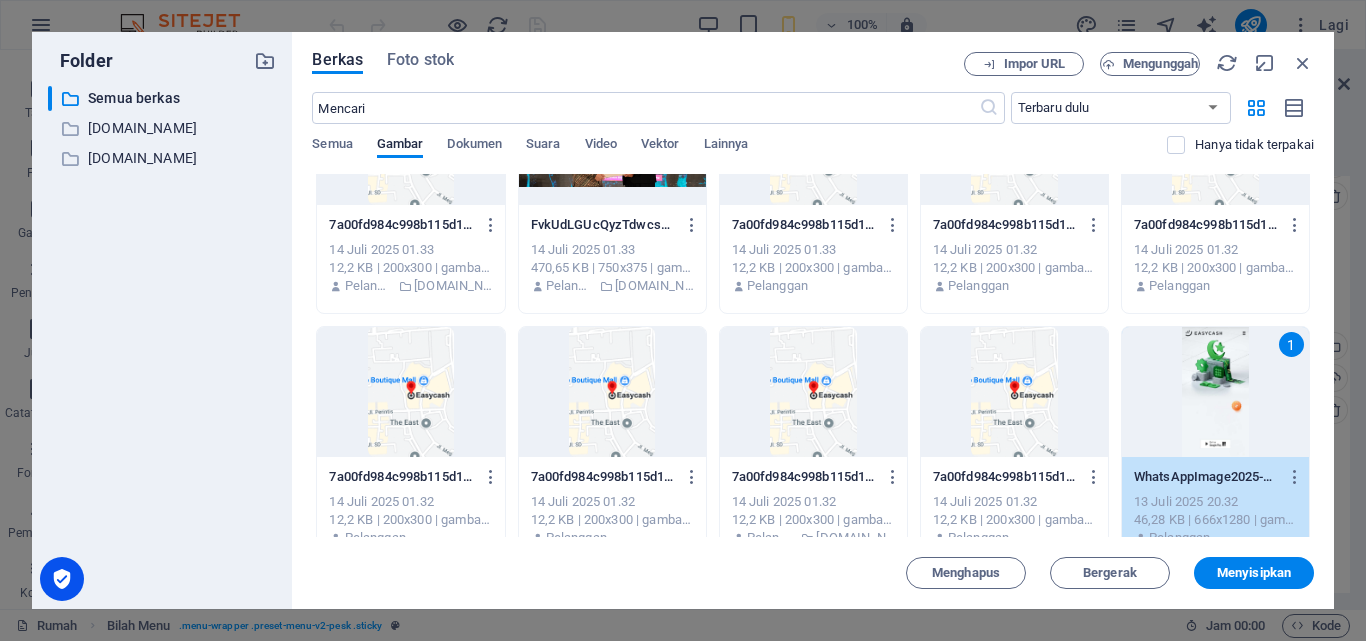 click on "Menyisipkan" at bounding box center [1254, 572] 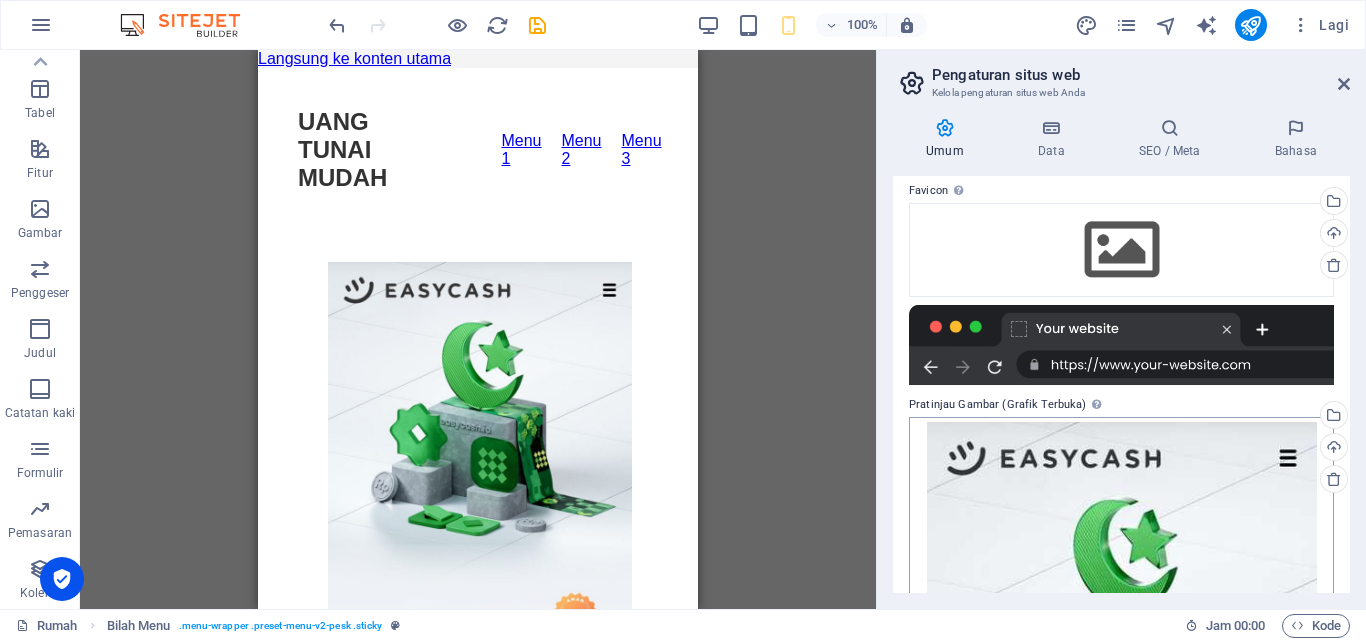 scroll, scrollTop: 0, scrollLeft: 0, axis: both 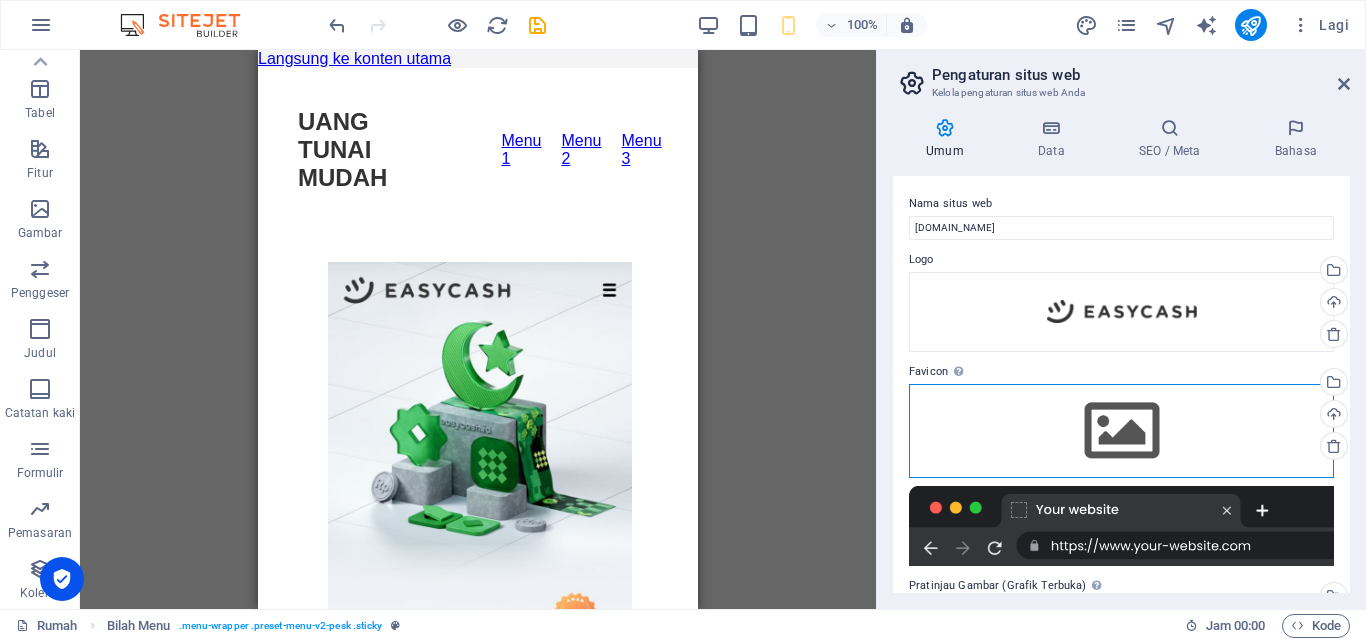 click on "Seret file ke sini, klik untuk memilih file atau  pilih file dari File atau foto & video stok gratis kami" at bounding box center (1121, 431) 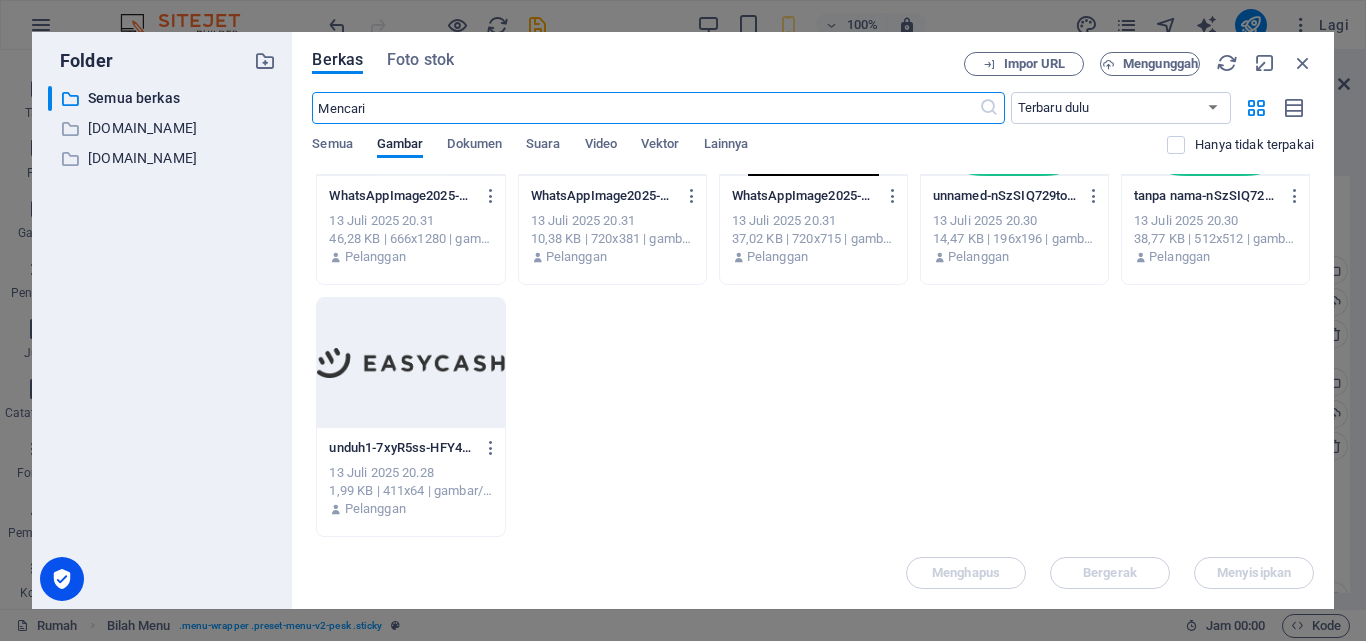scroll, scrollTop: 333, scrollLeft: 0, axis: vertical 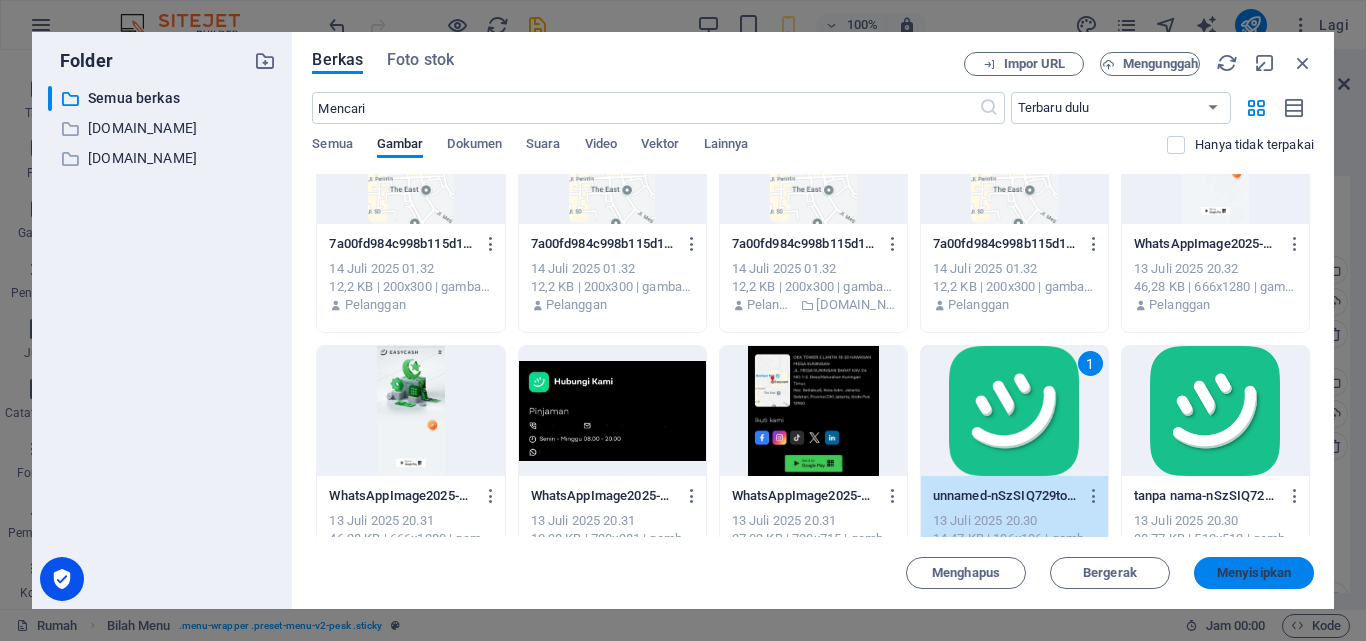 click on "Menyisipkan" at bounding box center (1254, 572) 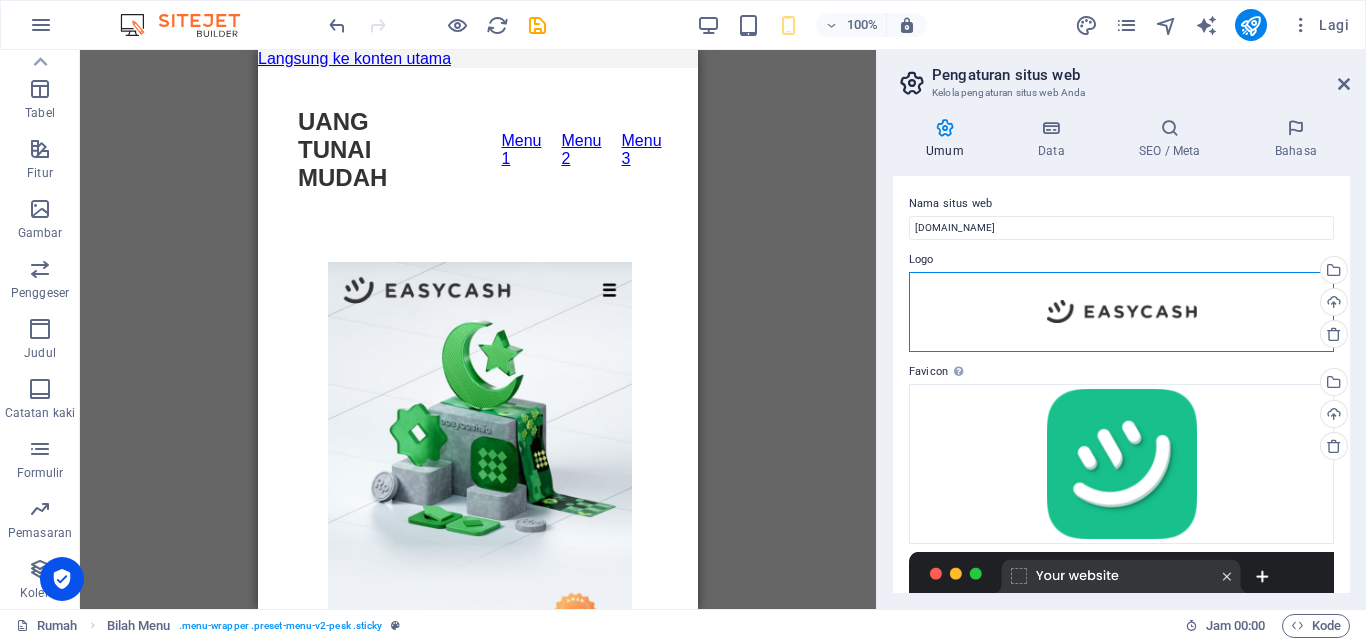 click on "Seret file ke sini, klik untuk memilih file atau  pilih file dari File atau foto & video stok gratis kami" at bounding box center [1121, 312] 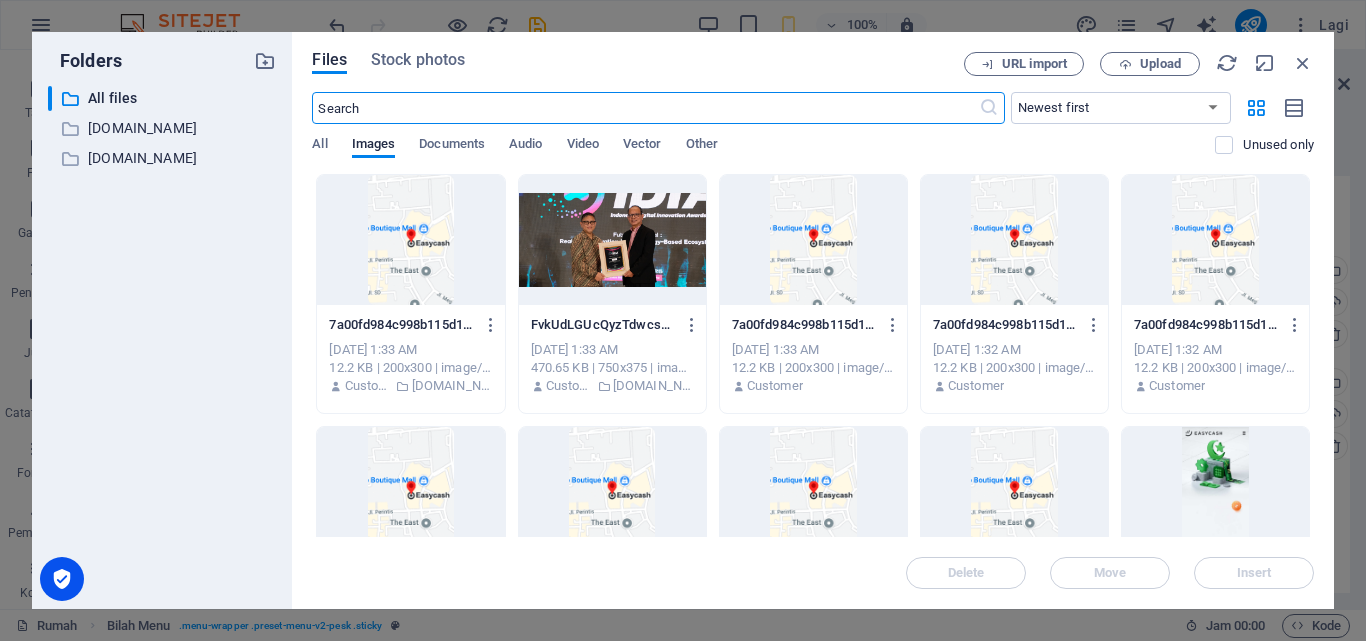scroll, scrollTop: 400, scrollLeft: 0, axis: vertical 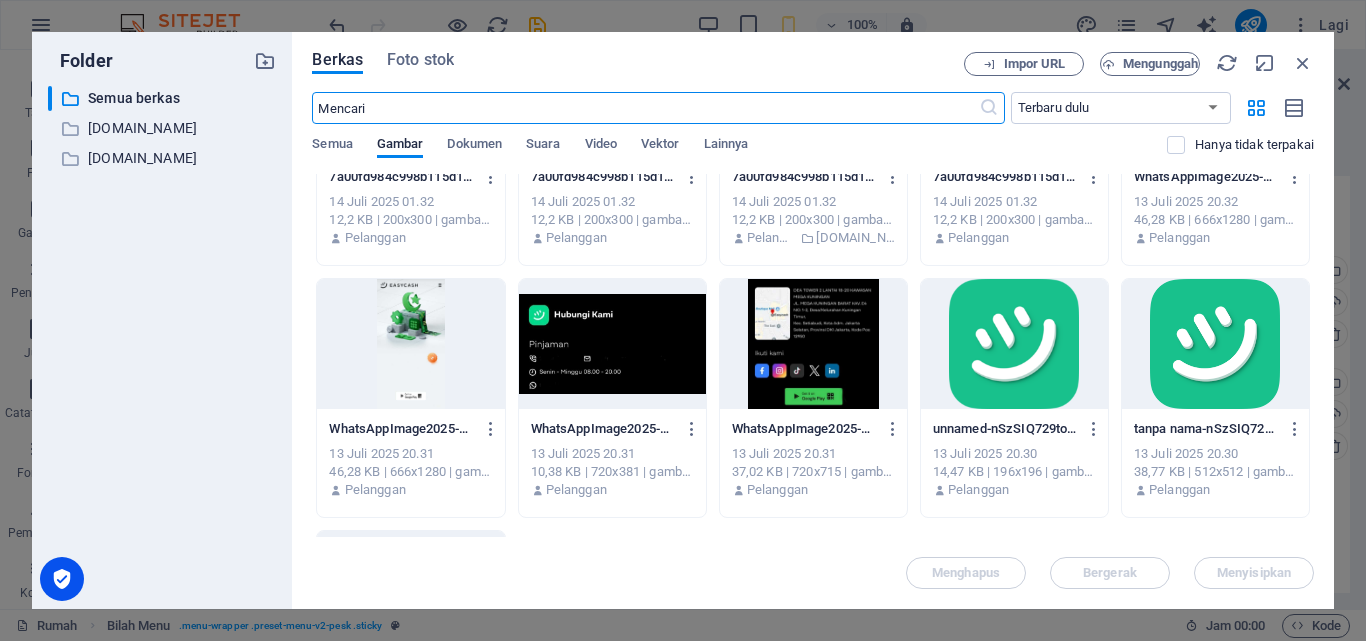 drag, startPoint x: 1042, startPoint y: 355, endPoint x: 1049, endPoint y: 377, distance: 23.086792 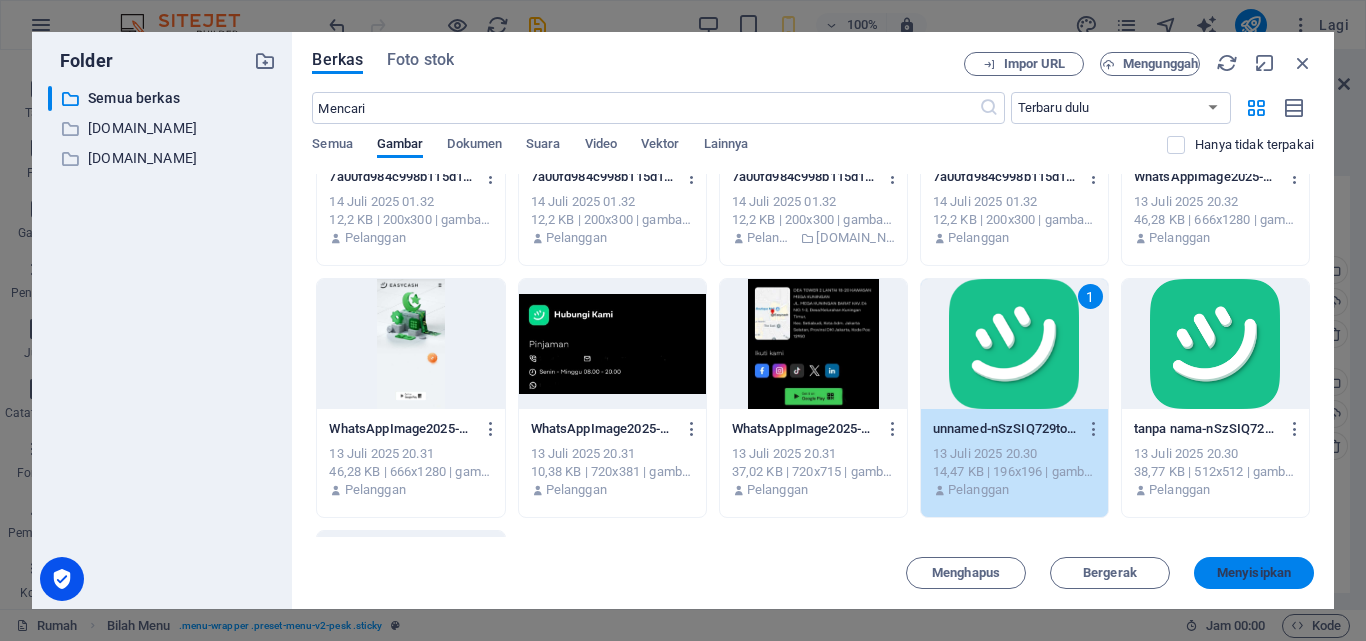 click on "Menyisipkan" at bounding box center [1254, 572] 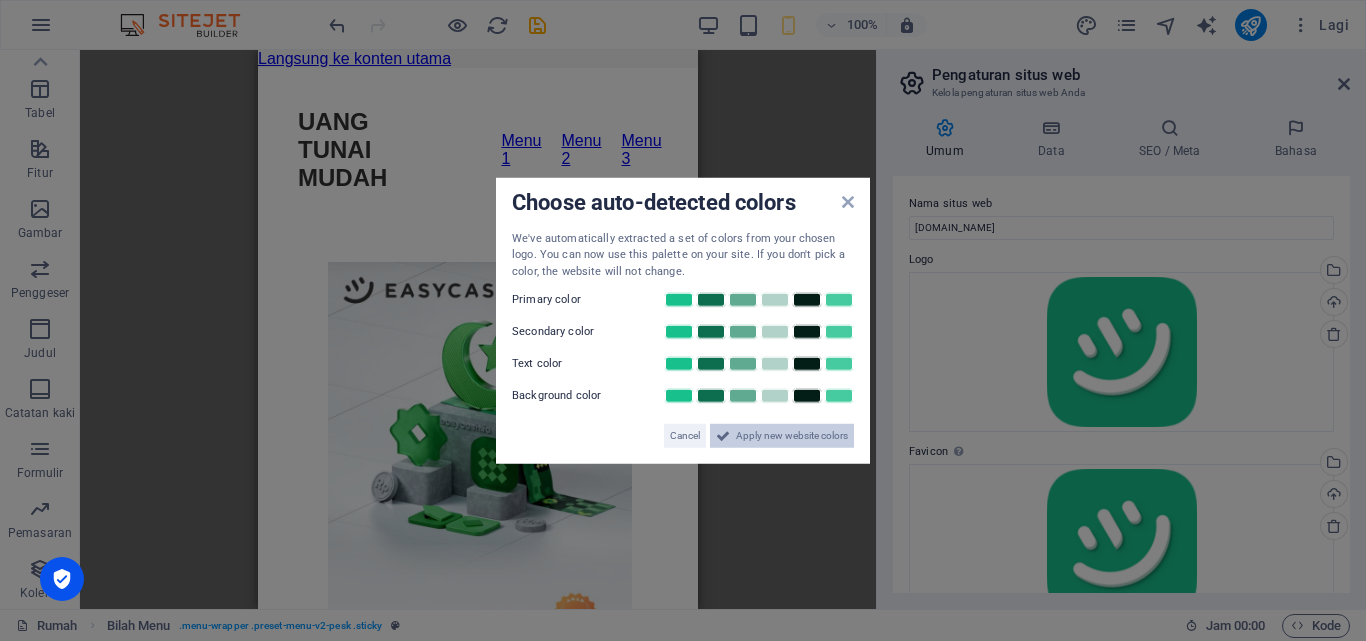 click on "Cancel Apply new website colors" at bounding box center (683, 428) 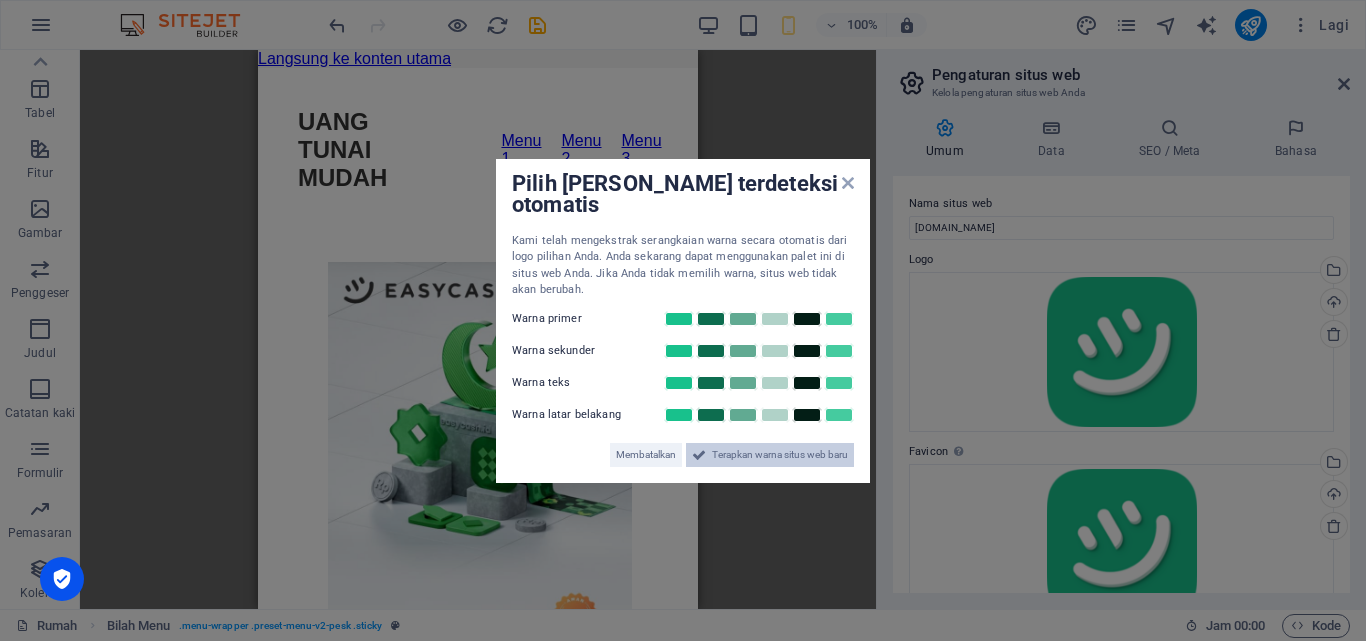 click on "Terapkan warna situs web baru" at bounding box center [780, 454] 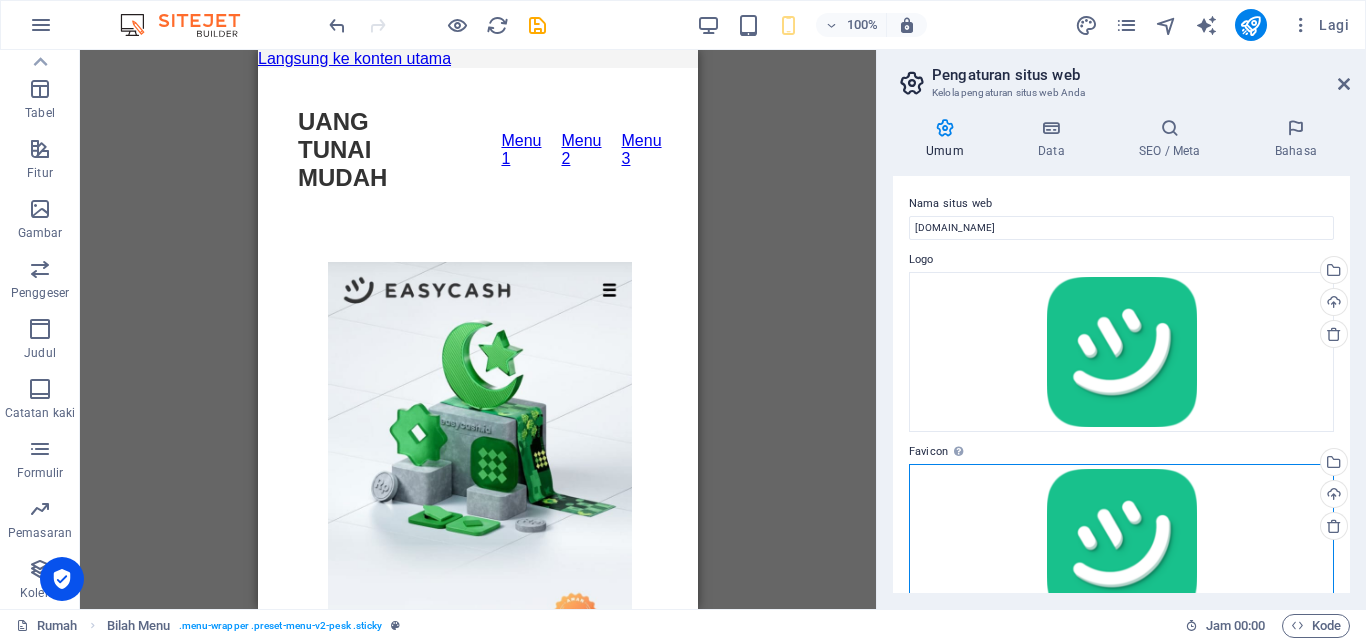 click on "Seret file ke sini, klik untuk memilih file atau  pilih file dari File atau foto & video stok gratis kami" at bounding box center (1121, 544) 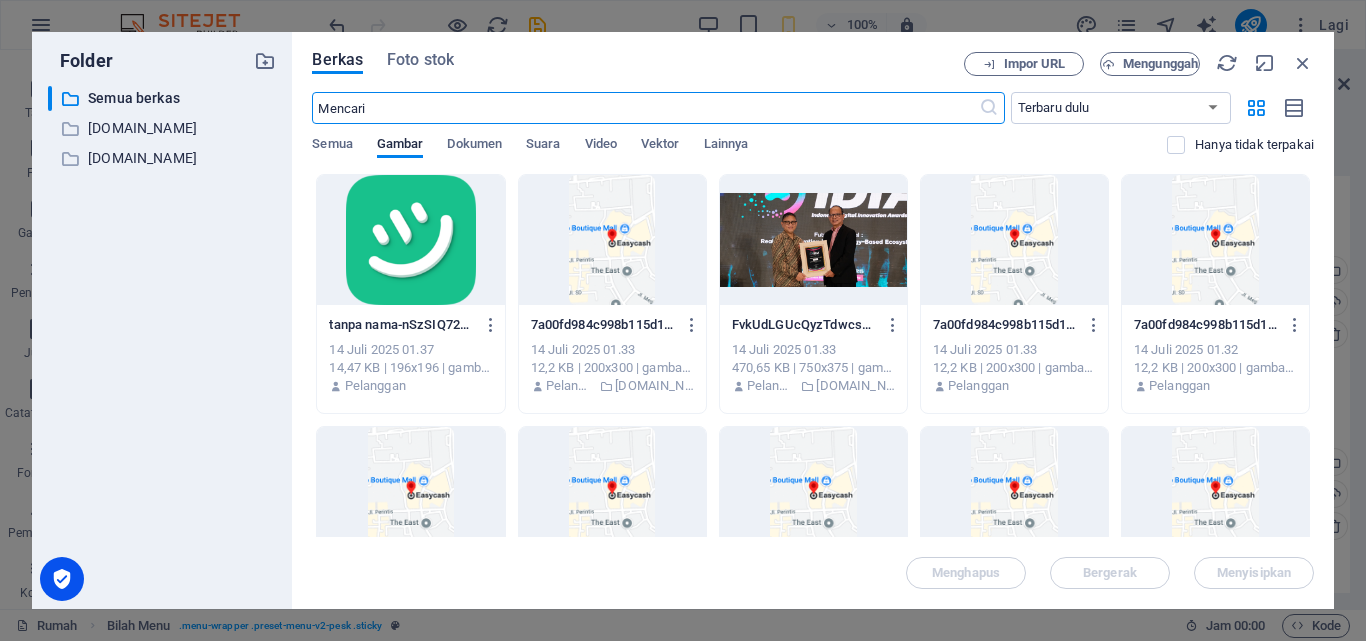 scroll, scrollTop: 500, scrollLeft: 0, axis: vertical 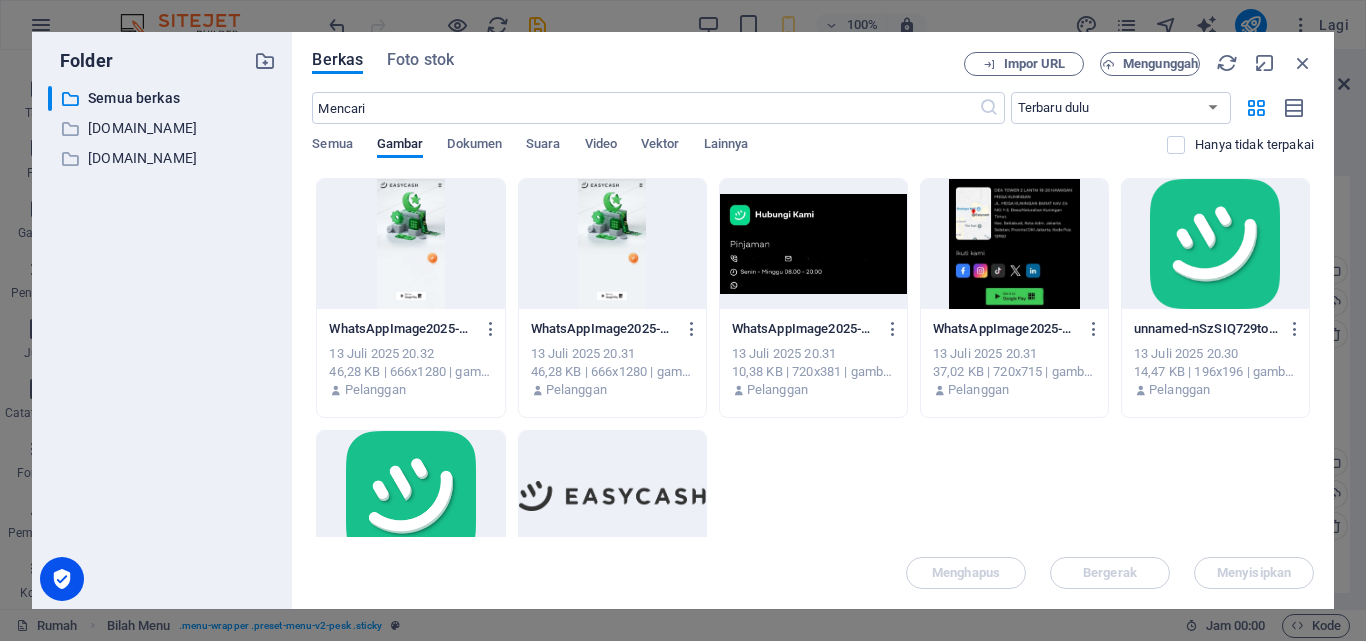 click at bounding box center [612, 496] 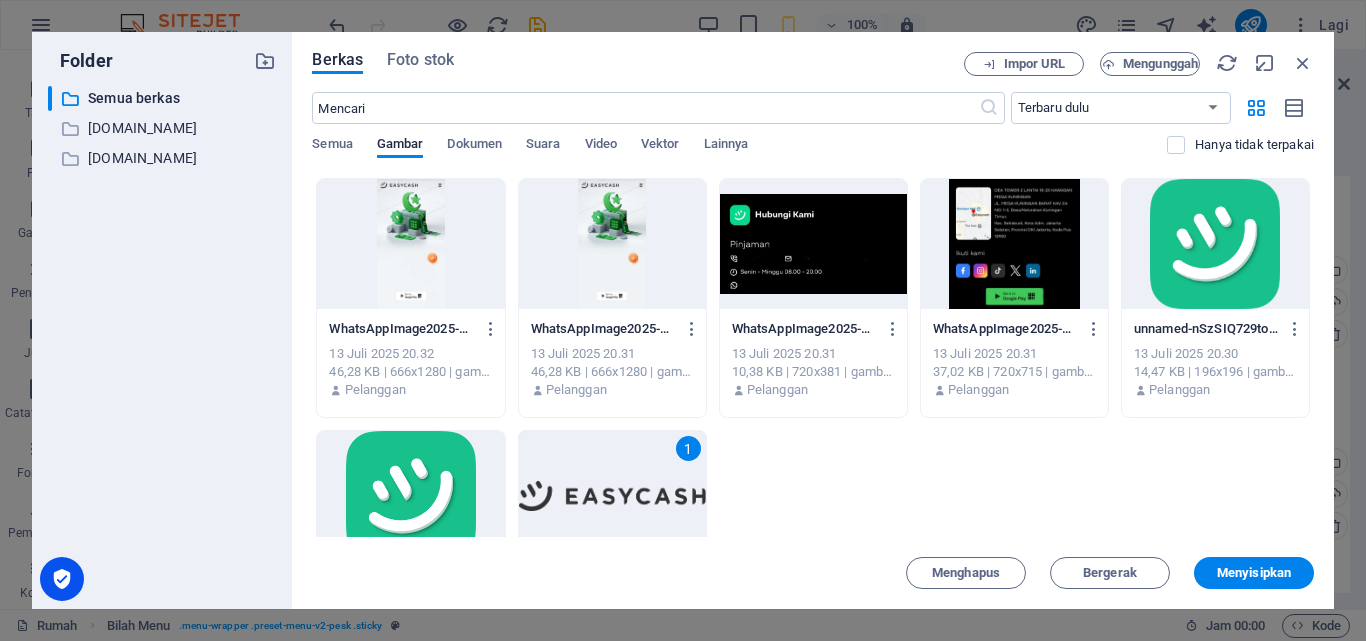 click on "Menyisipkan" at bounding box center (1254, 572) 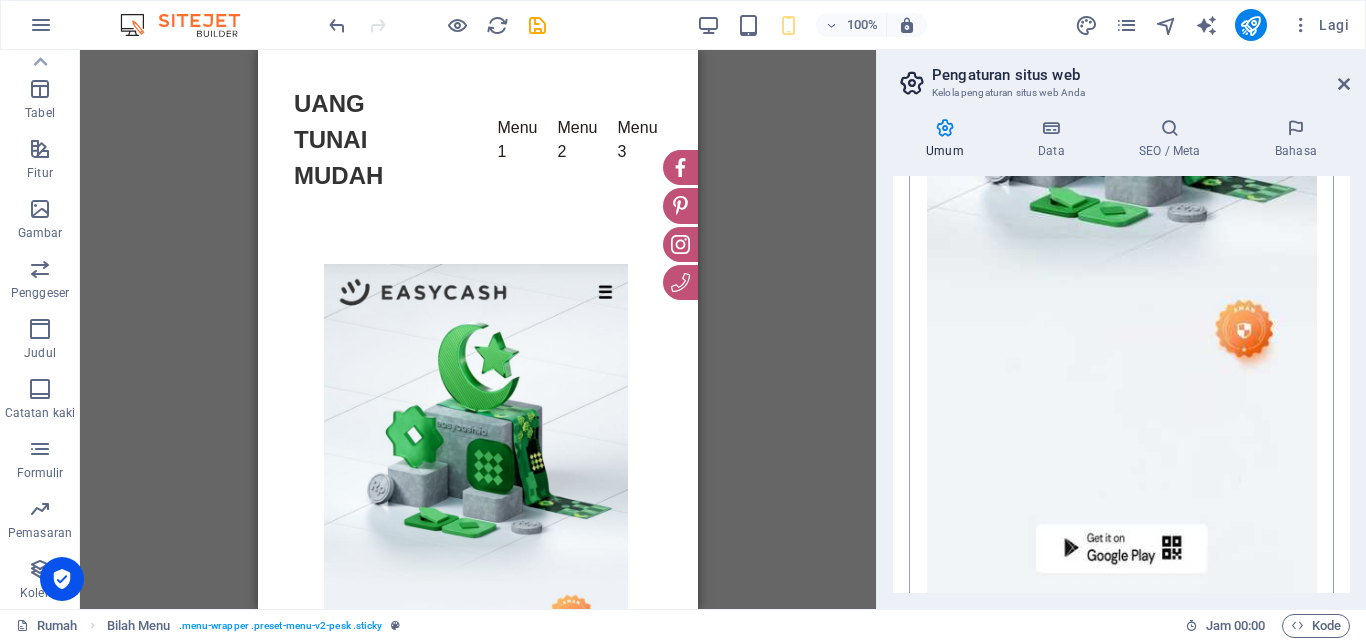 scroll, scrollTop: 926, scrollLeft: 0, axis: vertical 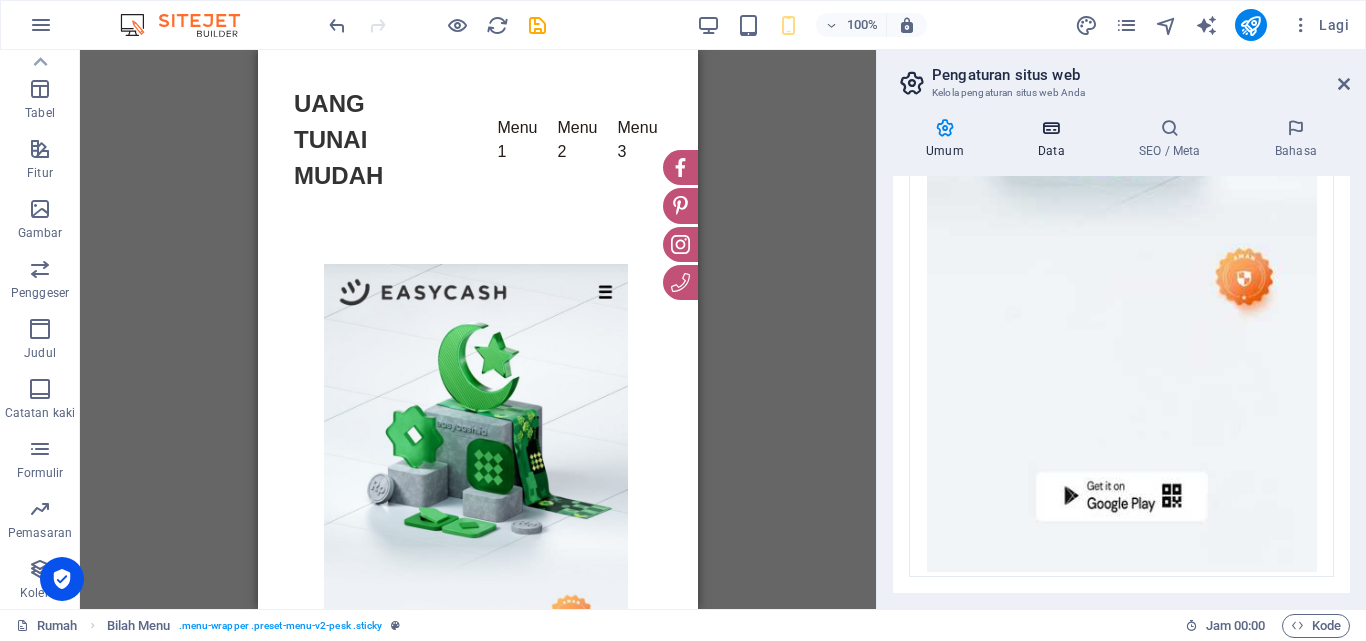 click on "Data" at bounding box center (1055, 139) 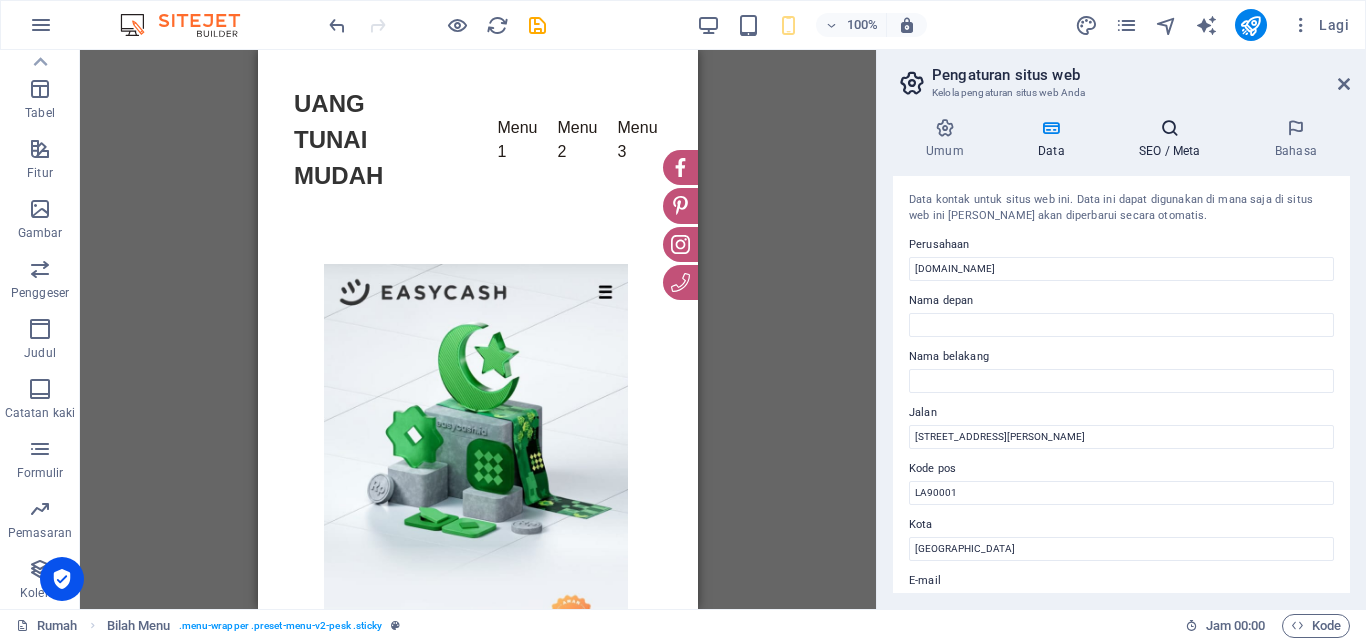 click at bounding box center [1170, 128] 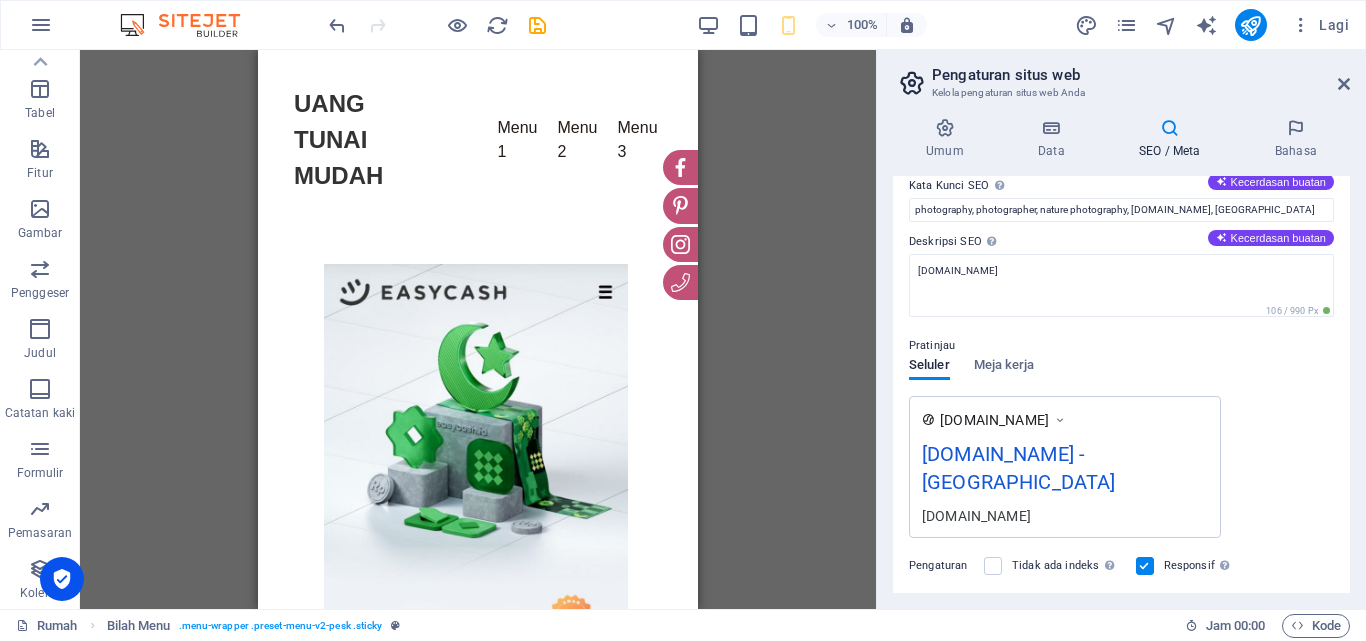 scroll, scrollTop: 100, scrollLeft: 0, axis: vertical 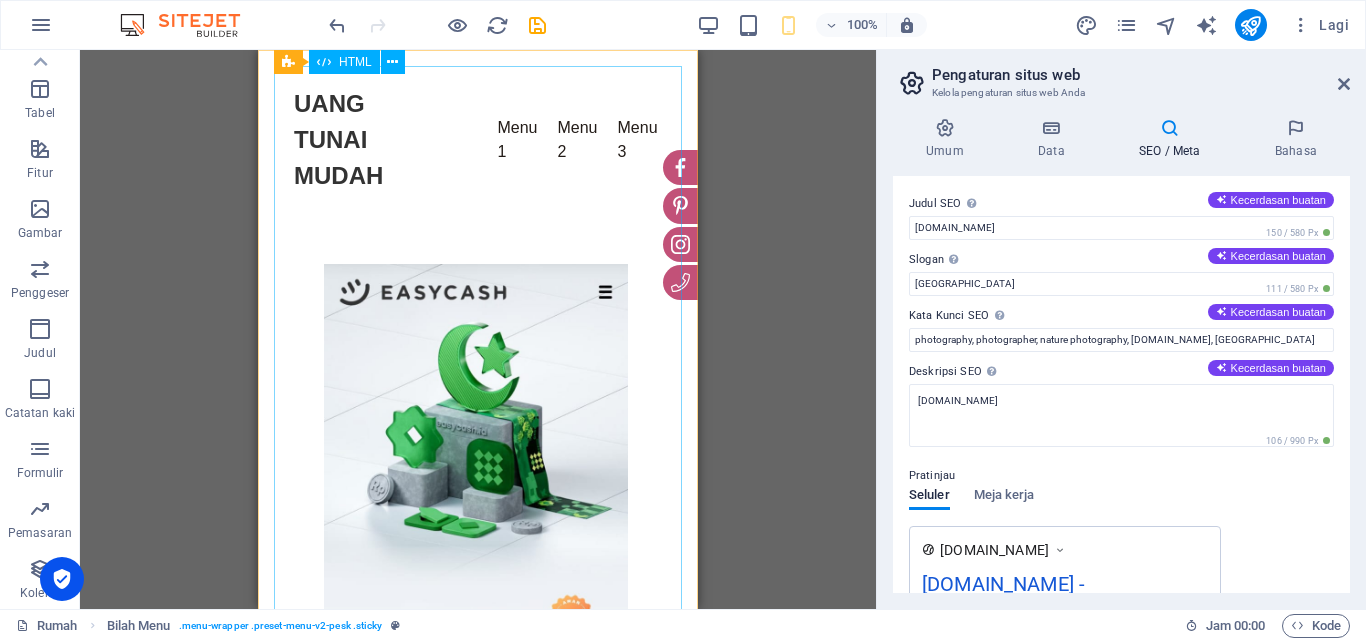 click on "Easycash
UANG TUNAI MUDAH
Menu 1
Menu 2
Menu 3
AMAN
Dapatkan di Google Play
Hubungi Kami
Pinjaman
Senin - Minggu 08.00 - 20.00
Pendanaan
Senin - Minggu 09.00 - 18.00
DEA TOWER 2 LANTAI 18-20 KAWASAN MEGA KUNINGAN
JL. MEGA KUNINGAN BARAT KAV. E4
TIDAK. 1-2, Desa/Kelurahan Kuningan Timur,
Kec. Setiabudi, Kota Adm. Jakarta Selatan,
Provinsi DKI Jakarta, Kode Pos: 12950
Ikuti kami
Dapatkan di Google Play" at bounding box center [476, 871] 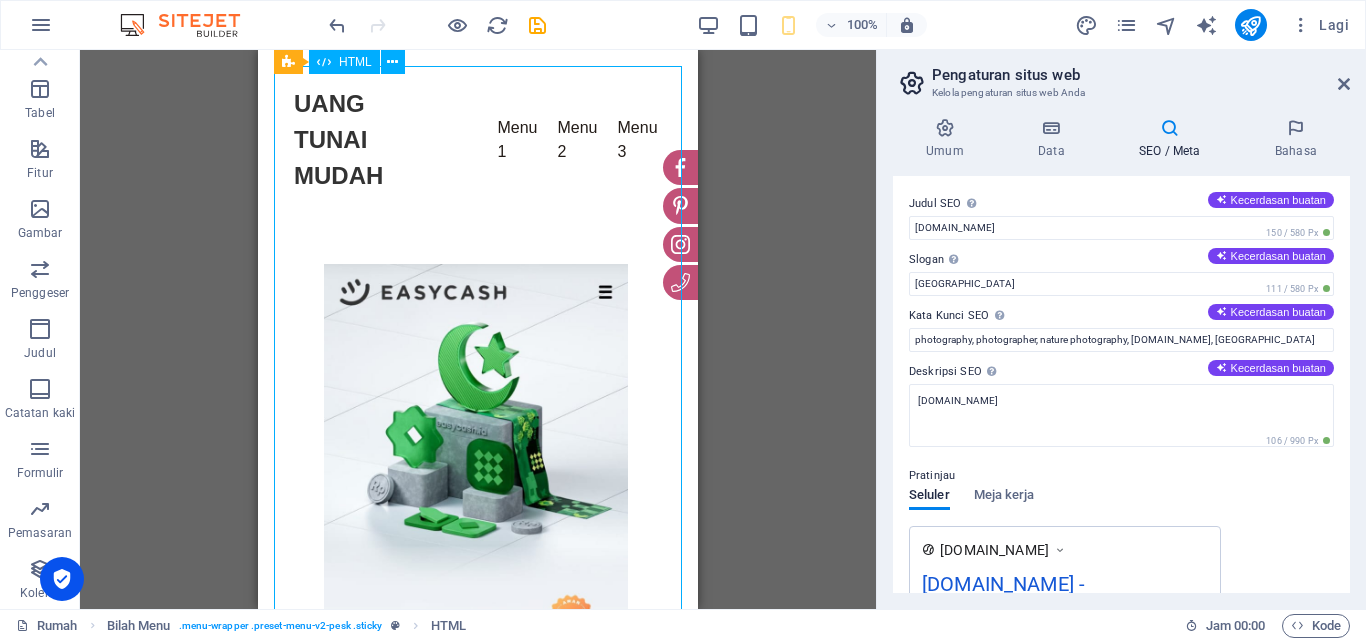 click on "Easycash
UANG TUNAI MUDAH
Menu 1
Menu 2
Menu 3
AMAN
Dapatkan di Google Play
Hubungi Kami
Pinjaman
Senin - Minggu 08.00 - 20.00
Pendanaan
Senin - Minggu 09.00 - 18.00
DEA TOWER 2 LANTAI 18-20 KAWASAN MEGA KUNINGAN
JL. MEGA KUNINGAN BARAT KAV. E4
TIDAK. 1-2, Desa/Kelurahan Kuningan Timur,
Kec. Setiabudi, Kota Adm. Jakarta Selatan,
Provinsi DKI Jakarta, Kode Pos: 12950
Ikuti kami
Dapatkan di Google Play" at bounding box center (476, 871) 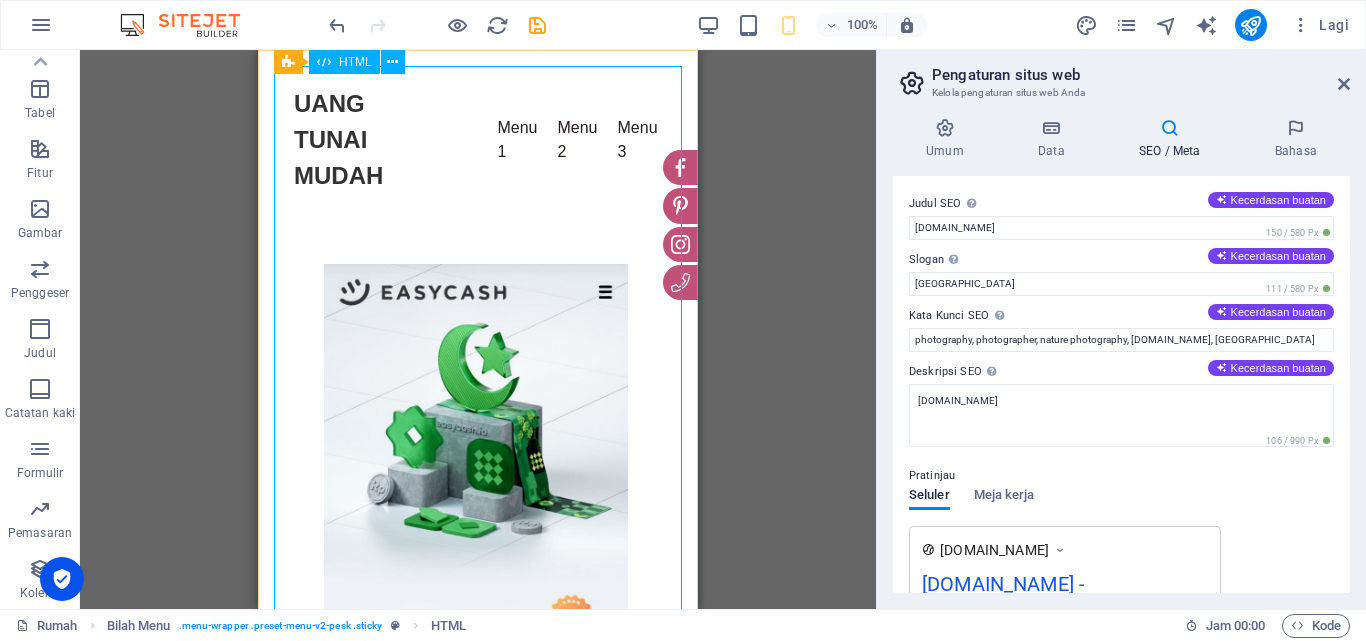 drag, startPoint x: 472, startPoint y: 371, endPoint x: 483, endPoint y: 357, distance: 17.804493 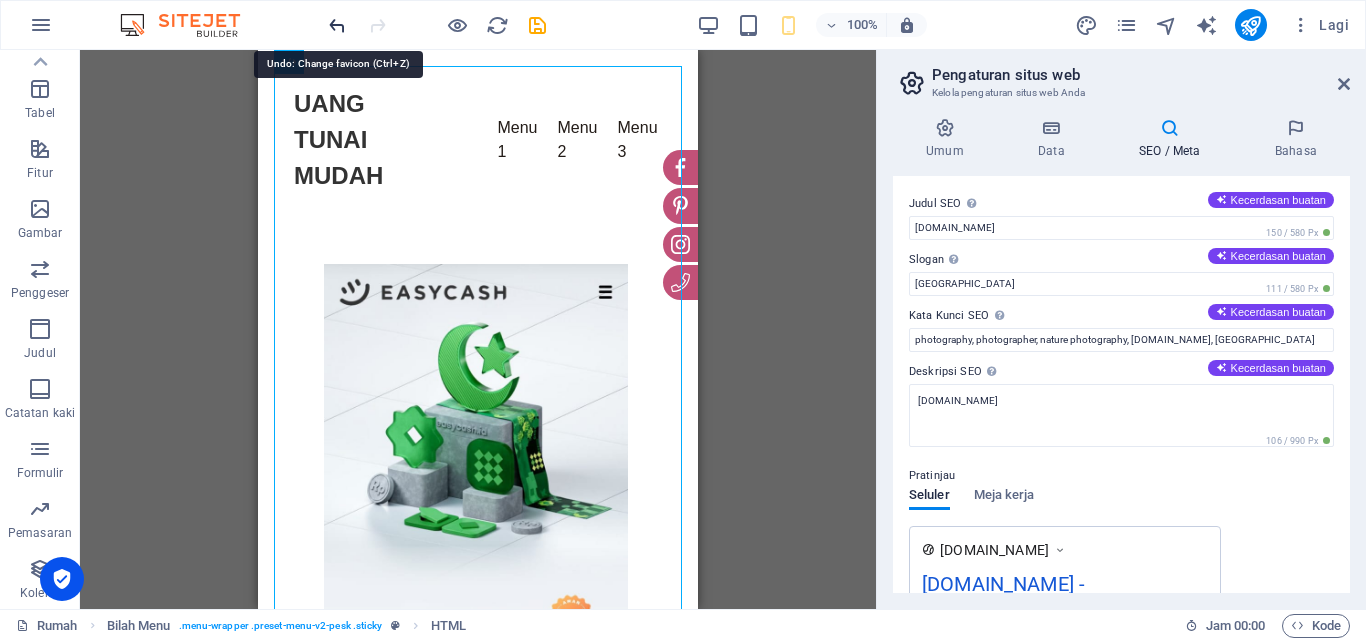 click at bounding box center (337, 25) 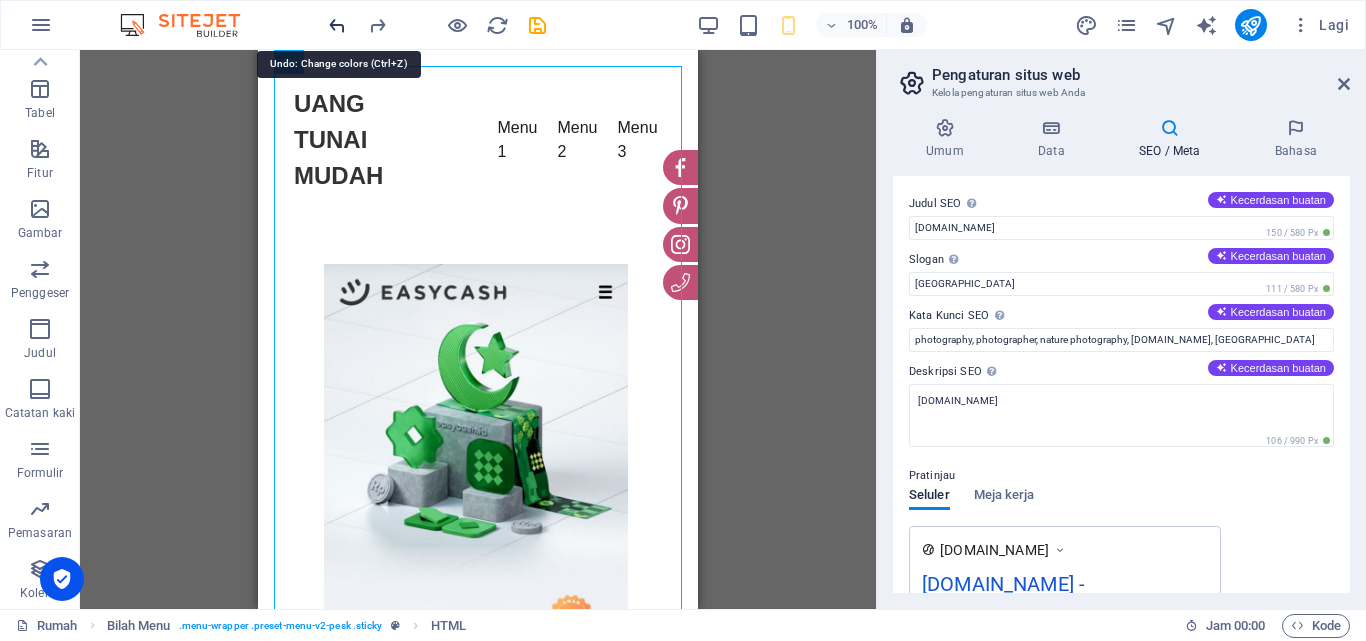 click at bounding box center (337, 25) 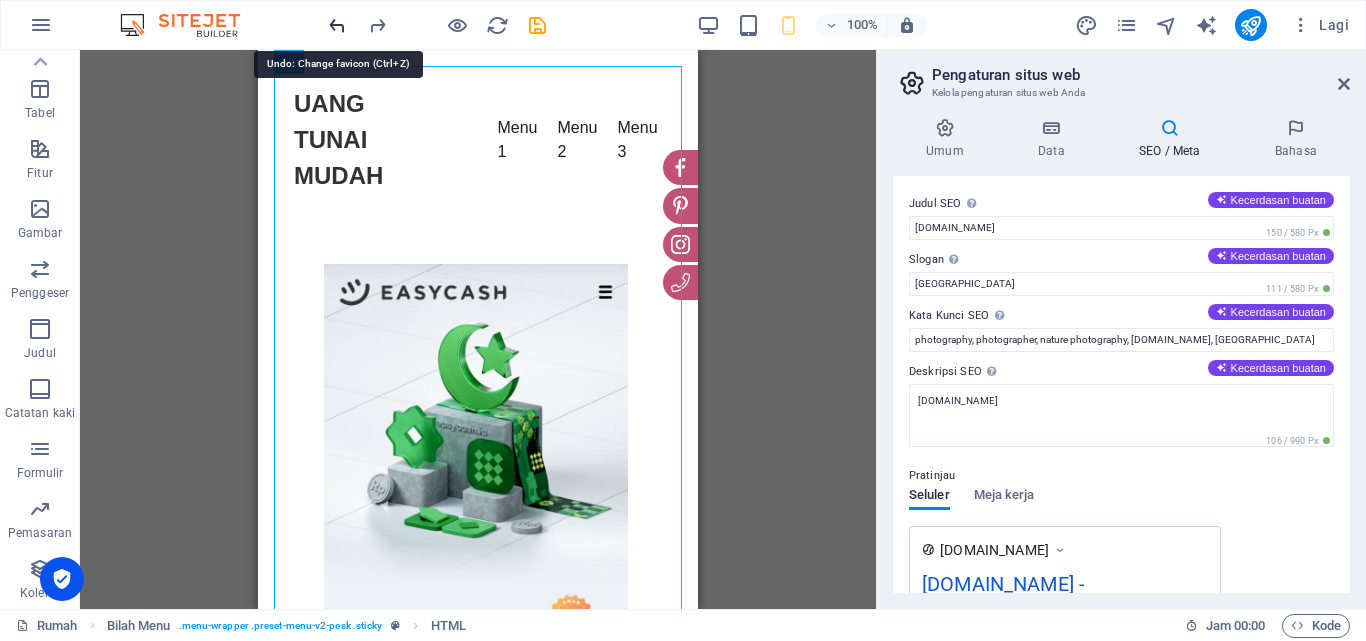 click at bounding box center [337, 25] 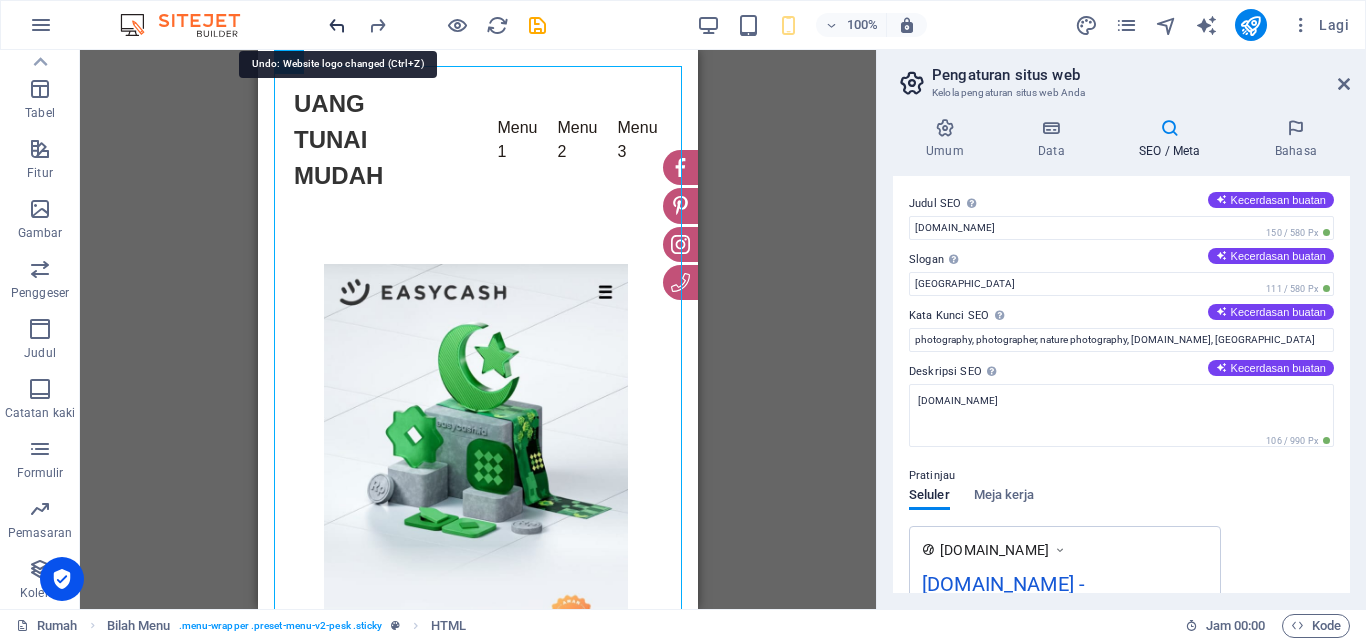 click at bounding box center [337, 25] 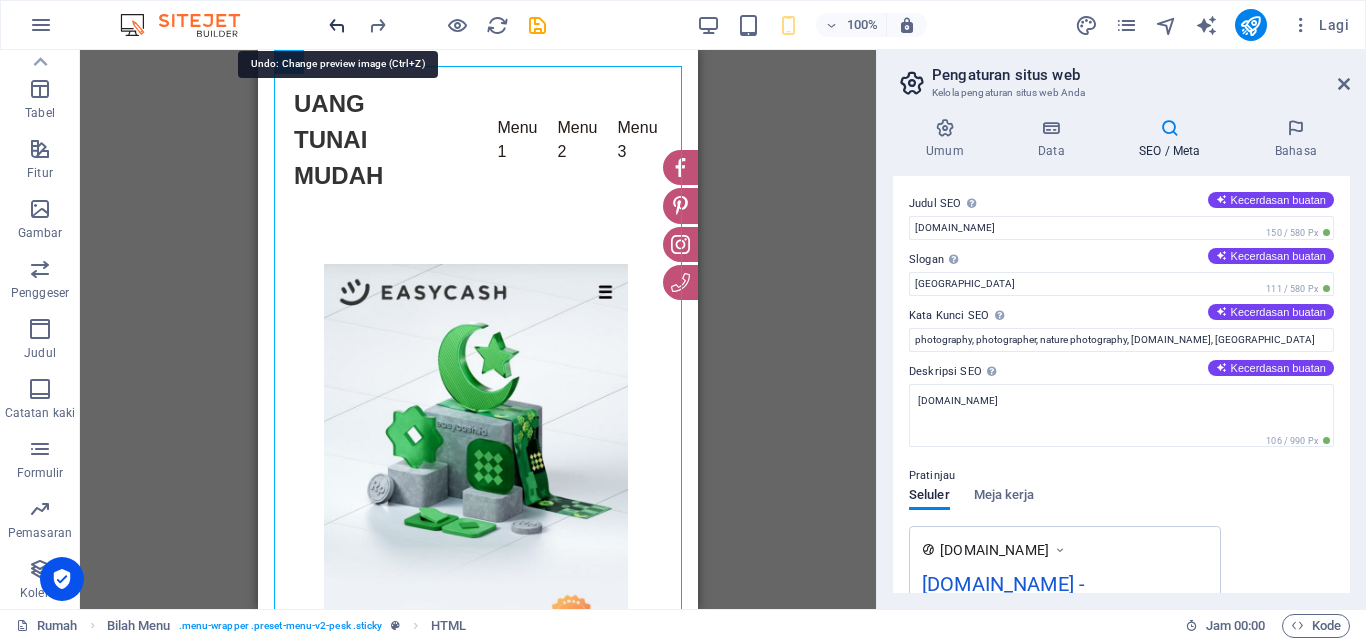 click at bounding box center (337, 25) 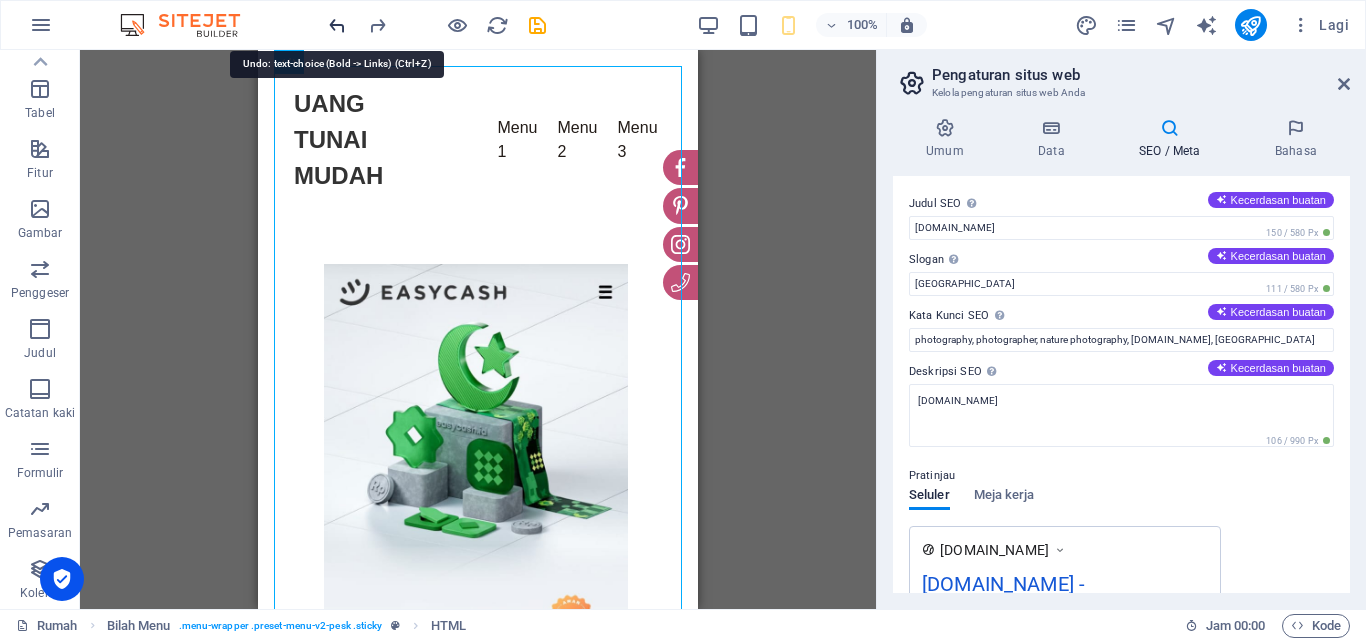 click at bounding box center [337, 25] 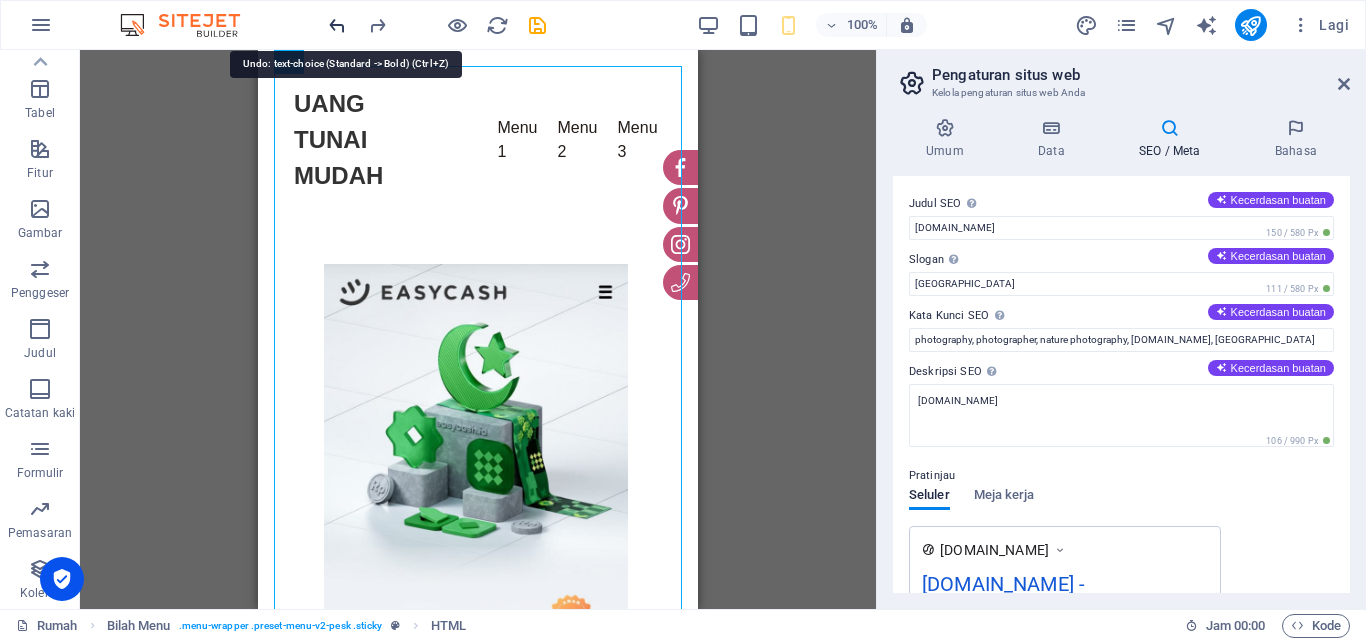 click at bounding box center [337, 25] 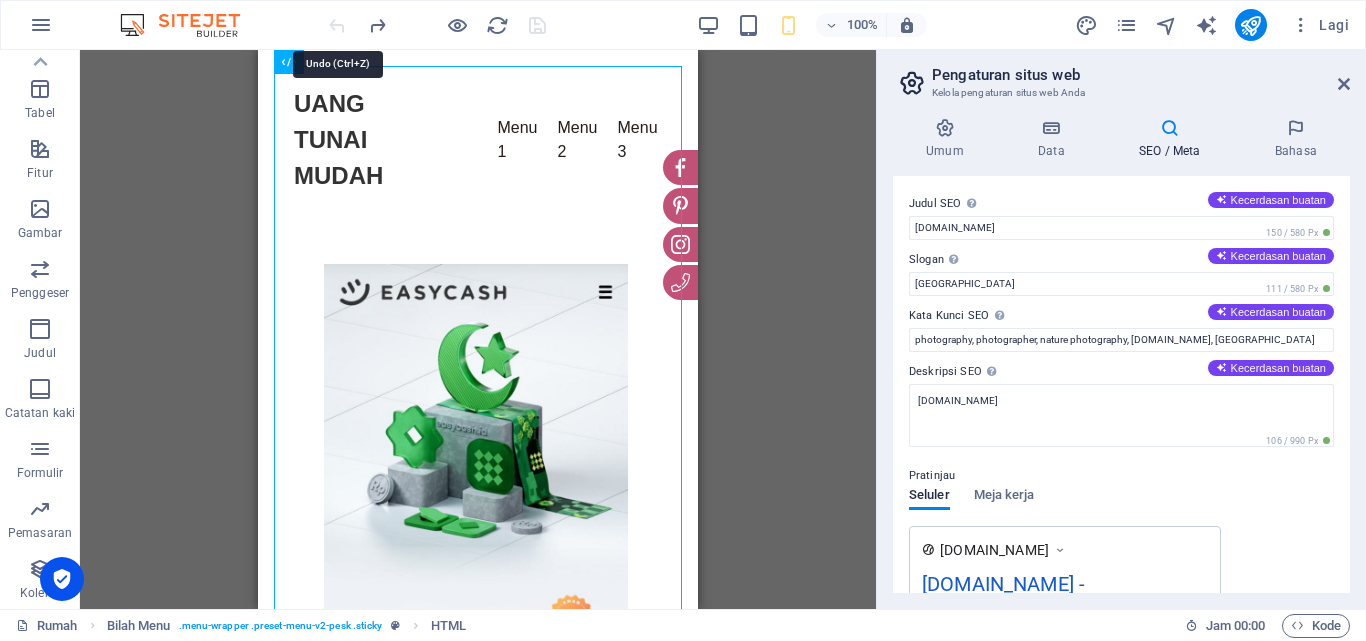 click at bounding box center (437, 25) 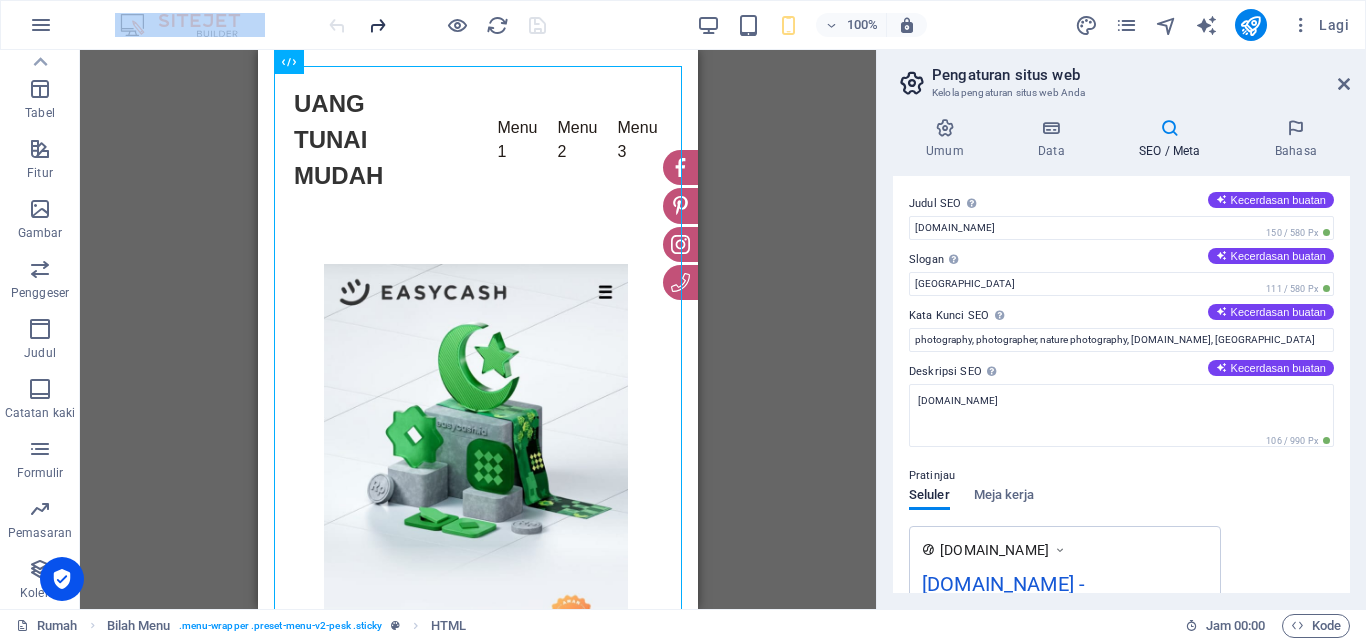 click at bounding box center (377, 25) 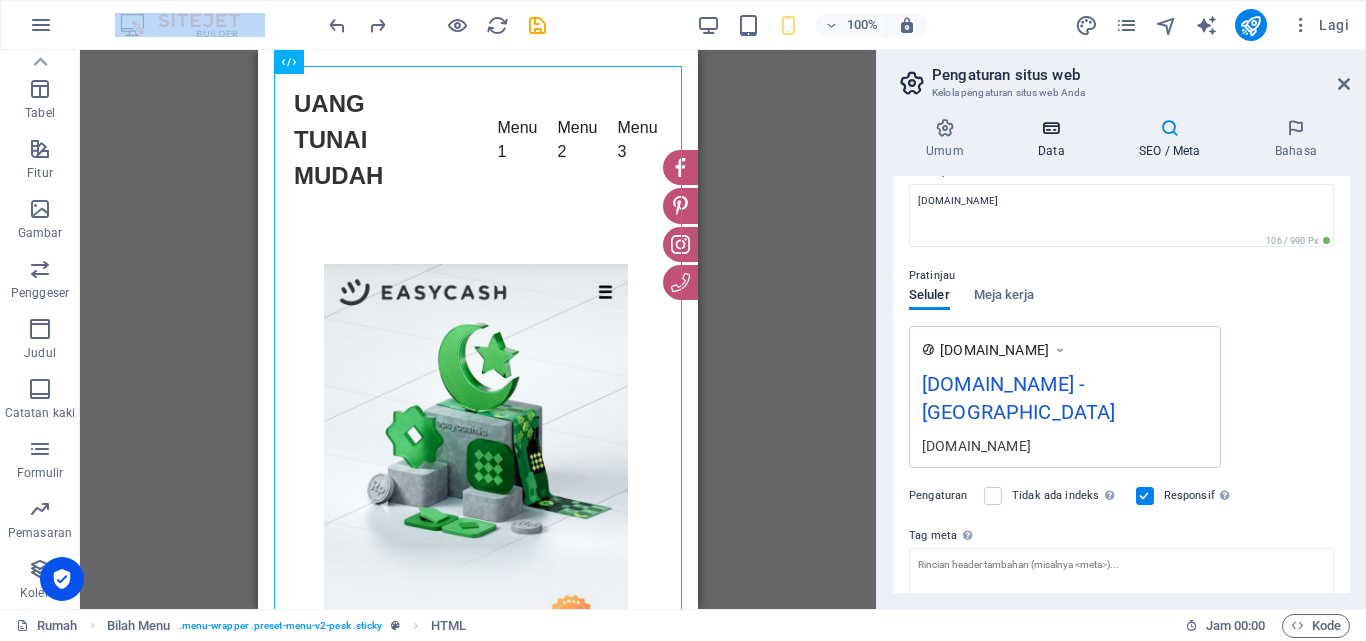 scroll, scrollTop: 0, scrollLeft: 0, axis: both 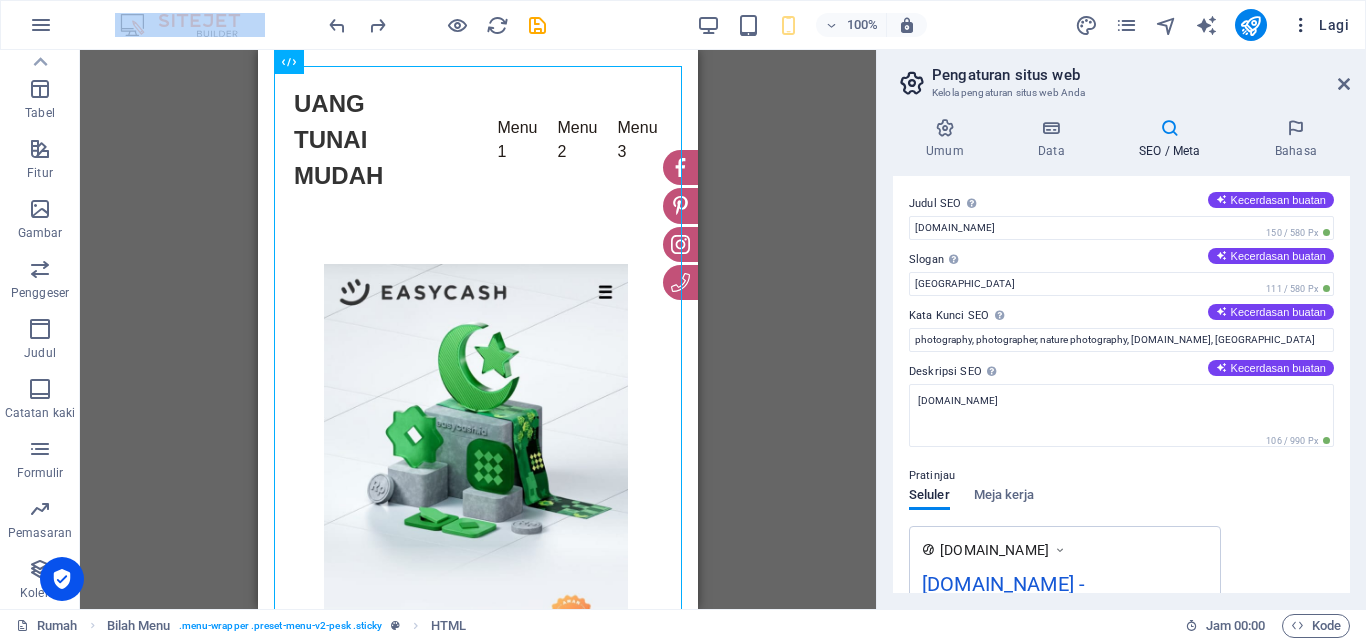 click at bounding box center (1301, 25) 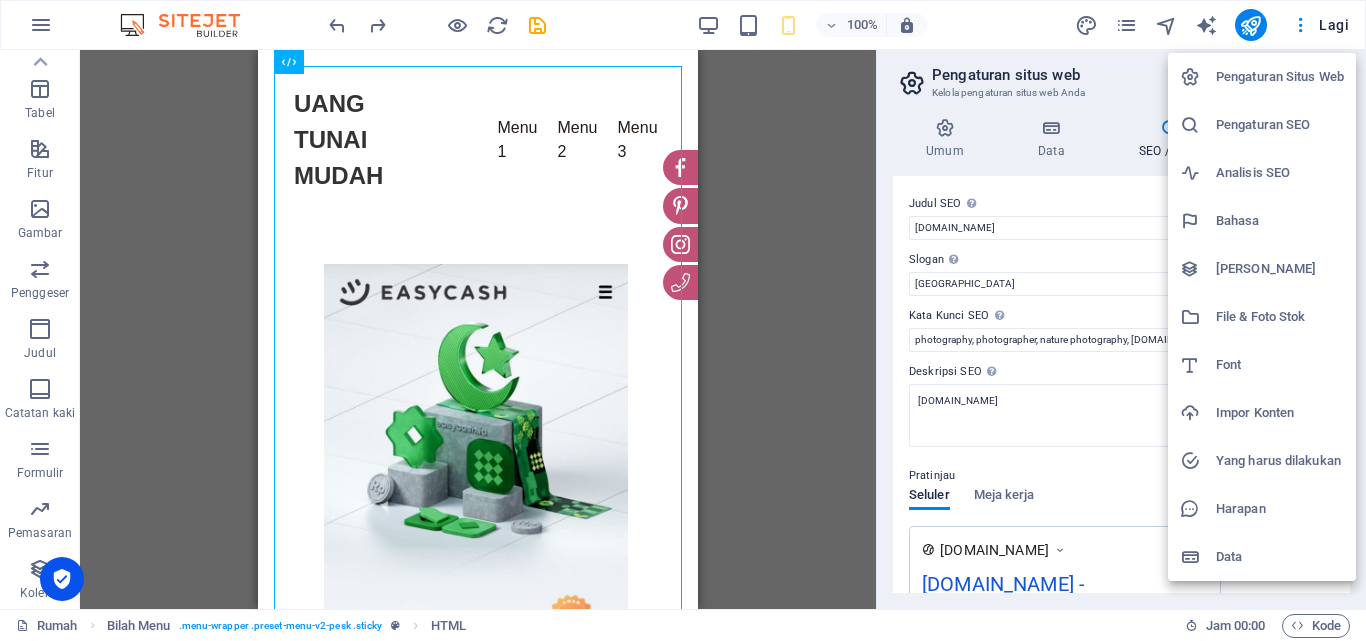 click at bounding box center (683, 320) 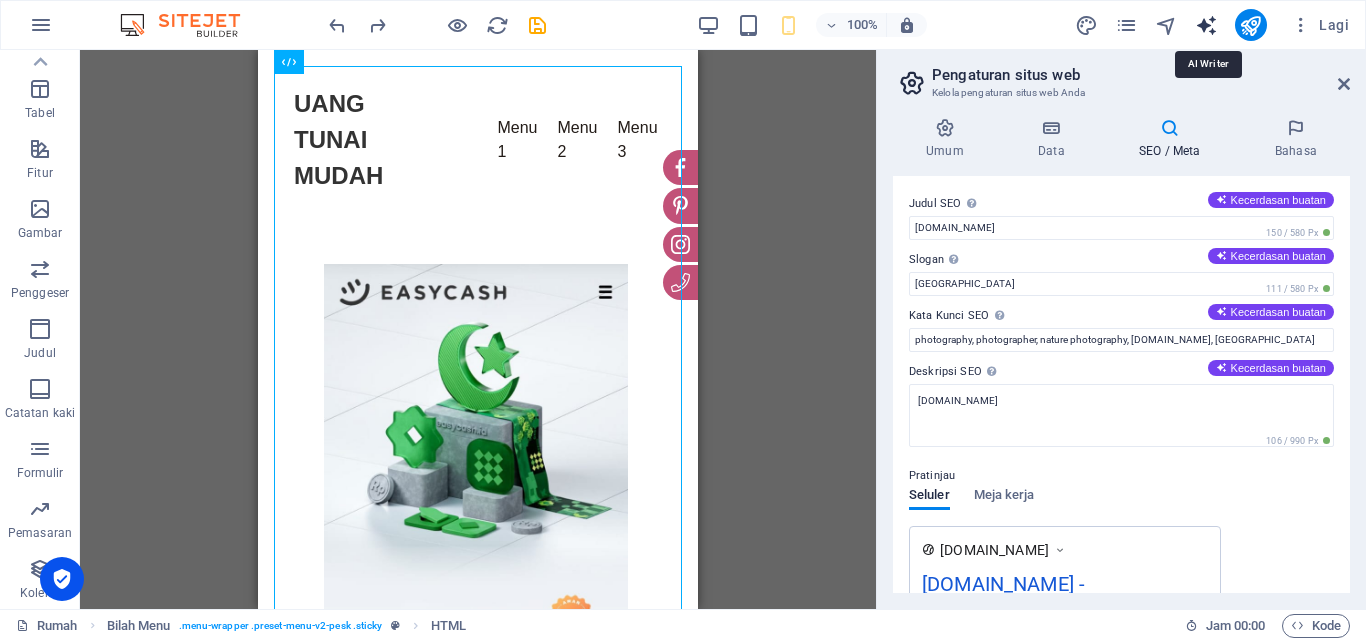 click at bounding box center [1206, 25] 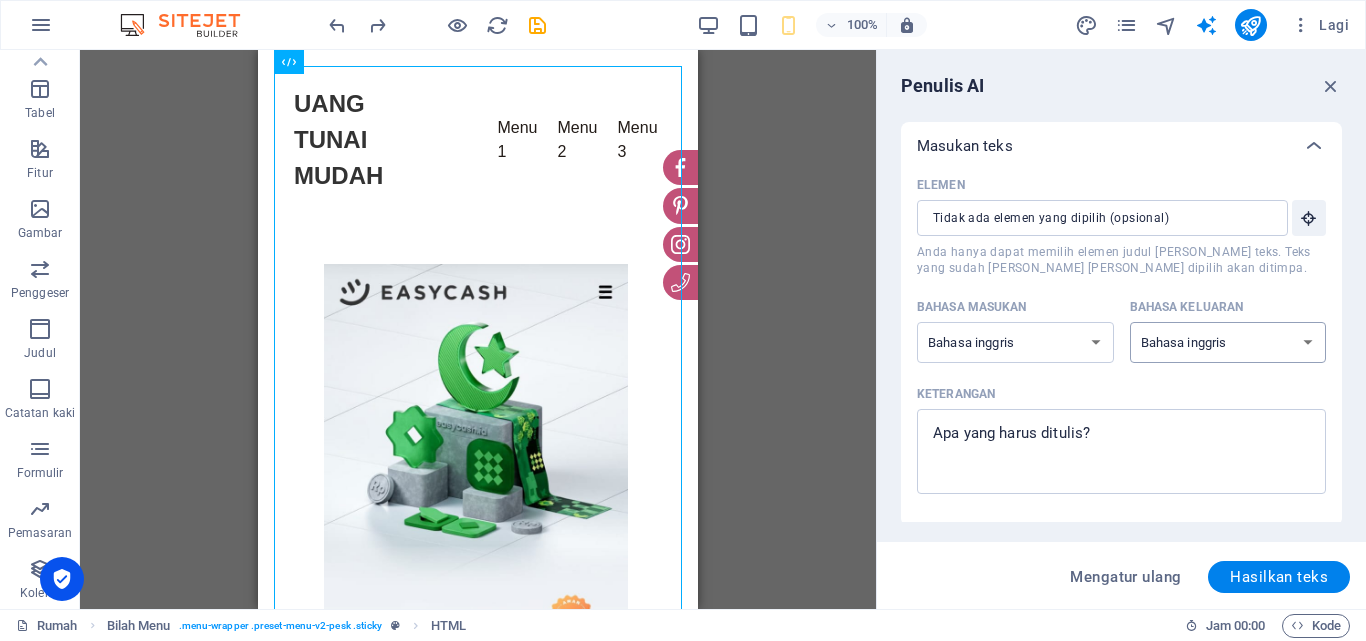 click on "bahasa Albania Arab Armenia Awadhi orang Azerbaijan Bashkir Bahasa Basque Belarusia Benggala Bhojpuri orang Bosnia Portugis Brasil Bulgaria Kanton (Yue) Katalan Chhattisgarhi Cina Kroasia Ceko Denmark Dogri Belanda Bahasa inggris Estonia Bahasa Faroe Finlandia Perancis Galisia orang Georgia Jerman Orang yunani Bahasa Gujarat Haryanvi Hindi Hongaria Indonesia Irlandia Italia Jepang Jawa Bahasa Kannada Kashmiri Bahasa Kazakh Konkani Korea Kirgistan Latvia Lithuania Makedonia Maithili Melayu Malta Bahasa Mandarin Bahasa Mandarin Bahasa Marathi Marwari Min Nan Bahasa Moldova orang Mongolia Montenegro Bahasa Nepal Norwegia Oriya Bahasa Pashtun Persia (Farsi) Polandia Portugis Bahasa Punjabi Rajasthan Rumania Rusia Sansekerta Santali Serbia Bahasa Sindhi Bahasa Sinhala Bahasa Slowakia Bahasa Slovenia Bahasa Slovenia Spanyol Ukraina Bahasa Urdu Bahasa Uzbekistan Vietnam Bahasa Wales Wu" at bounding box center [1228, 342] 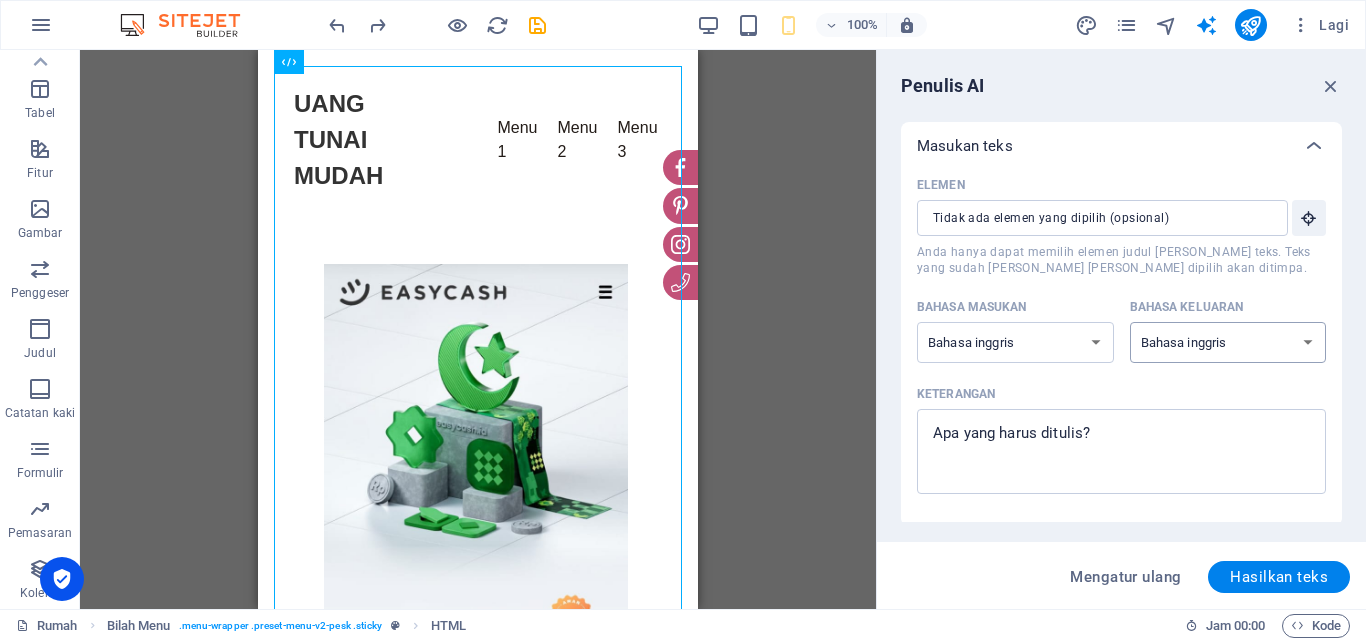 select on "Indonesian" 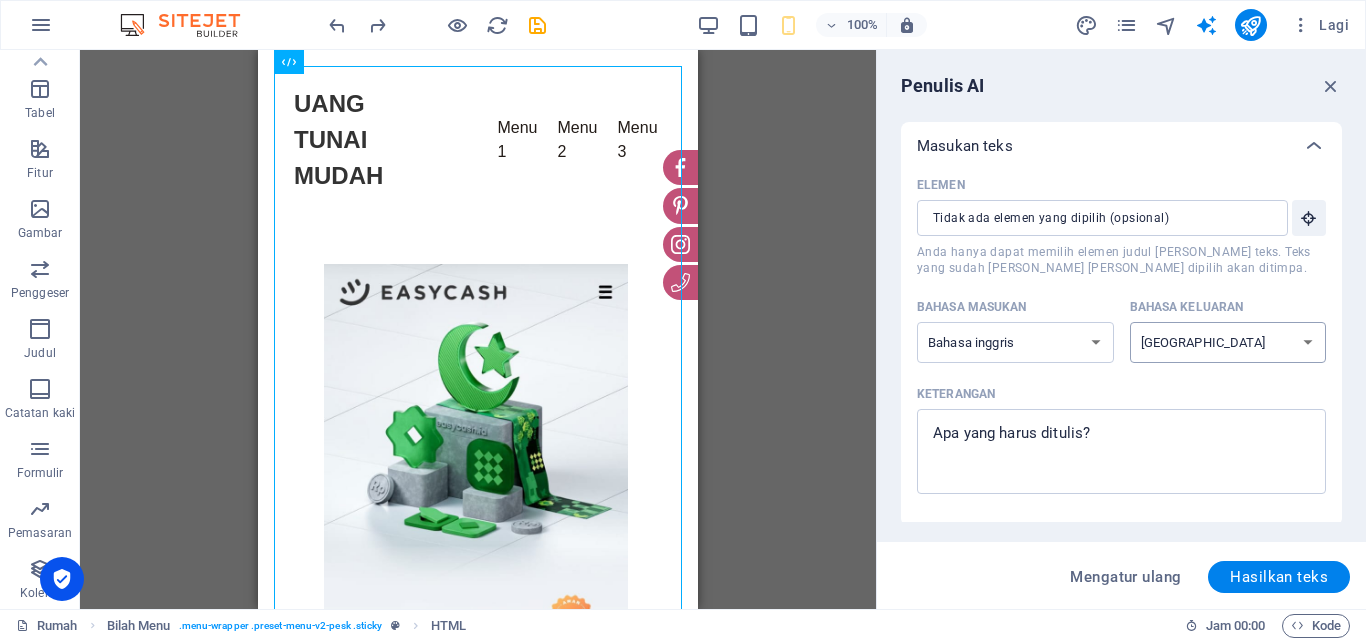 click on "bahasa Albania Arab Armenia Awadhi orang Azerbaijan Bashkir Bahasa Basque Belarusia Benggala Bhojpuri orang Bosnia Portugis Brasil Bulgaria Kanton (Yue) Katalan Chhattisgarhi Cina Kroasia Ceko Denmark Dogri Belanda Bahasa inggris Estonia Bahasa Faroe Finlandia Perancis Galisia orang Georgia Jerman Orang yunani Bahasa Gujarat Haryanvi Hindi Hongaria Indonesia Irlandia Italia Jepang Jawa Bahasa Kannada Kashmiri Bahasa Kazakh Konkani Korea Kirgistan Latvia Lithuania Makedonia Maithili Melayu Malta Bahasa Mandarin Bahasa Mandarin Bahasa Marathi Marwari Min Nan Bahasa Moldova orang Mongolia Montenegro Bahasa Nepal Norwegia Oriya Bahasa Pashtun Persia (Farsi) Polandia Portugis Bahasa Punjabi Rajasthan Rumania Rusia Sansekerta Santali Serbia Bahasa Sindhi Bahasa Sinhala Bahasa Slowakia Bahasa Slovenia Bahasa Slovenia Spanyol Ukraina Bahasa Urdu Bahasa Uzbekistan Vietnam Bahasa Wales Wu" at bounding box center [1228, 342] 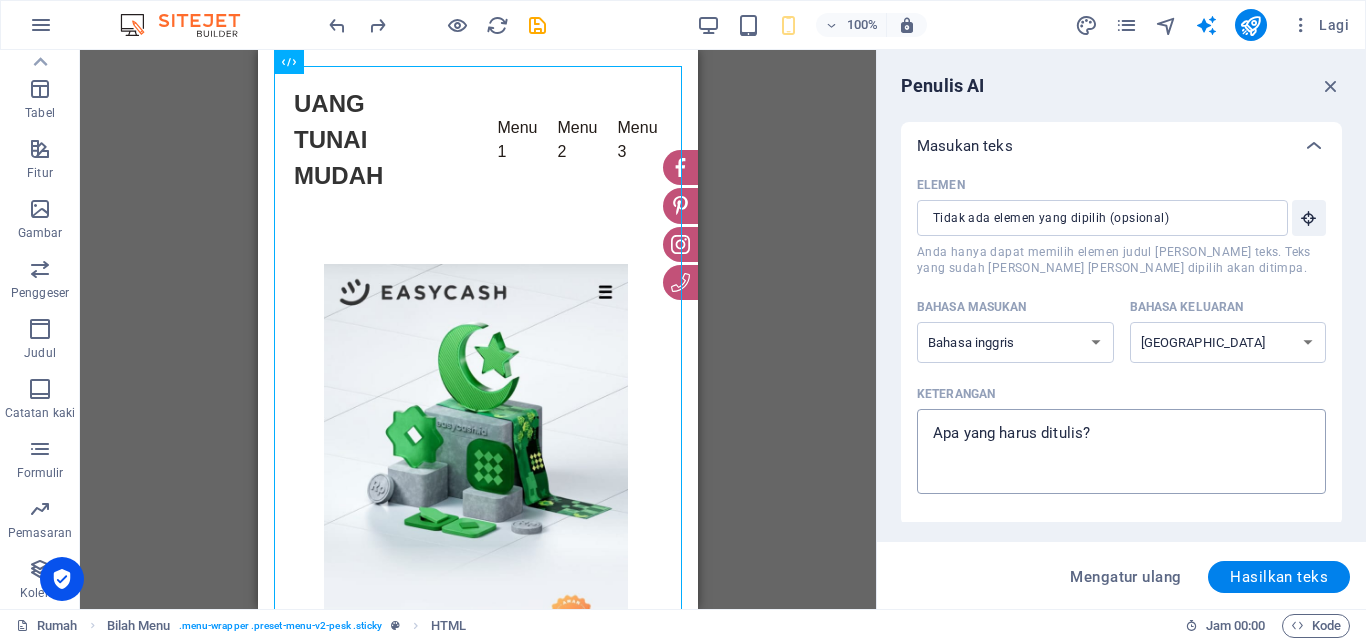 type on "x" 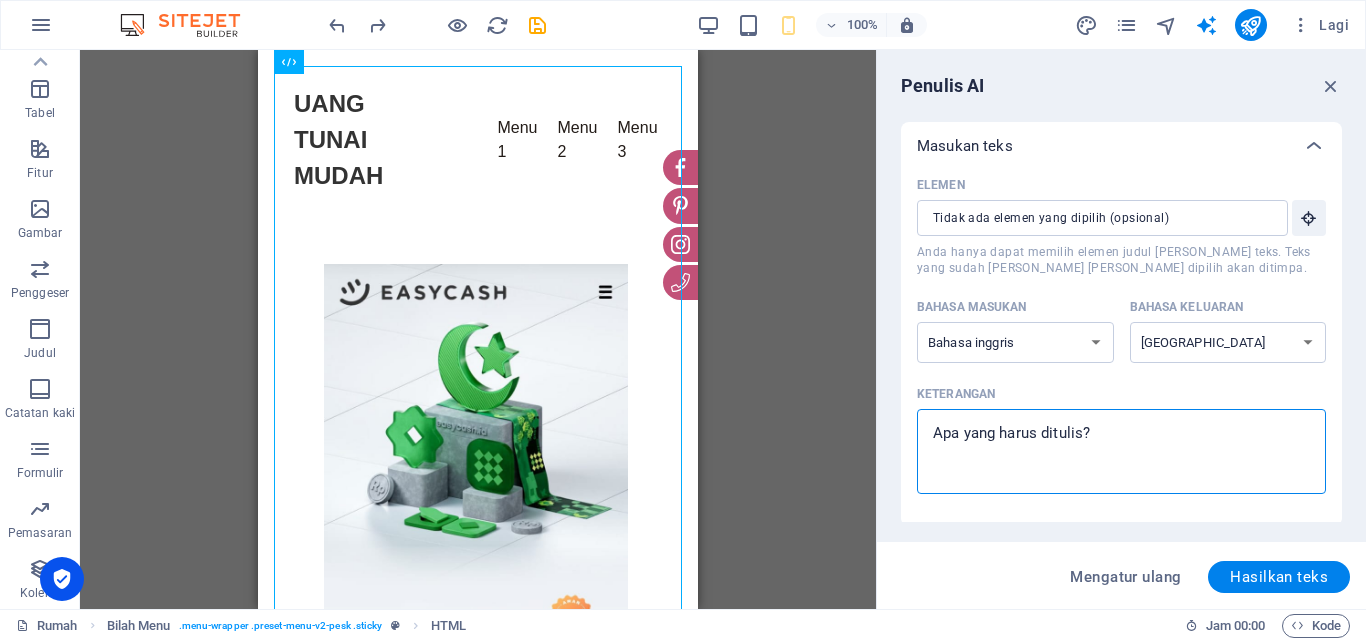 click on "Keterangan x ​" at bounding box center [1121, 451] 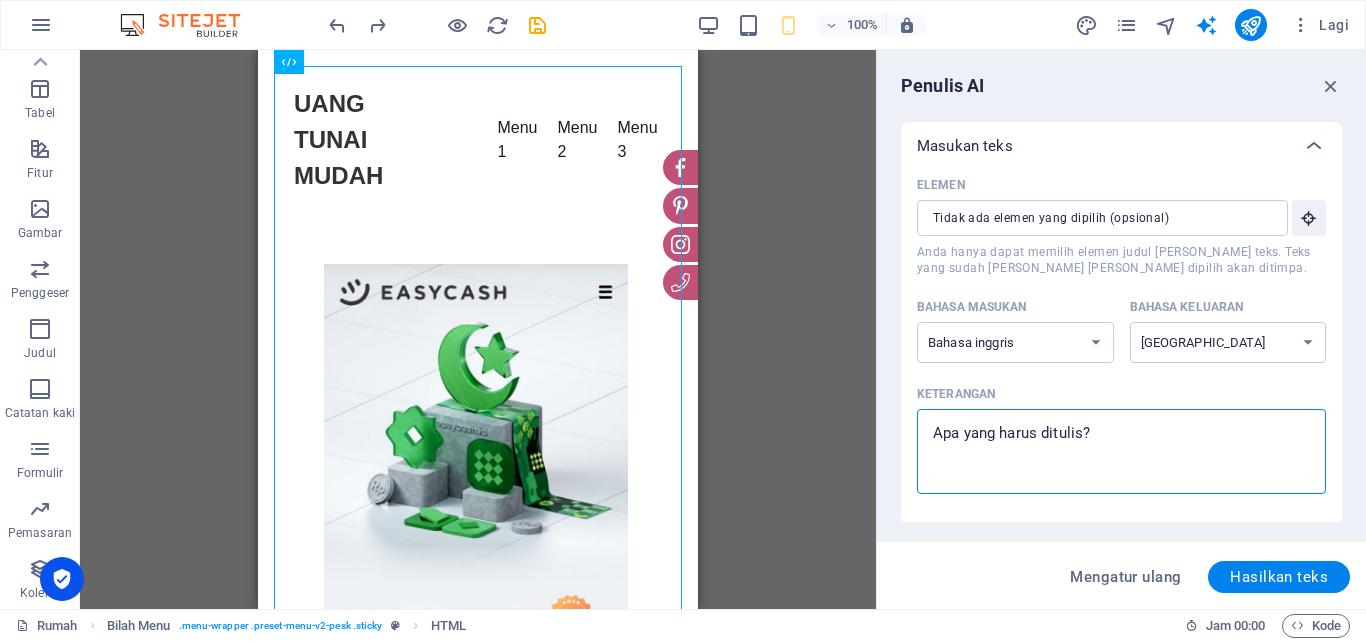 paste on "https://bmadet236.bubbleapps.io/version-test" 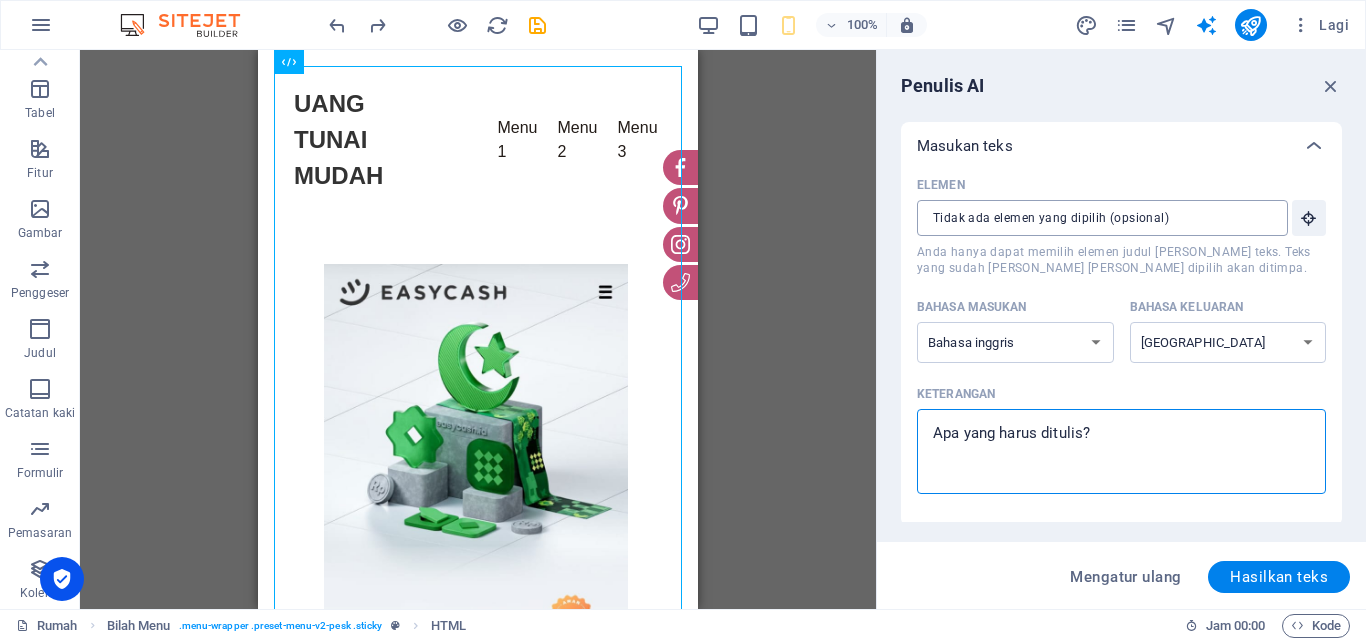 type on "https://bmadet236.bubbleapps.io/version-test" 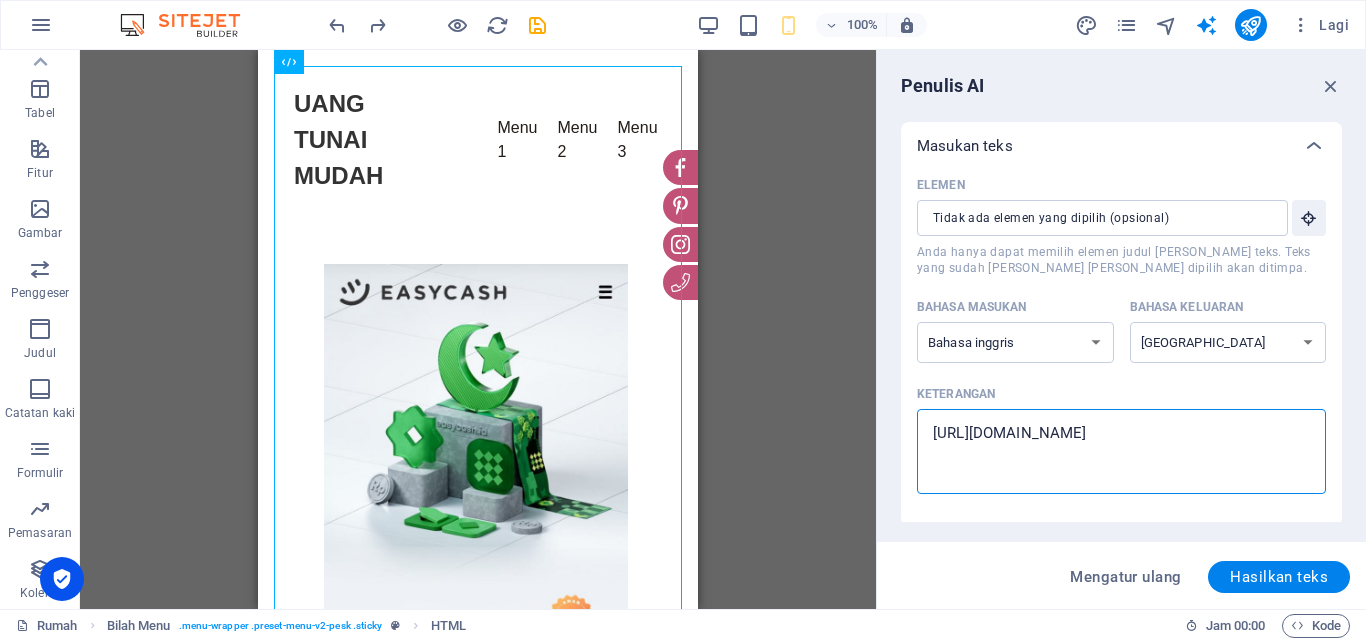 type on "https://bmadet236.bubbleapps.io/version-test" 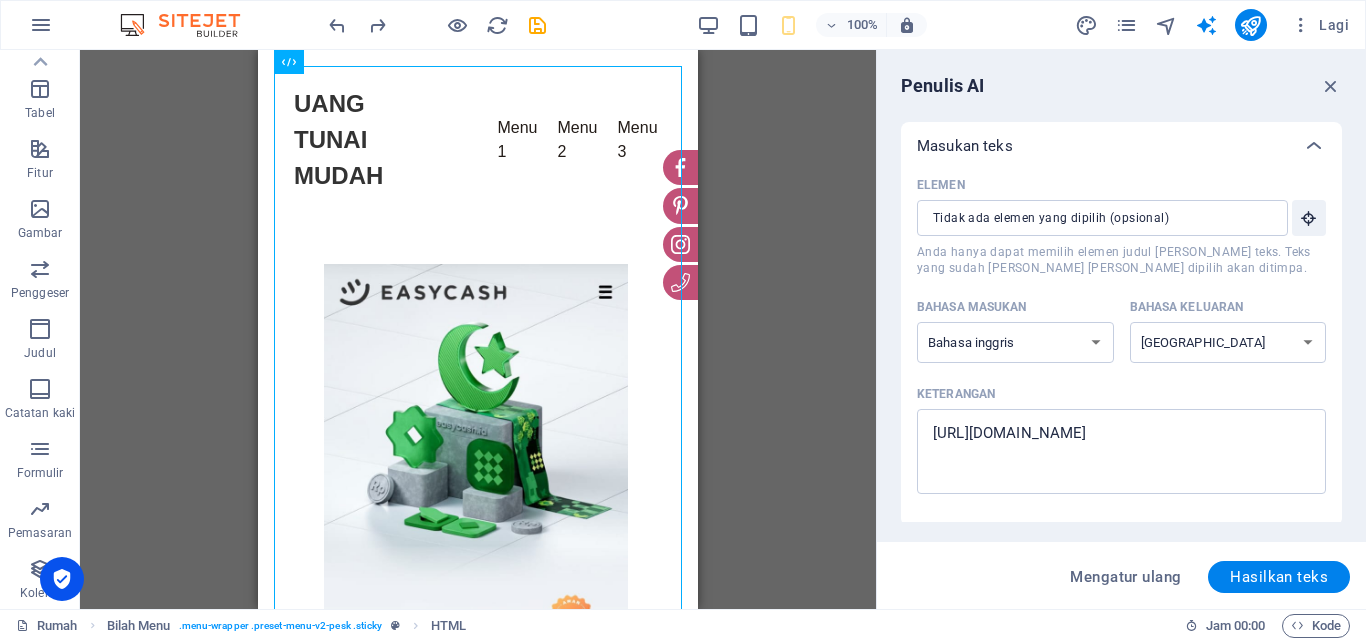 type on "x" 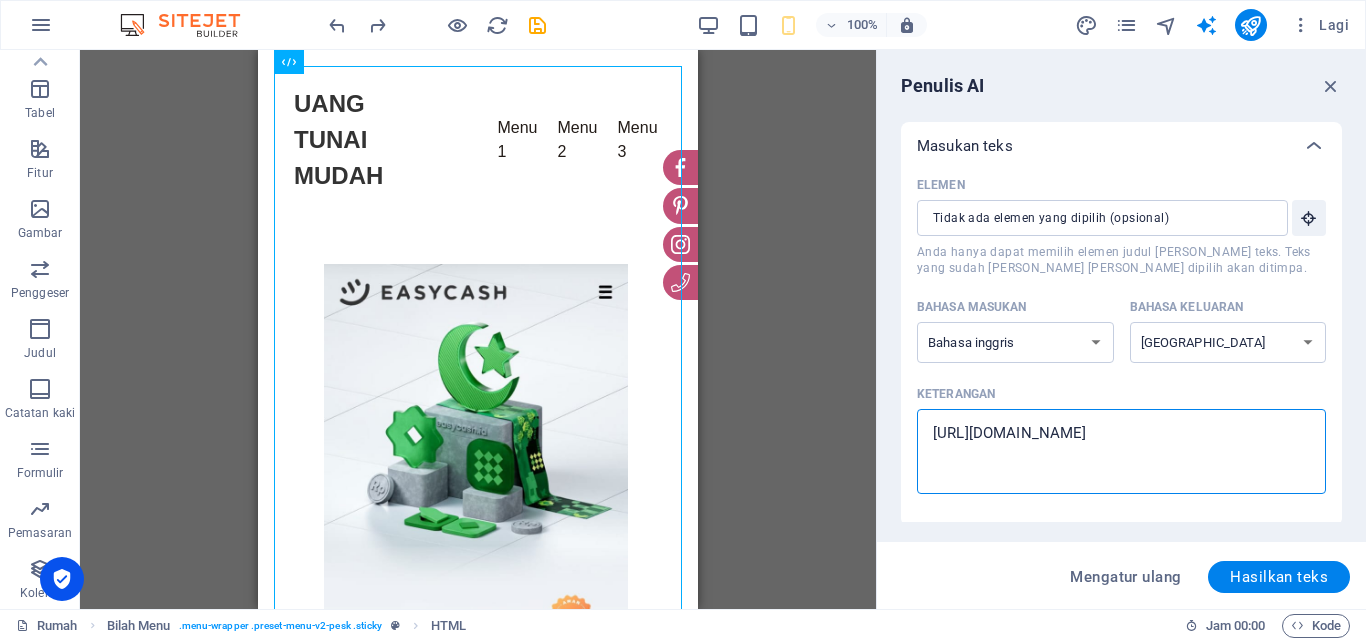 drag, startPoint x: 934, startPoint y: 423, endPoint x: 912, endPoint y: 382, distance: 46.52956 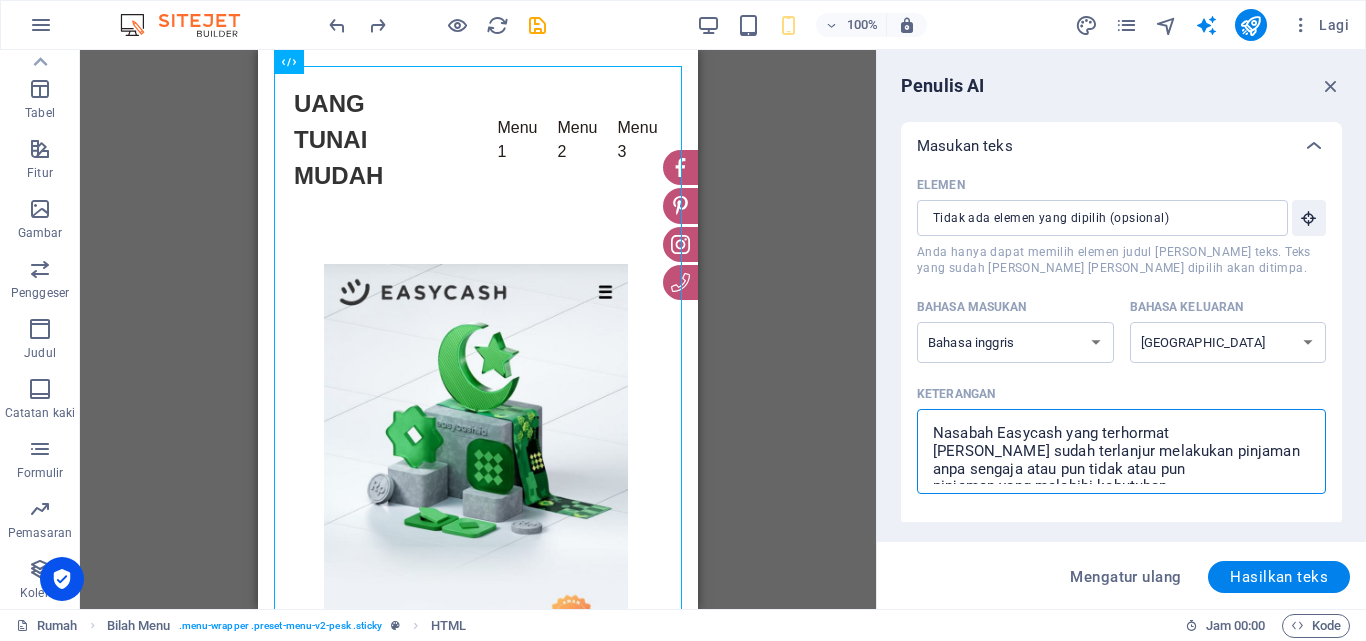 type on "x" 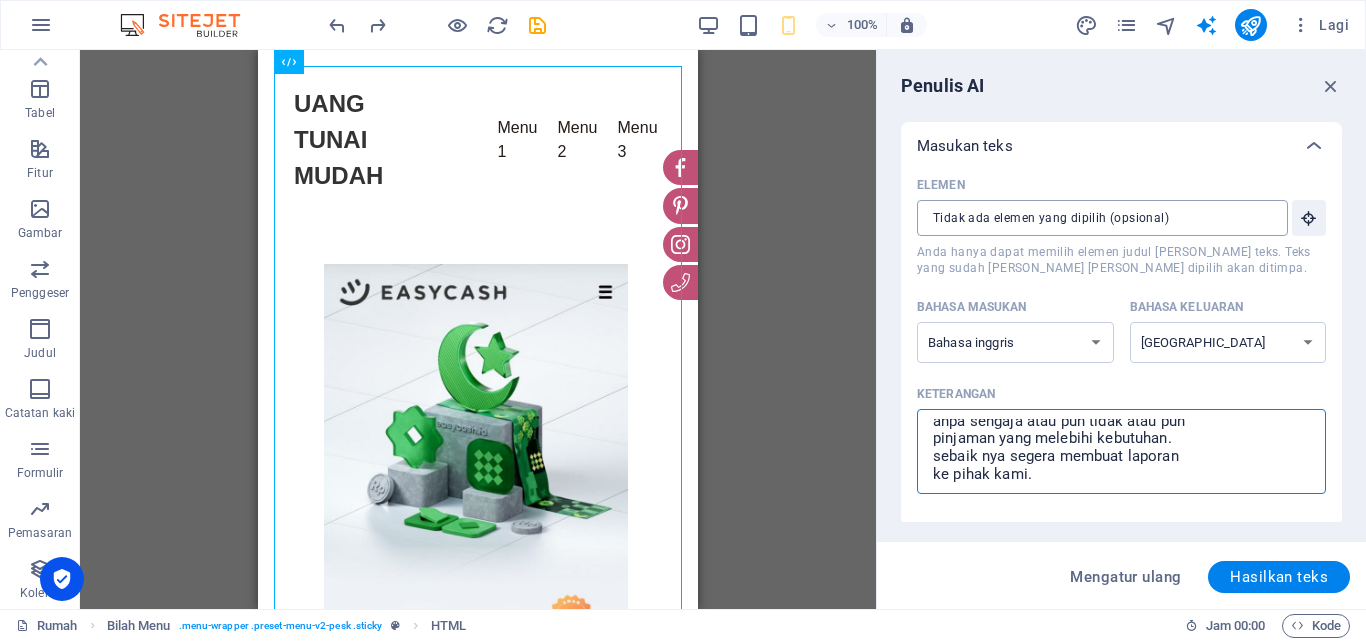 type on "Nasabah Easycash yang terhormat
anda yang sudah terlanjur melakukan pinjaman
anpa sengaja atau pun tidak atau pun
pinjaman yang melebihi kebutuhan.
sebaik nya segera membuat laporan
ke pihak kami." 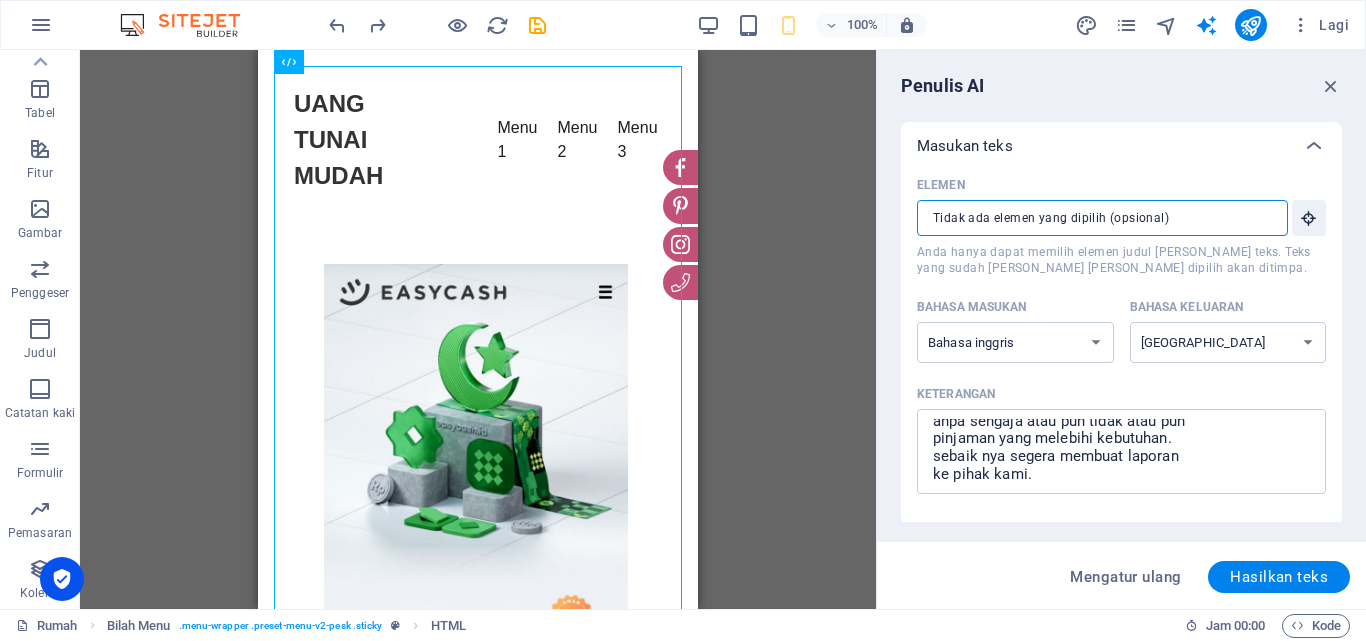 click on "Elemen ​ Anda hanya dapat memilih elemen judul dan teks. Teks yang sudah ada di elemen yang dipilih akan ditimpa." at bounding box center [1095, 218] 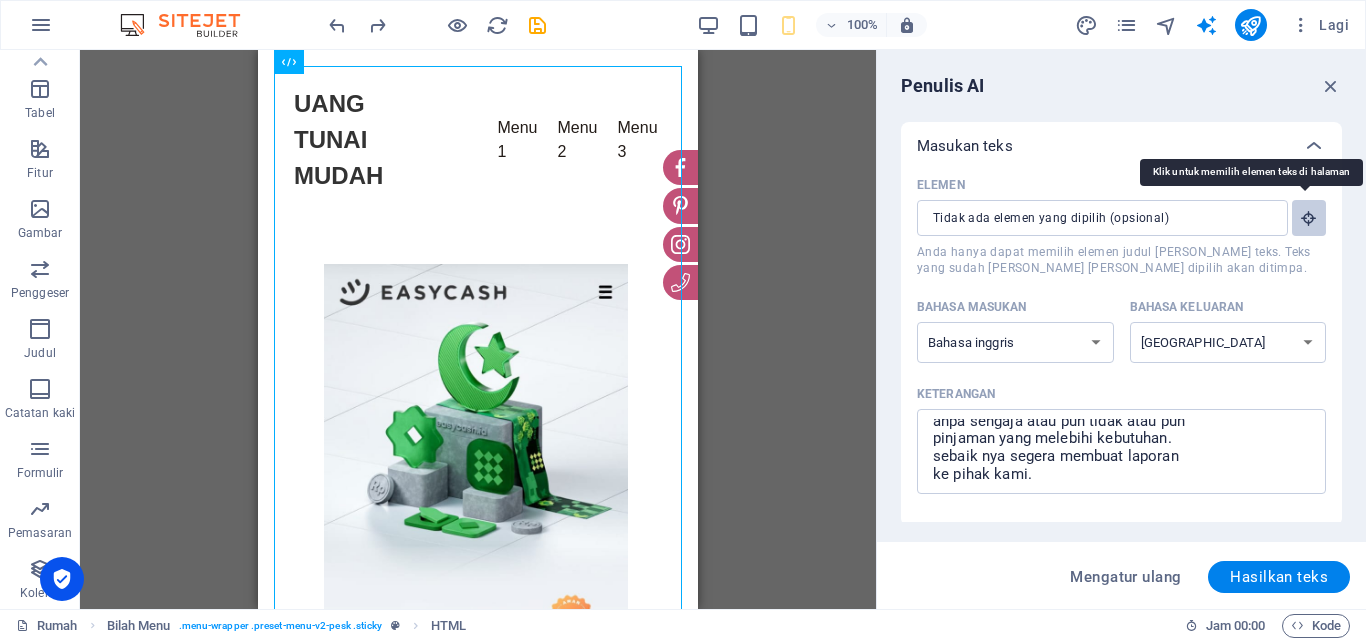 click at bounding box center (1309, 218) 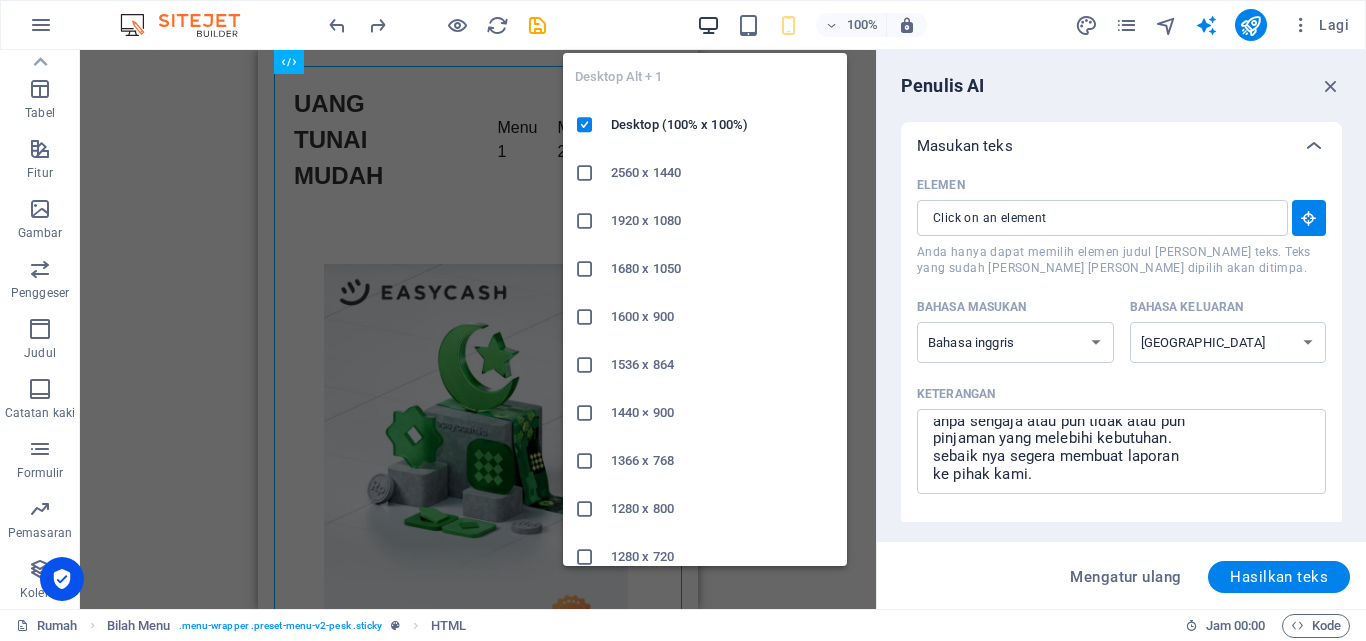 click at bounding box center (708, 25) 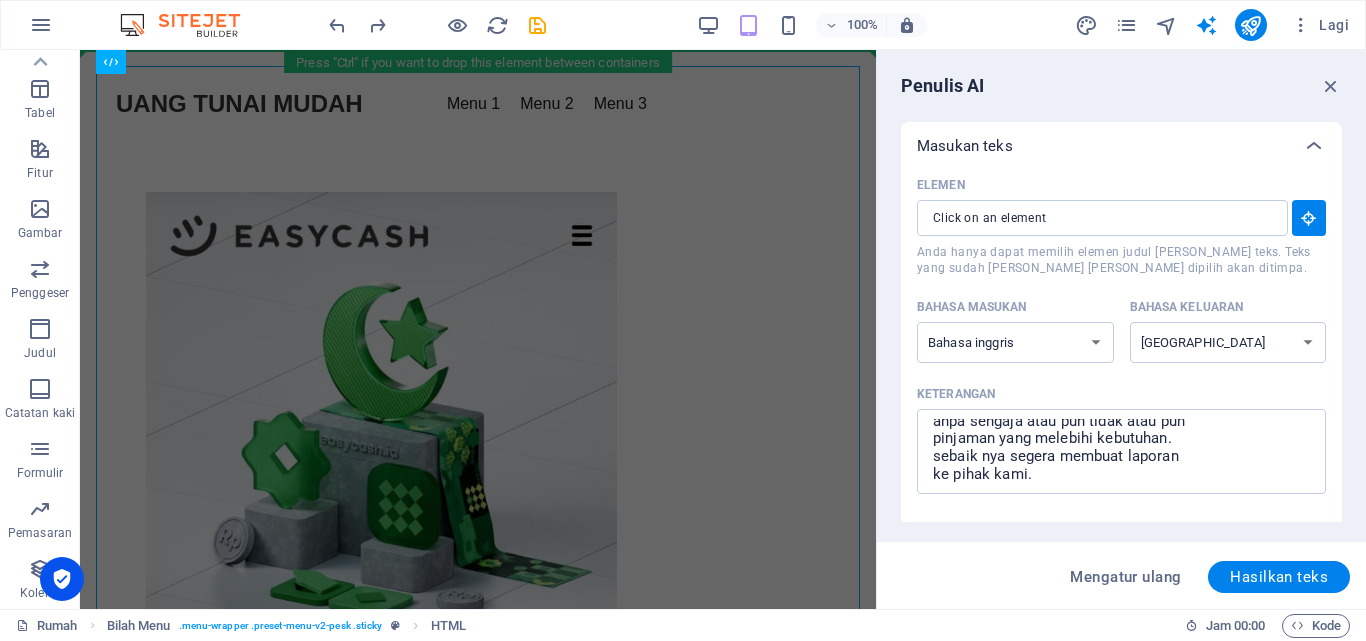 drag, startPoint x: 106, startPoint y: 142, endPoint x: 854, endPoint y: 101, distance: 749.1228 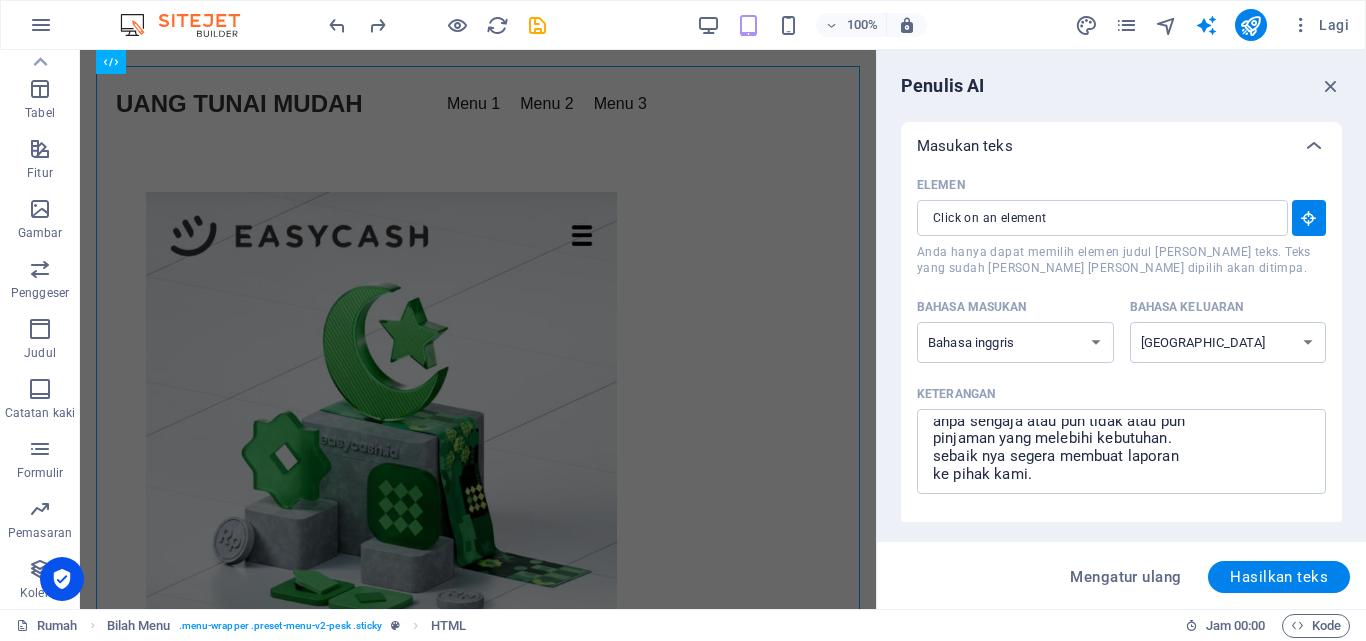 click at bounding box center [1309, 218] 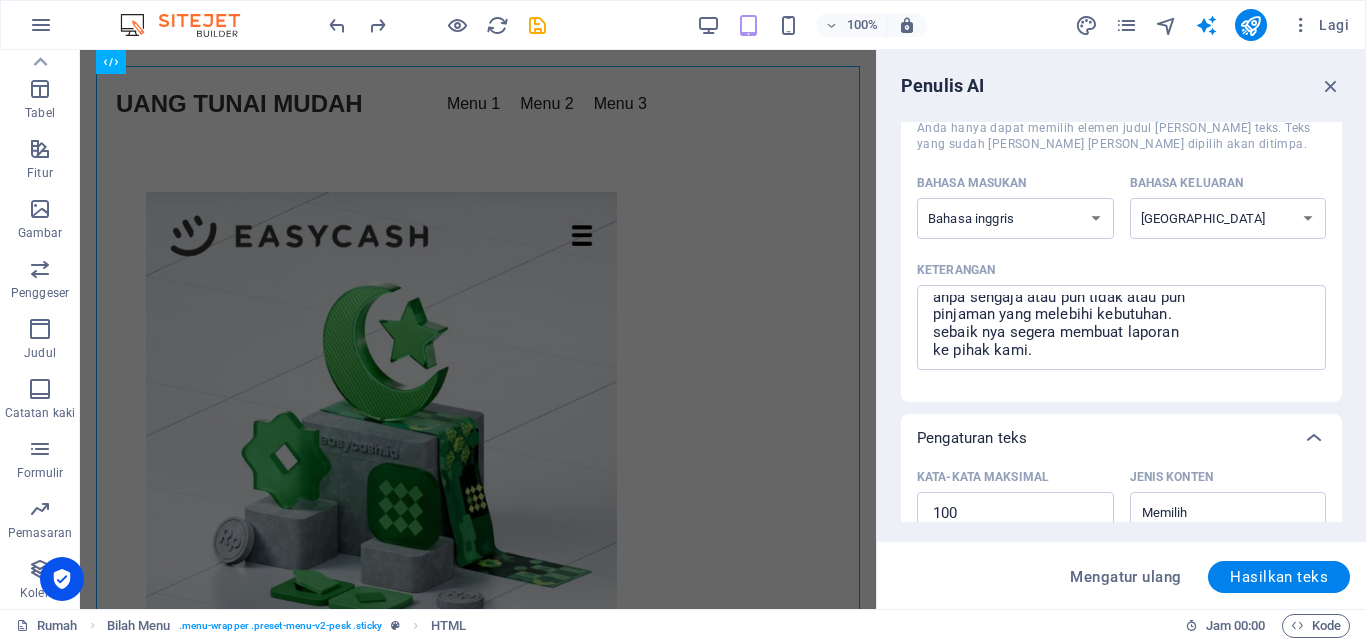 scroll, scrollTop: 158, scrollLeft: 0, axis: vertical 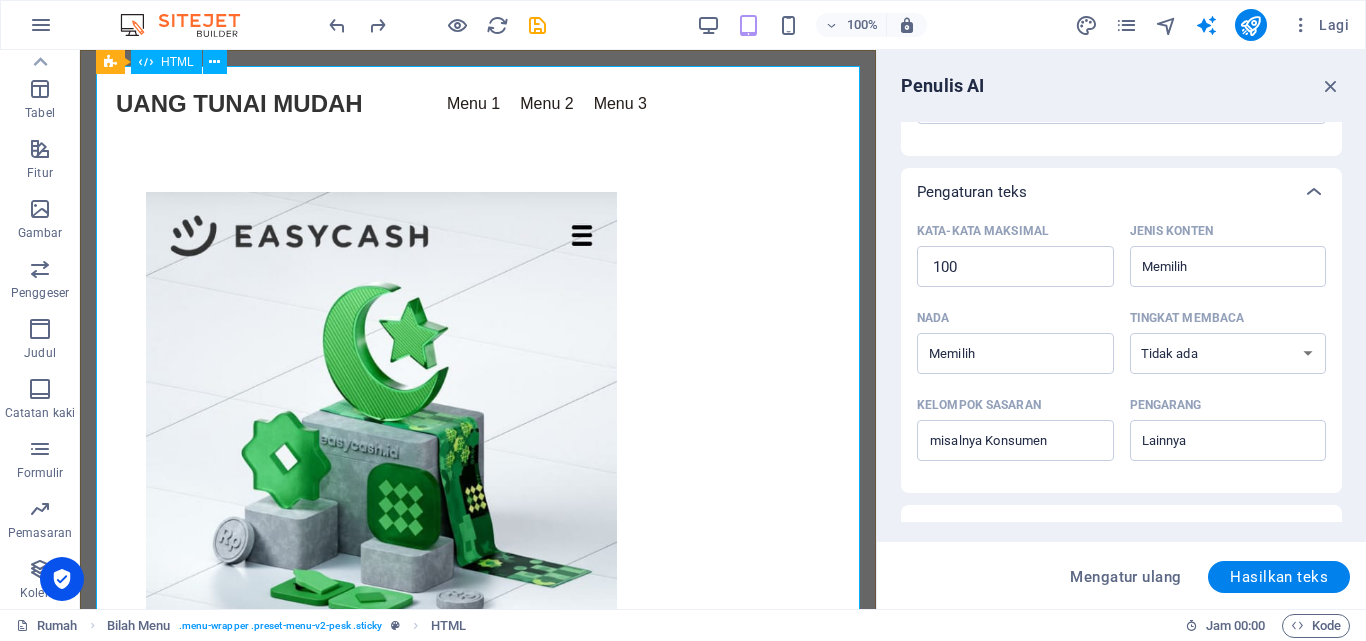 click on "Easycash
UANG TUNAI MUDAH
Menu 1
Menu 2
Menu 3
AMAN
Dapatkan di Google Play
Hubungi Kami
Pinjaman
Senin - Minggu 08.00 - 20.00
Pendanaan
Senin - Minggu 09.00 - 18.00
DEA TOWER 2 LANTAI 18-20 KAWASAN MEGA KUNINGAN
JL. MEGA KUNINGAN BARAT KAV. E4
TIDAK. 1-2, Desa/Kelurahan Kuningan Timur,
Kec. Setiabudi, Kota Adm. Jakarta Selatan,
Provinsi DKI Jakarta, Kode Pos: 12950
Ikuti kami
Dapatkan di Google Play" at bounding box center [381, 971] 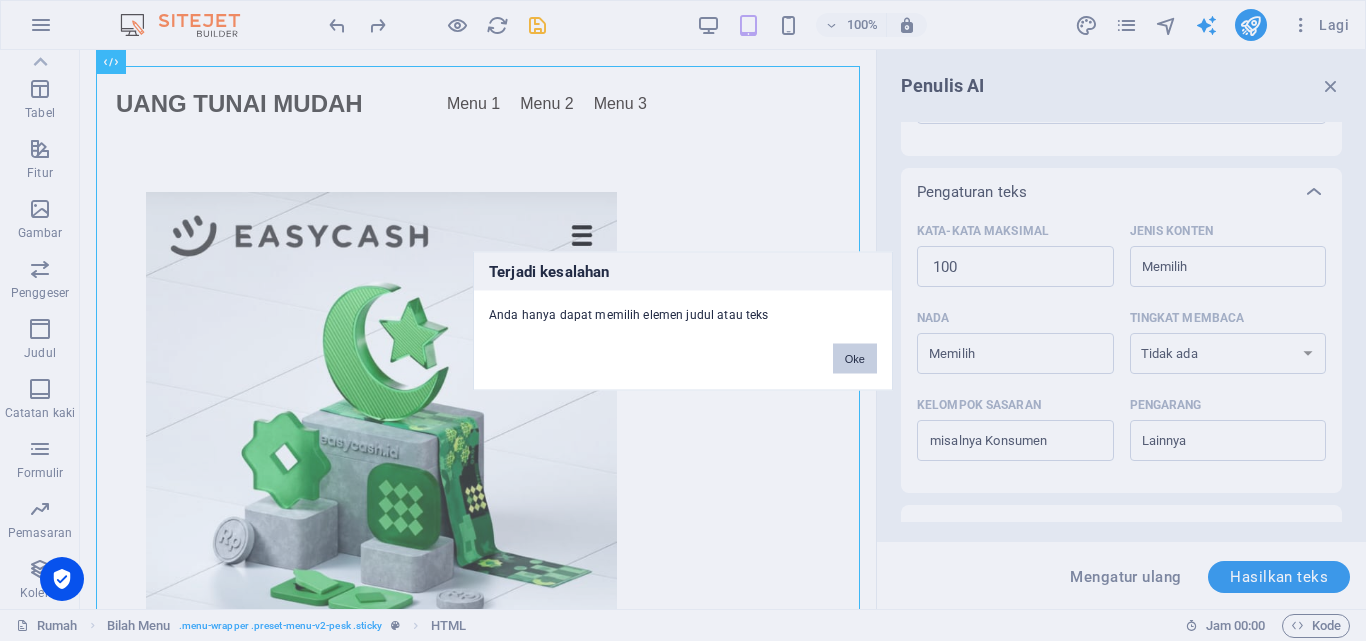 click on "Oke" at bounding box center [855, 358] 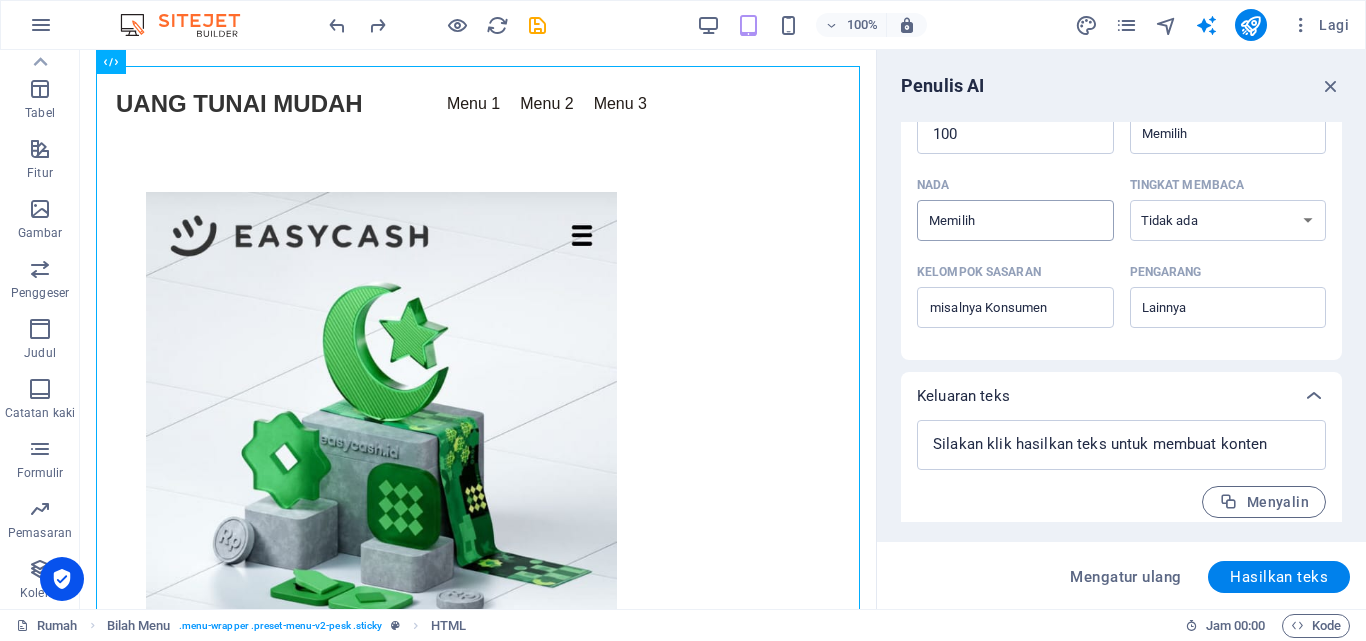 scroll, scrollTop: 515, scrollLeft: 0, axis: vertical 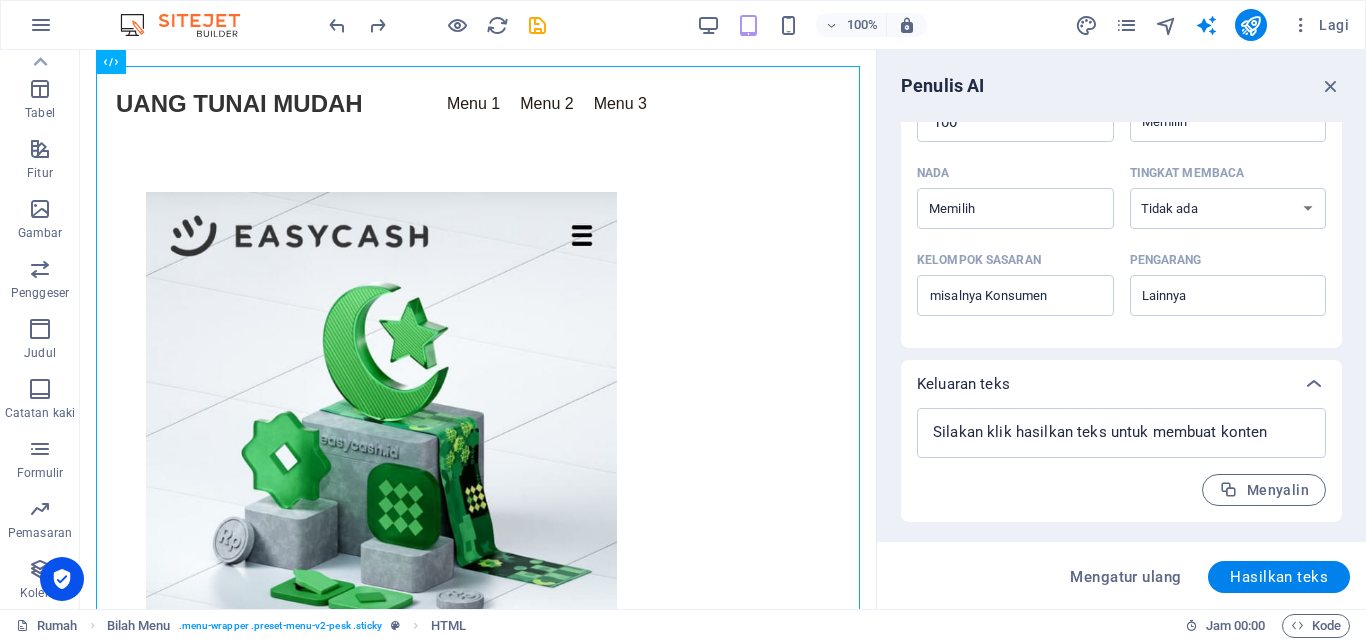 click on "Hasilkan teks" at bounding box center (1279, 577) 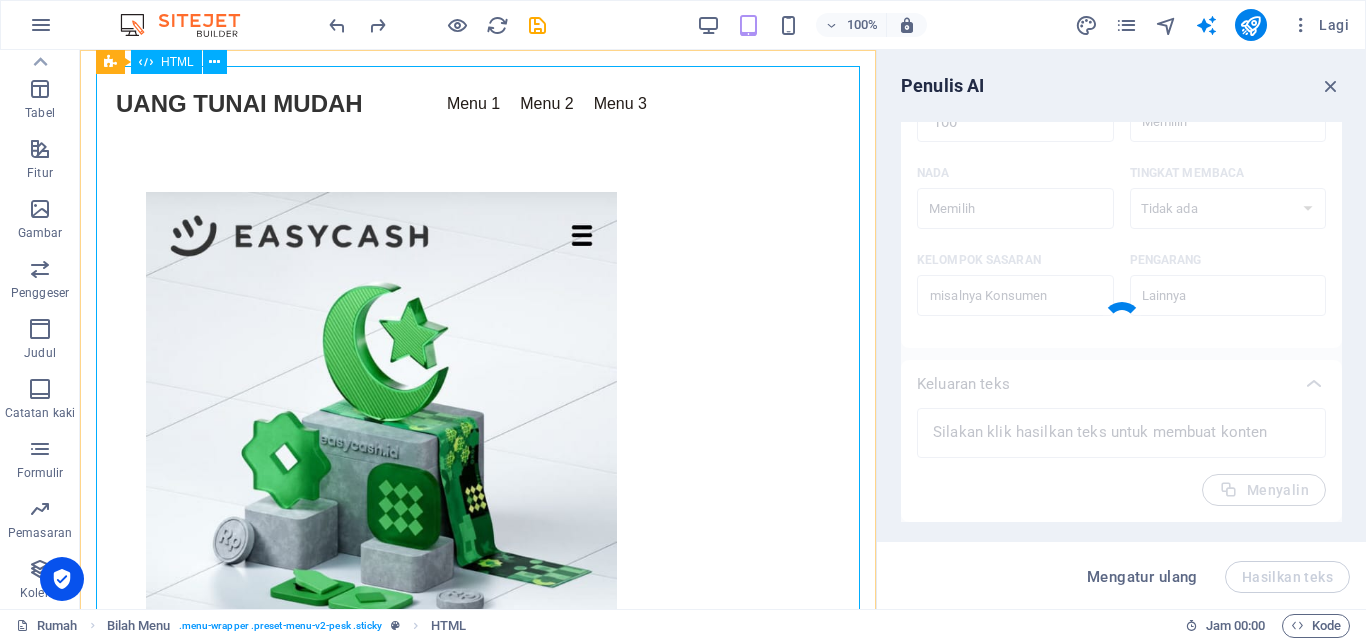 type on "x" 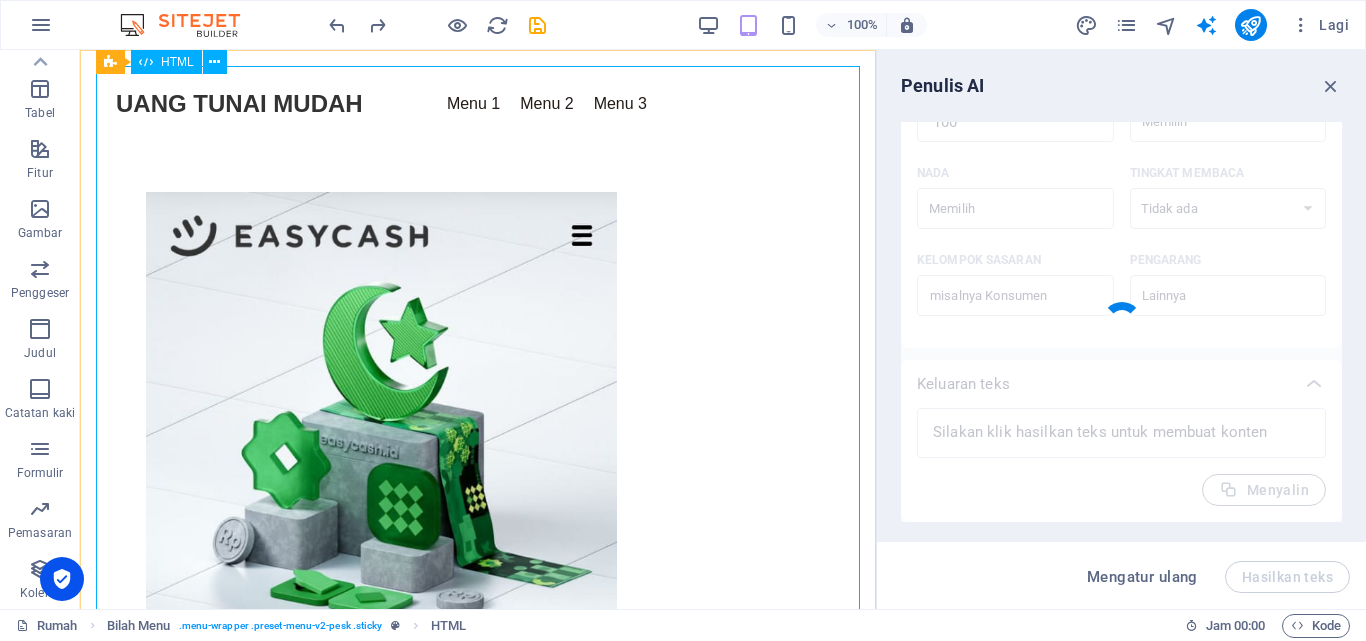 type on "Dear Easycash Customers,
If you have unintentionally taken a loan or borrowed more than necessary, we encourage you to report this to us promptly. It is important to address any concerns regarding your loans to ensure they align with your needs. Please reach out to our team for assistance. Your cooperation is appreciated." 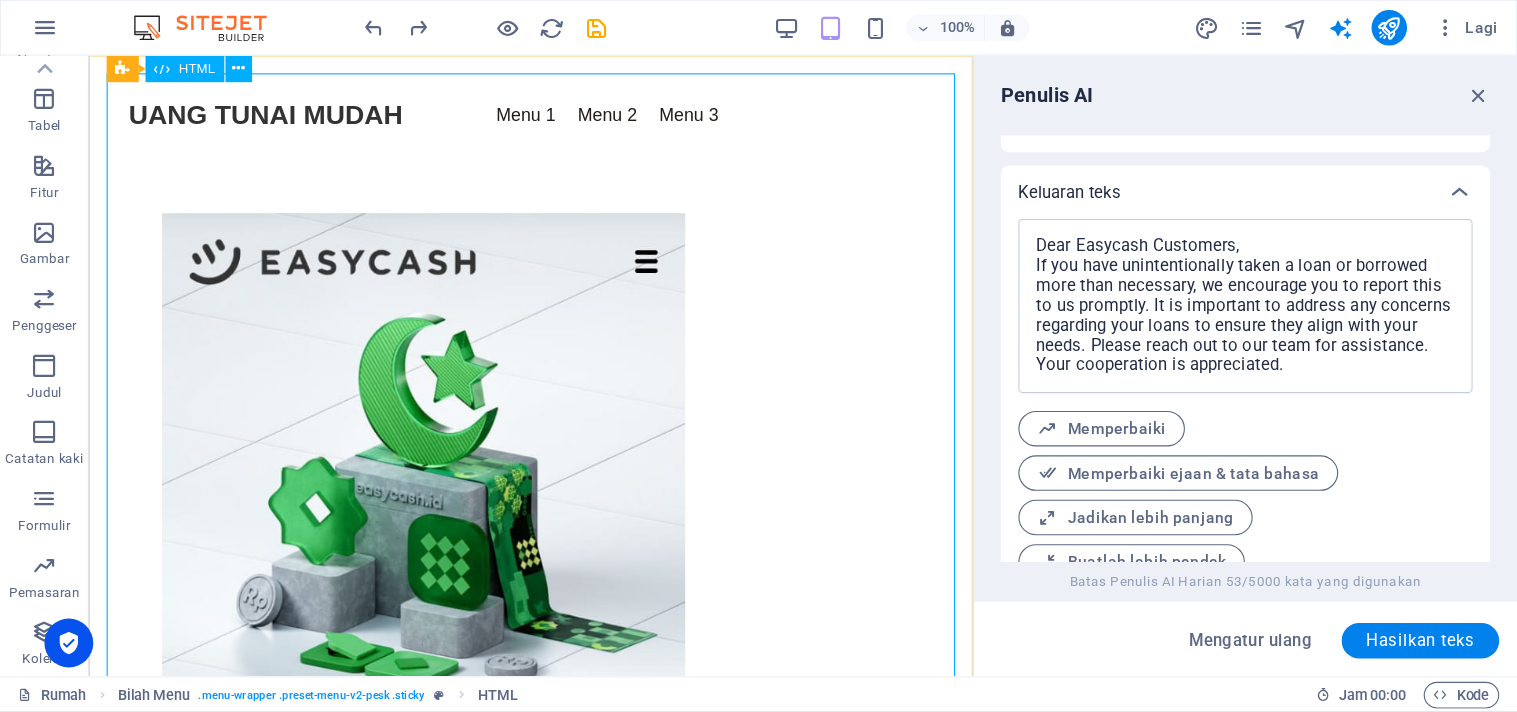 scroll, scrollTop: 806, scrollLeft: 0, axis: vertical 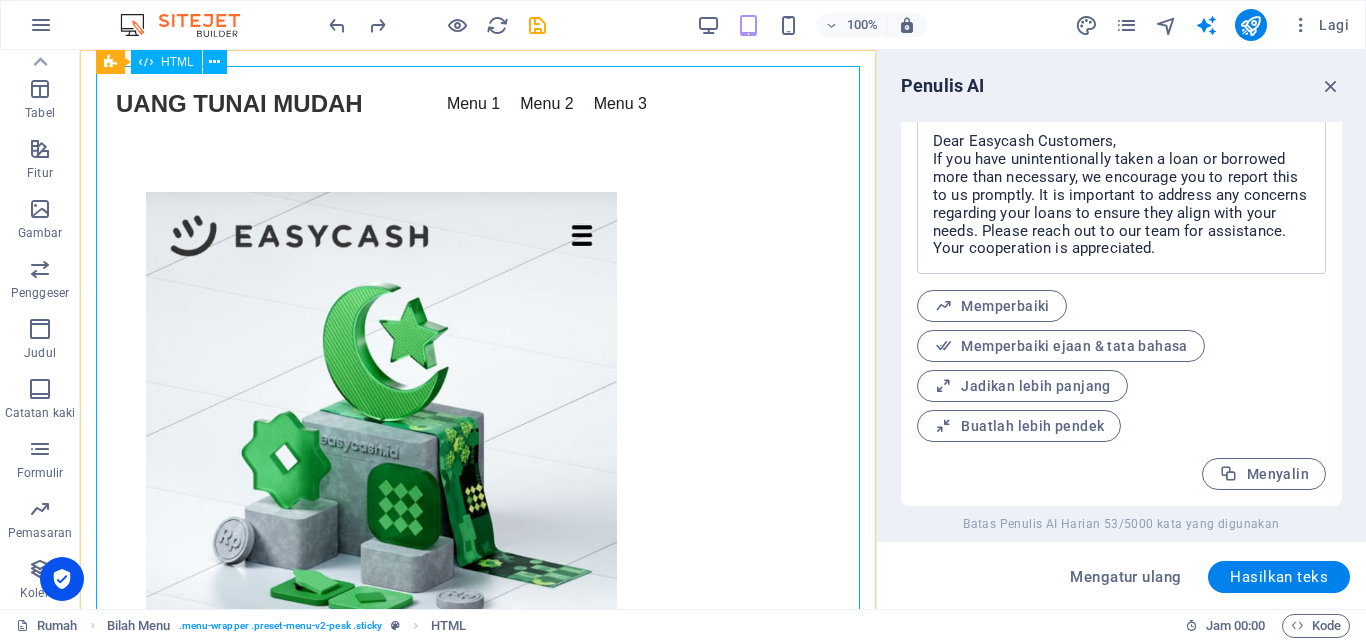 click on "Easycash
UANG TUNAI MUDAH
Menu 1
Menu 2
Menu 3
AMAN
Dapatkan di Google Play
Hubungi Kami
Pinjaman
Senin - Minggu 08.00 - 20.00
Pendanaan
Senin - Minggu 09.00 - 18.00
DEA TOWER 2 LANTAI 18-20 KAWASAN MEGA KUNINGAN
JL. MEGA KUNINGAN BARAT KAV. E4
TIDAK. 1-2, Desa/Kelurahan Kuningan Timur,
Kec. Setiabudi, Kota Adm. Jakarta Selatan,
Provinsi DKI Jakarta, Kode Pos: 12950
Ikuti kami
Dapatkan di Google Play" at bounding box center (381, 971) 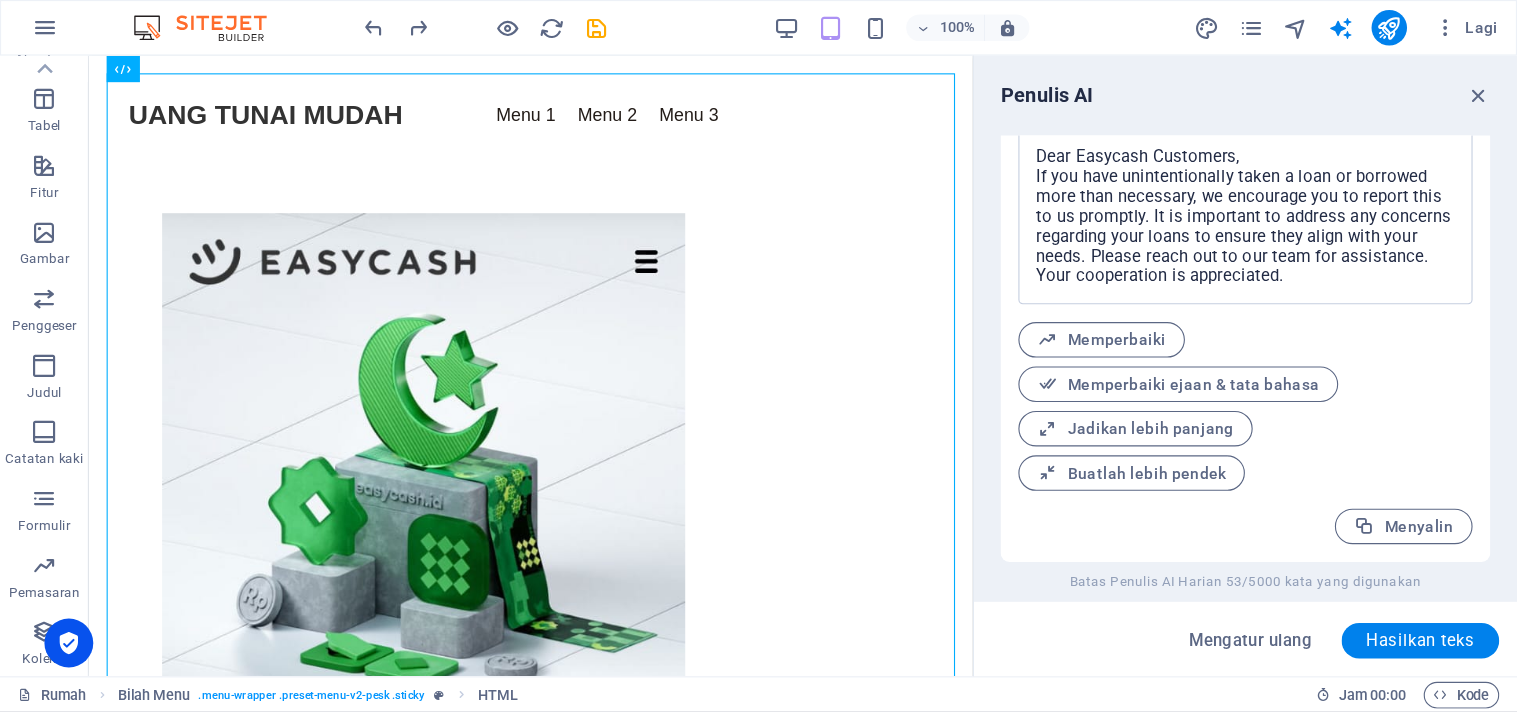 scroll, scrollTop: 270, scrollLeft: 0, axis: vertical 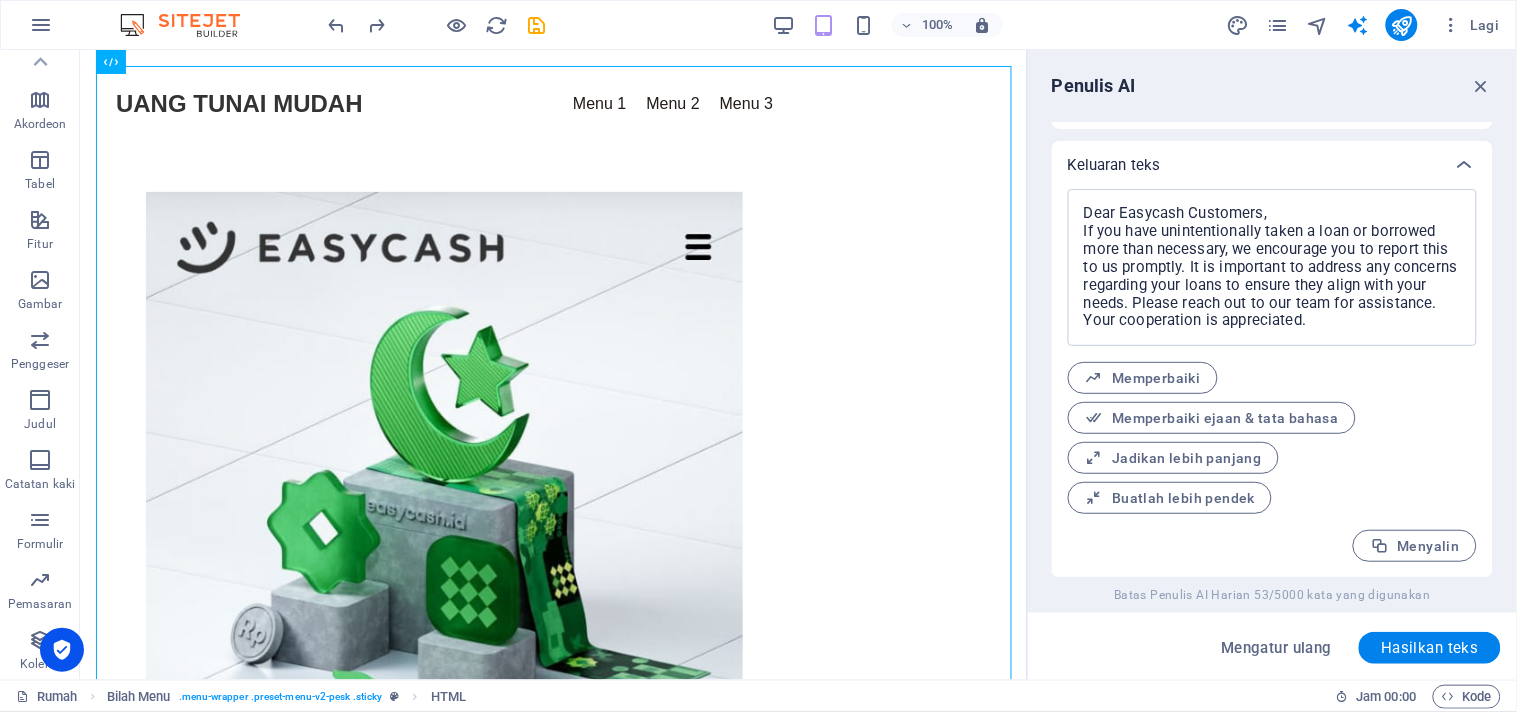 type on "x" 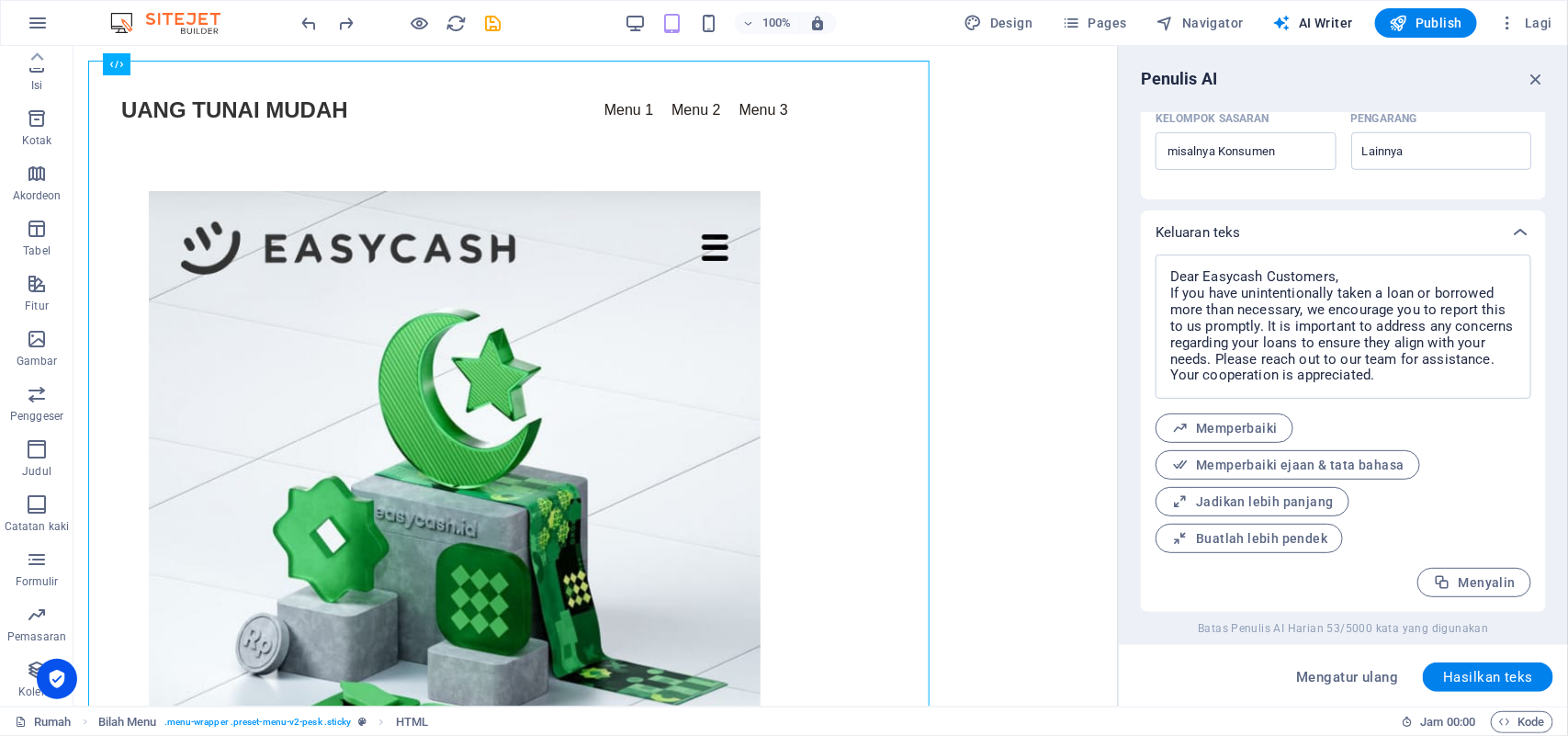 scroll, scrollTop: 166, scrollLeft: 0, axis: vertical 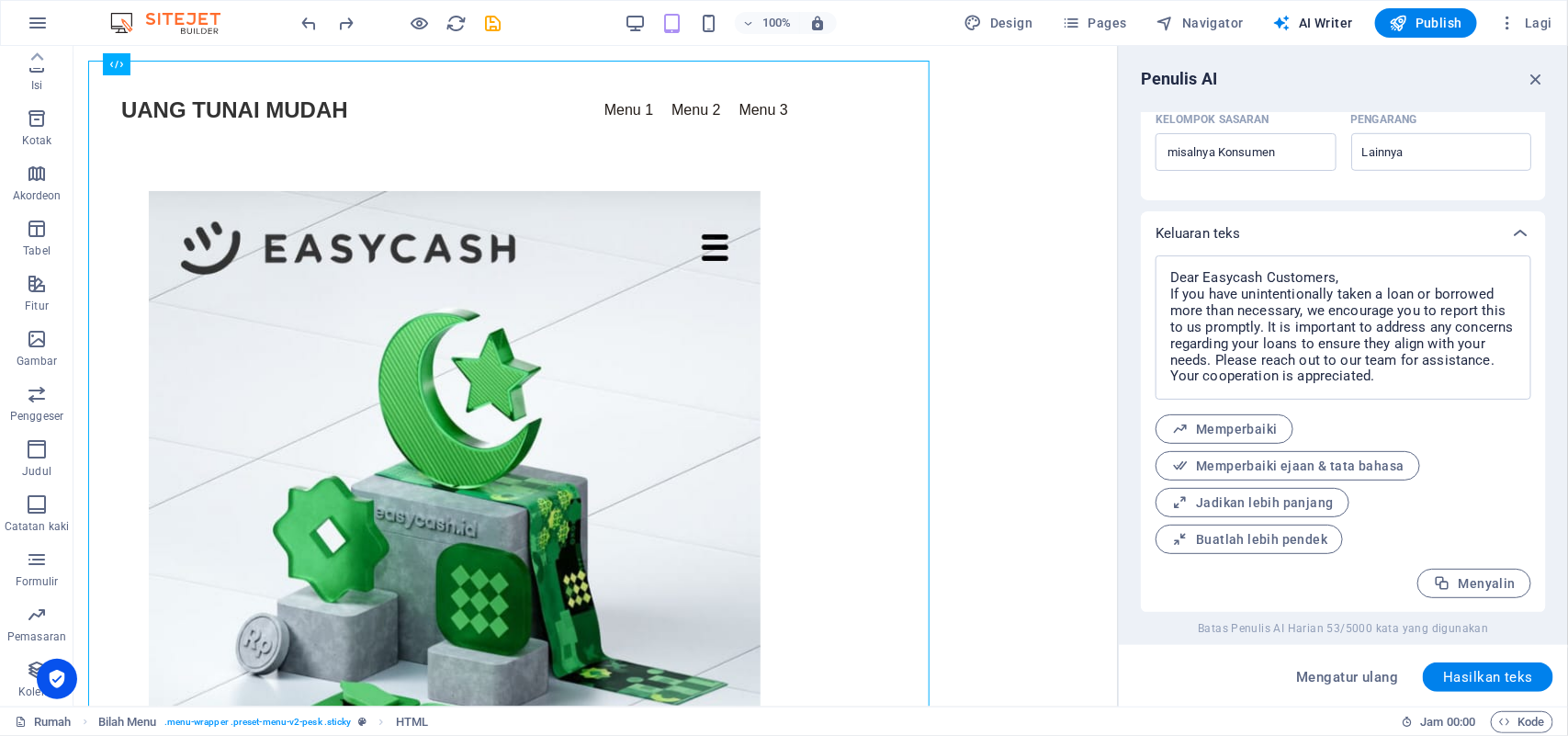 type on "x" 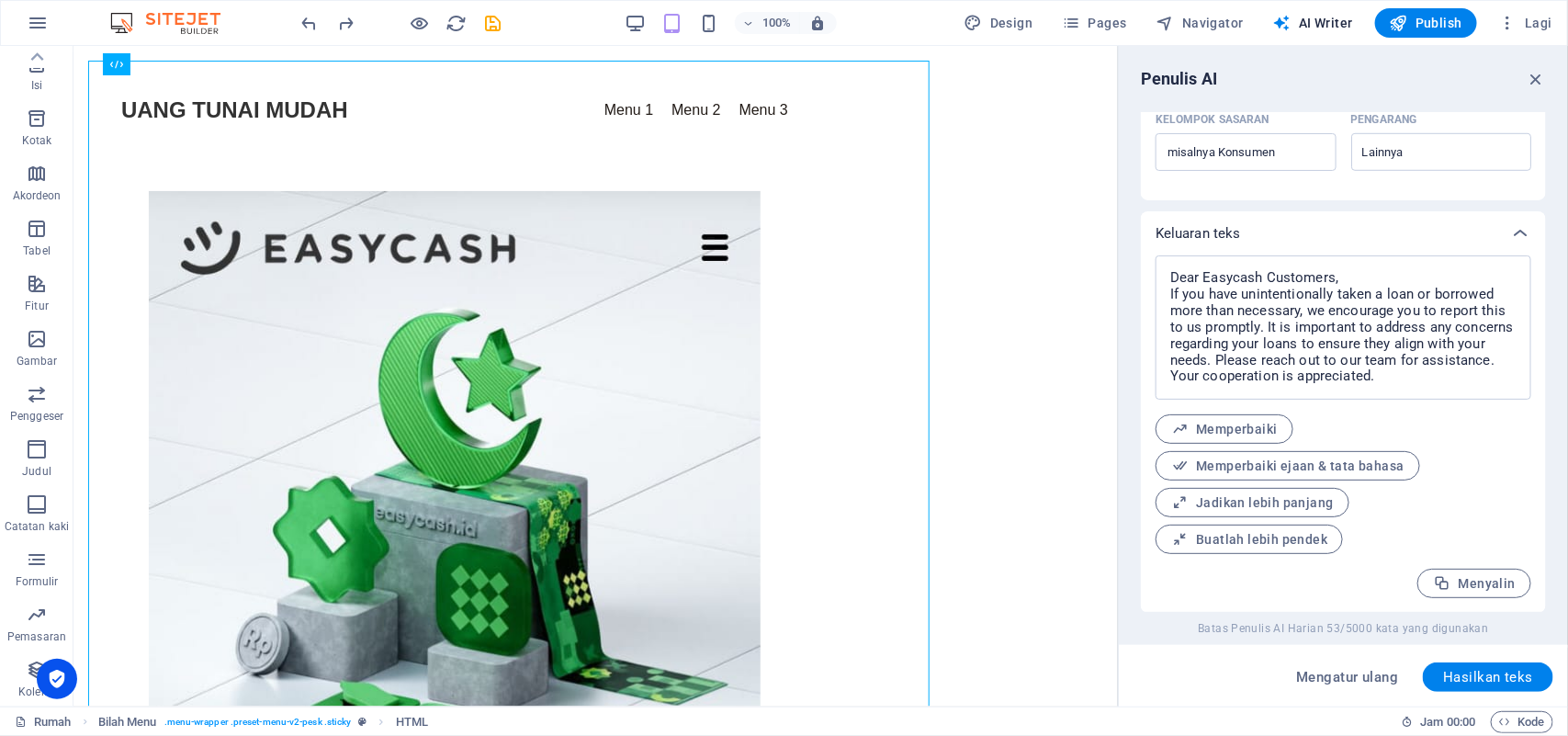 type on "x" 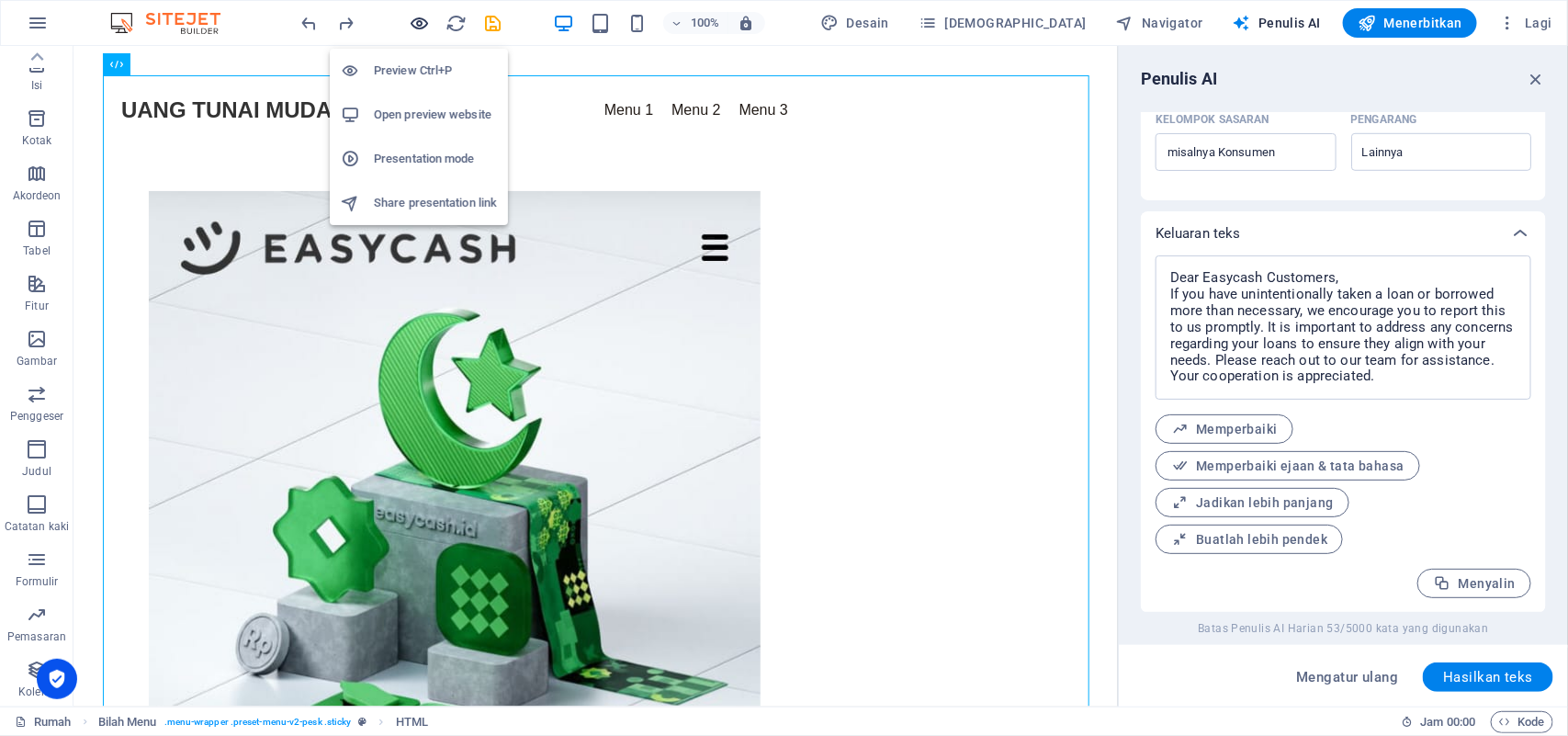click at bounding box center [420, 23] 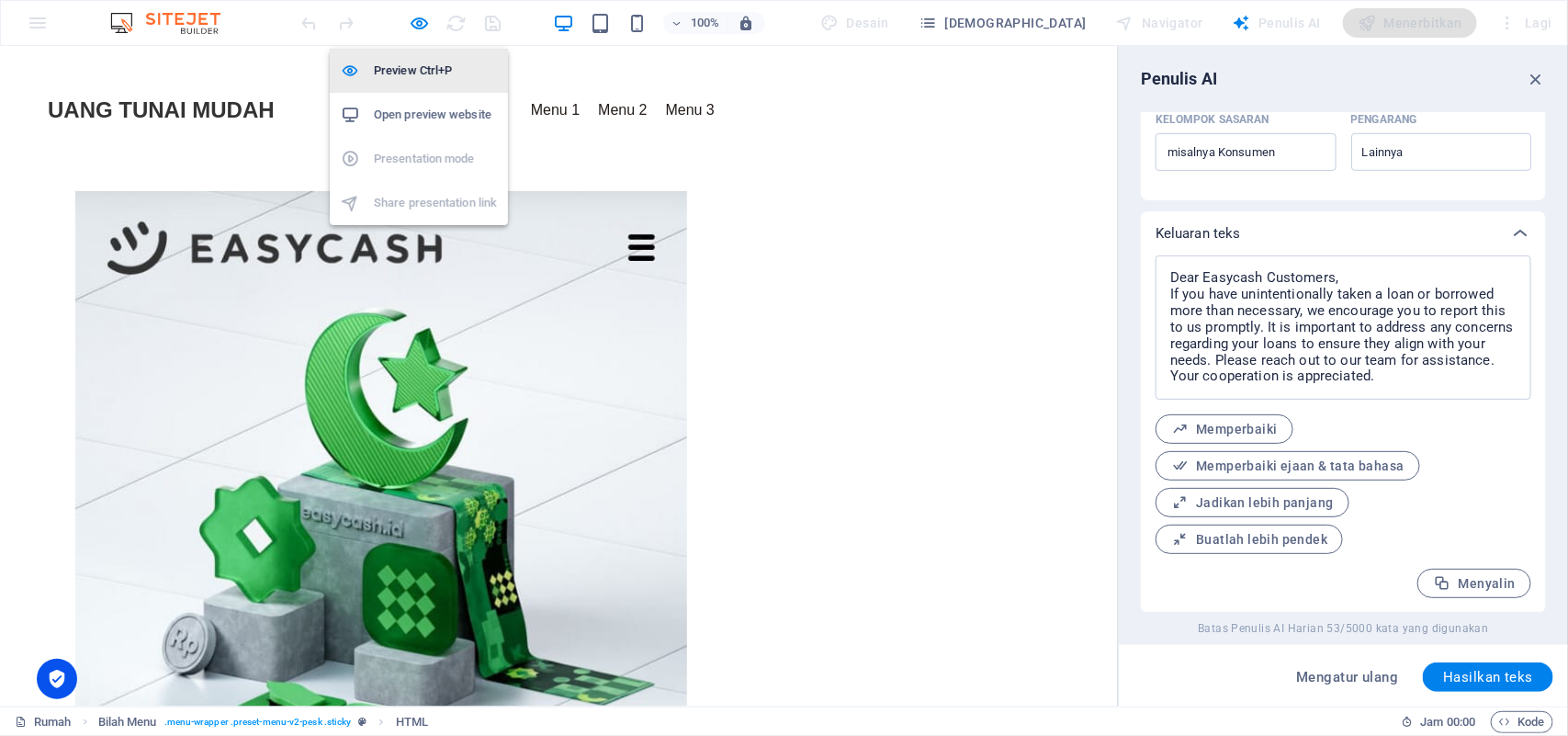 click on "Preview Ctrl+P" at bounding box center (435, 71) 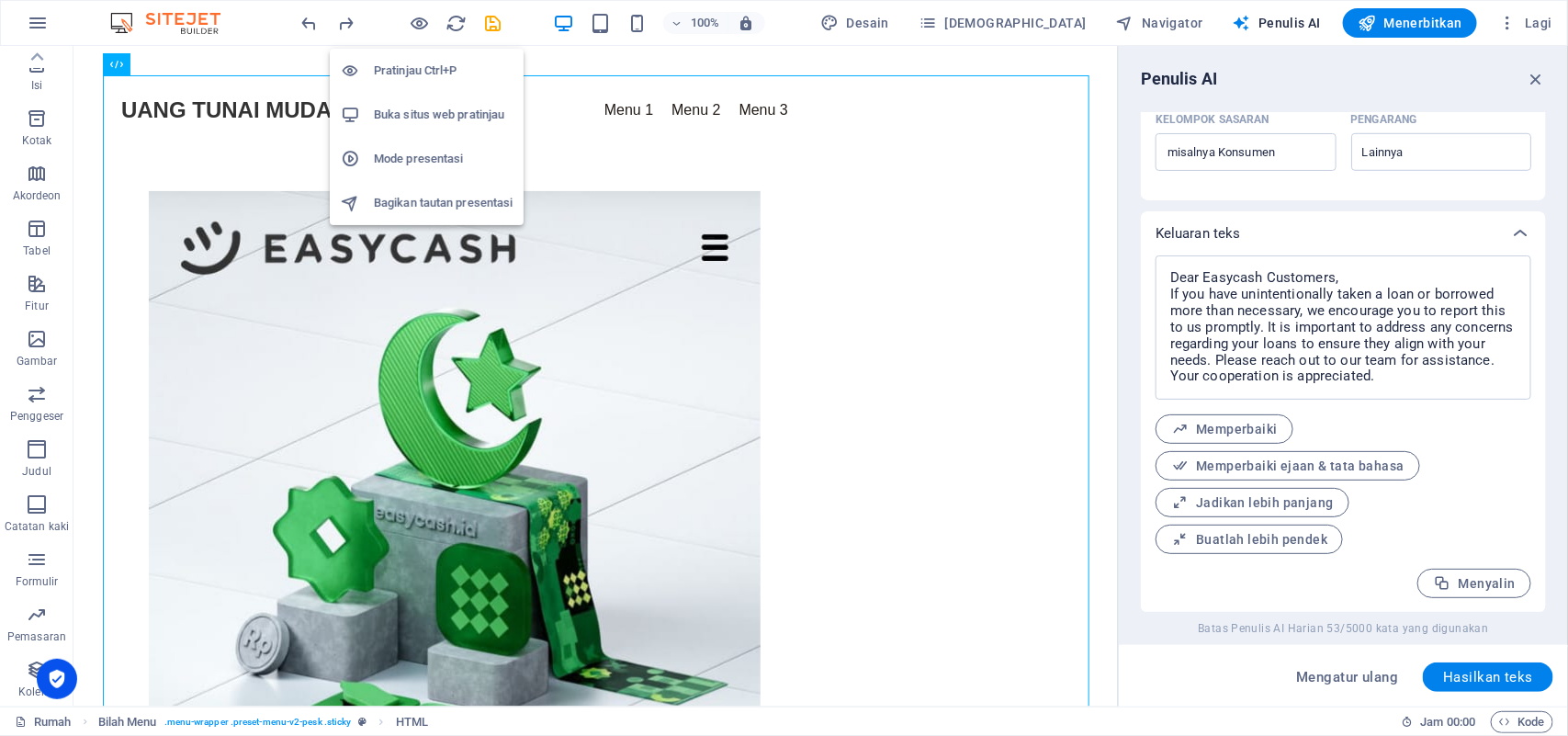 click on "Pratinjau Ctrl+P" at bounding box center [415, 70] 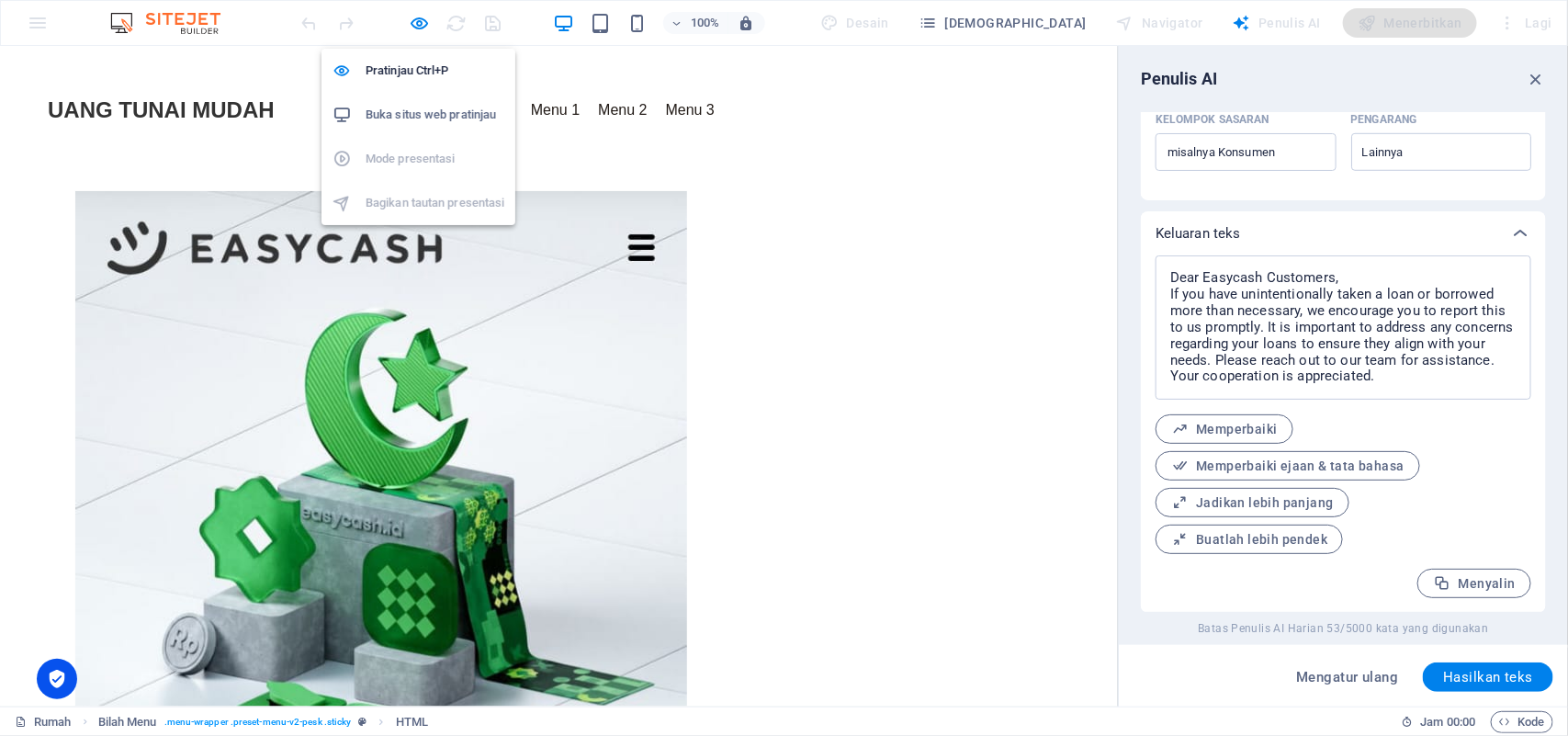 click on "Buka situs web pratinjau" at bounding box center [434, 115] 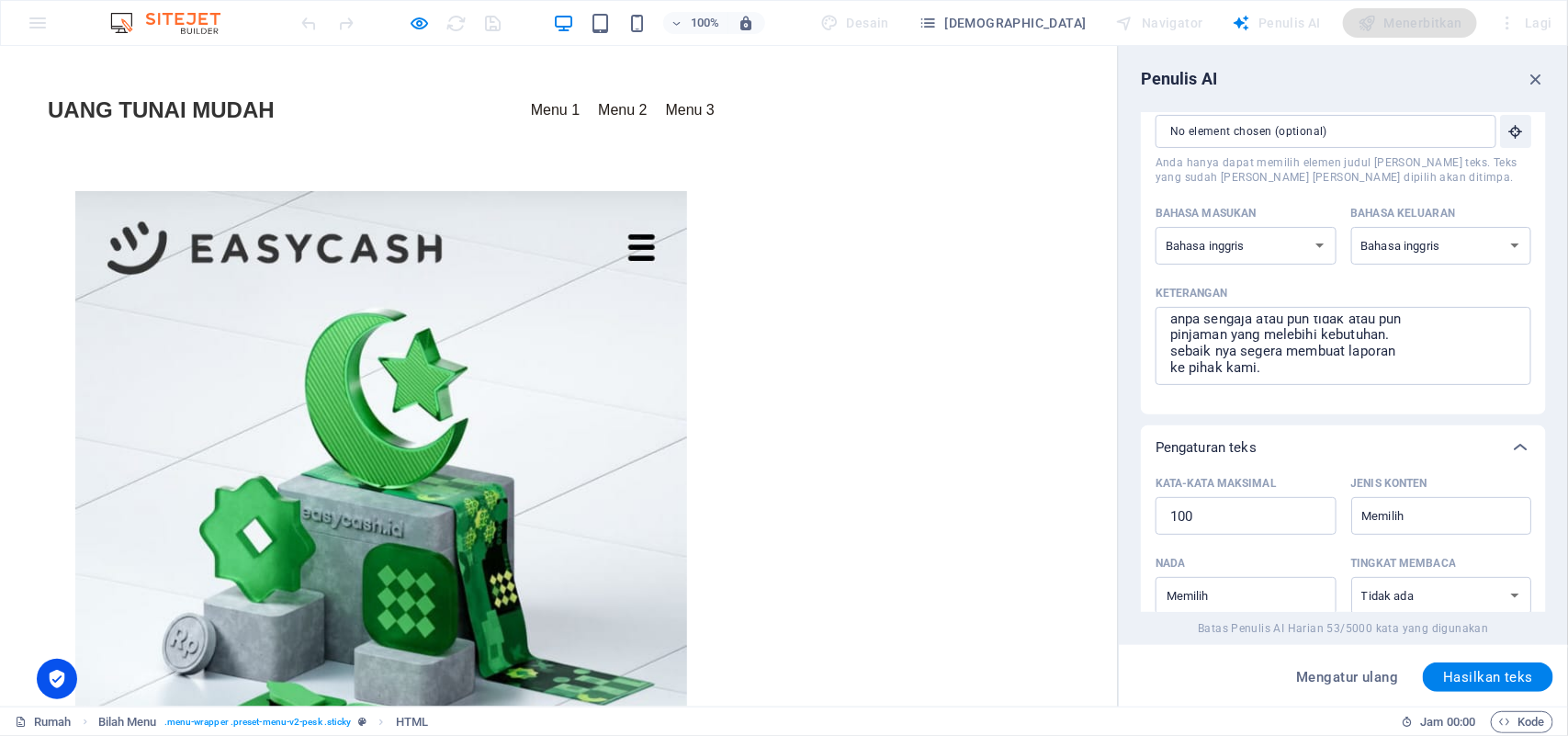 scroll, scrollTop: 0, scrollLeft: 0, axis: both 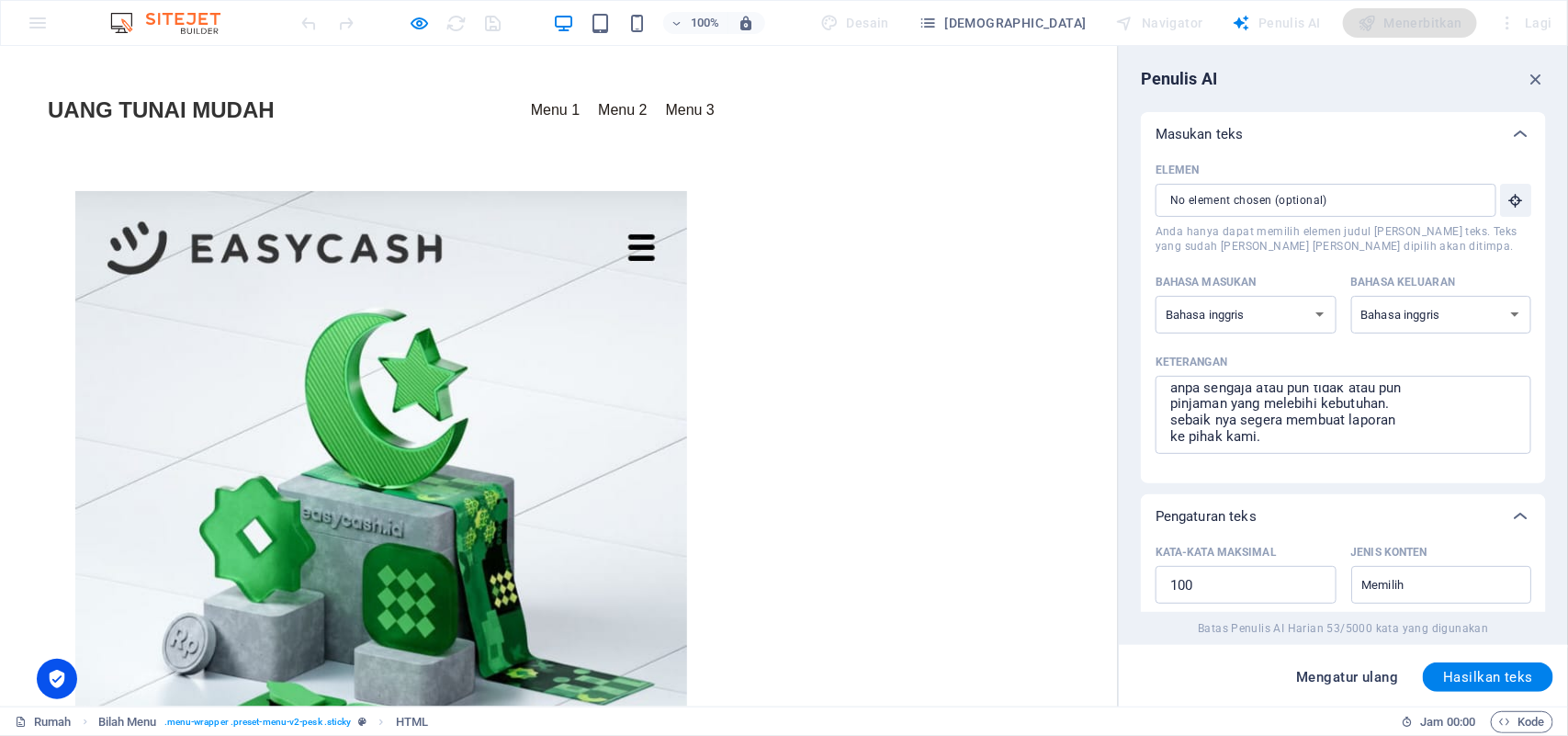 click on "Mengatur ulang" at bounding box center (1347, 677) 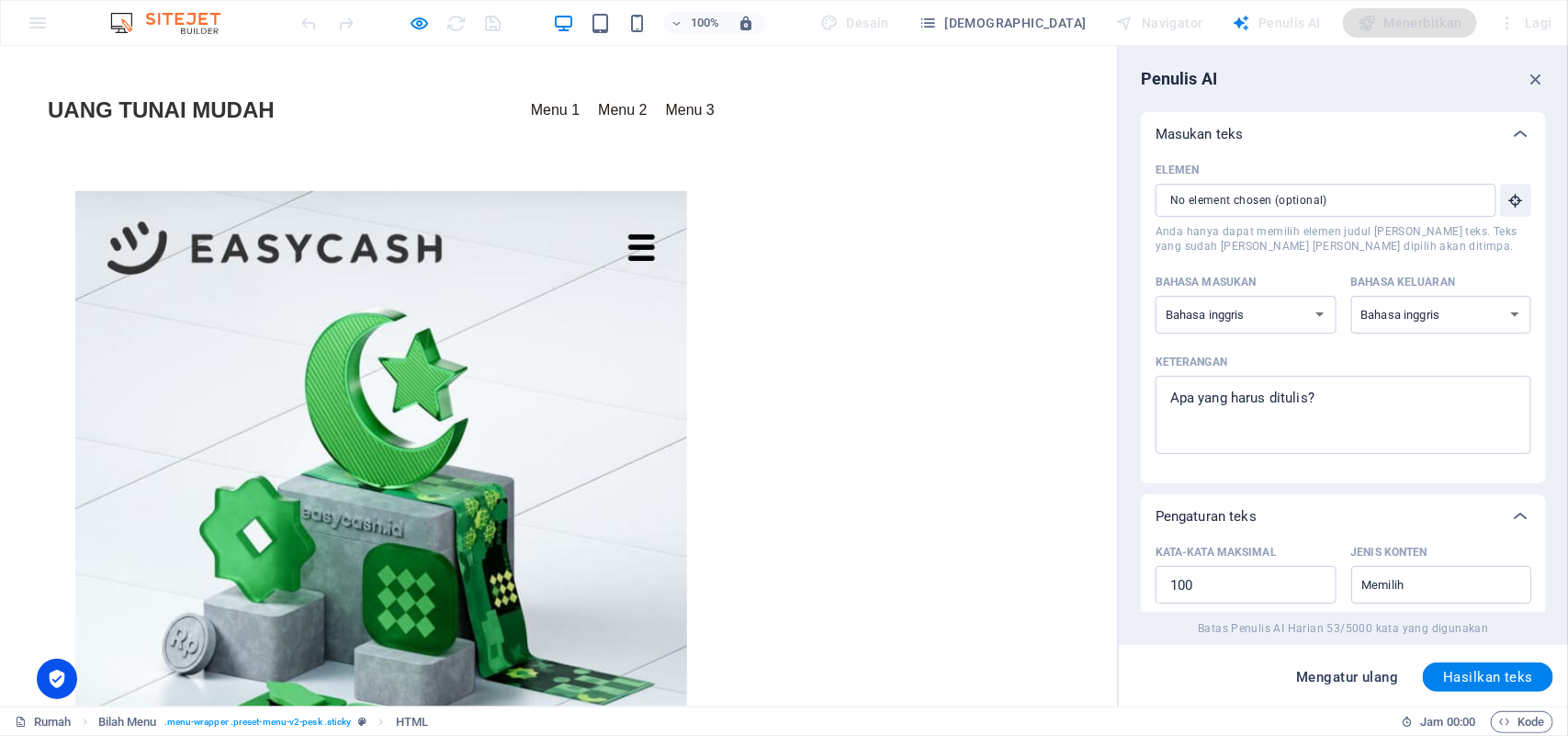 scroll, scrollTop: 0, scrollLeft: 0, axis: both 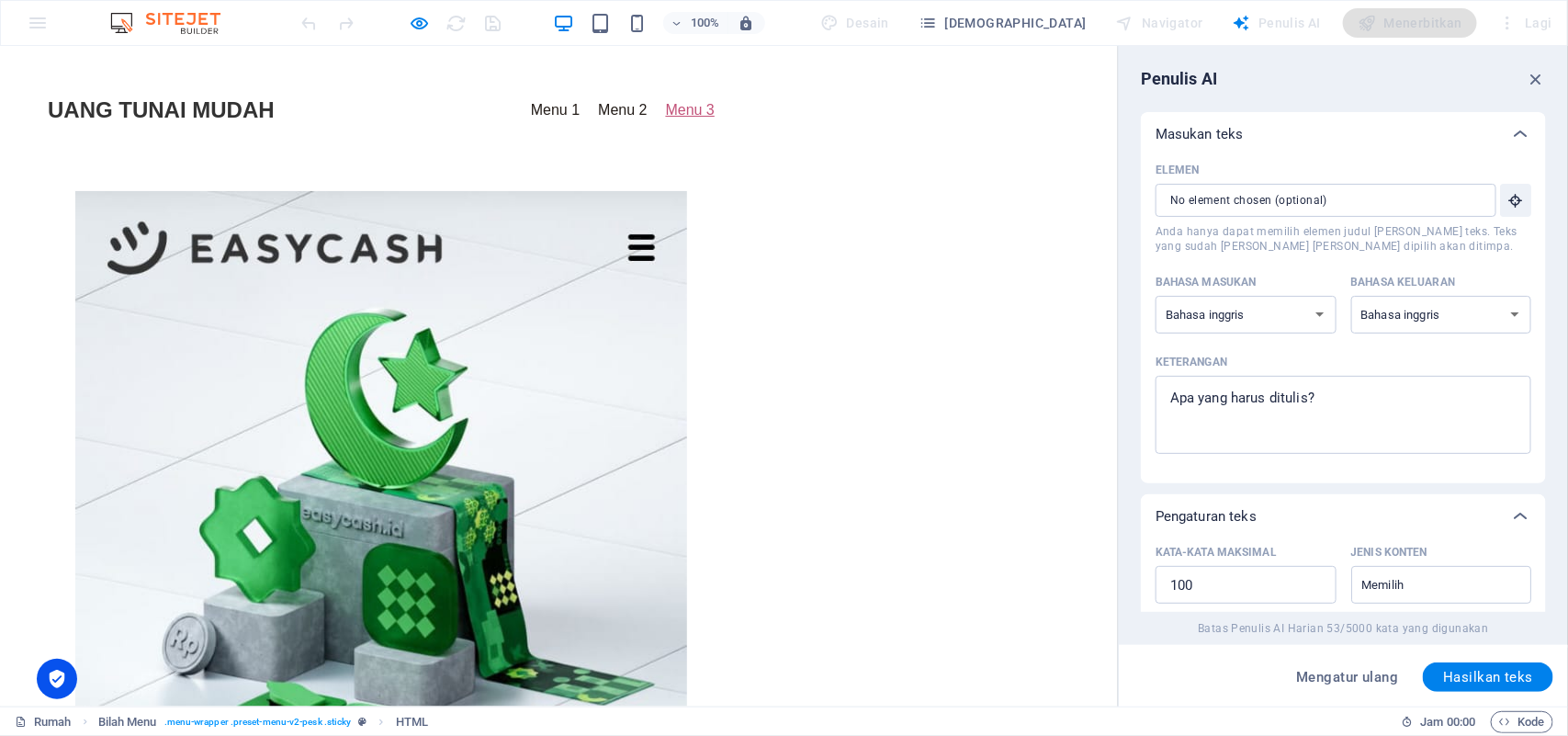 drag, startPoint x: 1063, startPoint y: 111, endPoint x: 1058, endPoint y: 103, distance: 9.43398 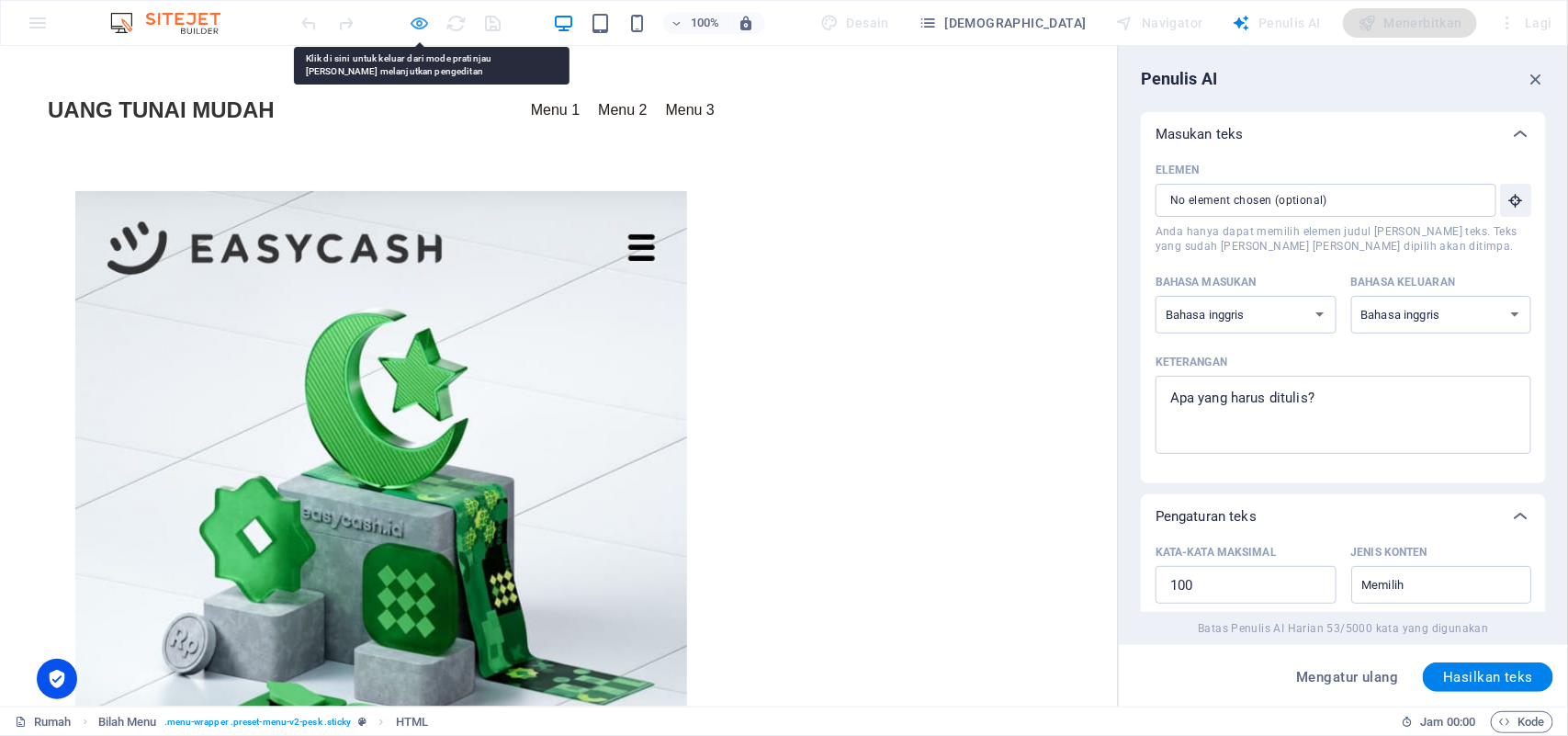 drag, startPoint x: 1058, startPoint y: 58, endPoint x: 416, endPoint y: 11, distance: 643.71811 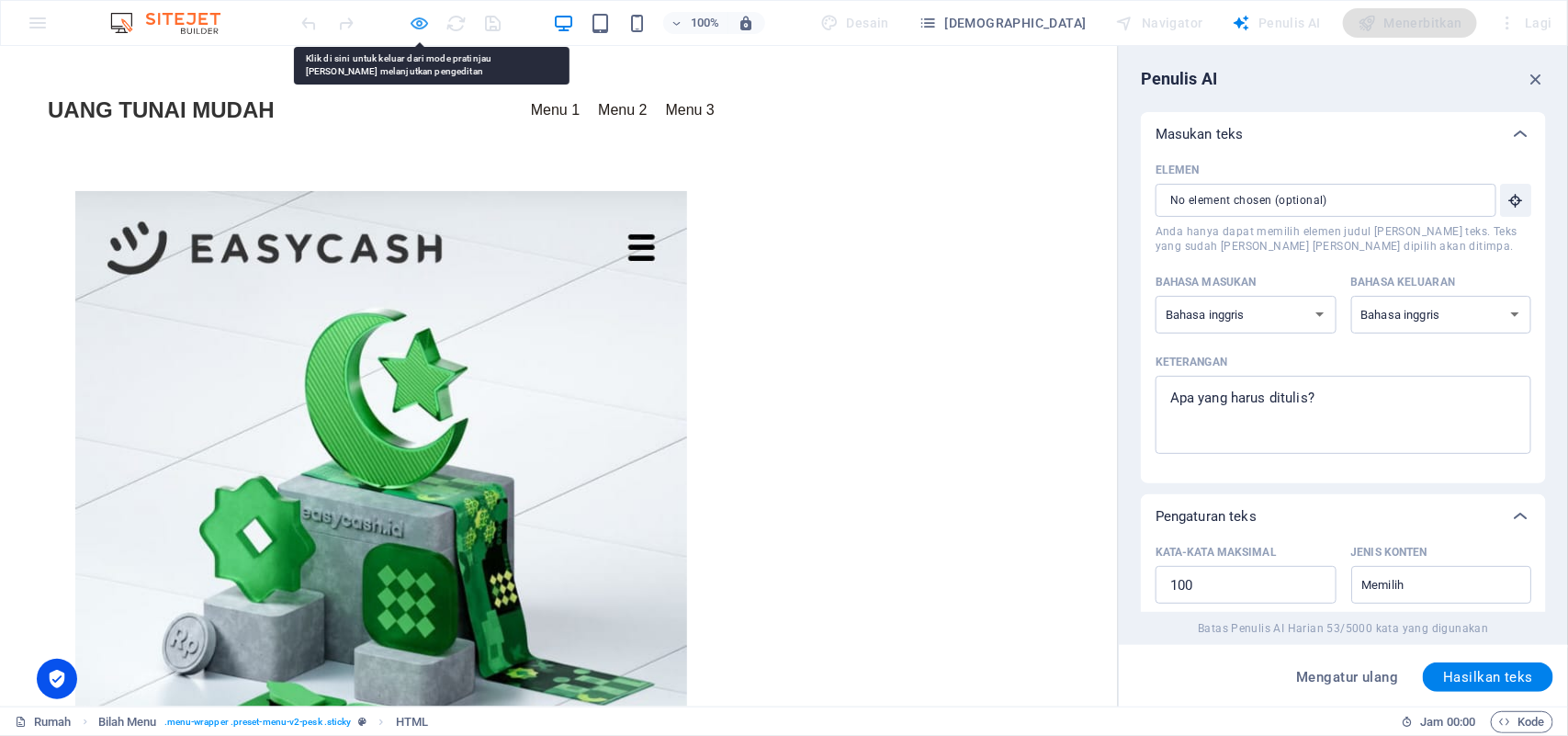 click at bounding box center [420, 23] 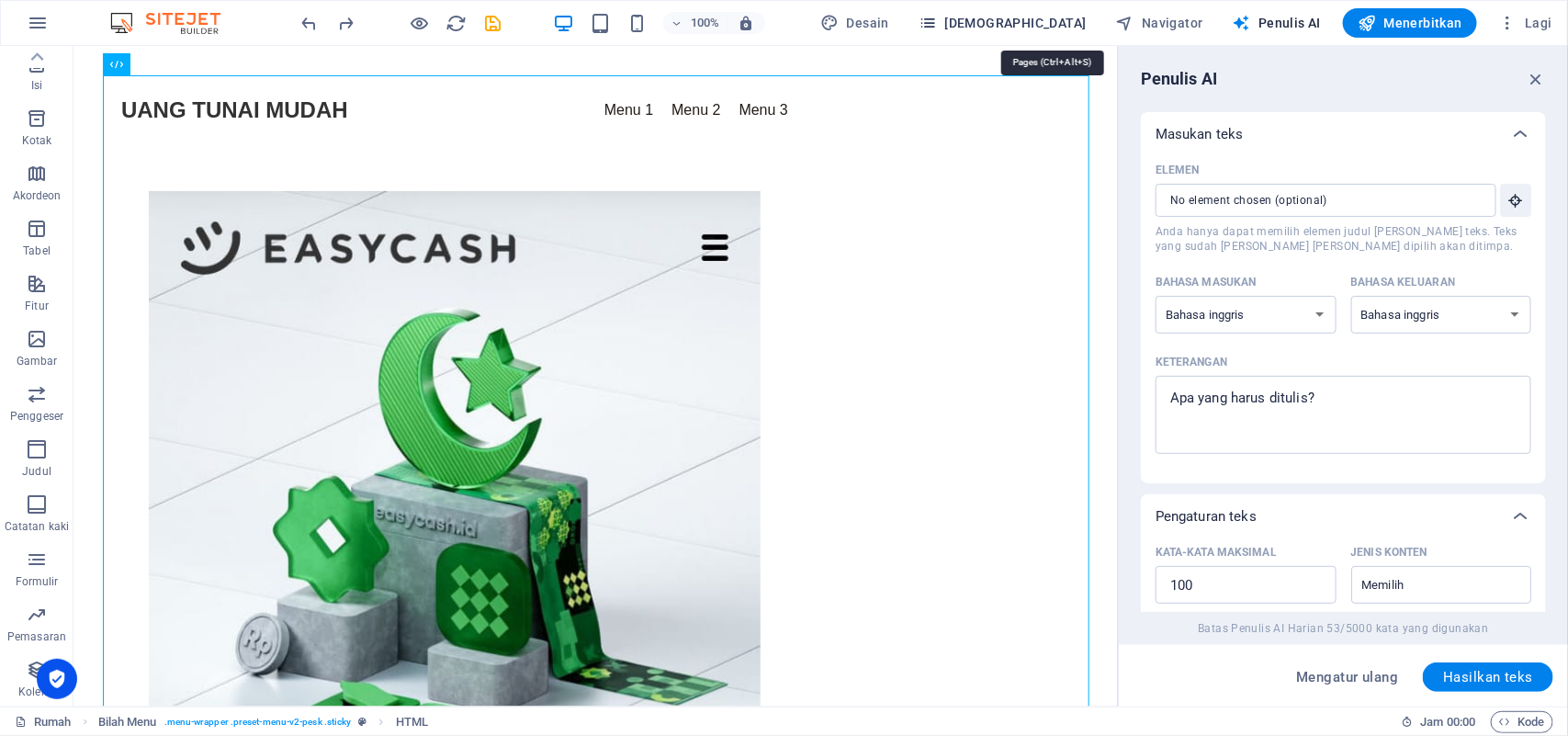 click at bounding box center (928, 23) 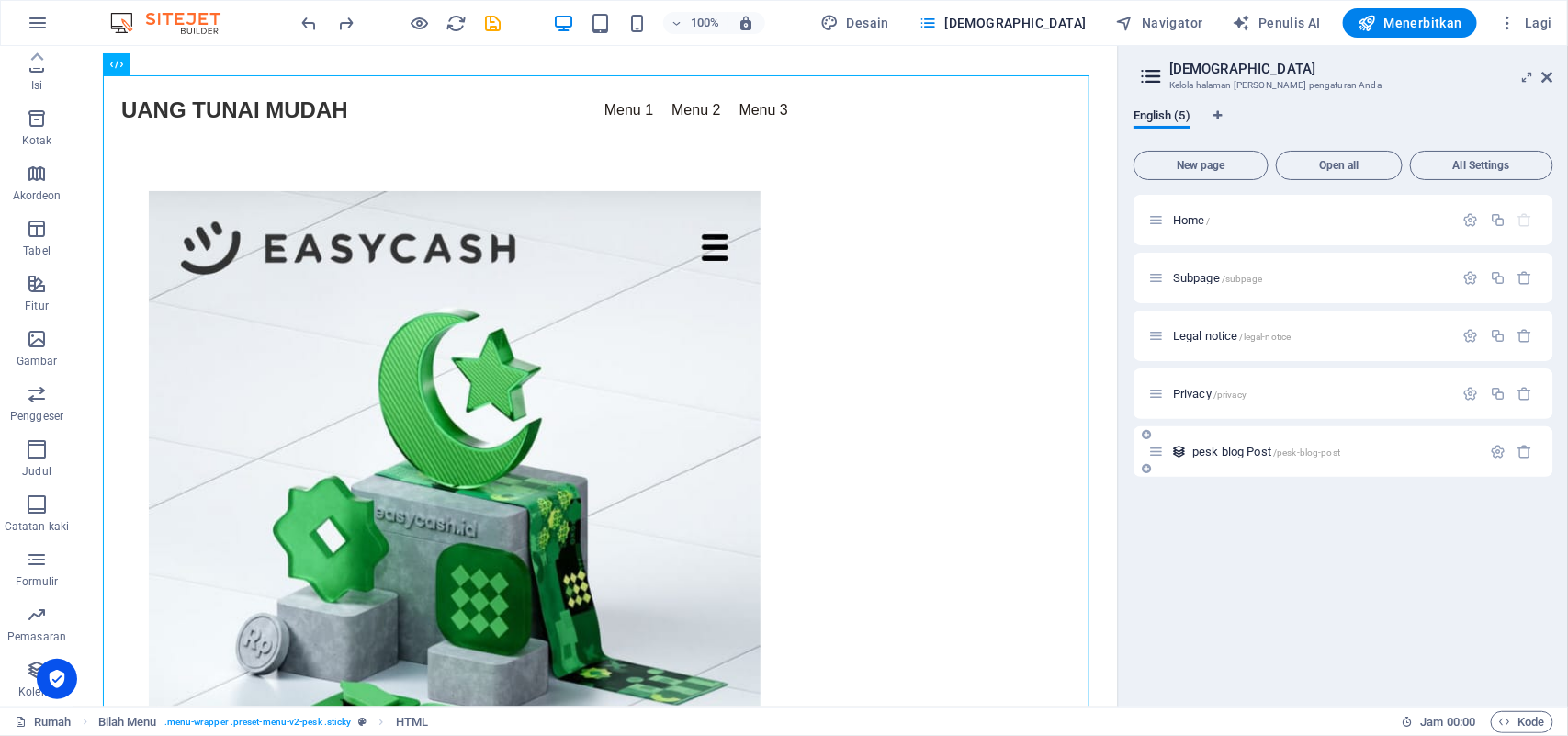 click on "/pesk-blog-post" at bounding box center (1306, 452) 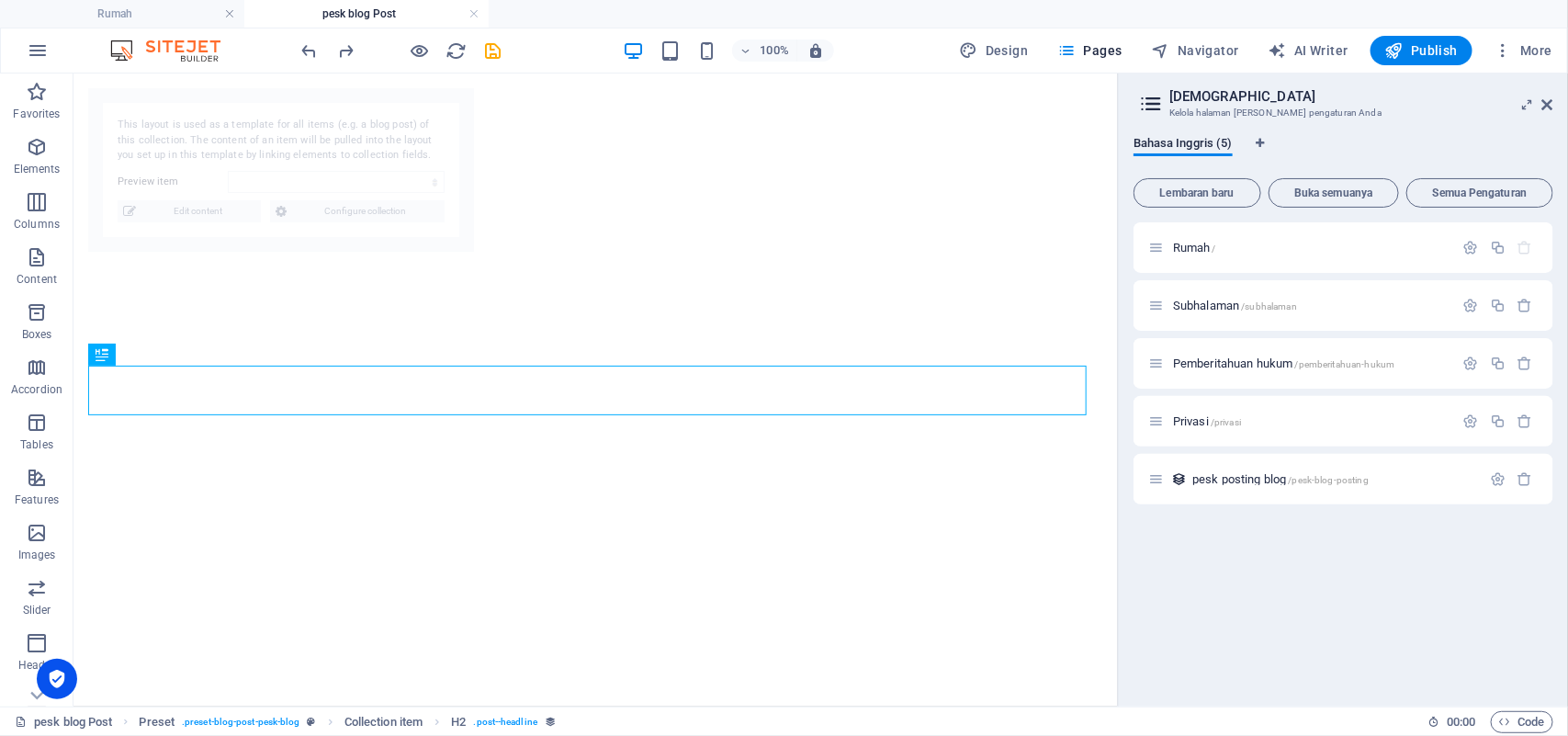 select on "6873f9d693d4d23e910ec790" 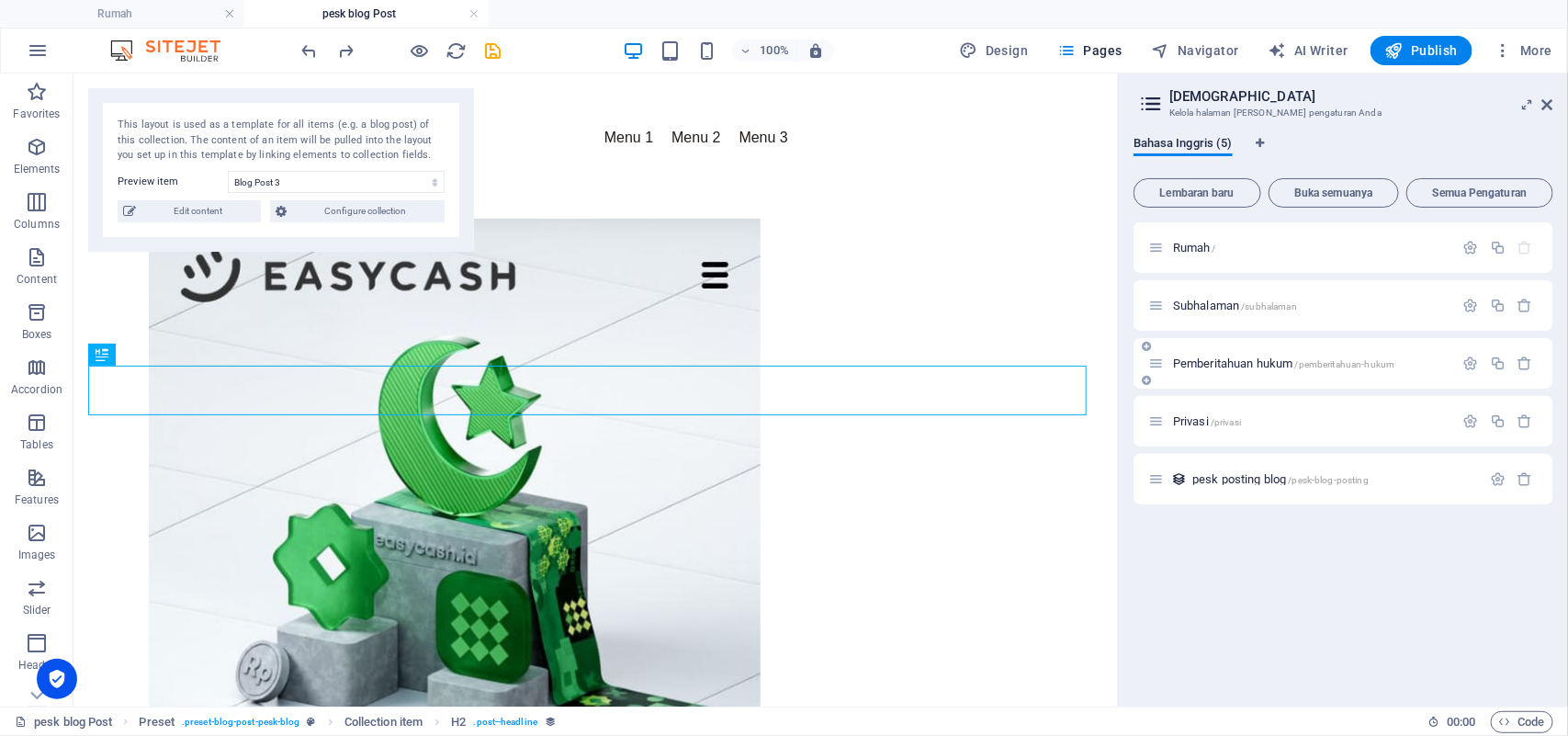 scroll, scrollTop: 1918, scrollLeft: 0, axis: vertical 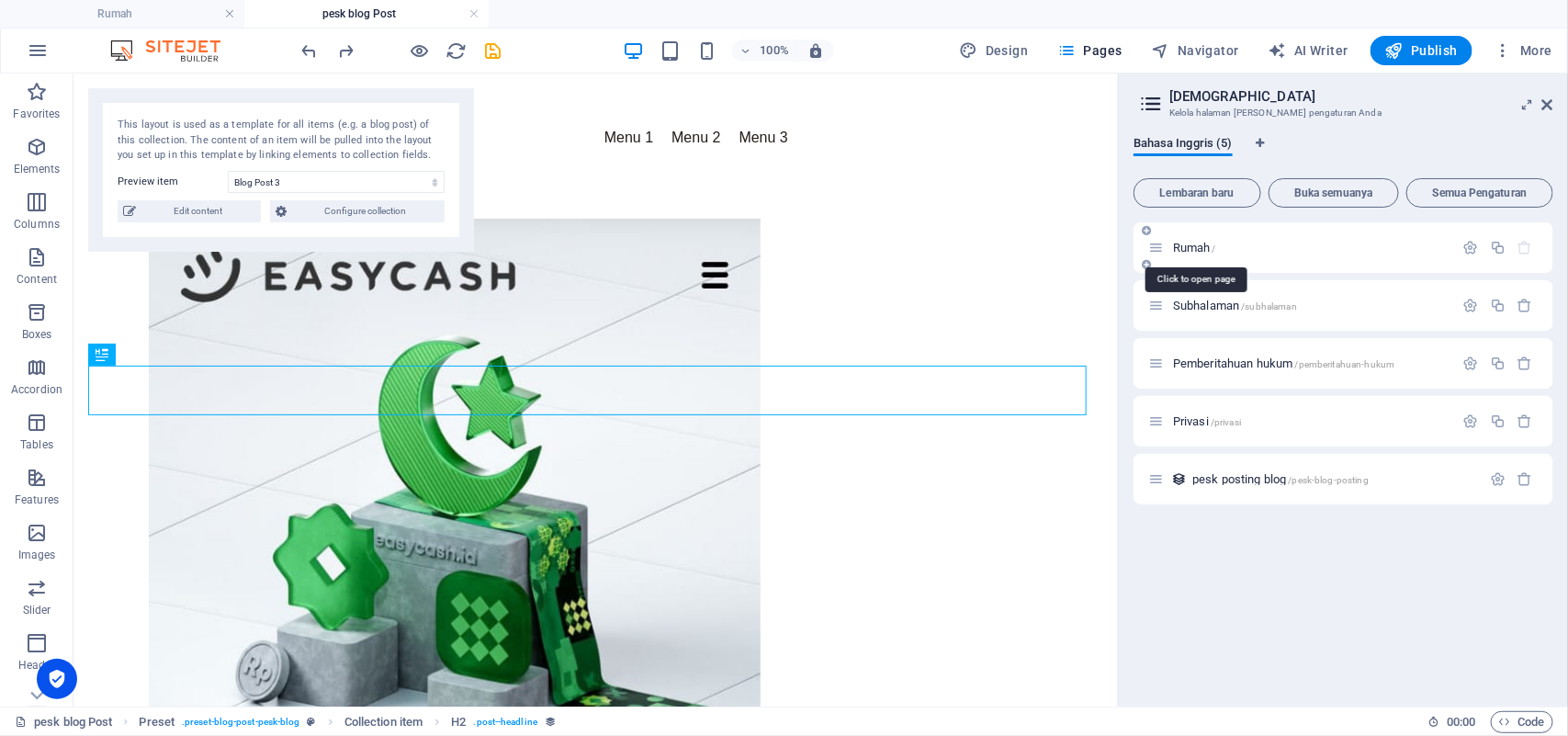 click on "Rumah" at bounding box center (1191, 247) 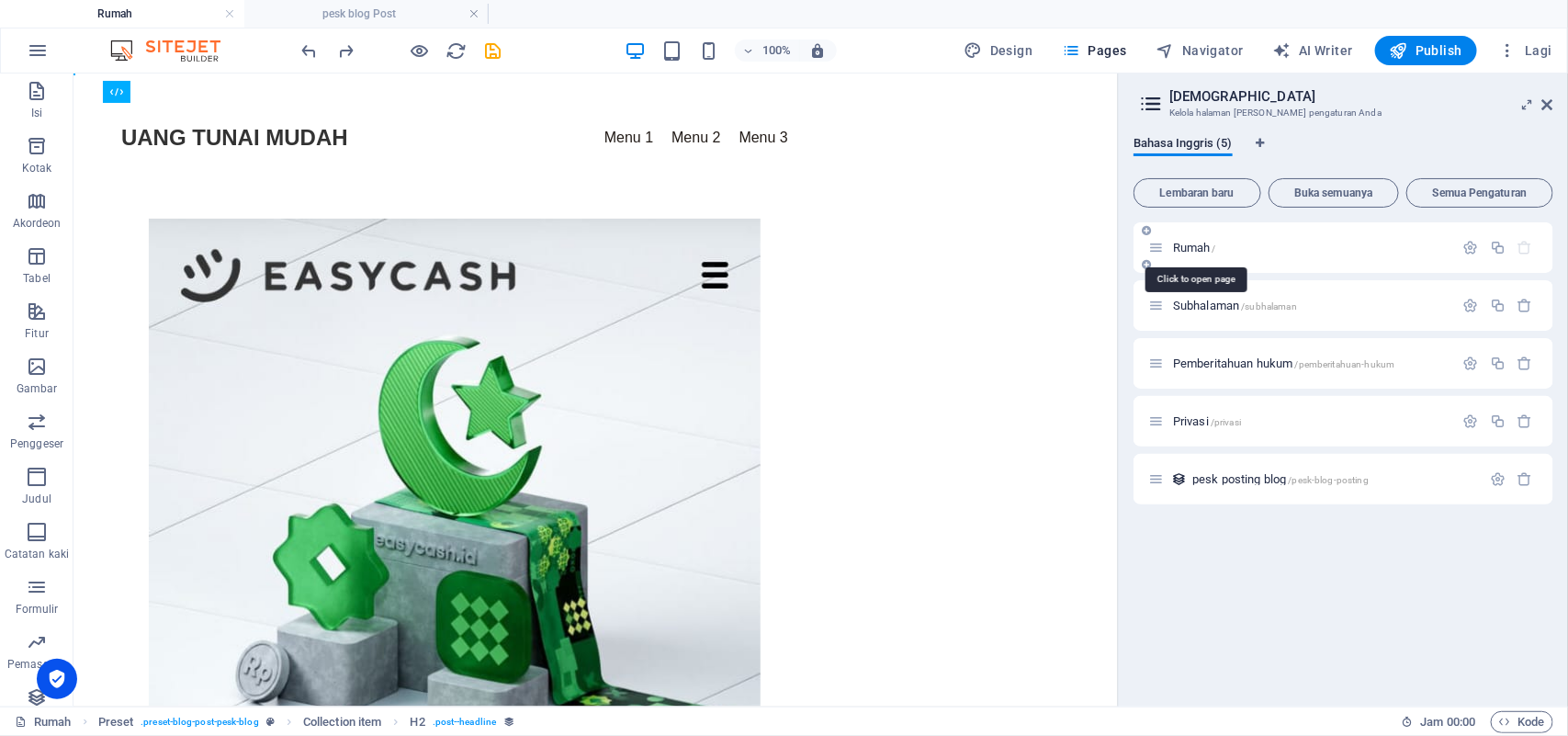 scroll, scrollTop: 0, scrollLeft: 0, axis: both 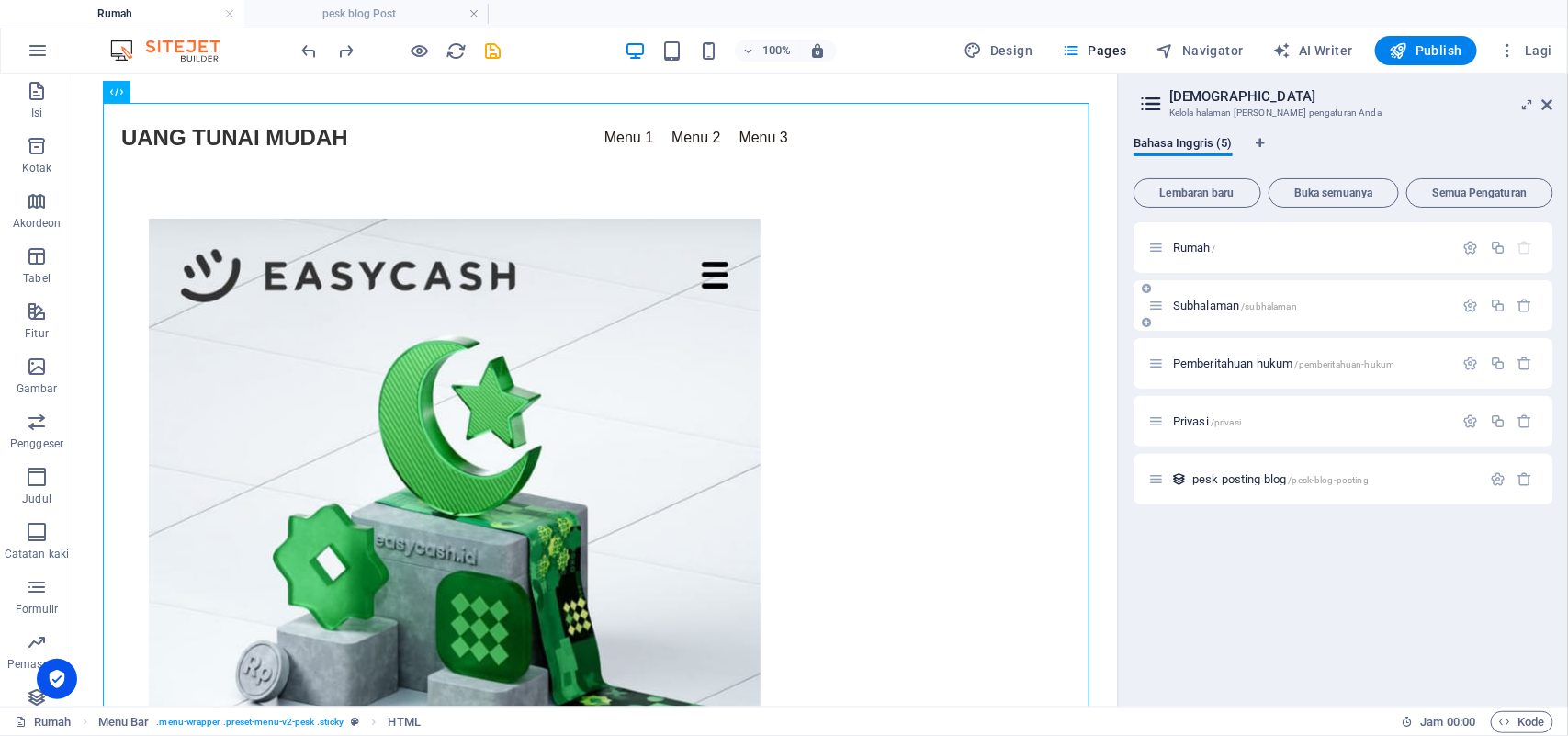 click on "Subhalaman" at bounding box center (1206, 305) 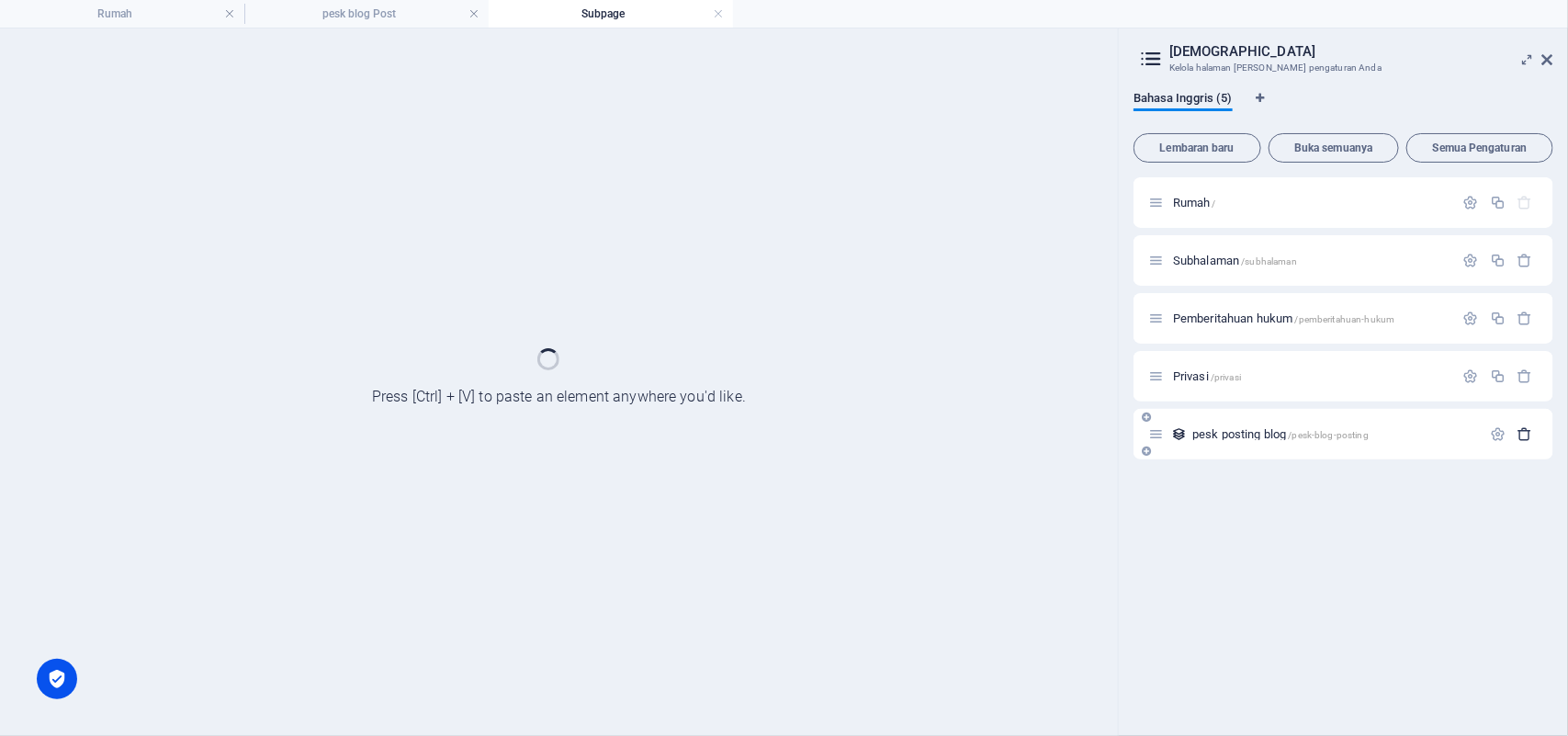 click at bounding box center [1525, 434] 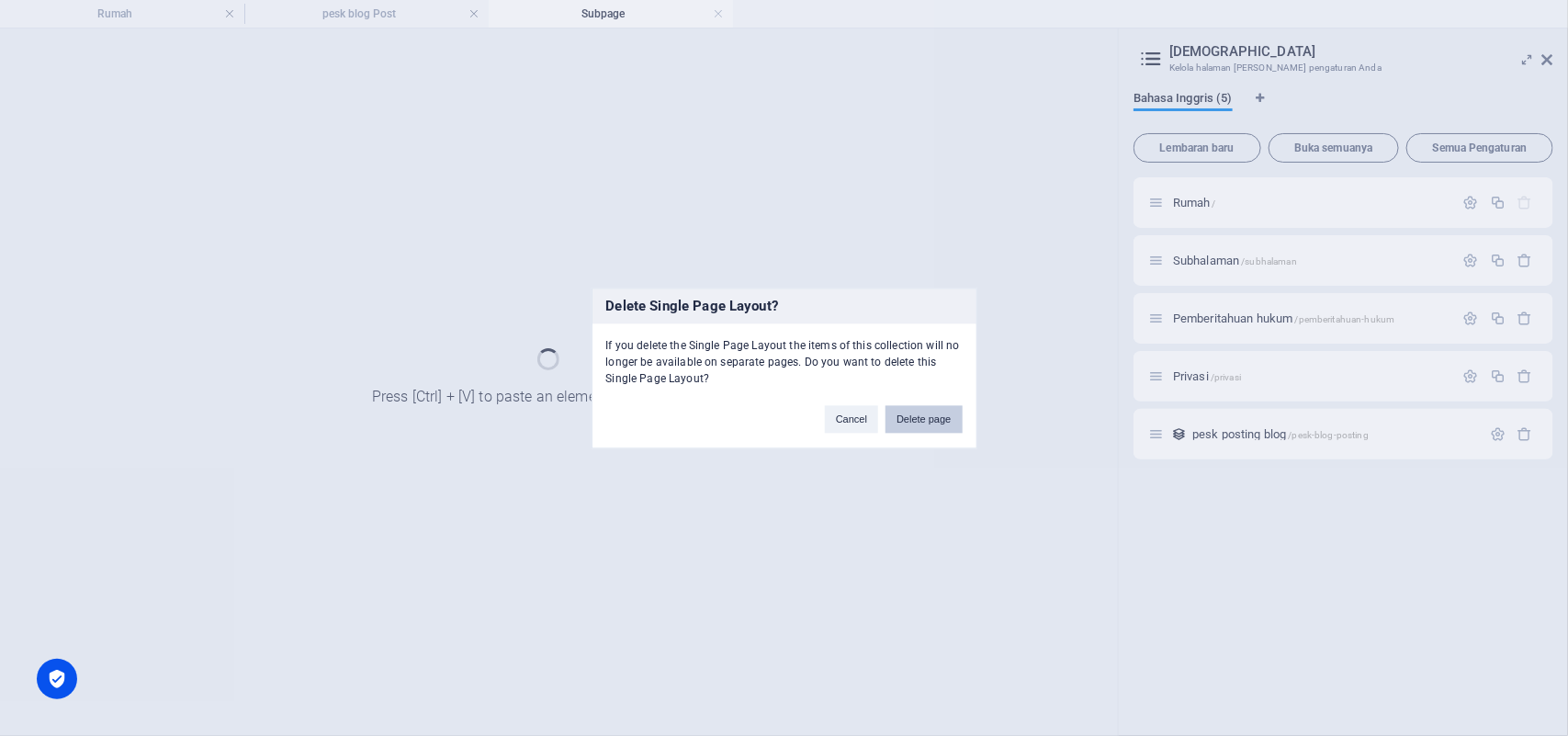 drag, startPoint x: 931, startPoint y: 427, endPoint x: 1035, endPoint y: 416, distance: 104.58011 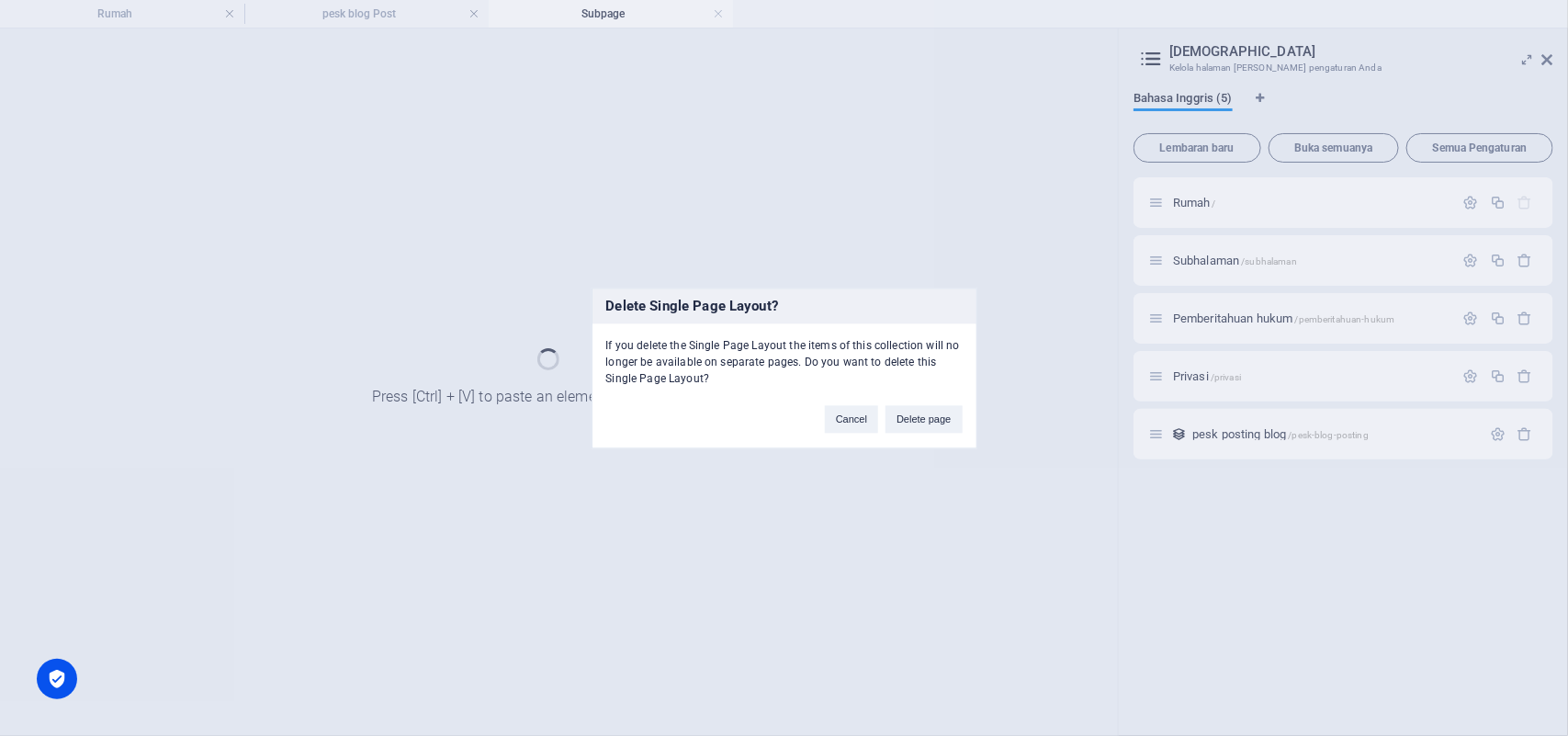 click at bounding box center (558, 382) 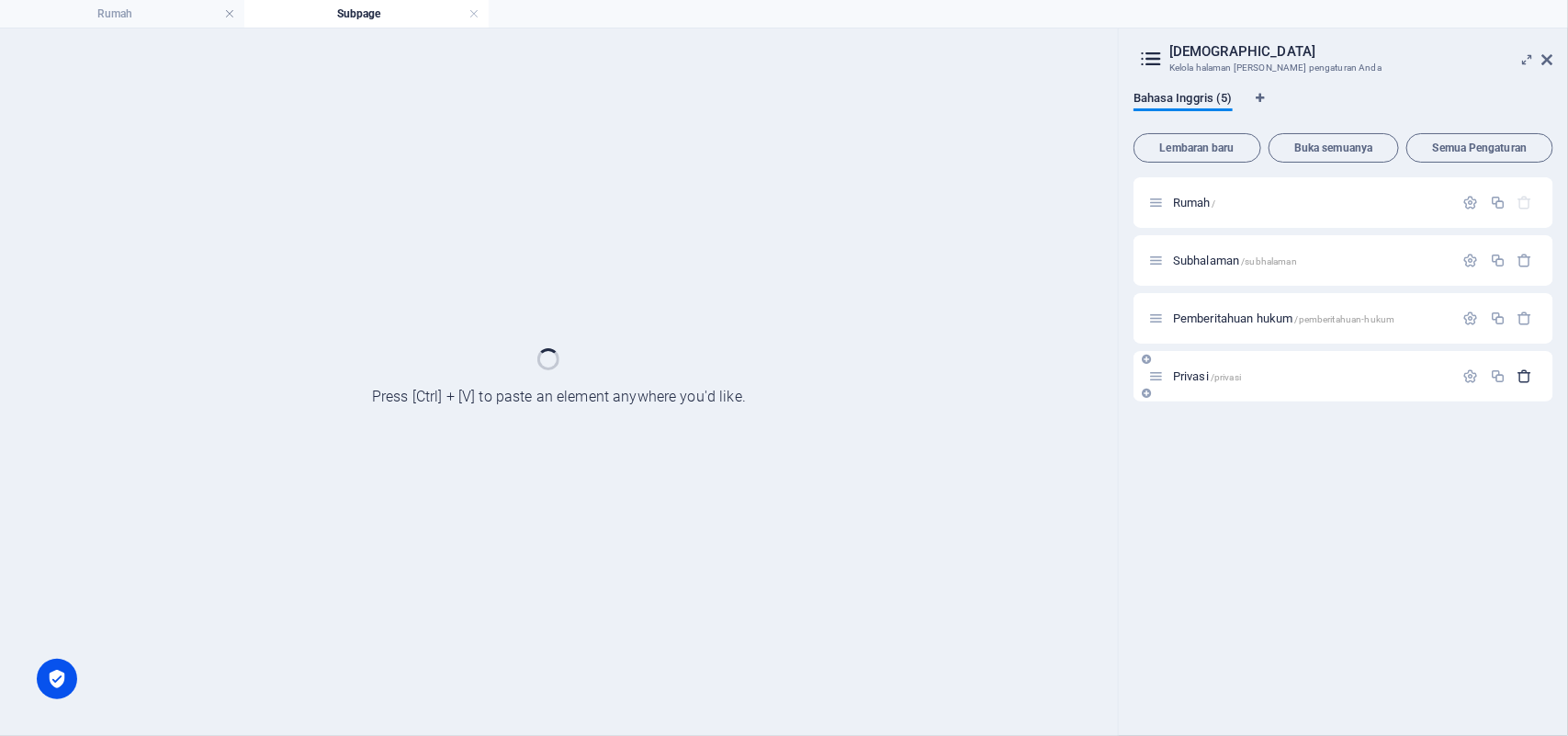 click at bounding box center (1525, 376) 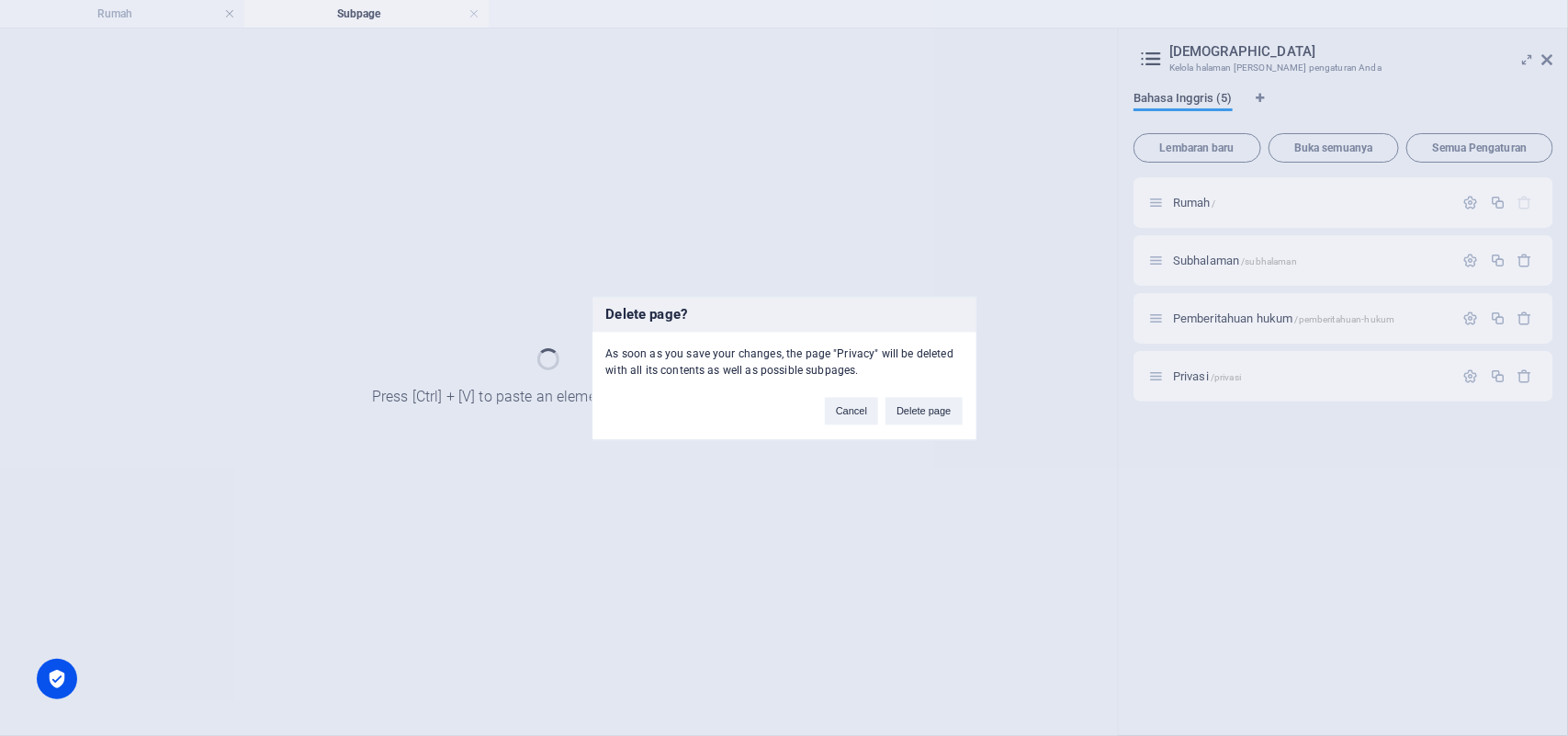 drag, startPoint x: 951, startPoint y: 411, endPoint x: 916, endPoint y: 400, distance: 36.687873 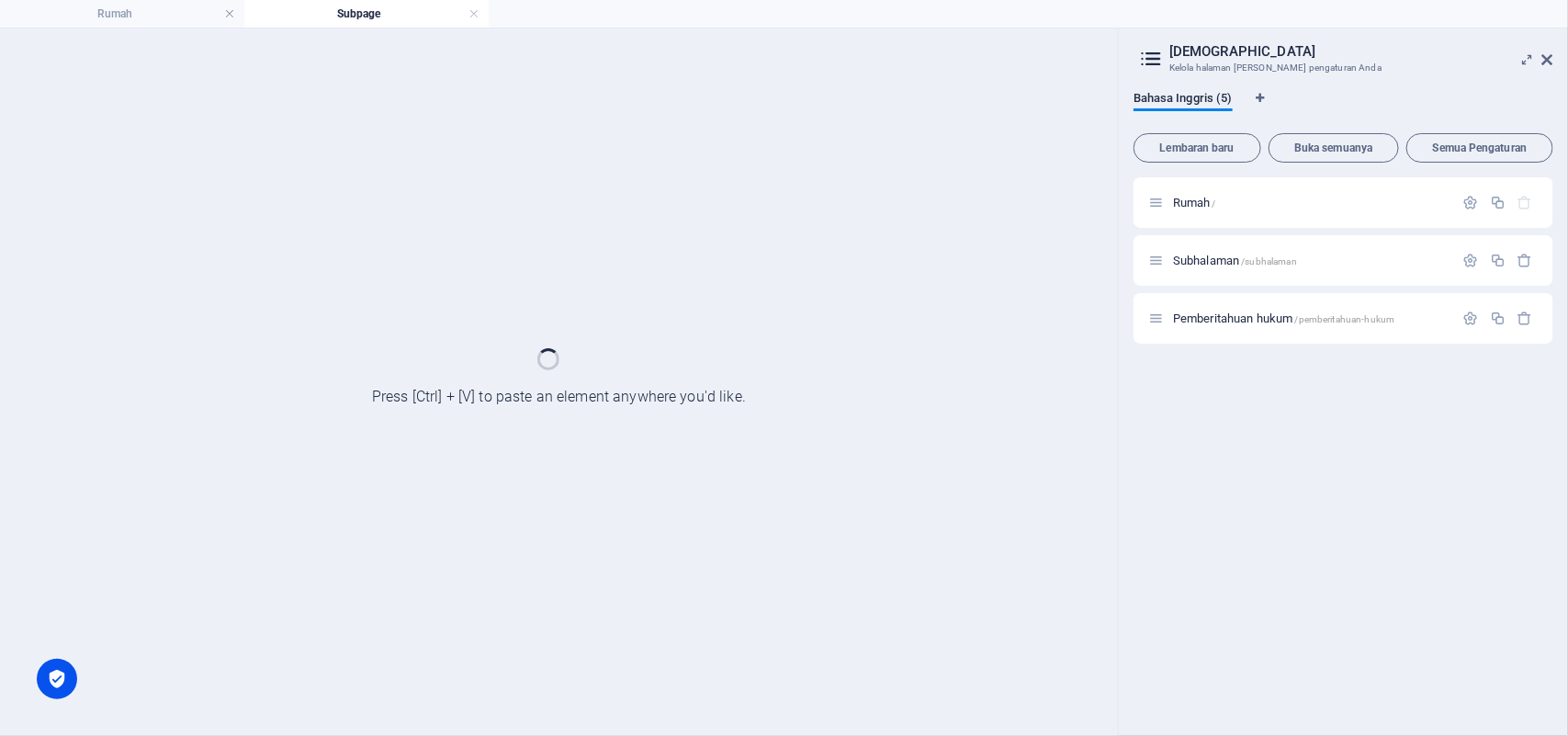 click at bounding box center (558, 382) 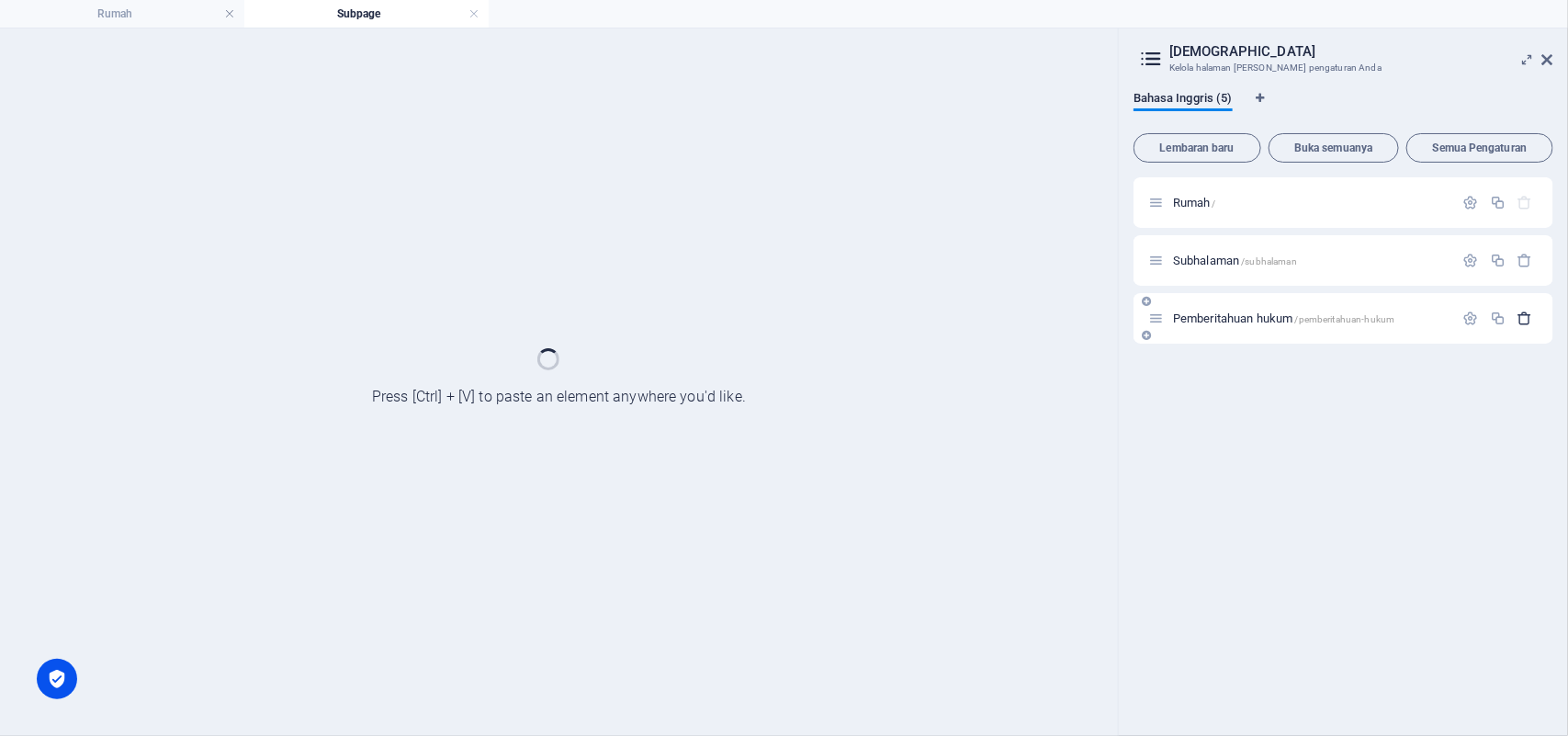 click at bounding box center (1525, 318) 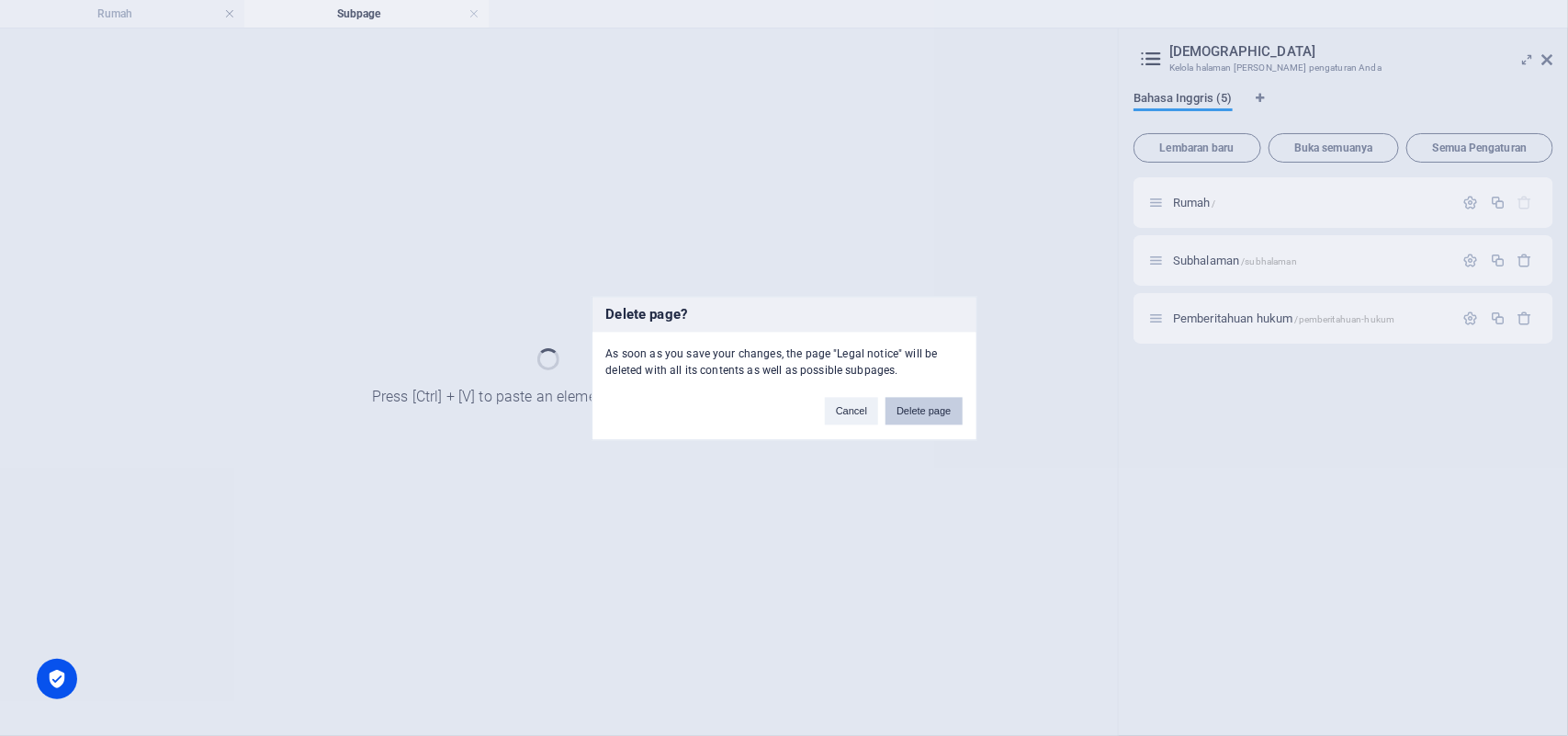 drag, startPoint x: 912, startPoint y: 412, endPoint x: 912, endPoint y: 401, distance: 11 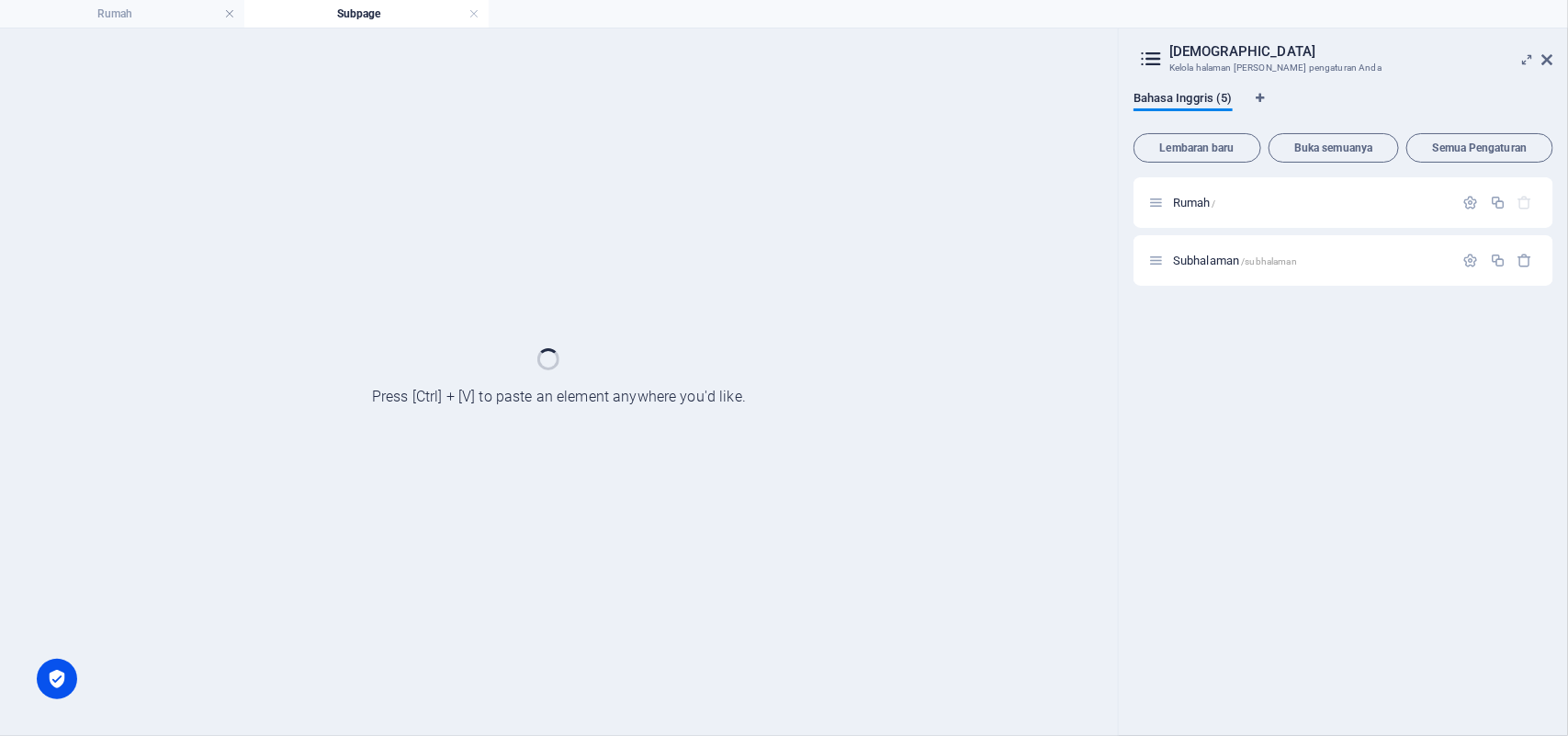 click at bounding box center [558, 382] 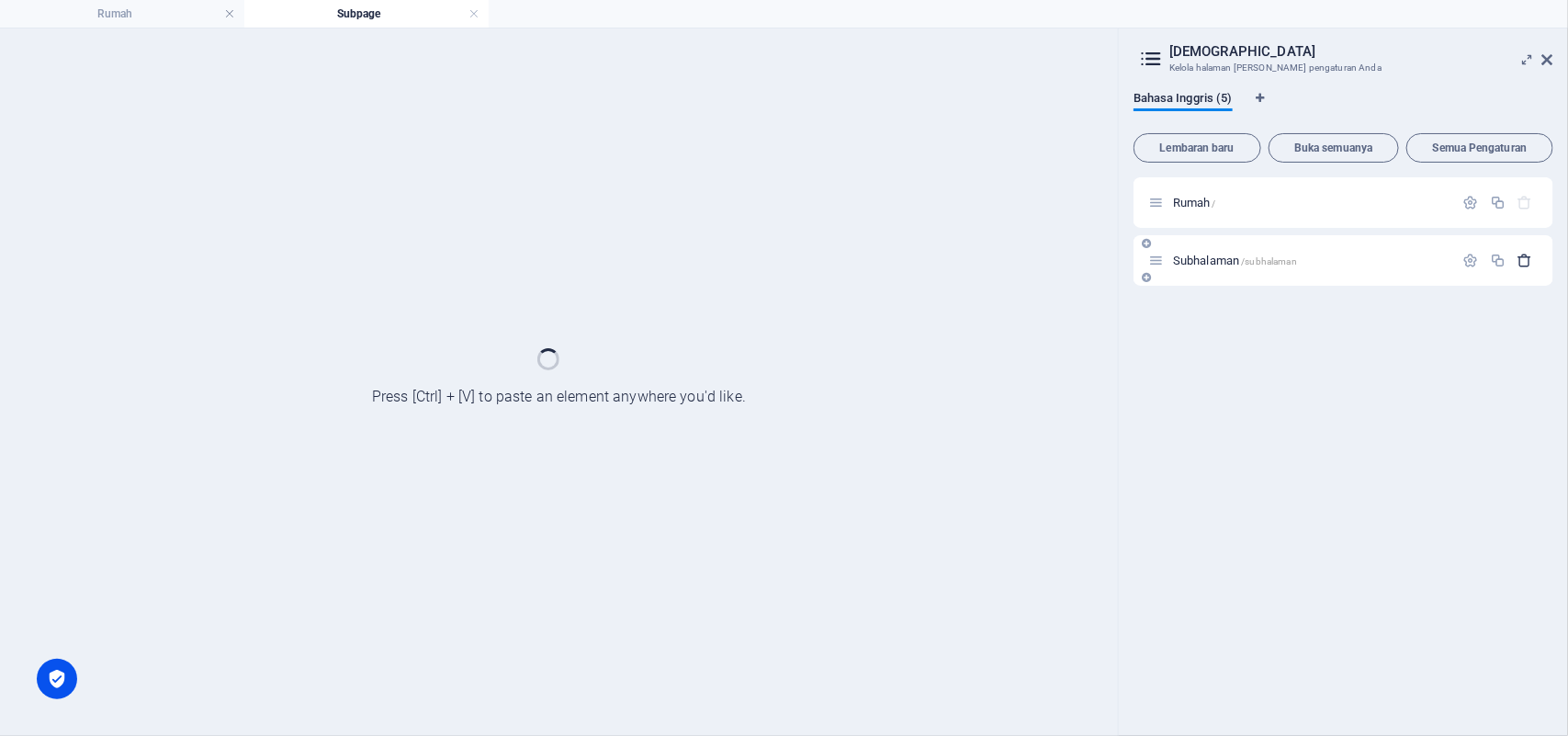 click at bounding box center (1525, 260) 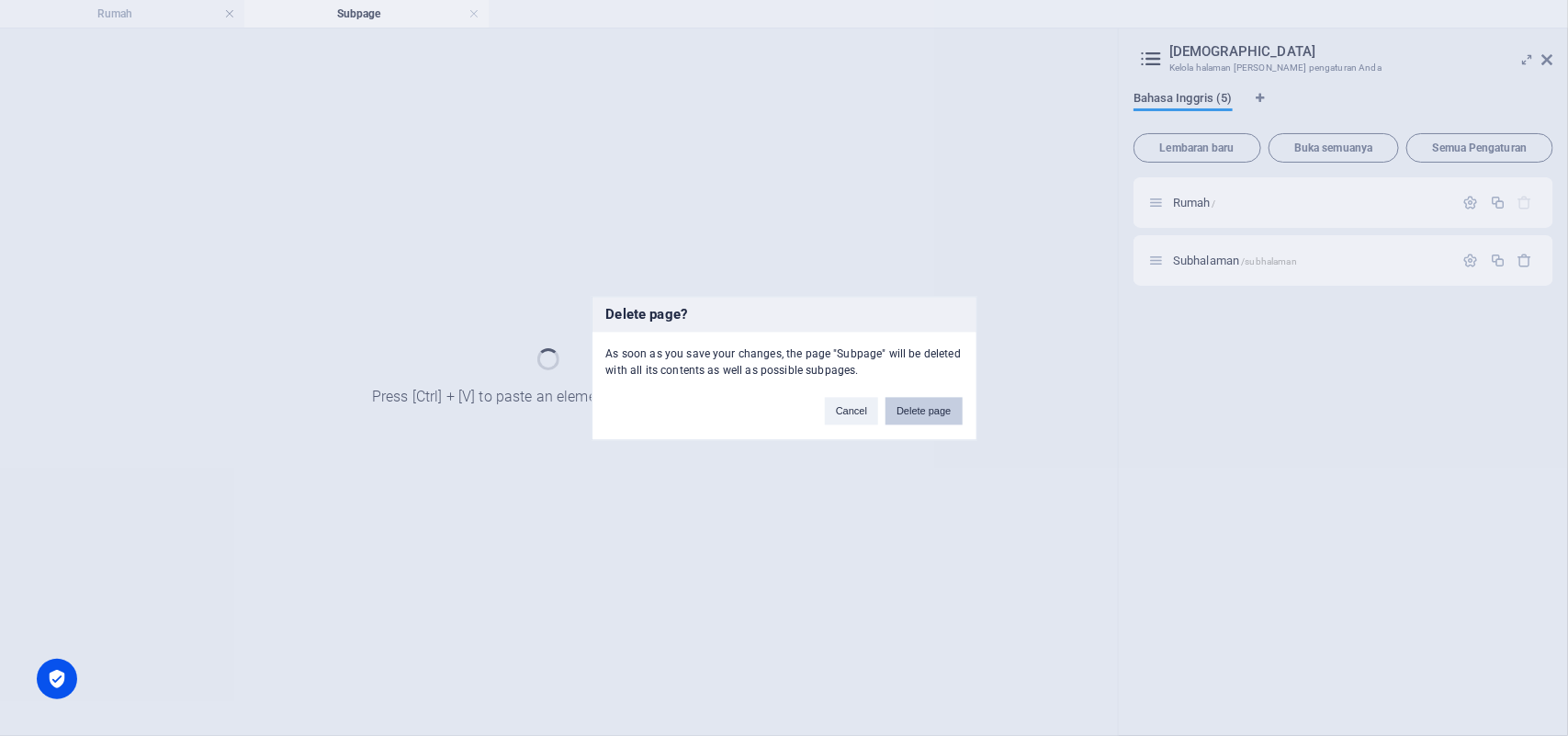 click on "Delete page" at bounding box center (923, 411) 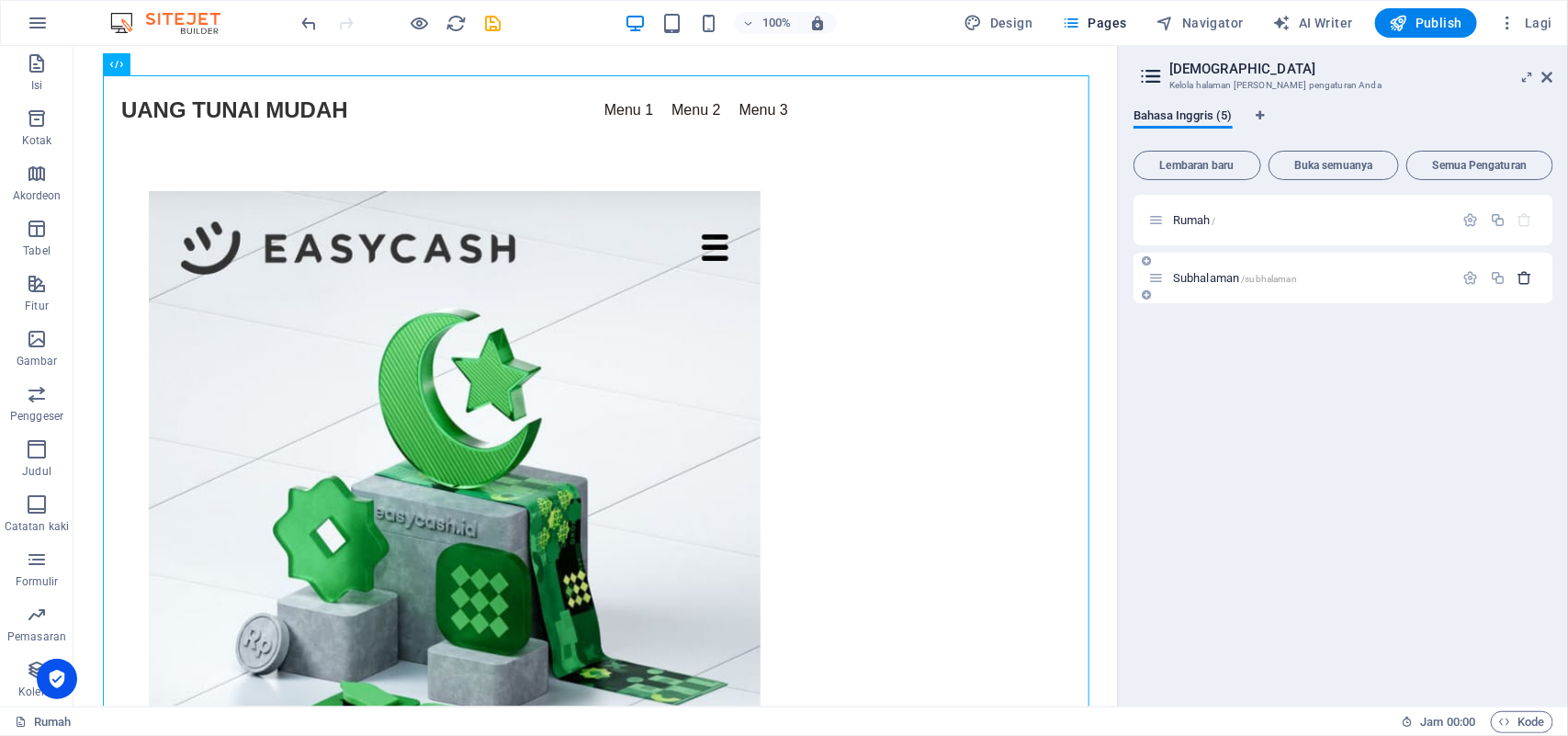click at bounding box center (1525, 277) 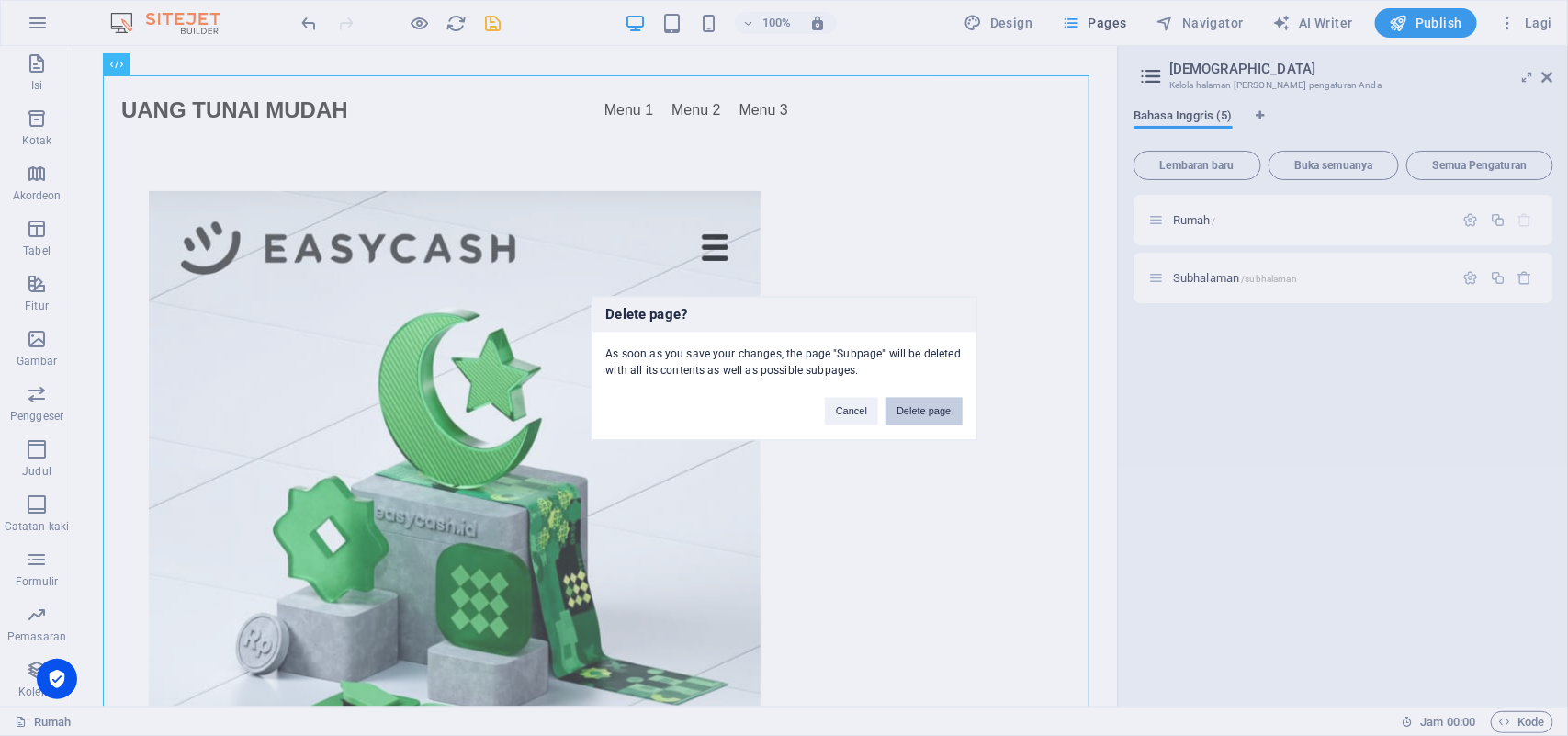 click on "Delete page" at bounding box center (923, 411) 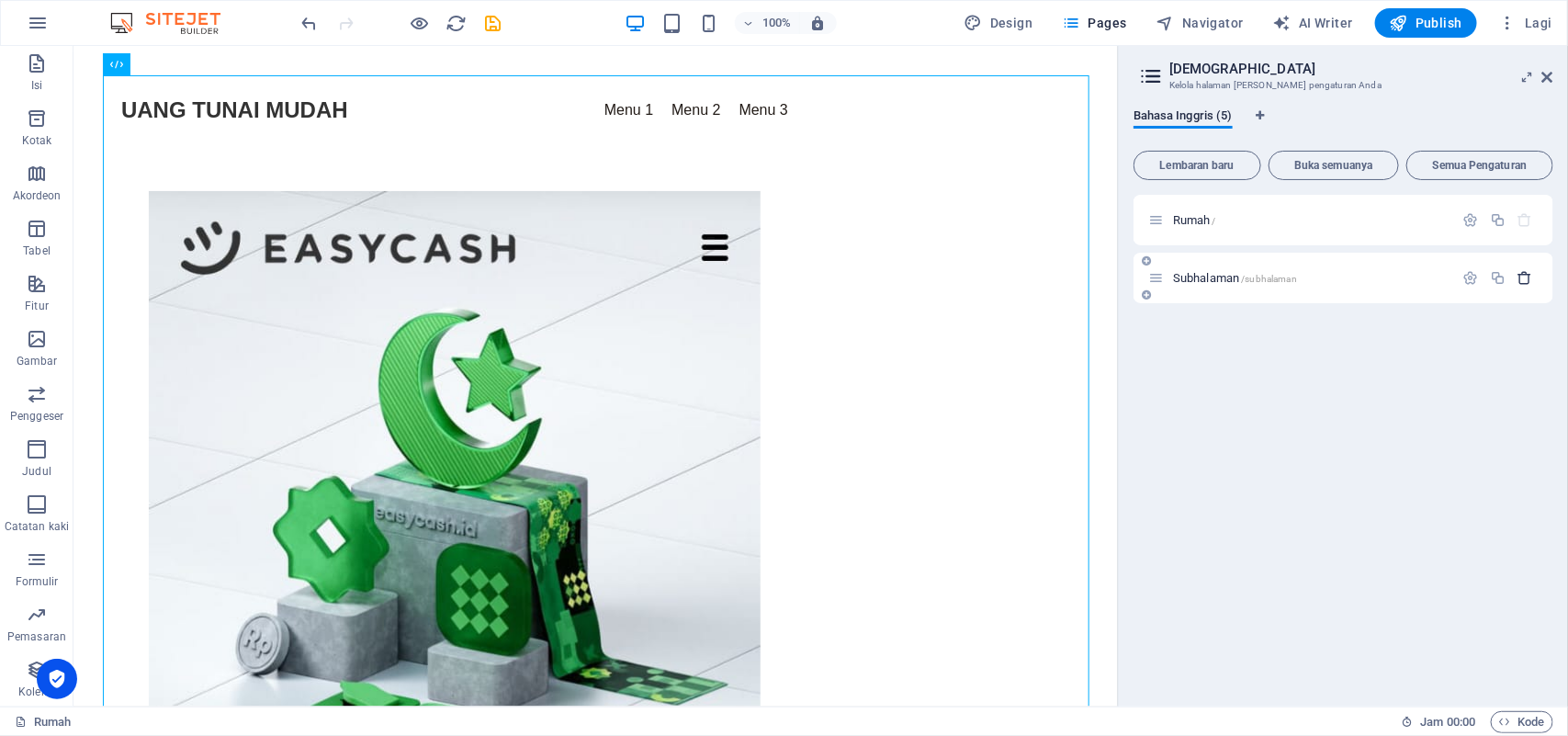 click at bounding box center [1525, 277] 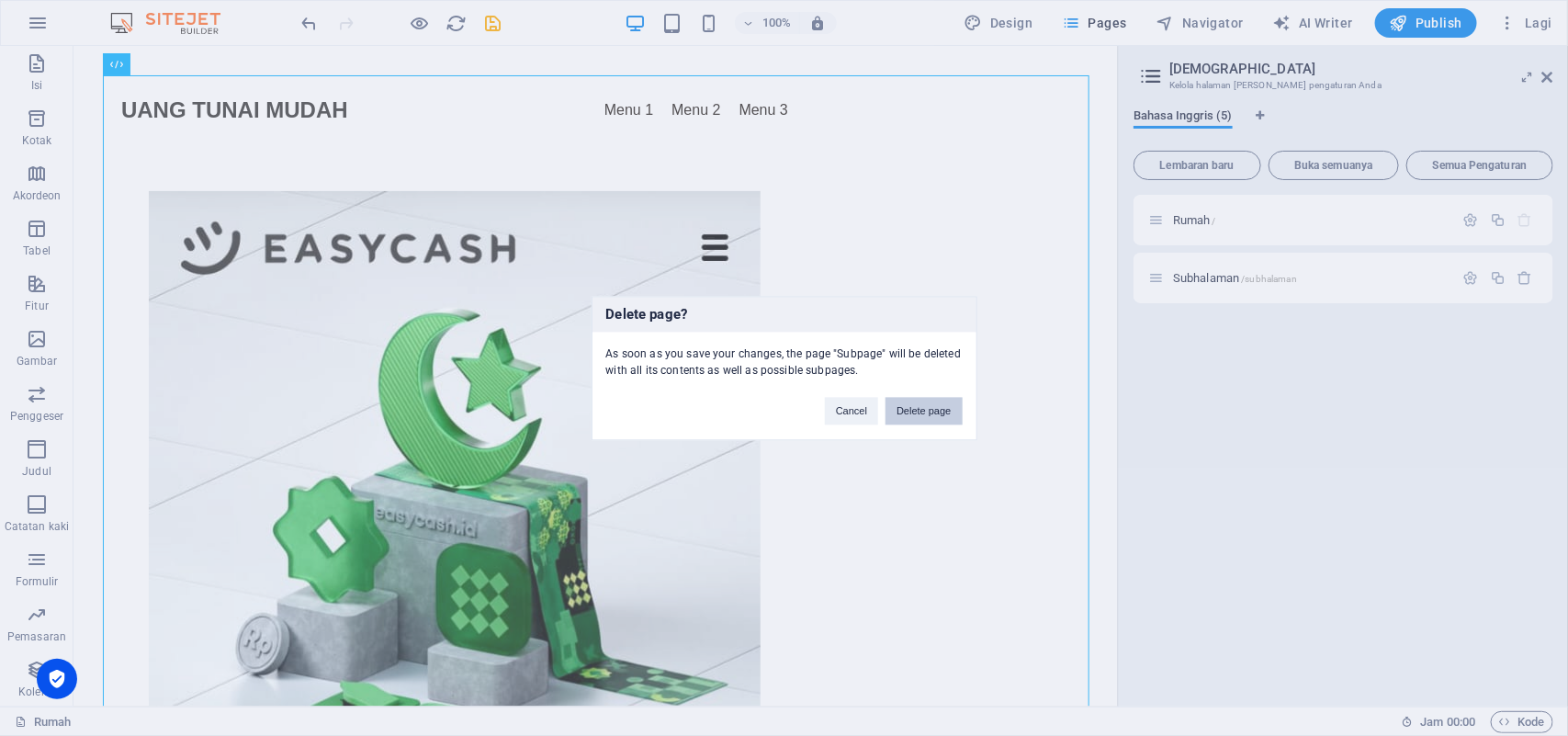 click on "Delete page" at bounding box center (923, 411) 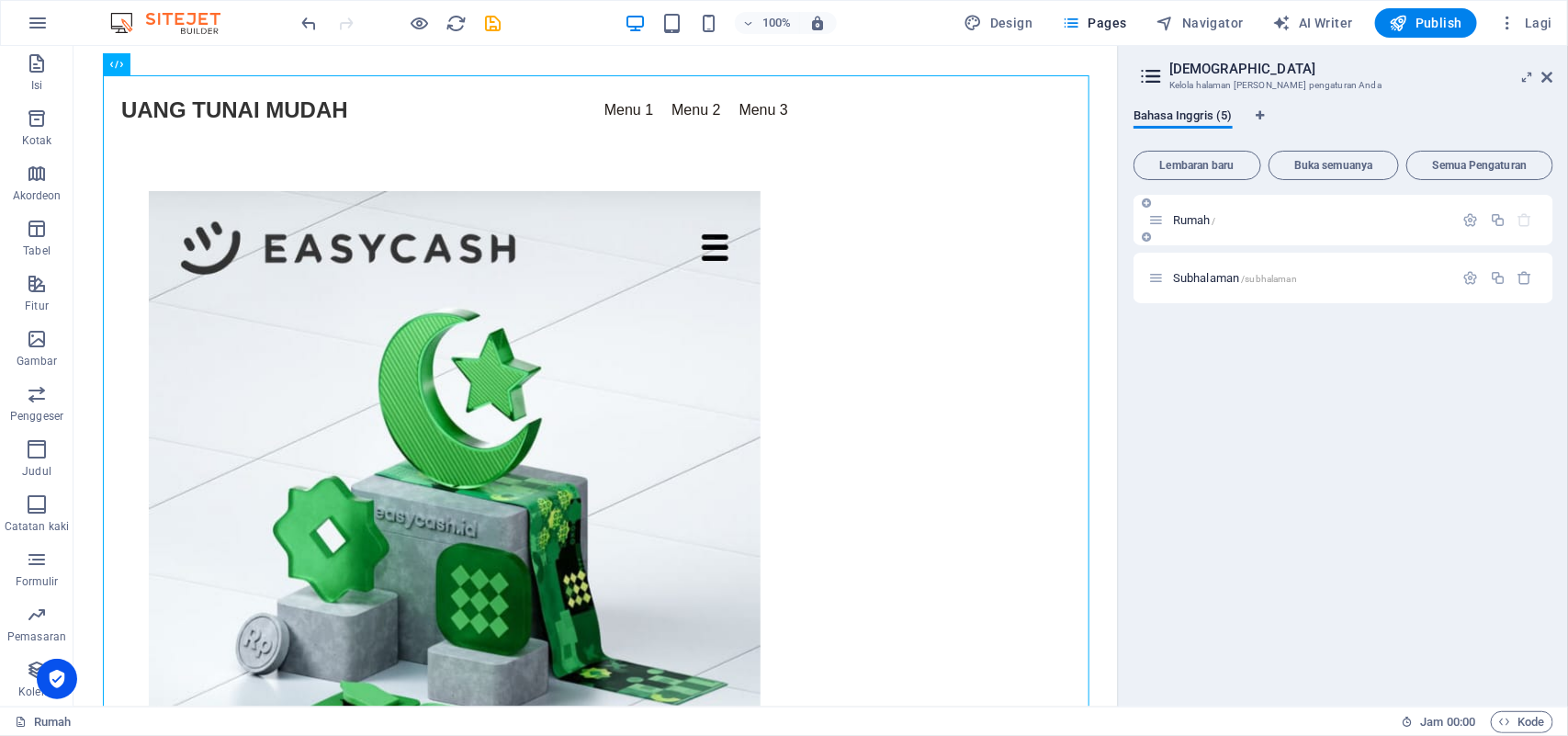 click on "Rumah  /" at bounding box center [1311, 220] 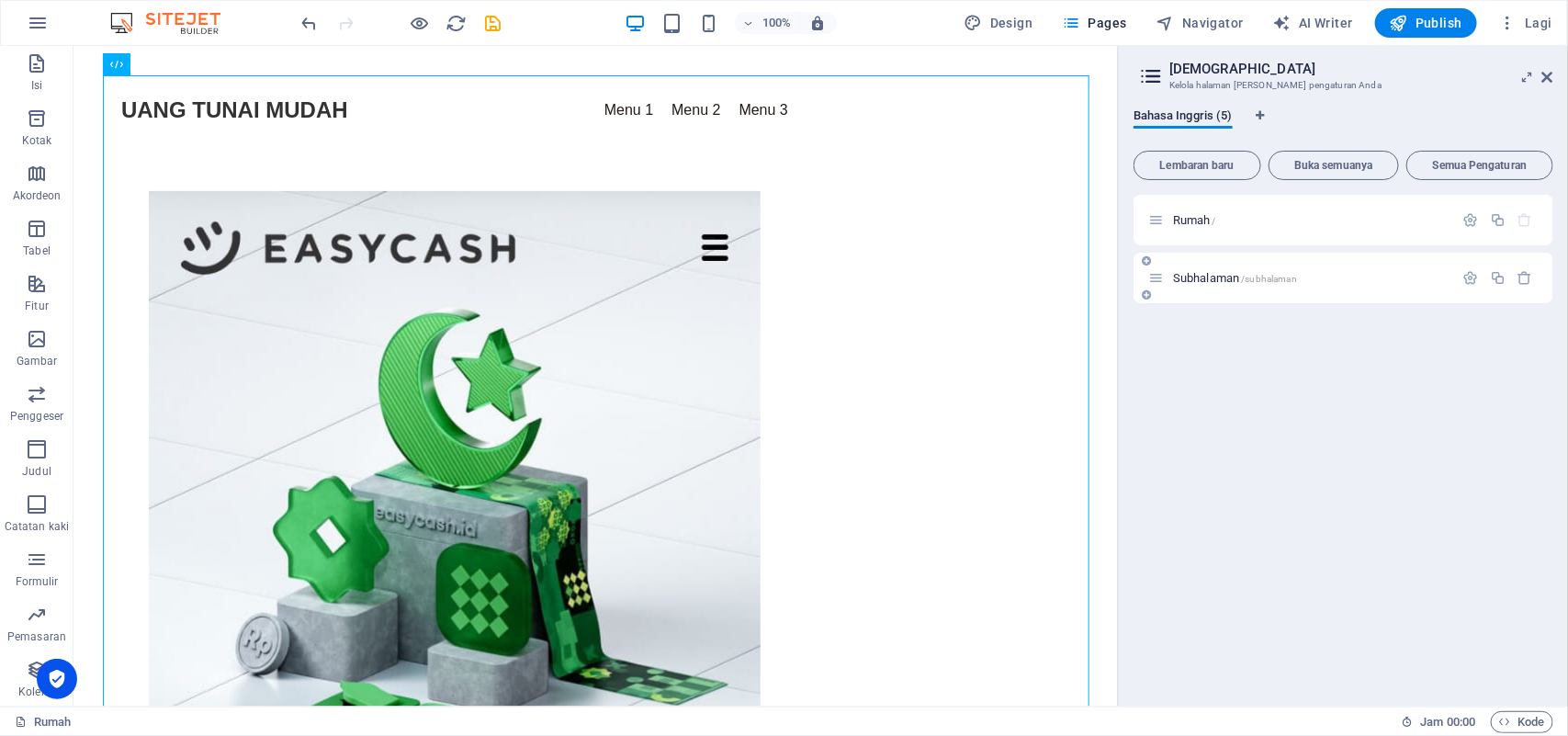 click on "Subhalaman  /subhalaman" at bounding box center [1311, 277] 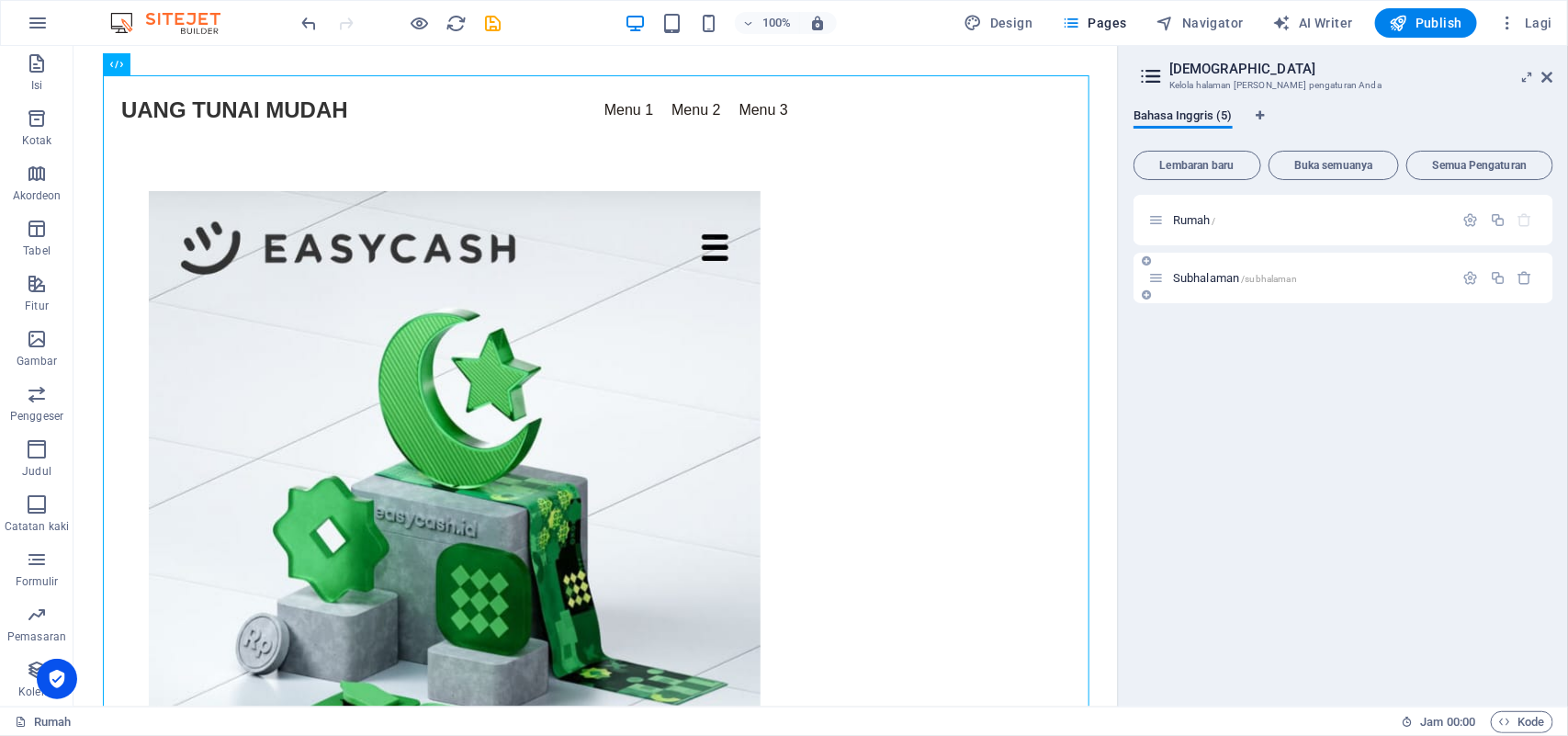 click at bounding box center (1146, 261) 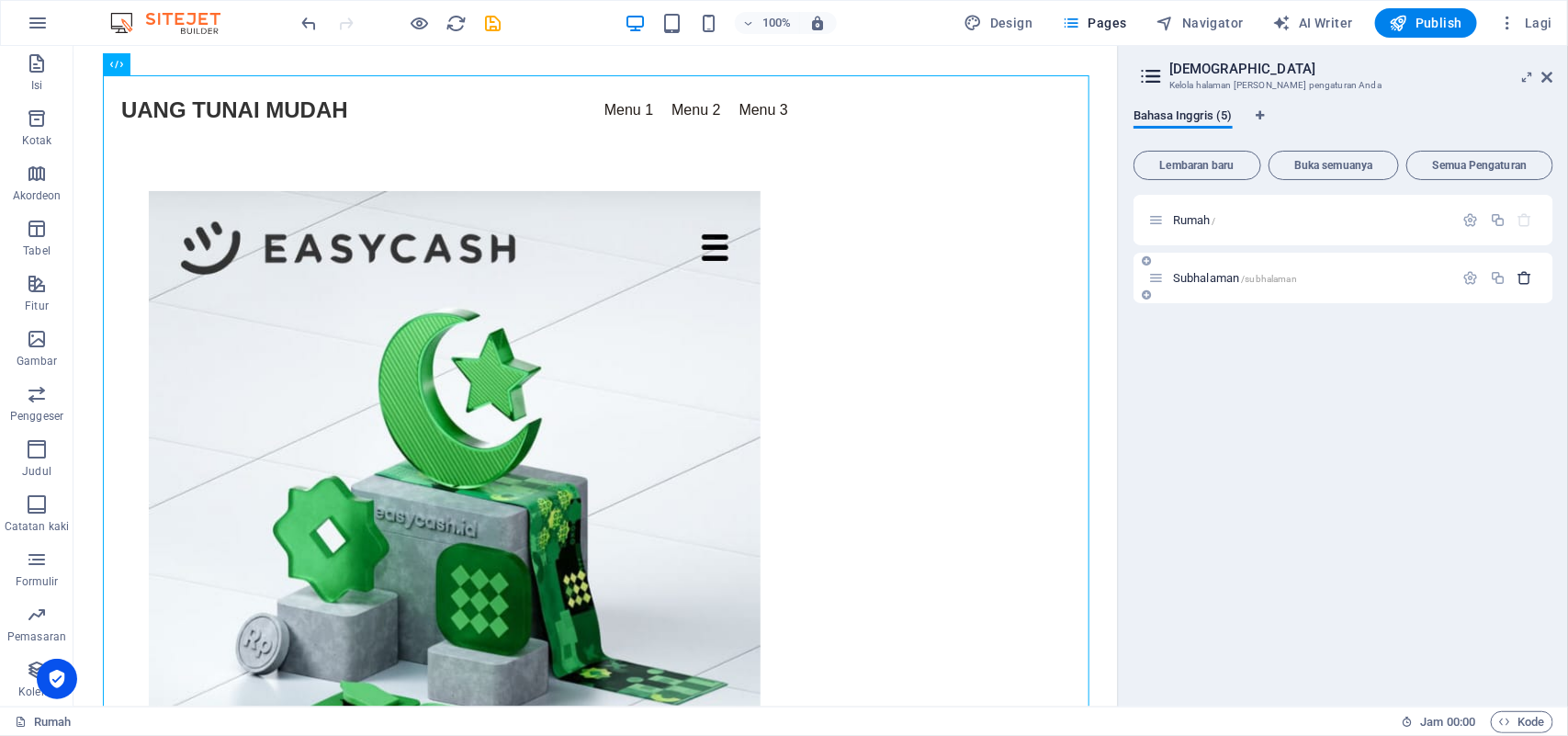 click at bounding box center (1525, 277) 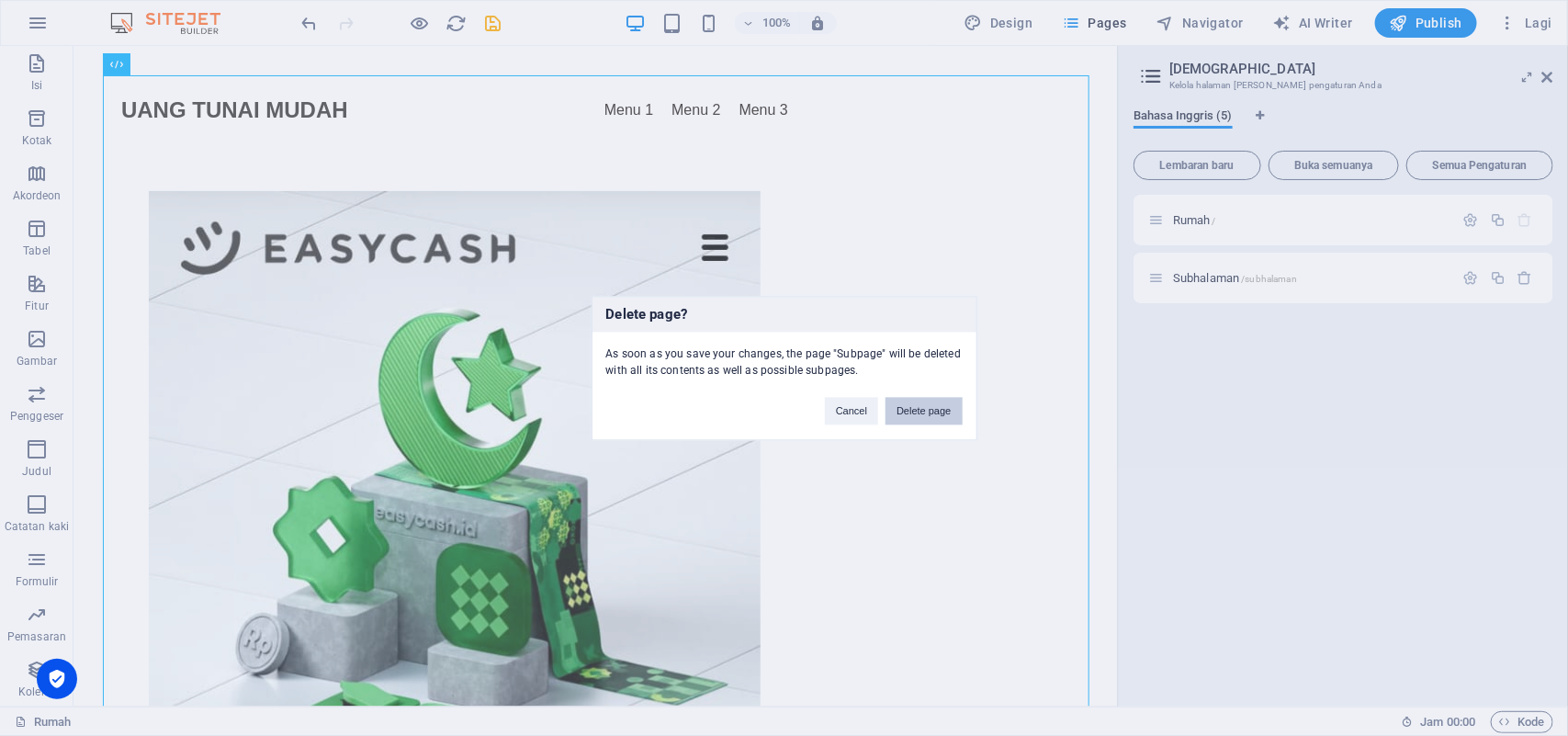 click on "Delete page" at bounding box center [923, 411] 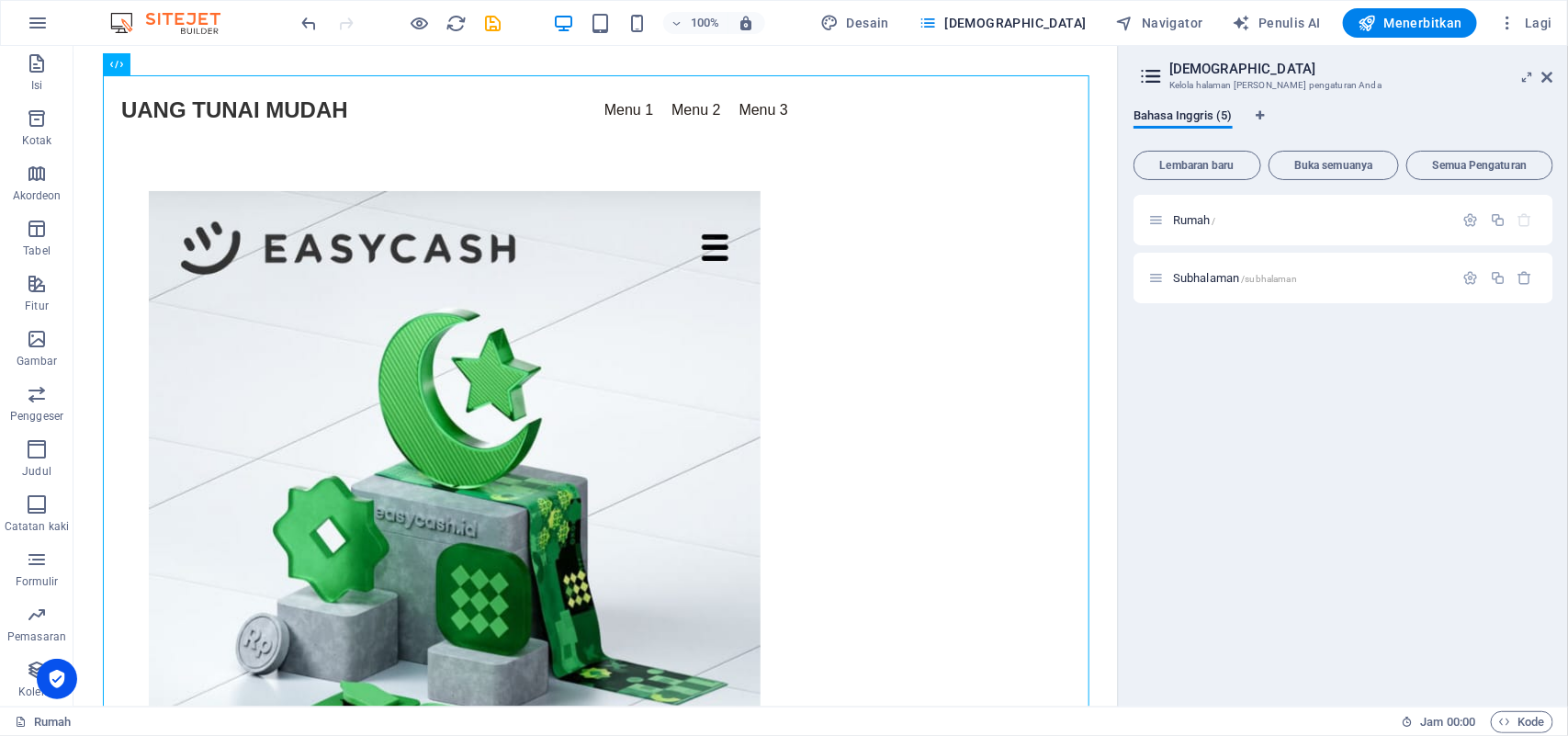 click at bounding box center (1528, 77) 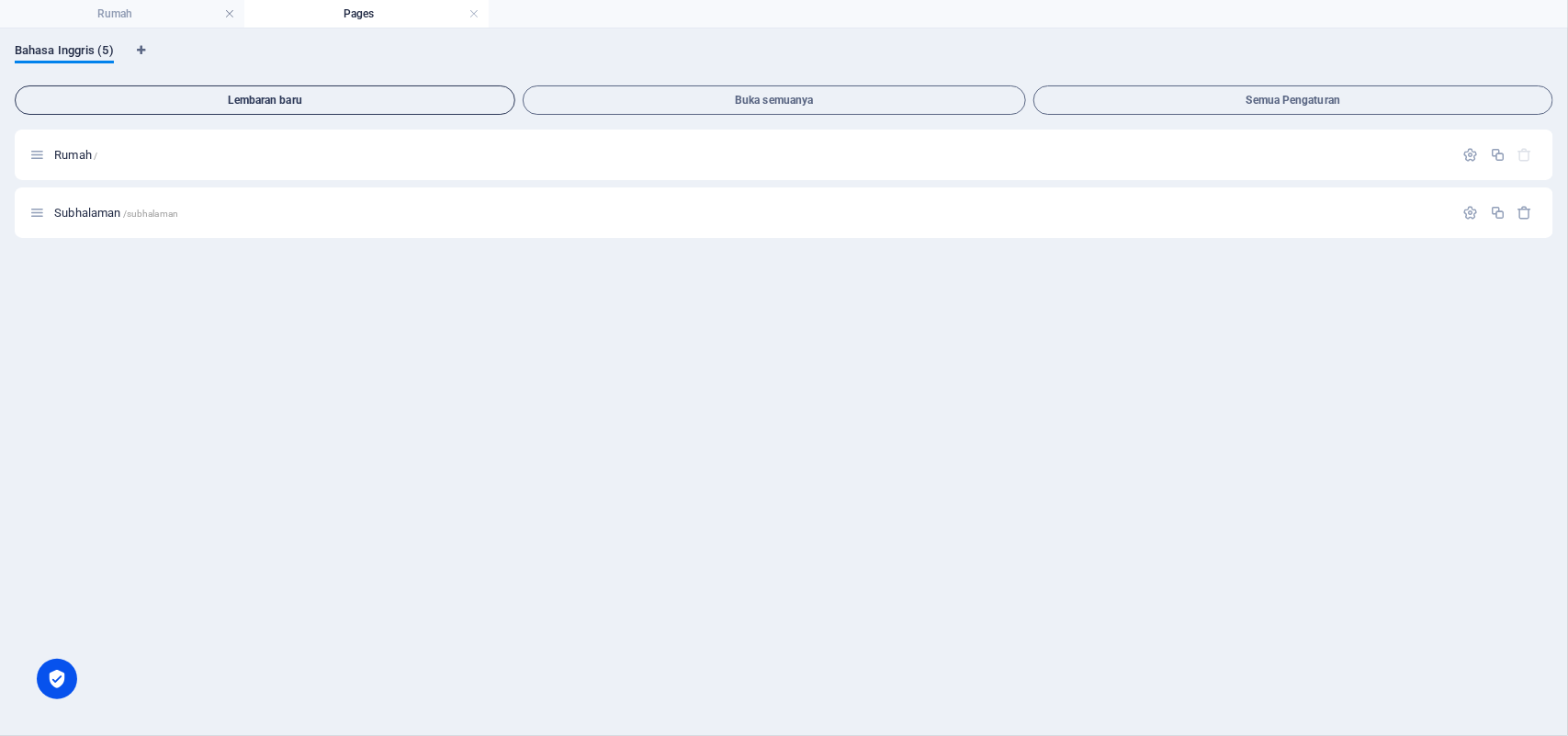 click on "Lembaran baru" at bounding box center (265, 100) 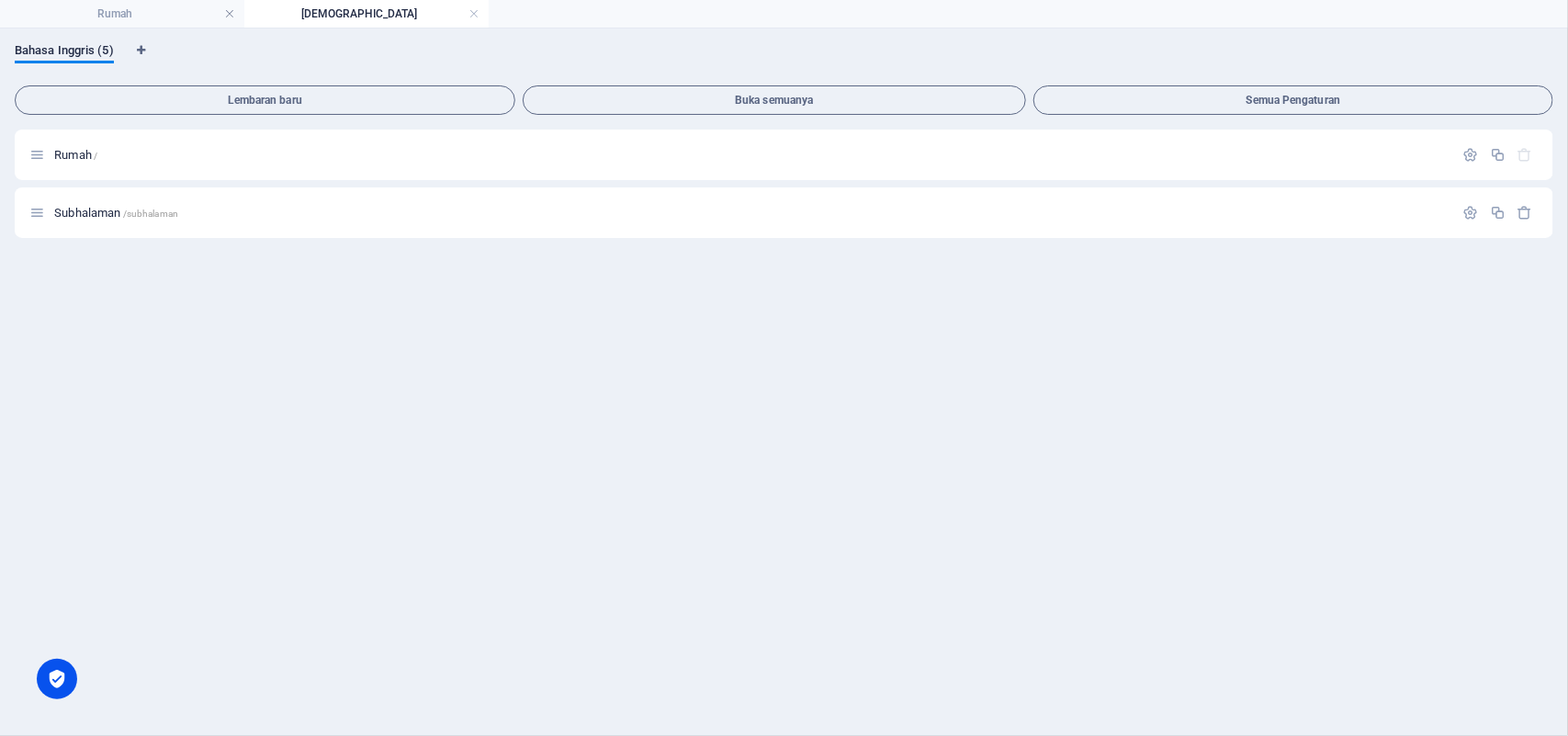 click on "Halaman" at bounding box center (367, 14) 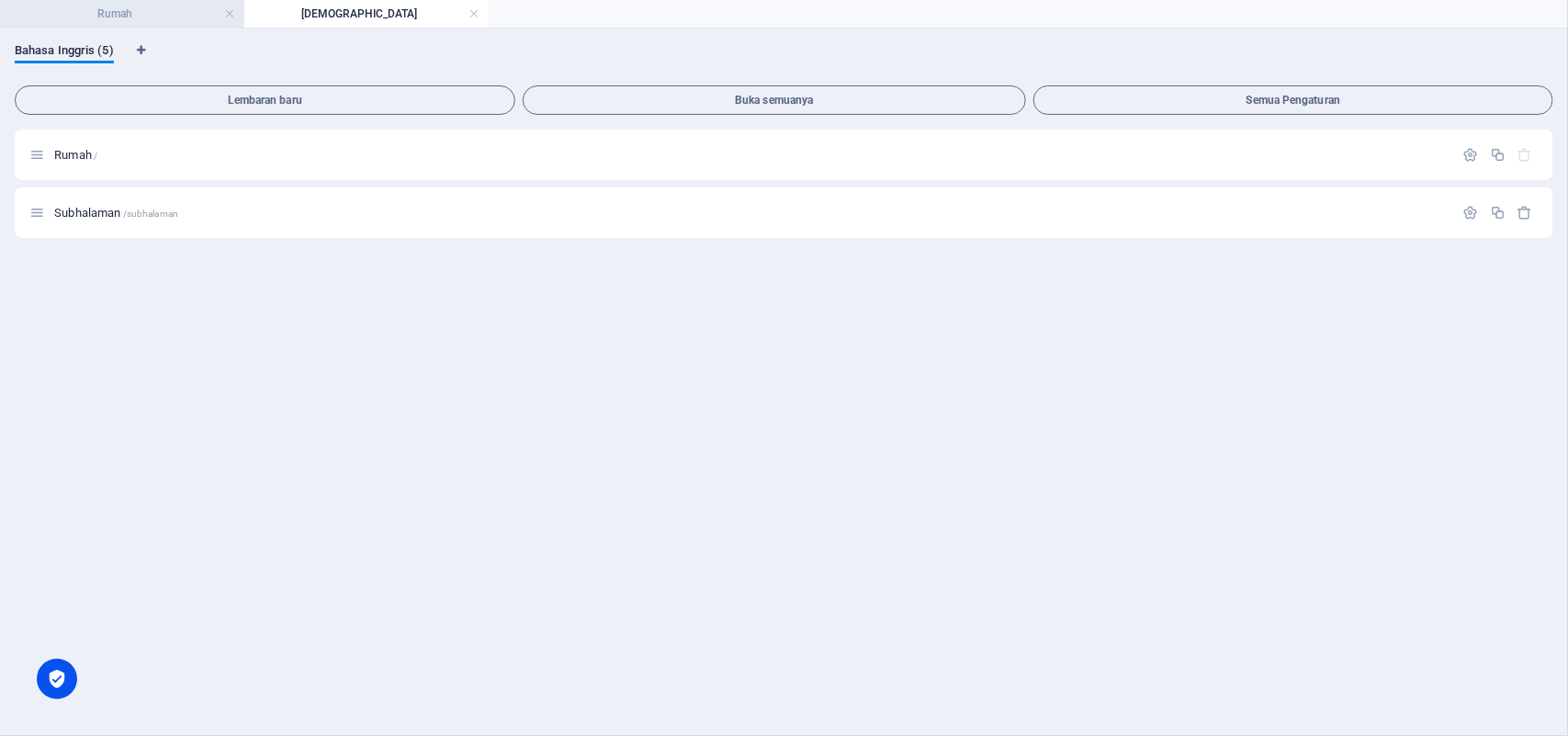 click on "Rumah" at bounding box center (122, 14) 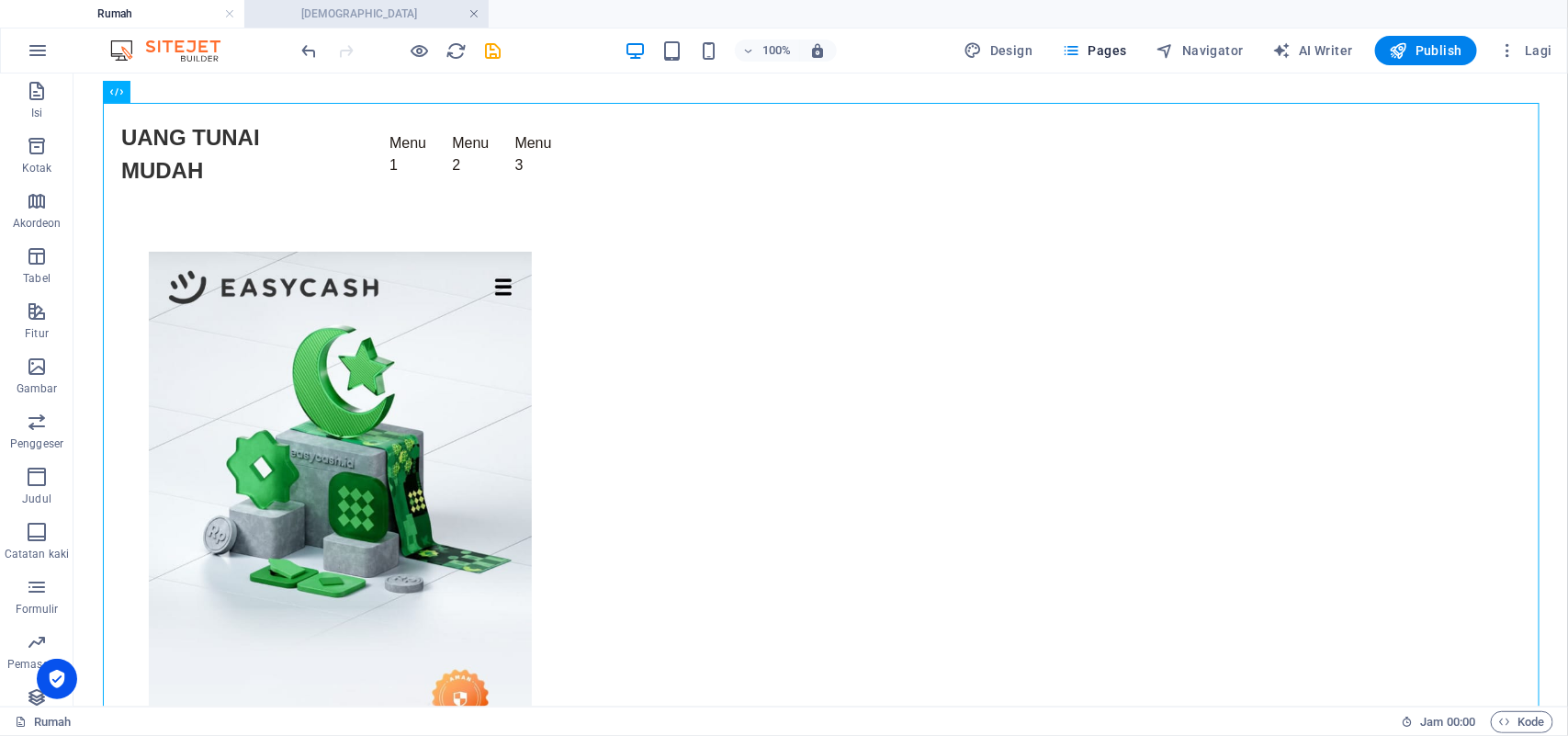 click at bounding box center (474, 14) 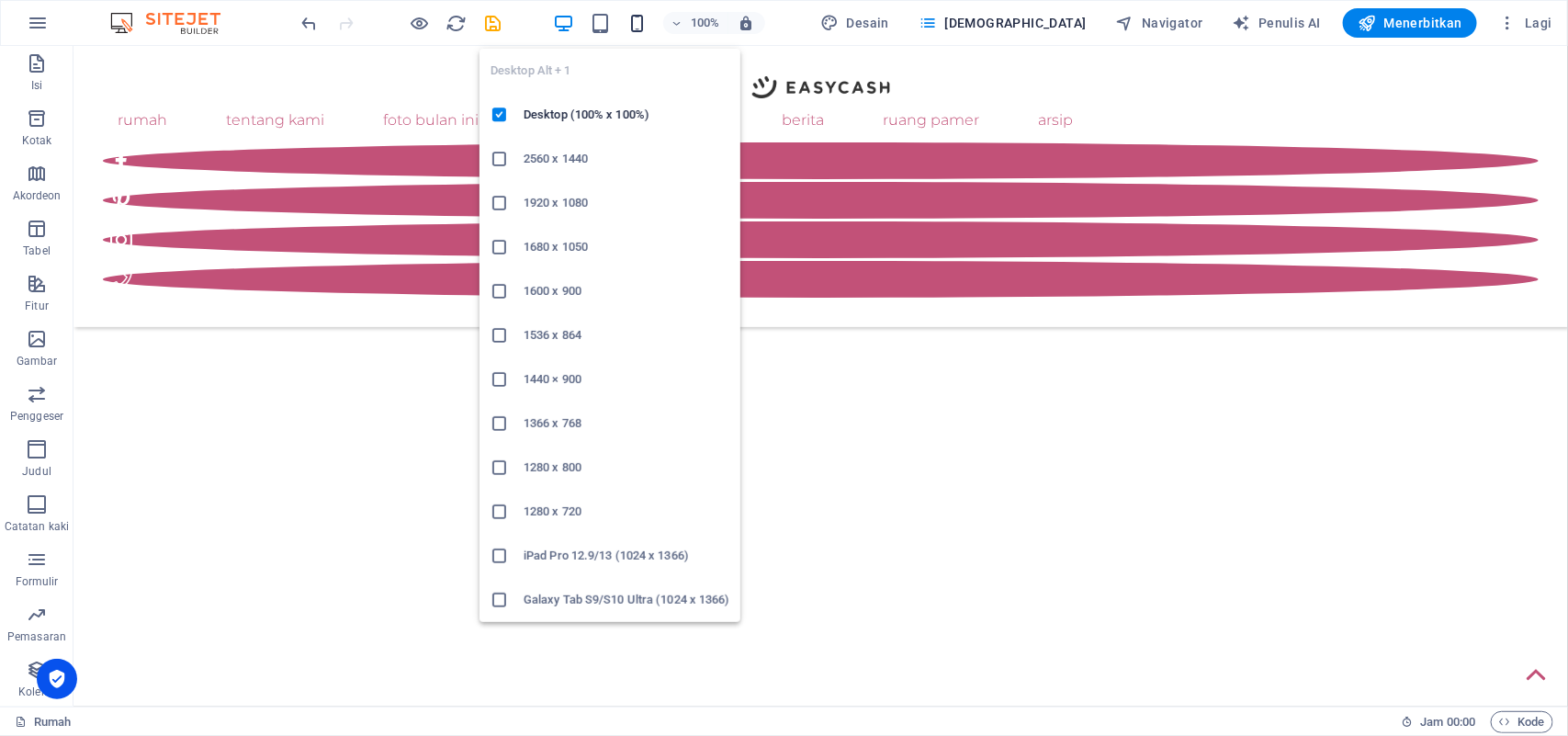 click at bounding box center (637, 23) 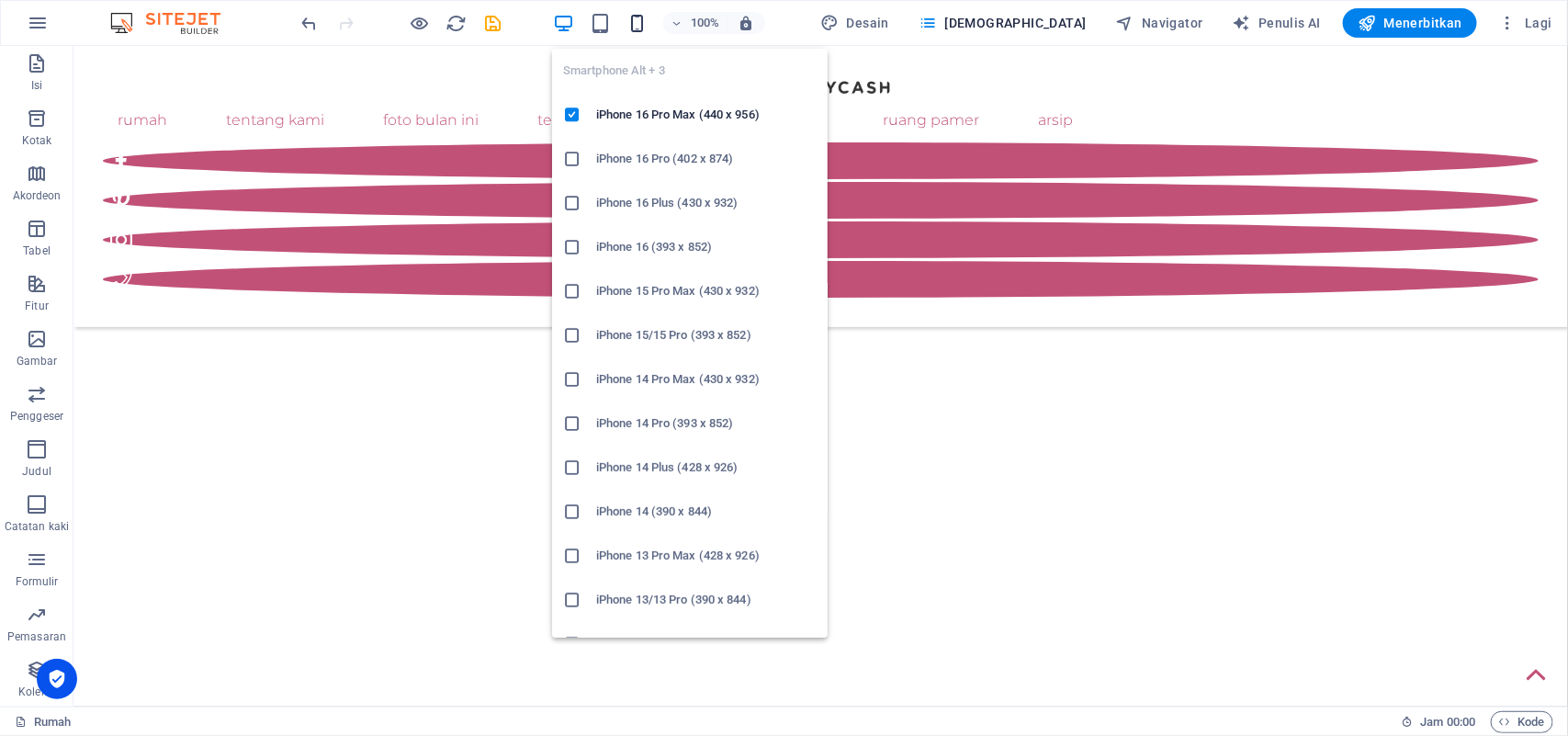 click at bounding box center [637, 23] 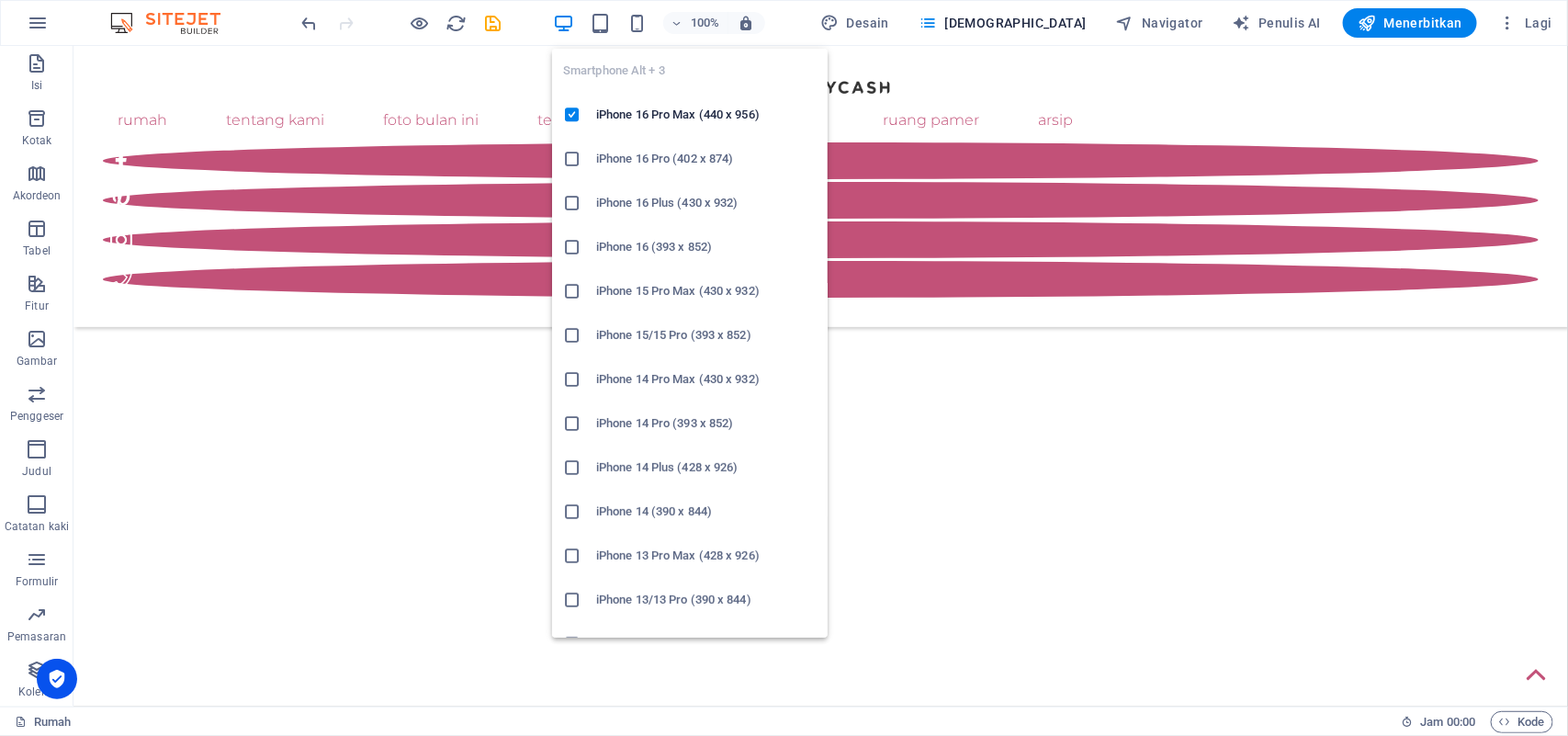 click at bounding box center [637, 23] 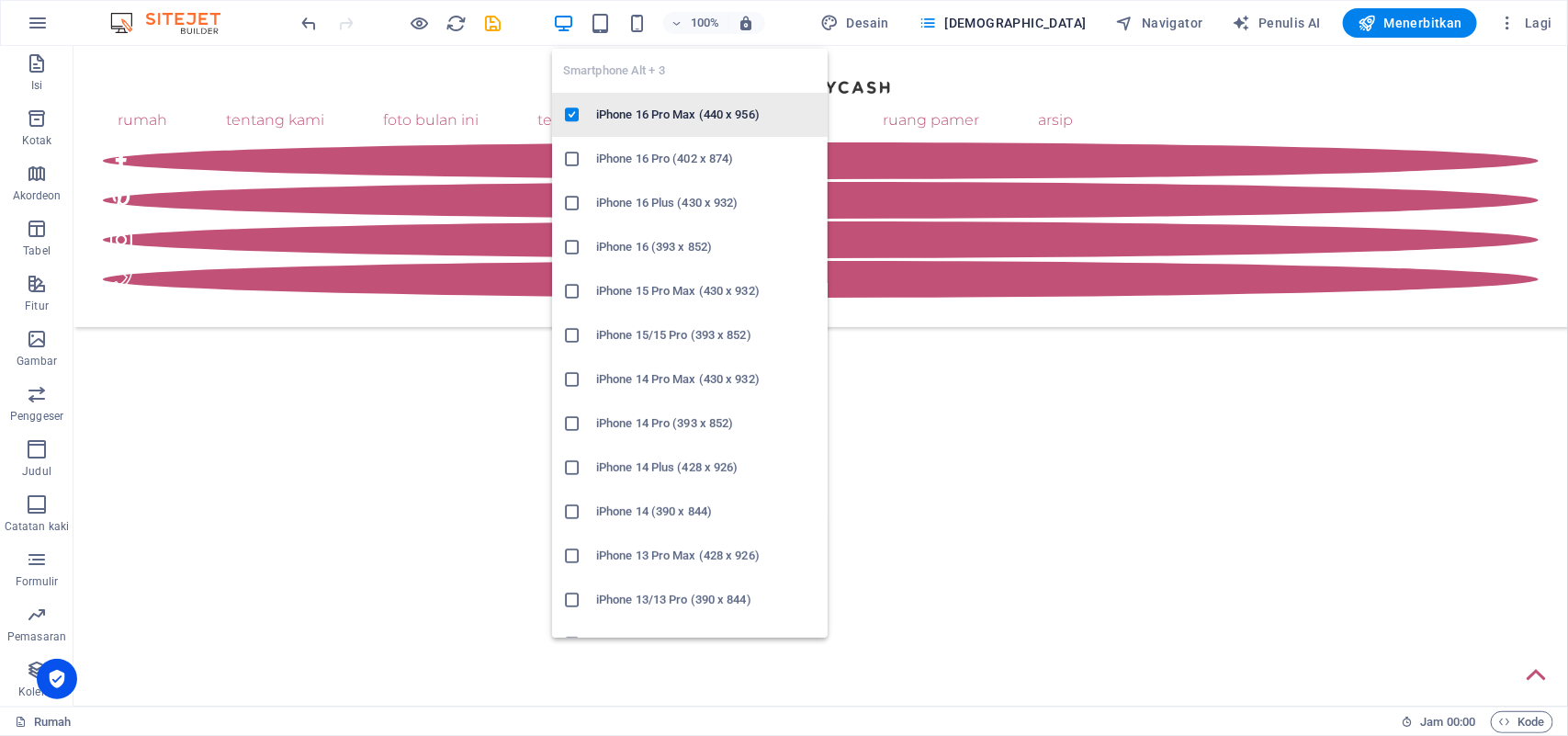 click on "iPhone 16 Pro Max (440 x 956)" at bounding box center [706, 115] 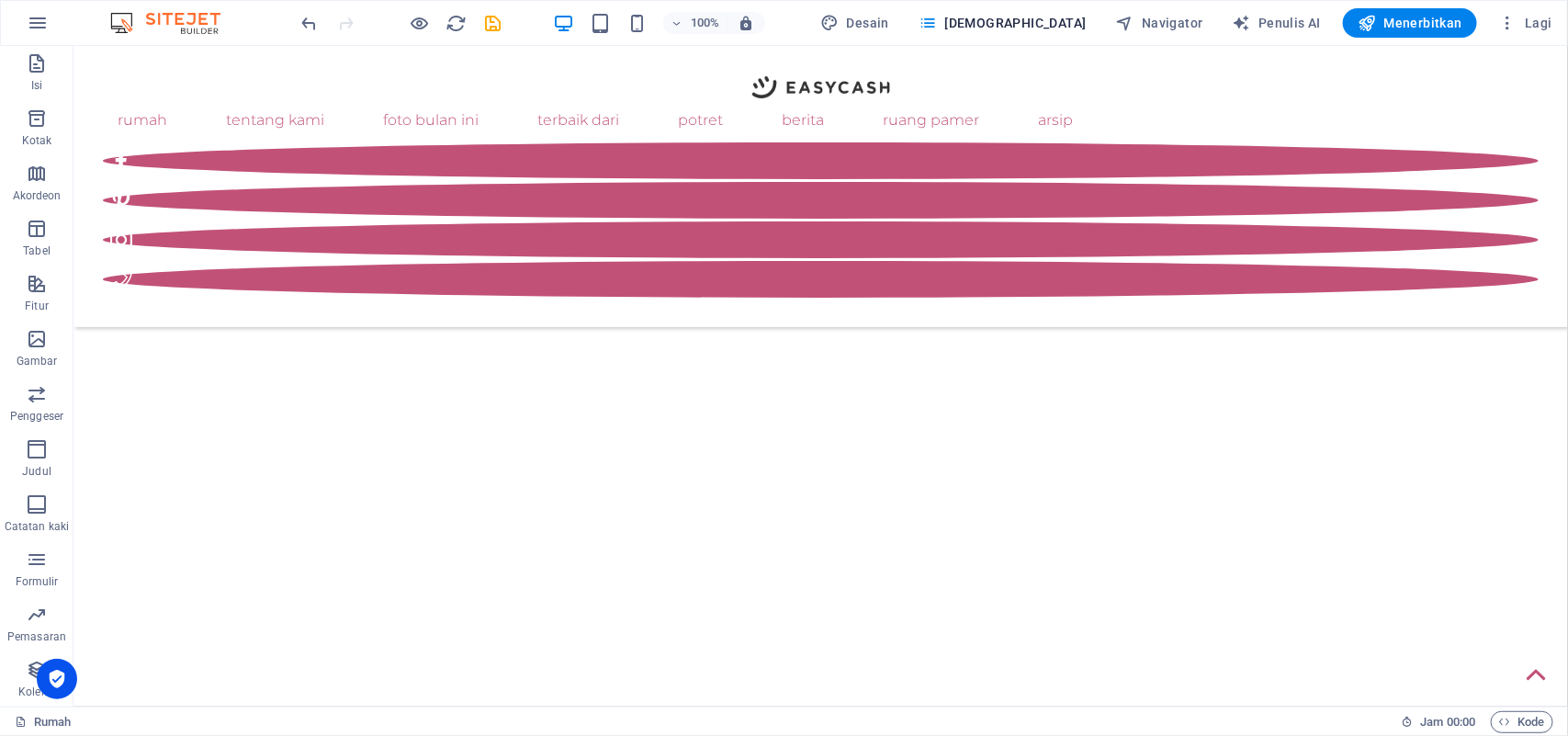 click on "100%" at bounding box center (659, 23) 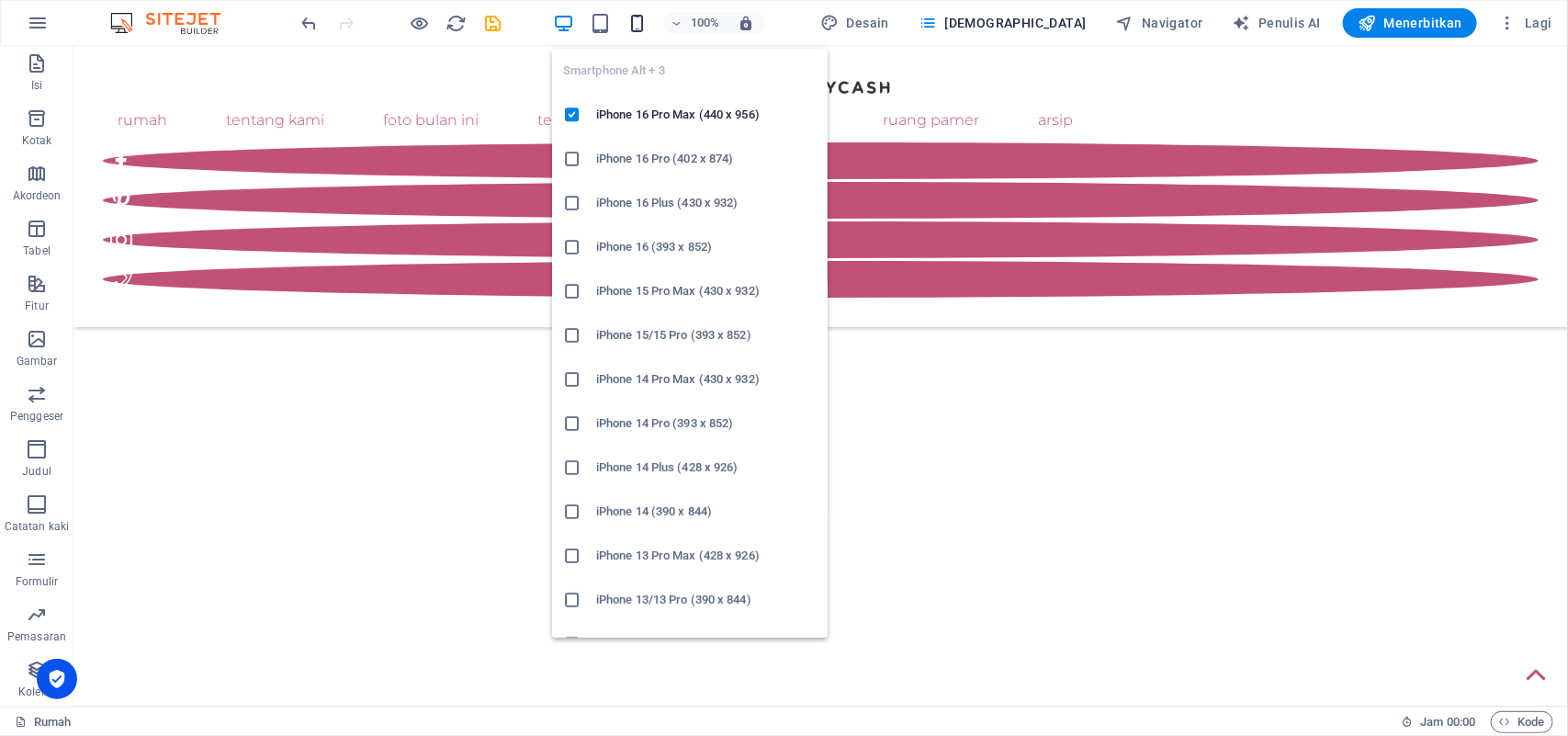 click at bounding box center [637, 23] 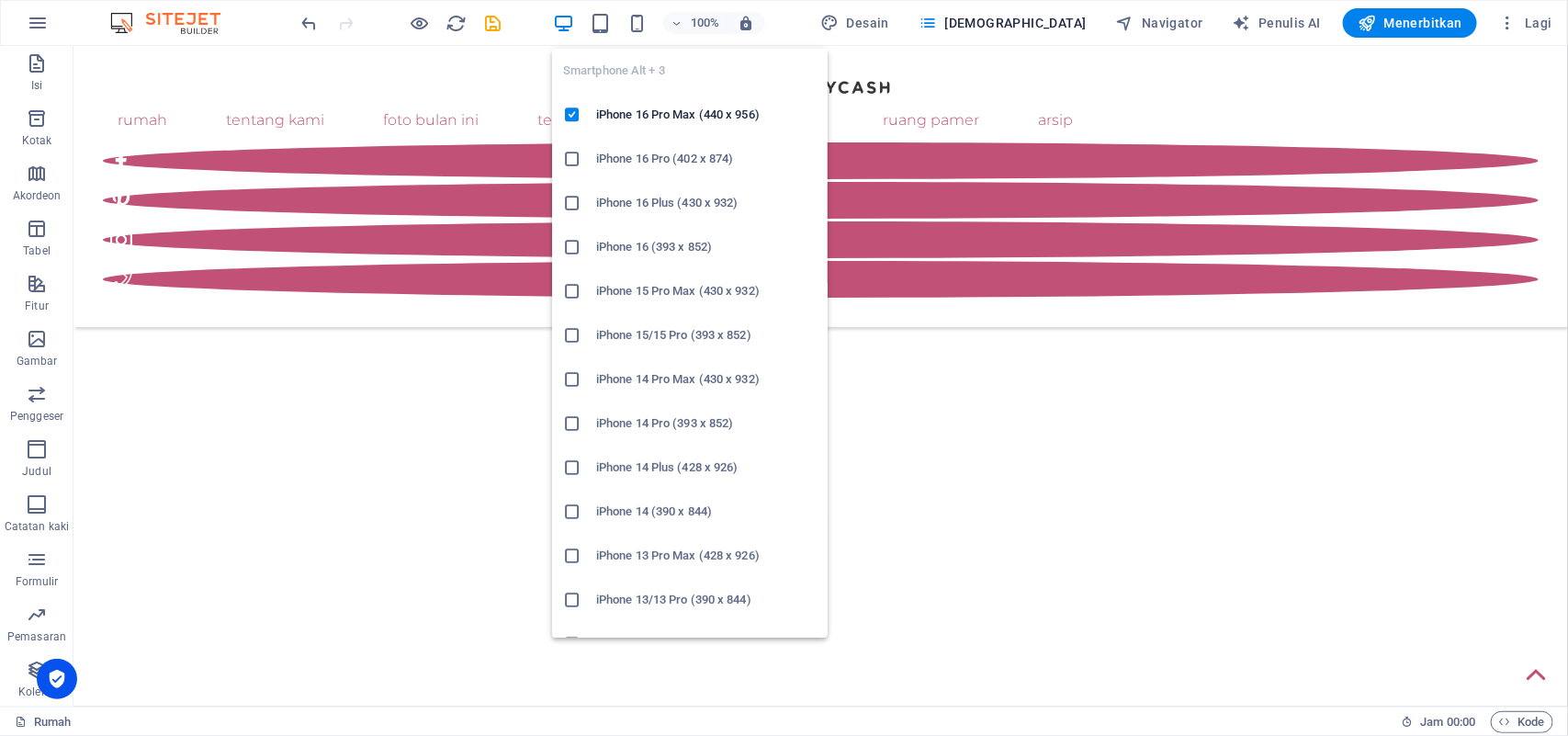 click on "iPhone 16 Pro (402 x 874)" at bounding box center [706, 159] 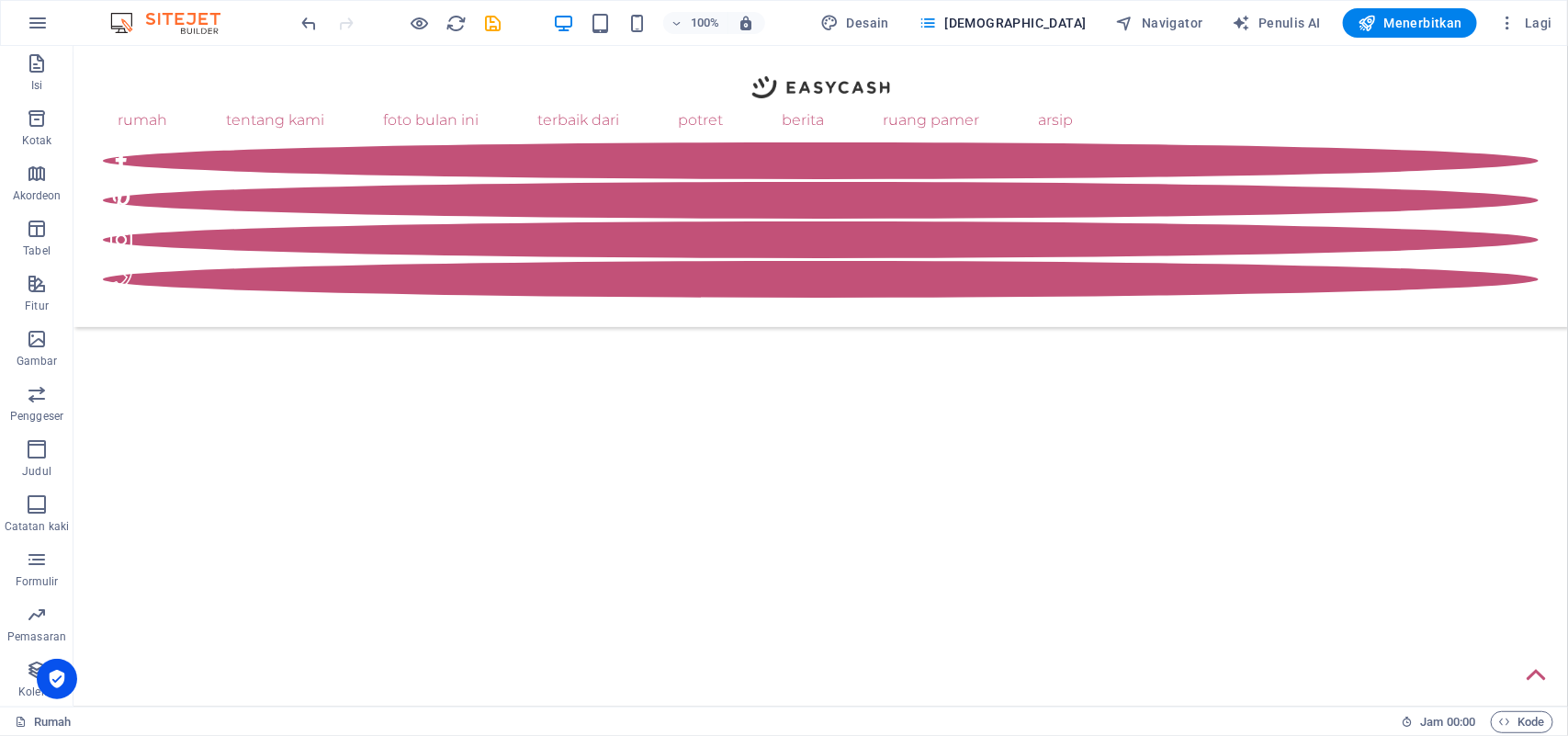 drag, startPoint x: 753, startPoint y: 213, endPoint x: 754, endPoint y: 193, distance: 20.024984 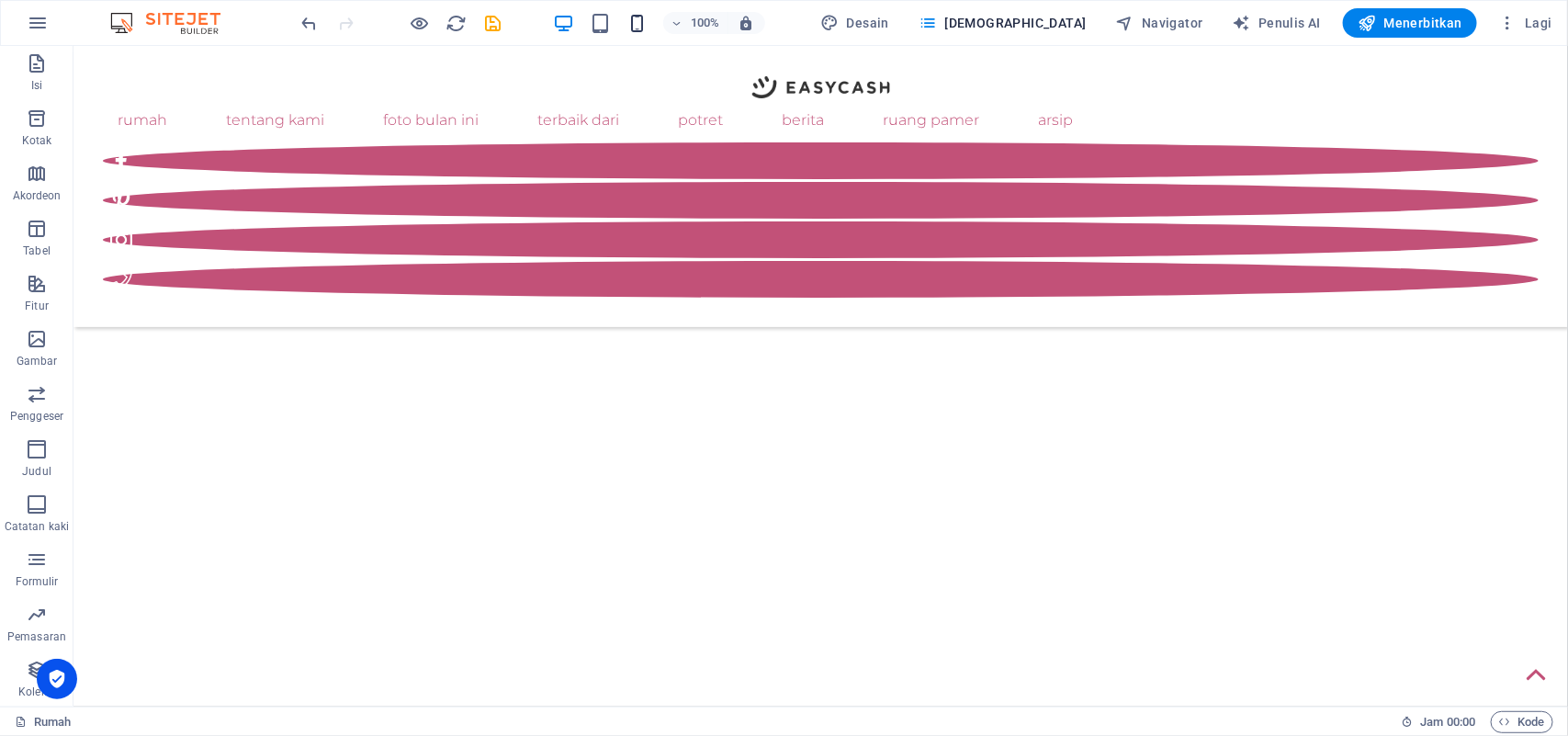 click at bounding box center (637, 23) 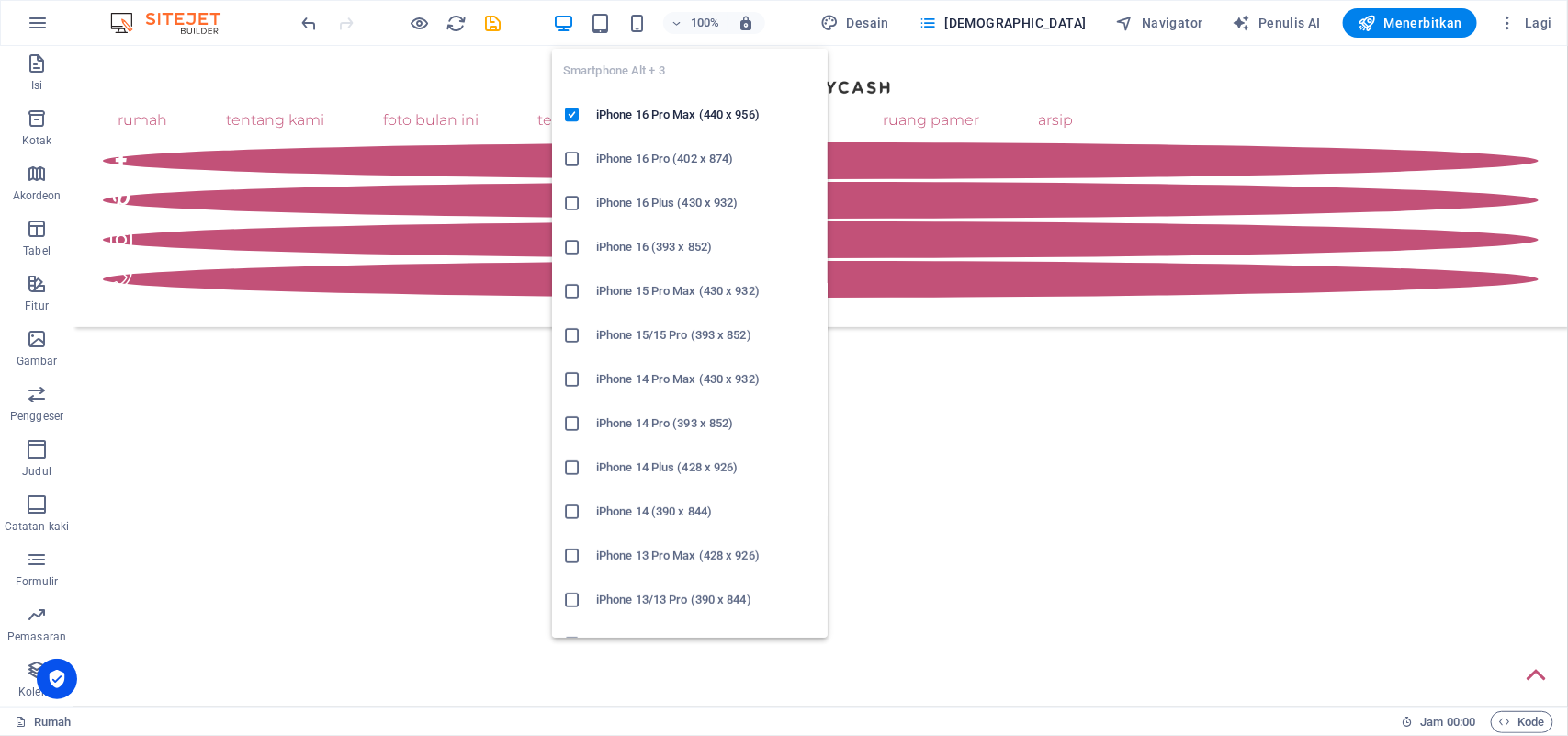 click at bounding box center [572, 159] 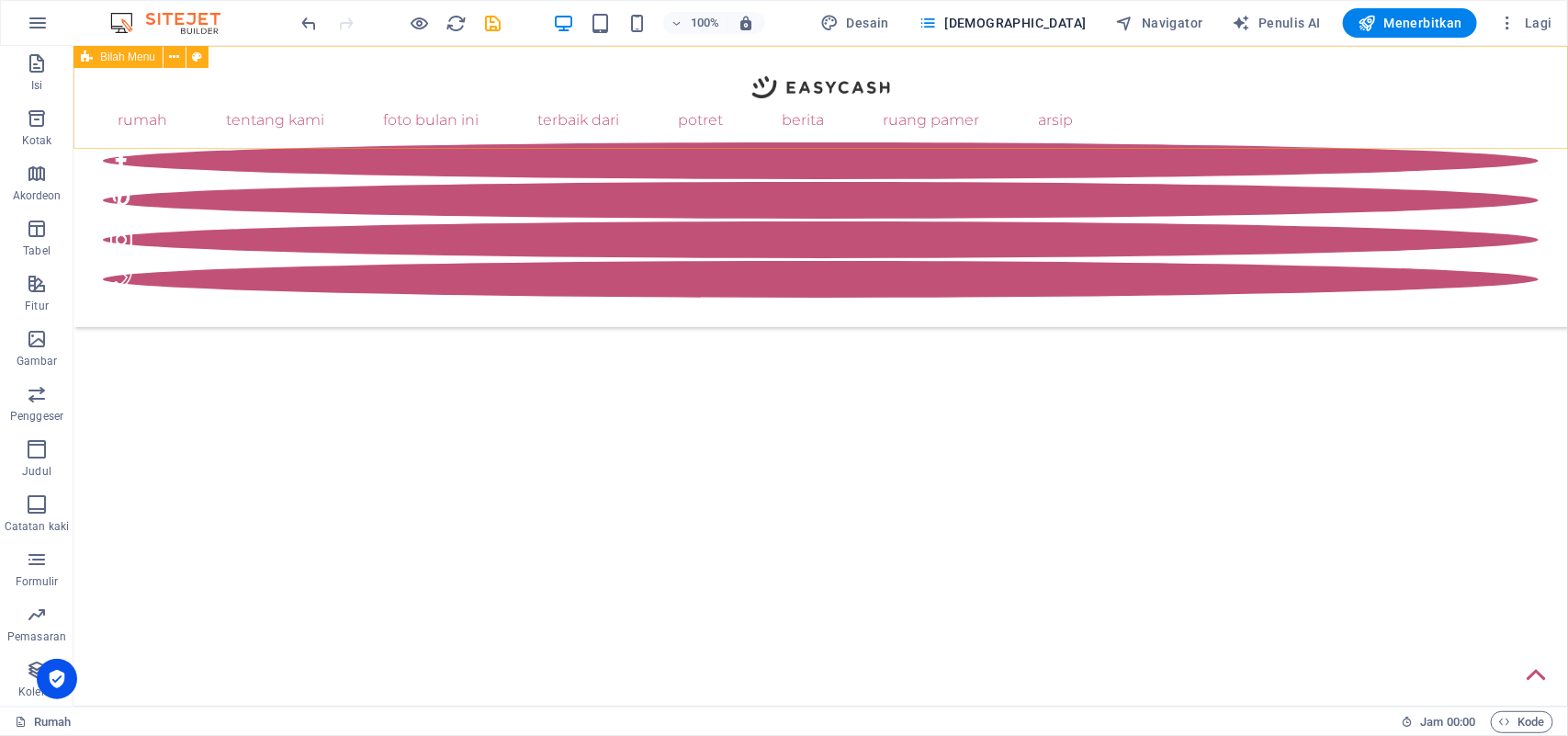 click on "Rumah Tentang Kami Foto bulan ini Terbaik Dari potret Berita Ruang pamer Arsip" at bounding box center (819, 186) 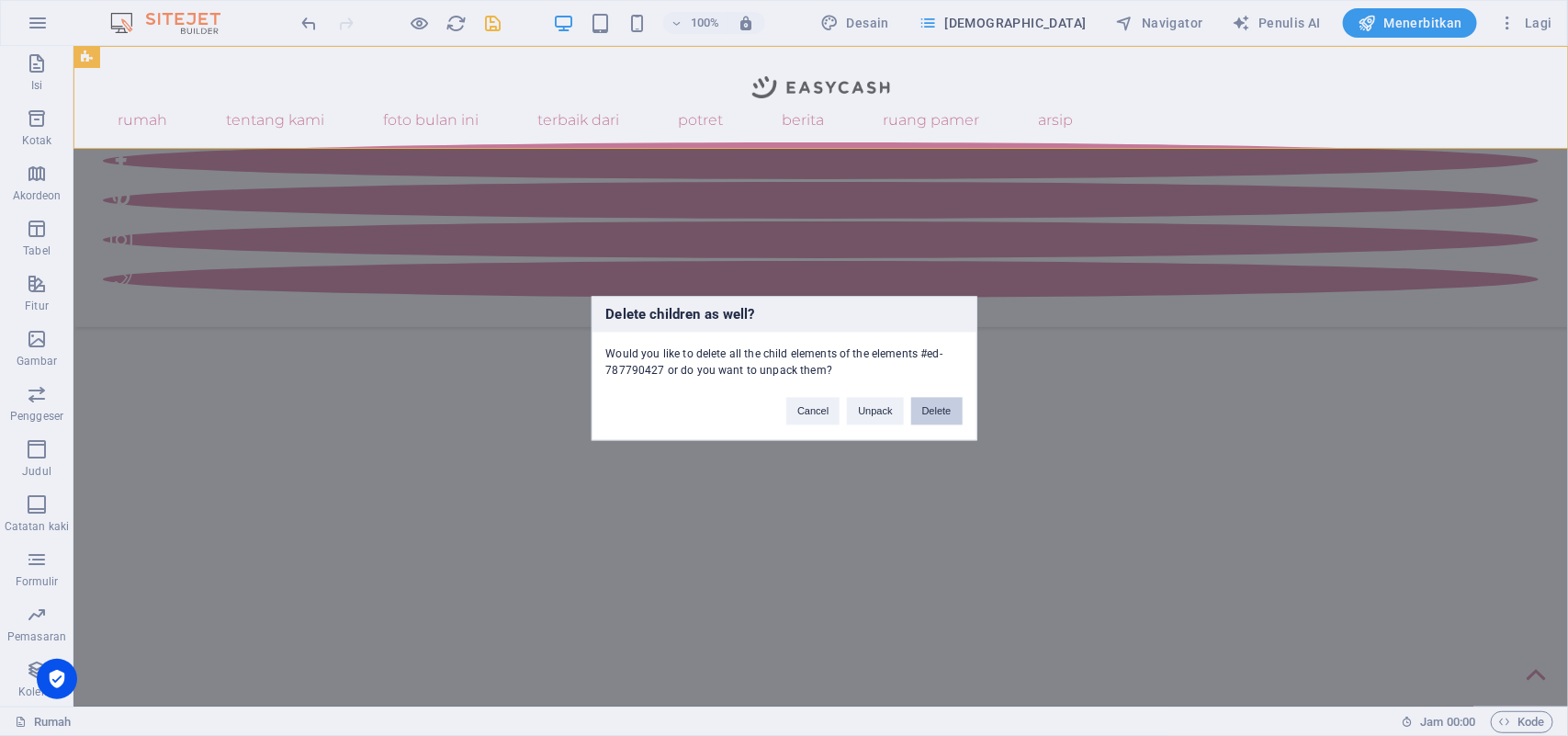 type 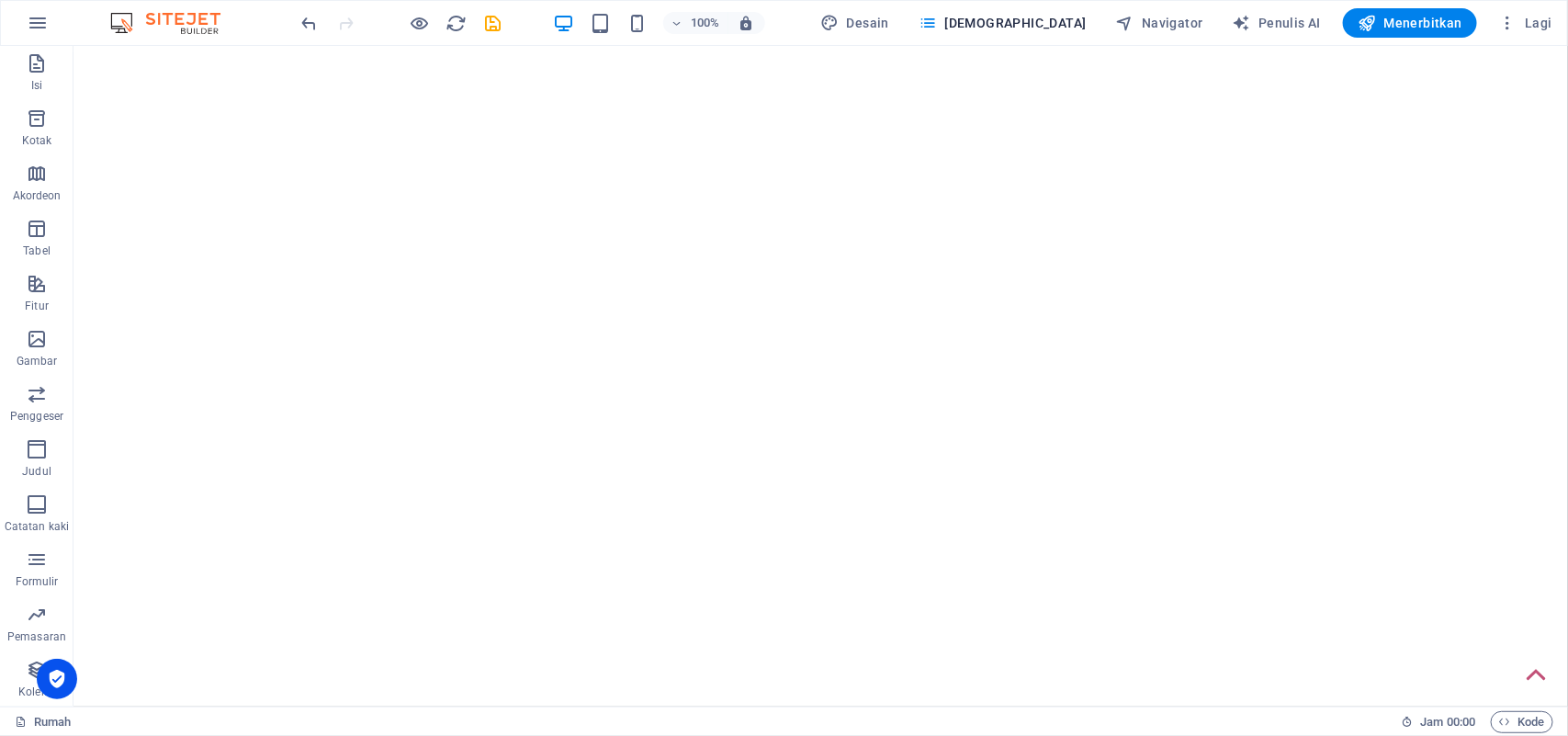 drag, startPoint x: 501, startPoint y: 457, endPoint x: 624, endPoint y: 117, distance: 361.56466 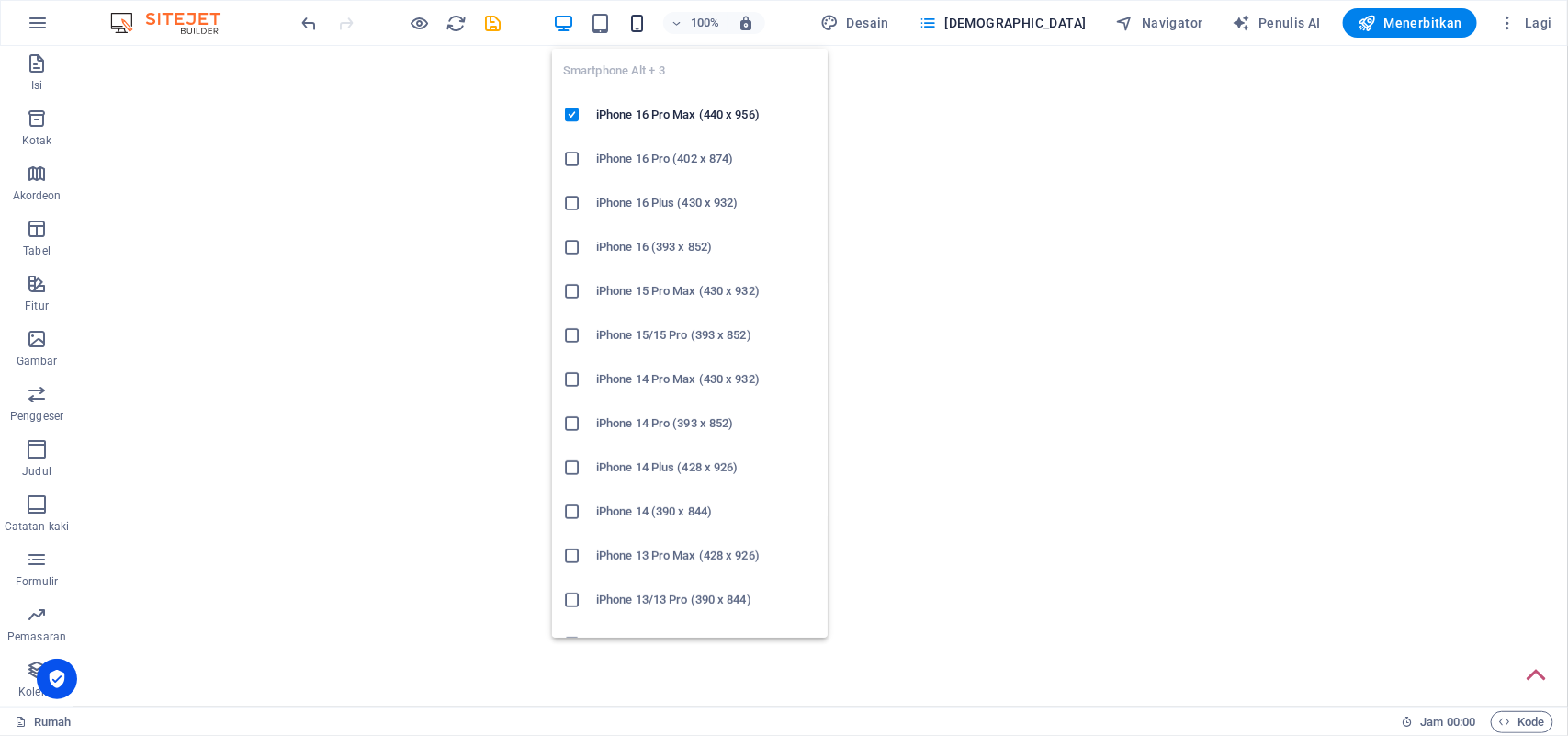 click at bounding box center (637, 23) 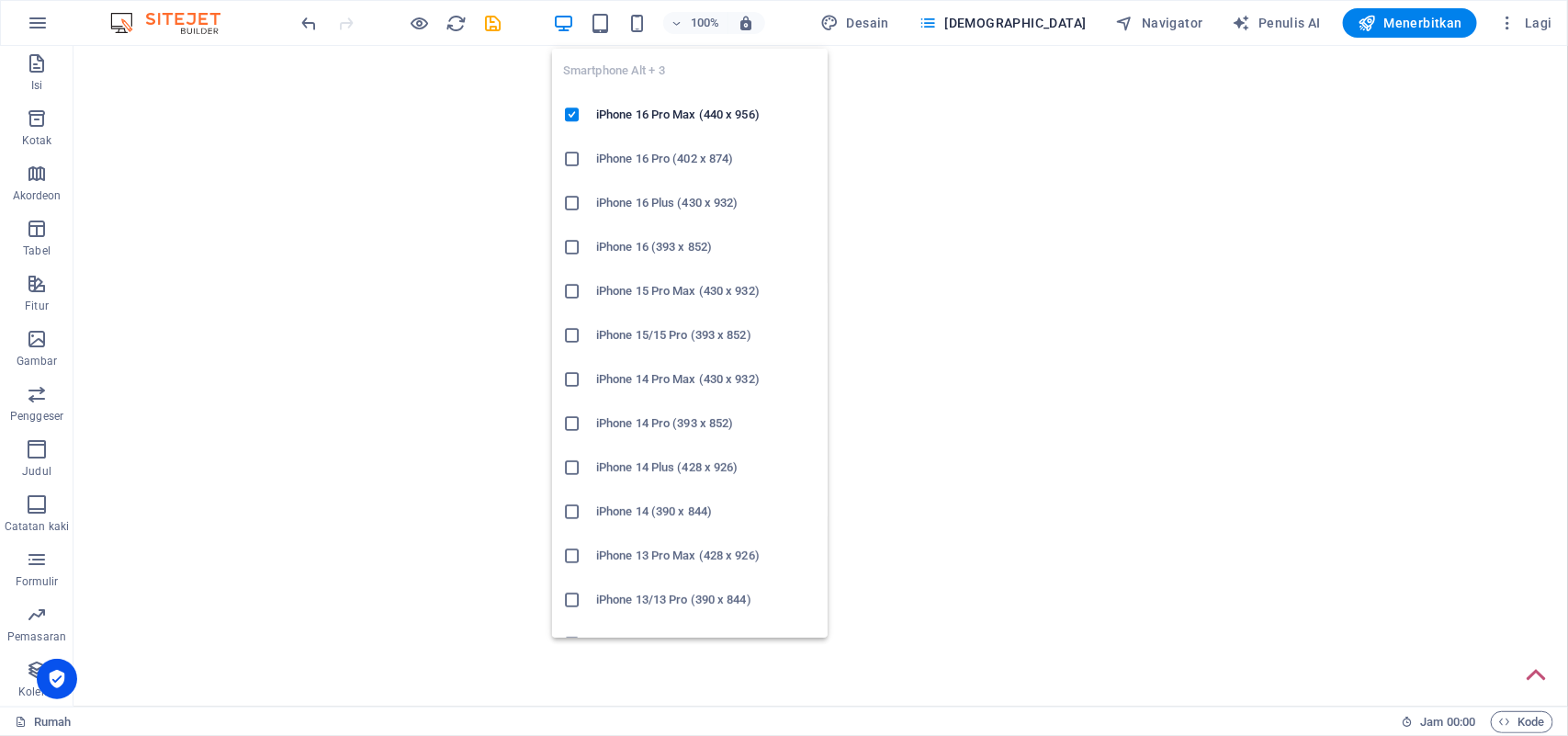 click at bounding box center [580, 159] 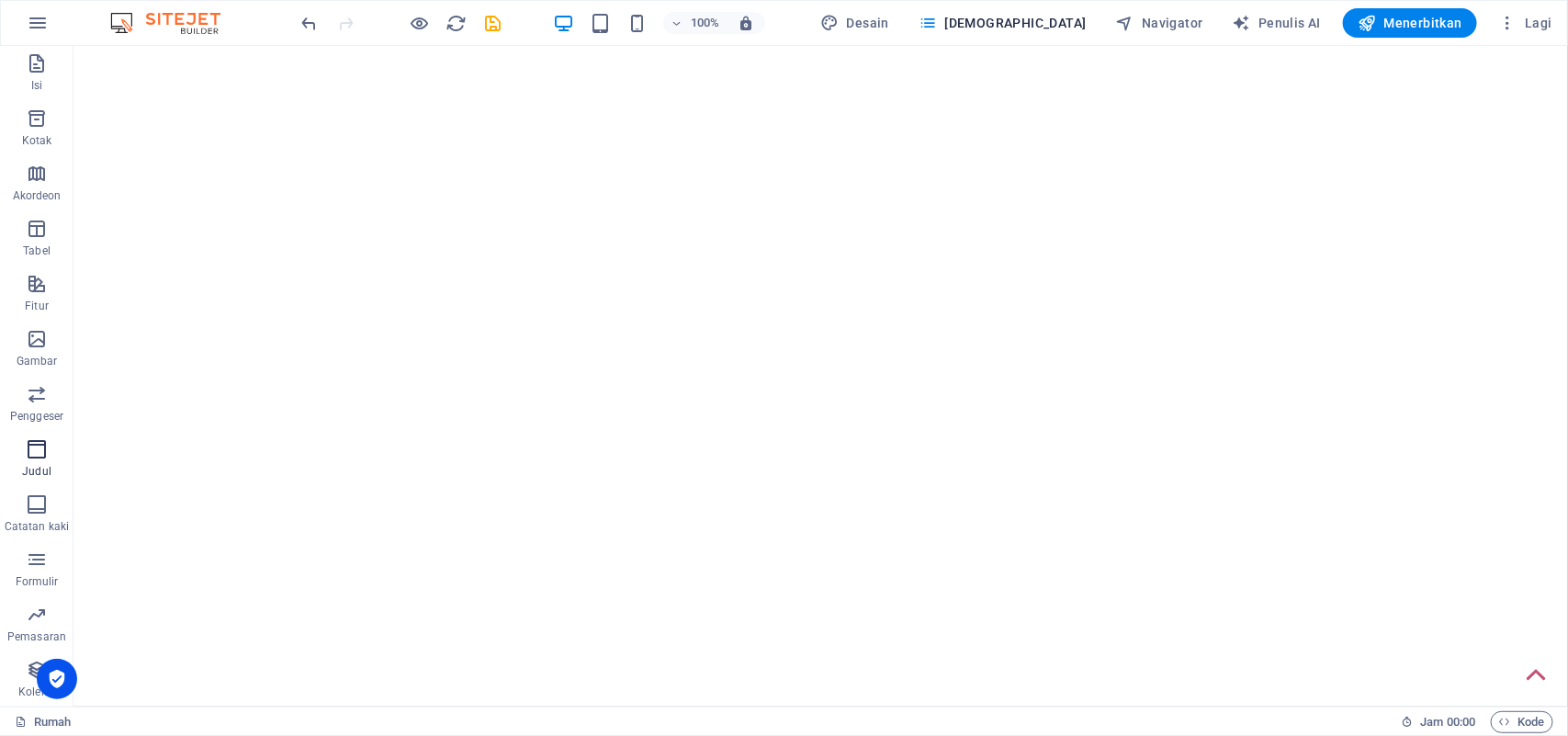 click at bounding box center (37, 449) 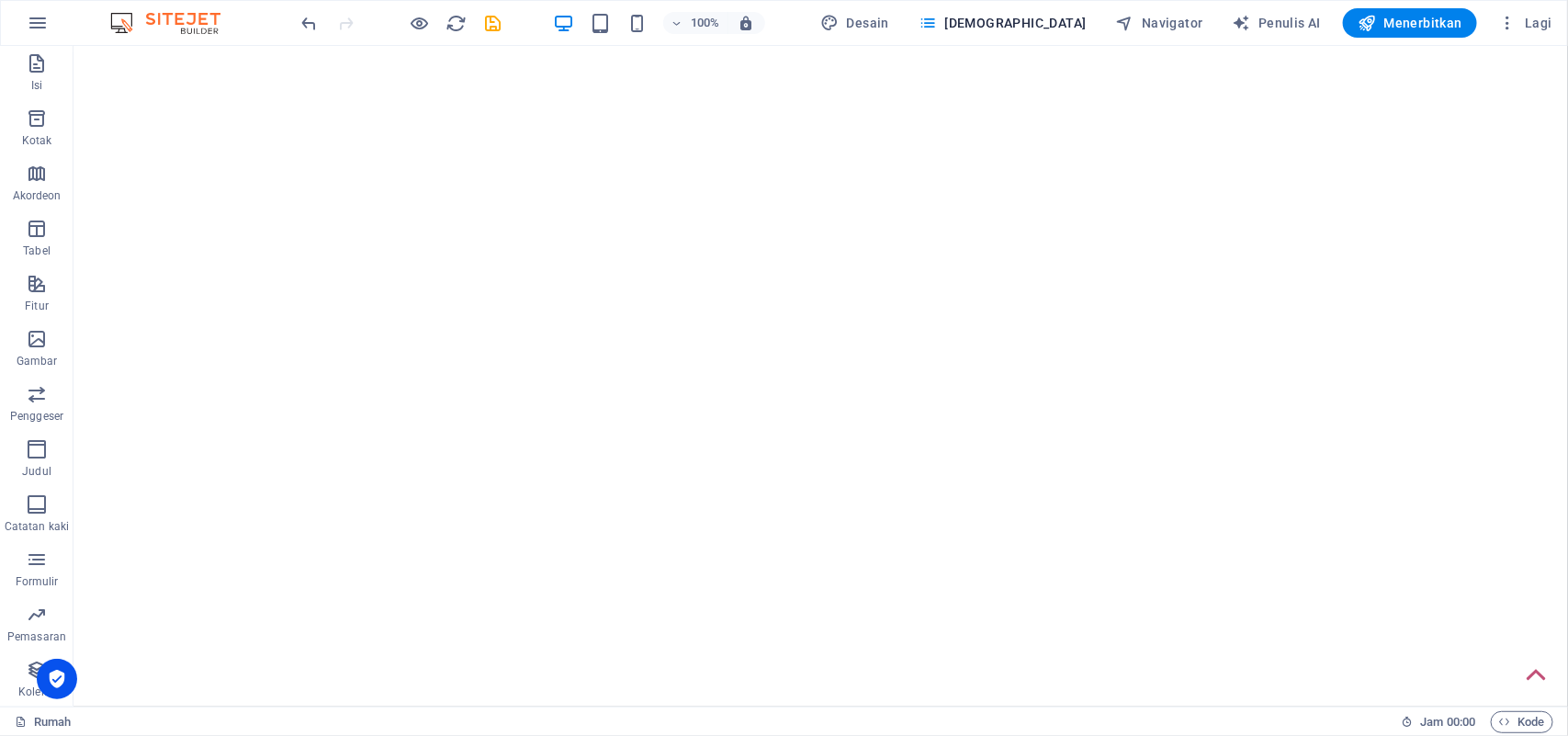 drag, startPoint x: 111, startPoint y: 544, endPoint x: 555, endPoint y: 234, distance: 541.5127 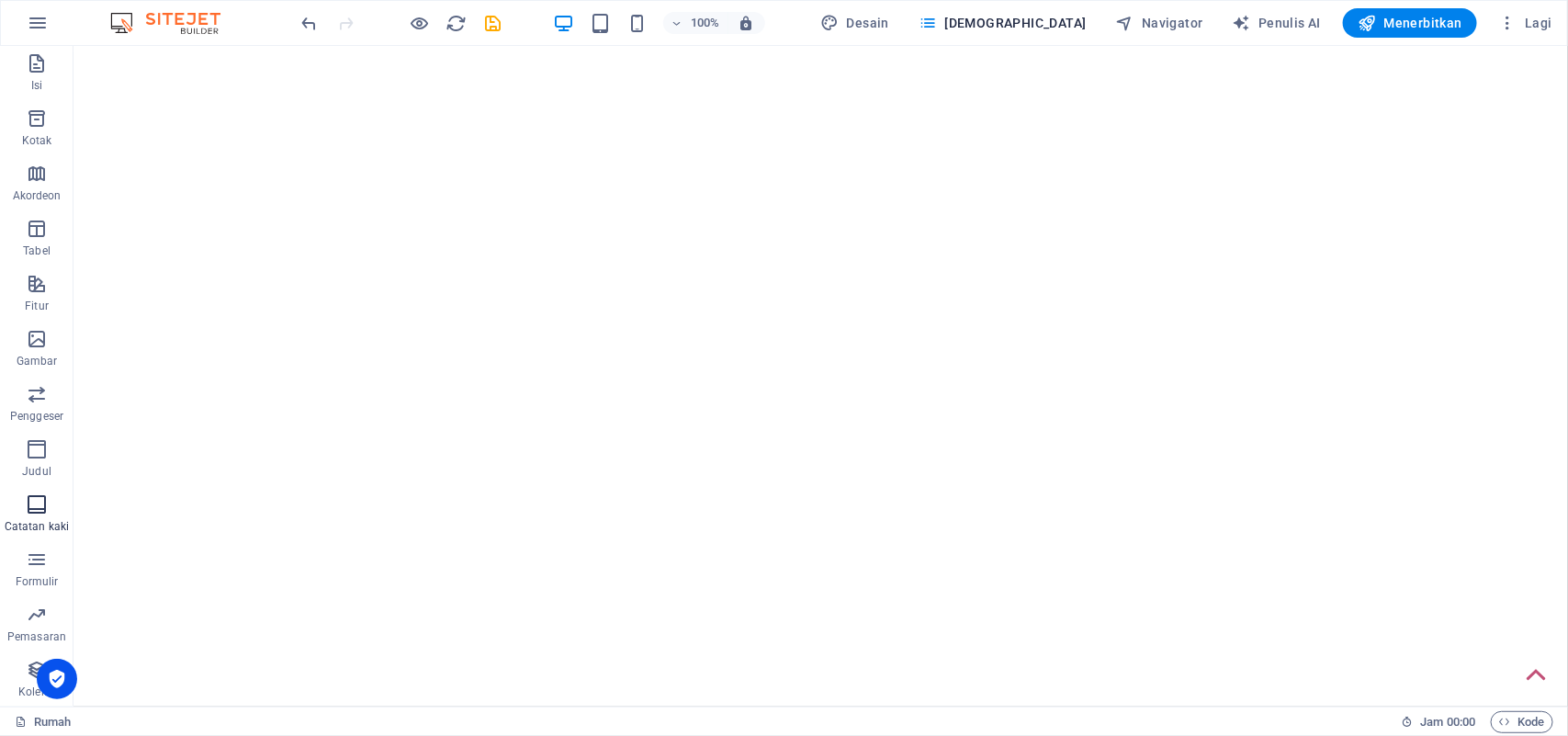 click at bounding box center [37, 504] 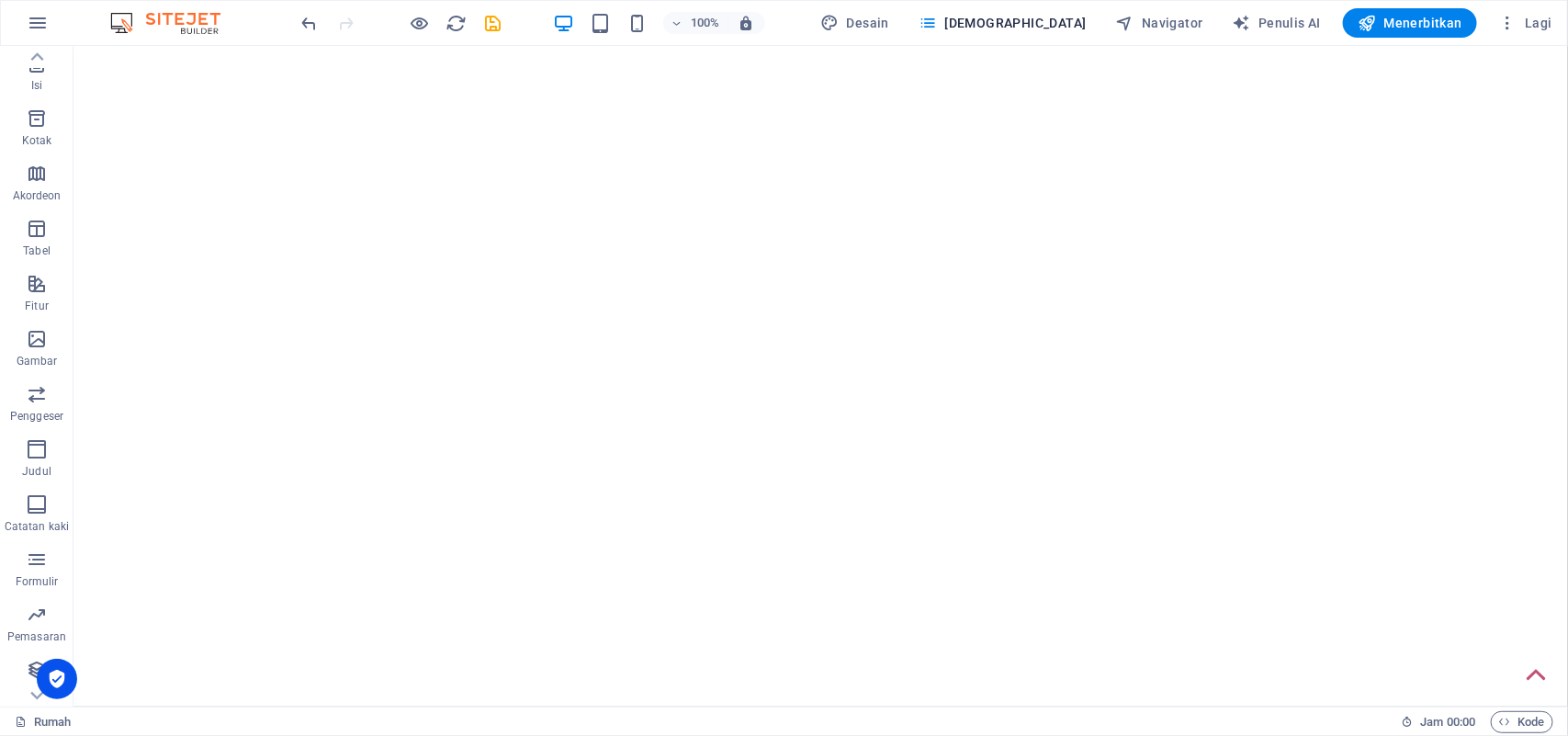 drag, startPoint x: 142, startPoint y: 587, endPoint x: 877, endPoint y: 230, distance: 817.11321 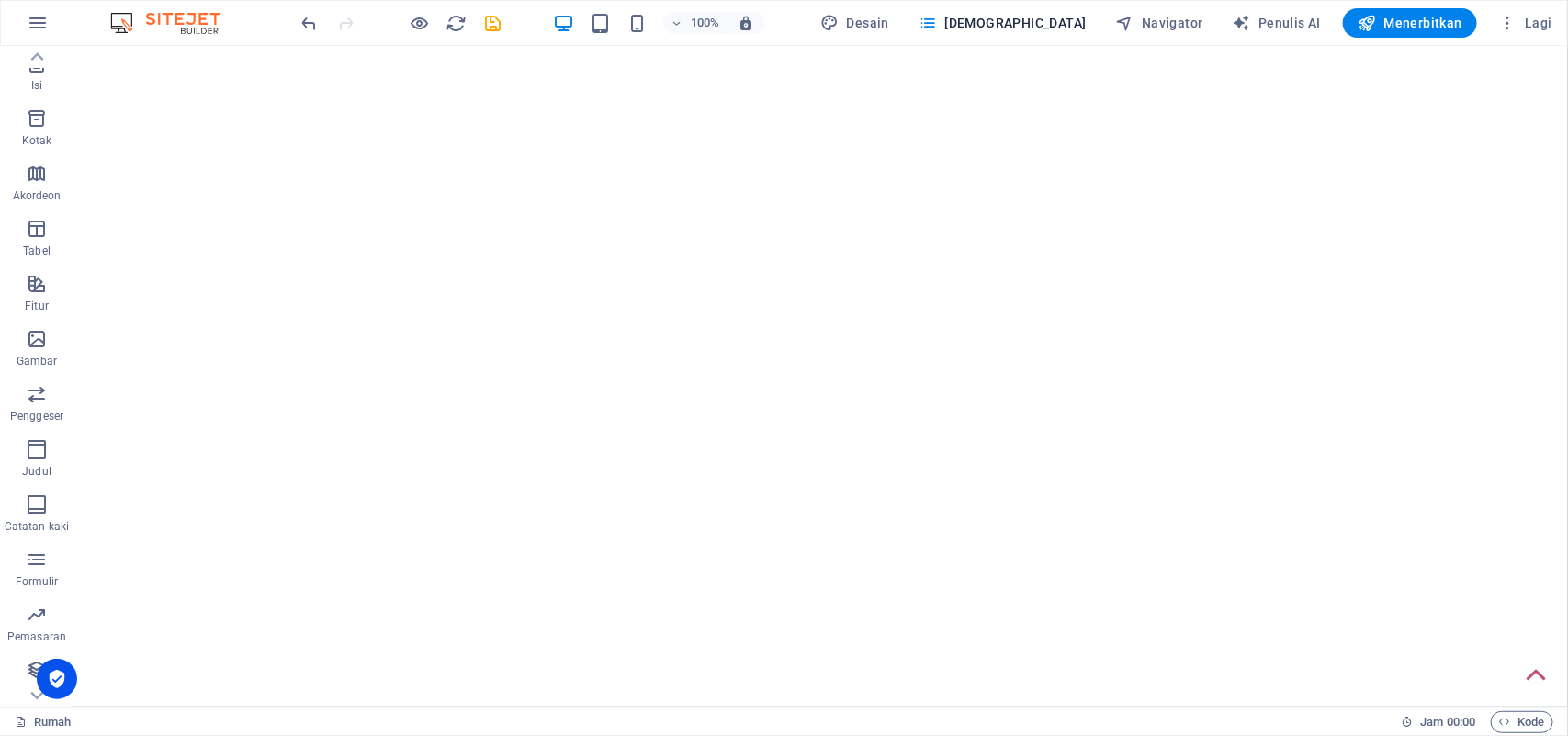 click on "Langsung ke konten utama" at bounding box center [819, 45] 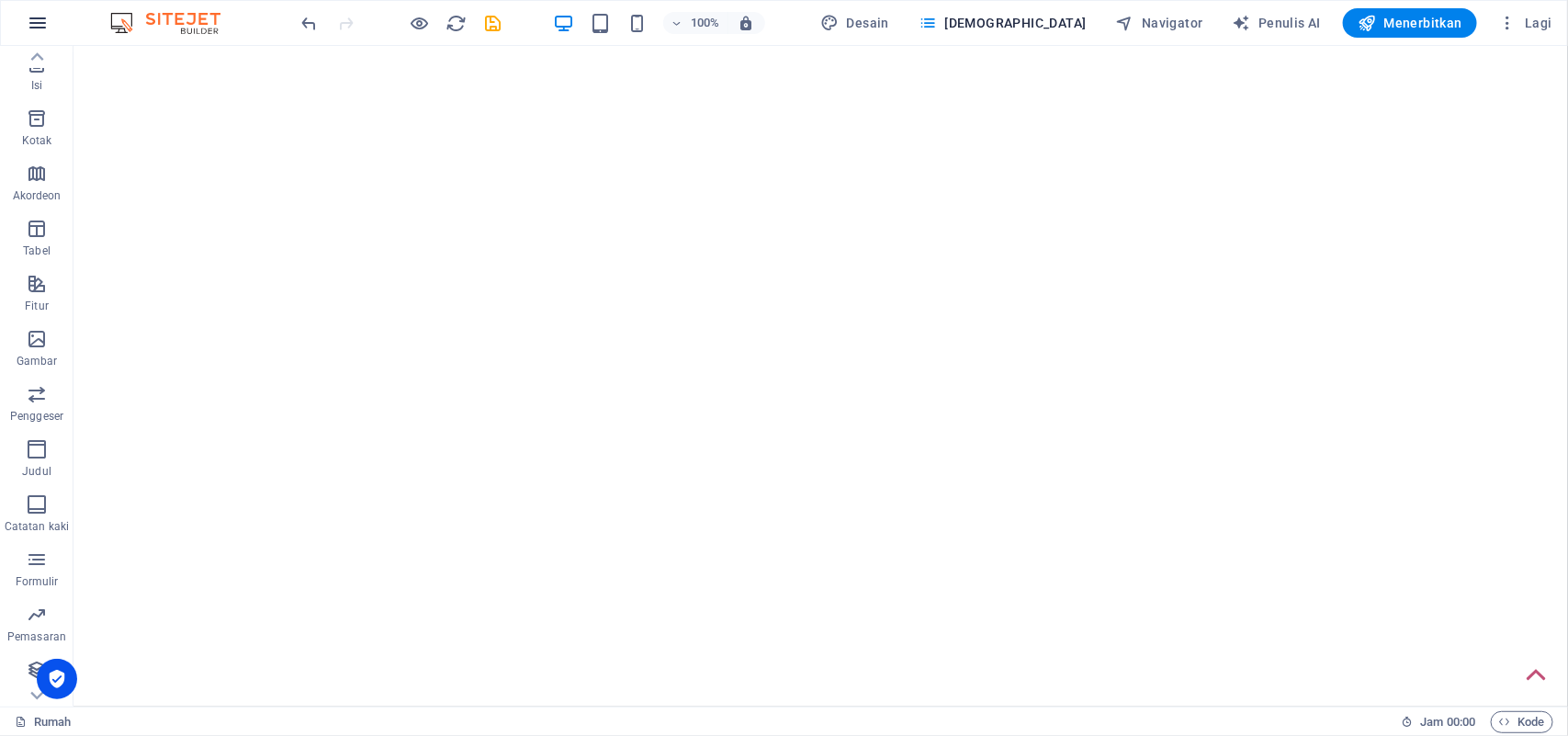 drag, startPoint x: 637, startPoint y: 152, endPoint x: 39, endPoint y: 26, distance: 611.1301 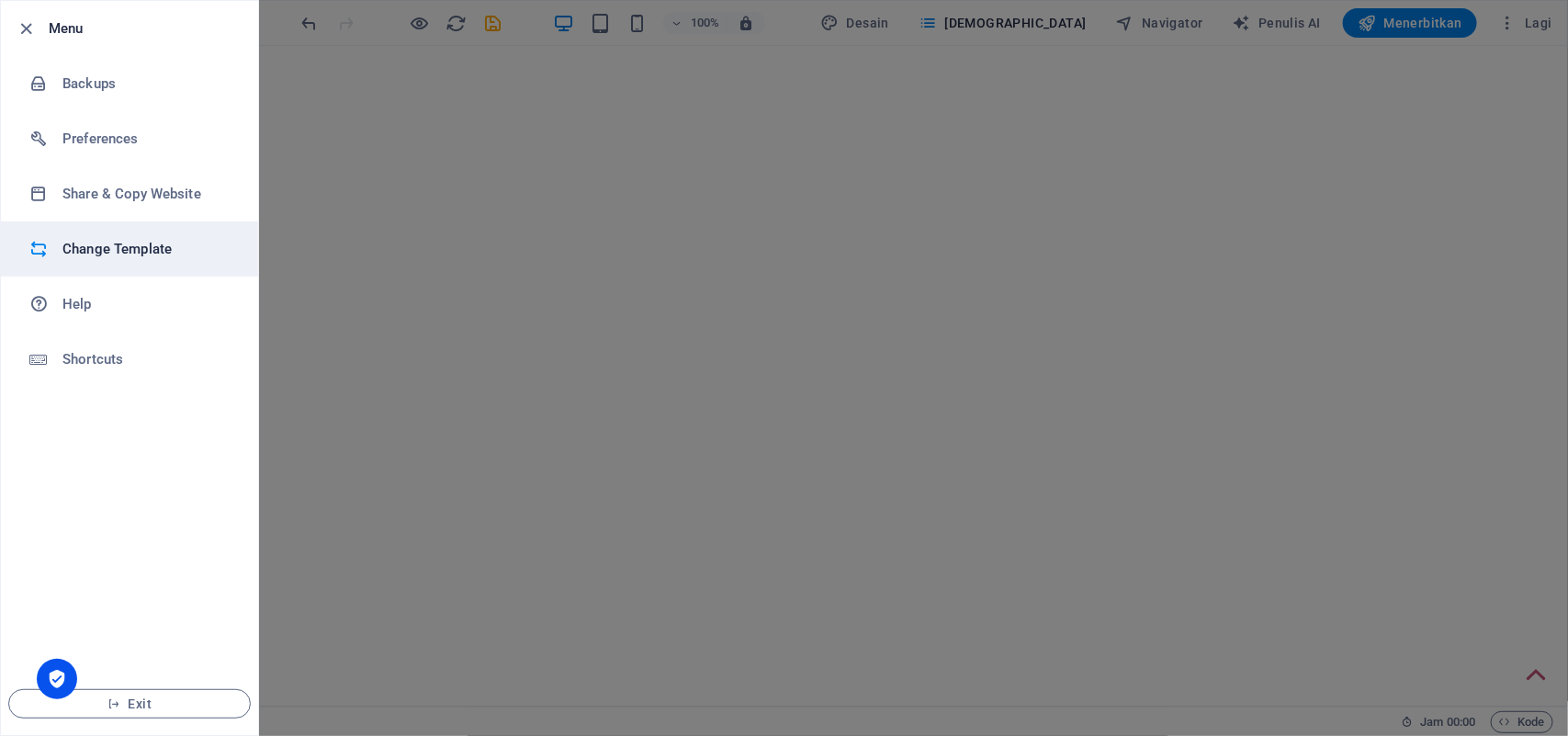click on "Change Template" at bounding box center [147, 249] 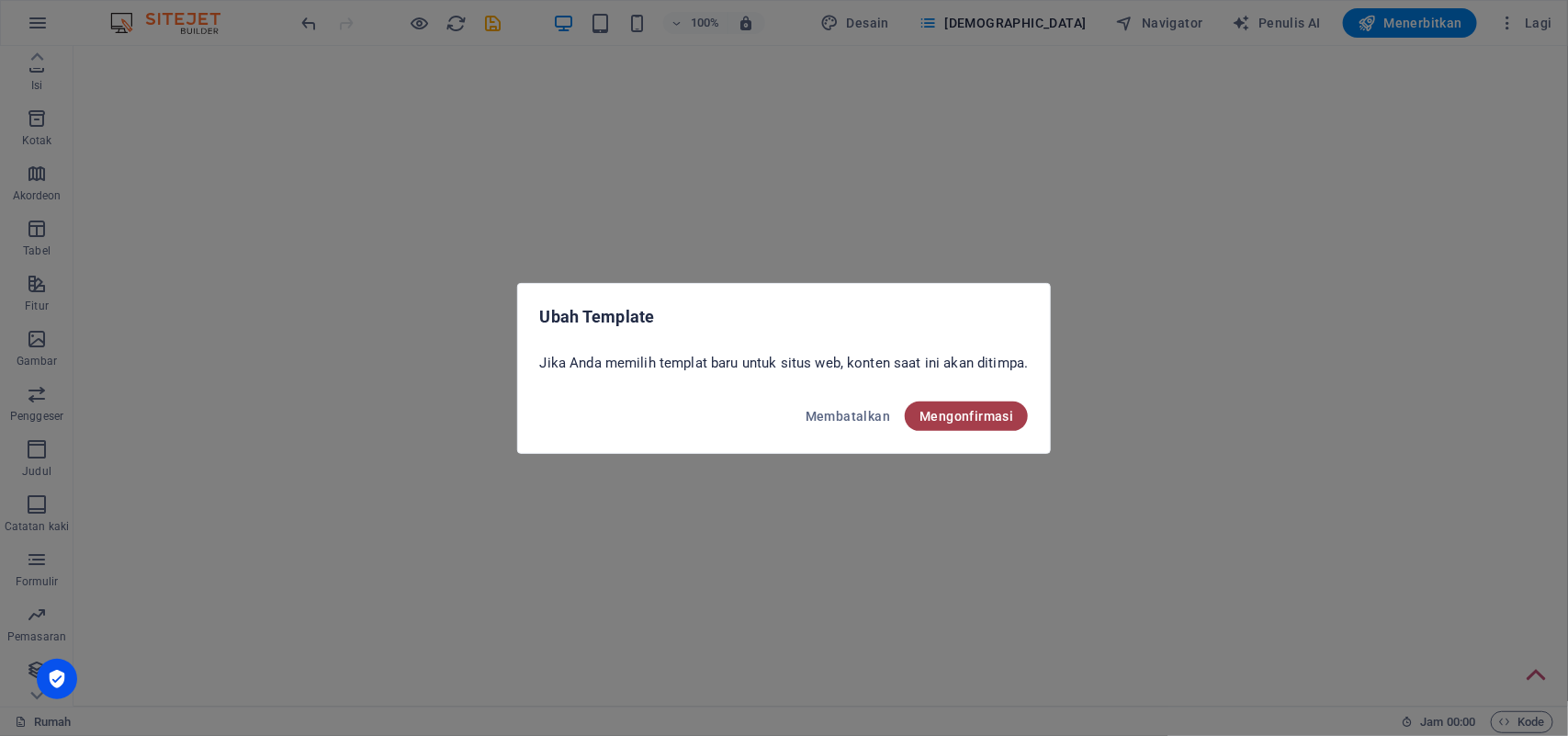 click on "Mengonfirmasi" at bounding box center [966, 416] 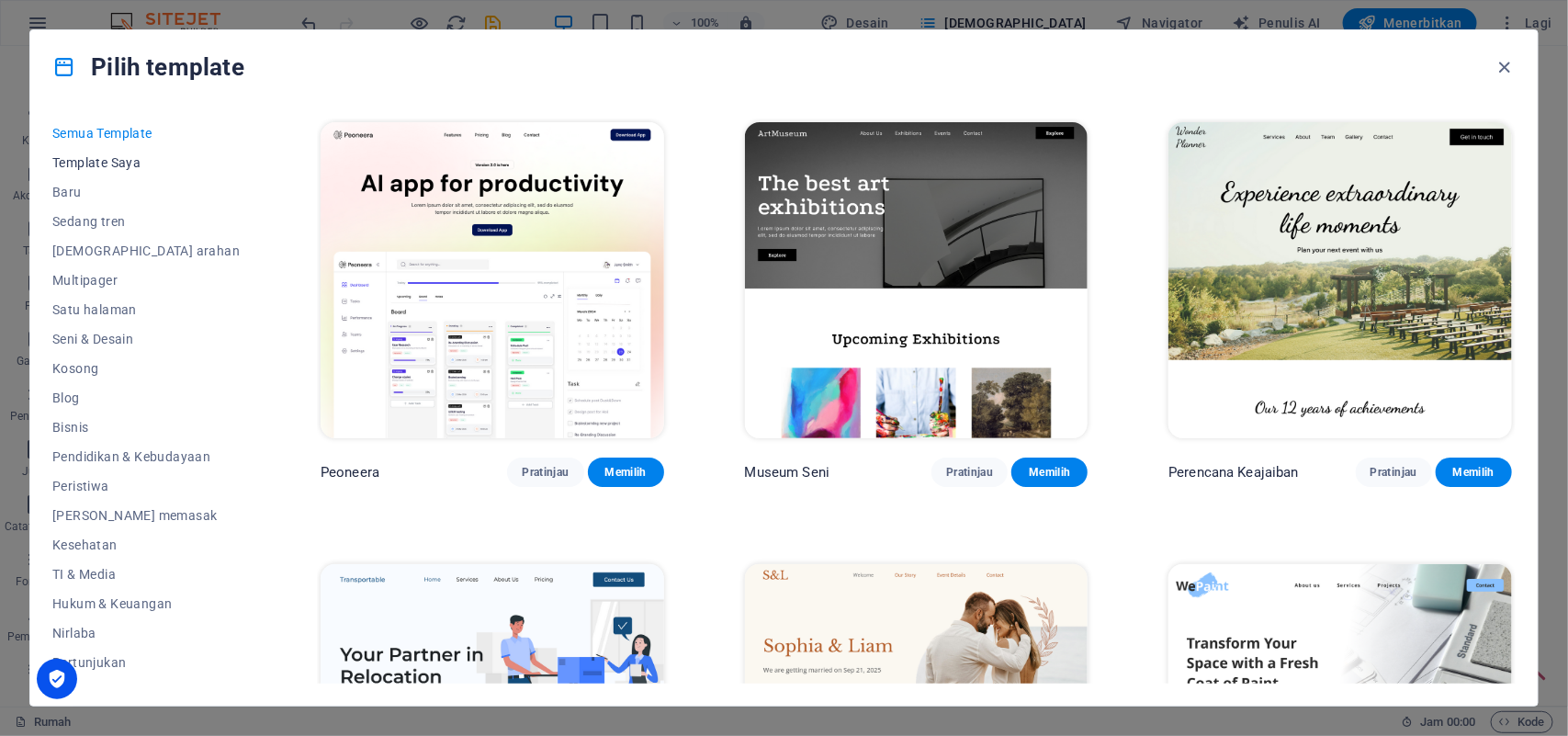 click on "Template Saya" at bounding box center [96, 163] 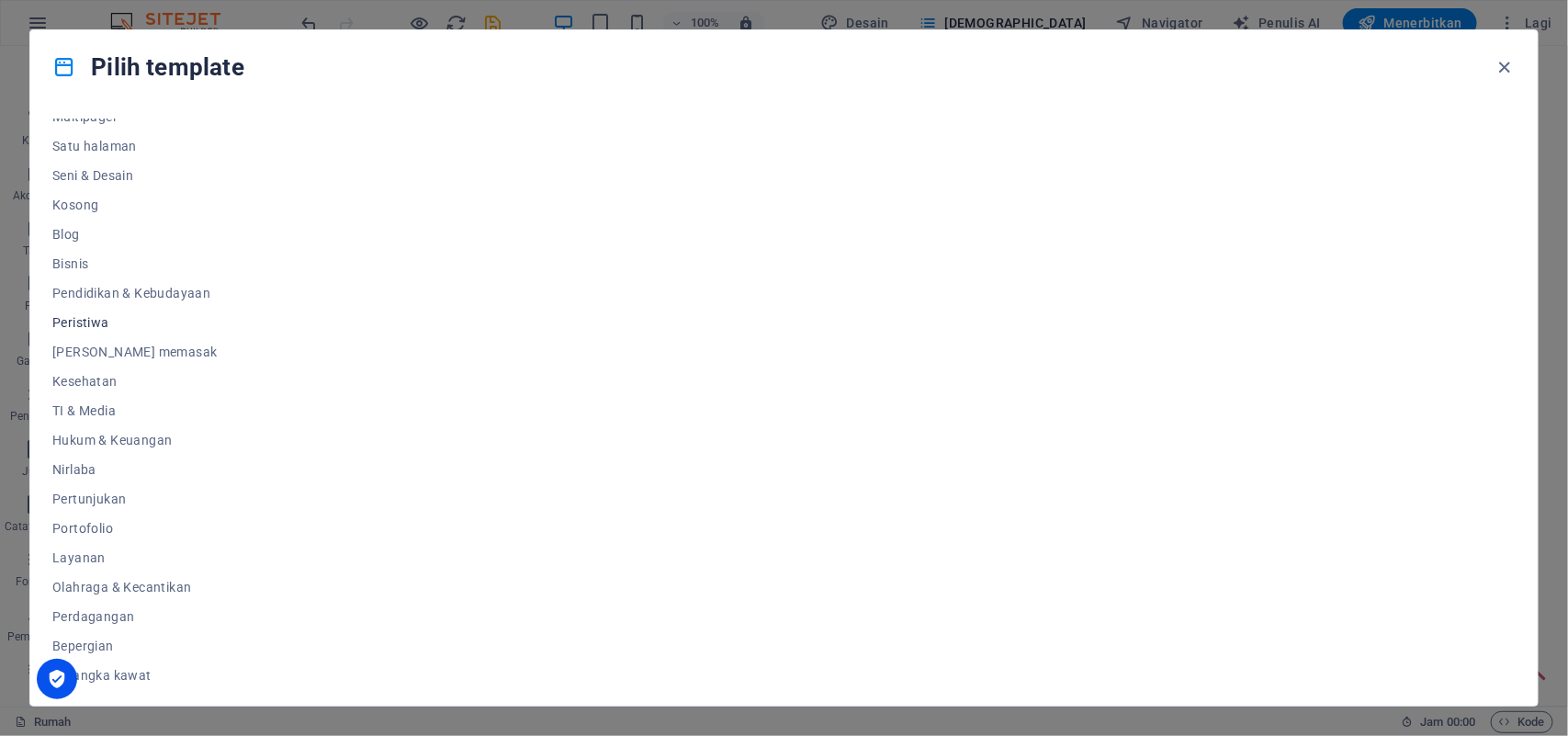 scroll, scrollTop: 170, scrollLeft: 0, axis: vertical 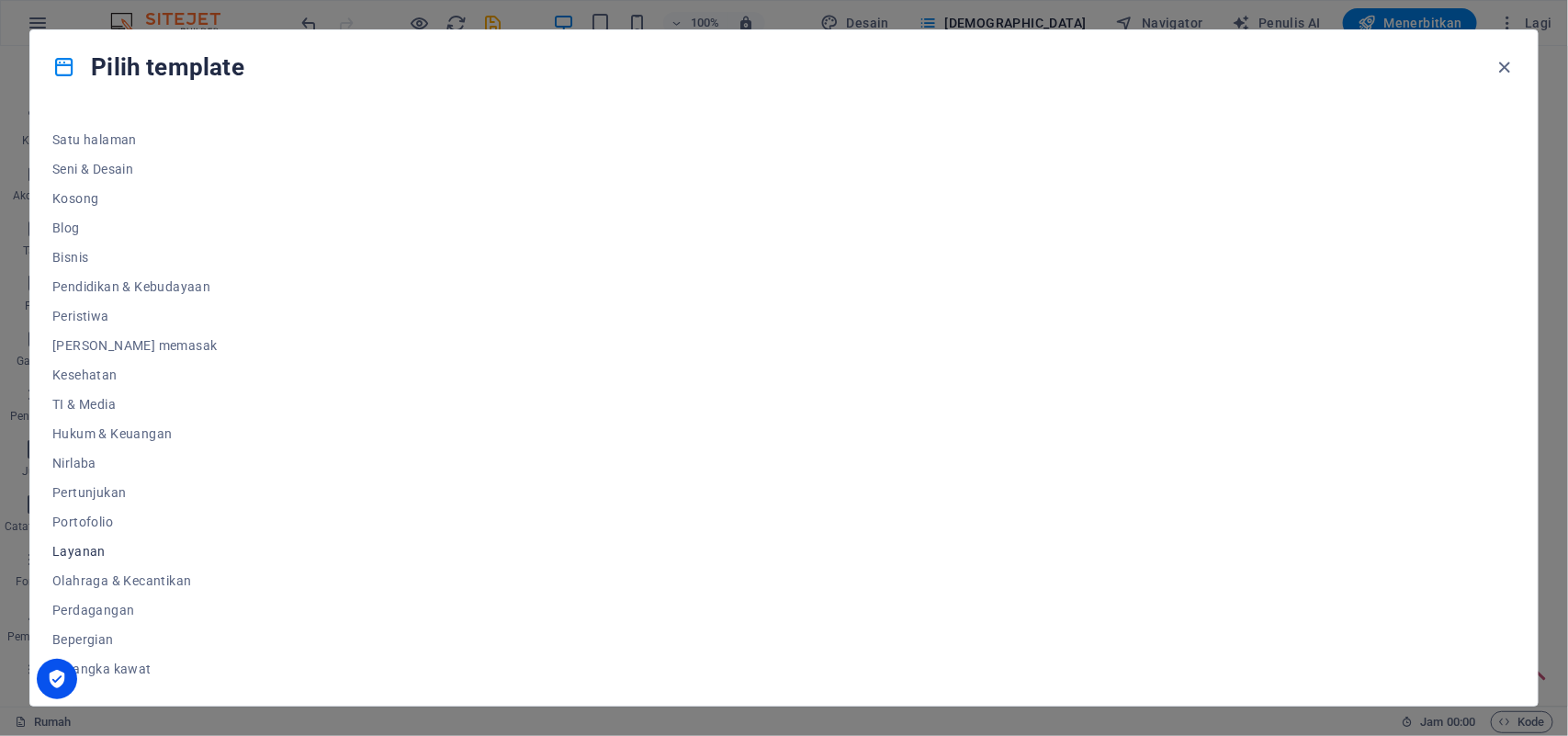 click on "Layanan" at bounding box center (79, 551) 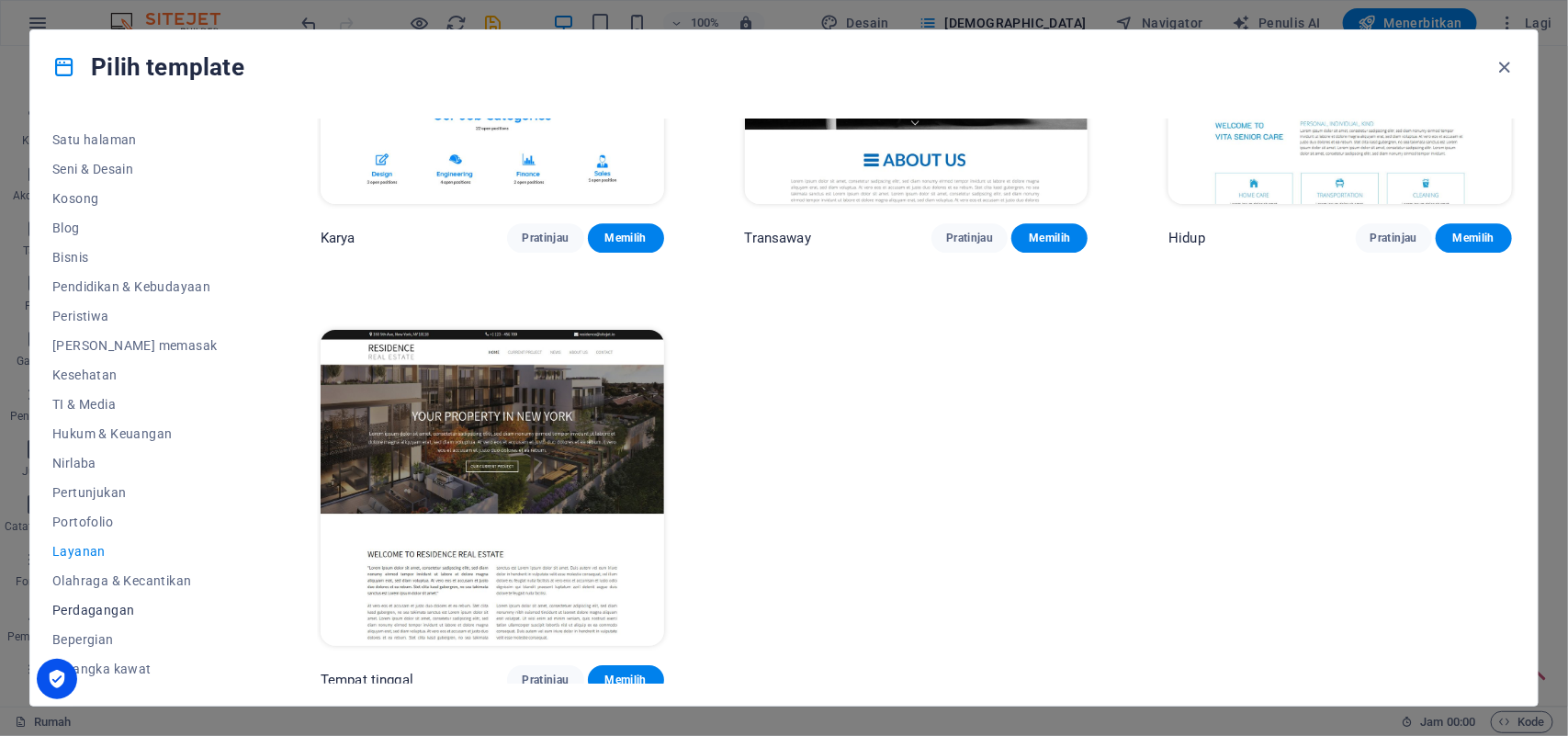 scroll, scrollTop: 2396, scrollLeft: 0, axis: vertical 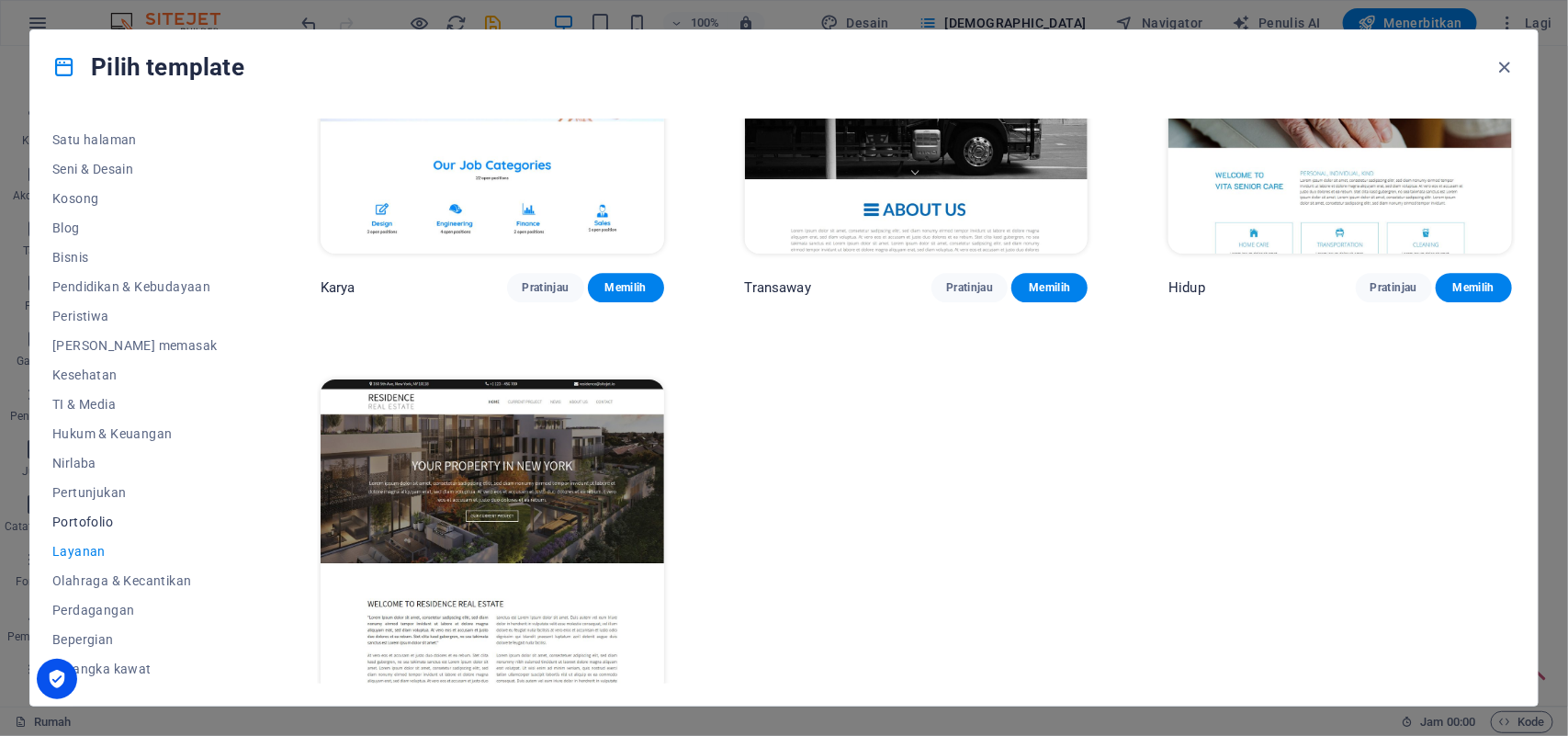 click on "Portofolio" at bounding box center [83, 522] 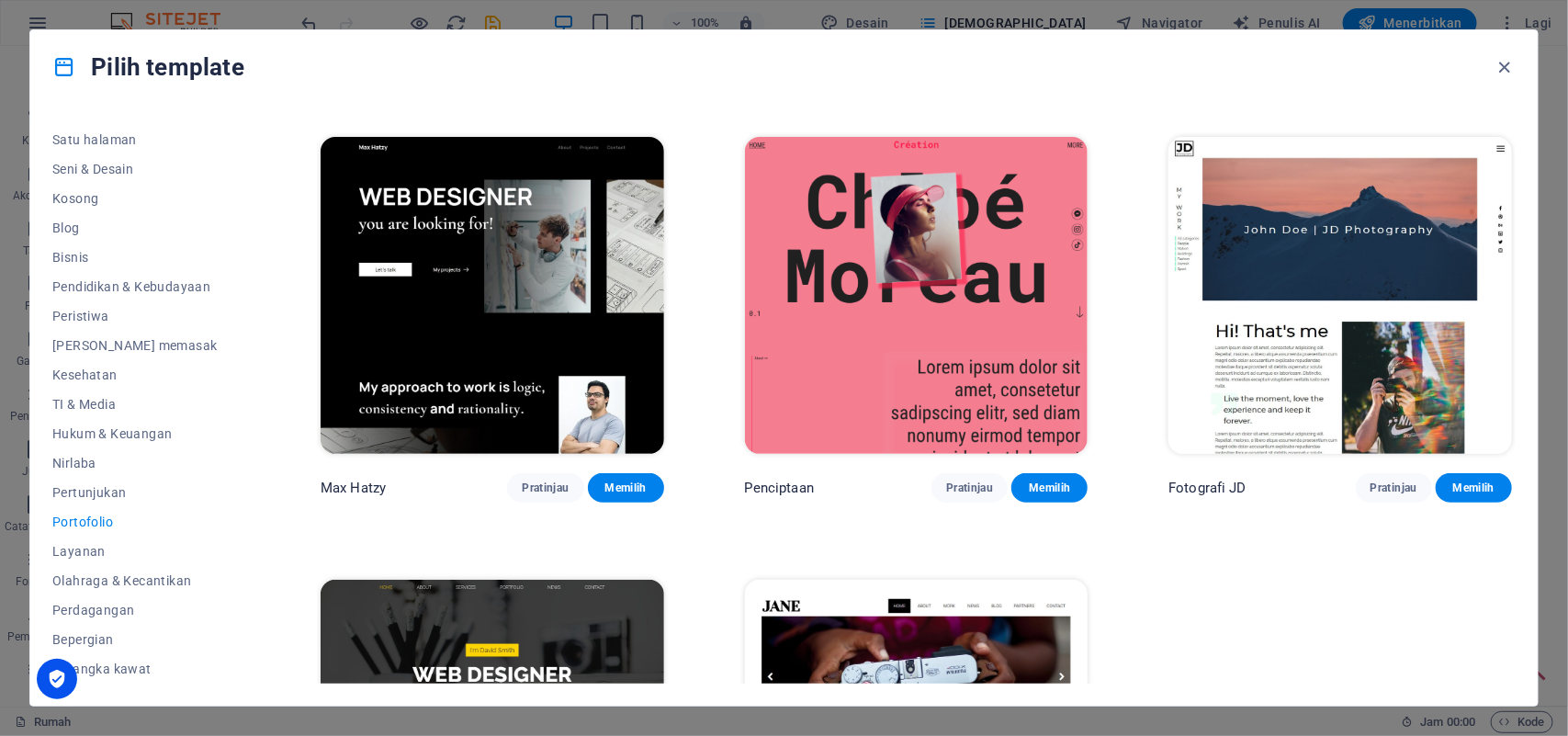 scroll, scrollTop: 712, scrollLeft: 0, axis: vertical 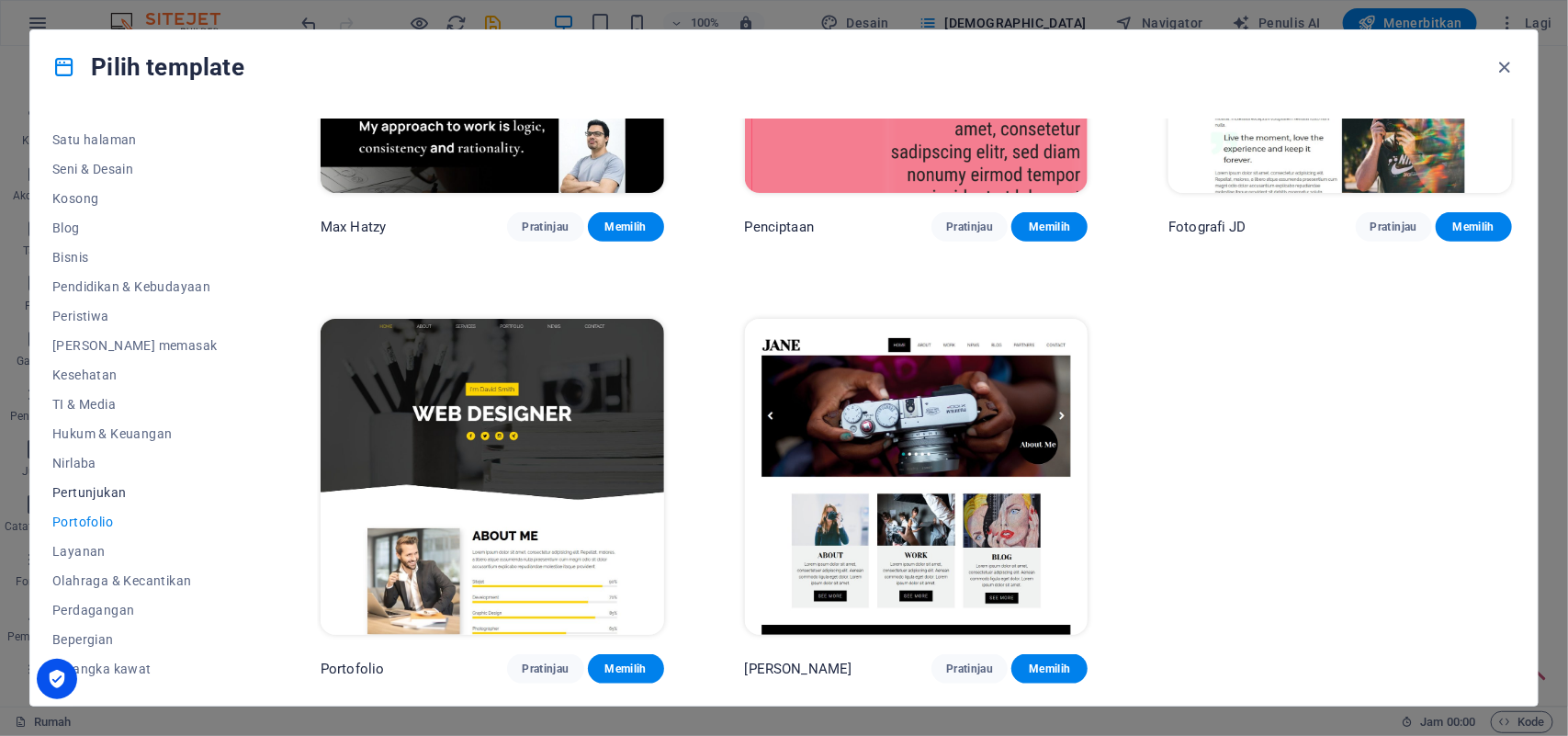 click on "Pertunjukan" at bounding box center (89, 493) 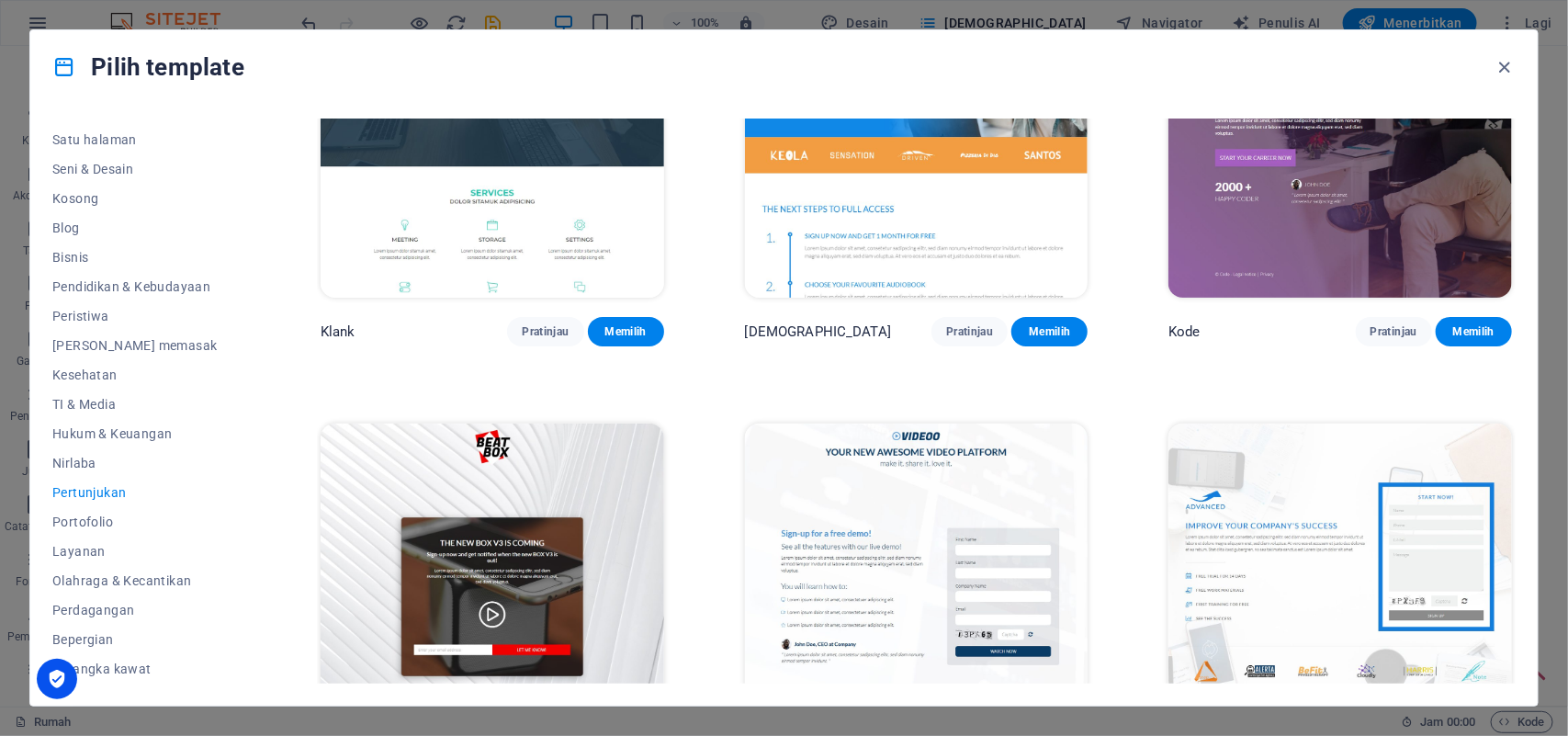 scroll, scrollTop: 138, scrollLeft: 0, axis: vertical 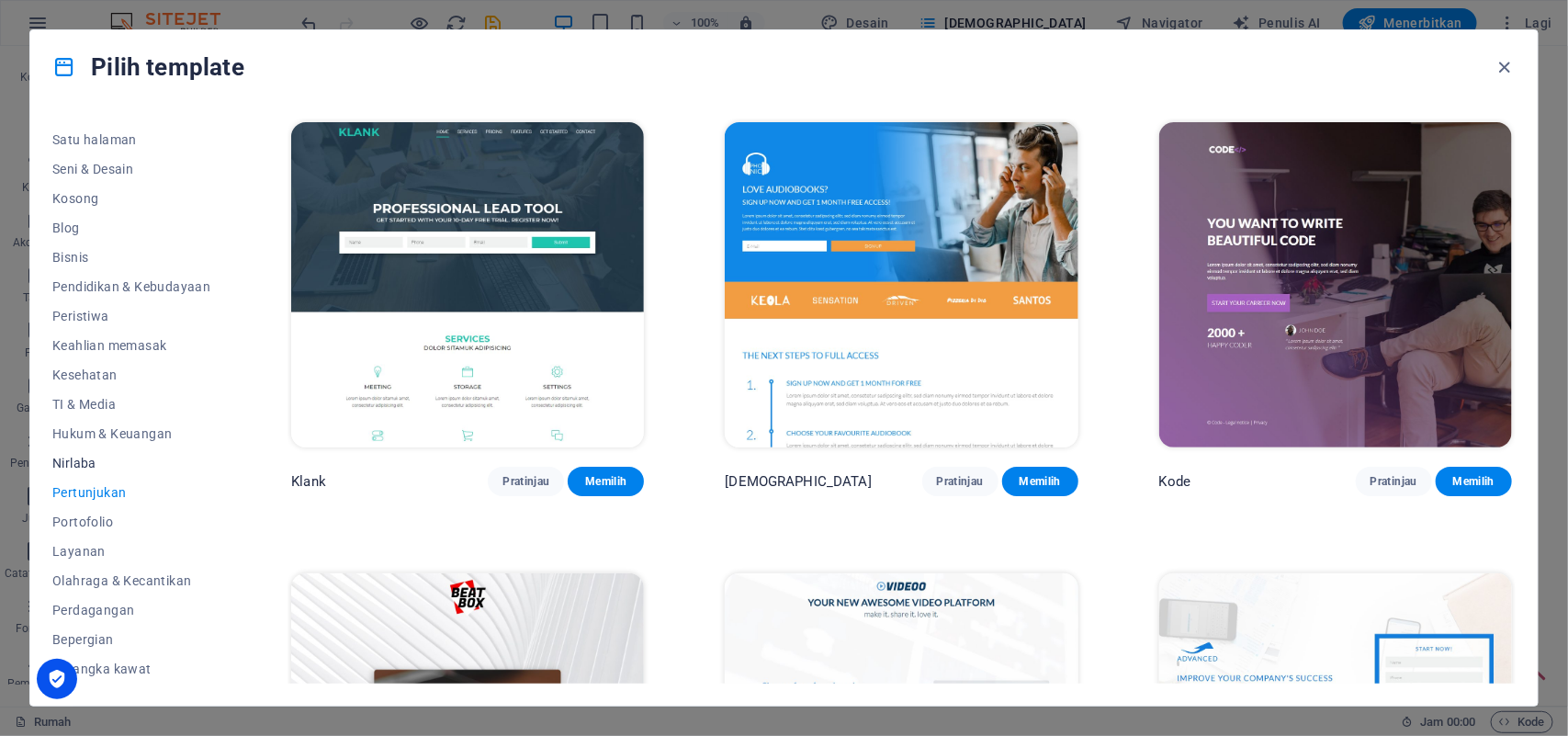 click on "Nirlaba" at bounding box center [74, 463] 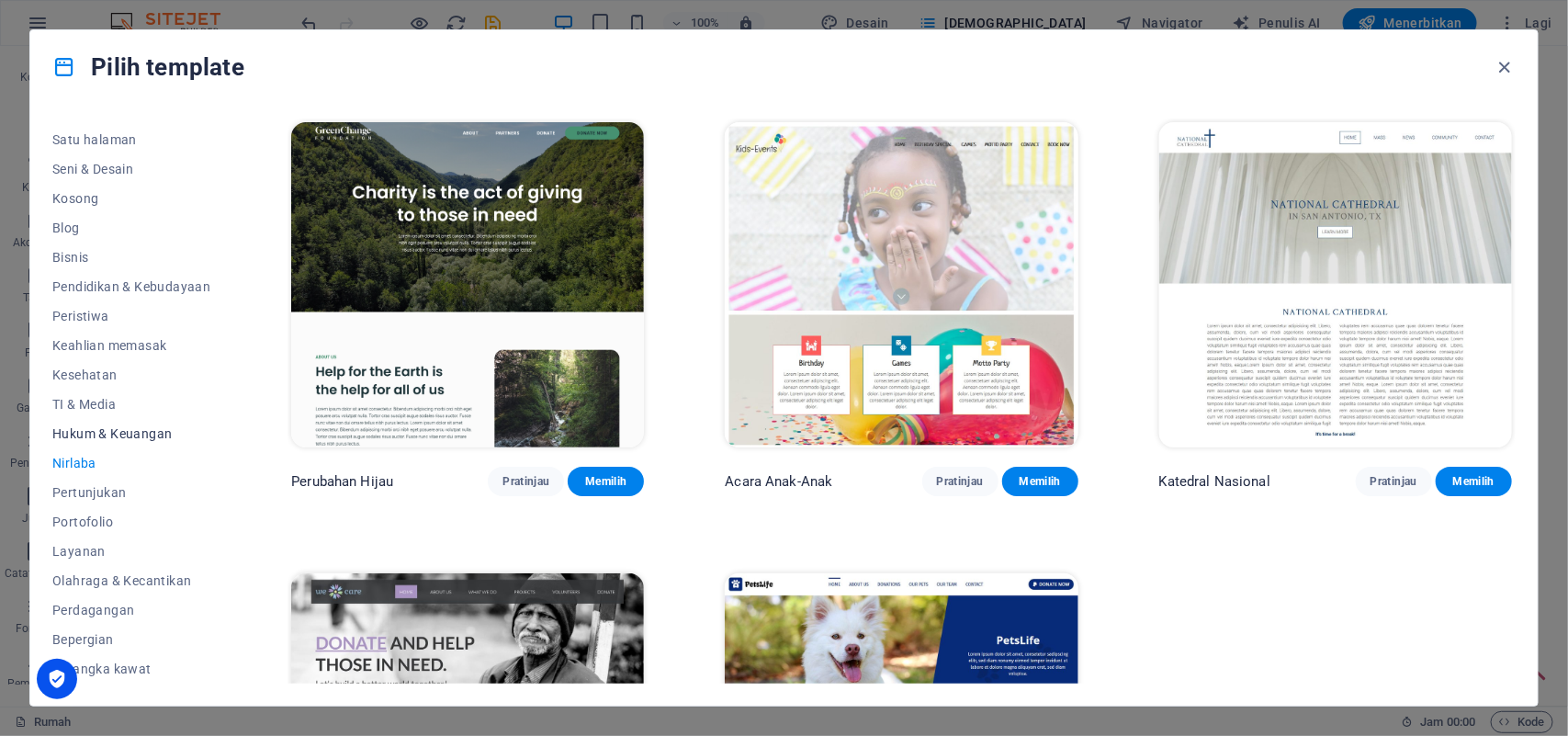click on "Hukum & Keuangan" at bounding box center [112, 434] 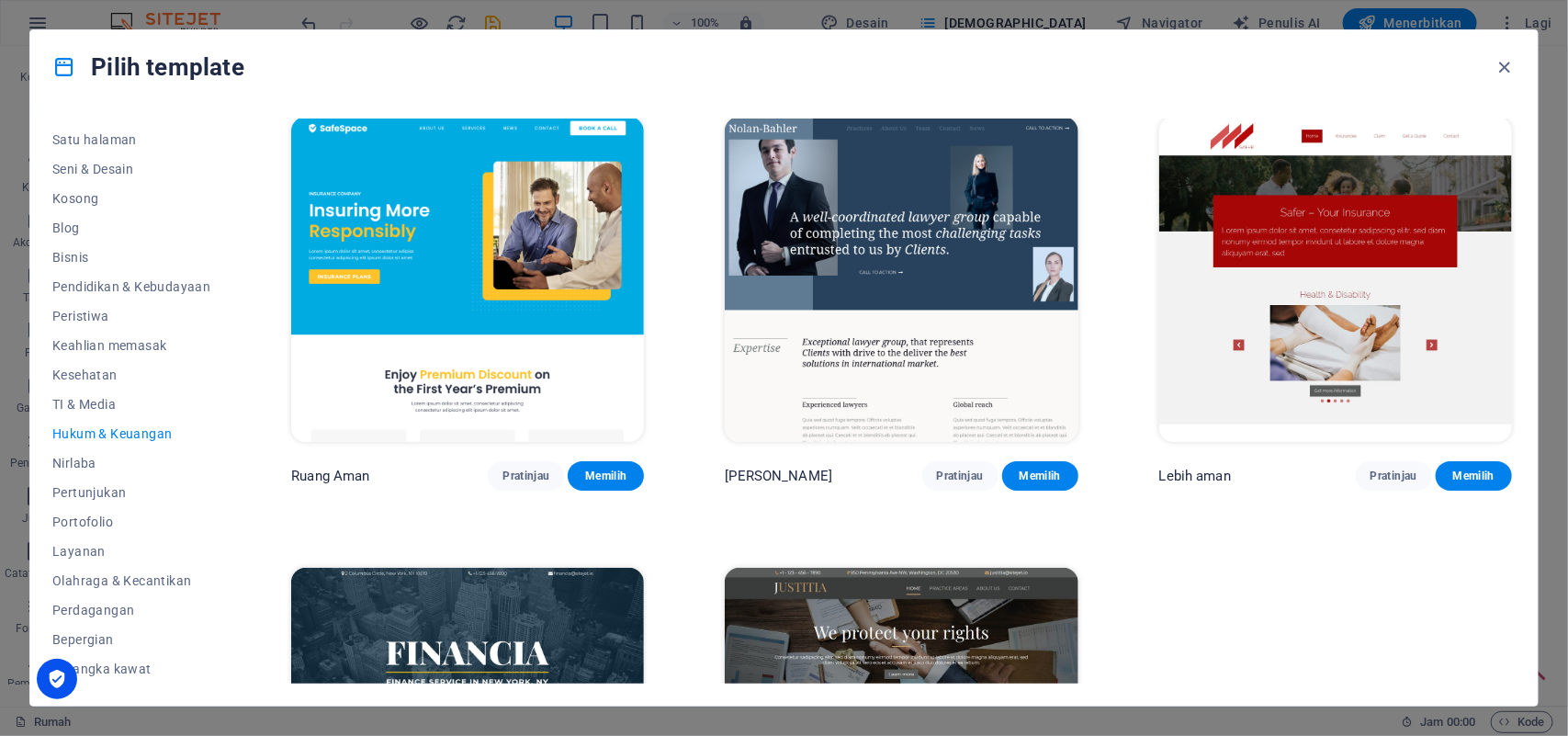 scroll, scrollTop: 0, scrollLeft: 0, axis: both 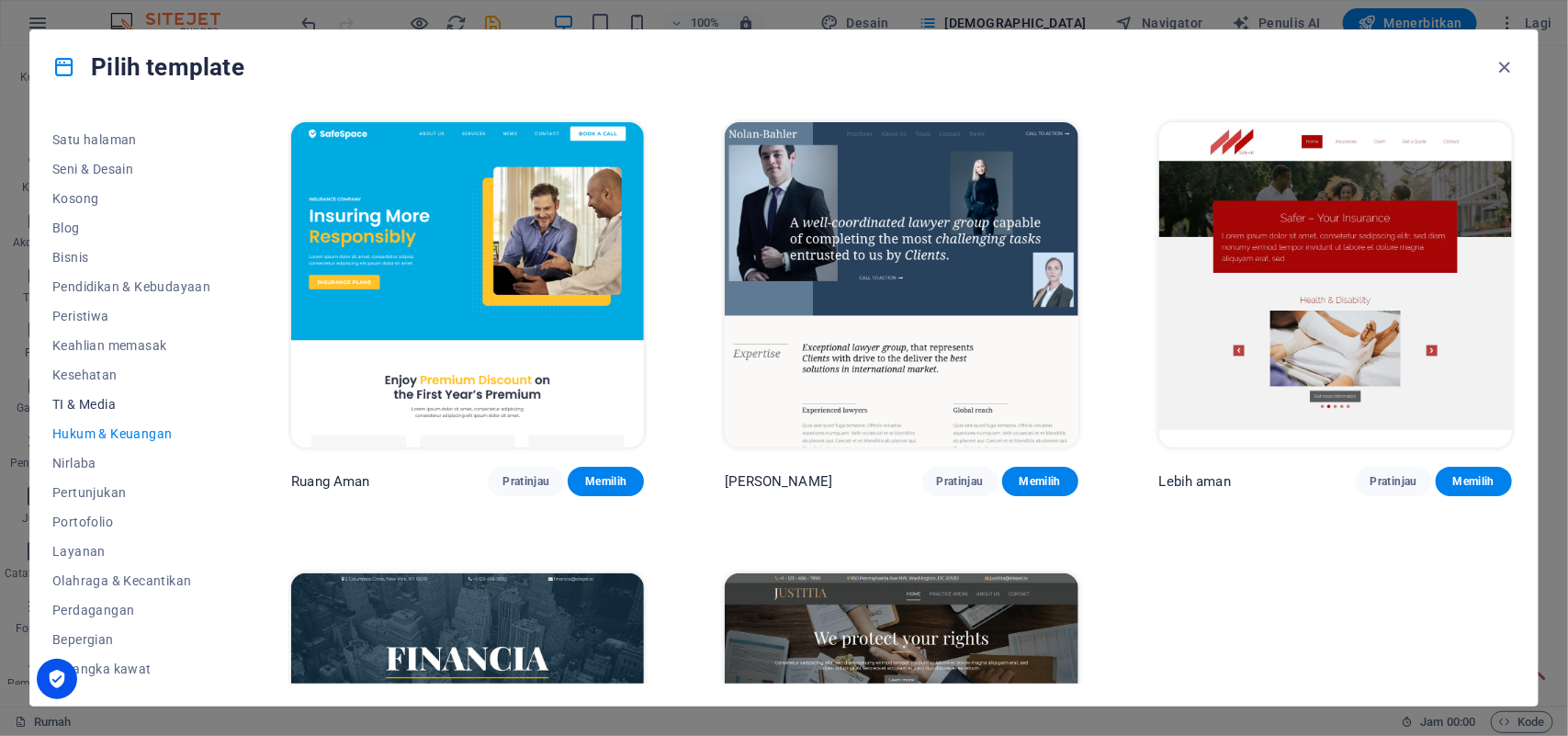 click on "TI & Media" at bounding box center (84, 404) 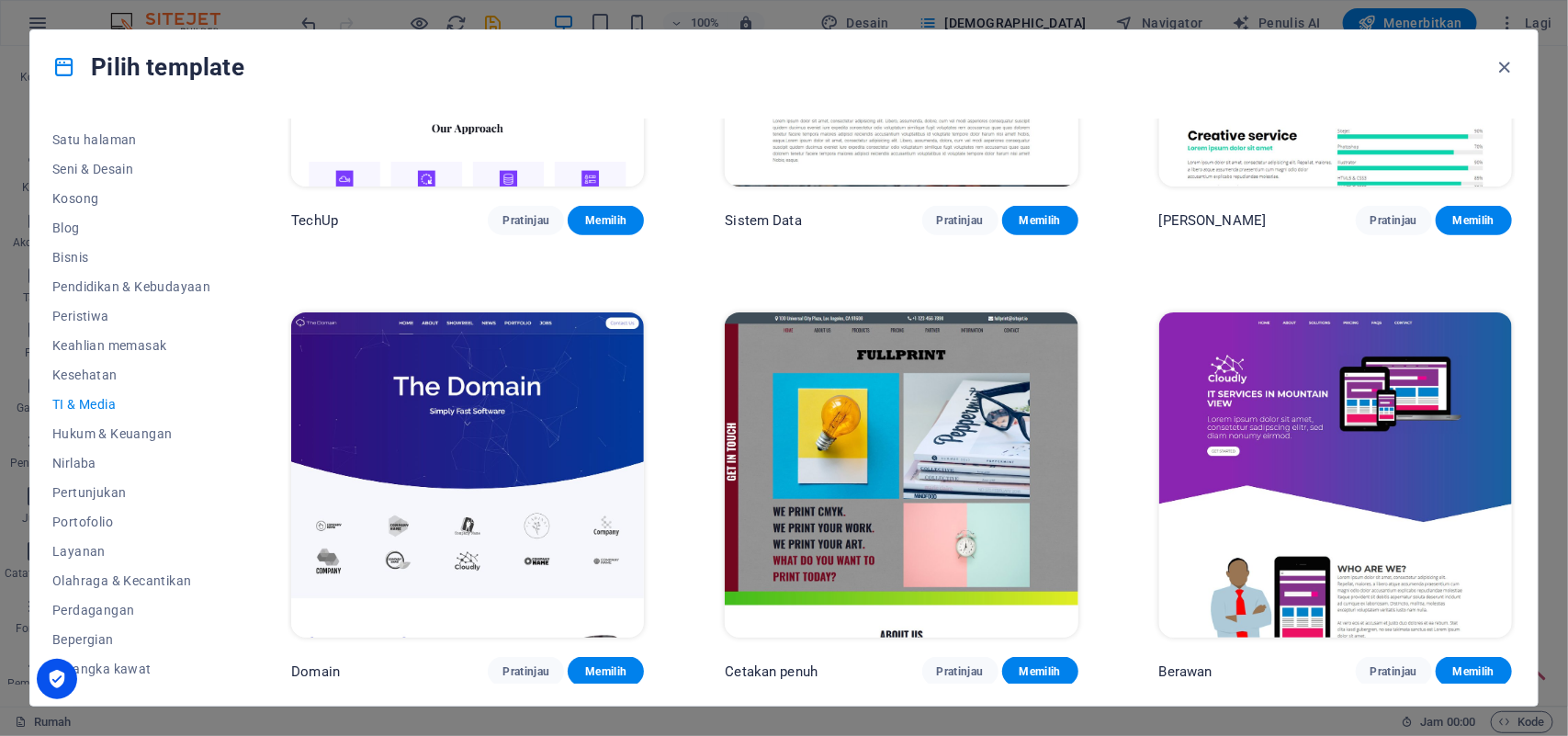 scroll, scrollTop: 703, scrollLeft: 0, axis: vertical 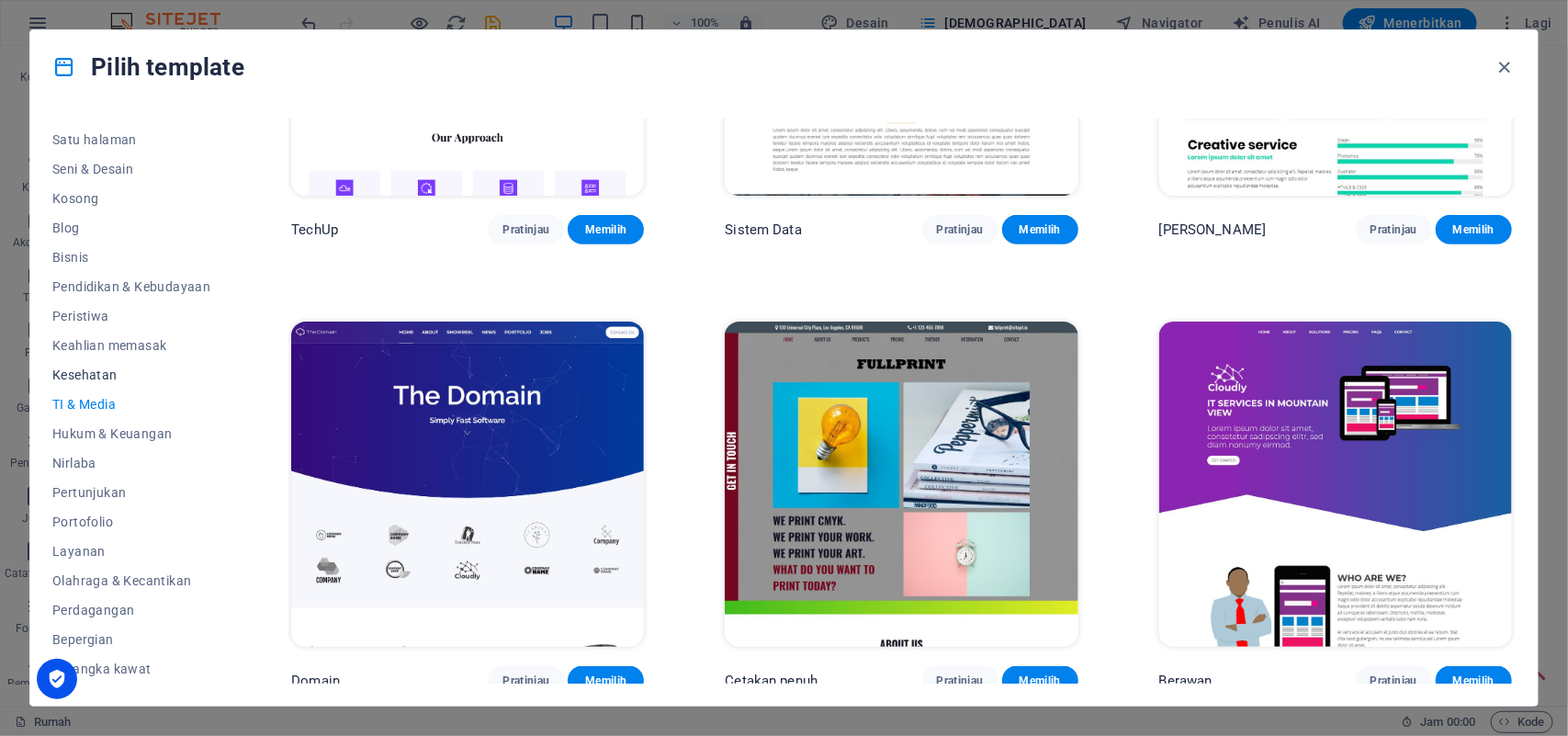 click on "Kesehatan" at bounding box center [131, 375] 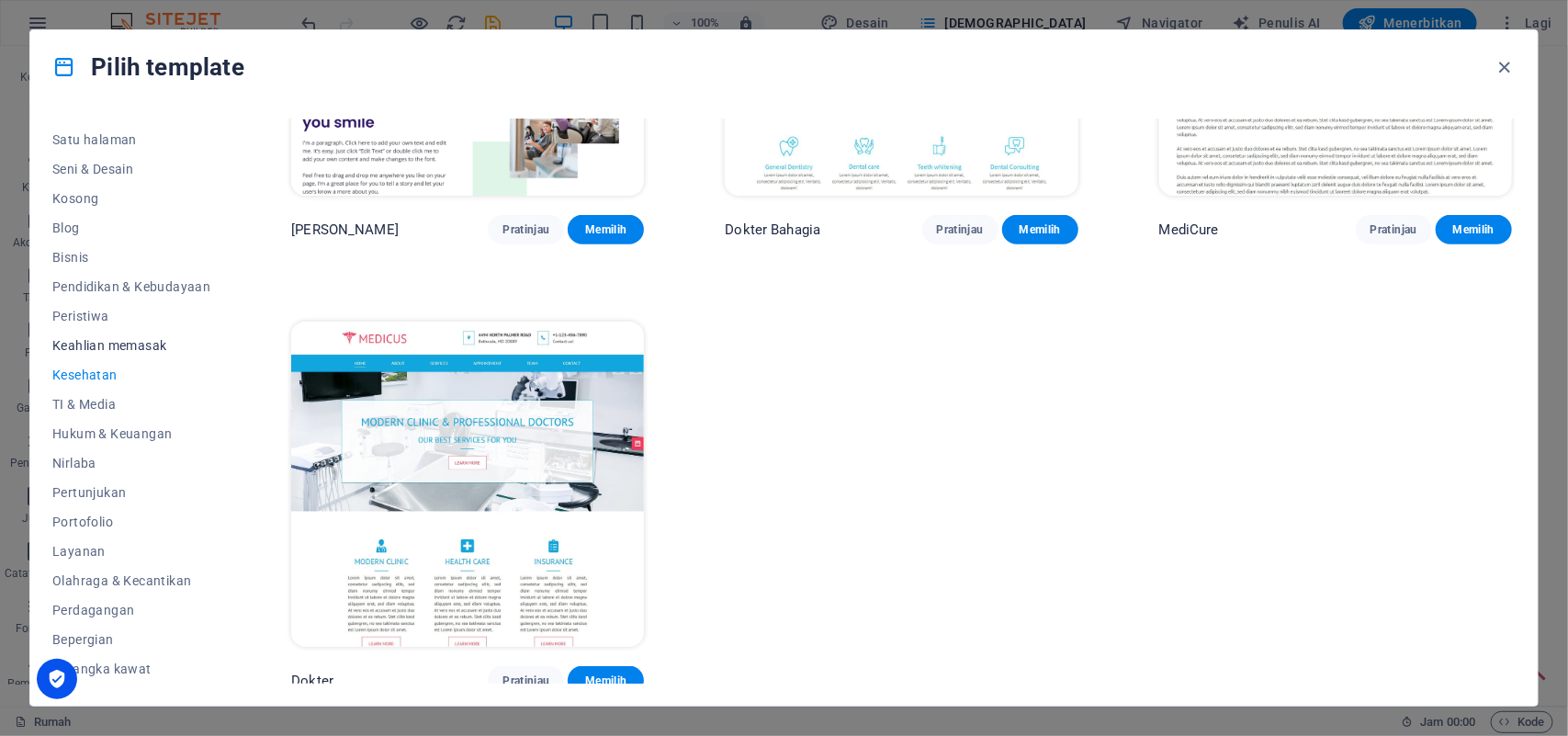 click on "Keahlian memasak" at bounding box center (109, 345) 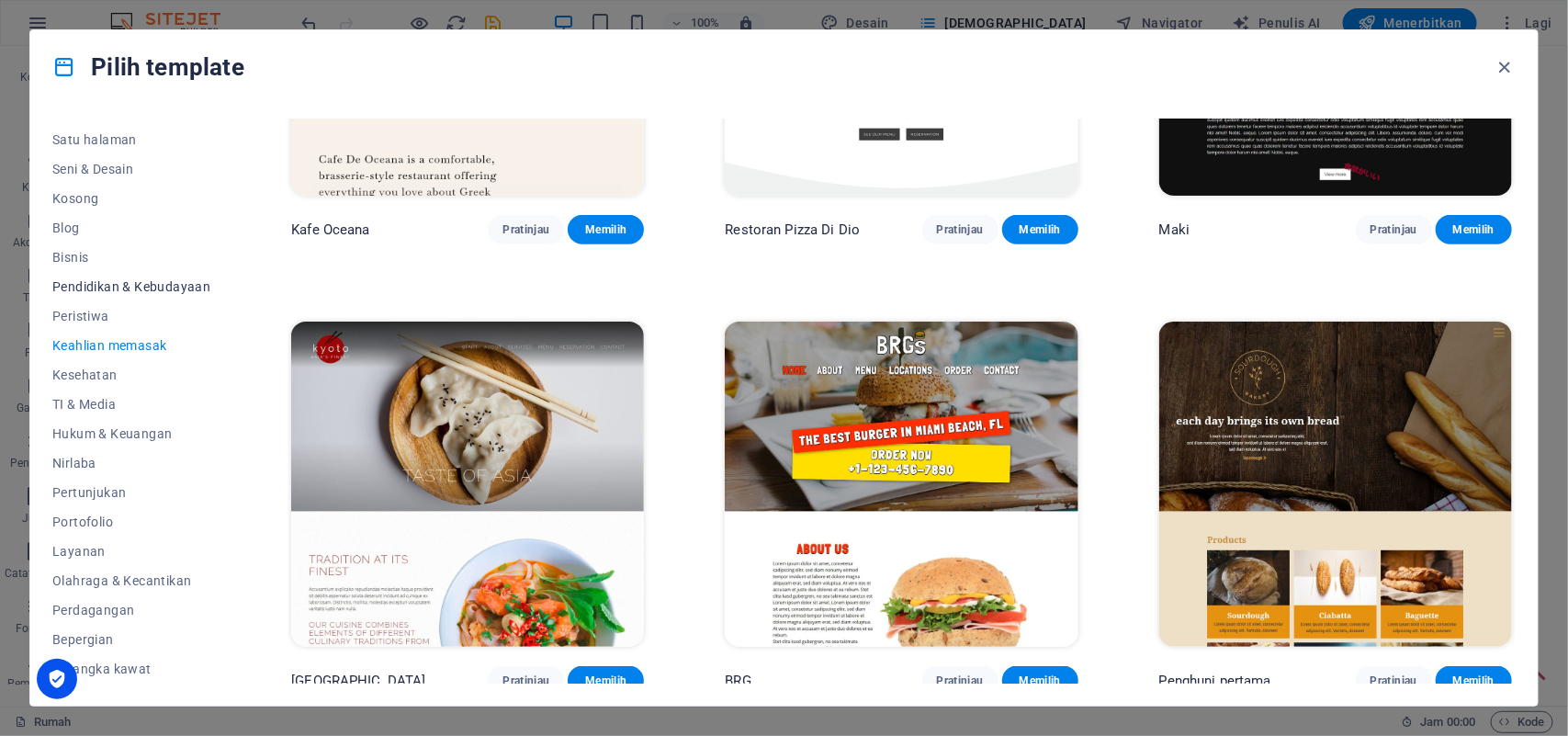 click on "Pendidikan & Kebudayaan" at bounding box center (131, 287) 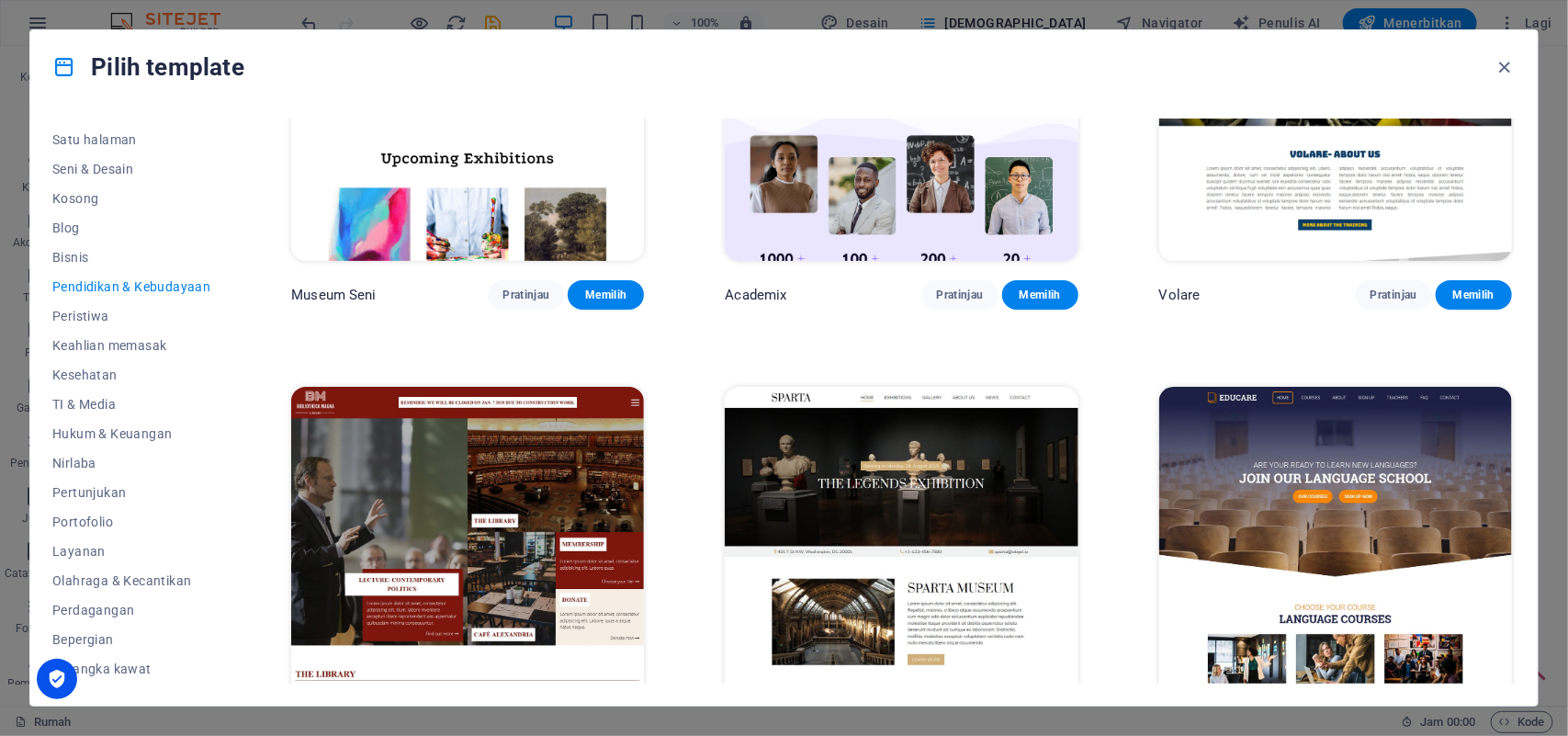 scroll, scrollTop: 0, scrollLeft: 0, axis: both 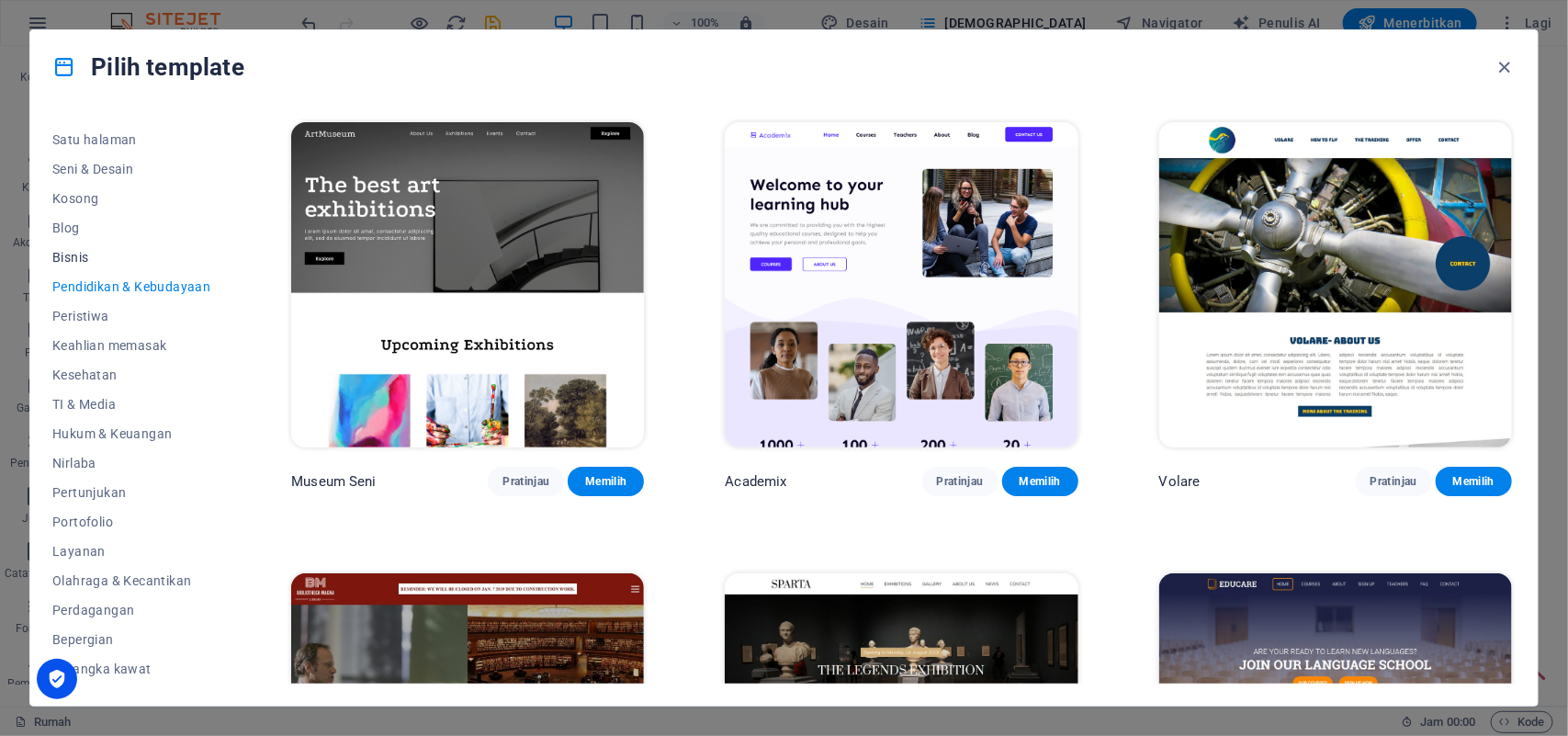 click on "Bisnis" at bounding box center (70, 257) 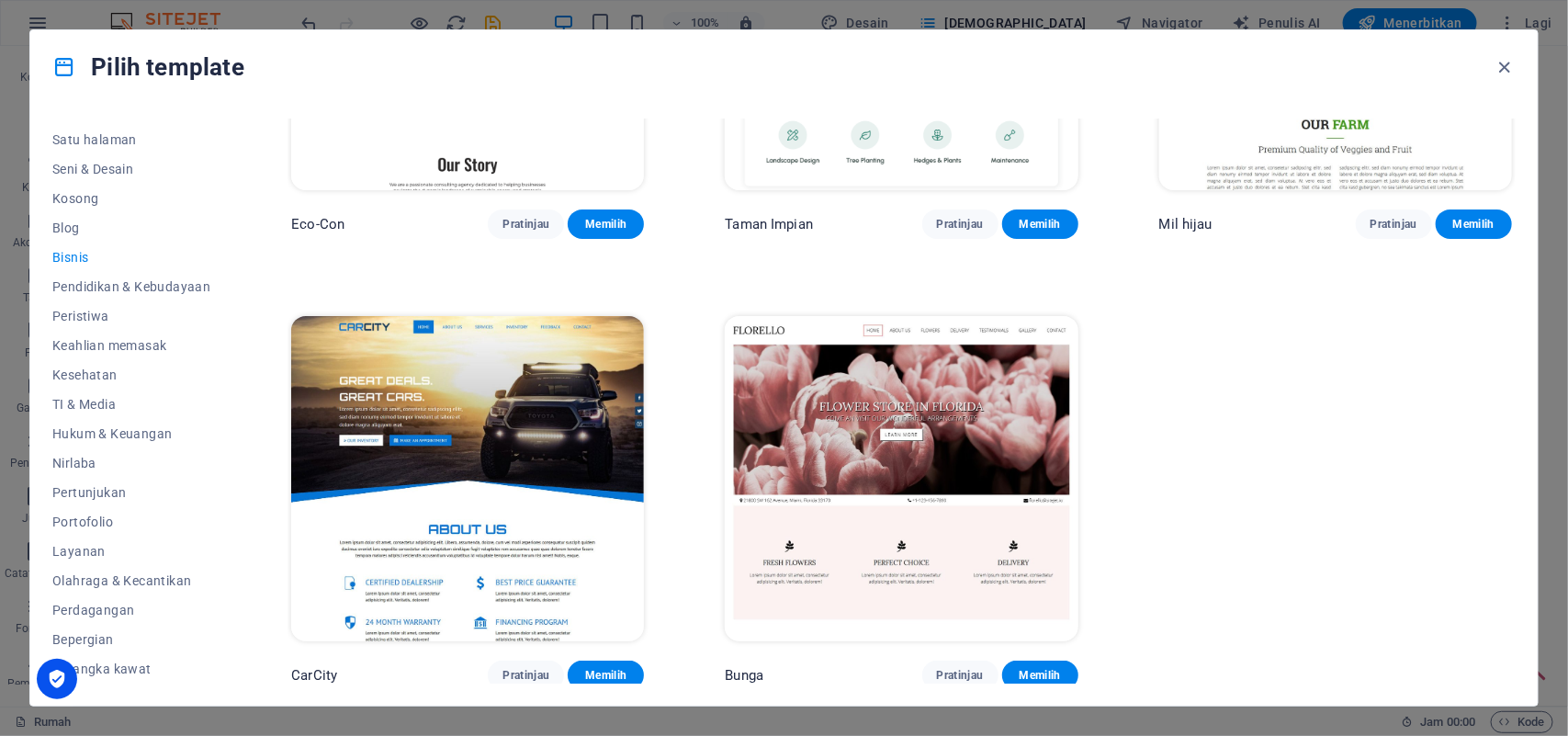 scroll, scrollTop: 262, scrollLeft: 0, axis: vertical 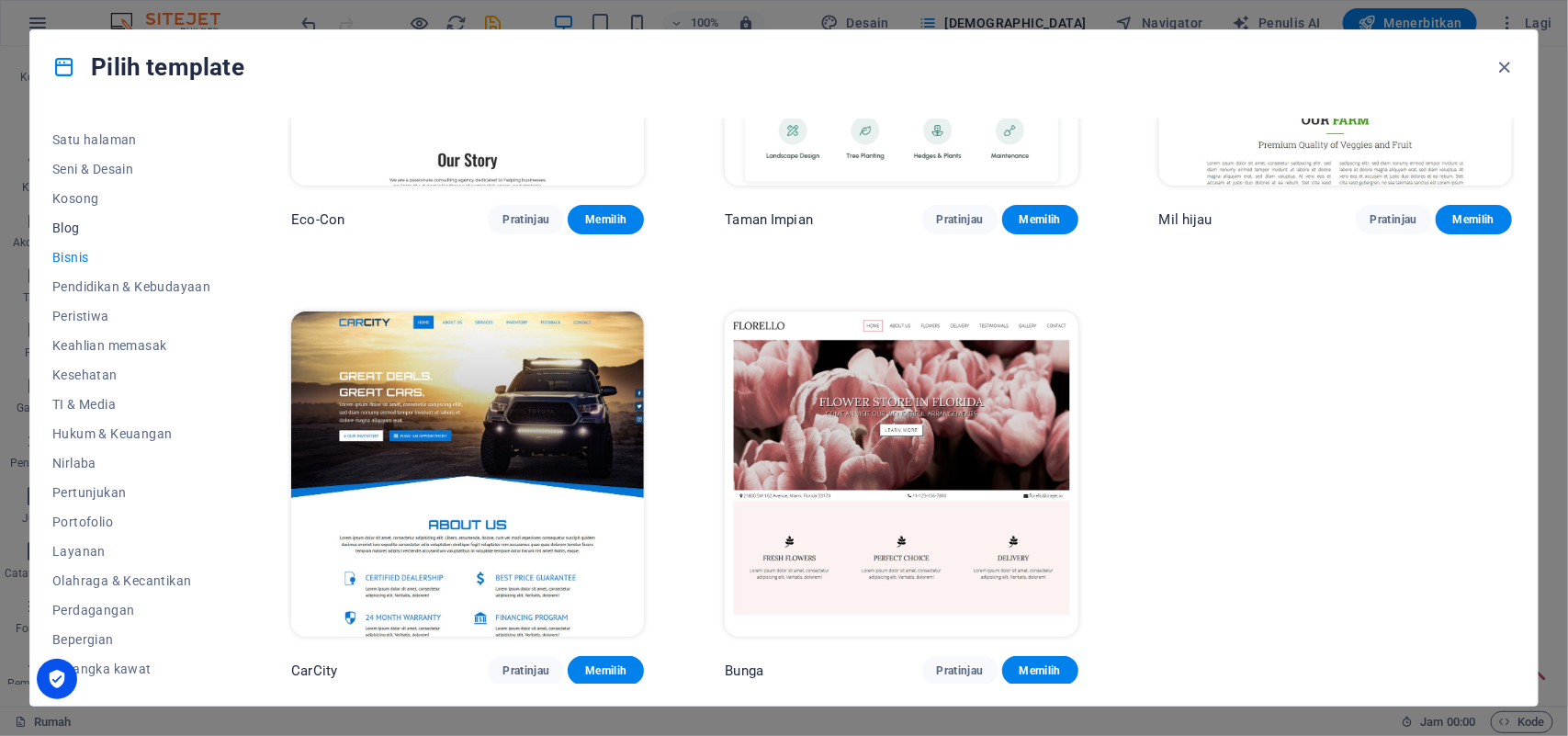 click on "Blog" at bounding box center (66, 228) 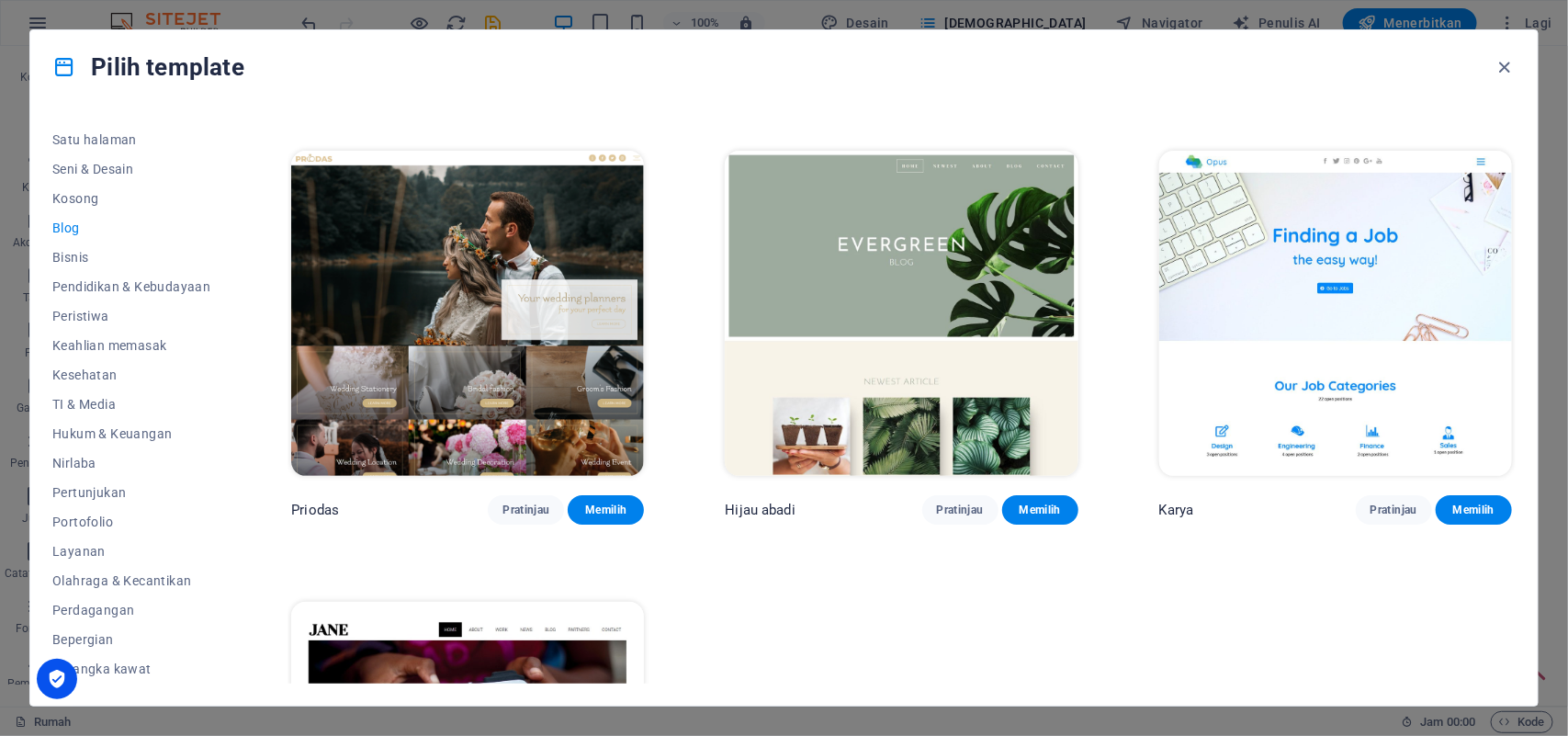 scroll, scrollTop: 2961, scrollLeft: 0, axis: vertical 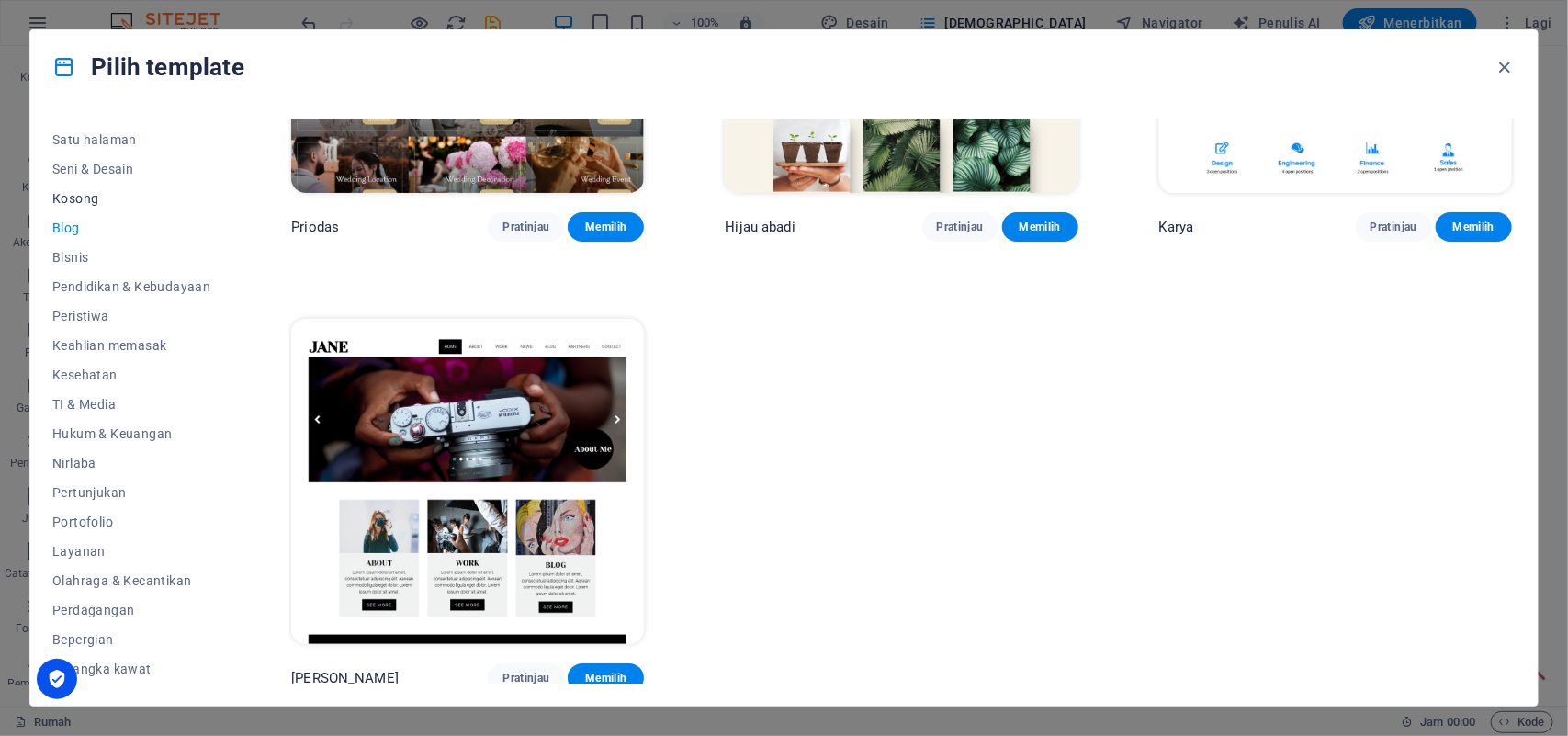 click on "Kosong" at bounding box center (75, 198) 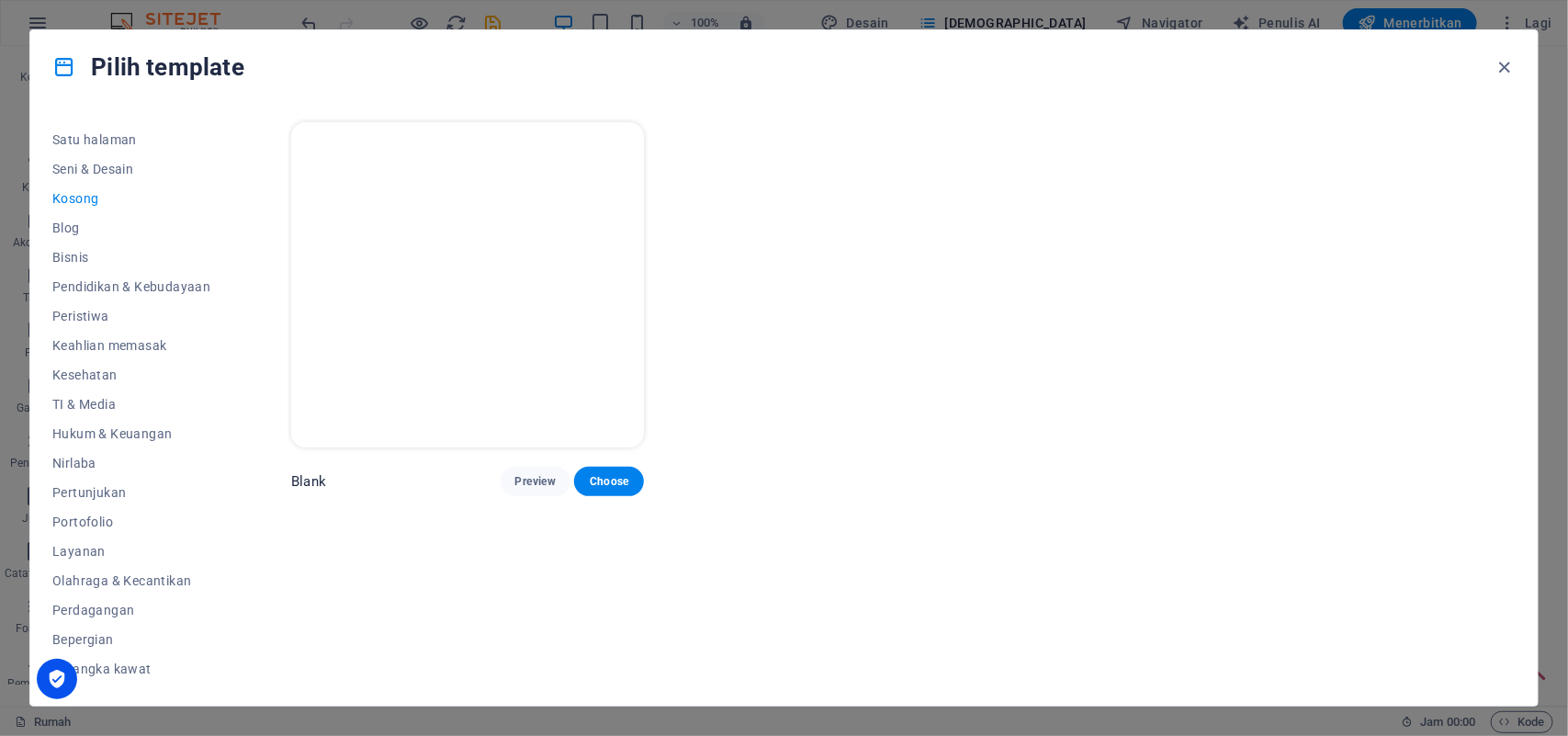 scroll, scrollTop: 0, scrollLeft: 0, axis: both 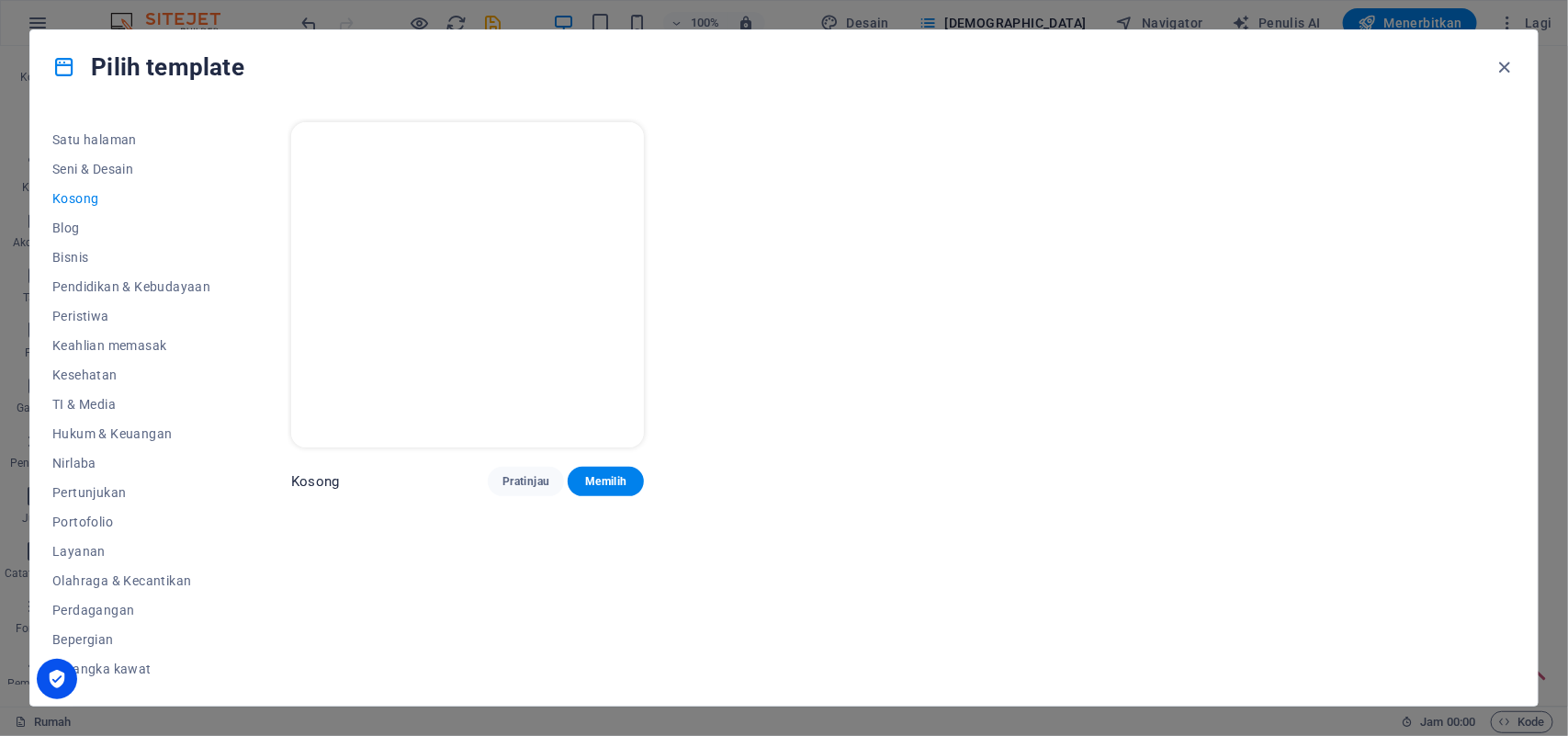 drag, startPoint x: 0, startPoint y: 28, endPoint x: 893, endPoint y: 121, distance: 897.82961 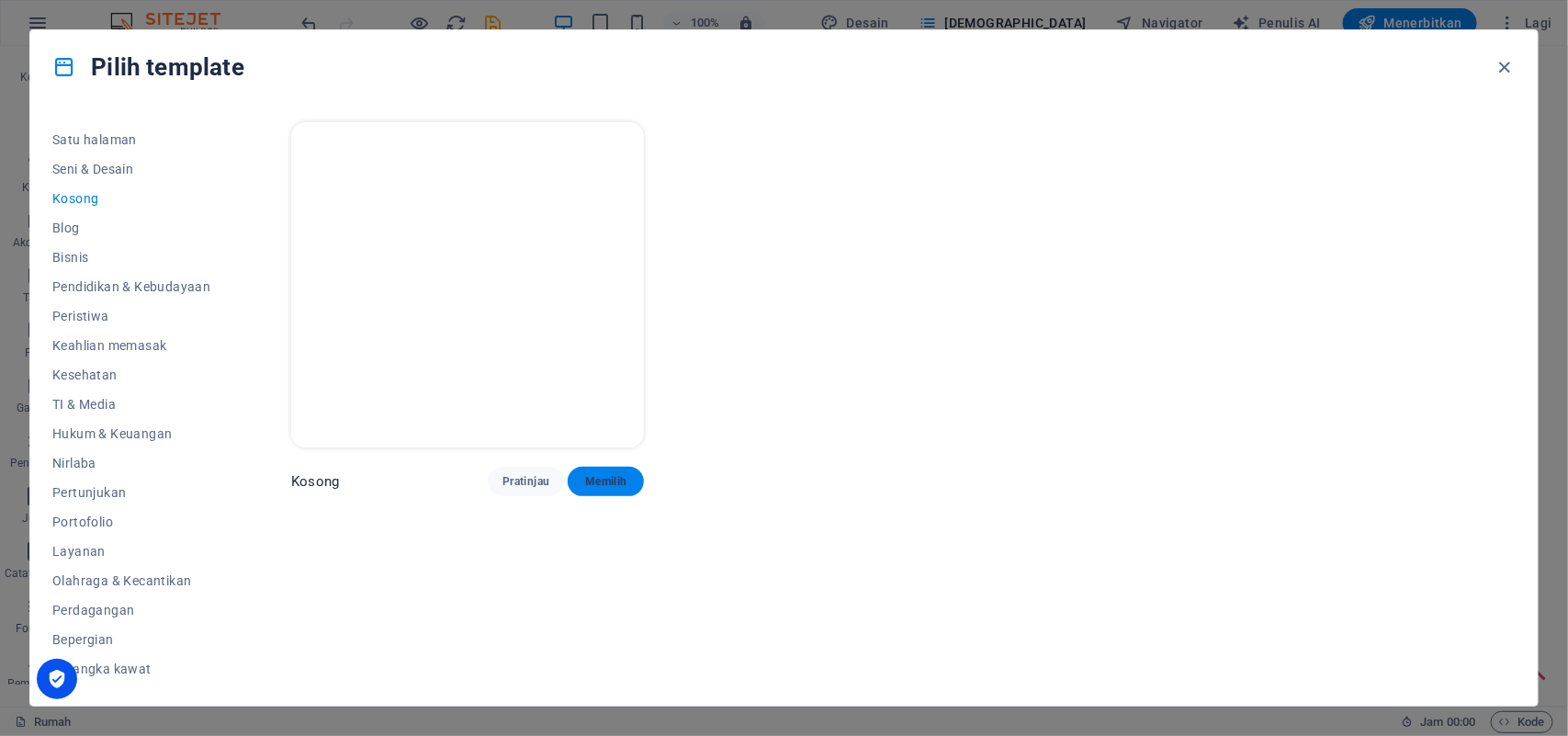 click on "Memilih" at bounding box center (605, 481) 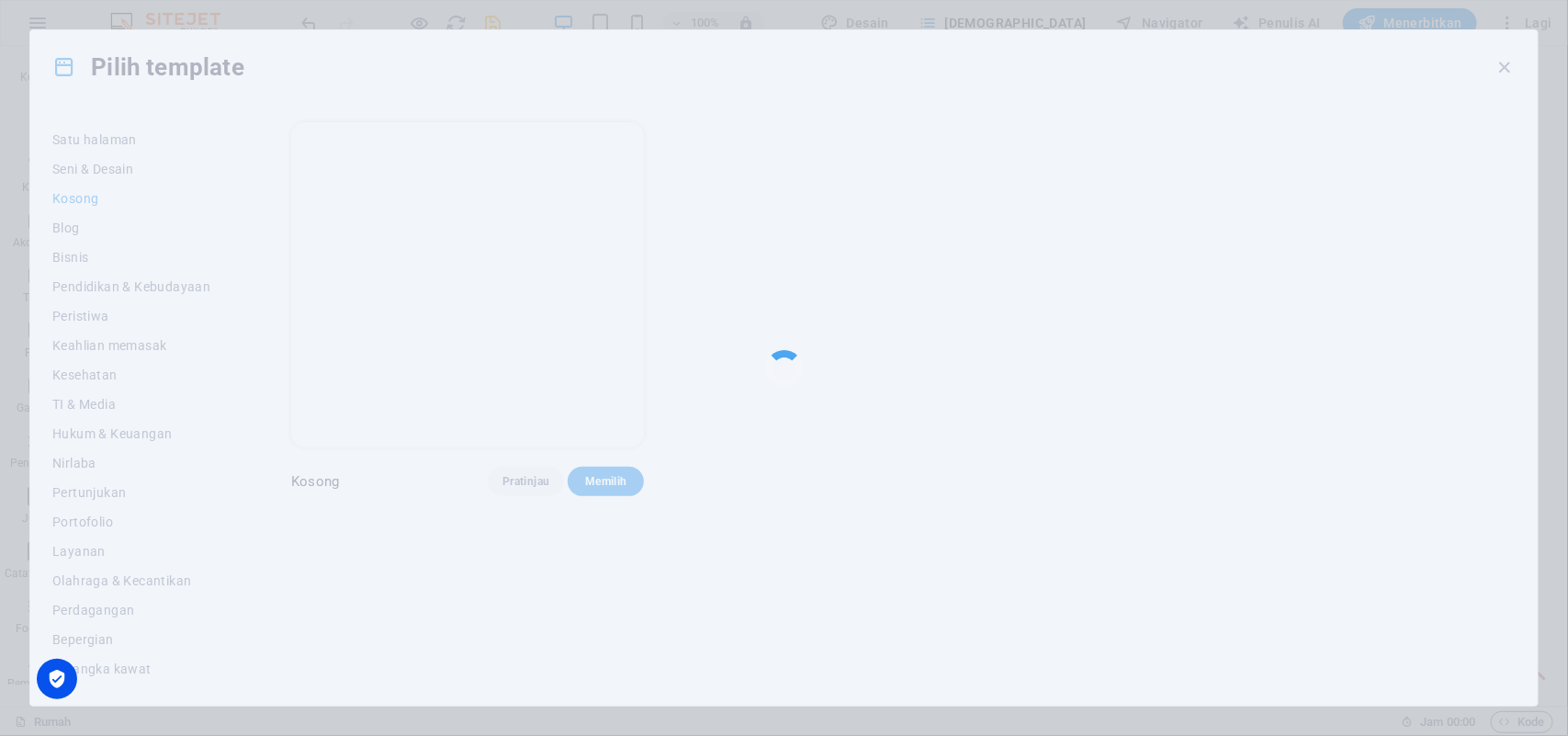 click at bounding box center (784, 368) 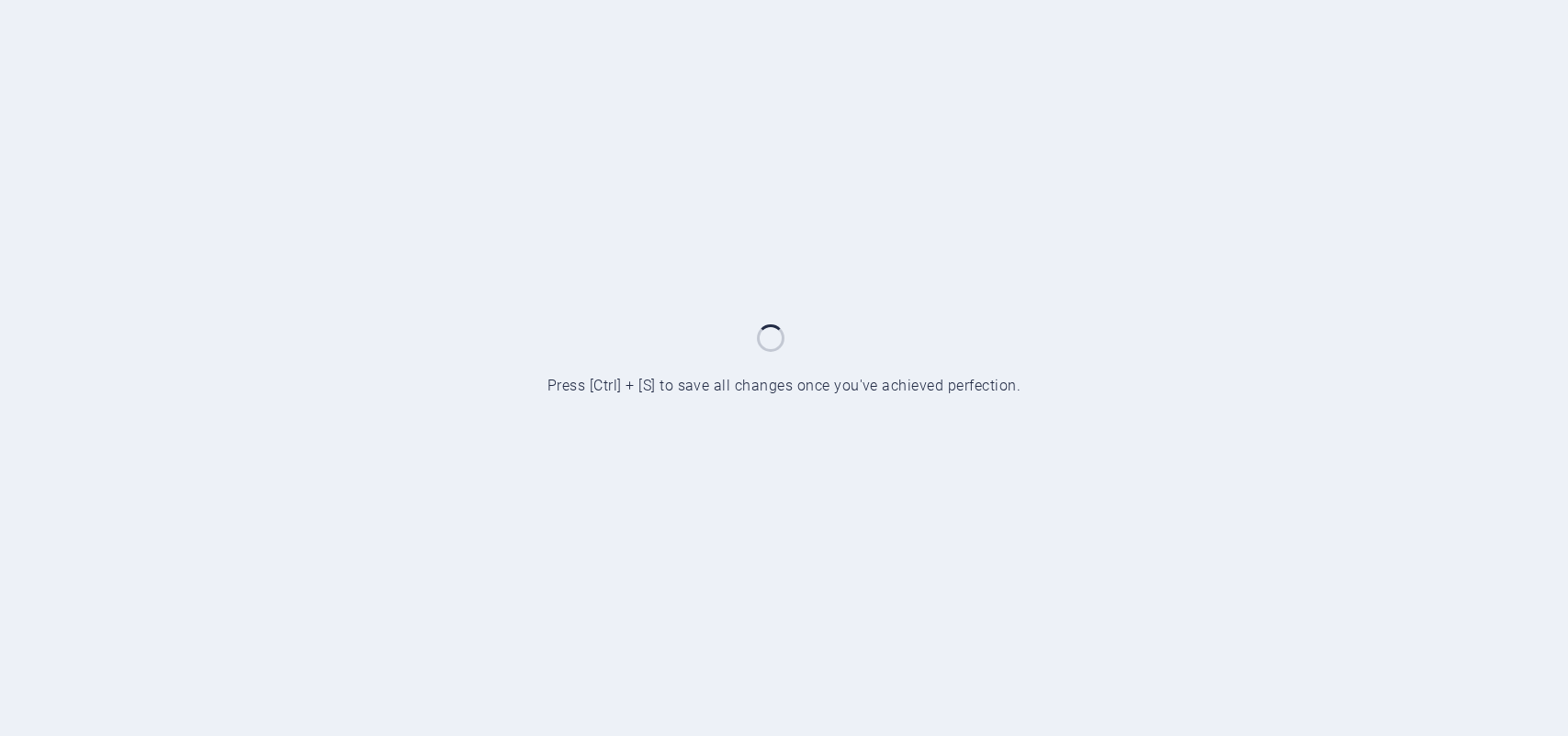 scroll, scrollTop: 0, scrollLeft: 0, axis: both 